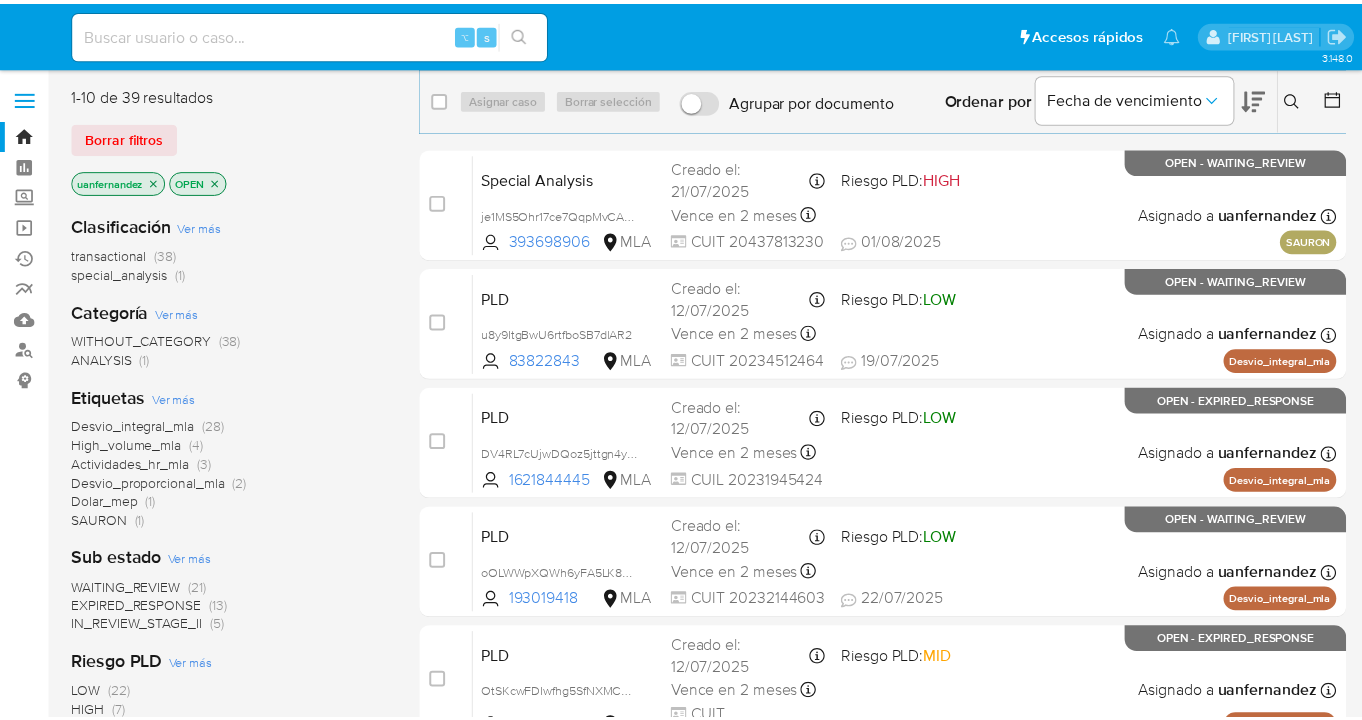 scroll, scrollTop: 0, scrollLeft: 0, axis: both 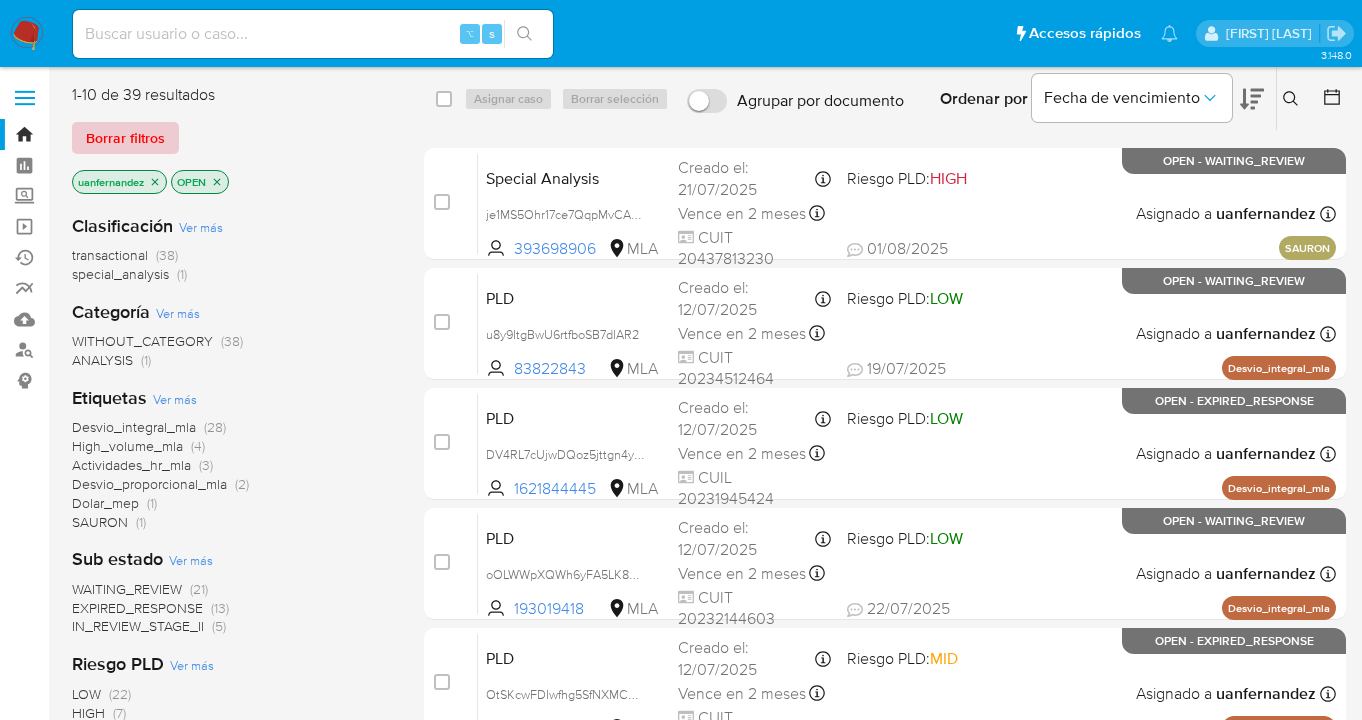 click on "Borrar filtros" at bounding box center (125, 138) 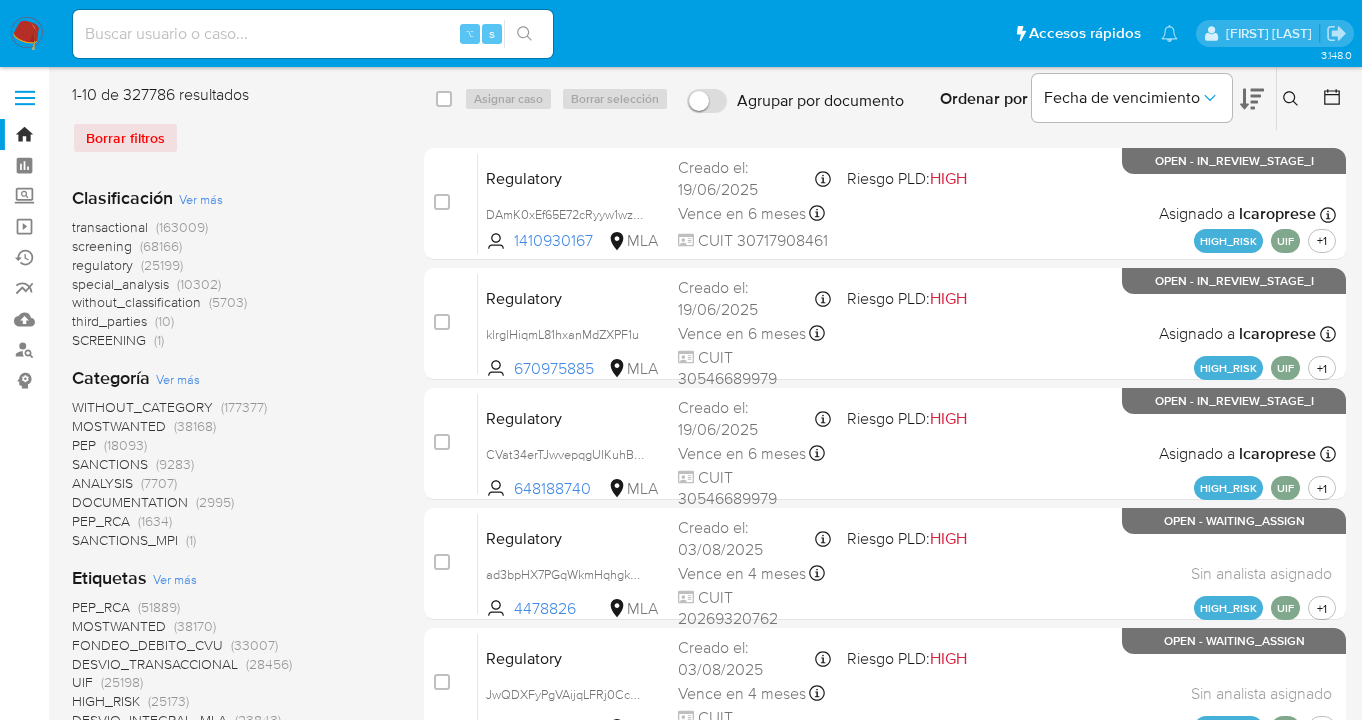 click 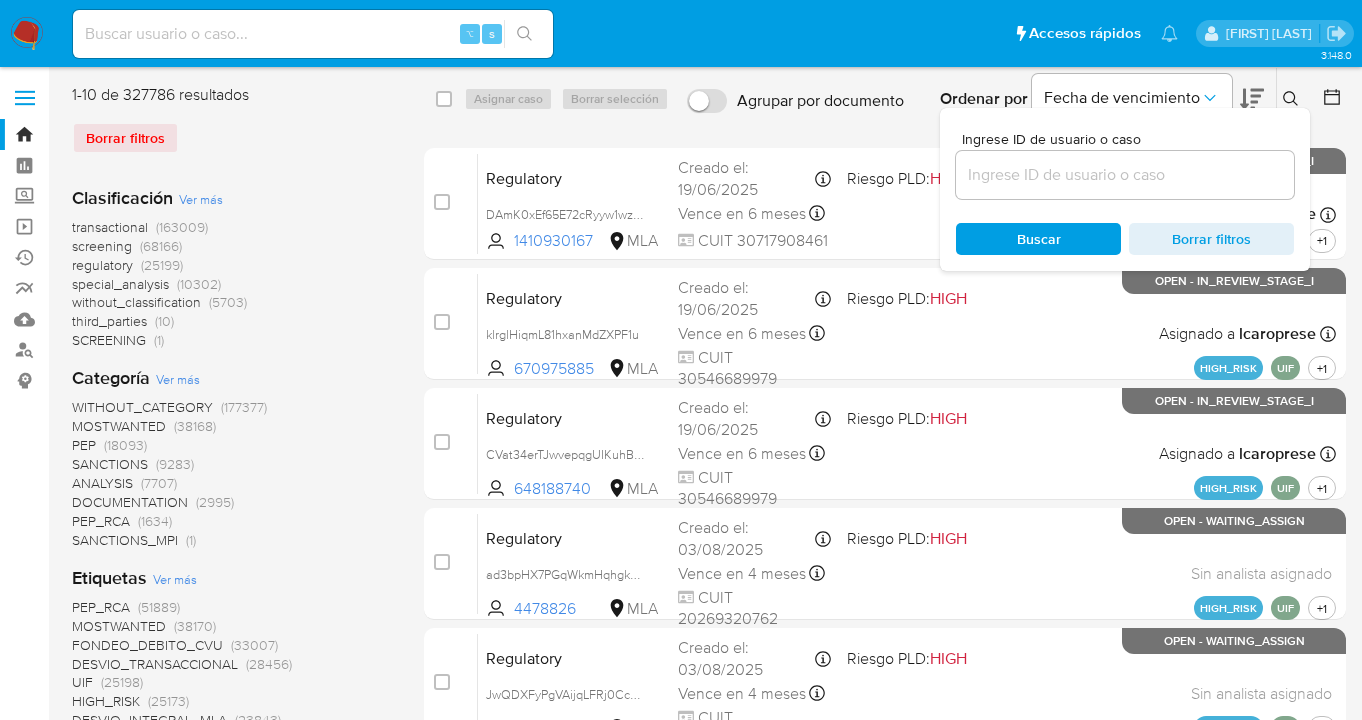 click at bounding box center (1125, 175) 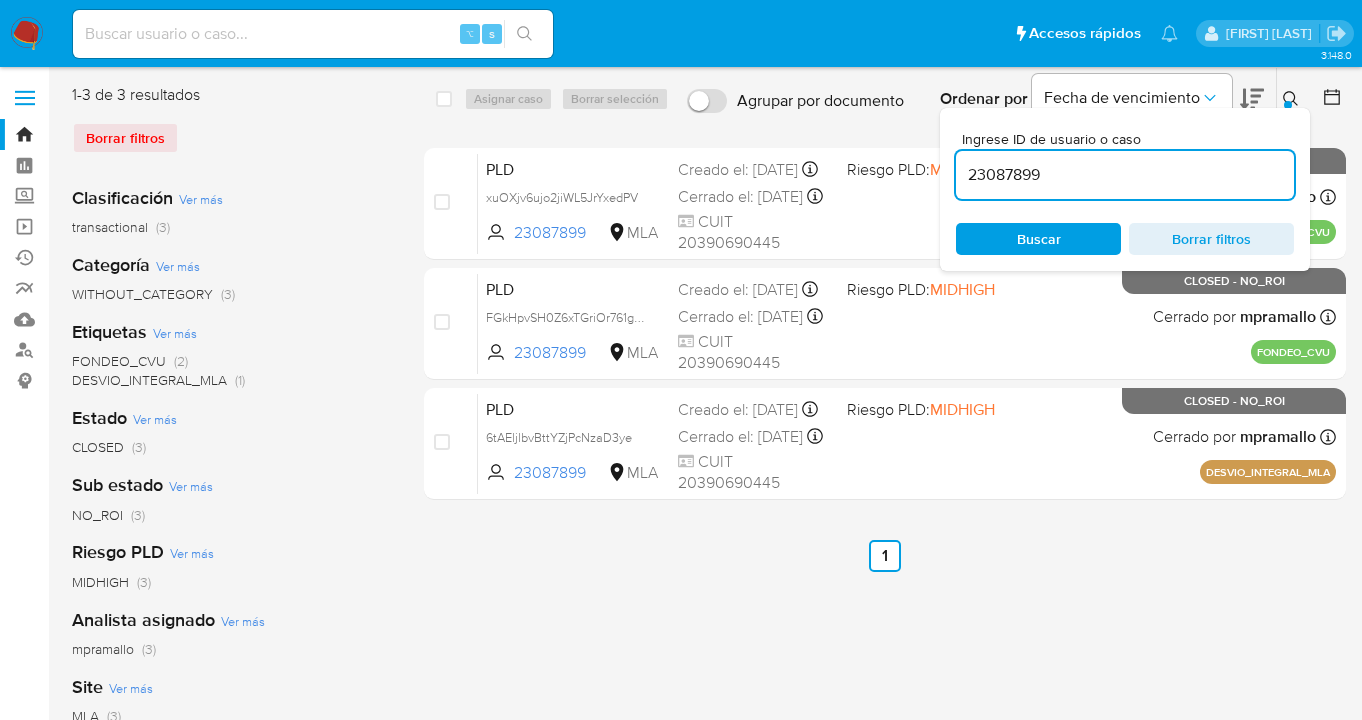 click 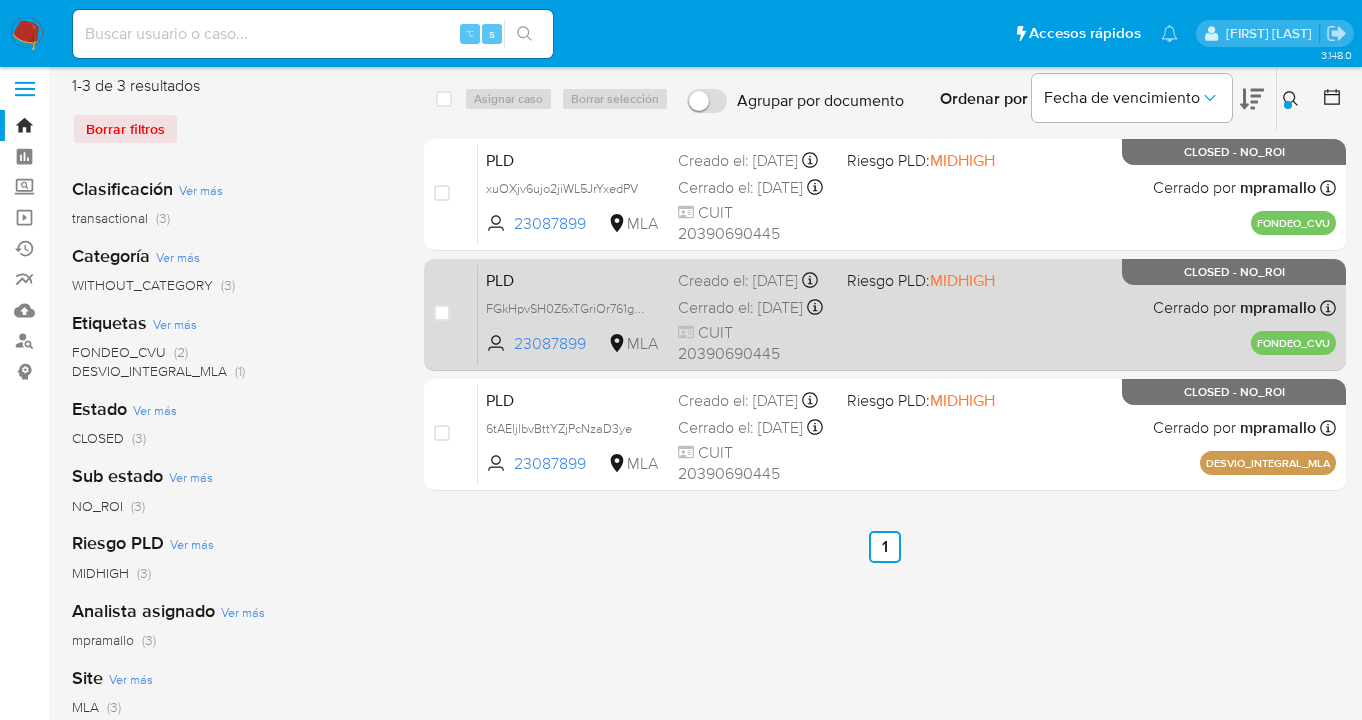 scroll, scrollTop: 0, scrollLeft: 0, axis: both 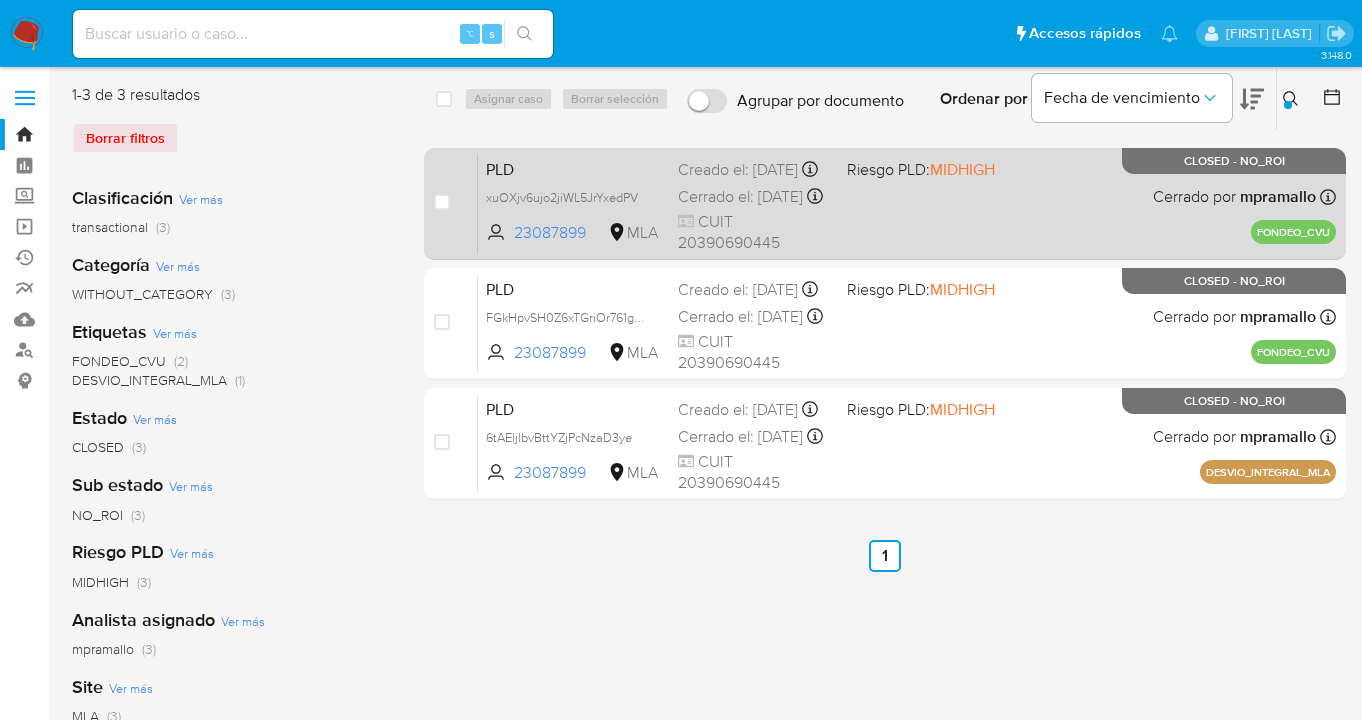 click on "PLD xuOXjv6ujo2jiWL5JrYxedPV 23087899 MLA Riesgo PLD:  MIDHIGH Creado el: 12/01/2024   Creado el: 12/01/2024 06:27:36 Cerrado el: 07/03/2024   Cerrado el: 07/03/2024 20:15:53 CUIT   20390690445 Cerrado por   mpramallo   Asignado el: 01/02/2024 11:15:42 FONDEO_CVU CLOSED - NO_ROI" at bounding box center [907, 203] 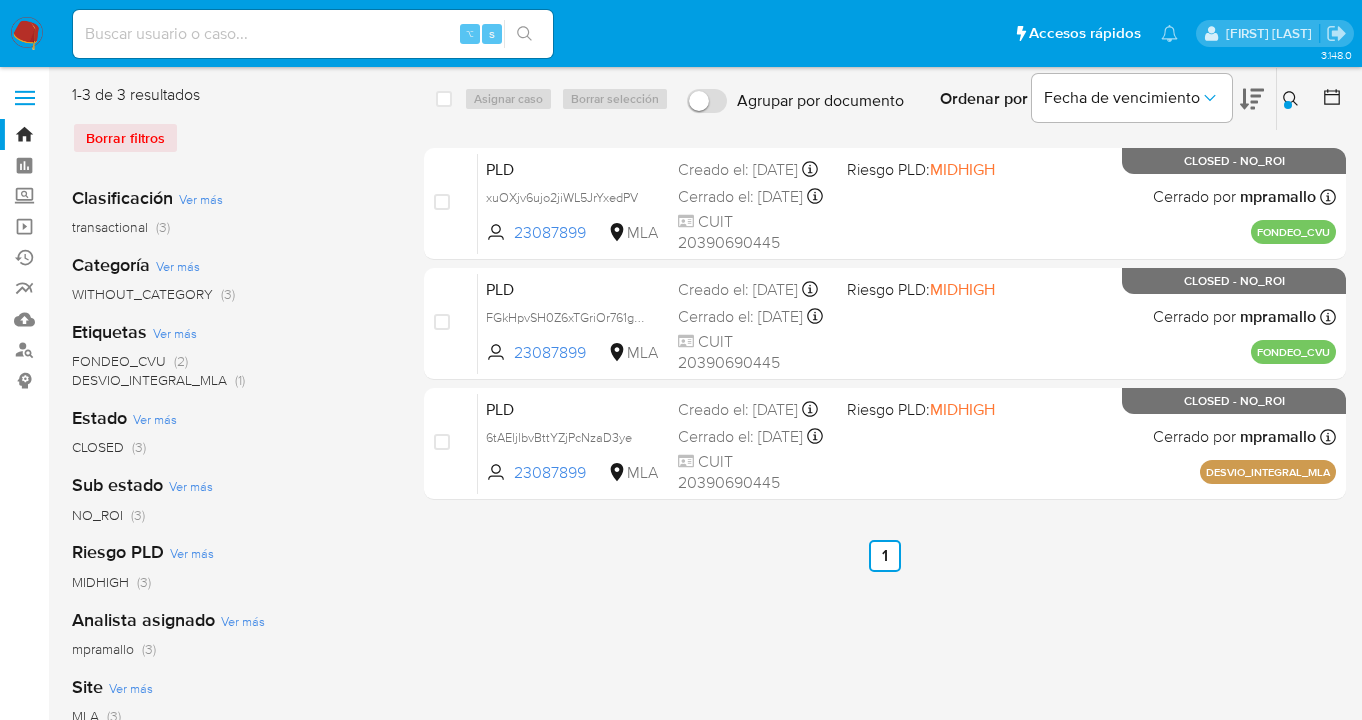 click 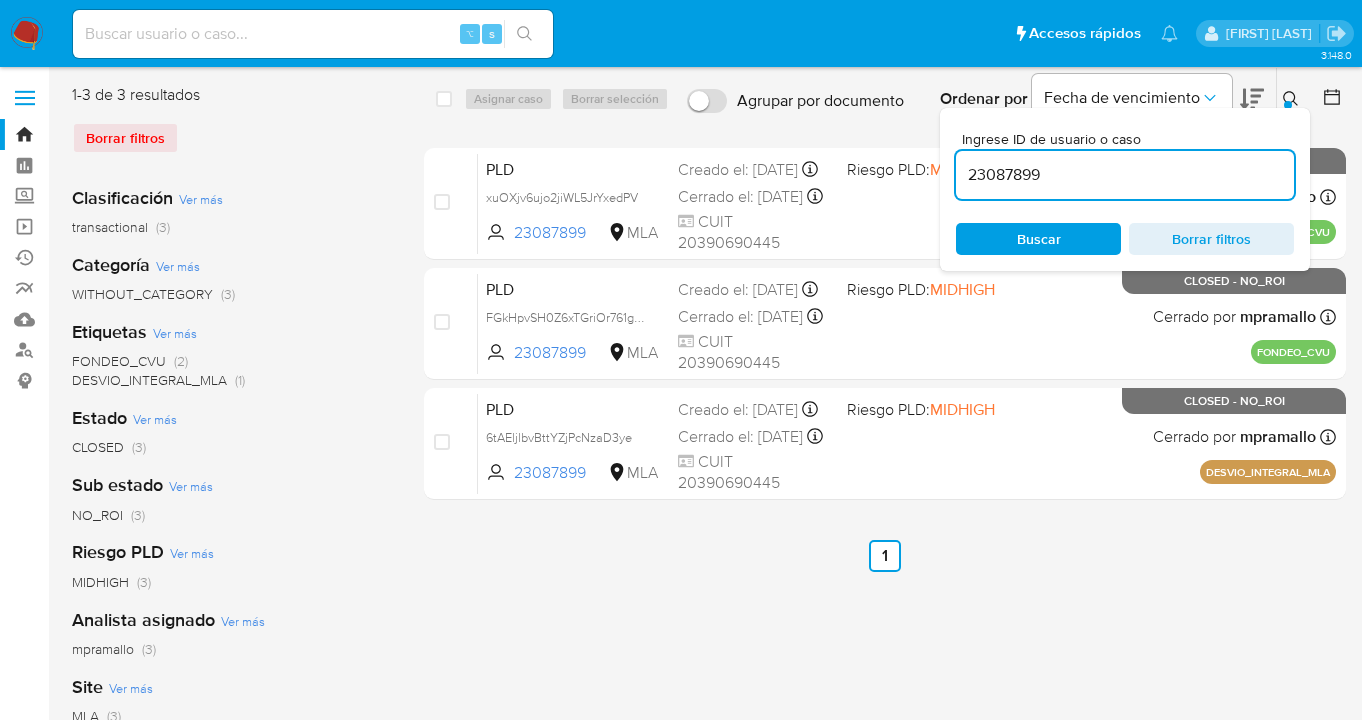 scroll, scrollTop: 0, scrollLeft: 0, axis: both 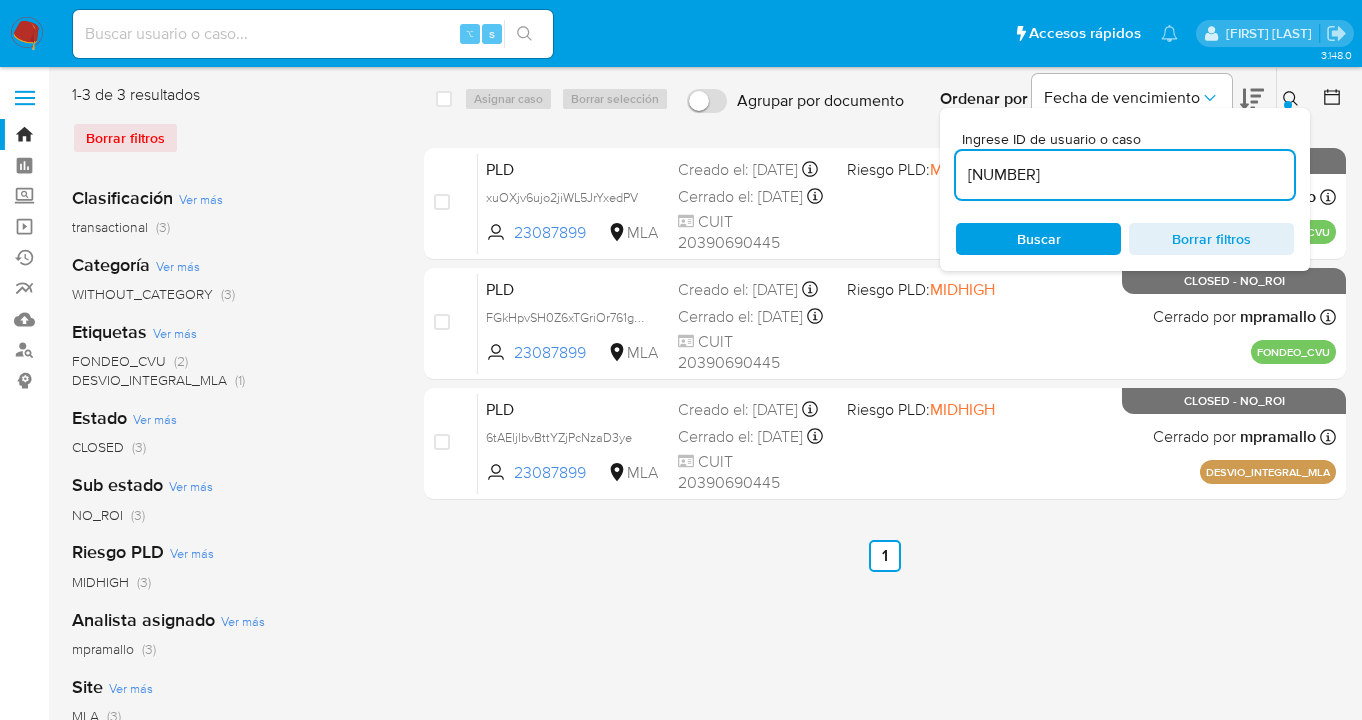 type on "2506333720" 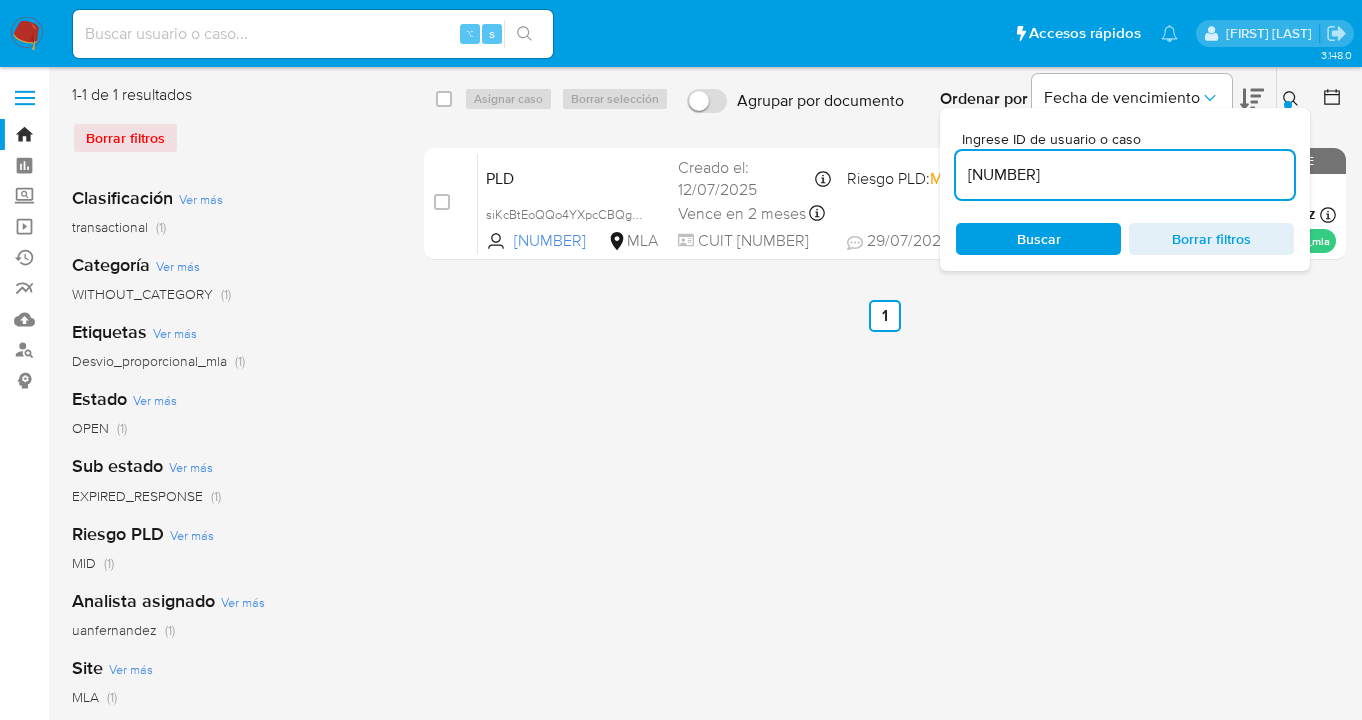 click 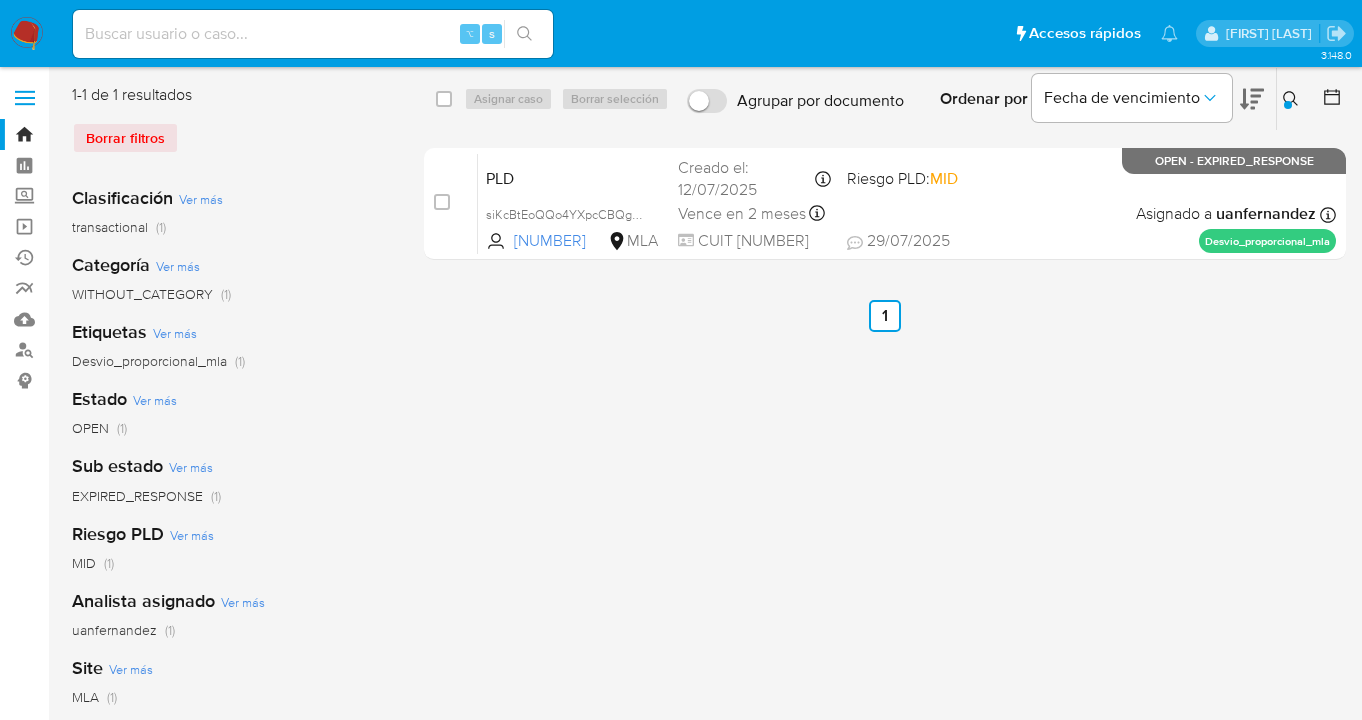 drag, startPoint x: 443, startPoint y: 97, endPoint x: 461, endPoint y: 93, distance: 18.439089 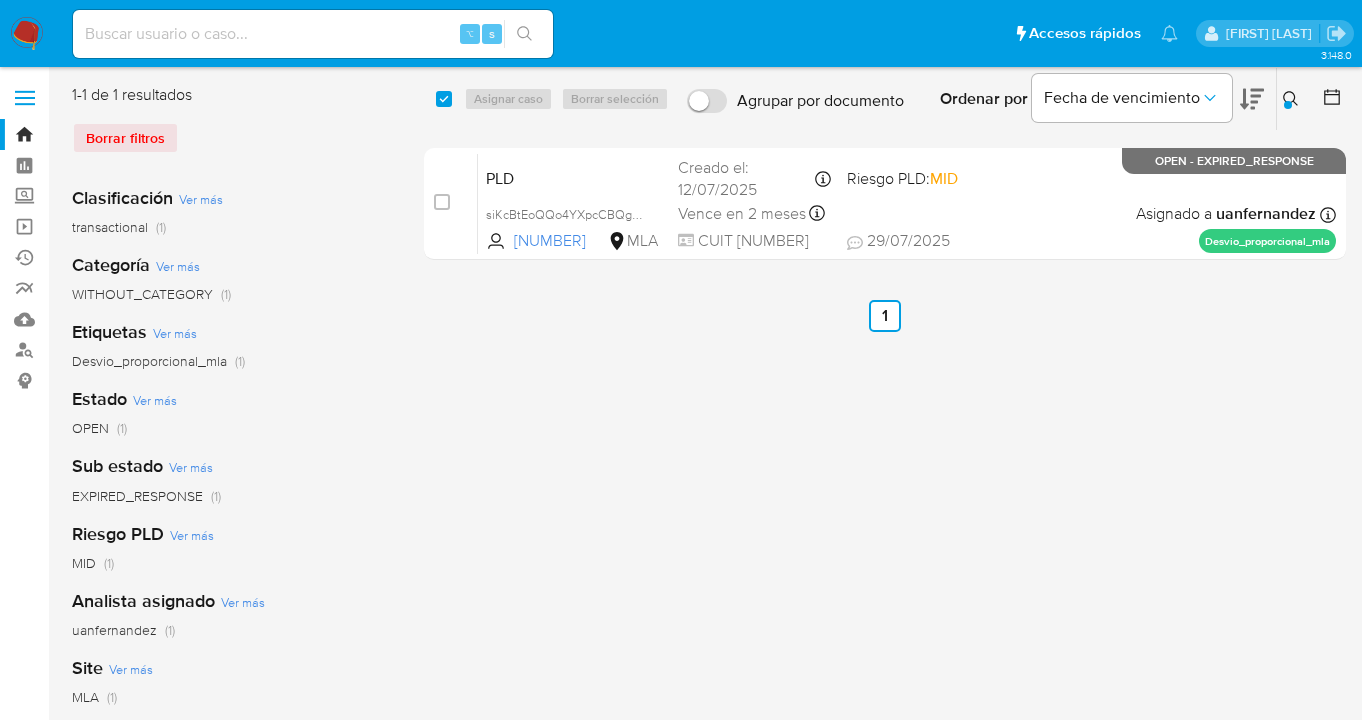 checkbox on "true" 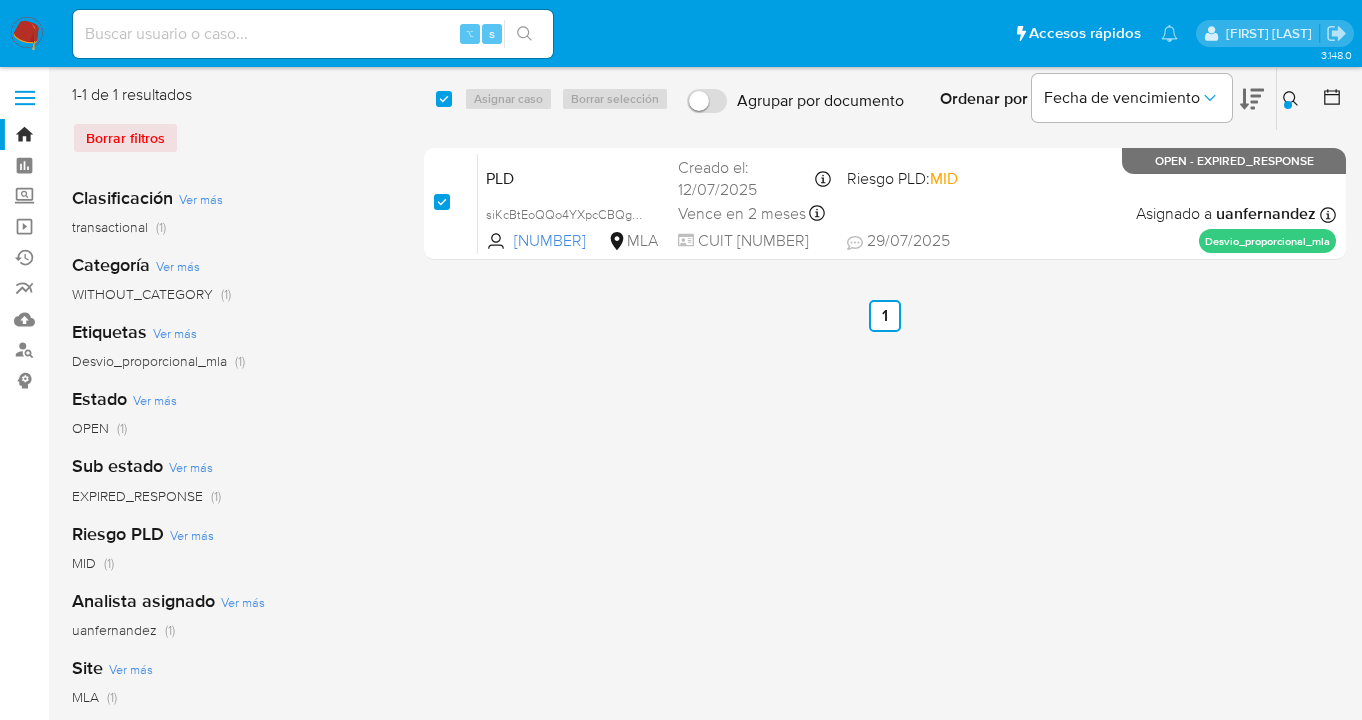 checkbox on "true" 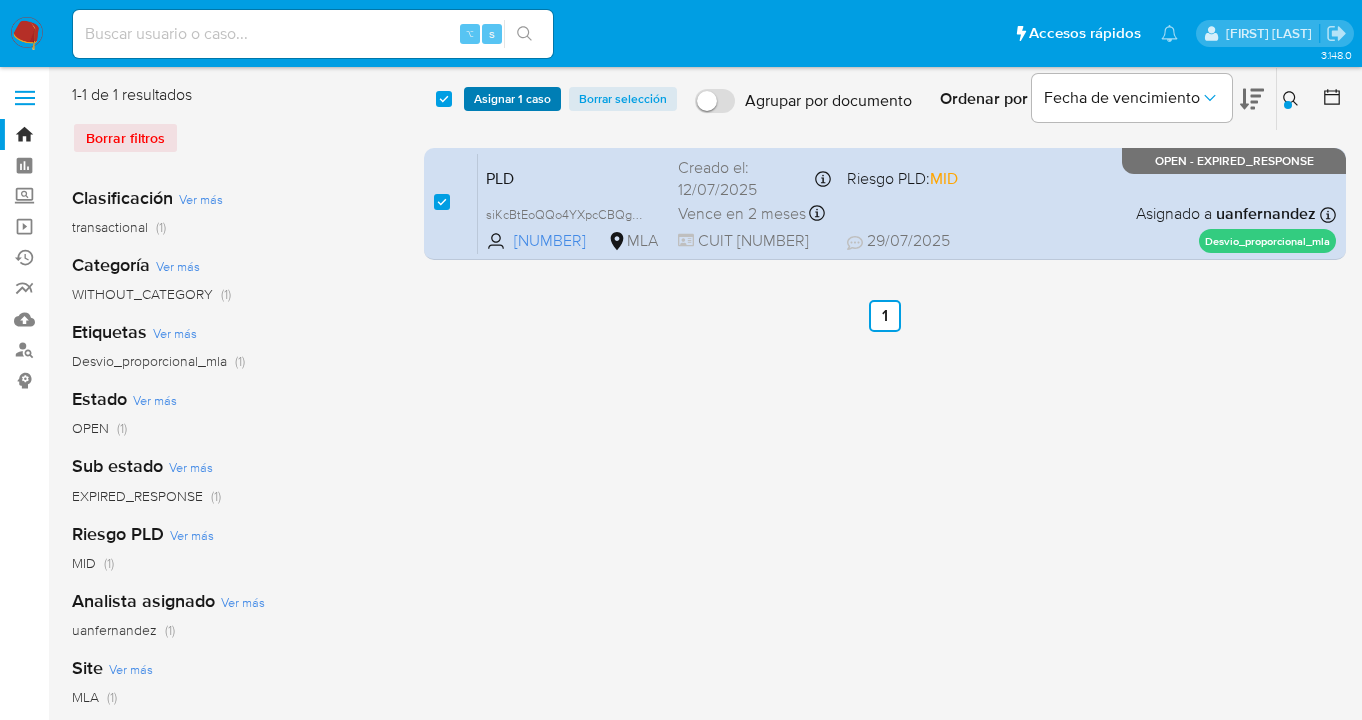 click on "Asignar 1 caso" at bounding box center [512, 99] 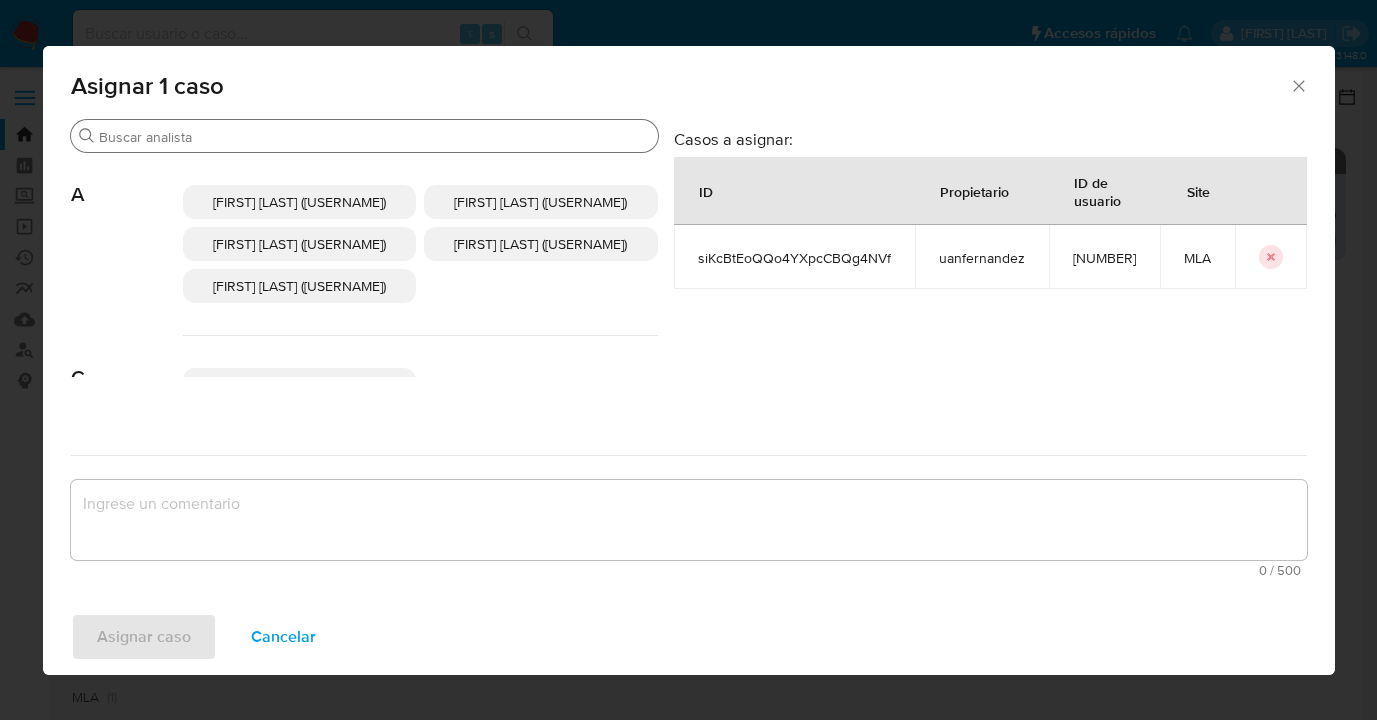 click on "Buscar" at bounding box center [374, 137] 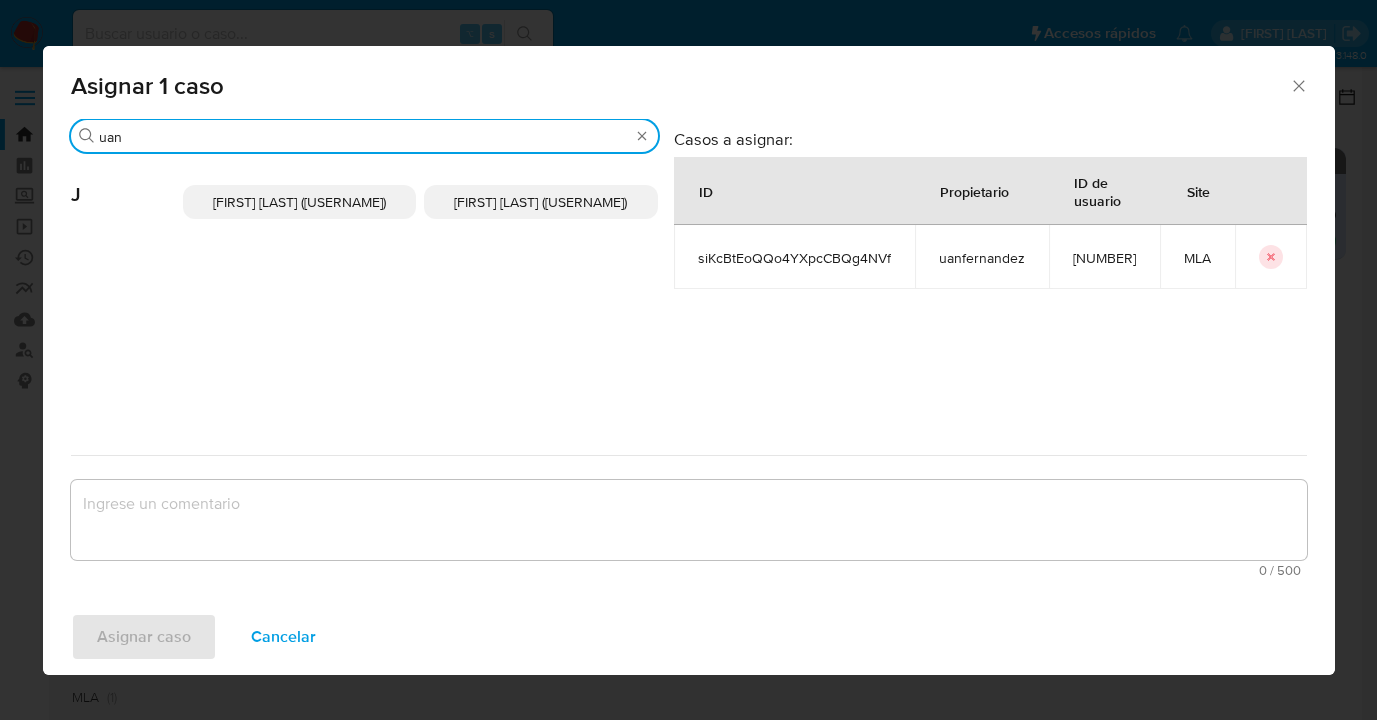 type on "uan" 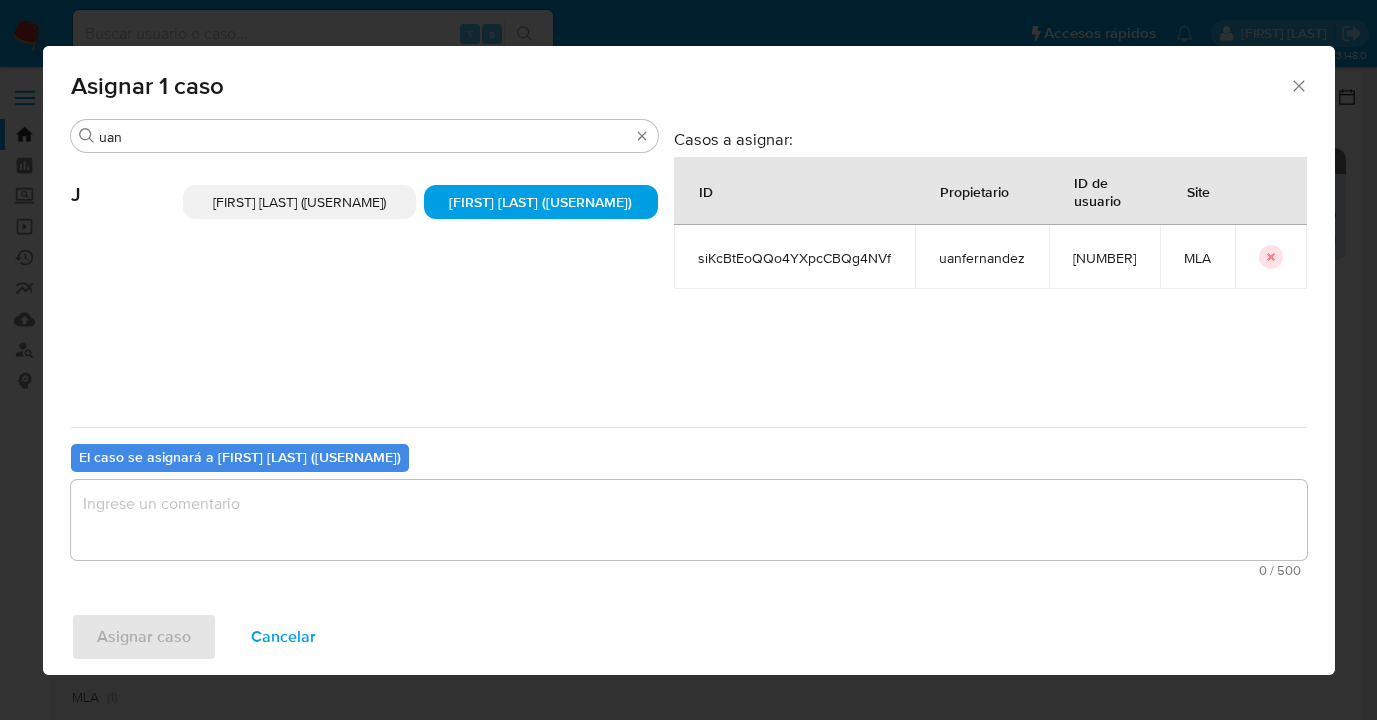 drag, startPoint x: 416, startPoint y: 483, endPoint x: 409, endPoint y: 515, distance: 32.75668 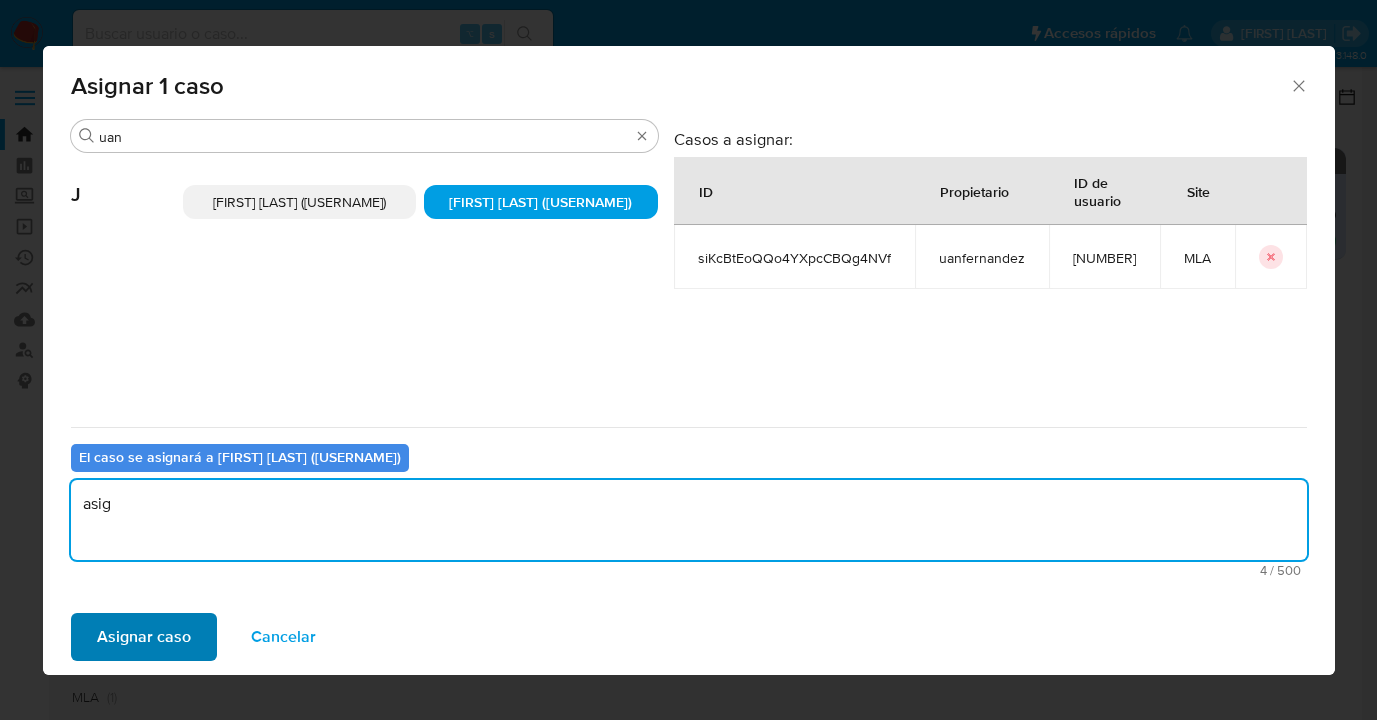 type on "asig" 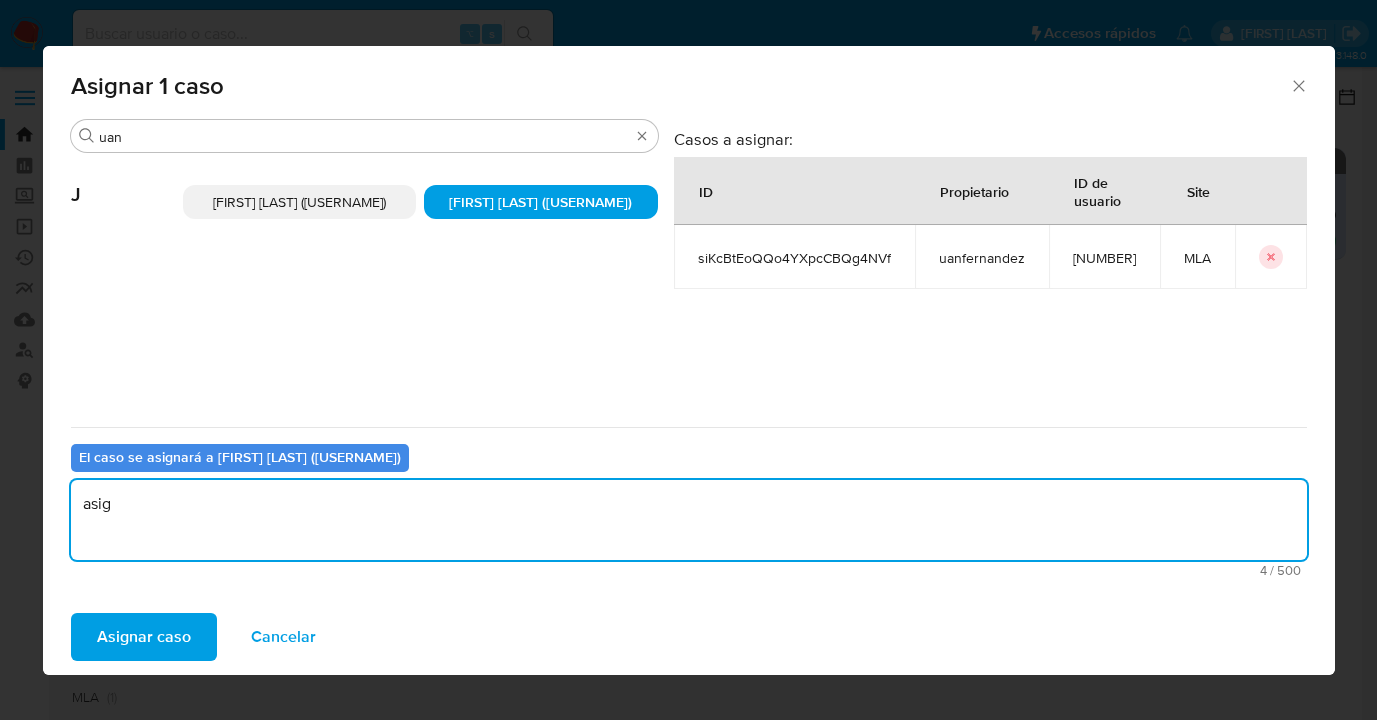 click on "Asignar caso" at bounding box center [144, 637] 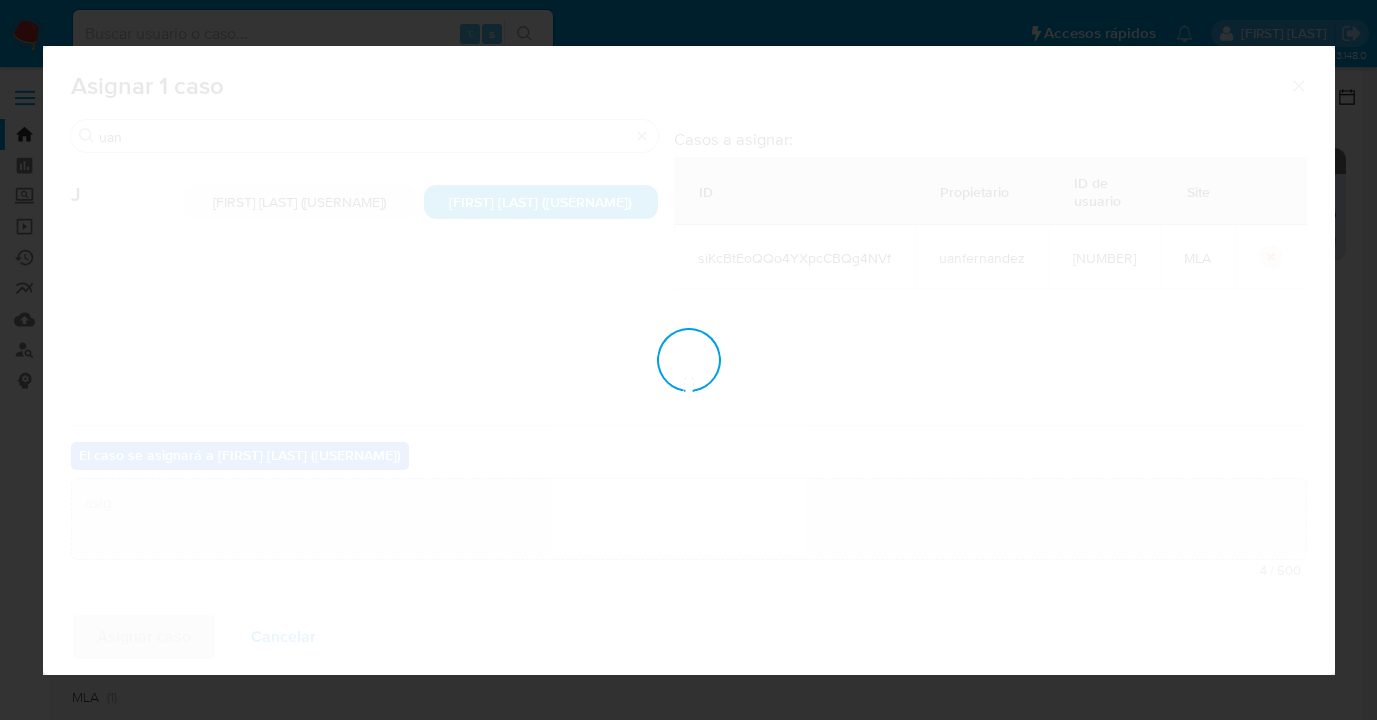 type 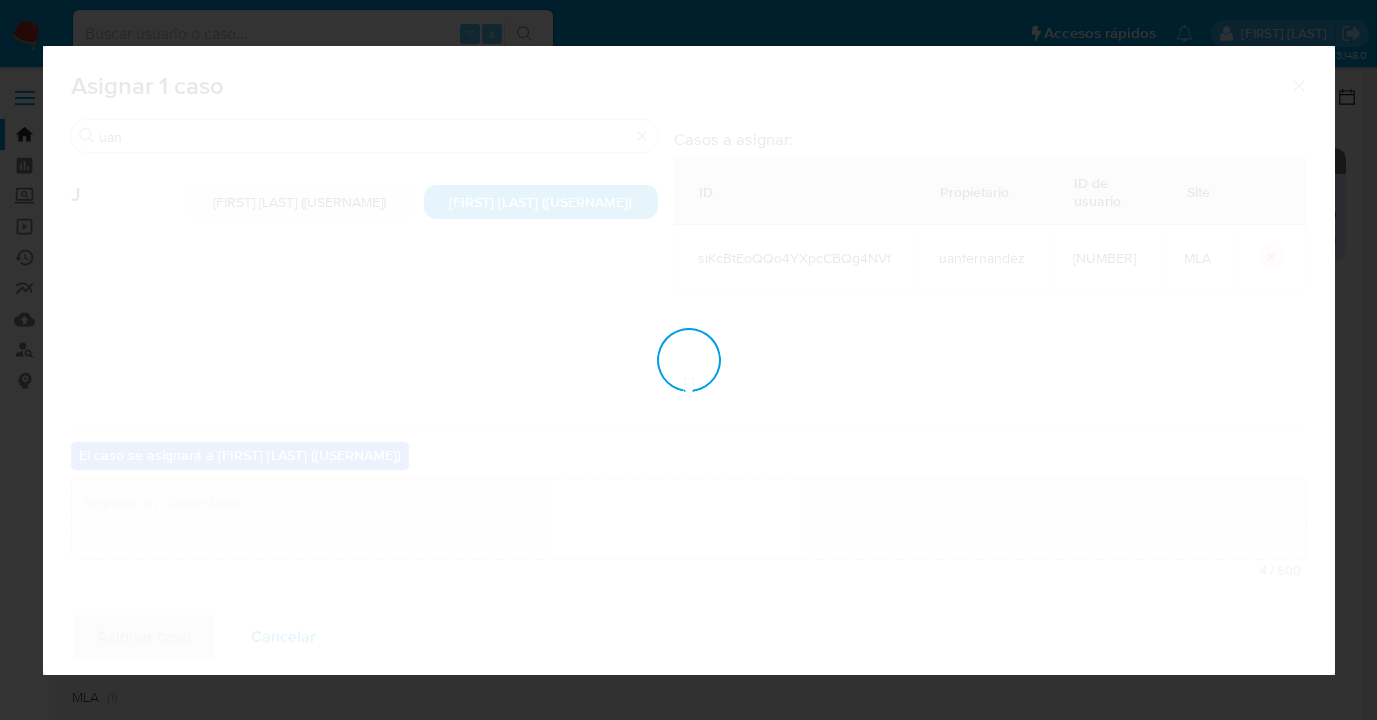checkbox on "false" 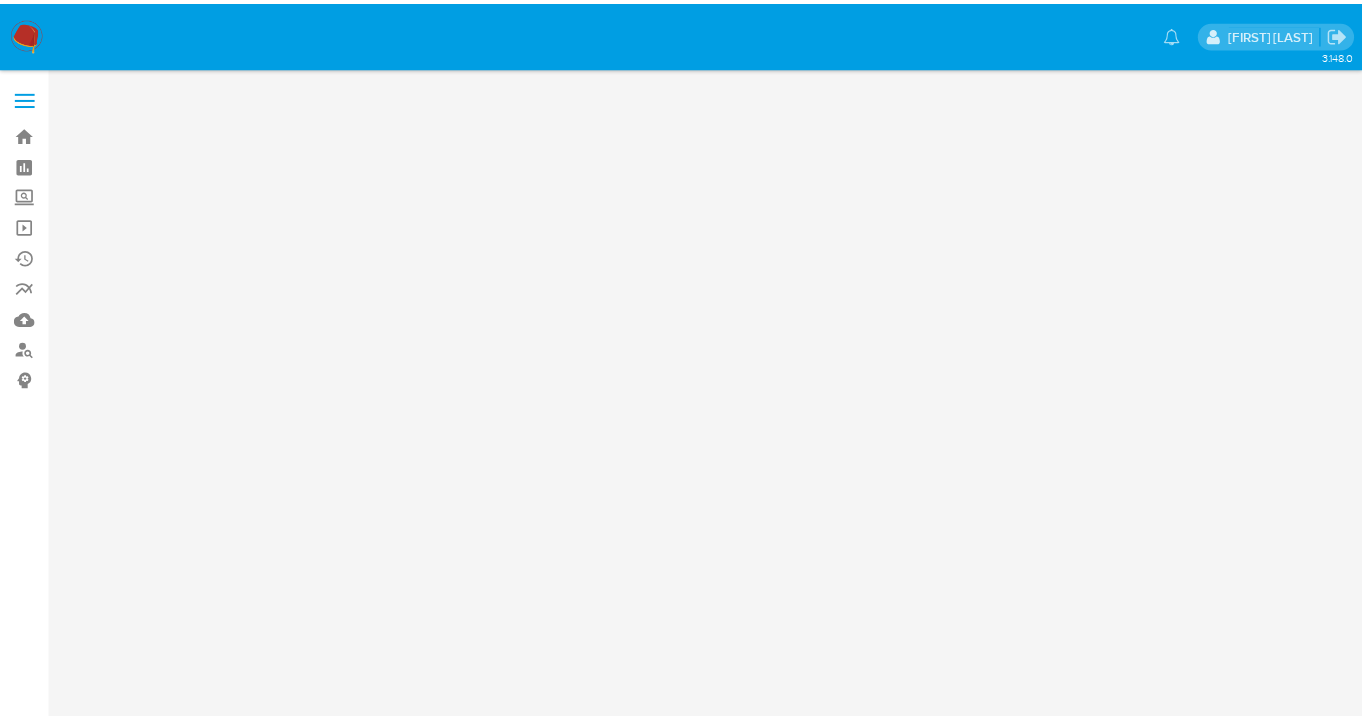 scroll, scrollTop: 0, scrollLeft: 0, axis: both 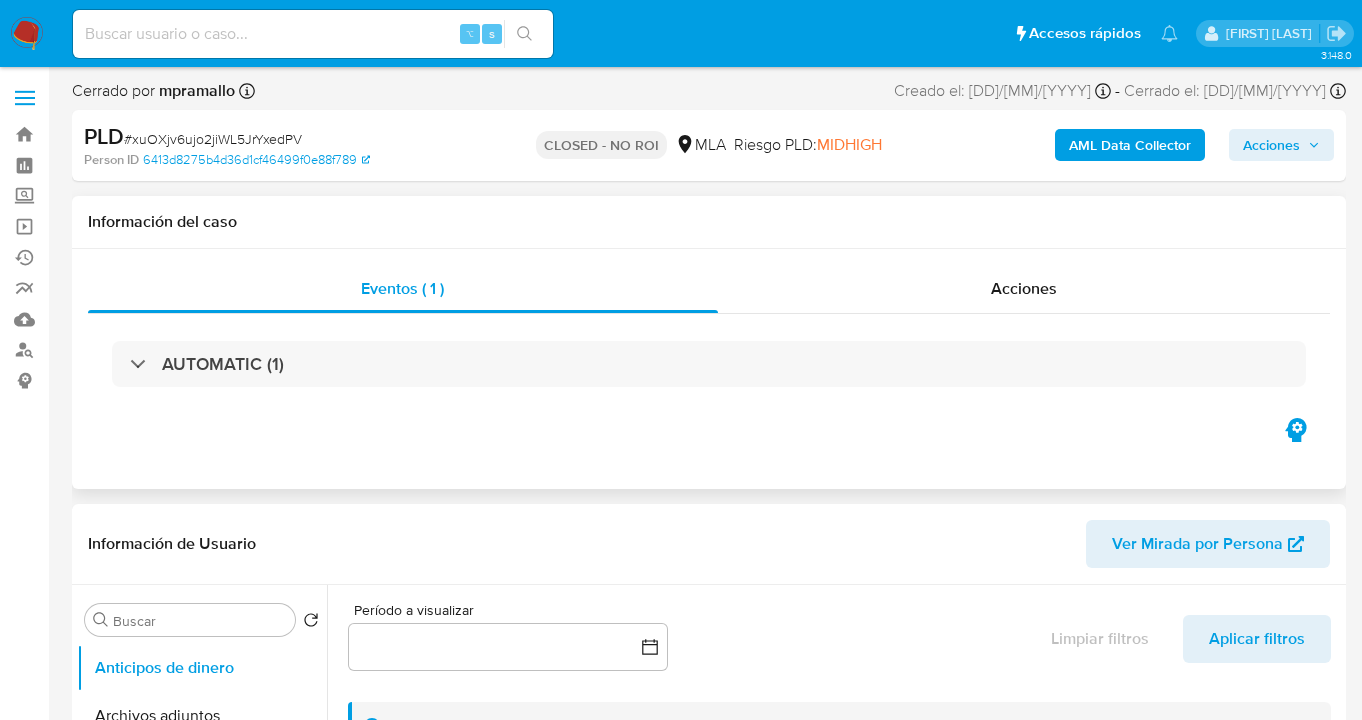 select on "10" 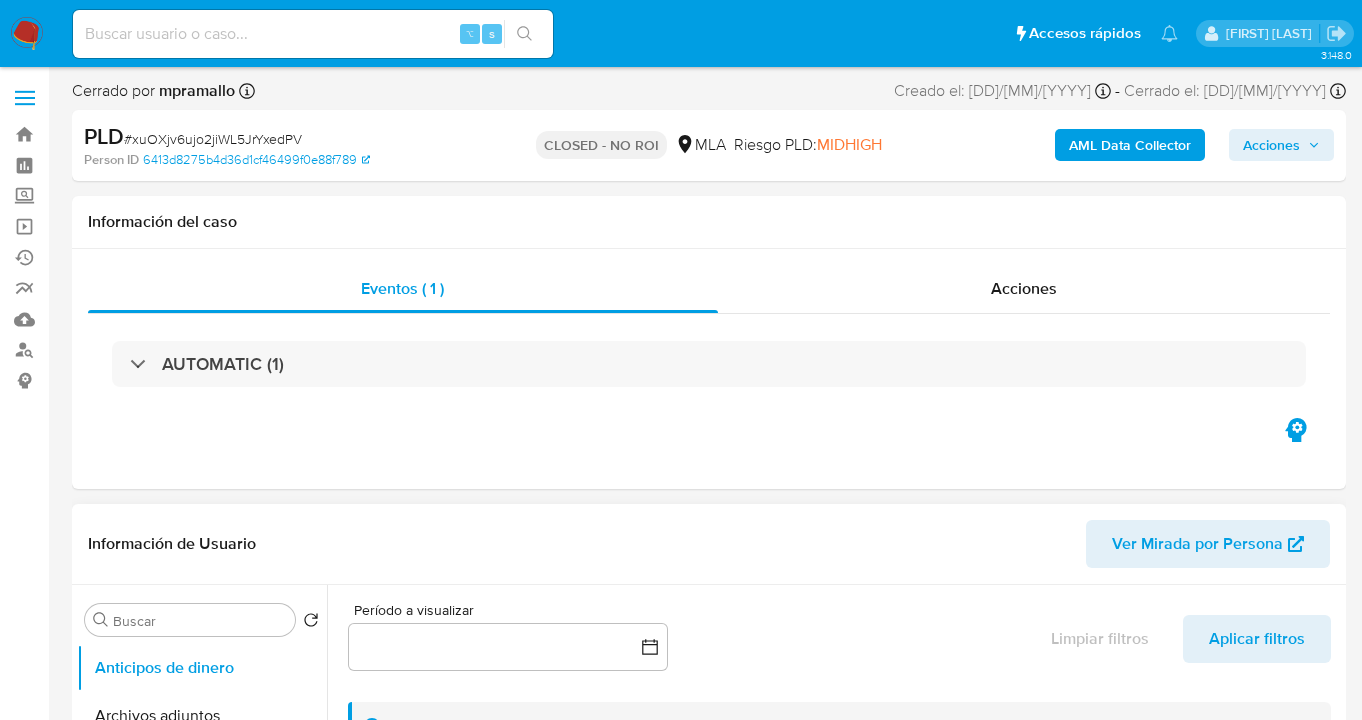 click on "Ver Mirada por Persona" at bounding box center [1197, 544] 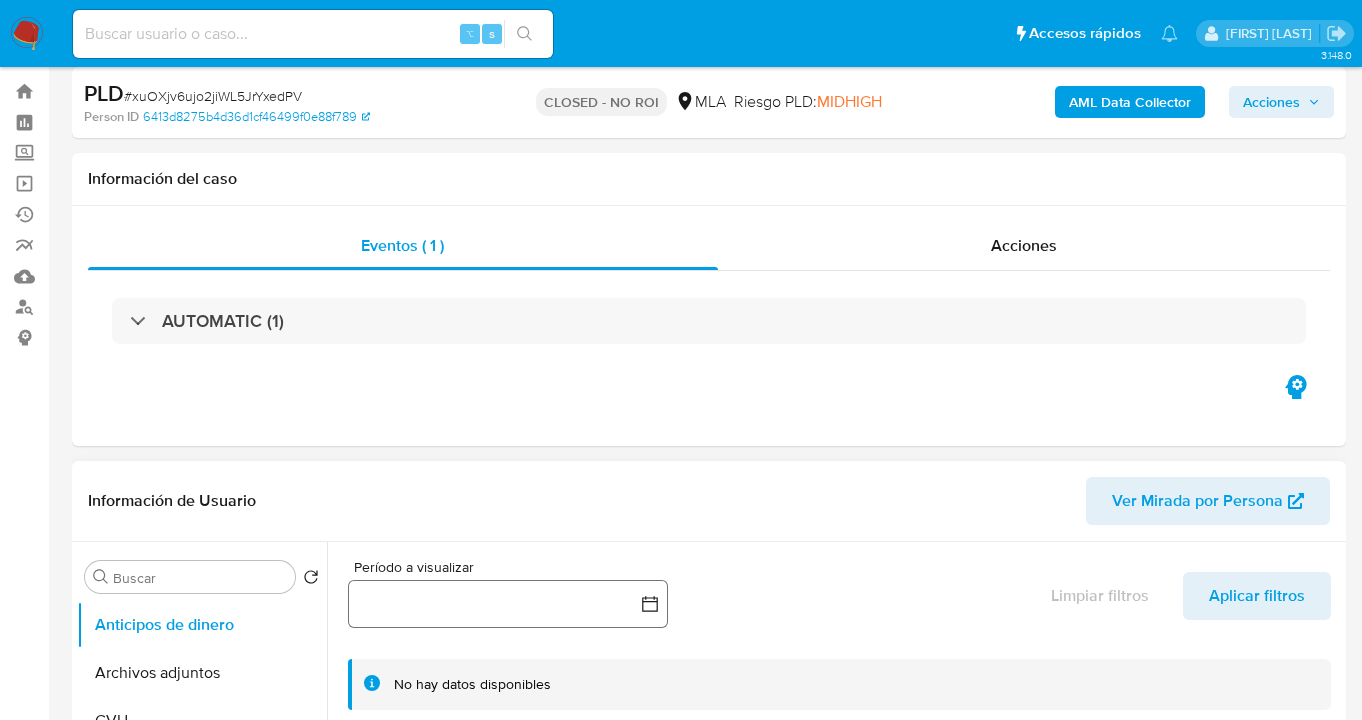 scroll, scrollTop: 171, scrollLeft: 0, axis: vertical 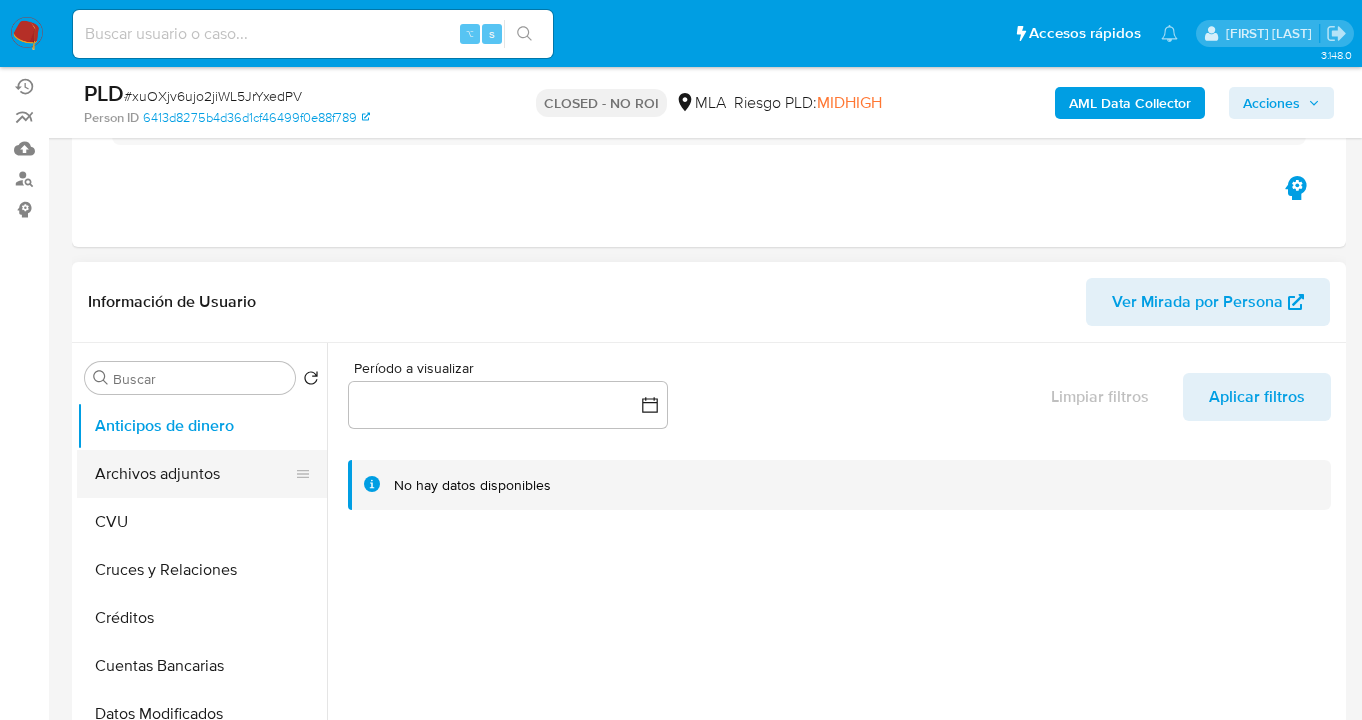 click on "Archivos adjuntos" at bounding box center (194, 474) 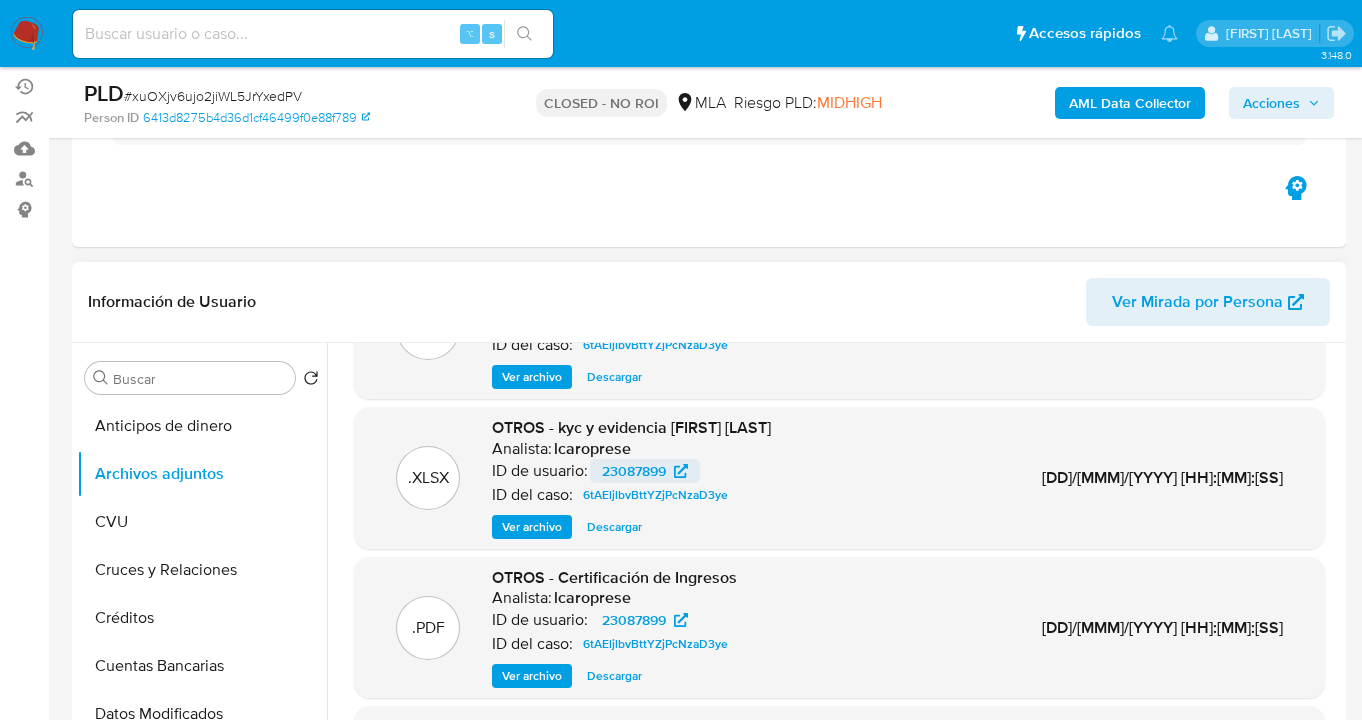 scroll, scrollTop: 112, scrollLeft: 0, axis: vertical 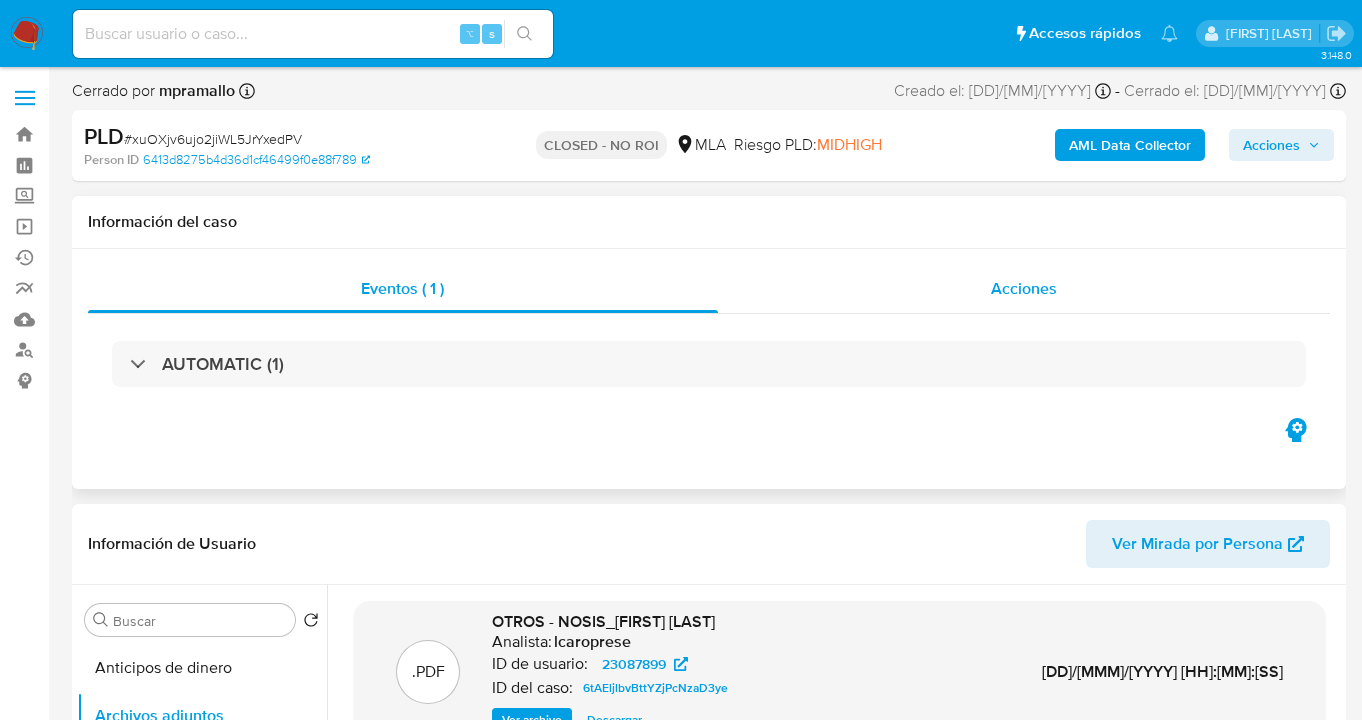 click on "Acciones" at bounding box center (1024, 288) 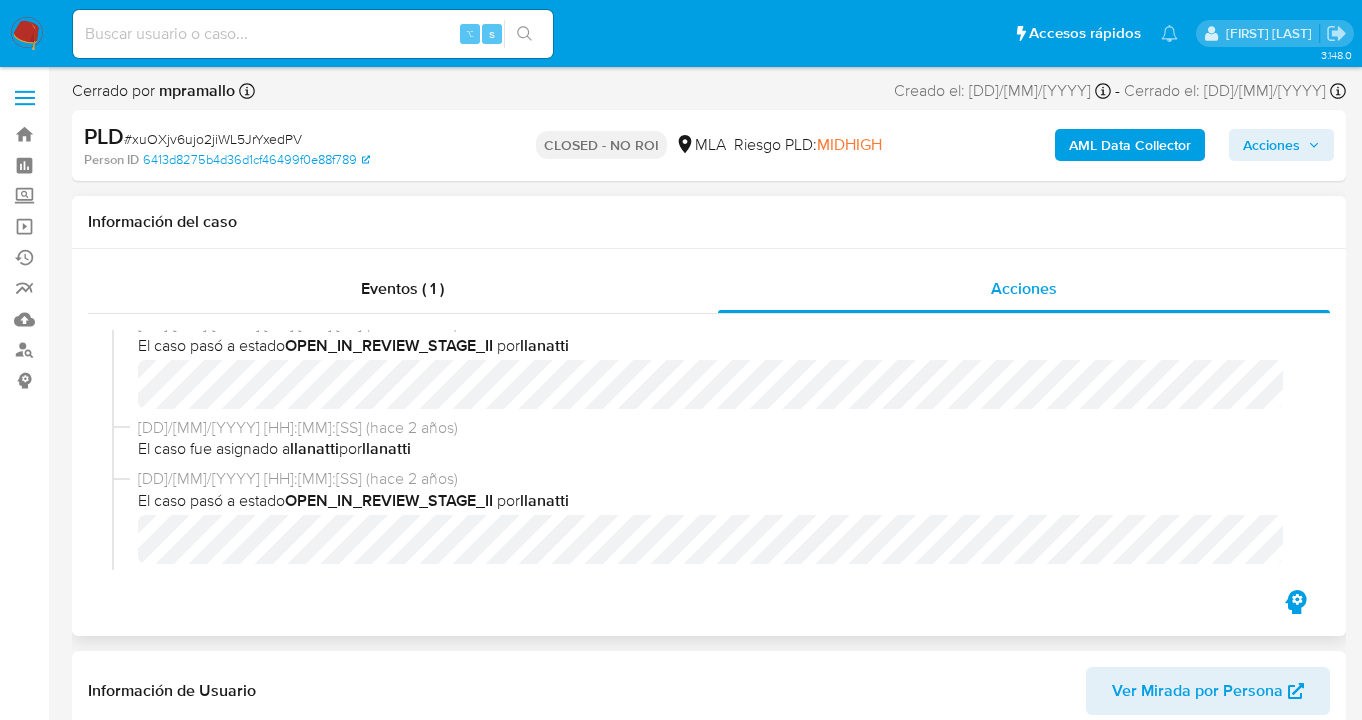 scroll, scrollTop: 1029, scrollLeft: 0, axis: vertical 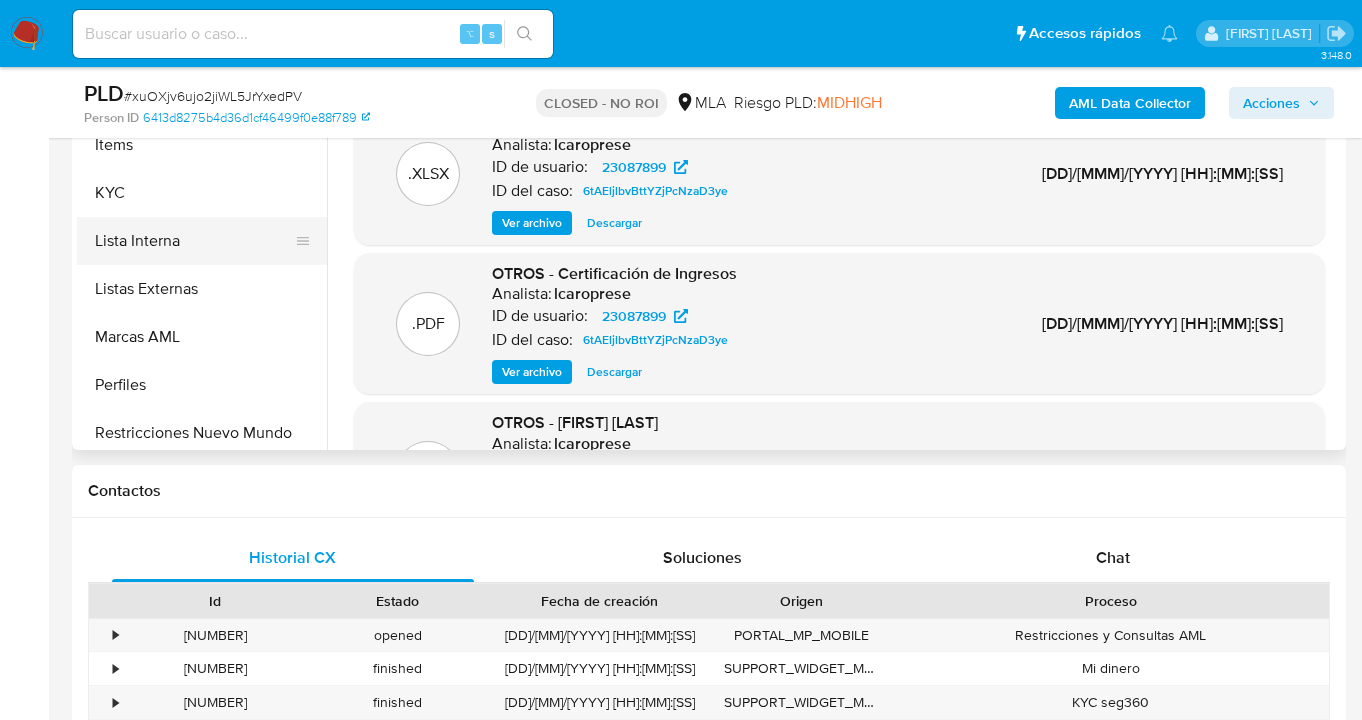 click on "Lista Interna" at bounding box center (194, 241) 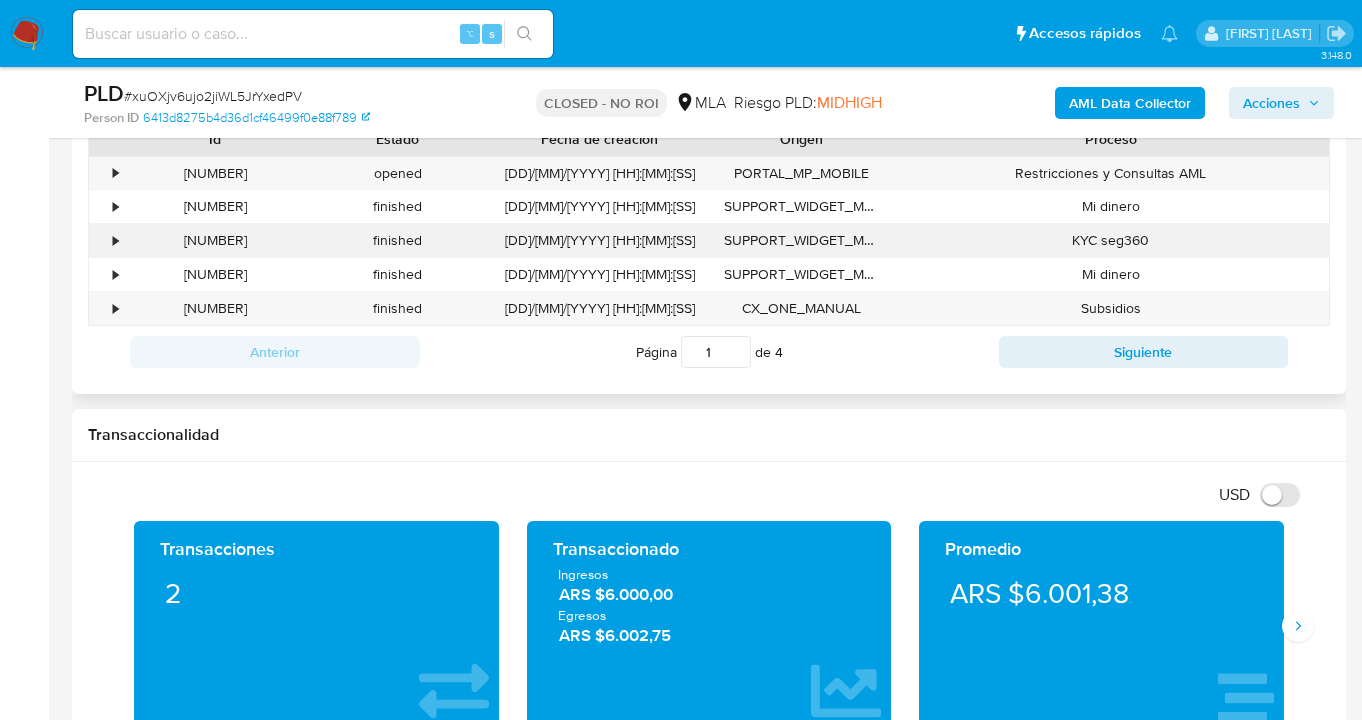 scroll, scrollTop: 1075, scrollLeft: 0, axis: vertical 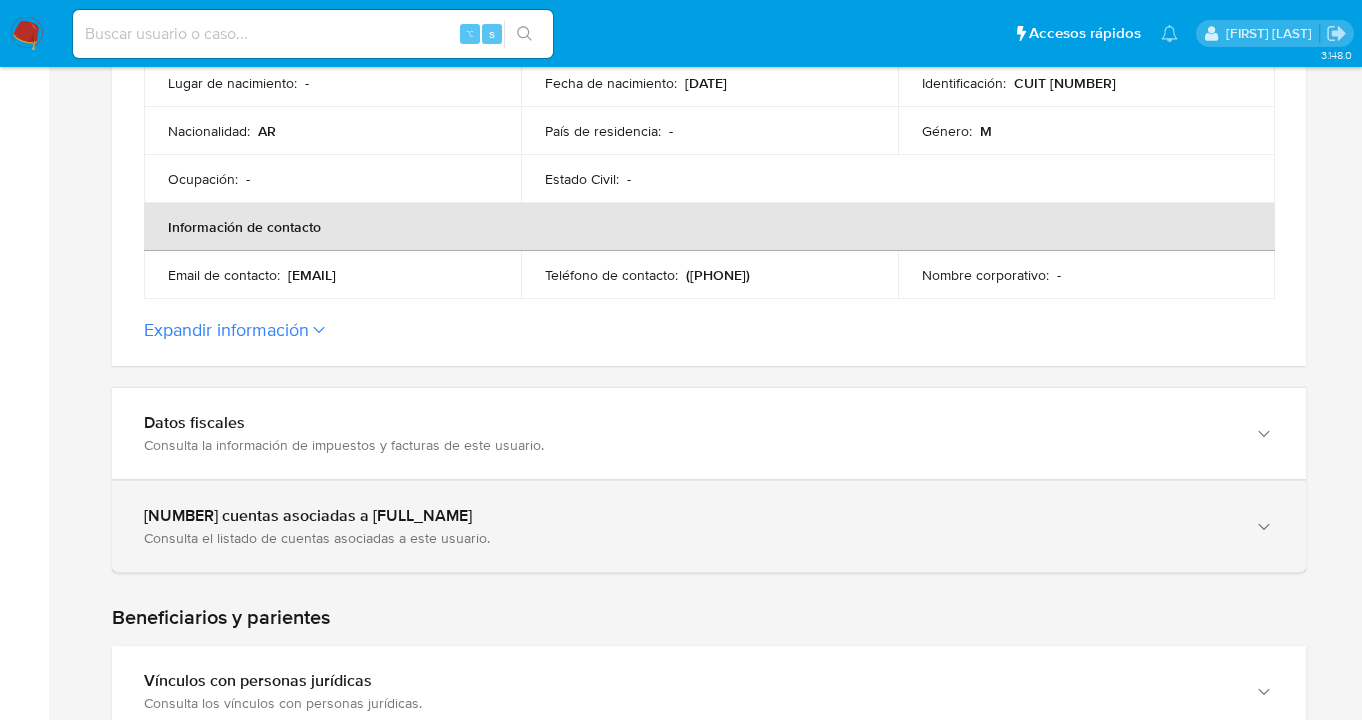 click 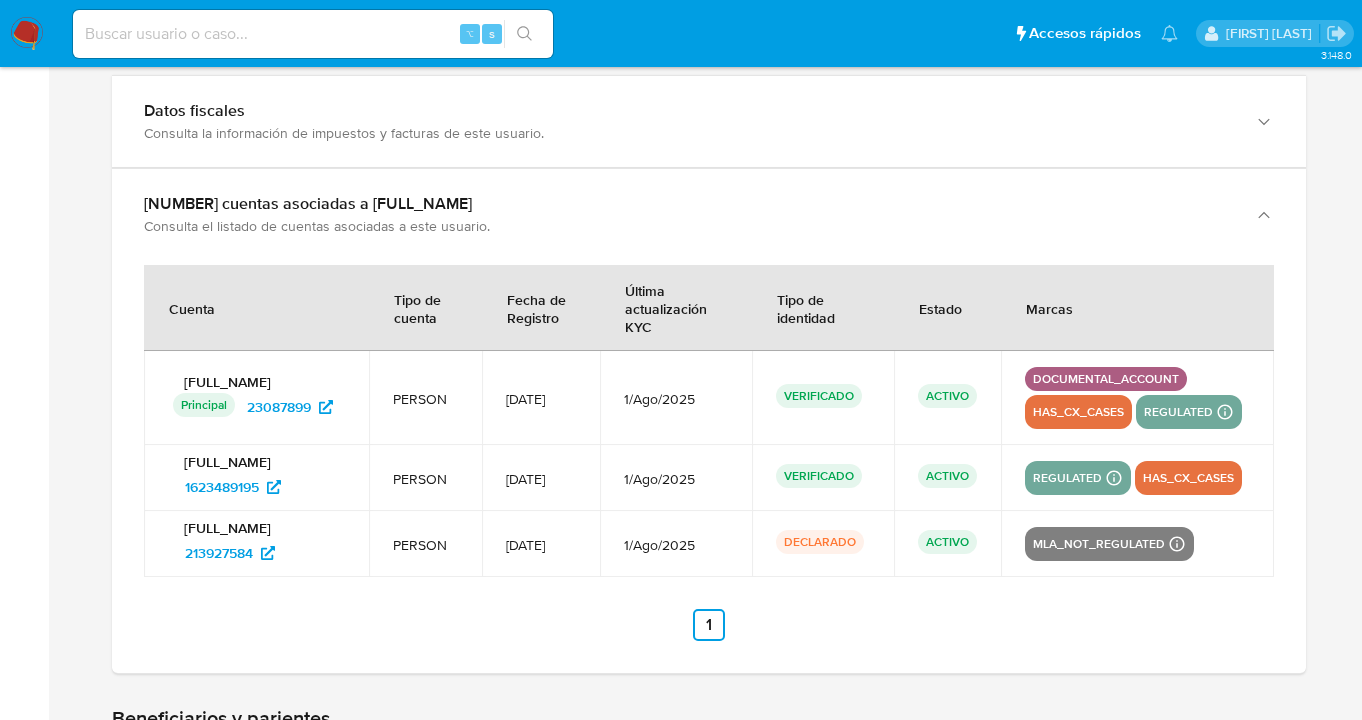 scroll, scrollTop: 1033, scrollLeft: 0, axis: vertical 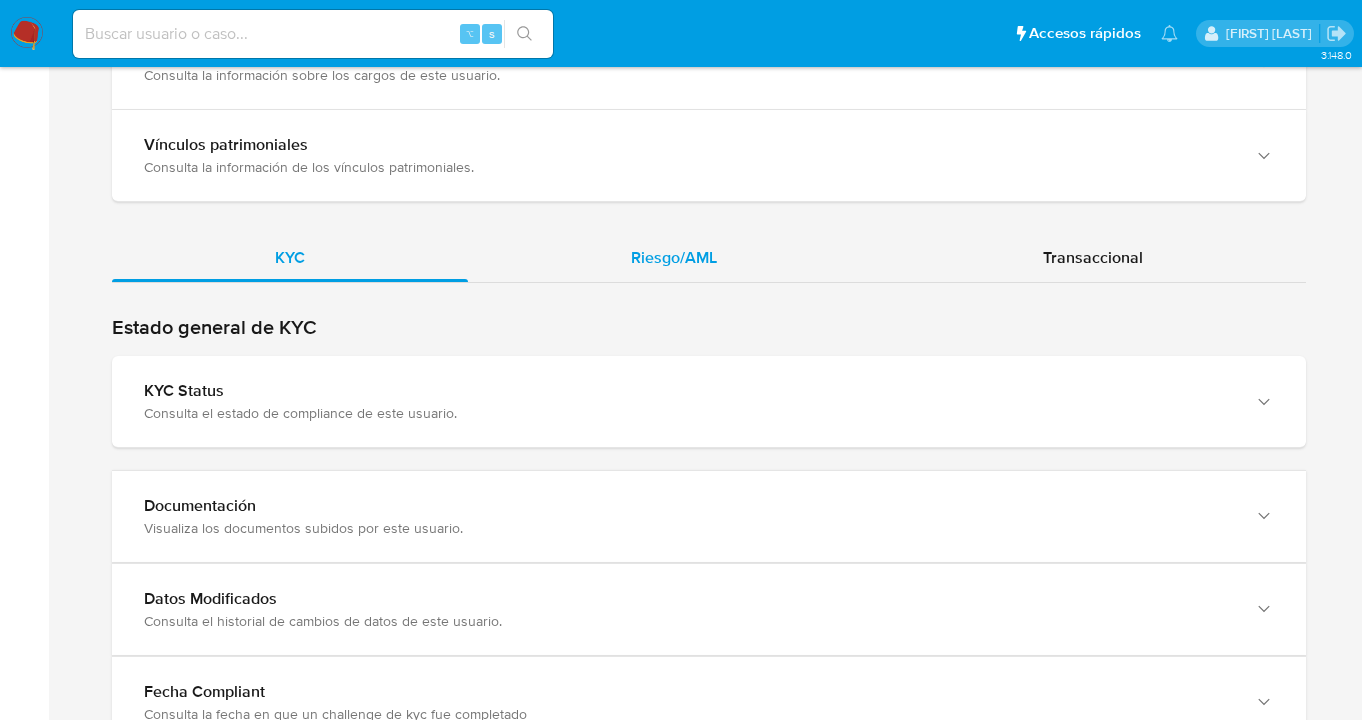 click on "Riesgo/AML" at bounding box center (674, 257) 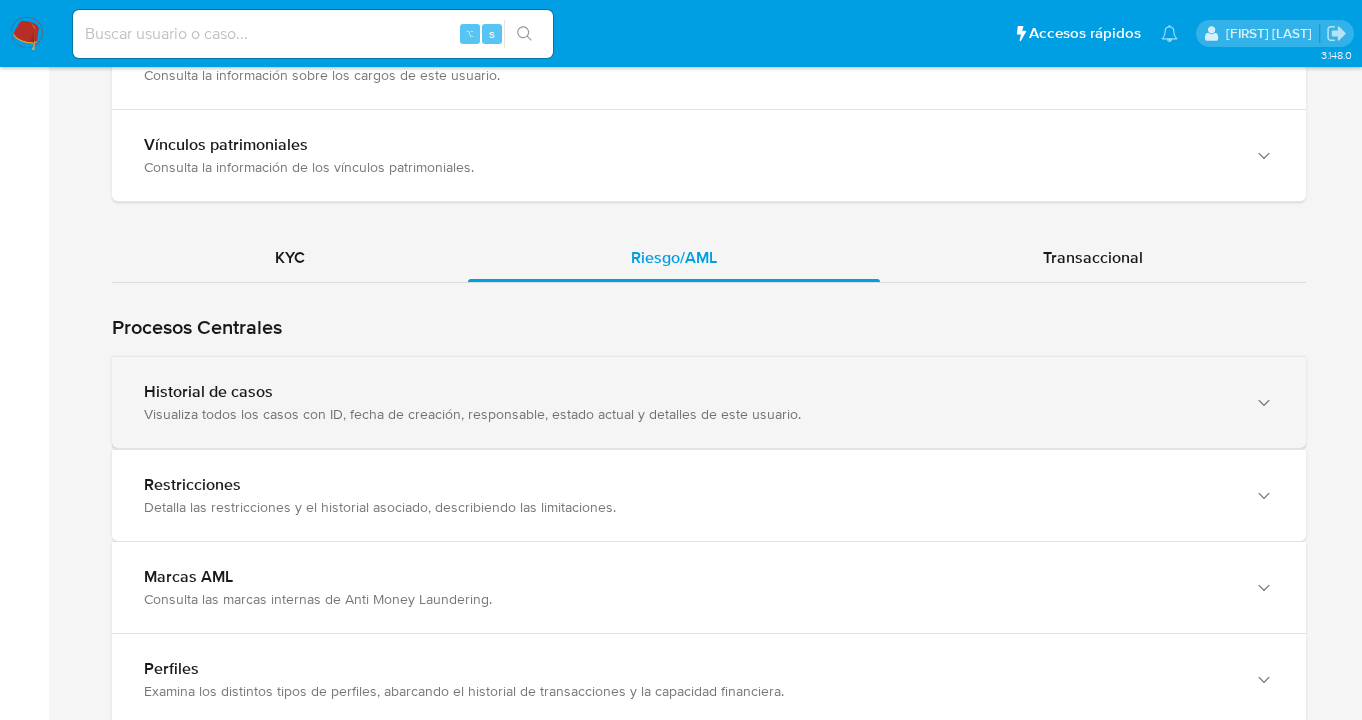 click 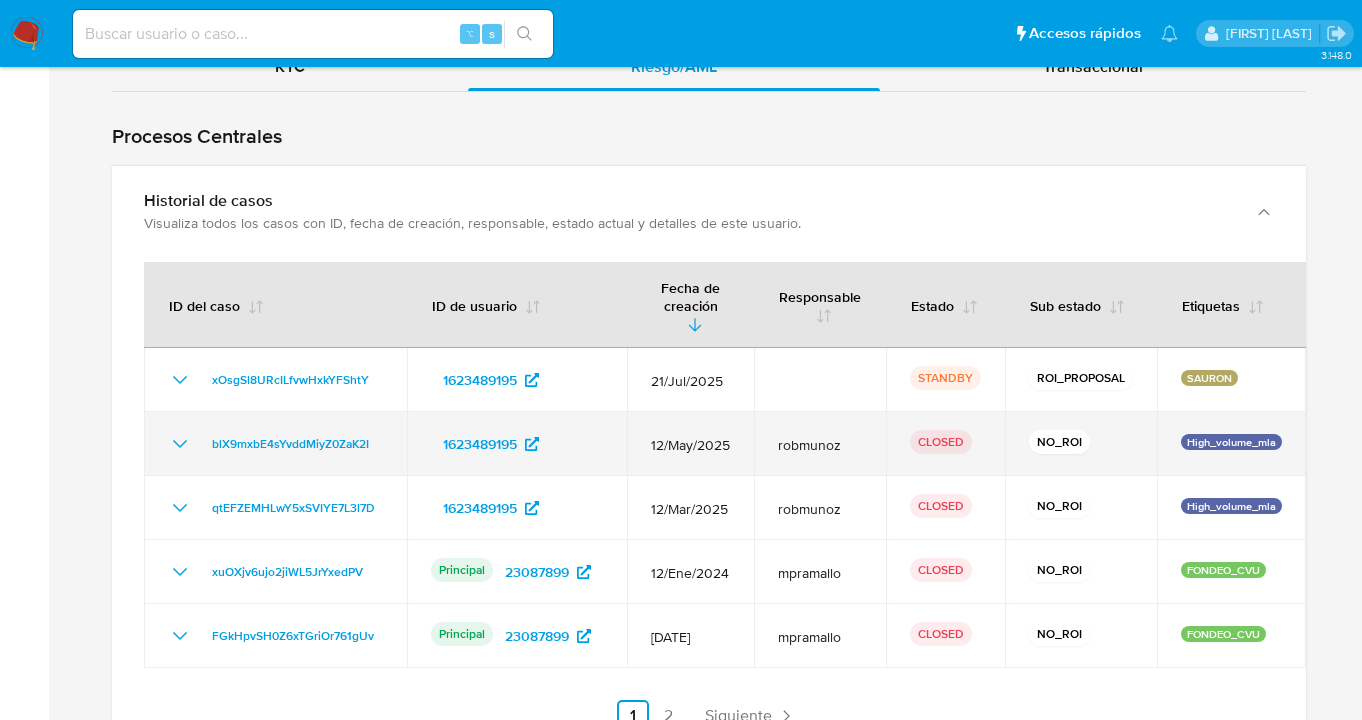 scroll, scrollTop: 2409, scrollLeft: 0, axis: vertical 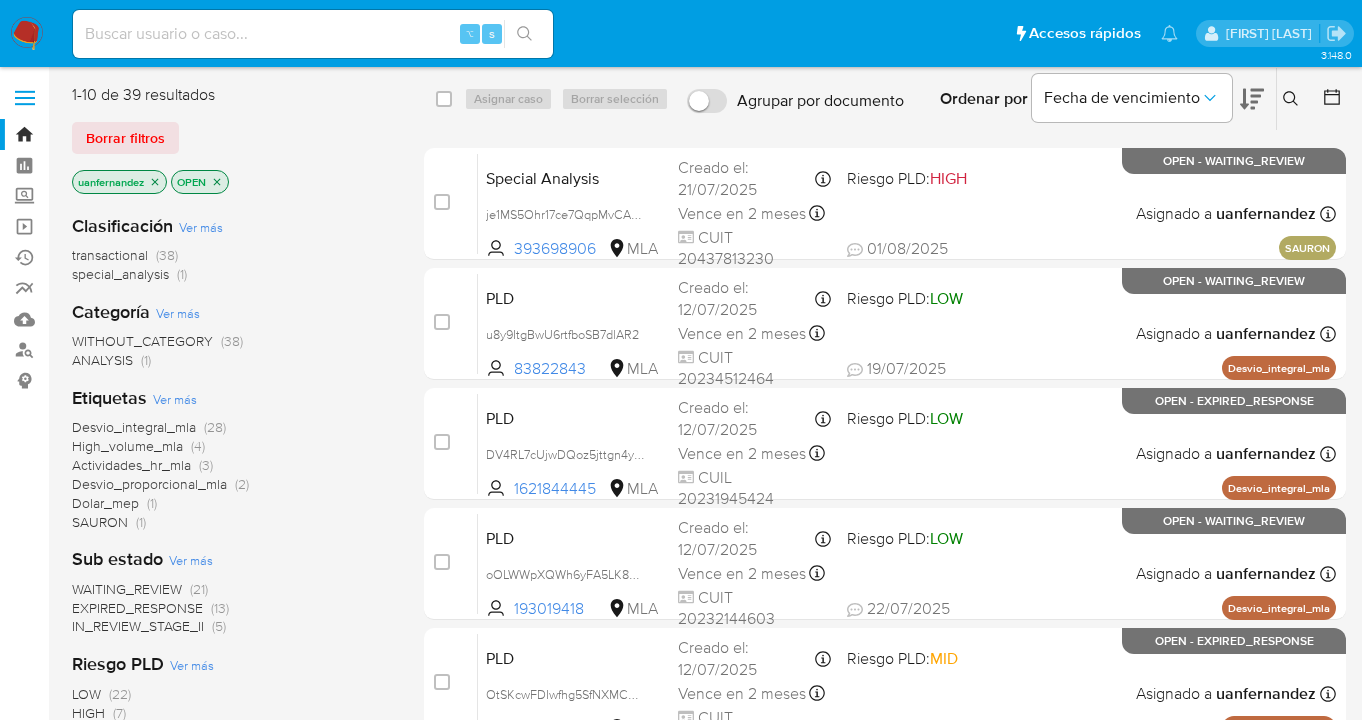drag, startPoint x: 148, startPoint y: 137, endPoint x: 1117, endPoint y: 124, distance: 969.0872 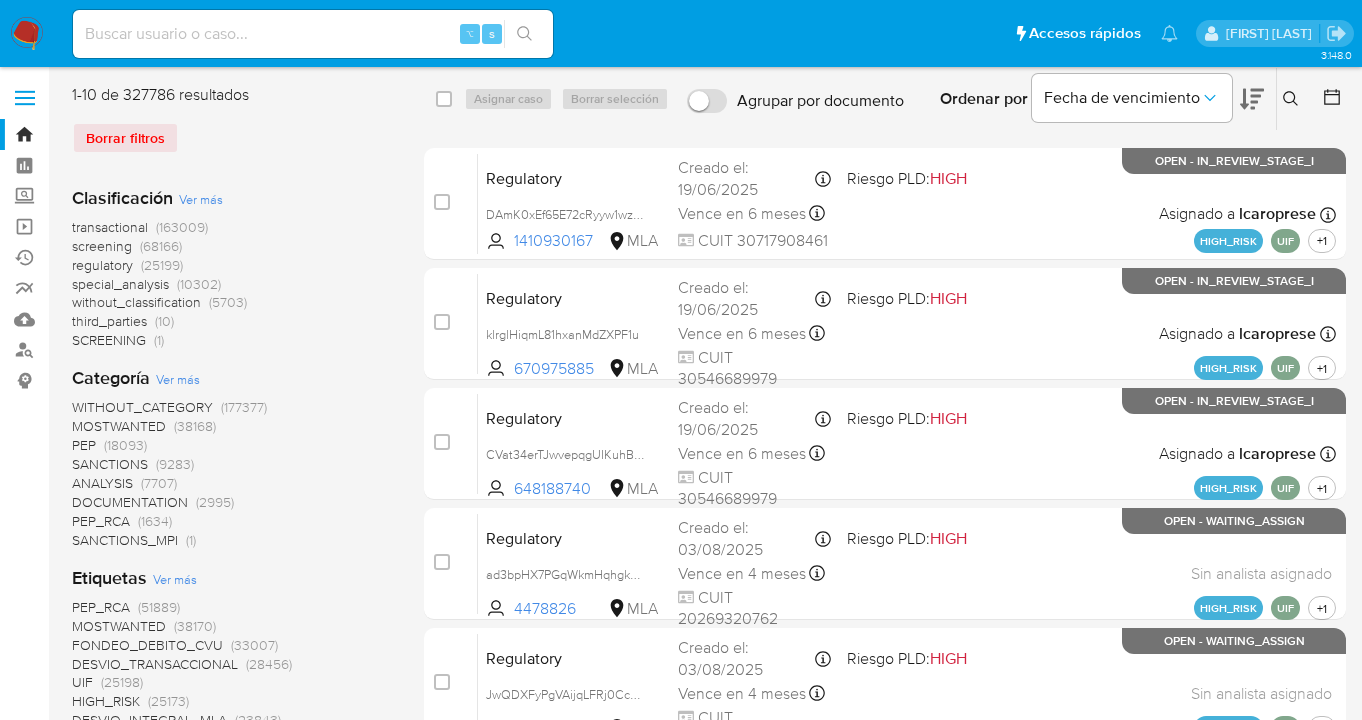 click 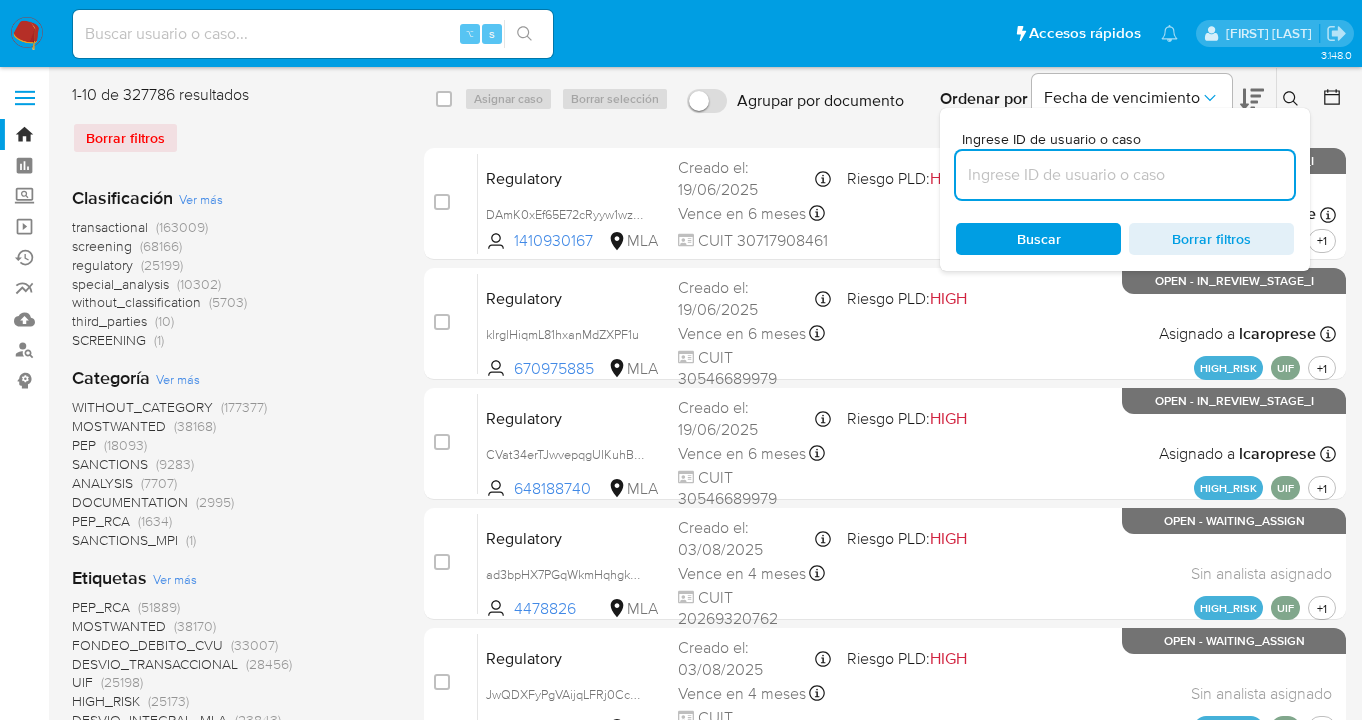 click at bounding box center (1125, 175) 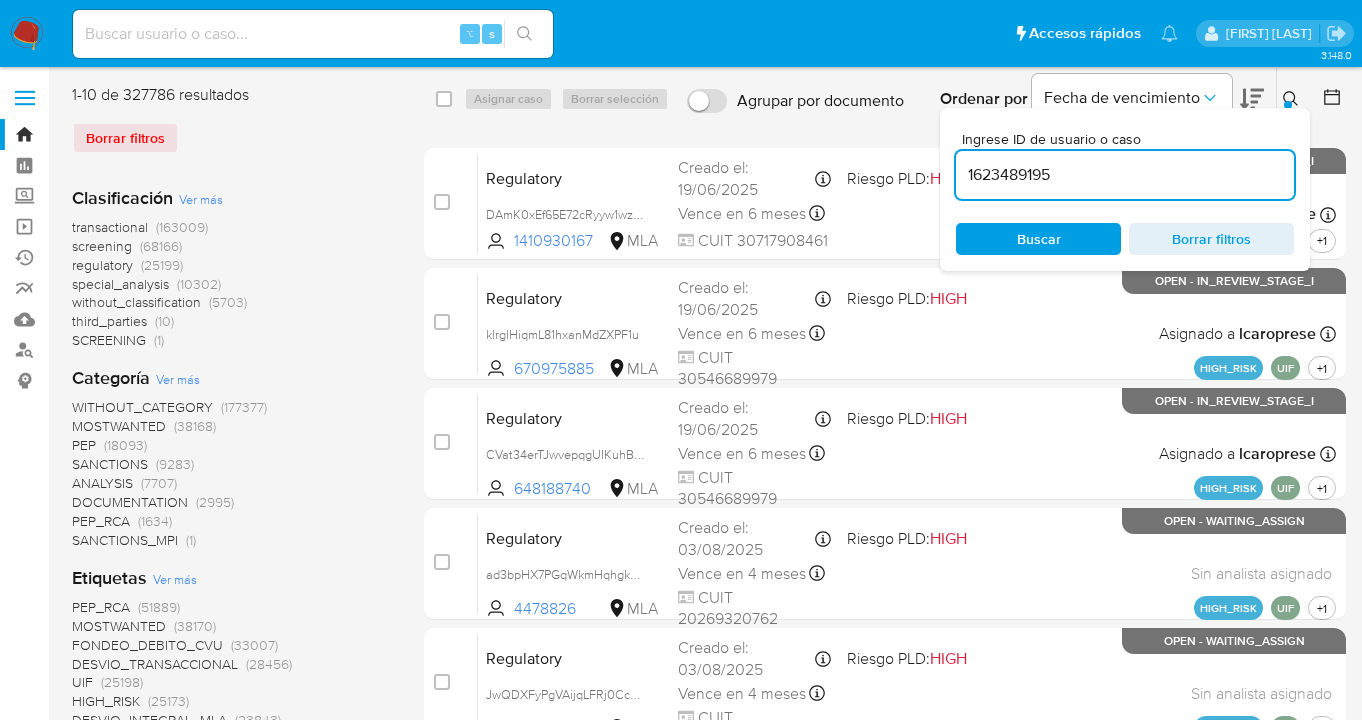 type on "1623489195" 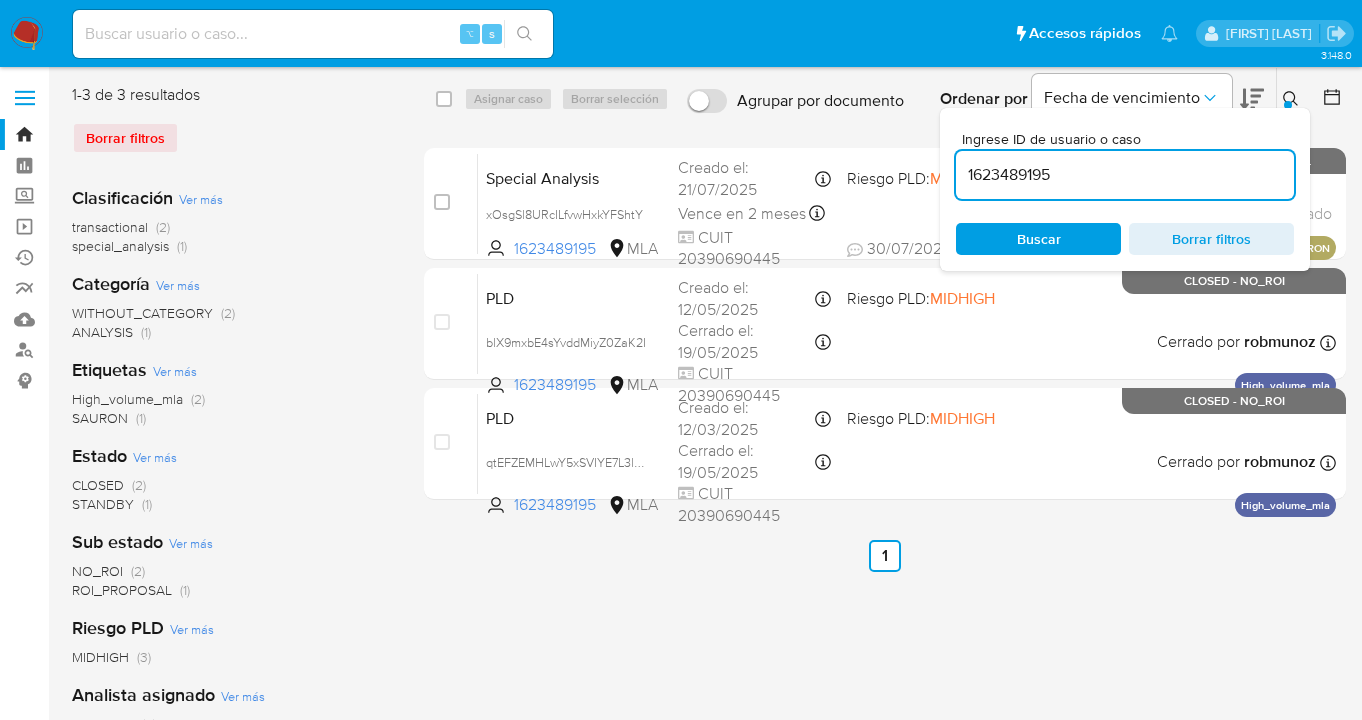 drag, startPoint x: 1293, startPoint y: 101, endPoint x: 1277, endPoint y: 111, distance: 18.867962 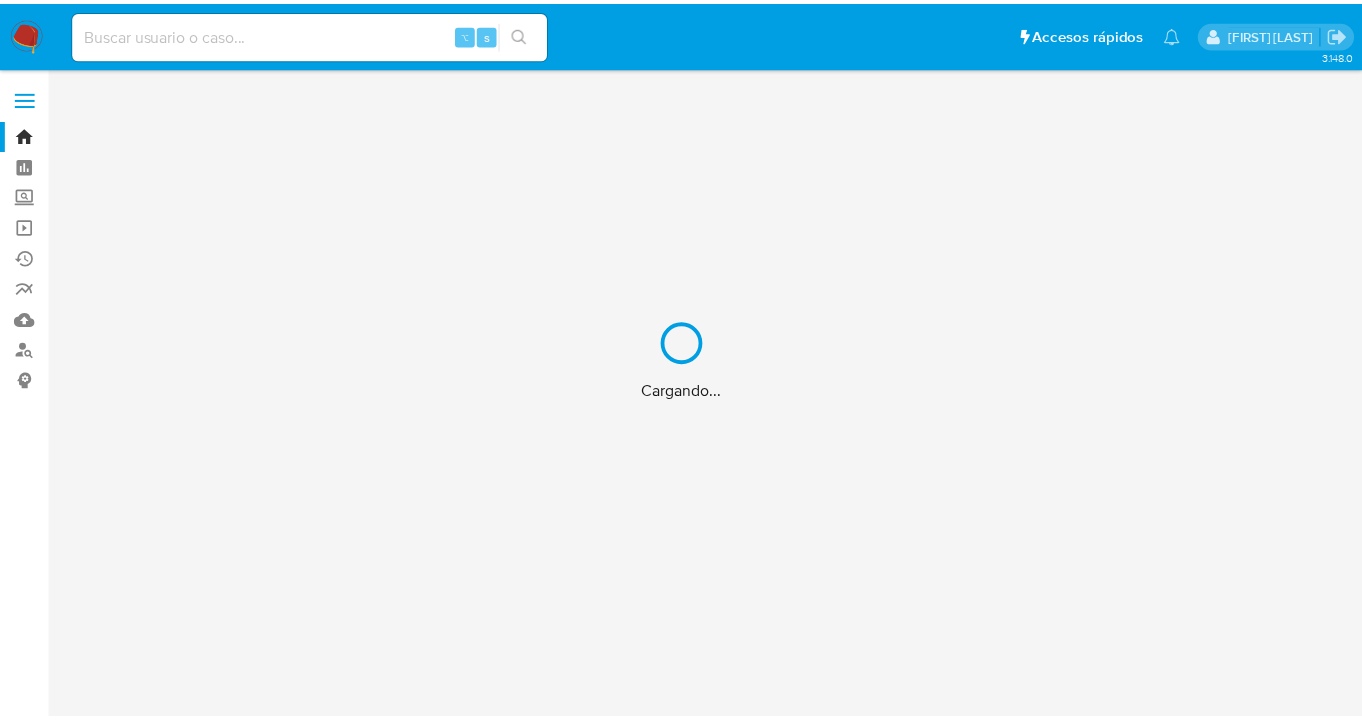 scroll, scrollTop: 0, scrollLeft: 0, axis: both 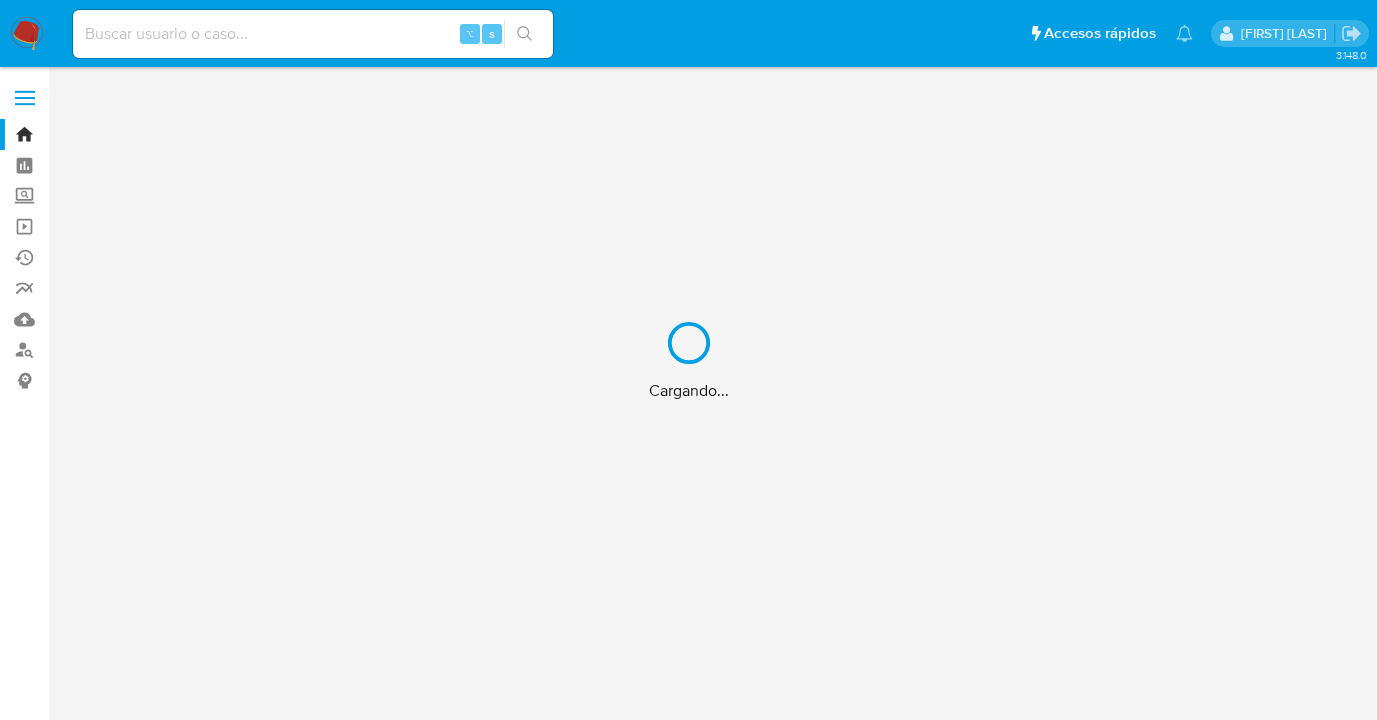 click on "Cargando..." at bounding box center [688, 360] 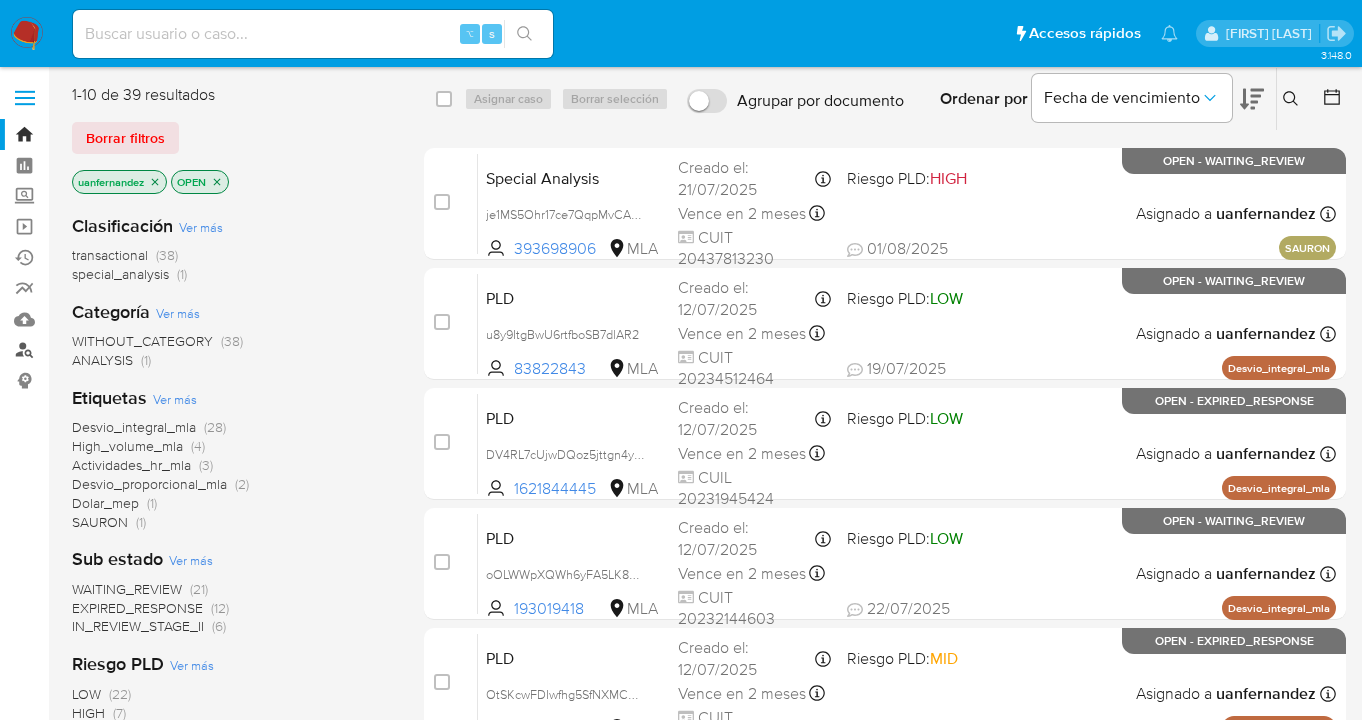 click on "Buscador de personas" at bounding box center (119, 350) 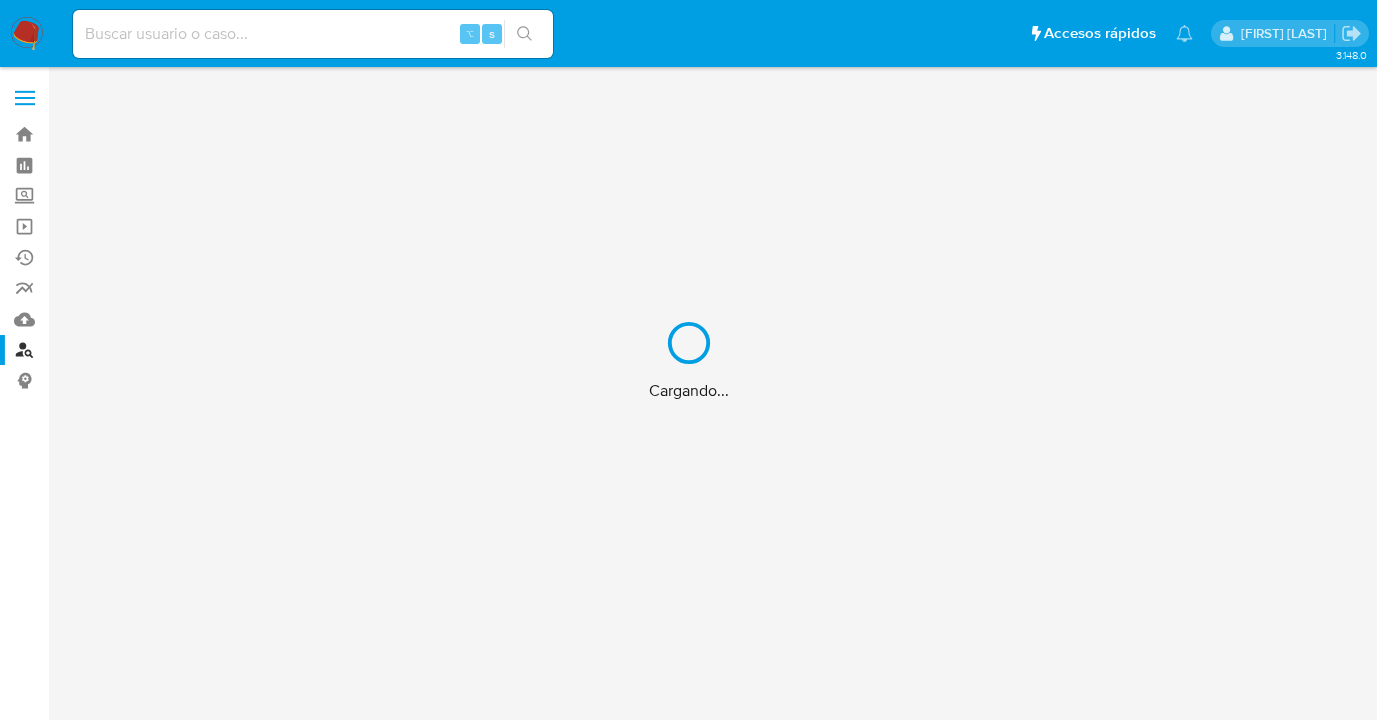 scroll, scrollTop: 0, scrollLeft: 0, axis: both 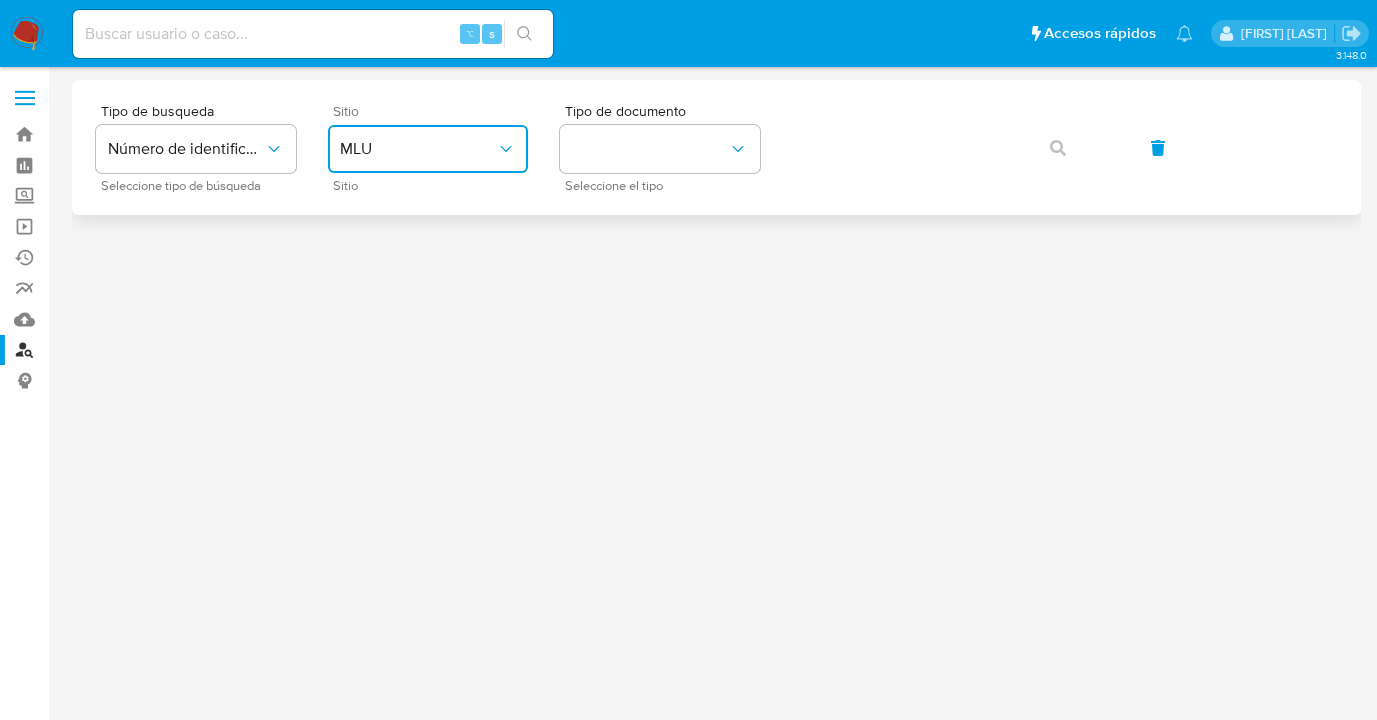 click on "MLU" at bounding box center (418, 149) 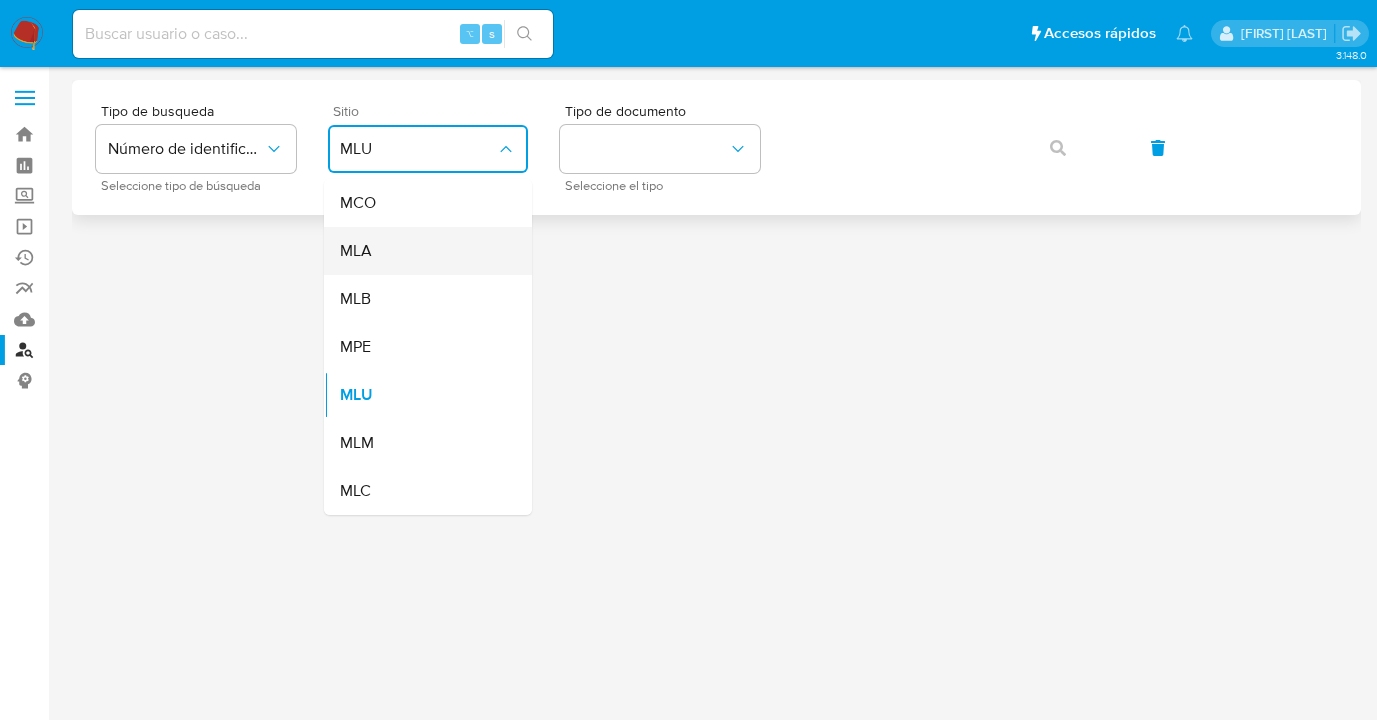 click on "MLA" at bounding box center [422, 251] 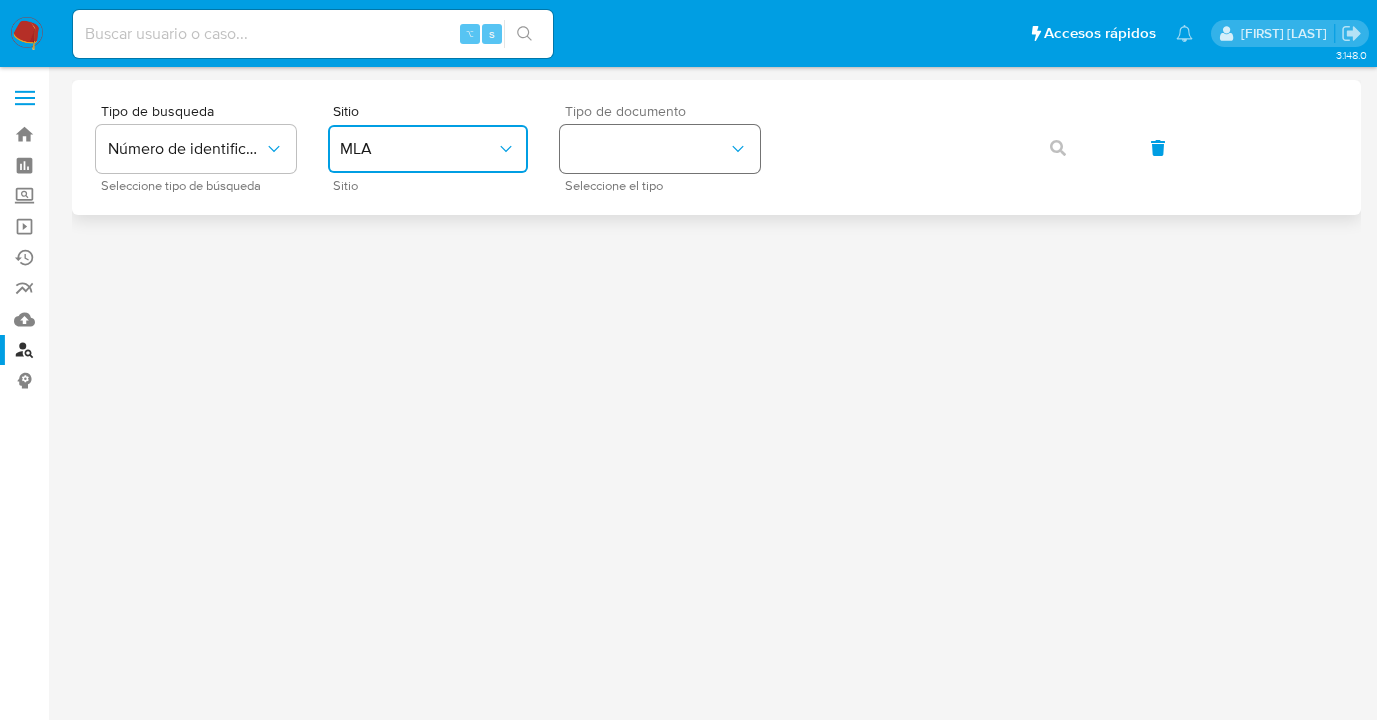 click at bounding box center (660, 149) 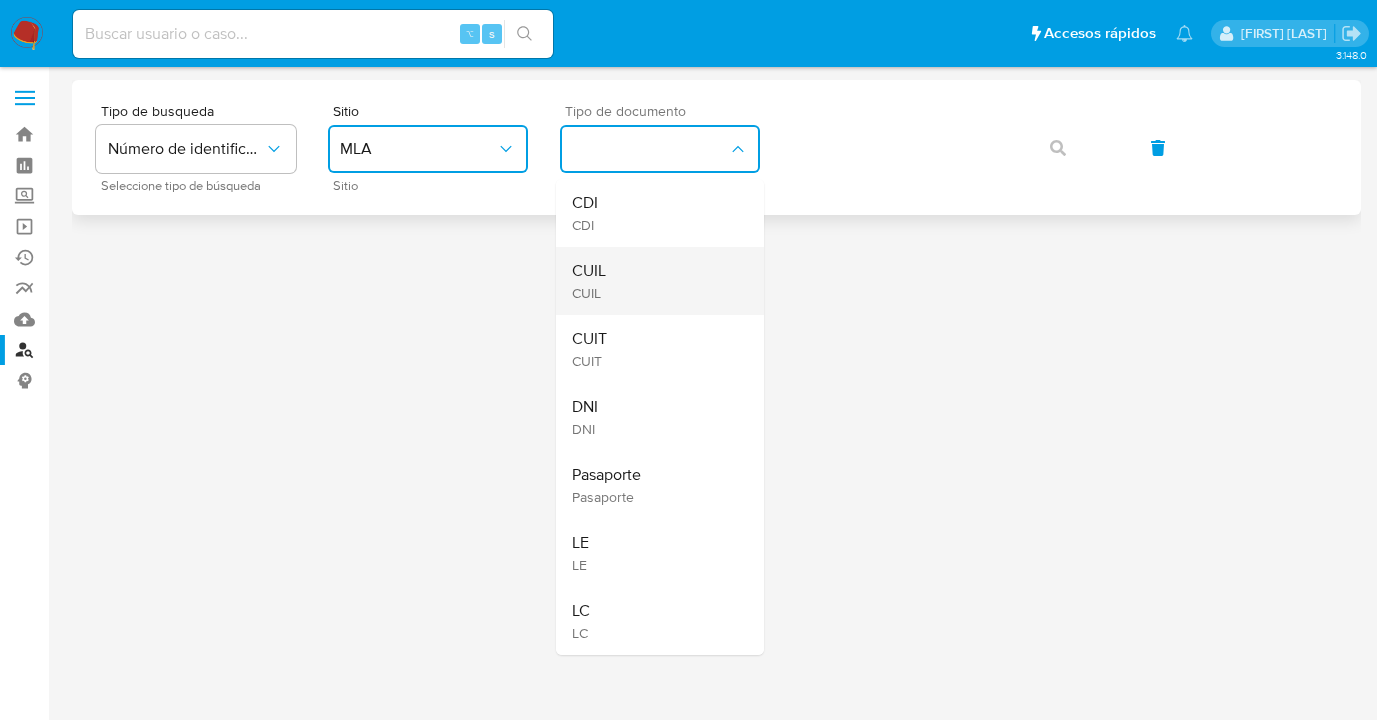 click on "CUIL CUIL" at bounding box center (654, 281) 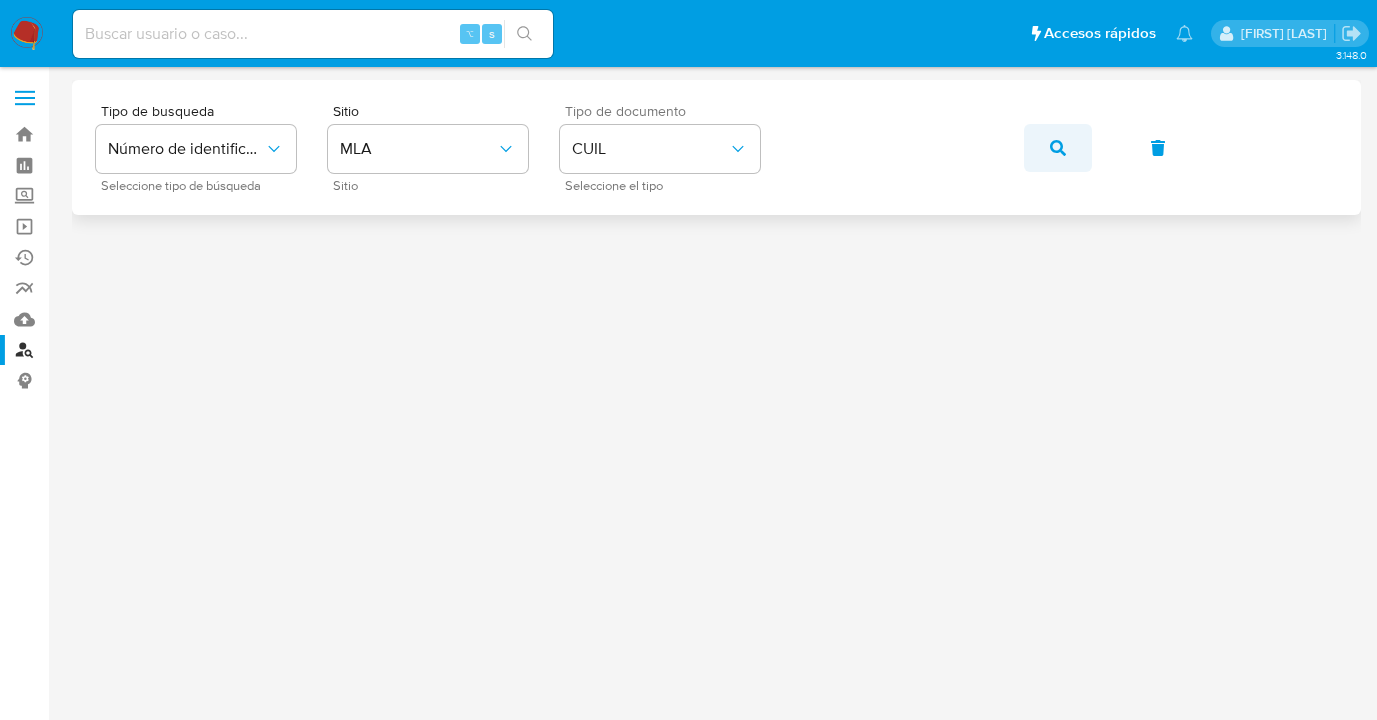 click at bounding box center [1058, 148] 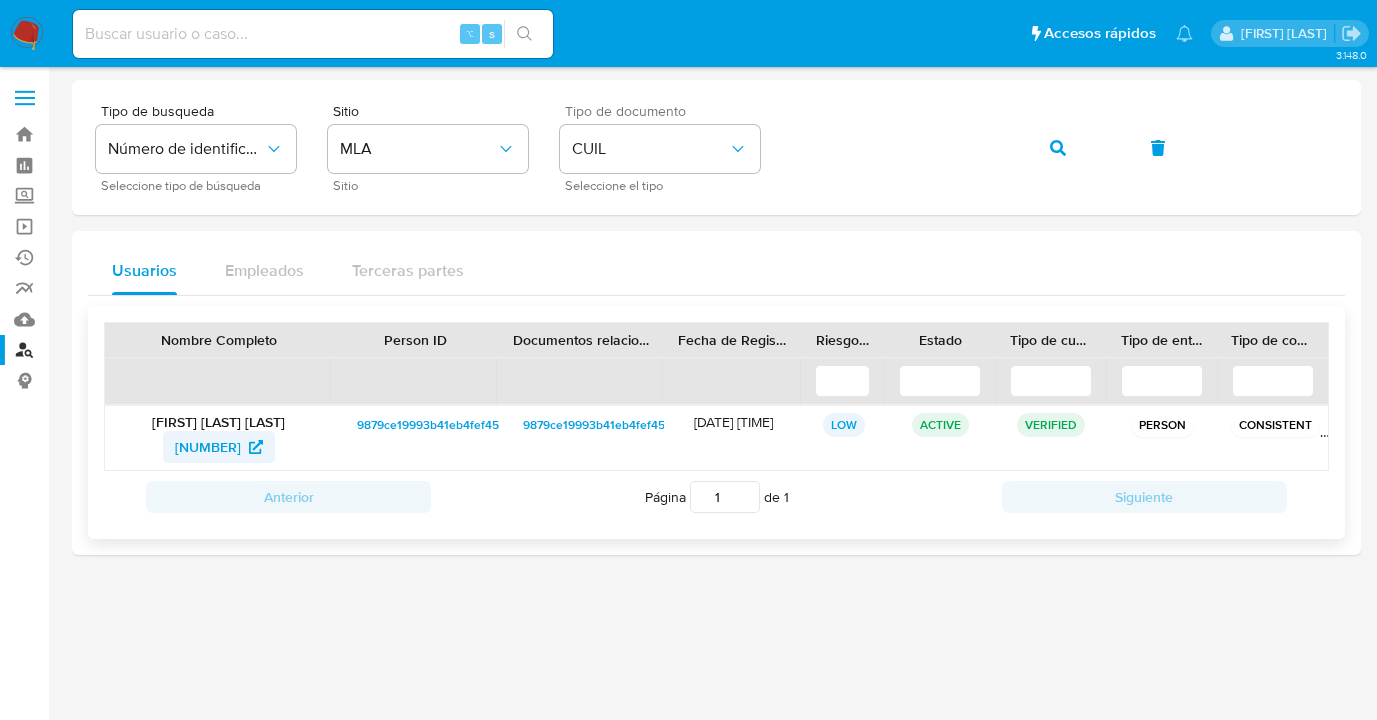 click on "133183754" at bounding box center (208, 447) 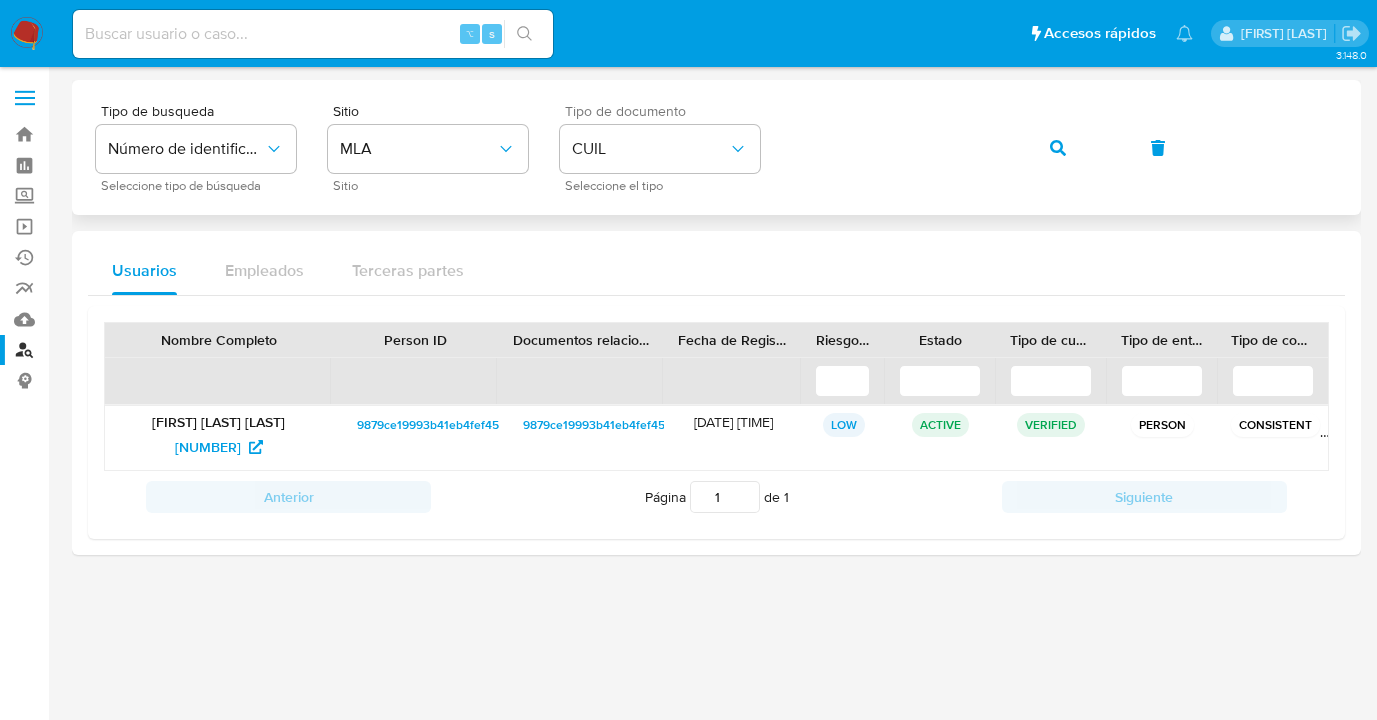 click on "Tipo de busqueda Número de identificación Seleccione tipo de búsqueda Sitio MLA Sitio Tipo de documento CUIL Seleccione el tipo" at bounding box center [716, 147] 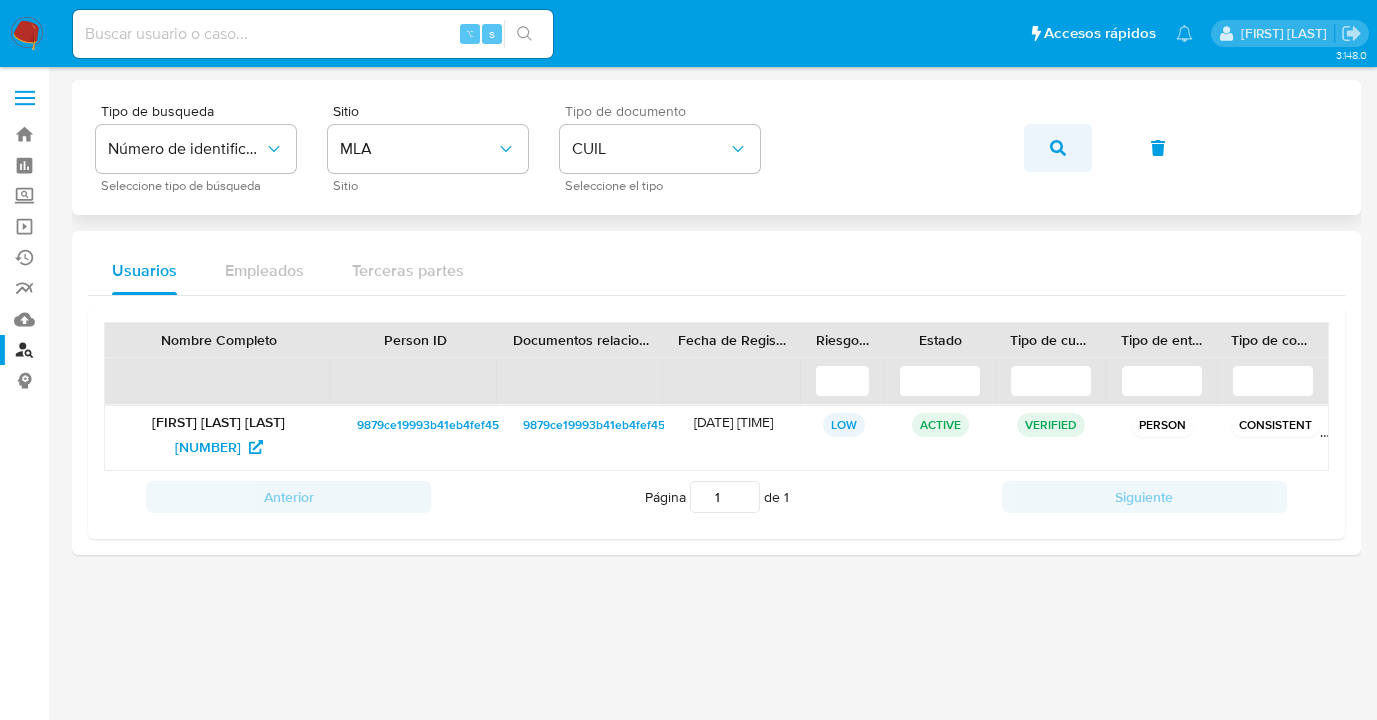 click at bounding box center [1058, 148] 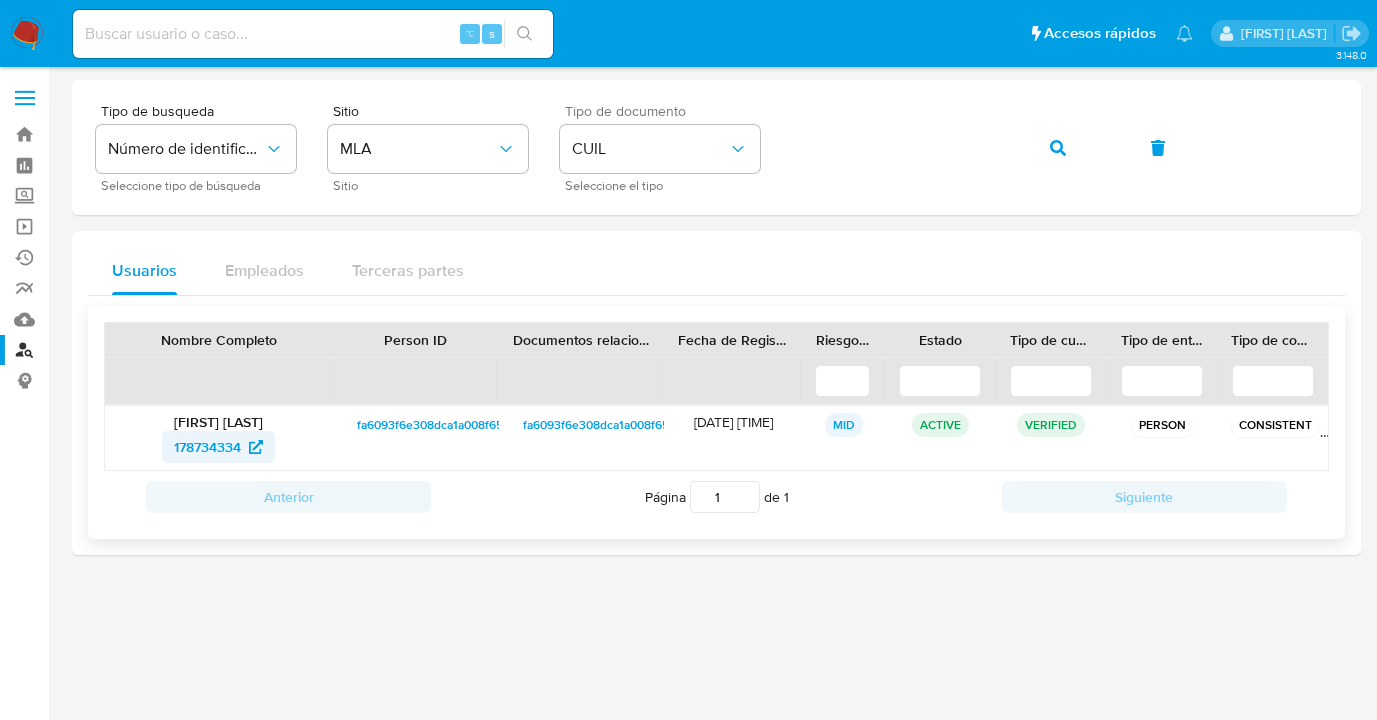 click on "178734334" at bounding box center (207, 447) 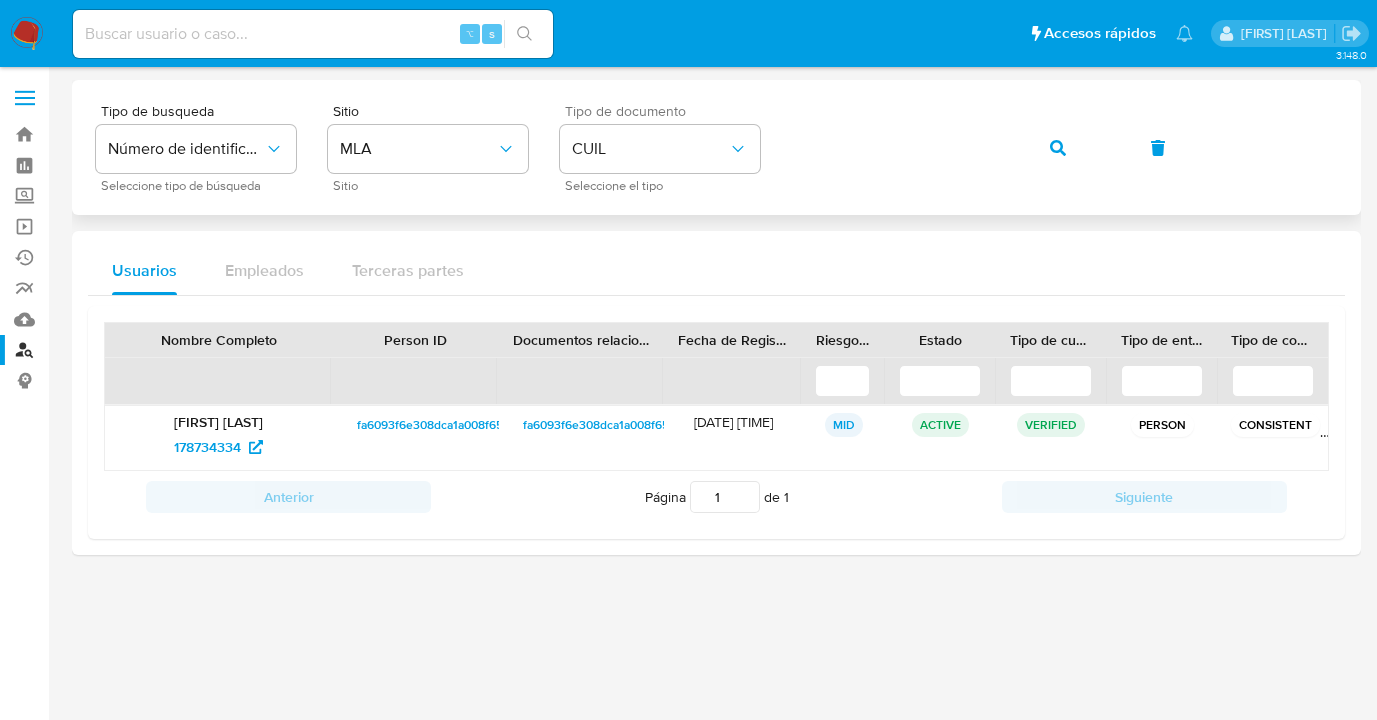 click on "Tipo de busqueda Número de identificación Seleccione tipo de búsqueda Sitio MLA Sitio Tipo de documento CUIL Seleccione el tipo" at bounding box center [716, 147] 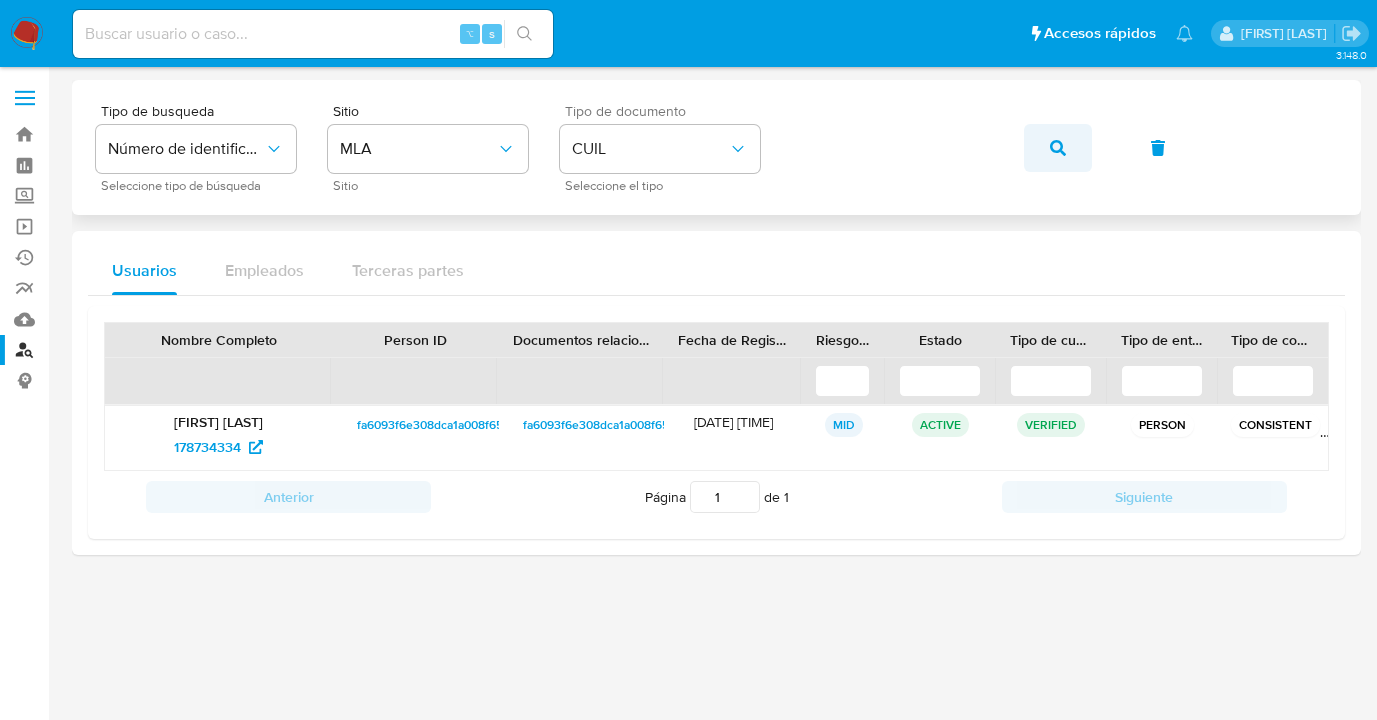 click 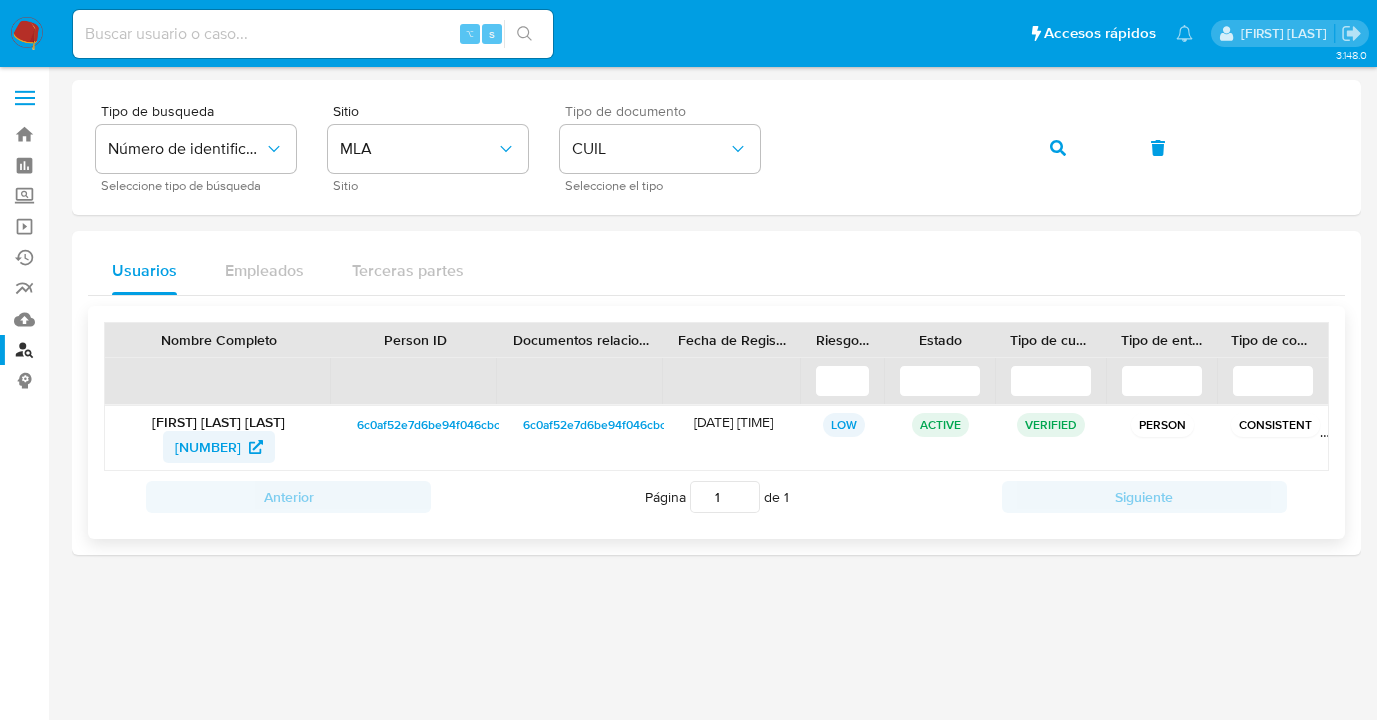 click on "[PHONE]" at bounding box center [208, 447] 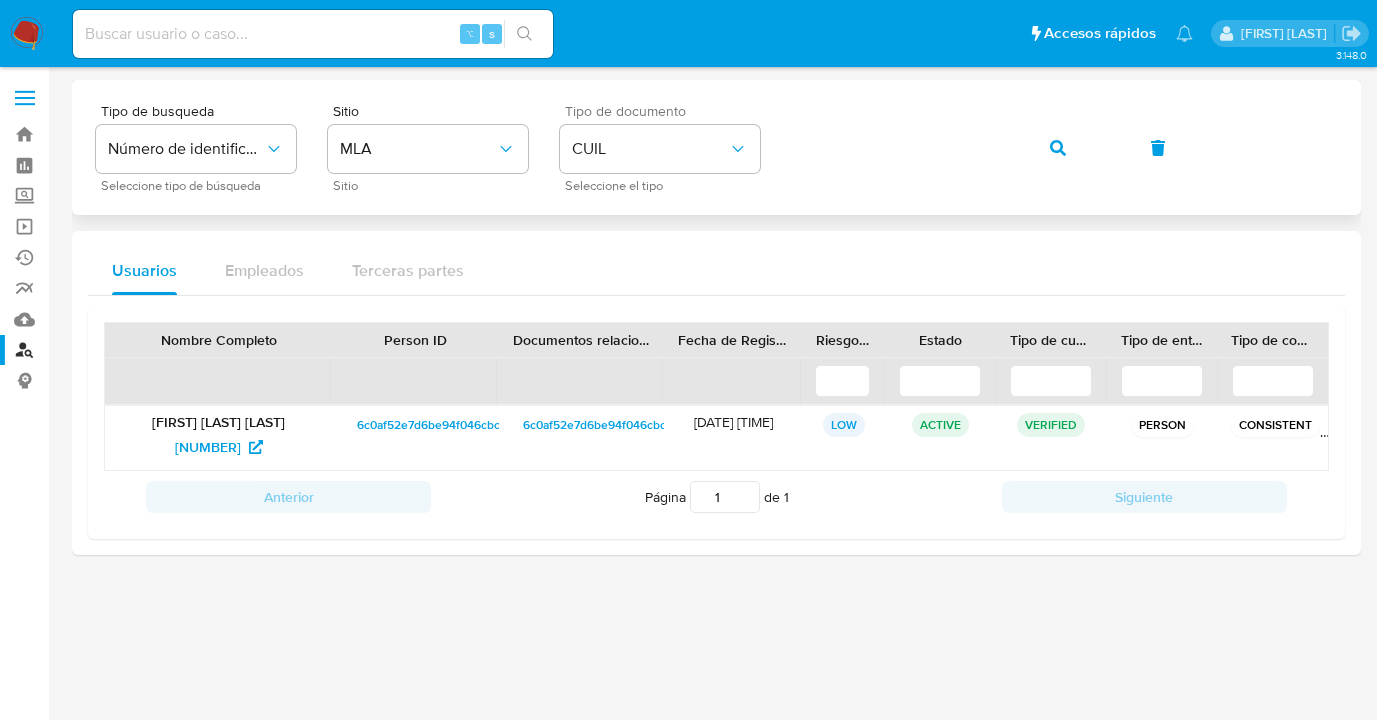 click on "Tipo de busqueda Número de identificación Seleccione tipo de búsqueda Sitio MLA Sitio Tipo de documento CUIL Seleccione el tipo" at bounding box center [716, 147] 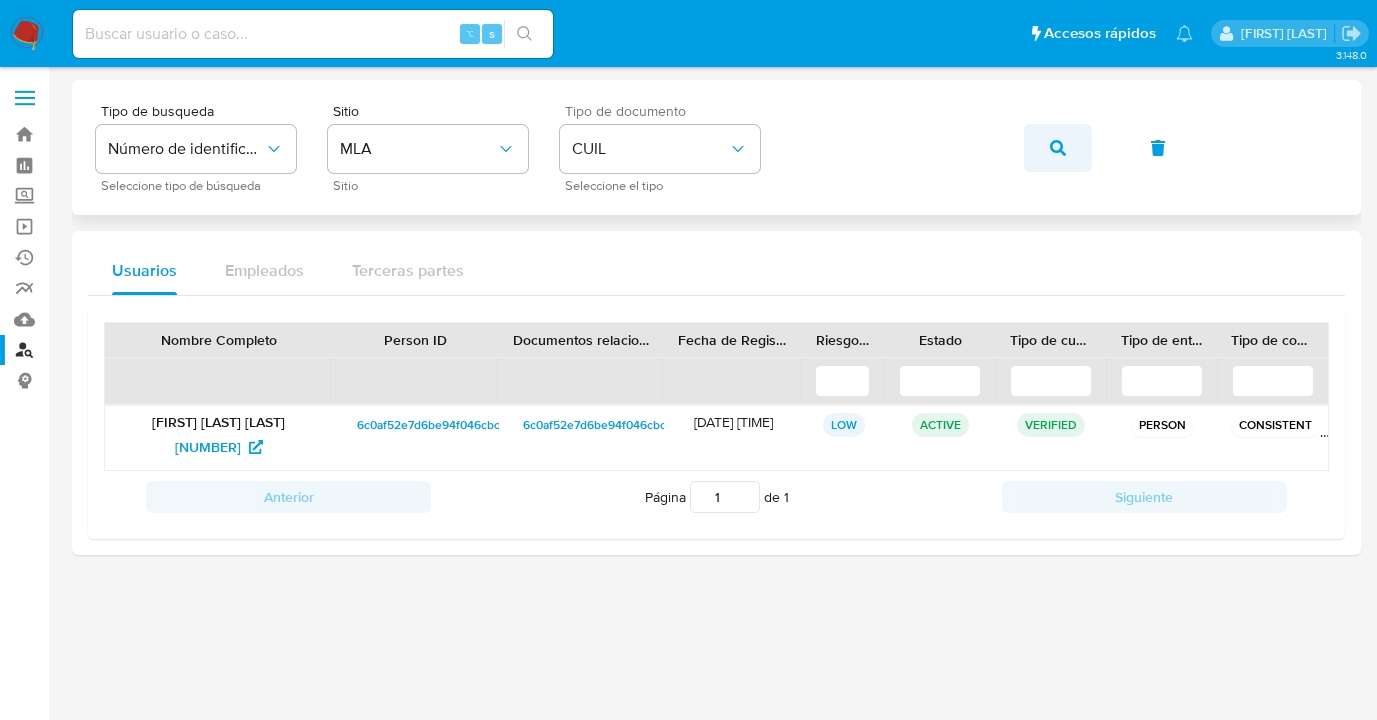 click at bounding box center (1058, 148) 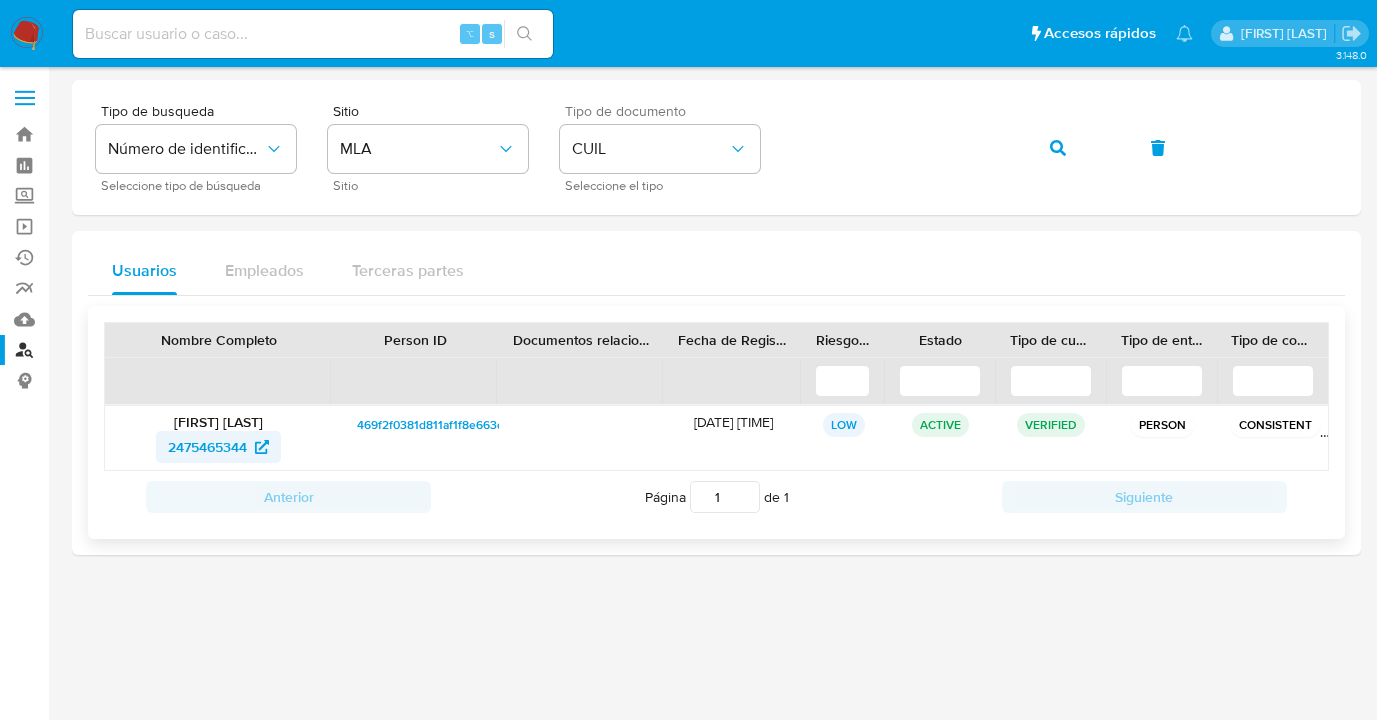 click on "2475465344" at bounding box center [207, 447] 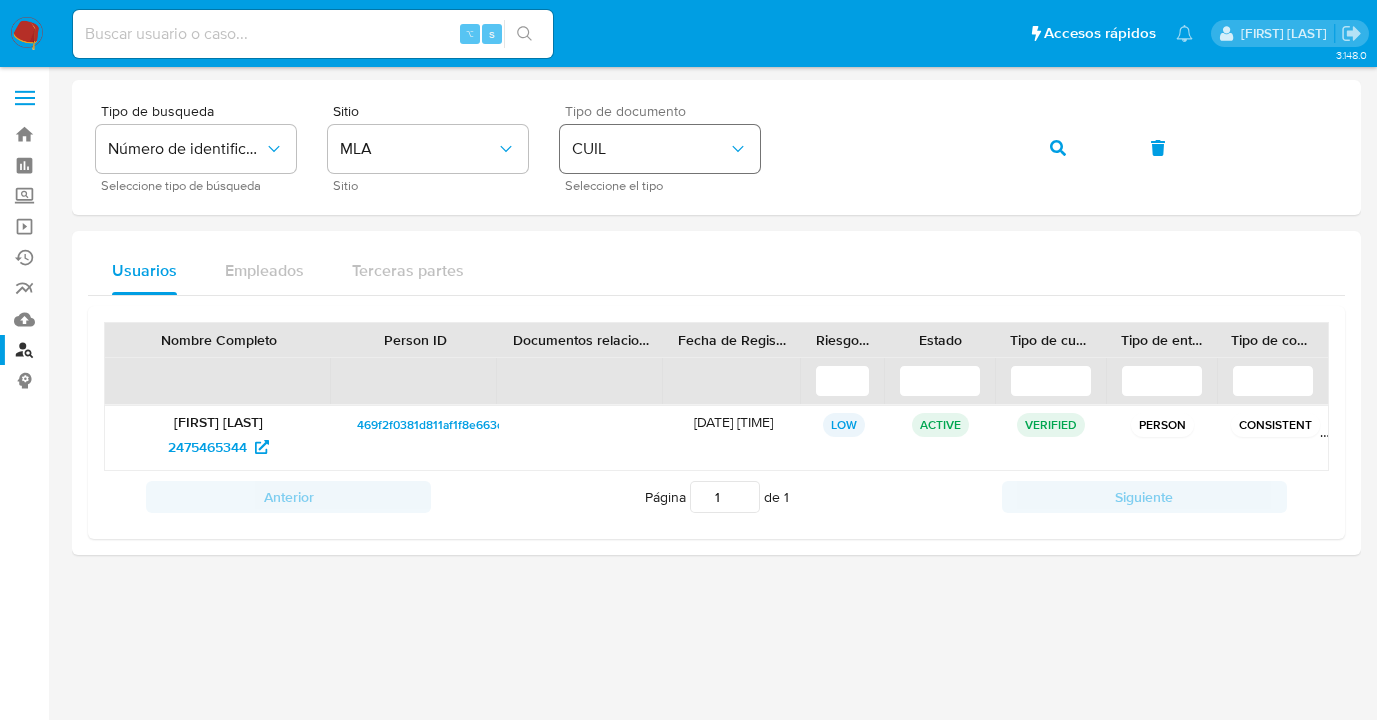 click on "Tipo de busqueda Número de identificación Seleccione tipo de búsqueda Sitio MLA Sitio Tipo de documento CUIL Seleccione el tipo" at bounding box center (716, 147) 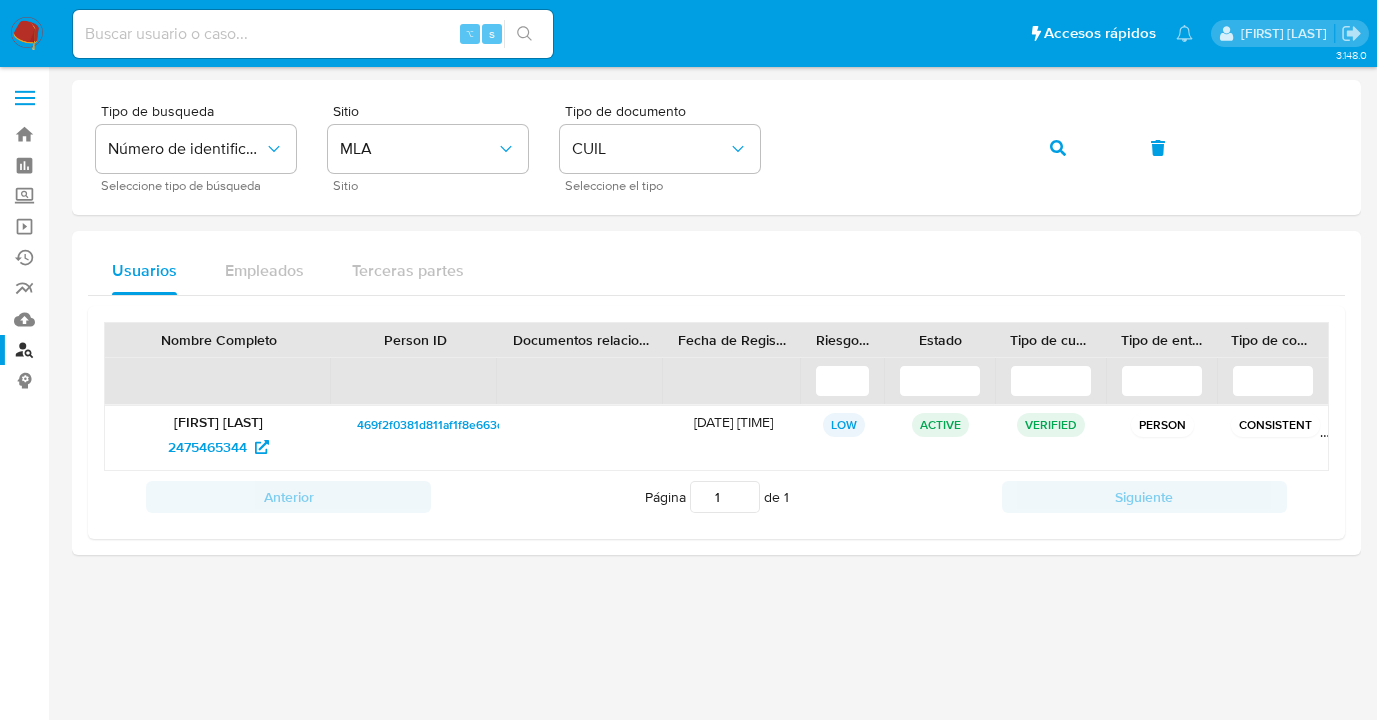 drag, startPoint x: 1055, startPoint y: 144, endPoint x: 978, endPoint y: 77, distance: 102.0686 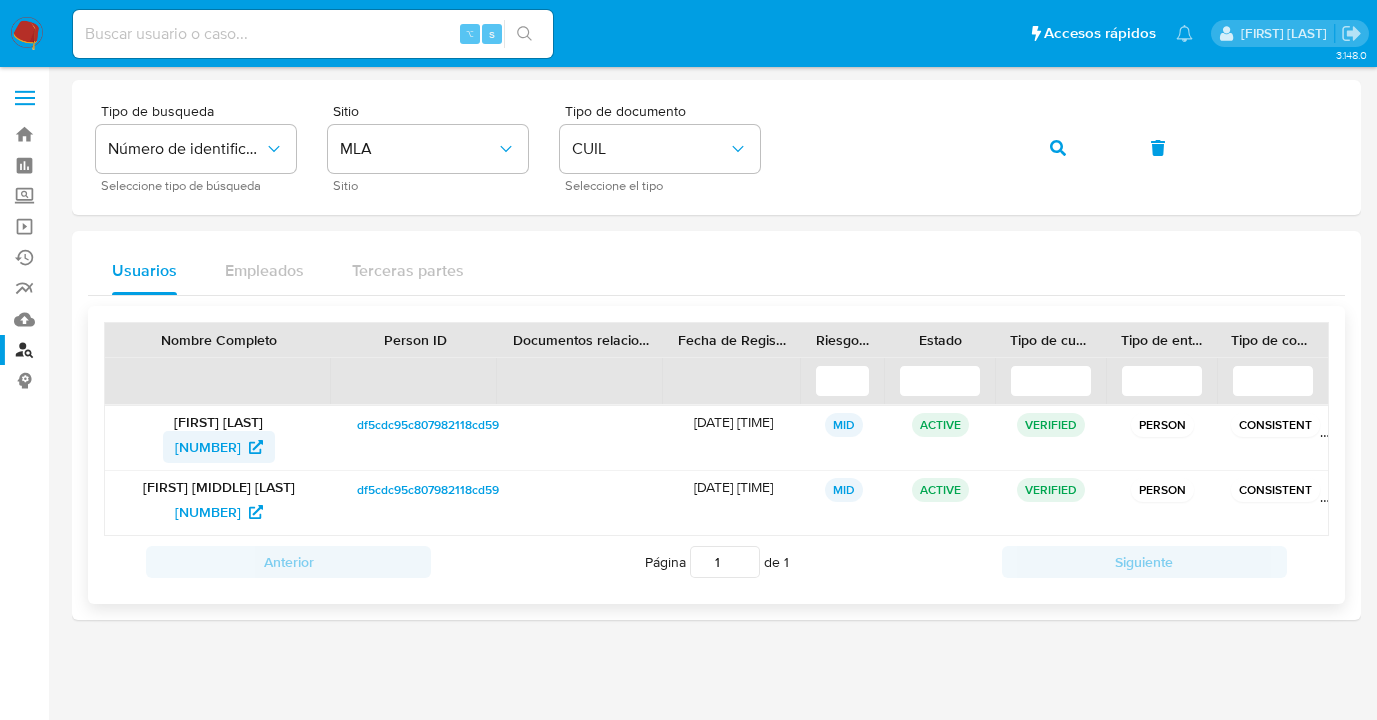 click on "58497089" at bounding box center [208, 447] 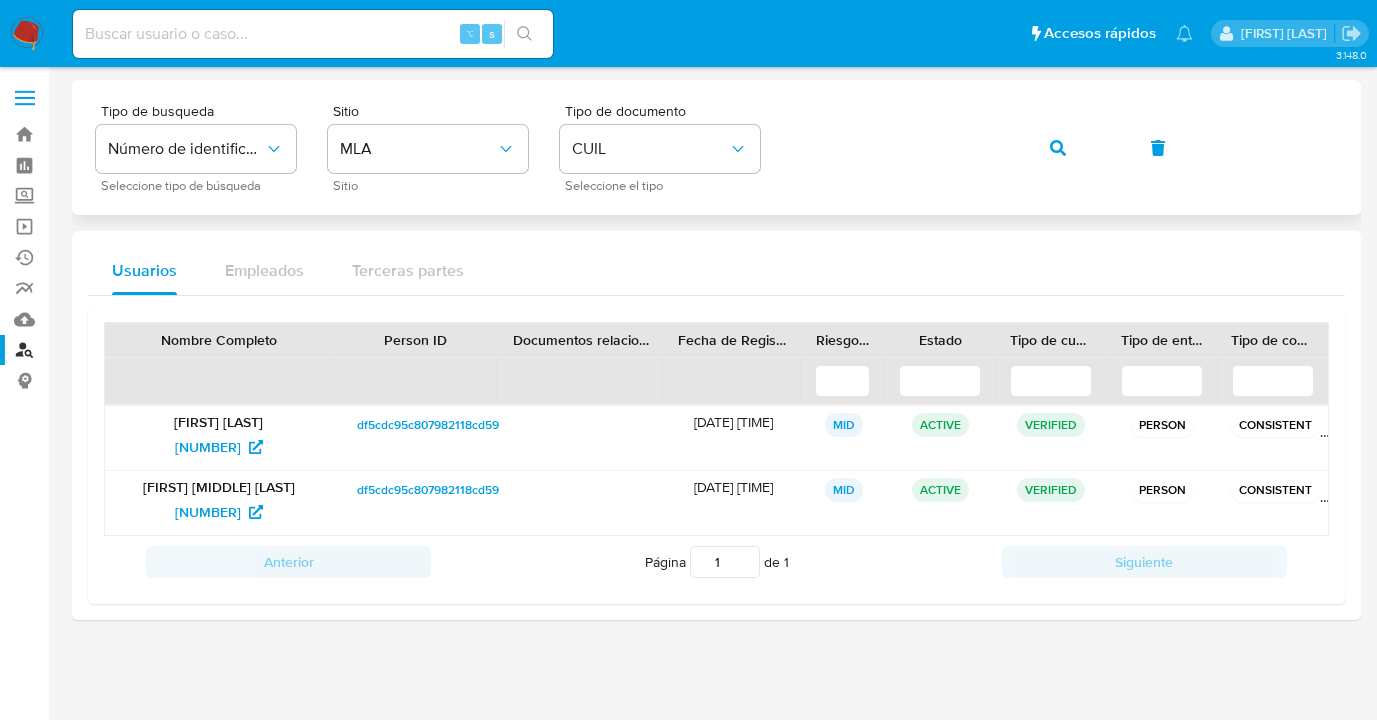 click on "Tipo de busqueda Número de identificación Seleccione tipo de búsqueda Sitio MLA Sitio Tipo de documento CUIL Seleccione el tipo" at bounding box center [716, 147] 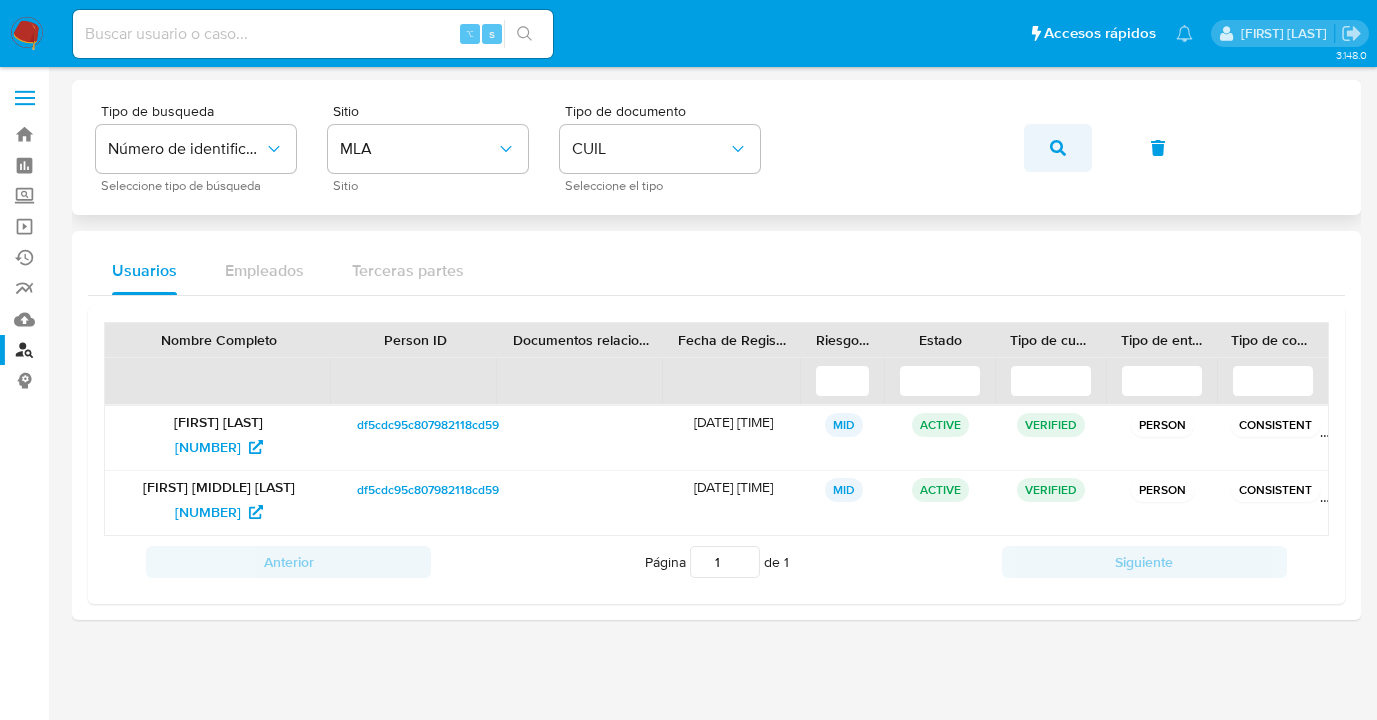 drag, startPoint x: 1054, startPoint y: 148, endPoint x: 1009, endPoint y: 158, distance: 46.09772 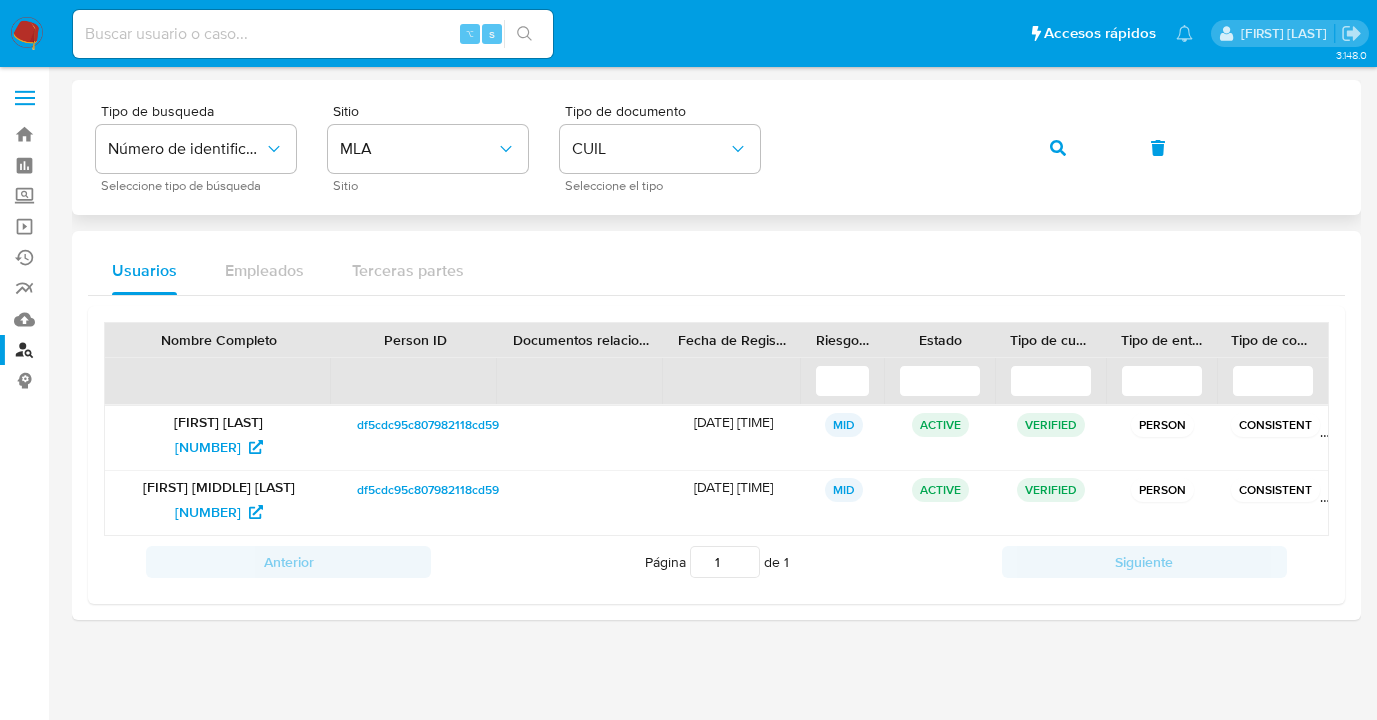 click 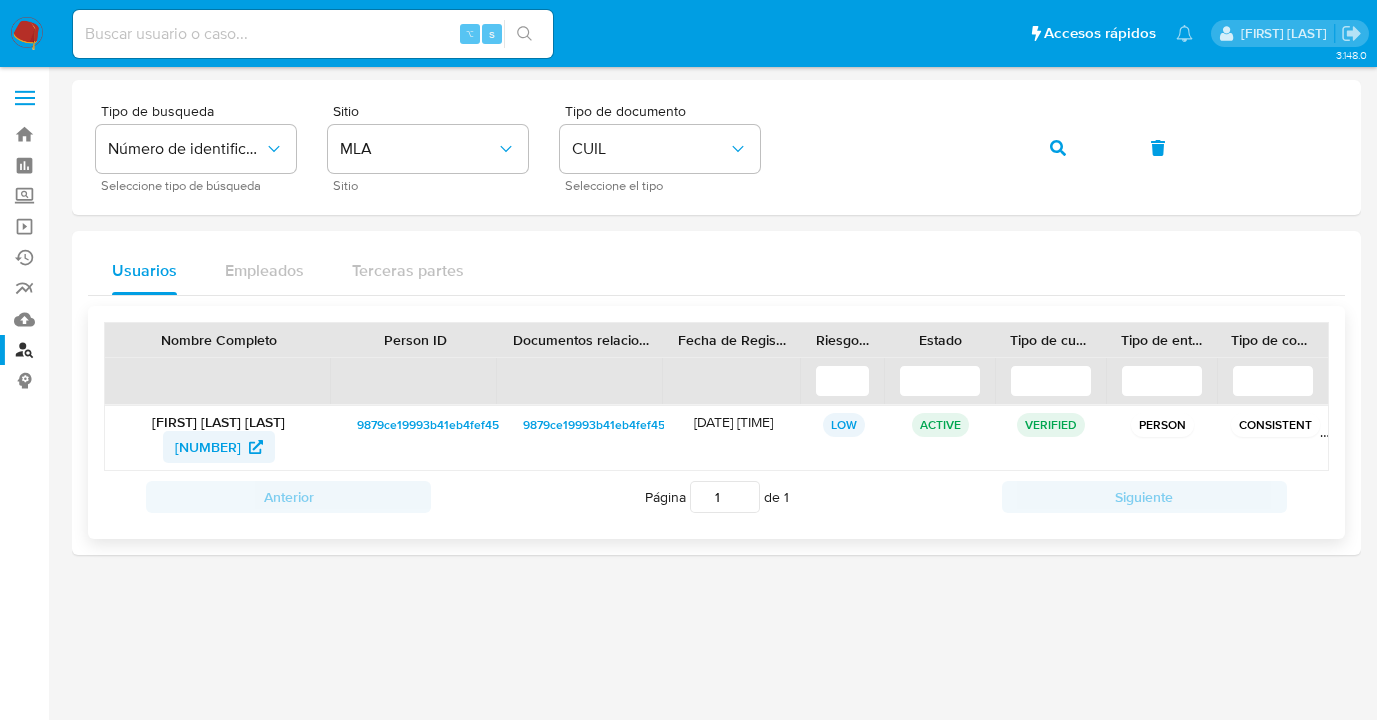 click on "133183754" at bounding box center (208, 447) 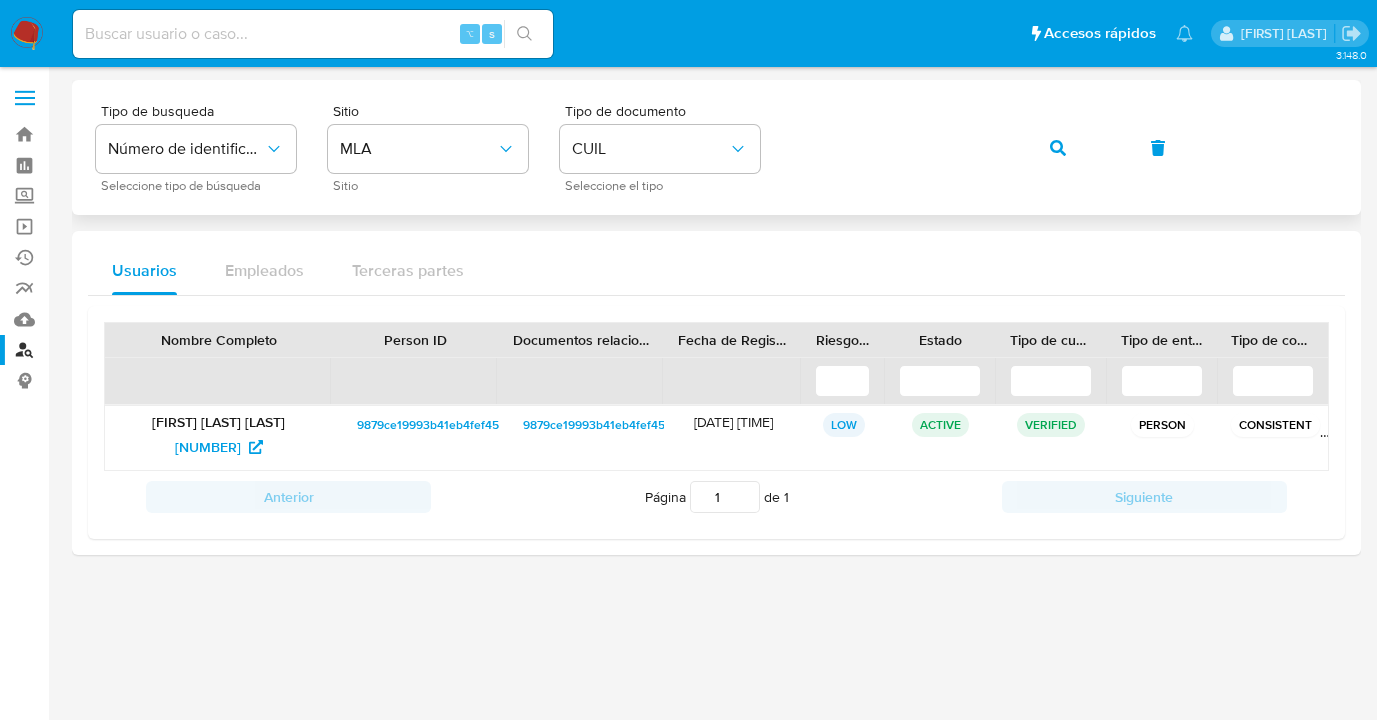 click on "Tipo de busqueda Número de identificación Seleccione tipo de búsqueda Sitio MLA Sitio Tipo de documento CUIL Seleccione el tipo" at bounding box center [716, 147] 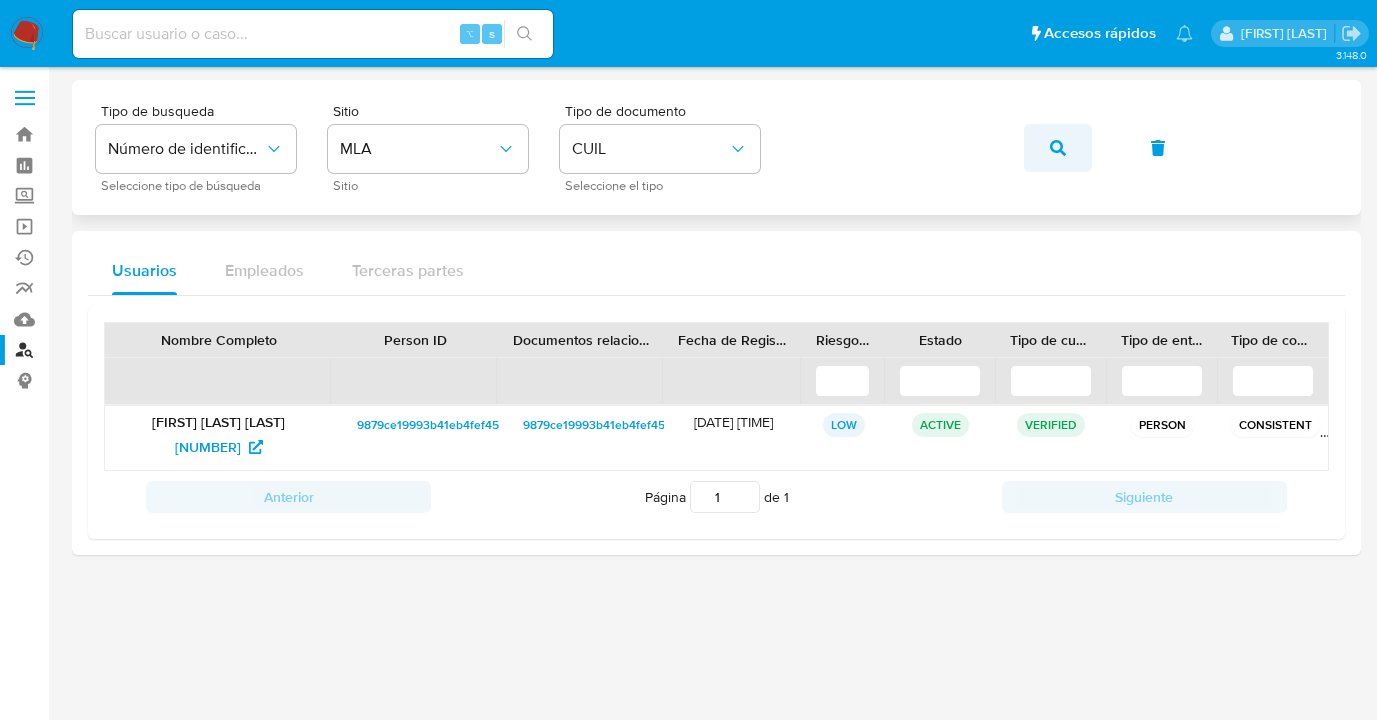 click 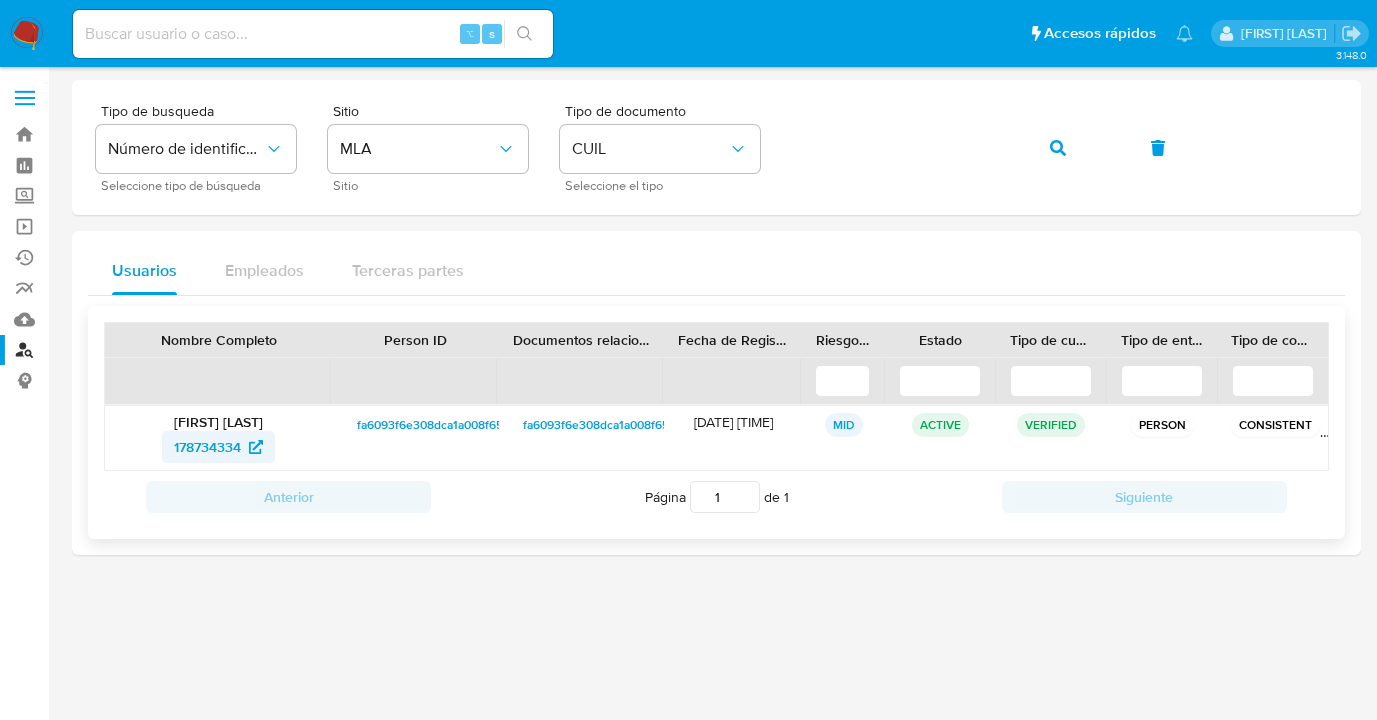 click on "178734334" at bounding box center [207, 447] 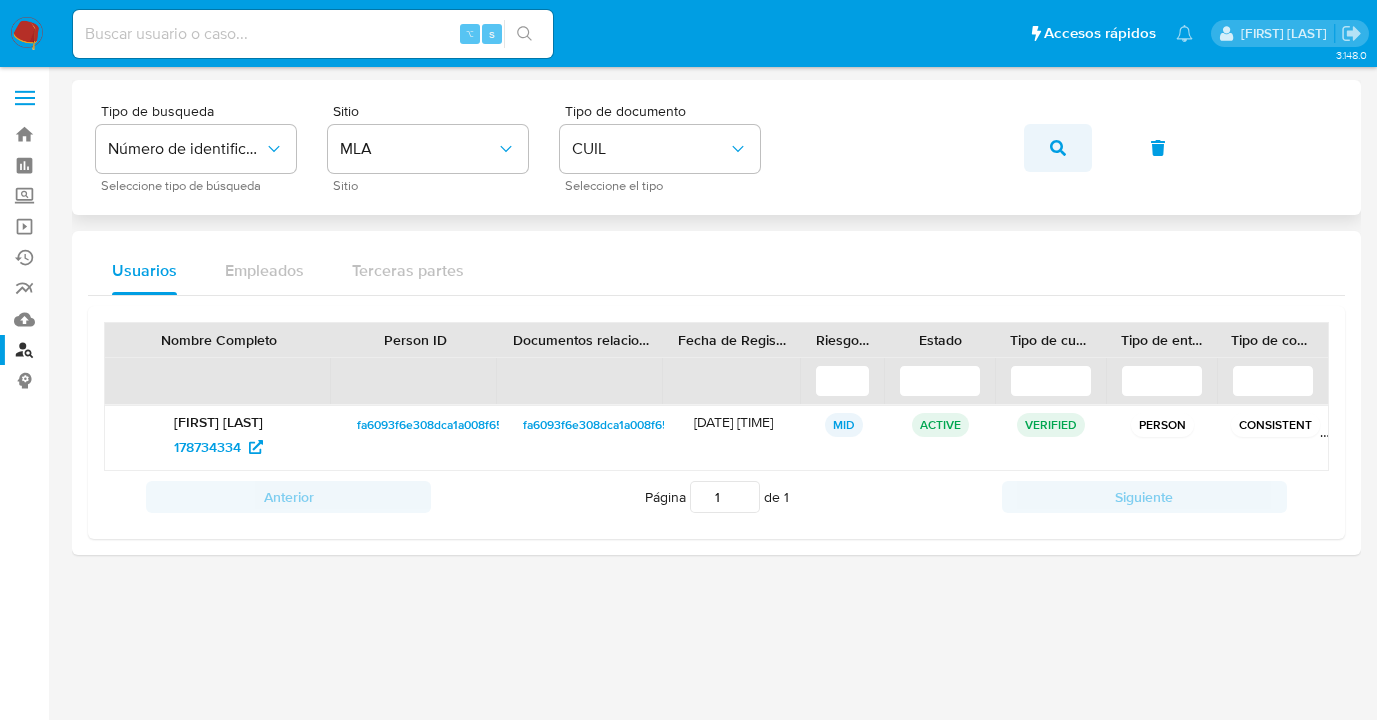 click 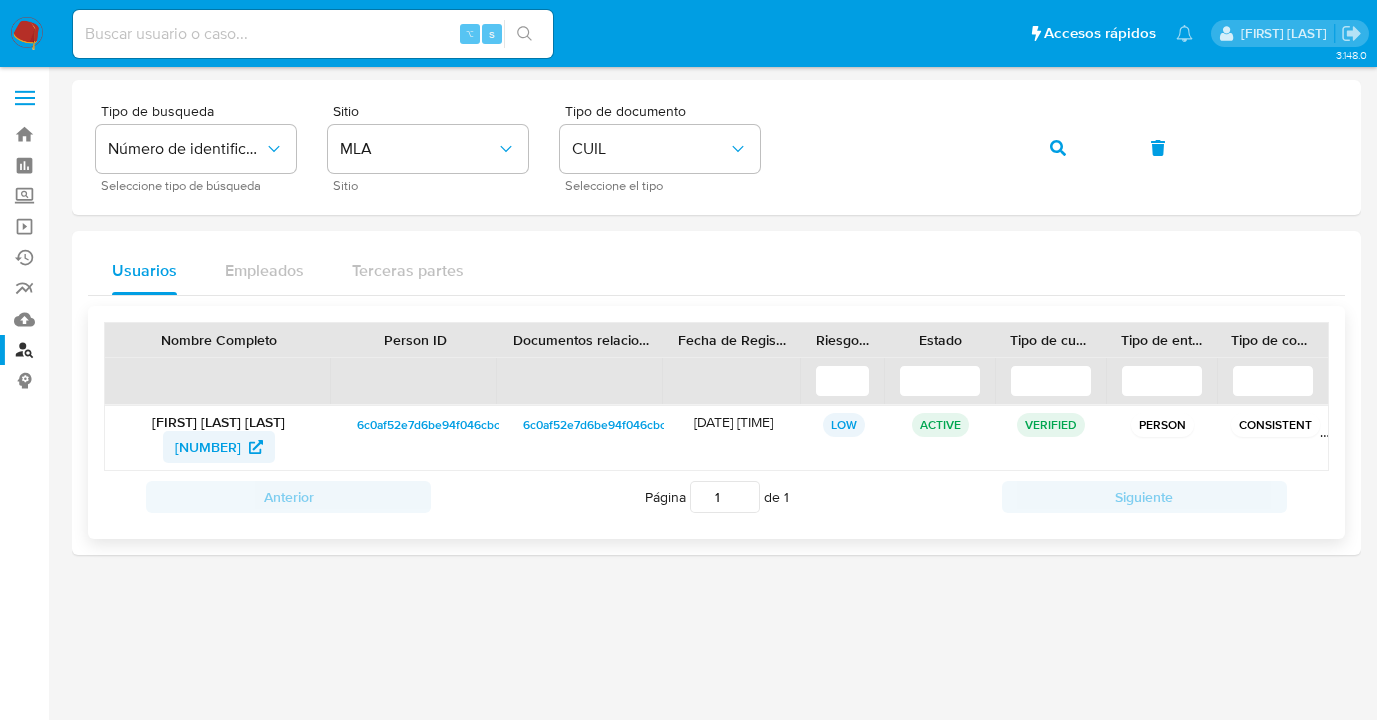 click on "1153359408" at bounding box center (208, 447) 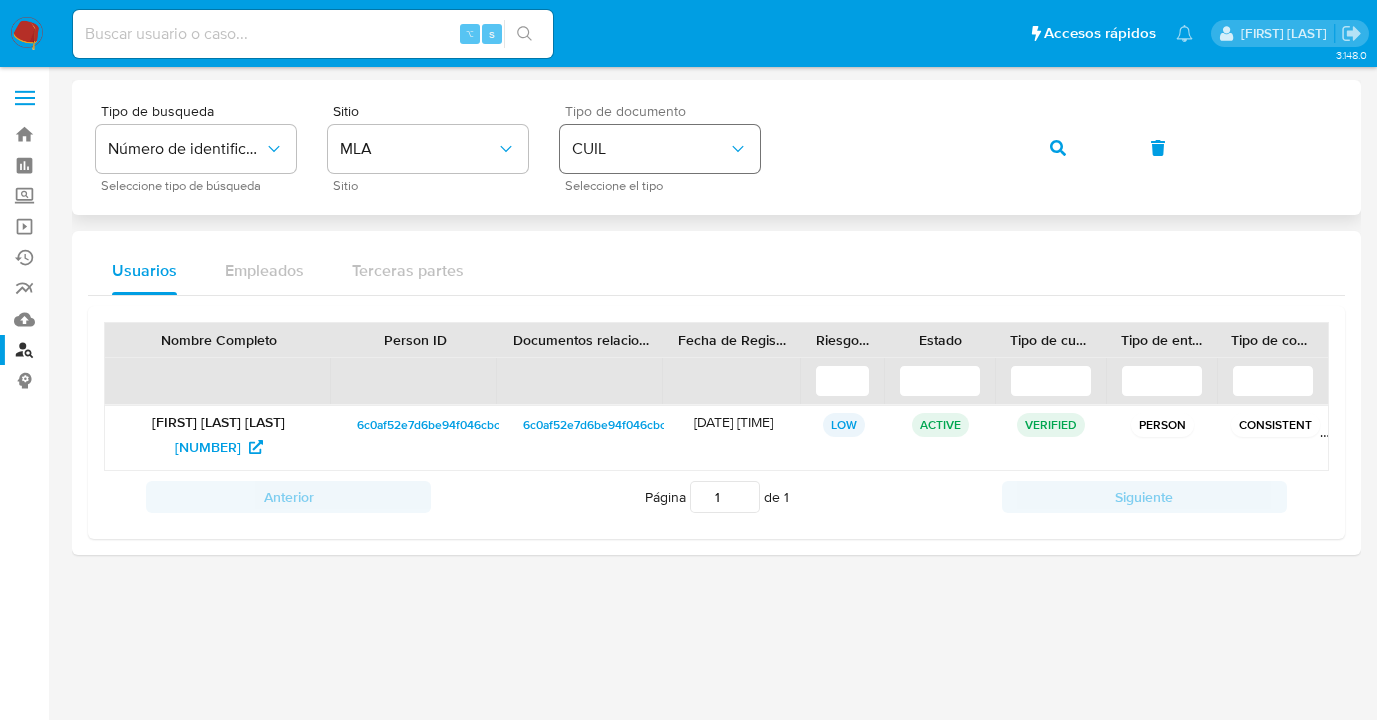 click on "Tipo de busqueda Número de identificación Seleccione tipo de búsqueda Sitio MLA Sitio Tipo de documento CUIL Seleccione el tipo" at bounding box center (716, 147) 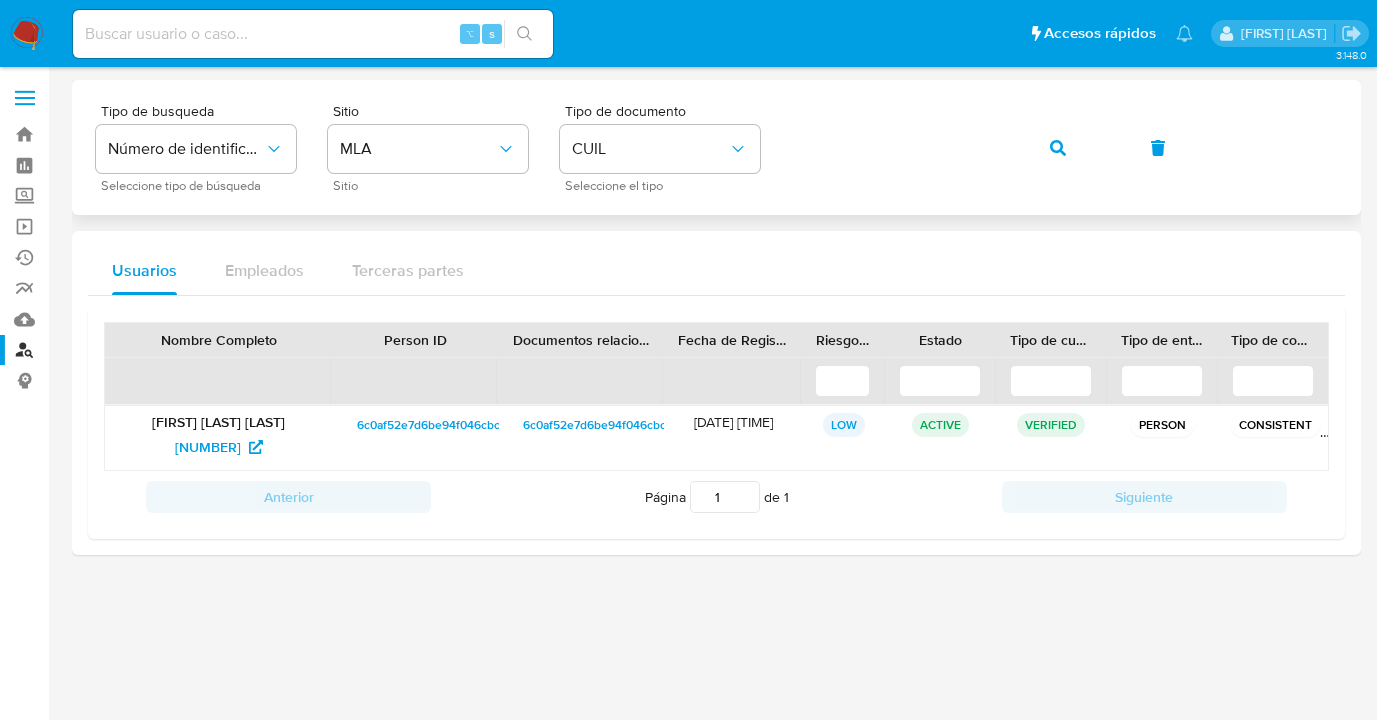 click at bounding box center (1058, 148) 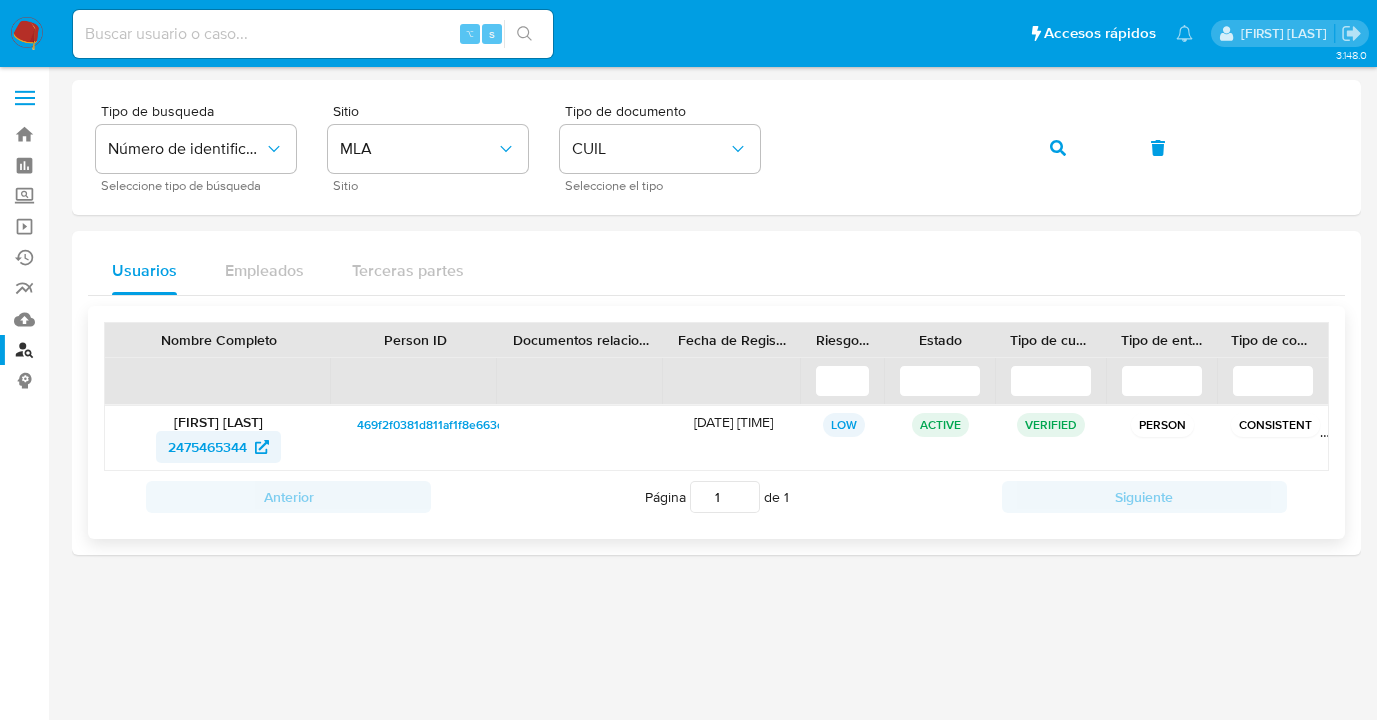 click on "2475465344" at bounding box center [207, 447] 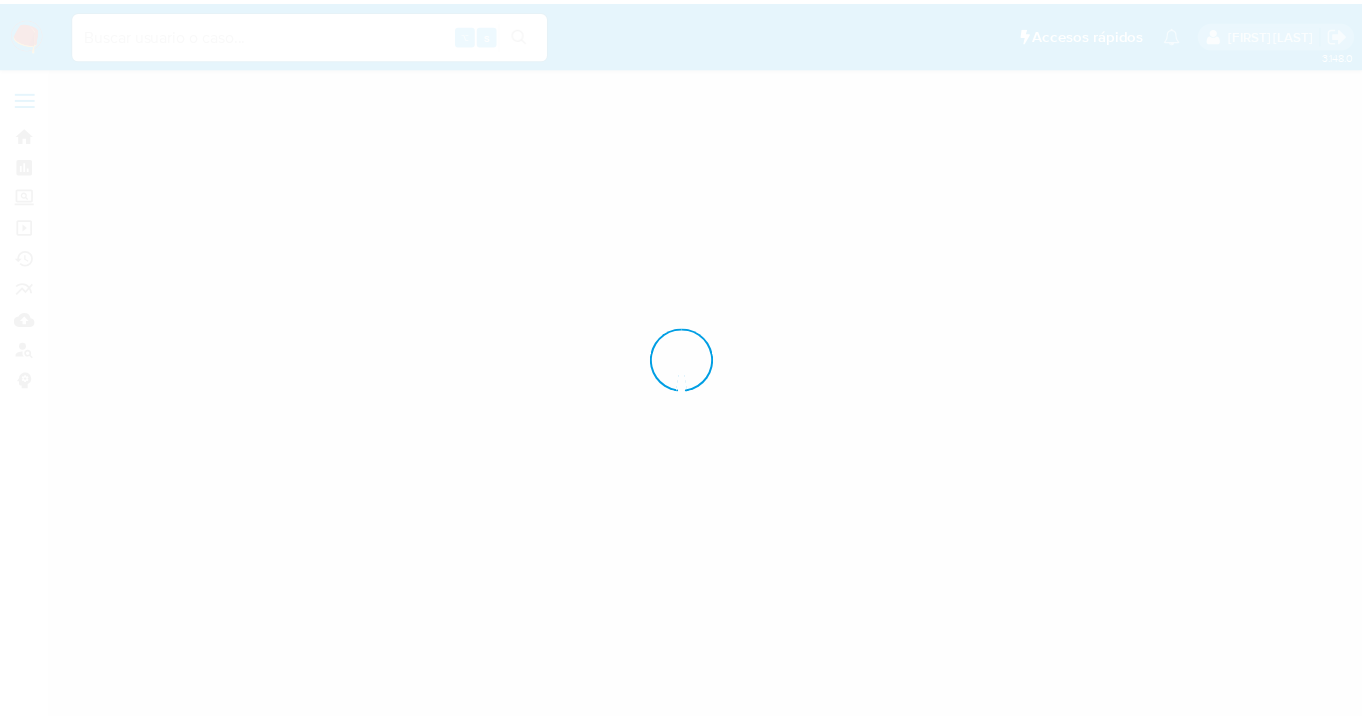 scroll, scrollTop: 0, scrollLeft: 0, axis: both 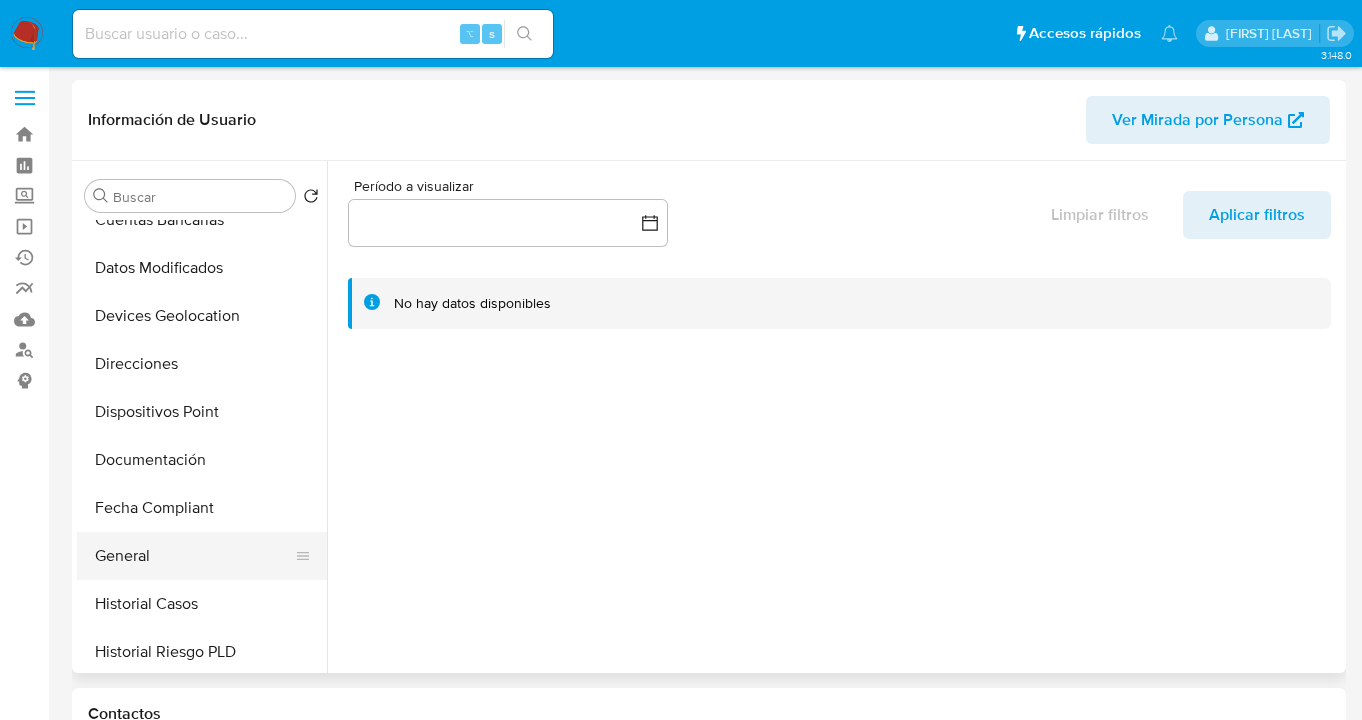 click on "General" at bounding box center [194, 556] 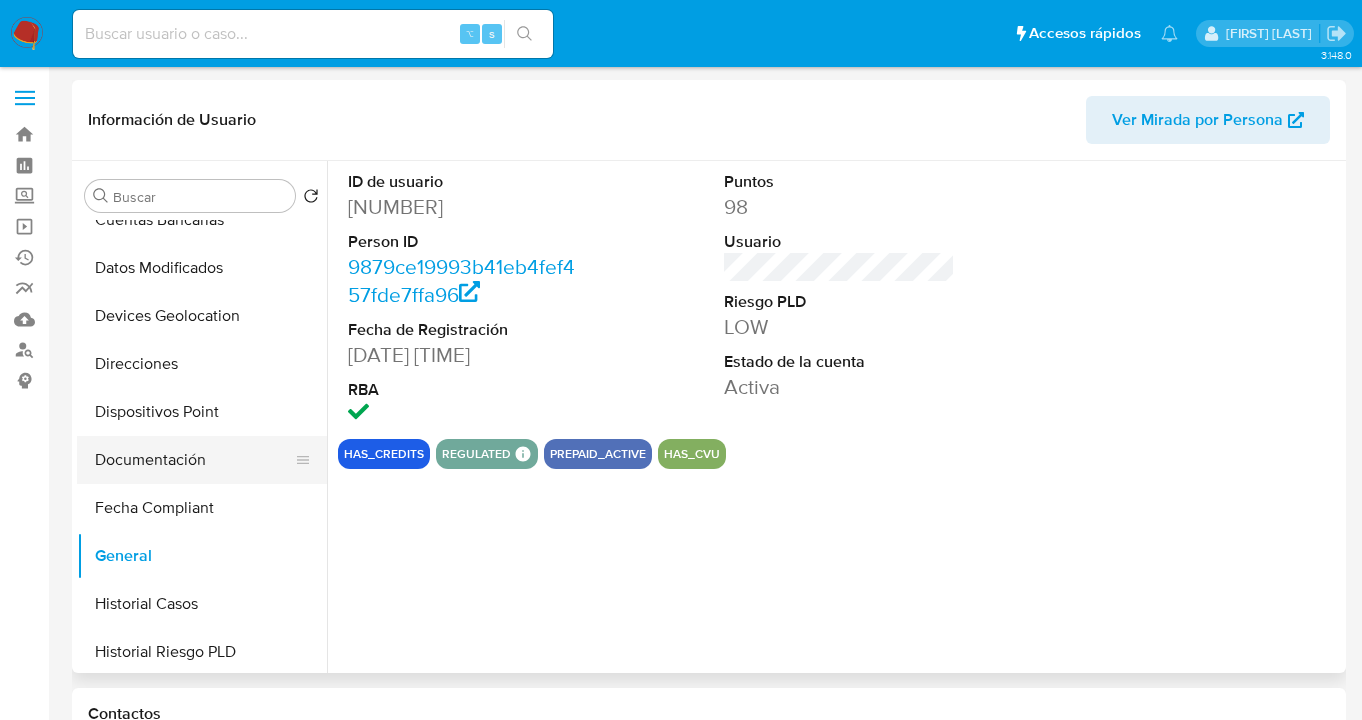 click on "Documentación" at bounding box center [194, 460] 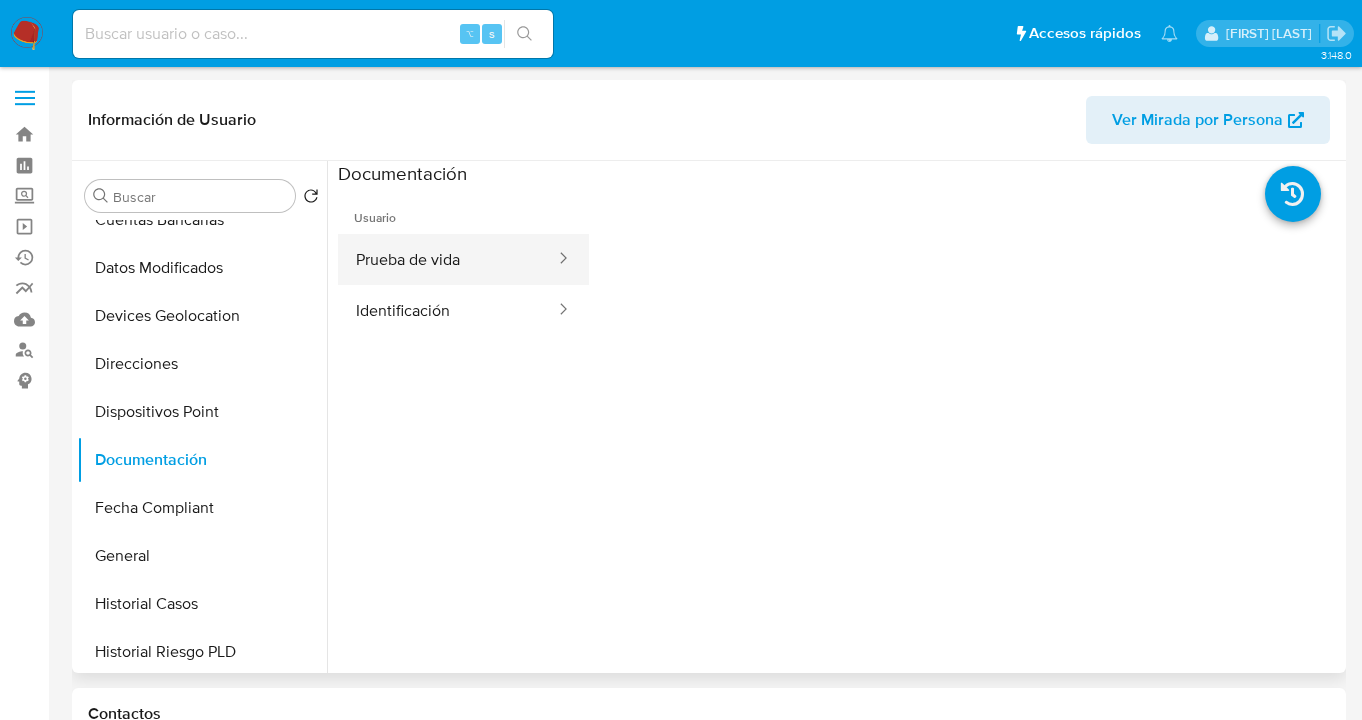 click on "Prueba de vida" at bounding box center (447, 259) 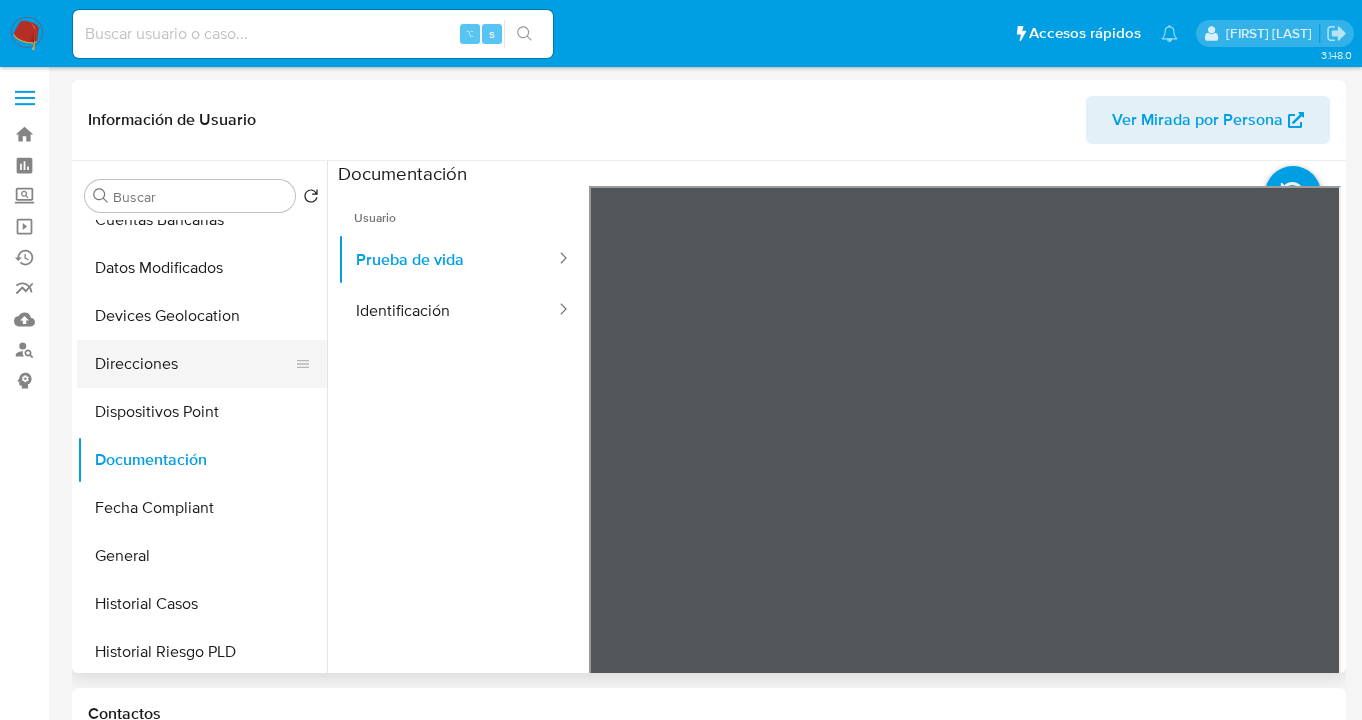 click on "Direcciones" at bounding box center (194, 364) 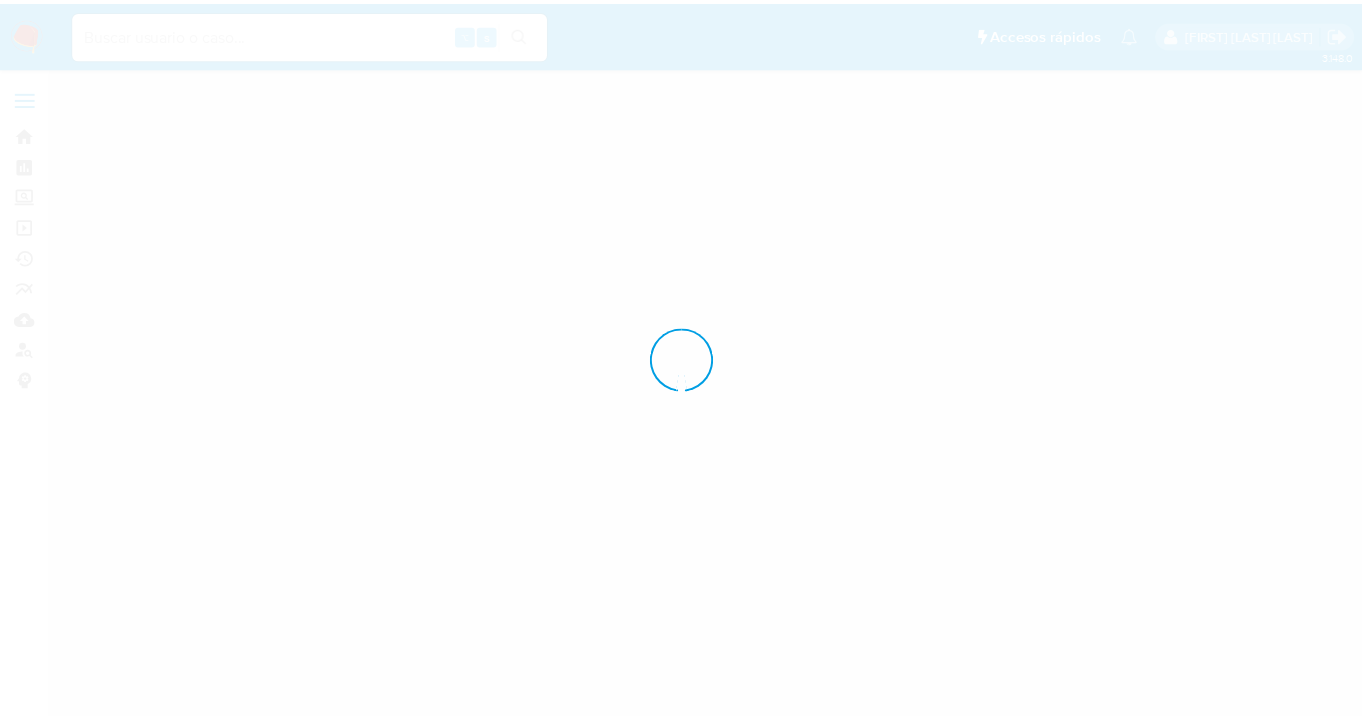 scroll, scrollTop: 0, scrollLeft: 0, axis: both 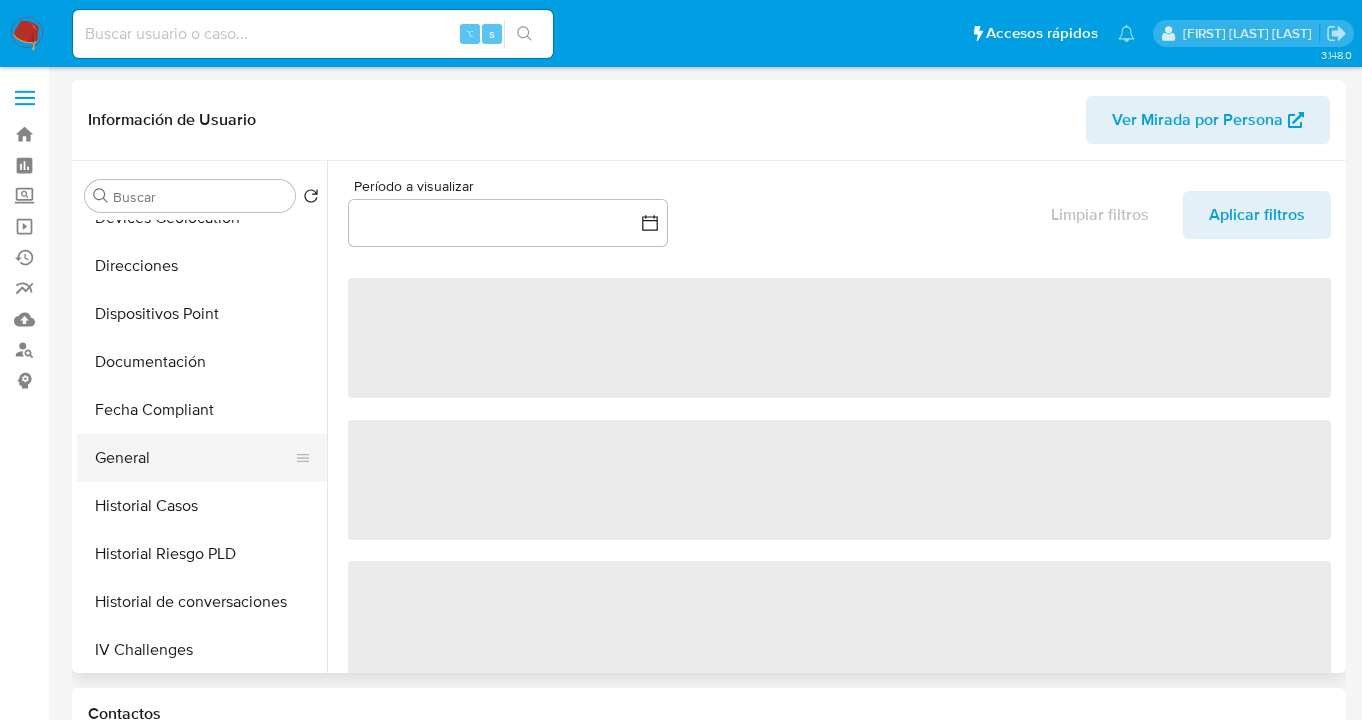 select on "10" 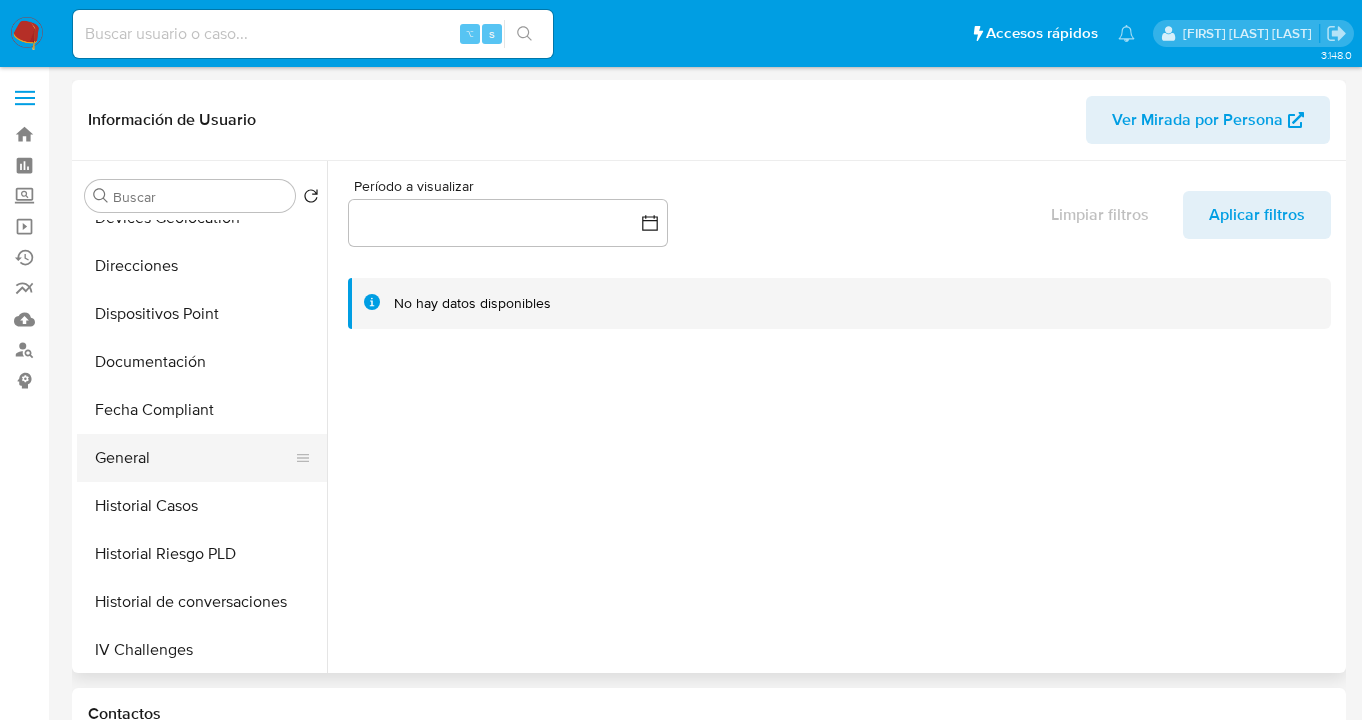 click on "General" at bounding box center [194, 458] 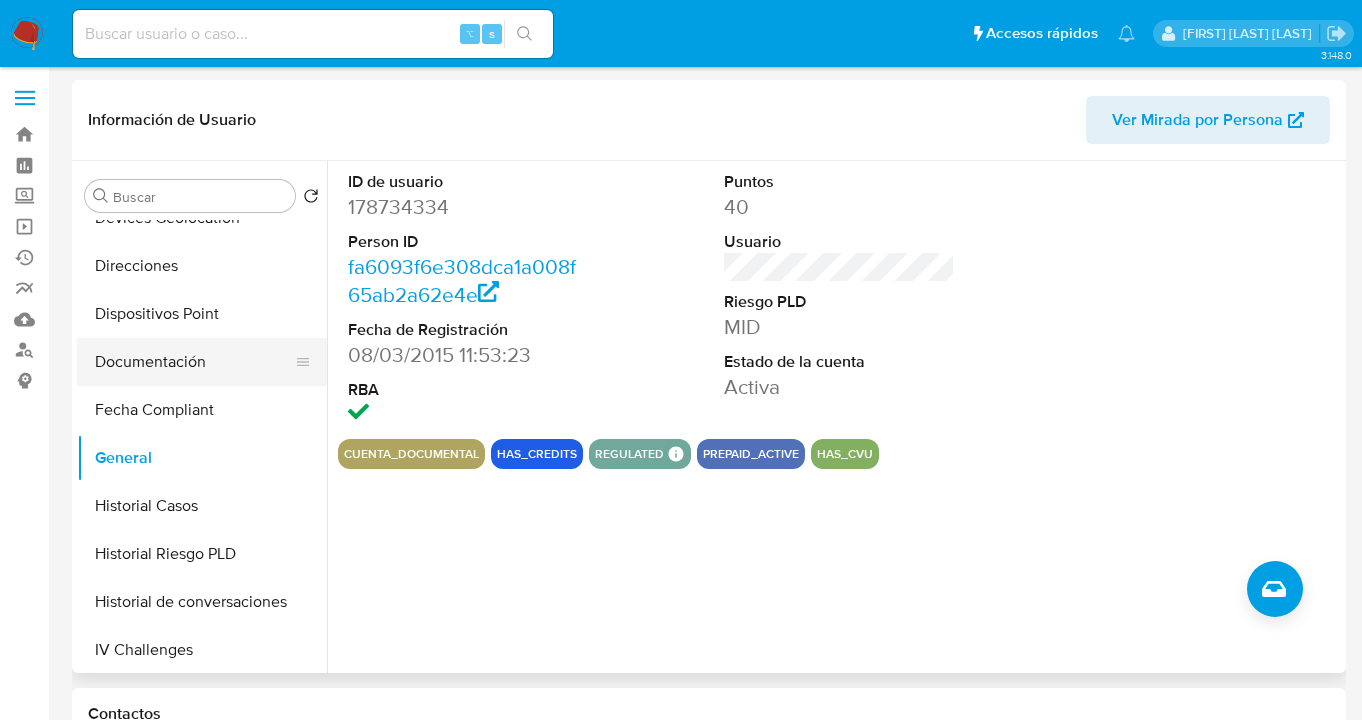 click on "Documentación" at bounding box center [194, 362] 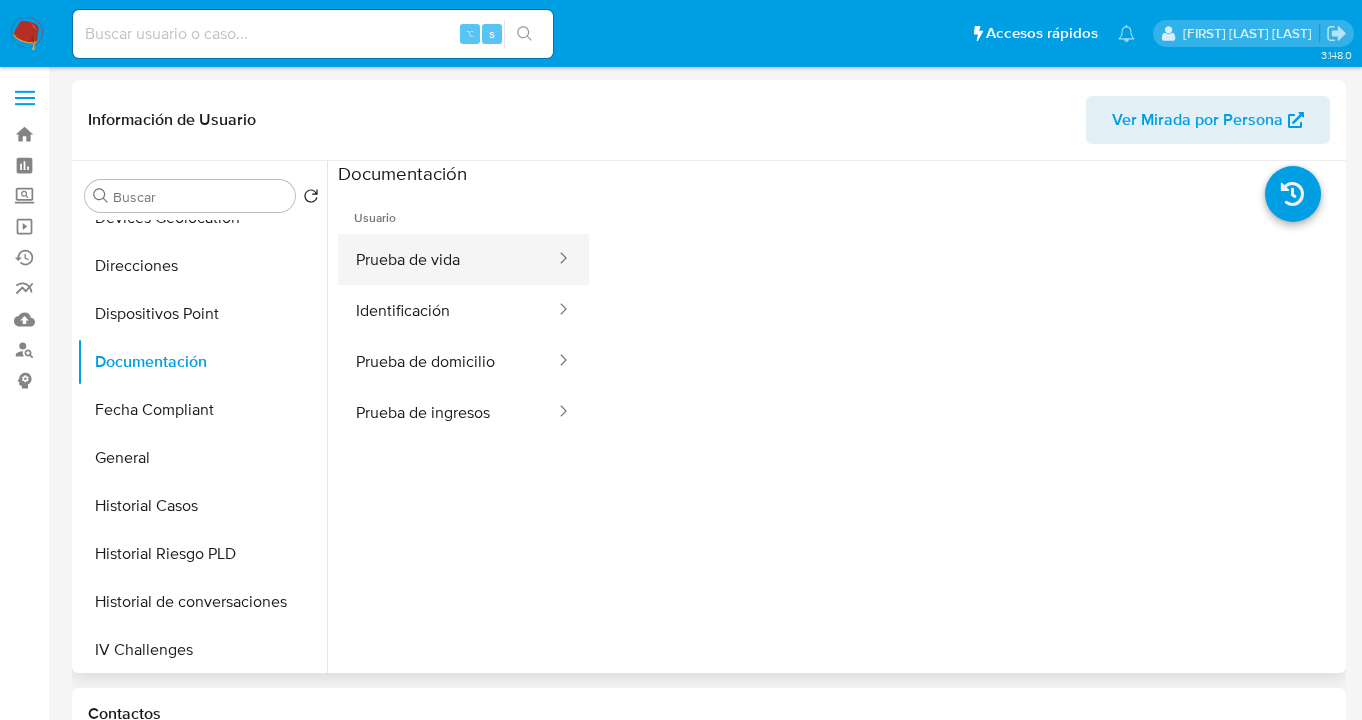 click on "Prueba de vida" at bounding box center [447, 259] 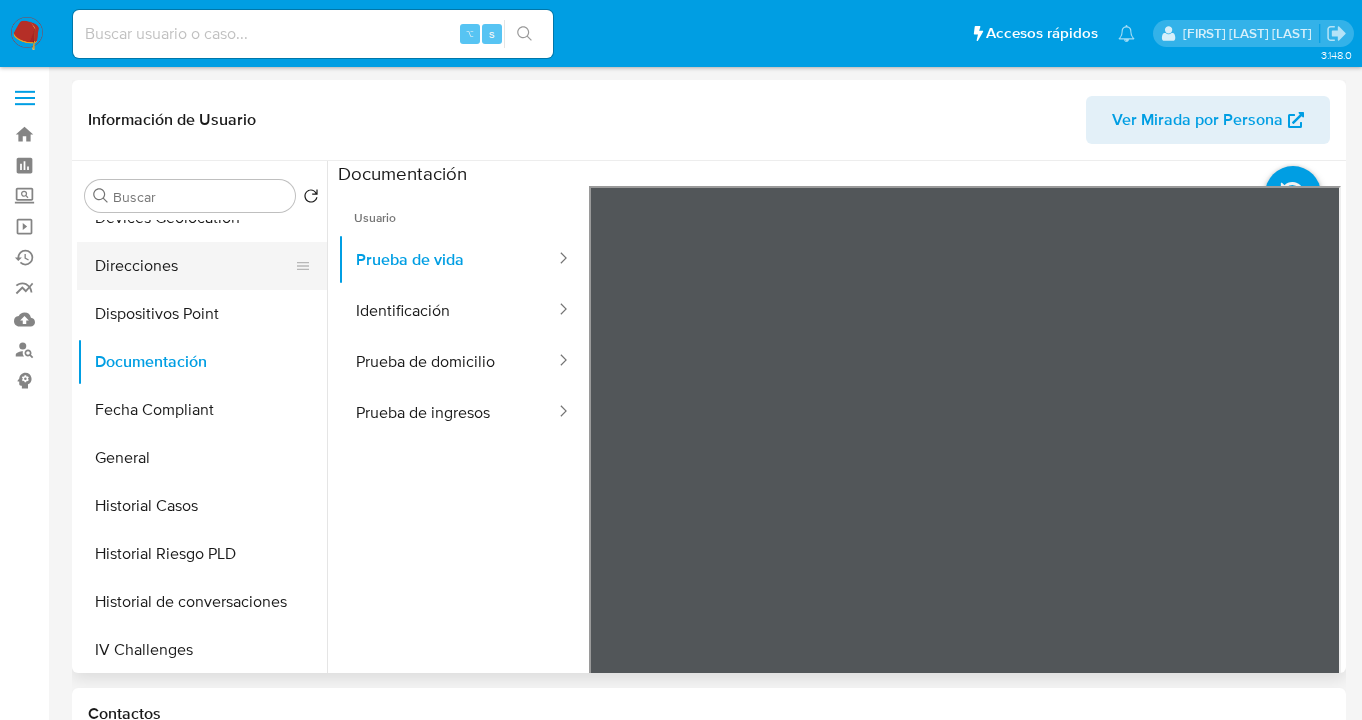 click on "Direcciones" at bounding box center (194, 266) 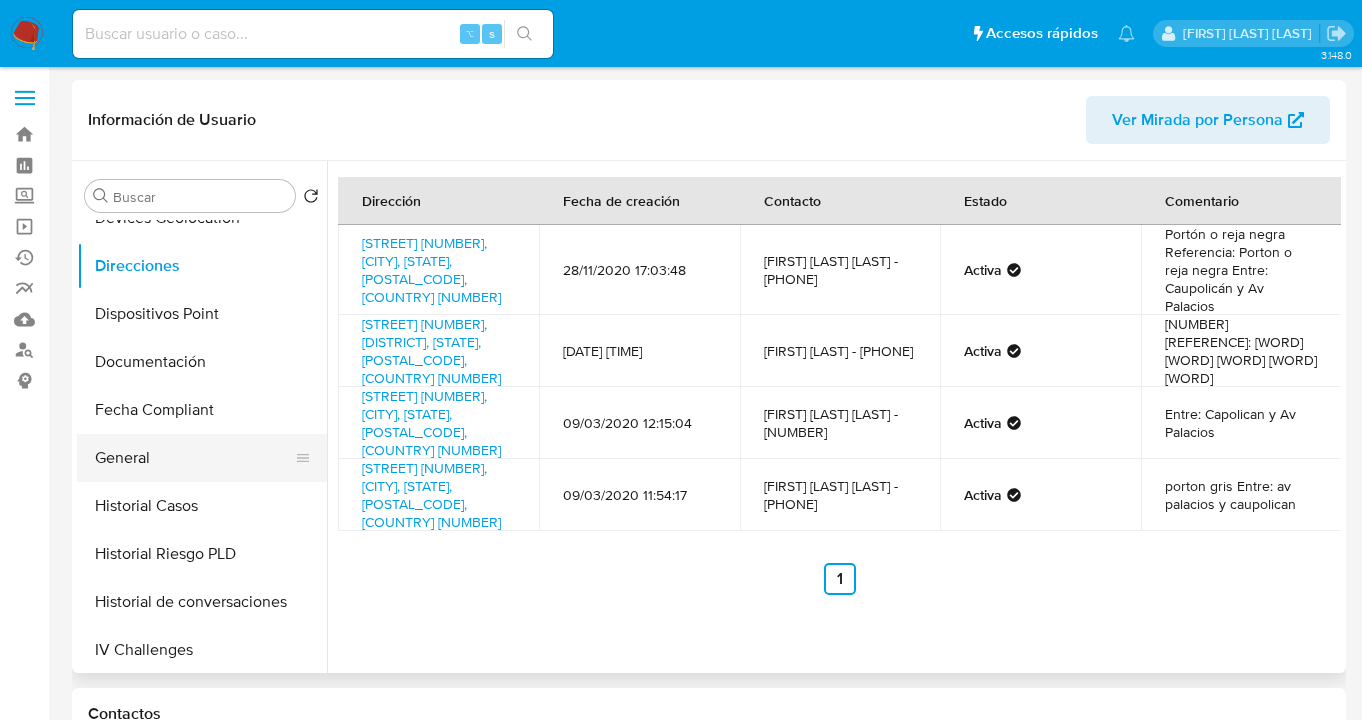 drag, startPoint x: 318, startPoint y: 399, endPoint x: 316, endPoint y: 448, distance: 49.0408 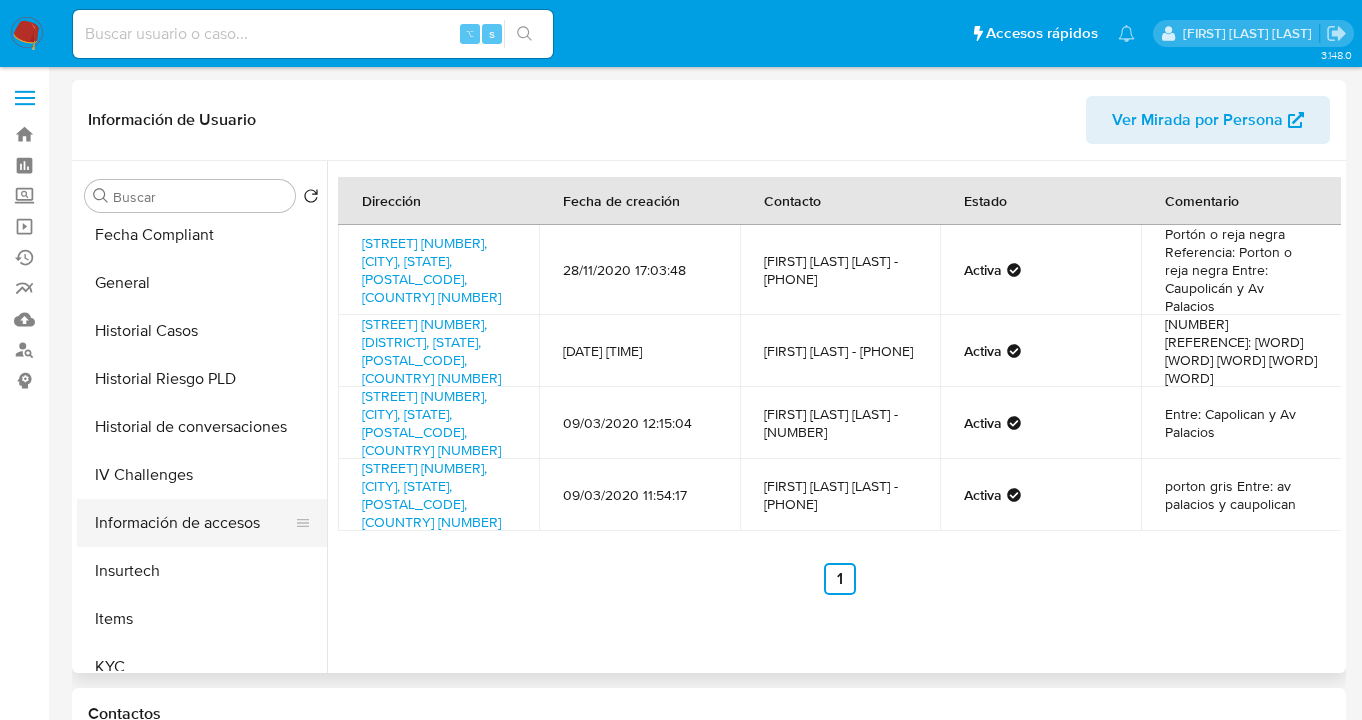 scroll, scrollTop: 581, scrollLeft: 0, axis: vertical 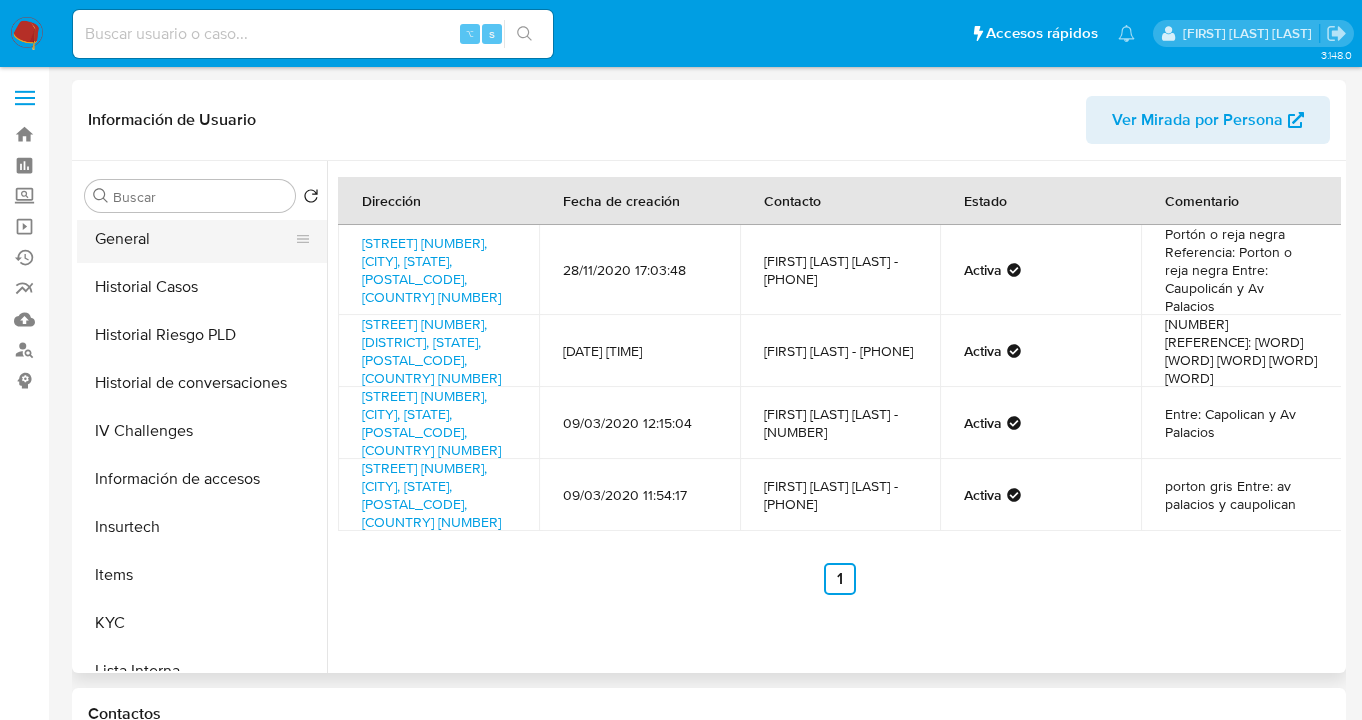 click on "General" at bounding box center [194, 239] 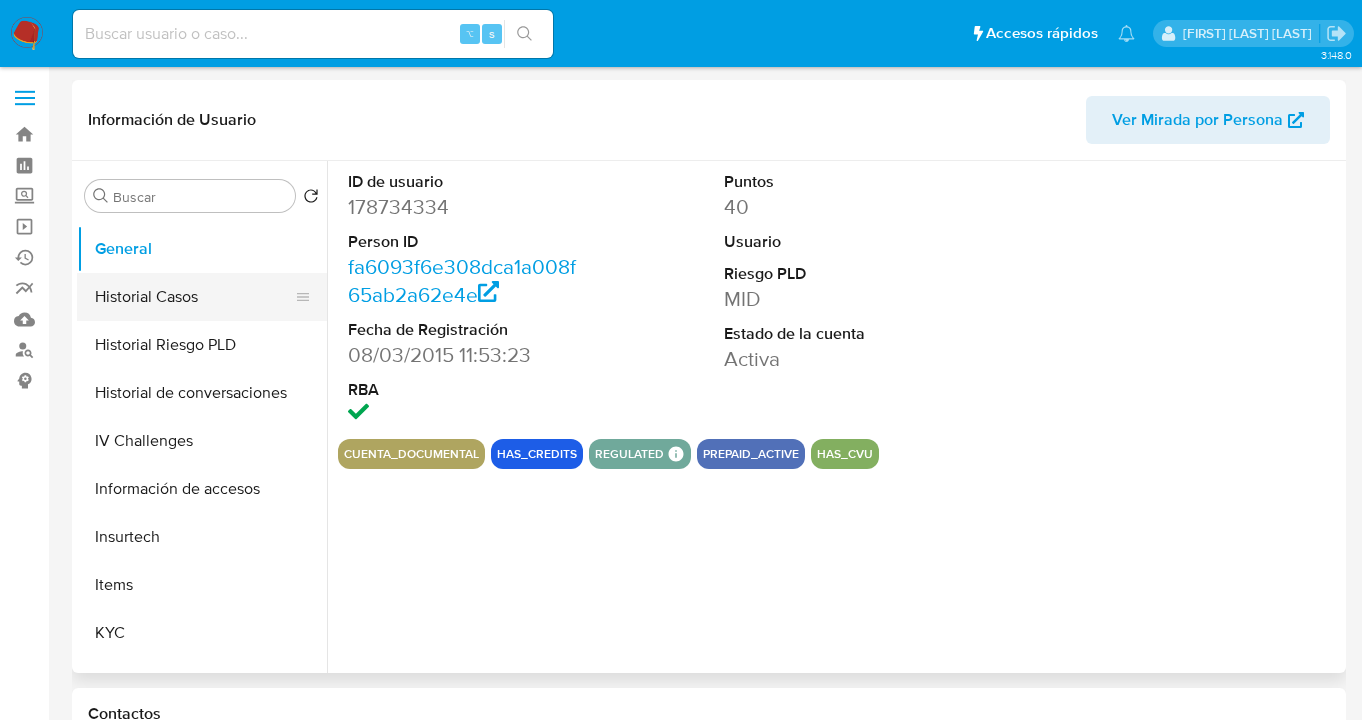 scroll, scrollTop: 545, scrollLeft: 0, axis: vertical 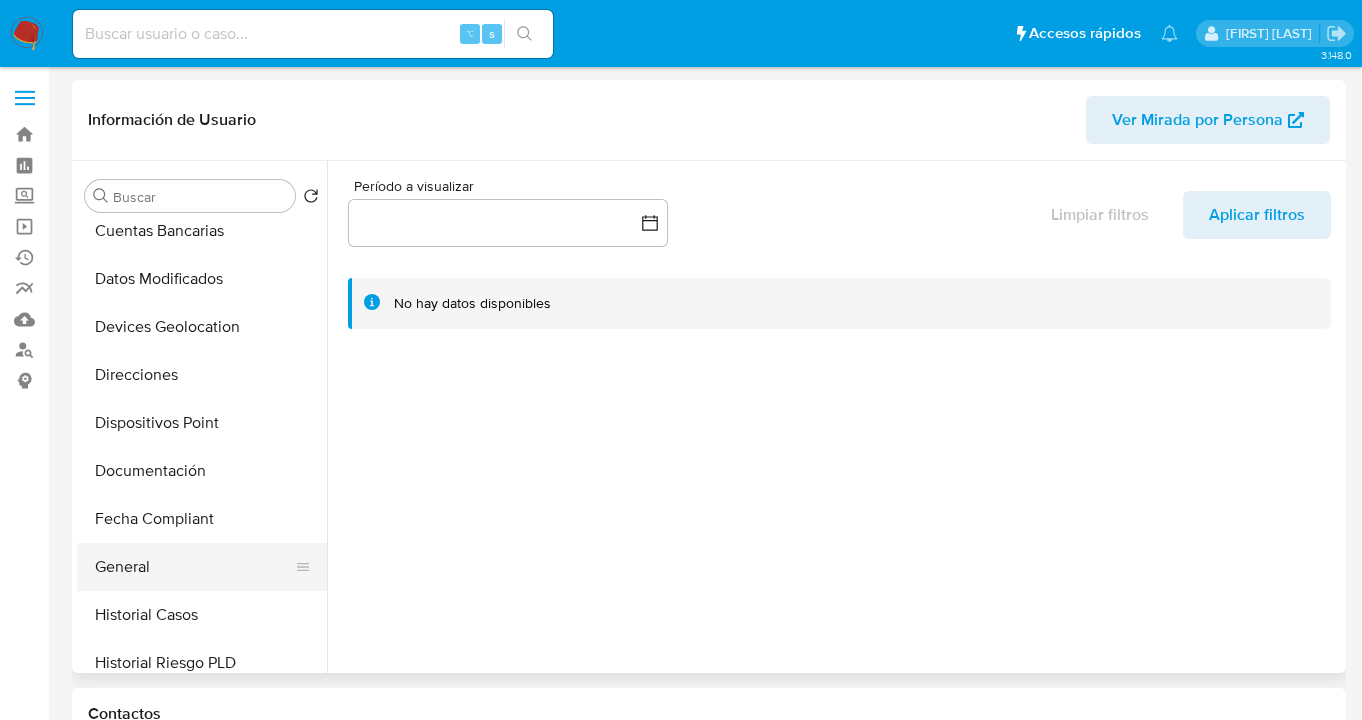 click on "General" at bounding box center (194, 567) 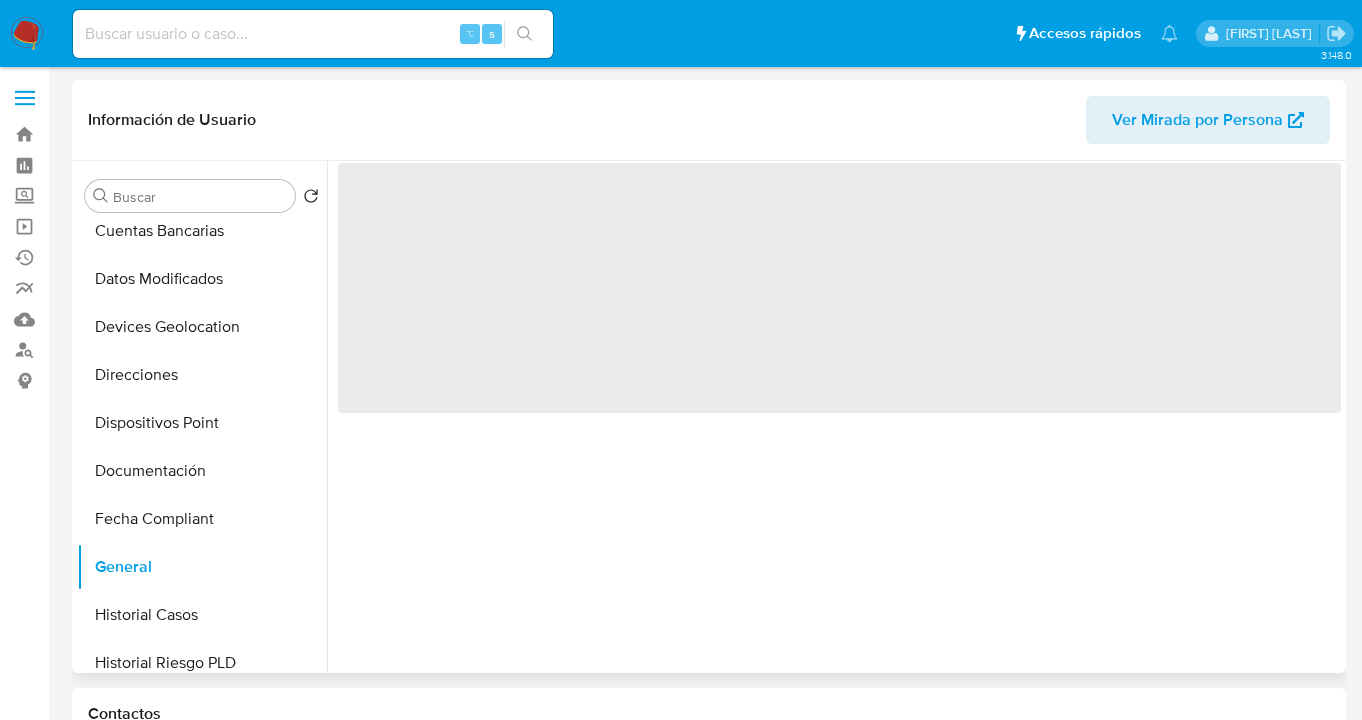 select on "10" 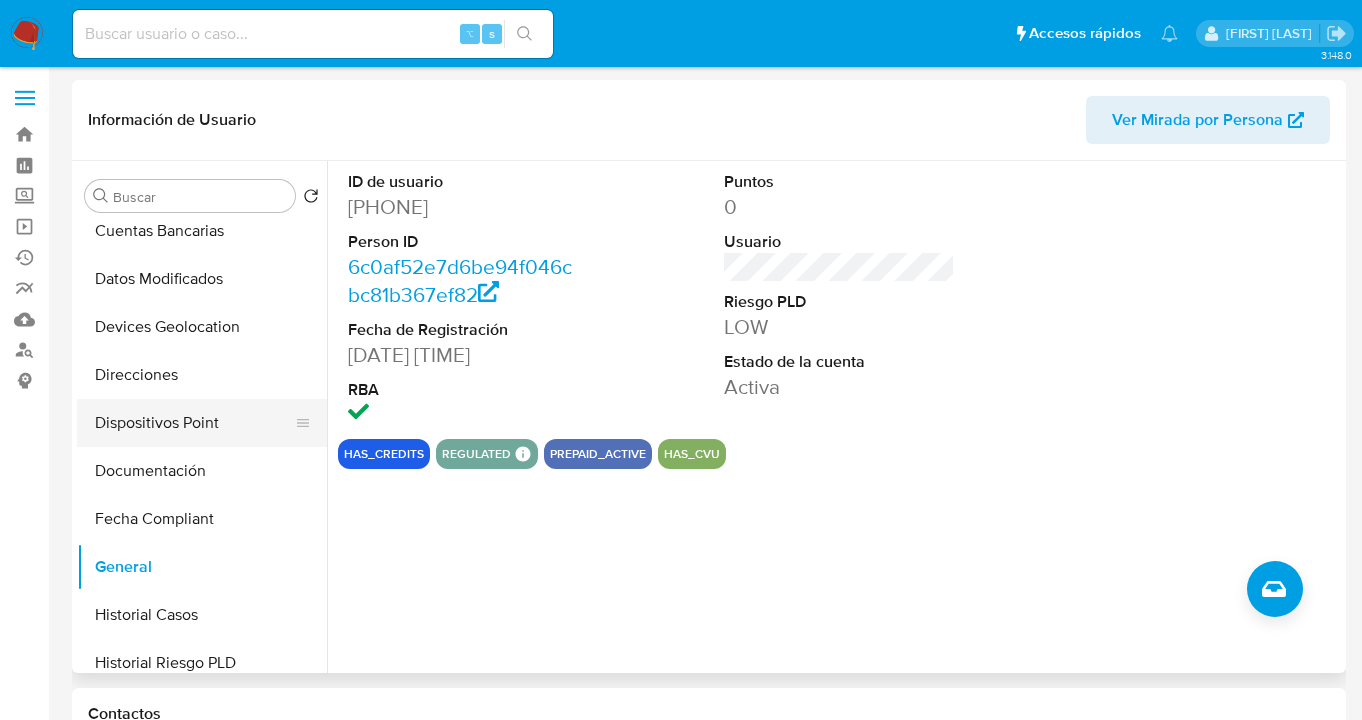 drag, startPoint x: 196, startPoint y: 476, endPoint x: 184, endPoint y: 431, distance: 46.572525 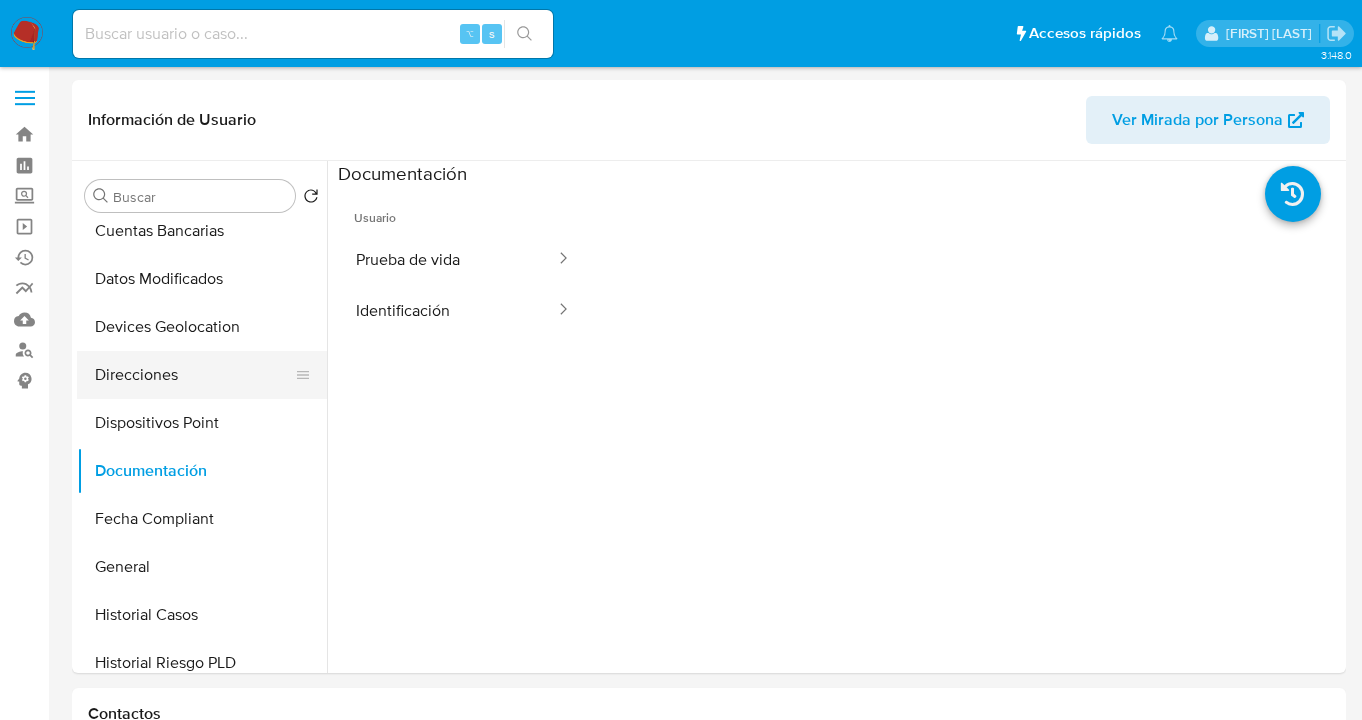 drag, startPoint x: 411, startPoint y: 259, endPoint x: 253, endPoint y: 382, distance: 200.23236 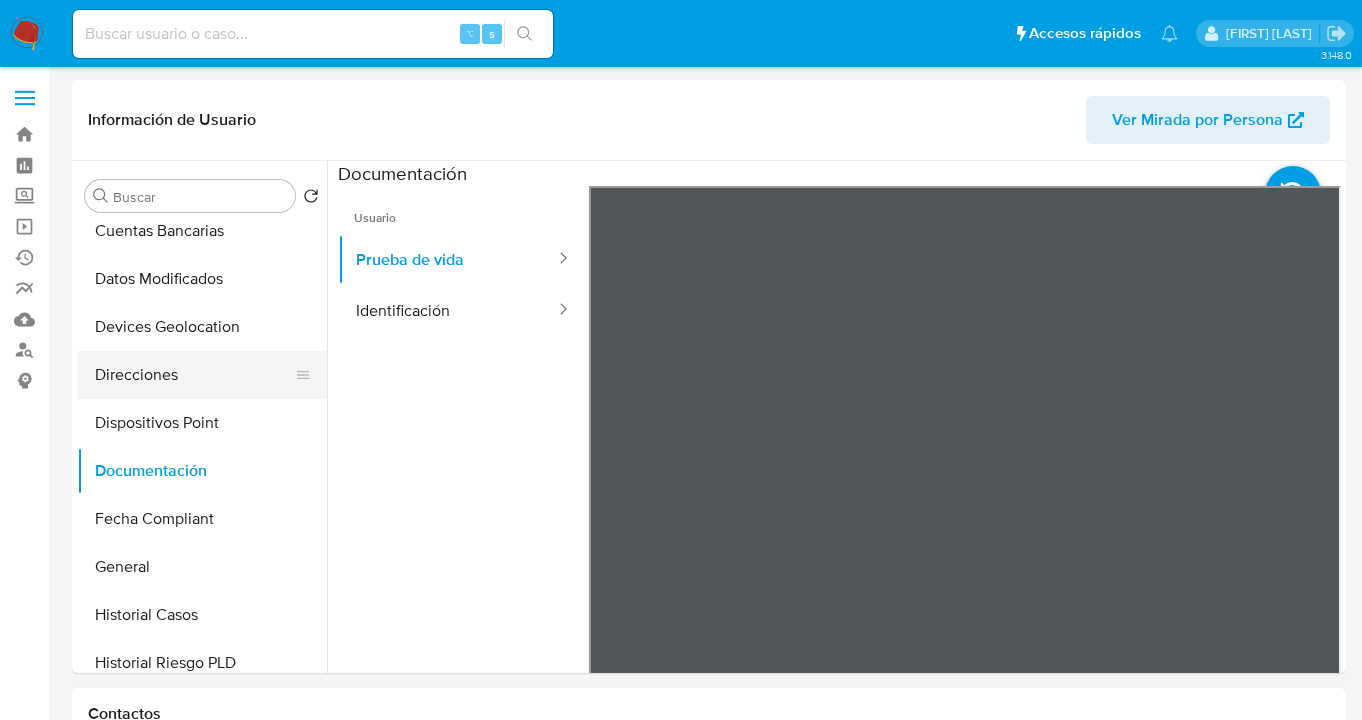 click on "Direcciones" at bounding box center (194, 375) 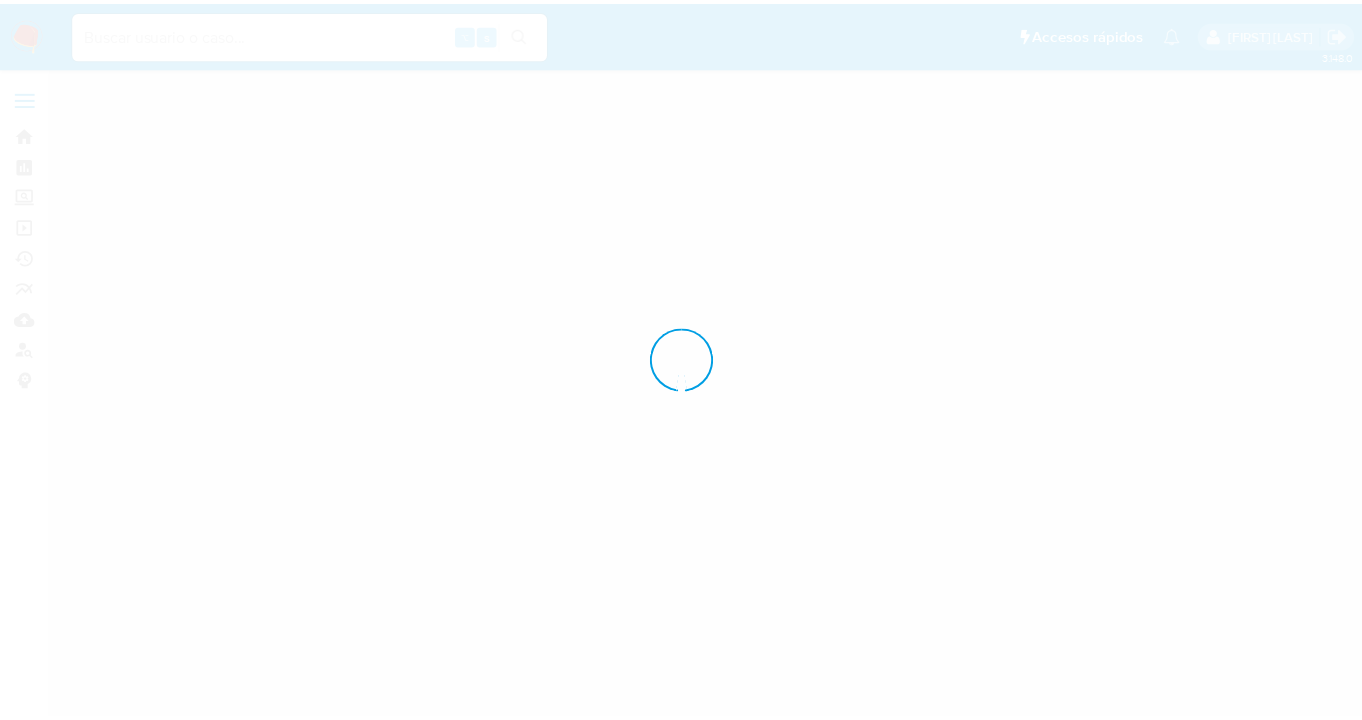 scroll, scrollTop: 0, scrollLeft: 0, axis: both 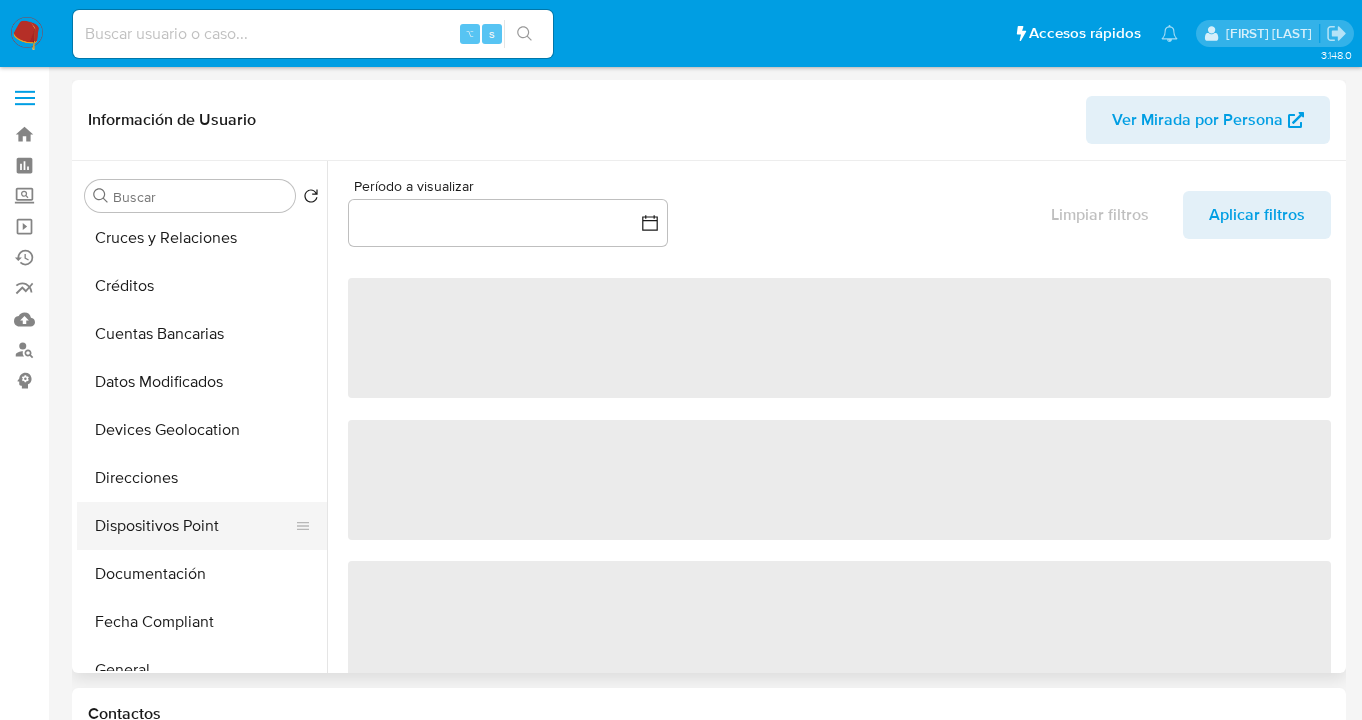 select on "10" 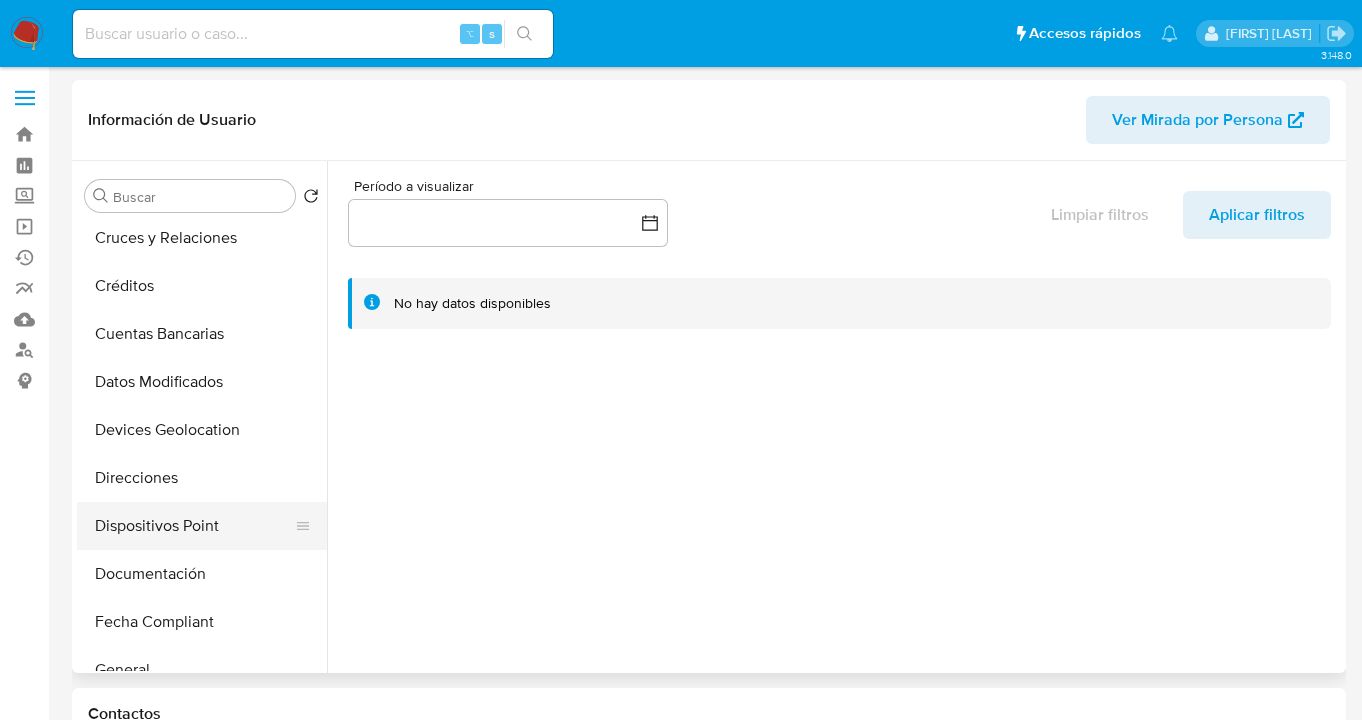 drag, startPoint x: 196, startPoint y: 490, endPoint x: 189, endPoint y: 528, distance: 38.63936 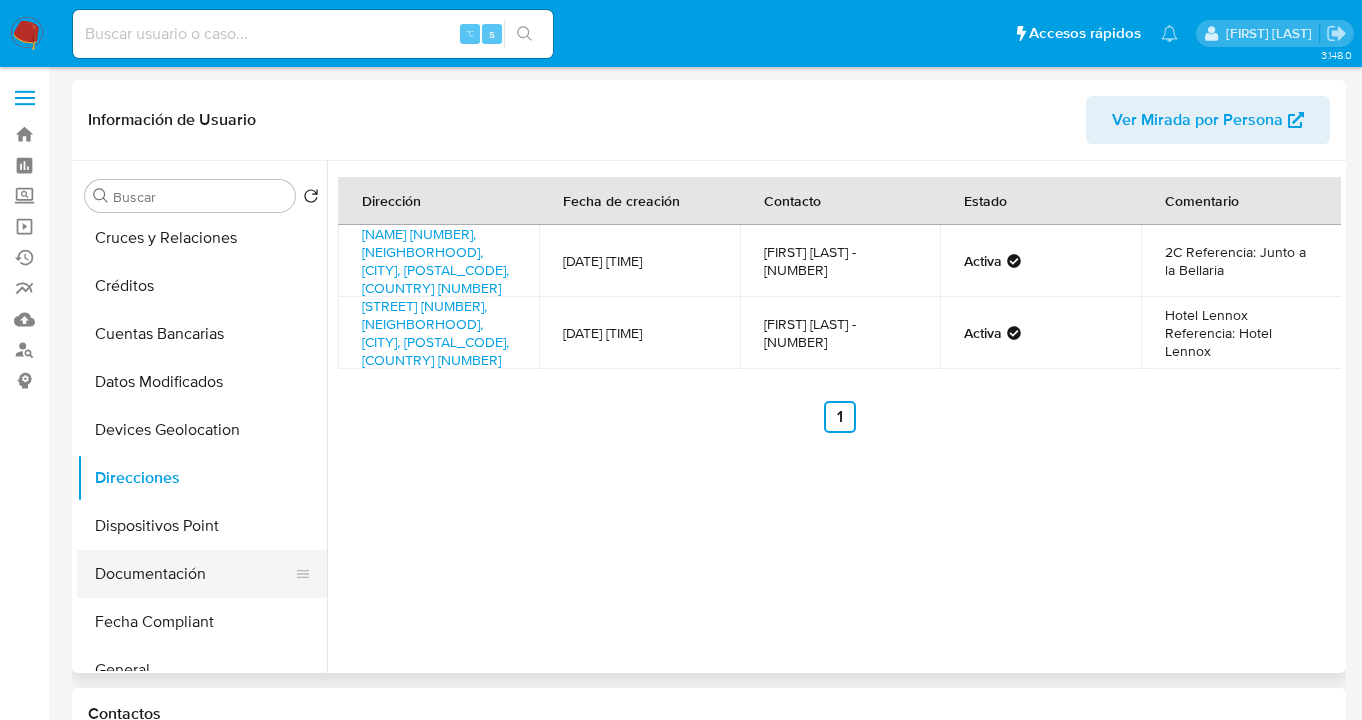 click on "Documentación" at bounding box center [194, 574] 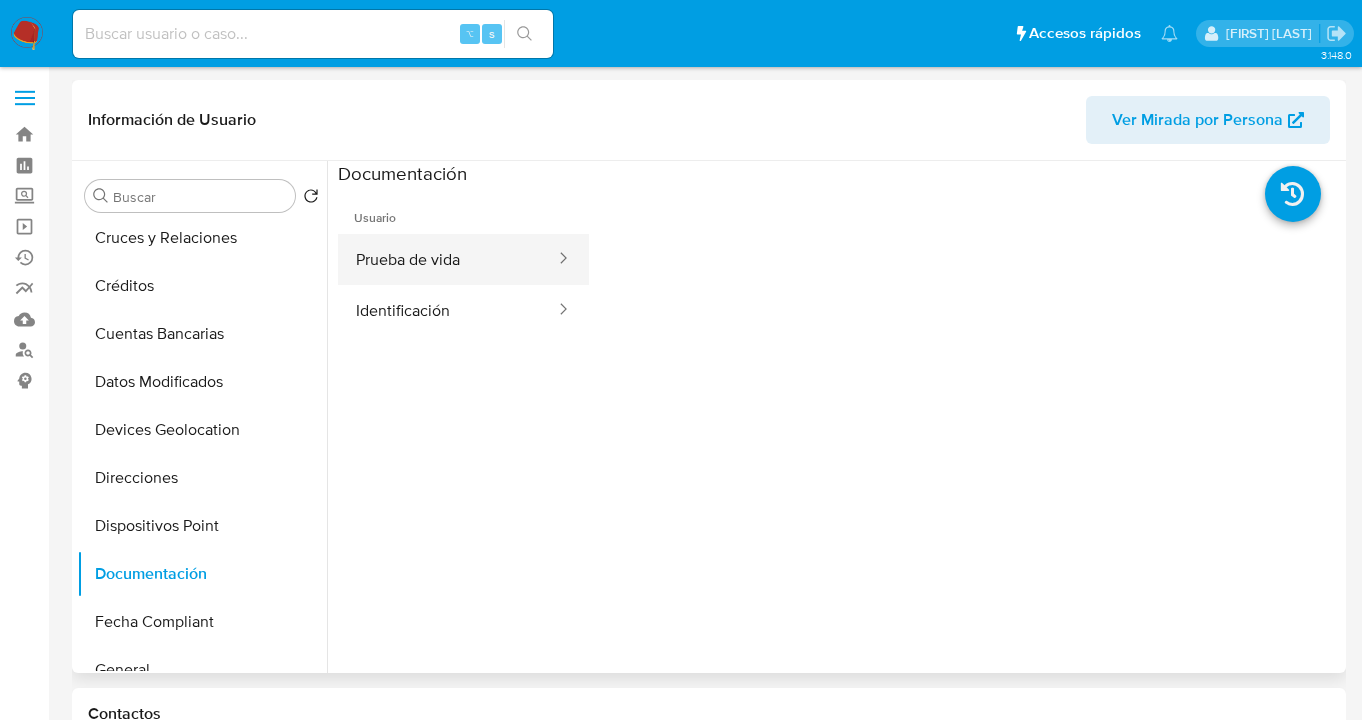 click on "Prueba de vida" at bounding box center (447, 259) 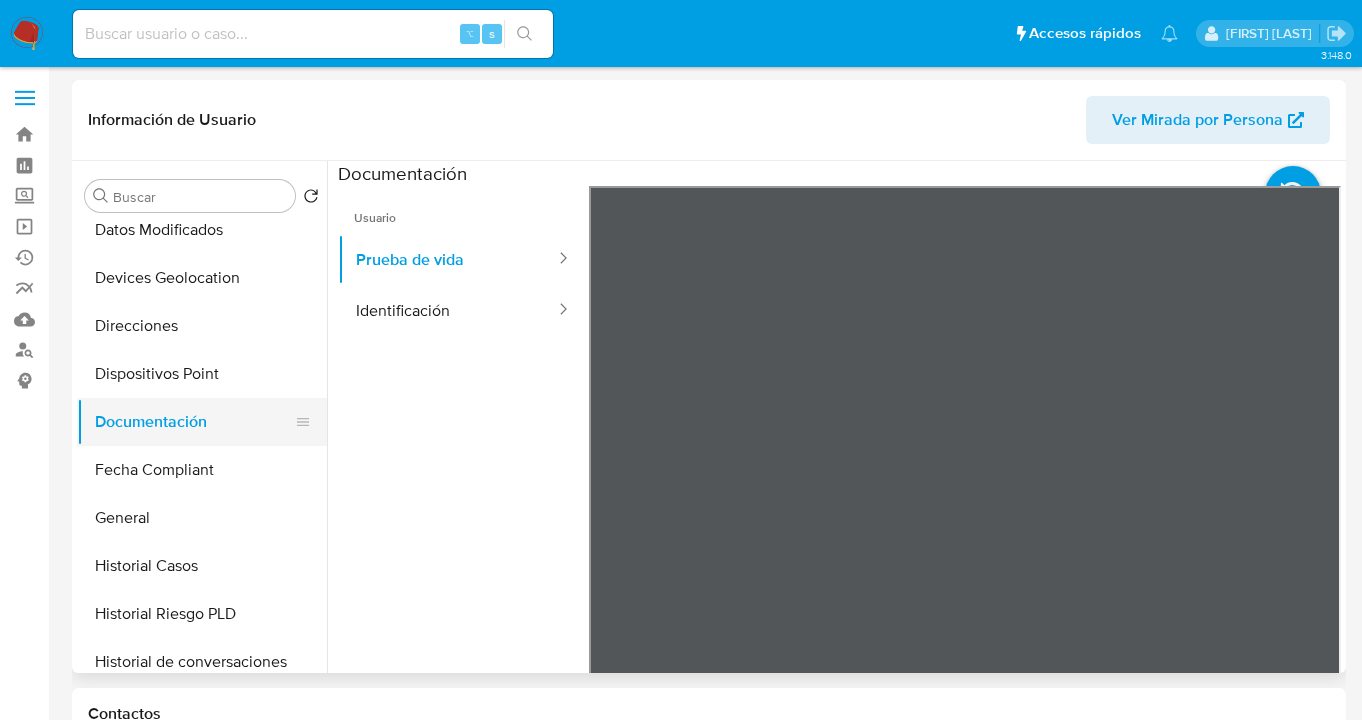 scroll, scrollTop: 307, scrollLeft: 0, axis: vertical 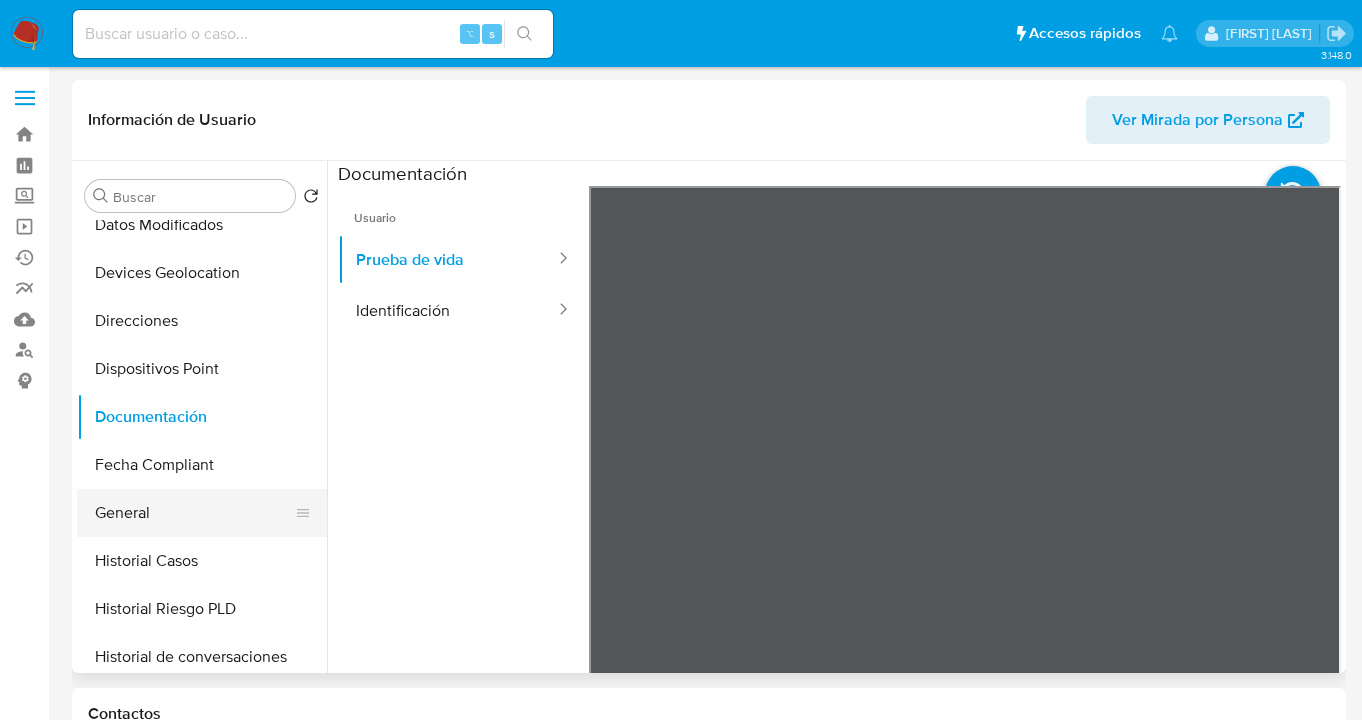 drag, startPoint x: 221, startPoint y: 522, endPoint x: 273, endPoint y: 516, distance: 52.34501 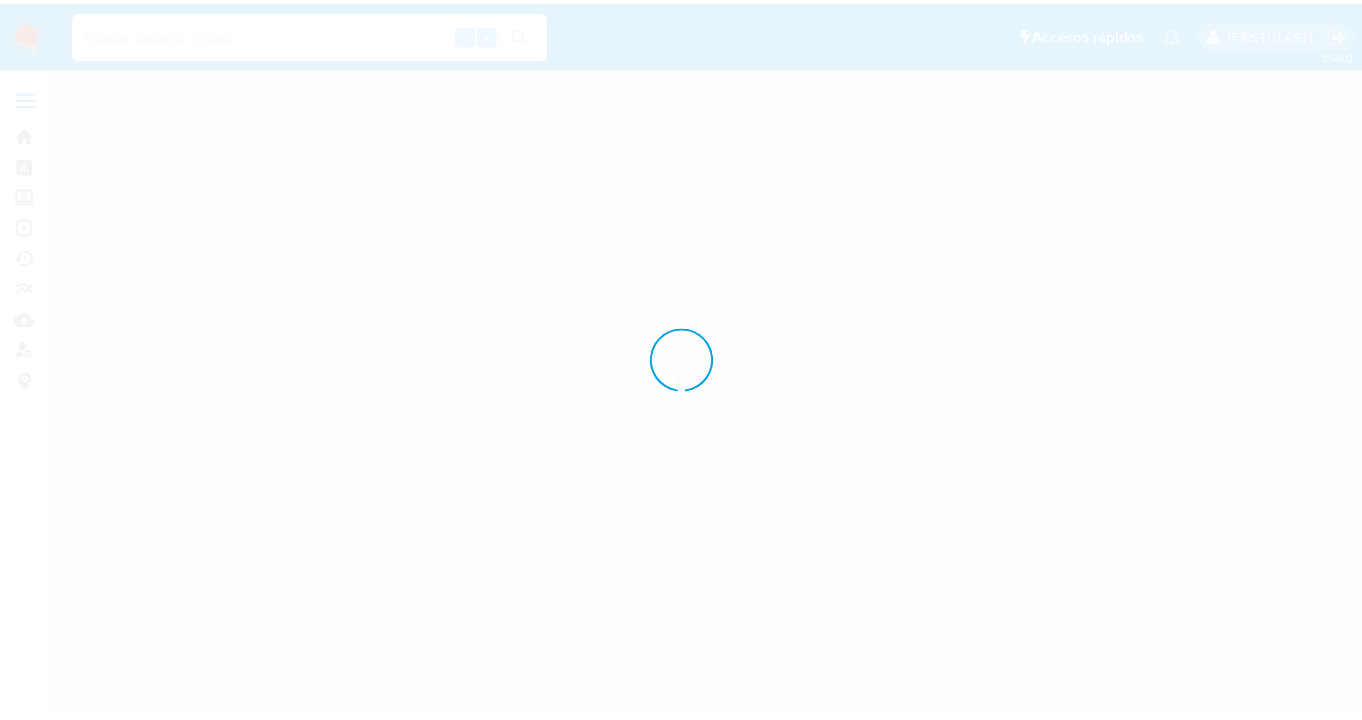 scroll, scrollTop: 0, scrollLeft: 0, axis: both 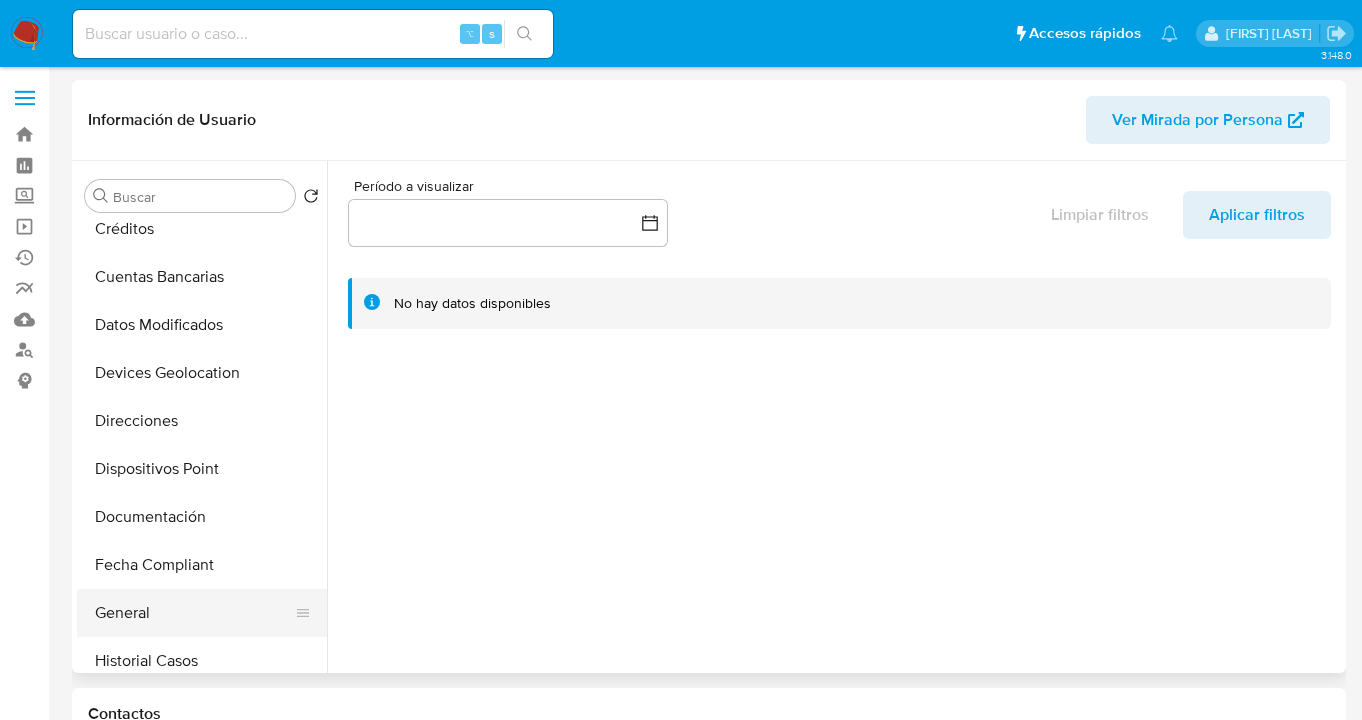 select on "10" 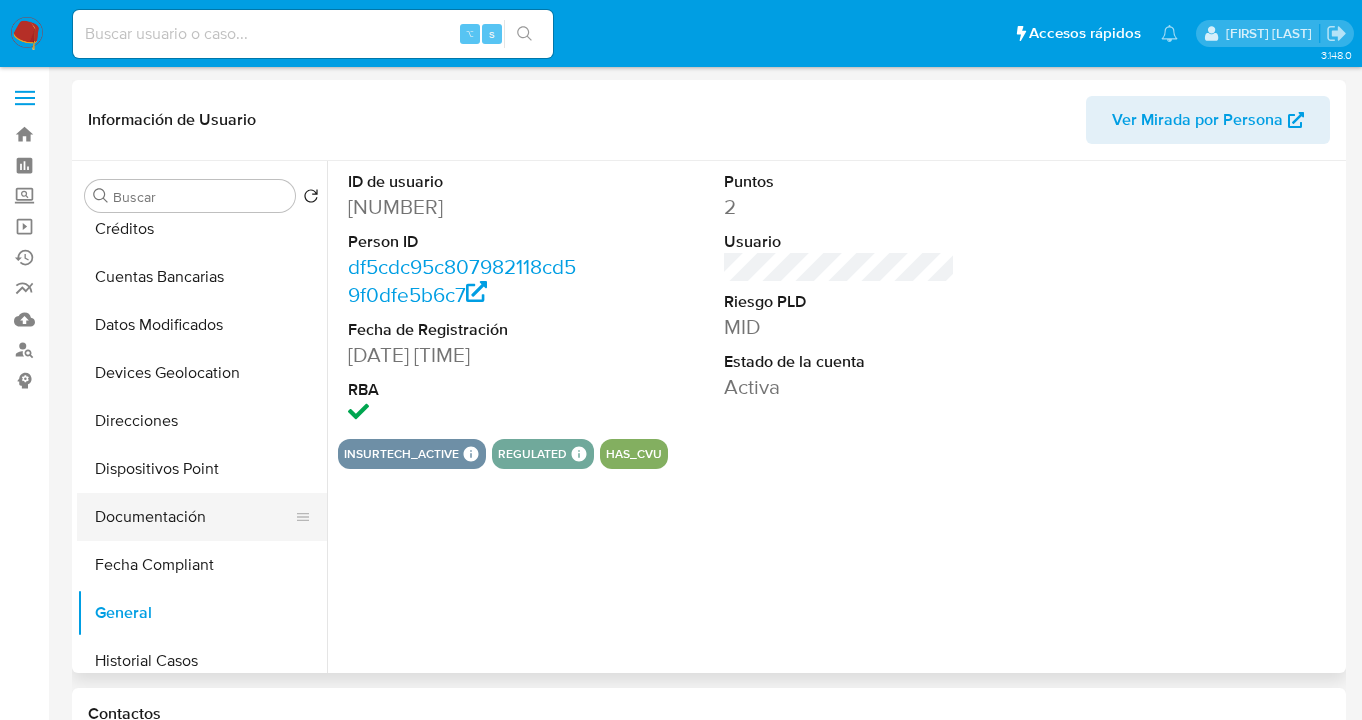 click on "Documentación" at bounding box center [194, 517] 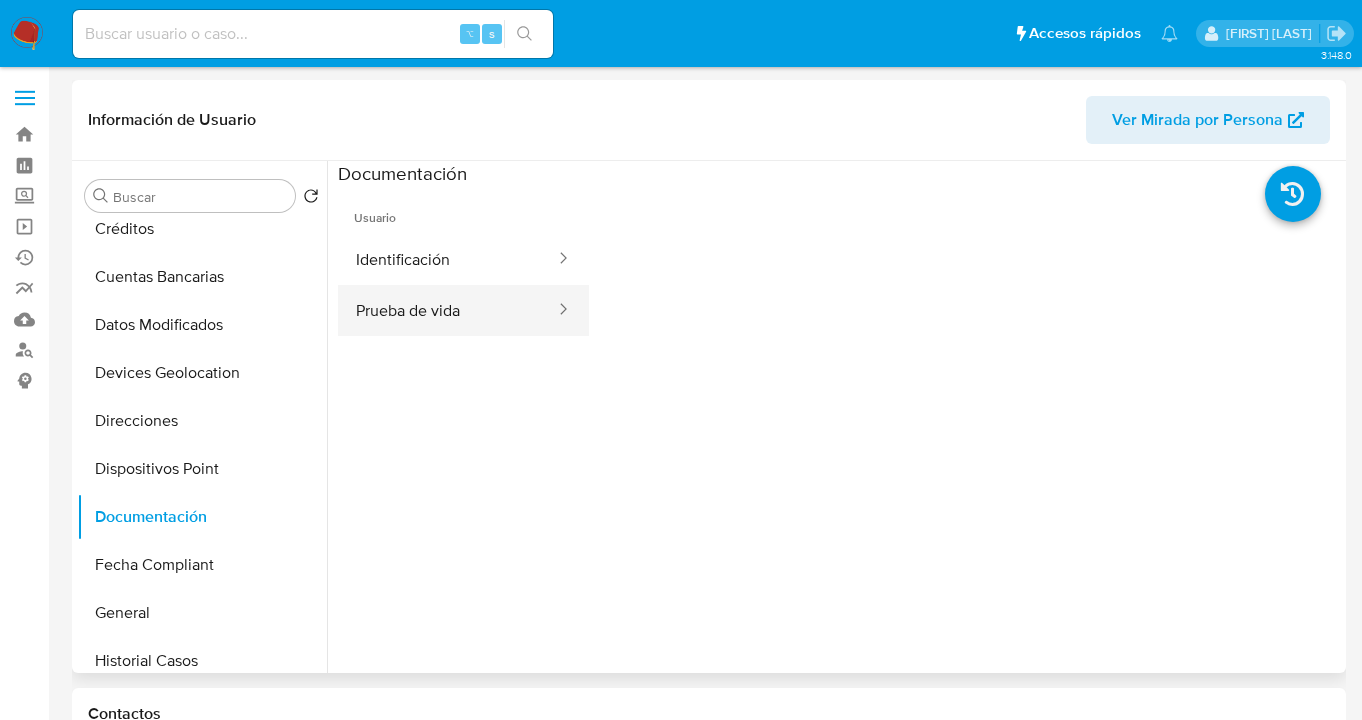 click on "Prueba de vida" at bounding box center [447, 310] 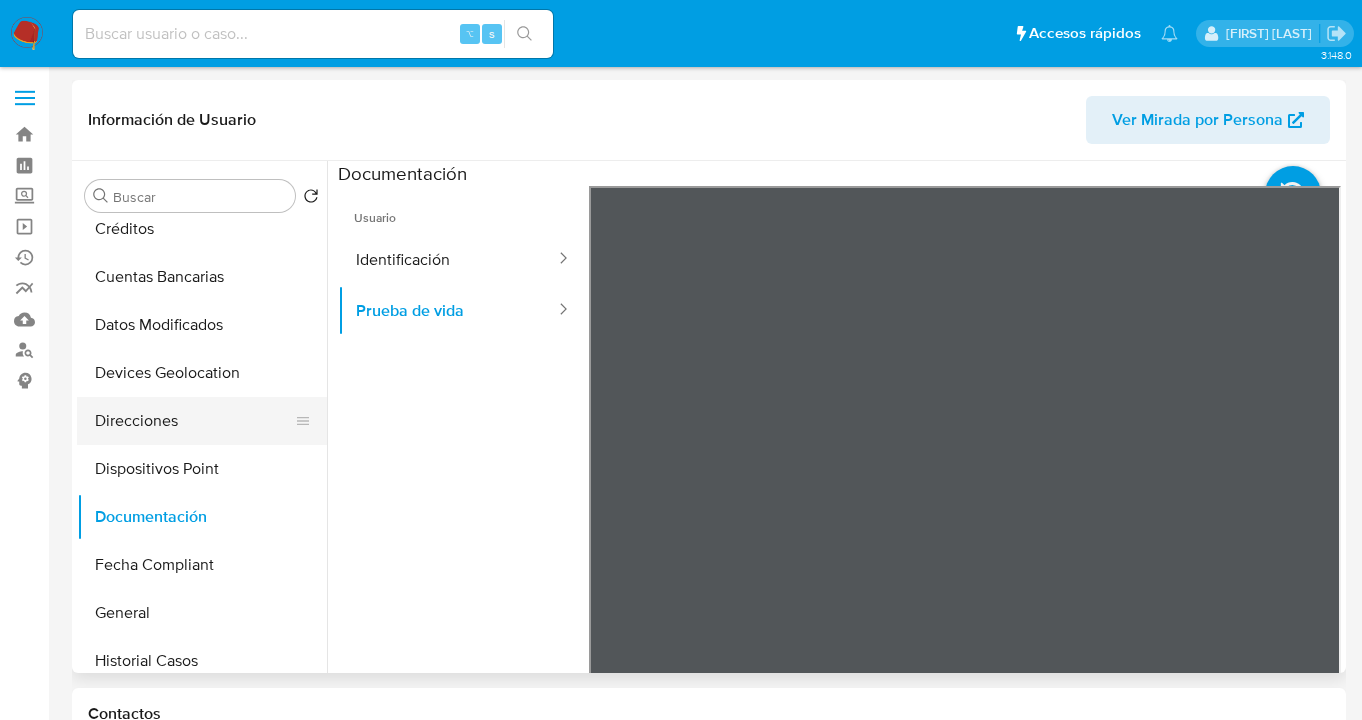 click on "Direcciones" at bounding box center (194, 421) 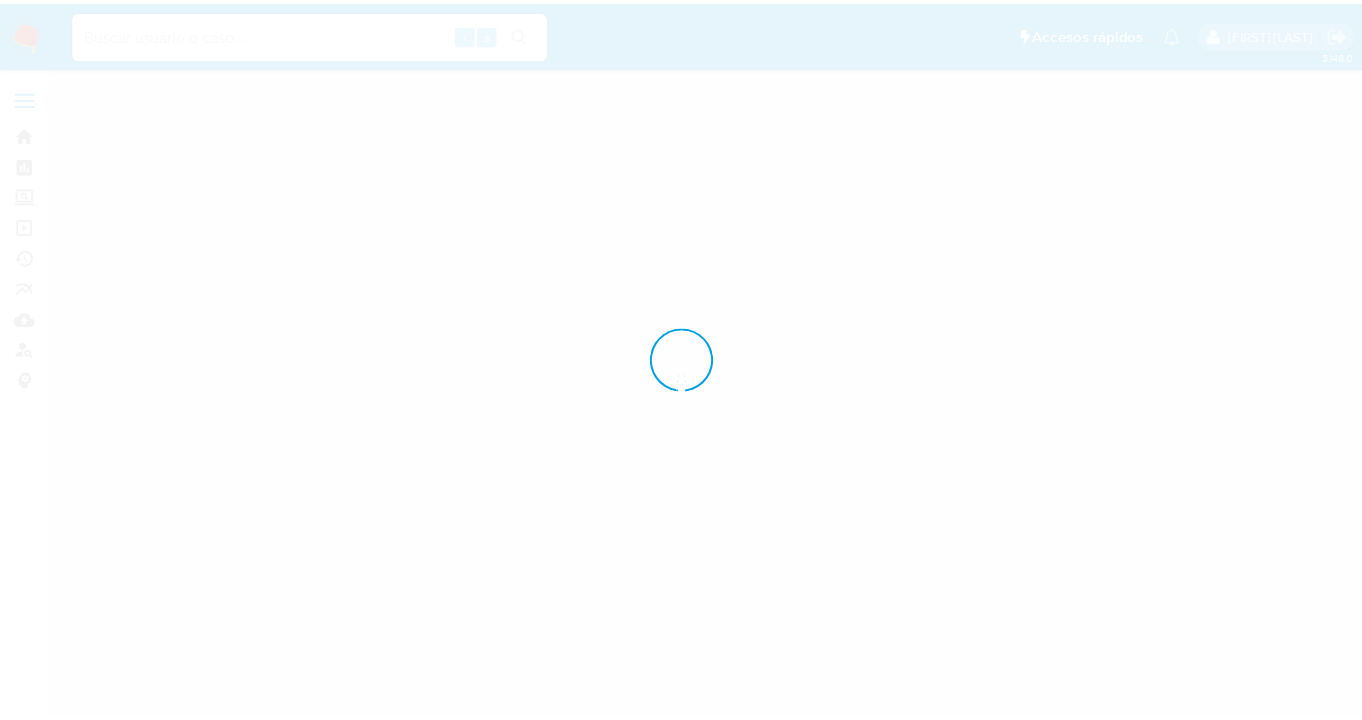 scroll, scrollTop: 0, scrollLeft: 0, axis: both 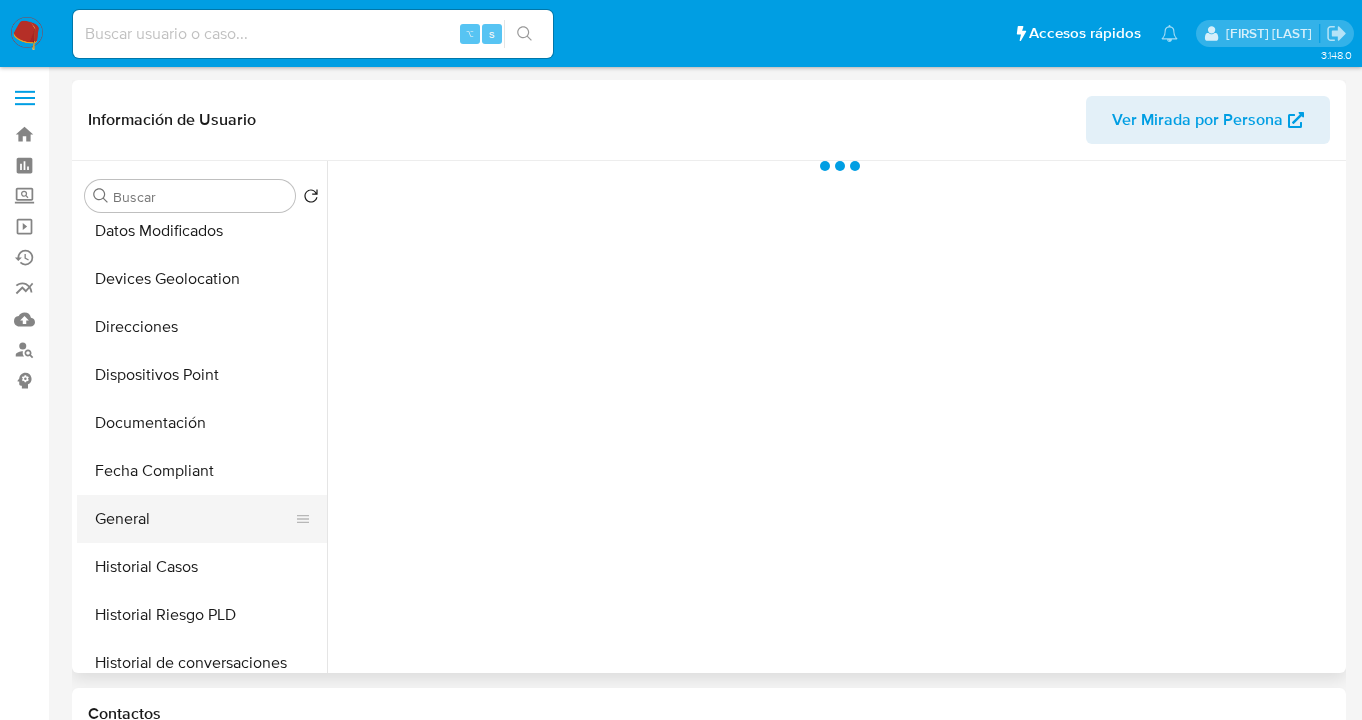 click on "General" at bounding box center [194, 519] 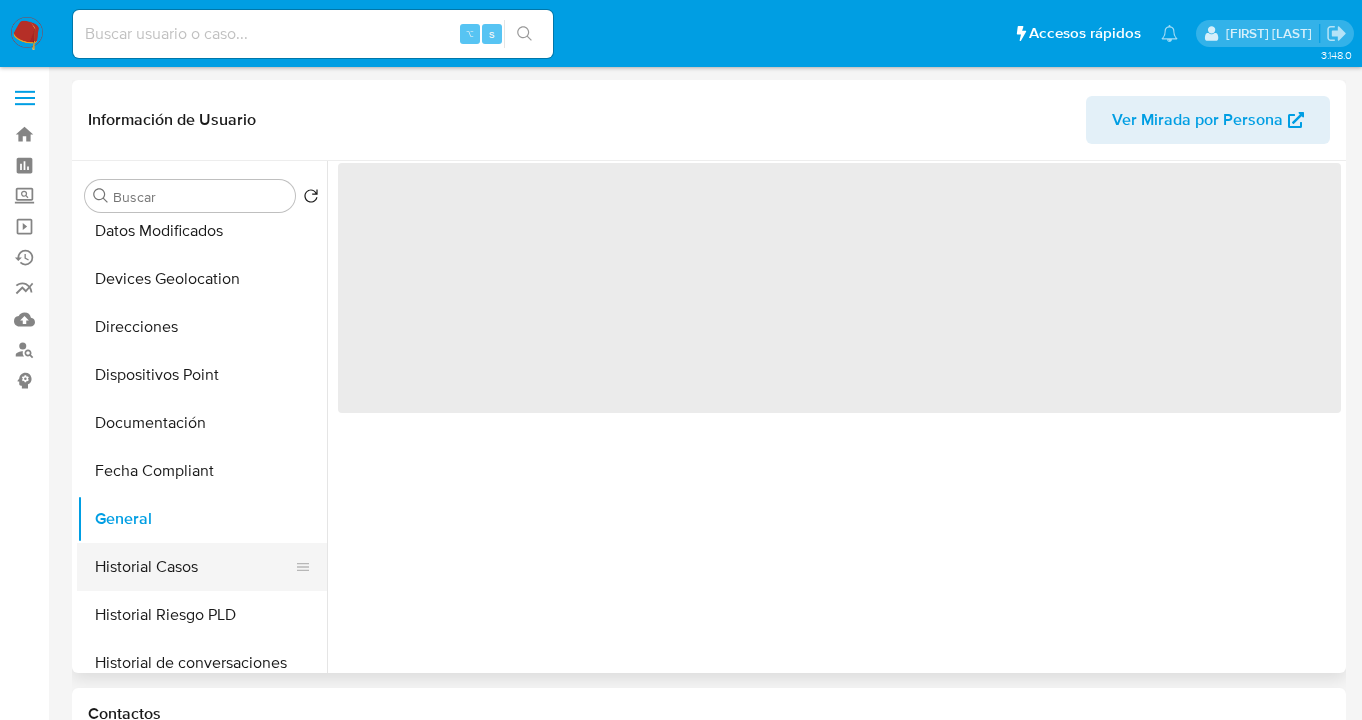 select on "10" 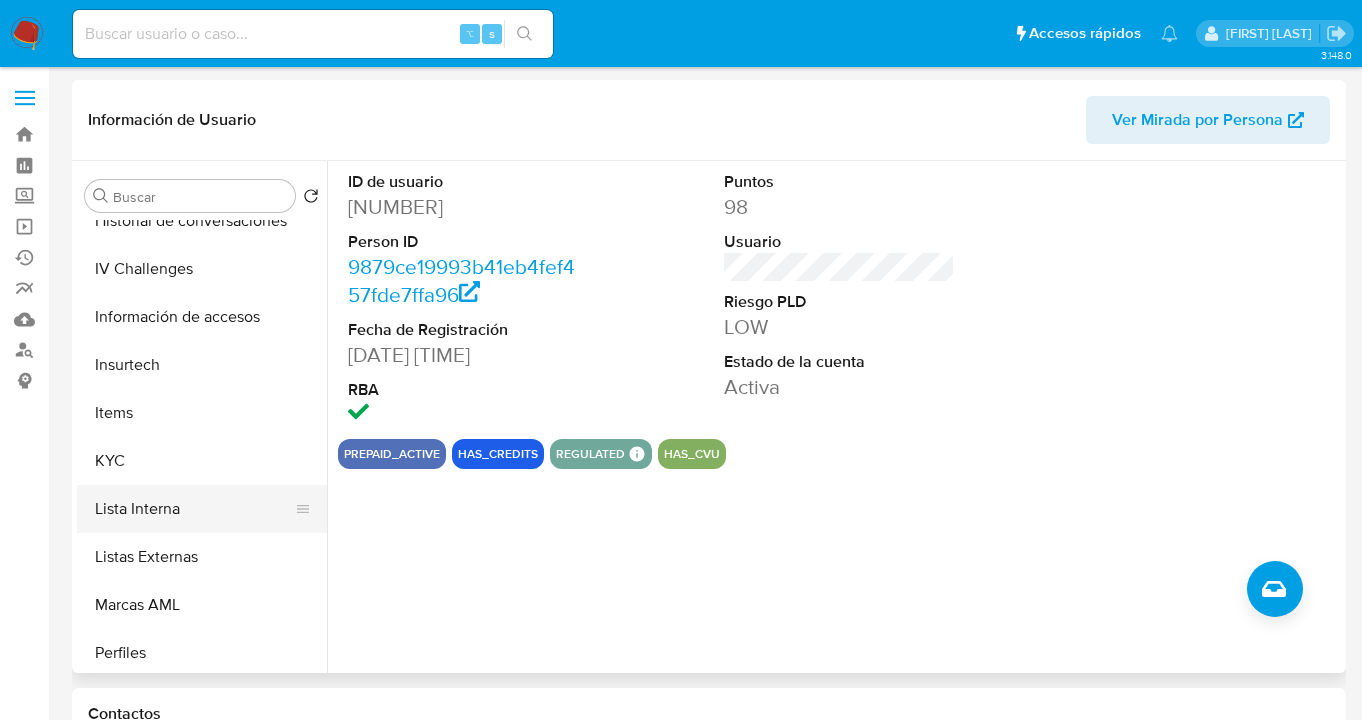 scroll, scrollTop: 311, scrollLeft: 0, axis: vertical 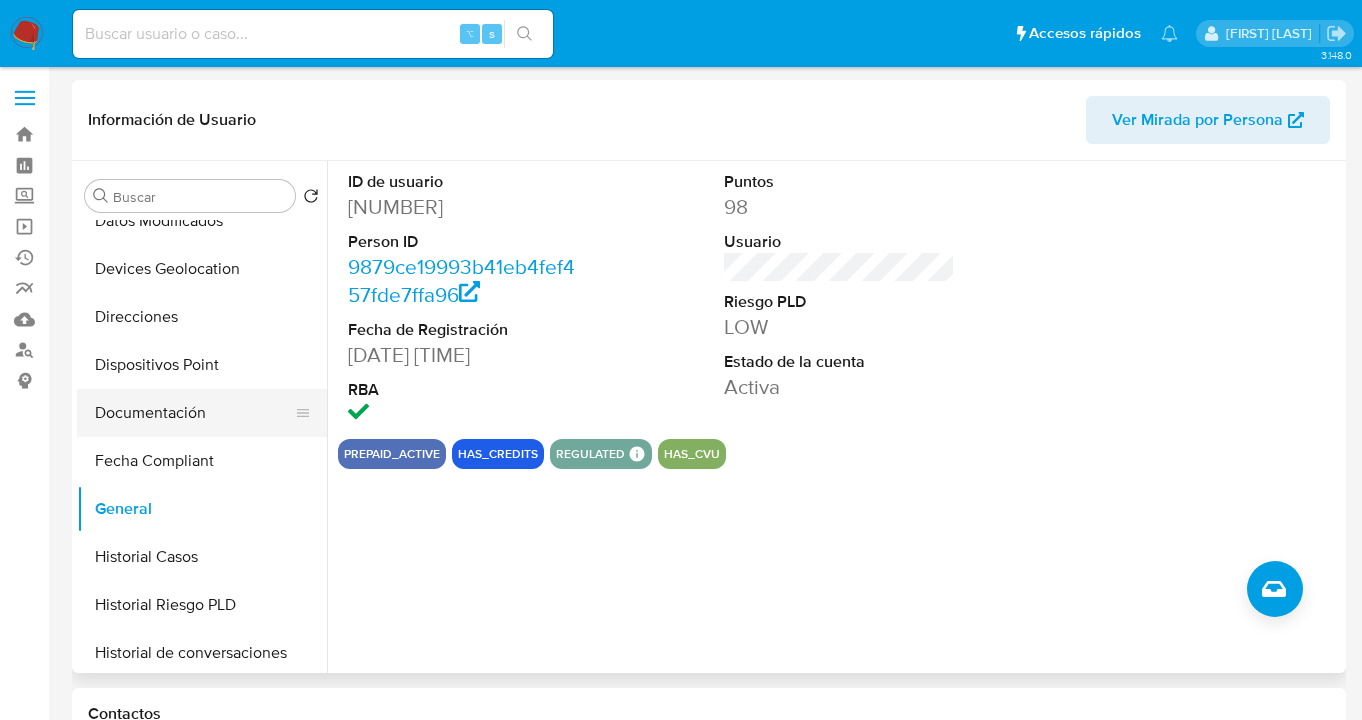 click on "Documentación" at bounding box center [194, 413] 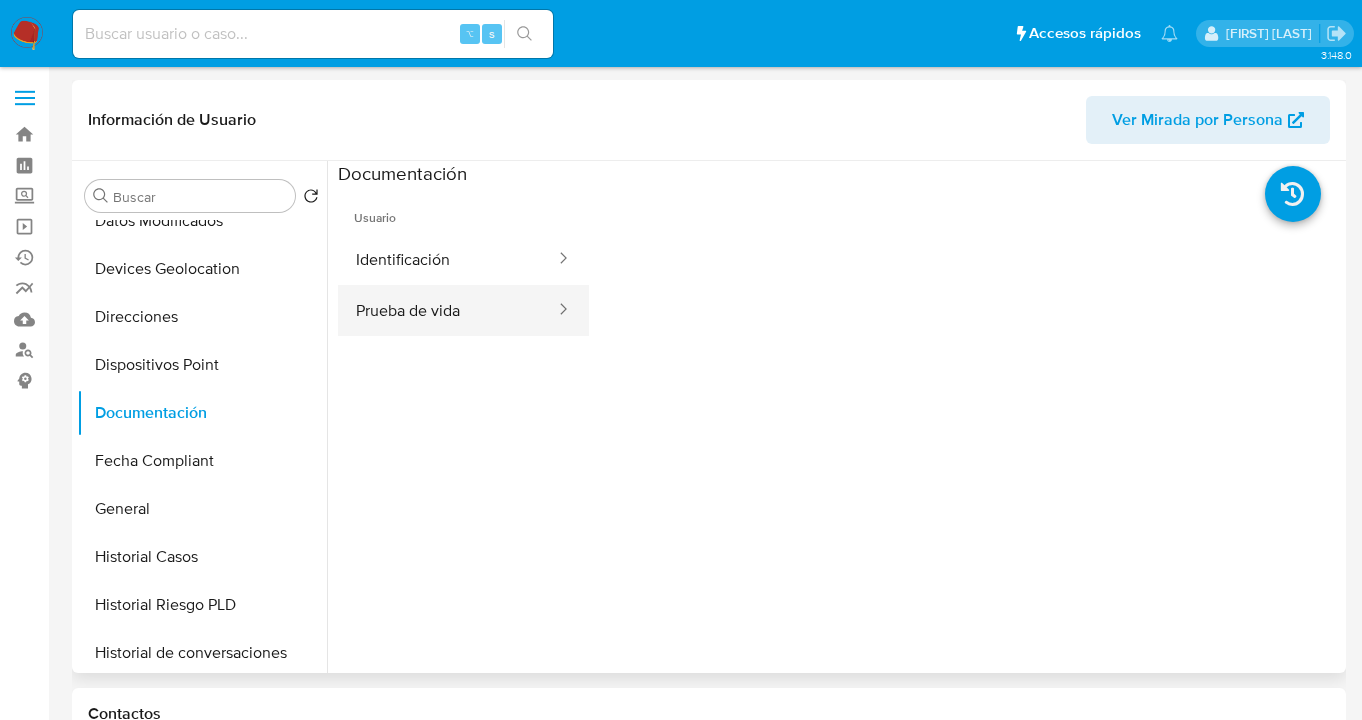 click on "Prueba de vida" at bounding box center [447, 310] 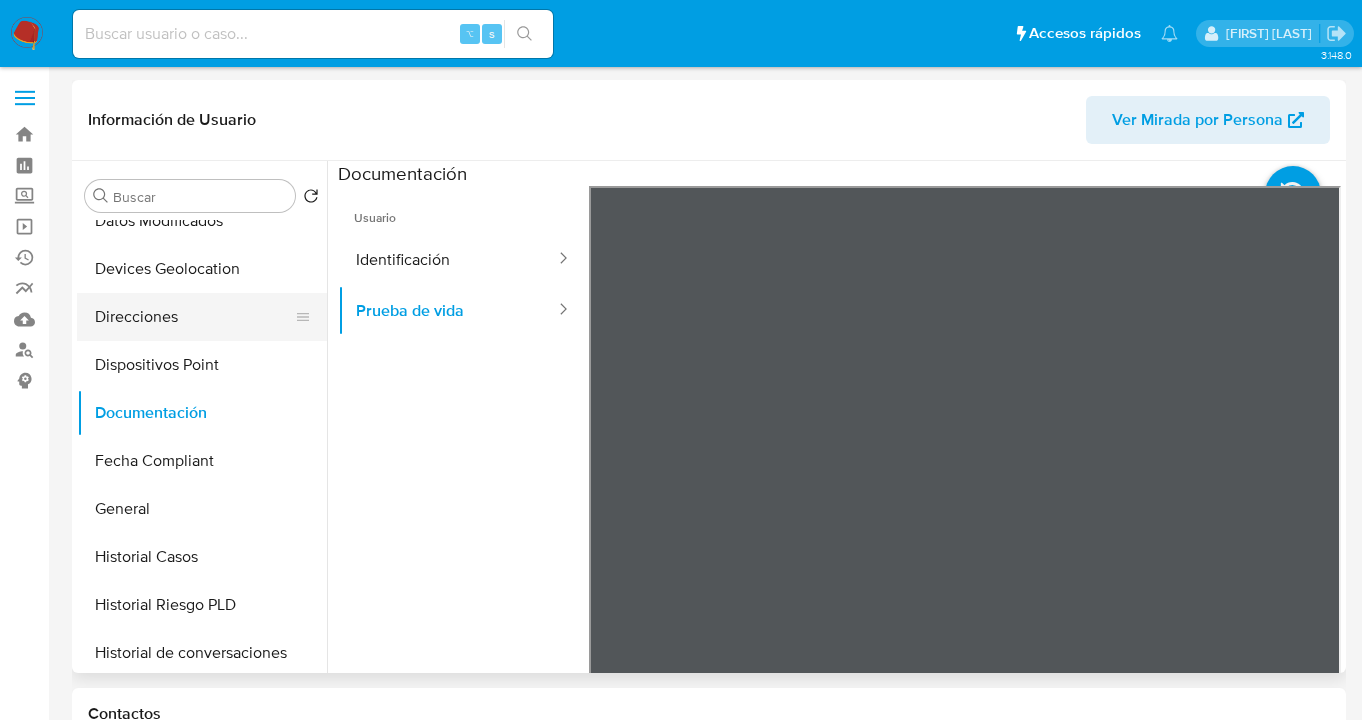 click on "Direcciones" at bounding box center (194, 317) 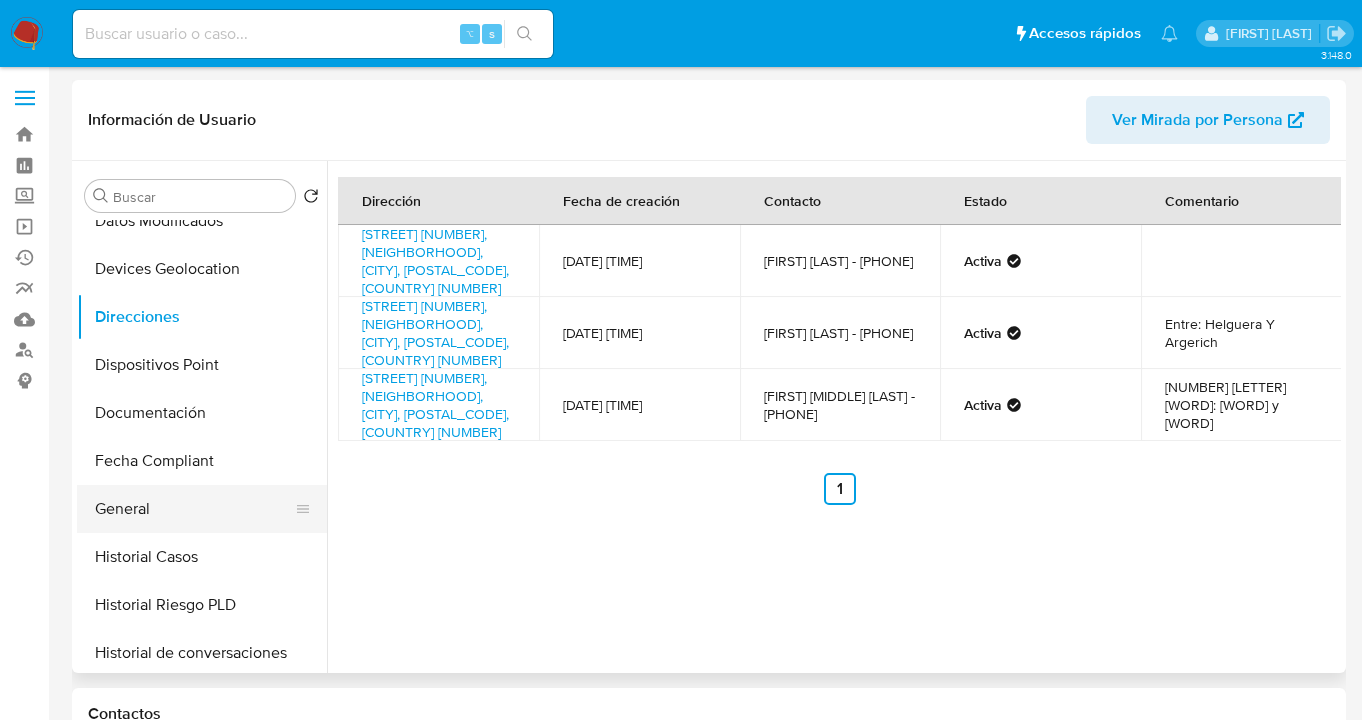 click on "General" at bounding box center [194, 509] 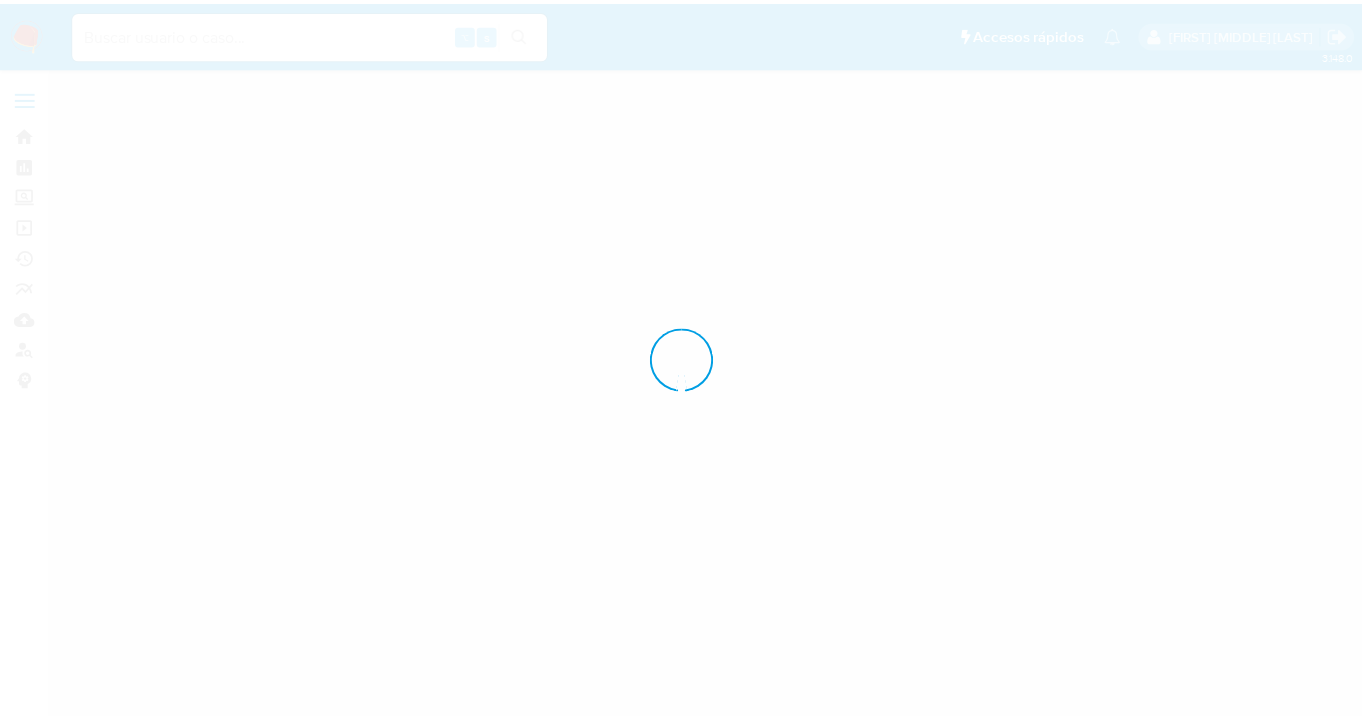 scroll, scrollTop: 0, scrollLeft: 0, axis: both 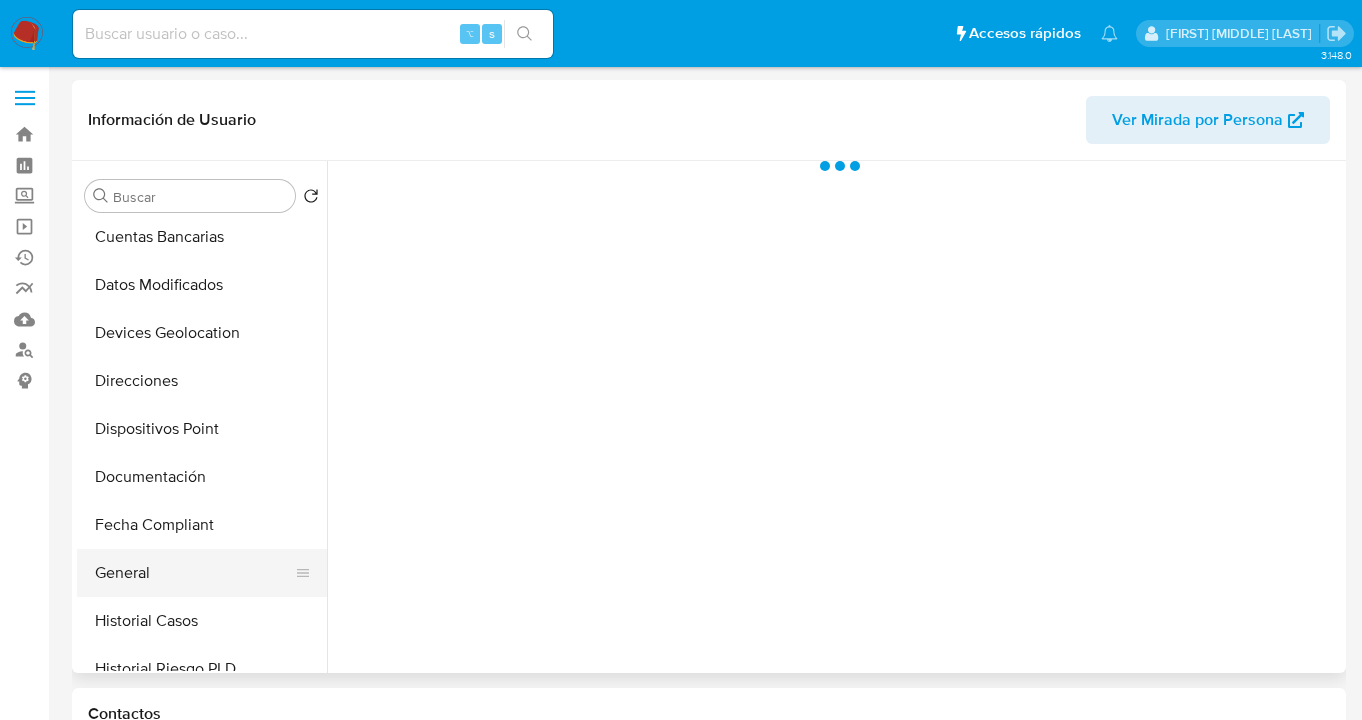 click on "General" at bounding box center (194, 573) 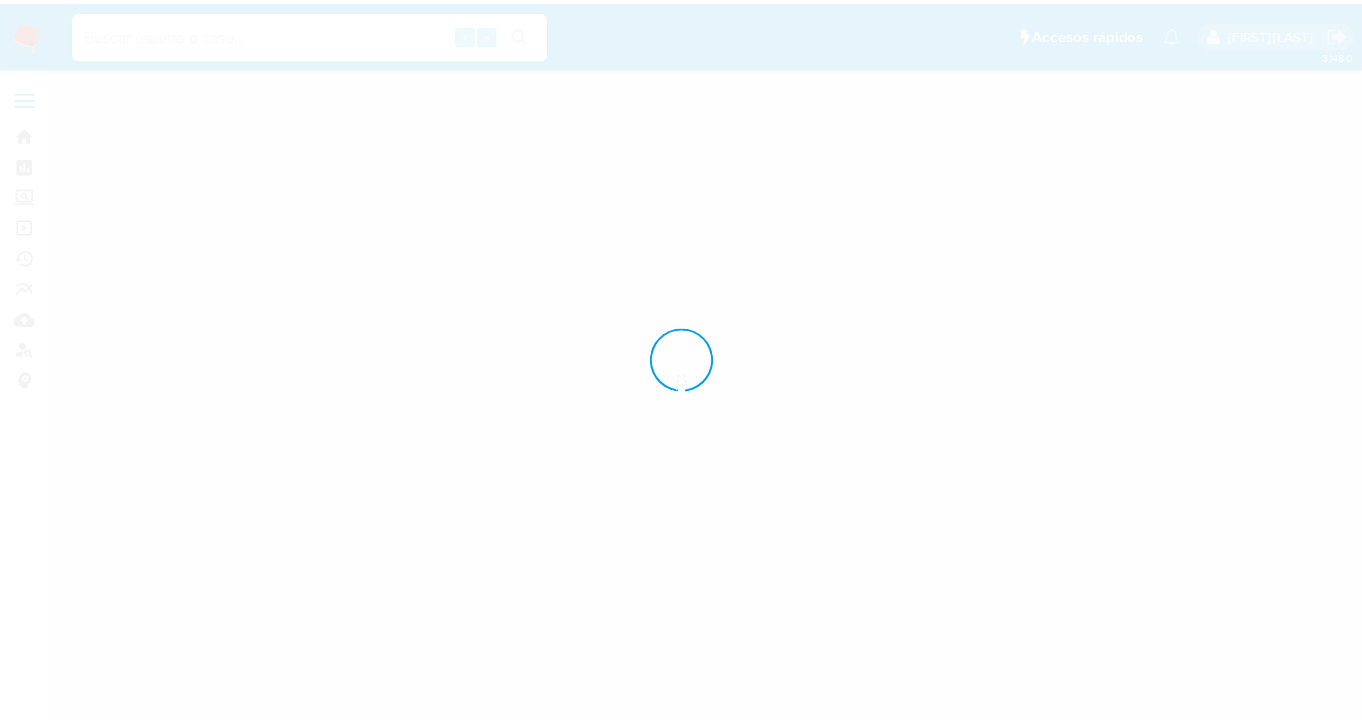 scroll, scrollTop: 0, scrollLeft: 0, axis: both 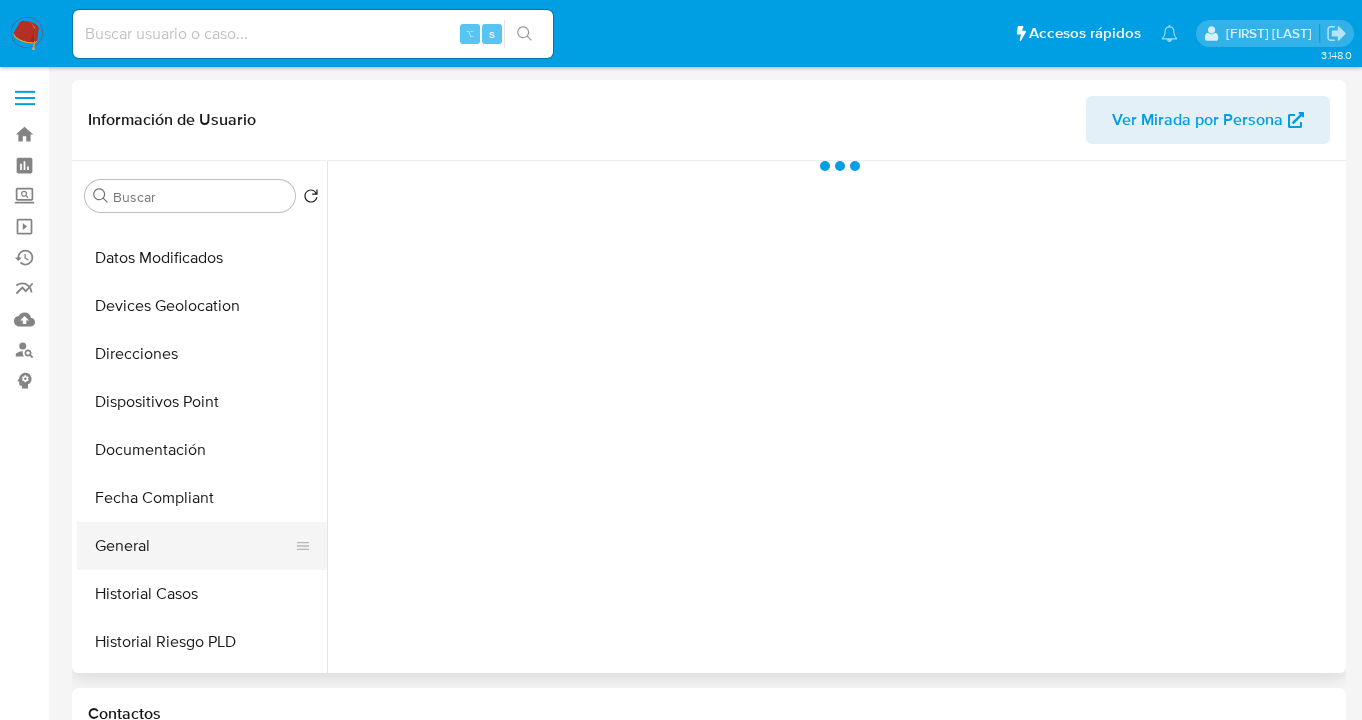 drag, startPoint x: 198, startPoint y: 536, endPoint x: 204, endPoint y: 527, distance: 10.816654 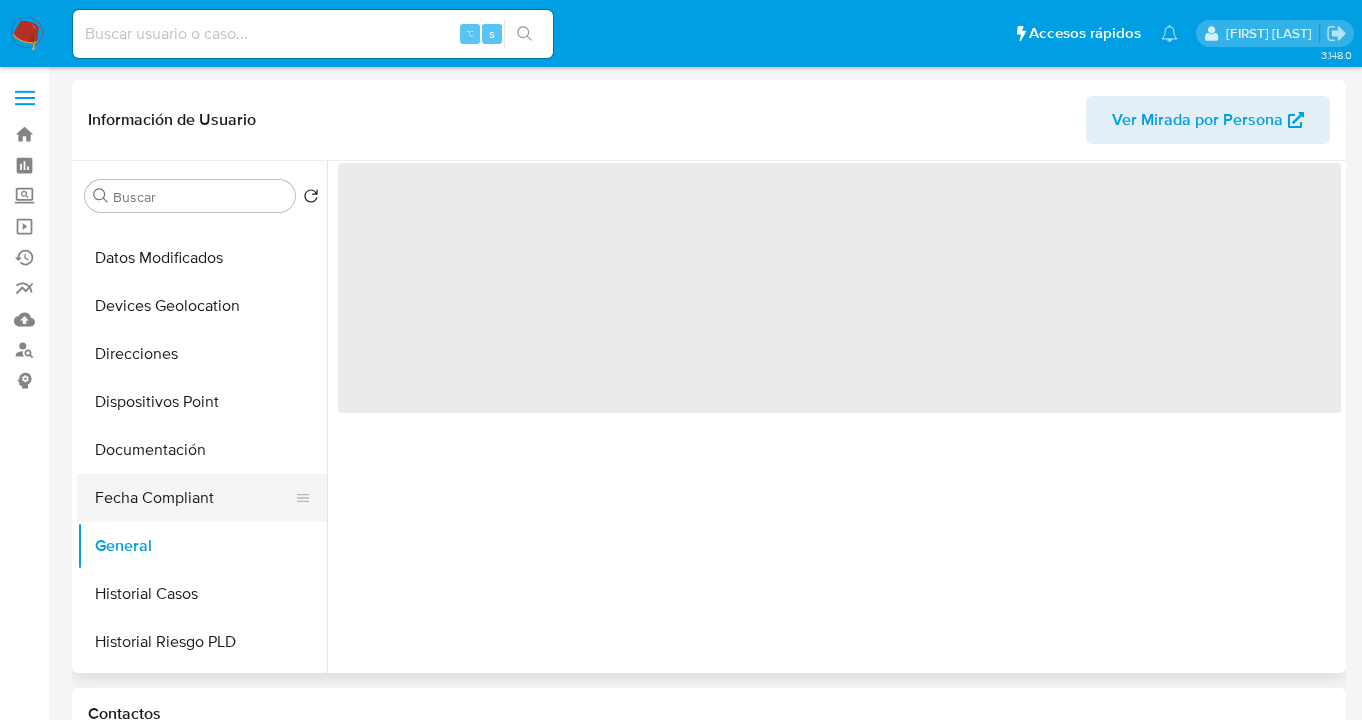 select on "10" 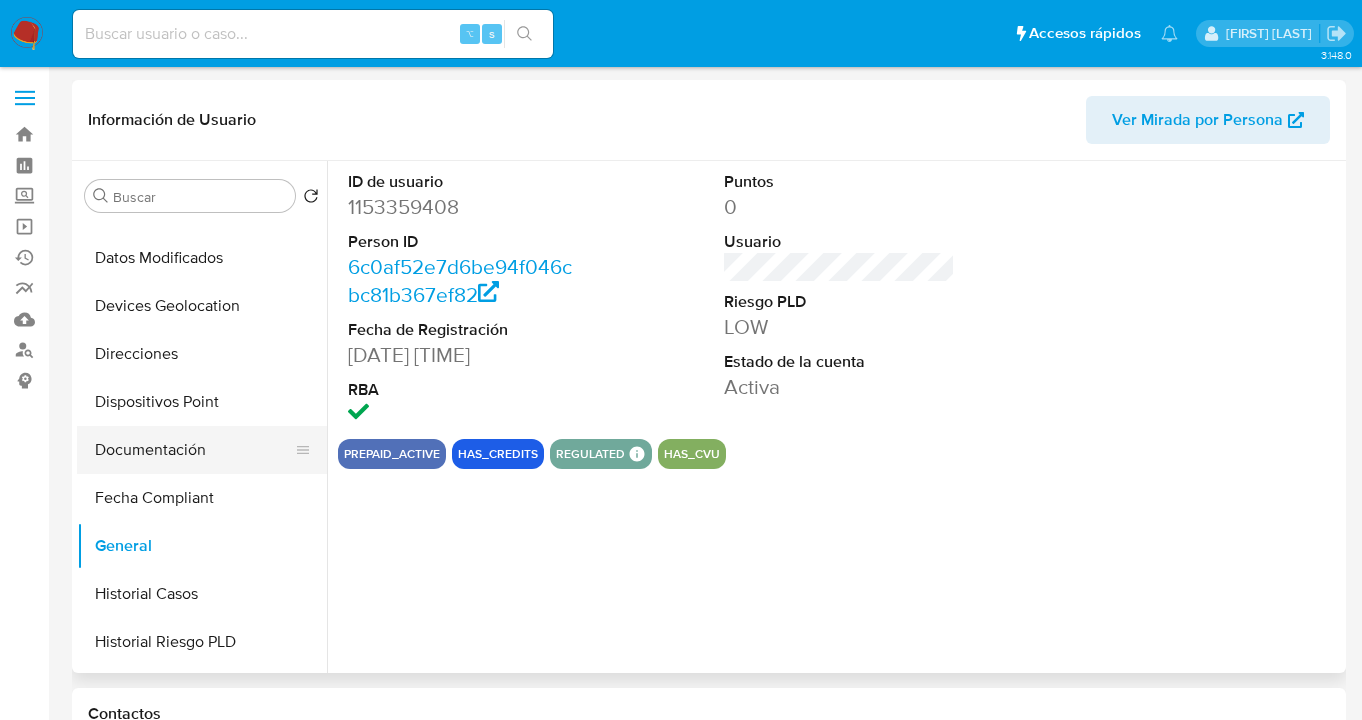 click on "Documentación" at bounding box center [194, 450] 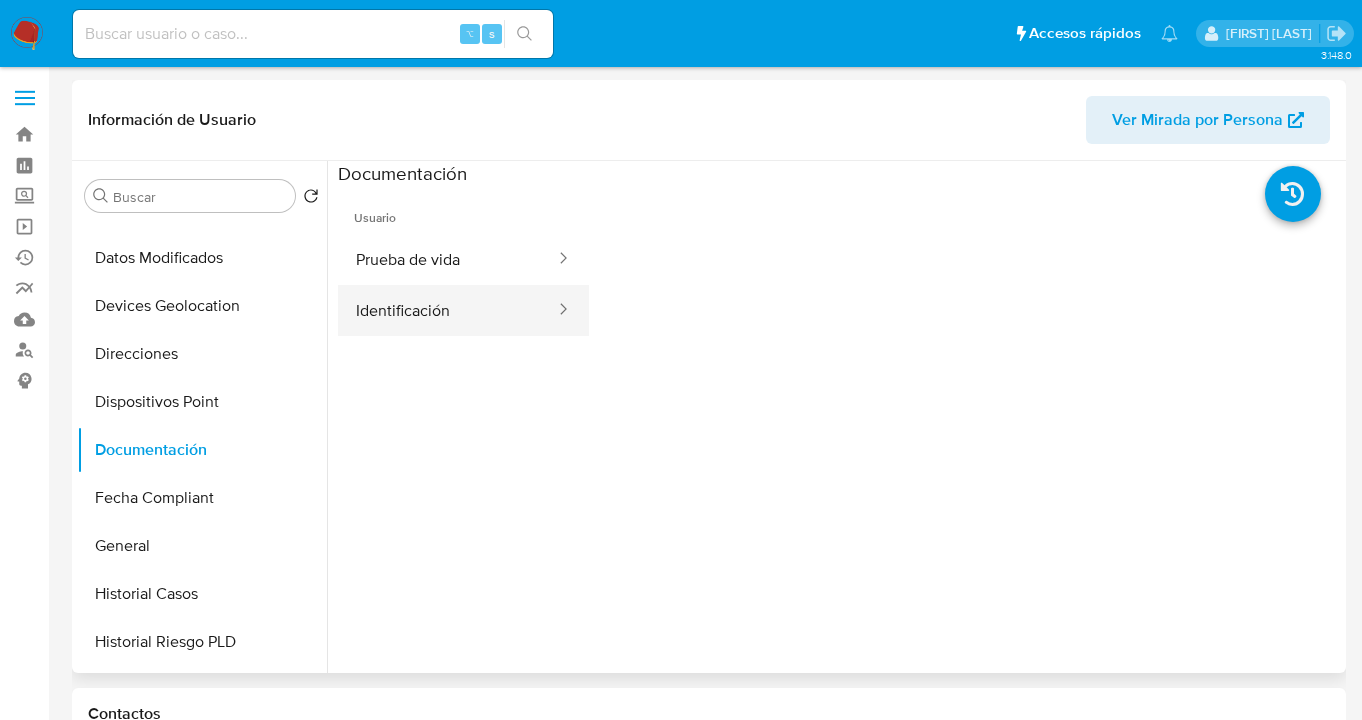 drag, startPoint x: 396, startPoint y: 270, endPoint x: 351, endPoint y: 319, distance: 66.52819 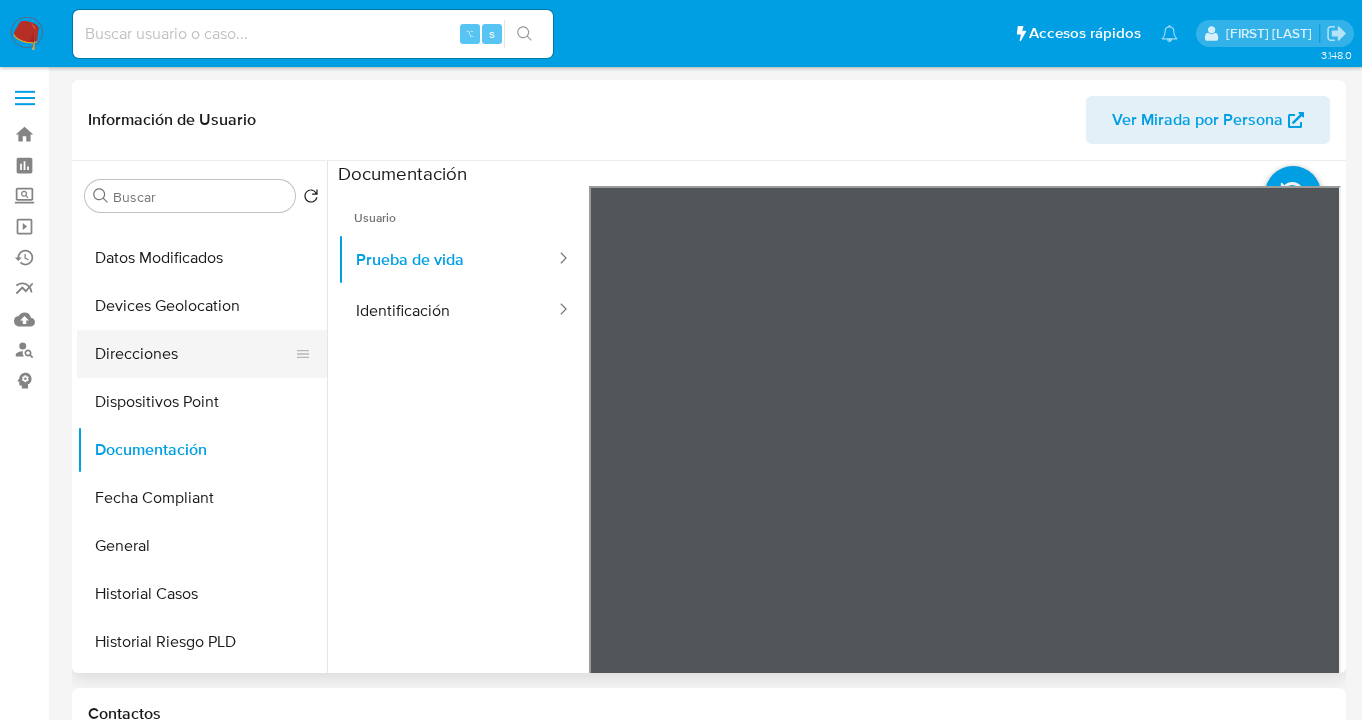 click on "Direcciones" at bounding box center (194, 354) 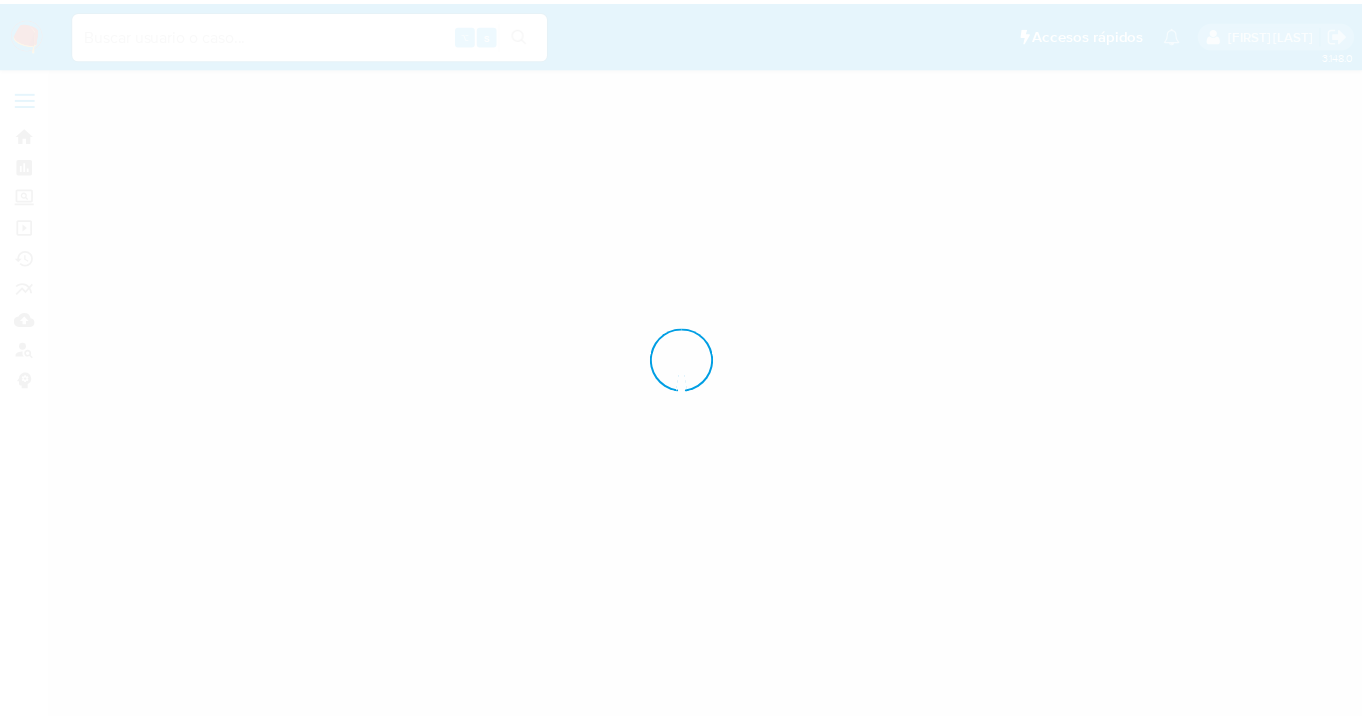 scroll, scrollTop: 0, scrollLeft: 0, axis: both 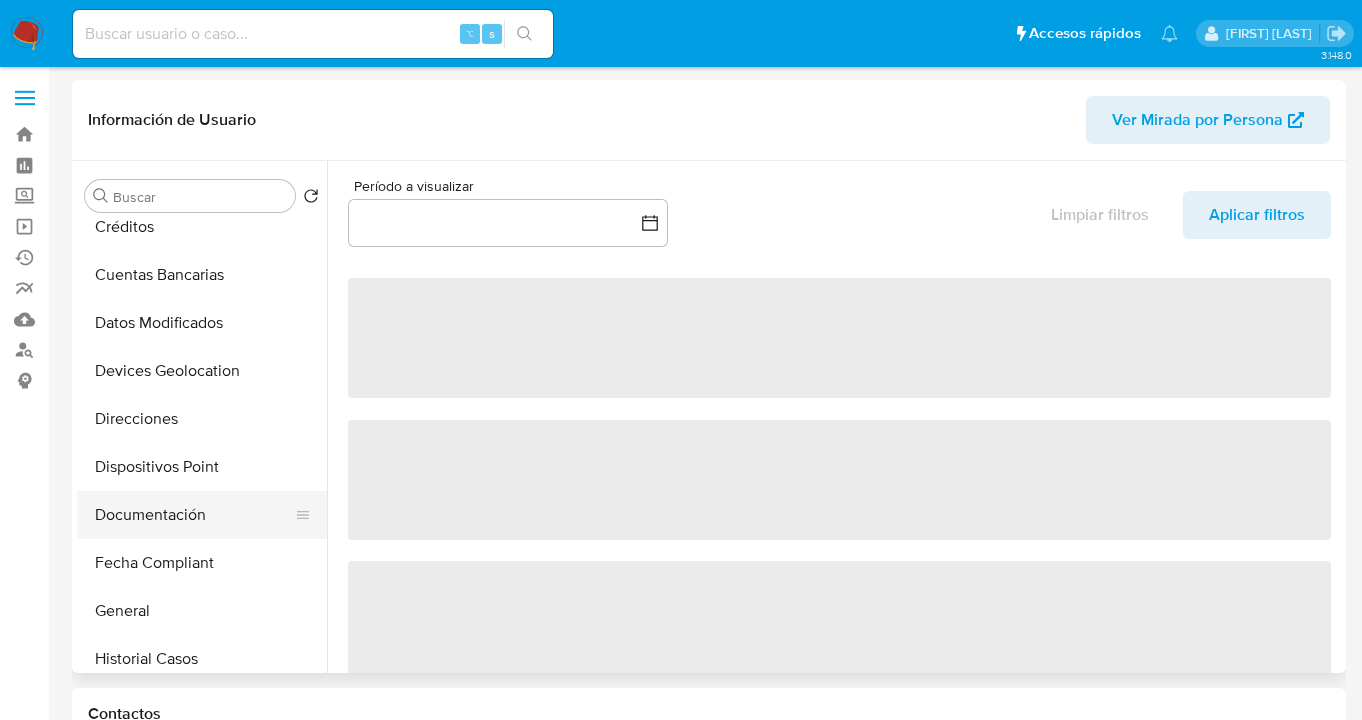 select on "10" 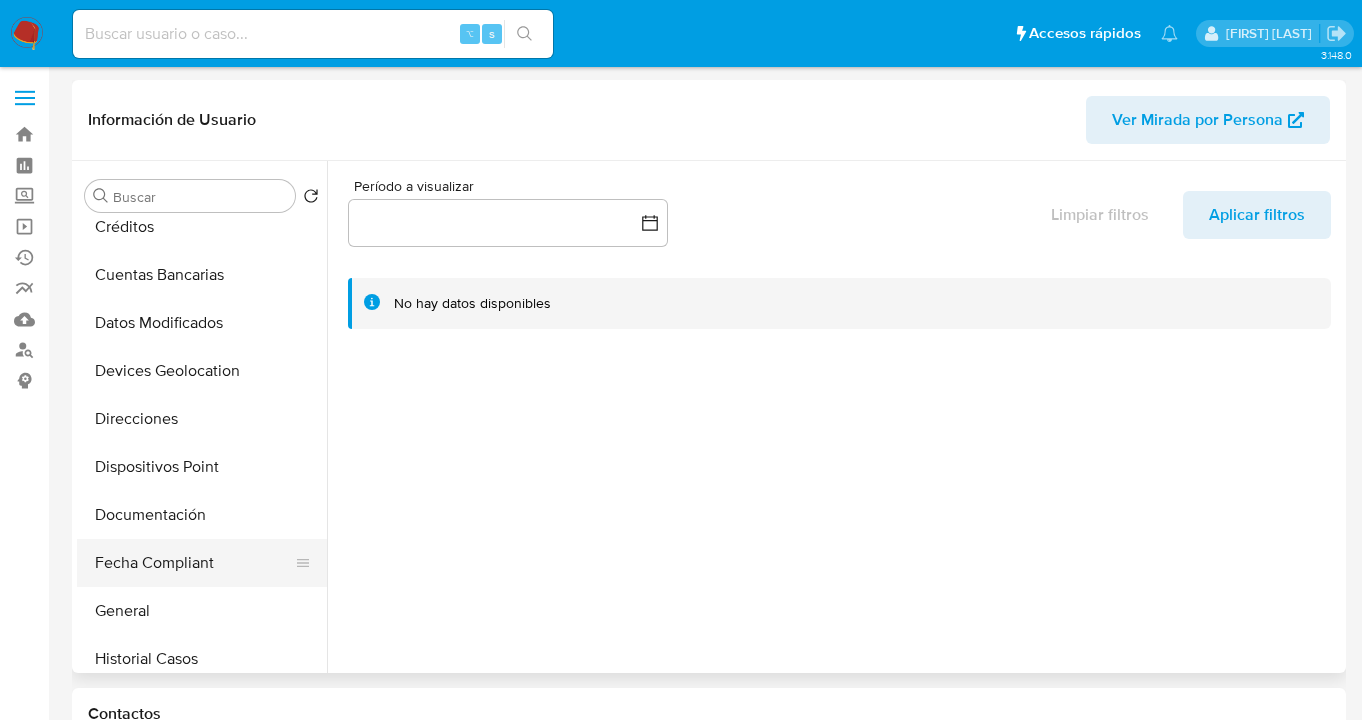 drag, startPoint x: 176, startPoint y: 594, endPoint x: 182, endPoint y: 552, distance: 42.426407 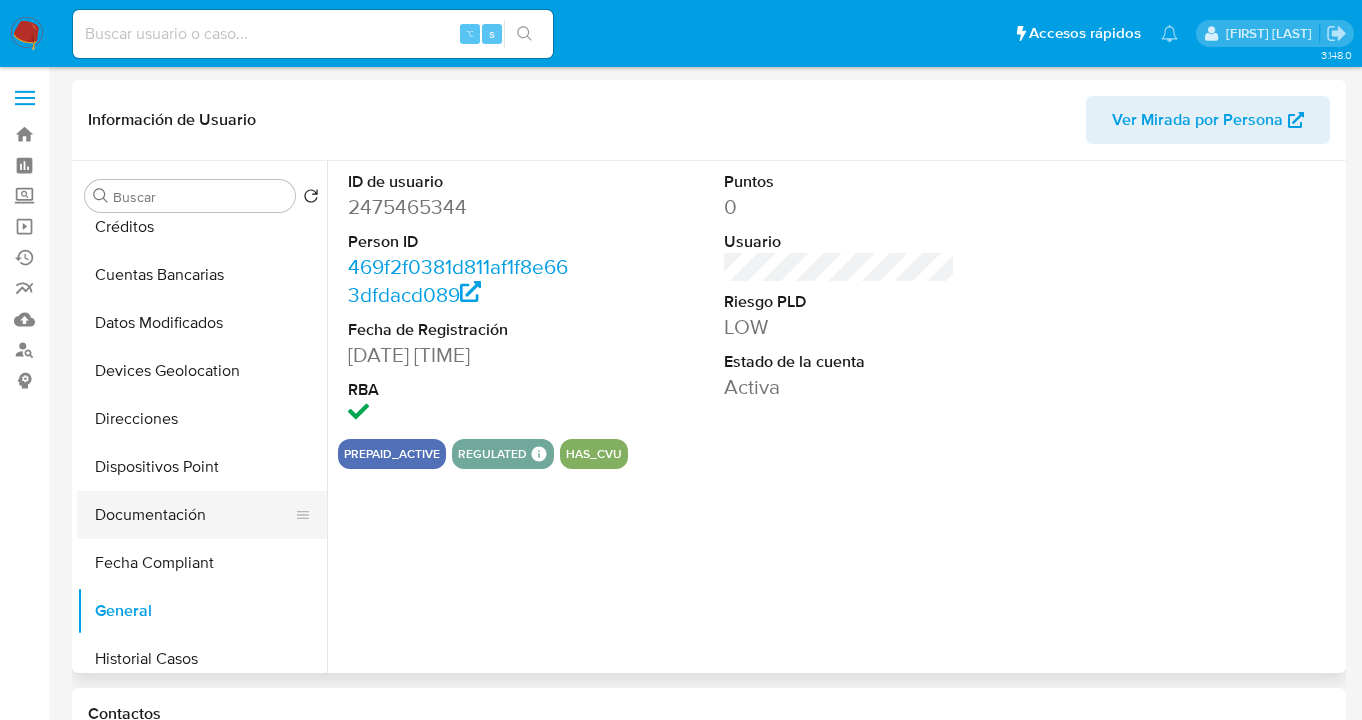 click on "Documentación" at bounding box center (194, 515) 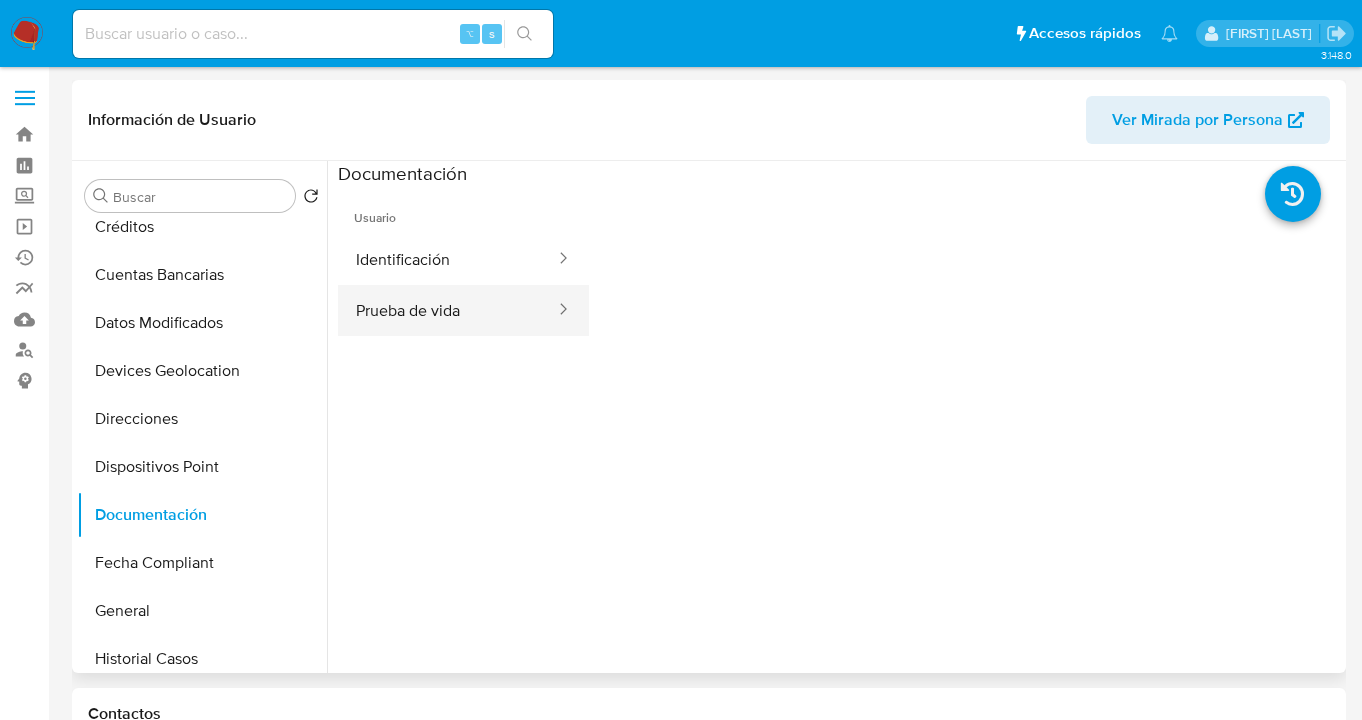 click on "Prueba de vida" at bounding box center [447, 310] 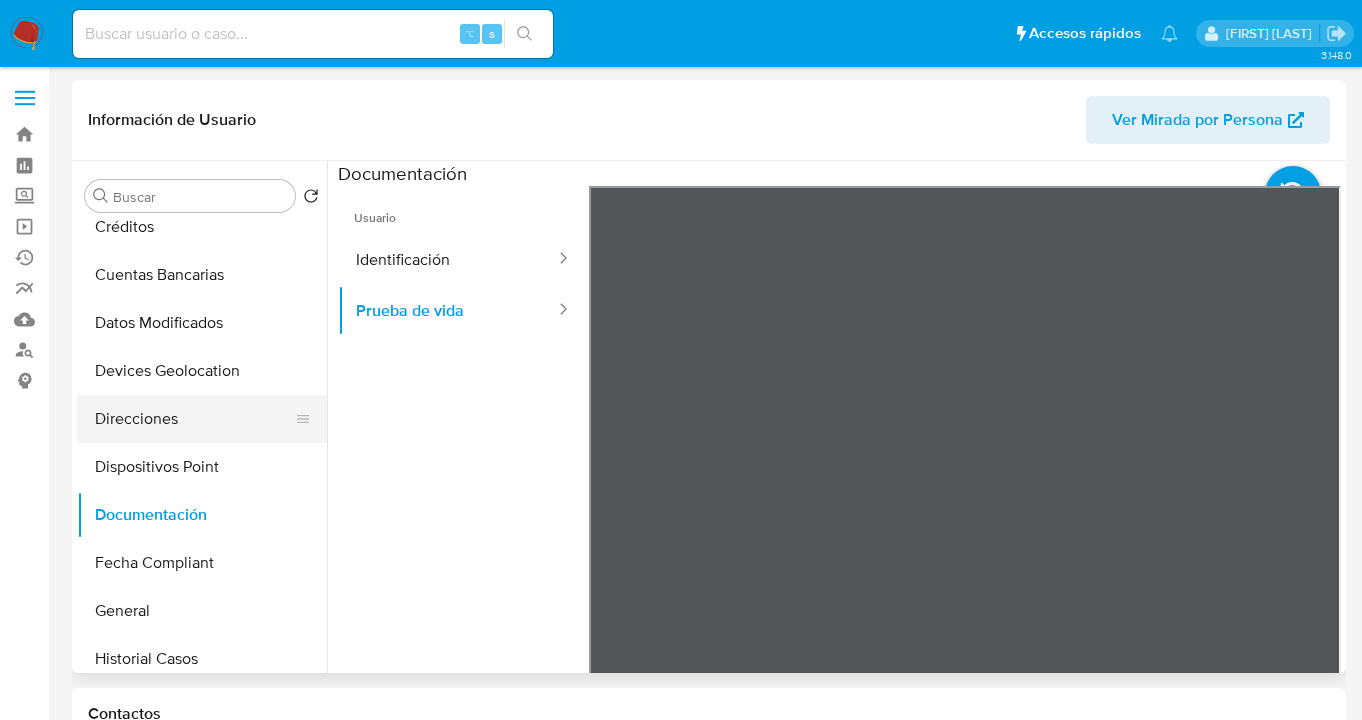 click on "Direcciones" at bounding box center (194, 419) 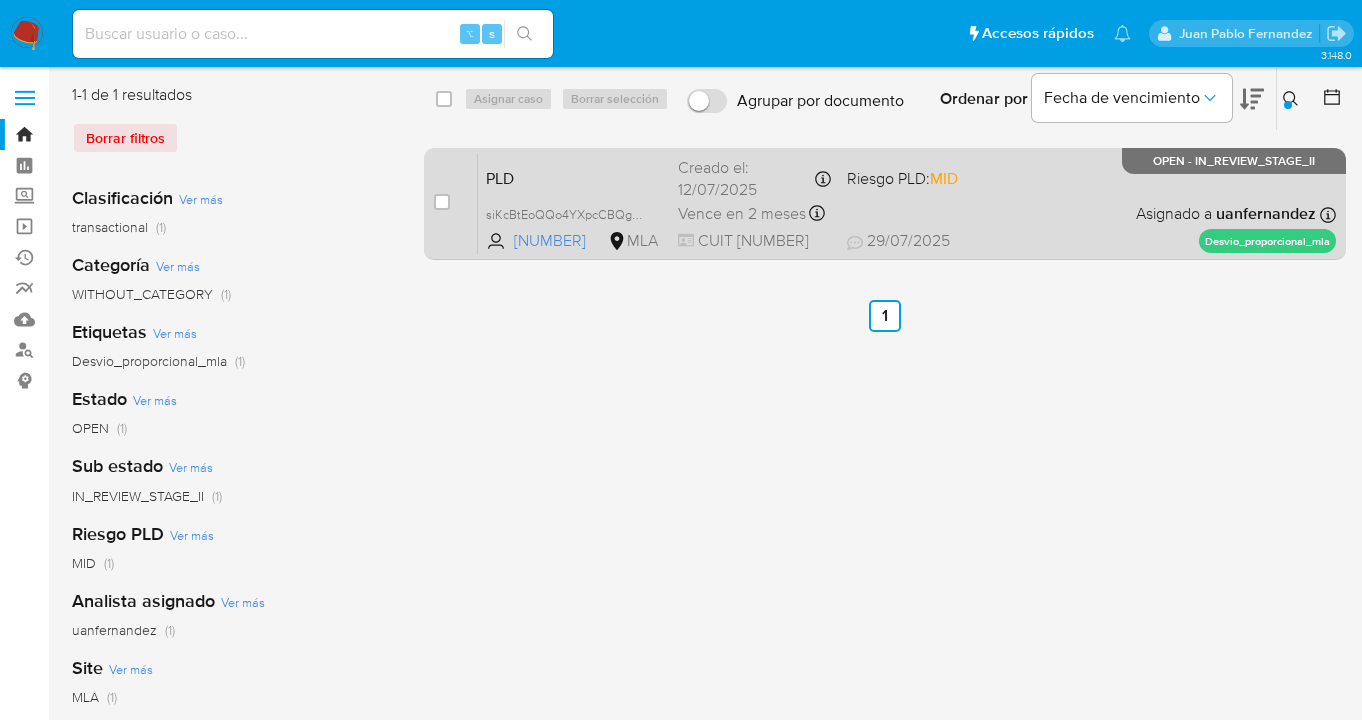 scroll, scrollTop: 0, scrollLeft: 0, axis: both 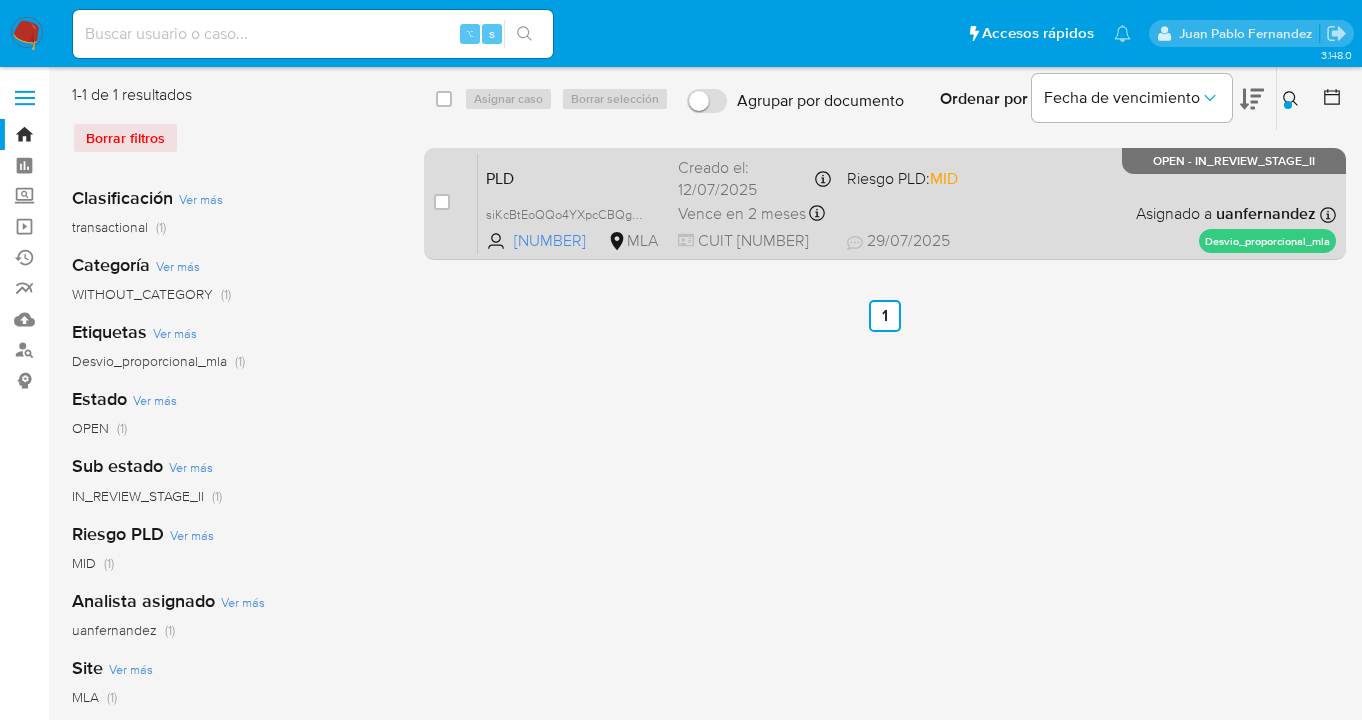 click on "PLD siKcBtEoQQo4YXpcCBQg4NVf 2506333720 MLA Riesgo PLD:  MID Creado el: [DATE]   Creado el: [DATE] [TIME] Vence en 2 meses   Vence el [DATE] [TIME] CUIT   [NUMBER] [DATE]   [DATE] [TIME] Asignado a   [USERNAME]   Asignado el: [DATE] [TIME] Desvio_proporcional_mla OPEN - IN_REVIEW_STAGE_I" at bounding box center (907, 203) 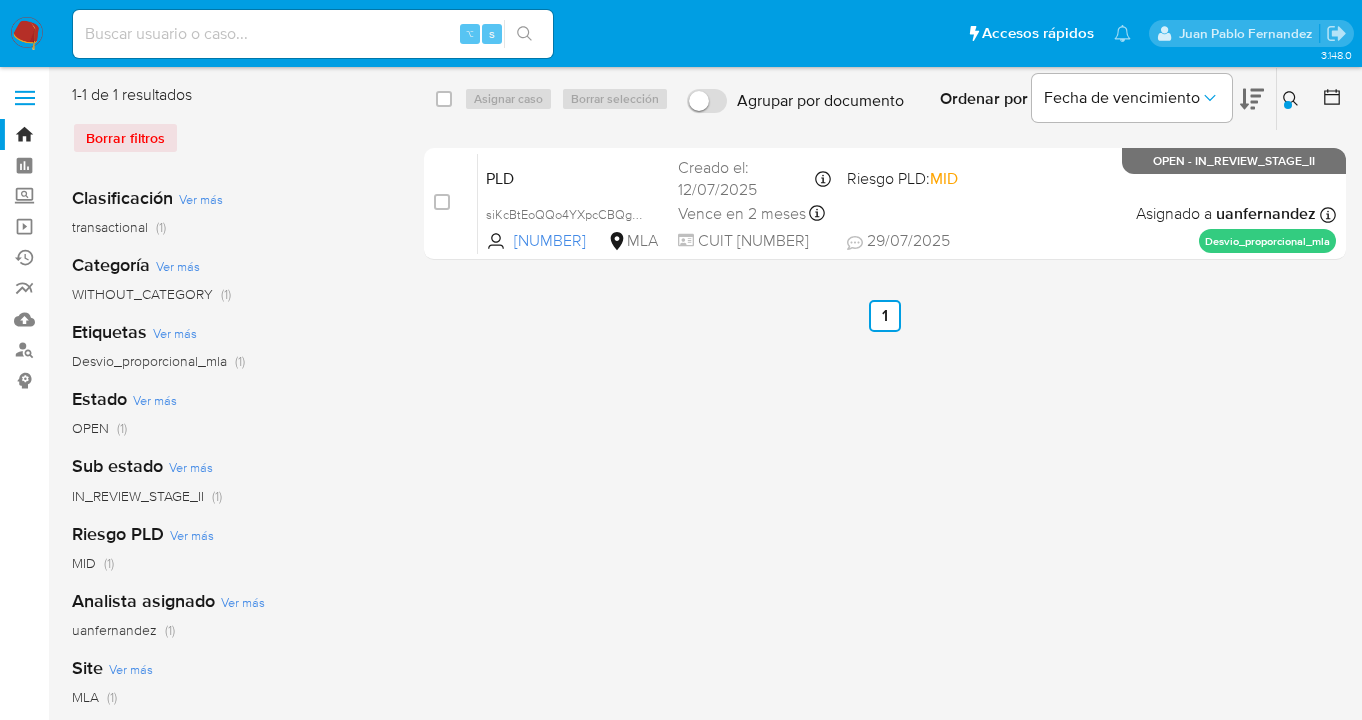 click 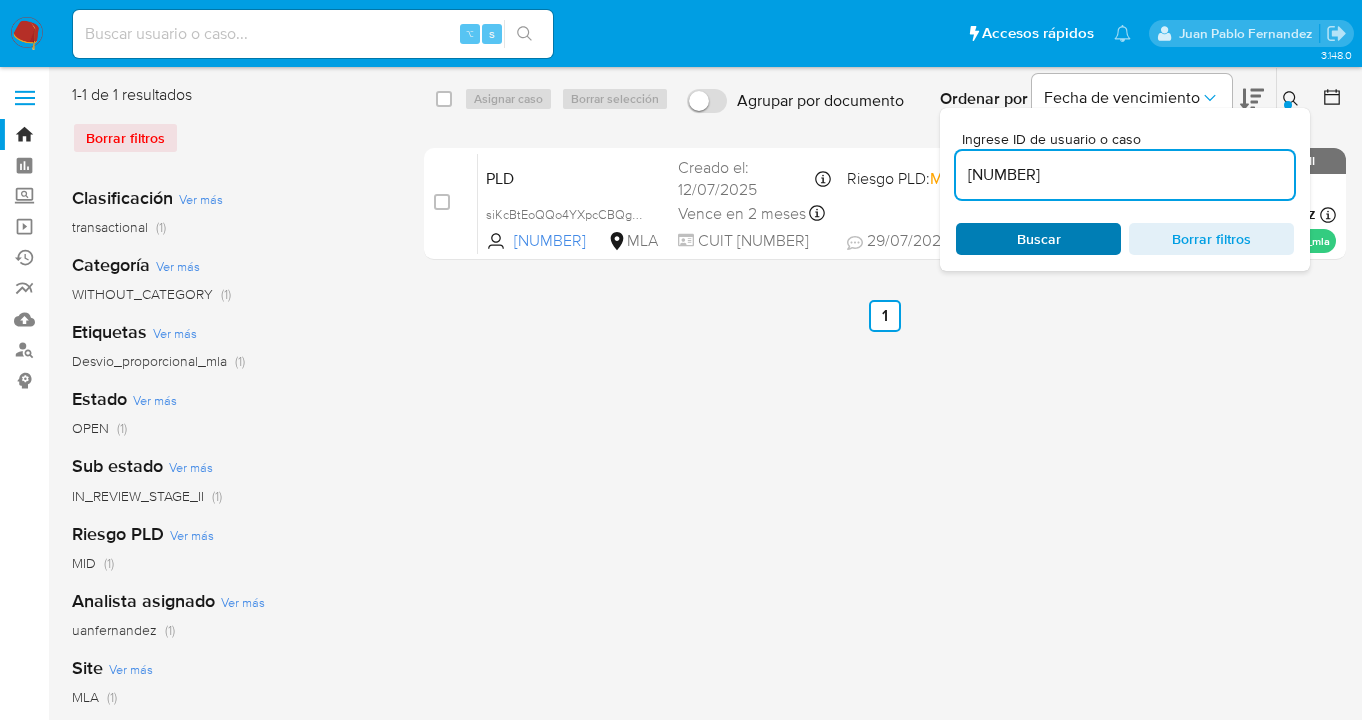 click on "Buscar" at bounding box center [1038, 239] 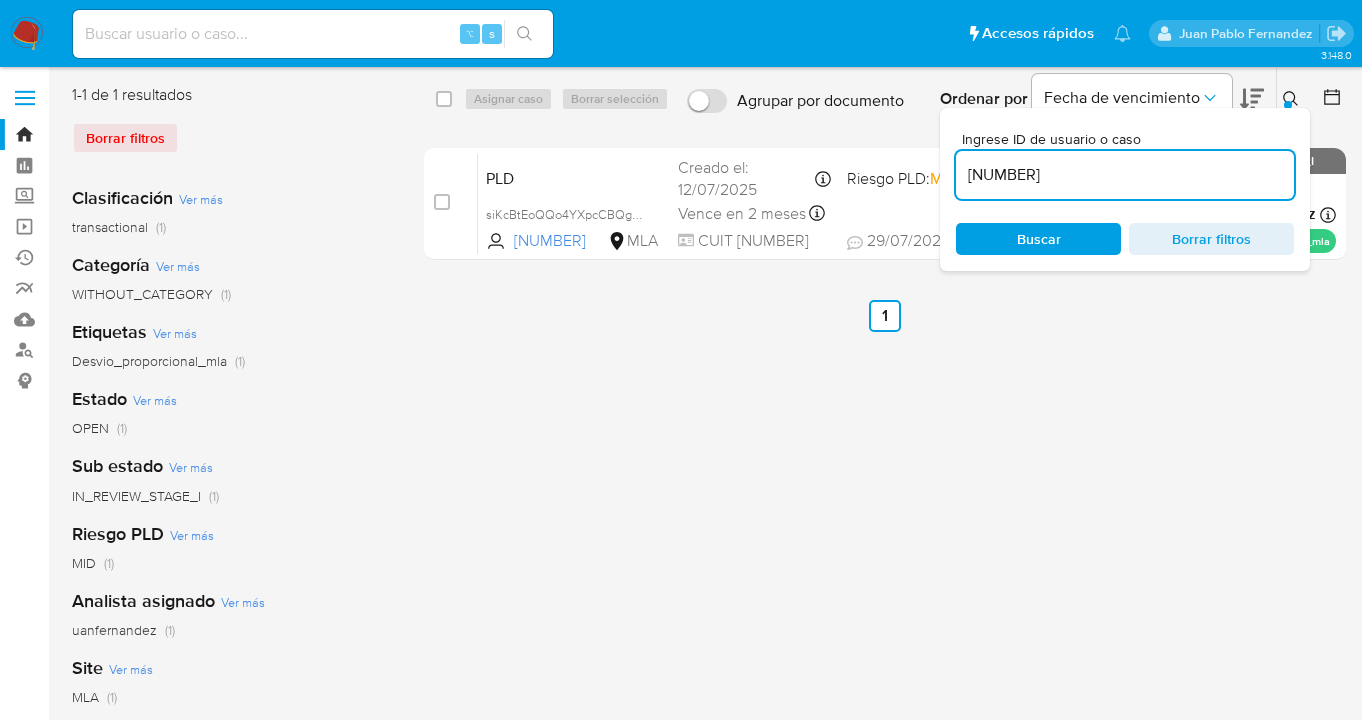 click 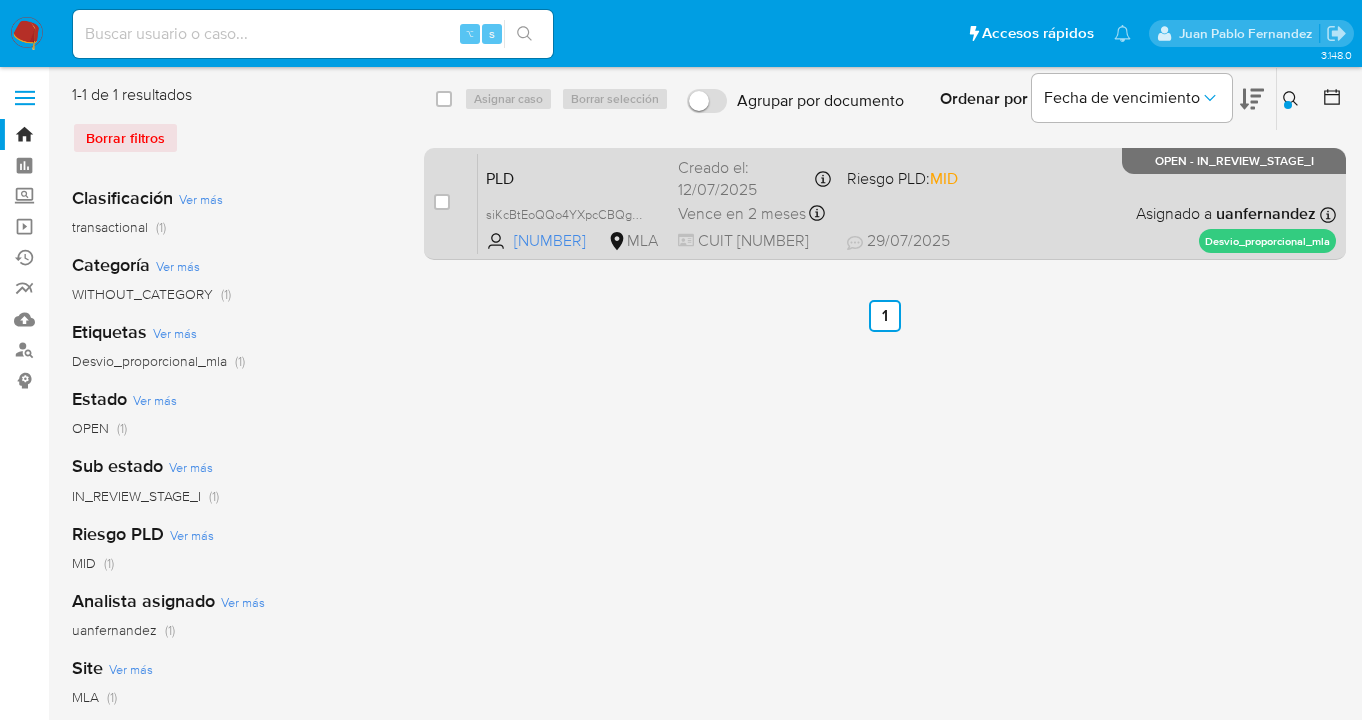 click on "PLD siKcBtEoQQo4YXpcCBQg4NVf 2506333720 MLA Riesgo PLD:  MID Creado el: 12/07/2025   Creado el: 12/07/2025 03:31:55 Vence en 2 meses   Vence el 10/10/2025 03:31:55 CUIT   27215329742 29/07/2025   29/07/2025 14:36 Asignado a   uanfernandez   Asignado el: 17/07/2025 16:32:38 Desvio_proporcional_mla OPEN - IN_REVIEW_STAGE_I" at bounding box center (907, 203) 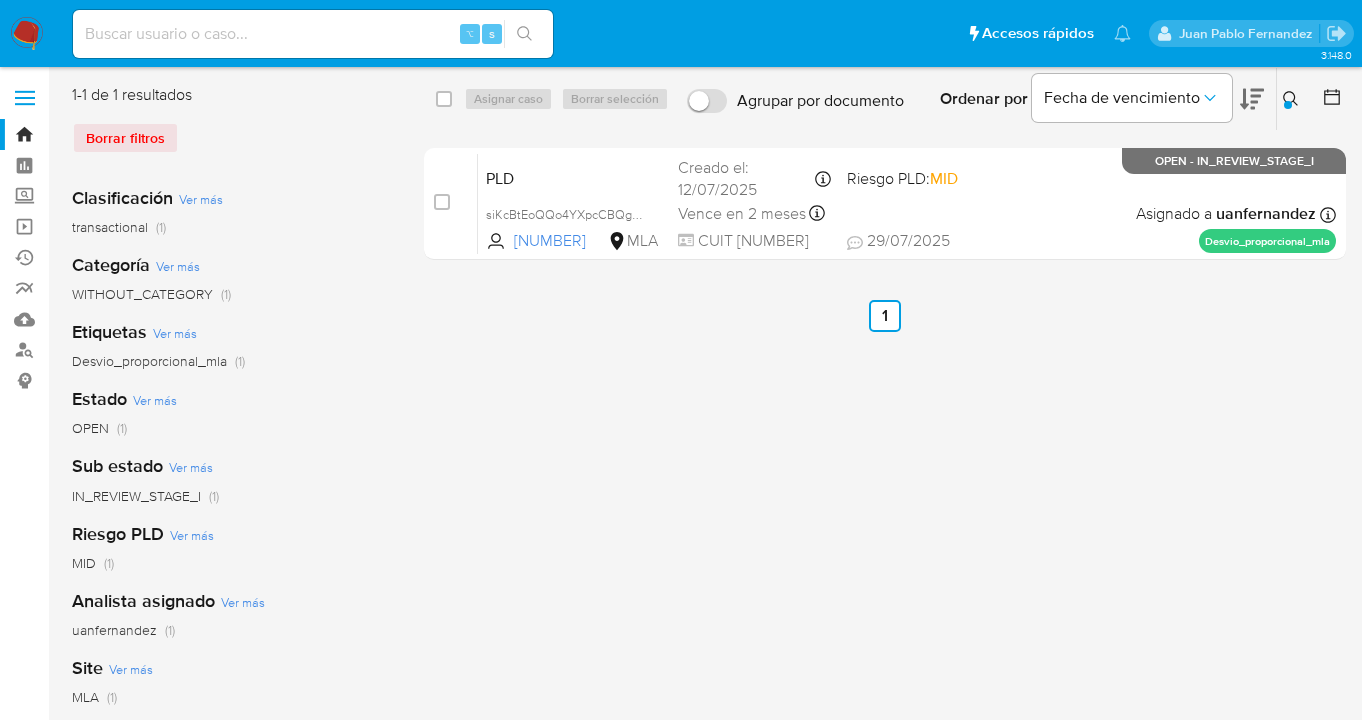 drag, startPoint x: 1290, startPoint y: 93, endPoint x: 1268, endPoint y: 103, distance: 24.166092 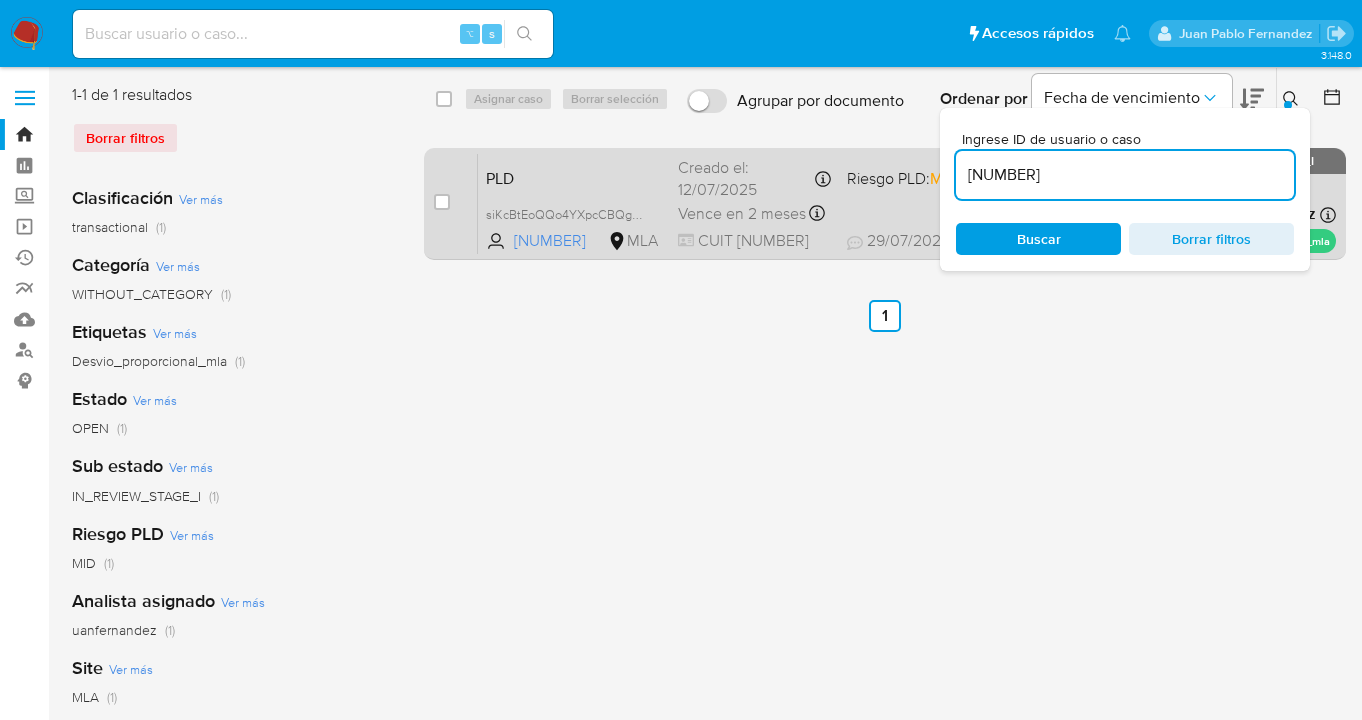 drag, startPoint x: 1064, startPoint y: 175, endPoint x: 936, endPoint y: 158, distance: 129.12398 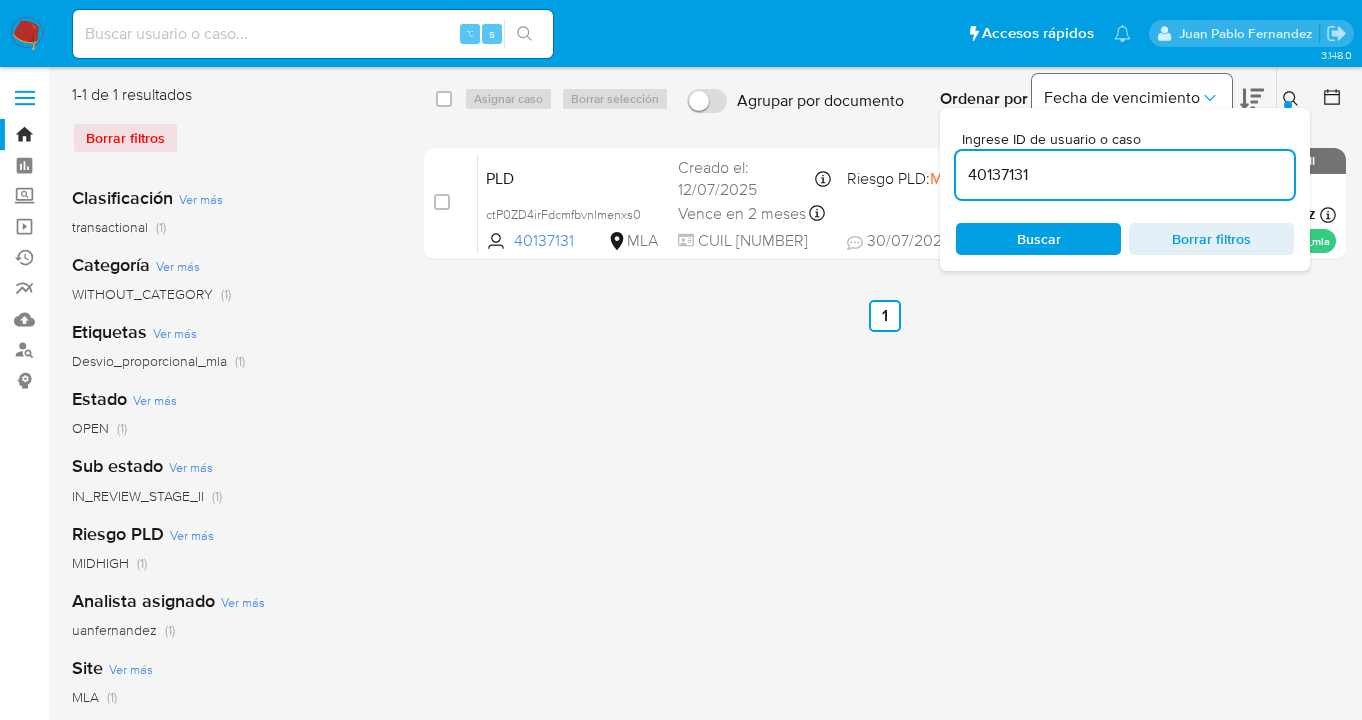 drag, startPoint x: 1287, startPoint y: 97, endPoint x: 1228, endPoint y: 119, distance: 62.968246 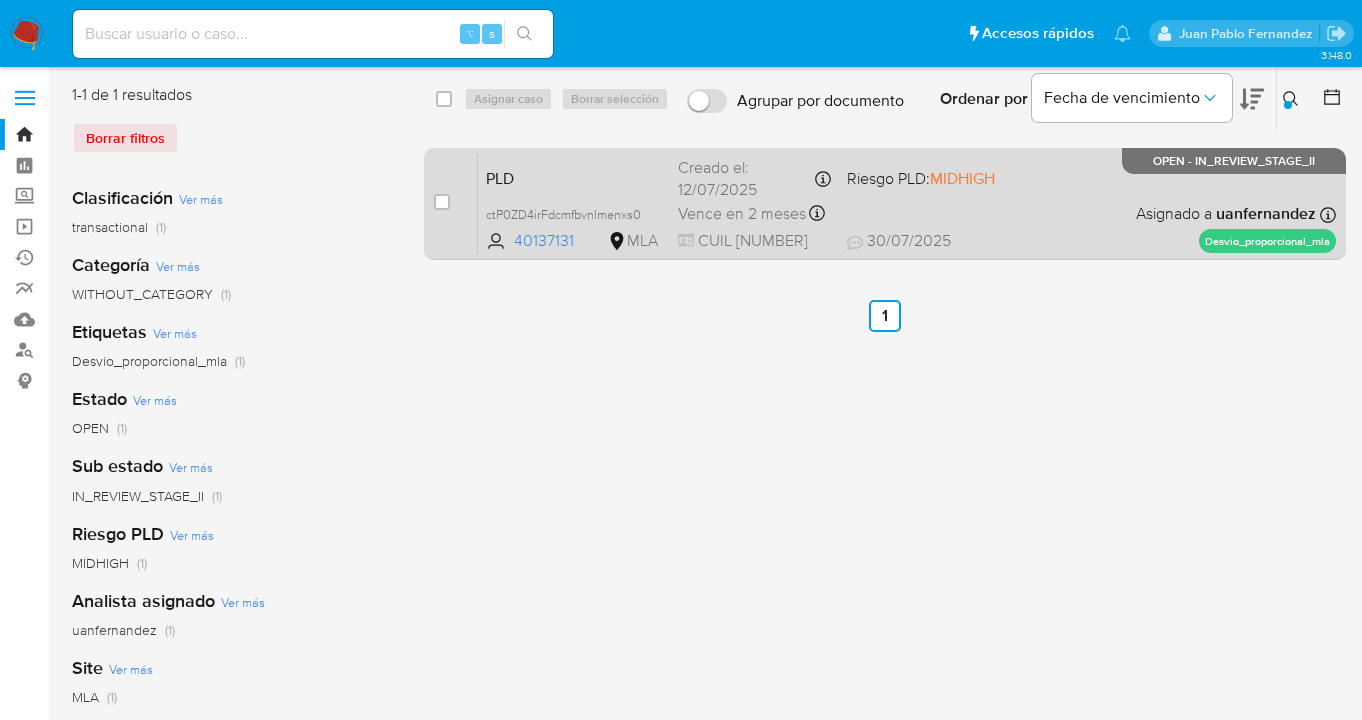 click on "PLD ctP0ZD4irFdcmfbvnlmenxs0 40137131 MLA Riesgo PLD:  MIDHIGH Creado el: 12/07/2025   Creado el: 12/07/2025 03:22:12 Vence en 2 meses   Vence el 10/10/2025 03:22:13 CUIL   20297388402 30/07/2025   30/07/2025 02:23 Asignado a   uanfernandez   Asignado el: 17/07/2025 16:36:46 Desvio_proporcional_mla OPEN - IN_REVIEW_STAGE_II" at bounding box center (907, 203) 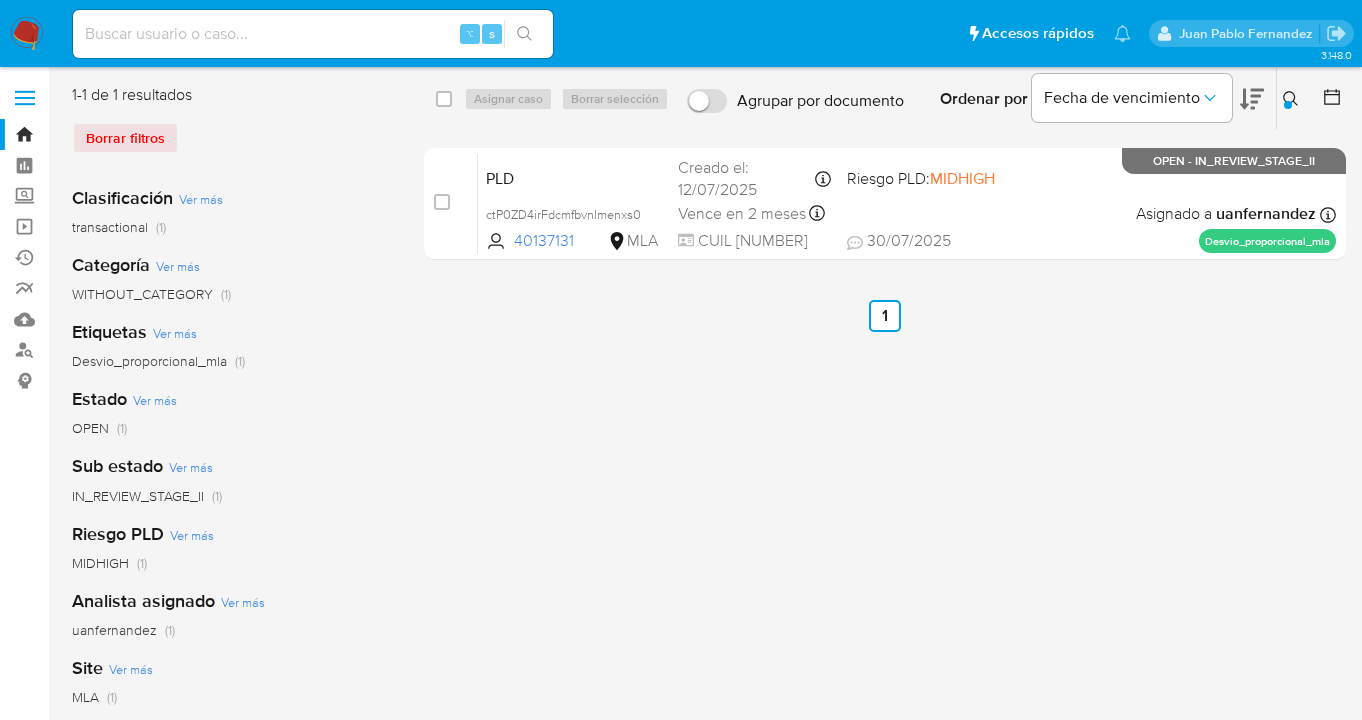 click at bounding box center (1288, 105) 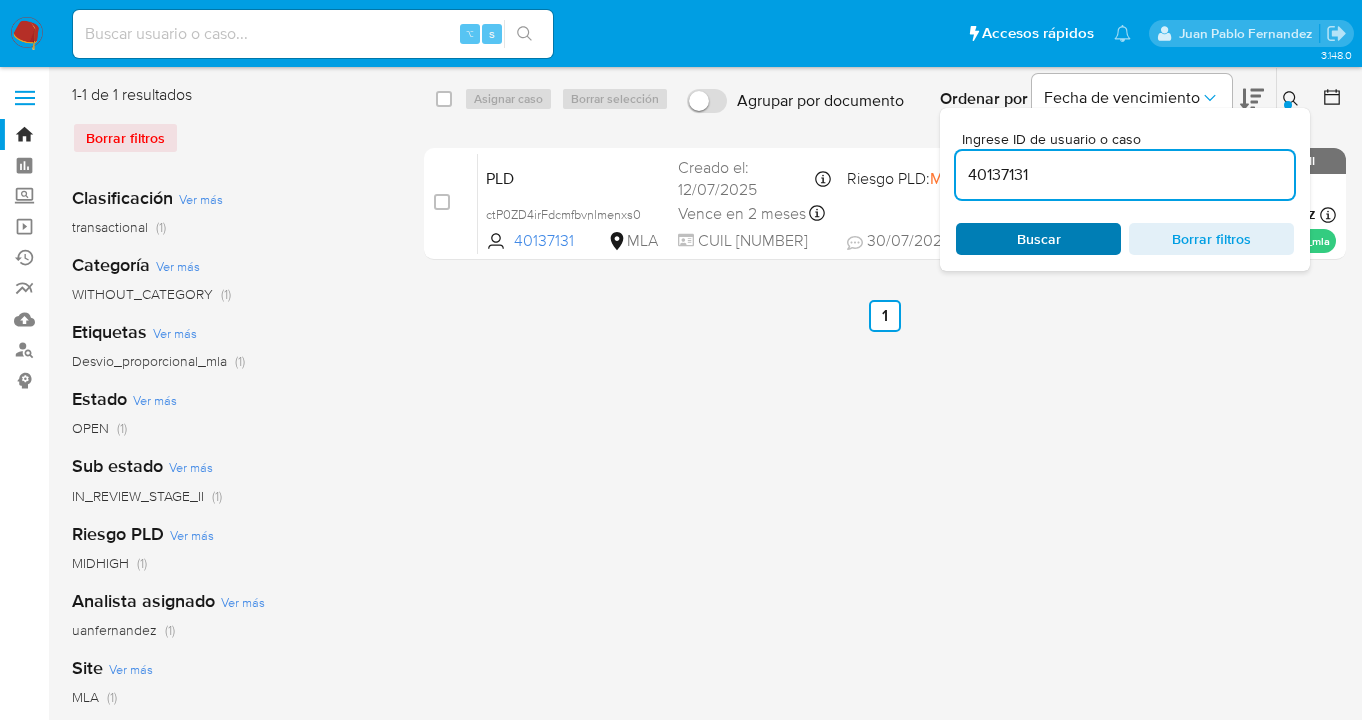 click on "Buscar" at bounding box center [1038, 239] 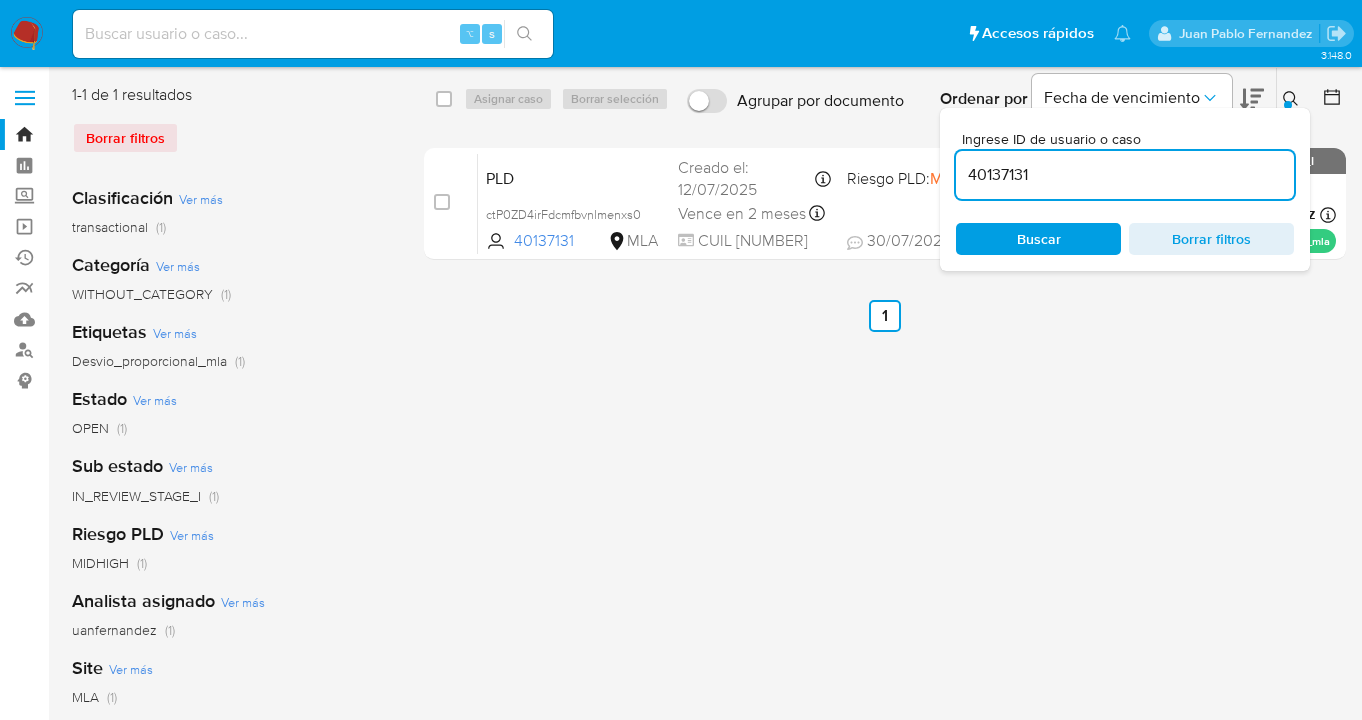click 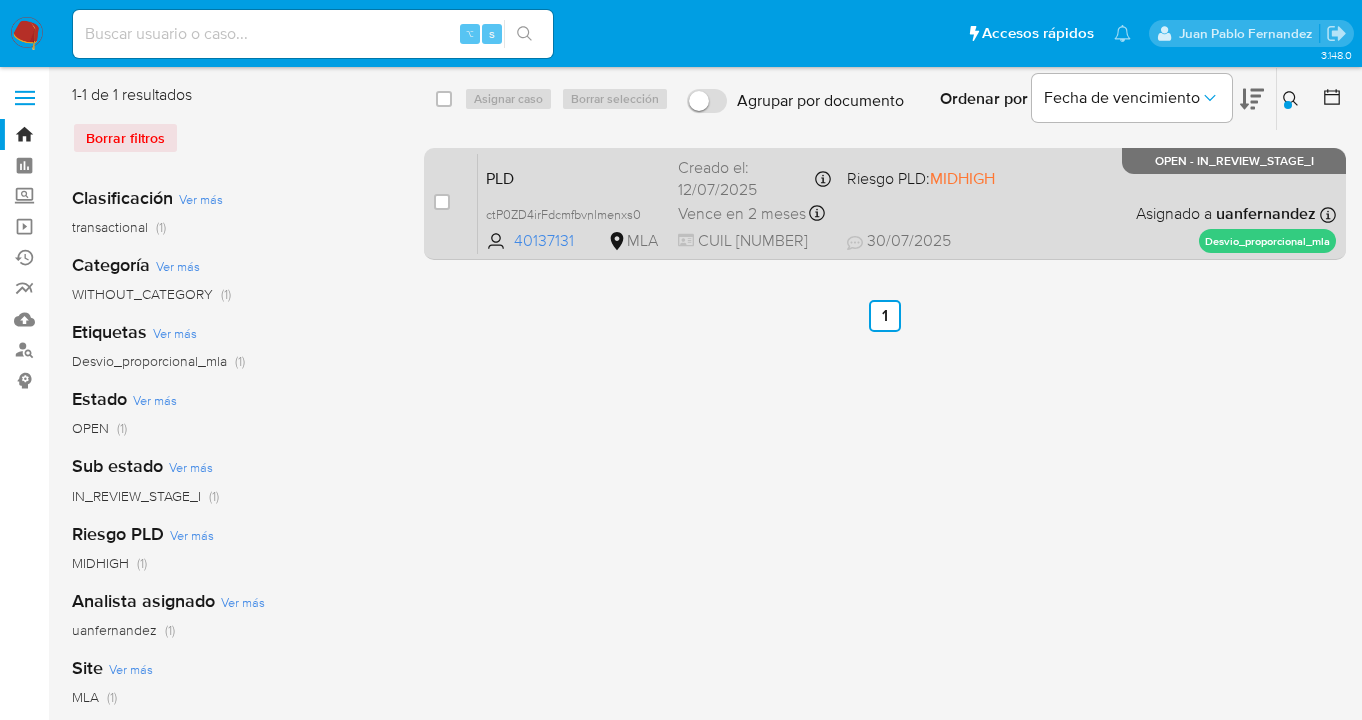 click on "PLD ctP0ZD4irFdcmfbvnlmenxs0 40137131 MLA Riesgo PLD:  MIDHIGH Creado el: 12/07/2025   Creado el: 12/07/2025 03:22:12 Vence en 2 meses   Vence el 10/10/2025 03:22:13 CUIL   20297388402 30/07/2025   30/07/2025 02:23 Asignado a   uanfernandez   Asignado el: 17/07/2025 16:36:46 Desvio_proporcional_mla OPEN - IN_REVIEW_STAGE_I" at bounding box center [907, 203] 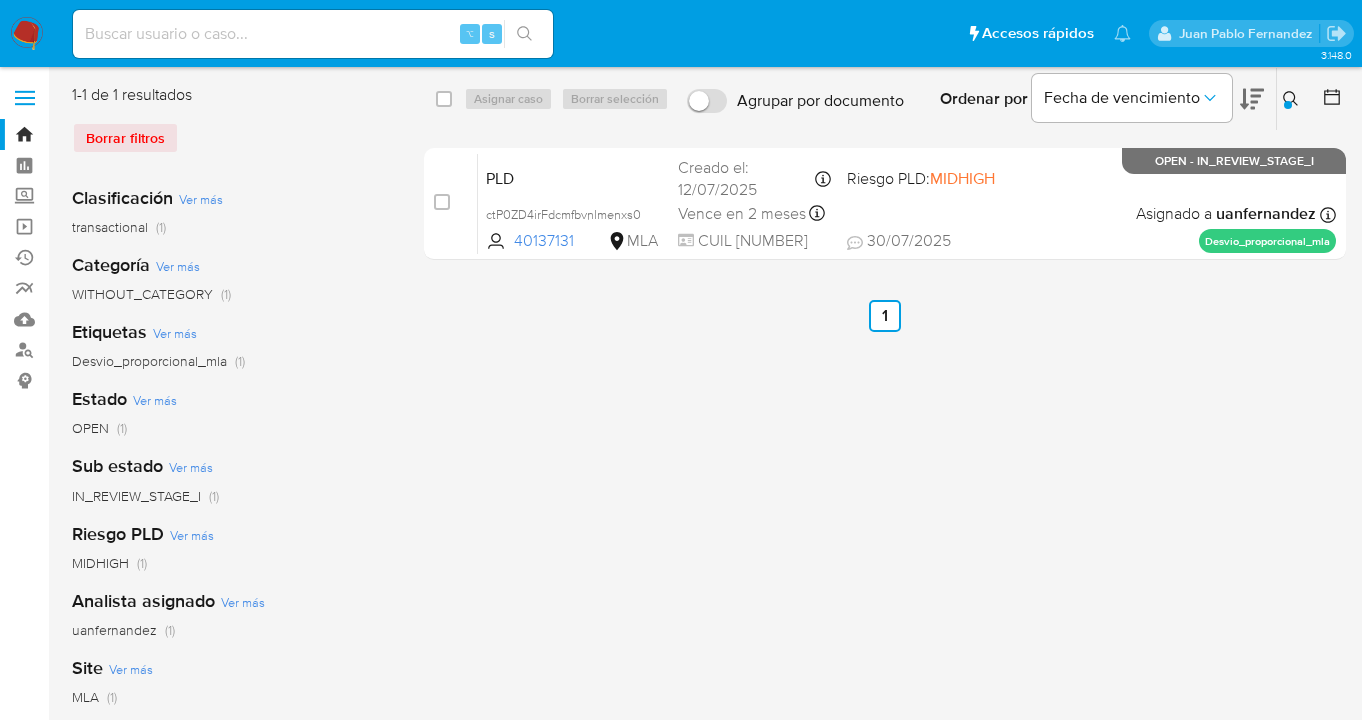 click 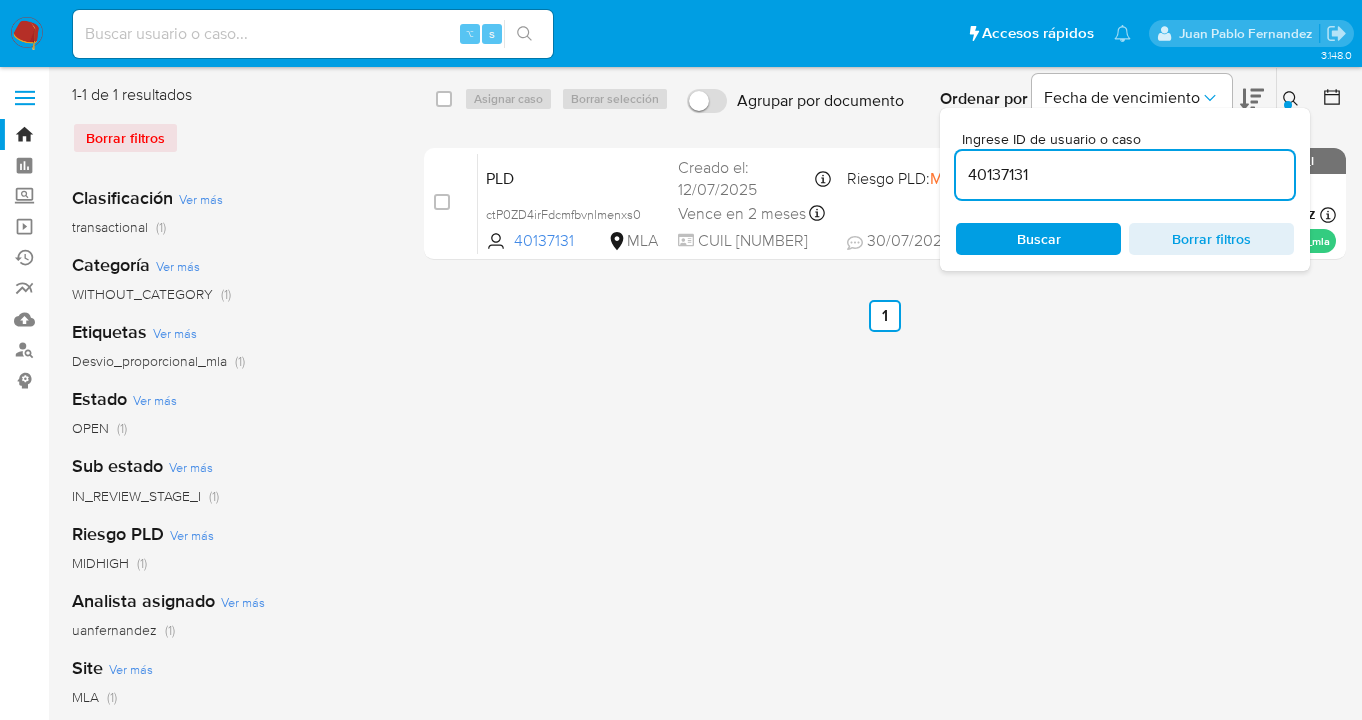 drag, startPoint x: 1054, startPoint y: 246, endPoint x: 1194, endPoint y: 135, distance: 178.66449 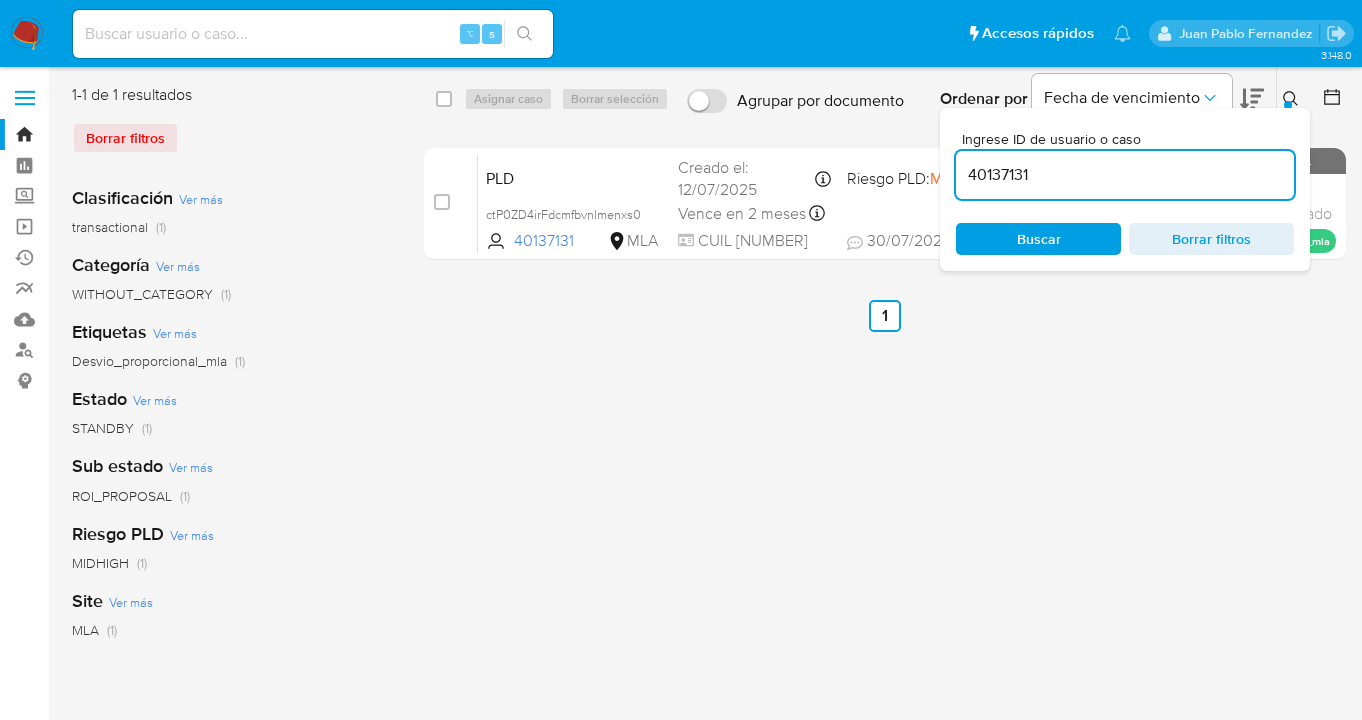 click 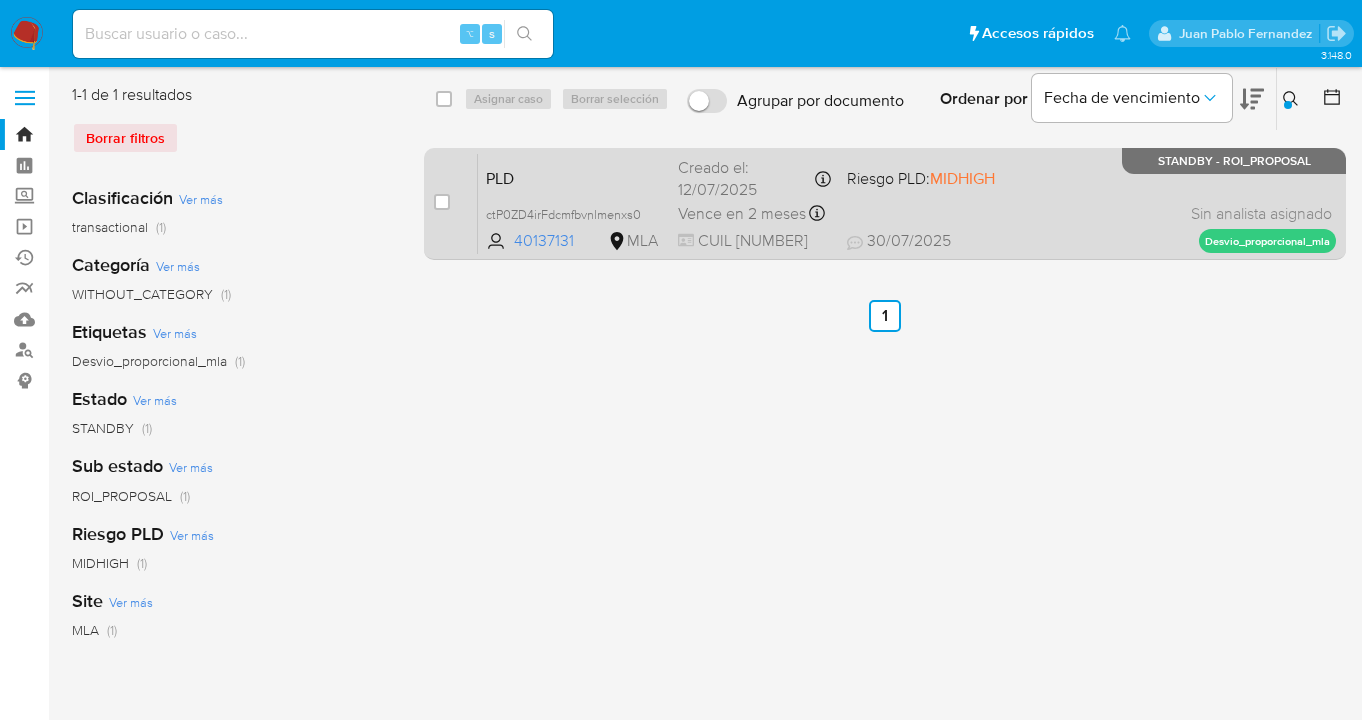 click on "PLD ctP0ZD4irFdcmfbvnlmenxs0 40137131 MLA Riesgo PLD:  MIDHIGH Creado el: 12/07/2025   Creado el: 12/07/2025 03:22:12 Vence en 2 meses   Vence el 10/10/2025 03:22:13 CUIL   20297388402 30/07/2025   30/07/2025 02:23 Sin analista asignado   Asignado el: 17/07/2025 16:36:46 Desvio_proporcional_mla STANDBY - ROI_PROPOSAL" at bounding box center [907, 203] 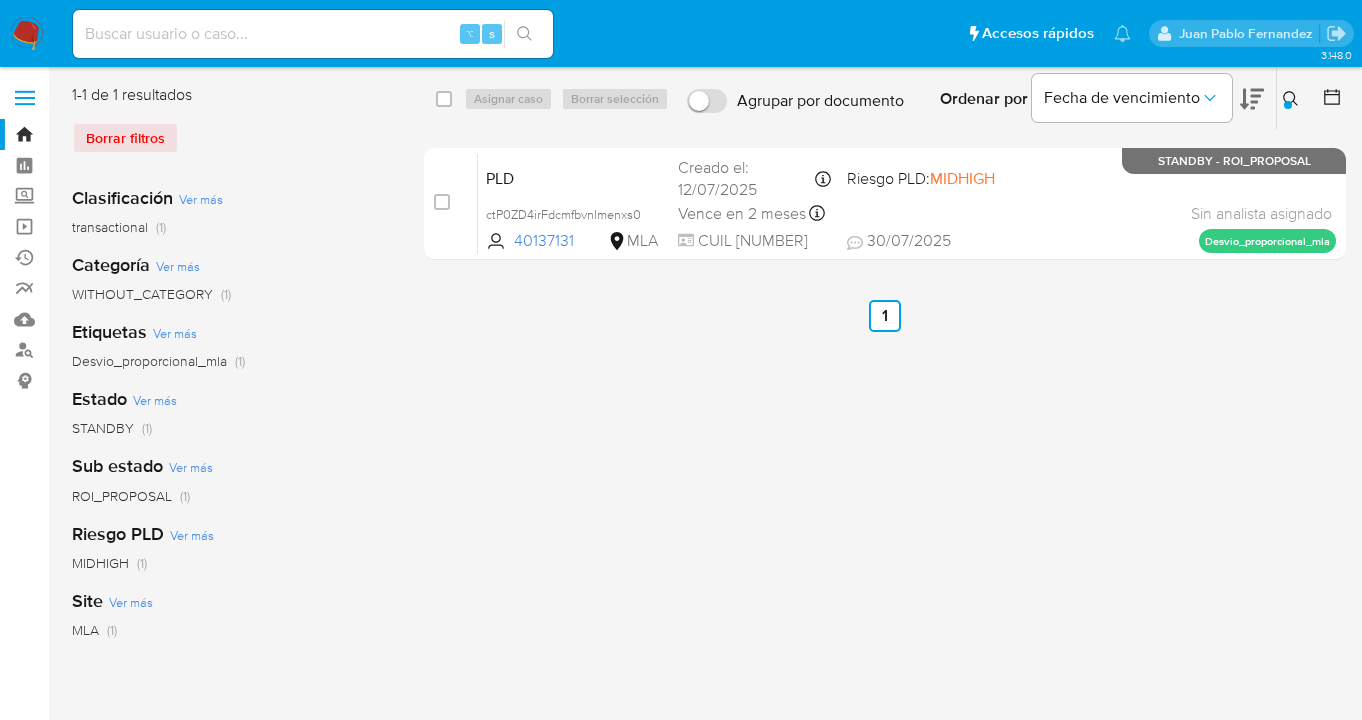 click 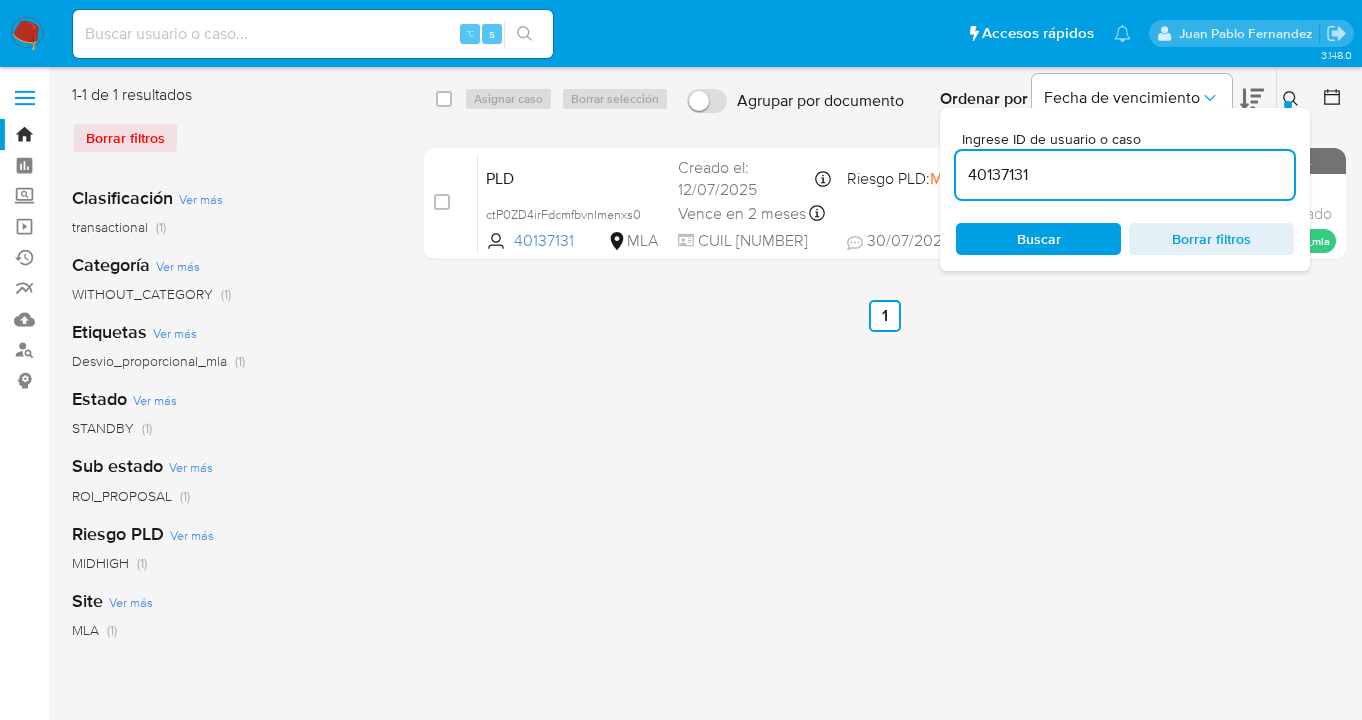 drag, startPoint x: 1055, startPoint y: 189, endPoint x: 1025, endPoint y: 183, distance: 30.594116 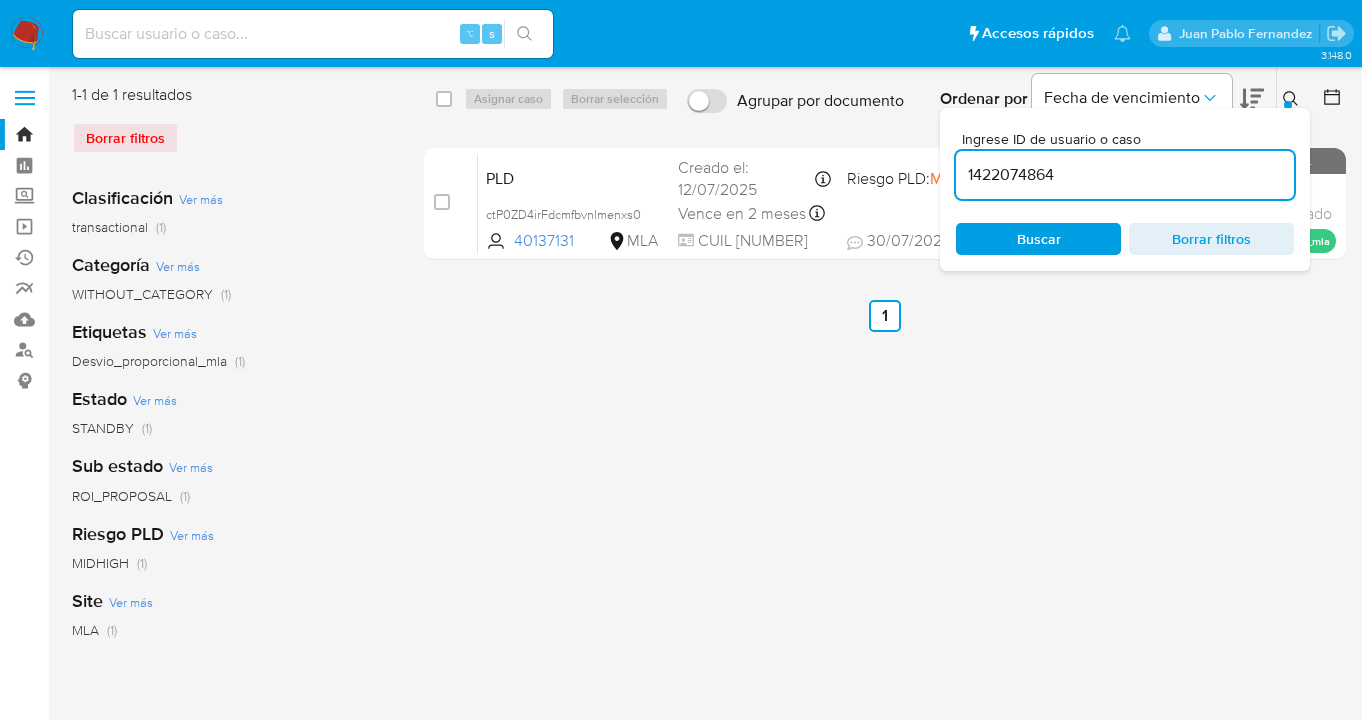 scroll, scrollTop: 0, scrollLeft: 0, axis: both 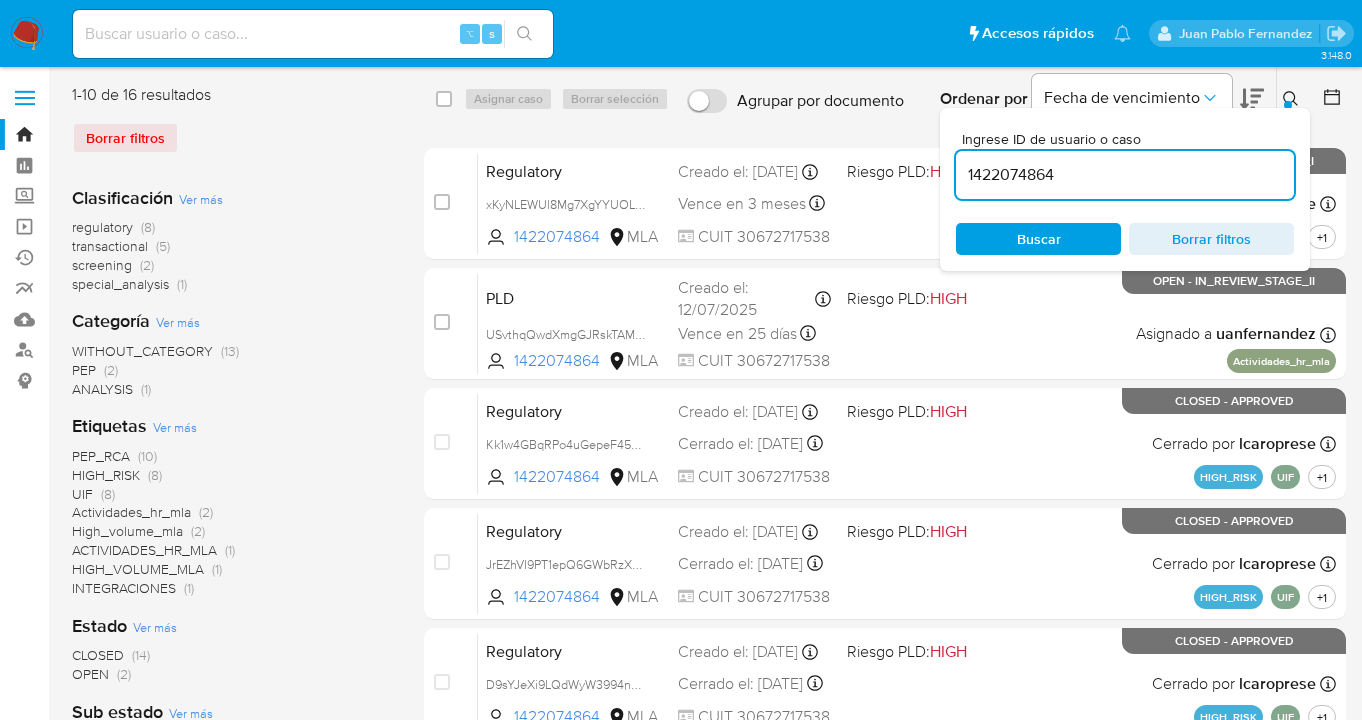 drag, startPoint x: 1288, startPoint y: 100, endPoint x: 1164, endPoint y: 139, distance: 129.98846 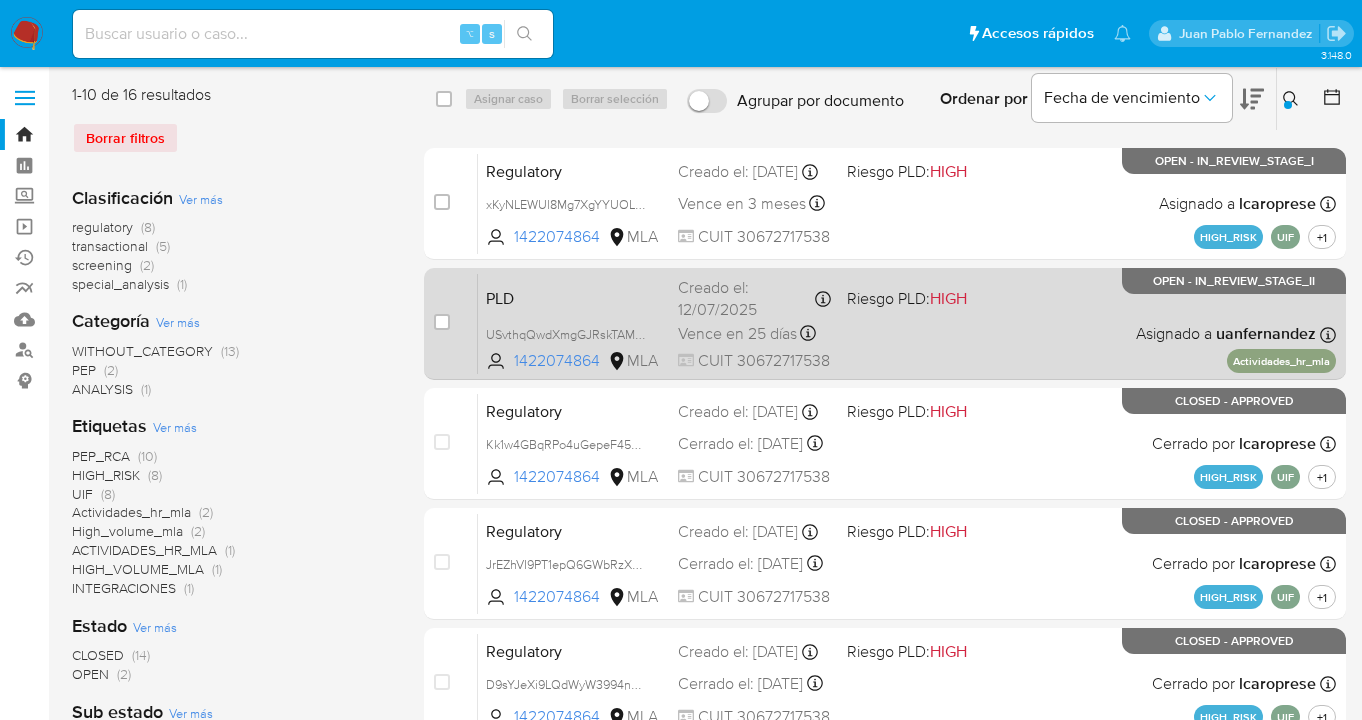 click on "PLD USvthqQwdXmgGJRskTAMmnaH 1422074864 MLA Riesgo PLD:  HIGH Creado el: 12/07/2025   Creado el: 12/07/2025 03:05:48 Vence en 25 días   Vence el 29/08/2025 03:05:48 CUIT   30672717538 Asignado a   uanfernandez   Asignado el: 17/07/2025 16:30:26 Actividades_hr_mla OPEN - IN_REVIEW_STAGE_II" at bounding box center [907, 323] 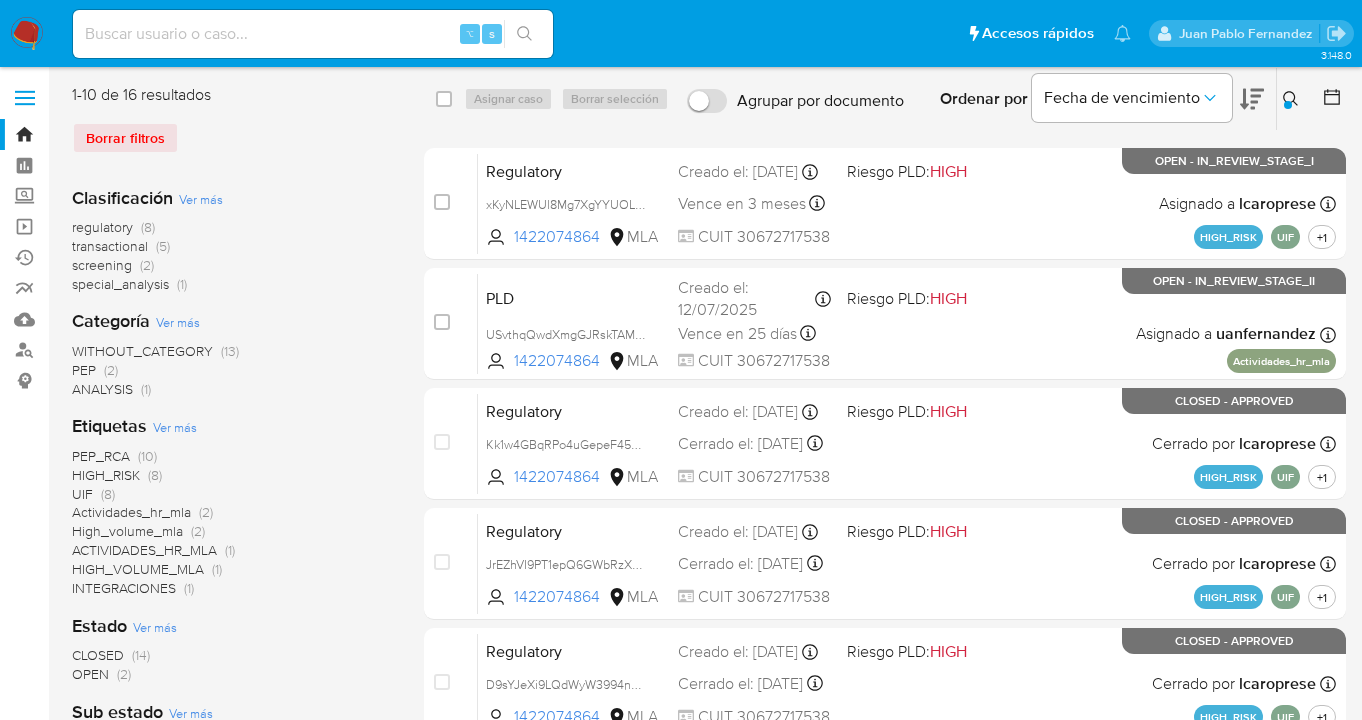 click 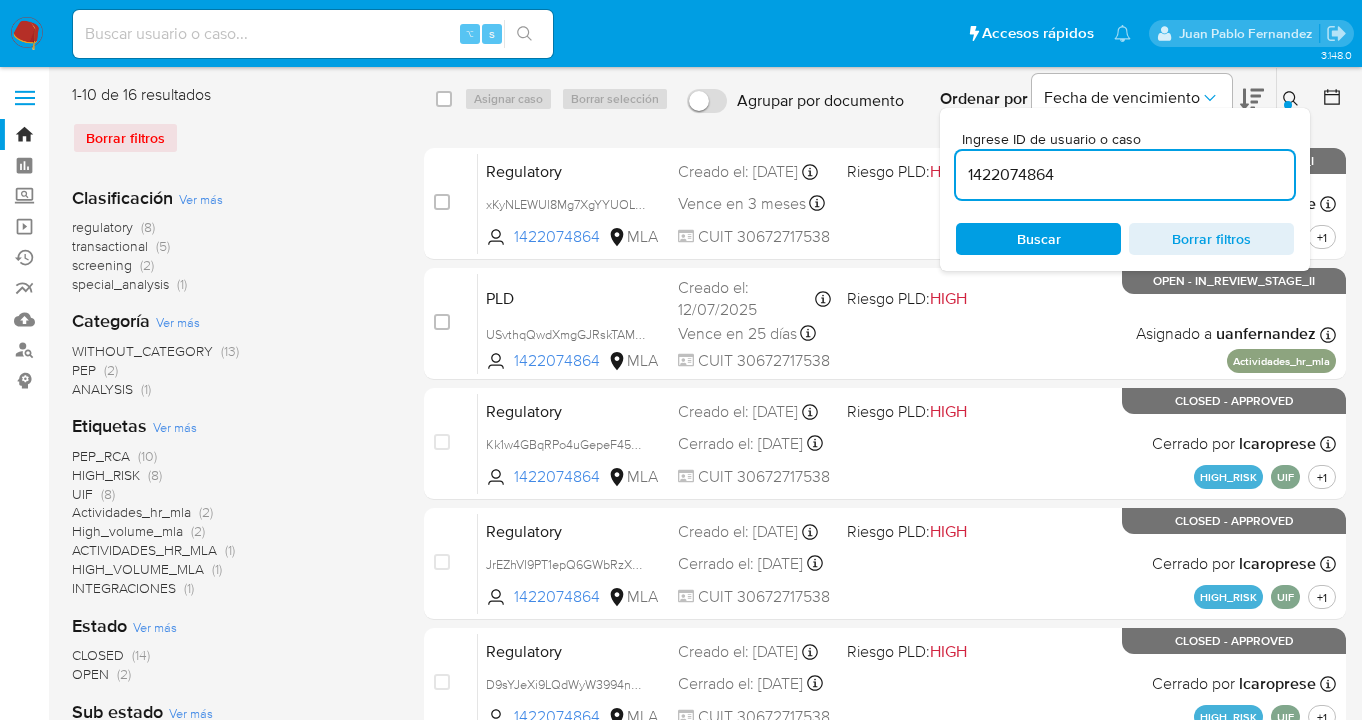 drag, startPoint x: 1065, startPoint y: 167, endPoint x: 965, endPoint y: 164, distance: 100.04499 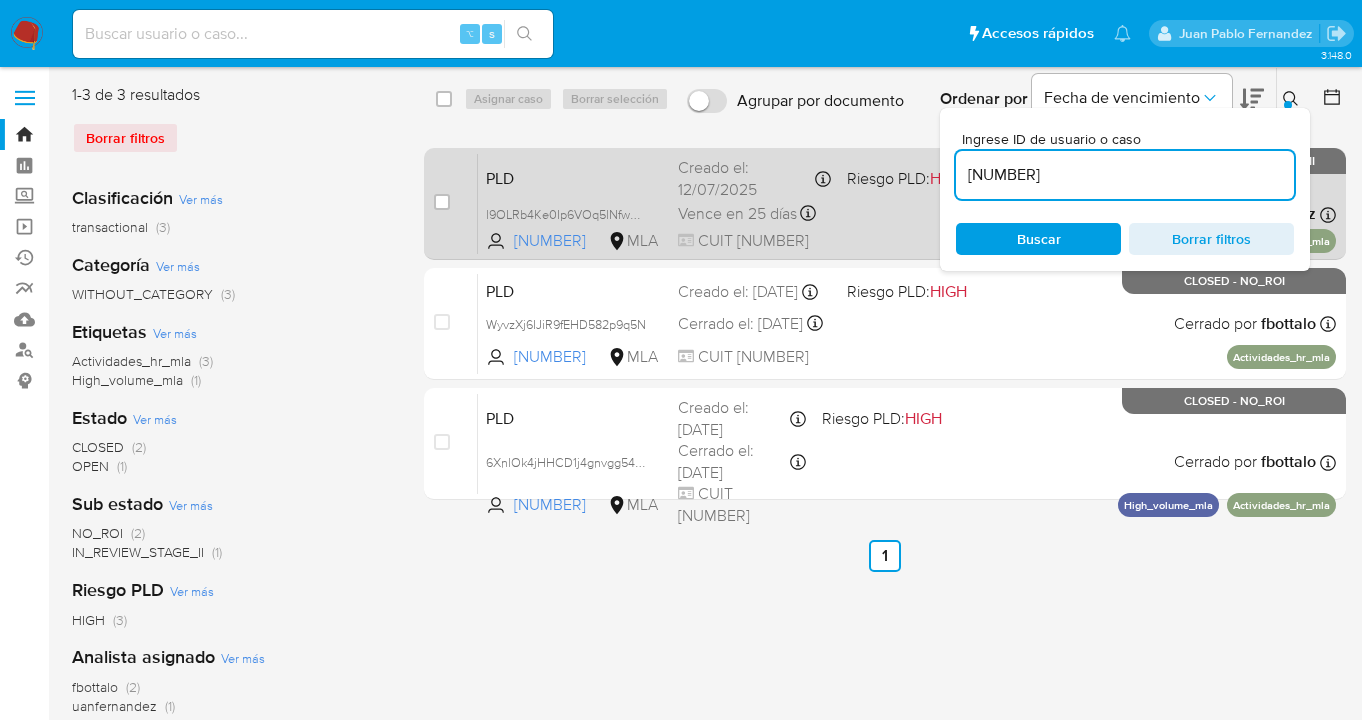 drag, startPoint x: 1292, startPoint y: 98, endPoint x: 1115, endPoint y: 164, distance: 188.90474 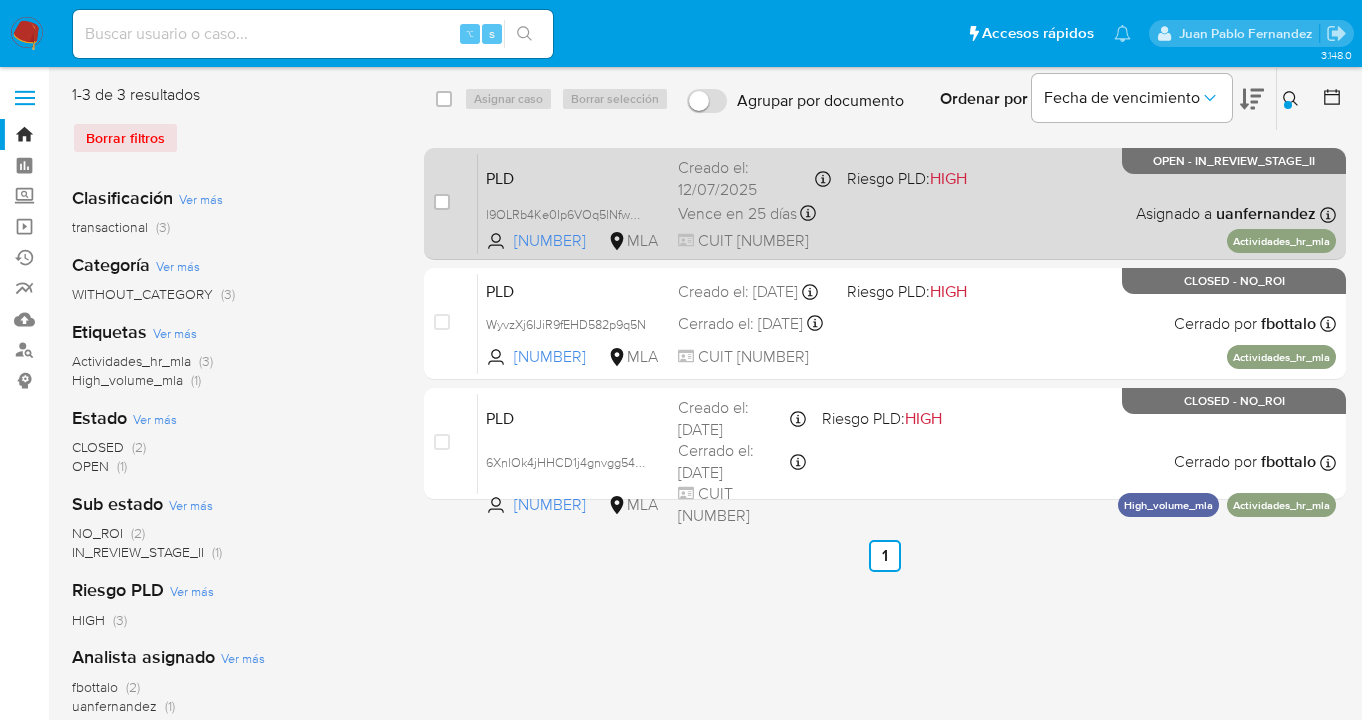 click on "PLD l9OLRb4Ke0Ip6VOq5lNfwHNa 1954478304 MLA Riesgo PLD:  HIGH Creado el: 12/07/2025   Creado el: 12/07/2025 03:04:13 Vence en 25 días   Vence el 29/08/2025 03:04:13 CUIT   30706037671 Asignado a   uanfernandez   Asignado el: 17/07/2025 16:30:23 Actividades_hr_mla OPEN - IN_REVIEW_STAGE_II" at bounding box center (907, 203) 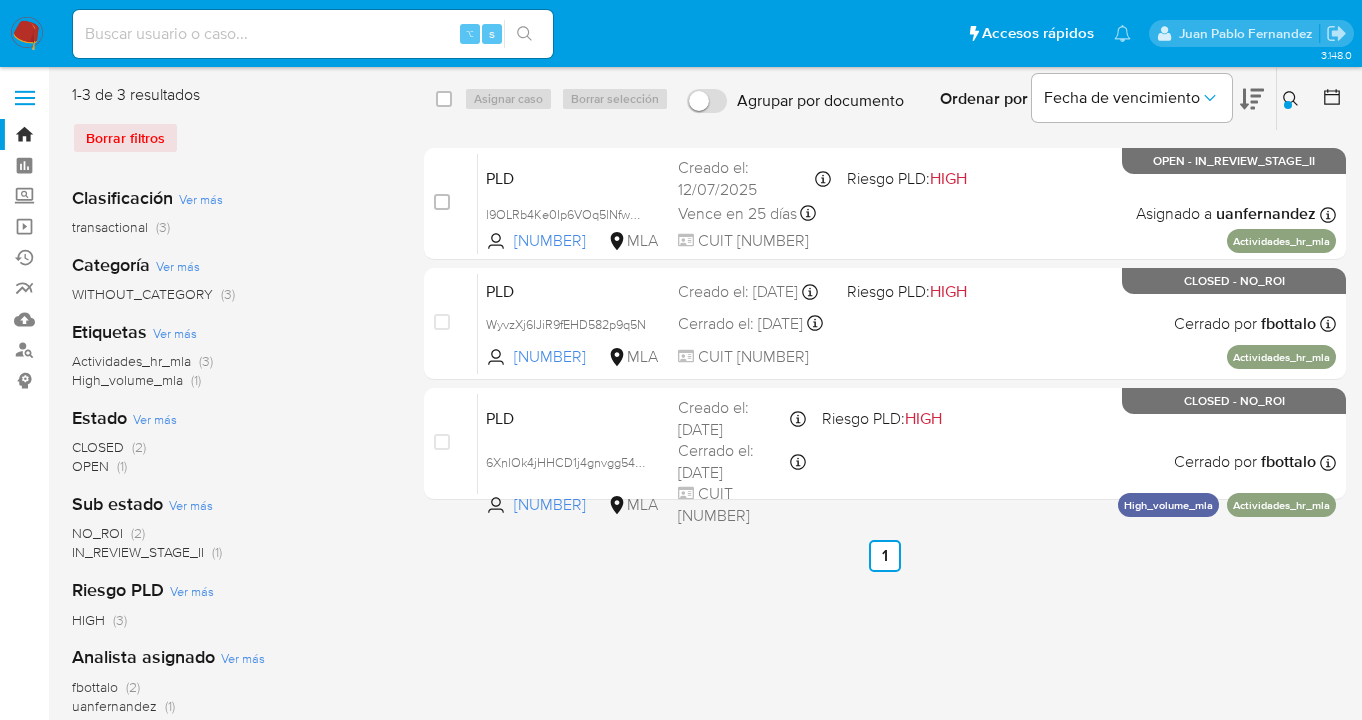 click 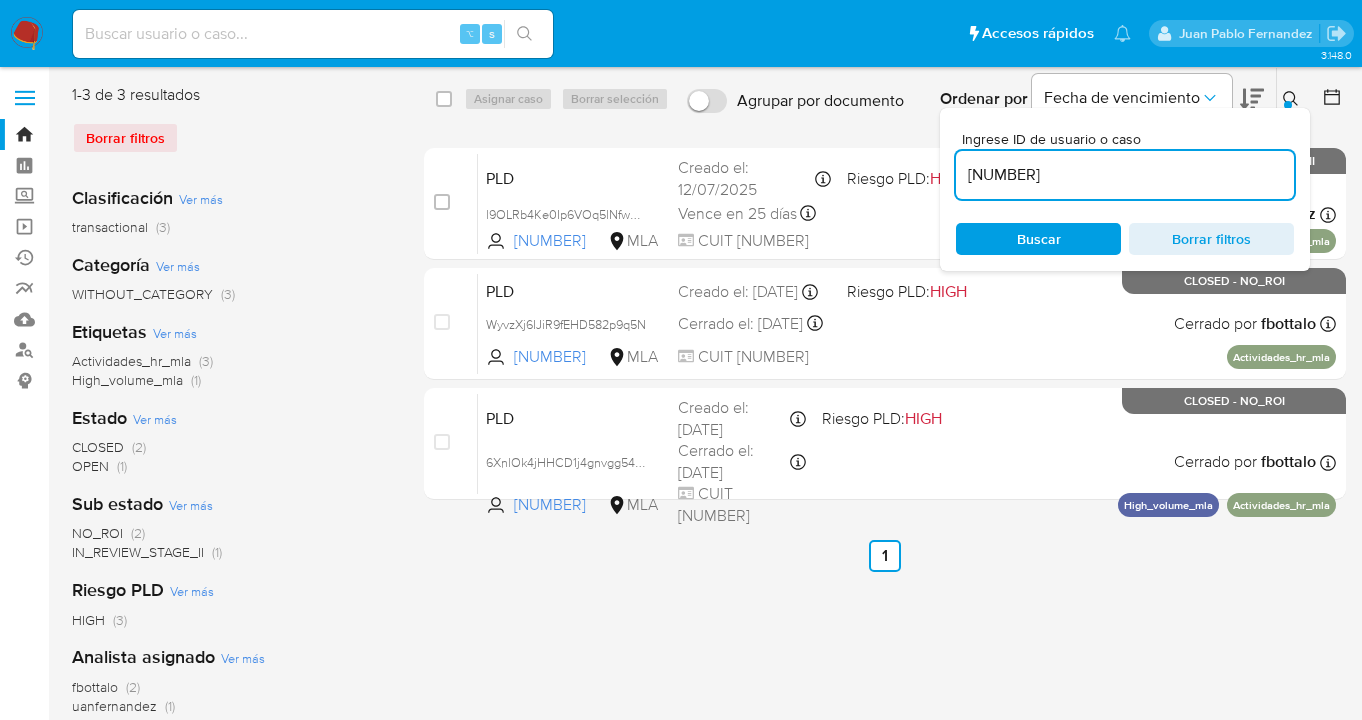 drag, startPoint x: 1064, startPoint y: 242, endPoint x: 1128, endPoint y: 222, distance: 67.052216 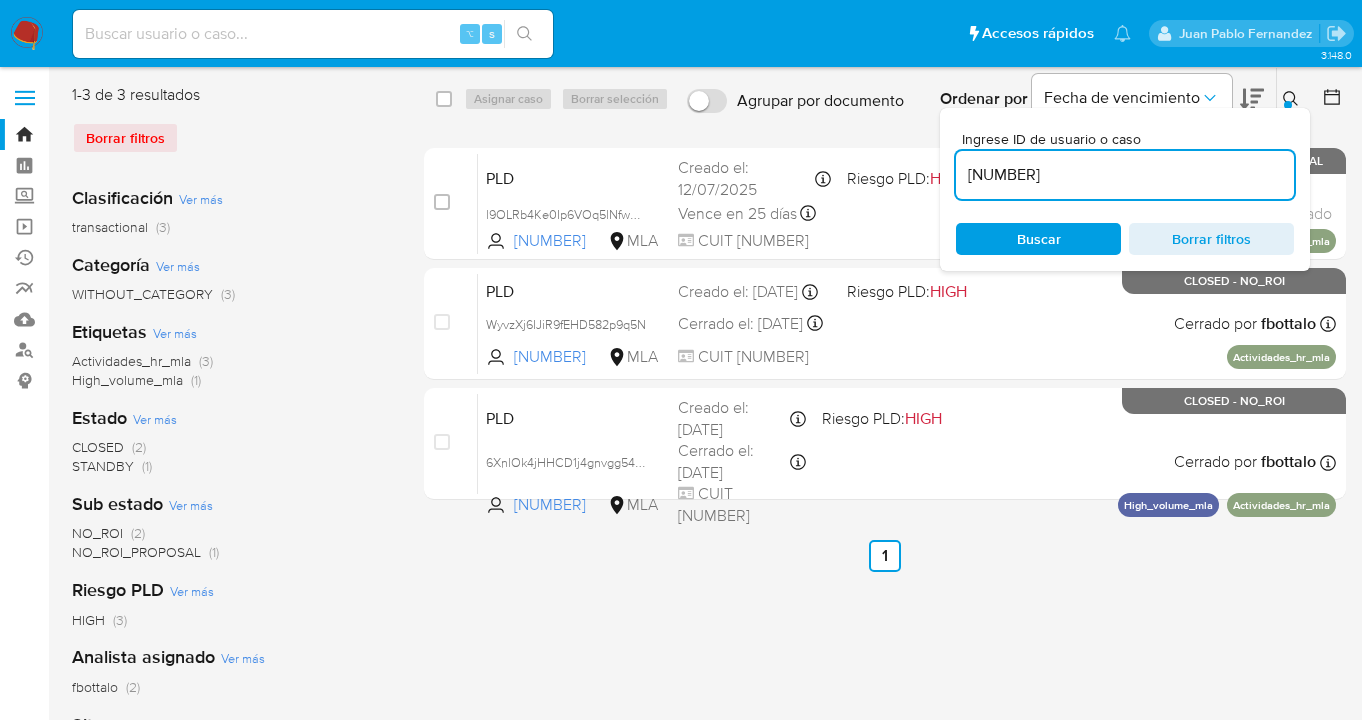 click 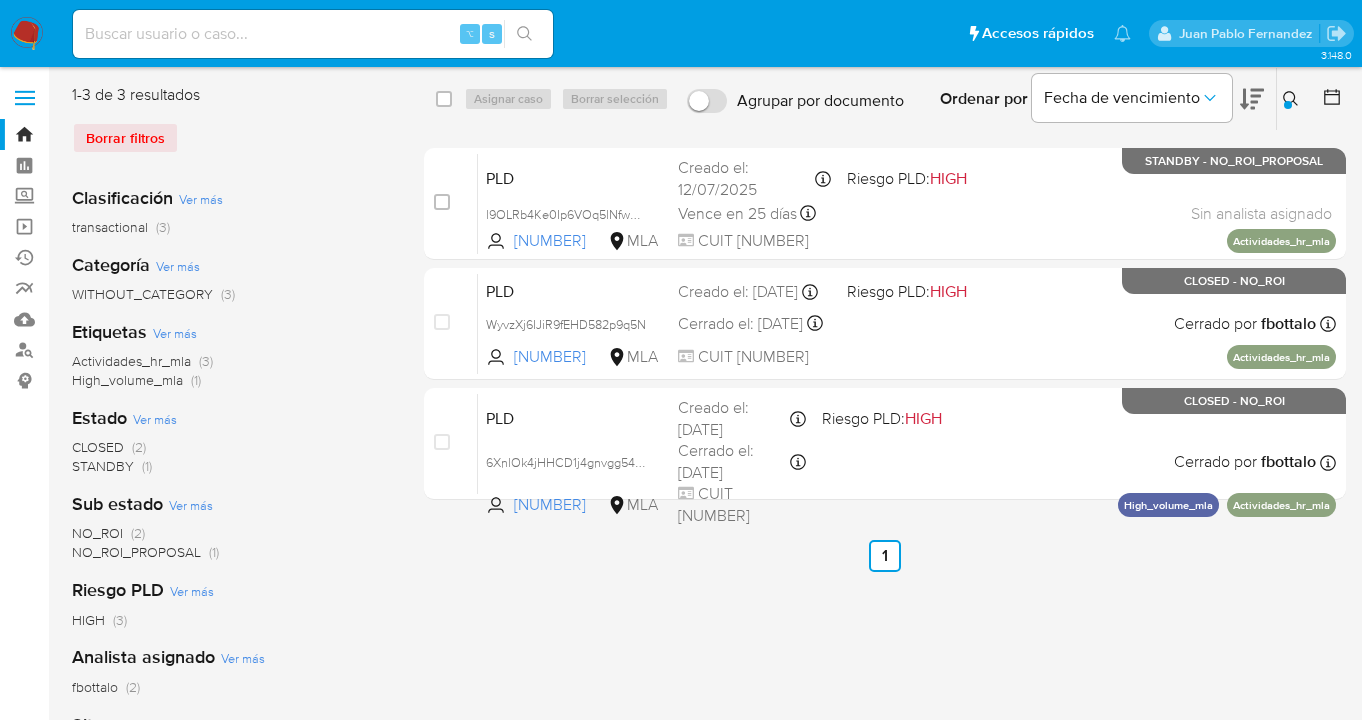 drag, startPoint x: 1286, startPoint y: 99, endPoint x: 1280, endPoint y: 108, distance: 10.816654 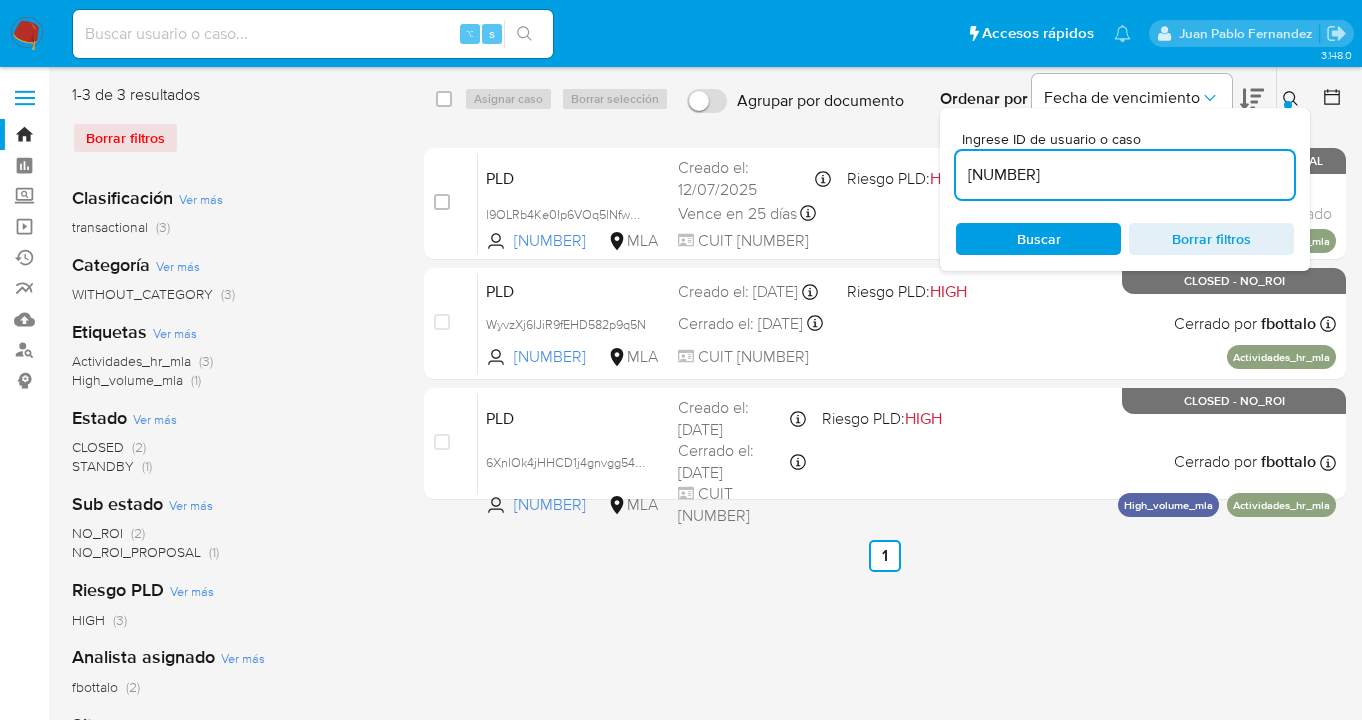 drag, startPoint x: 1112, startPoint y: 187, endPoint x: 998, endPoint y: 158, distance: 117.630775 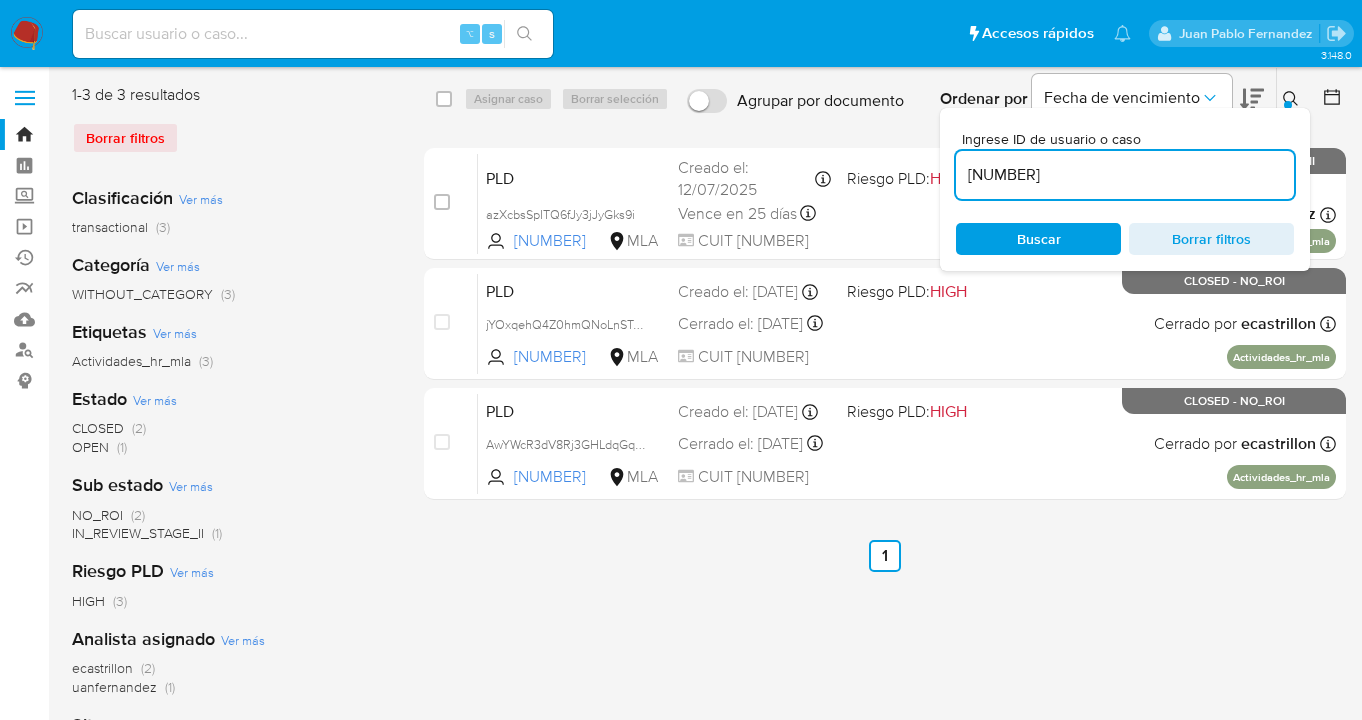 click 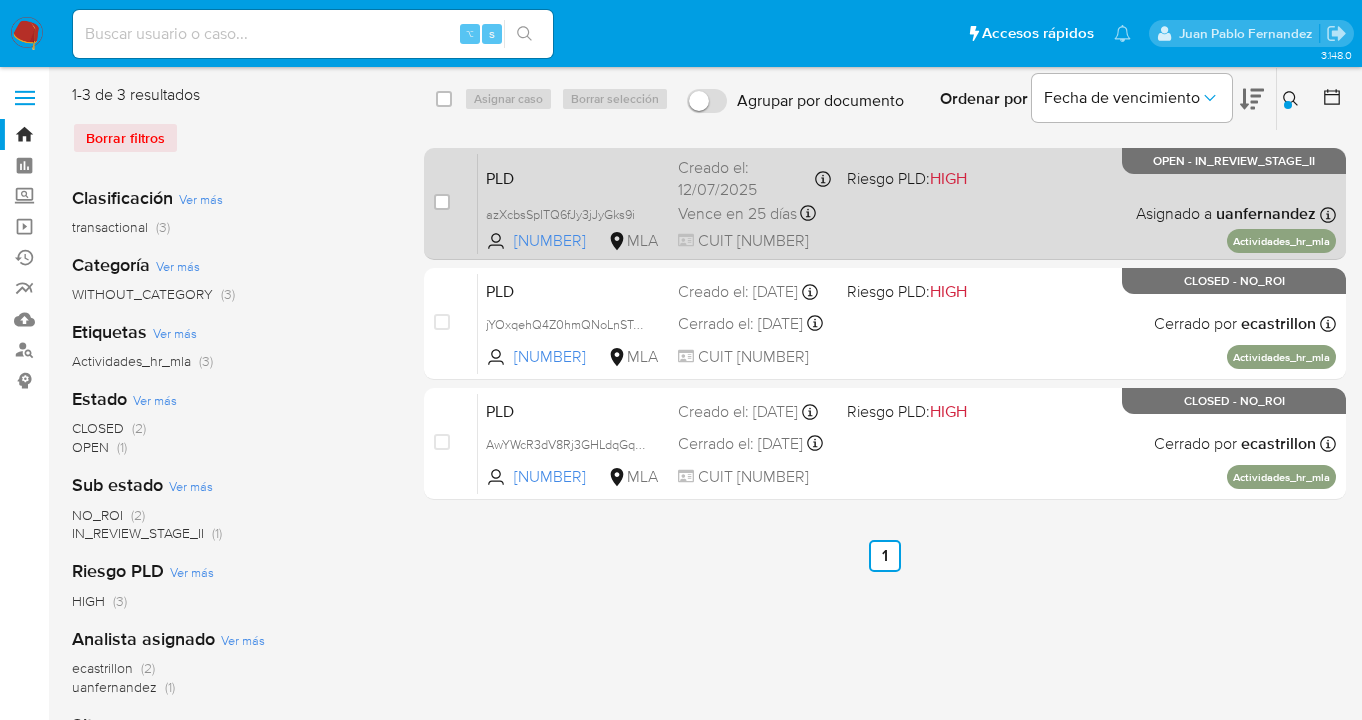 click on "PLD azXcbsSpITQ6fJy3jJyGks9i 1102951443 MLA Riesgo PLD:  HIGH Creado el: 12/07/2025   Creado el: 12/07/2025 03:04:29 Vence en 25 días   Vence el 29/08/2025 03:04:30 CUIT   30717117472 Asignado a   uanfernandez   Asignado el: 17/07/2025 16:30:12 Actividades_hr_mla OPEN - IN_REVIEW_STAGE_II" at bounding box center (907, 203) 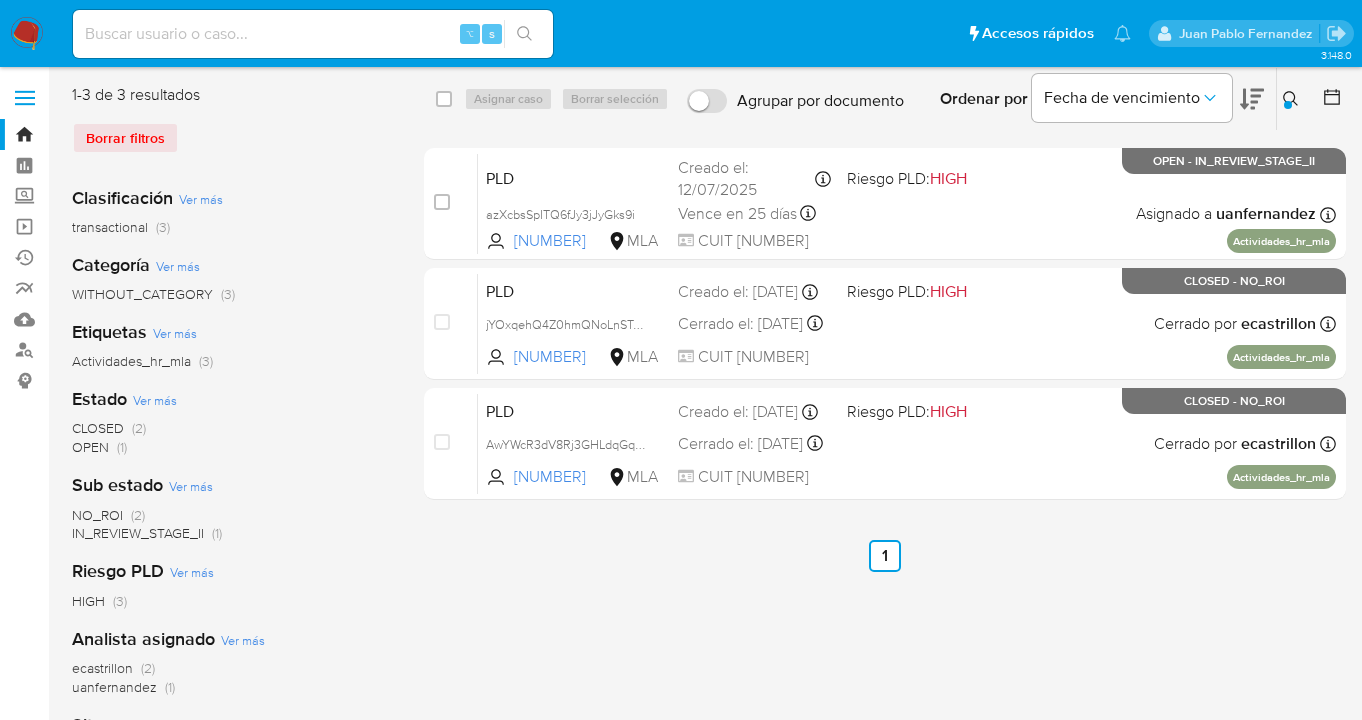 click 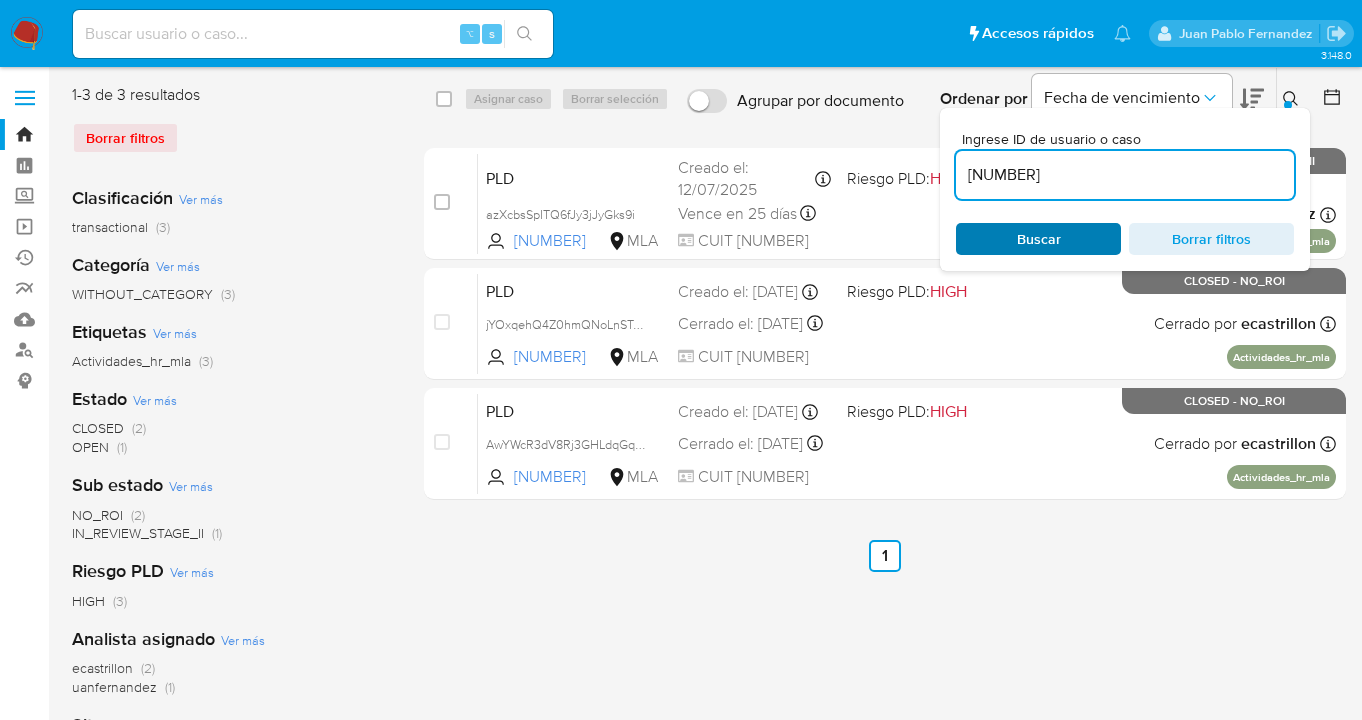 click on "Buscar" at bounding box center [1038, 239] 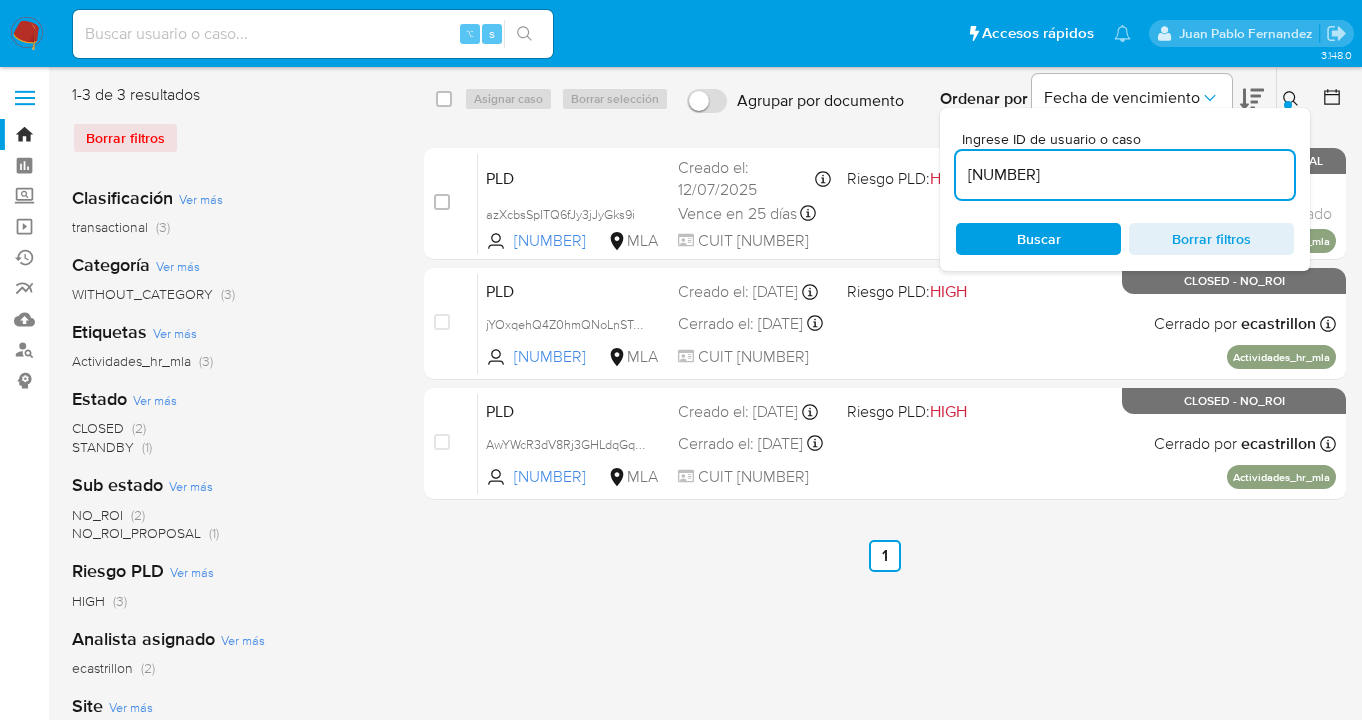 click at bounding box center (1293, 99) 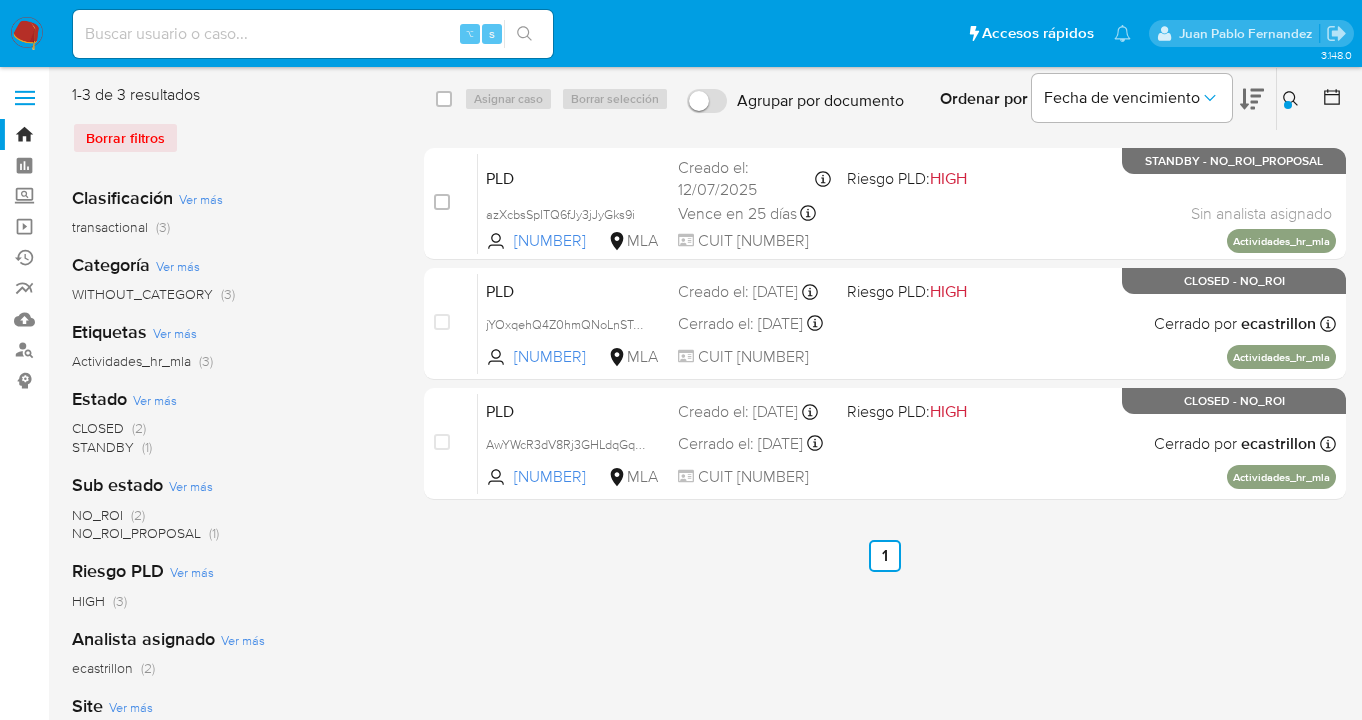 drag, startPoint x: 1288, startPoint y: 96, endPoint x: 1232, endPoint y: 129, distance: 65 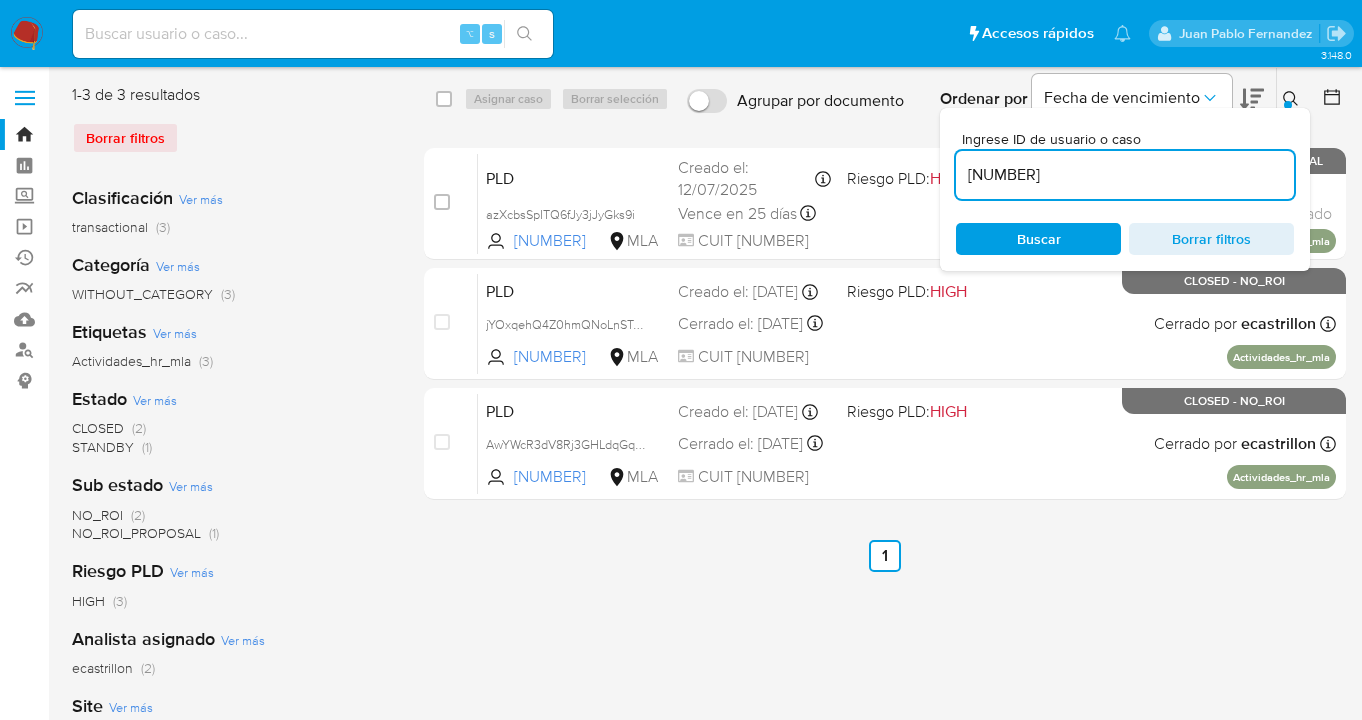 drag, startPoint x: 1107, startPoint y: 170, endPoint x: 972, endPoint y: 162, distance: 135.23683 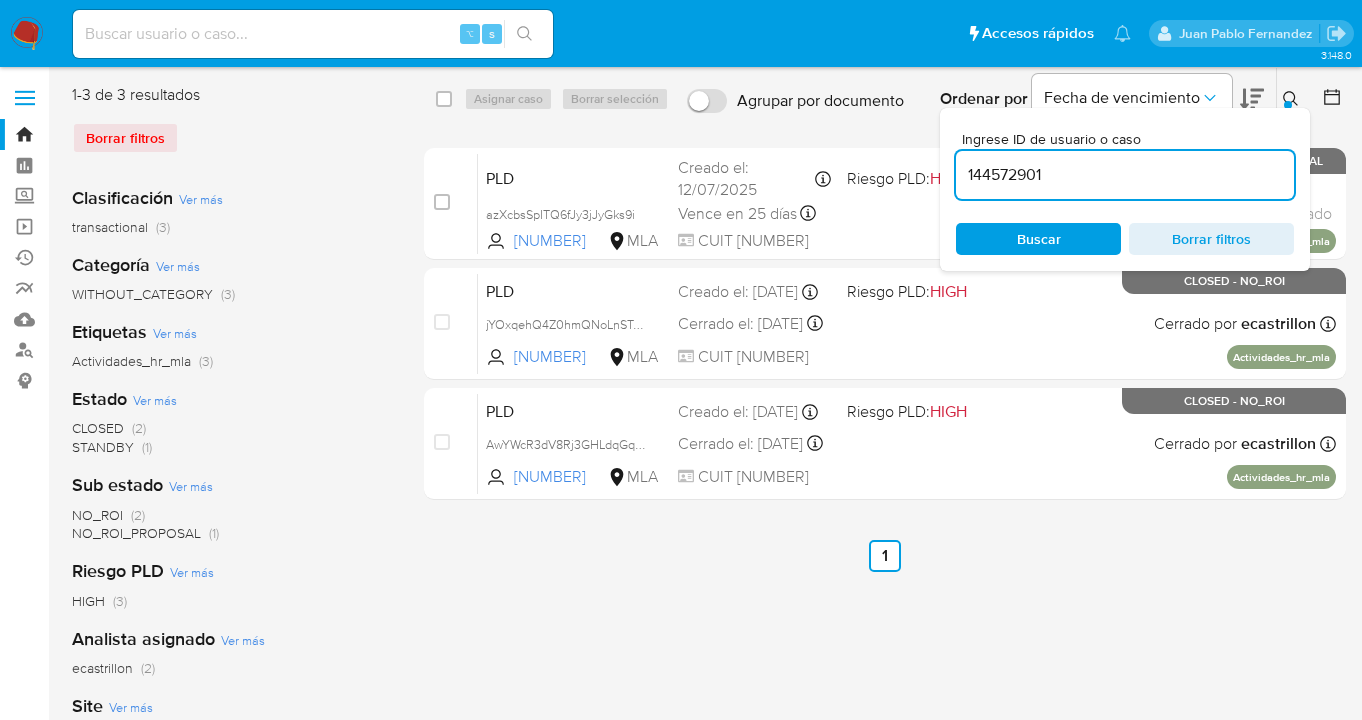 type on "144572901" 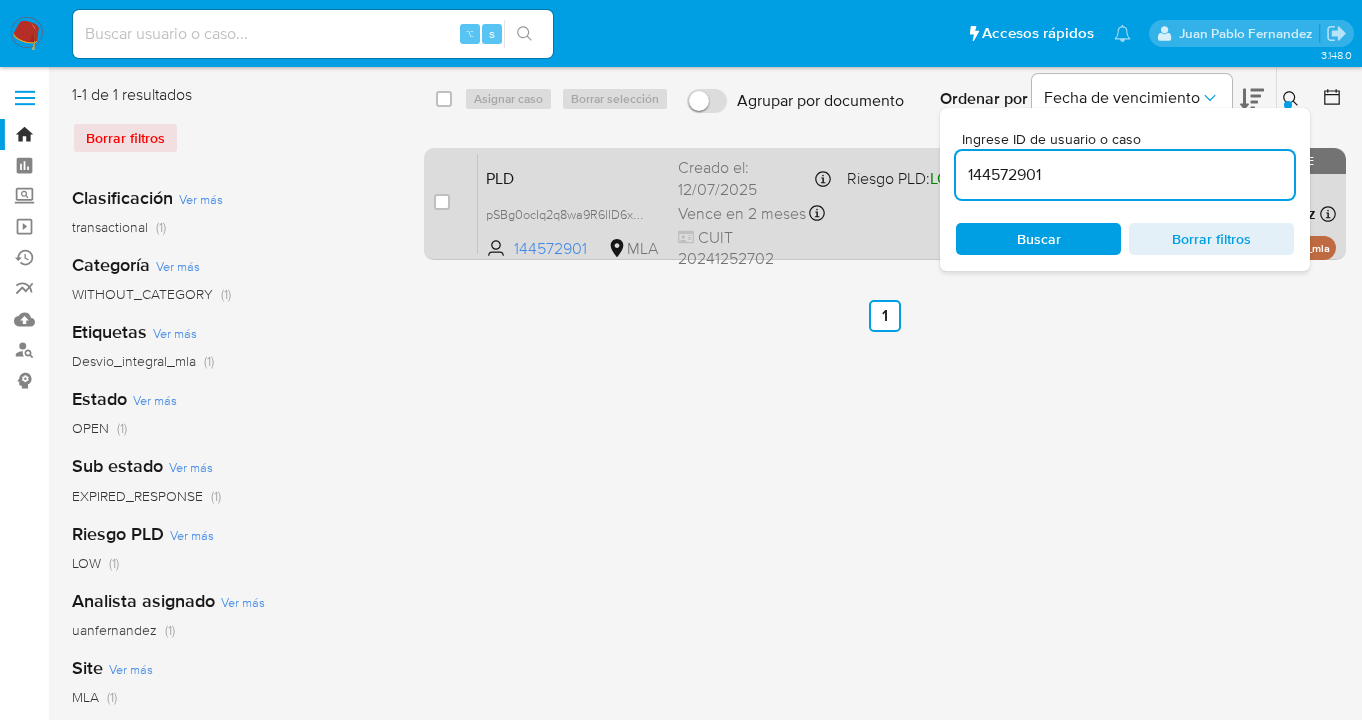 drag, startPoint x: 1285, startPoint y: 97, endPoint x: 1182, endPoint y: 169, distance: 125.670204 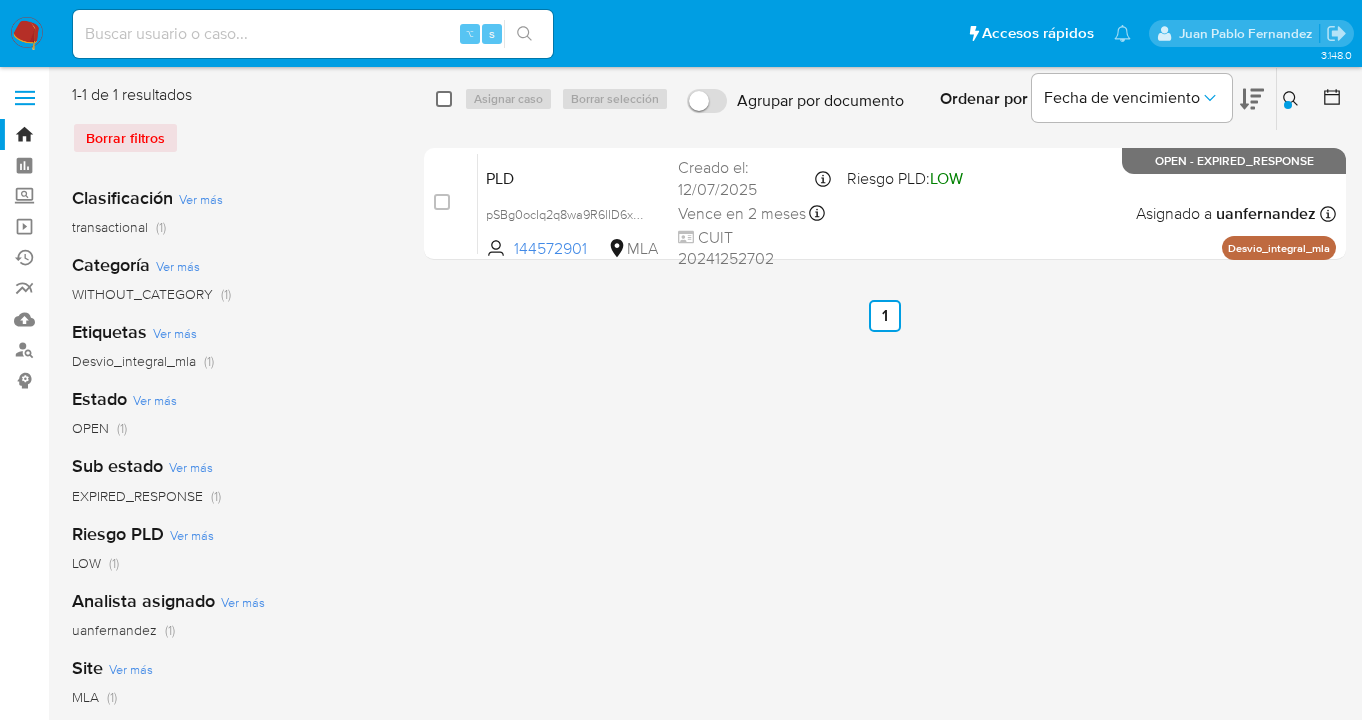 click at bounding box center [444, 99] 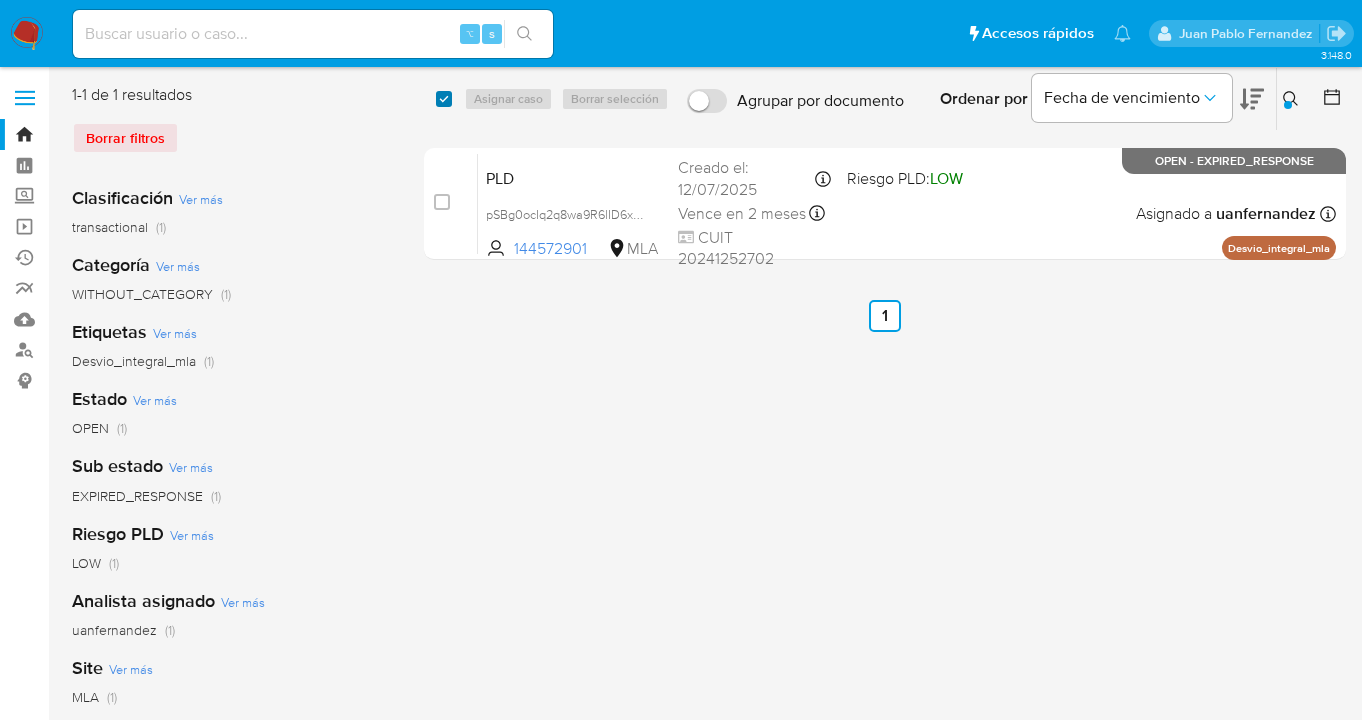 checkbox on "true" 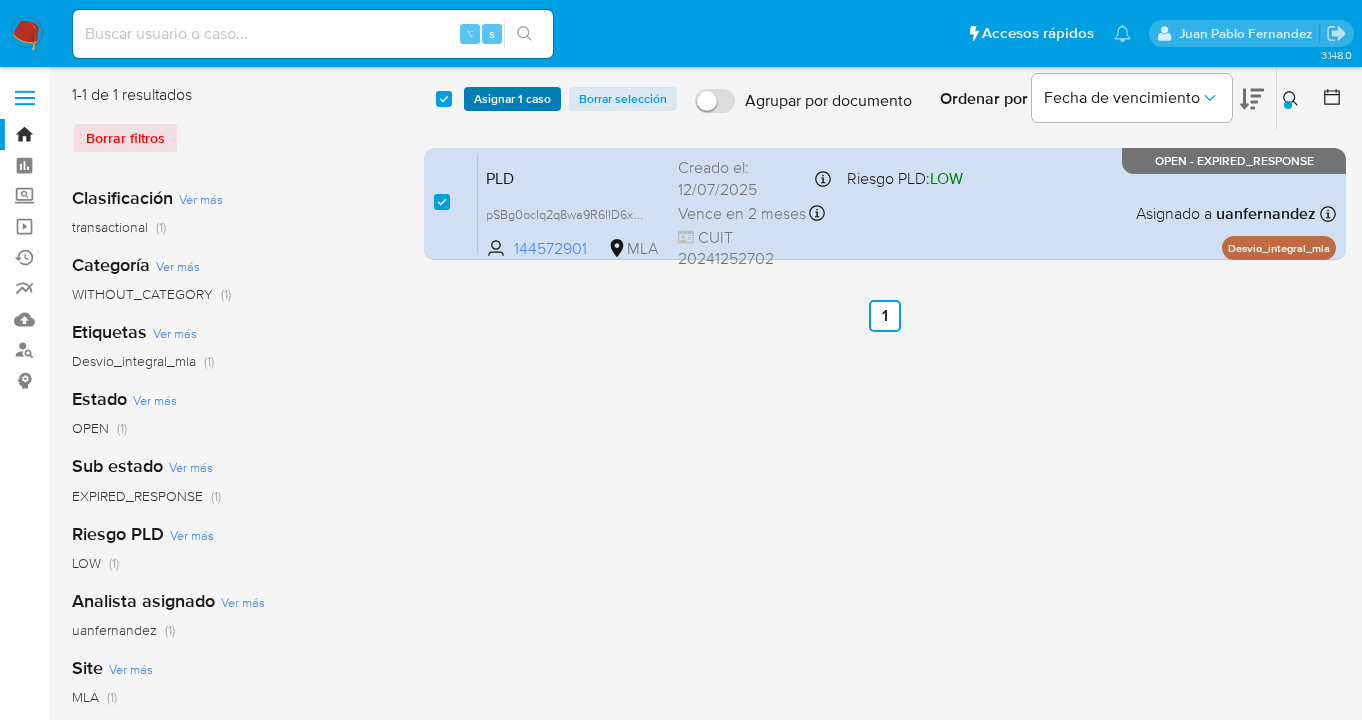 click on "Asignar 1 caso" at bounding box center (512, 99) 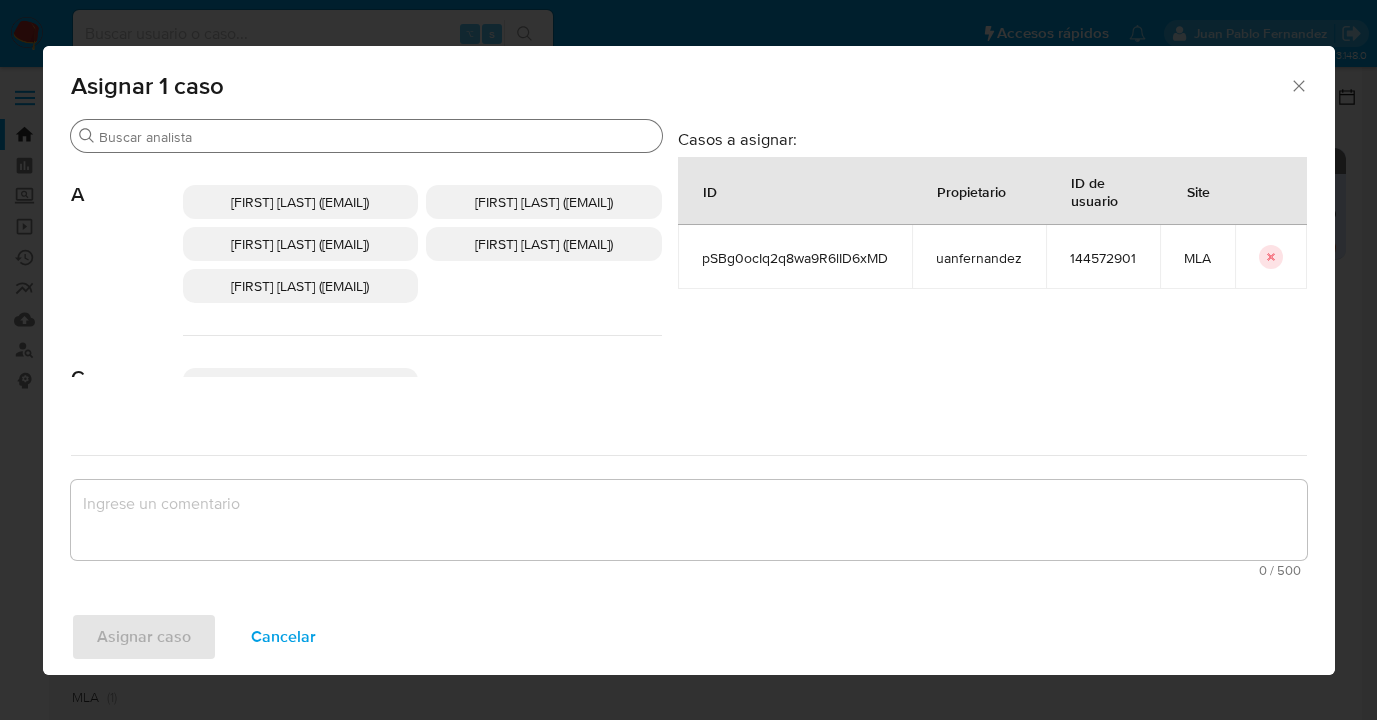 click on "Buscar" at bounding box center (376, 137) 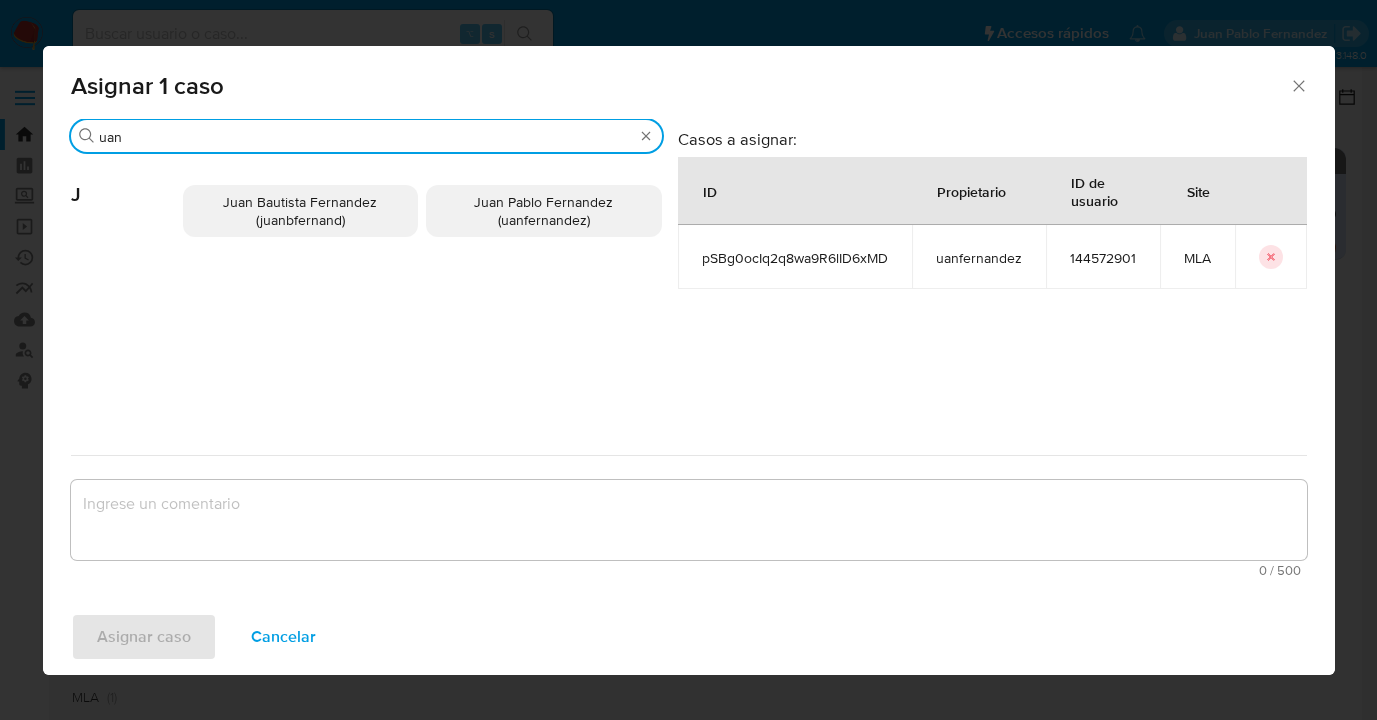type on "uan" 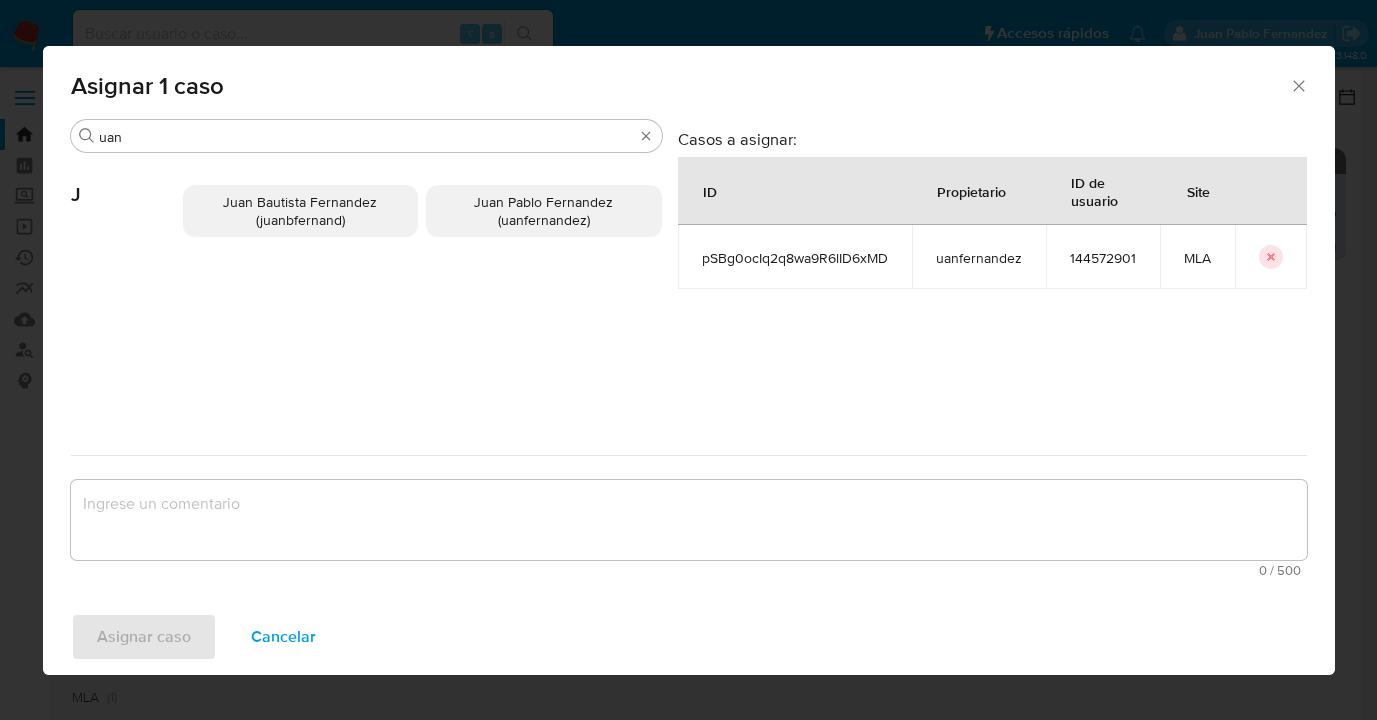 drag, startPoint x: 484, startPoint y: 205, endPoint x: 339, endPoint y: 374, distance: 222.67914 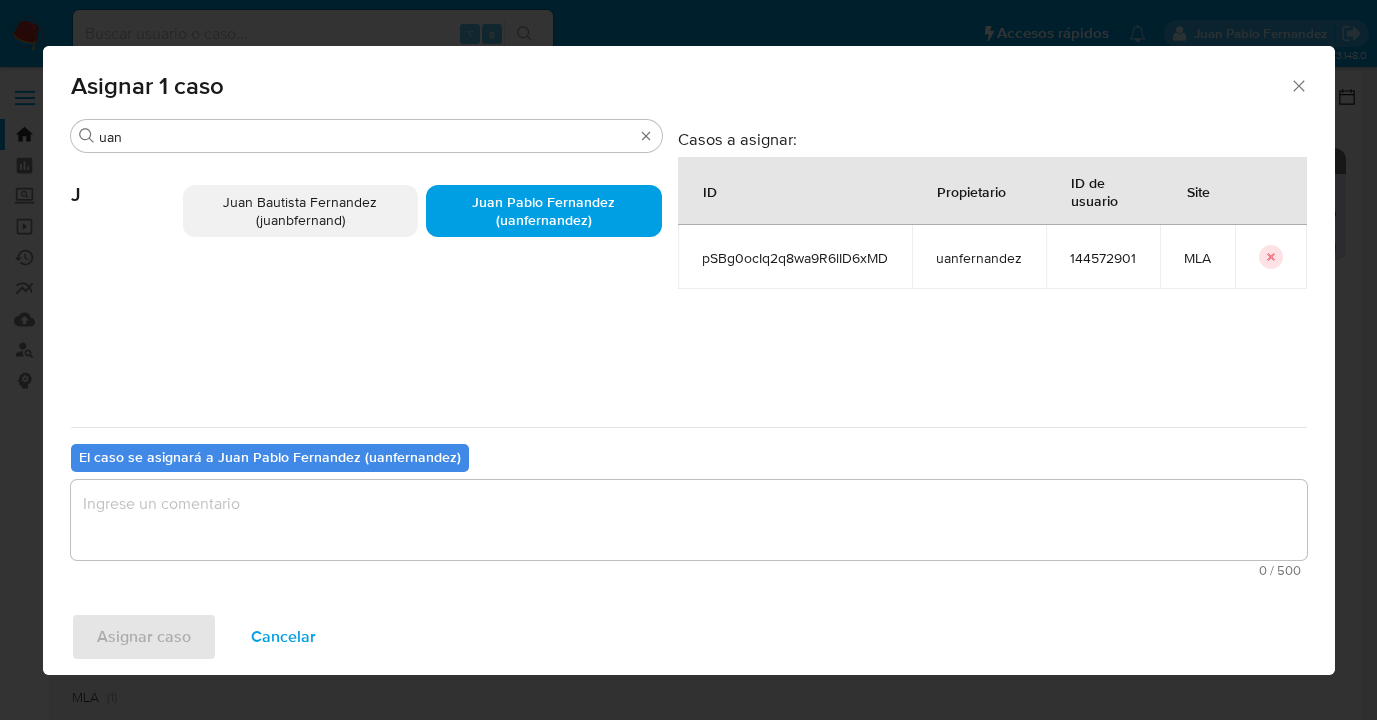 click at bounding box center (689, 520) 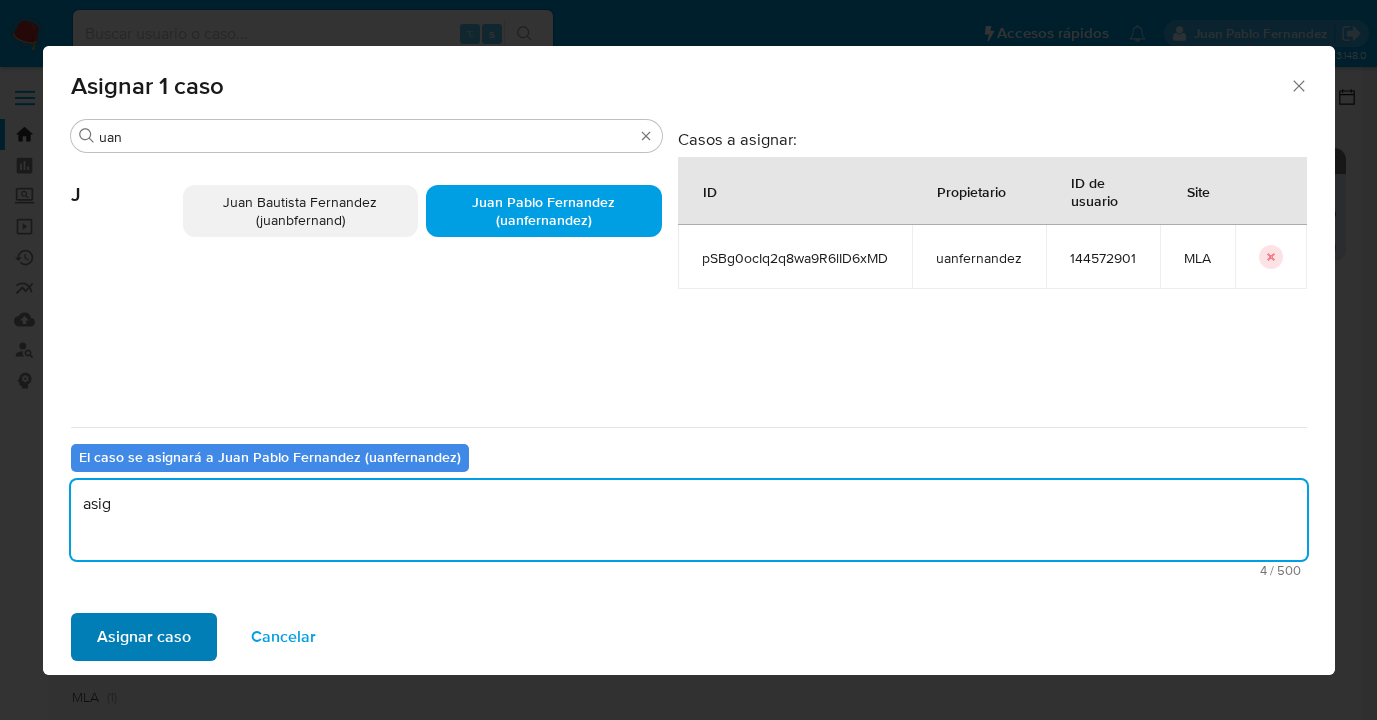 type on "asig" 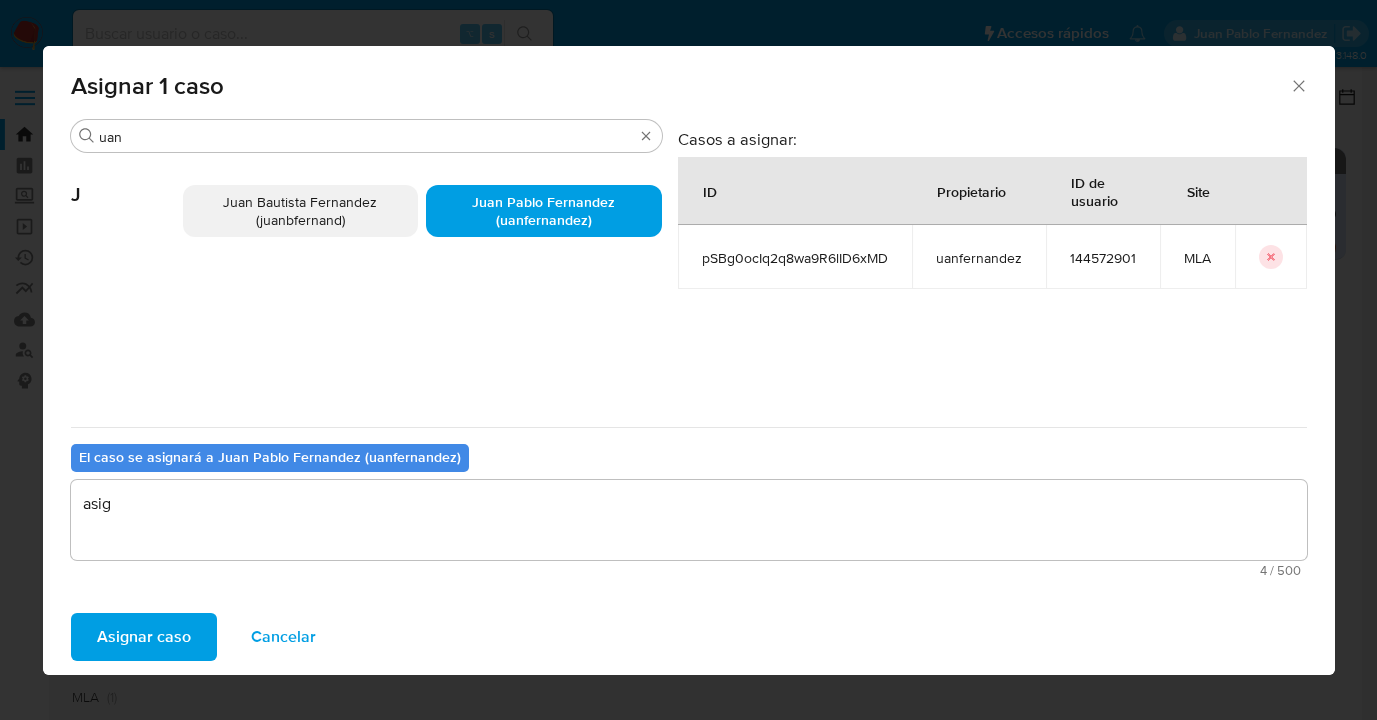 click on "Asignar caso" at bounding box center [144, 637] 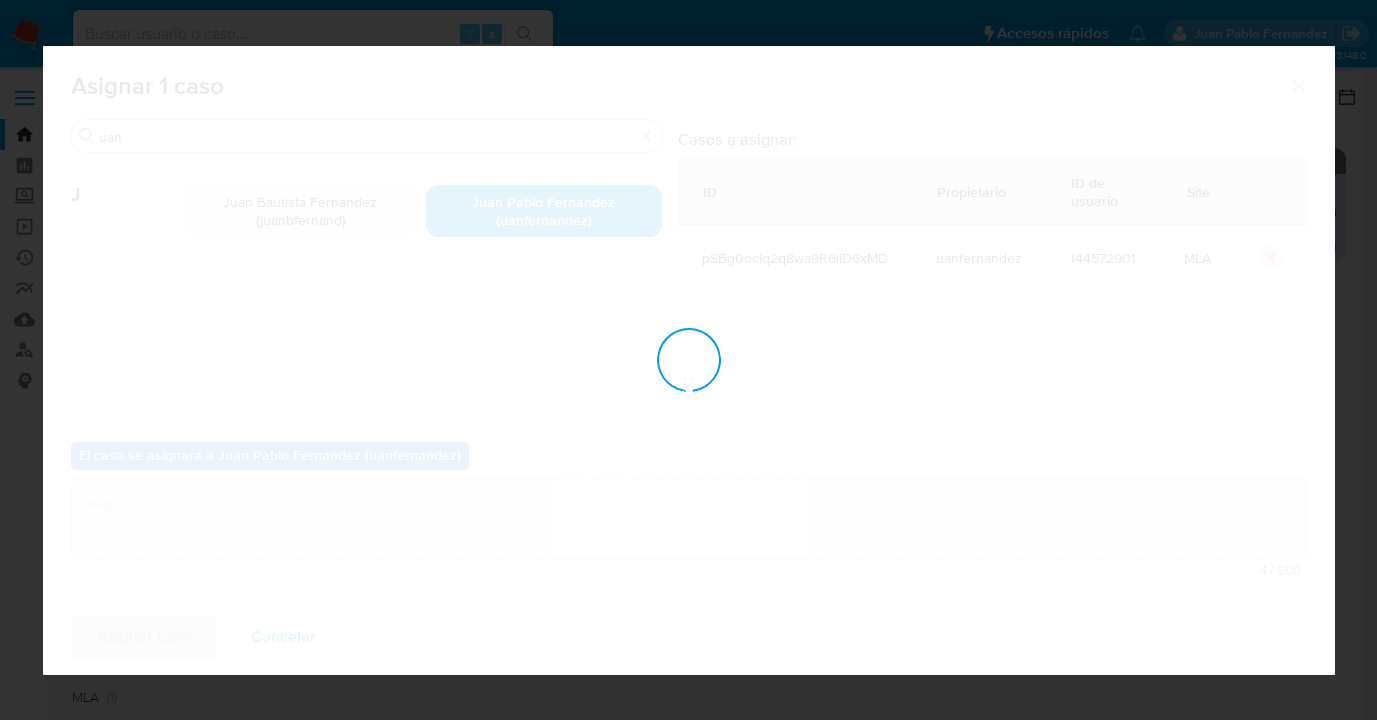 type 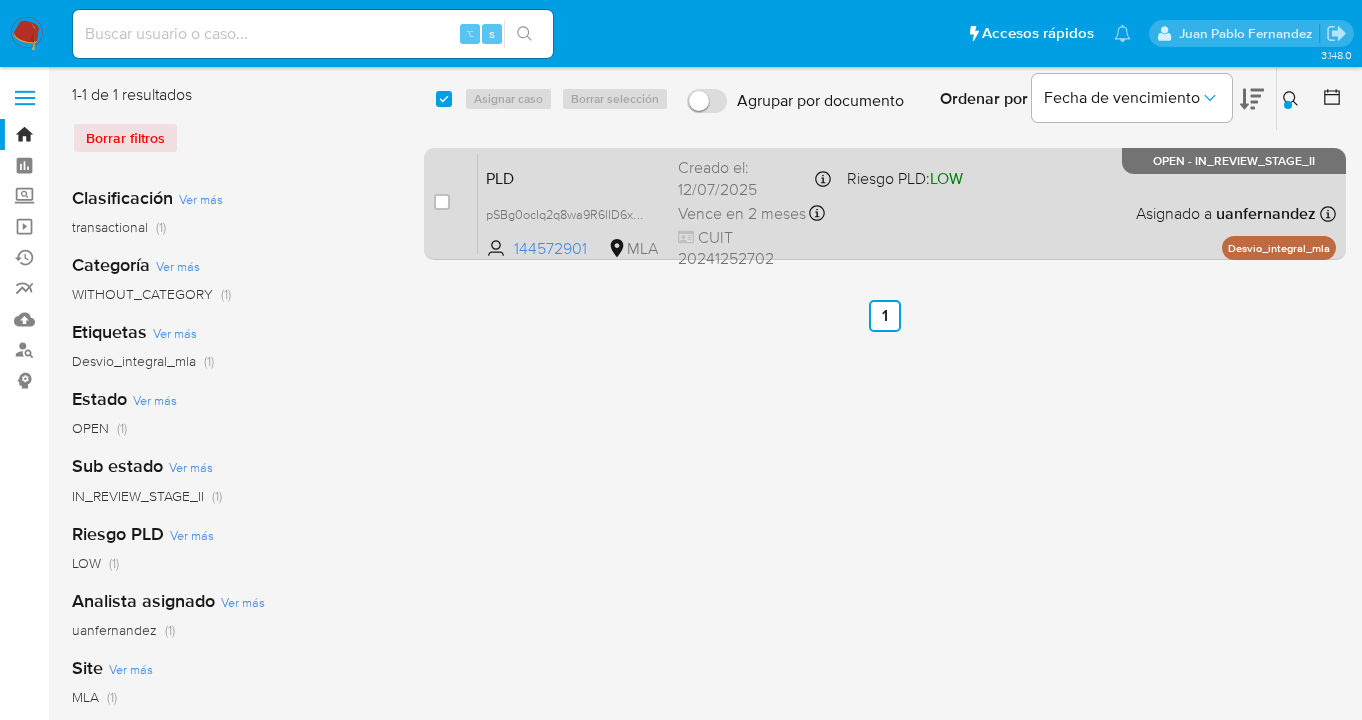 click on "PLD pSBg0ocIq2q8wa9R6lID6xMD 144572901 MLA Riesgo PLD:  LOW Creado el: 12/07/2025   Creado el: 12/07/2025 03:14:17 Vence en 2 meses   Vence el 10/10/2025 03:14:17 CUIT   20241252702 Asignado a   uanfernandez   Asignado el: 17/07/2025 16:37:30 Desvio_integral_mla OPEN - IN_REVIEW_STAGE_II" at bounding box center (907, 203) 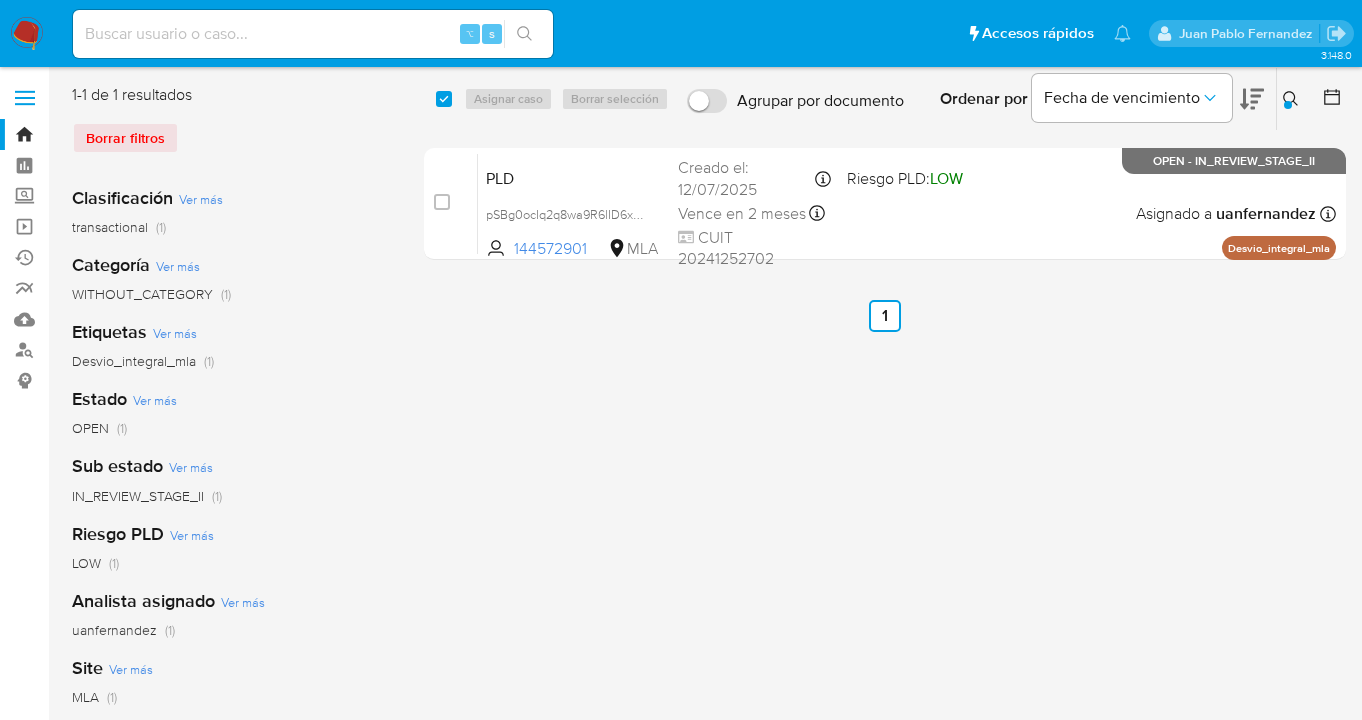 click at bounding box center [1293, 99] 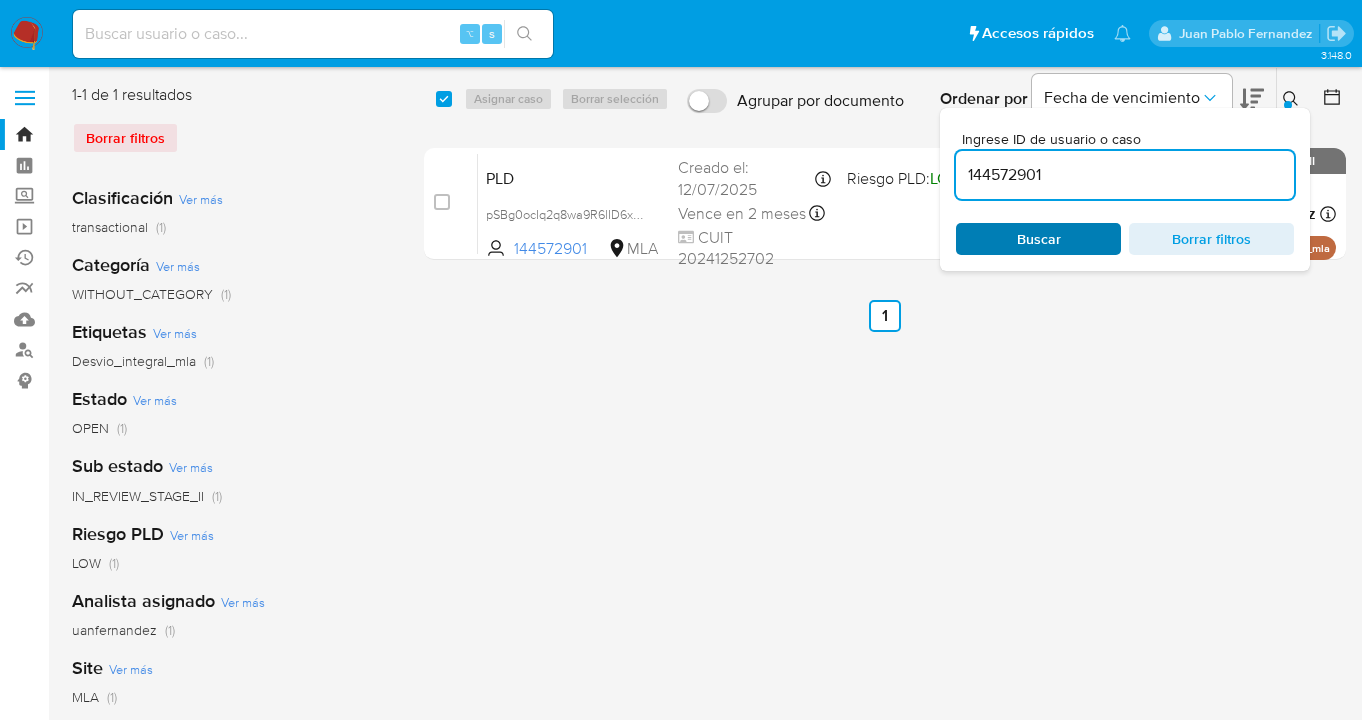 click on "Buscar" at bounding box center (1039, 239) 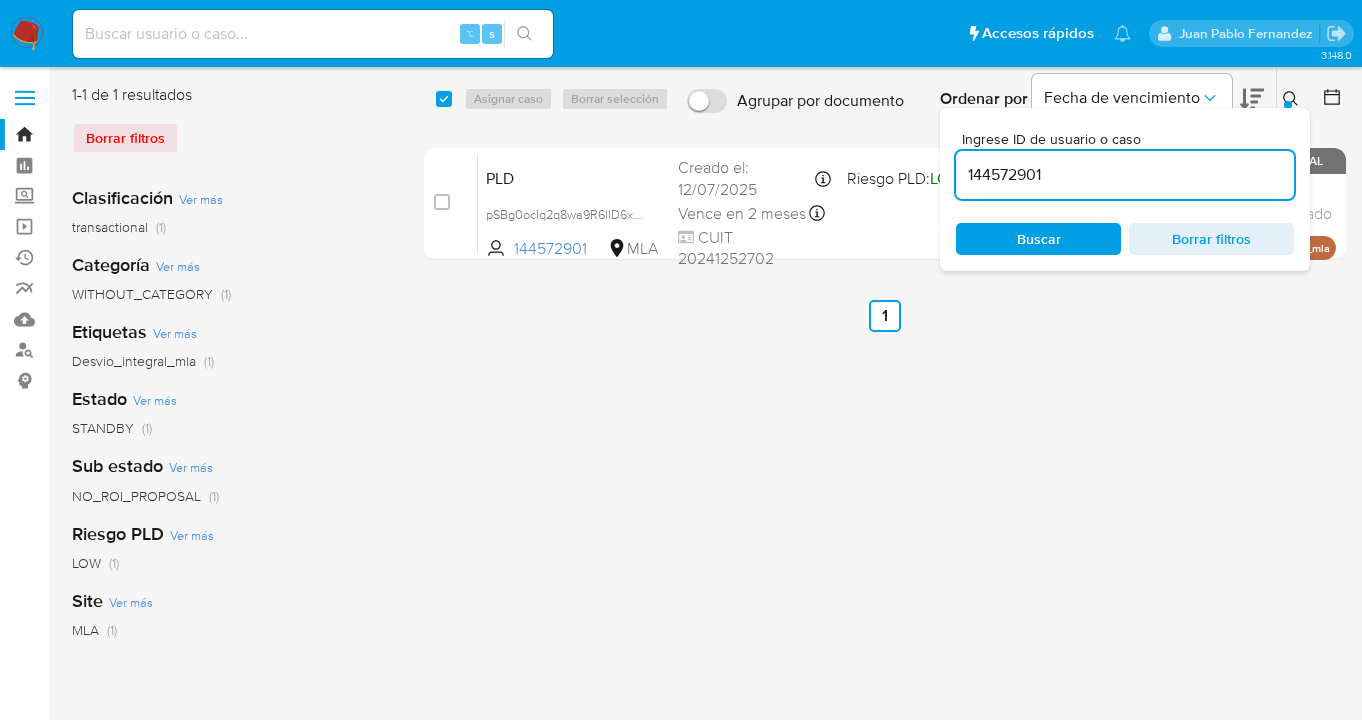 drag, startPoint x: 1291, startPoint y: 96, endPoint x: 1149, endPoint y: 147, distance: 150.88075 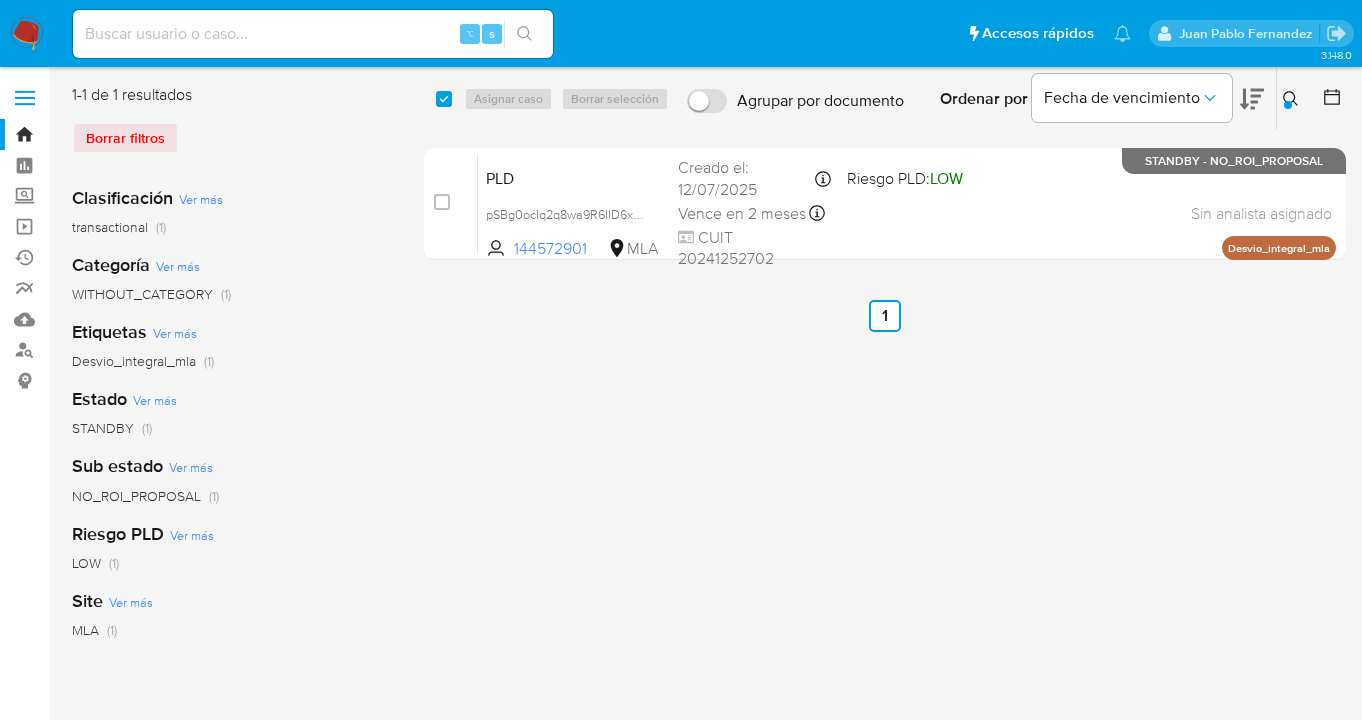 drag, startPoint x: 1294, startPoint y: 104, endPoint x: 1228, endPoint y: 150, distance: 80.44874 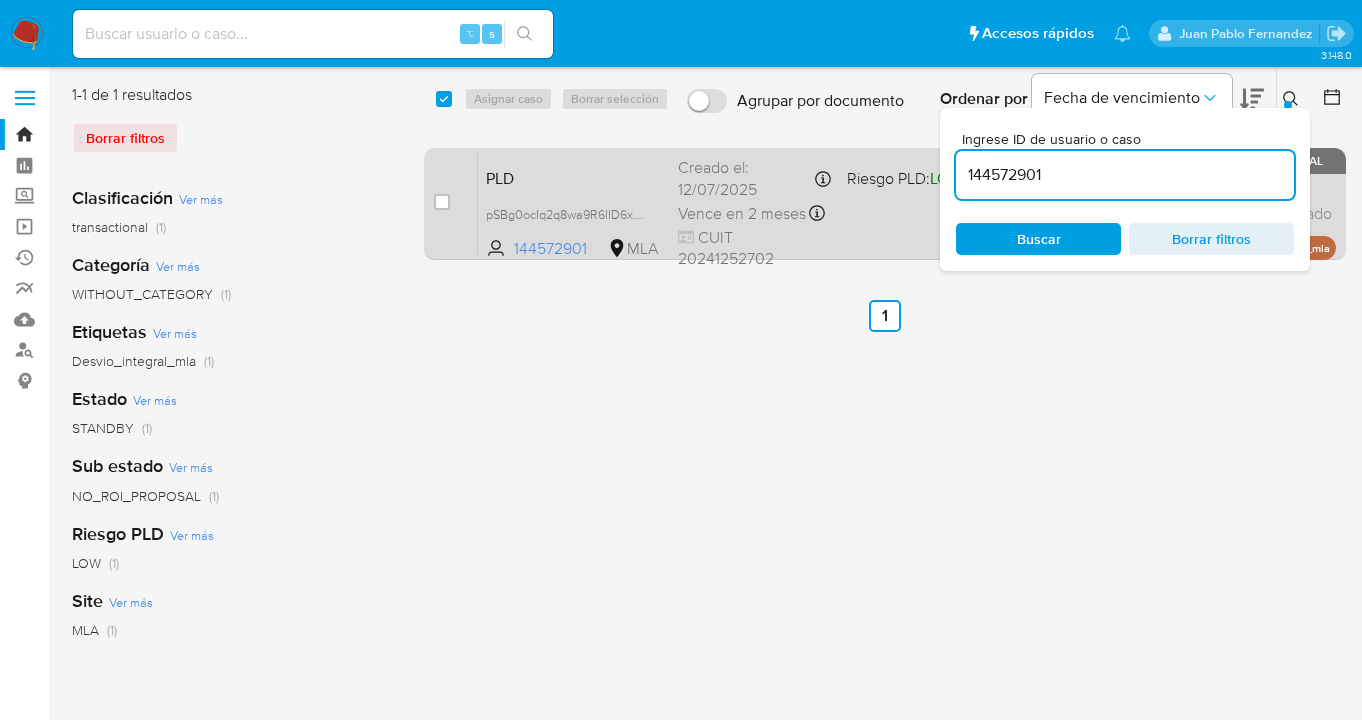 drag, startPoint x: 1020, startPoint y: 164, endPoint x: 922, endPoint y: 162, distance: 98.02041 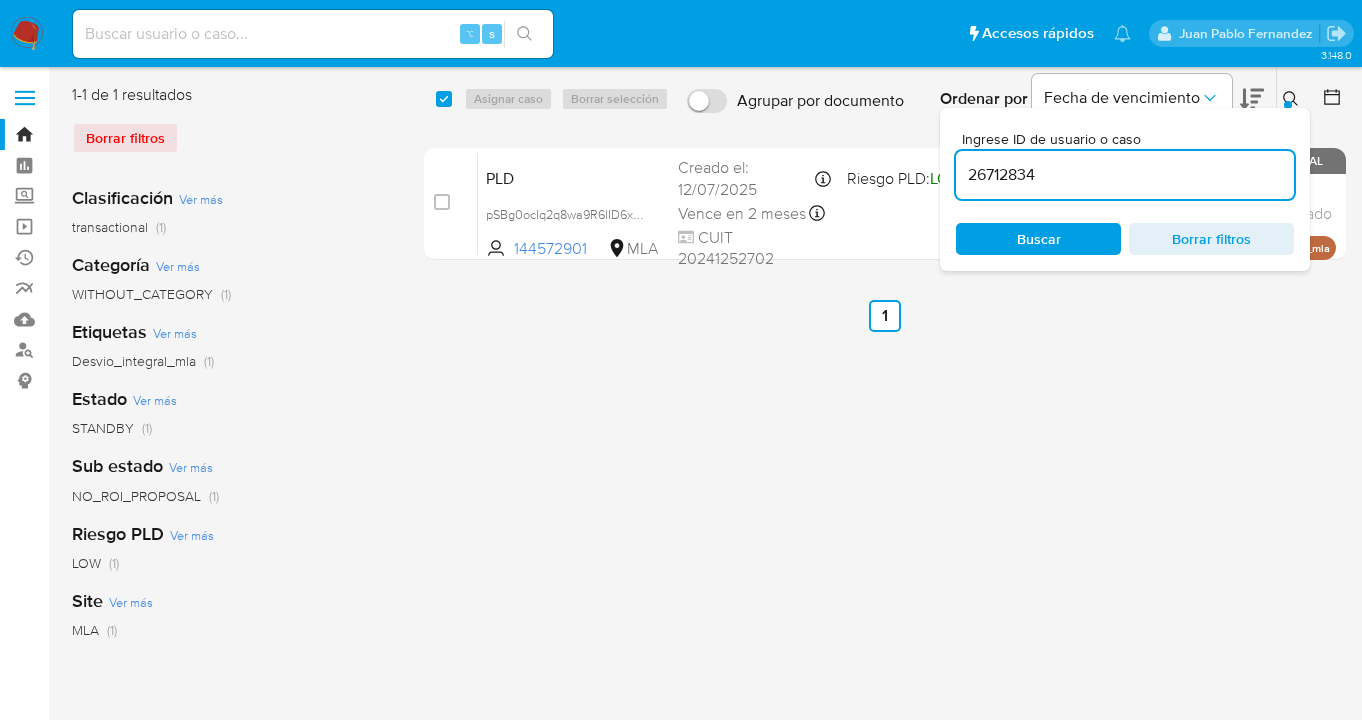 type on "26712834" 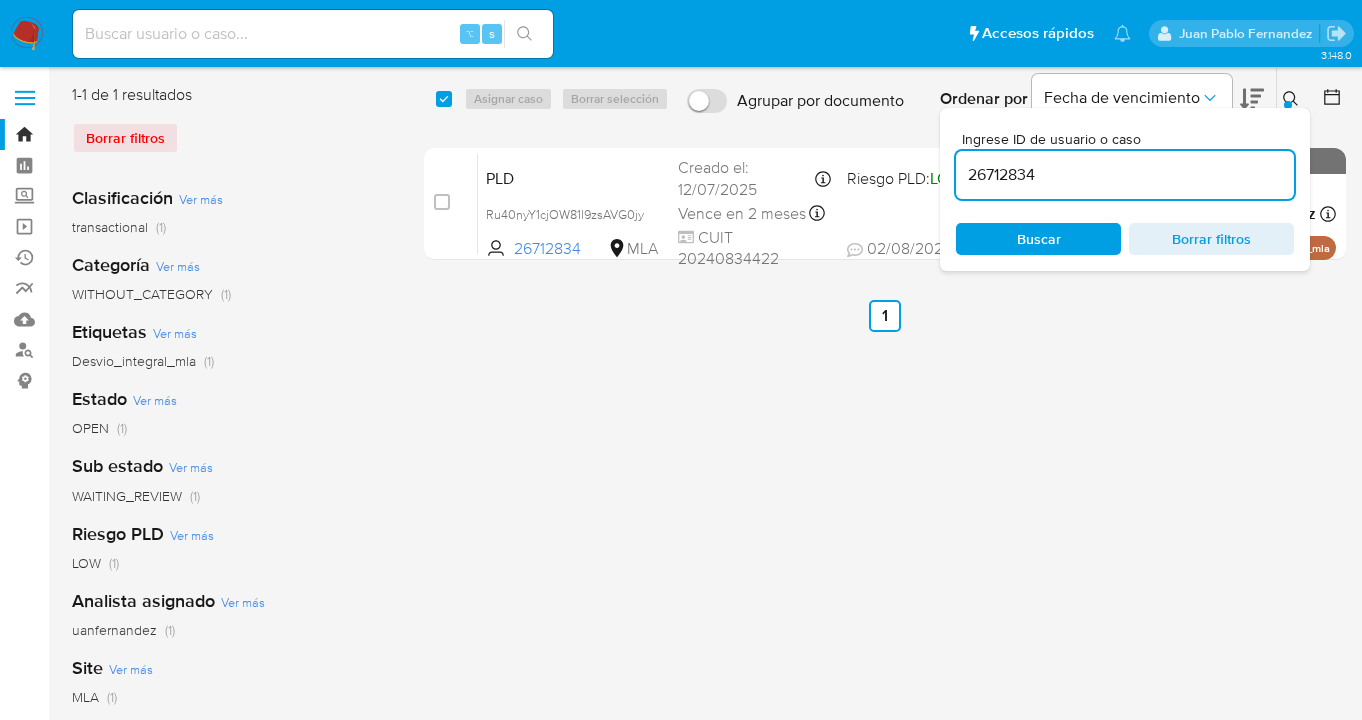 click 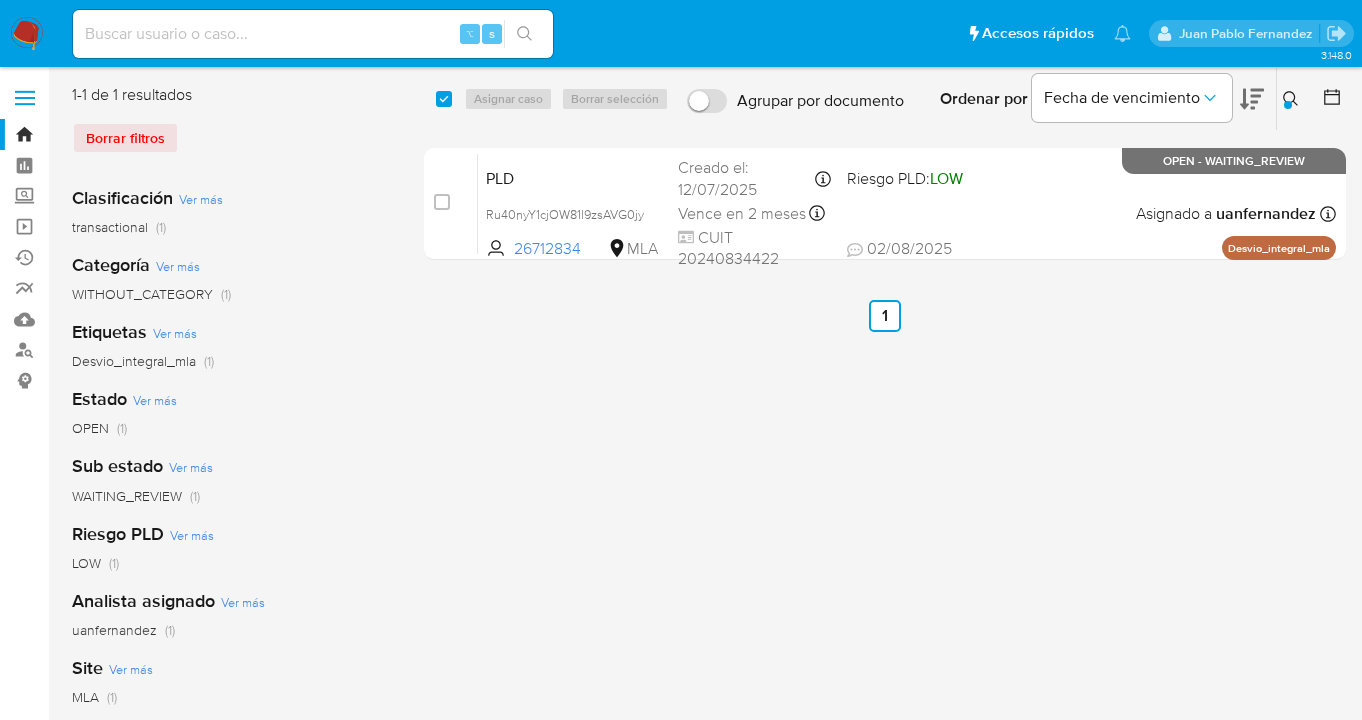 drag, startPoint x: 446, startPoint y: 92, endPoint x: 494, endPoint y: 97, distance: 48.259712 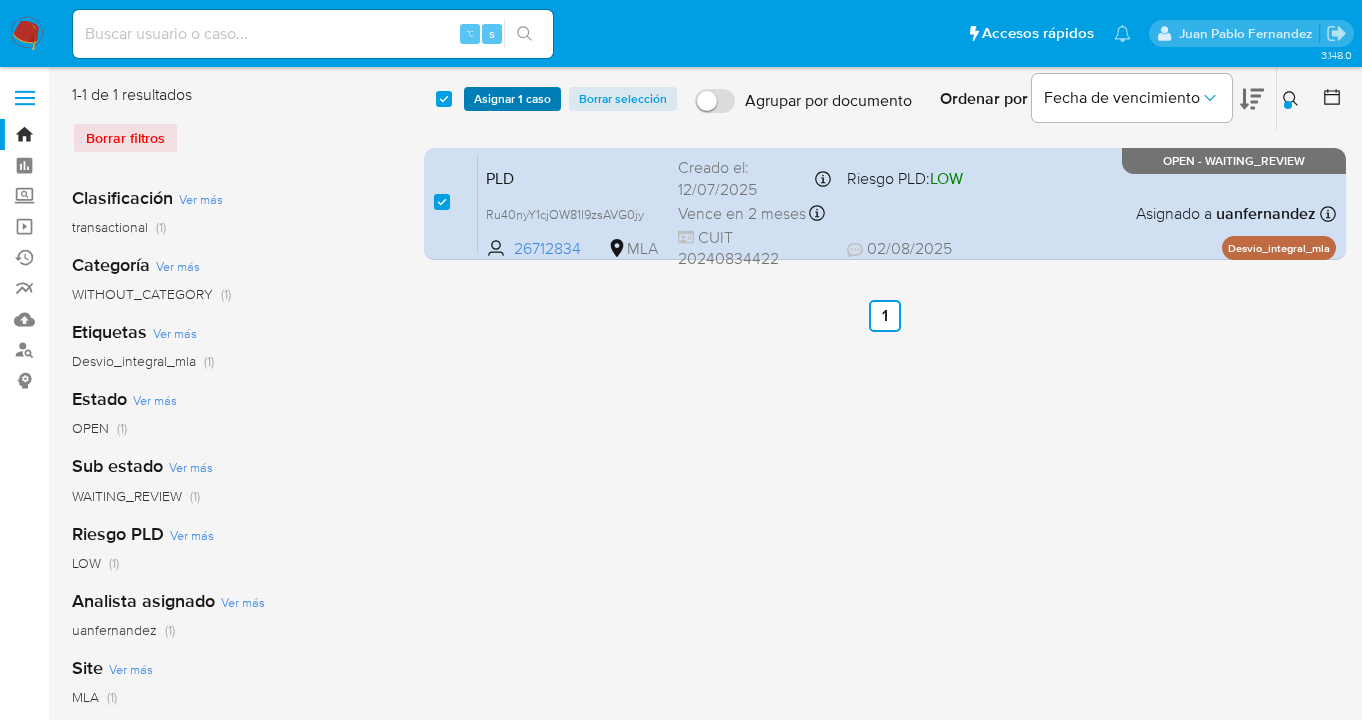 click on "Asignar 1 caso" at bounding box center (512, 99) 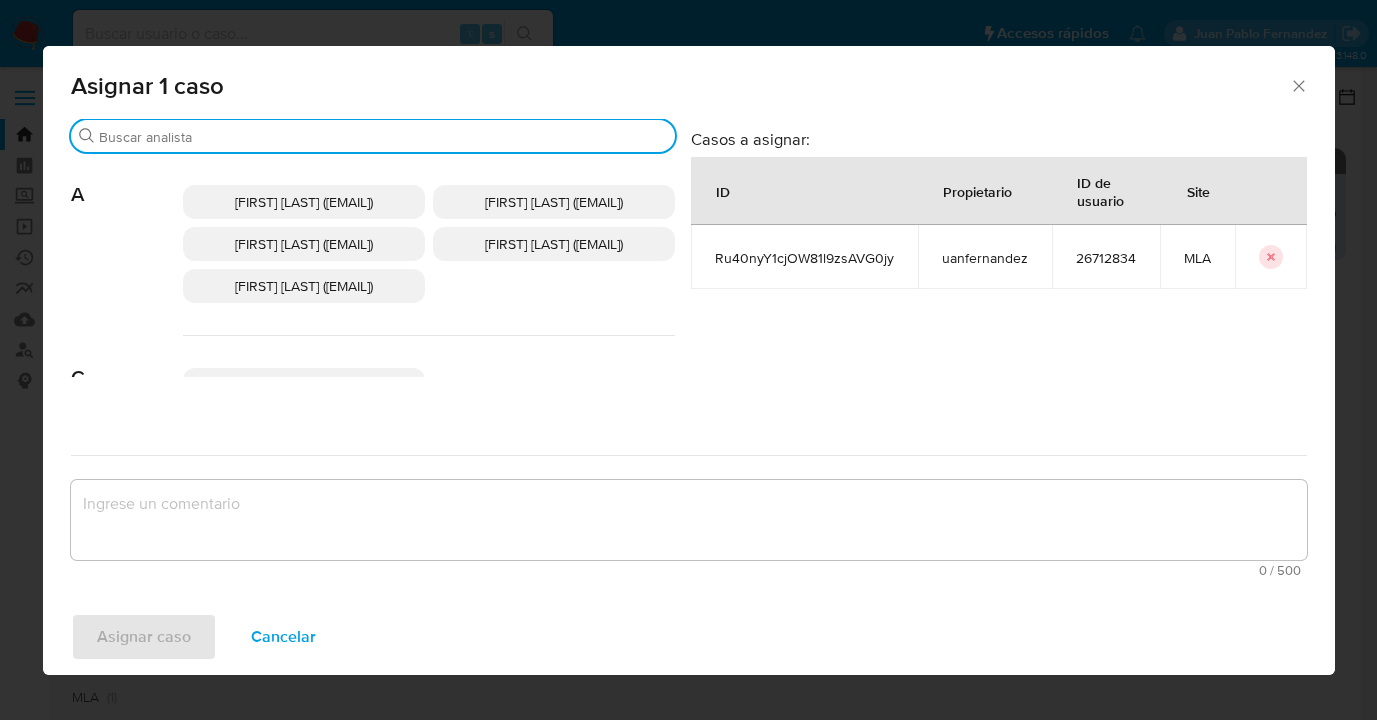 click on "Buscar" at bounding box center (383, 137) 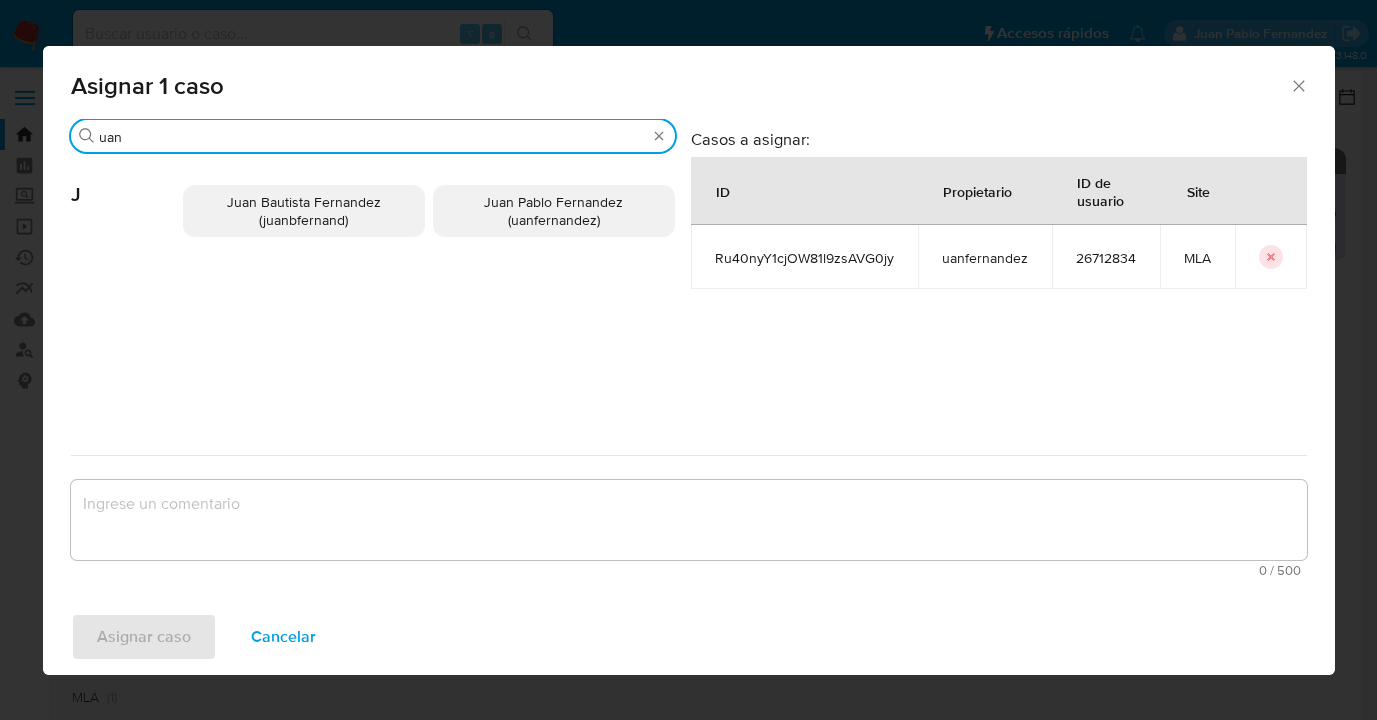 type on "uan" 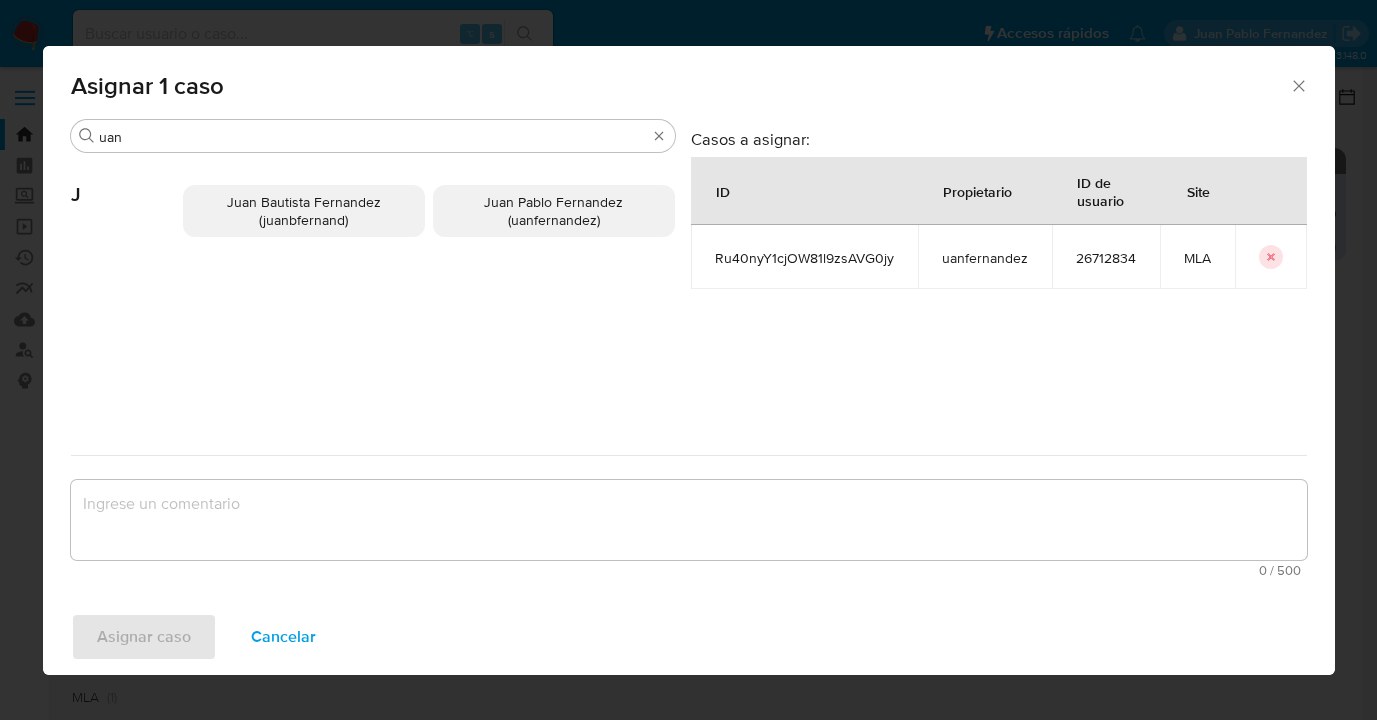 click on "Juan Bautista Fernandez (juanbfernand) Juan Pablo Fernandez (uanfernandez)" at bounding box center (429, 211) 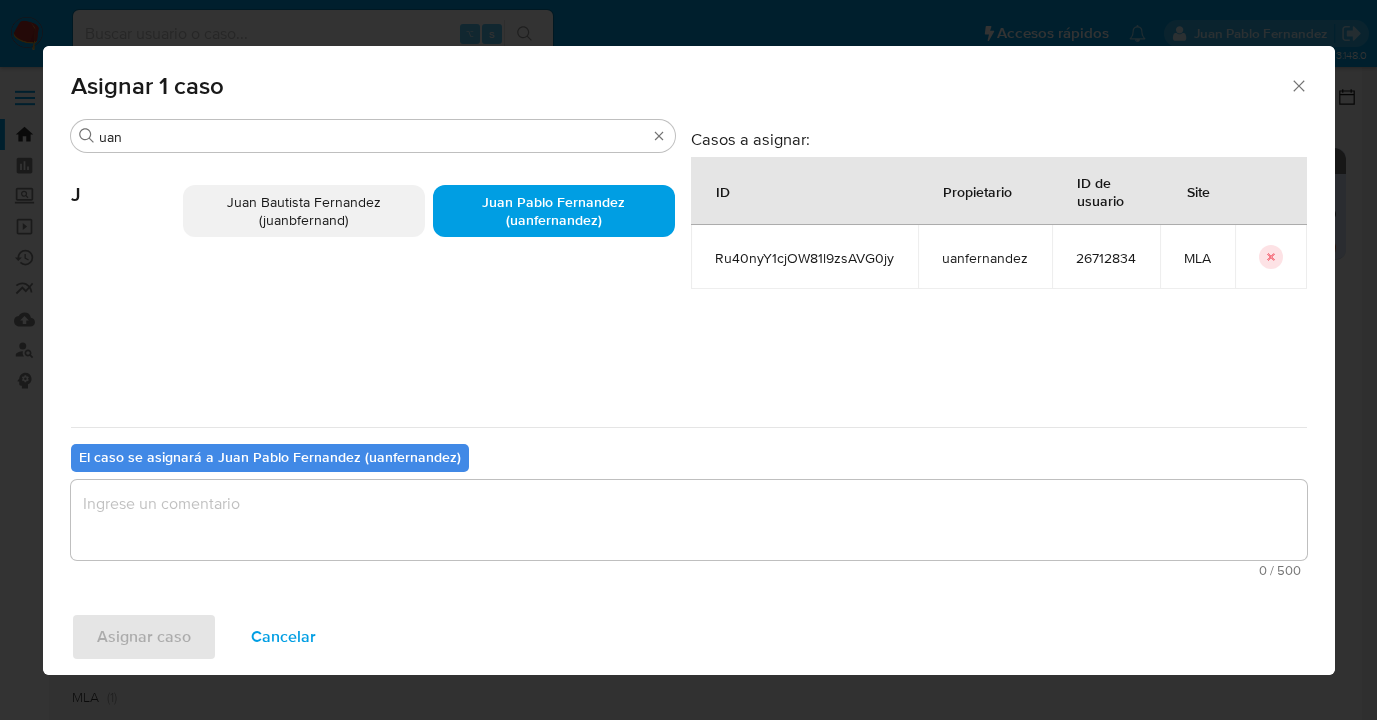 click at bounding box center (689, 520) 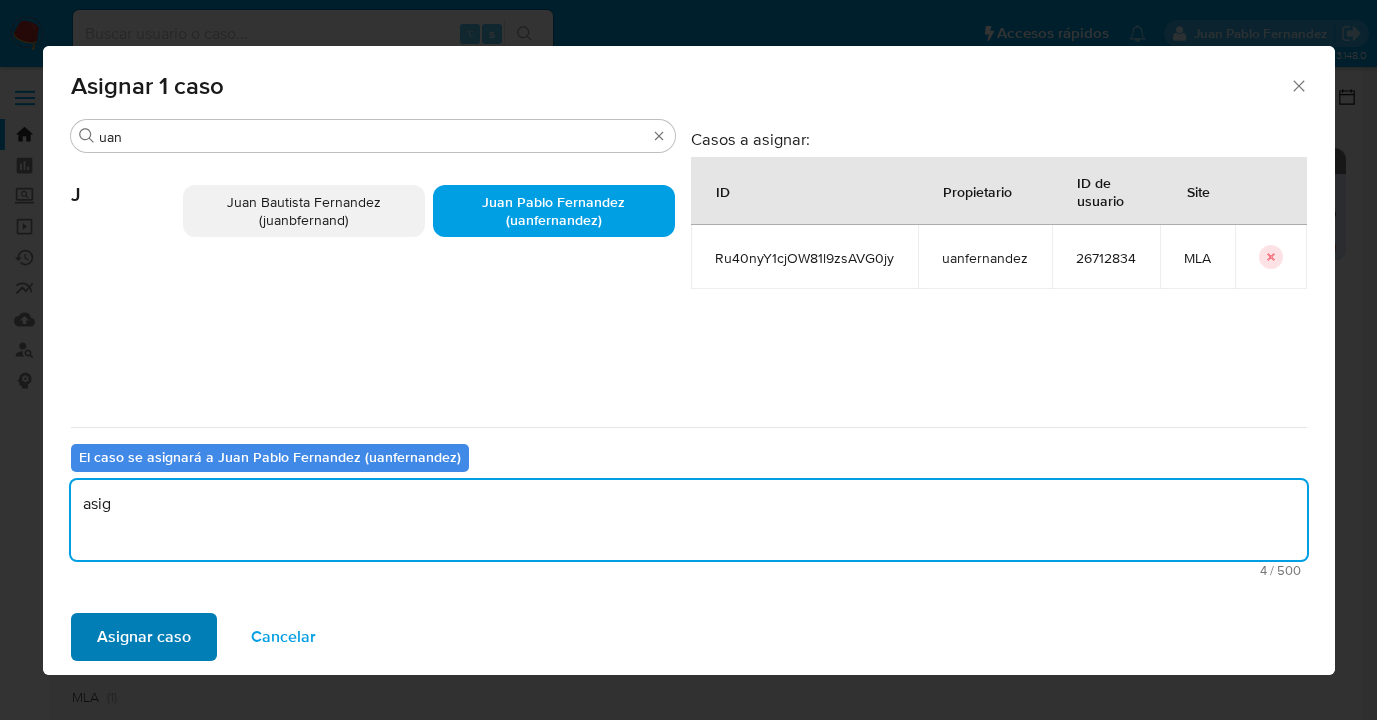 type on "asig" 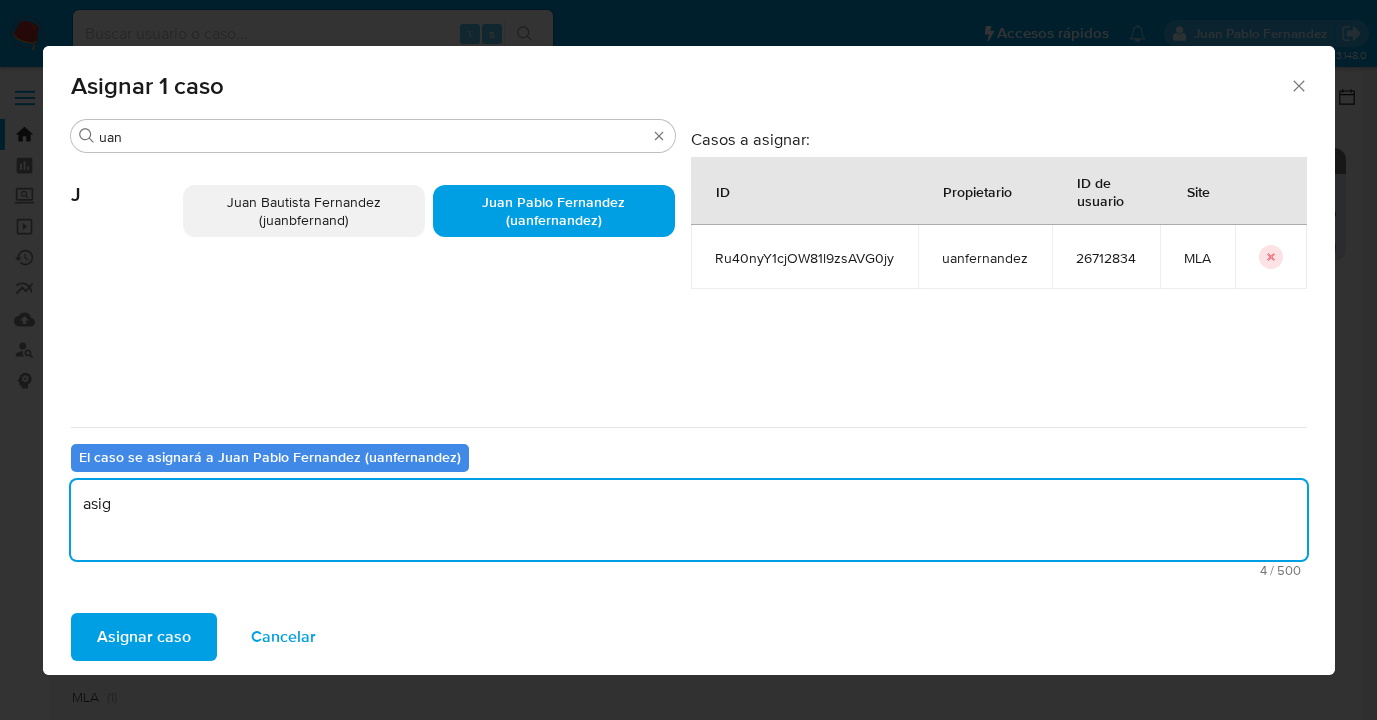 click on "Asignar caso" at bounding box center [144, 637] 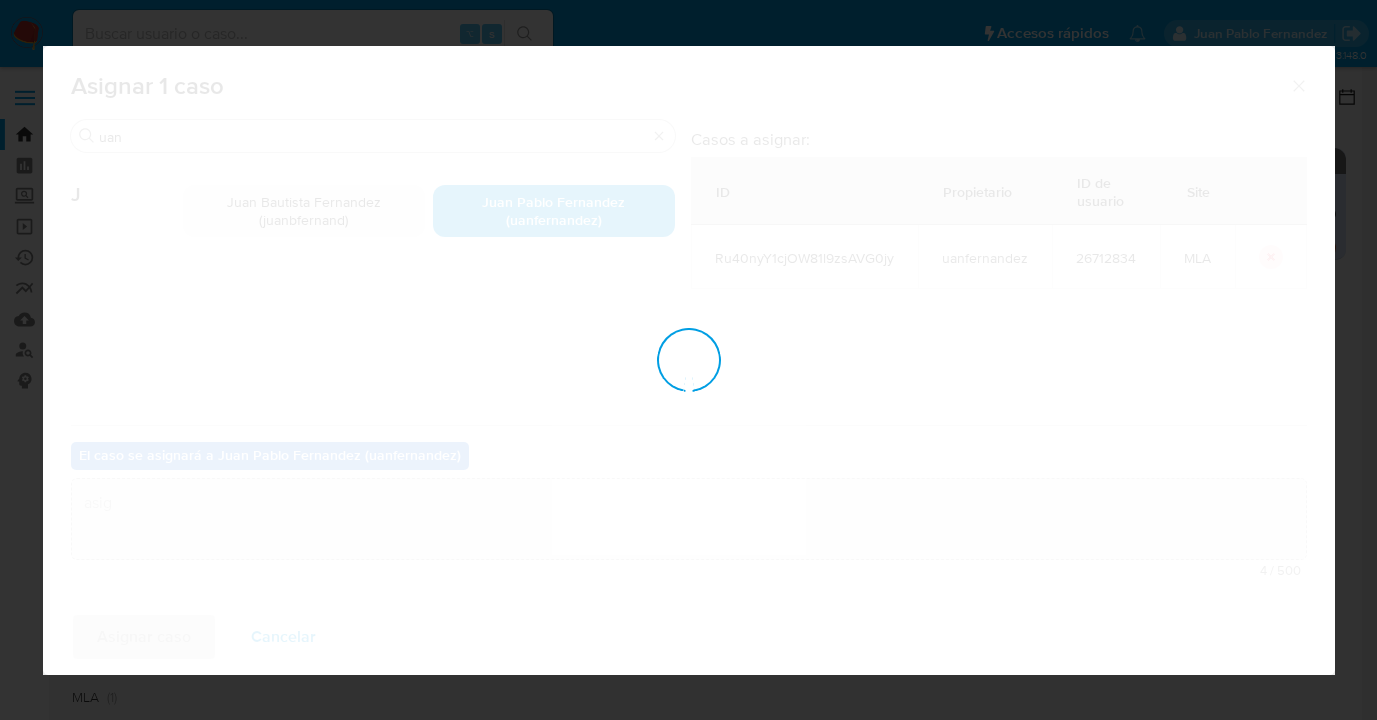 type 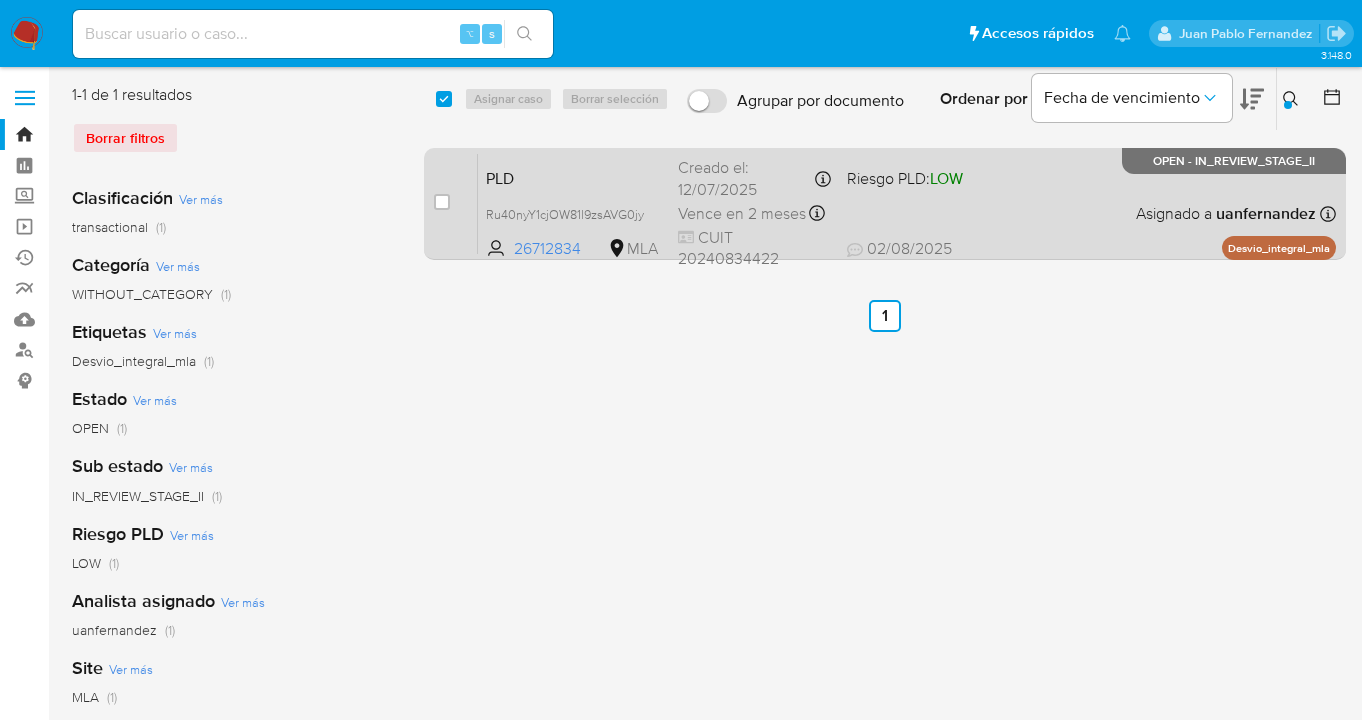 click on "PLD Ru40nyY1cjOW81l9zsAVG0jy 26712834 MLA Riesgo PLD:  LOW Creado el: 12/07/2025   Creado el: 12/07/2025 03:14:23 Vence en 2 meses   Vence el 10/10/2025 03:14:23 CUIT   20240834422 02/08/2025   02/08/2025 20:29 Asignado a   uanfernandez   Asignado el: 17/07/2025 16:37:30 Desvio_integral_mla OPEN - IN_REVIEW_STAGE_II" at bounding box center [907, 203] 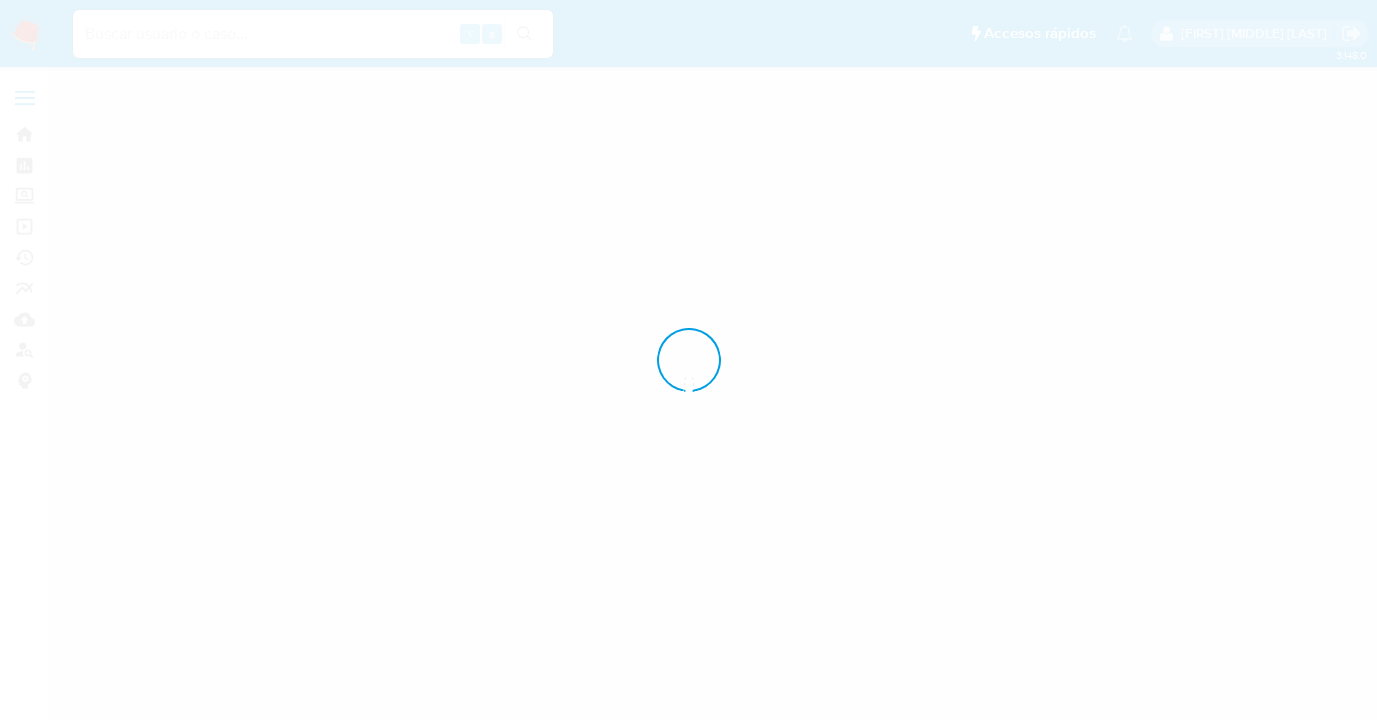 scroll, scrollTop: 0, scrollLeft: 0, axis: both 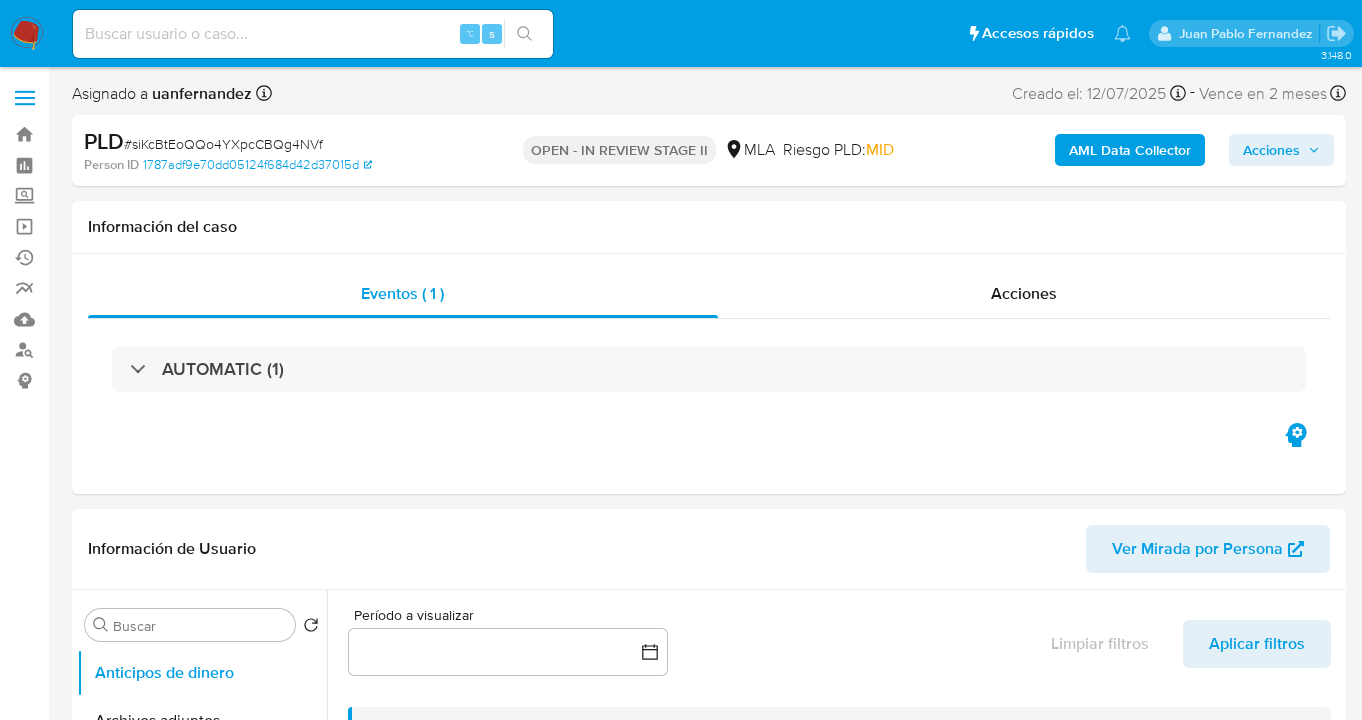select on "10" 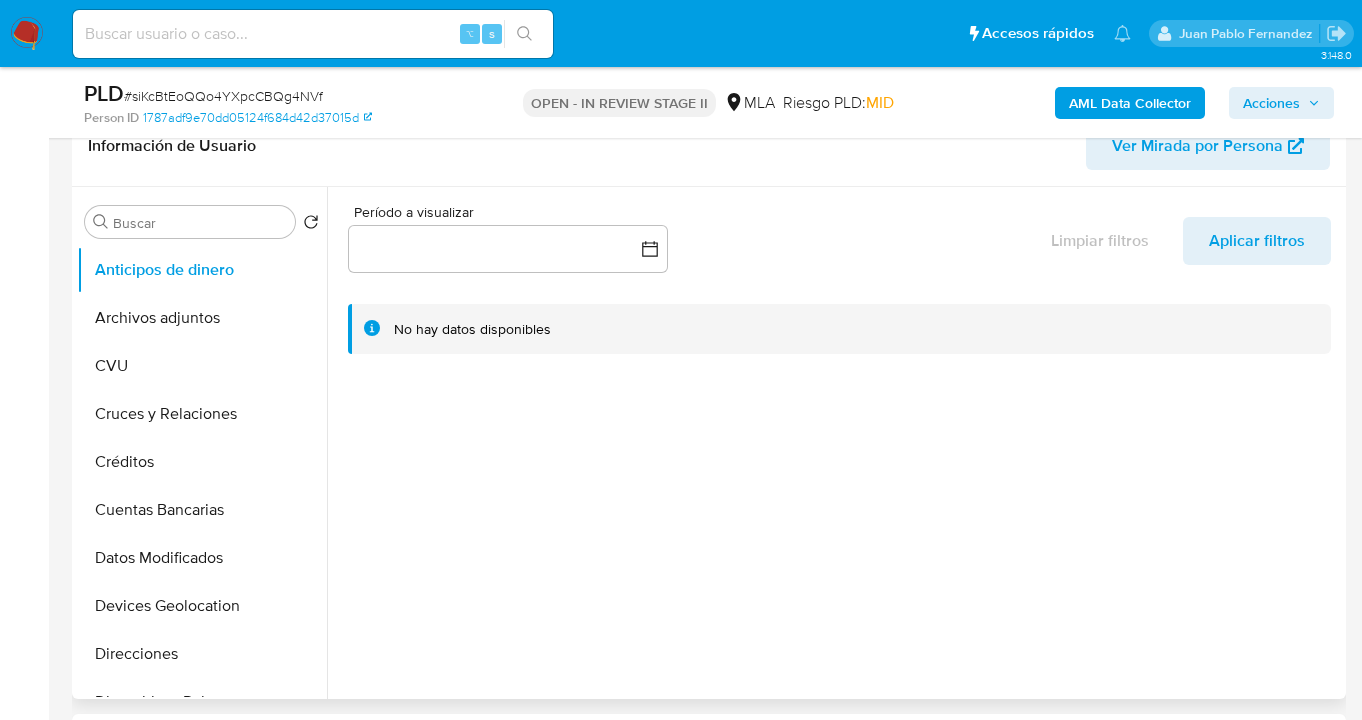 scroll, scrollTop: 658, scrollLeft: 0, axis: vertical 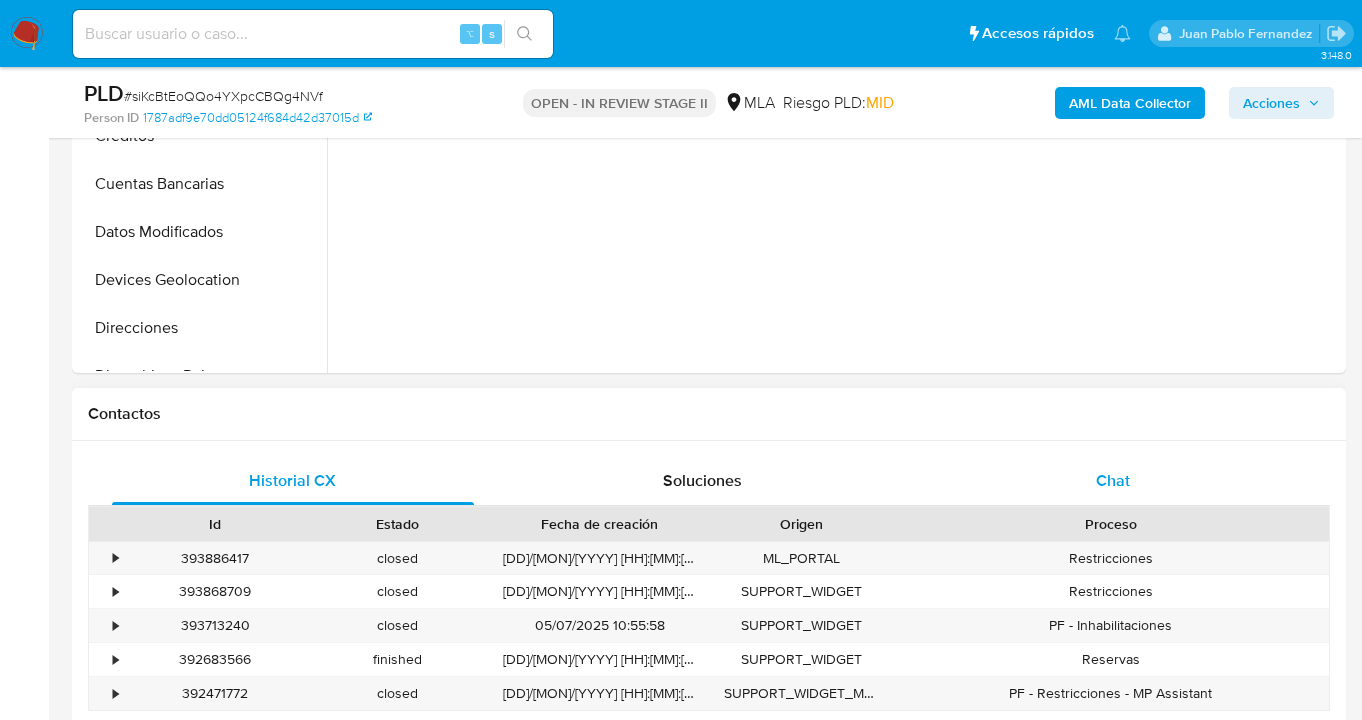 click on "Chat" at bounding box center (1113, 481) 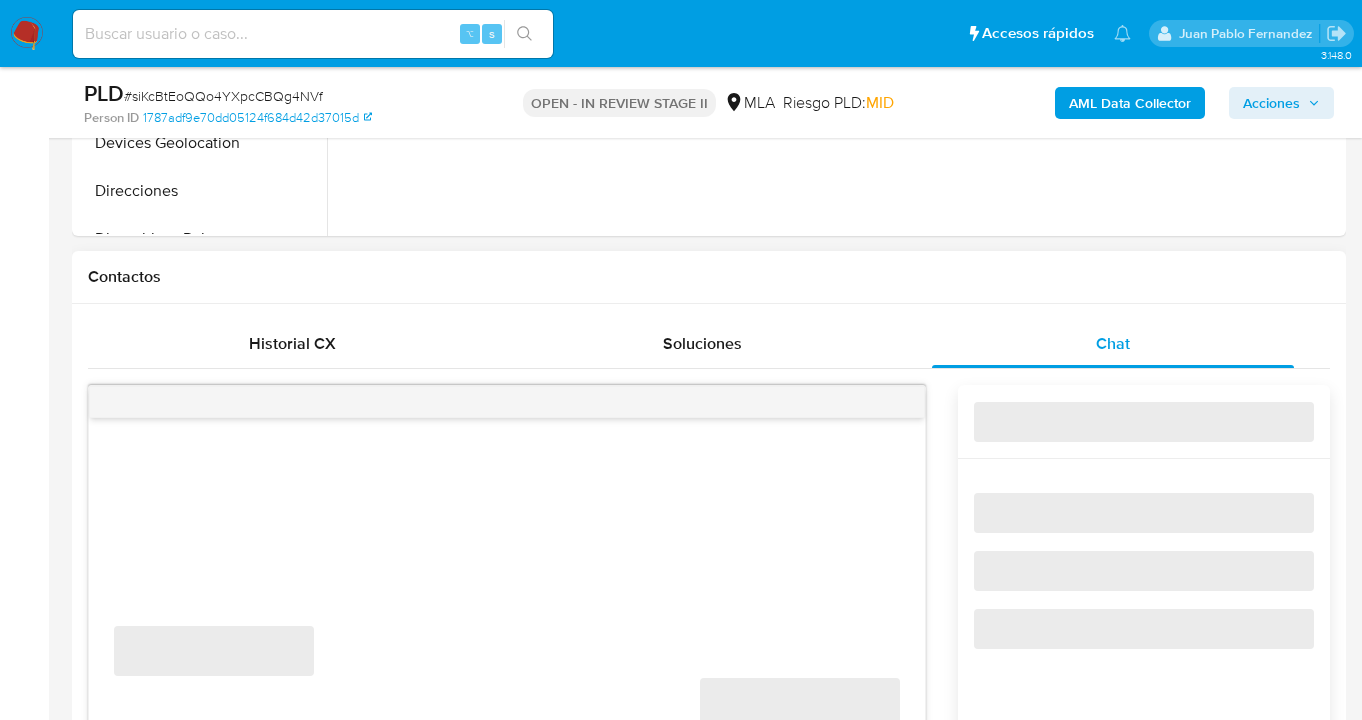 scroll, scrollTop: 842, scrollLeft: 0, axis: vertical 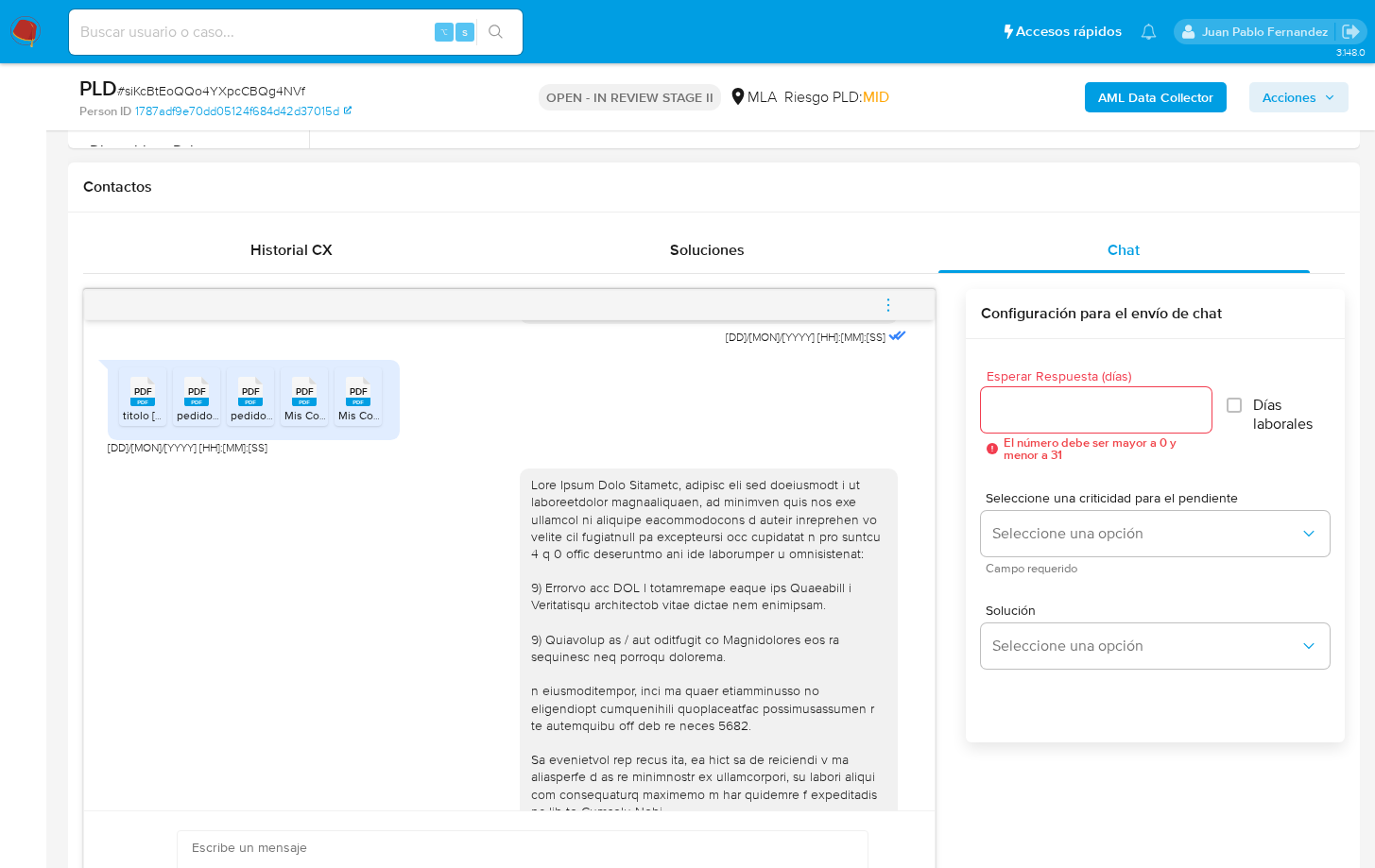 type 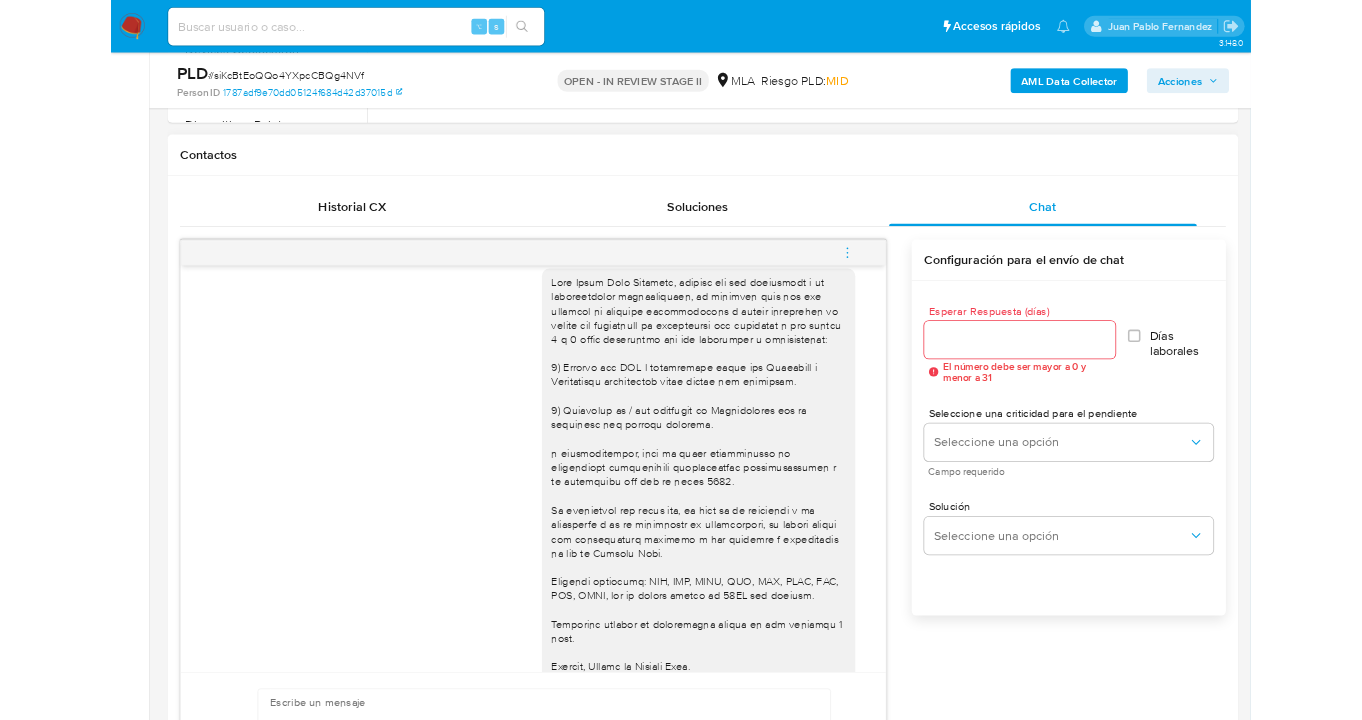 scroll, scrollTop: 2940, scrollLeft: 0, axis: vertical 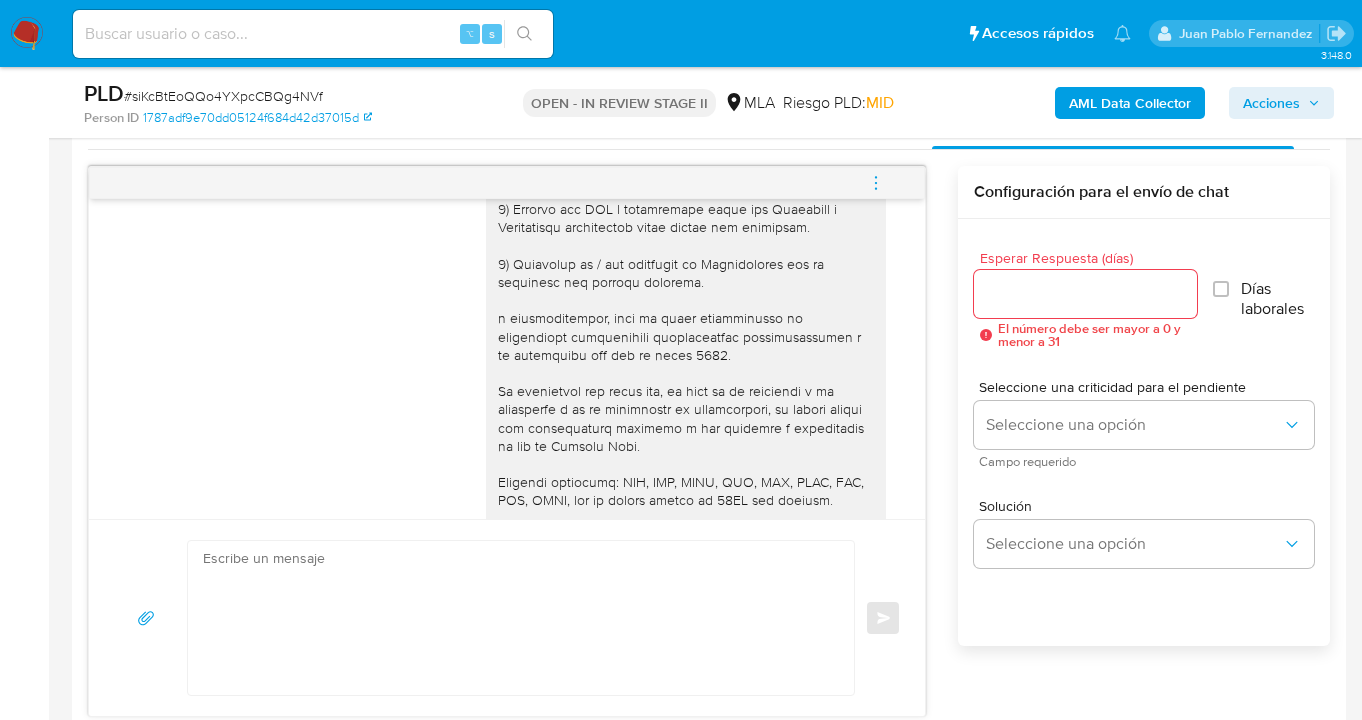 click 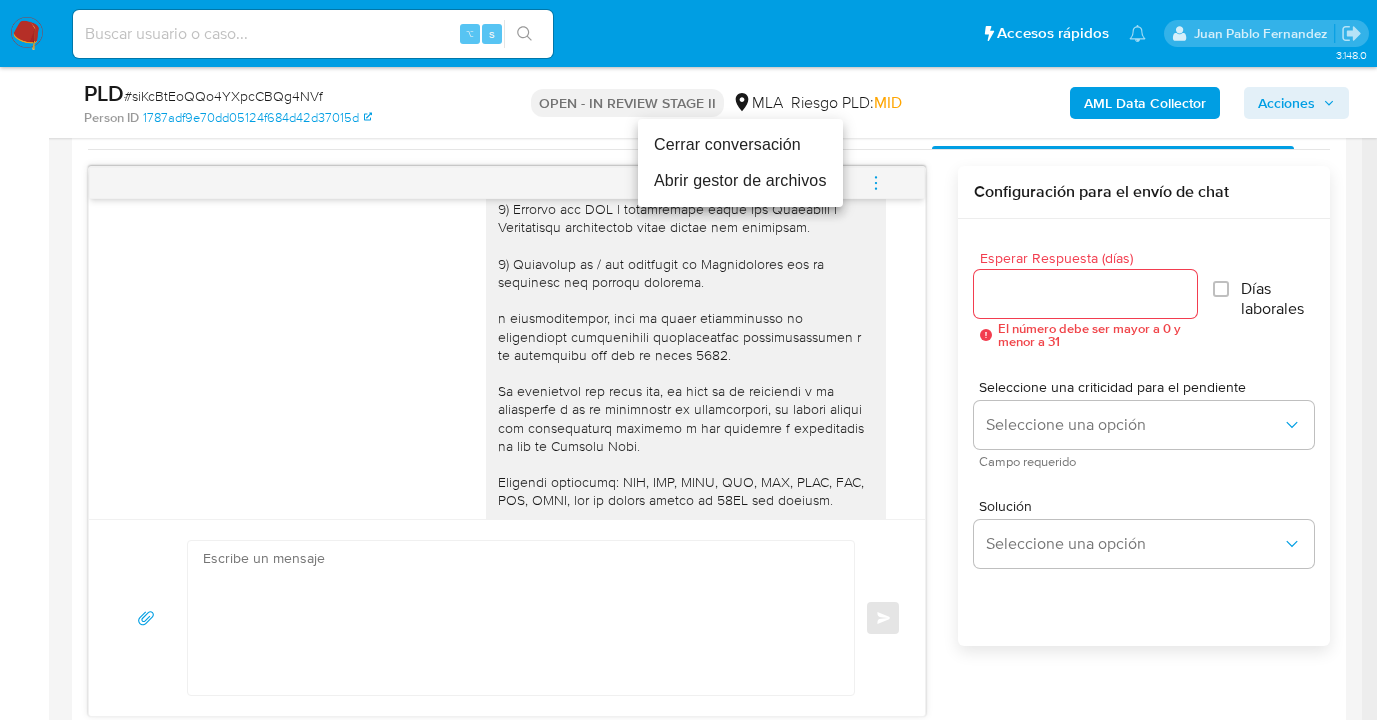 click on "Cerrar conversación" at bounding box center (740, 145) 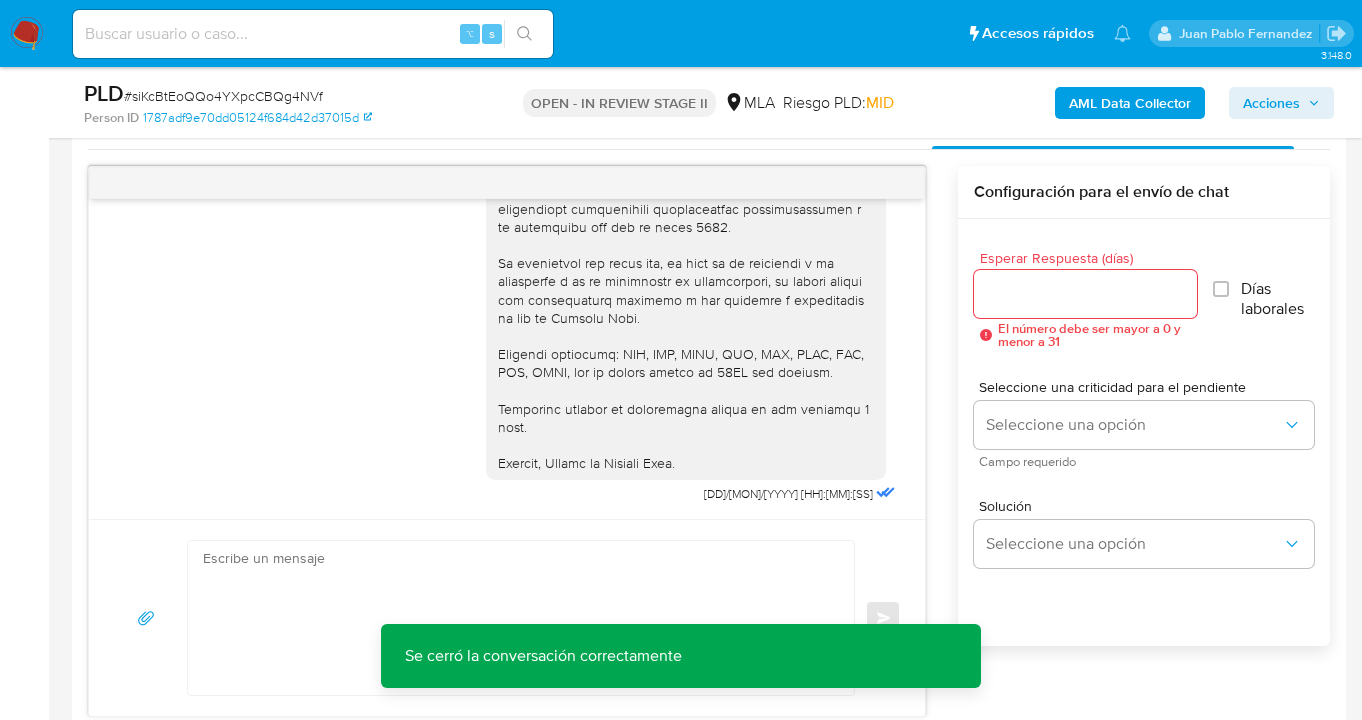 scroll, scrollTop: 3139, scrollLeft: 0, axis: vertical 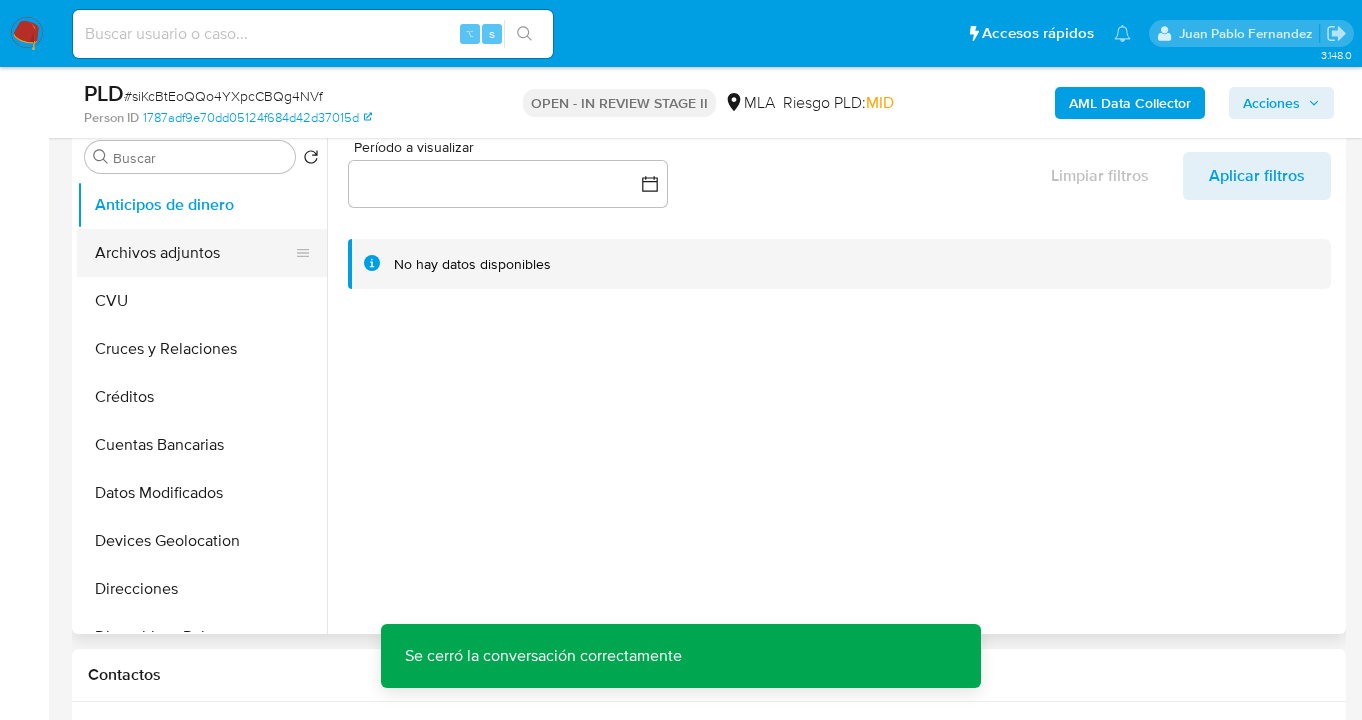 drag, startPoint x: 201, startPoint y: 263, endPoint x: 221, endPoint y: 265, distance: 20.09975 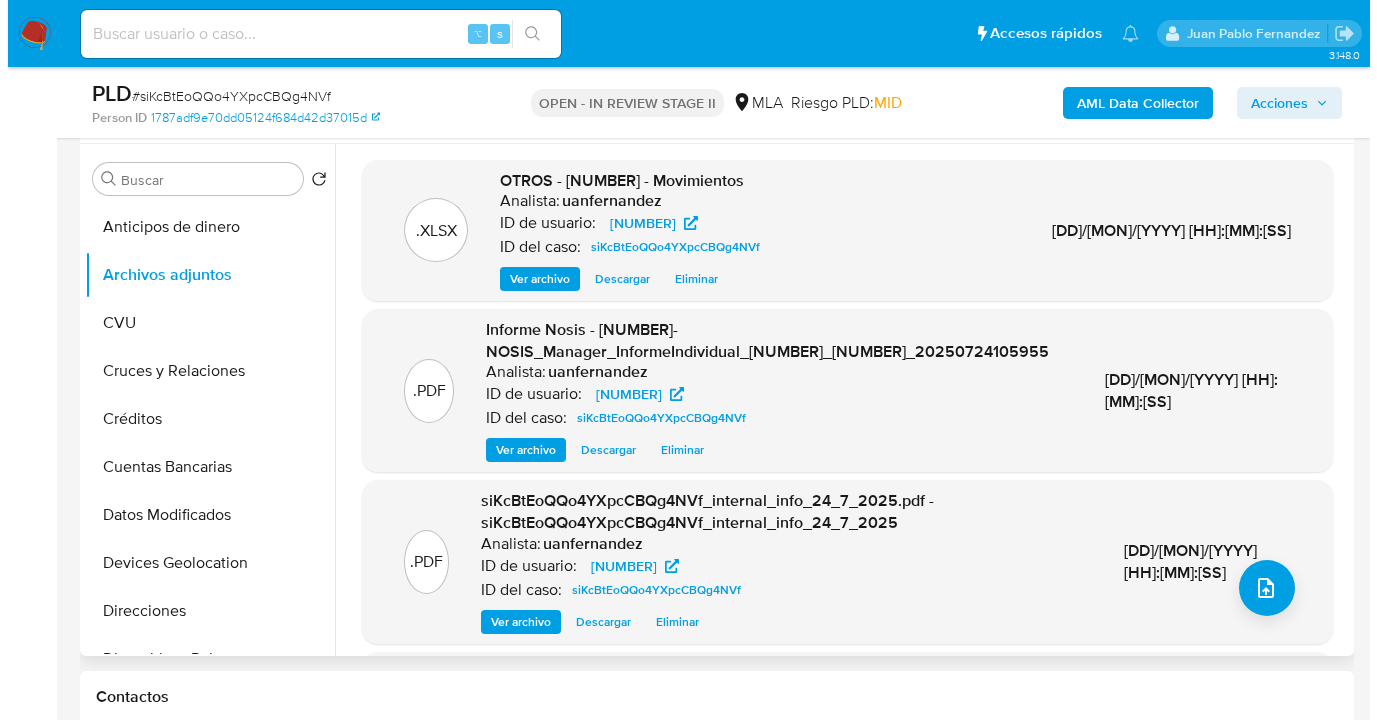 scroll, scrollTop: 355, scrollLeft: 0, axis: vertical 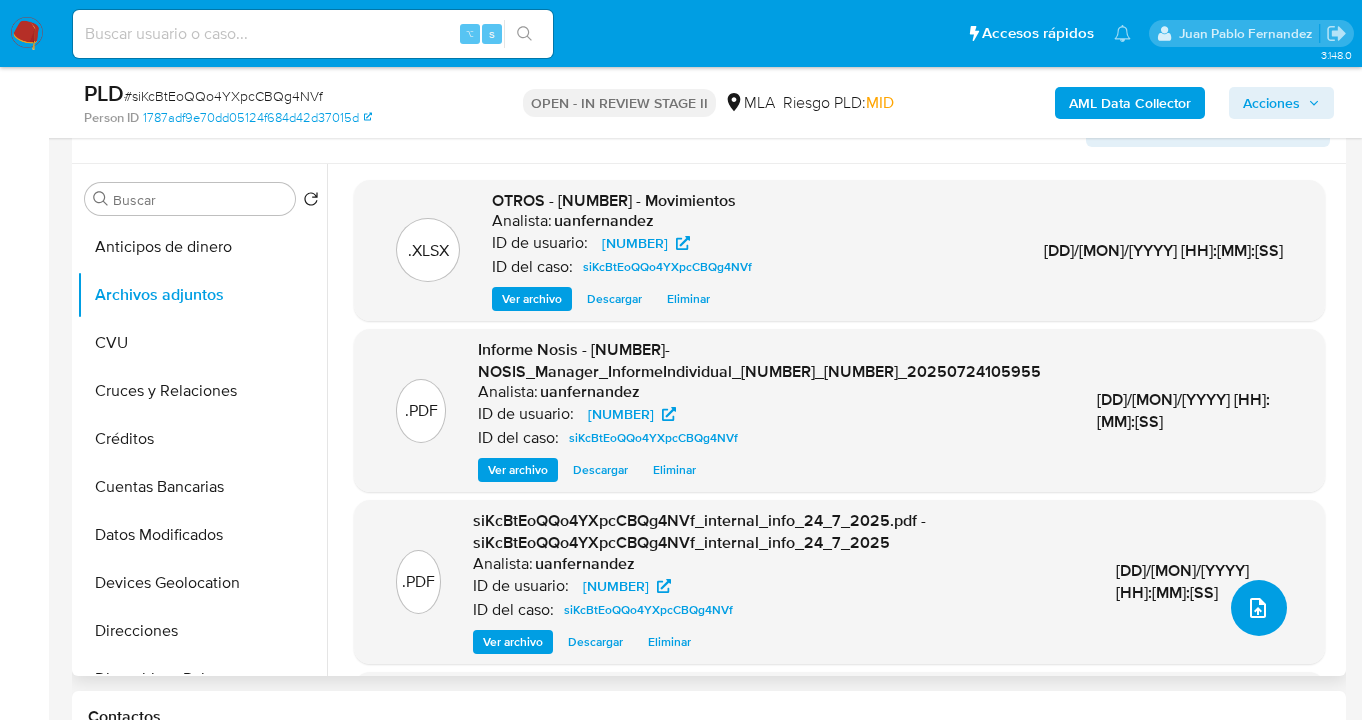 click 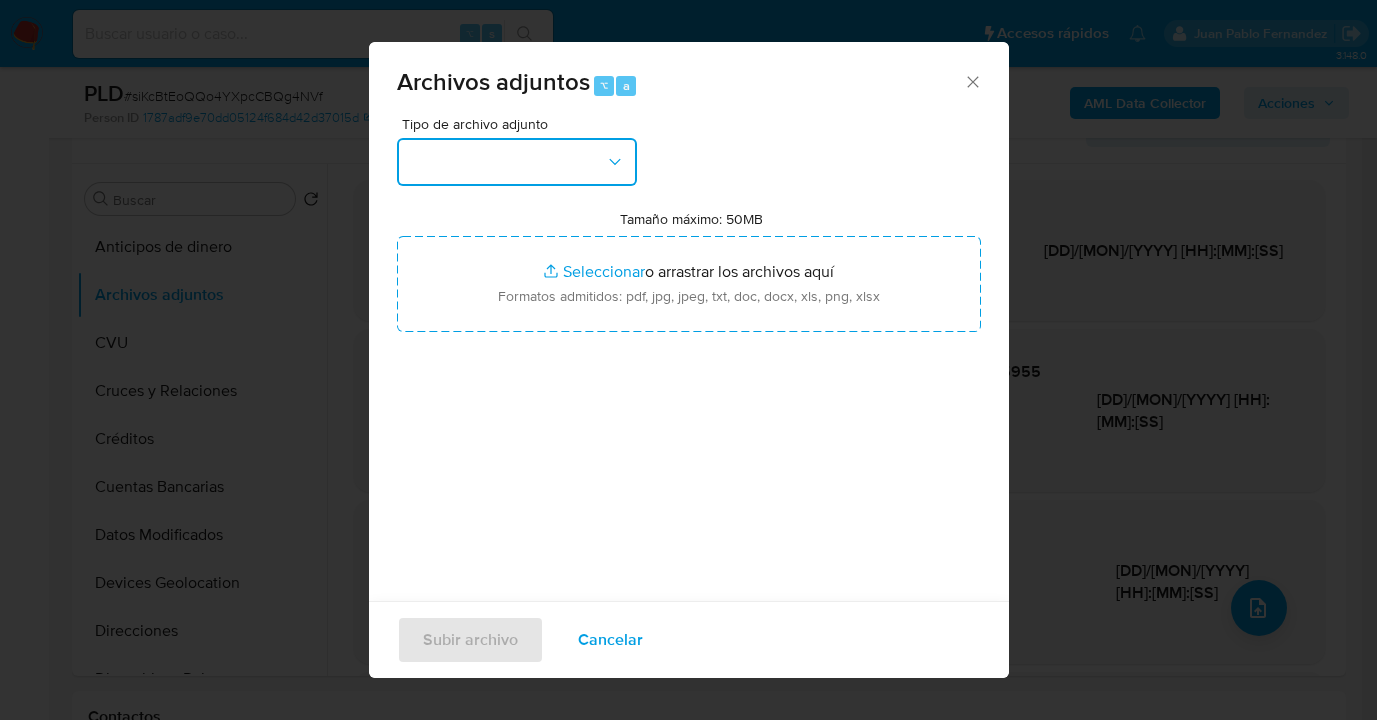 click 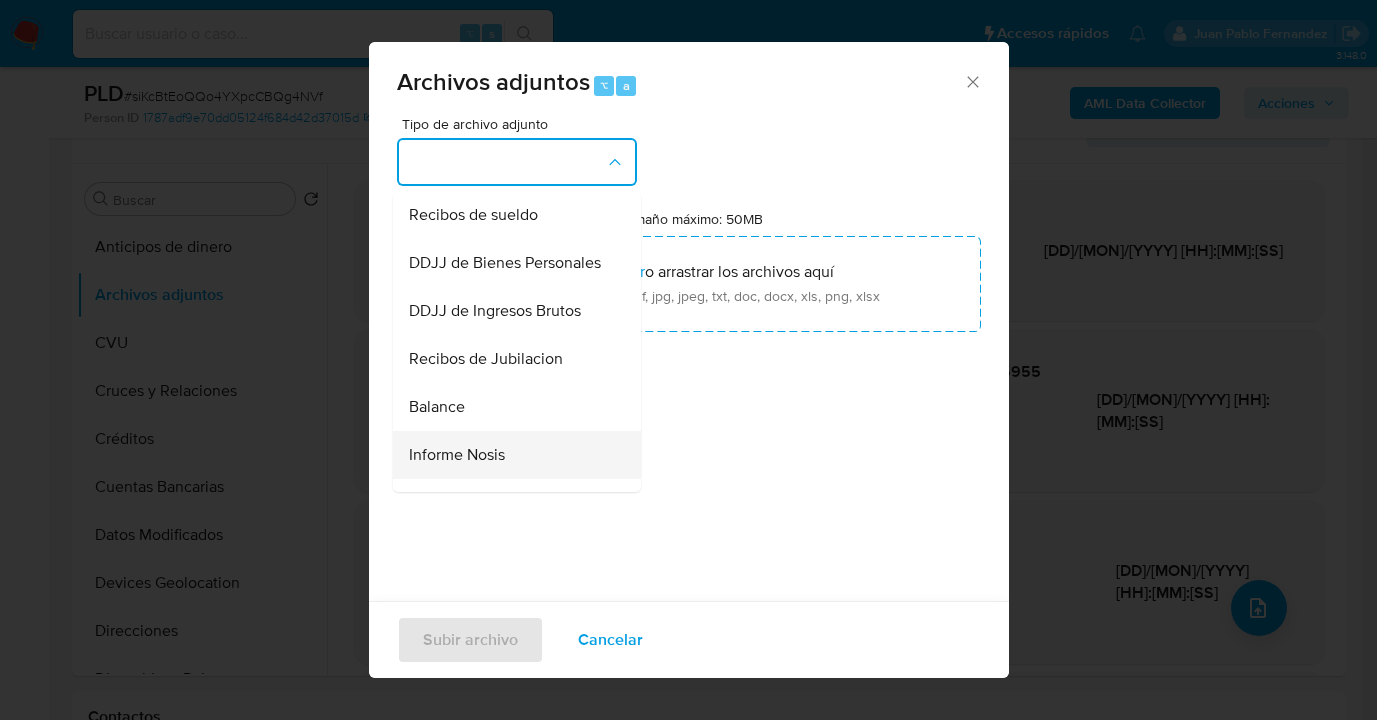 scroll, scrollTop: 399, scrollLeft: 0, axis: vertical 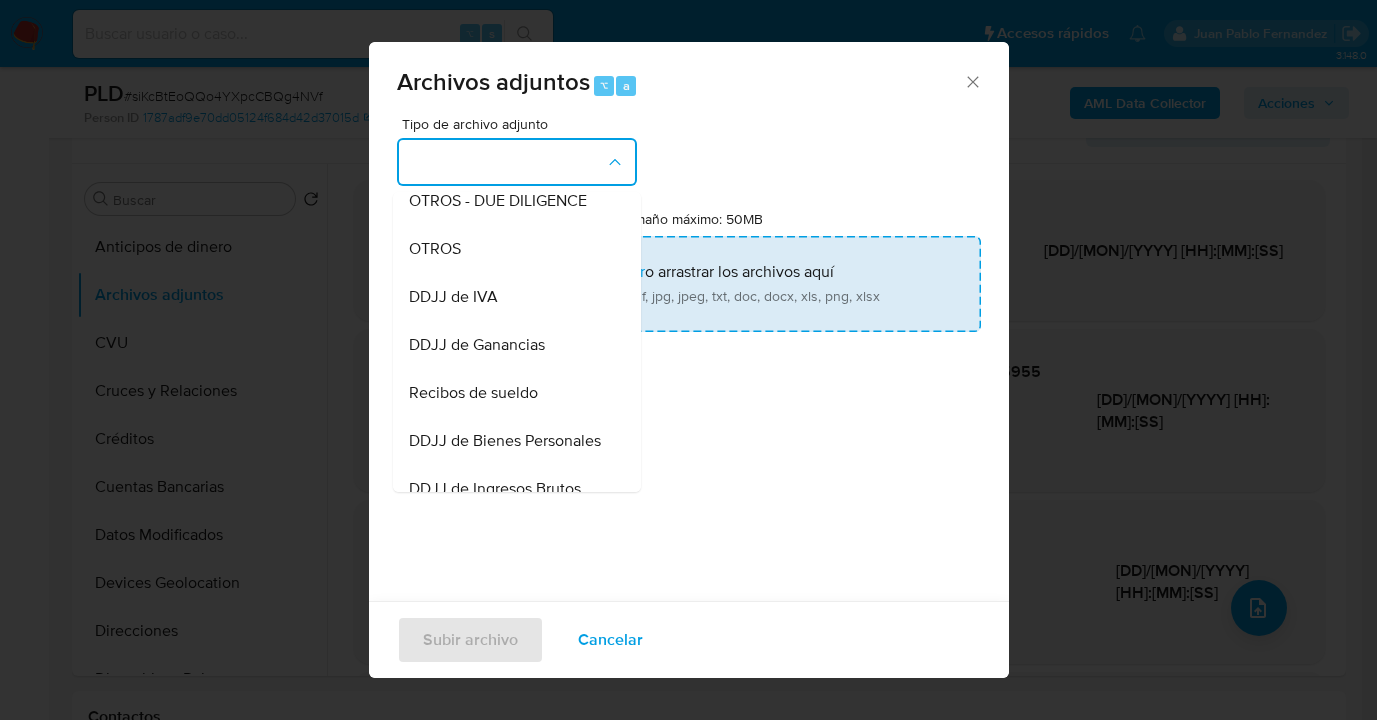 drag, startPoint x: 497, startPoint y: 258, endPoint x: 649, endPoint y: 275, distance: 152.94771 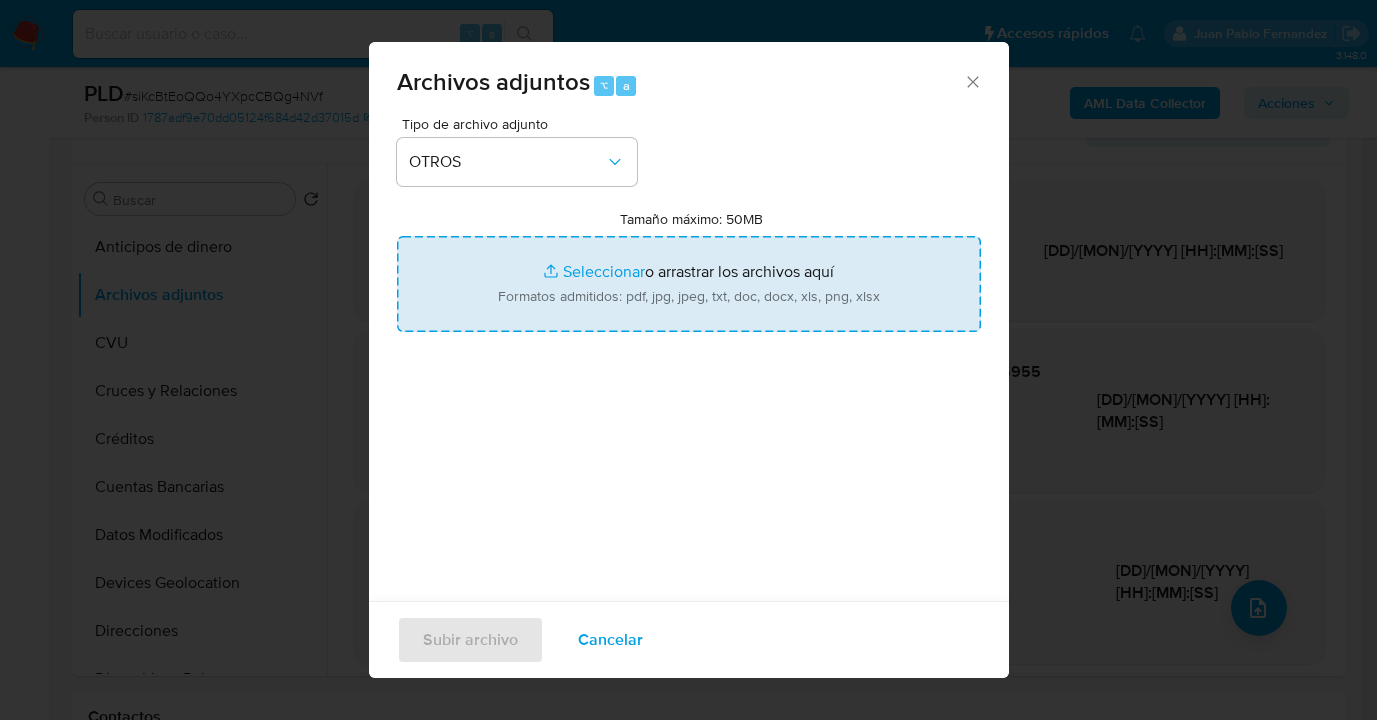 click on "Tamaño máximo: 50MB Seleccionar archivos" at bounding box center (689, 284) 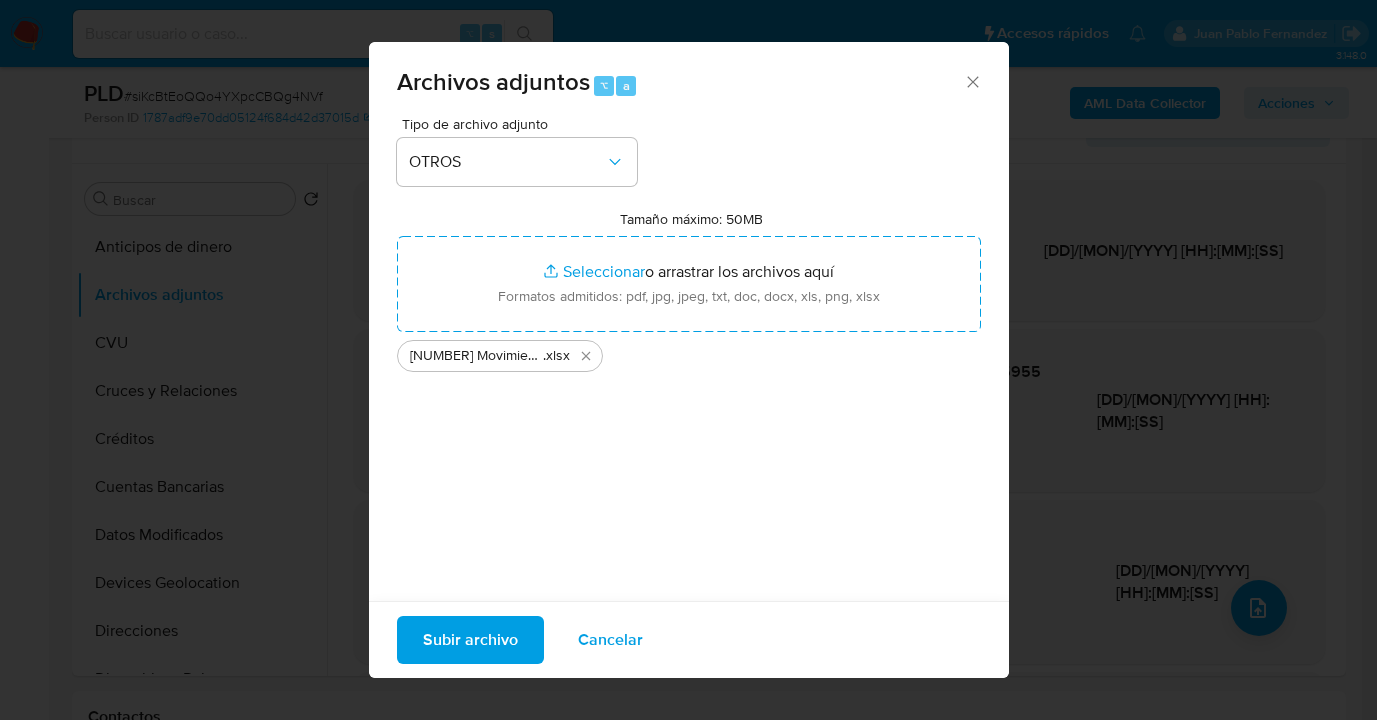 click on "Subir archivo" at bounding box center (470, 640) 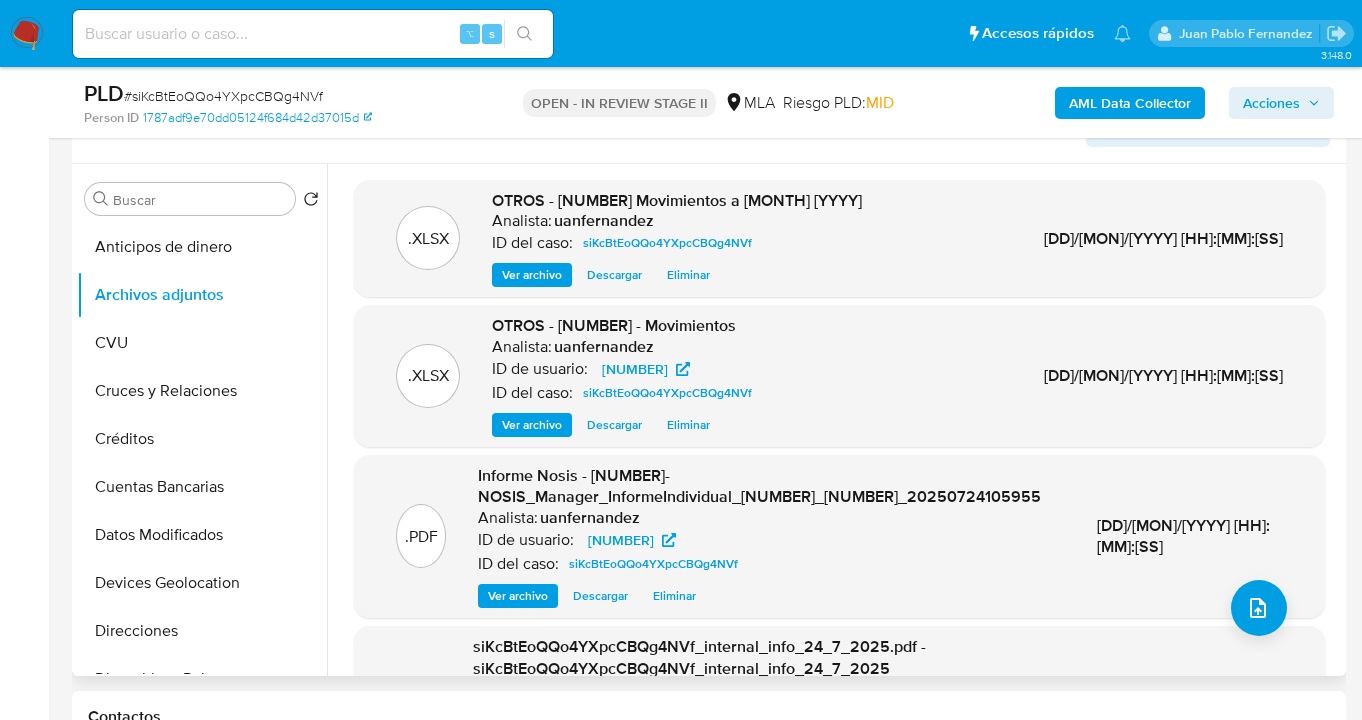 click on "Eliminar" at bounding box center (688, 425) 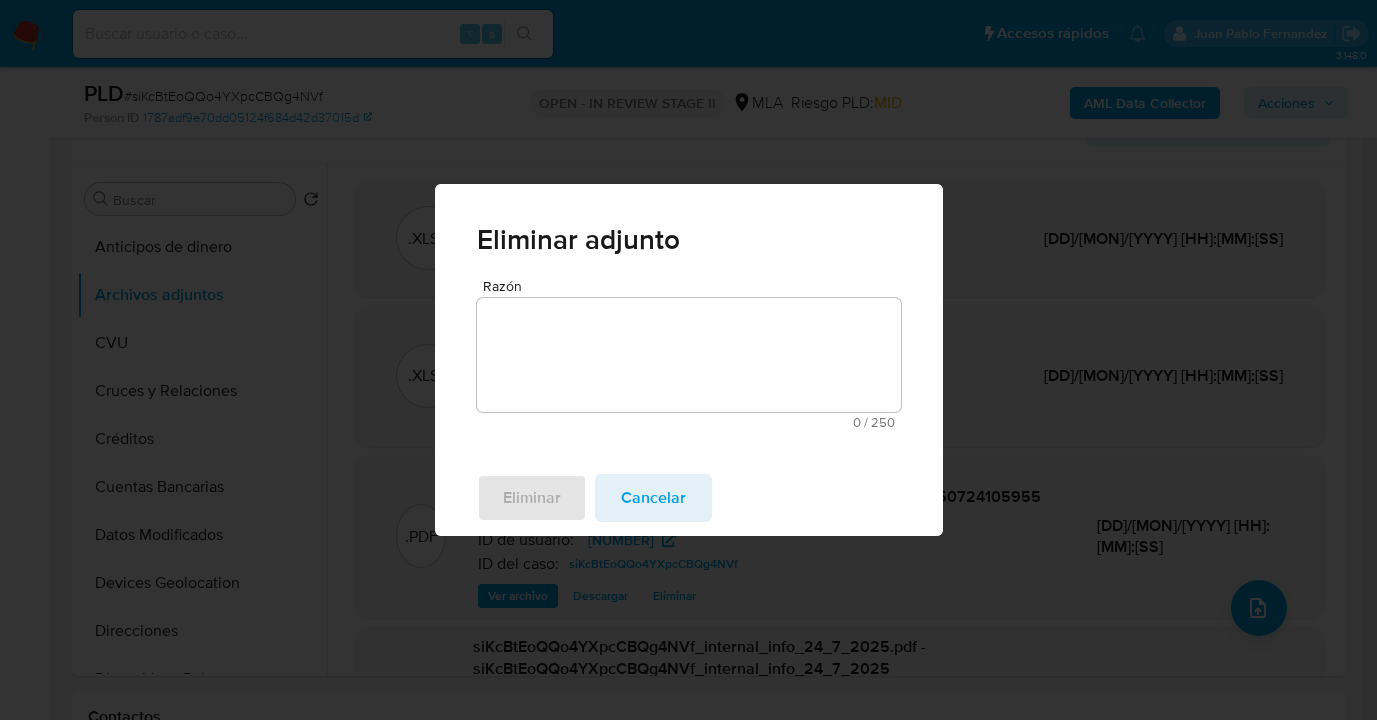 click on "Razón" at bounding box center (689, 355) 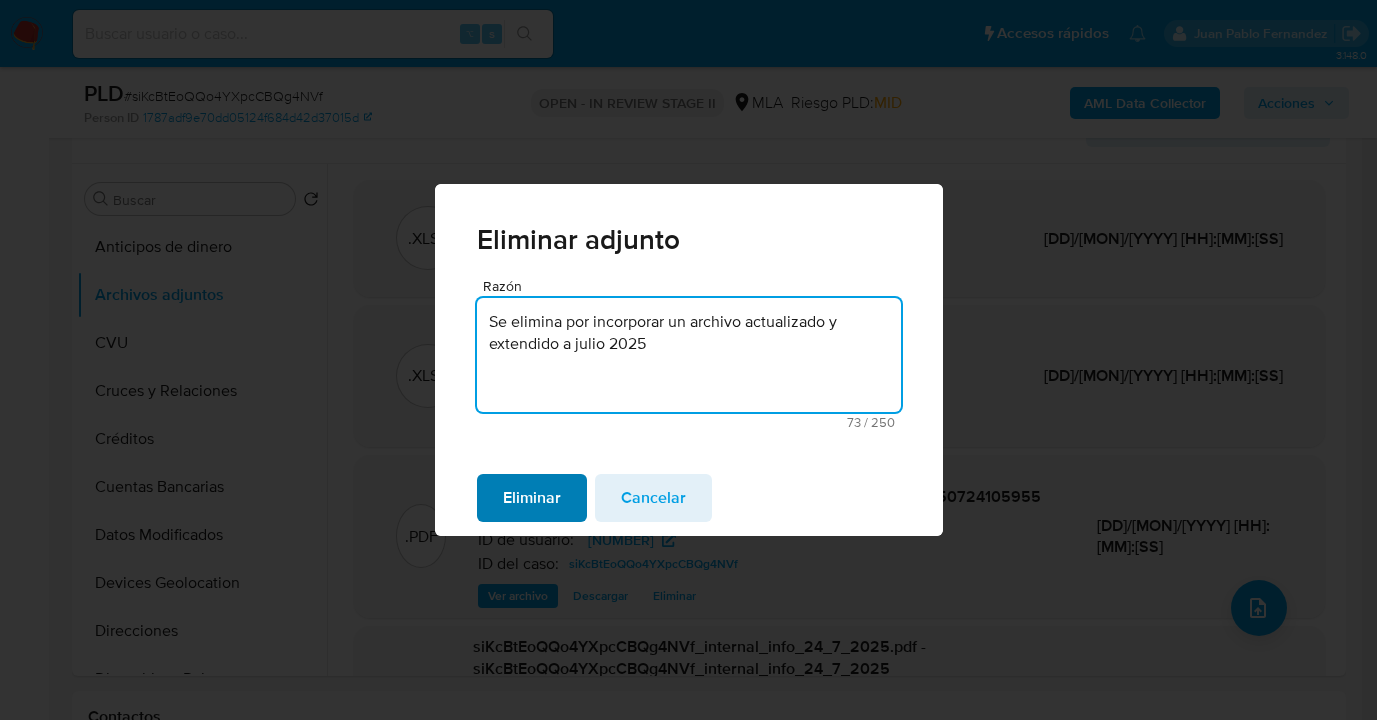 type on "Se elimina por incorporar un archivo actualizado y extendido a julio 2025" 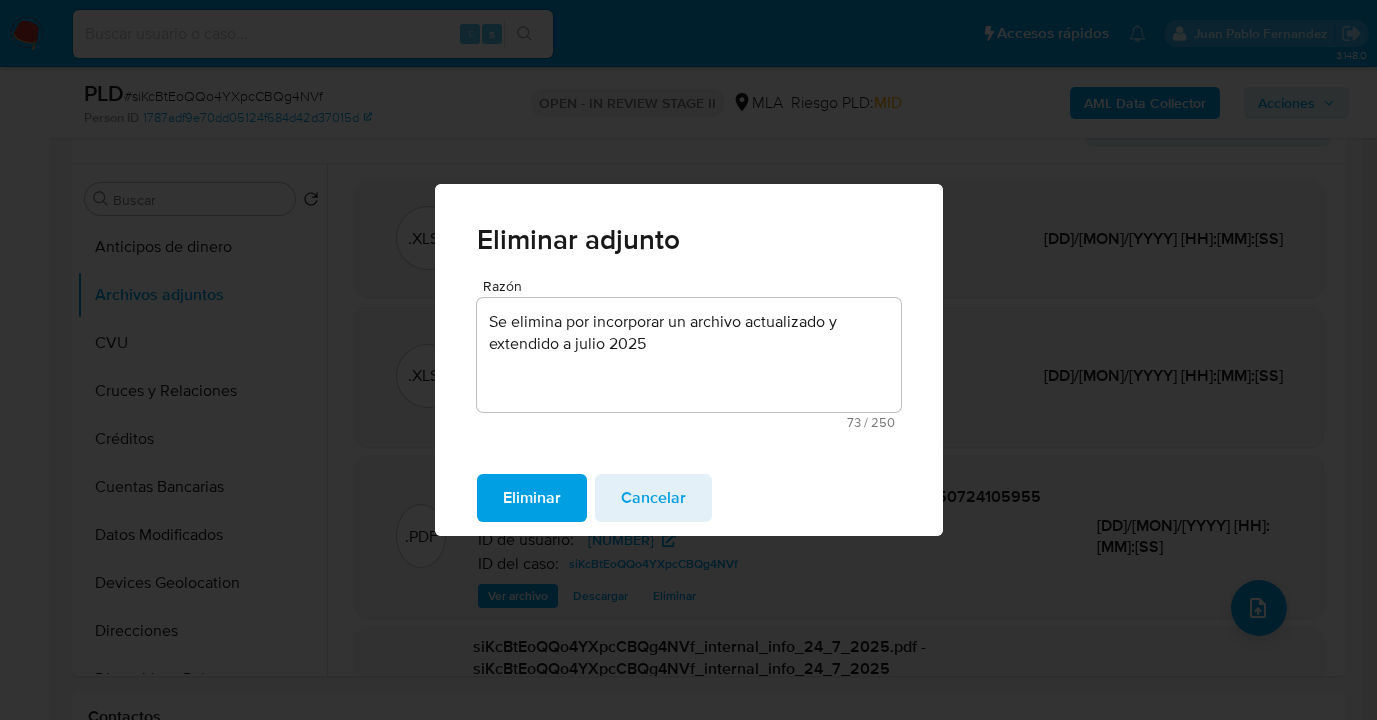 click on "Eliminar" at bounding box center (532, 498) 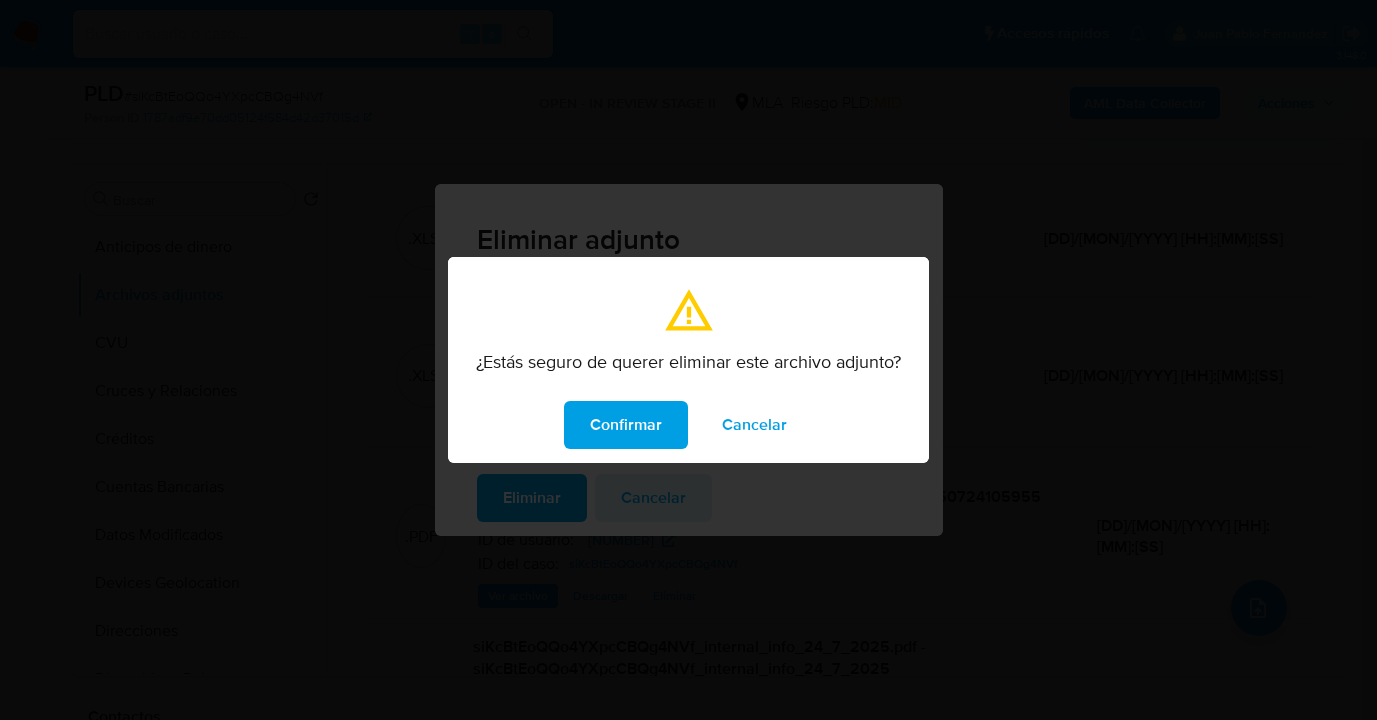 click on "Confirmar" at bounding box center (626, 425) 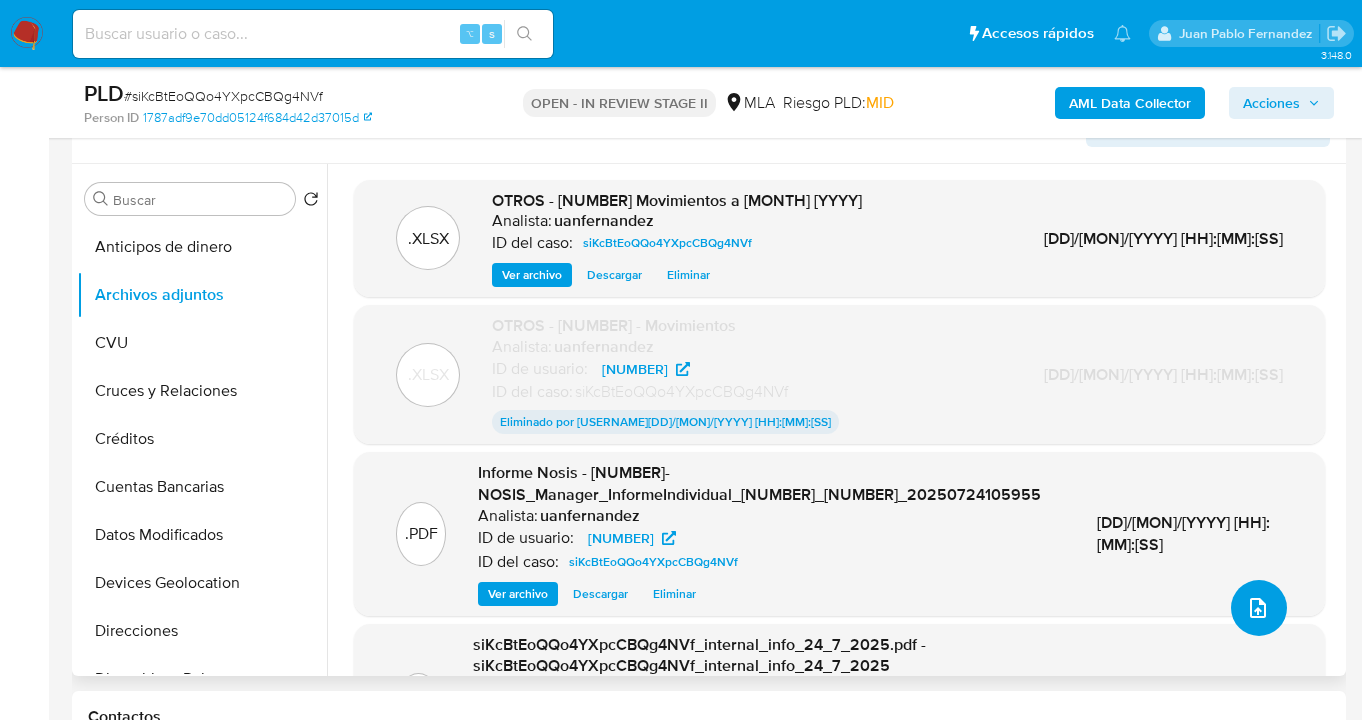 click 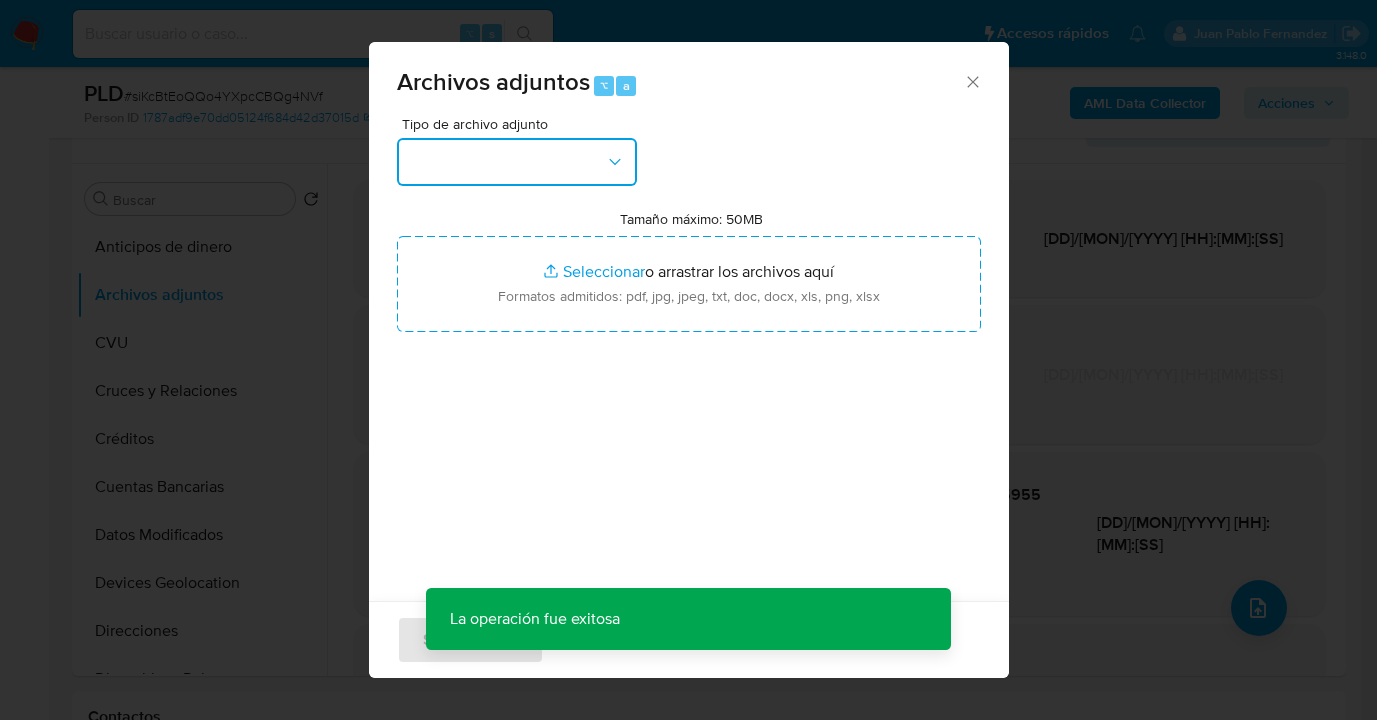 drag, startPoint x: 607, startPoint y: 160, endPoint x: 610, endPoint y: 172, distance: 12.369317 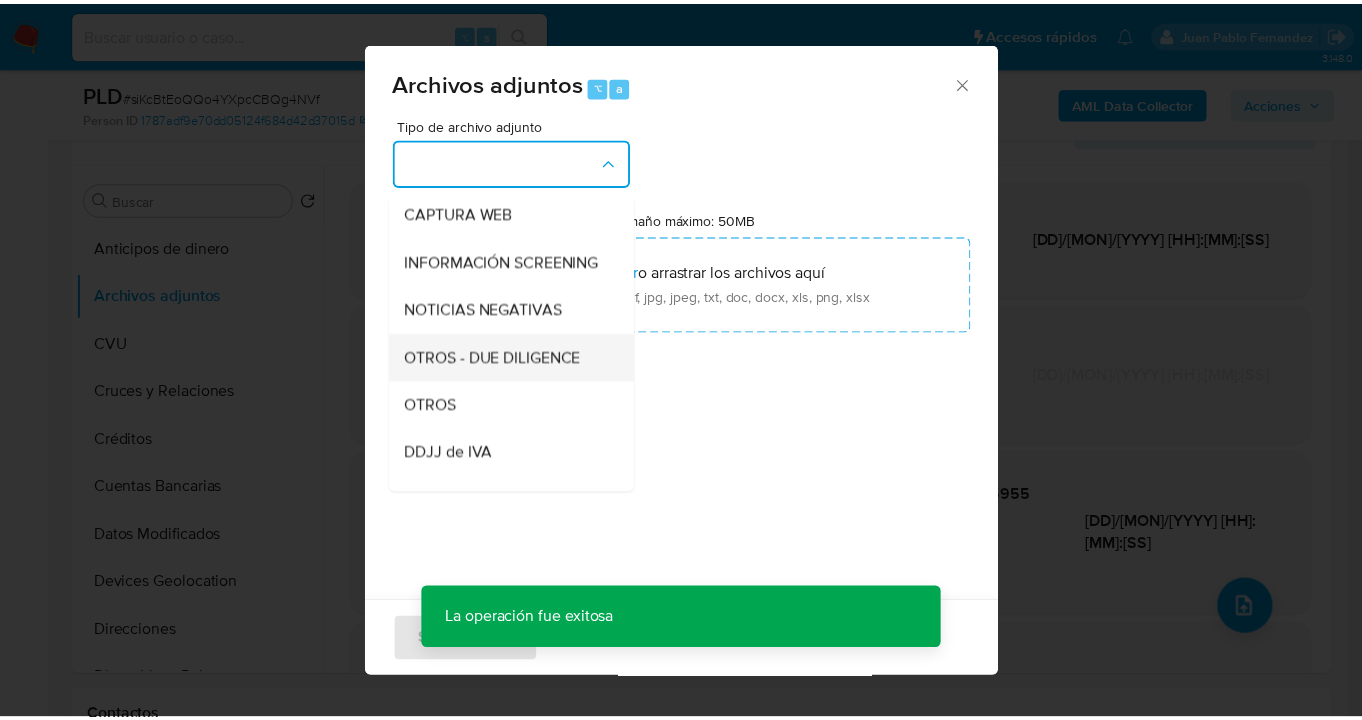 scroll, scrollTop: 256, scrollLeft: 0, axis: vertical 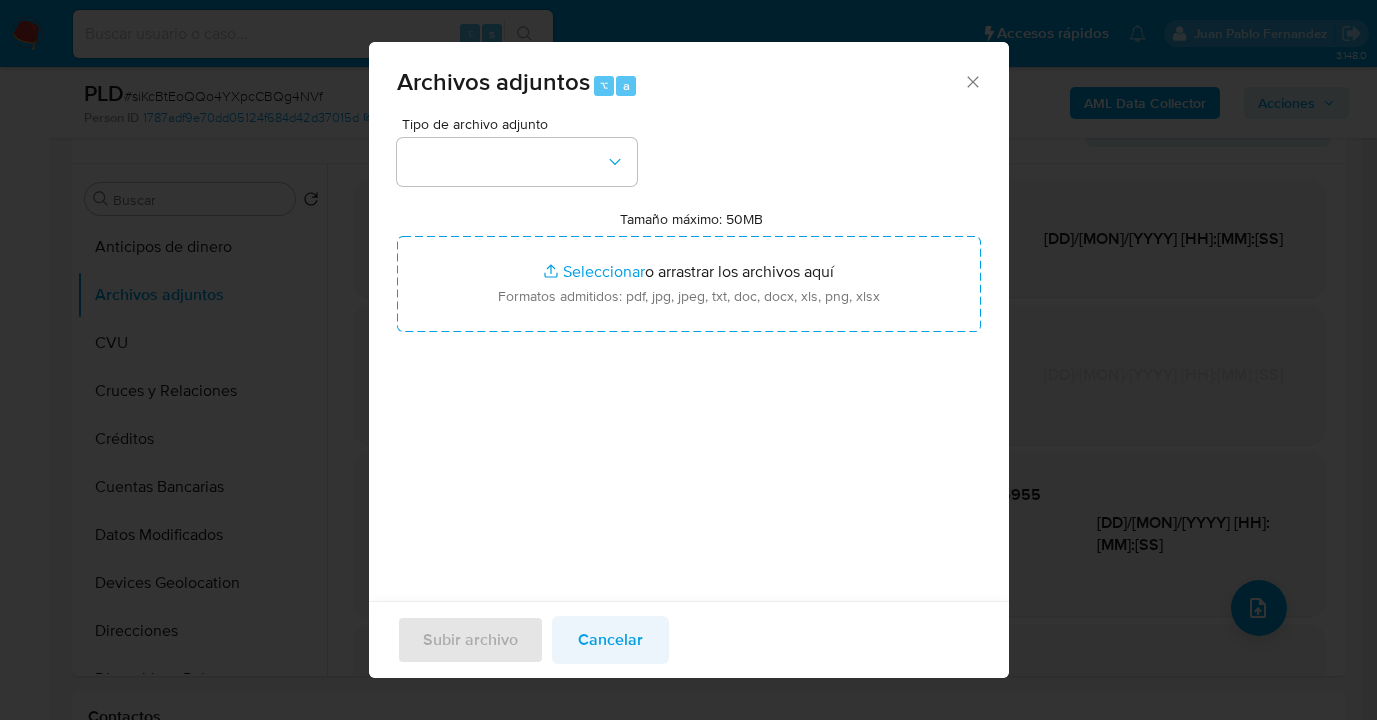 click on "Cancelar" at bounding box center [610, 640] 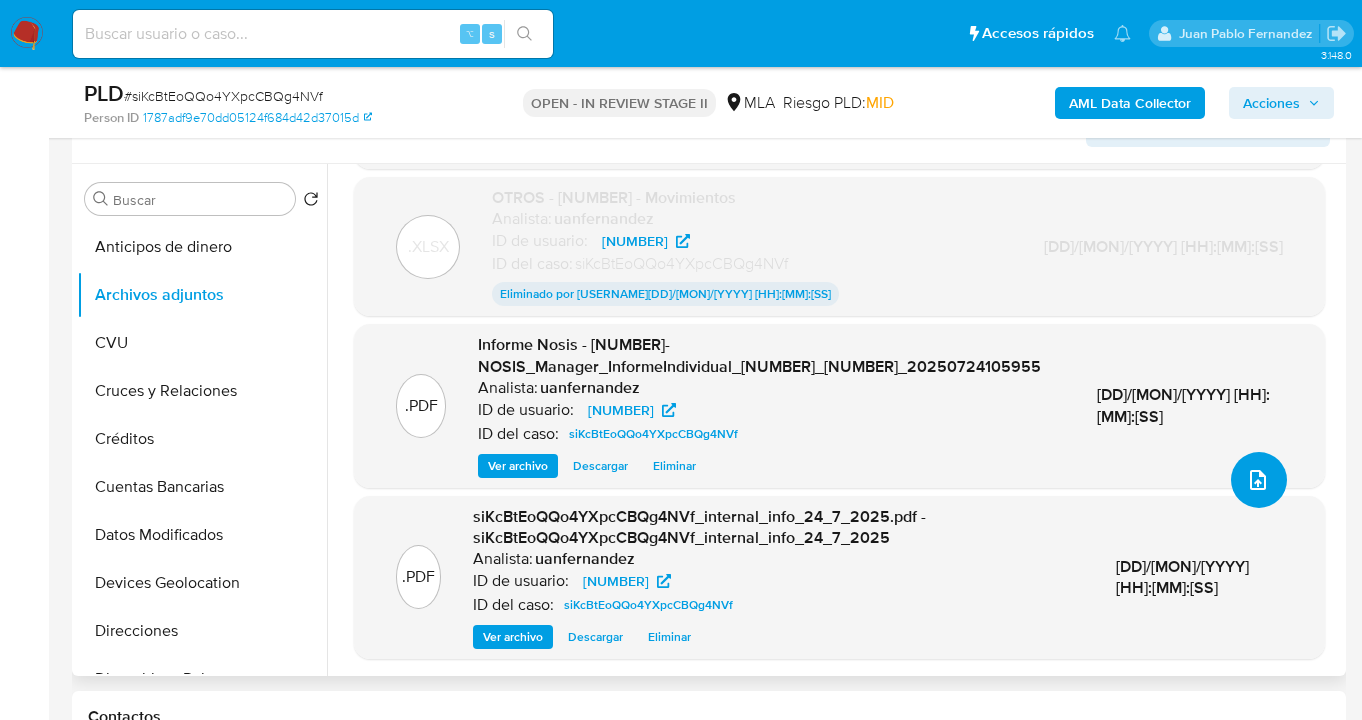 scroll, scrollTop: 129, scrollLeft: 0, axis: vertical 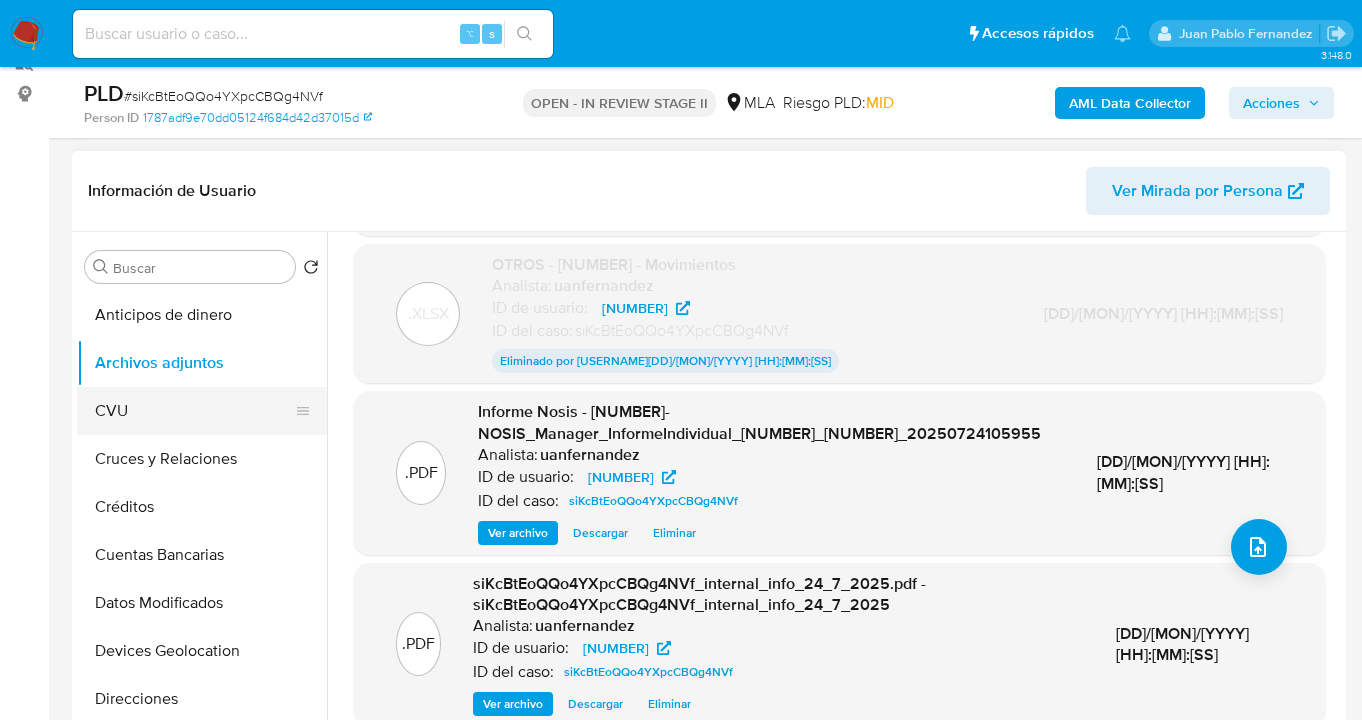 click on "CVU" at bounding box center [194, 411] 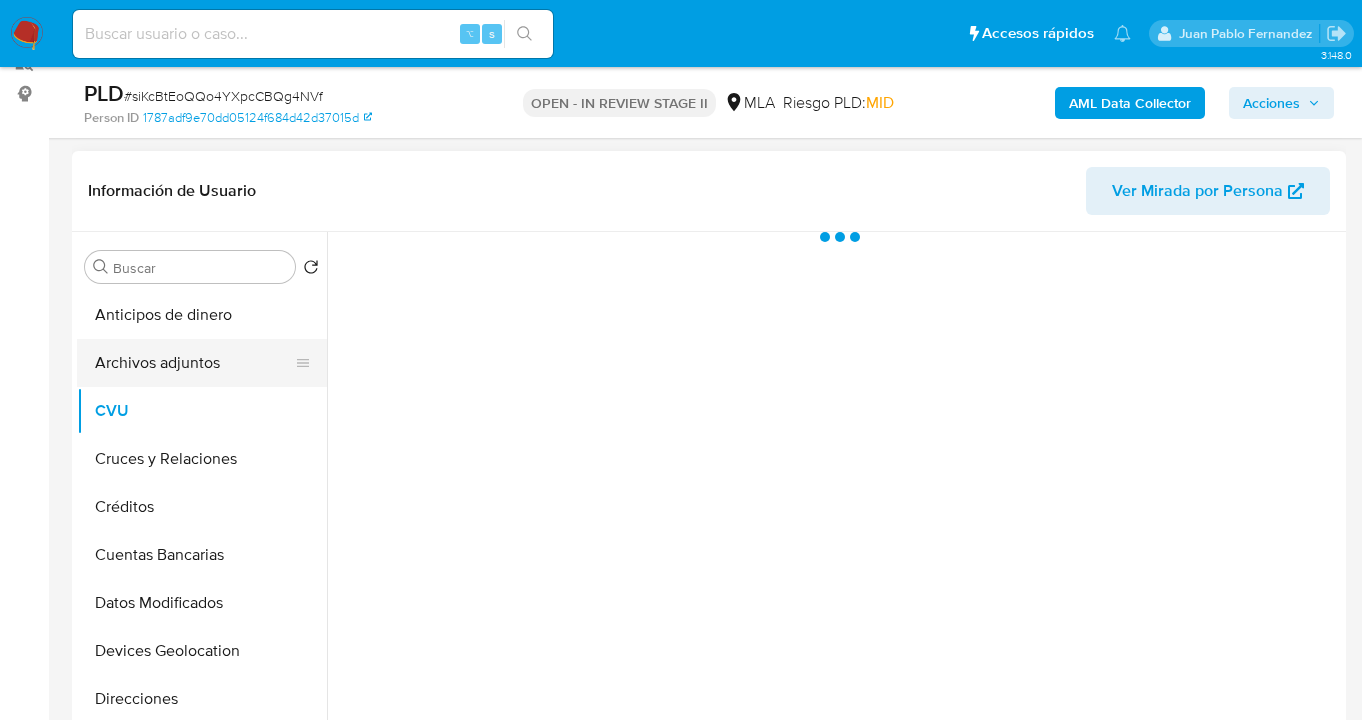 scroll, scrollTop: 0, scrollLeft: 0, axis: both 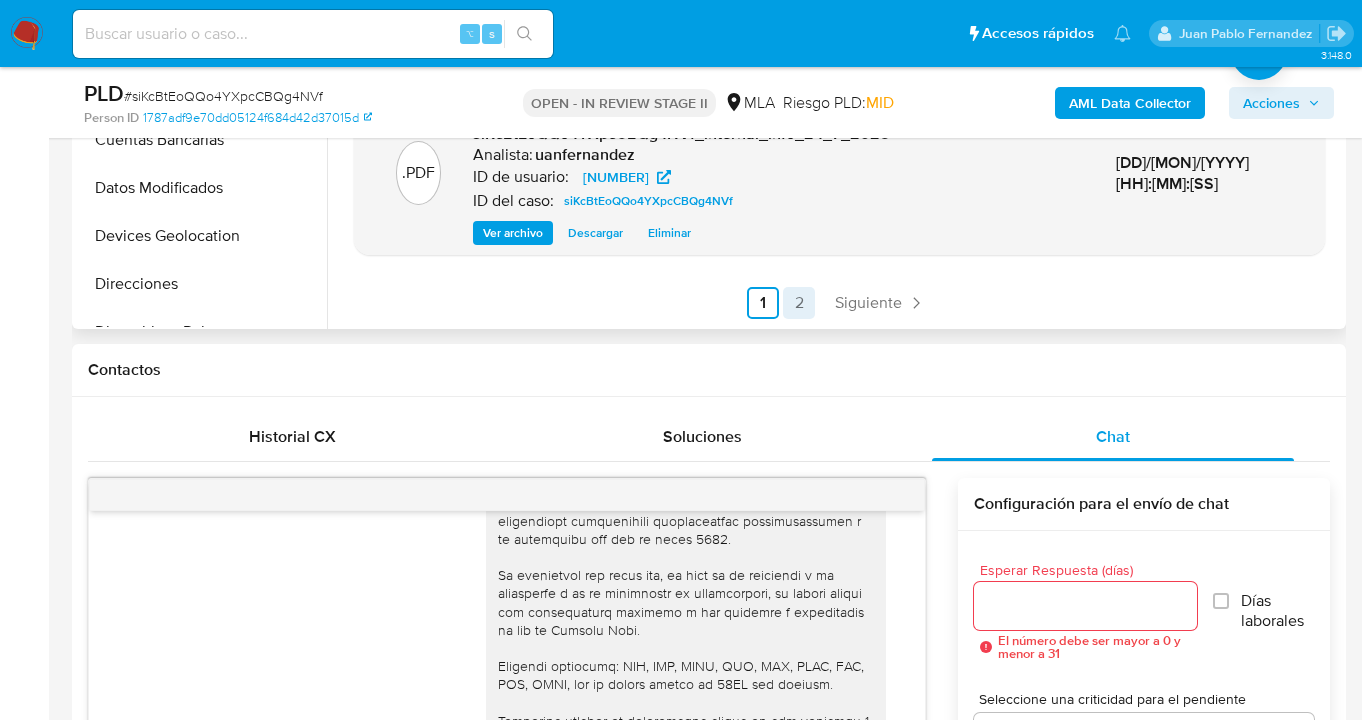 click on "2" at bounding box center [799, 303] 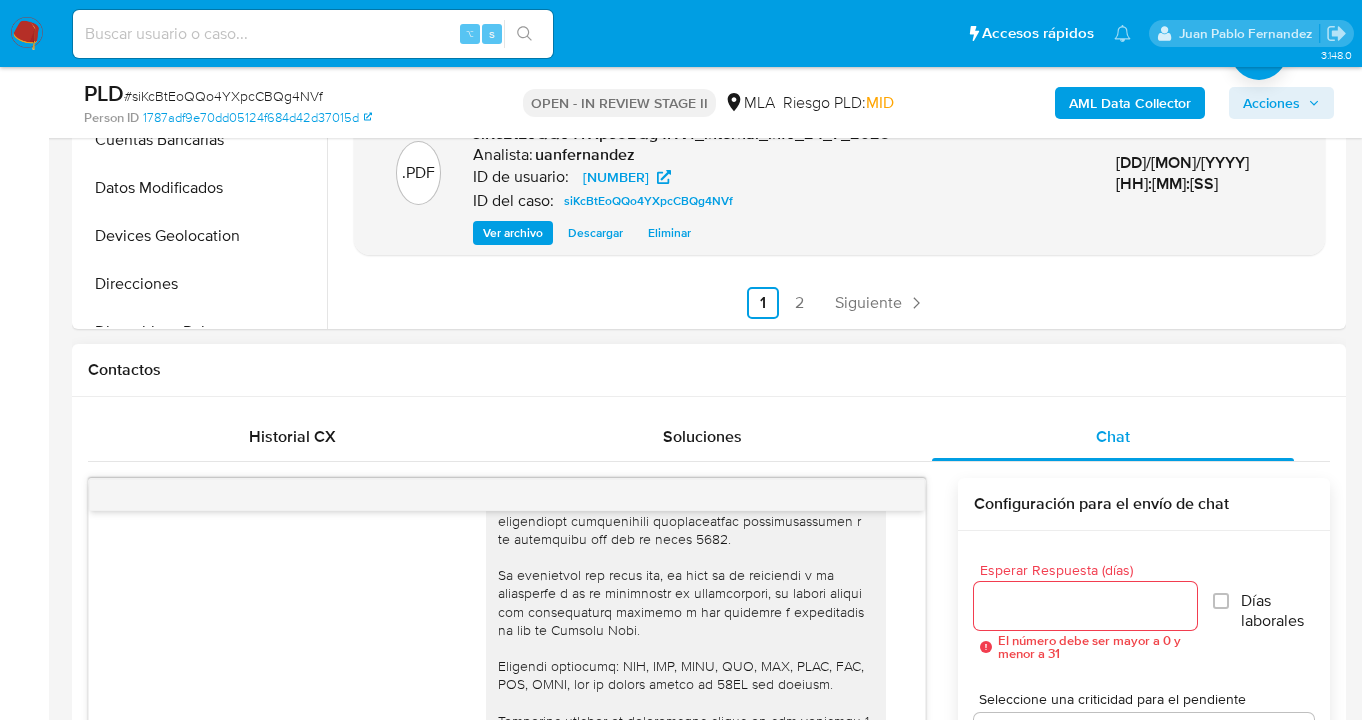 scroll, scrollTop: 0, scrollLeft: 0, axis: both 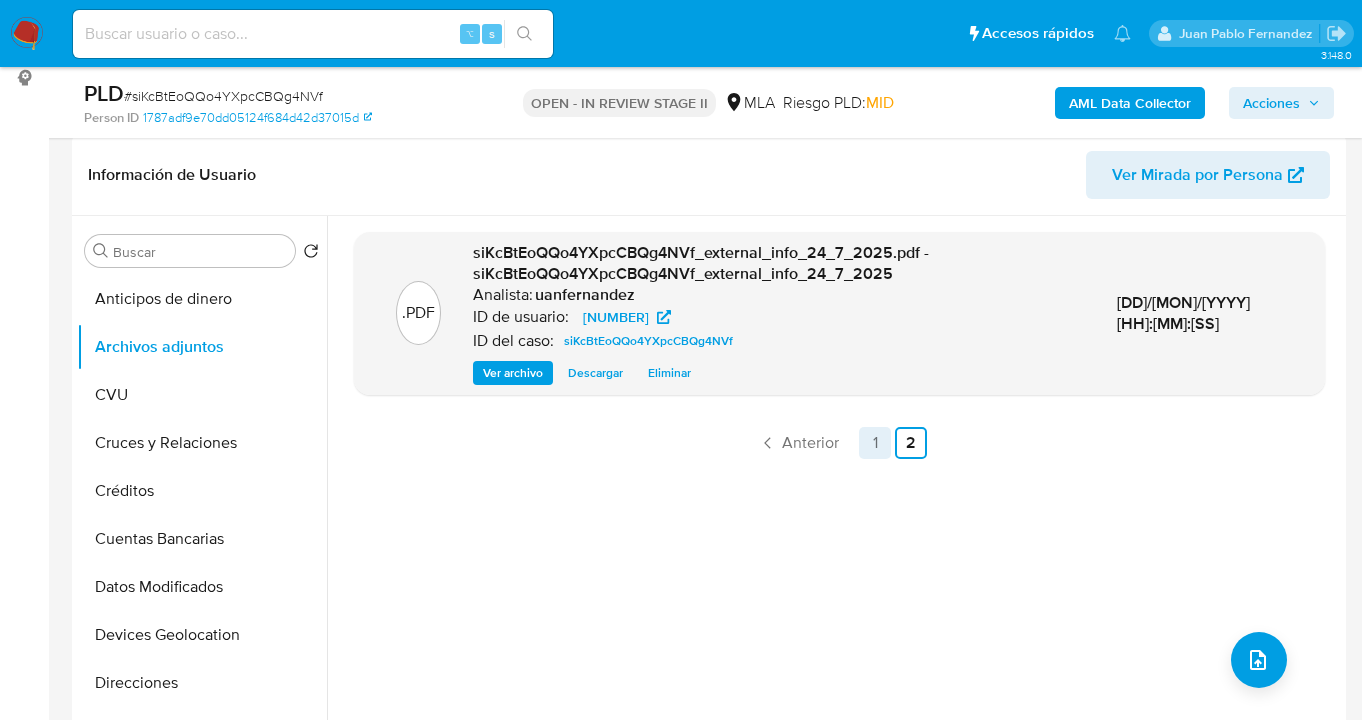 click on "1" at bounding box center (875, 443) 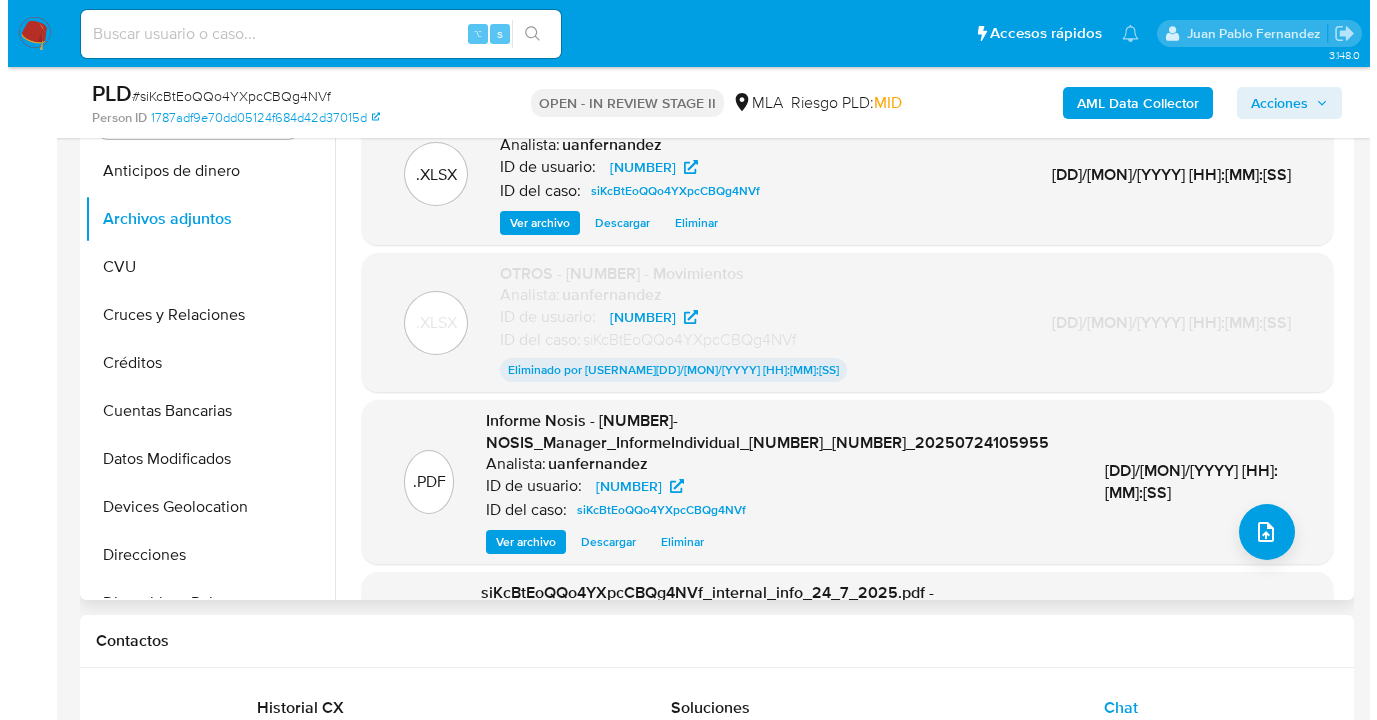 scroll, scrollTop: 432, scrollLeft: 0, axis: vertical 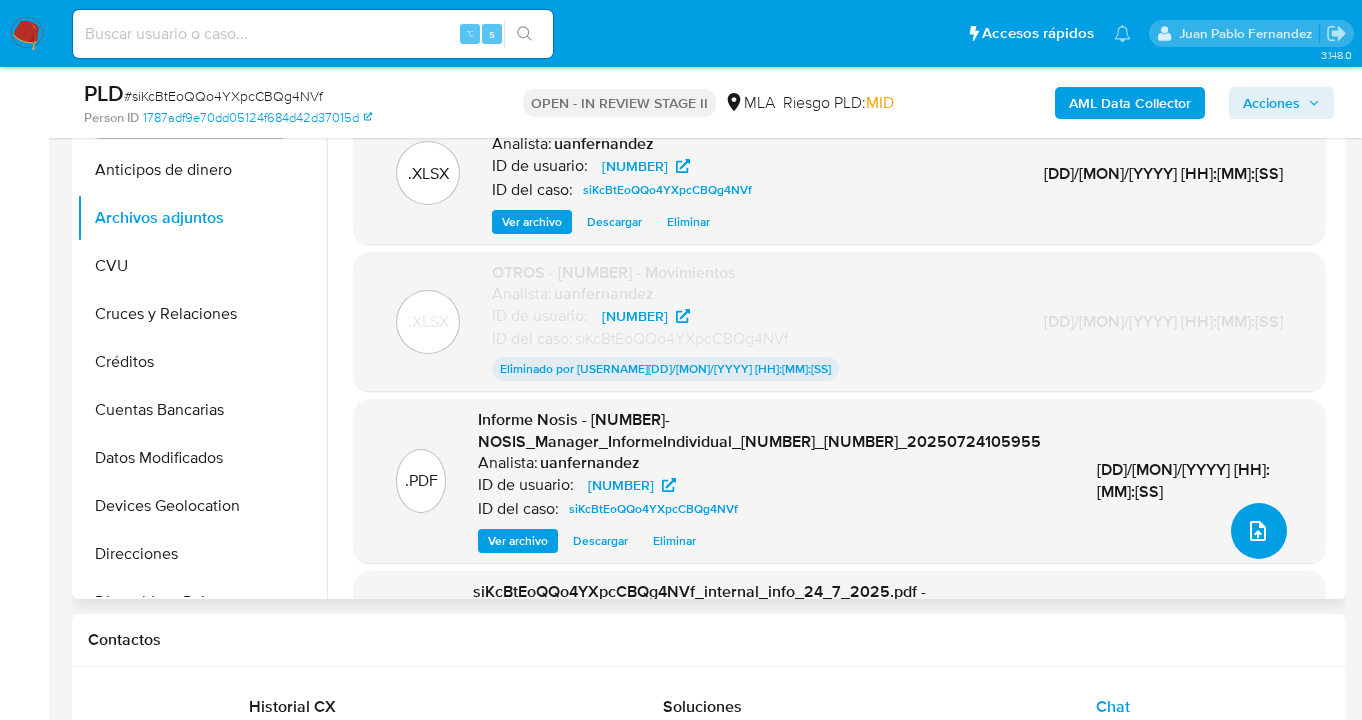 click at bounding box center [1259, 531] 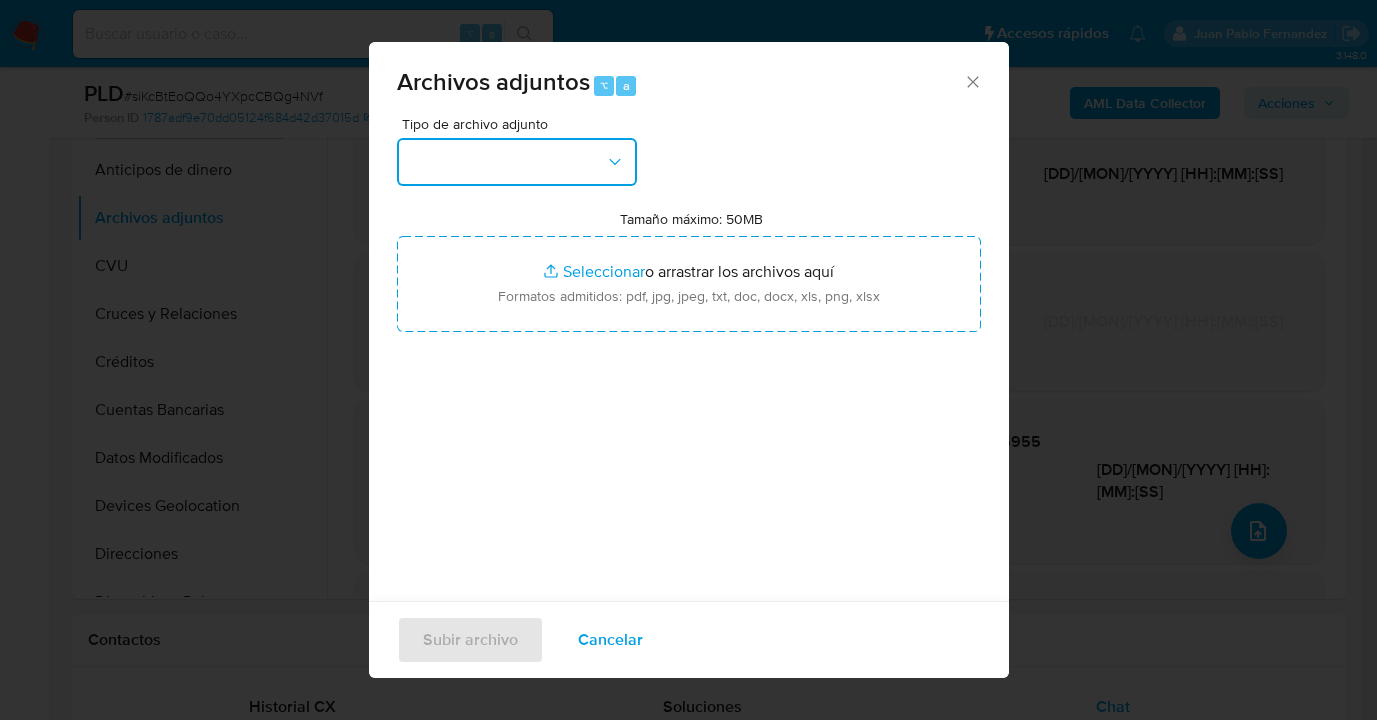 click at bounding box center [517, 162] 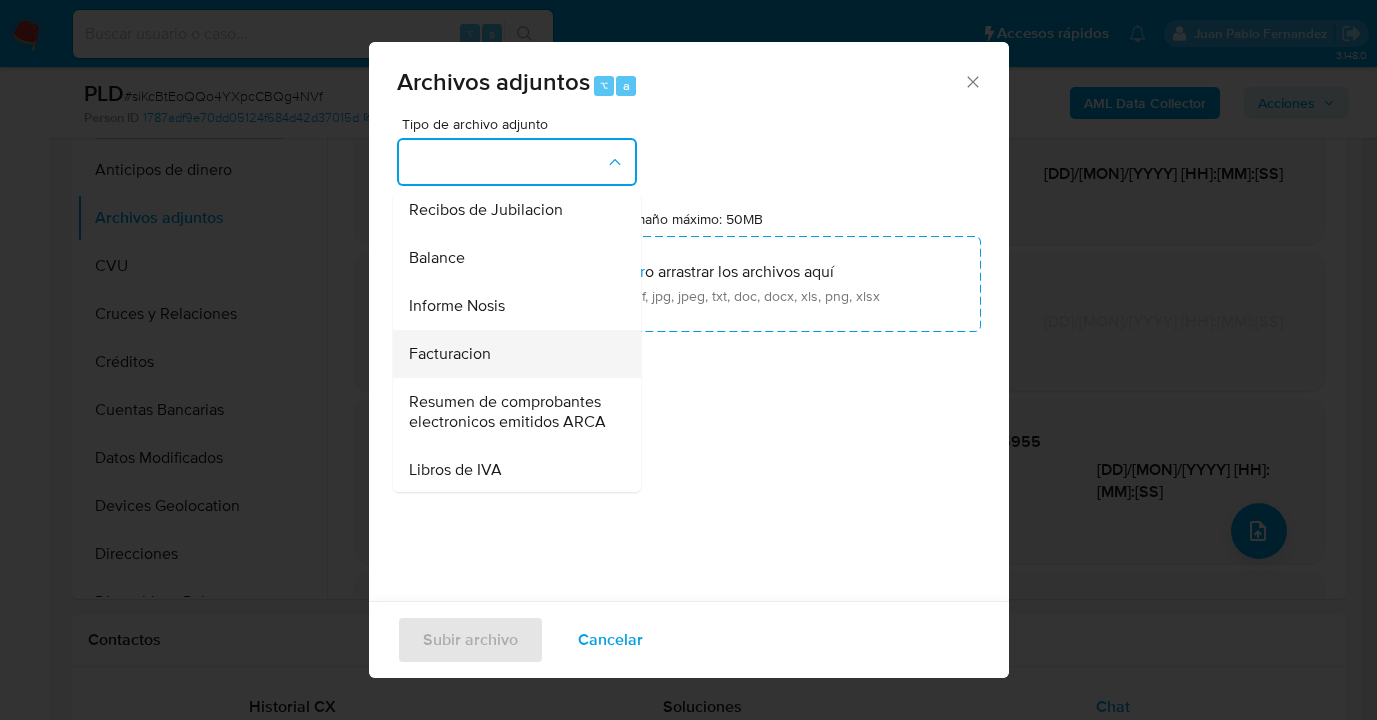 scroll, scrollTop: 780, scrollLeft: 0, axis: vertical 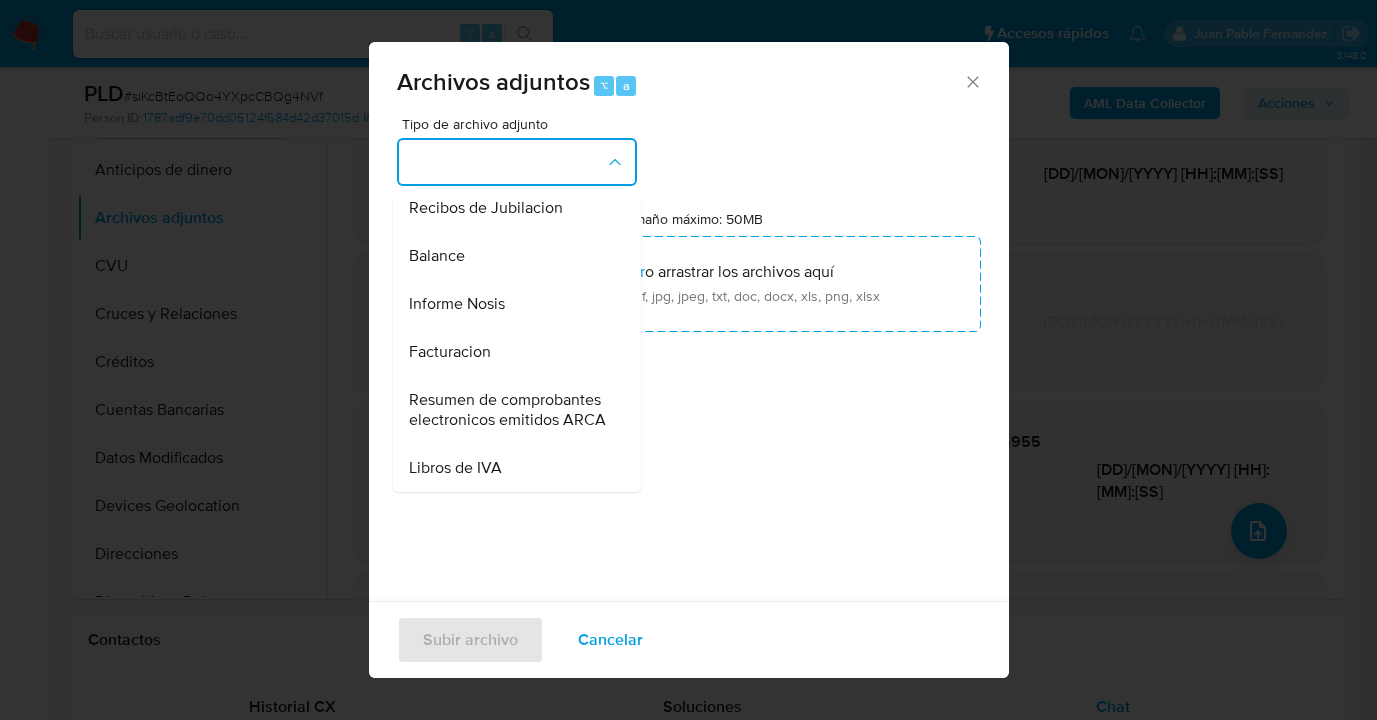 click on "Resumen de comprobantes electronicos emitidos ARCA" at bounding box center (511, 410) 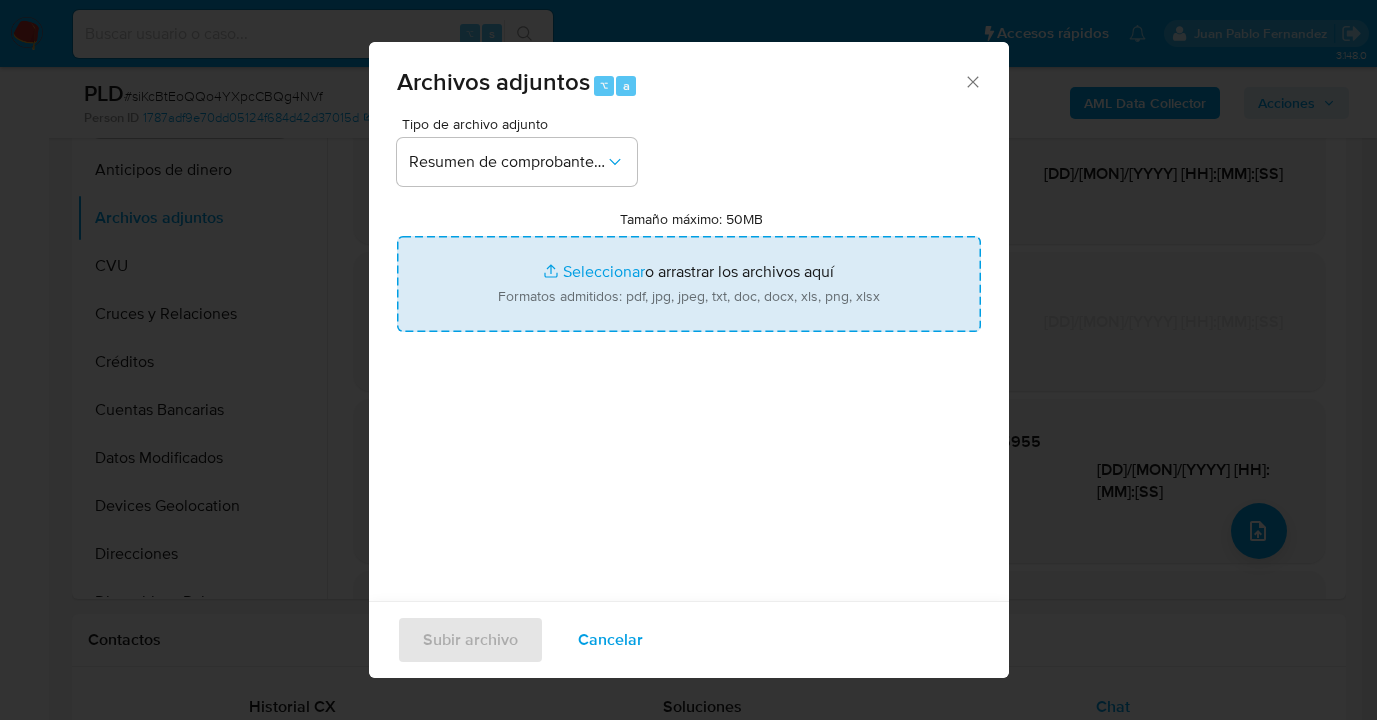 click on "Tamaño máximo: 50MB Seleccionar archivos" at bounding box center (689, 284) 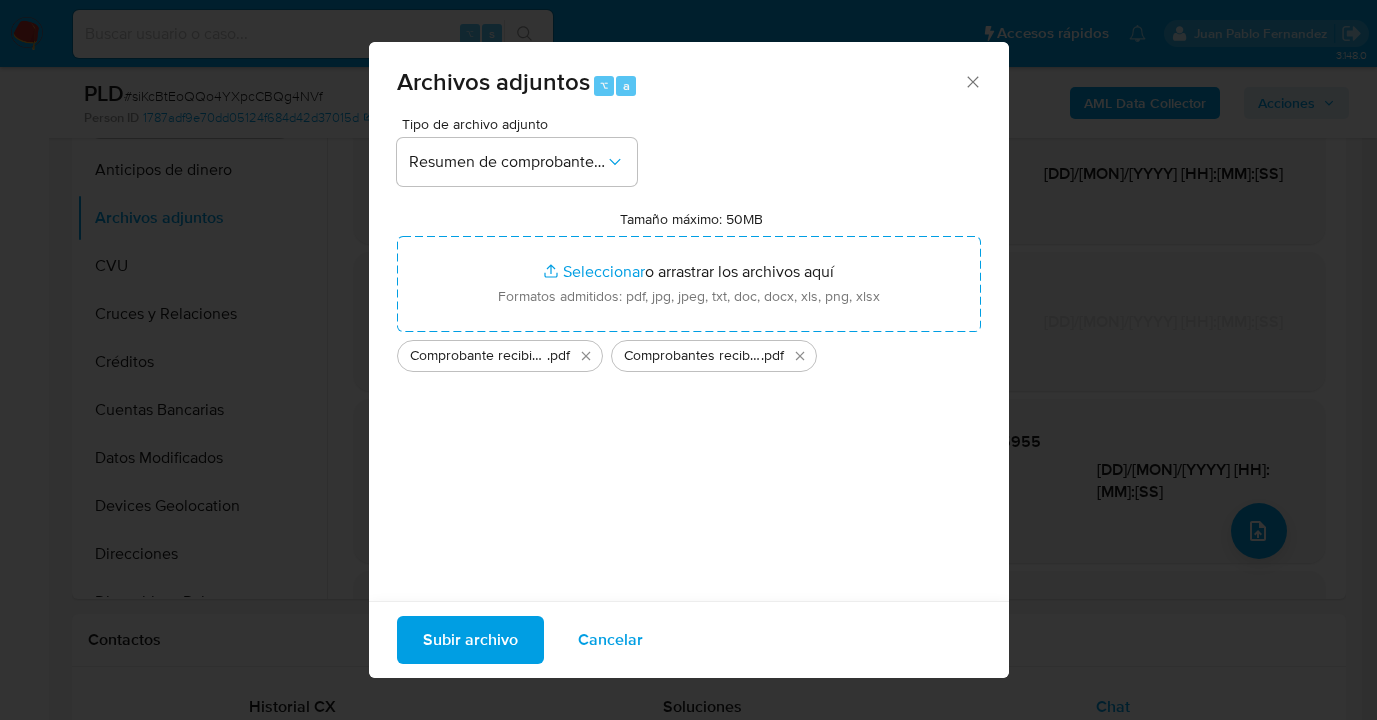 click on "Subir archivo" at bounding box center [470, 640] 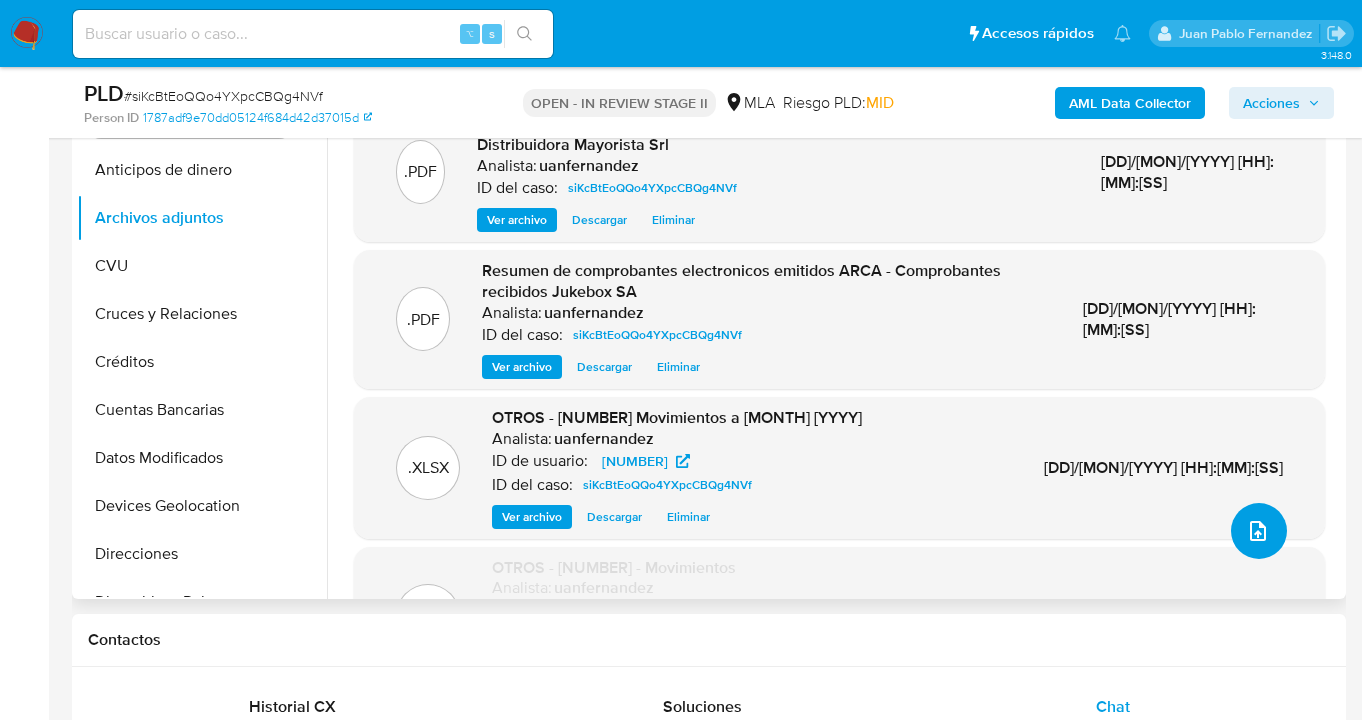 click 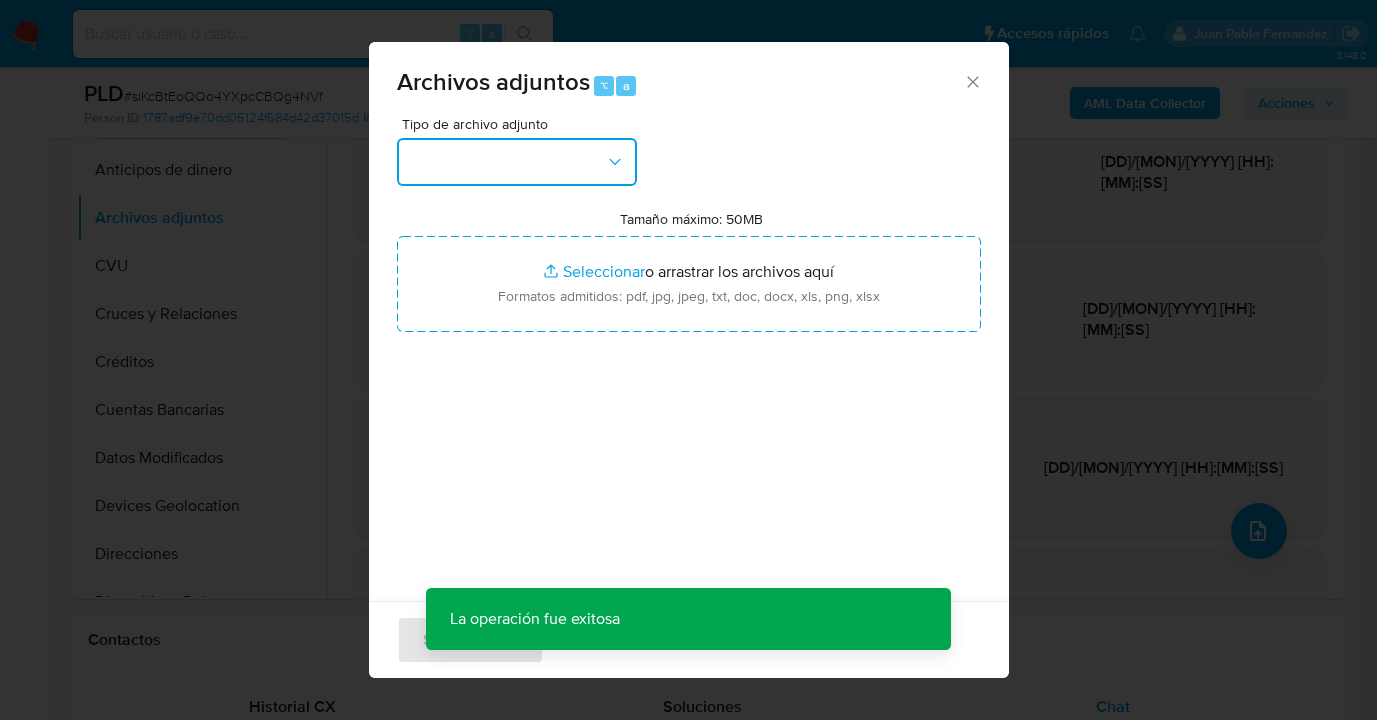 drag, startPoint x: 614, startPoint y: 166, endPoint x: 611, endPoint y: 180, distance: 14.3178215 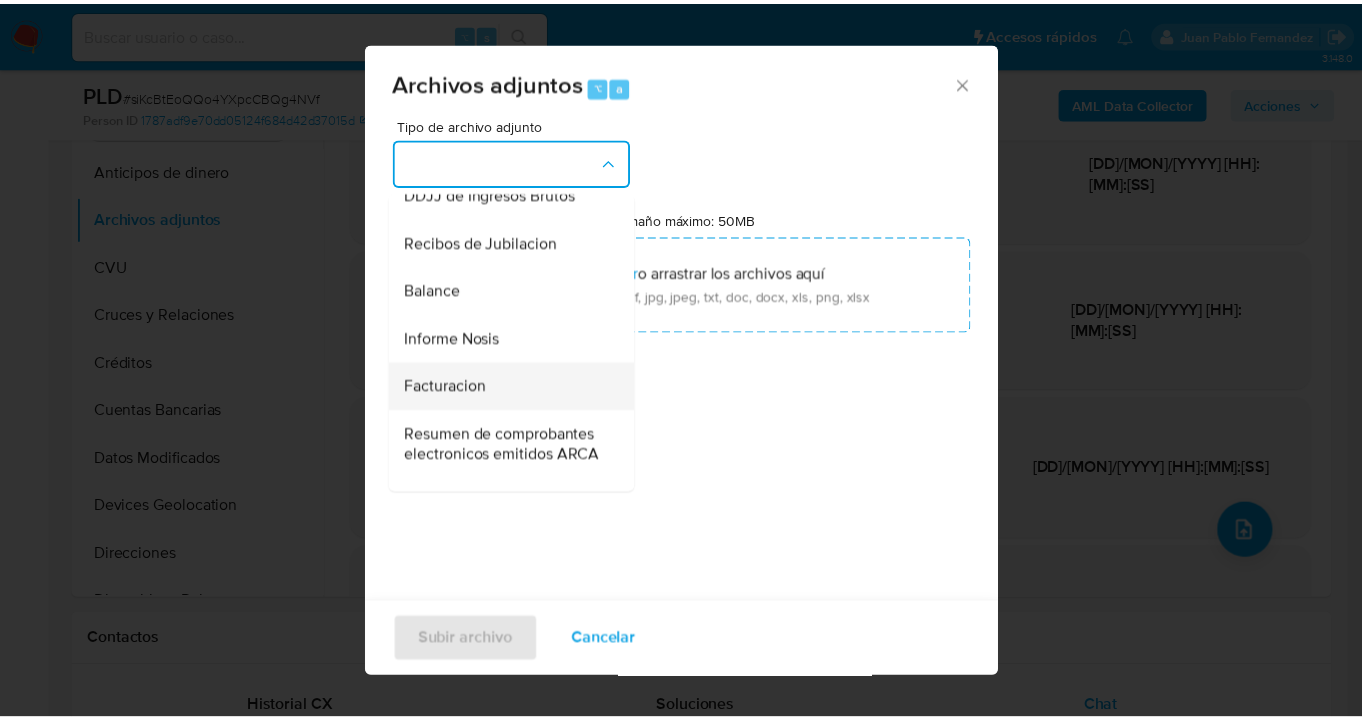 scroll, scrollTop: 770, scrollLeft: 0, axis: vertical 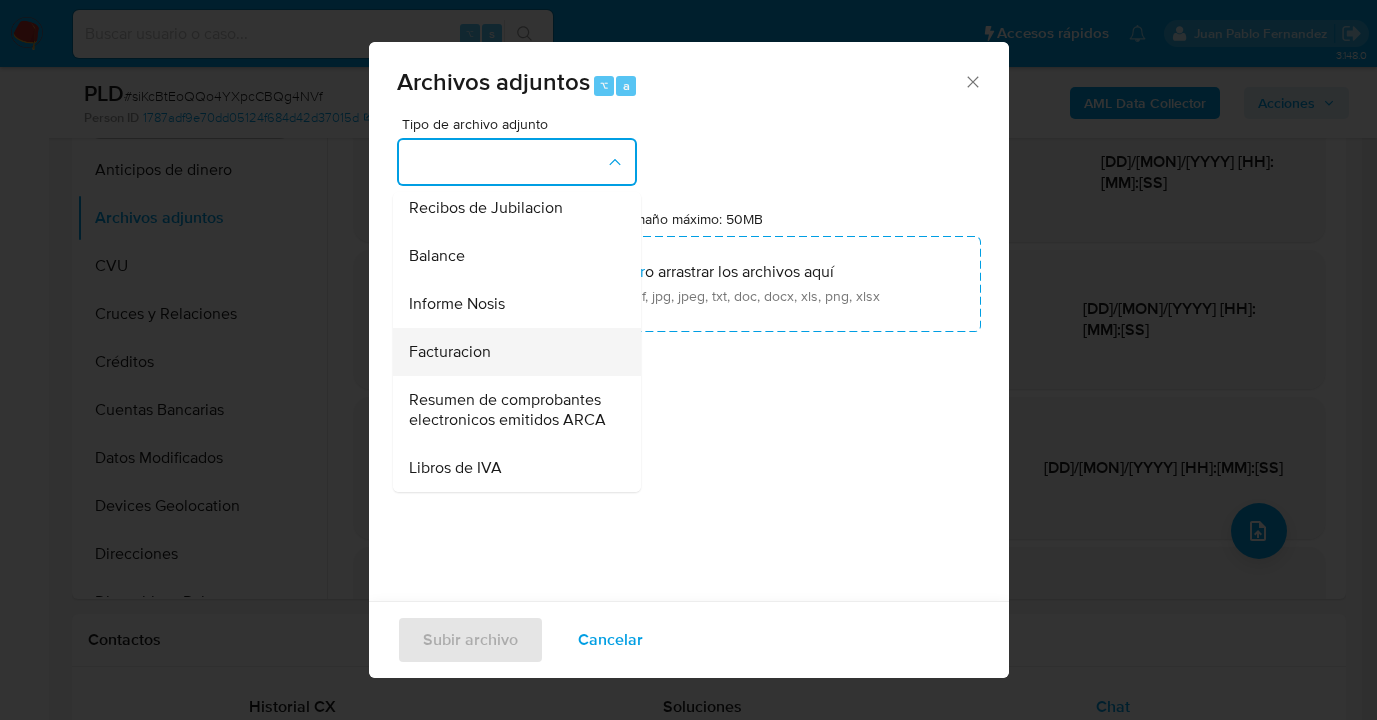 click on "Facturacion" at bounding box center (511, 352) 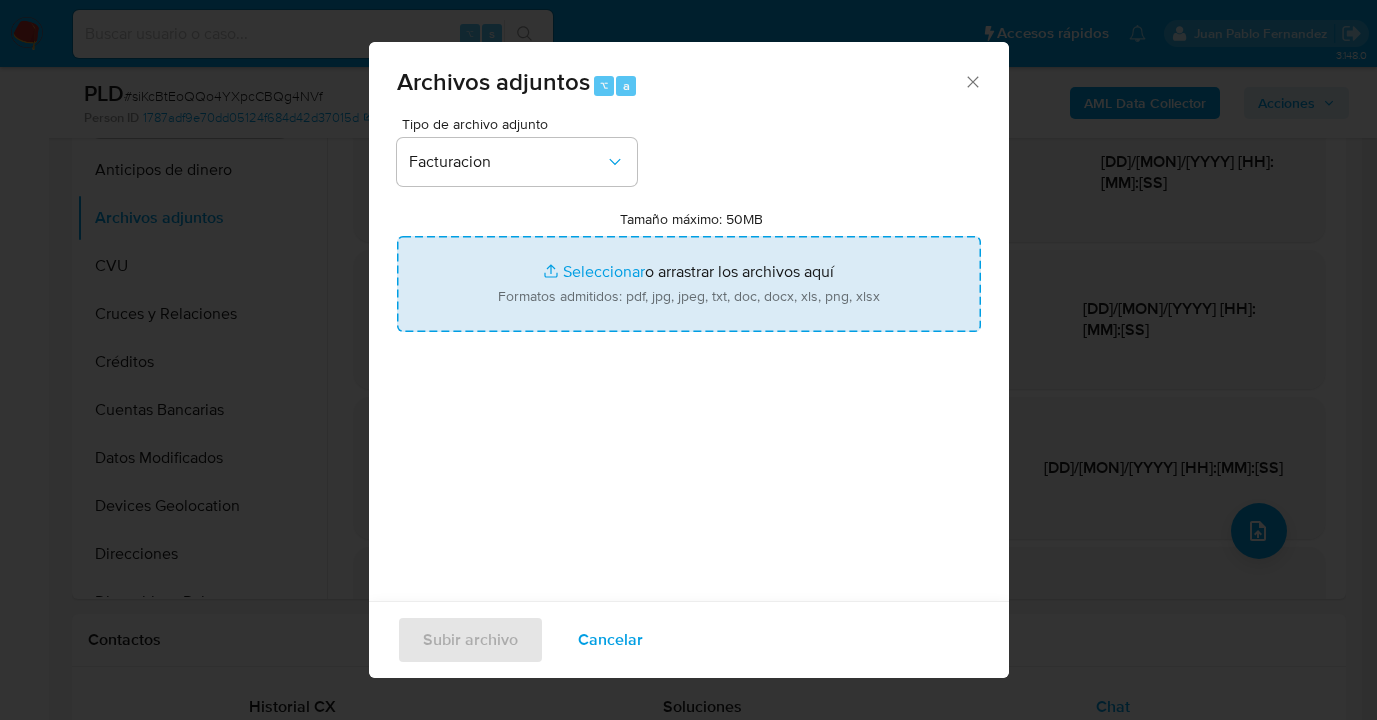 click on "Tamaño máximo: 50MB Seleccionar archivos" at bounding box center [689, 284] 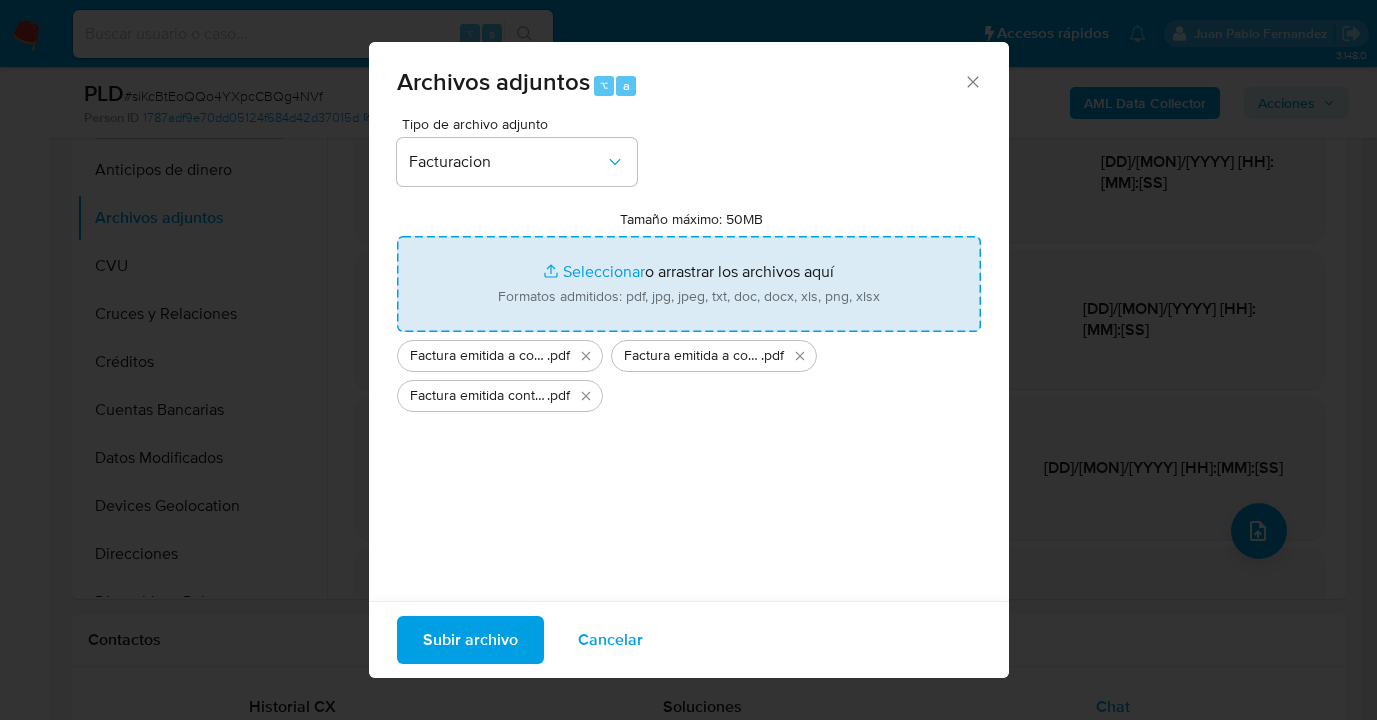 click on "Subir archivo" at bounding box center [470, 640] 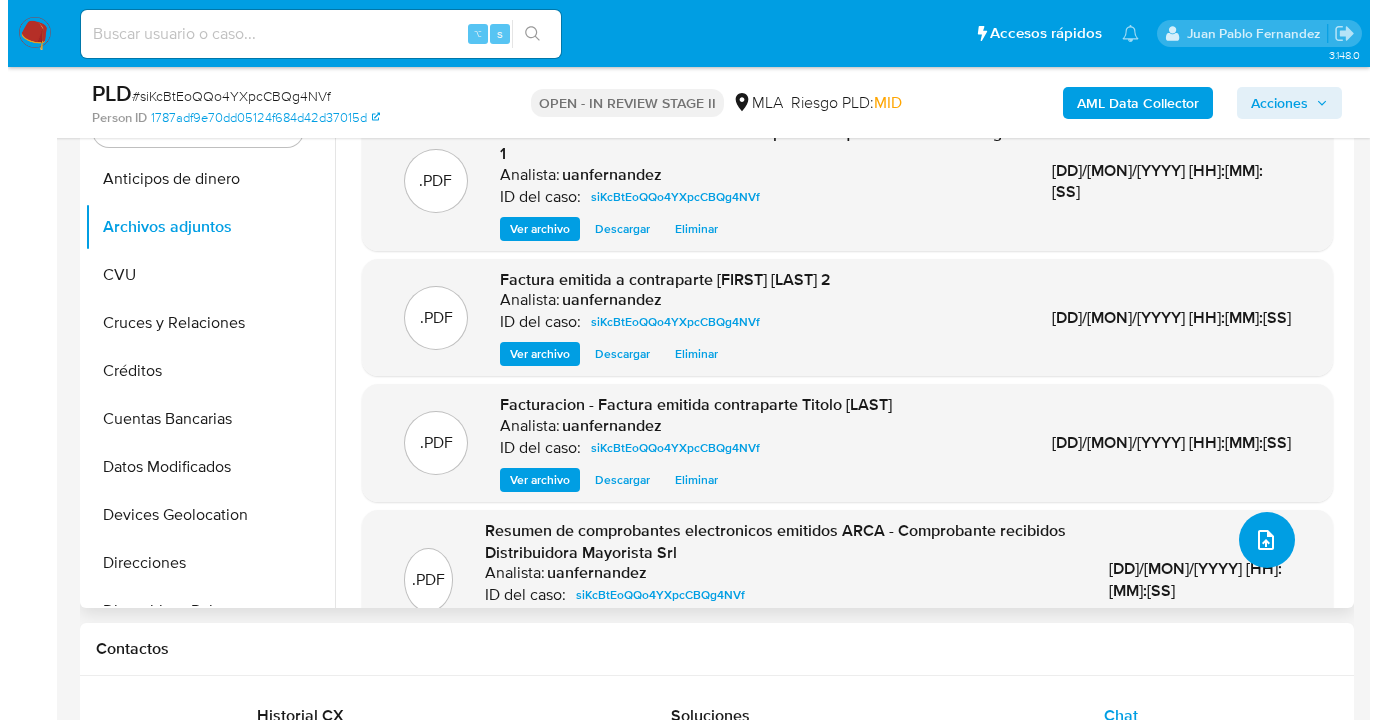 scroll, scrollTop: 431, scrollLeft: 0, axis: vertical 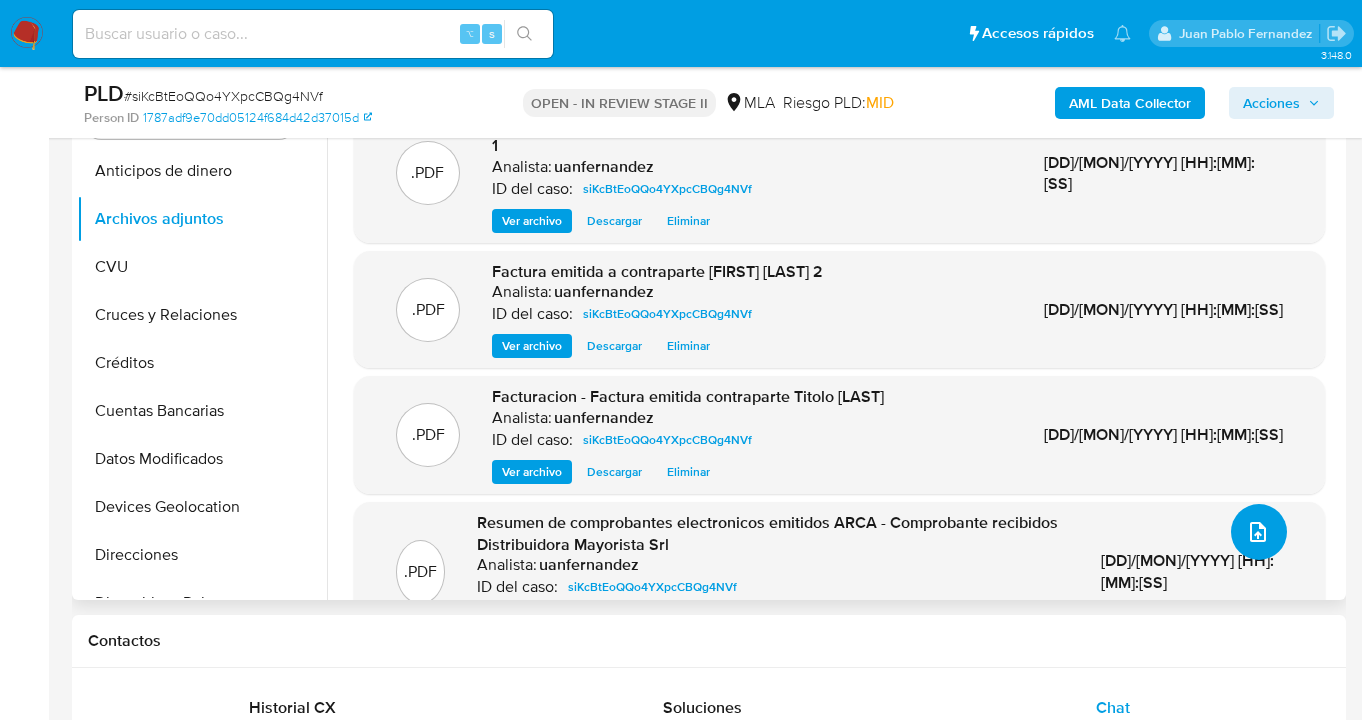 click 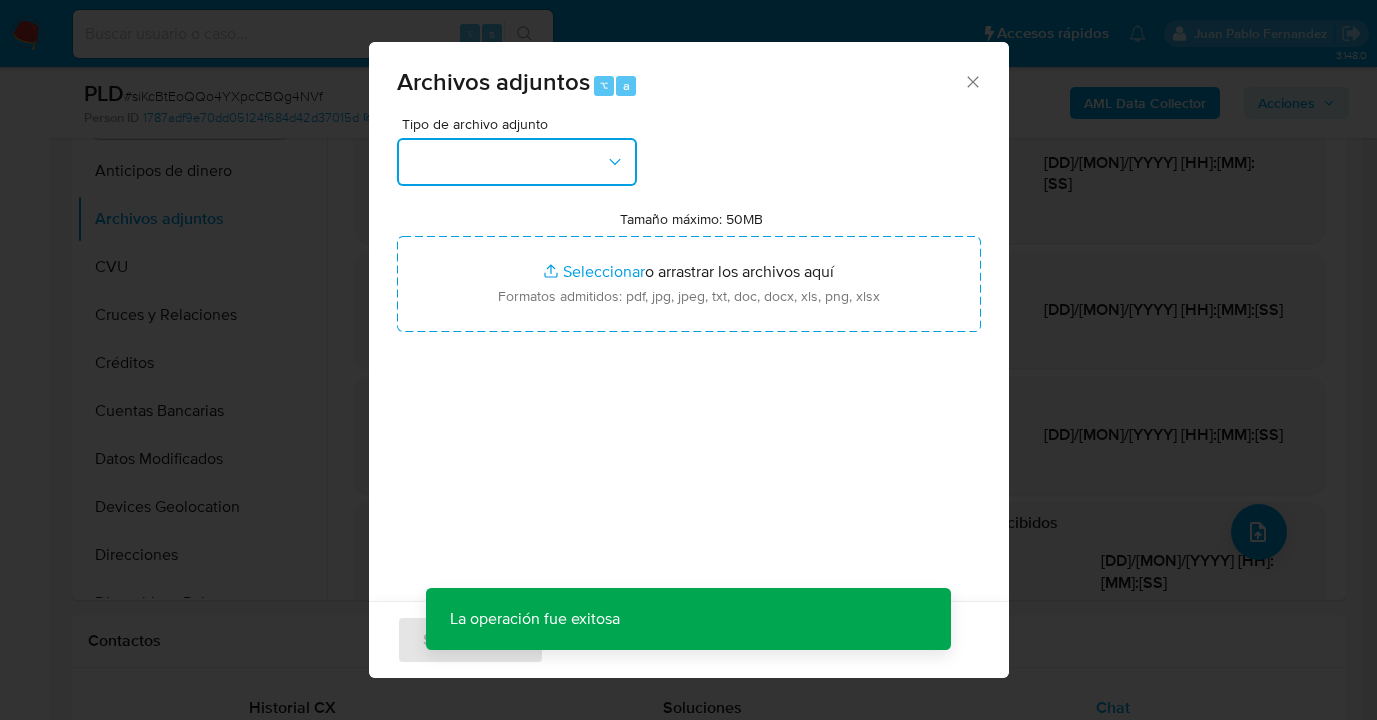 drag, startPoint x: 508, startPoint y: 157, endPoint x: 511, endPoint y: 175, distance: 18.248287 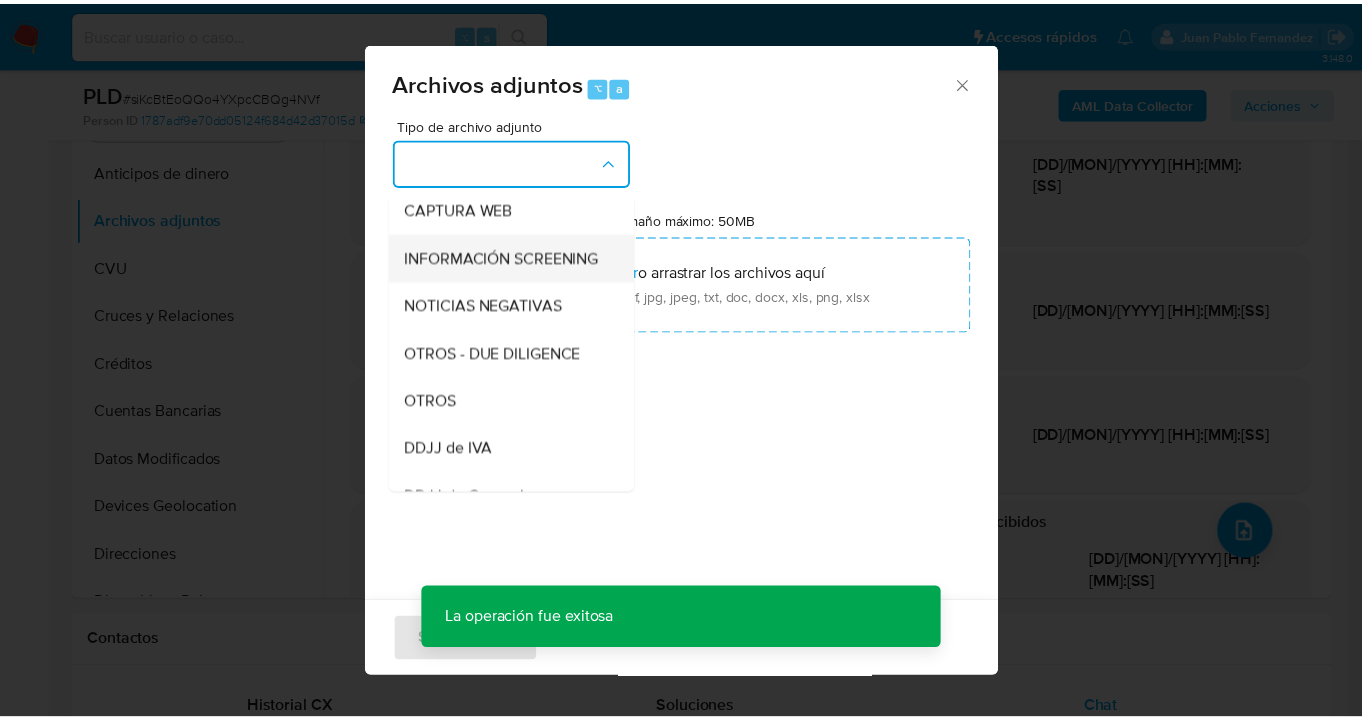 scroll, scrollTop: 294, scrollLeft: 0, axis: vertical 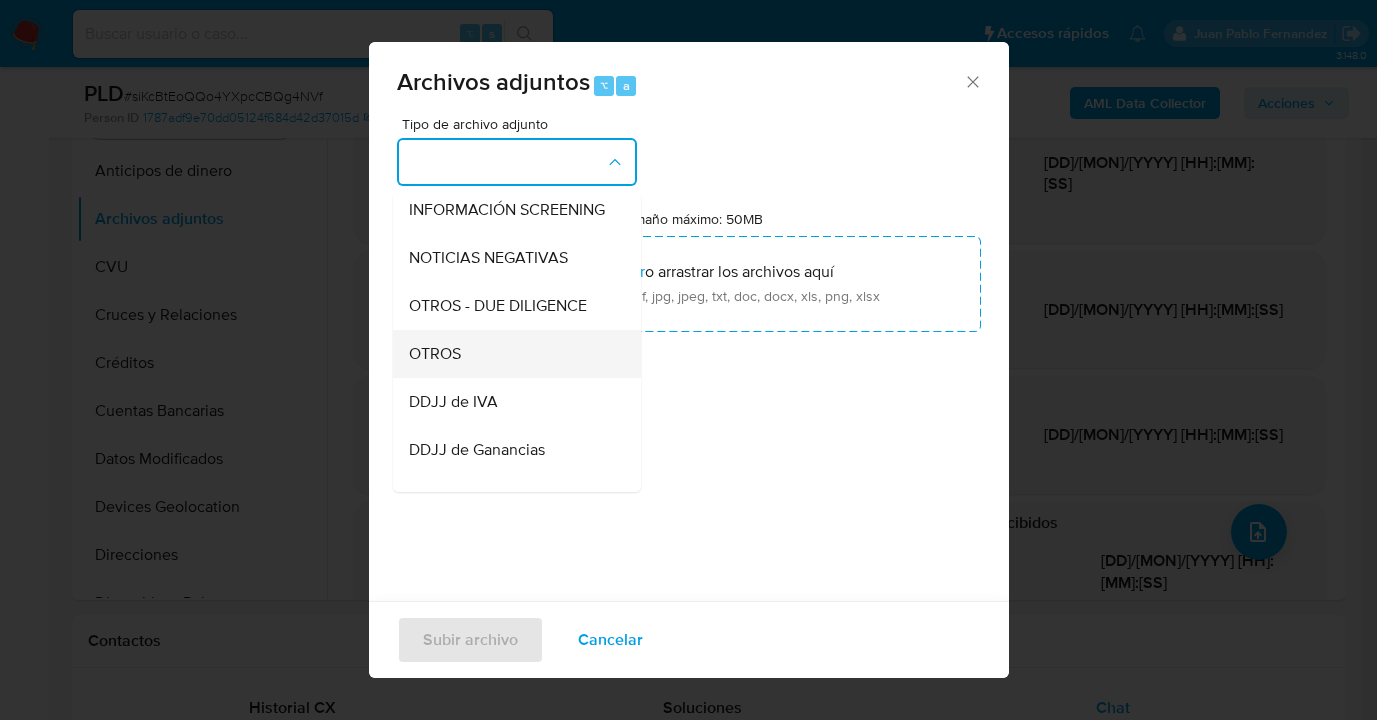 click on "OTROS" at bounding box center [511, 354] 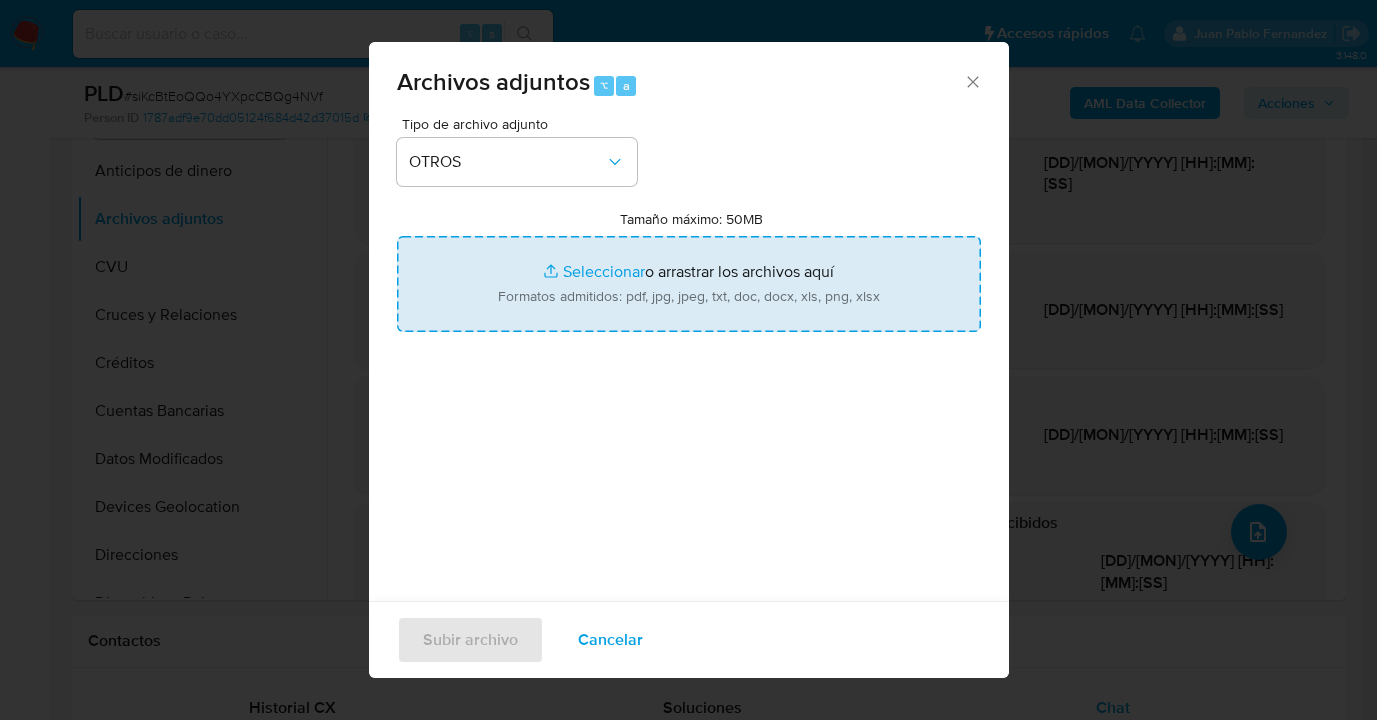 click on "Tamaño máximo: 50MB Seleccionar archivos" at bounding box center [689, 284] 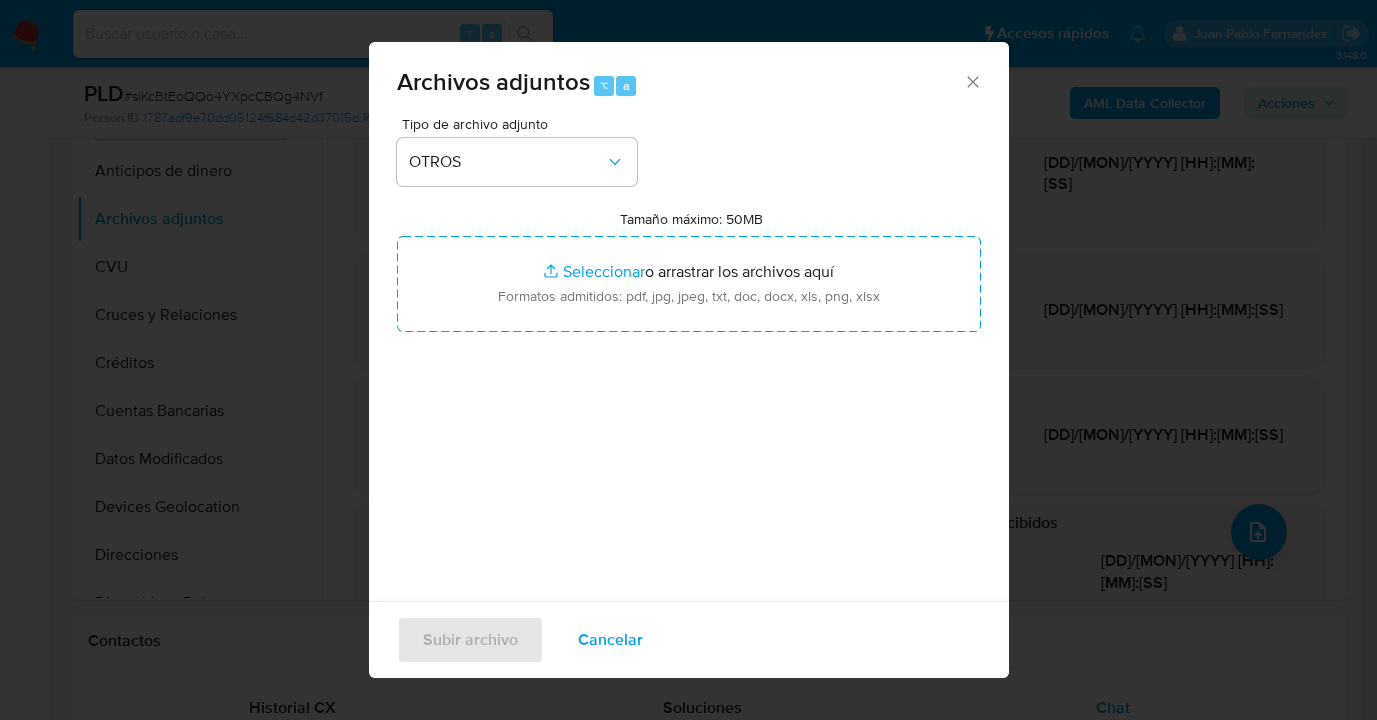 type on "C:\fakepath\Caselog siKcBtEoQQo4YXpcCBQg4NVf_2025_08_01_16_27_12.docx" 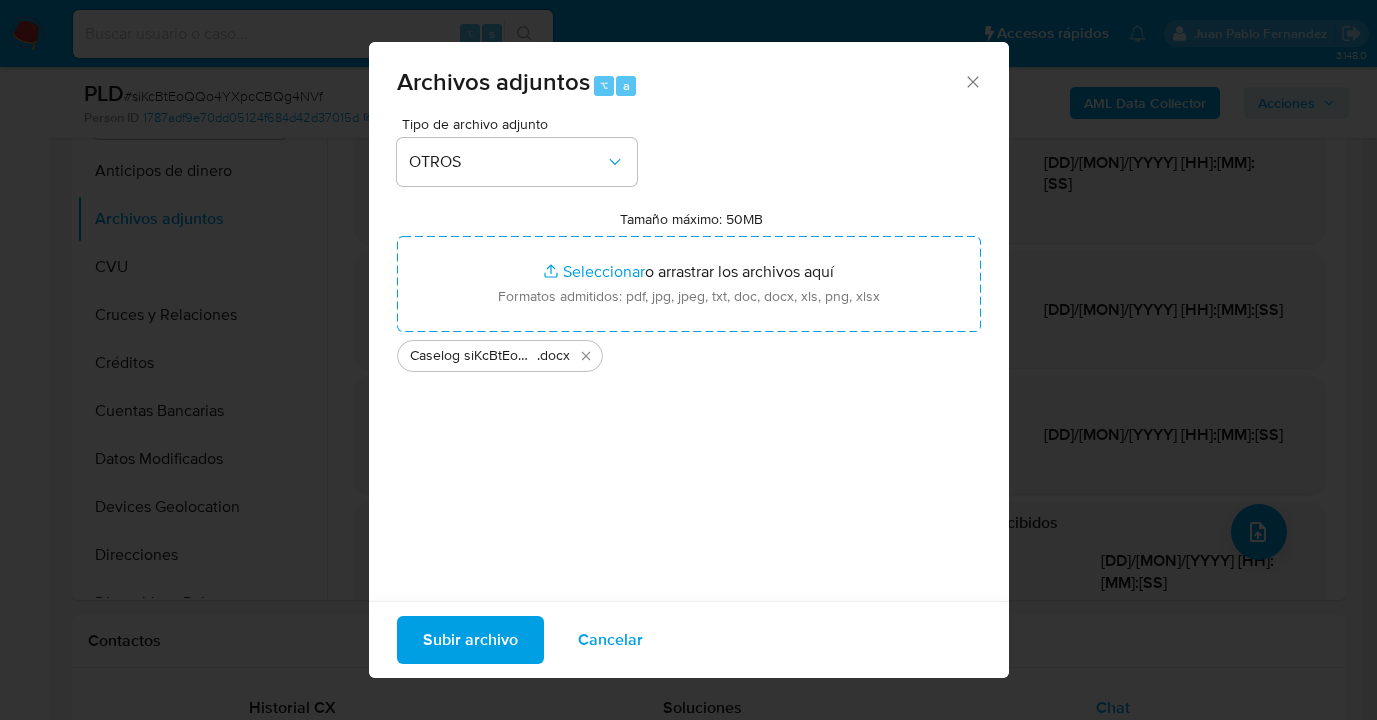 click on "Subir archivo" at bounding box center [470, 640] 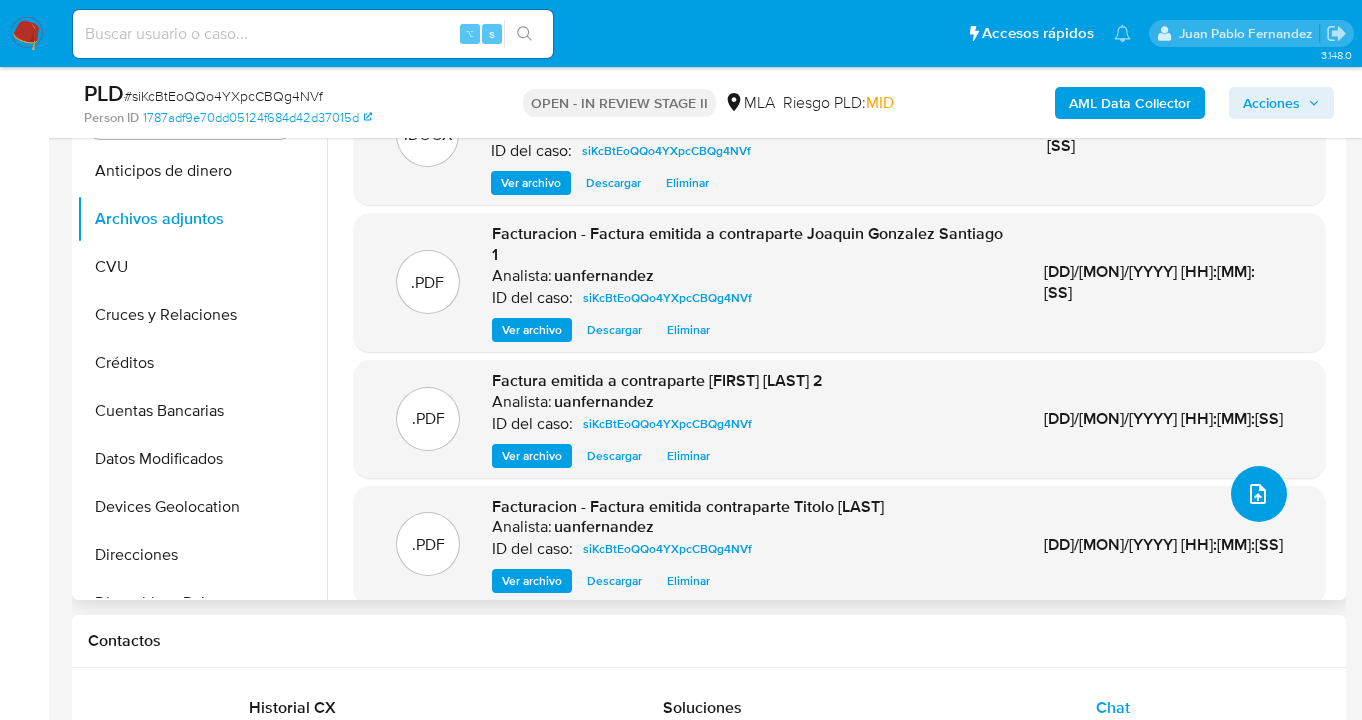 scroll, scrollTop: 72, scrollLeft: 0, axis: vertical 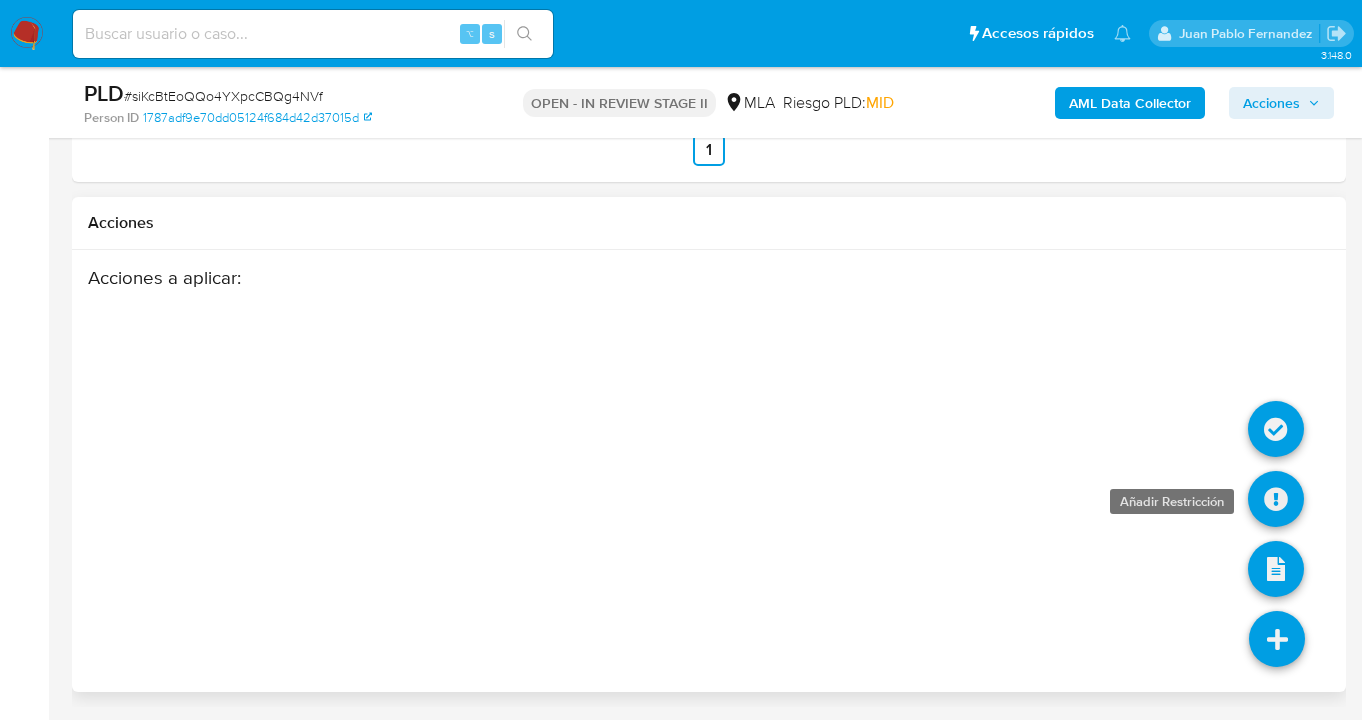 click at bounding box center [1276, 499] 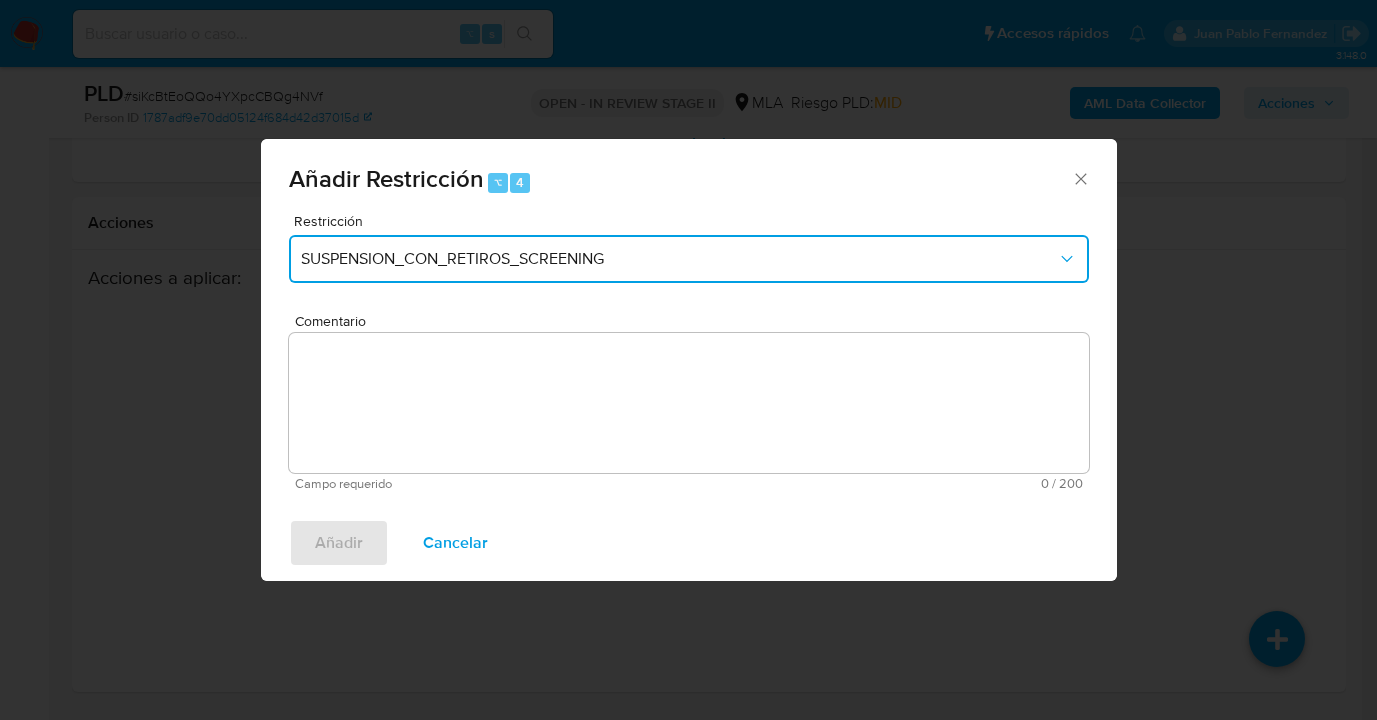 drag, startPoint x: 700, startPoint y: 257, endPoint x: 667, endPoint y: 257, distance: 33 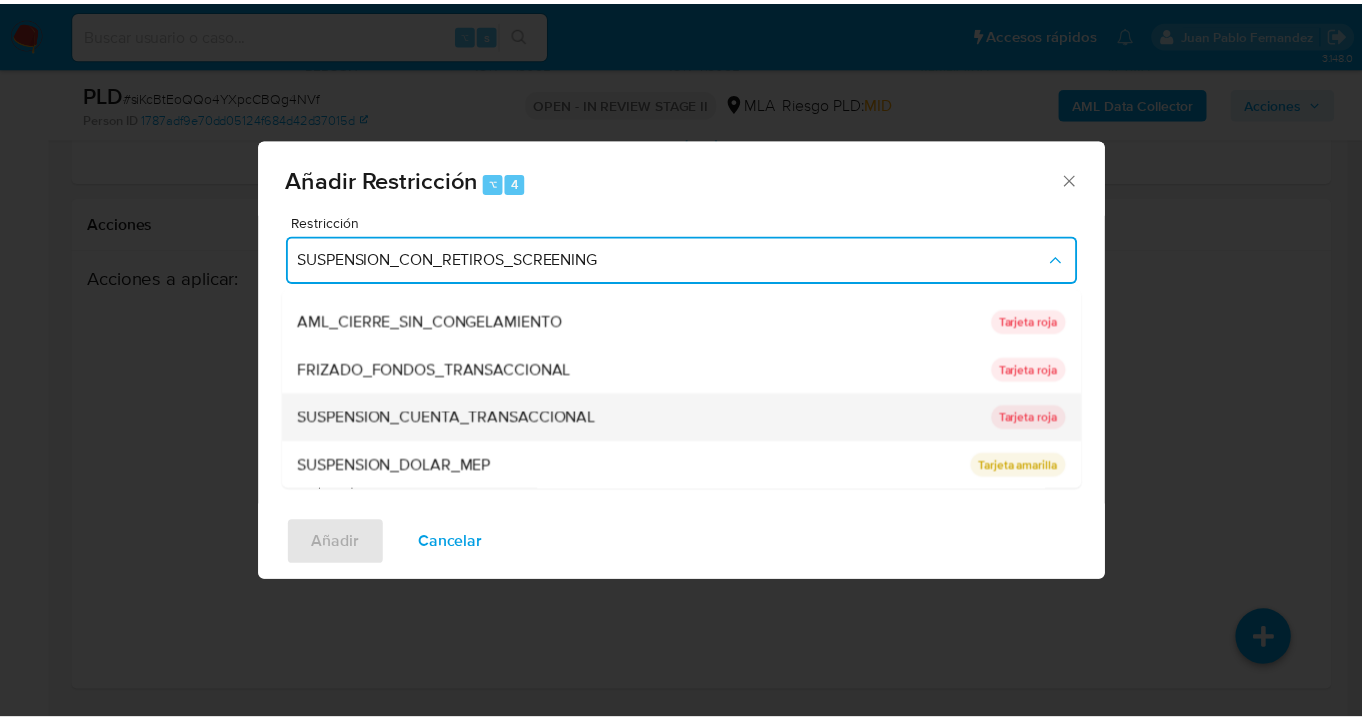 scroll, scrollTop: 136, scrollLeft: 0, axis: vertical 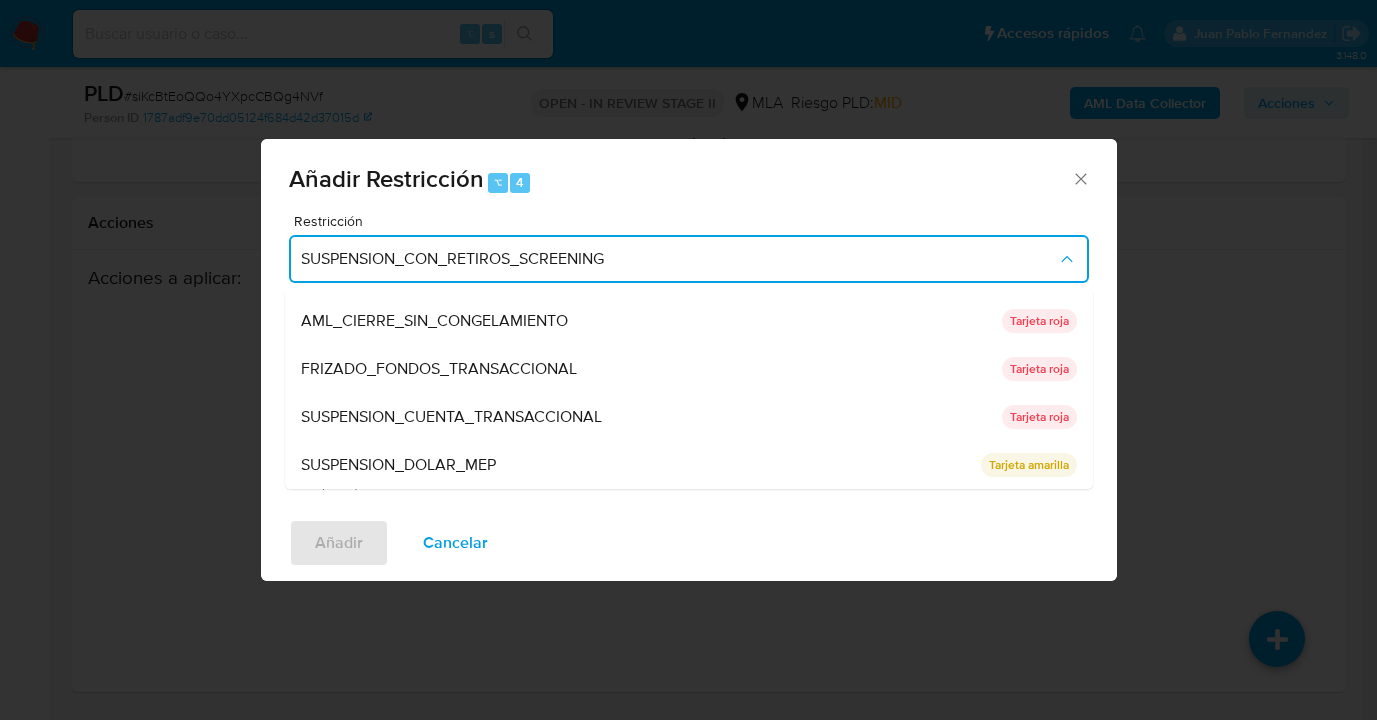 click on "SUSPENSION_CUENTA_TRANSACCIONAL" at bounding box center (645, 417) 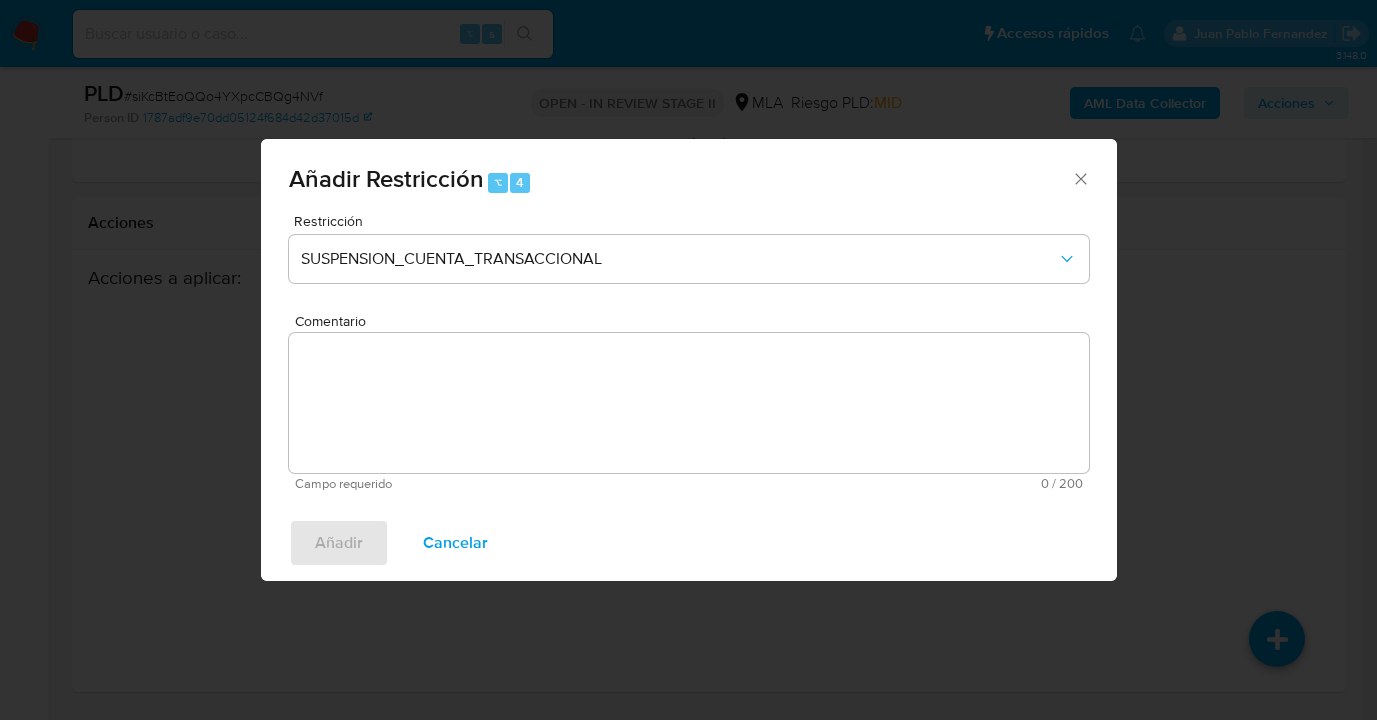 click on "Comentario" at bounding box center [689, 403] 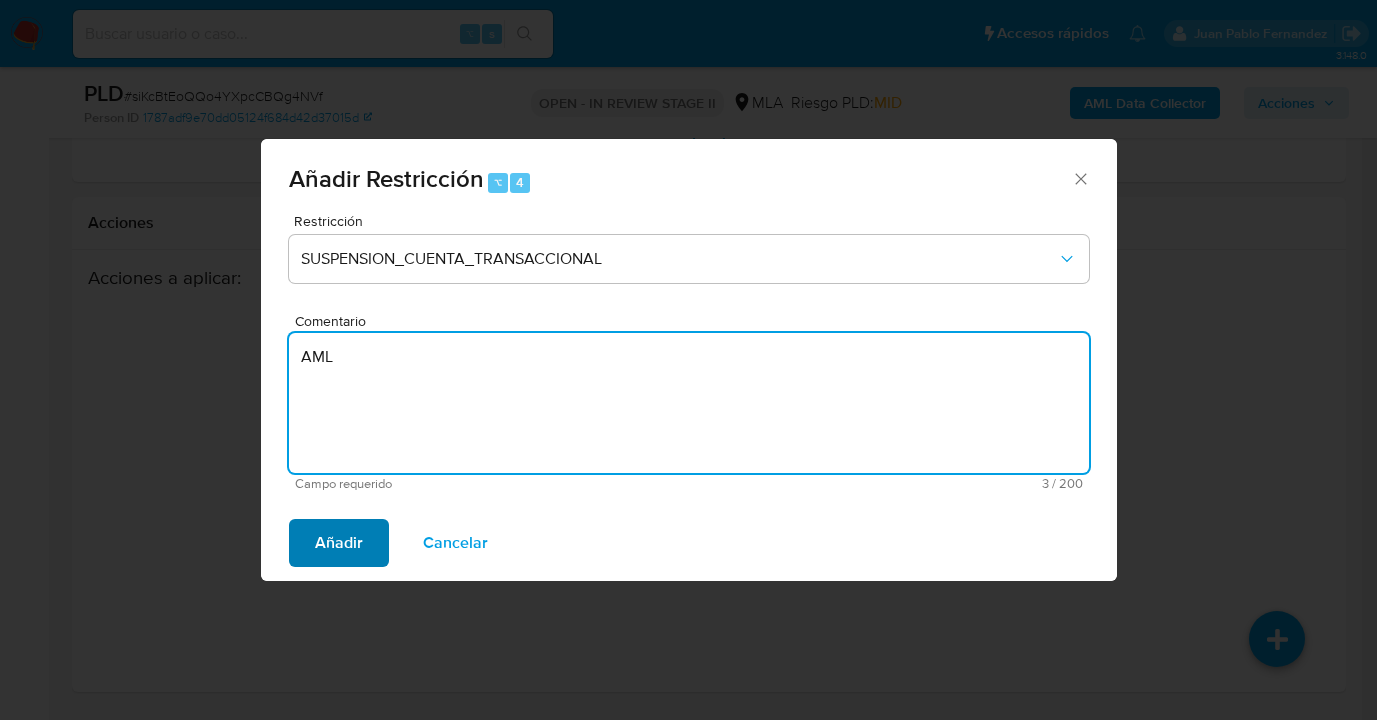 type on "AML" 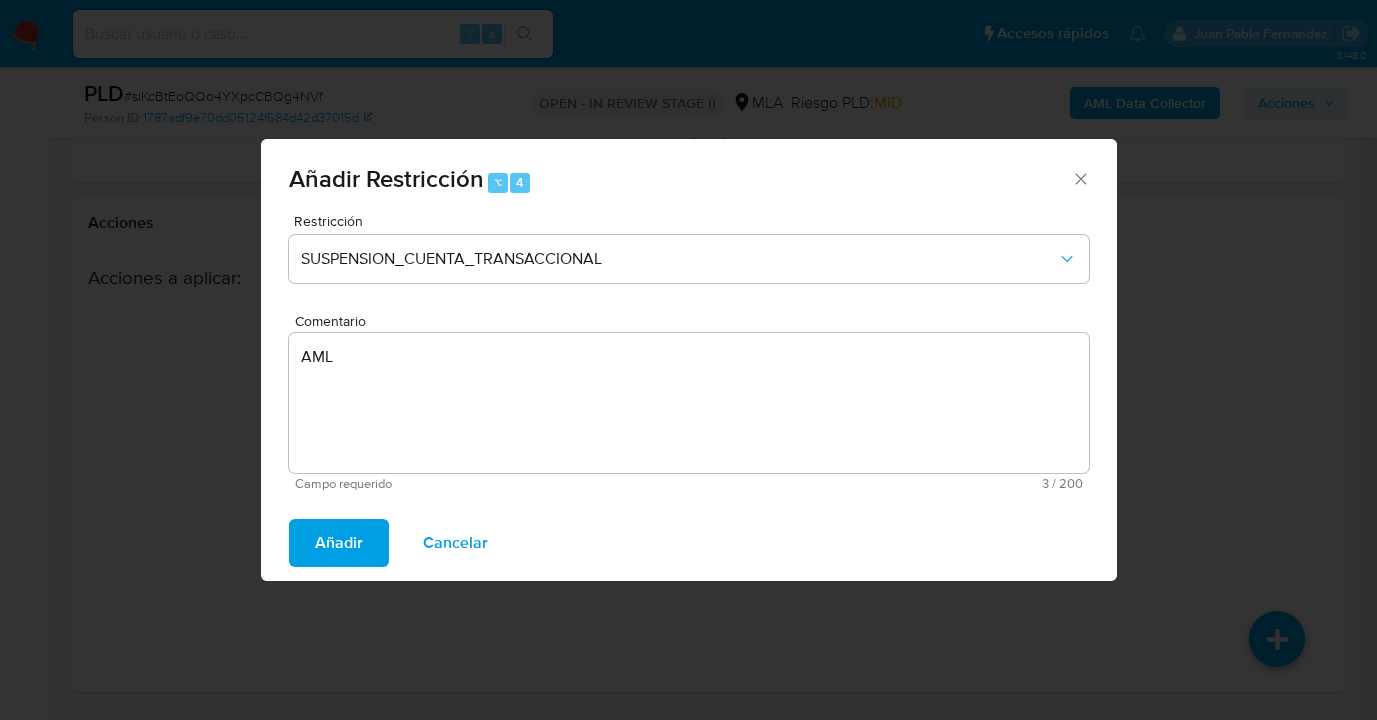 click on "Añadir" at bounding box center (339, 543) 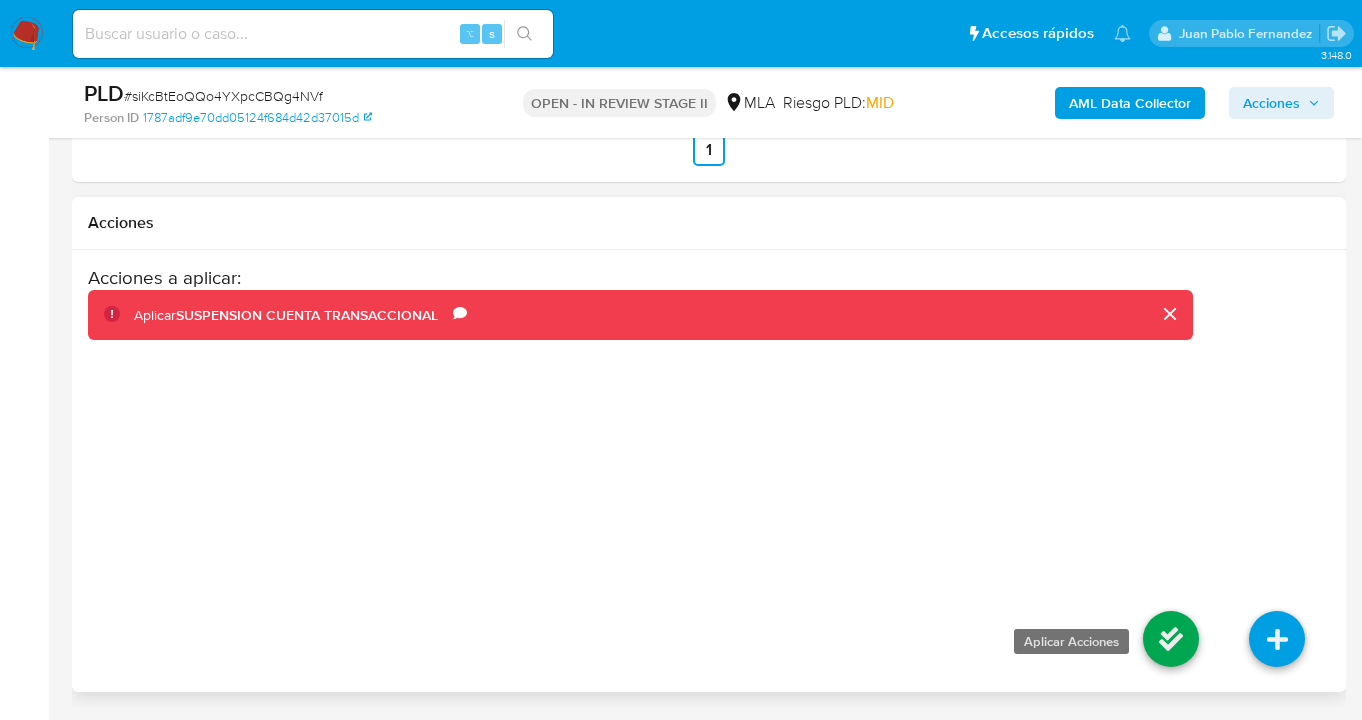 click at bounding box center [1171, 639] 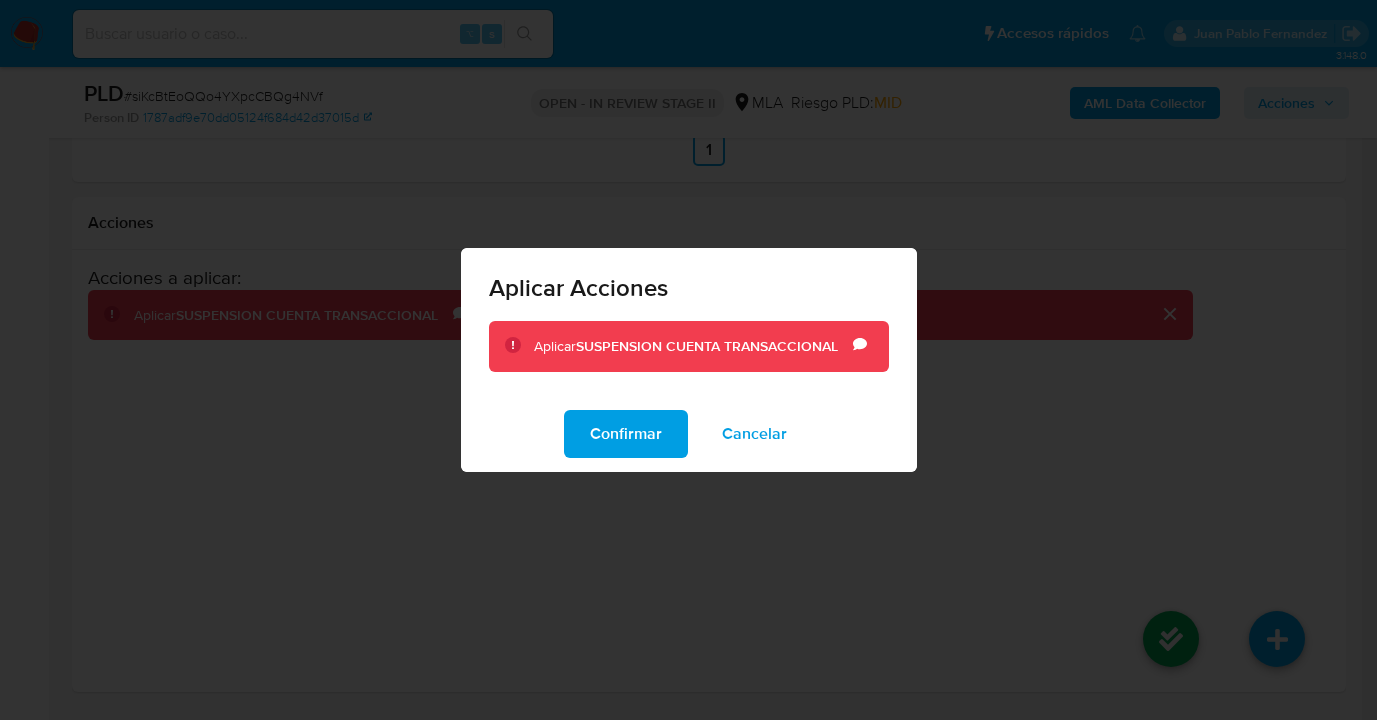 click on "Confirmar" at bounding box center [626, 434] 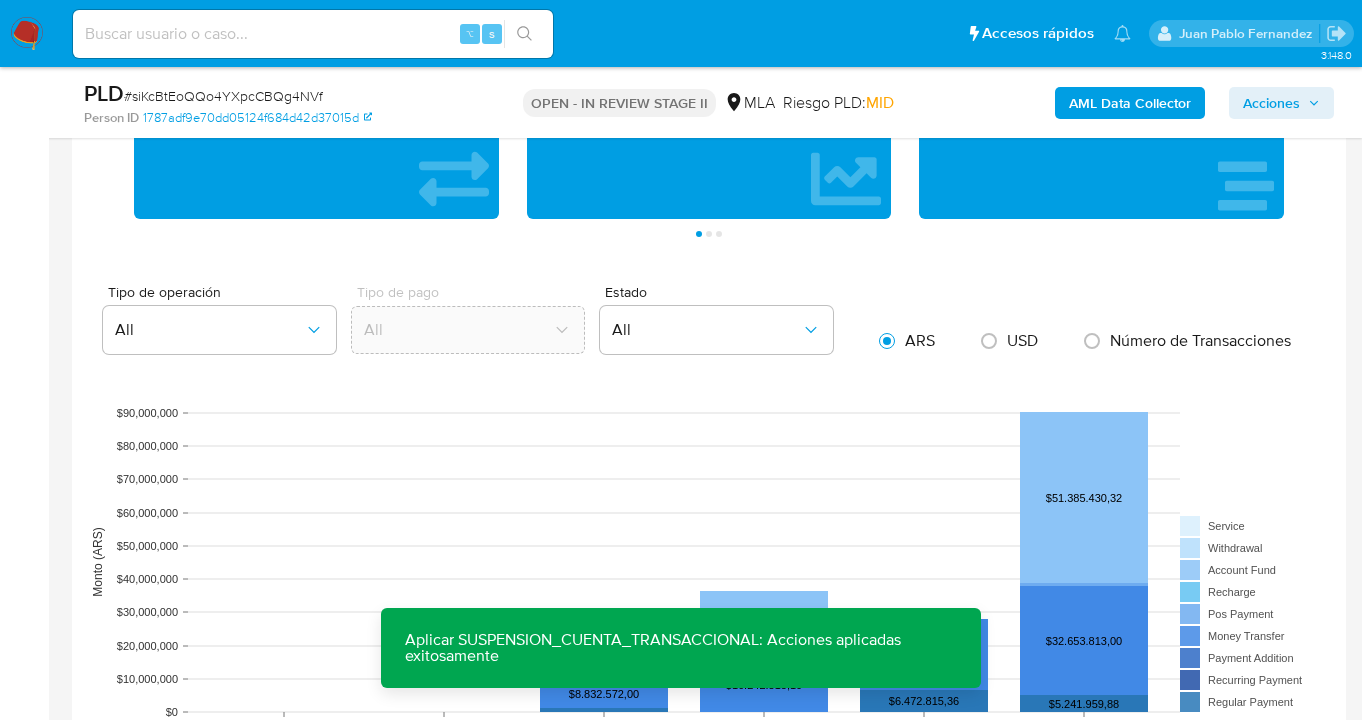 scroll, scrollTop: 1149, scrollLeft: 0, axis: vertical 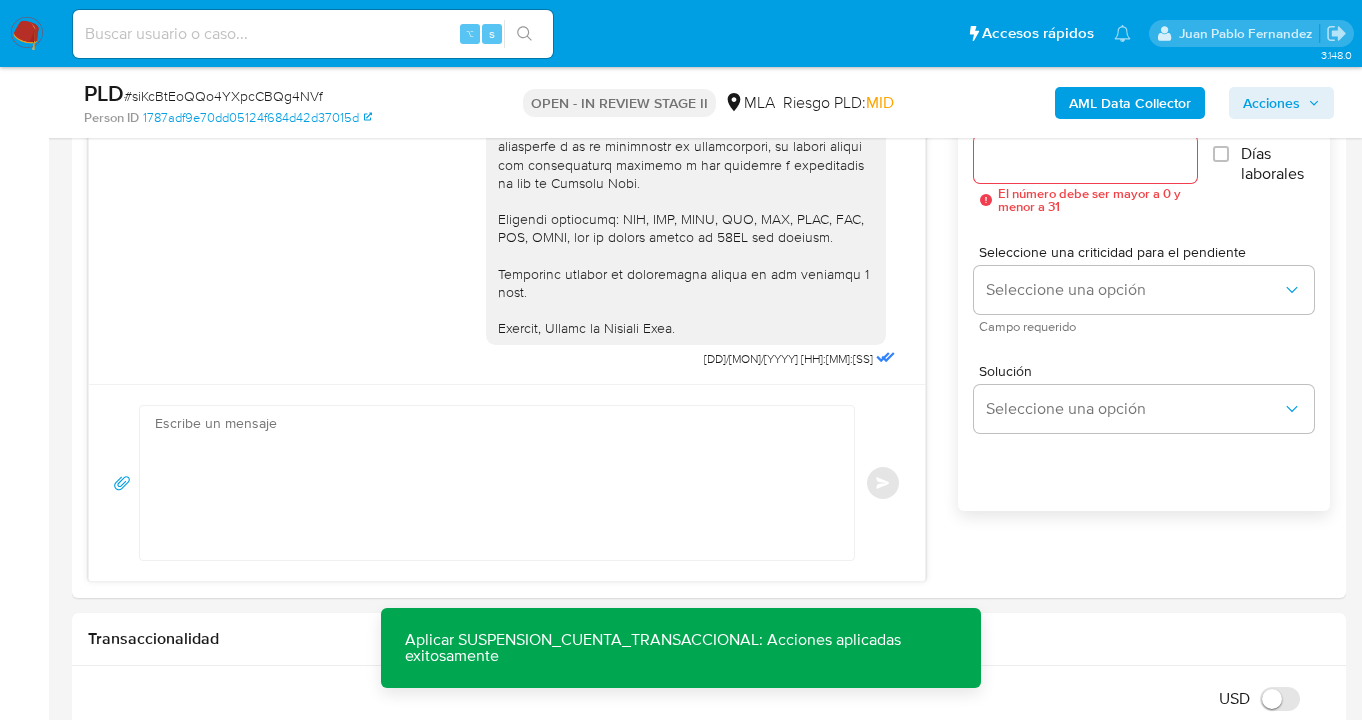 click on "Acciones" at bounding box center [1271, 103] 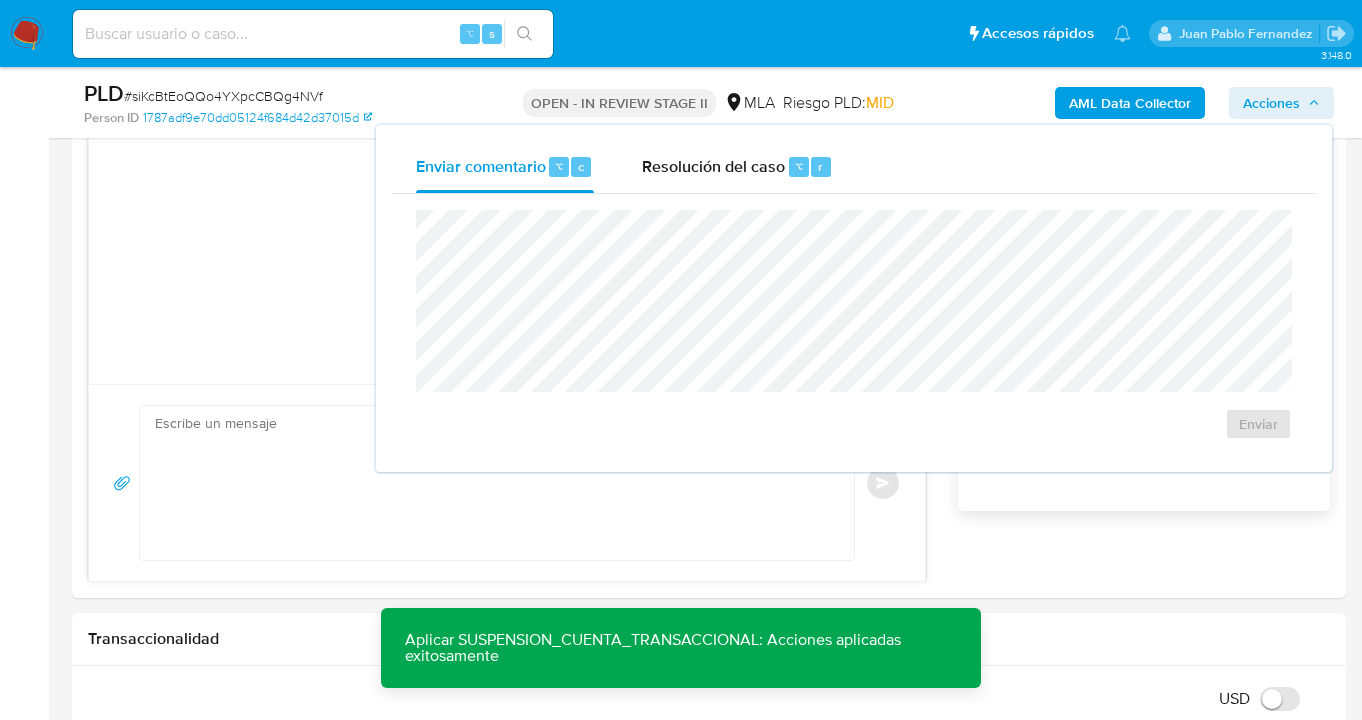 drag, startPoint x: 706, startPoint y: 168, endPoint x: 688, endPoint y: 204, distance: 40.24922 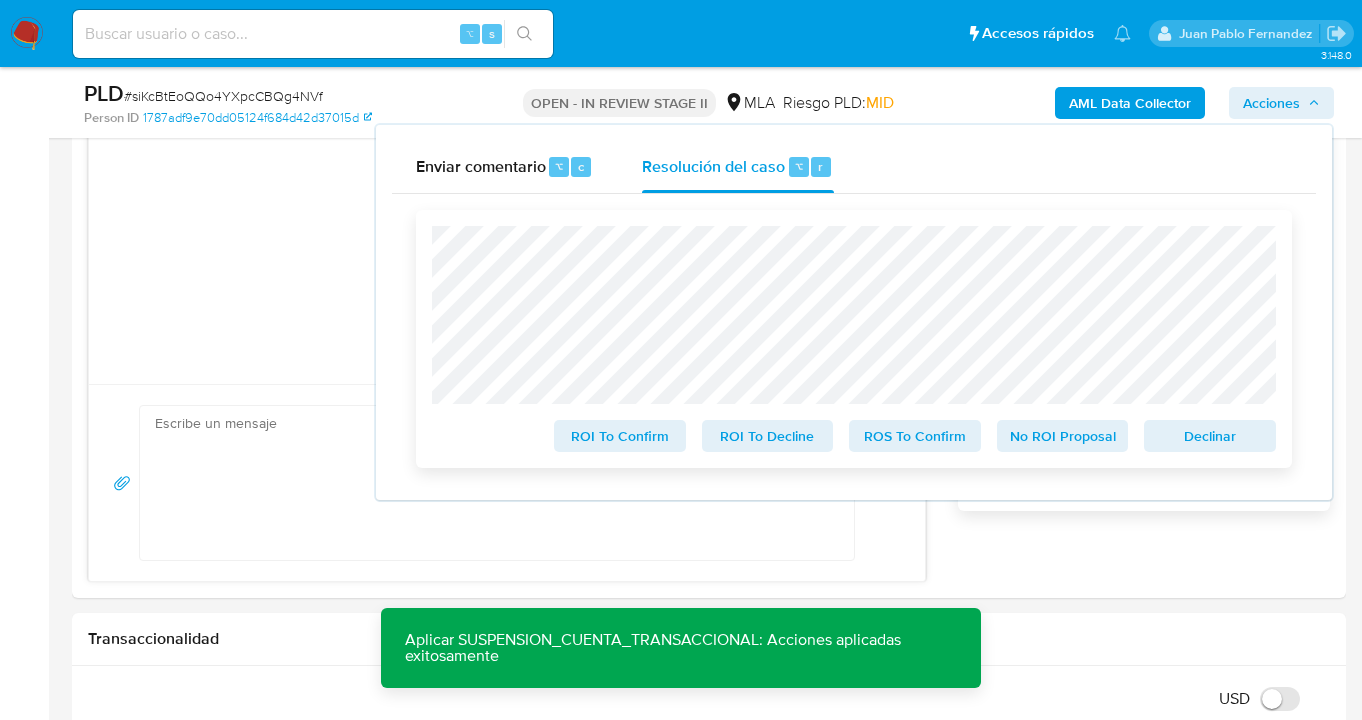 click on "Declinar" at bounding box center [1210, 436] 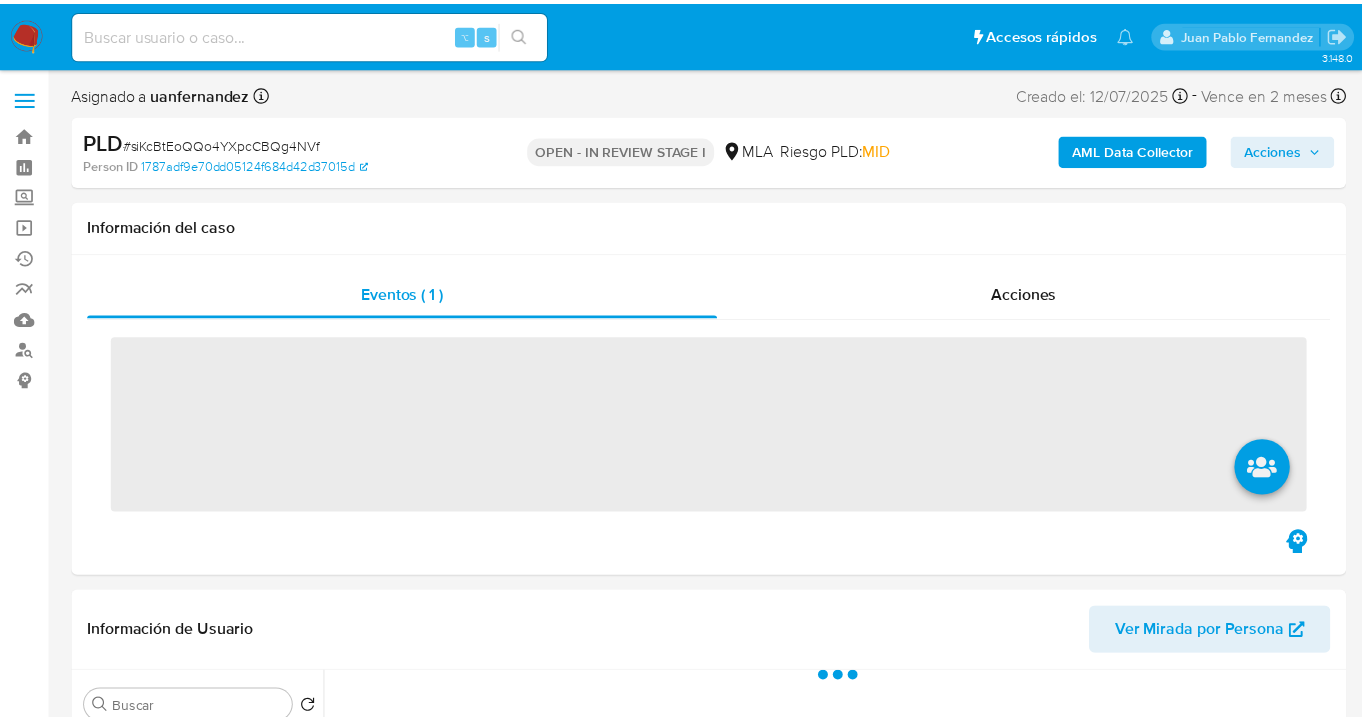 scroll, scrollTop: 0, scrollLeft: 0, axis: both 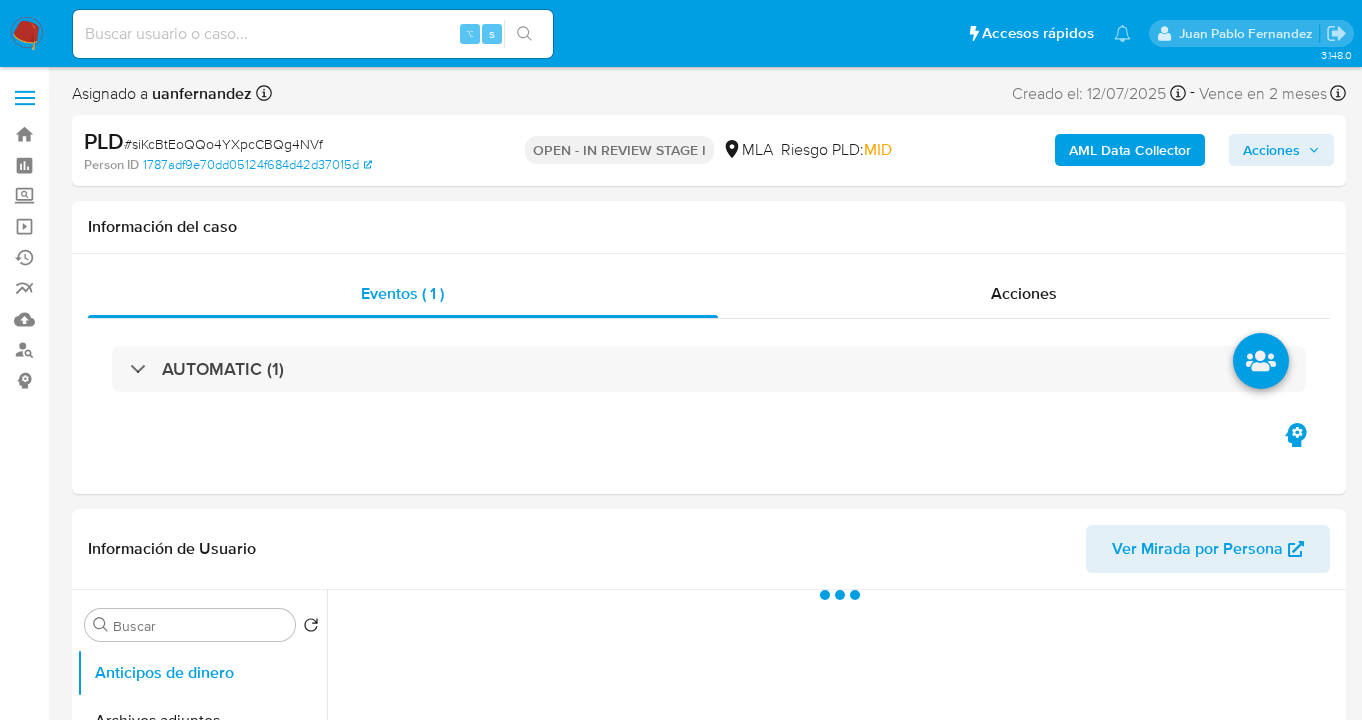 select on "10" 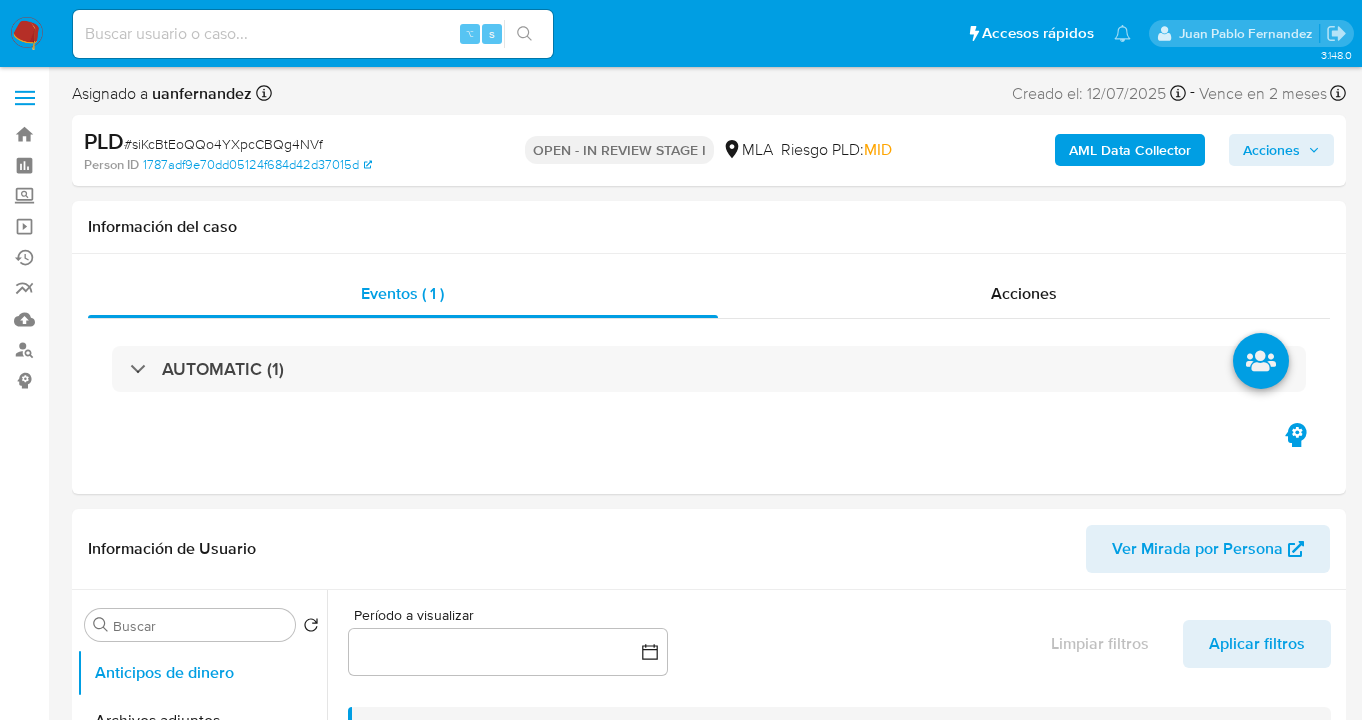 click 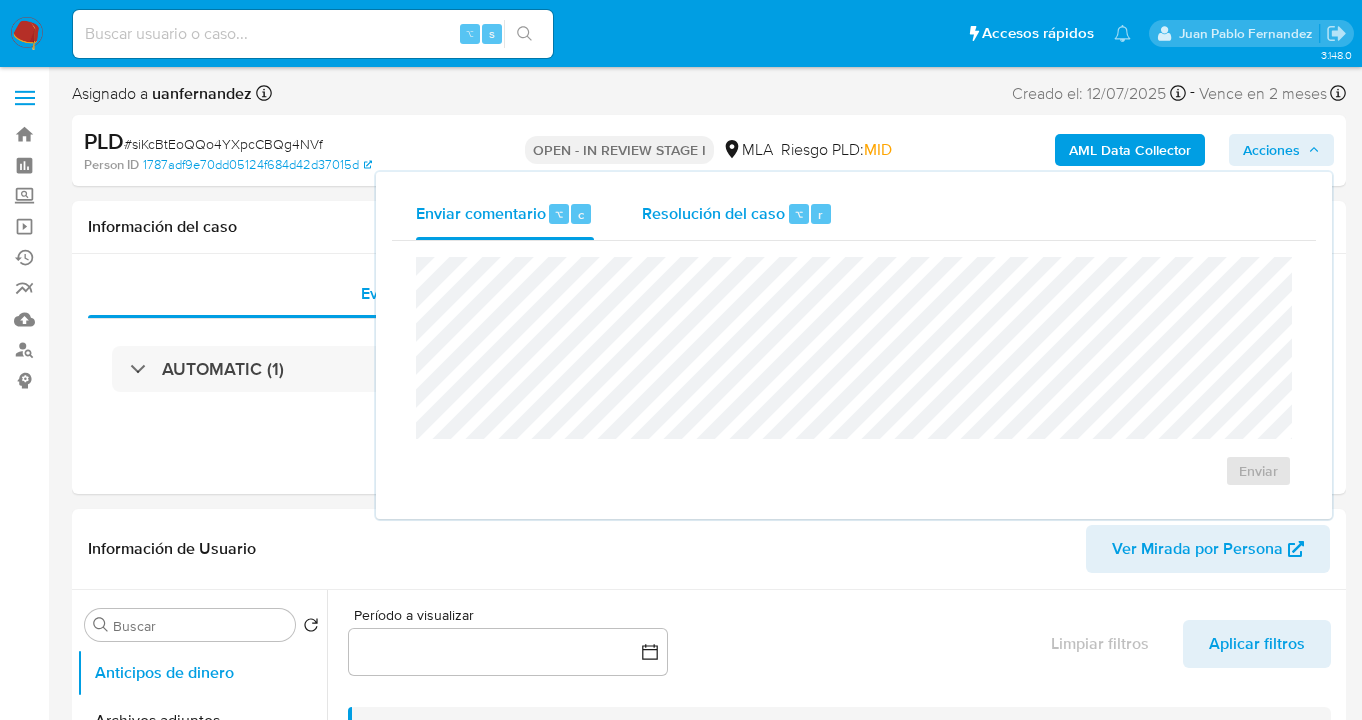 click on "Resolución del caso" at bounding box center [713, 213] 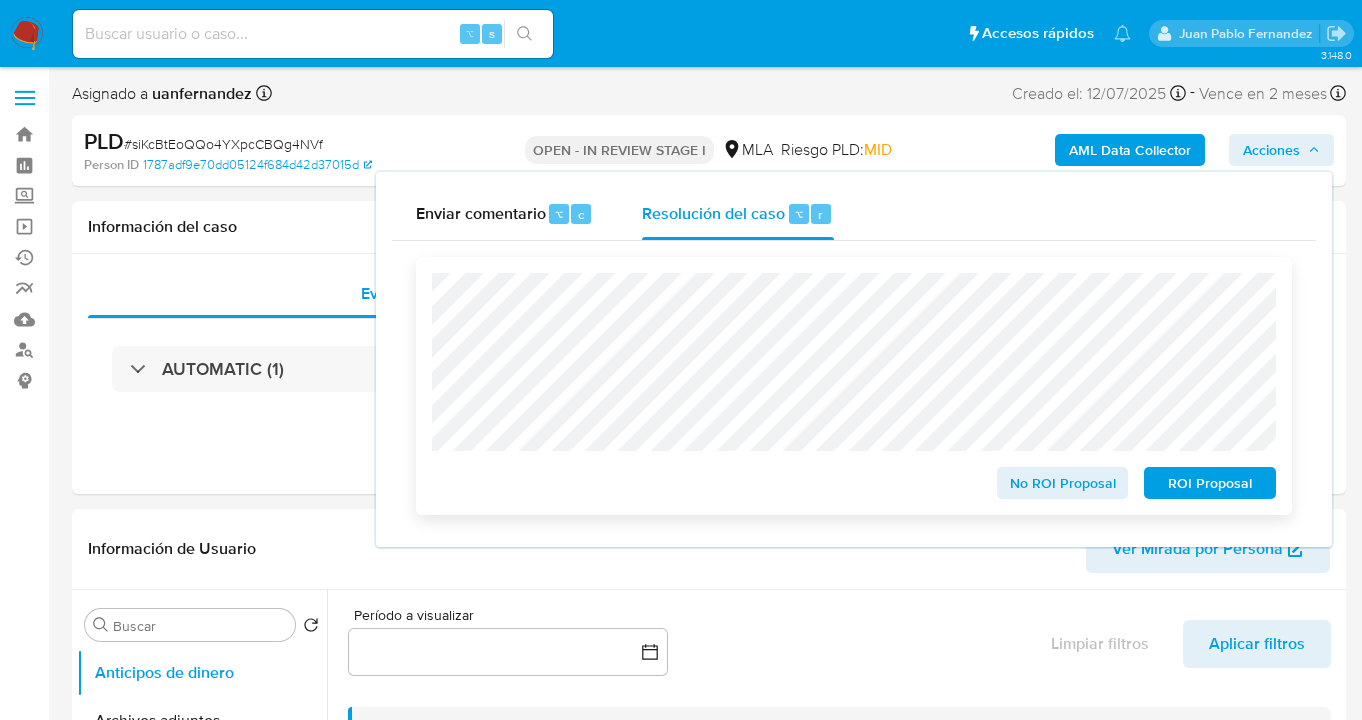 click on "ROI Proposal" at bounding box center [1210, 483] 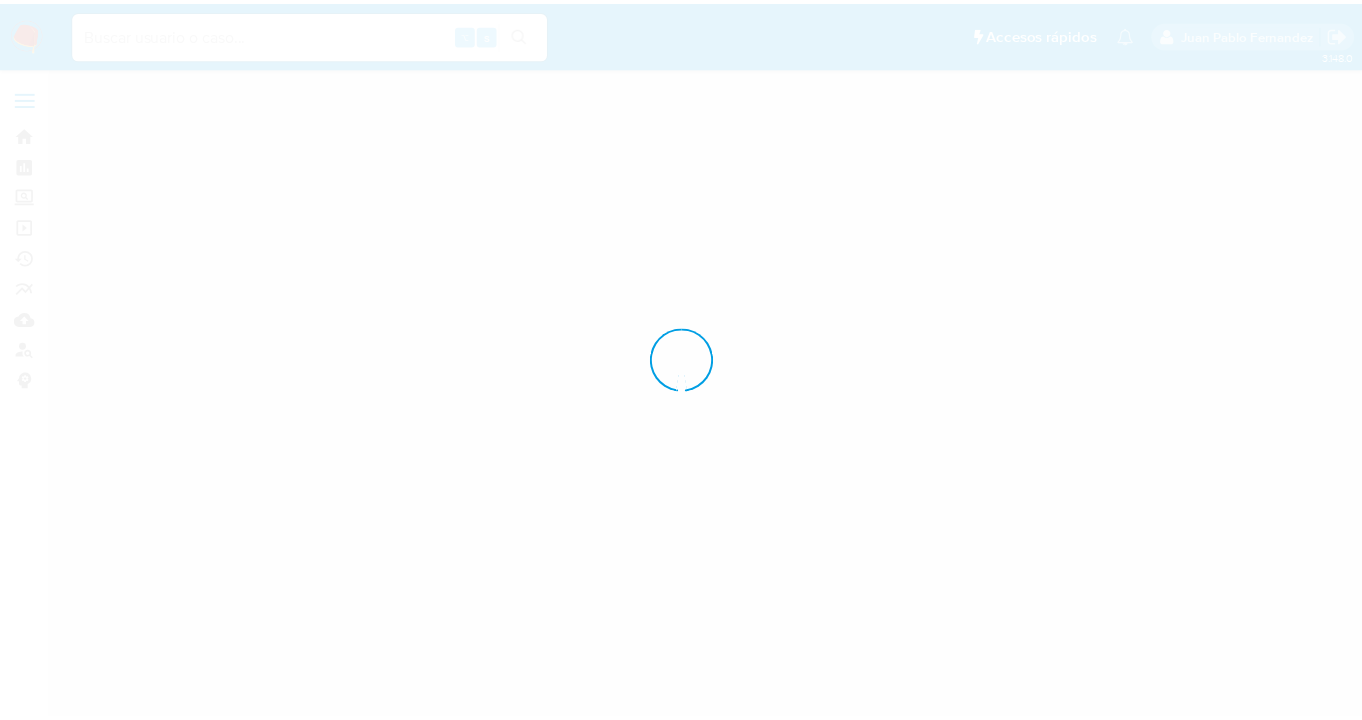 scroll, scrollTop: 0, scrollLeft: 0, axis: both 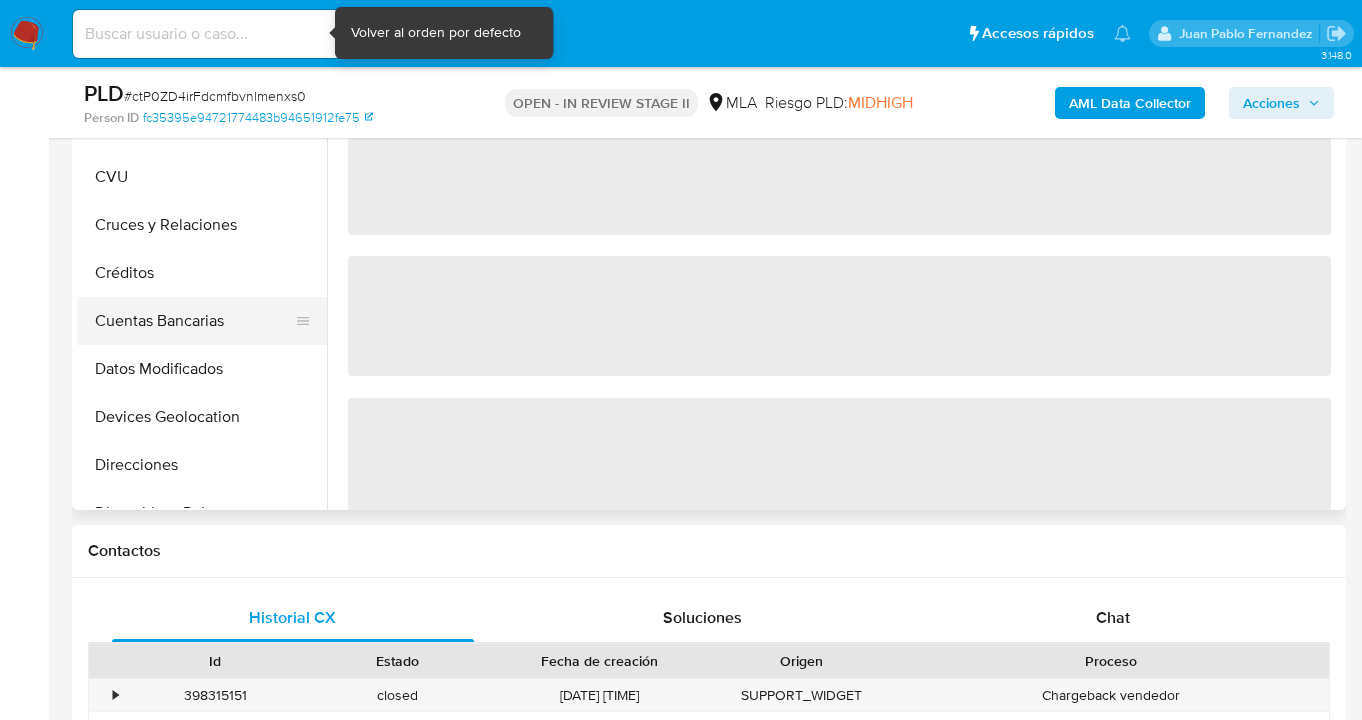 select on "10" 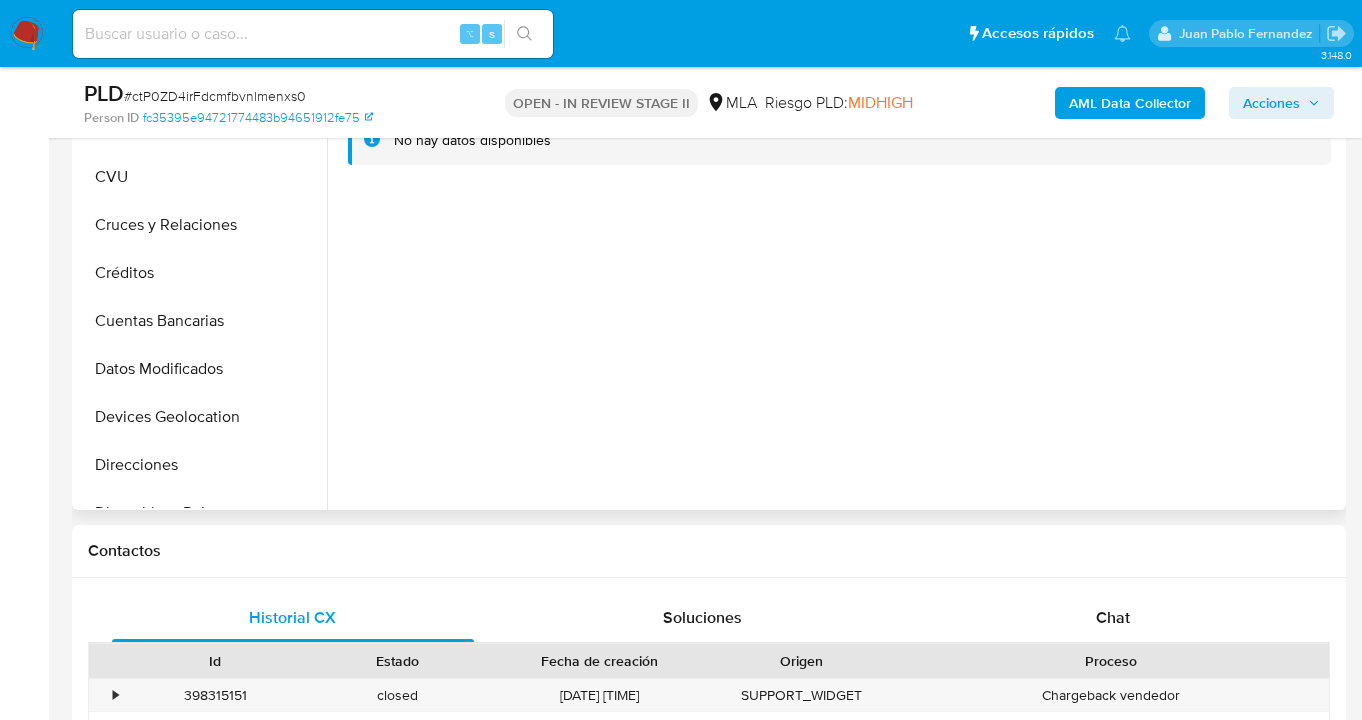 drag, startPoint x: 318, startPoint y: 188, endPoint x: 319, endPoint y: 199, distance: 11.045361 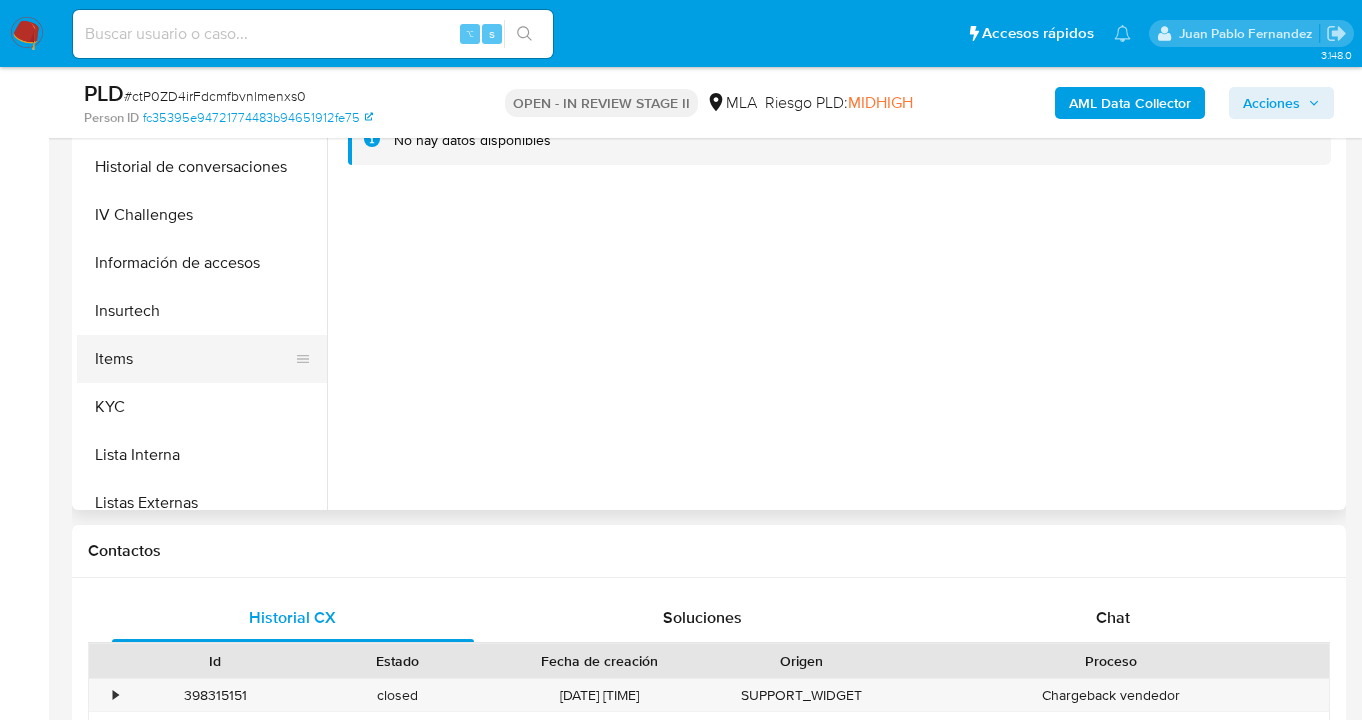 scroll, scrollTop: 641, scrollLeft: 0, axis: vertical 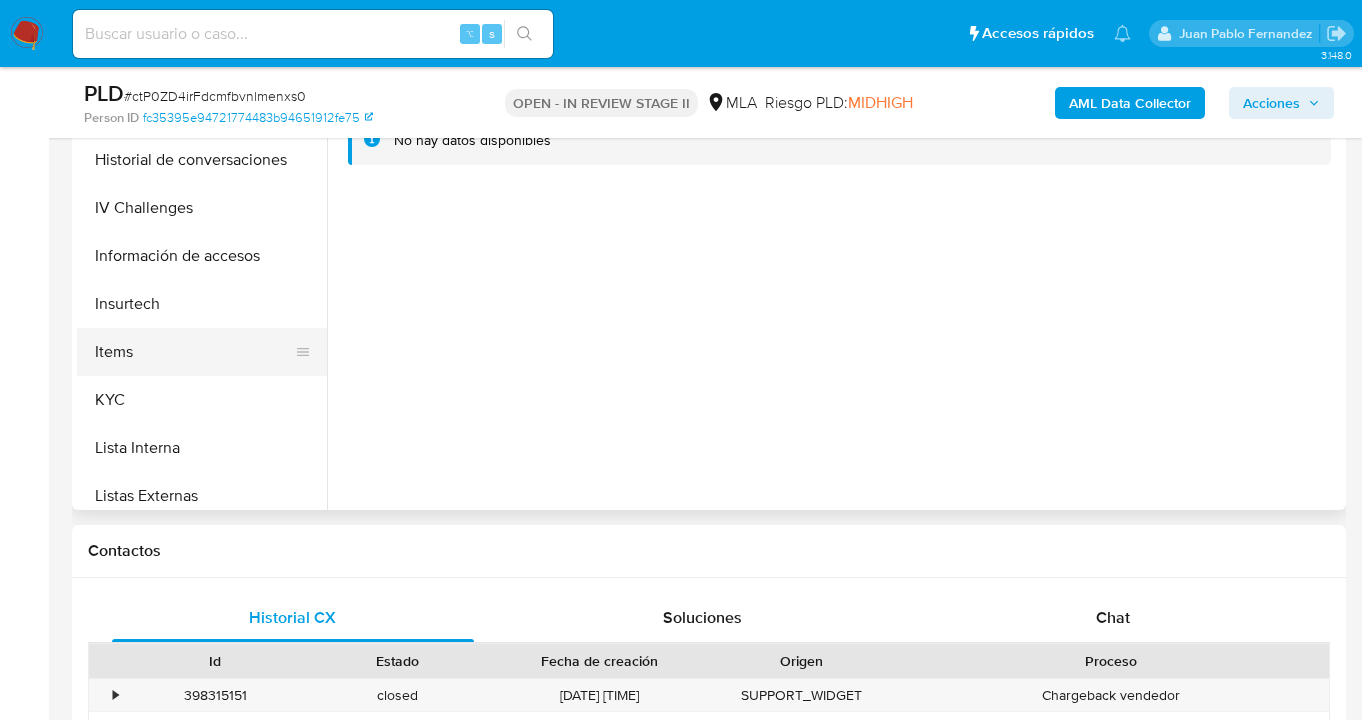 click on "Items" at bounding box center (194, 352) 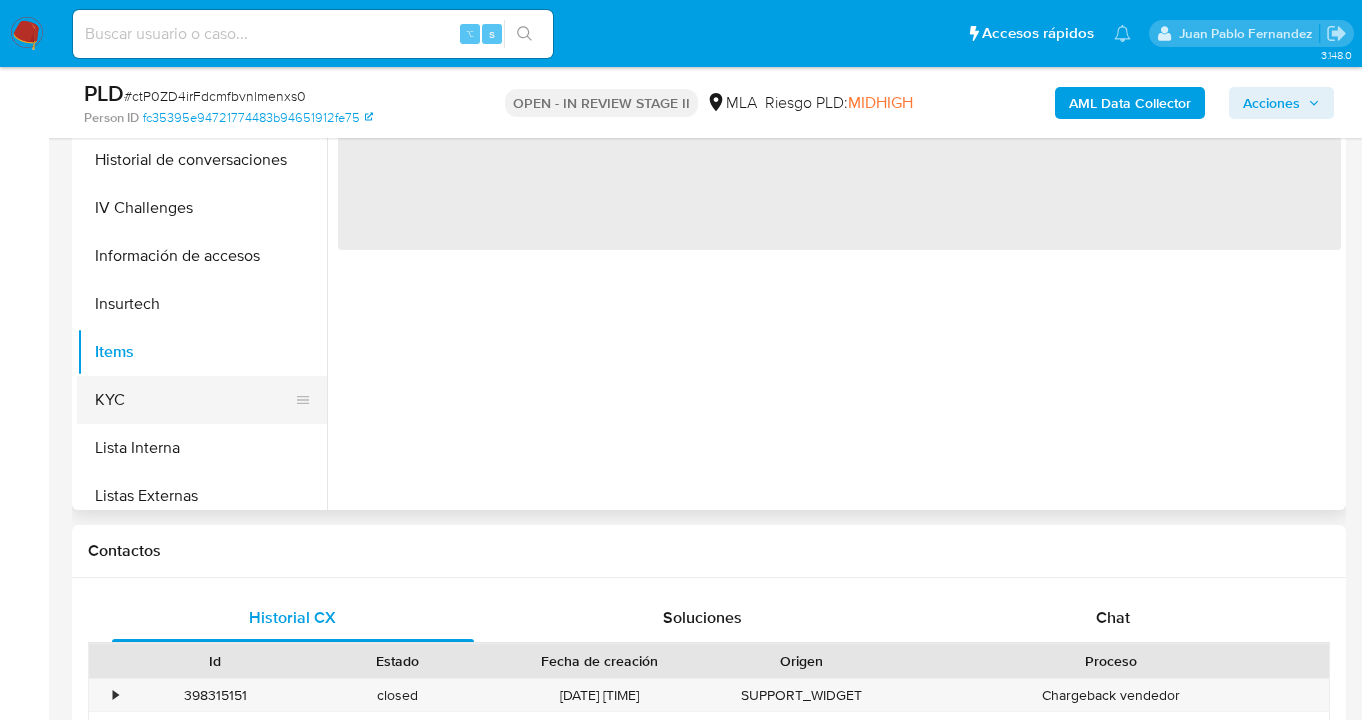 click on "KYC" at bounding box center [194, 400] 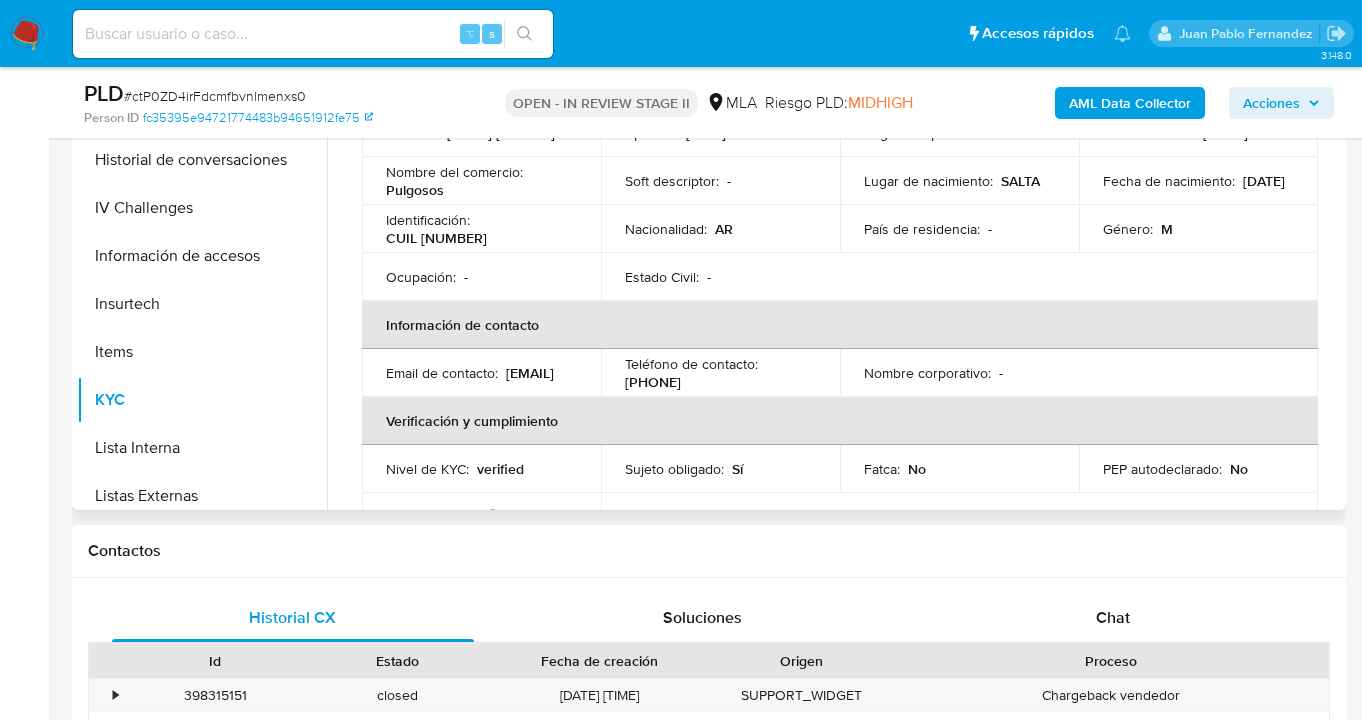 scroll, scrollTop: 176, scrollLeft: 0, axis: vertical 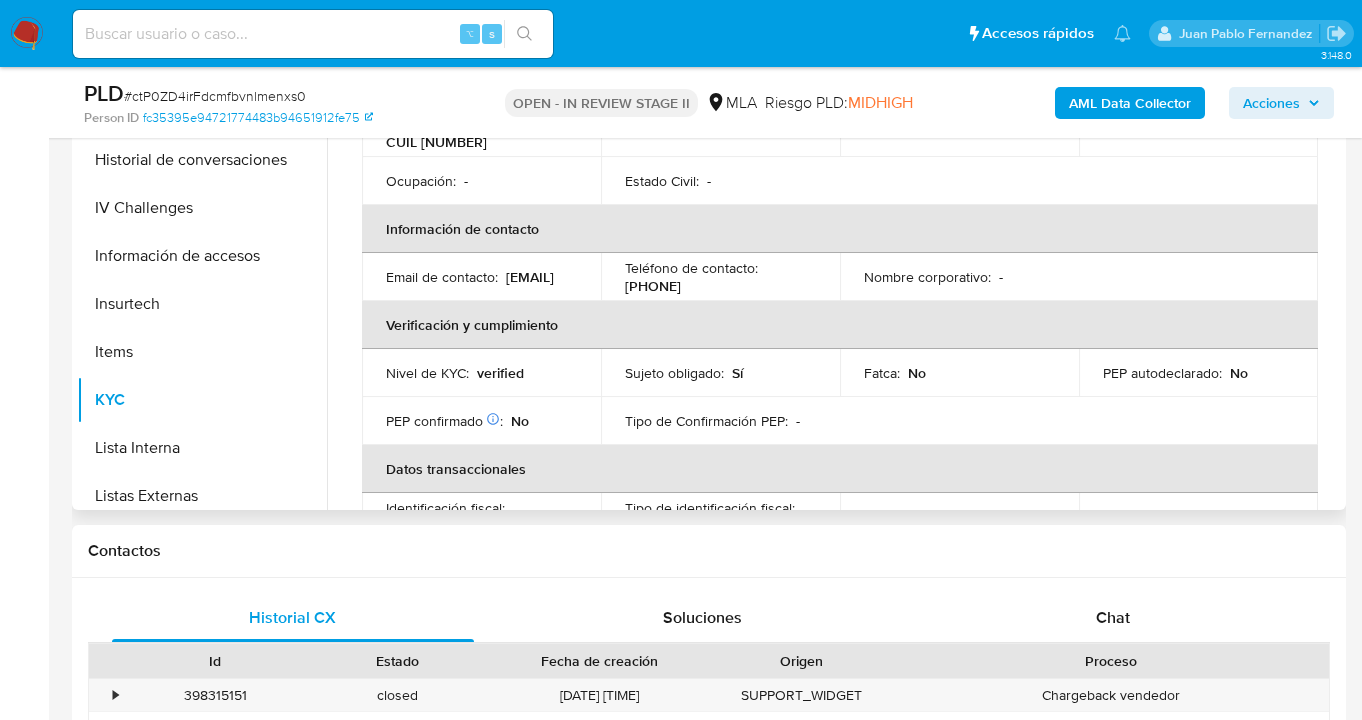 drag, startPoint x: 387, startPoint y: 293, endPoint x: 582, endPoint y: 288, distance: 195.06409 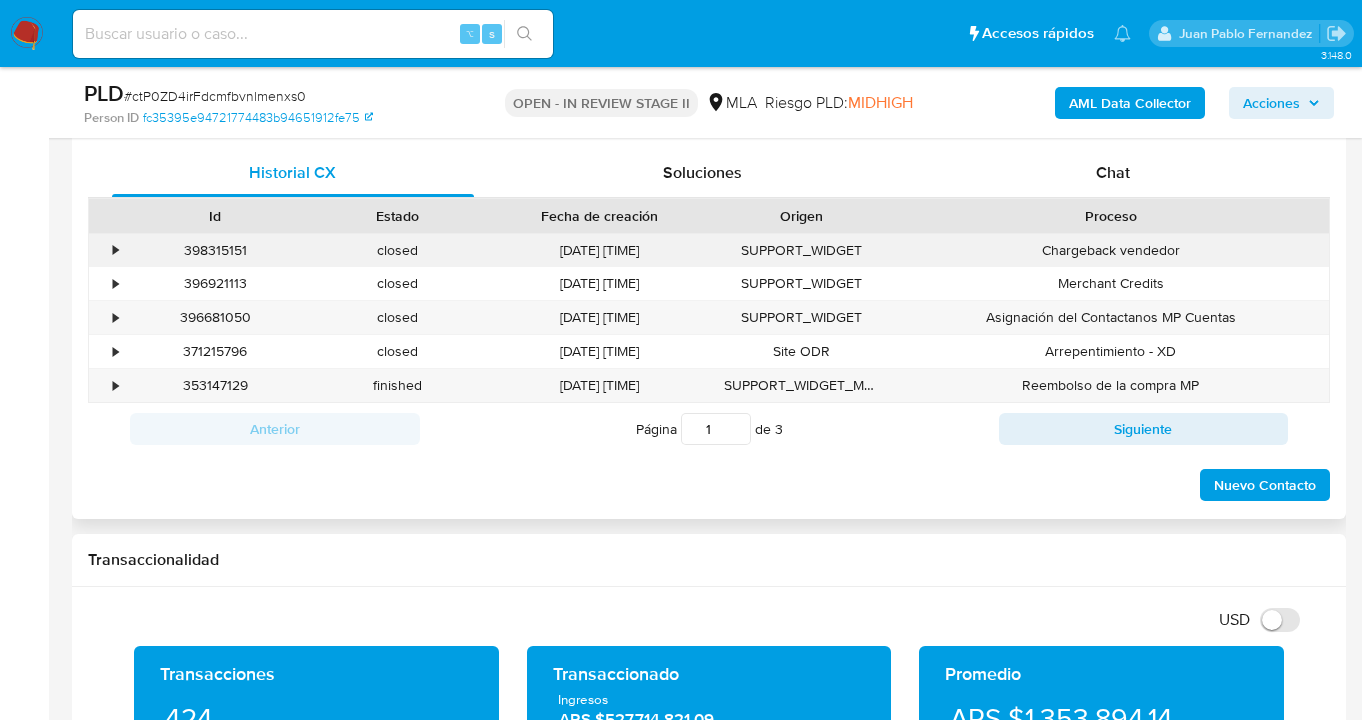 scroll, scrollTop: 965, scrollLeft: 0, axis: vertical 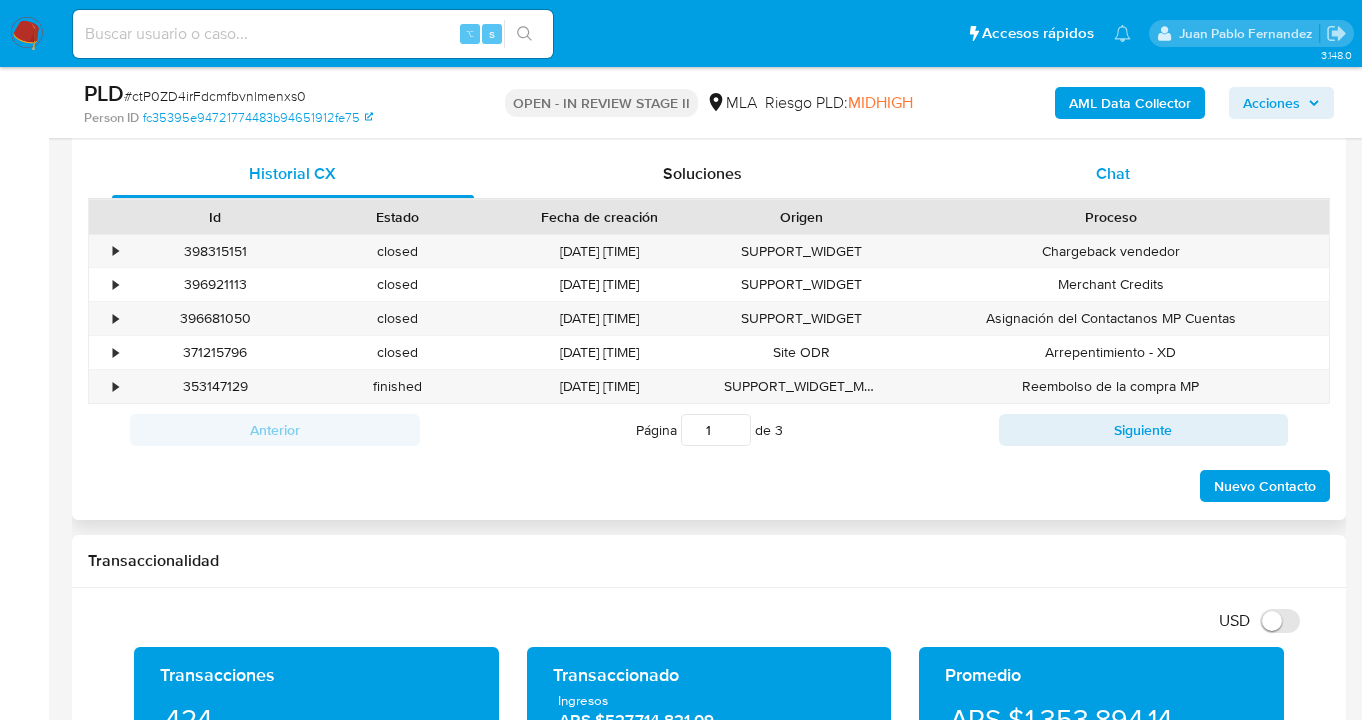 click on "Chat" at bounding box center [1113, 173] 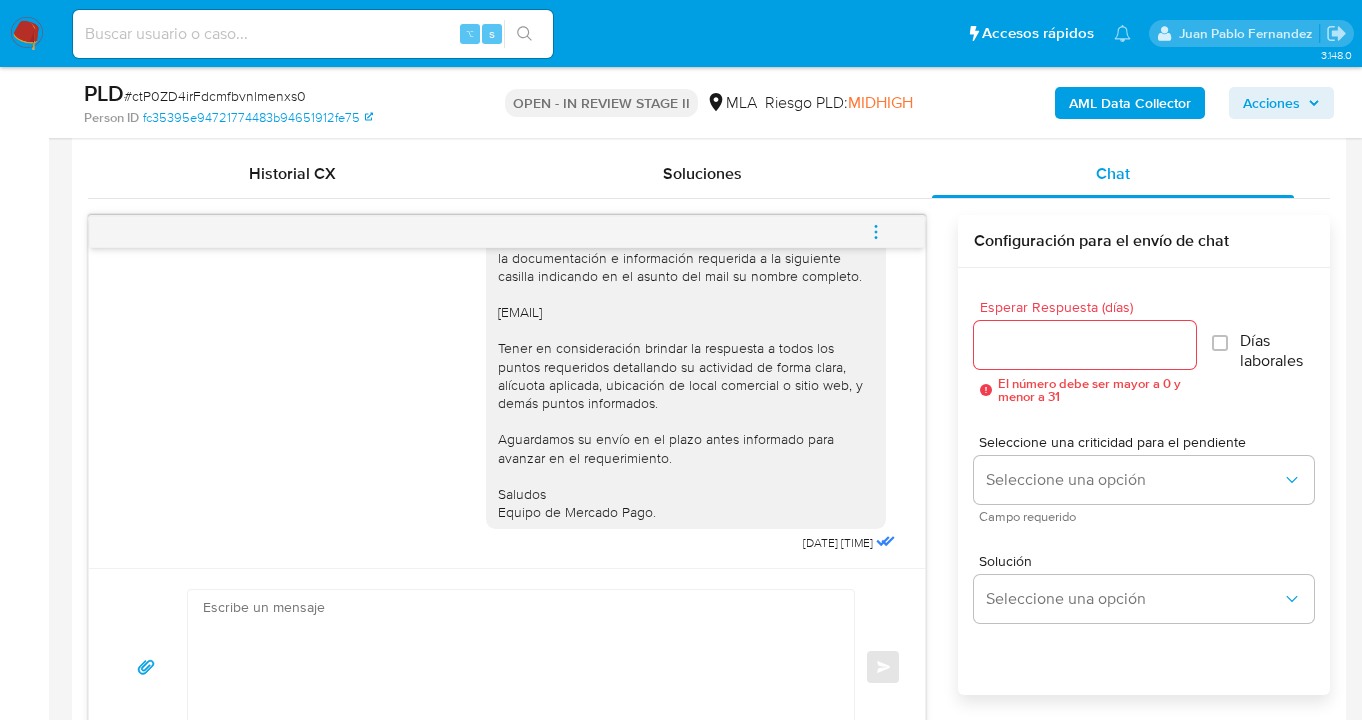scroll, scrollTop: 3751, scrollLeft: 0, axis: vertical 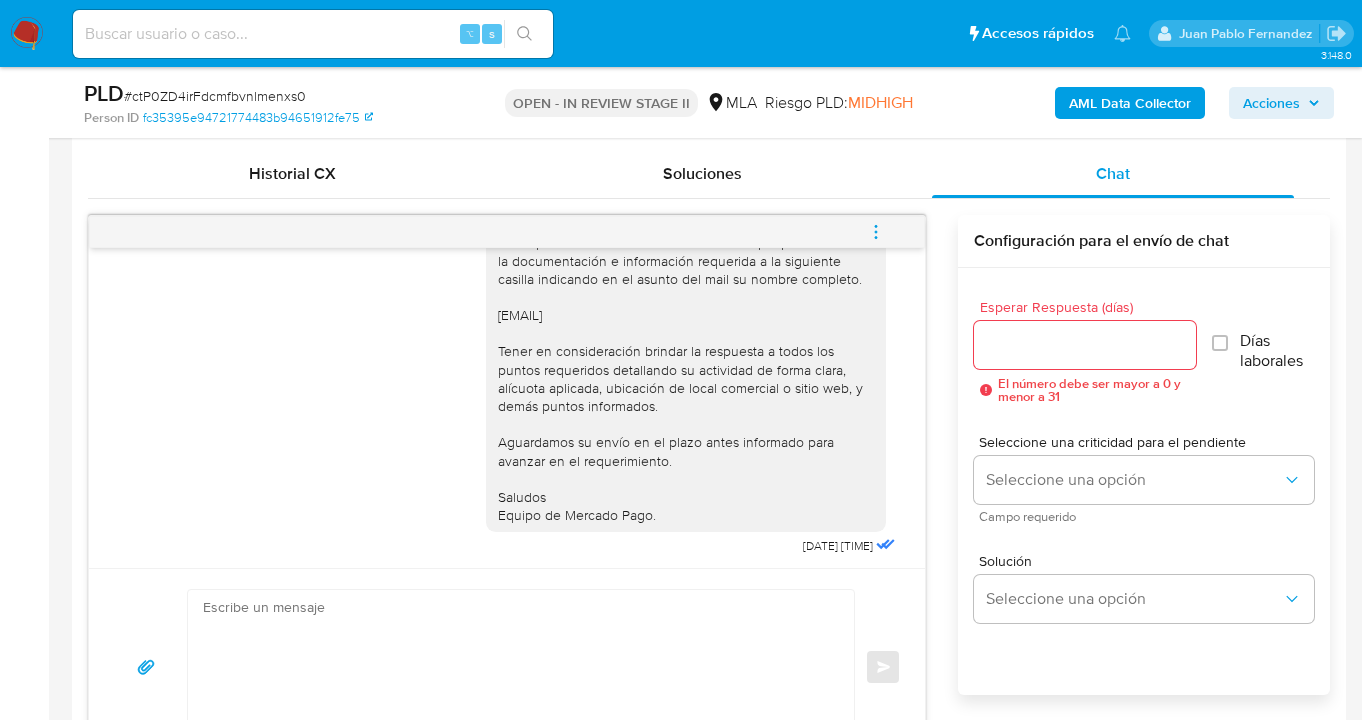 drag, startPoint x: 878, startPoint y: 230, endPoint x: 826, endPoint y: 230, distance: 52 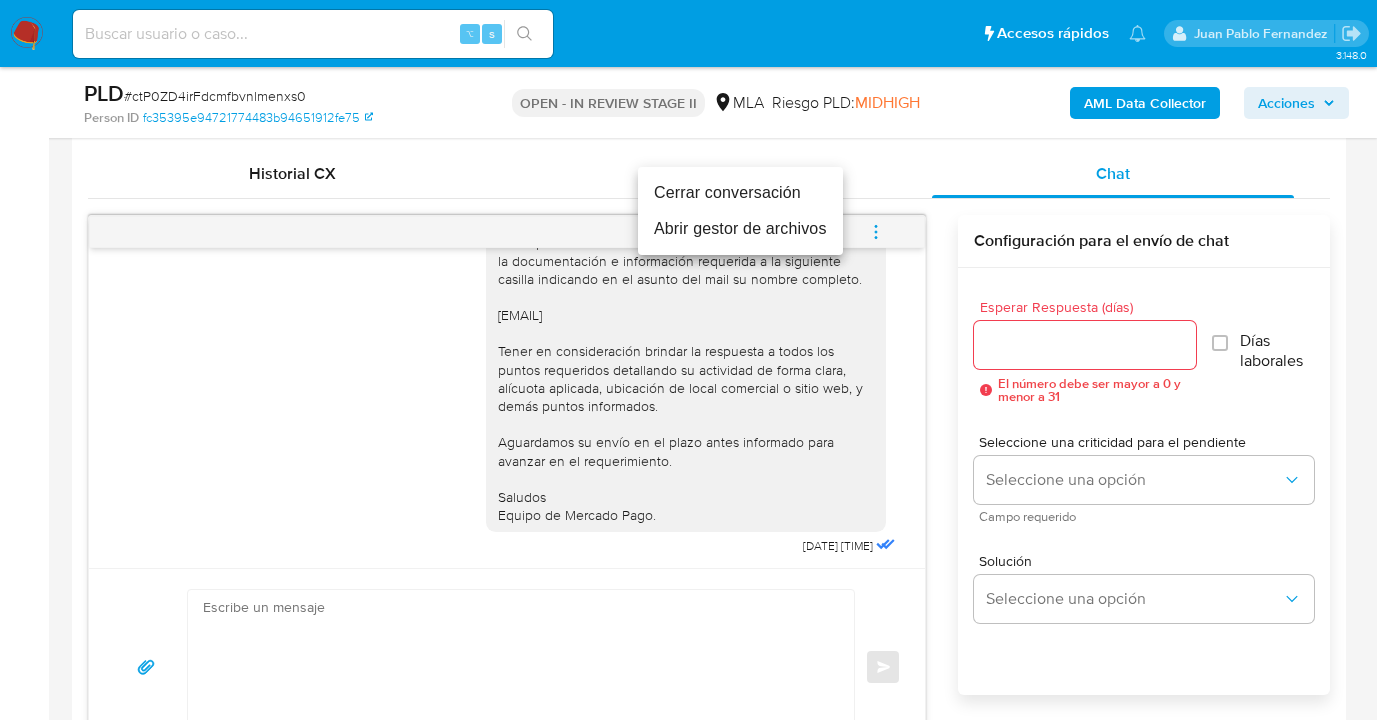 click on "Cerrar conversación" at bounding box center (740, 193) 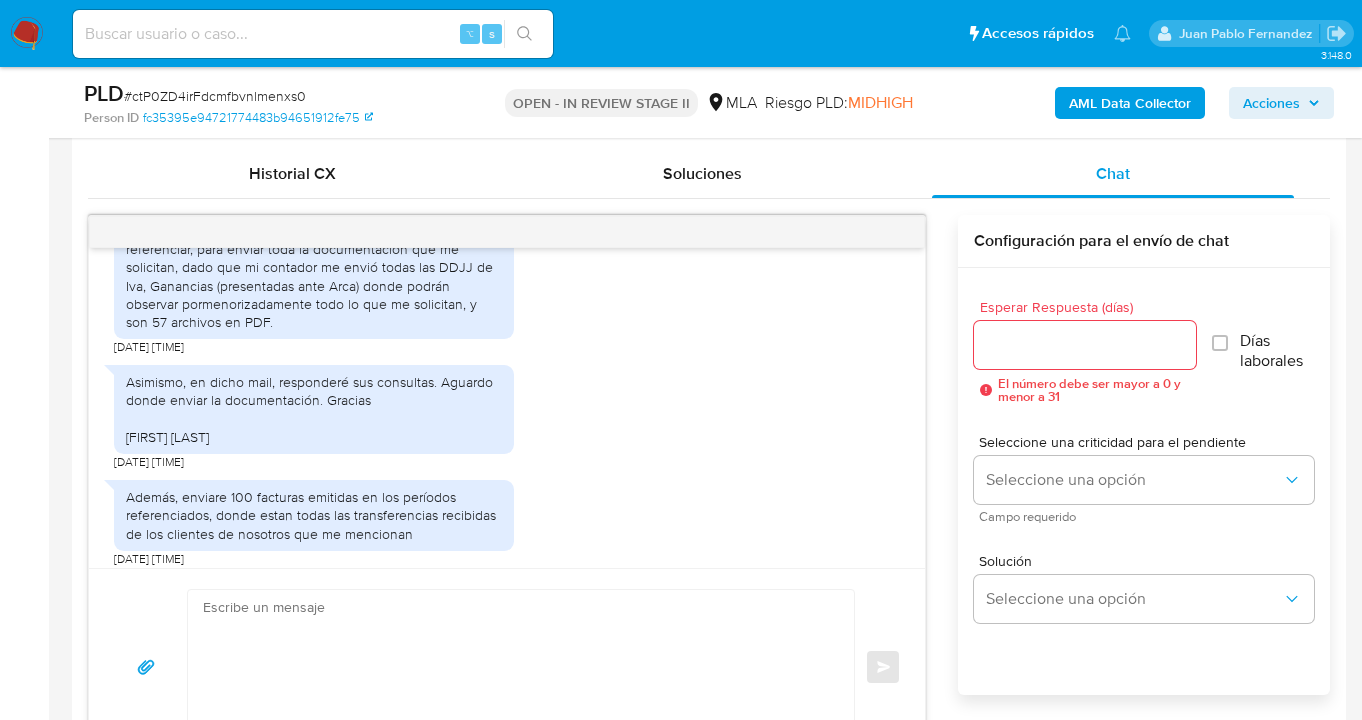 scroll, scrollTop: 3278, scrollLeft: 0, axis: vertical 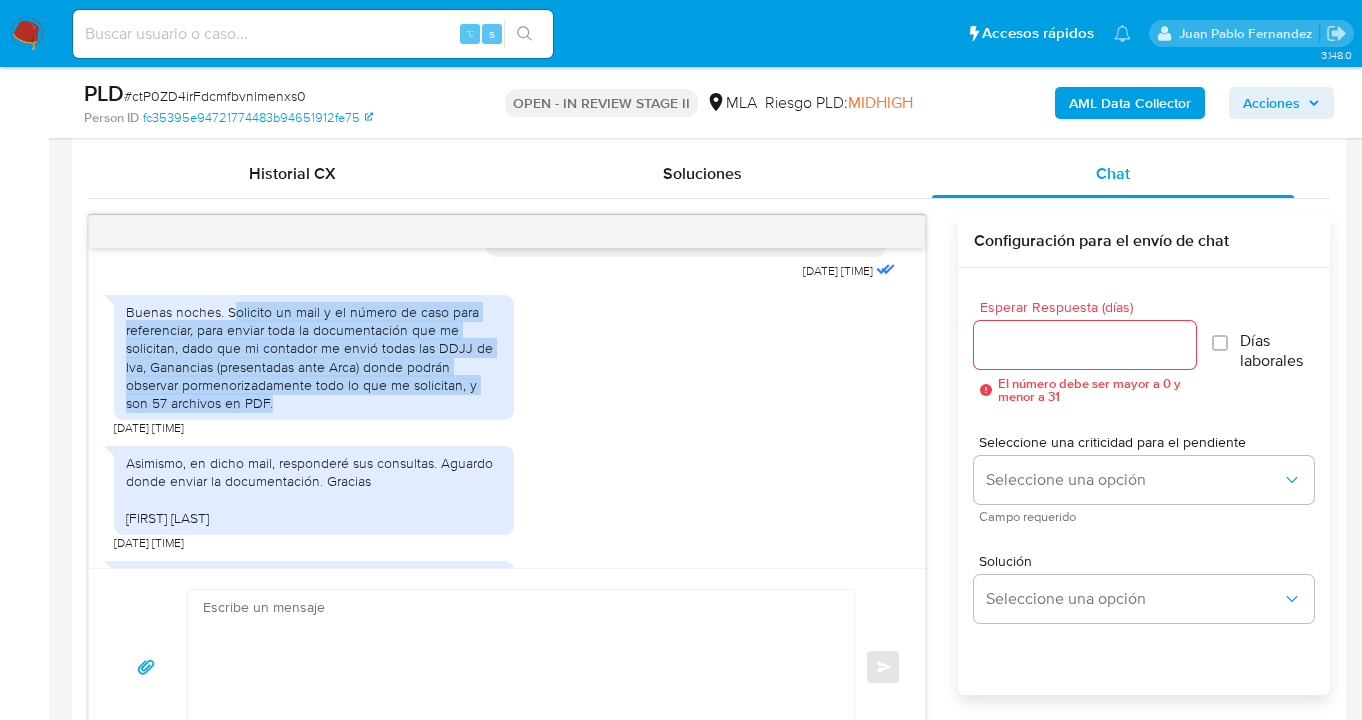 drag, startPoint x: 230, startPoint y: 329, endPoint x: 307, endPoint y: 430, distance: 127.00394 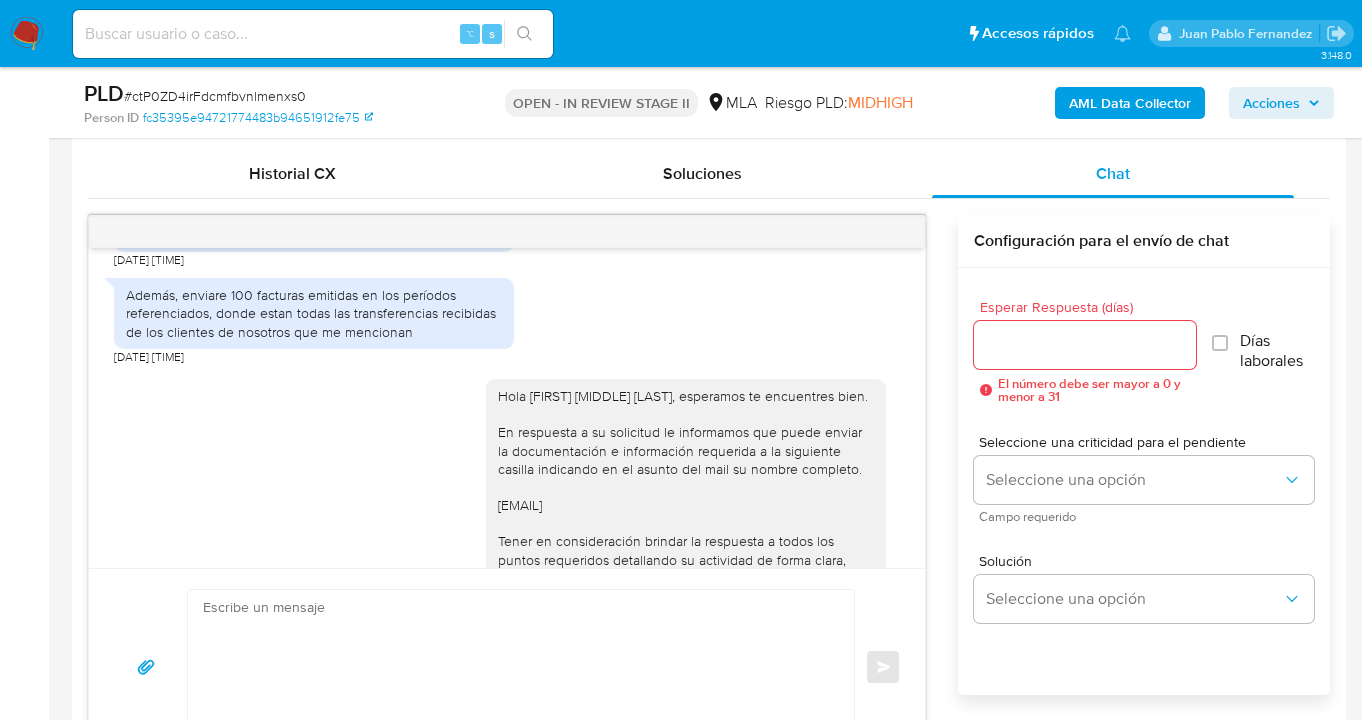 scroll, scrollTop: 3540, scrollLeft: 0, axis: vertical 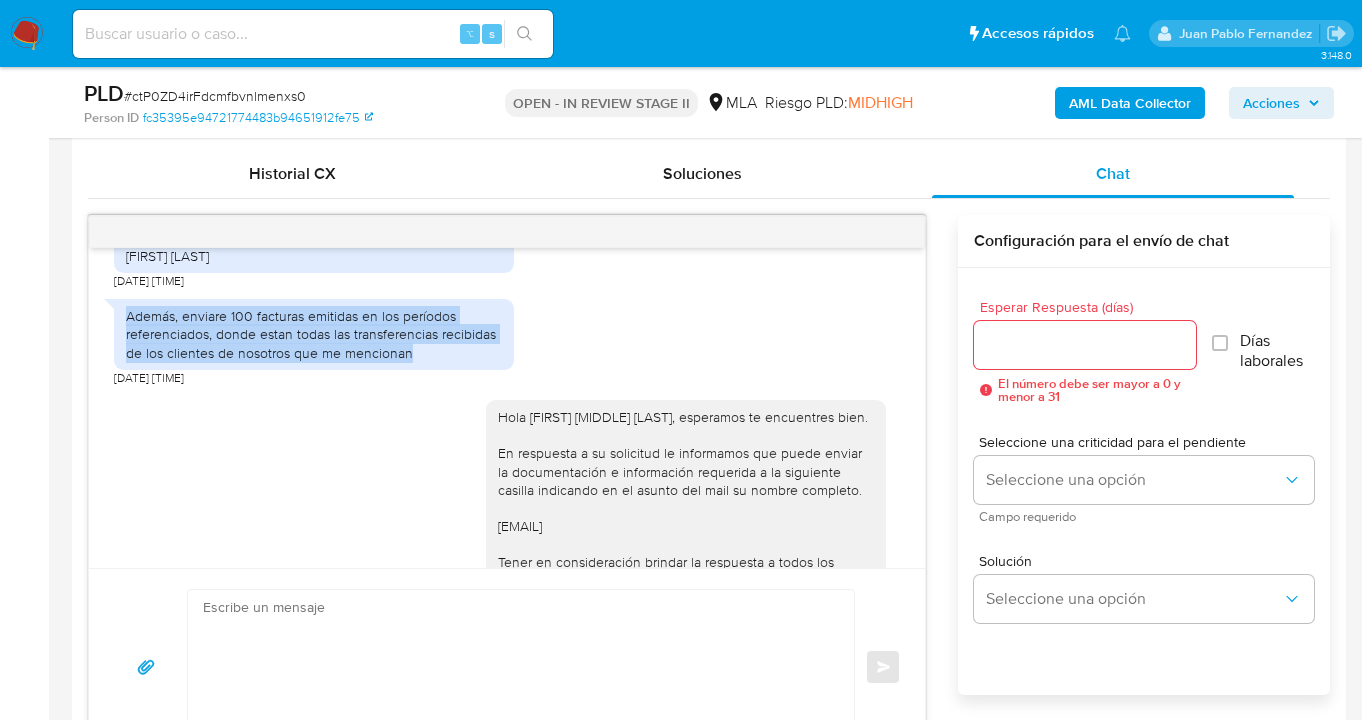 drag, startPoint x: 129, startPoint y: 338, endPoint x: 436, endPoint y: 374, distance: 309.10355 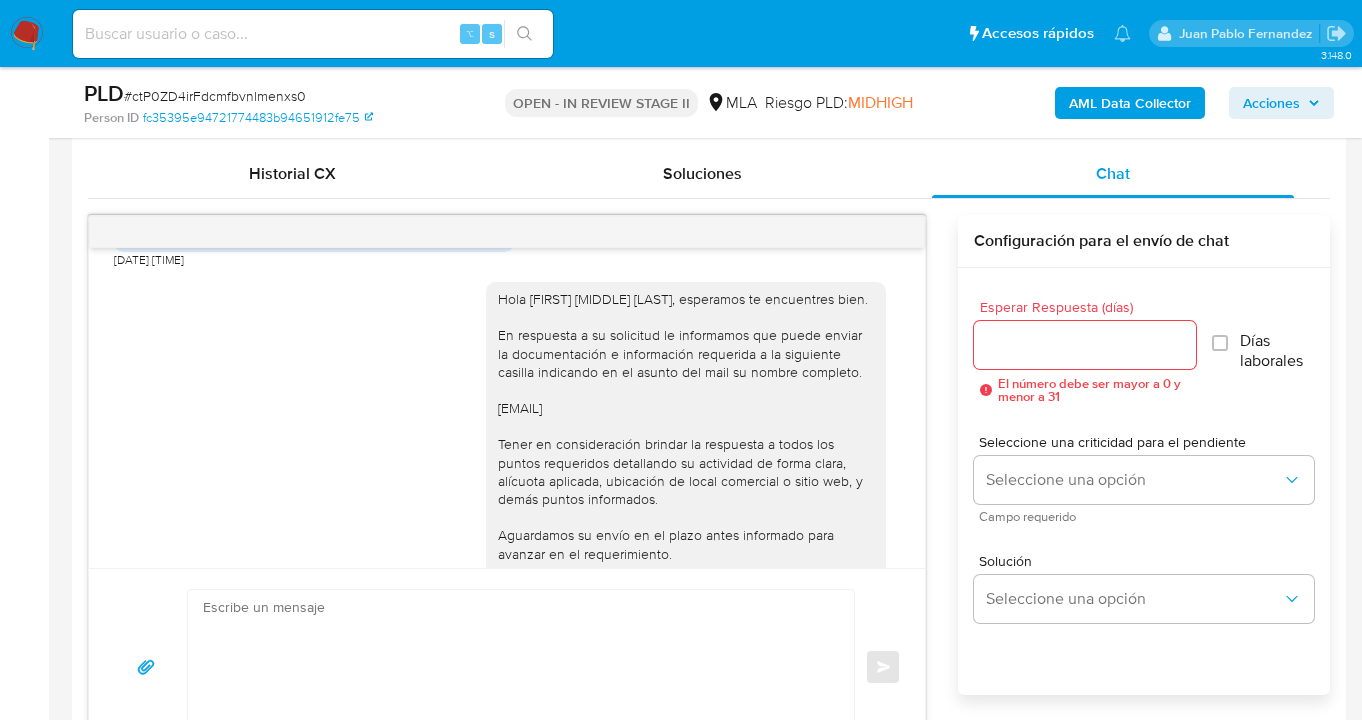 scroll, scrollTop: 3790, scrollLeft: 0, axis: vertical 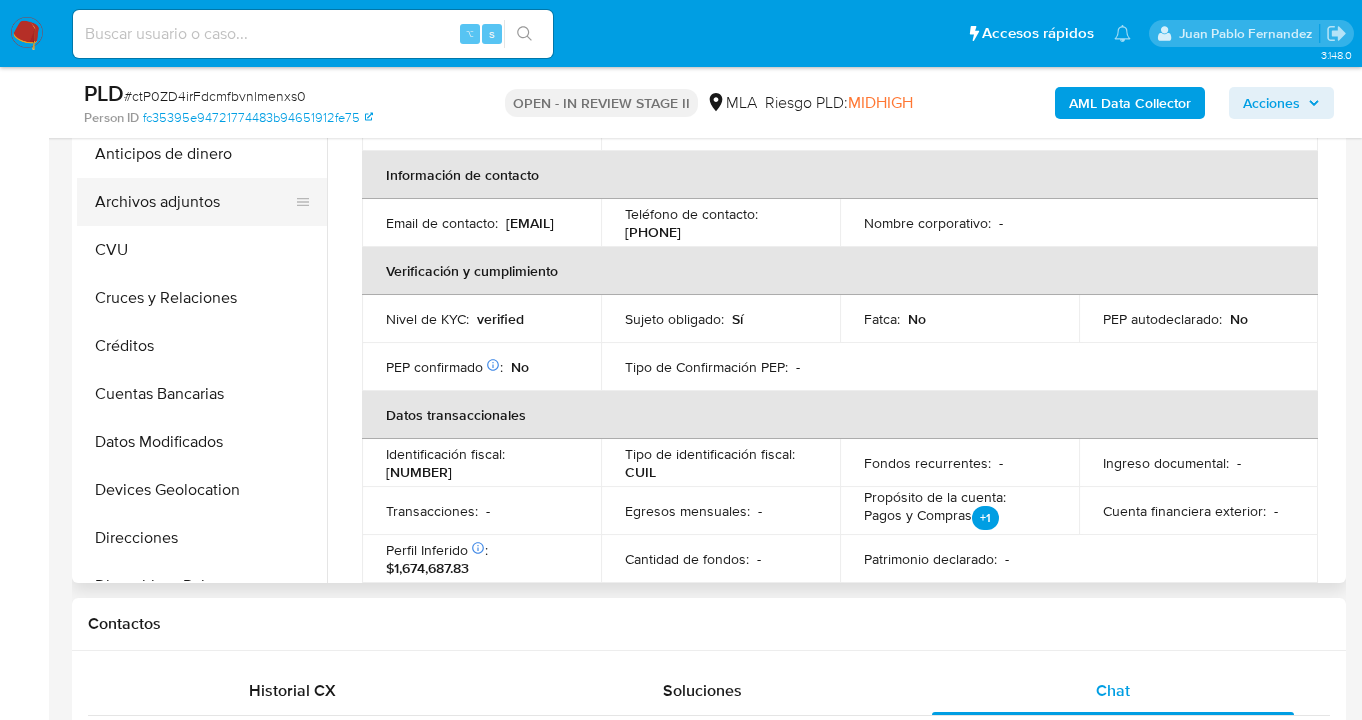 drag, startPoint x: 219, startPoint y: 208, endPoint x: 257, endPoint y: 212, distance: 38.209946 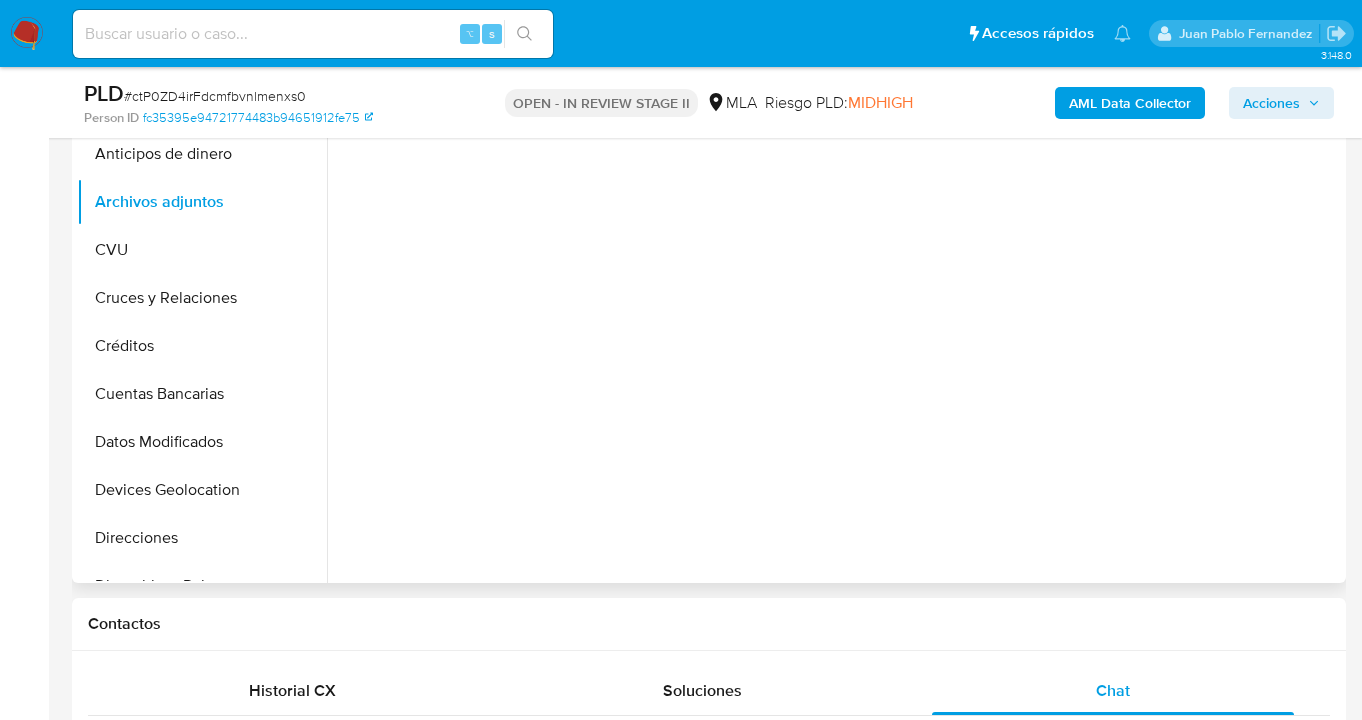 scroll, scrollTop: 0, scrollLeft: 0, axis: both 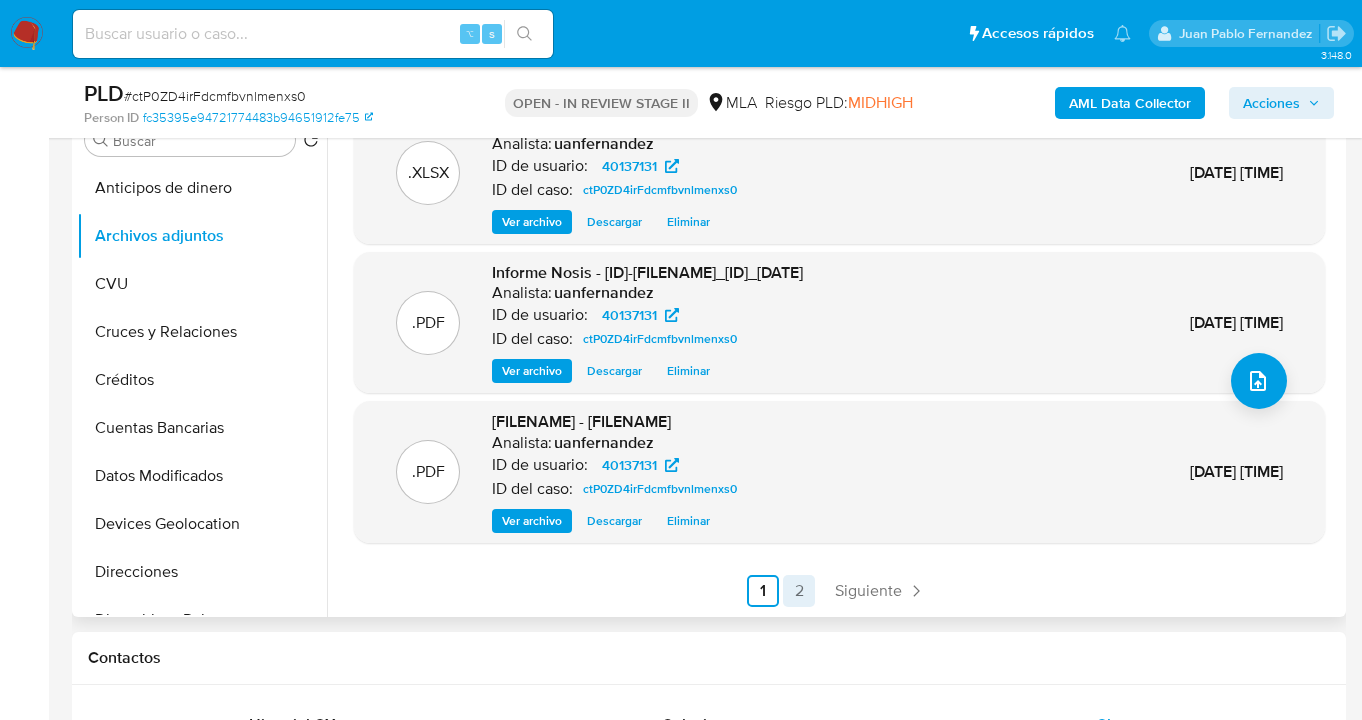 click on "2" at bounding box center [799, 591] 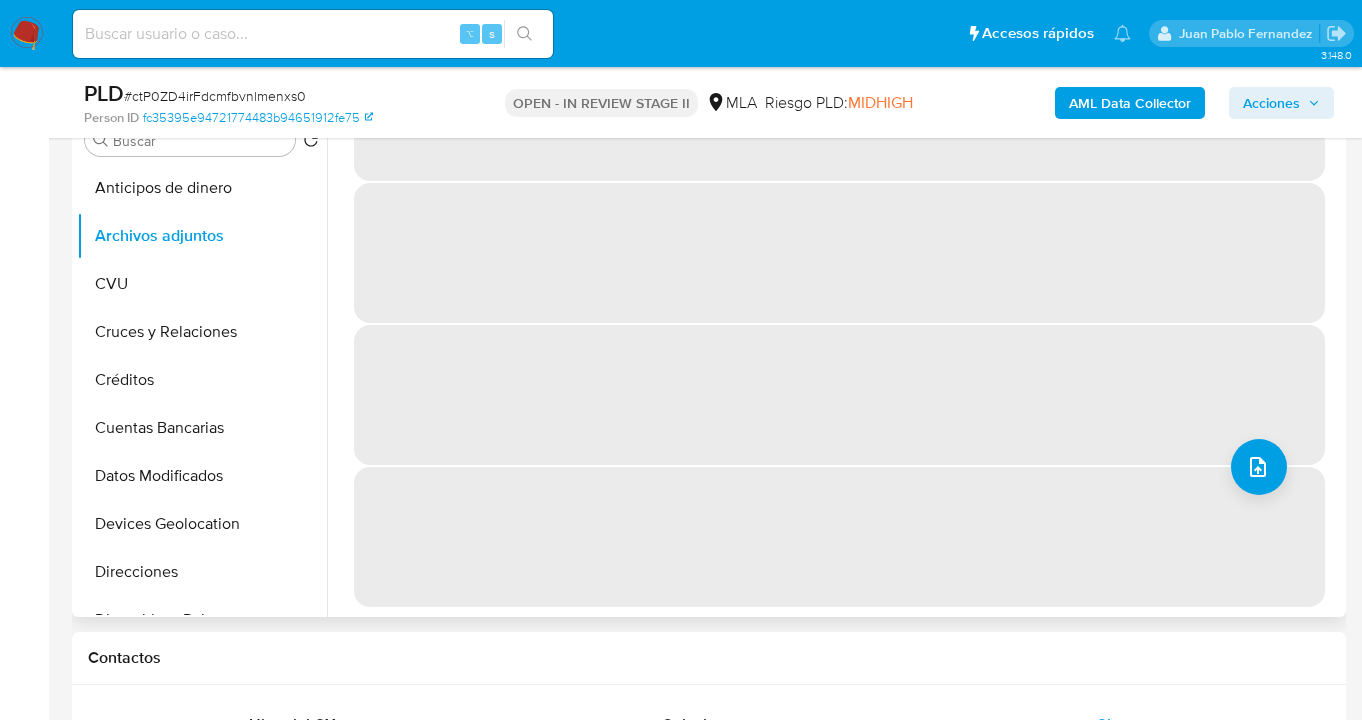 scroll, scrollTop: 0, scrollLeft: 0, axis: both 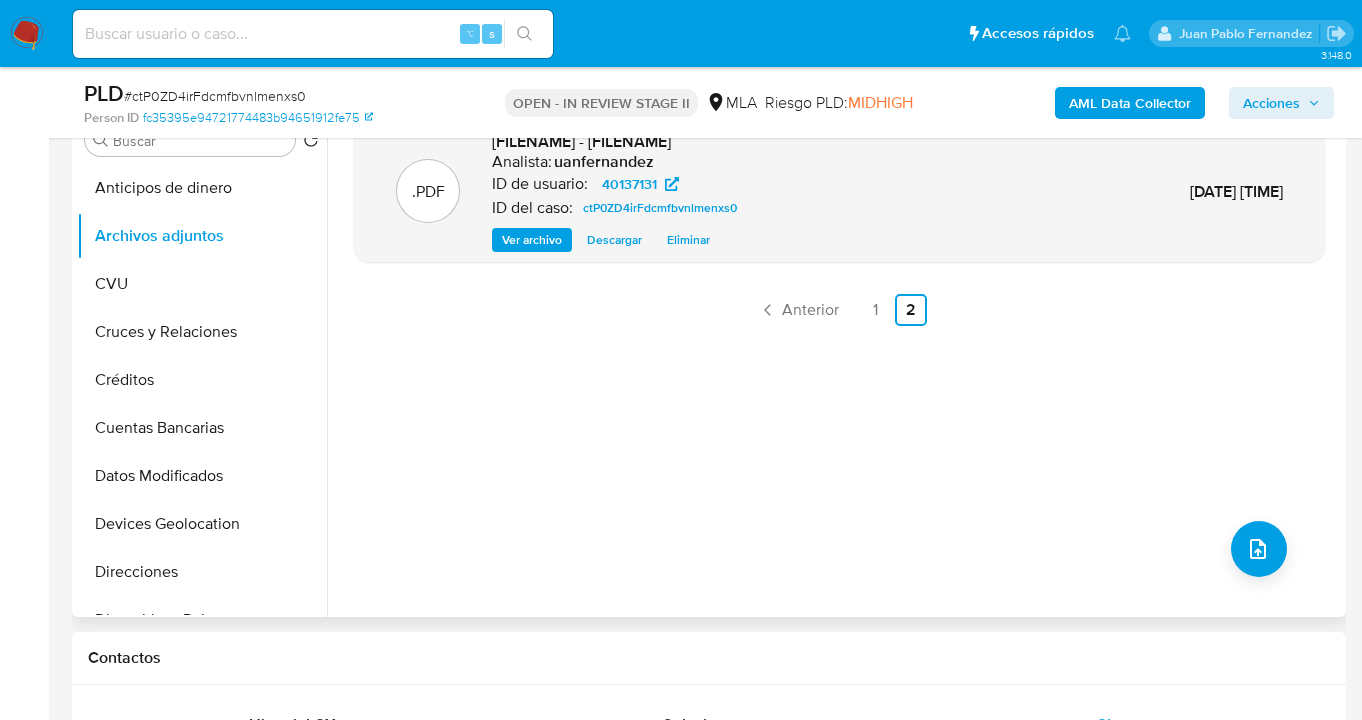 click on "1" at bounding box center (875, 310) 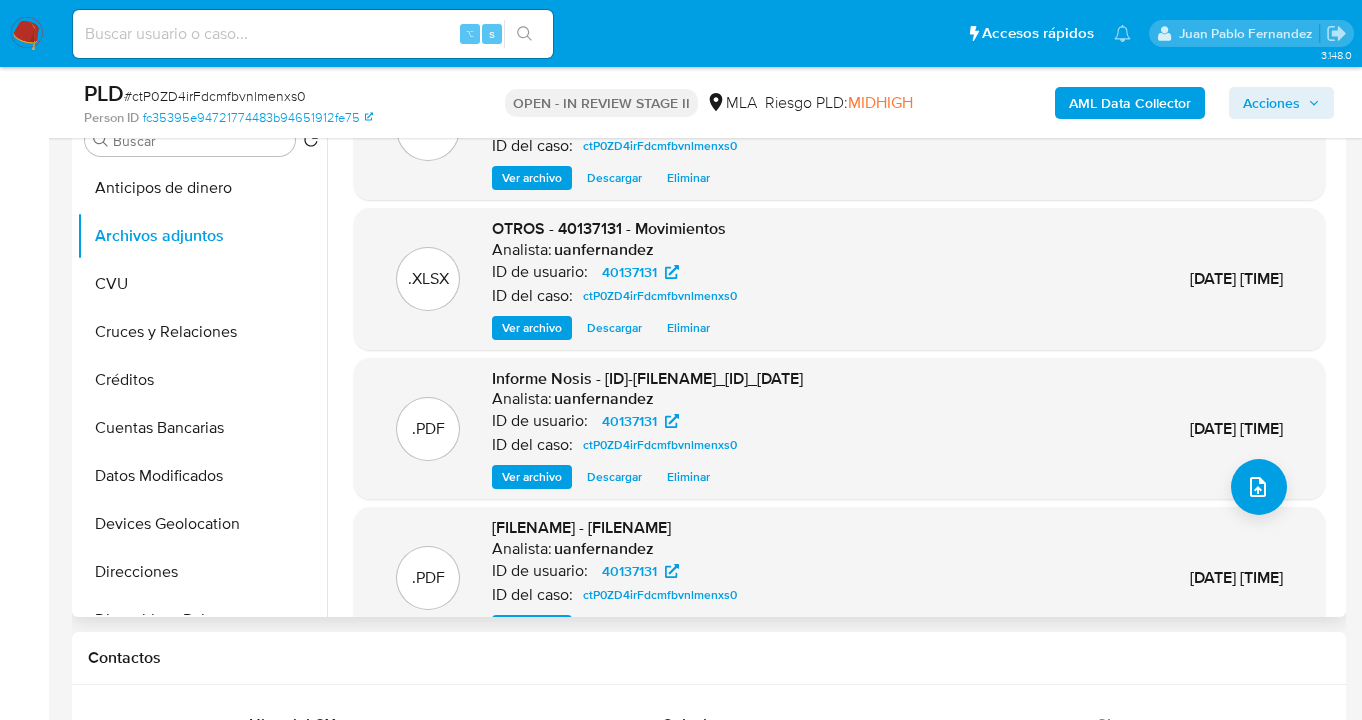 scroll, scrollTop: 0, scrollLeft: 0, axis: both 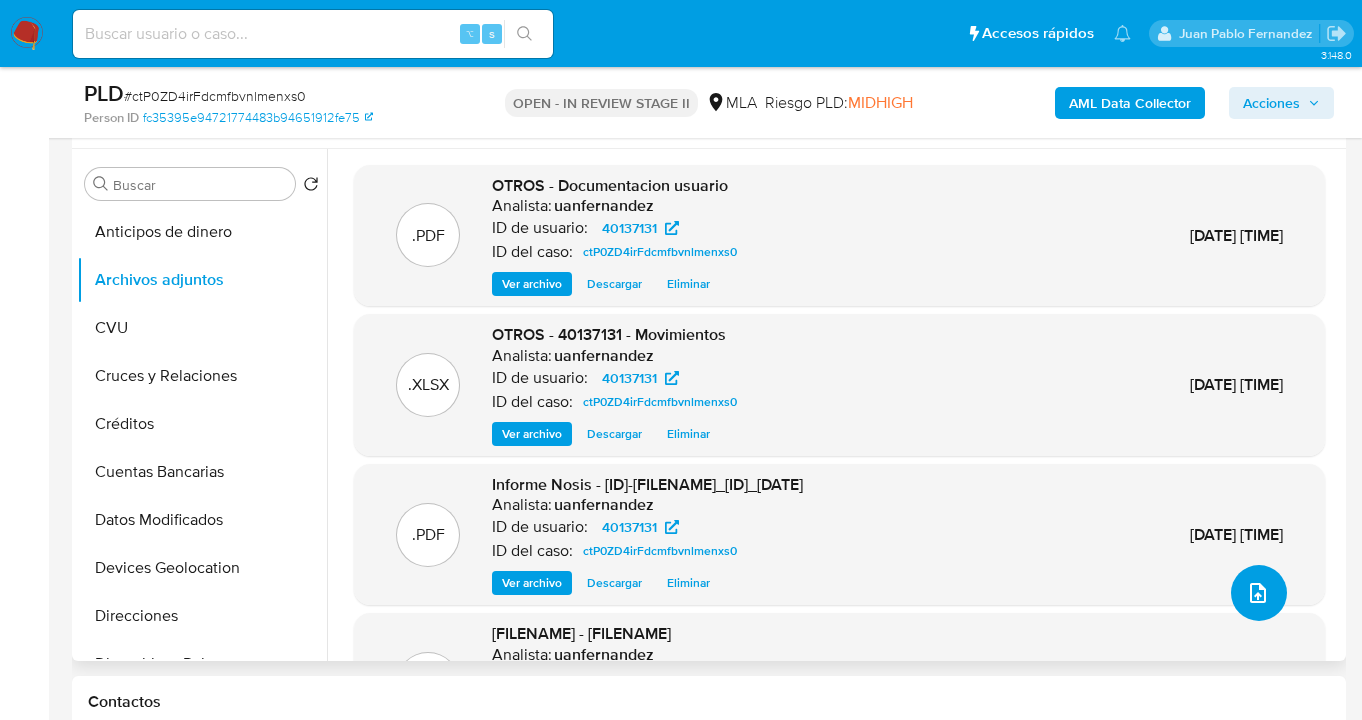 click 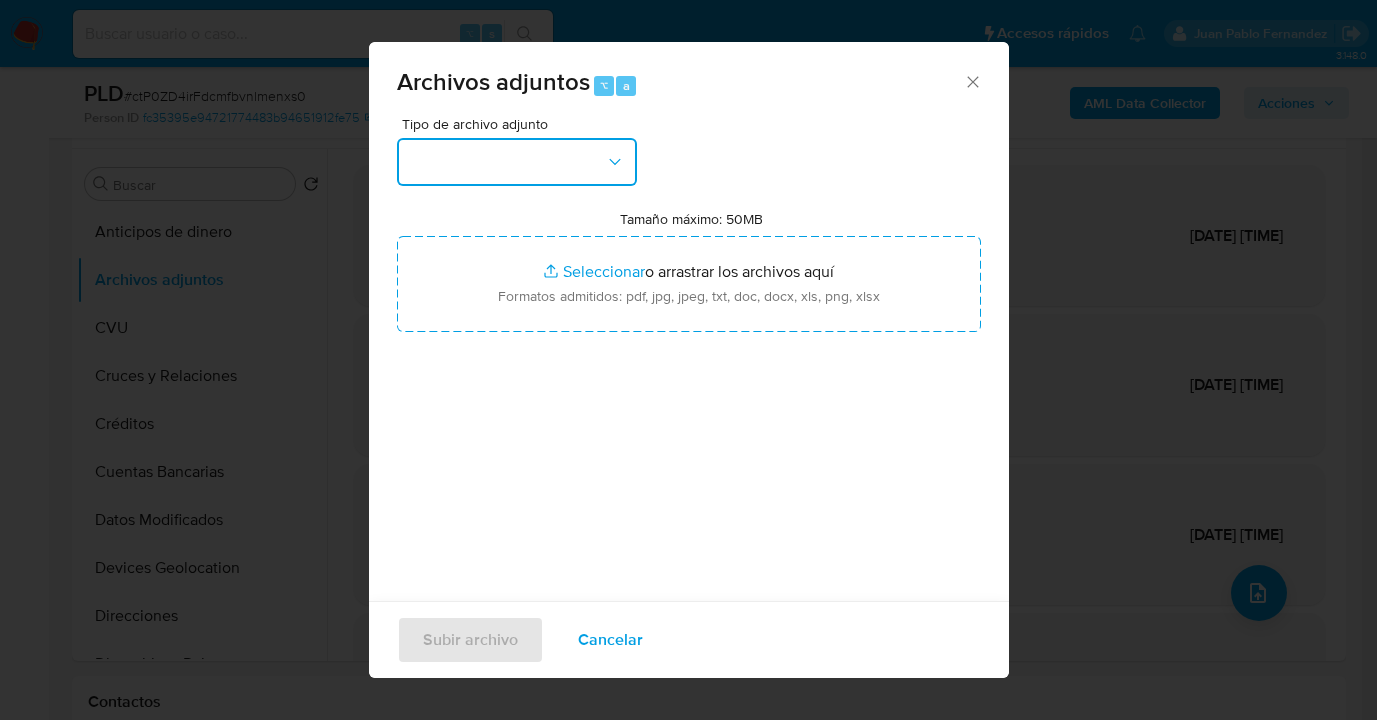 click 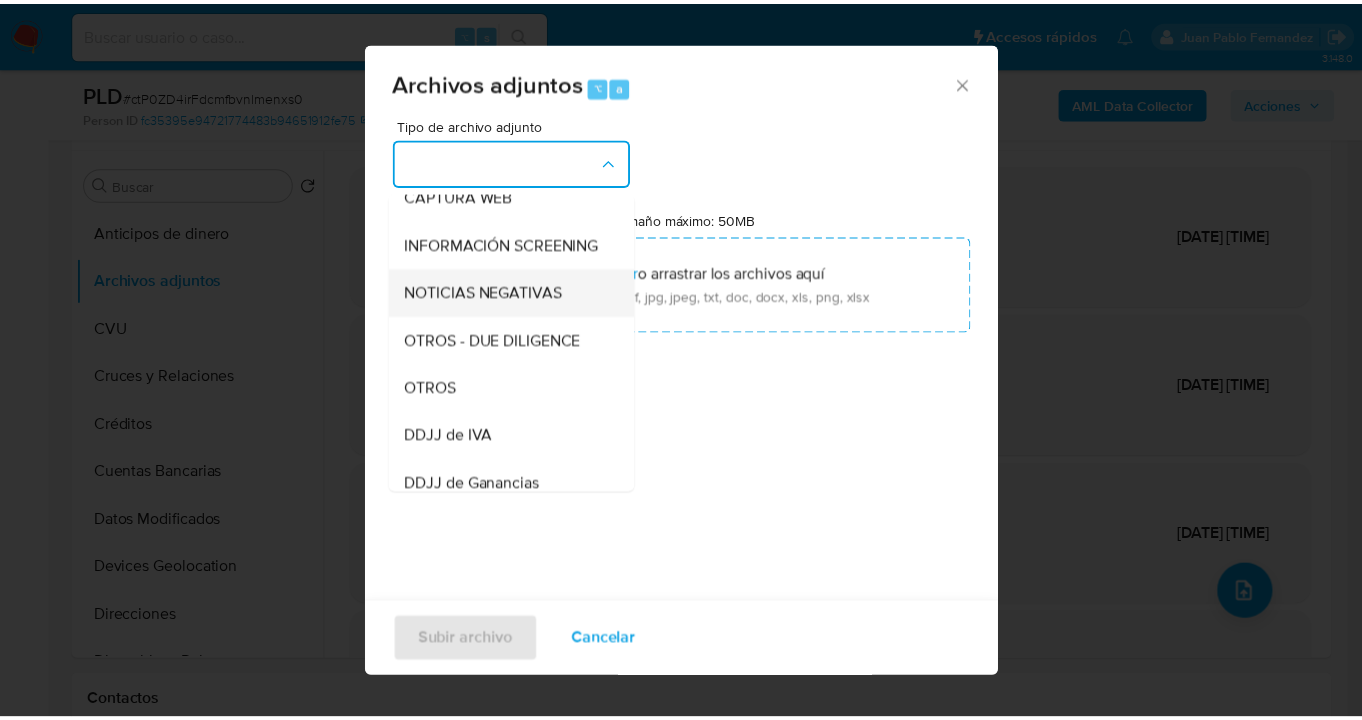 scroll, scrollTop: 353, scrollLeft: 0, axis: vertical 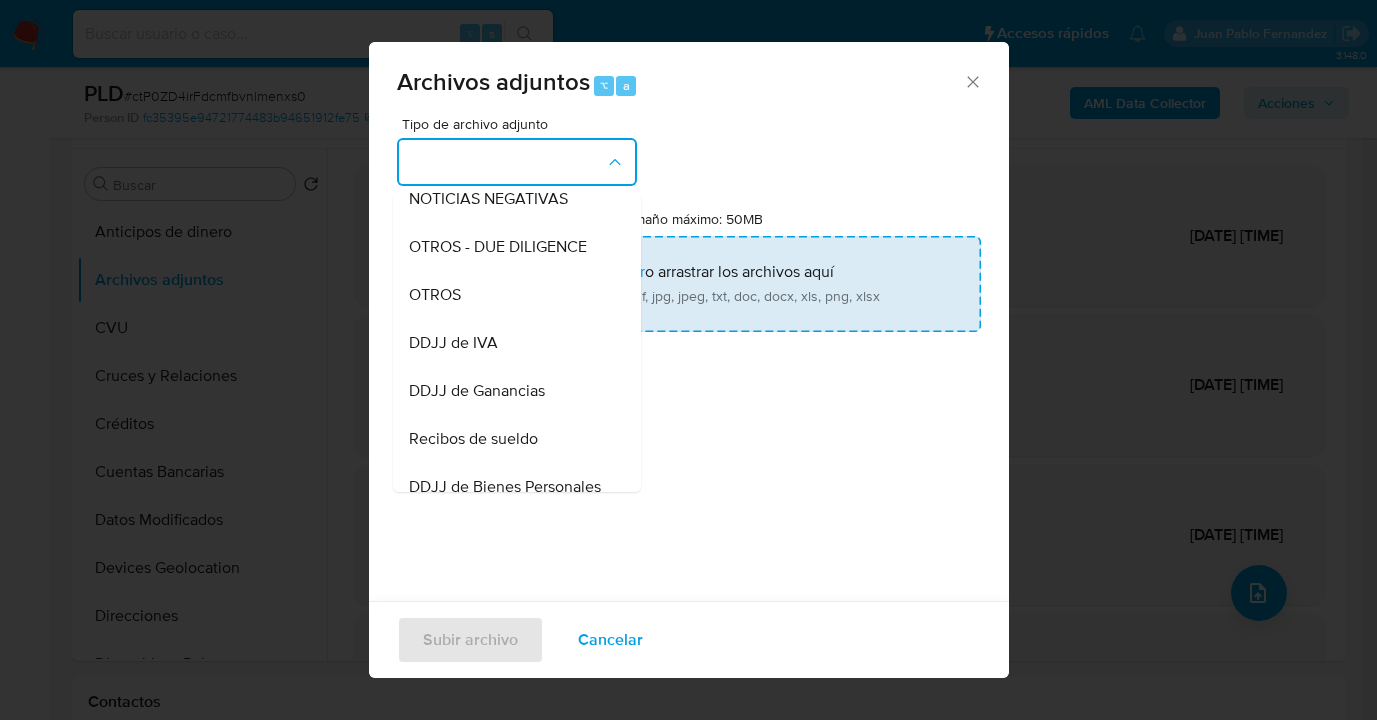 drag, startPoint x: 508, startPoint y: 320, endPoint x: 712, endPoint y: 295, distance: 205.52615 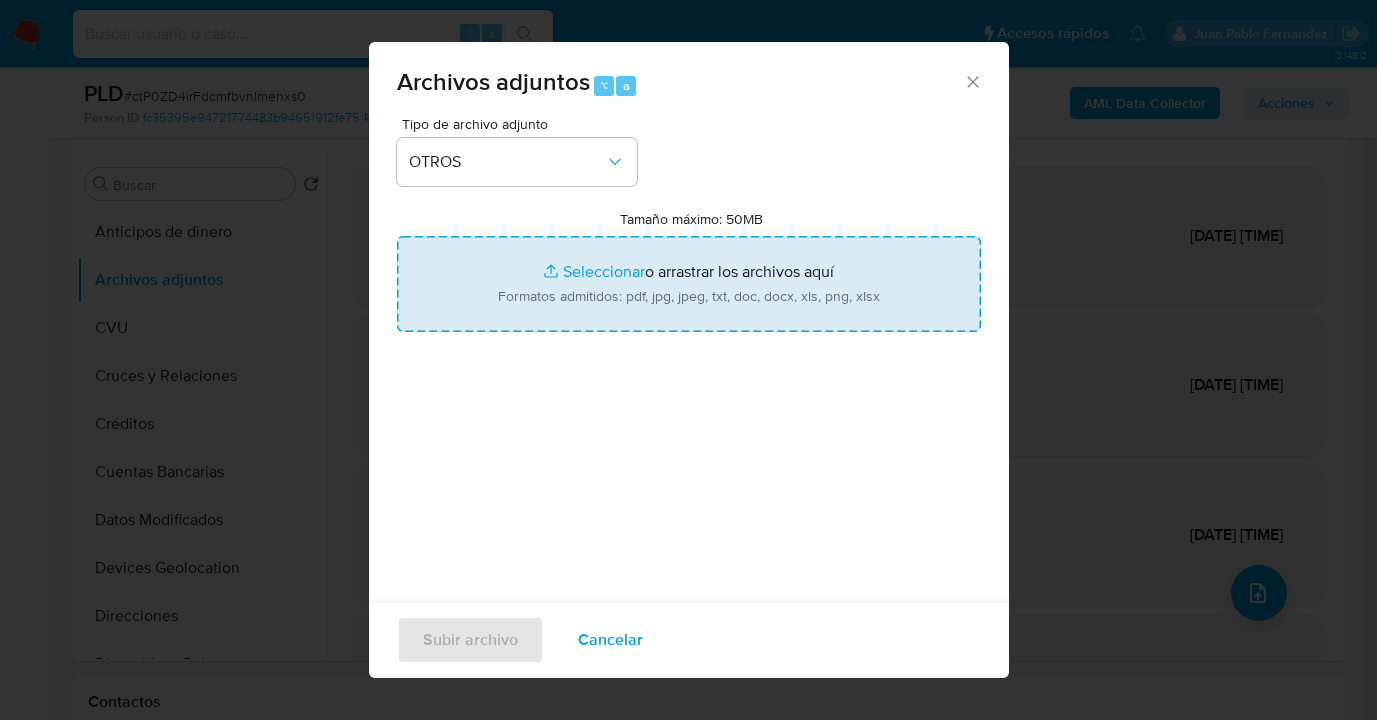 click on "Tamaño máximo: 50MB Seleccionar archivos" at bounding box center [689, 284] 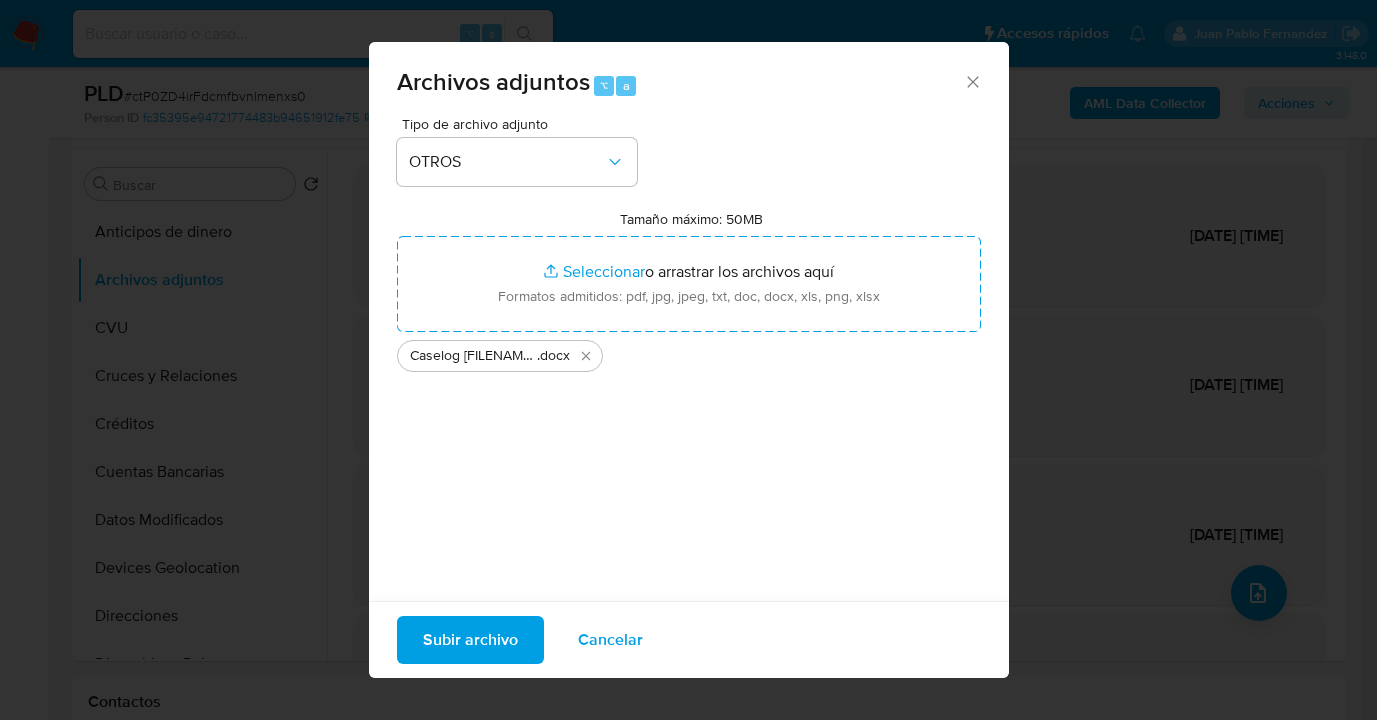 click on "Subir archivo" at bounding box center [470, 640] 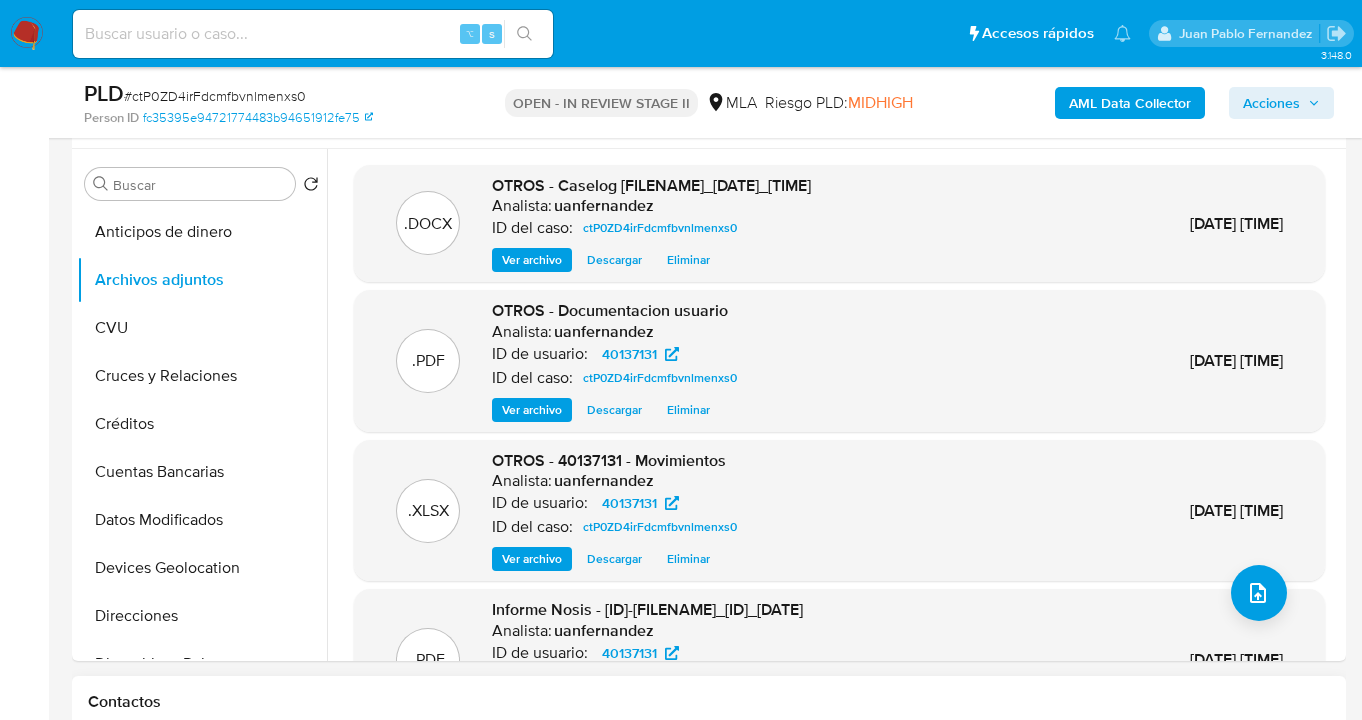 scroll, scrollTop: 166, scrollLeft: 0, axis: vertical 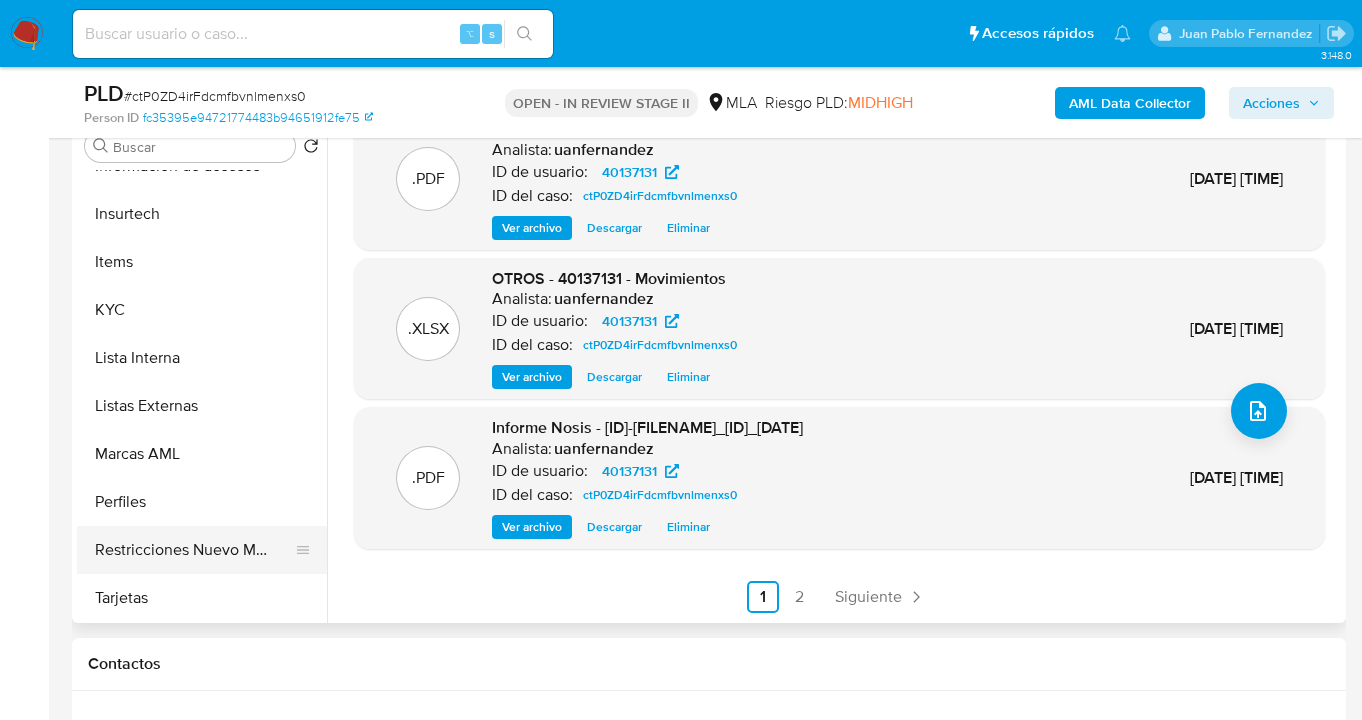 drag, startPoint x: 131, startPoint y: 562, endPoint x: 141, endPoint y: 557, distance: 11.18034 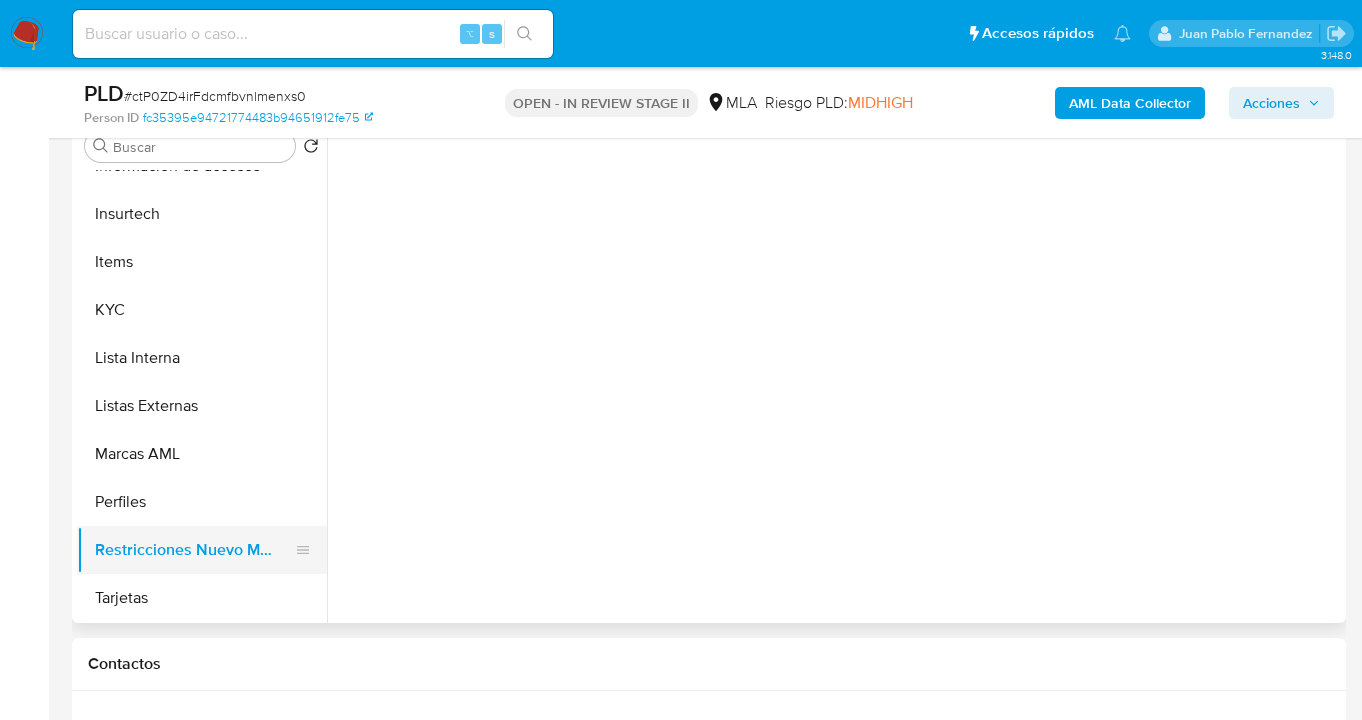scroll, scrollTop: 0, scrollLeft: 0, axis: both 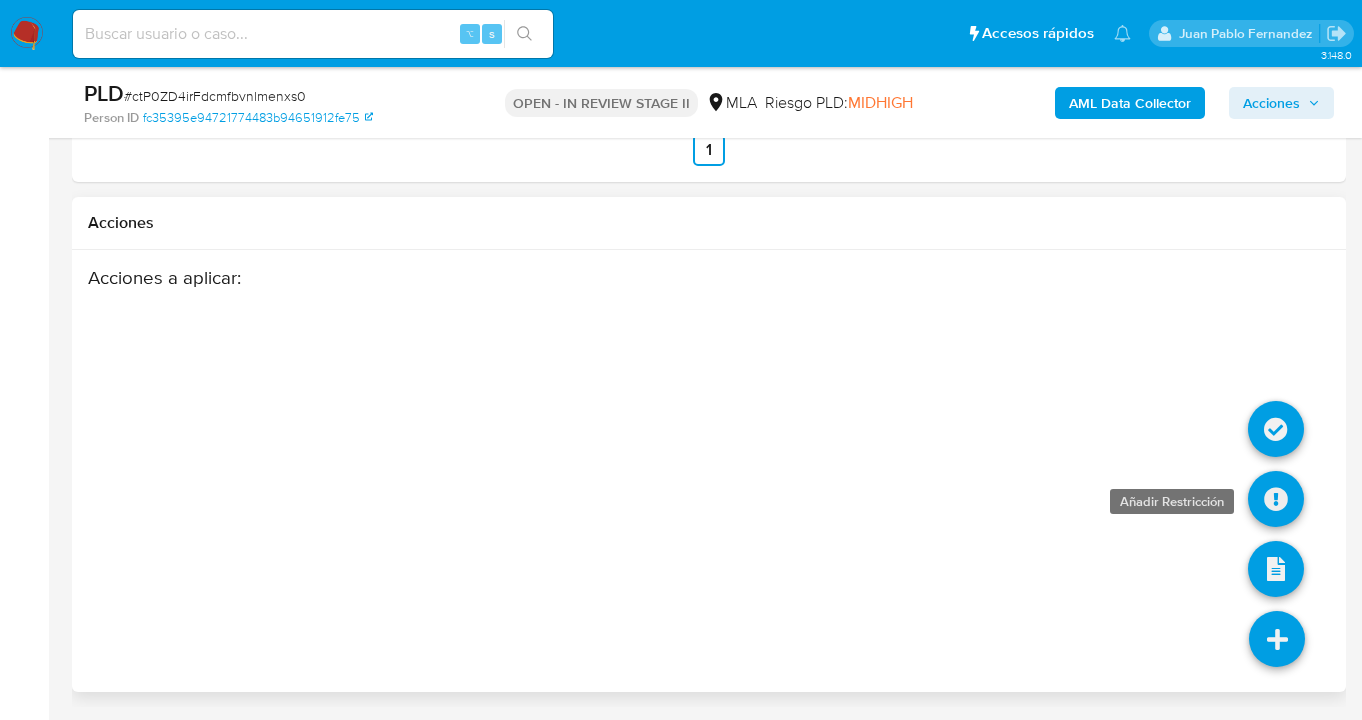 click at bounding box center [1276, 499] 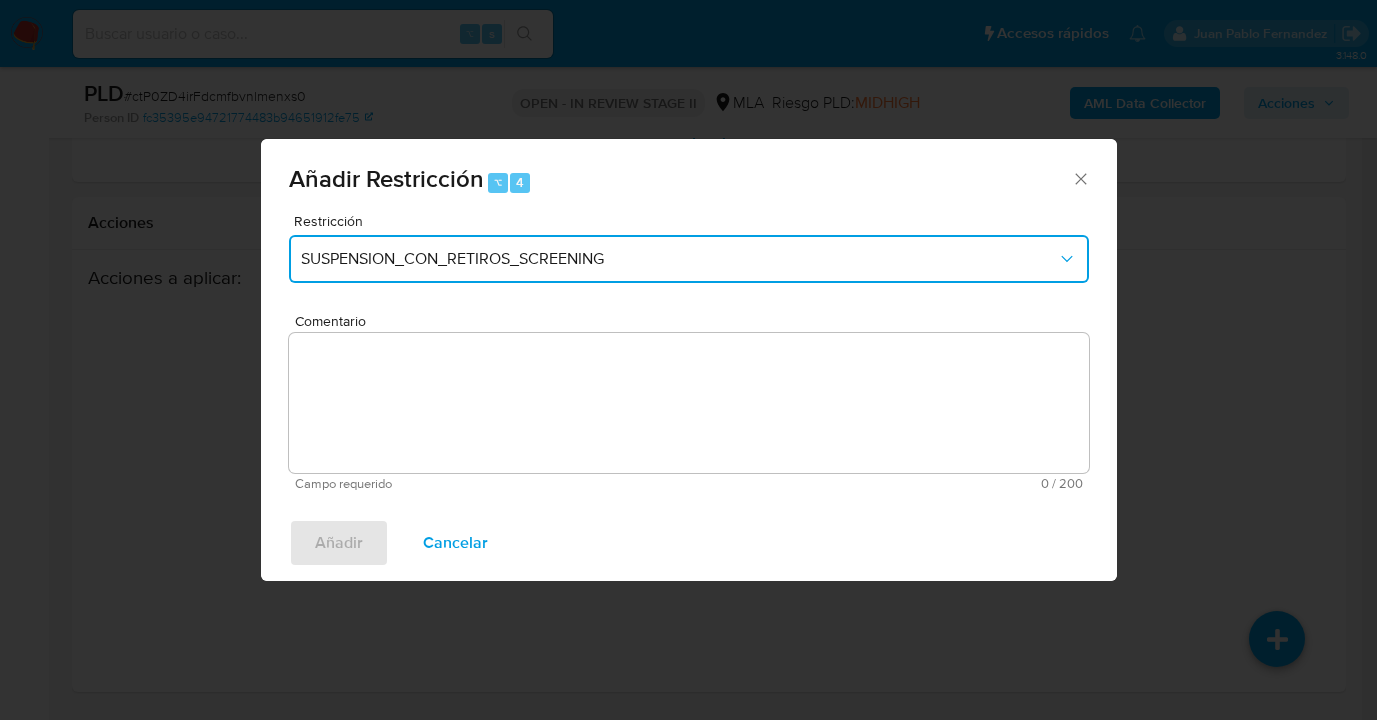 drag, startPoint x: 666, startPoint y: 254, endPoint x: 633, endPoint y: 272, distance: 37.589893 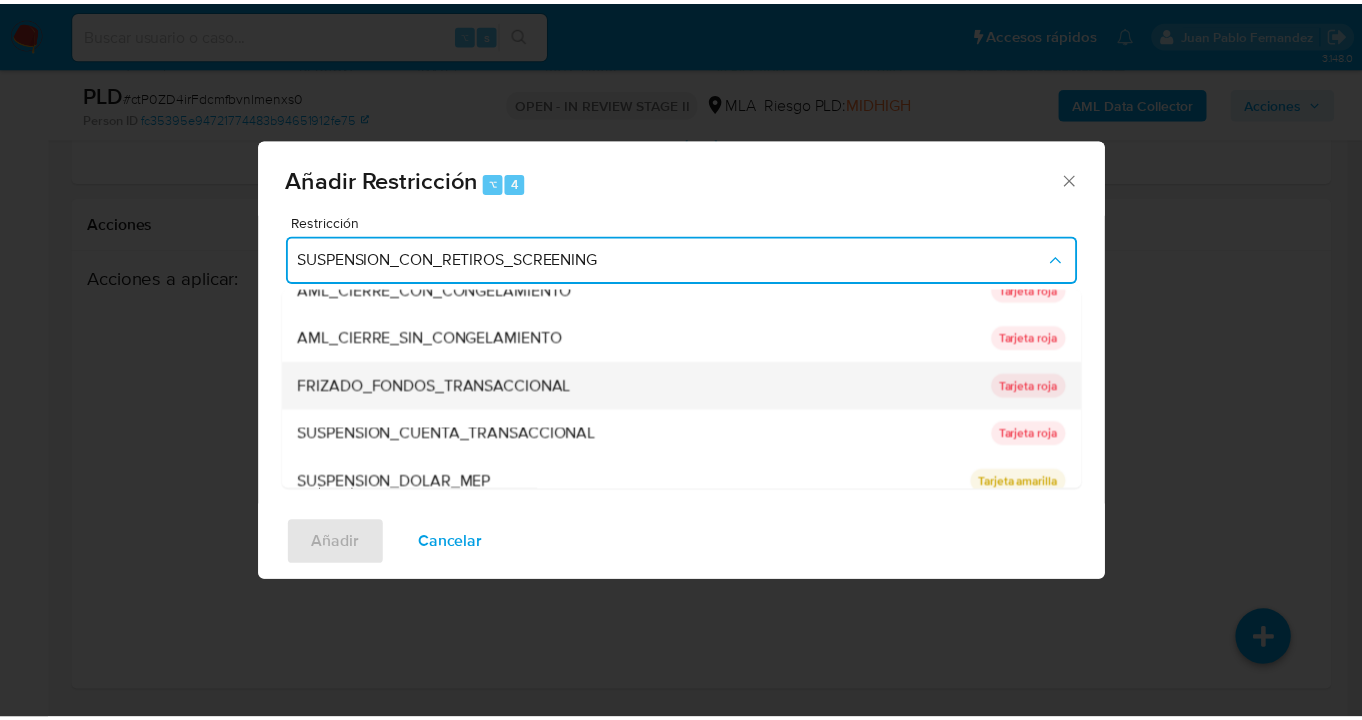 scroll, scrollTop: 136, scrollLeft: 0, axis: vertical 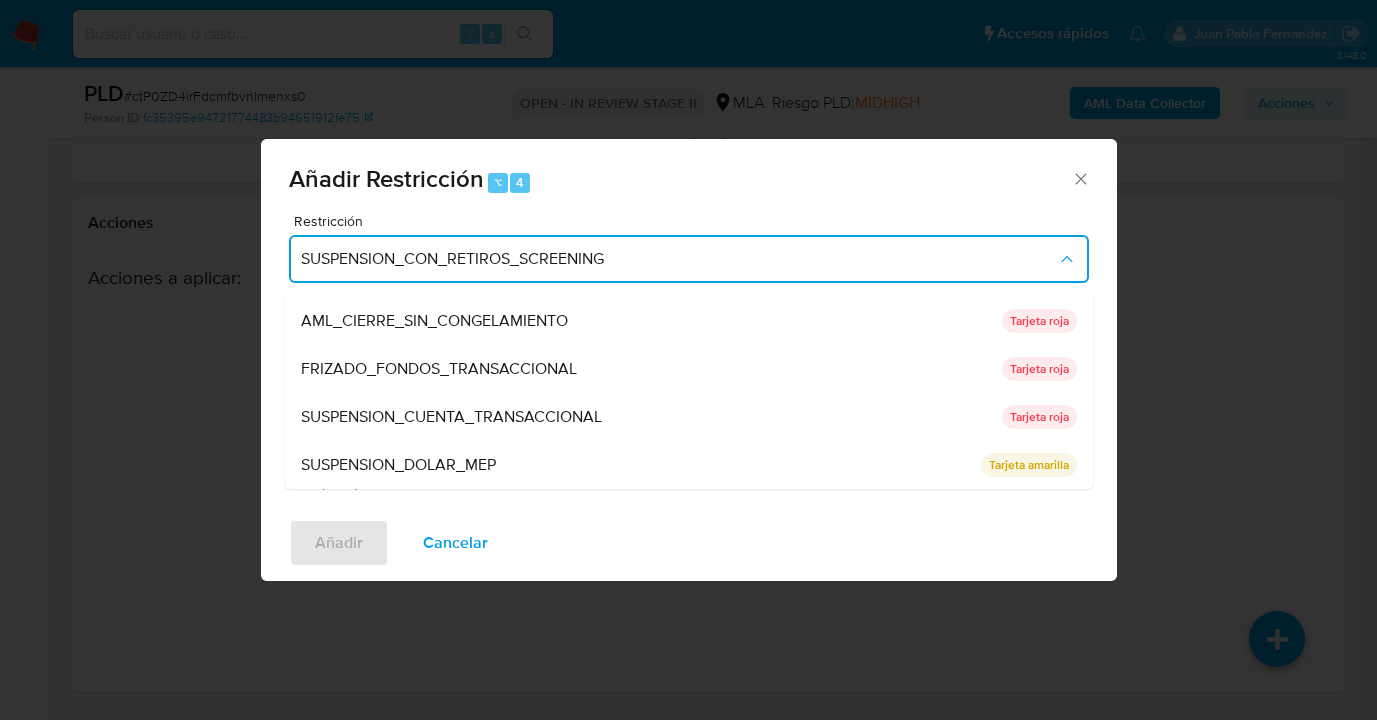 drag, startPoint x: 536, startPoint y: 421, endPoint x: 524, endPoint y: 424, distance: 12.369317 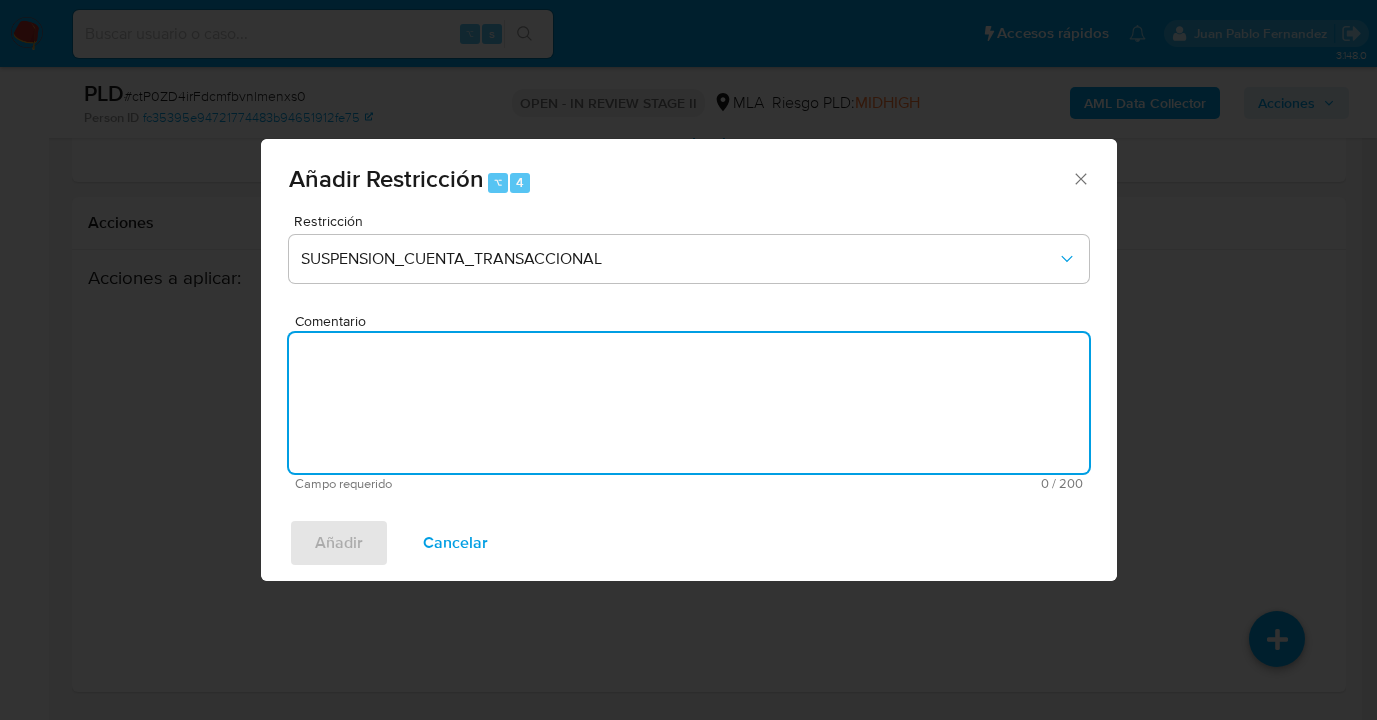 click on "Comentario" at bounding box center [689, 403] 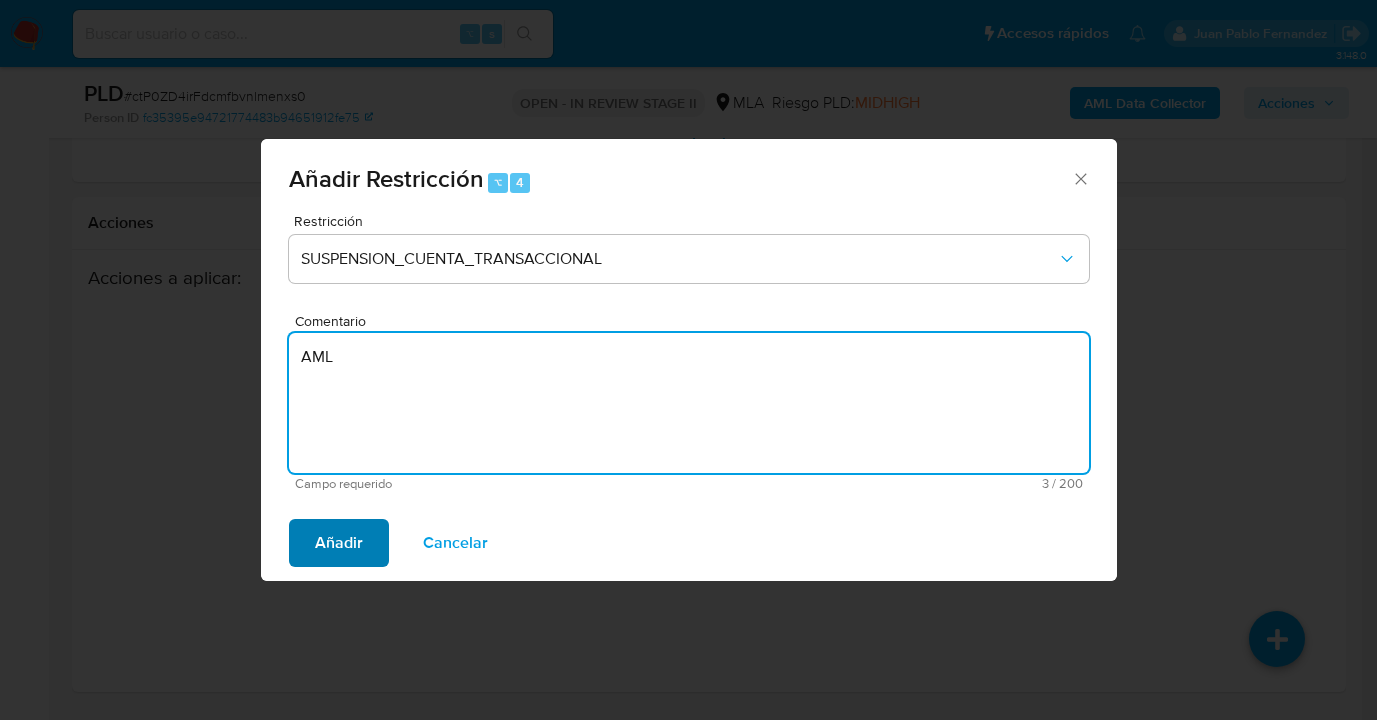 type on "AML" 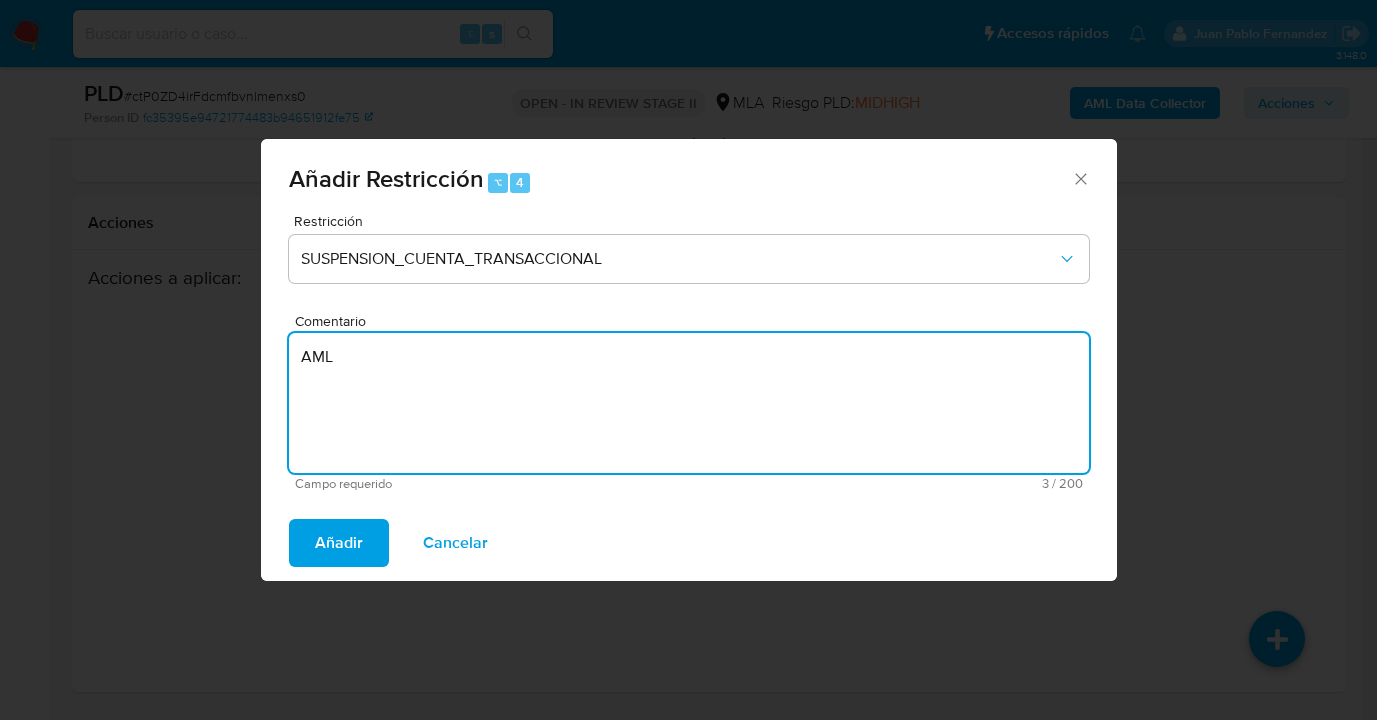 click on "Añadir" at bounding box center (339, 543) 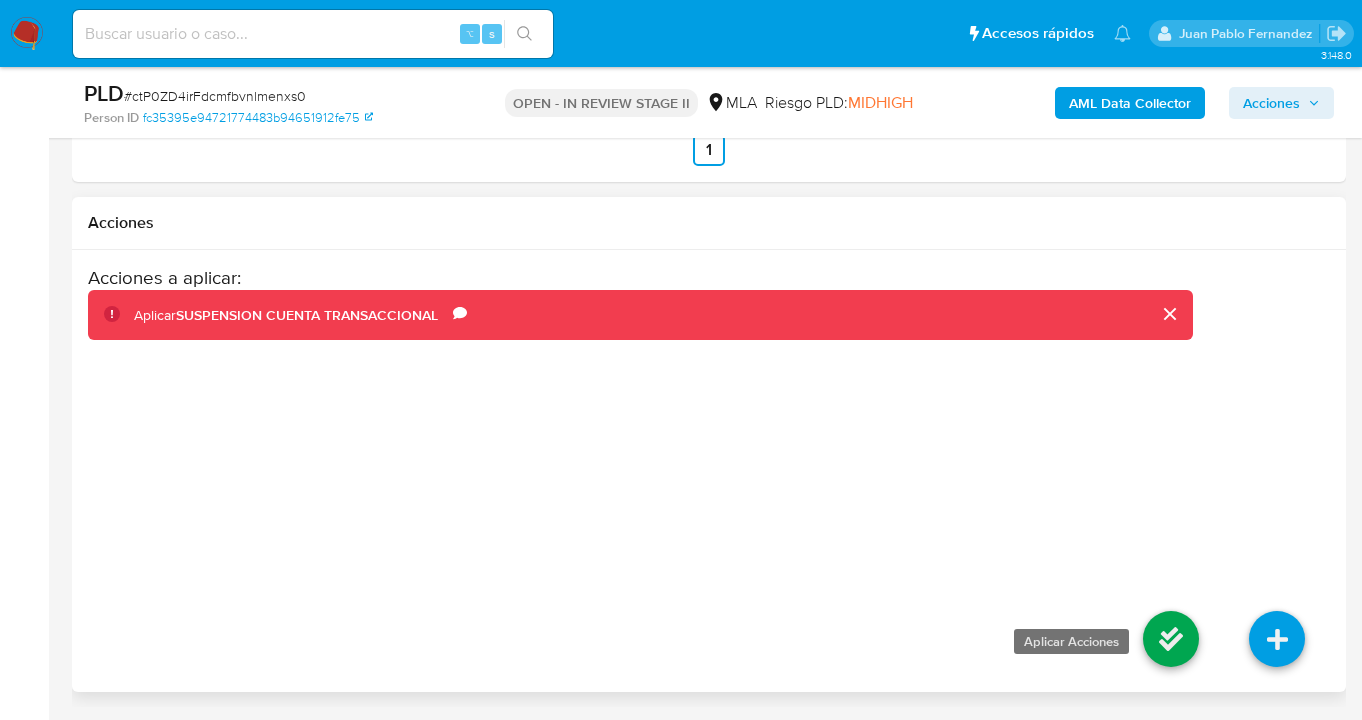 click at bounding box center [1171, 639] 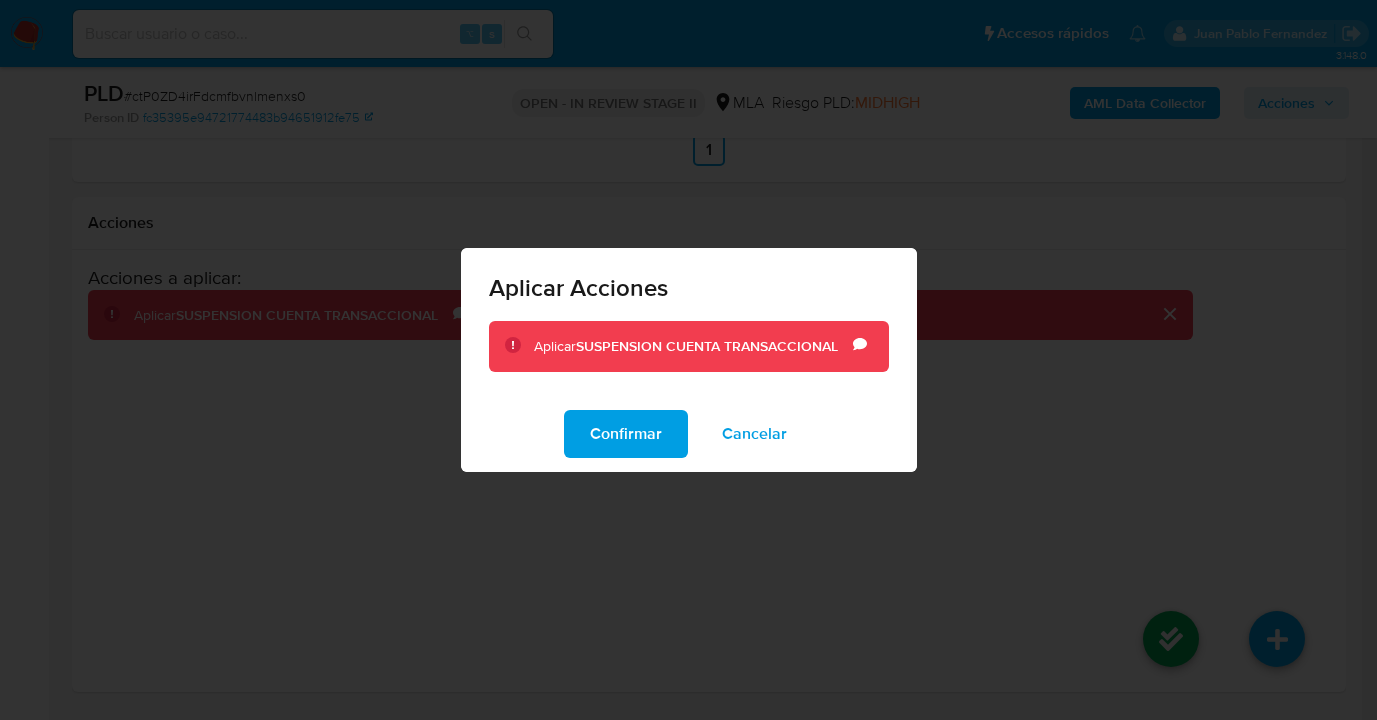 drag, startPoint x: 595, startPoint y: 435, endPoint x: 625, endPoint y: 433, distance: 30.066593 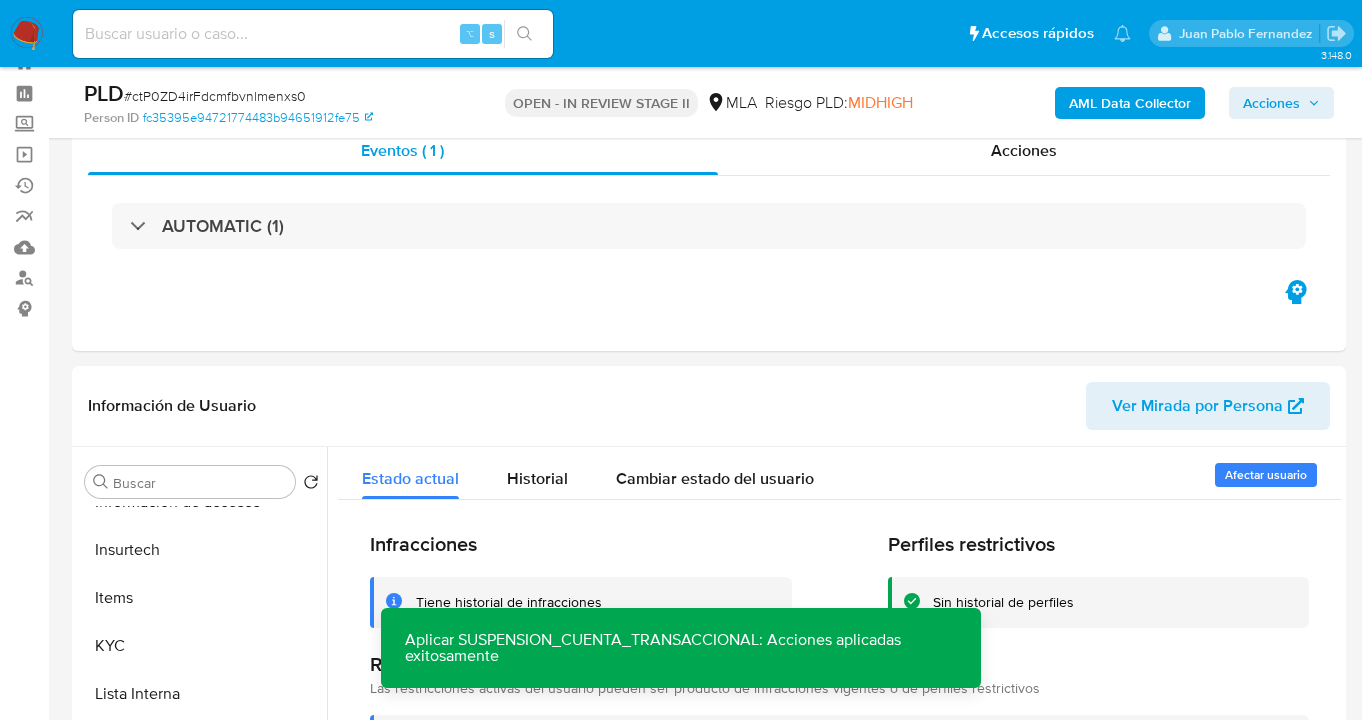 scroll, scrollTop: 0, scrollLeft: 0, axis: both 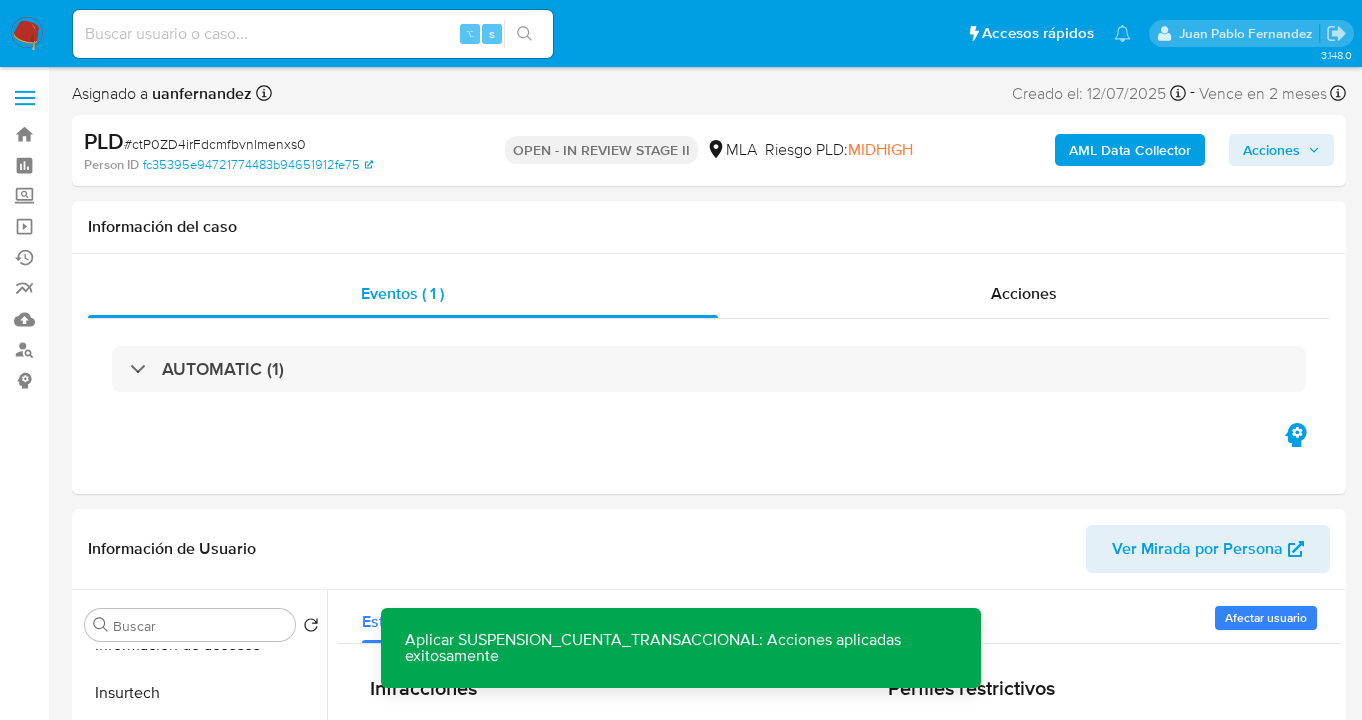 click on "Acciones" at bounding box center [1271, 150] 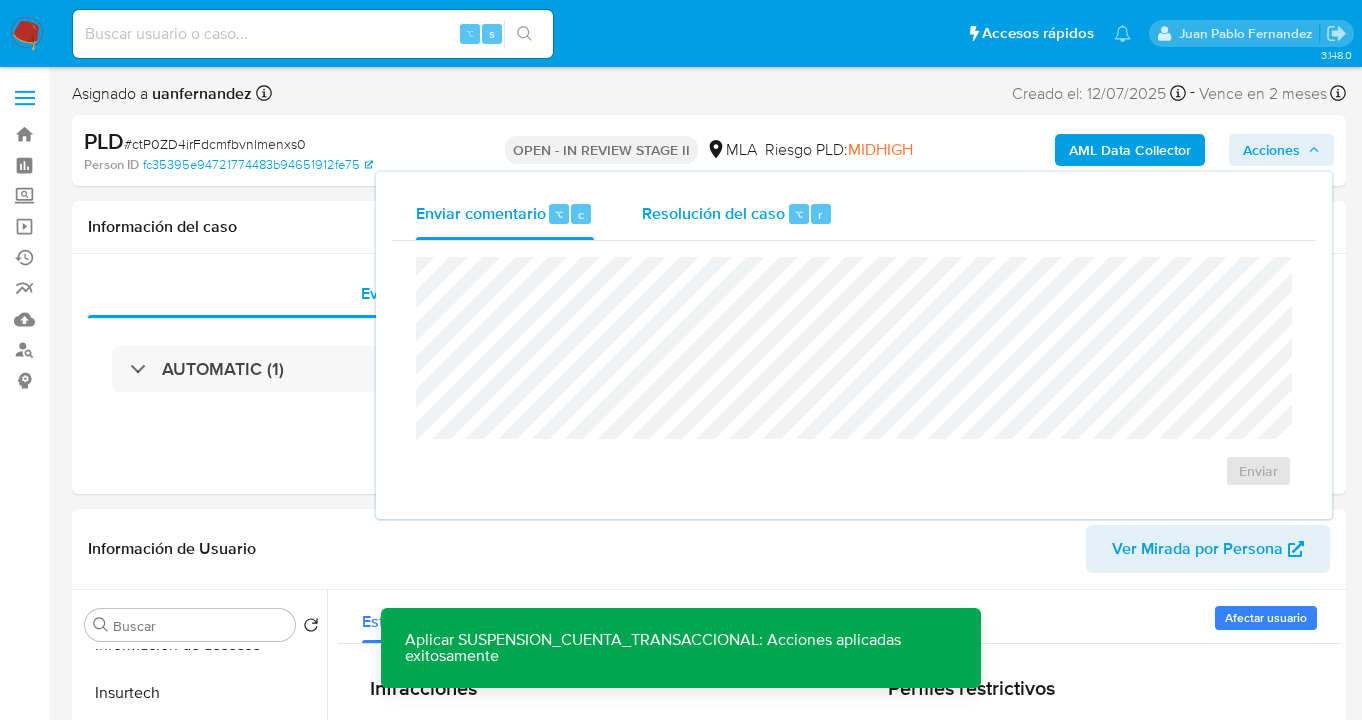 drag, startPoint x: 758, startPoint y: 214, endPoint x: 749, endPoint y: 235, distance: 22.847319 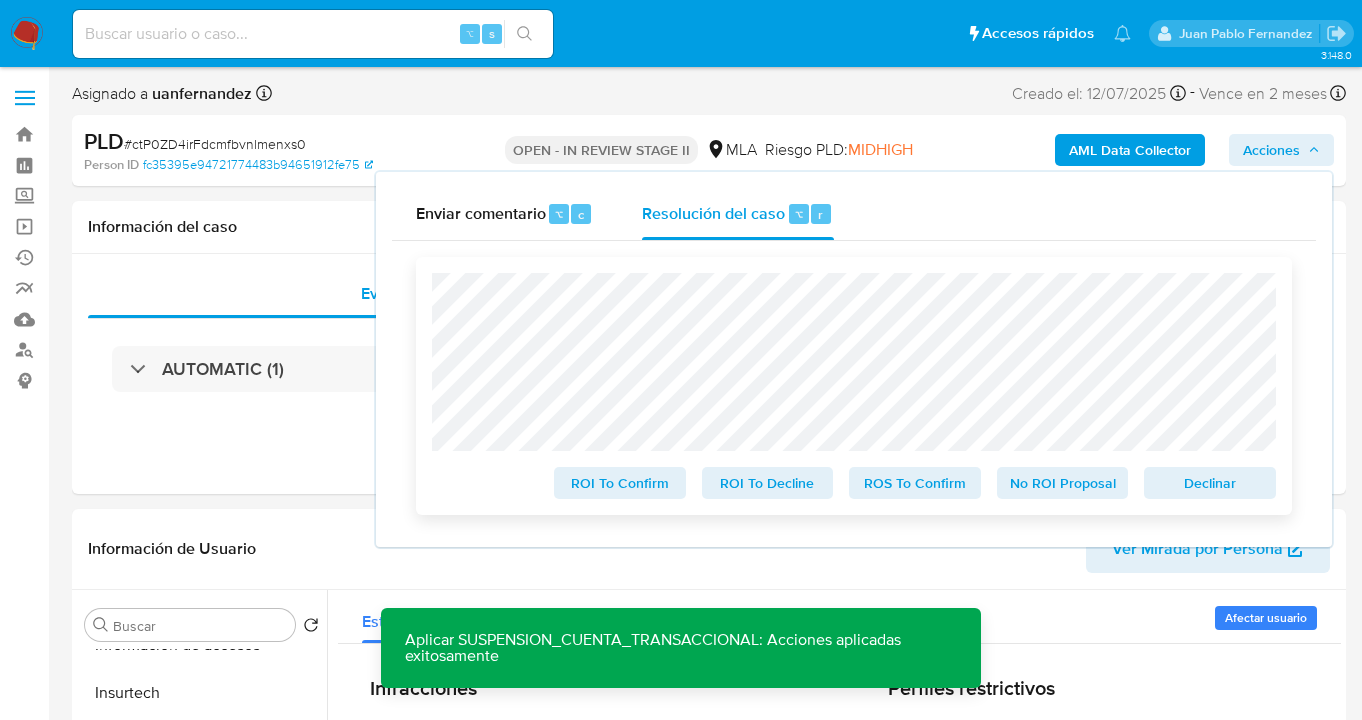 click on "Declinar" at bounding box center (1210, 483) 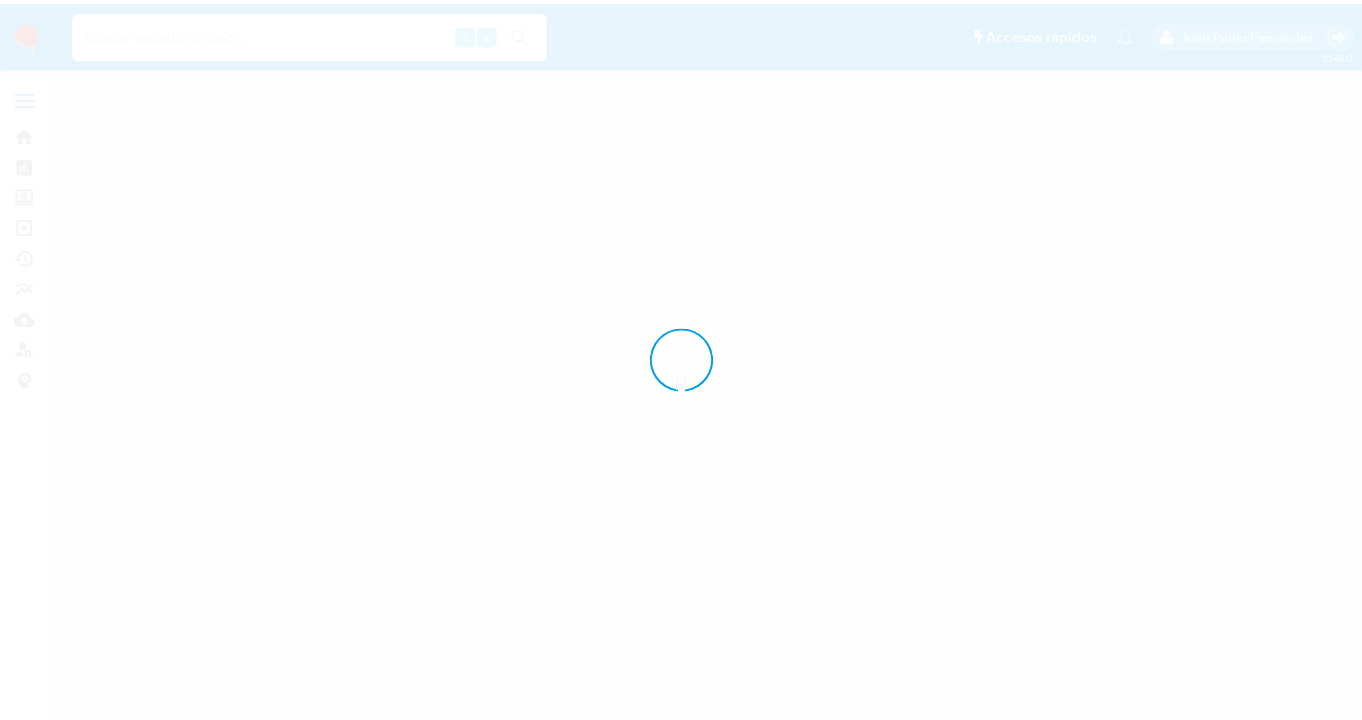 scroll, scrollTop: 0, scrollLeft: 0, axis: both 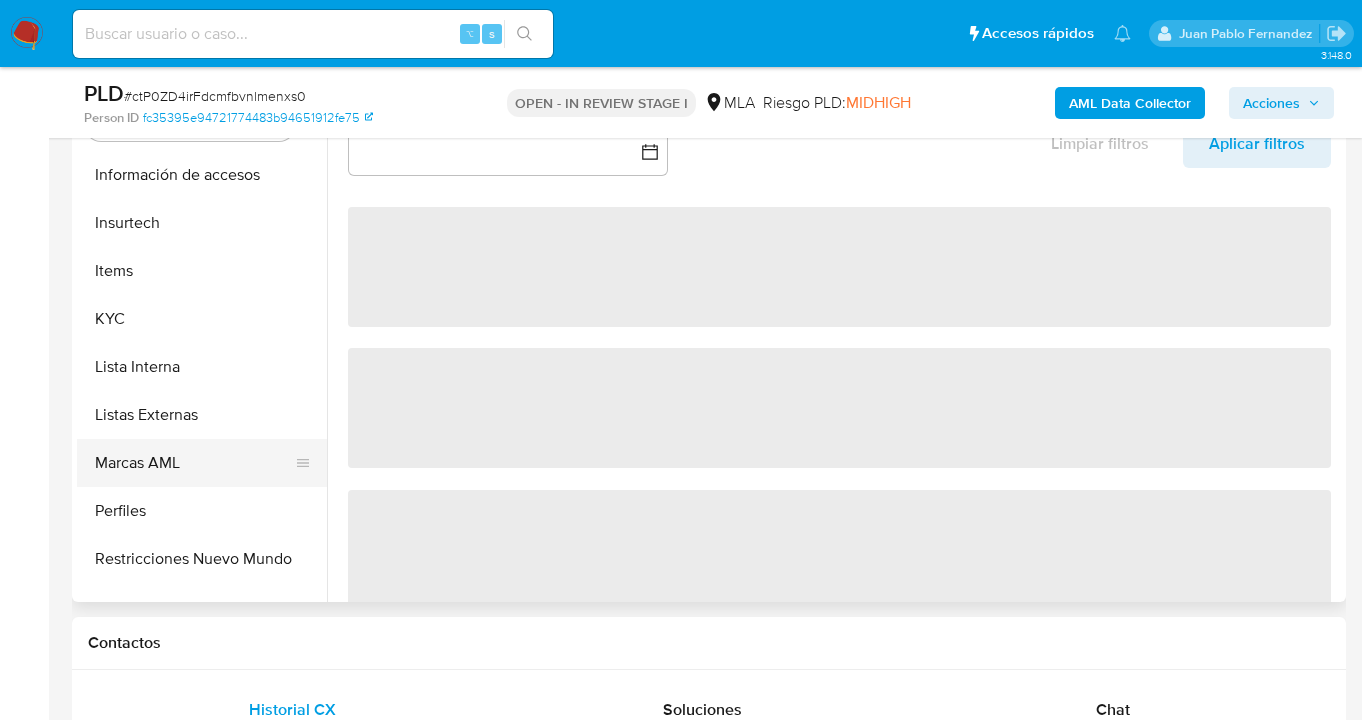 select on "10" 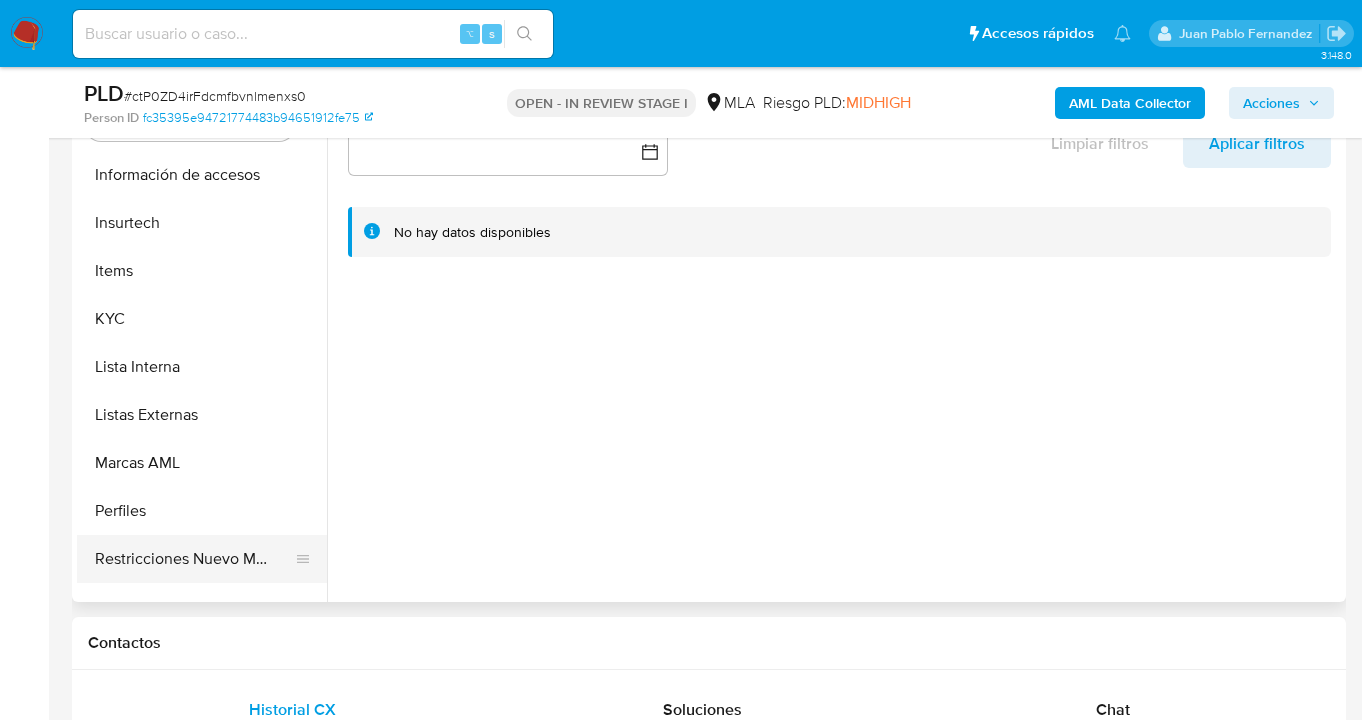 click on "Restricciones Nuevo Mundo" at bounding box center [194, 559] 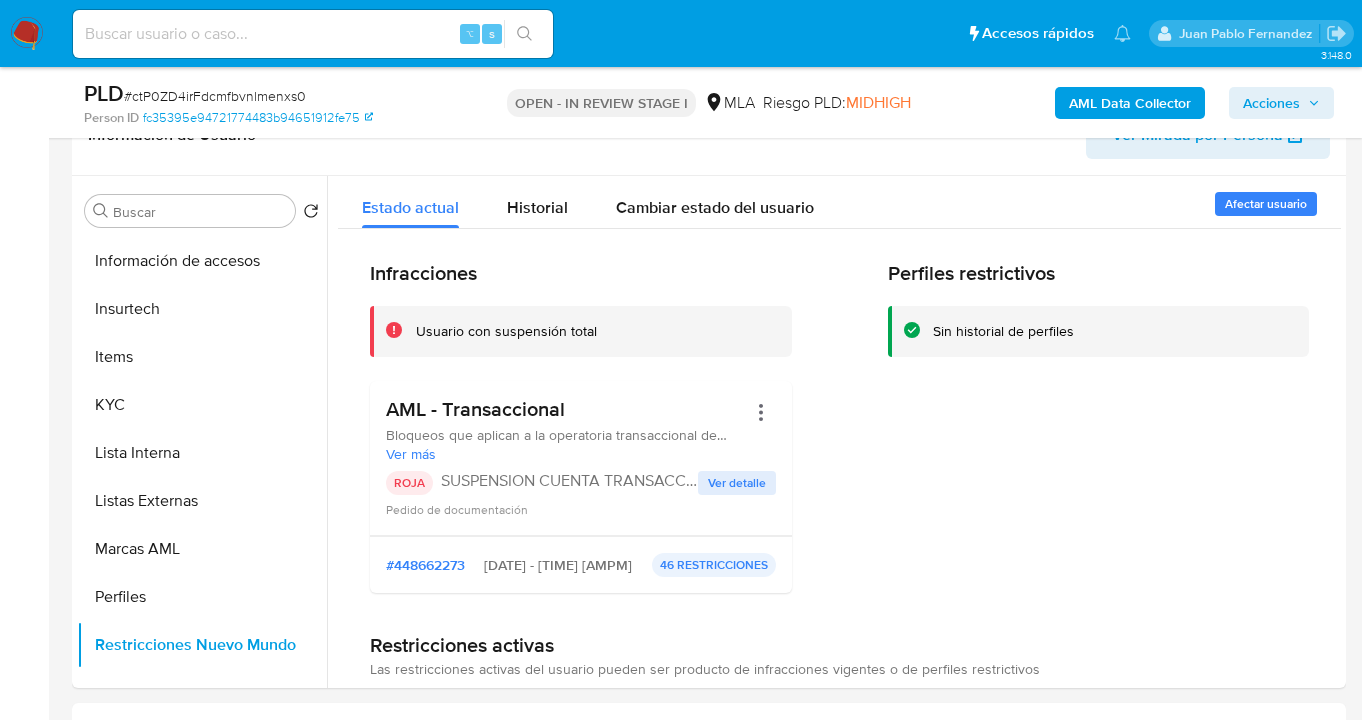 scroll, scrollTop: 0, scrollLeft: 0, axis: both 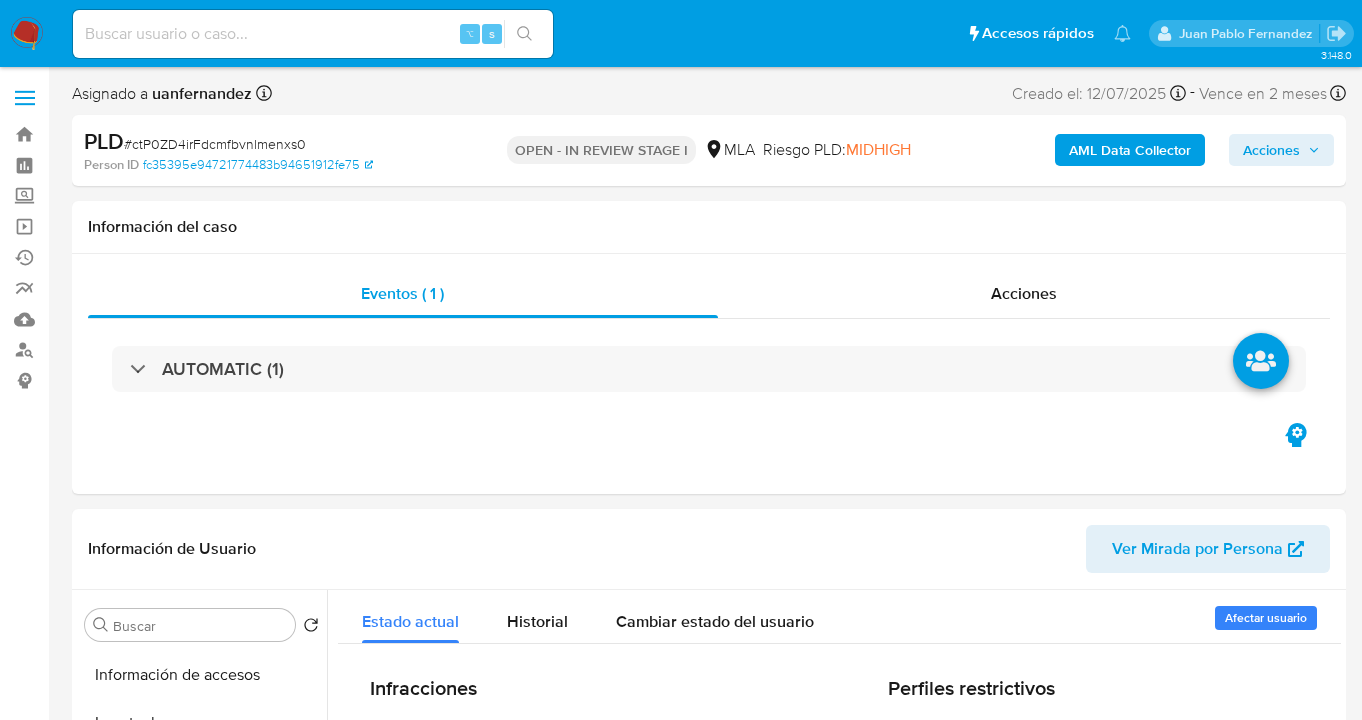 drag, startPoint x: 1286, startPoint y: 155, endPoint x: 1251, endPoint y: 168, distance: 37.336308 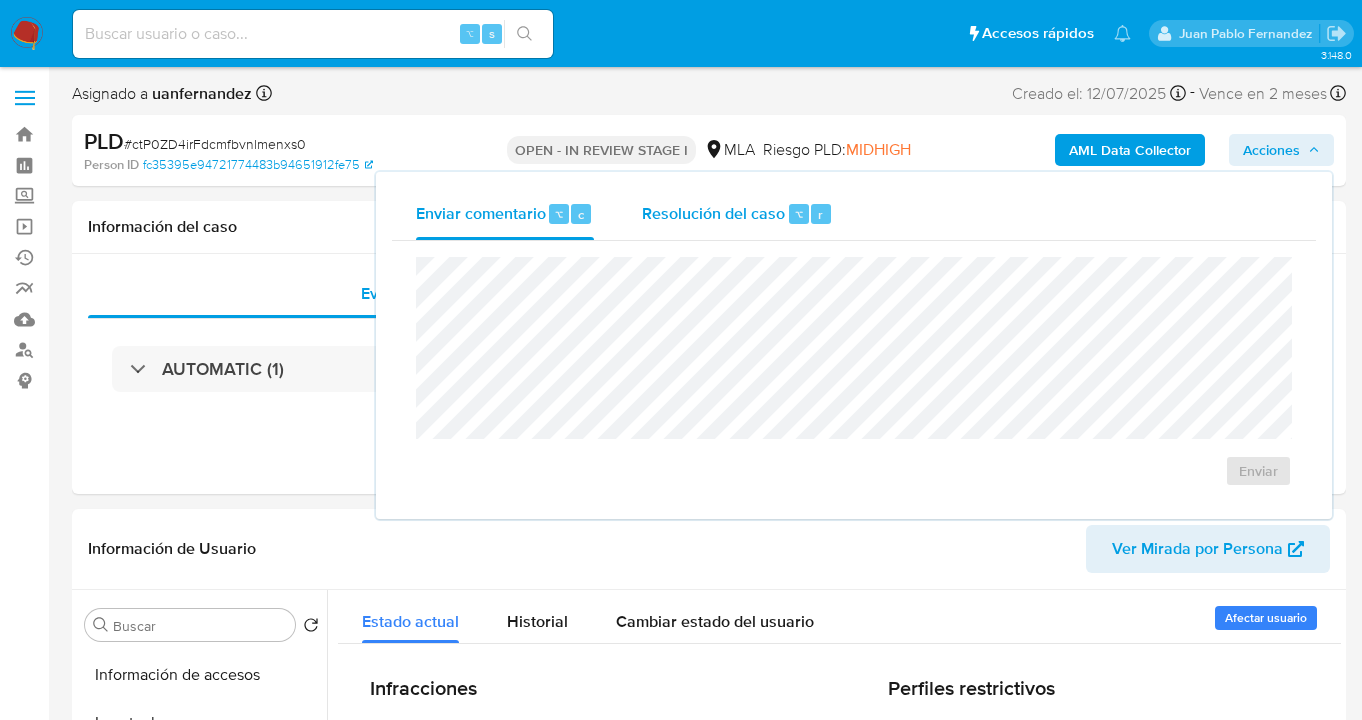 drag, startPoint x: 702, startPoint y: 223, endPoint x: 697, endPoint y: 234, distance: 12.083046 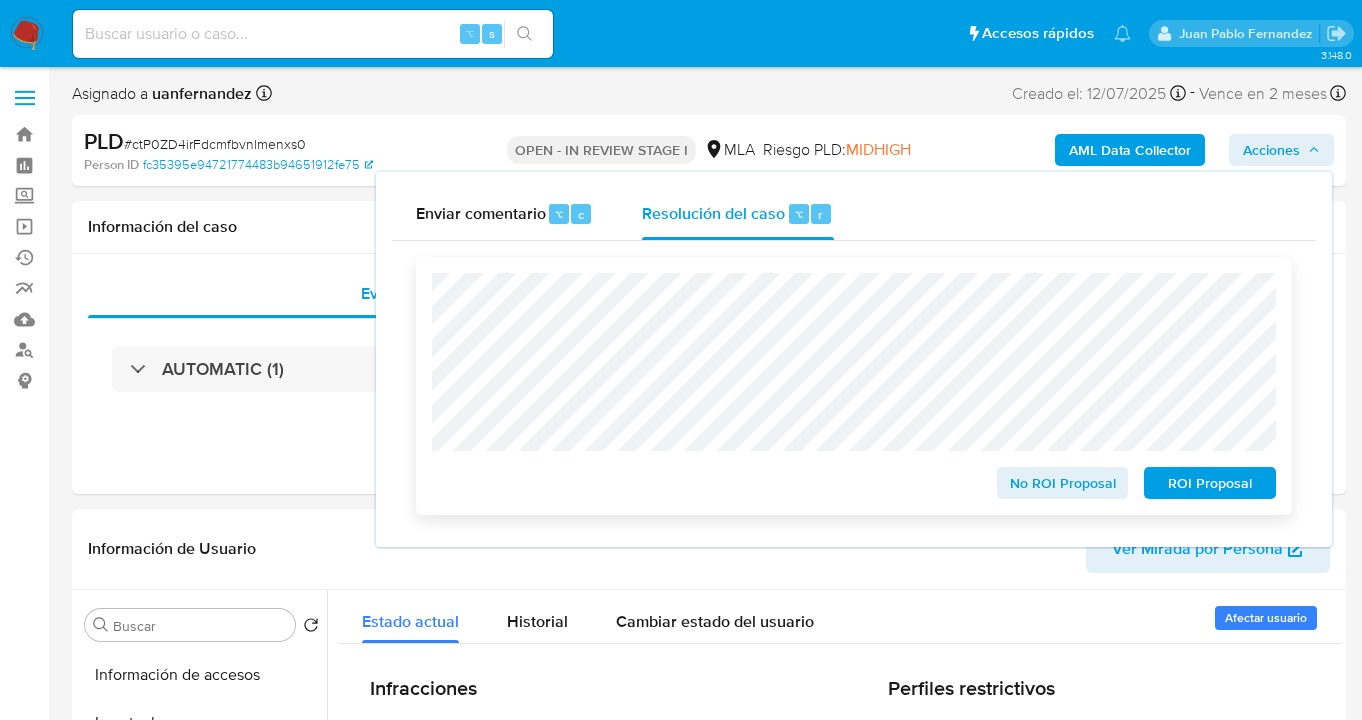 click on "ROI Proposal" at bounding box center [1210, 483] 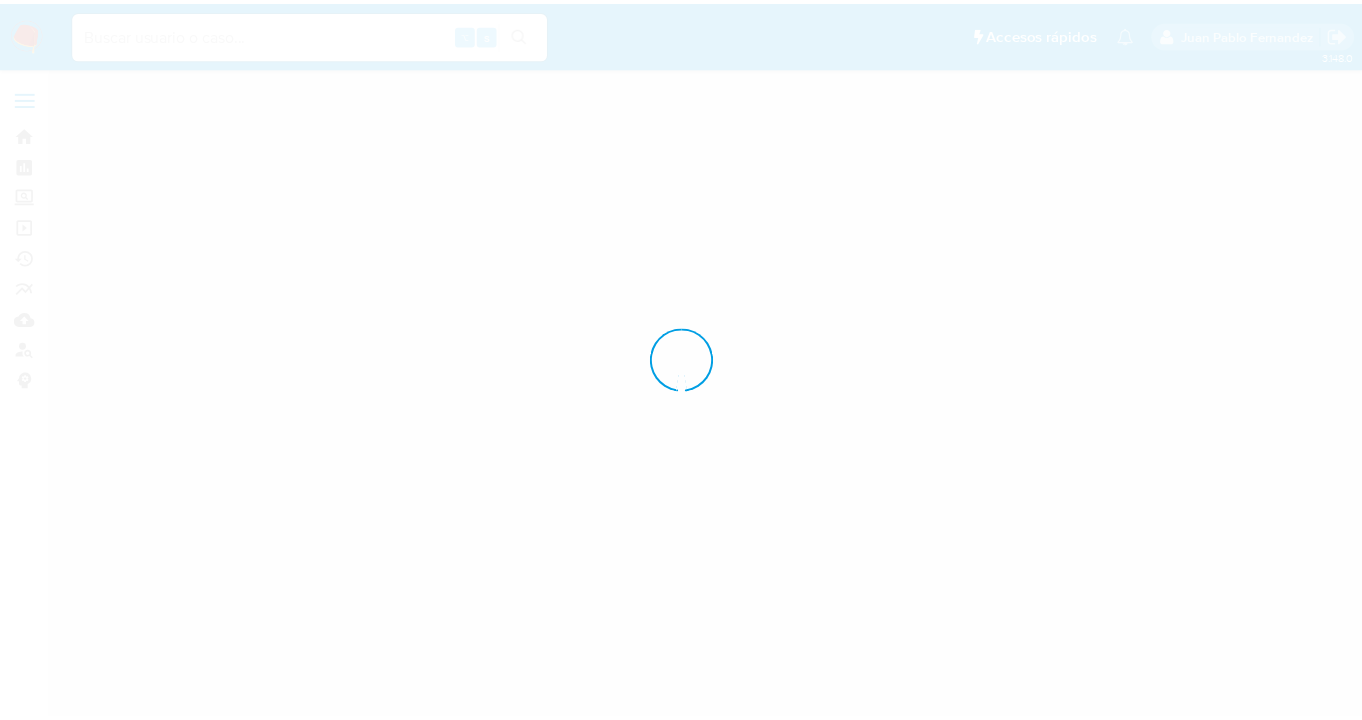 scroll, scrollTop: 0, scrollLeft: 0, axis: both 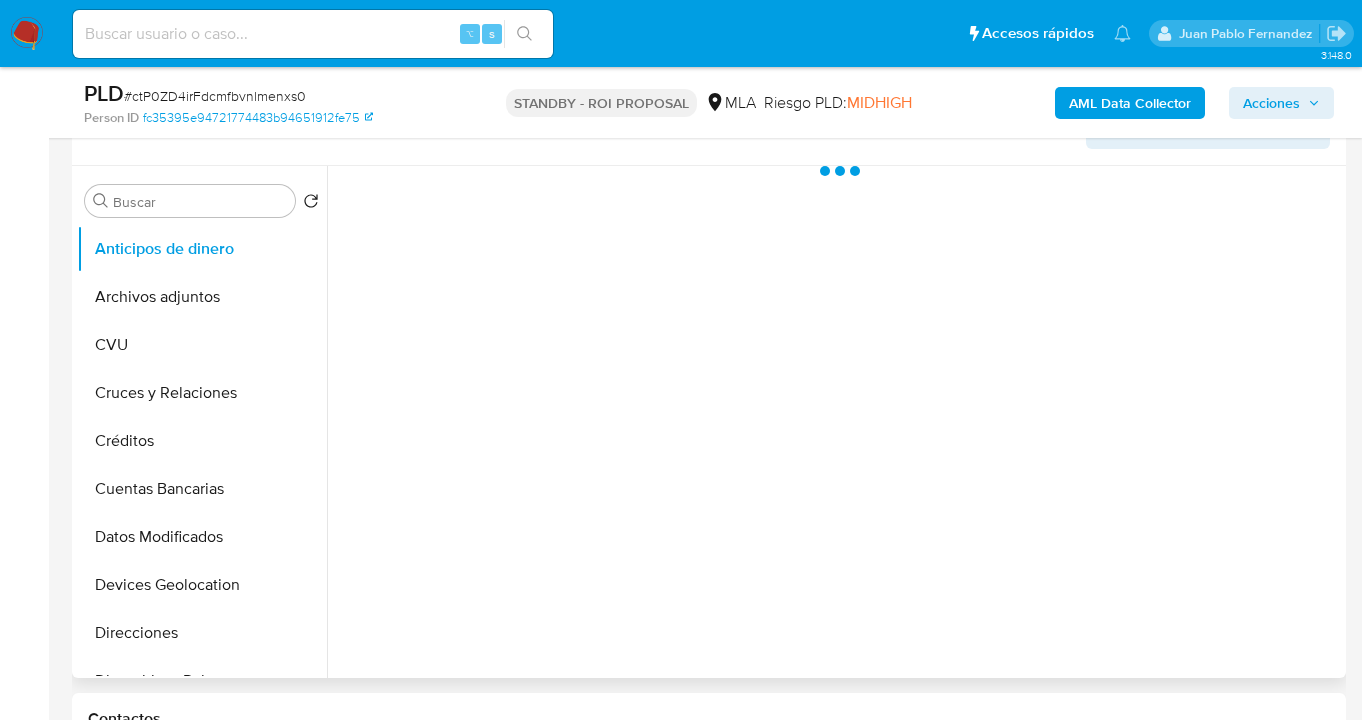 select on "10" 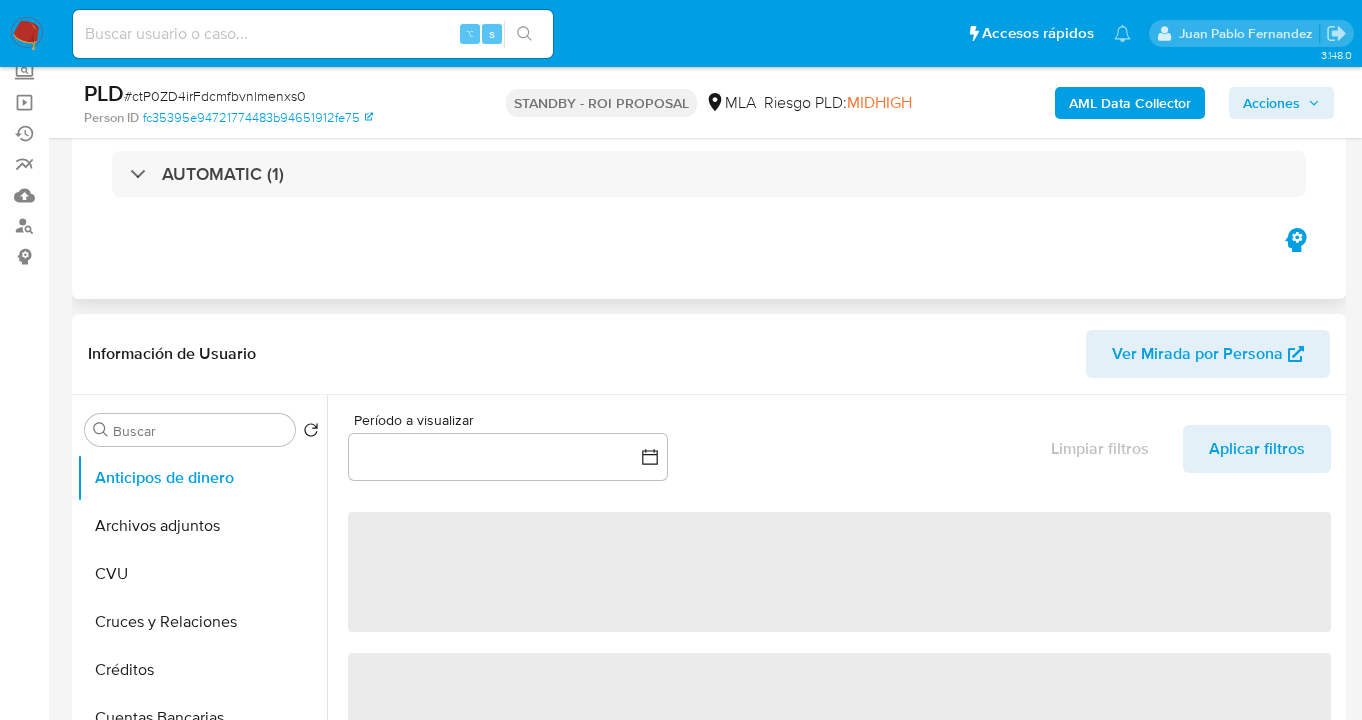 scroll, scrollTop: 0, scrollLeft: 0, axis: both 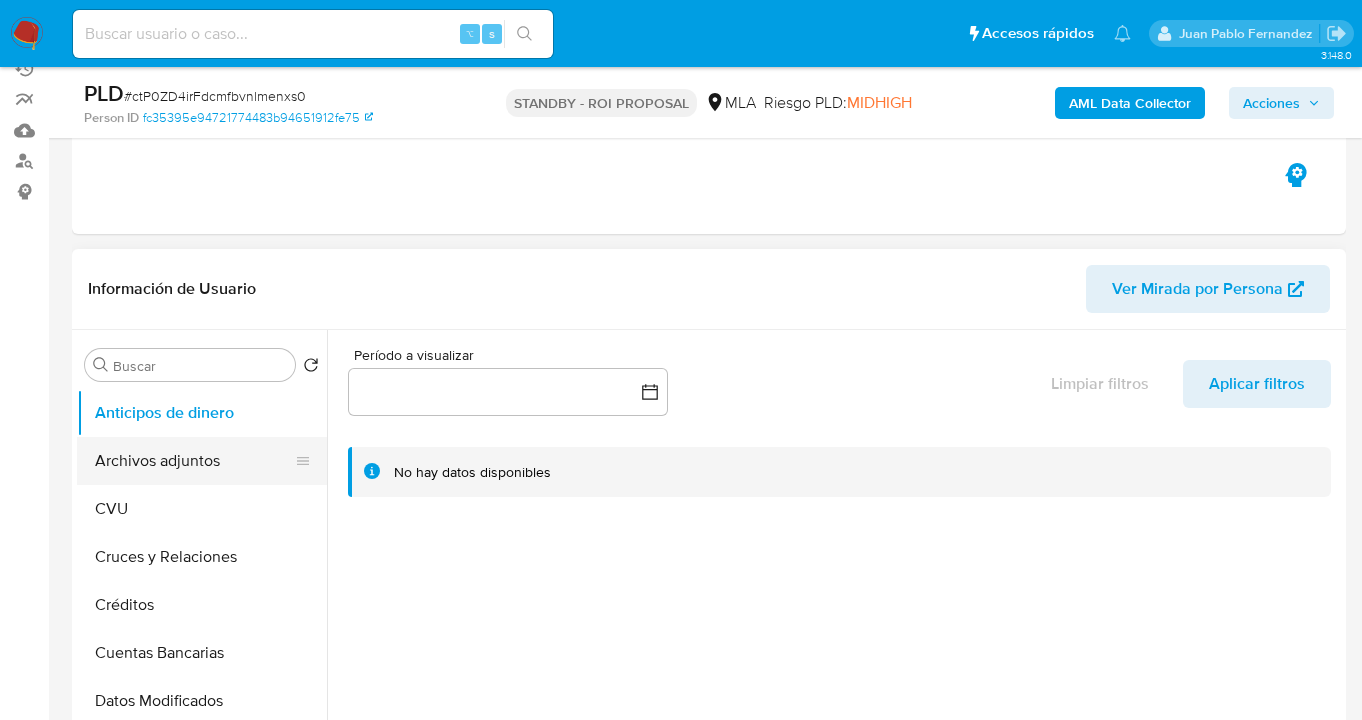 click on "Archivos adjuntos" at bounding box center (194, 461) 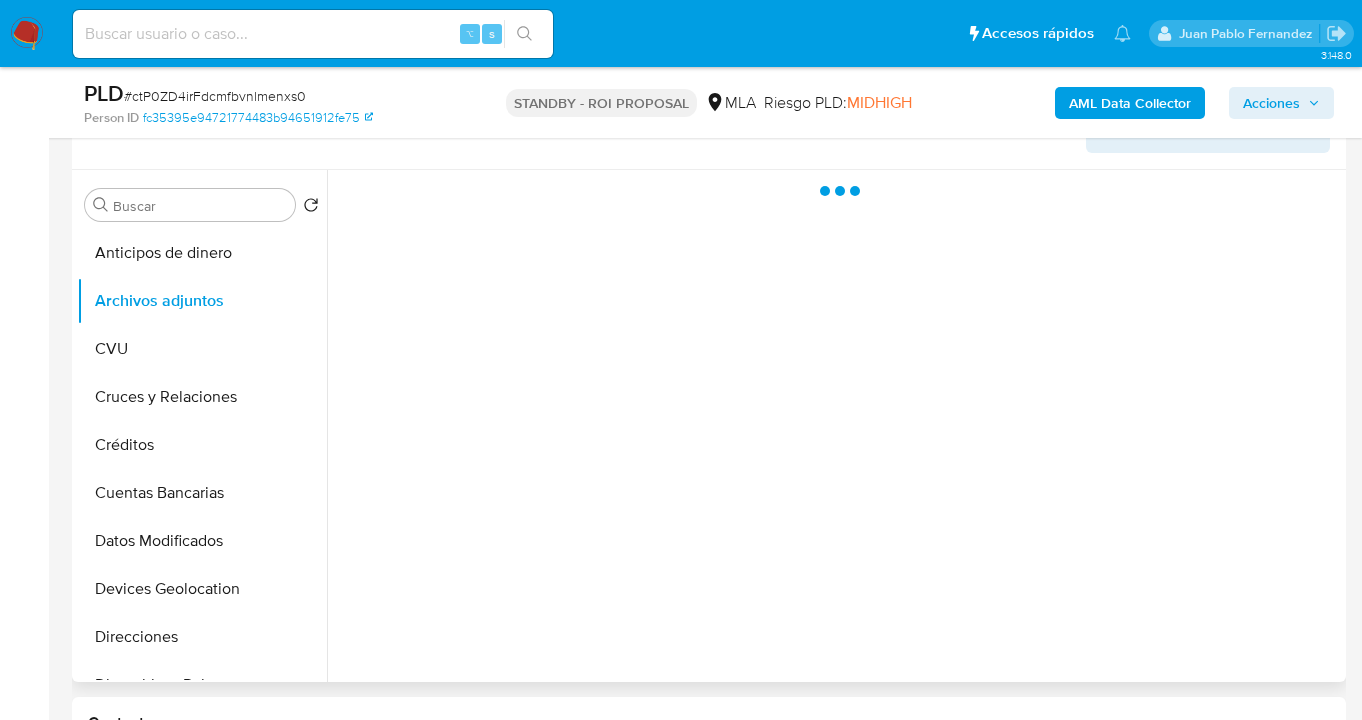 scroll, scrollTop: 317, scrollLeft: 0, axis: vertical 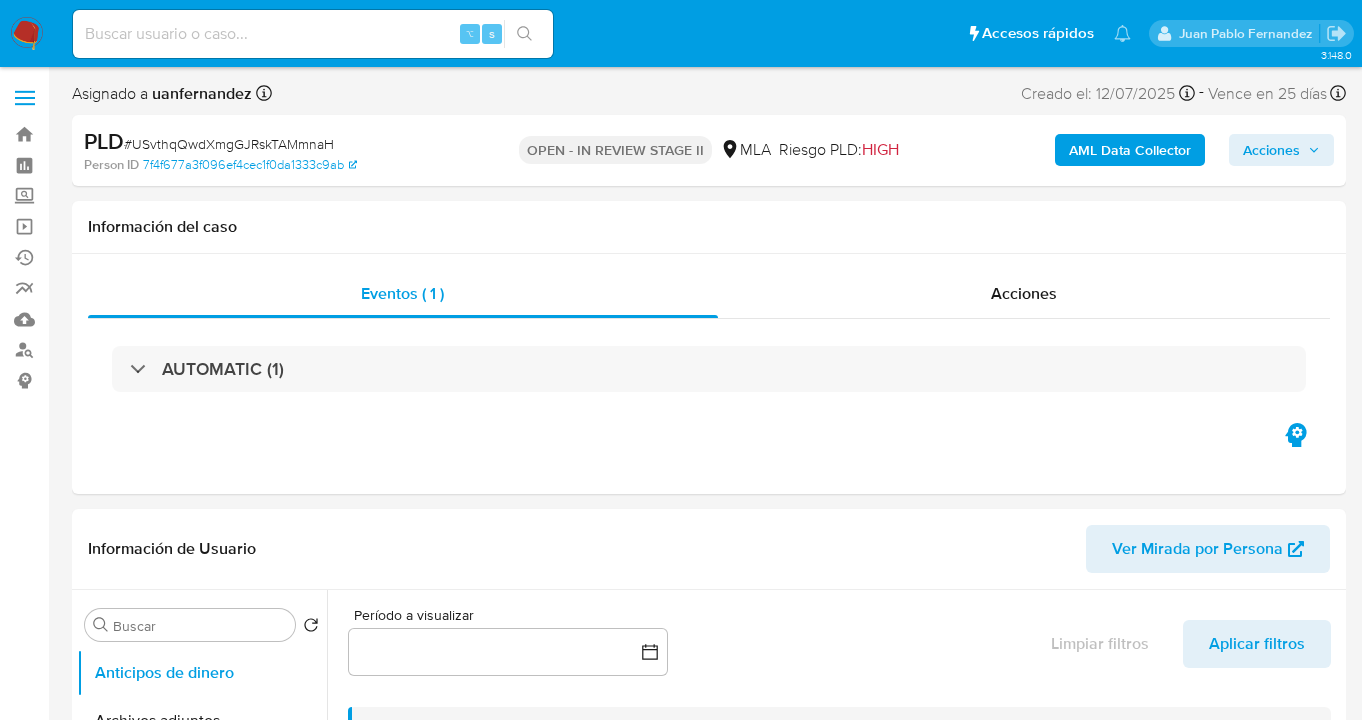 select on "10" 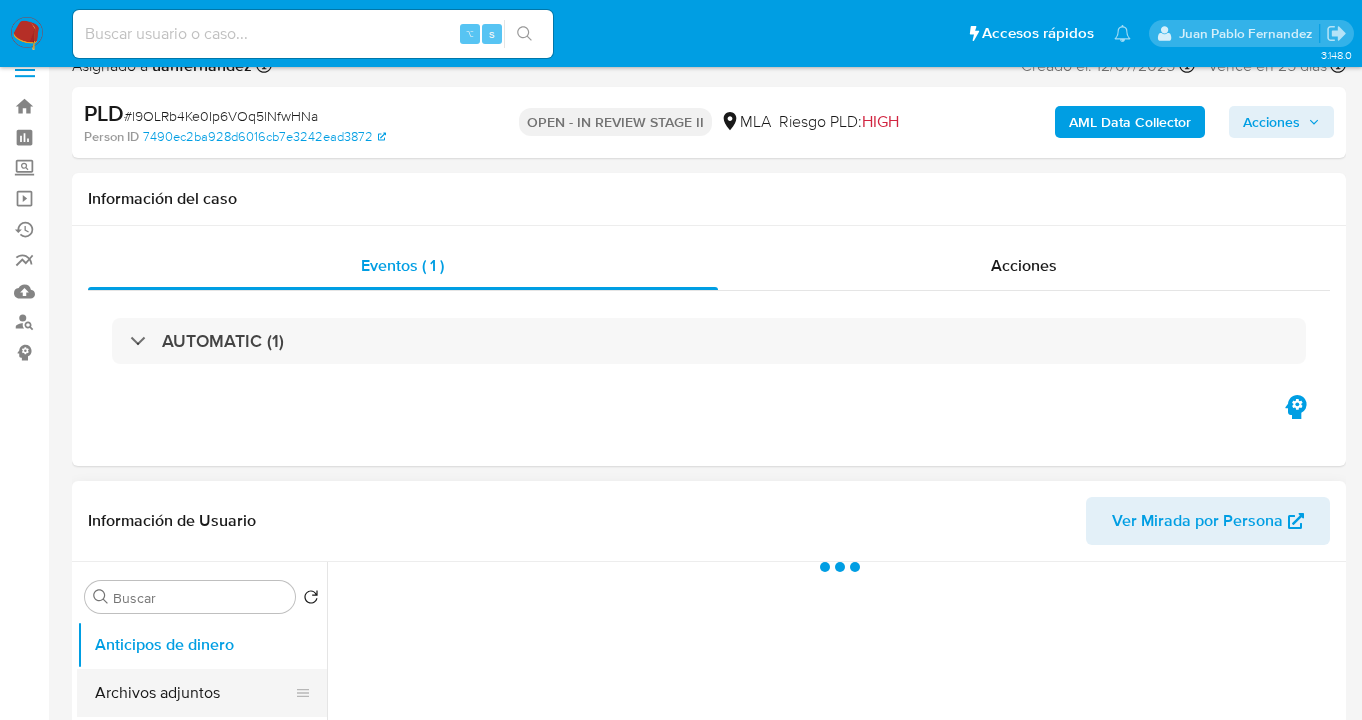 scroll, scrollTop: 384, scrollLeft: 0, axis: vertical 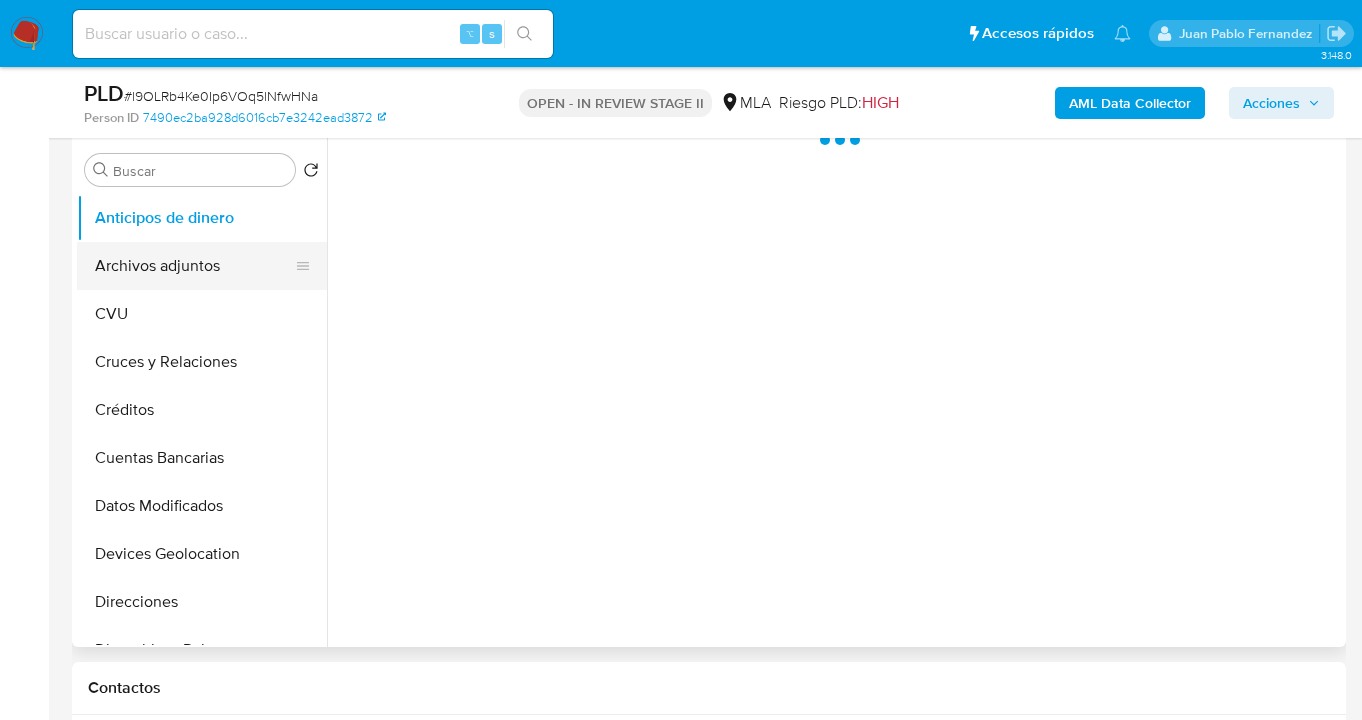 click on "Archivos adjuntos" at bounding box center [194, 266] 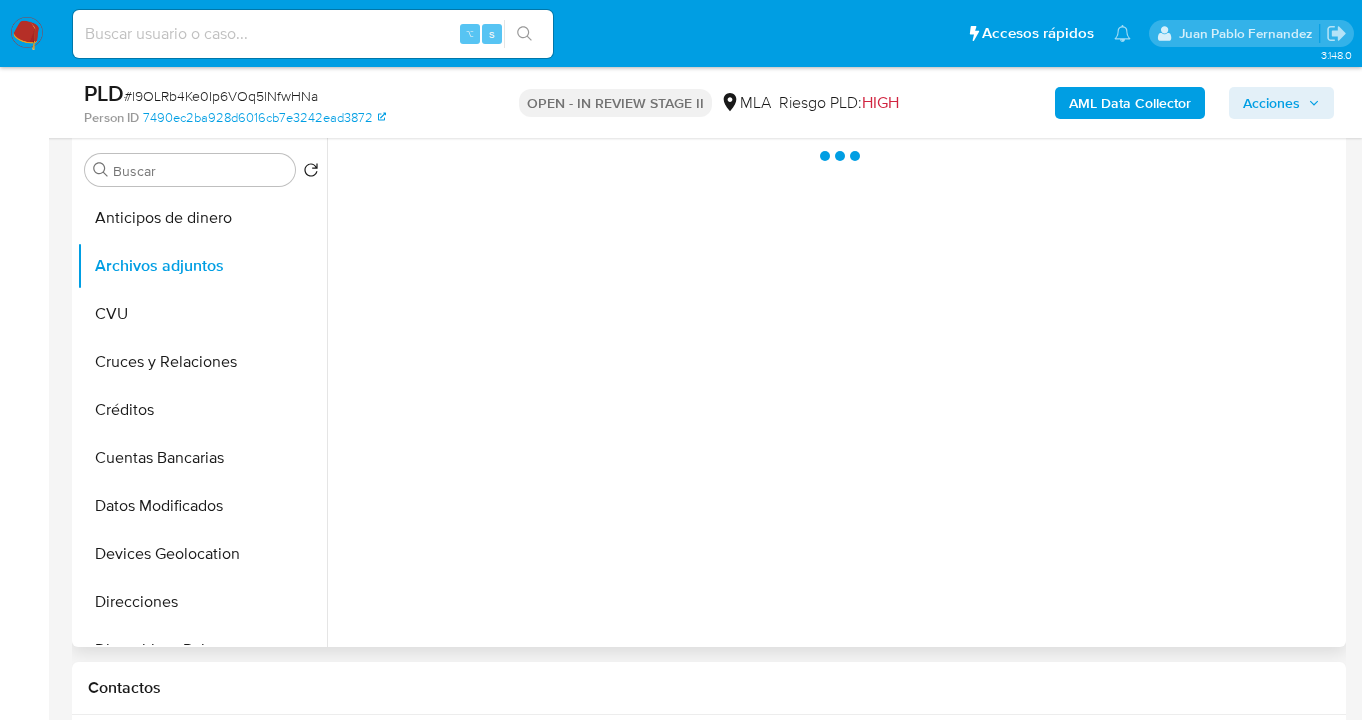 select on "10" 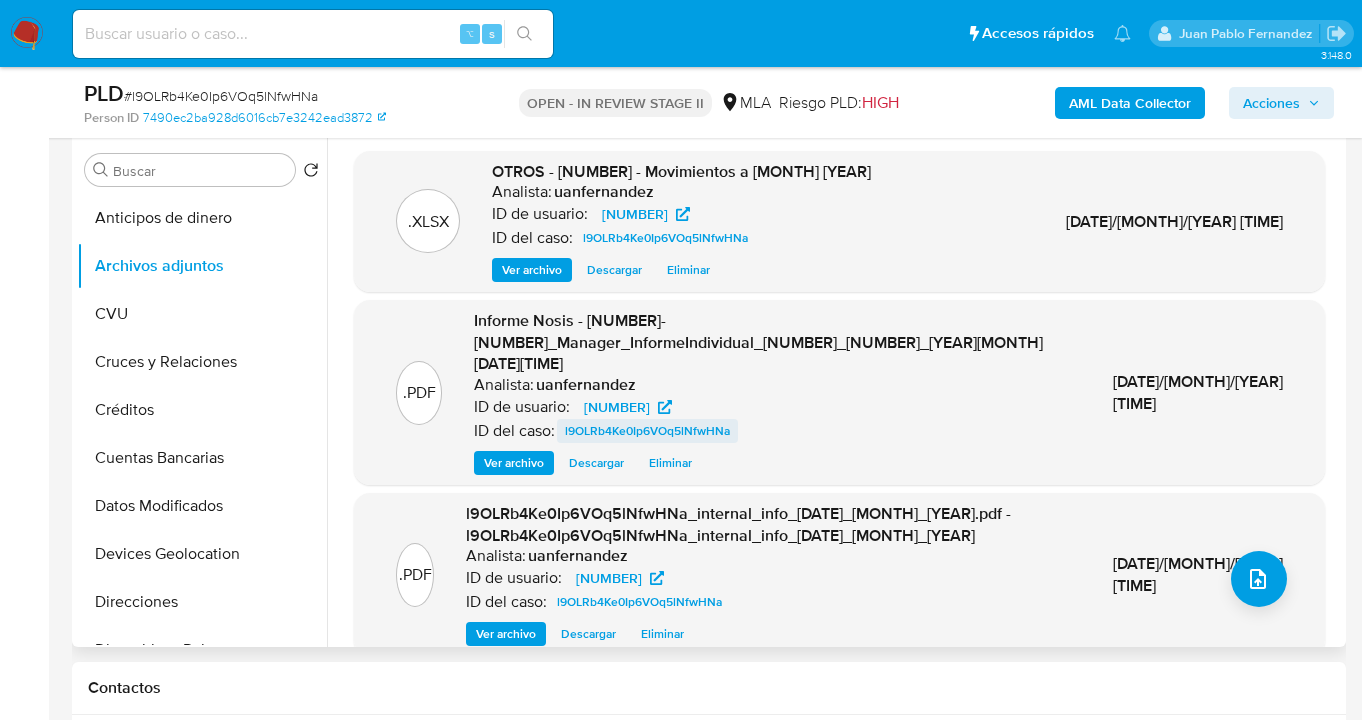 scroll, scrollTop: 0, scrollLeft: 0, axis: both 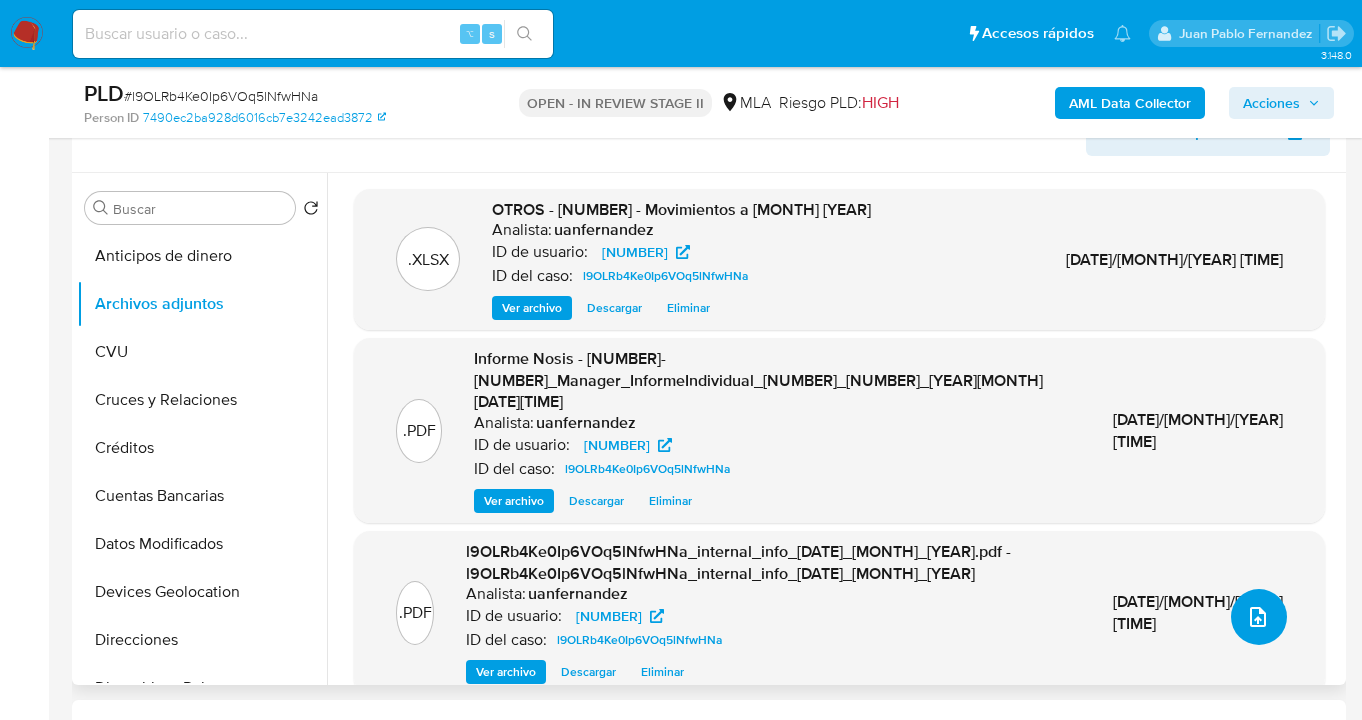 click 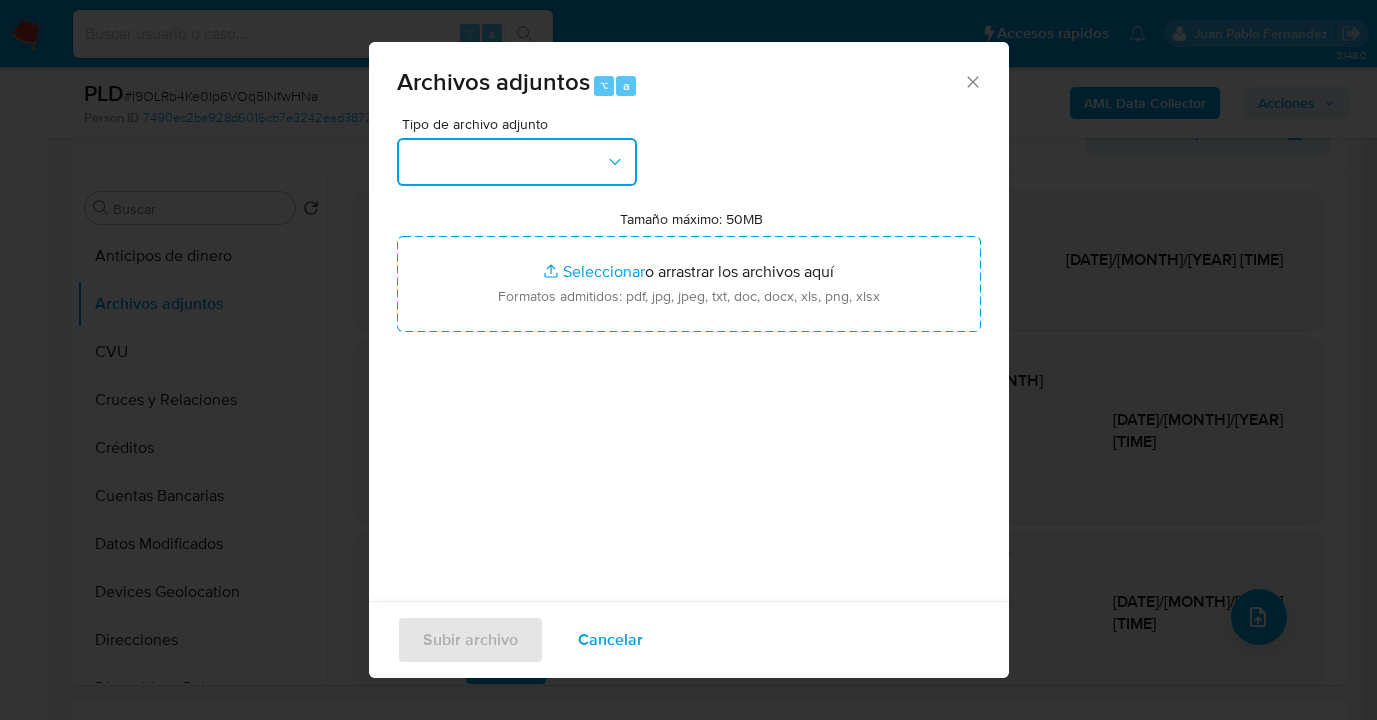 click 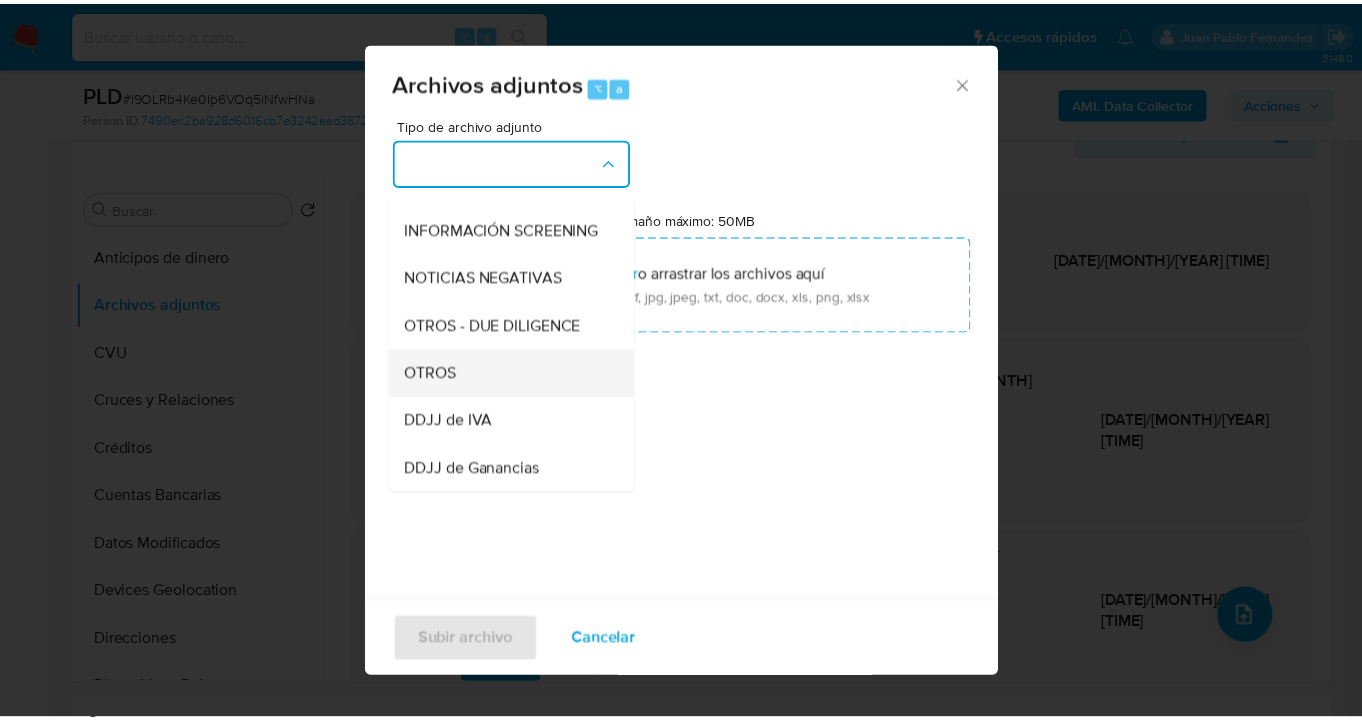 scroll, scrollTop: 360, scrollLeft: 0, axis: vertical 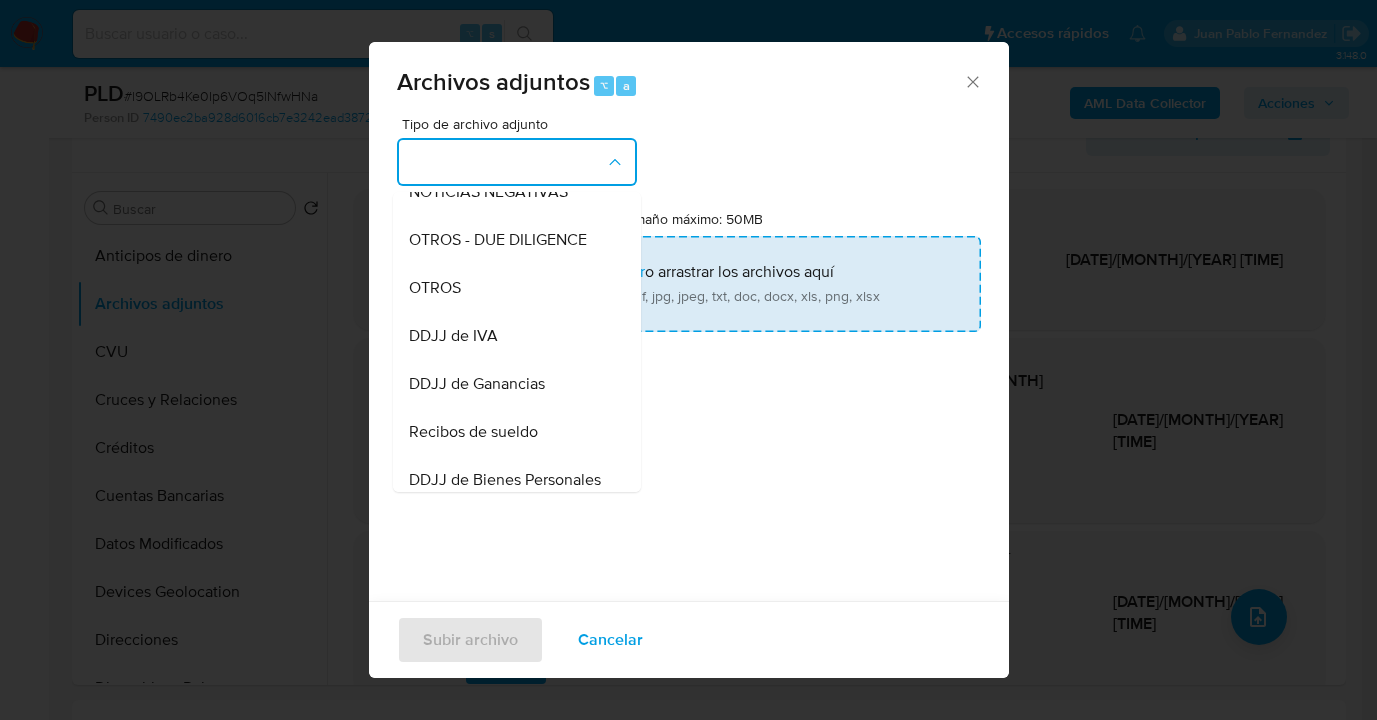 drag, startPoint x: 522, startPoint y: 312, endPoint x: 591, endPoint y: 304, distance: 69.46222 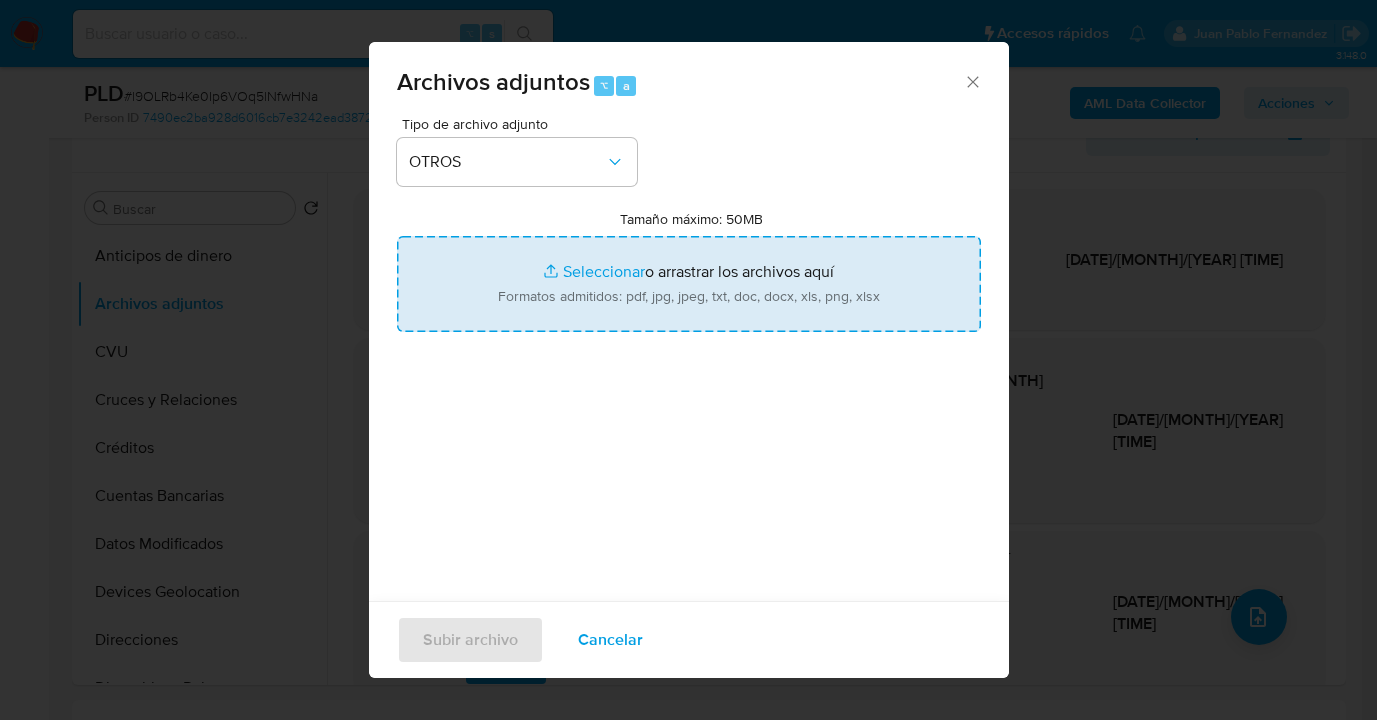 click on "Tamaño máximo: 50MB Seleccionar archivos" at bounding box center [689, 284] 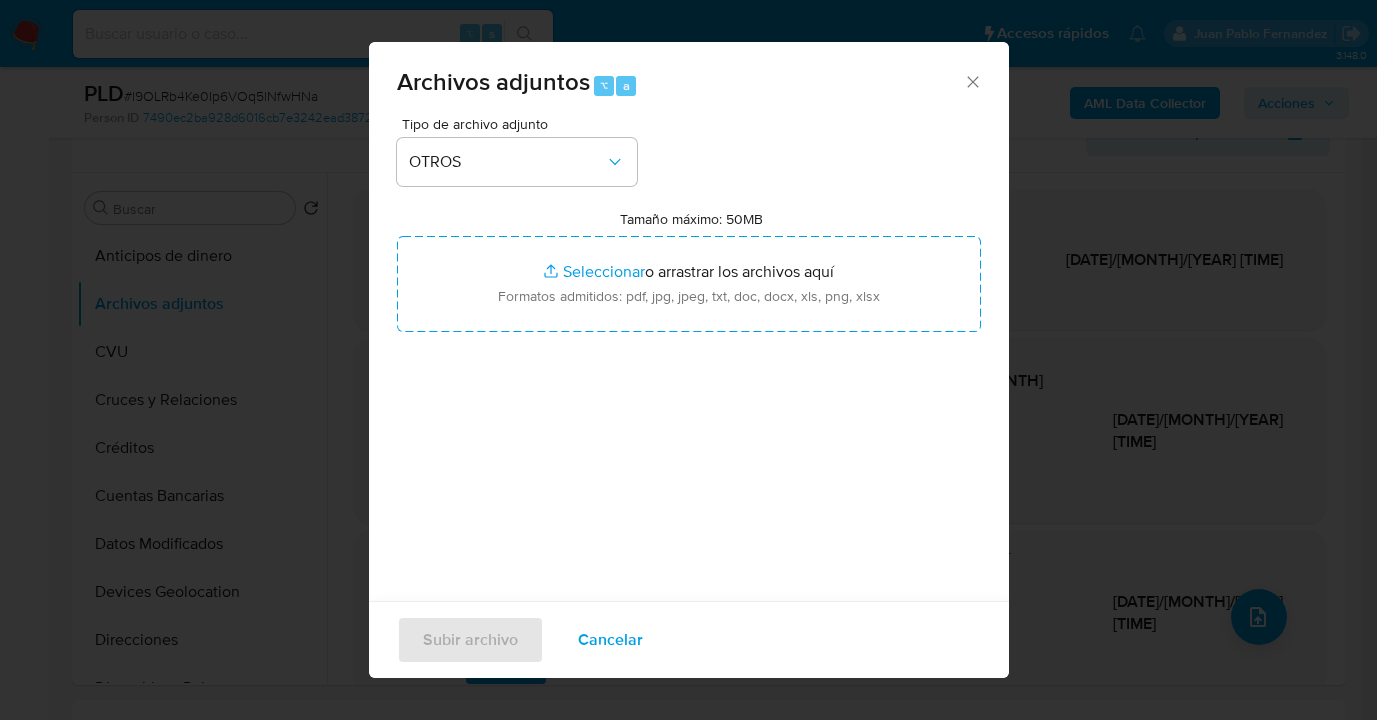 click on "Cancelar" at bounding box center [610, 640] 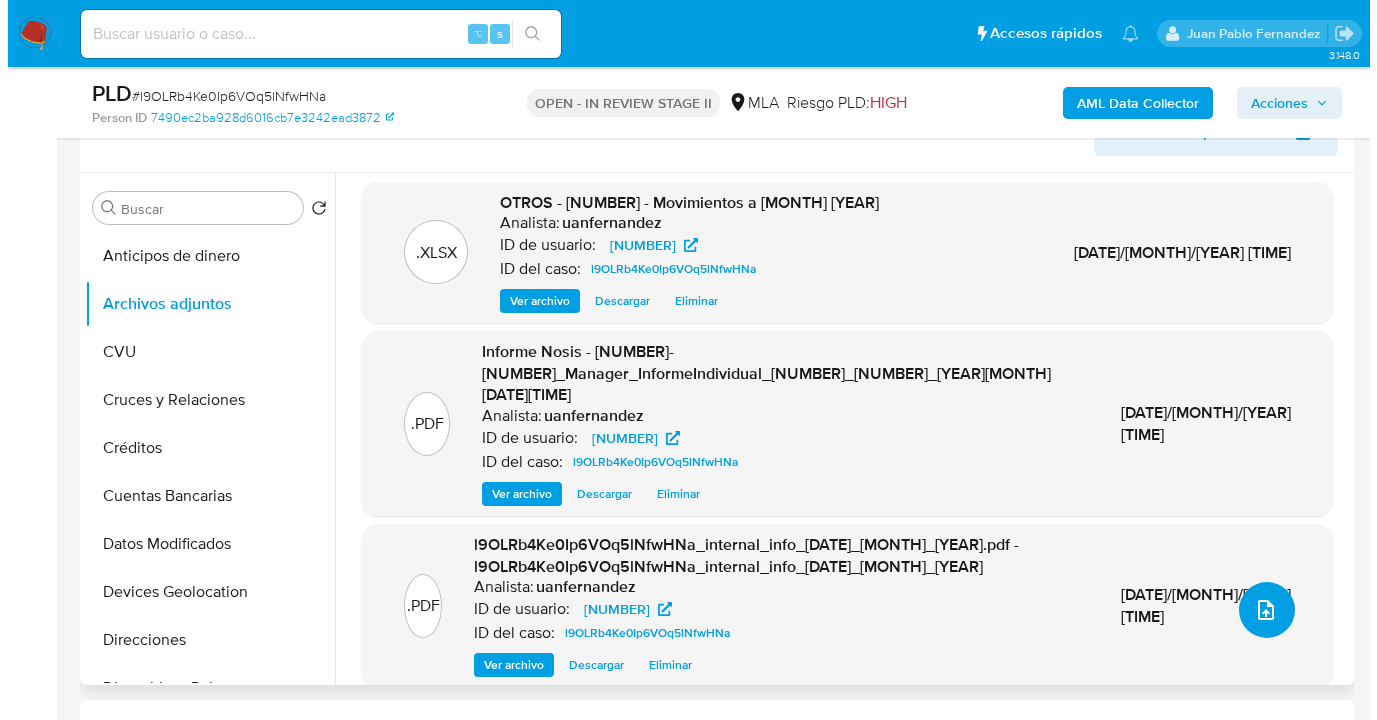 scroll, scrollTop: 0, scrollLeft: 0, axis: both 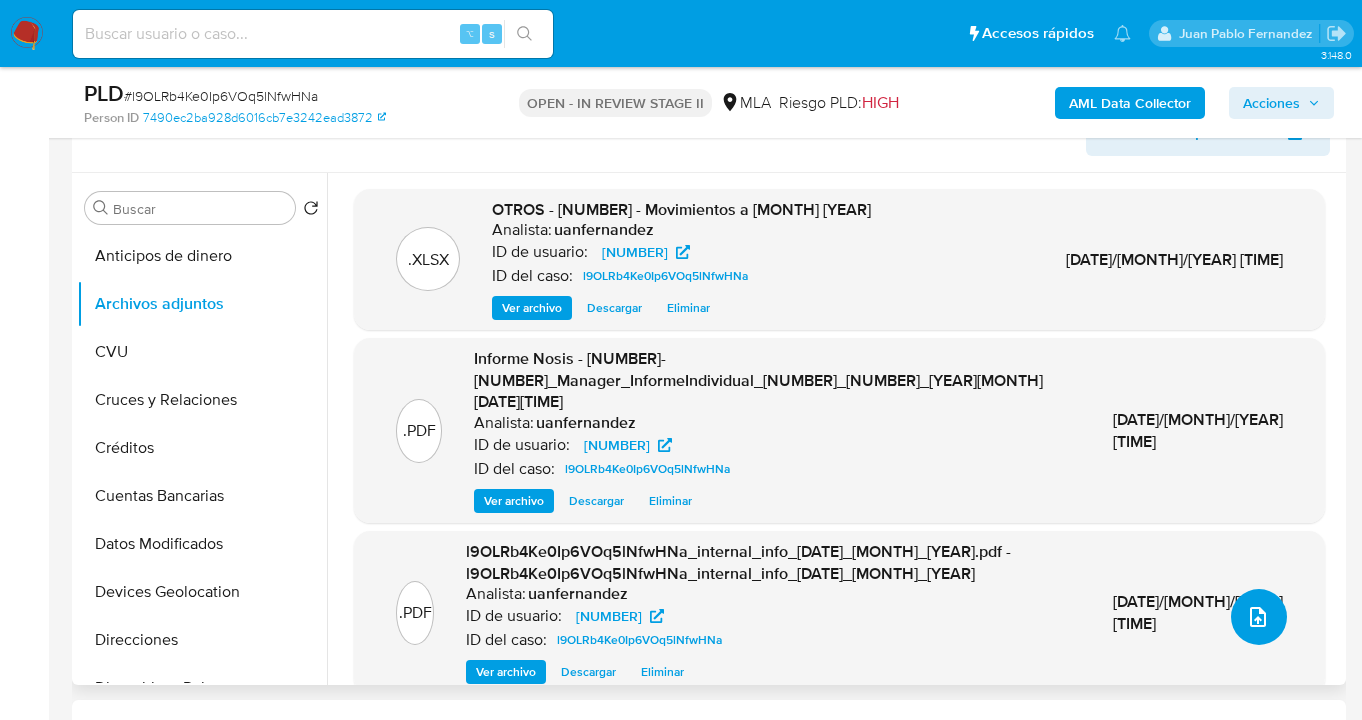click 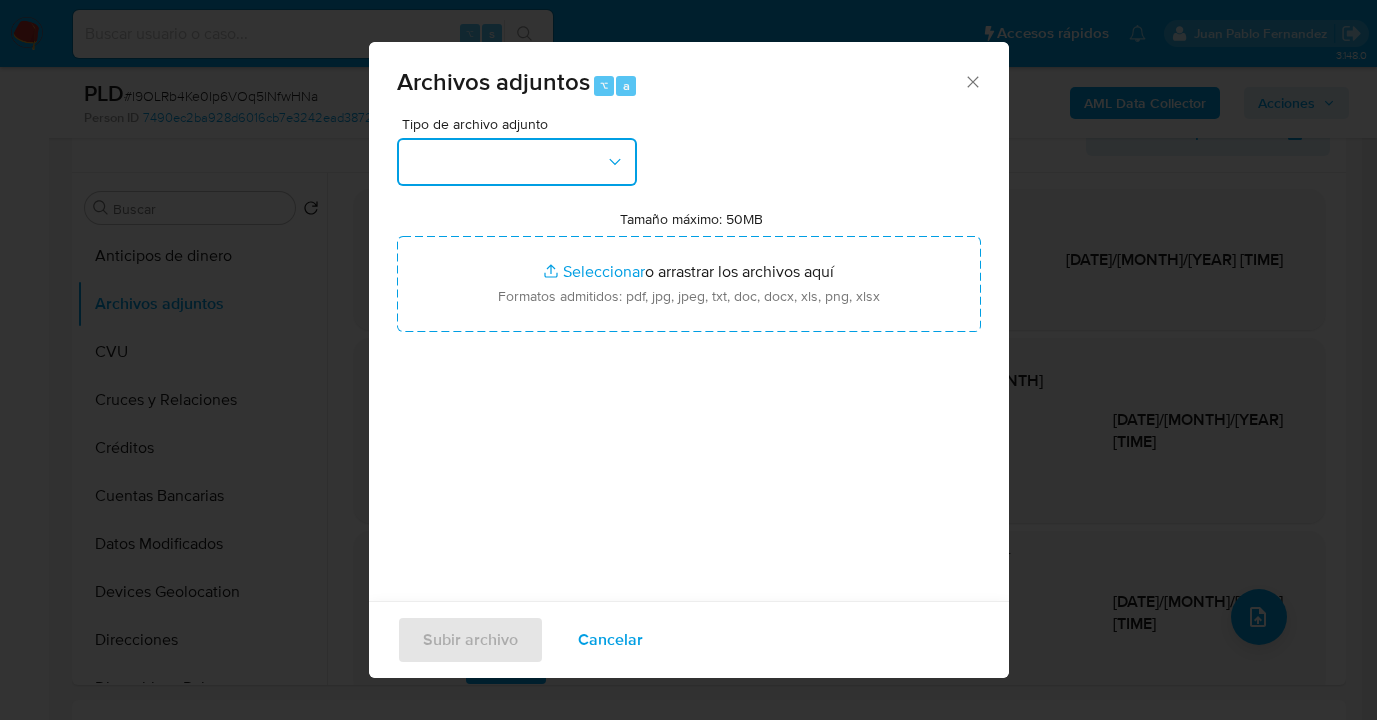 click at bounding box center [517, 162] 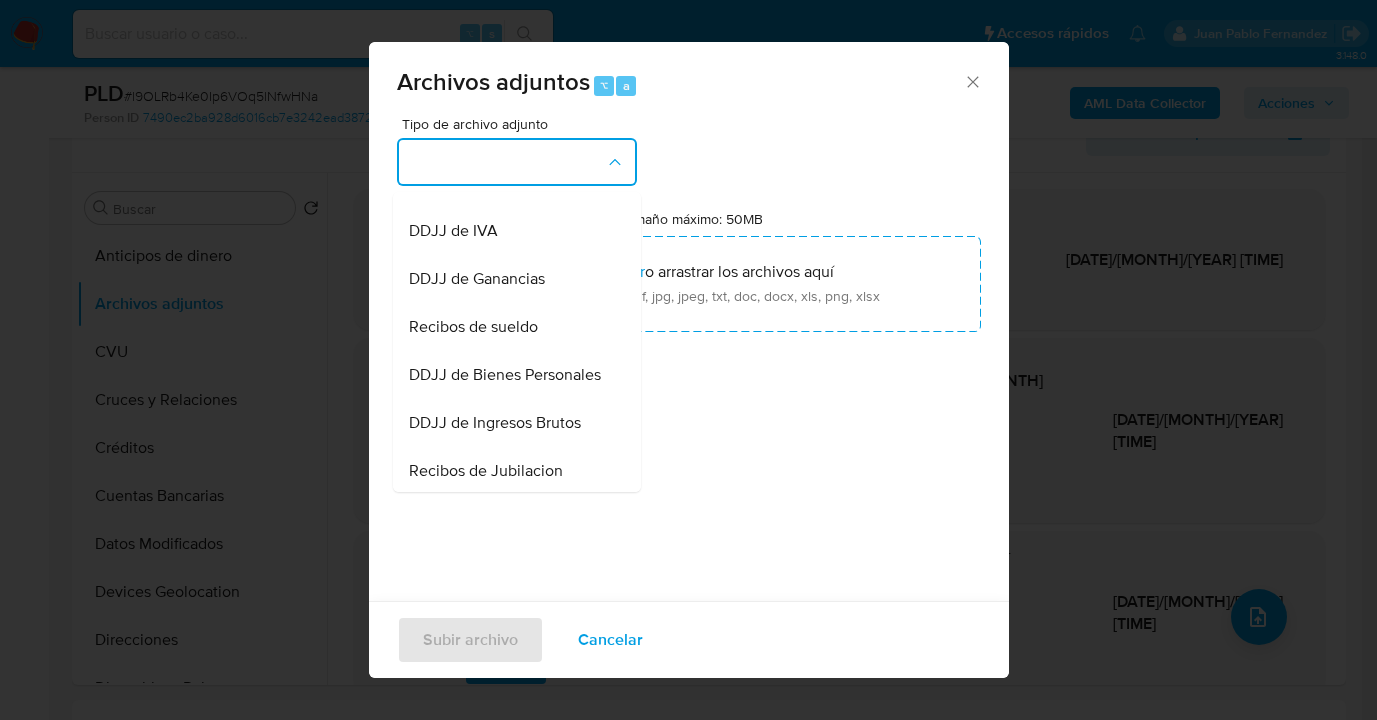 scroll, scrollTop: 808, scrollLeft: 0, axis: vertical 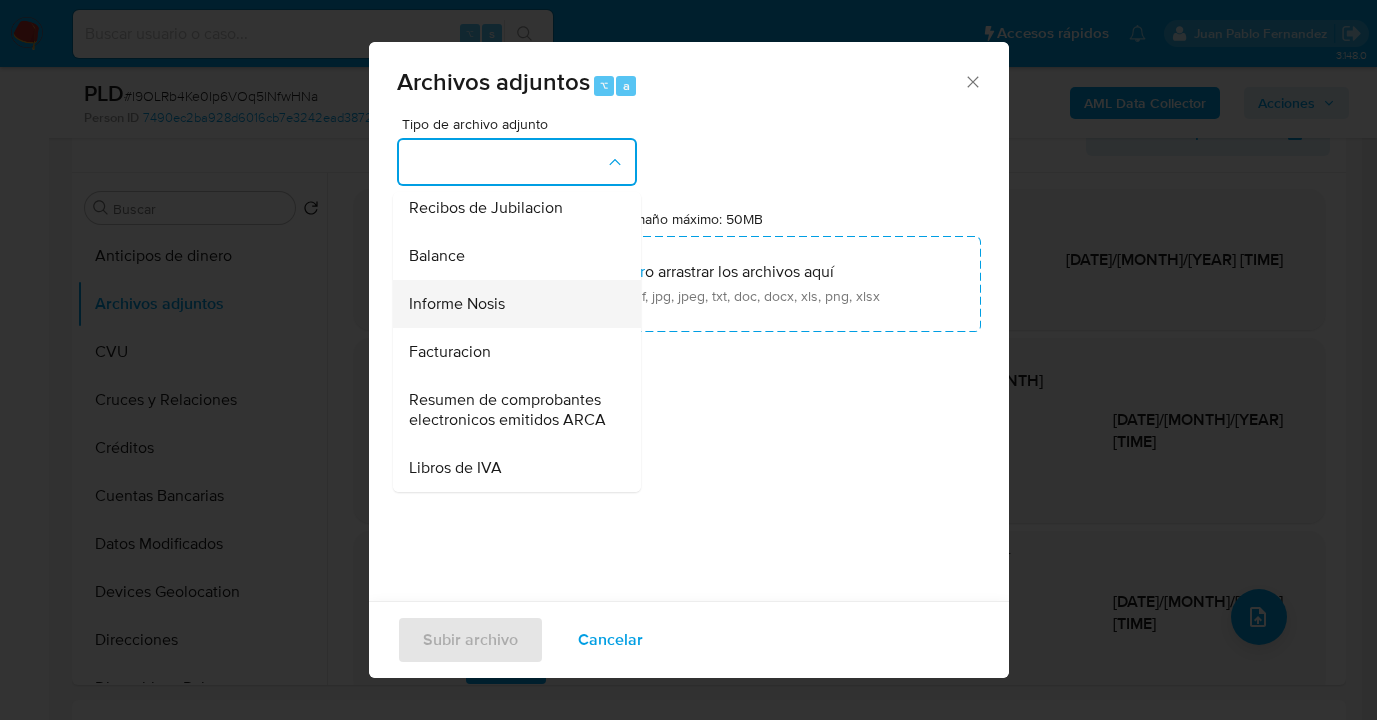 click on "Informe Nosis" at bounding box center [457, 304] 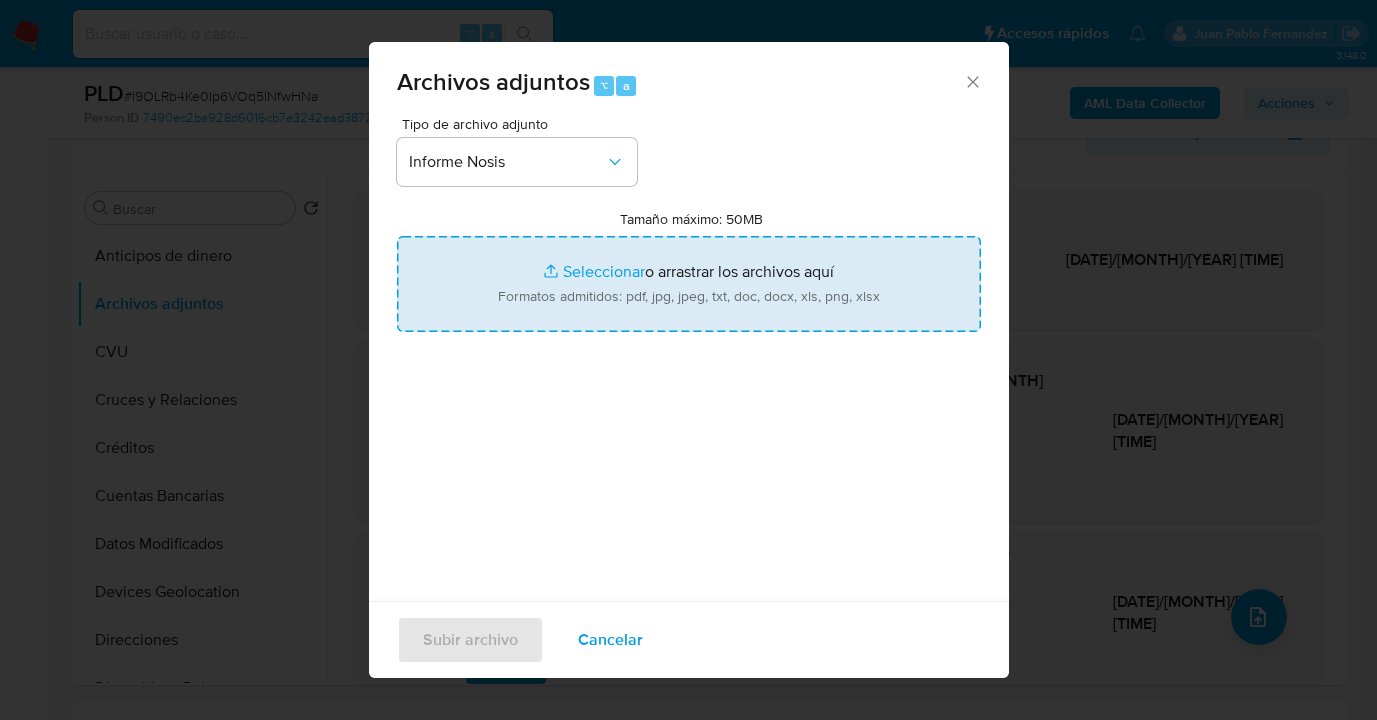 click on "Tamaño máximo: 50MB Seleccionar archivos" at bounding box center (689, 284) 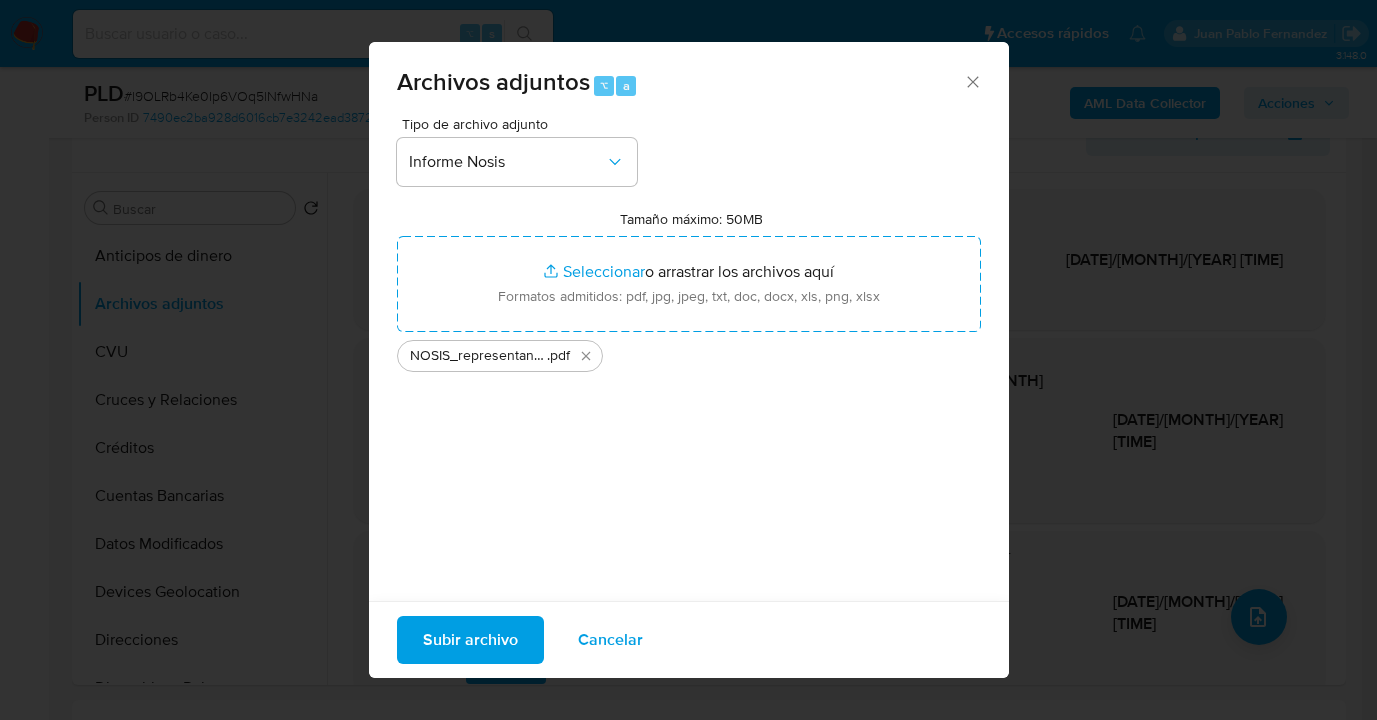 click on "Subir archivo" at bounding box center (470, 640) 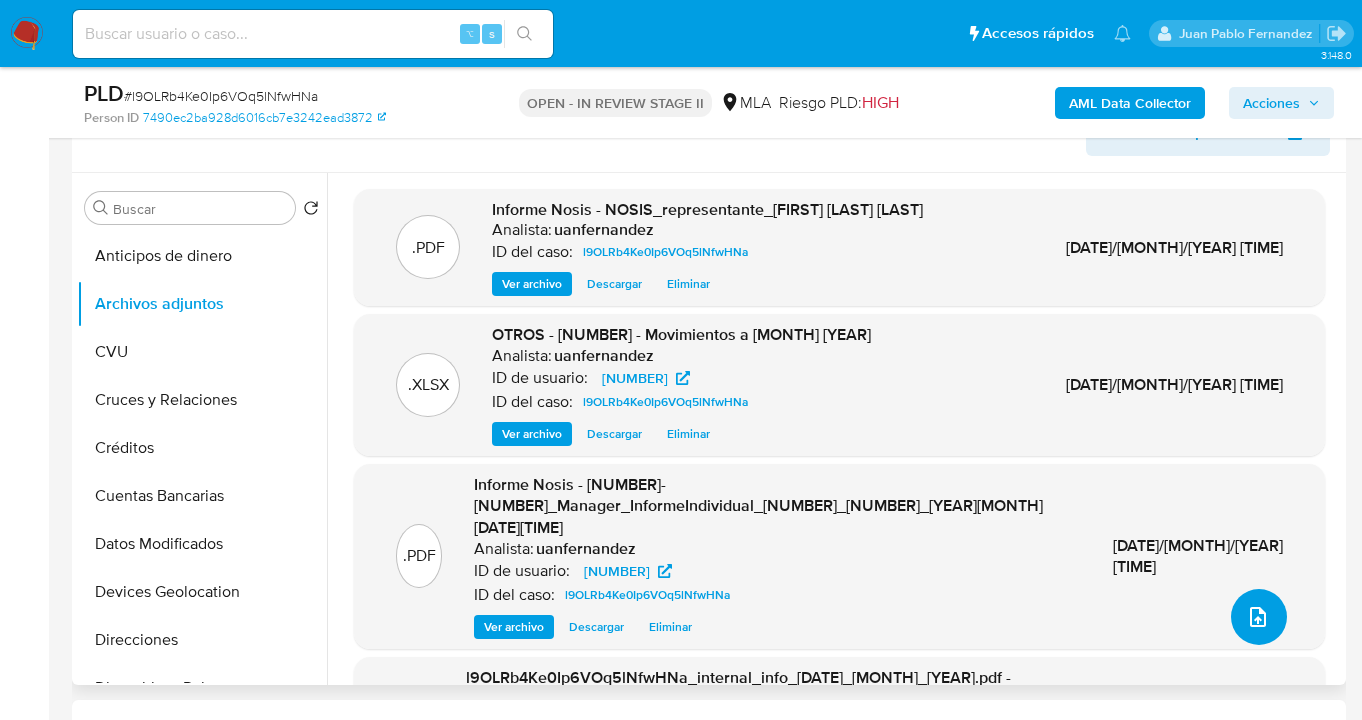 click 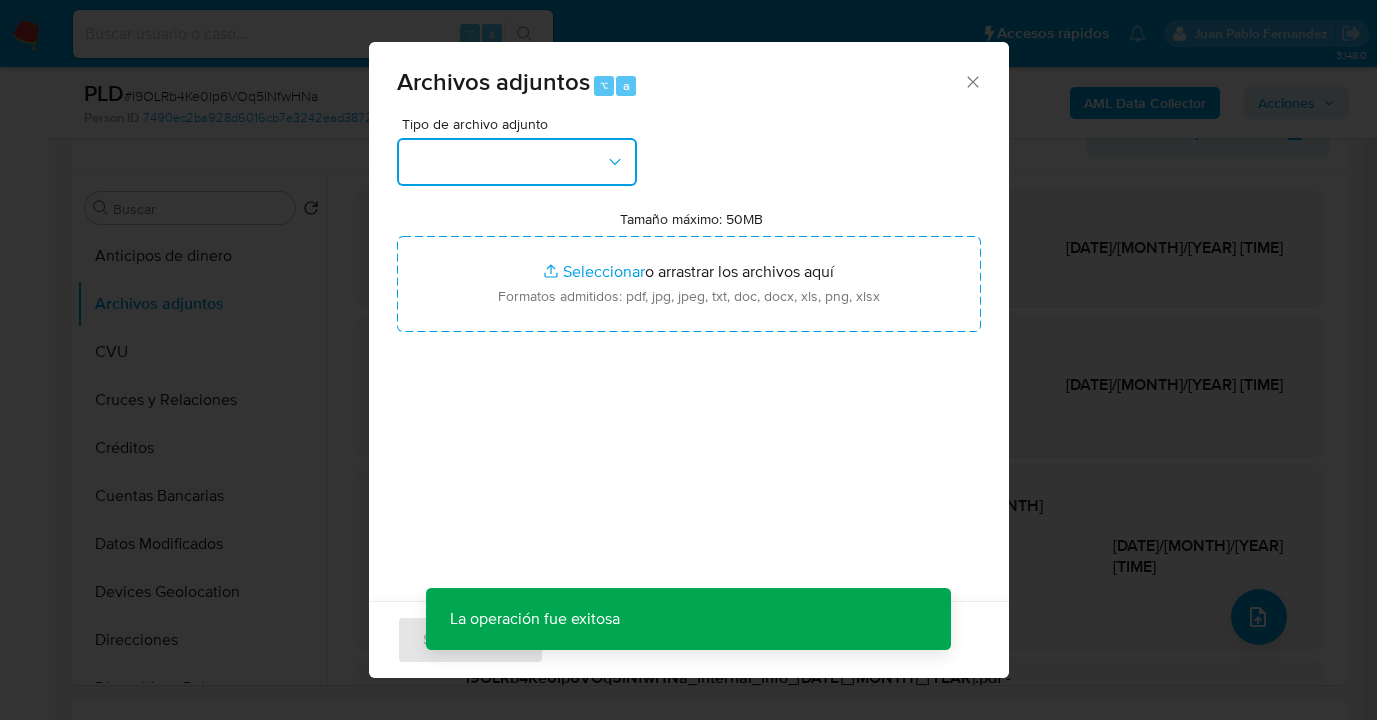 click 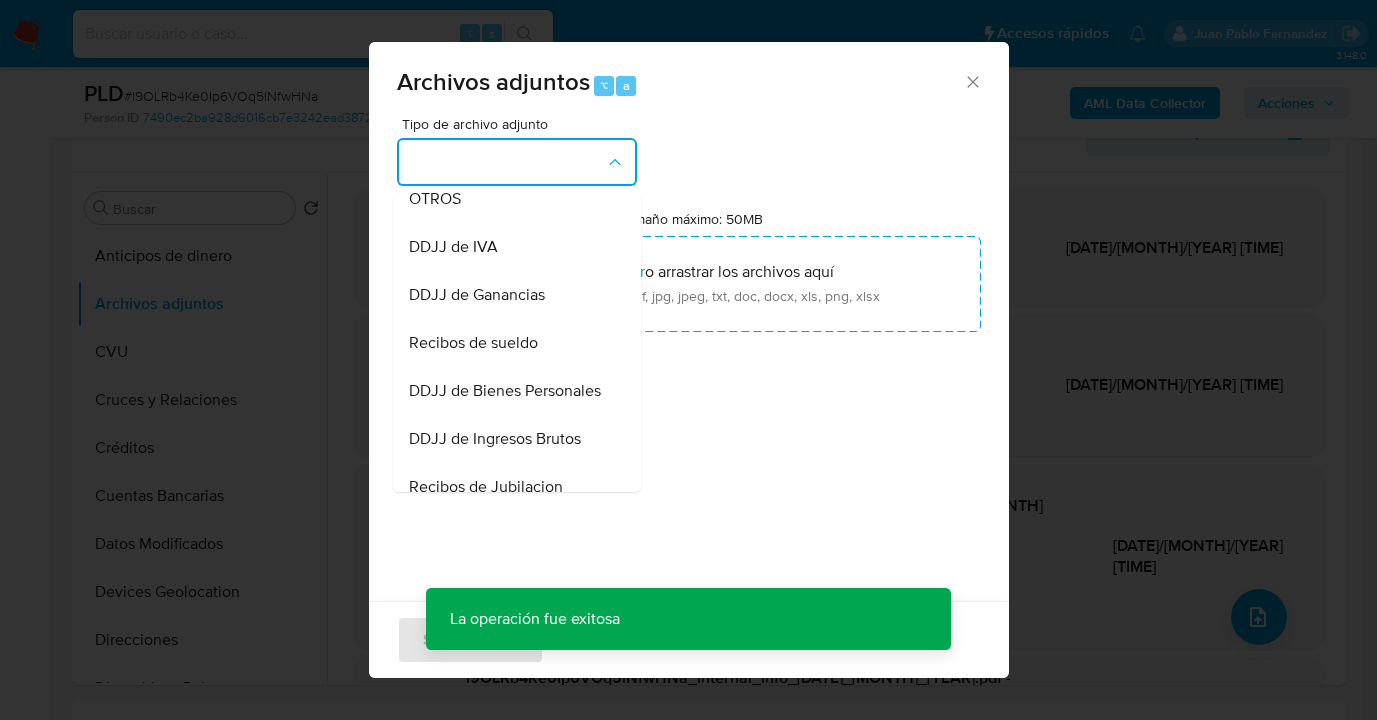 scroll, scrollTop: 808, scrollLeft: 0, axis: vertical 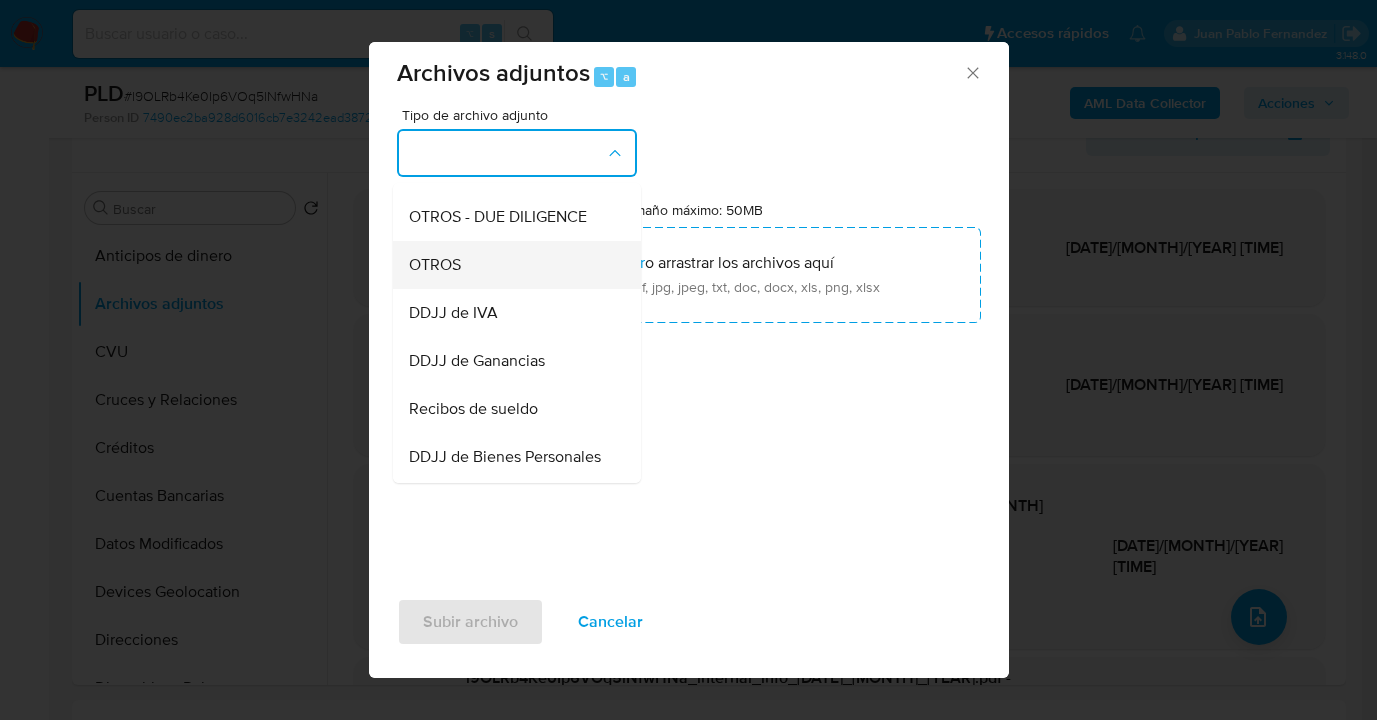 click on "OTROS" at bounding box center [511, 265] 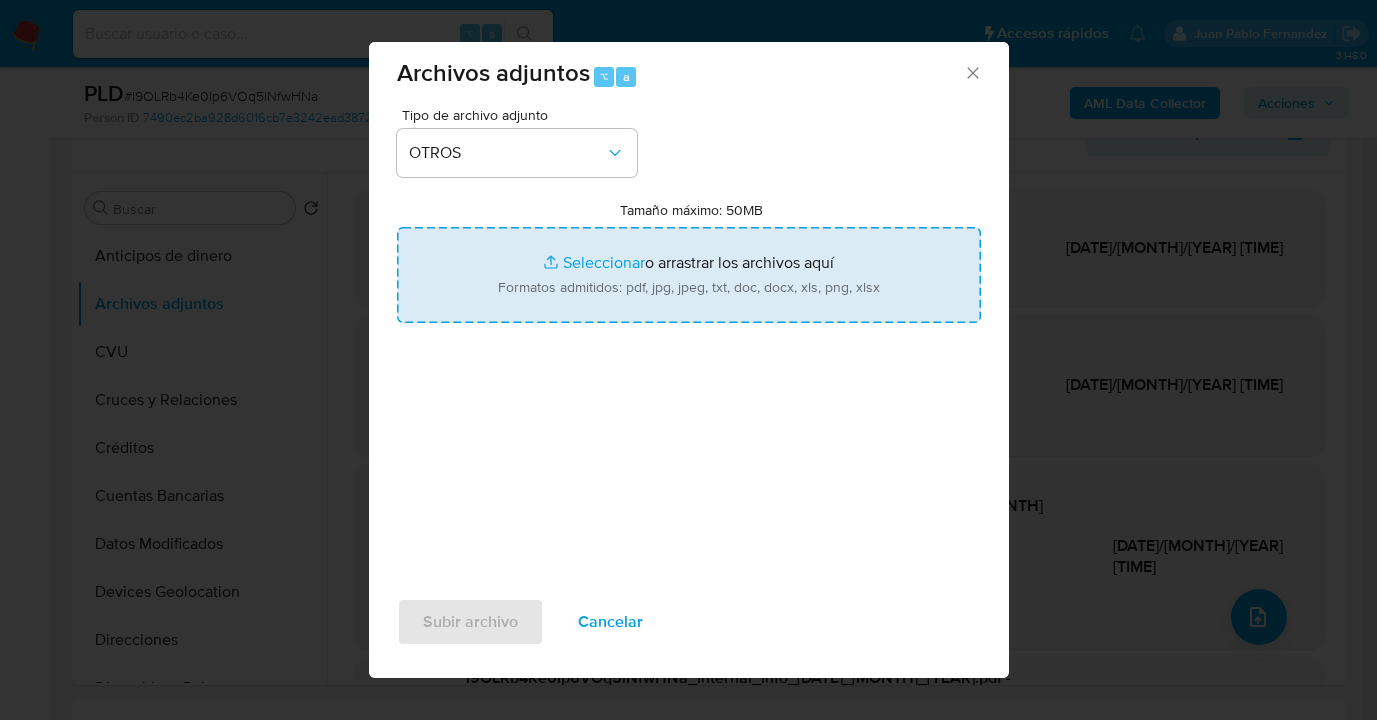 click on "Tamaño máximo: 50MB Seleccionar archivos" at bounding box center [689, 275] 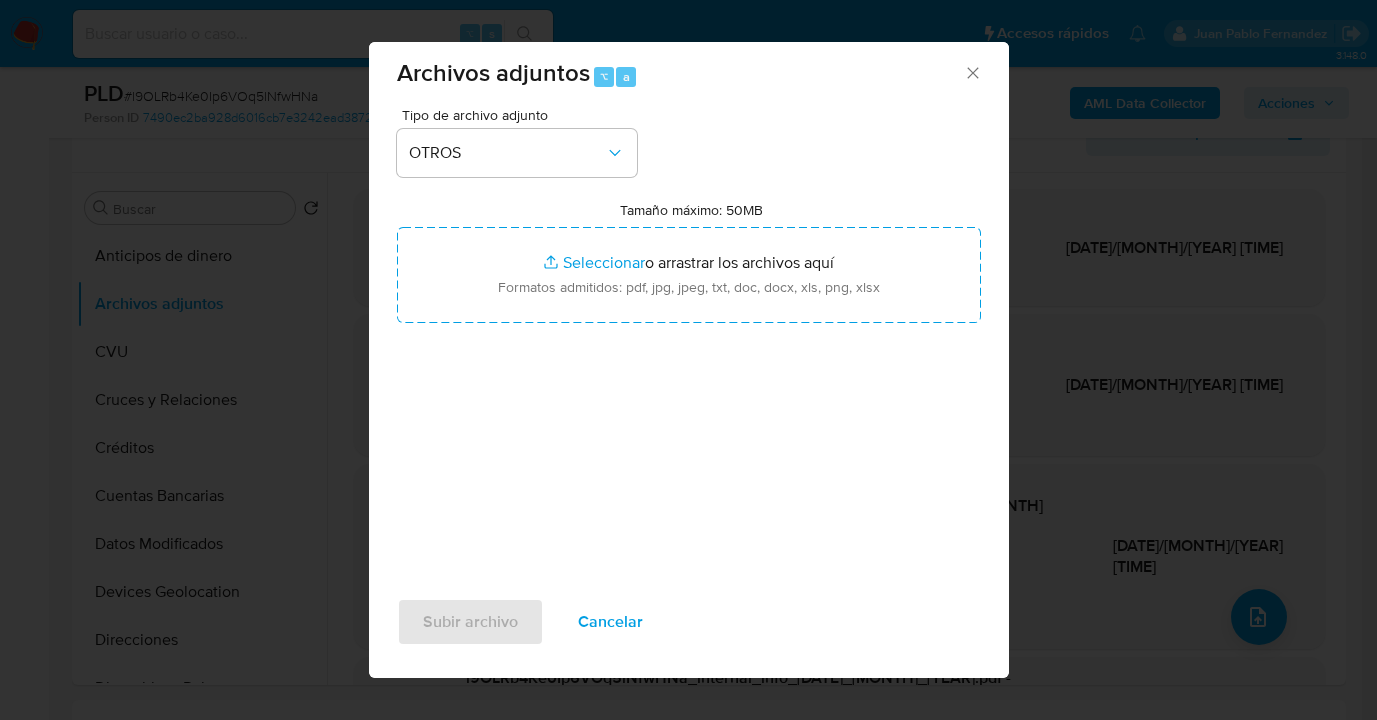 type on "C:\fakepath\[NUMBER] analisis no roi - Caselog l9OLRb4Ke0Ip6VOq5lNfwHNa.docx" 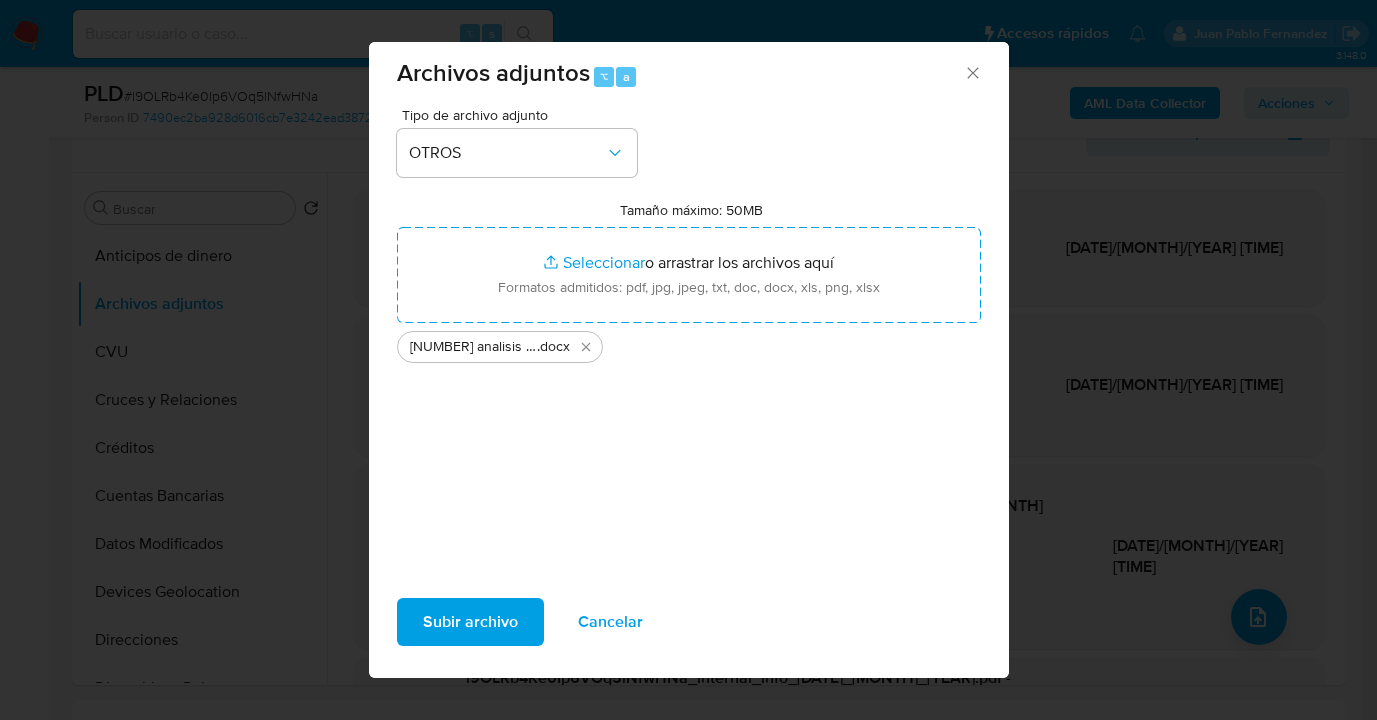 click on "Subir archivo" at bounding box center [470, 622] 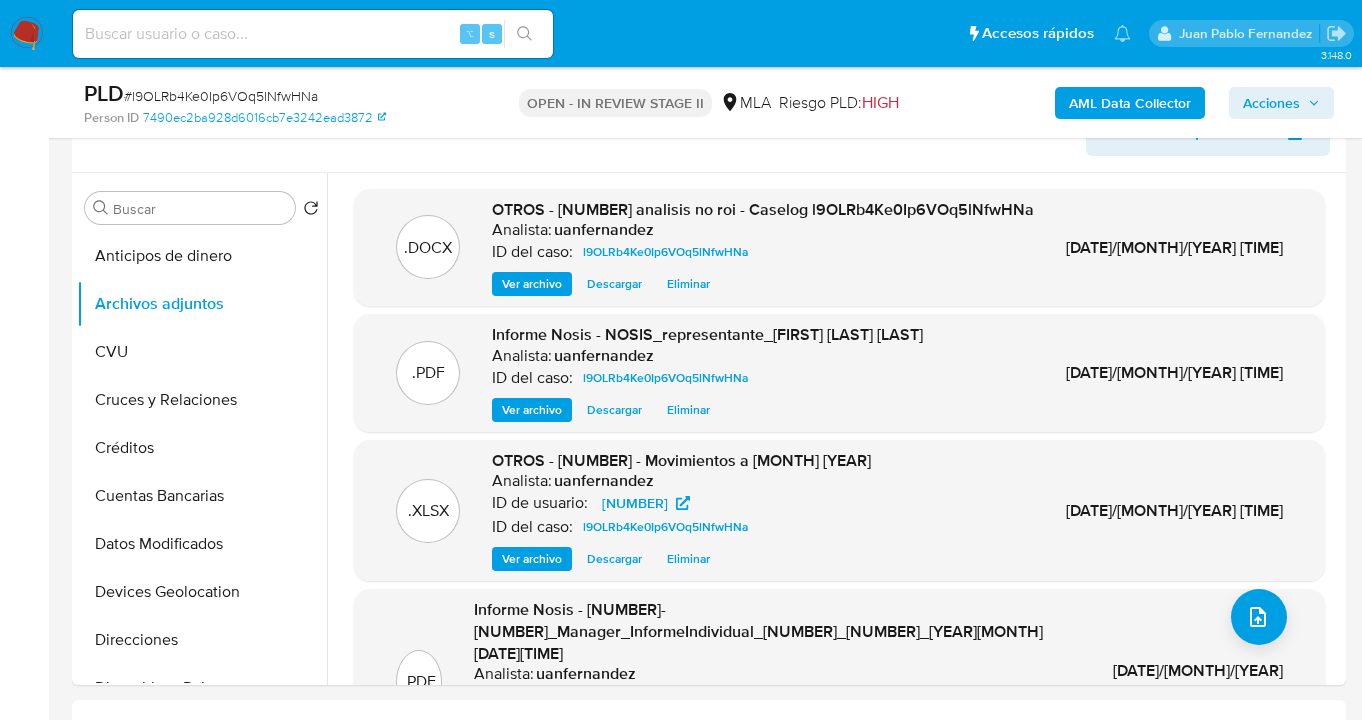 click on "Acciones" at bounding box center [1271, 103] 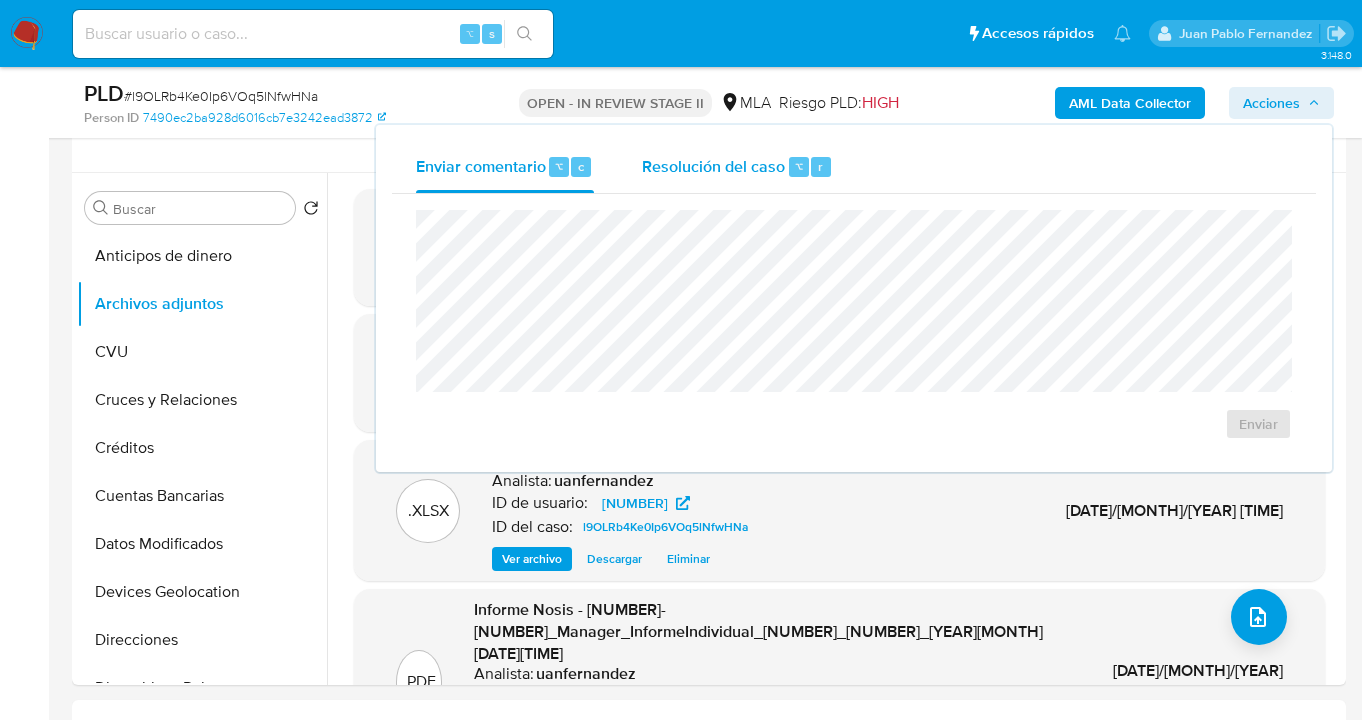 click on "Resolución del caso" at bounding box center [713, 165] 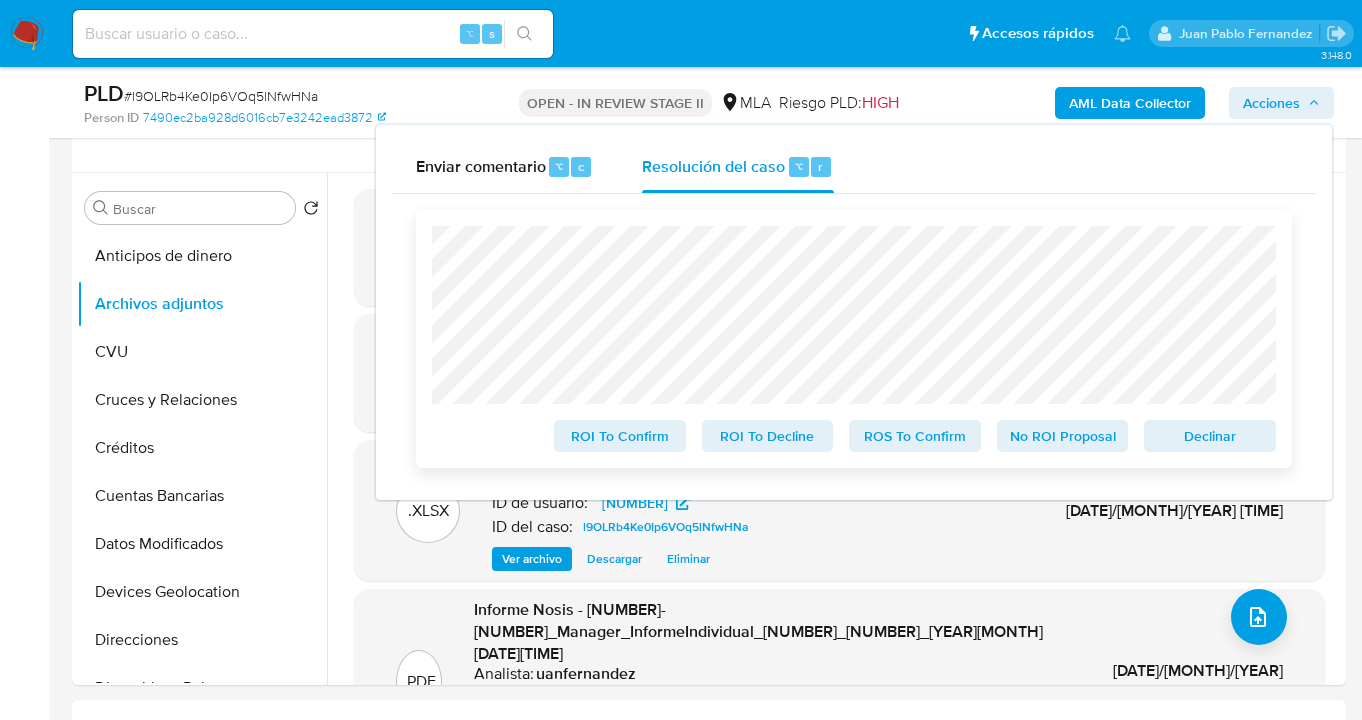 click on "No ROI Proposal" at bounding box center [1063, 436] 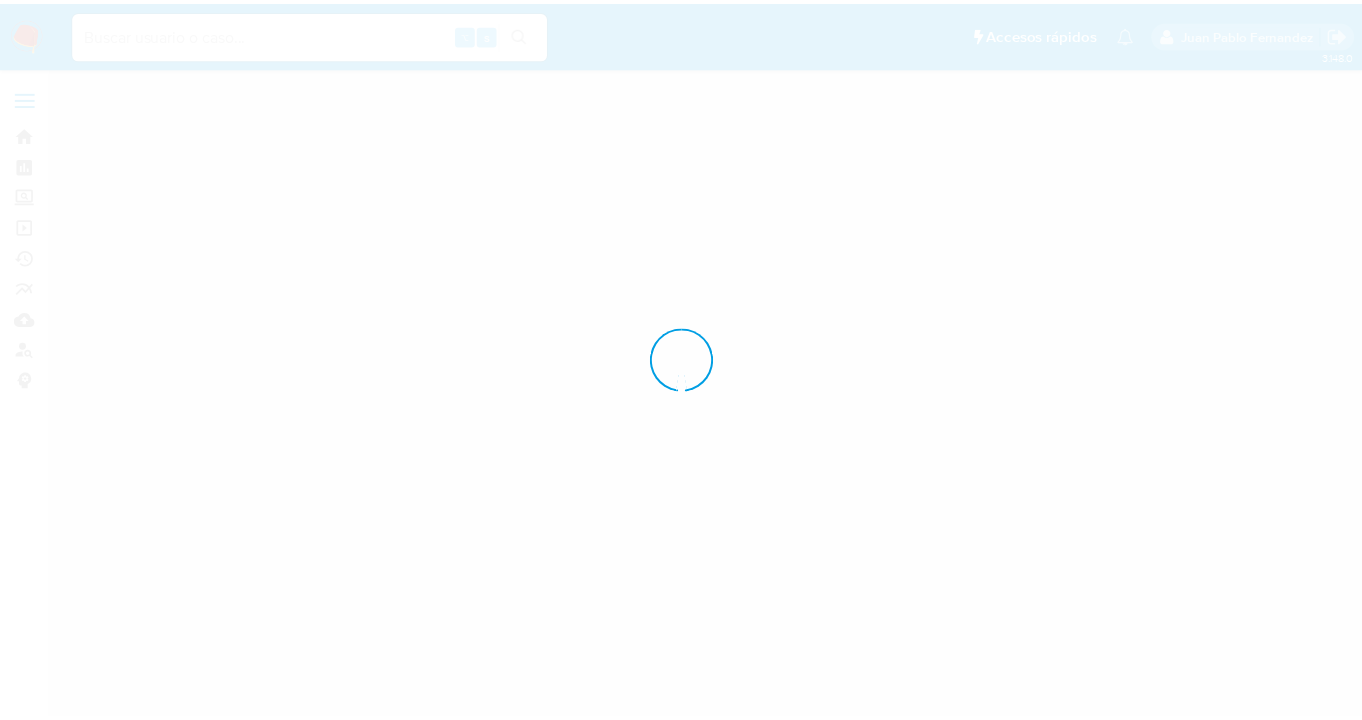 scroll, scrollTop: 0, scrollLeft: 0, axis: both 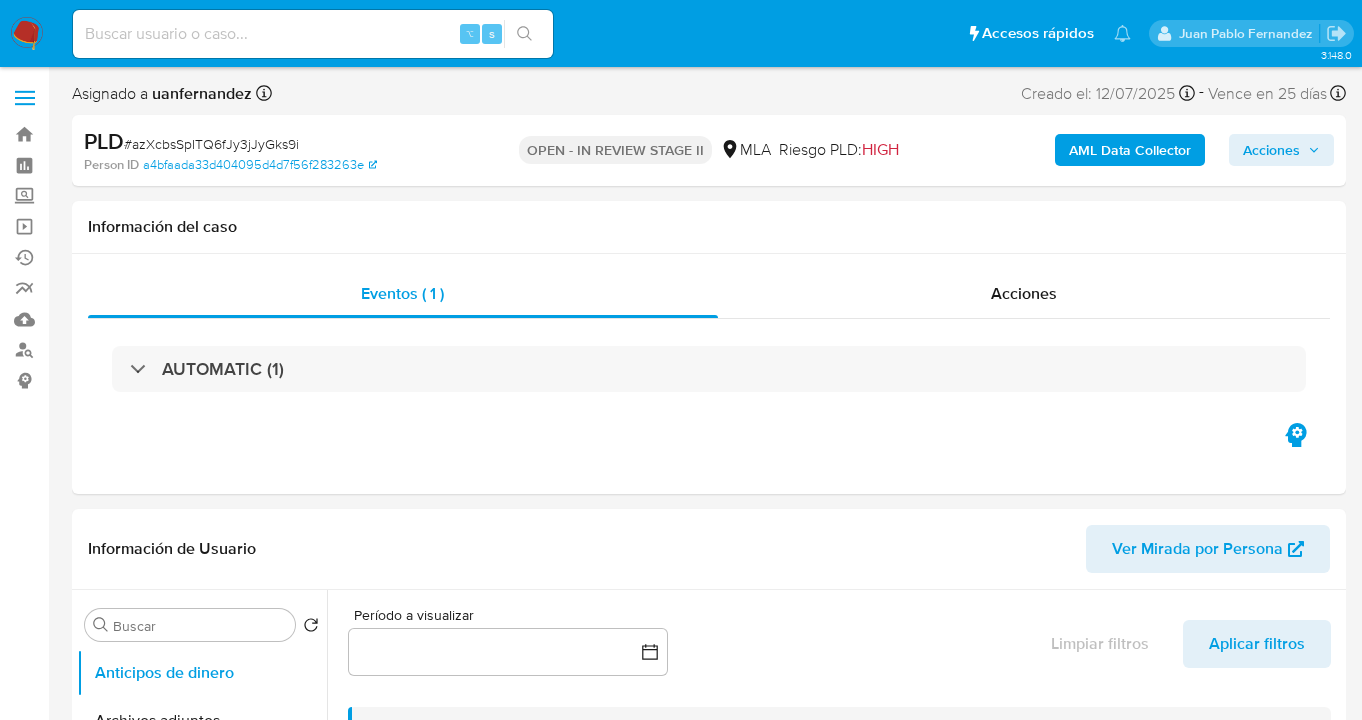 select on "10" 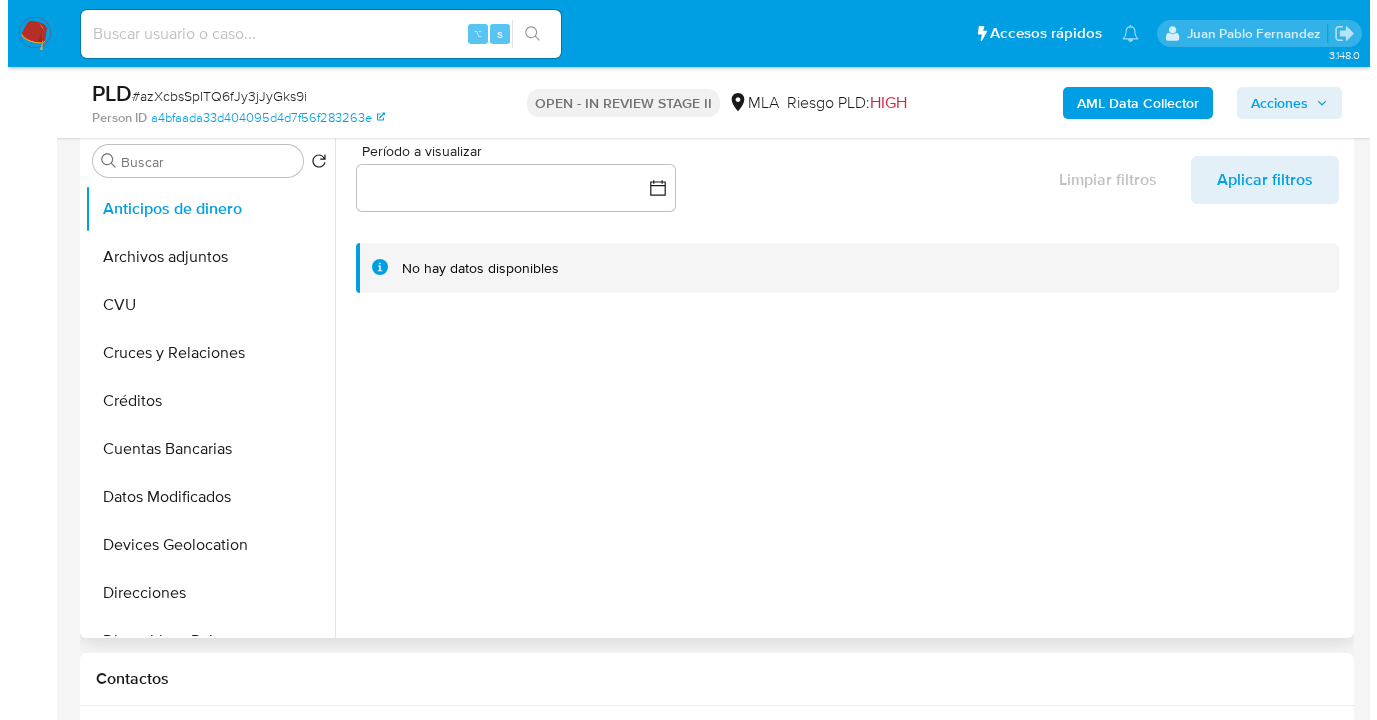 scroll, scrollTop: 371, scrollLeft: 0, axis: vertical 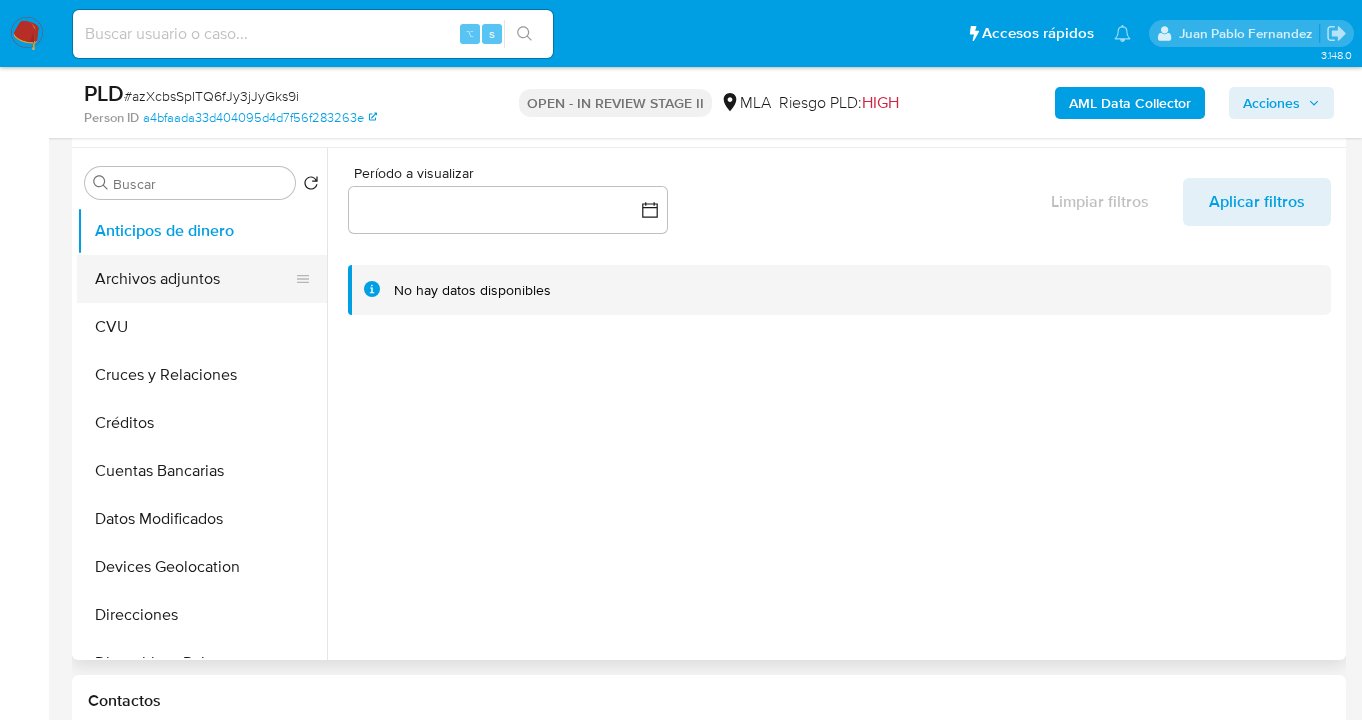 click on "Archivos adjuntos" at bounding box center [194, 279] 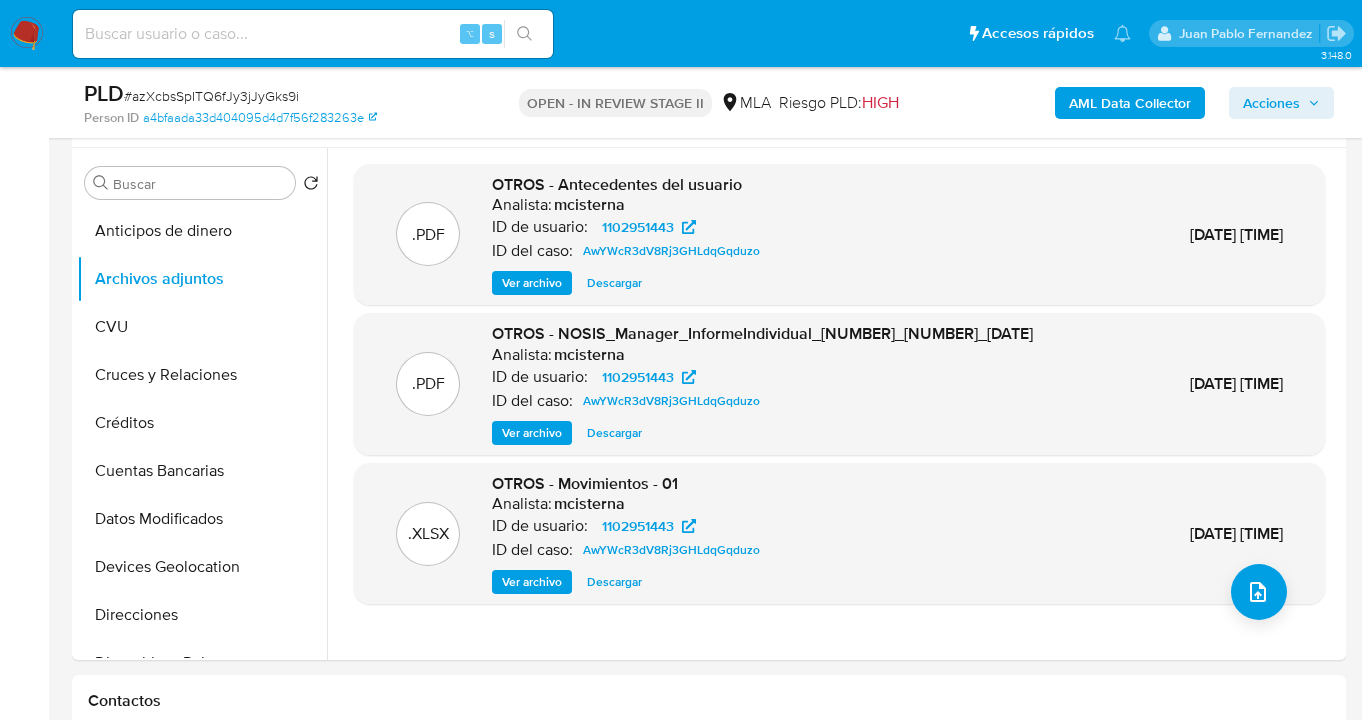 click on "AML Data Collector" at bounding box center [1130, 103] 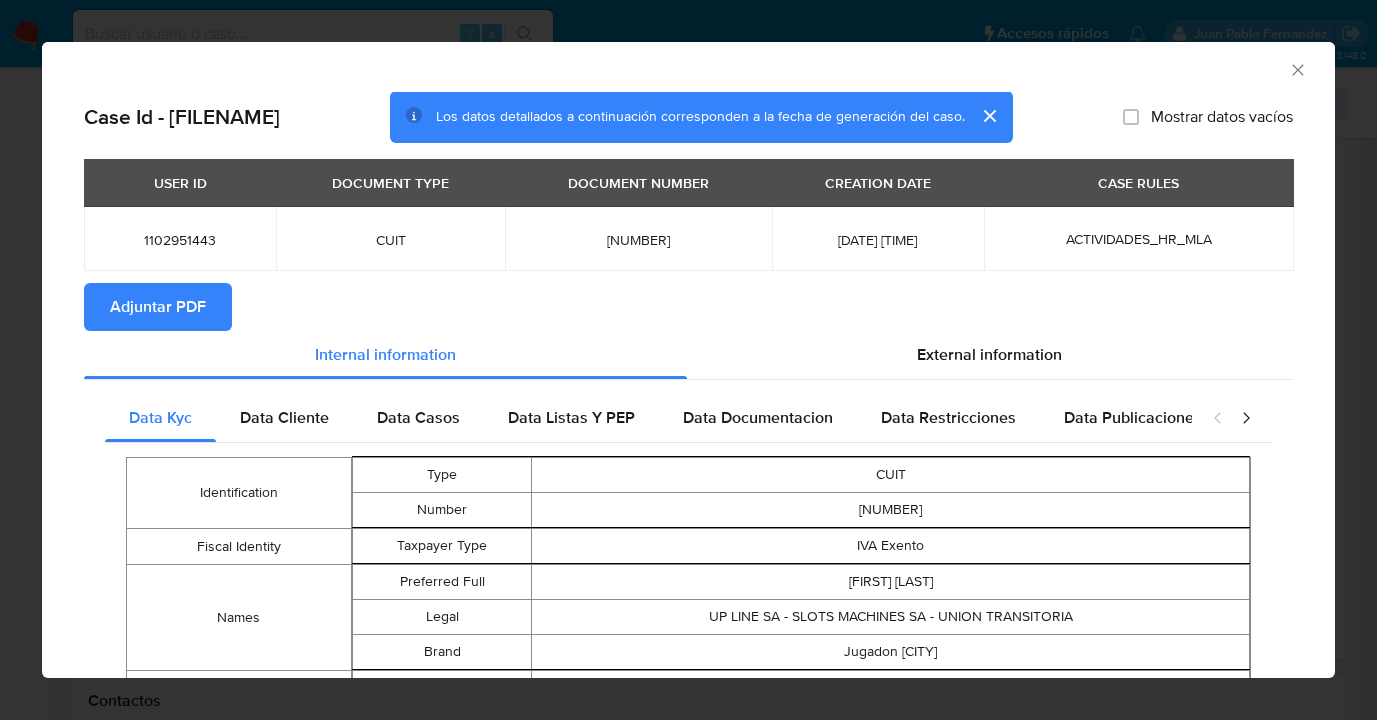 click on "Adjuntar PDF" at bounding box center [158, 307] 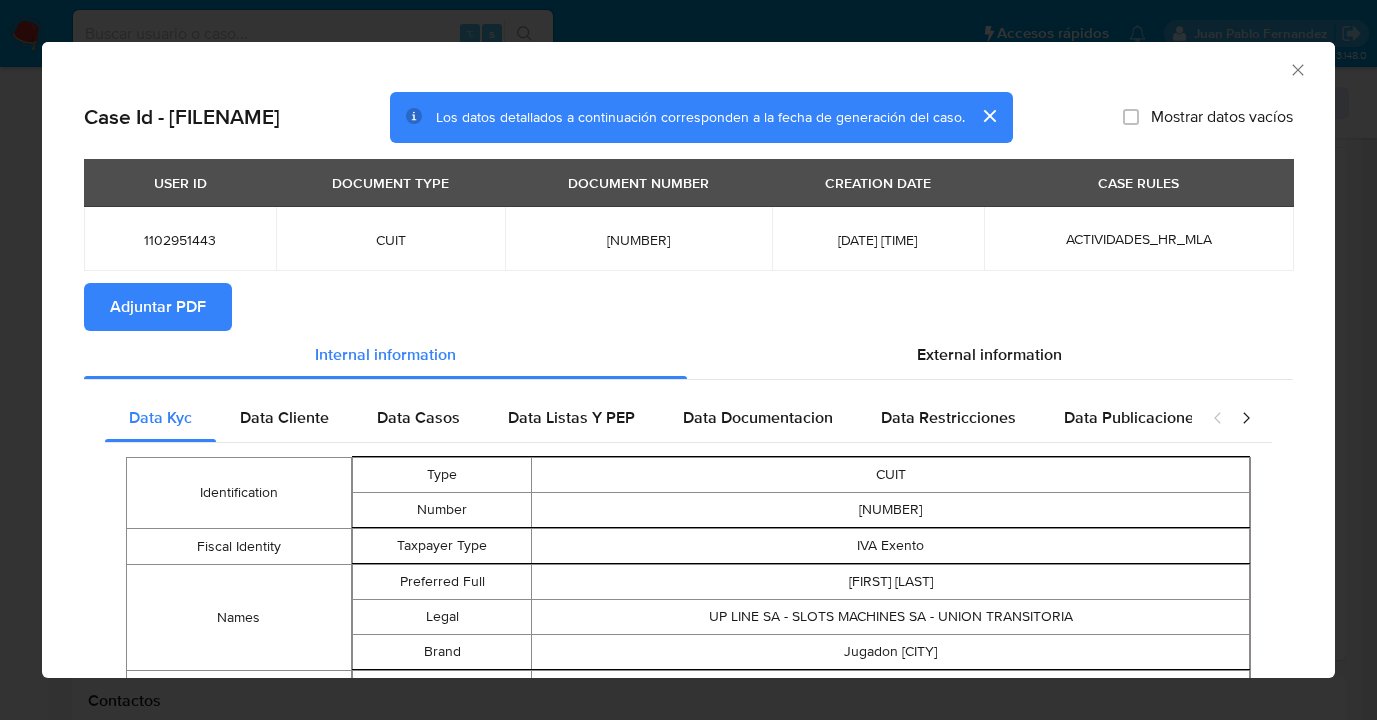 click 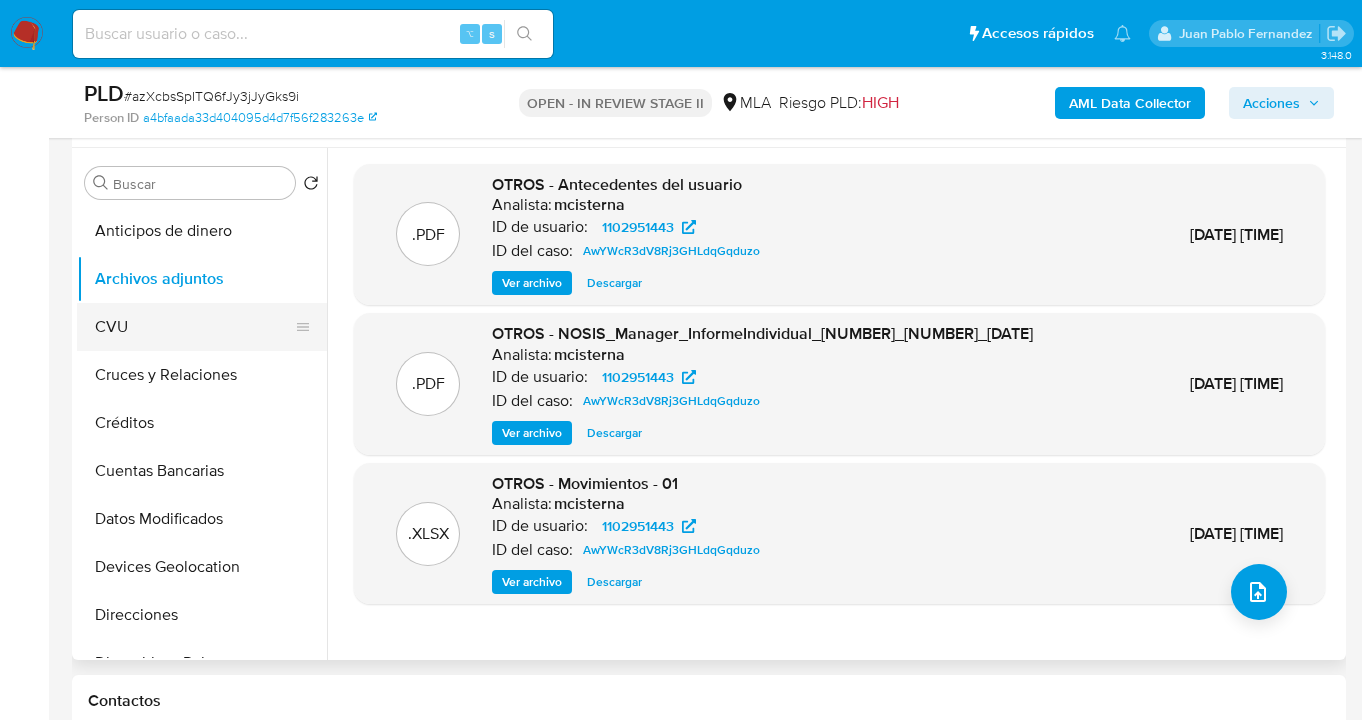 drag, startPoint x: 221, startPoint y: 332, endPoint x: 223, endPoint y: 313, distance: 19.104973 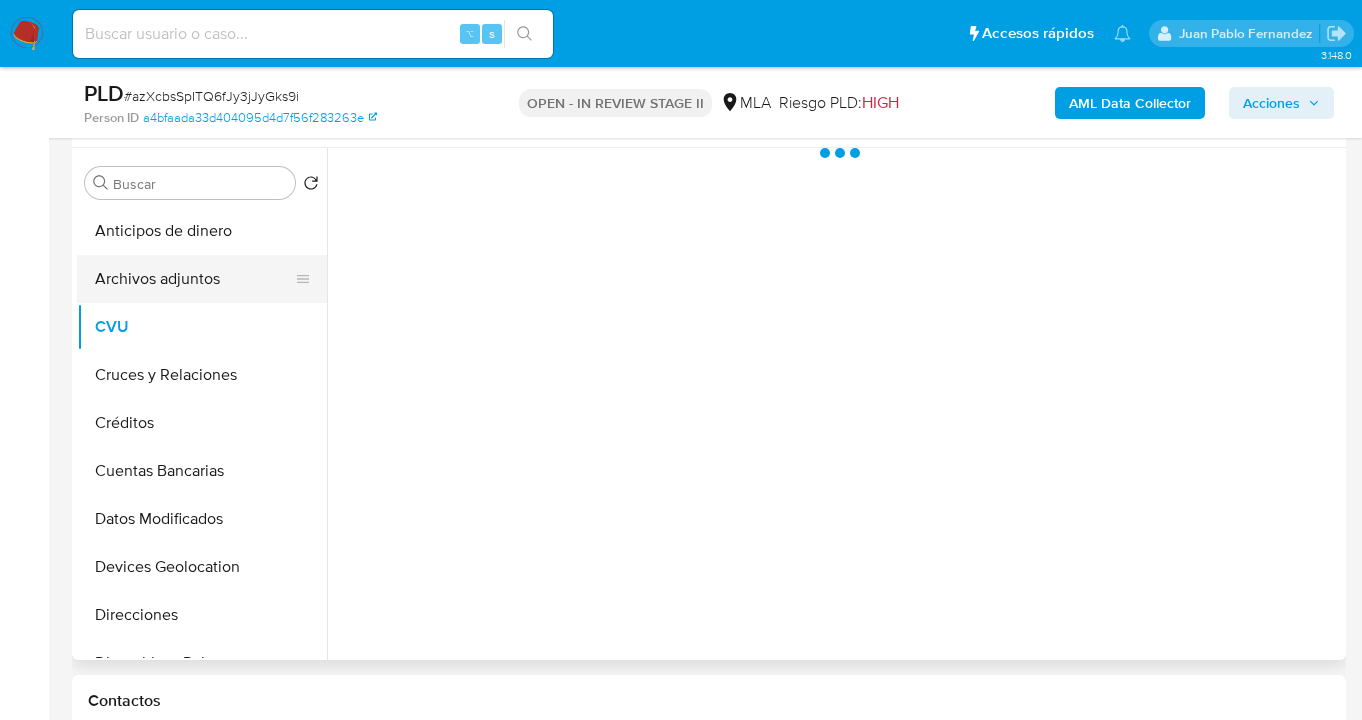 click on "Archivos adjuntos" at bounding box center (194, 279) 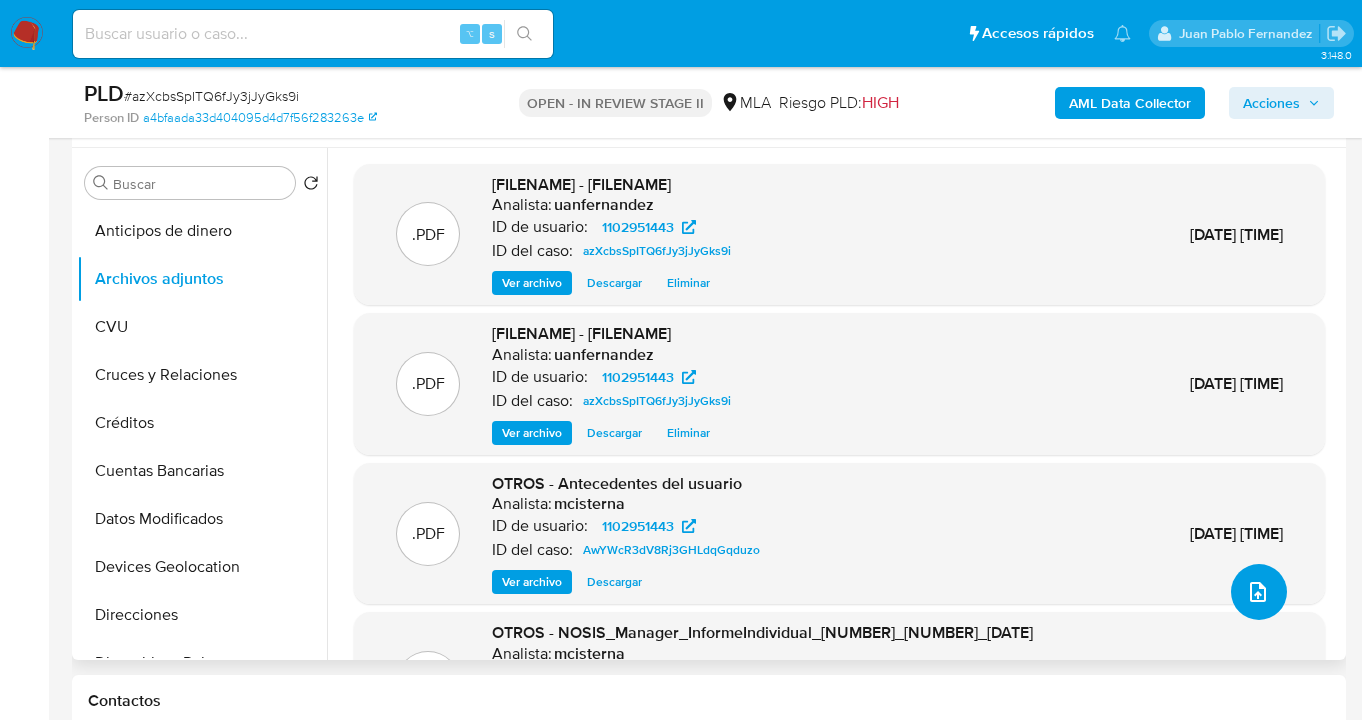 click at bounding box center (1259, 592) 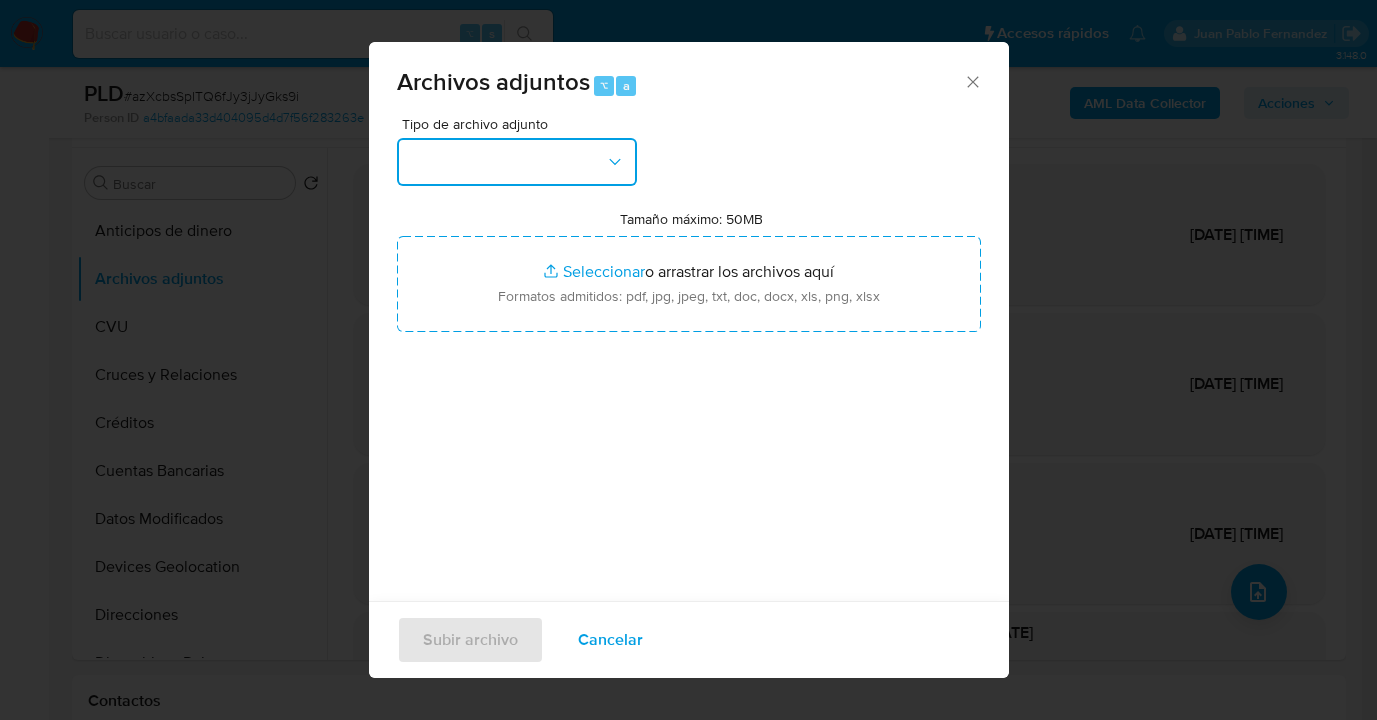 click 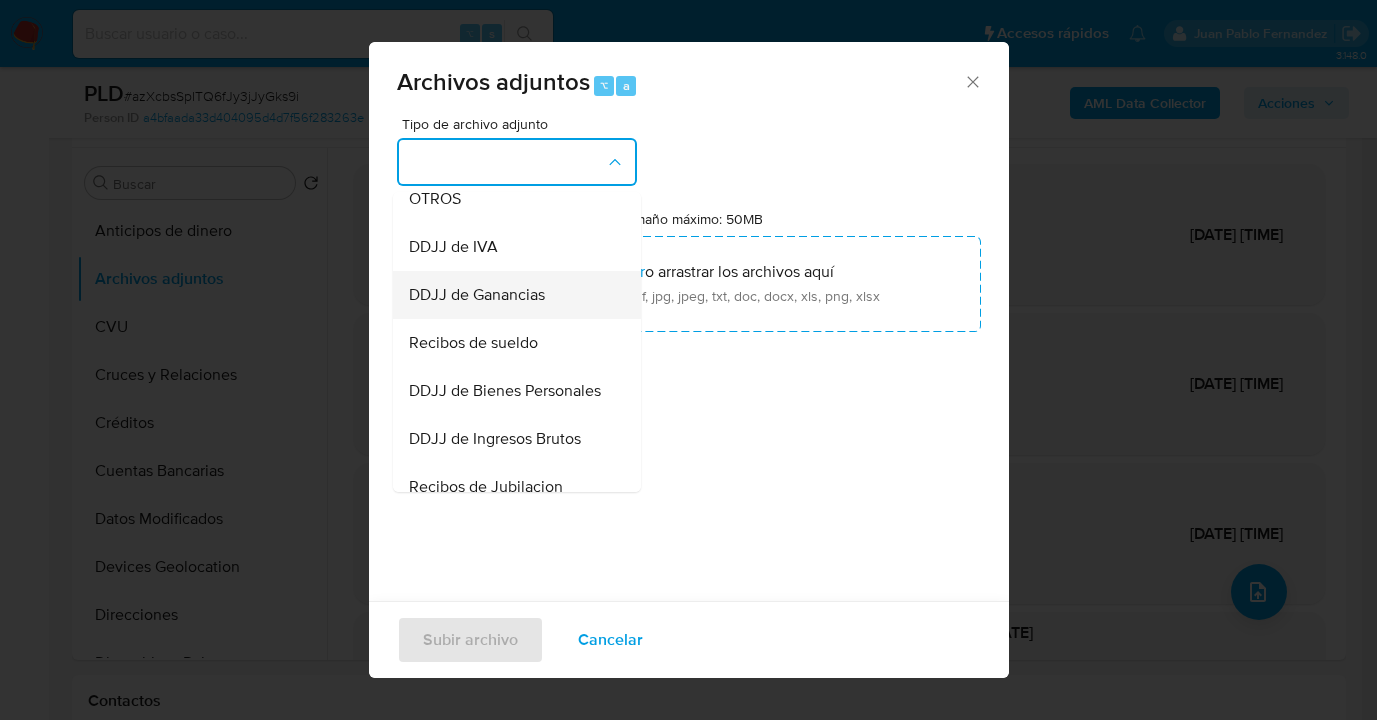 scroll, scrollTop: 428, scrollLeft: 0, axis: vertical 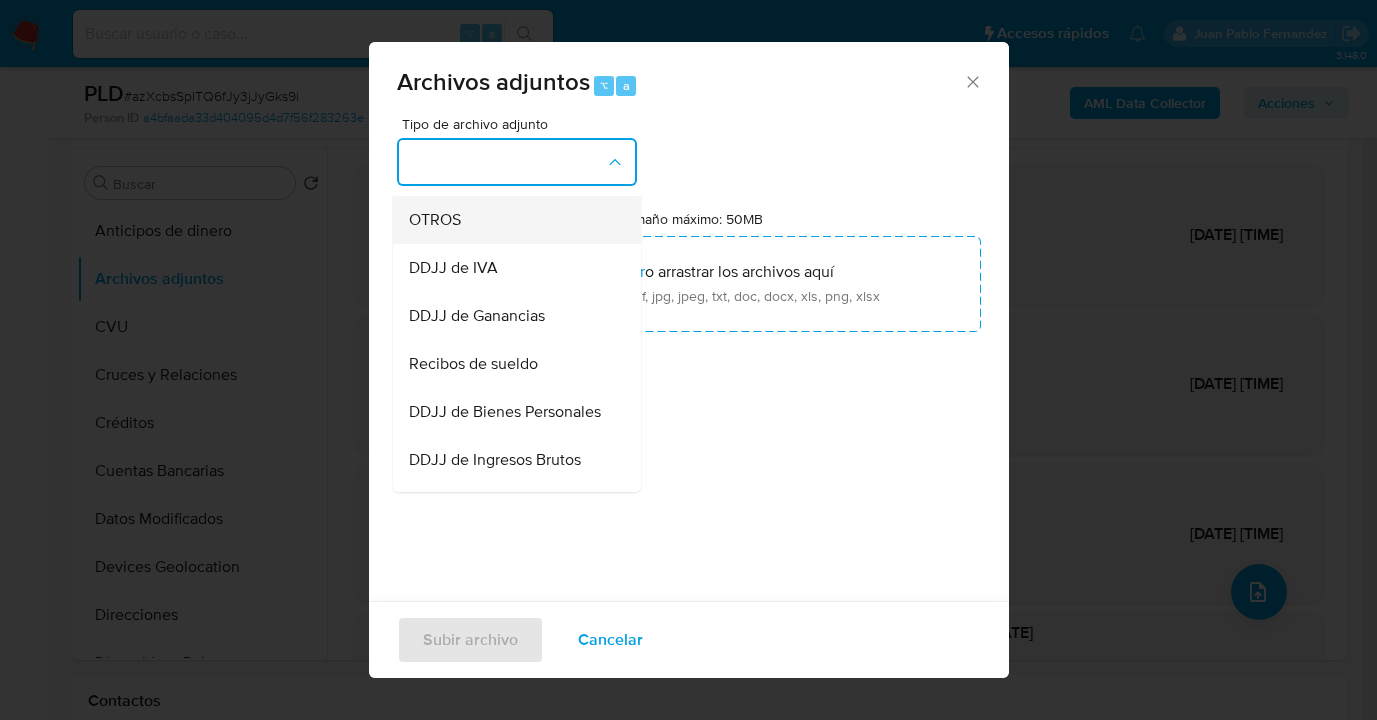 click on "OTROS" at bounding box center (511, 220) 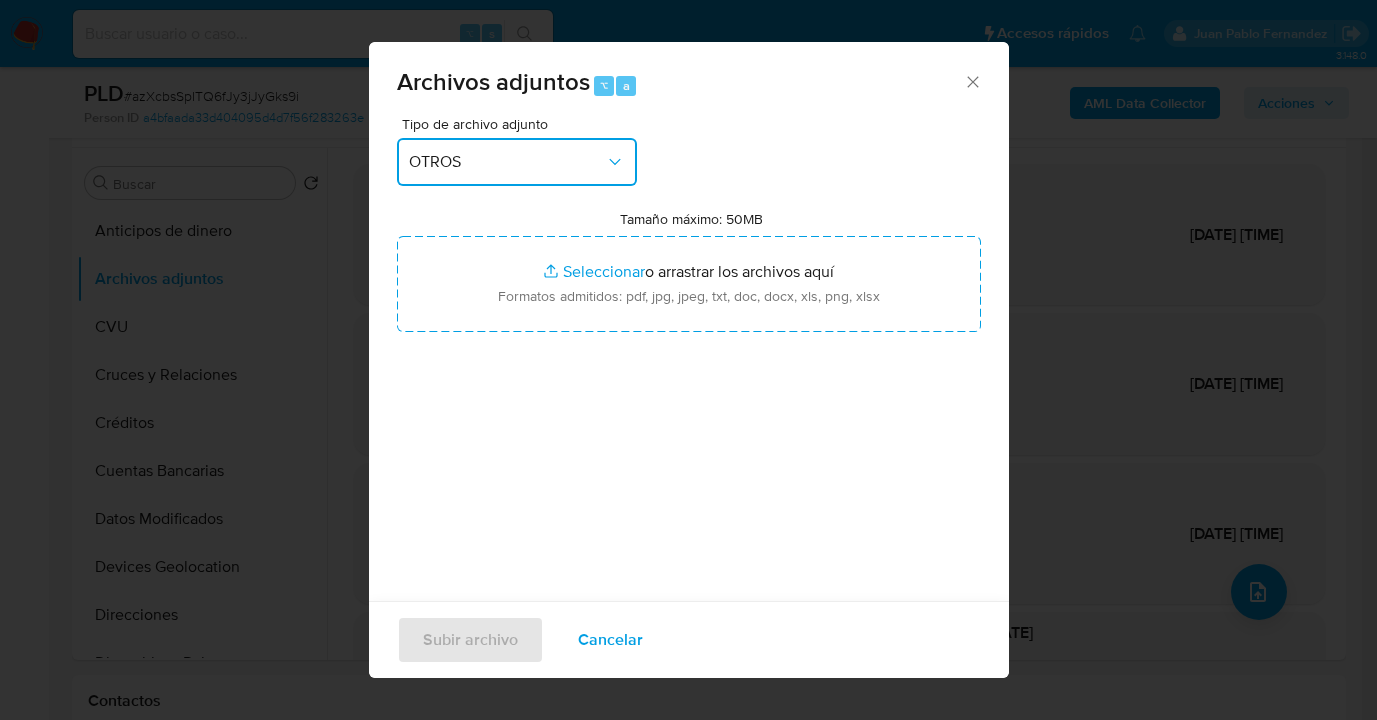 click 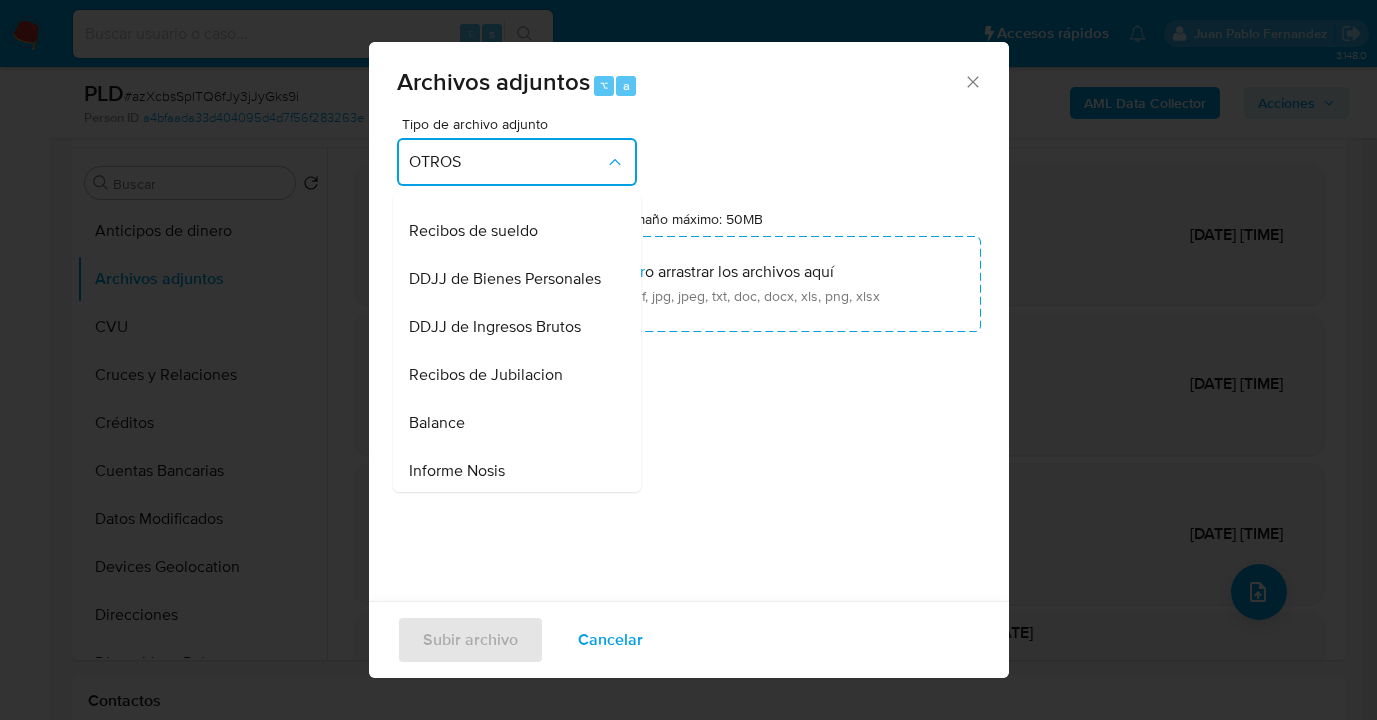 scroll, scrollTop: 808, scrollLeft: 0, axis: vertical 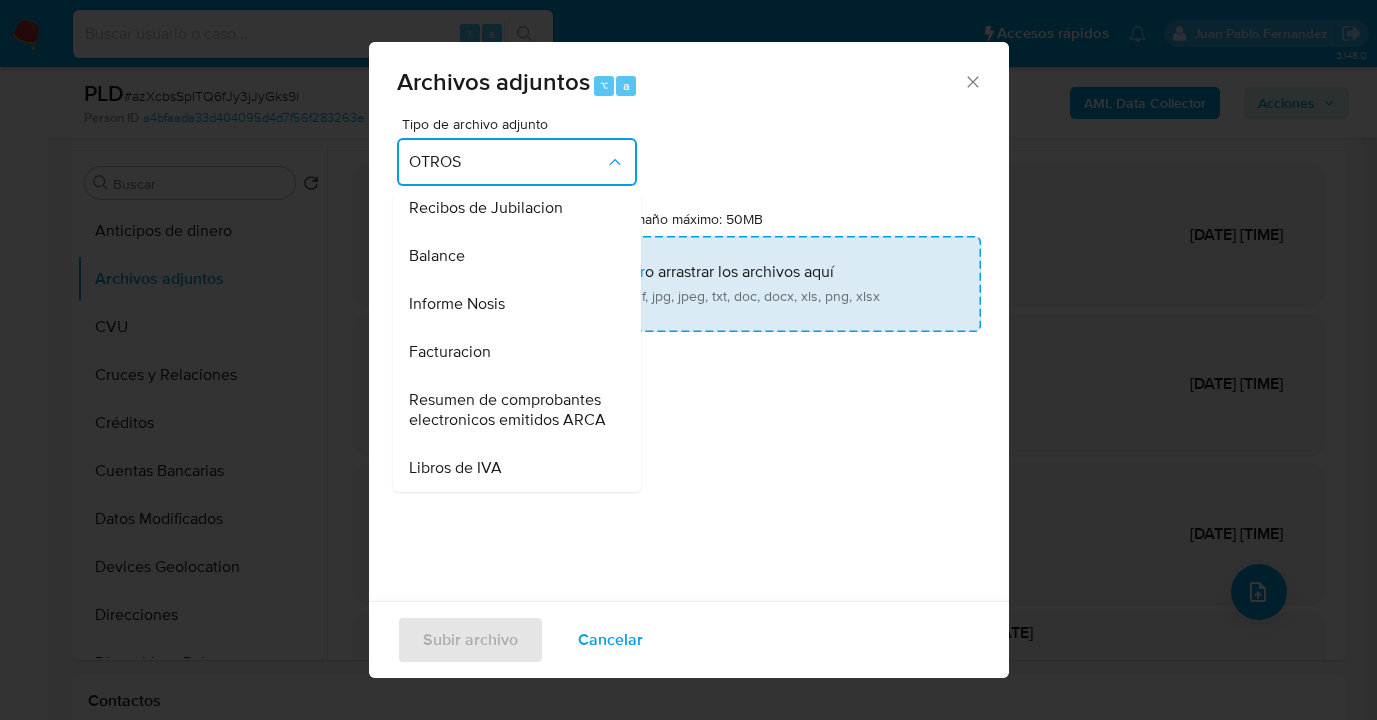 drag, startPoint x: 531, startPoint y: 272, endPoint x: 547, endPoint y: 270, distance: 16.124516 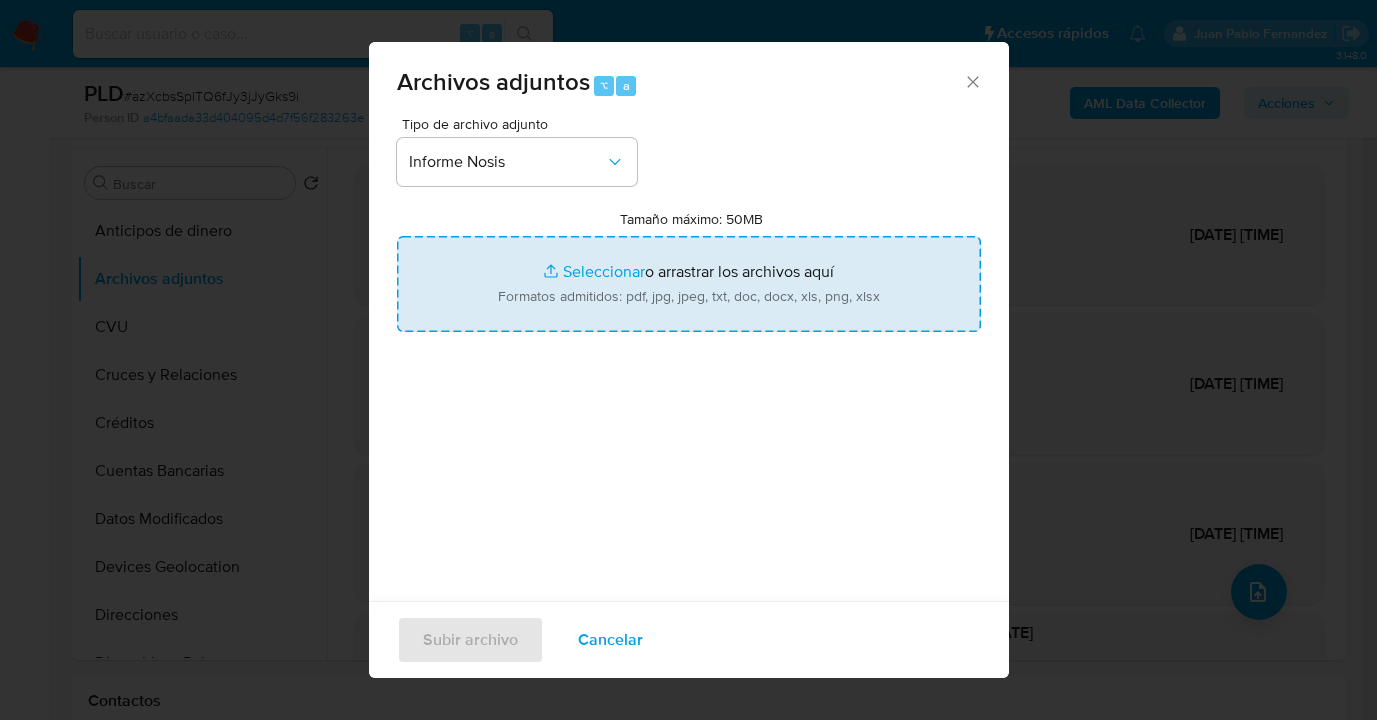 click on "Tamaño máximo: 50MB Seleccionar archivos" at bounding box center [689, 284] 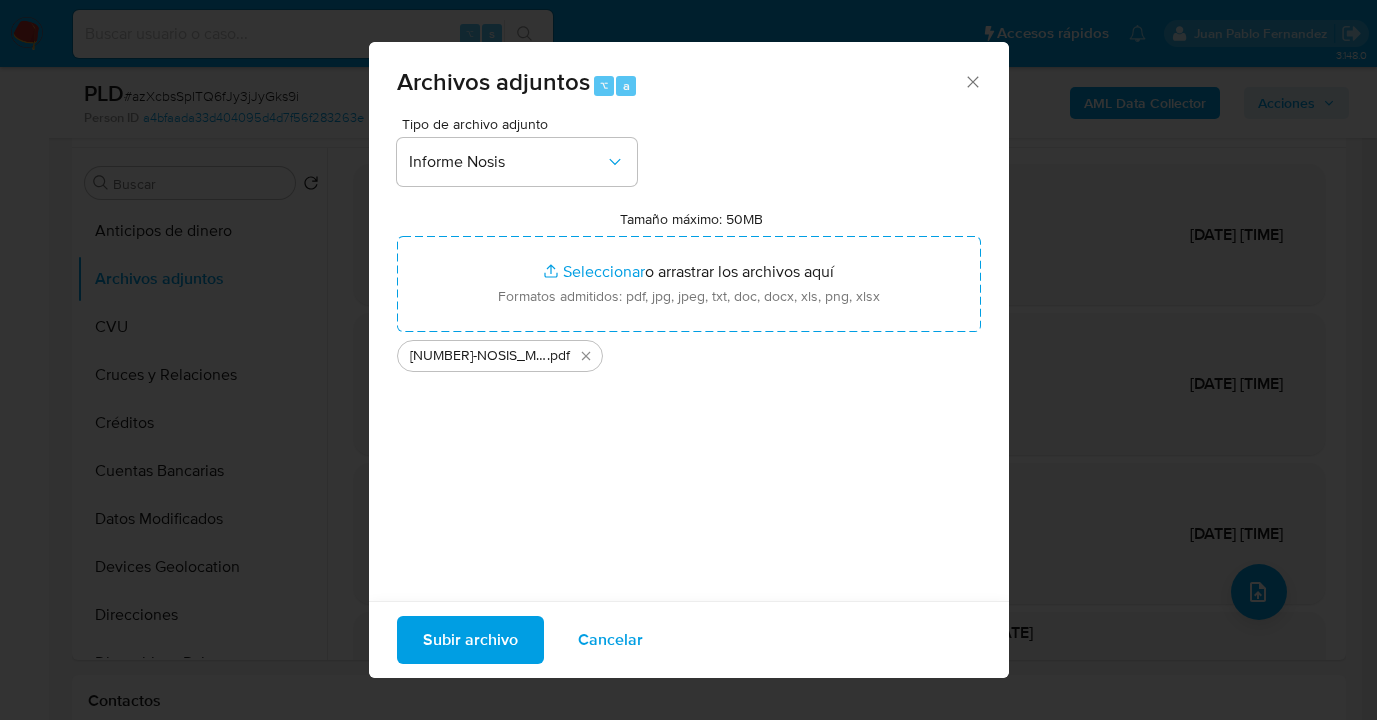 click on "Subir archivo" at bounding box center [470, 640] 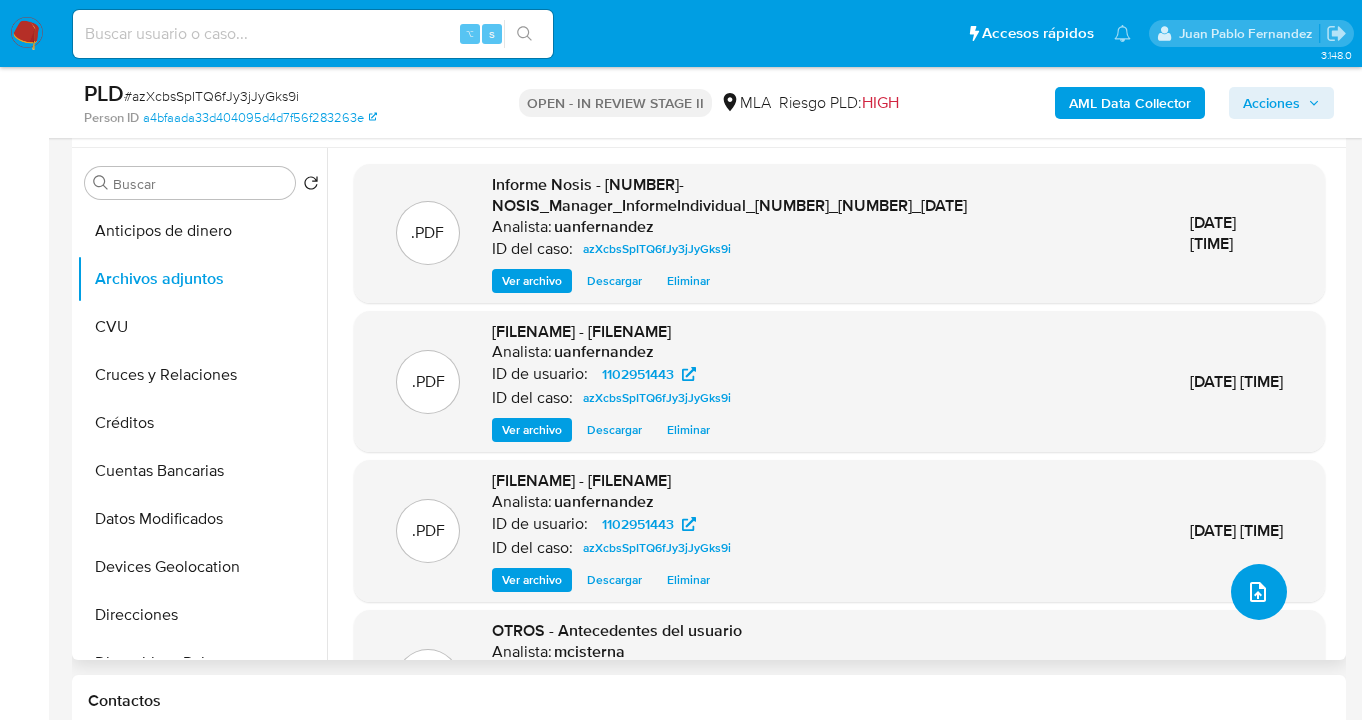 click 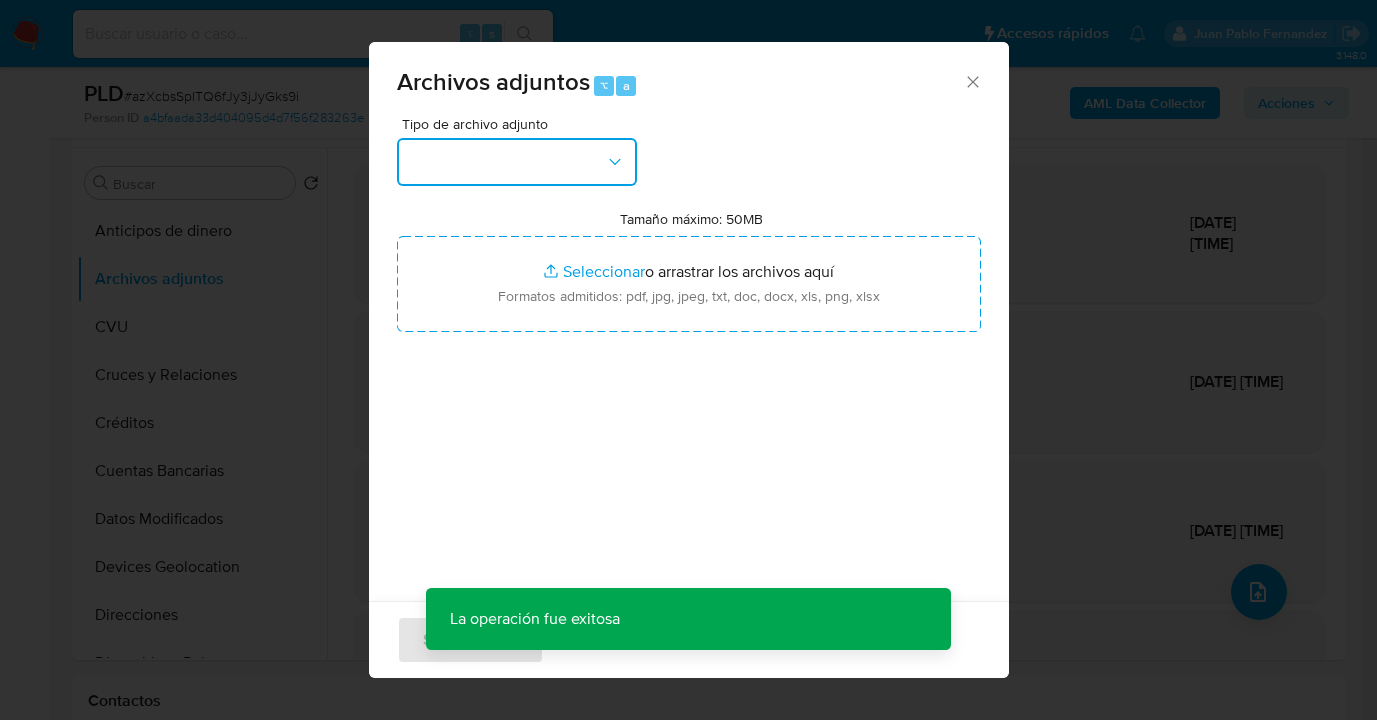 click at bounding box center (517, 162) 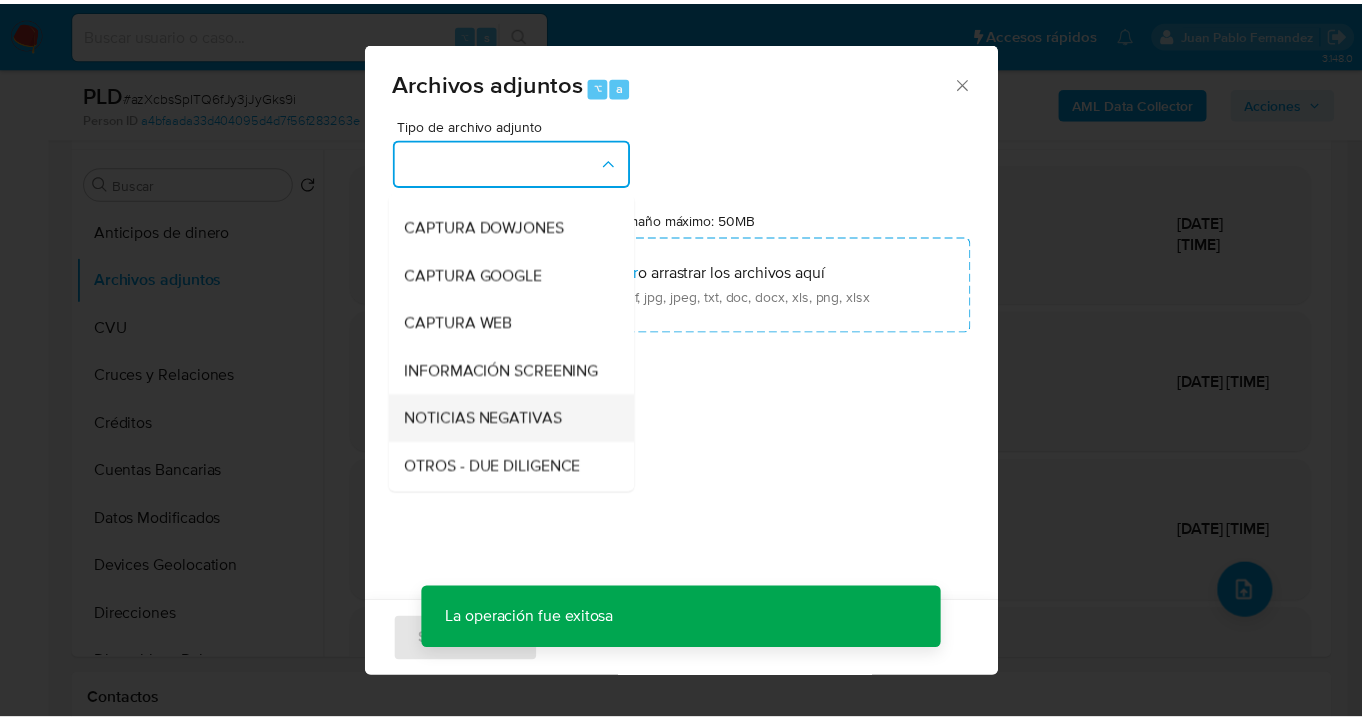 scroll, scrollTop: 248, scrollLeft: 0, axis: vertical 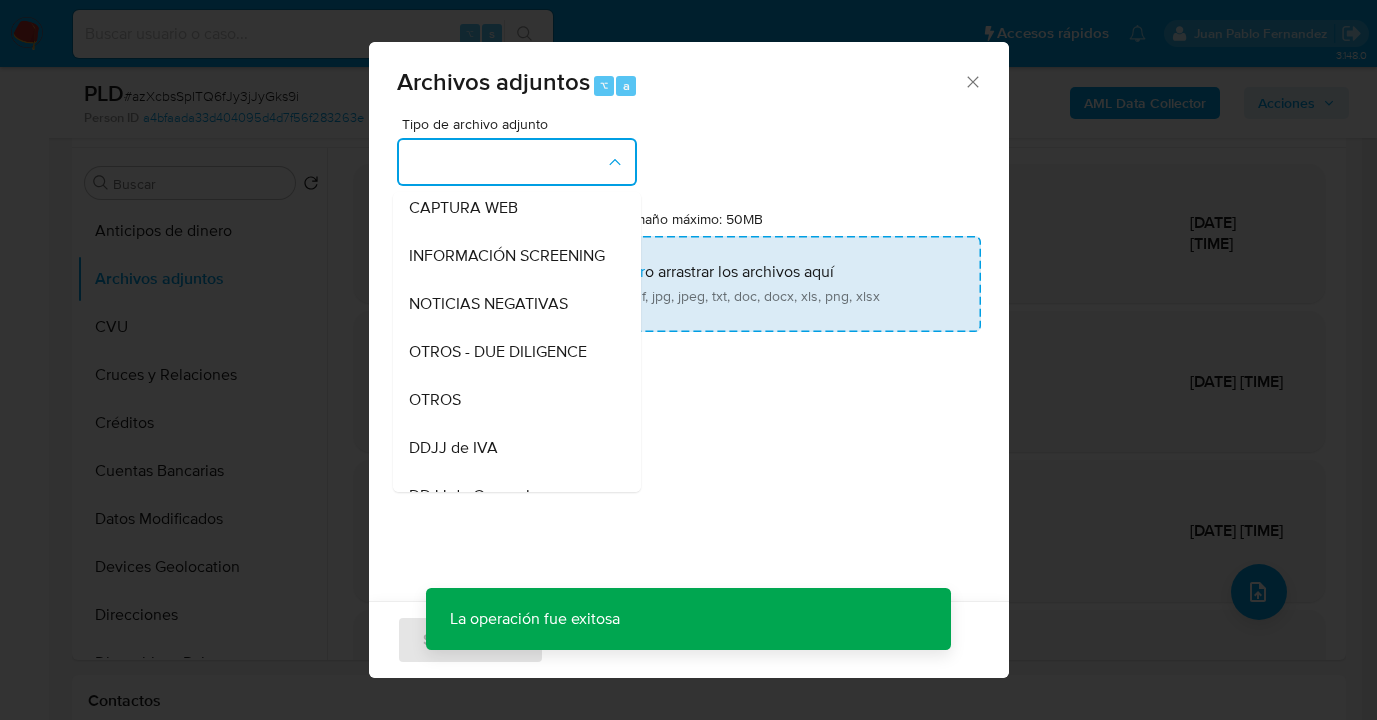drag, startPoint x: 513, startPoint y: 406, endPoint x: 722, endPoint y: 257, distance: 256.6749 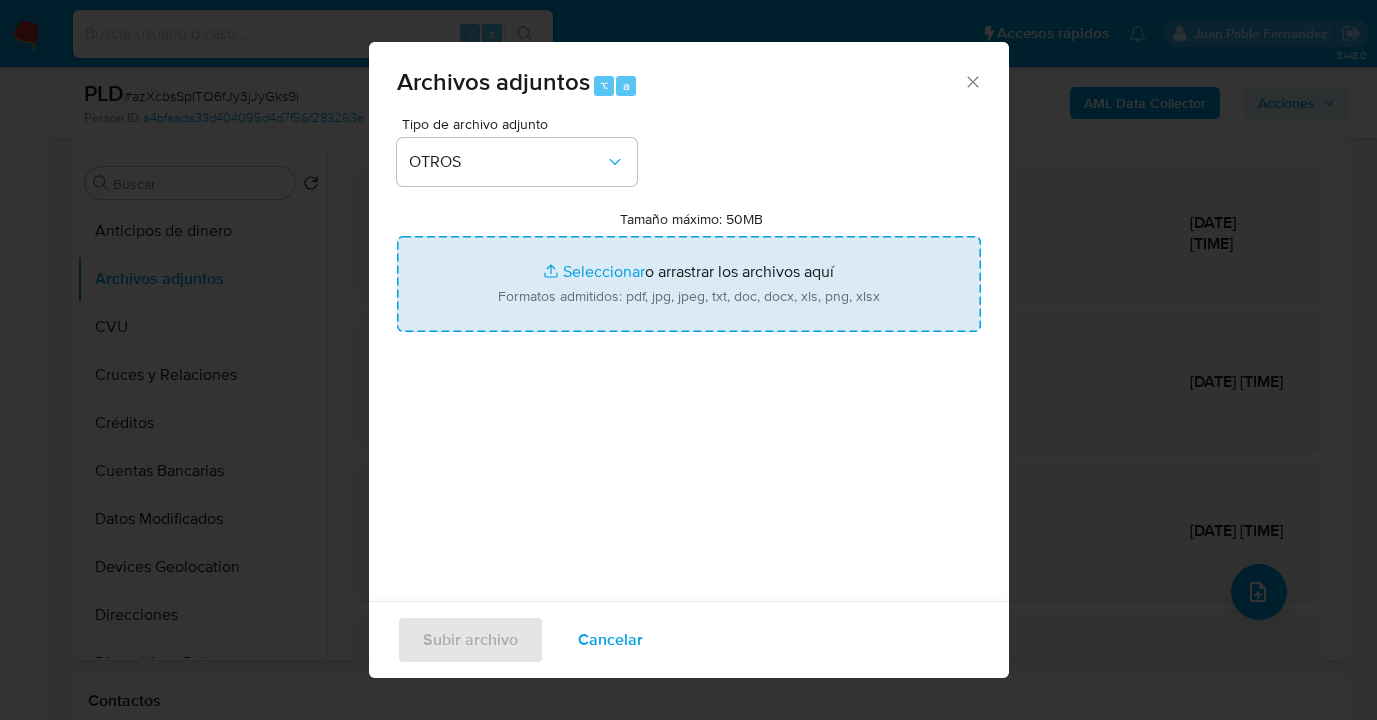 click on "Tamaño máximo: 50MB Seleccionar archivos" at bounding box center [689, 284] 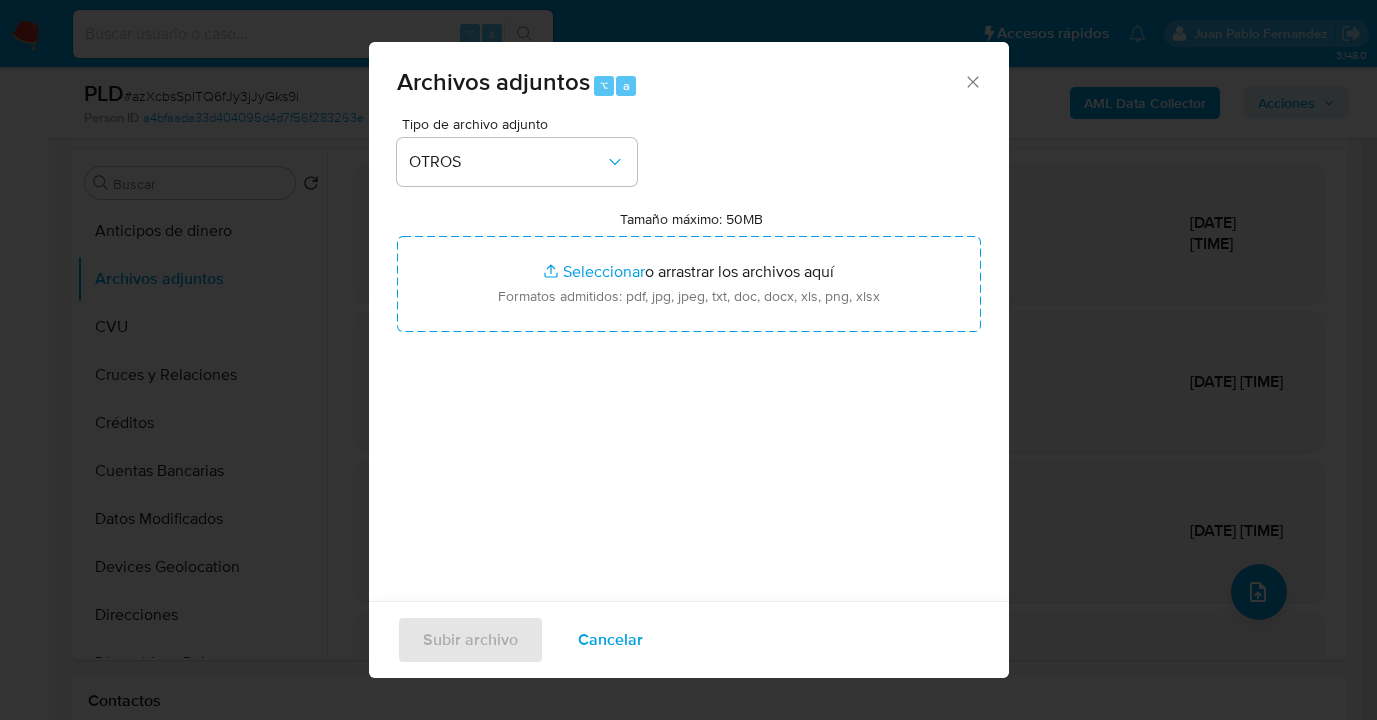 type on "C:\fakepath\1102951443 - analisis no roi Caselog azXcbsSpITQ6fJy3jJyGks9i.docx" 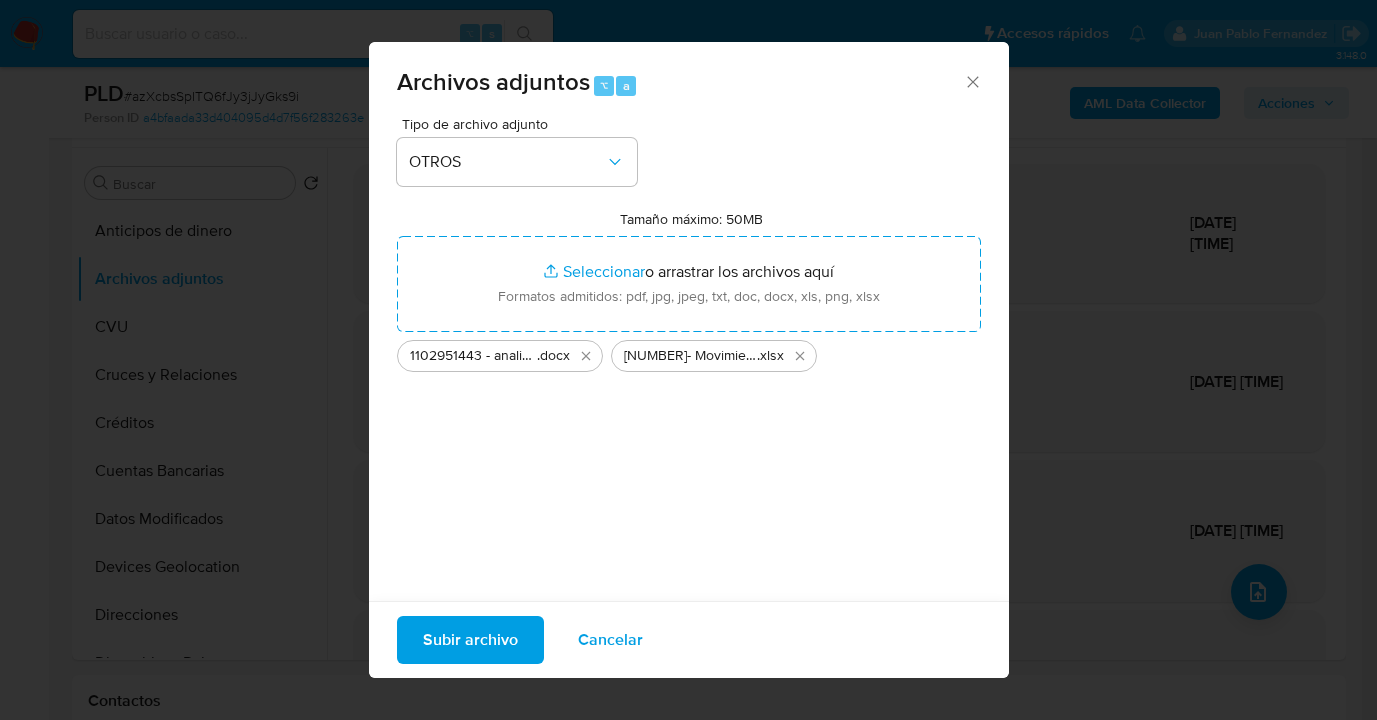 click on "Subir archivo" at bounding box center (470, 640) 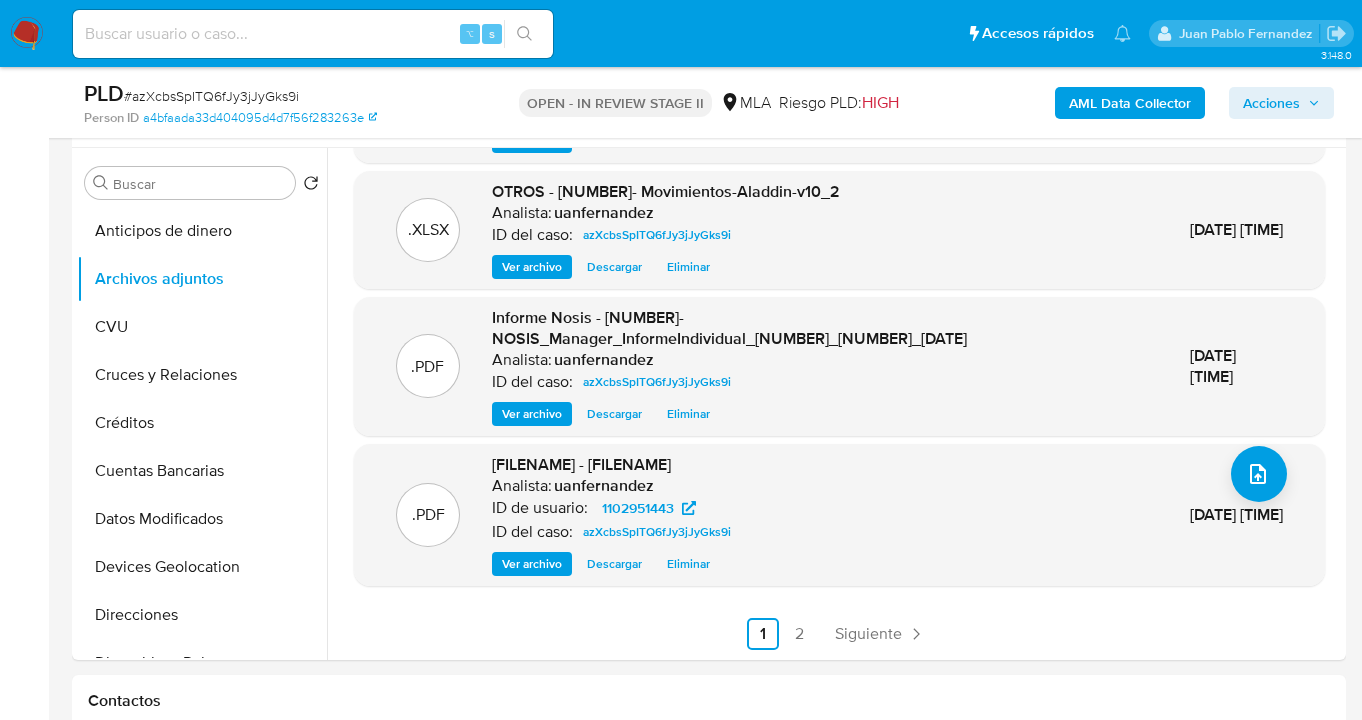 scroll, scrollTop: 0, scrollLeft: 0, axis: both 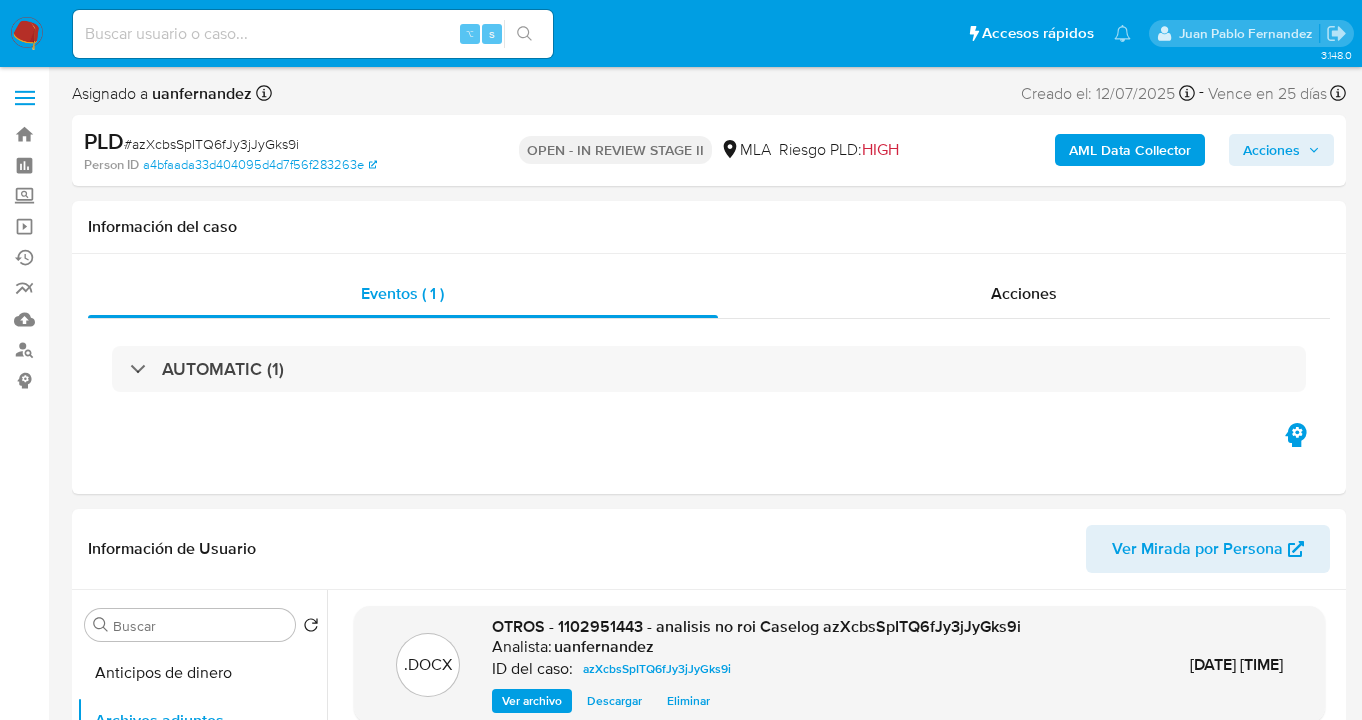 drag, startPoint x: 1283, startPoint y: 146, endPoint x: 1253, endPoint y: 156, distance: 31.622776 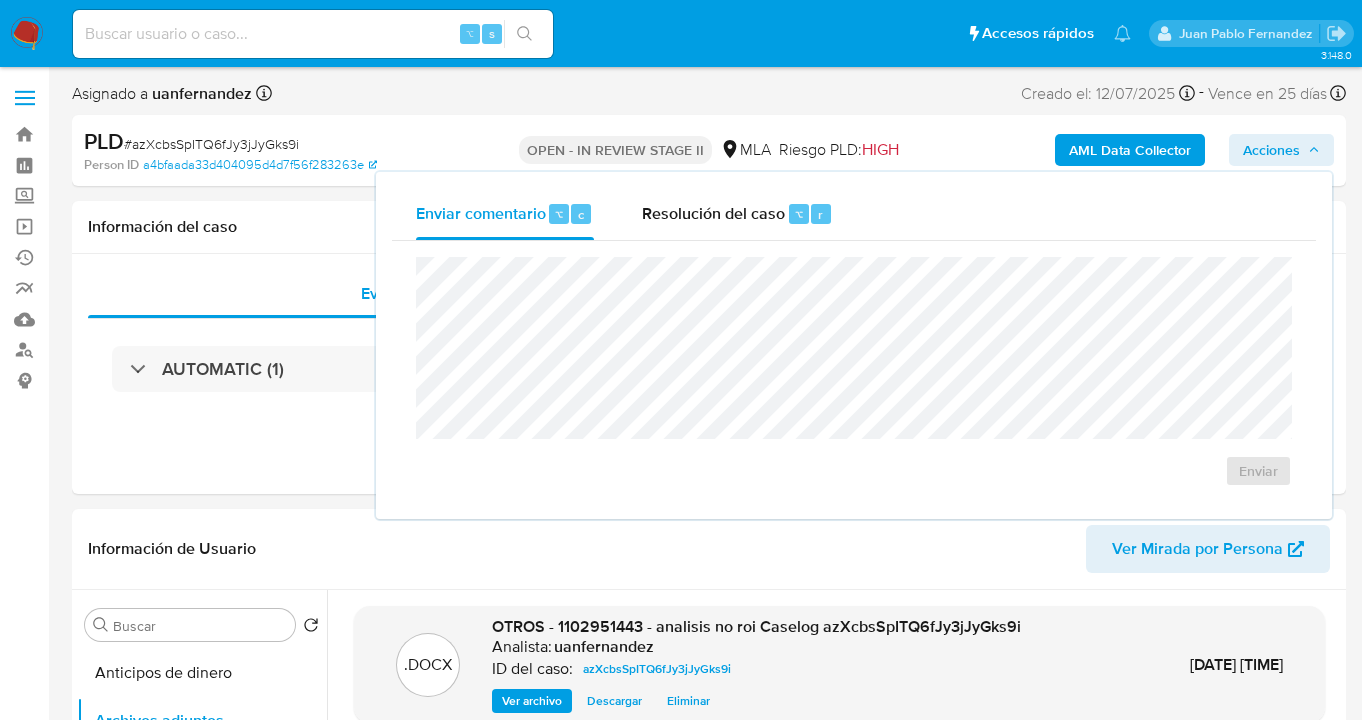 drag, startPoint x: 691, startPoint y: 216, endPoint x: 683, endPoint y: 240, distance: 25.298222 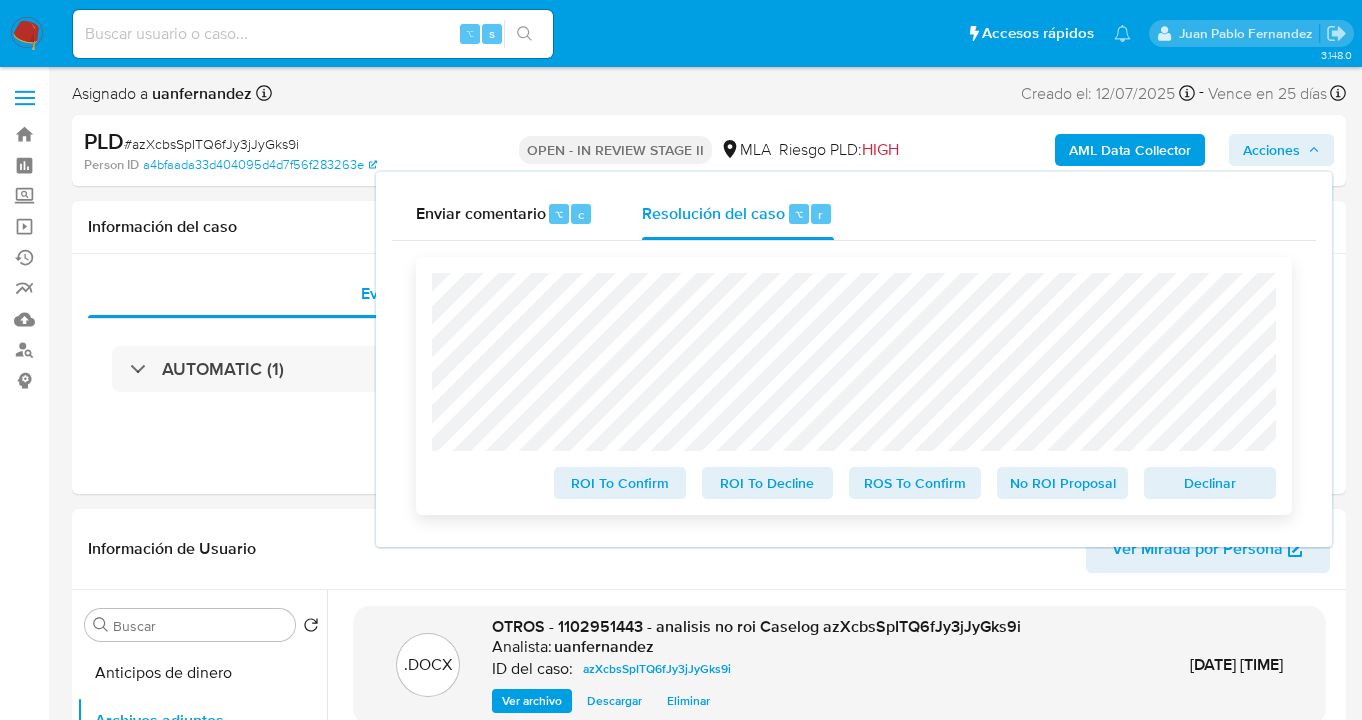 click on "No ROI Proposal" at bounding box center [1063, 483] 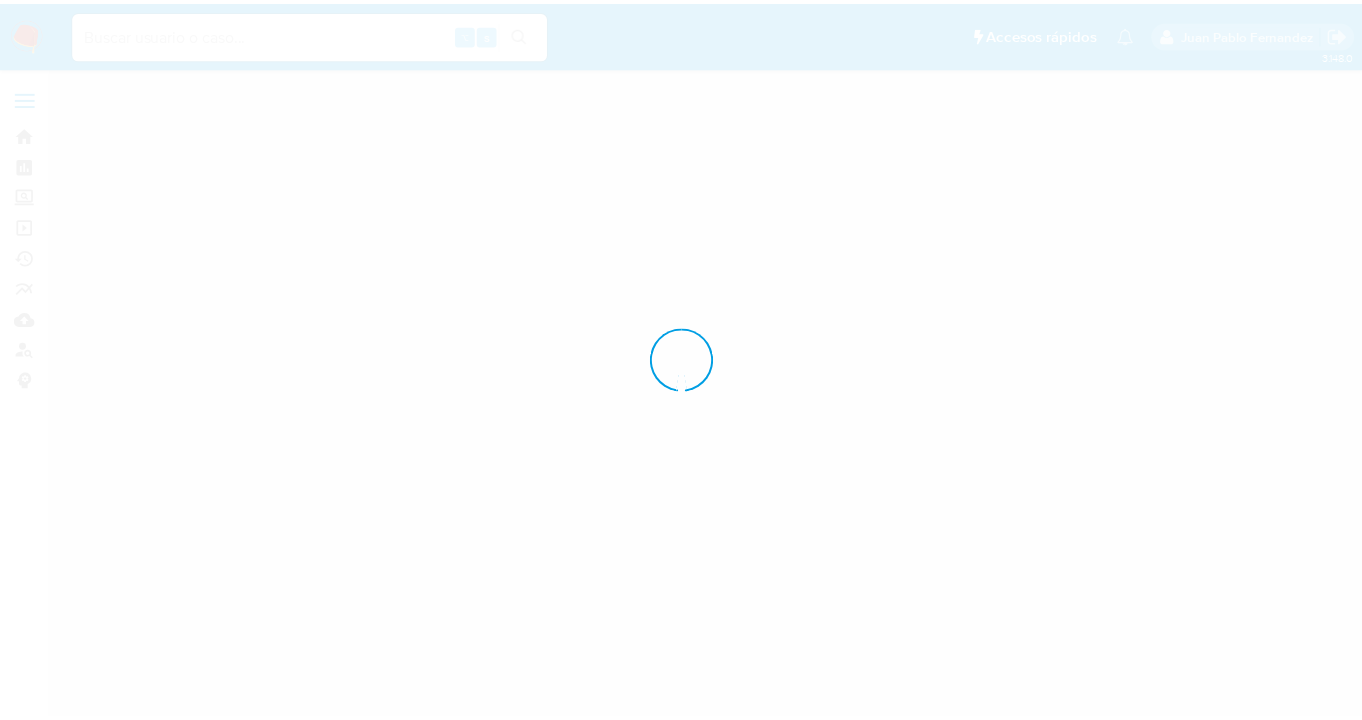 scroll, scrollTop: 0, scrollLeft: 0, axis: both 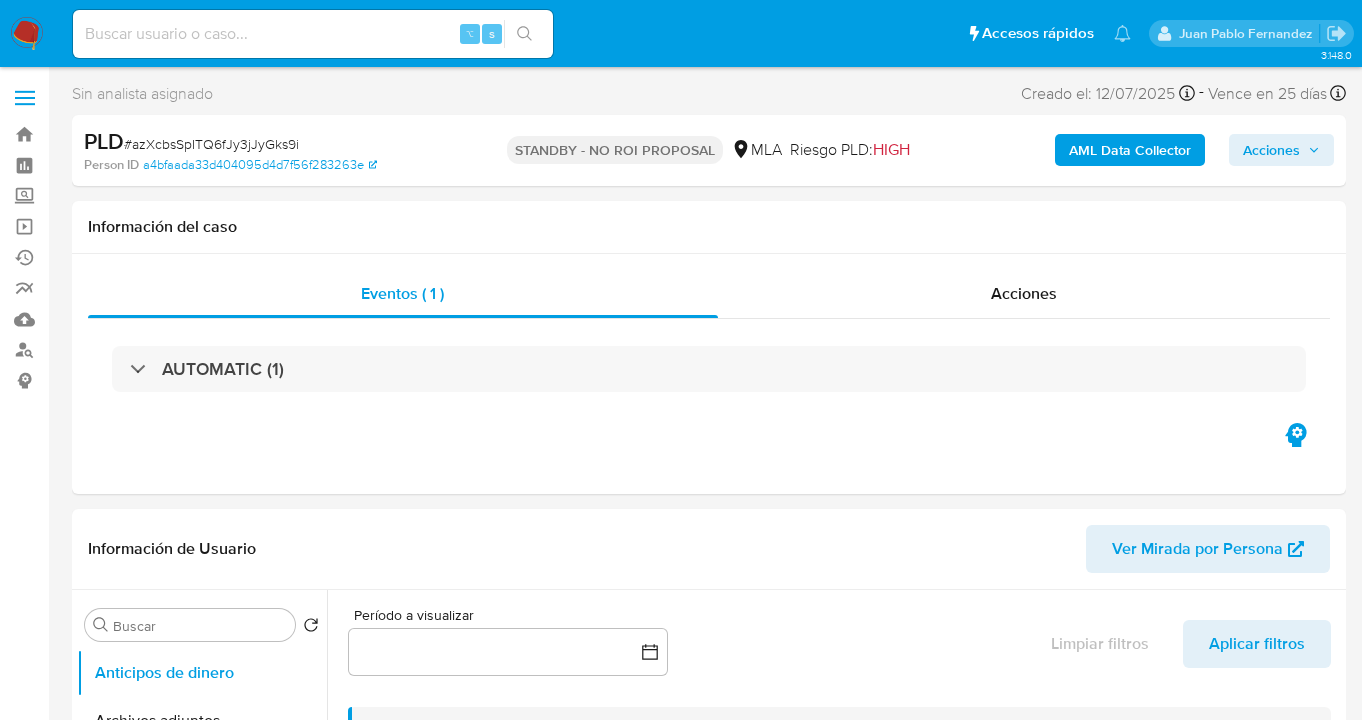 select on "10" 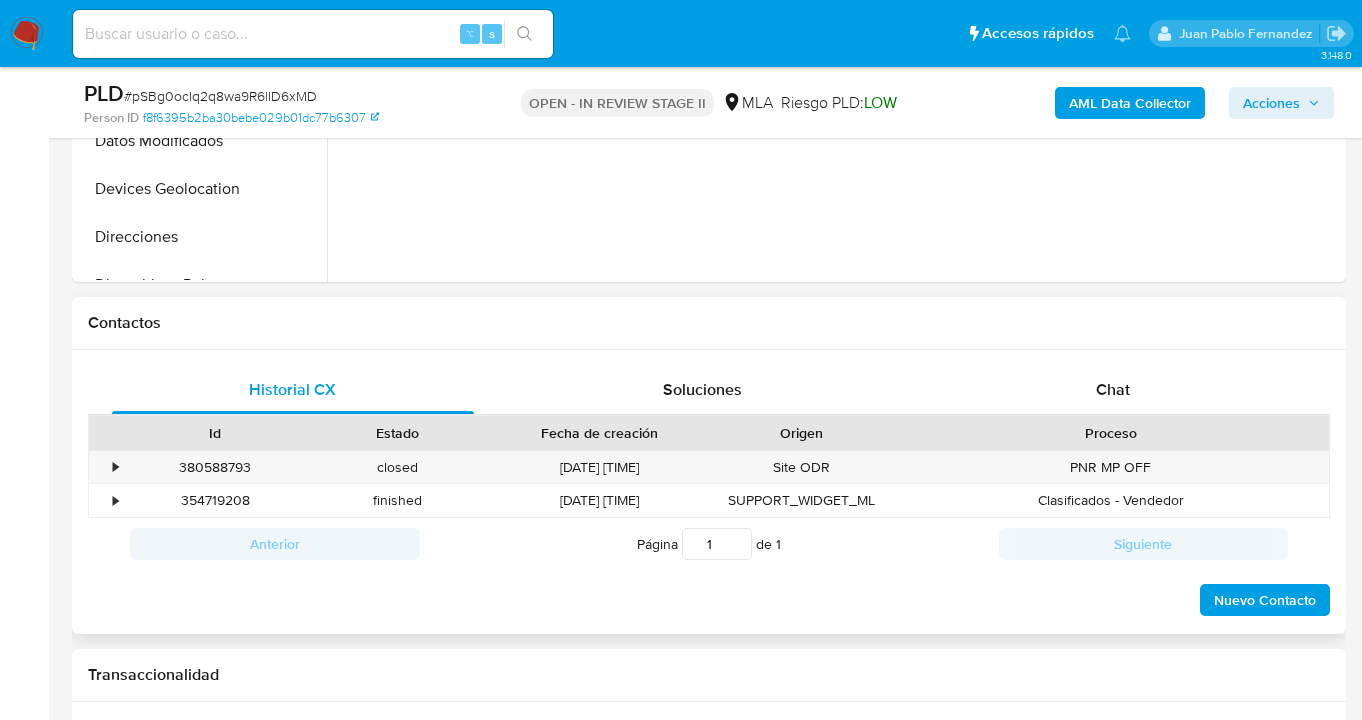 scroll, scrollTop: 845, scrollLeft: 0, axis: vertical 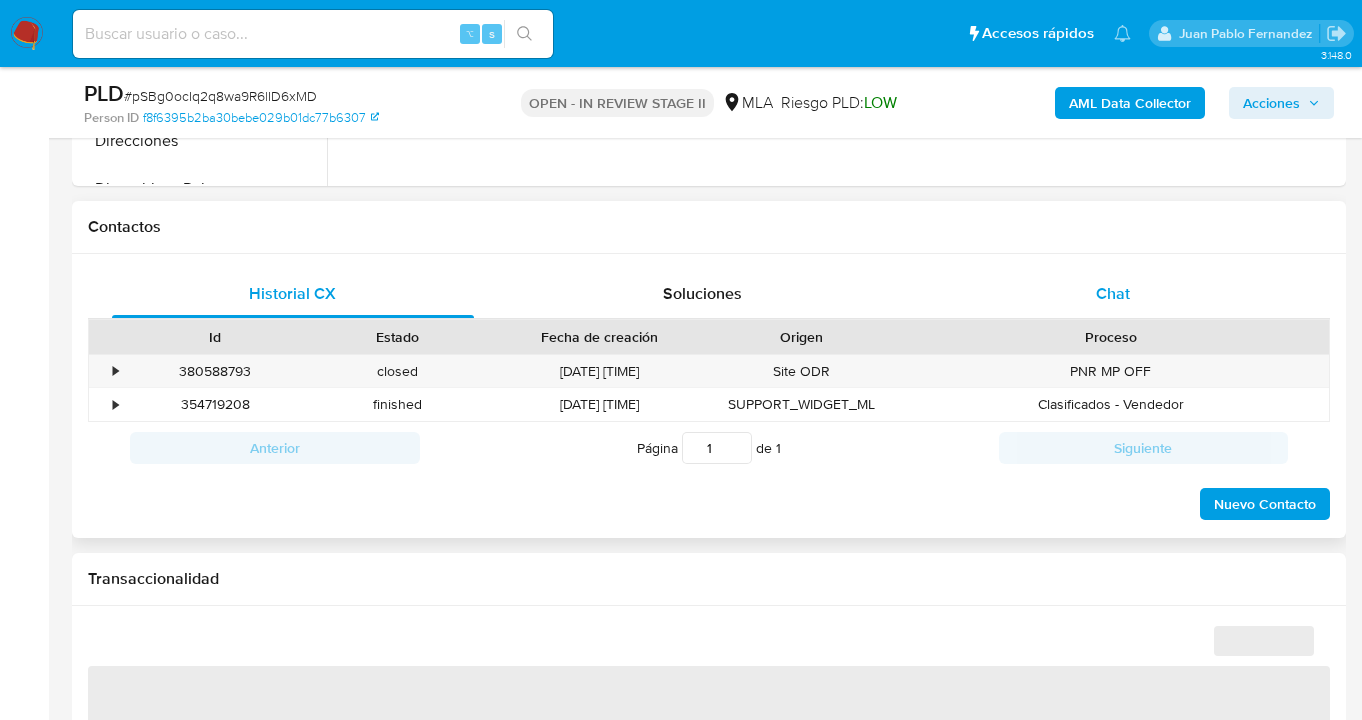 click on "Chat" at bounding box center [1113, 294] 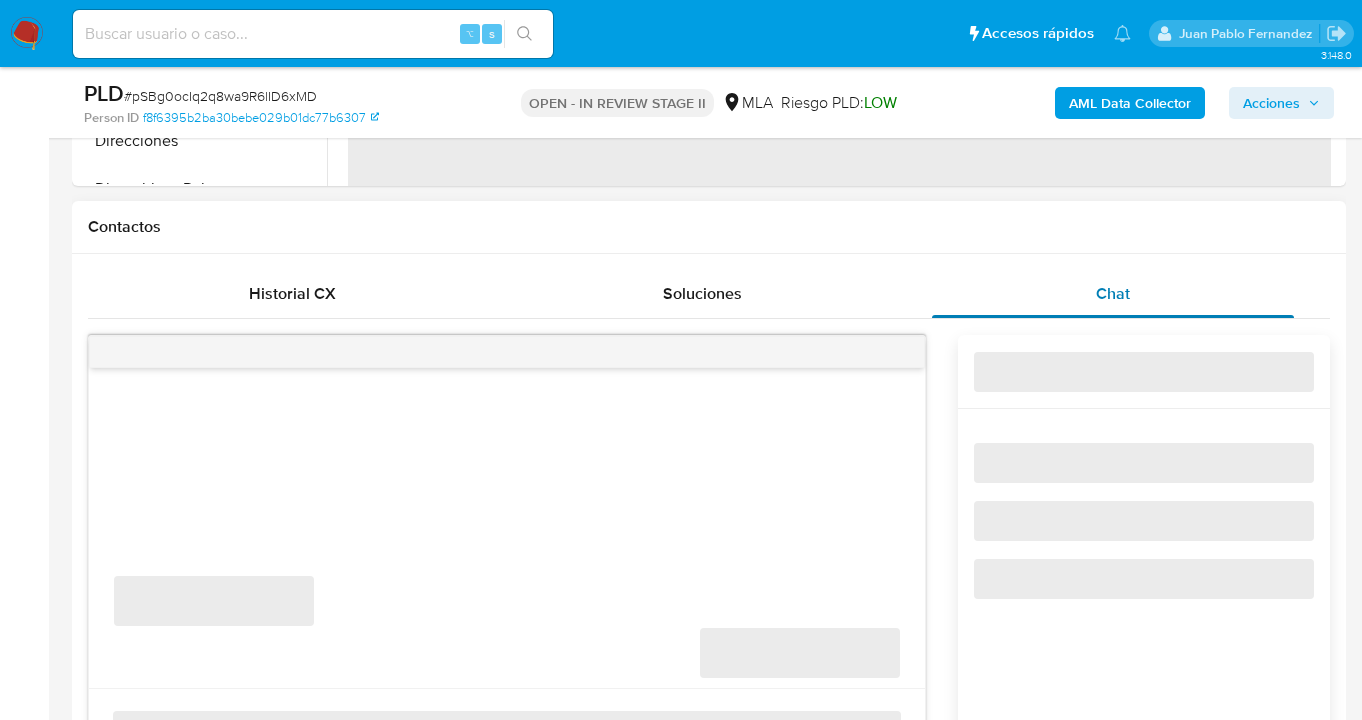select on "10" 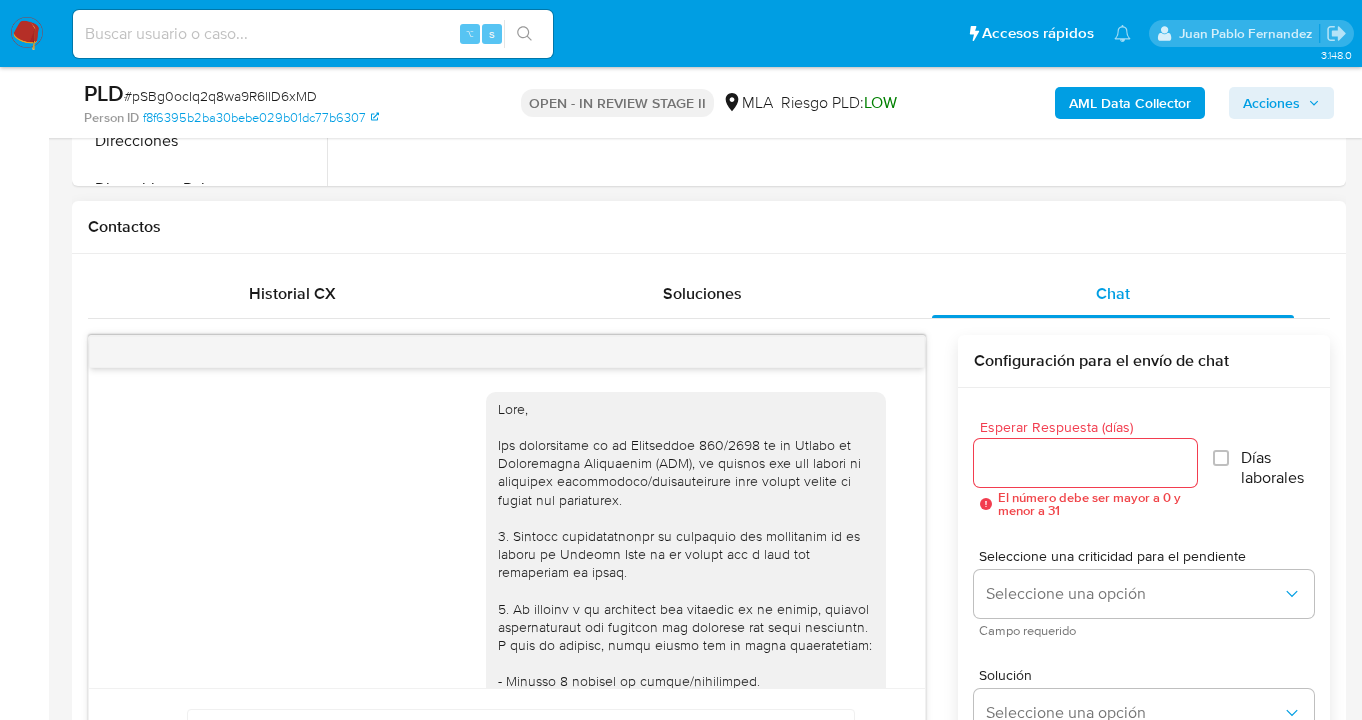 scroll, scrollTop: 2002, scrollLeft: 0, axis: vertical 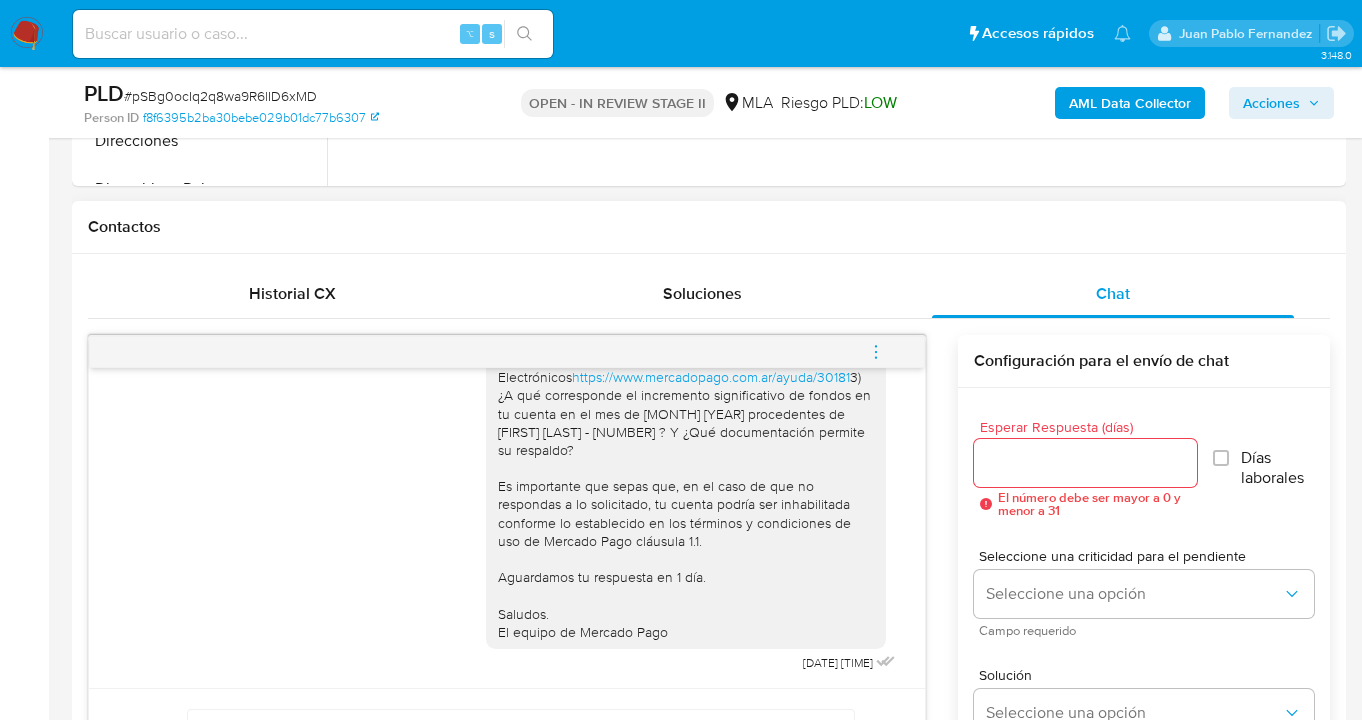 click 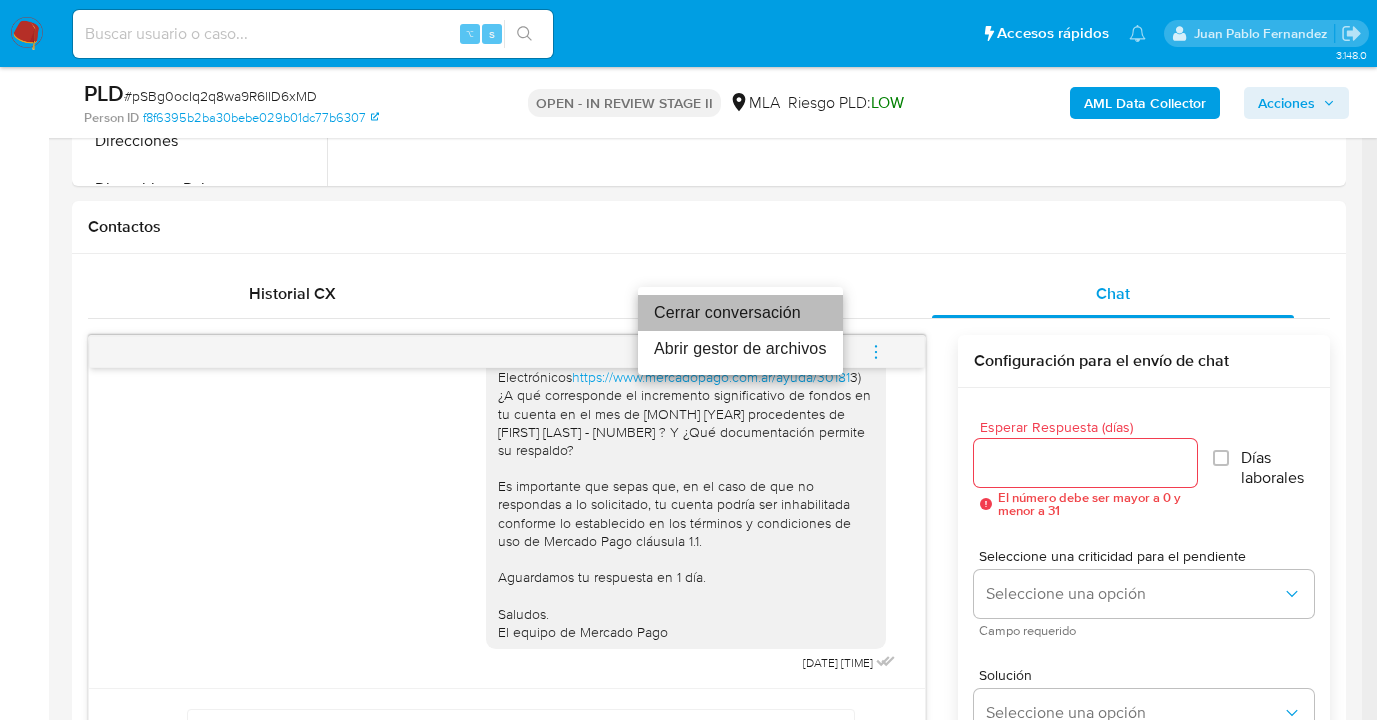 drag, startPoint x: 730, startPoint y: 309, endPoint x: 708, endPoint y: 312, distance: 22.203604 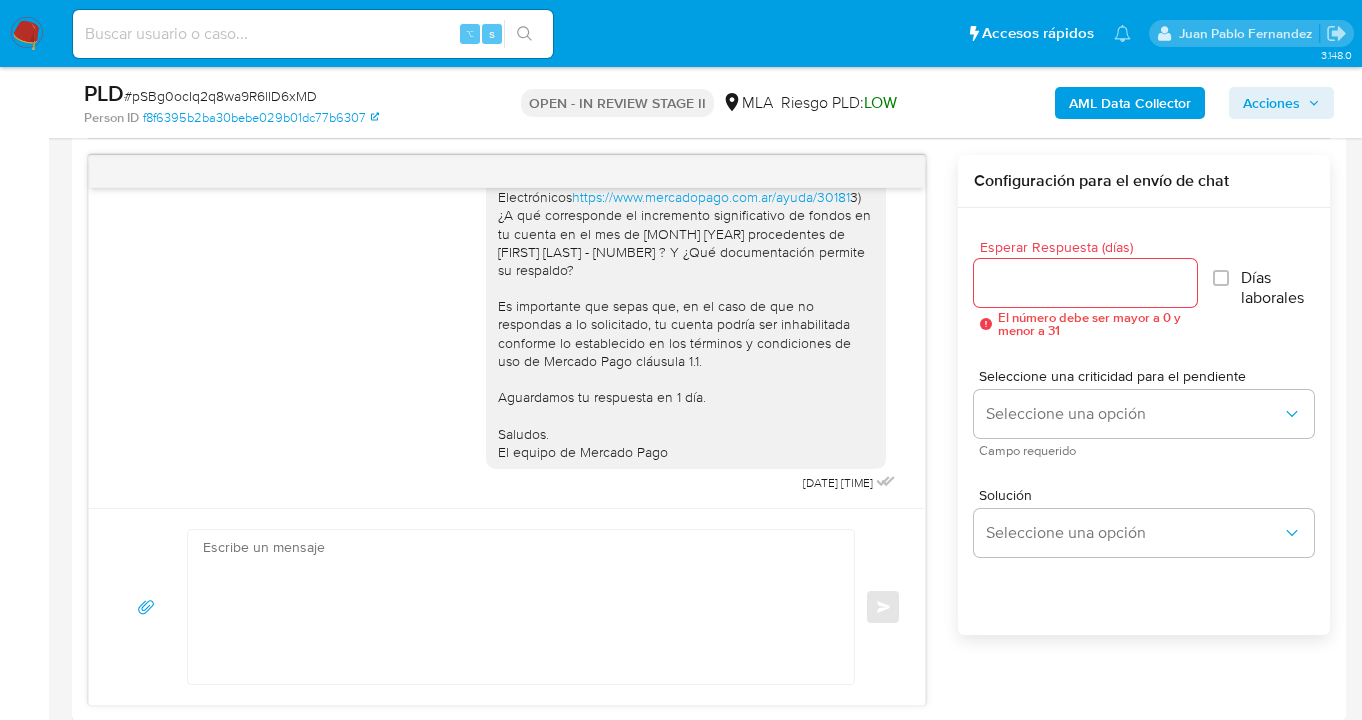 scroll, scrollTop: 872, scrollLeft: 0, axis: vertical 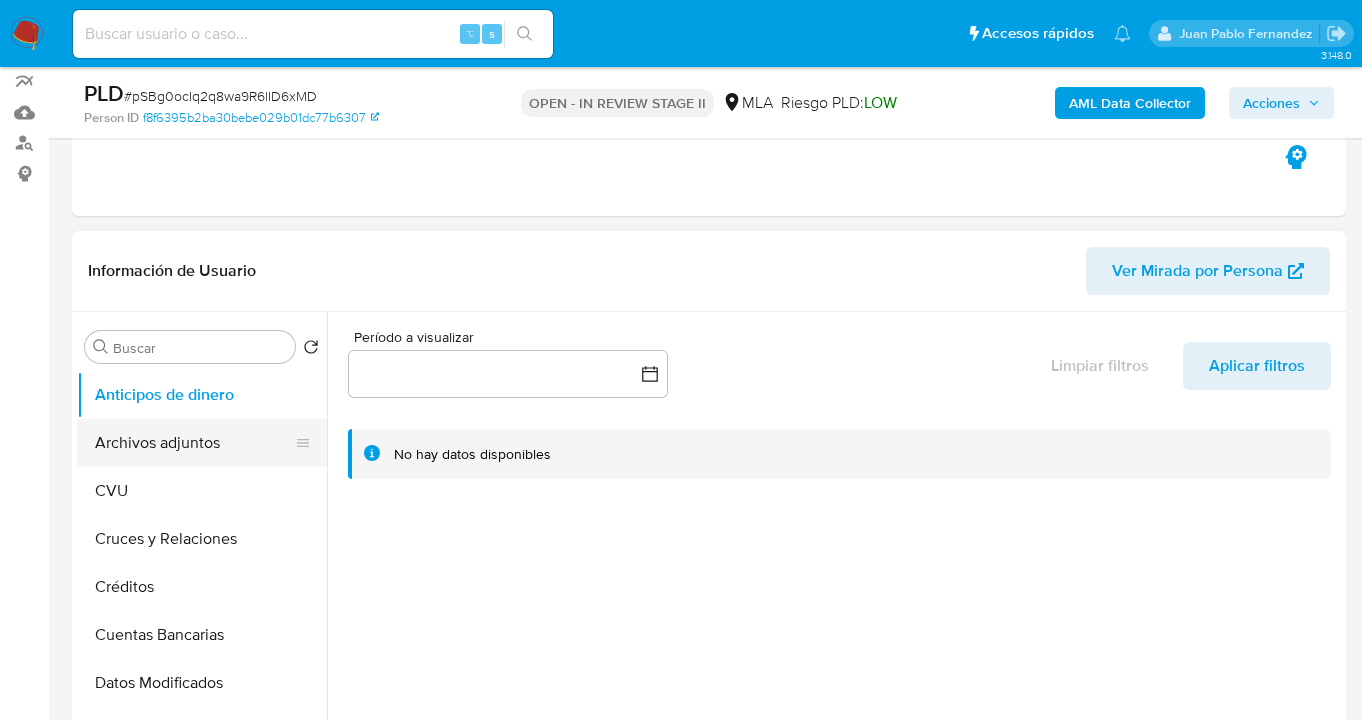 click on "Archivos adjuntos" at bounding box center [194, 443] 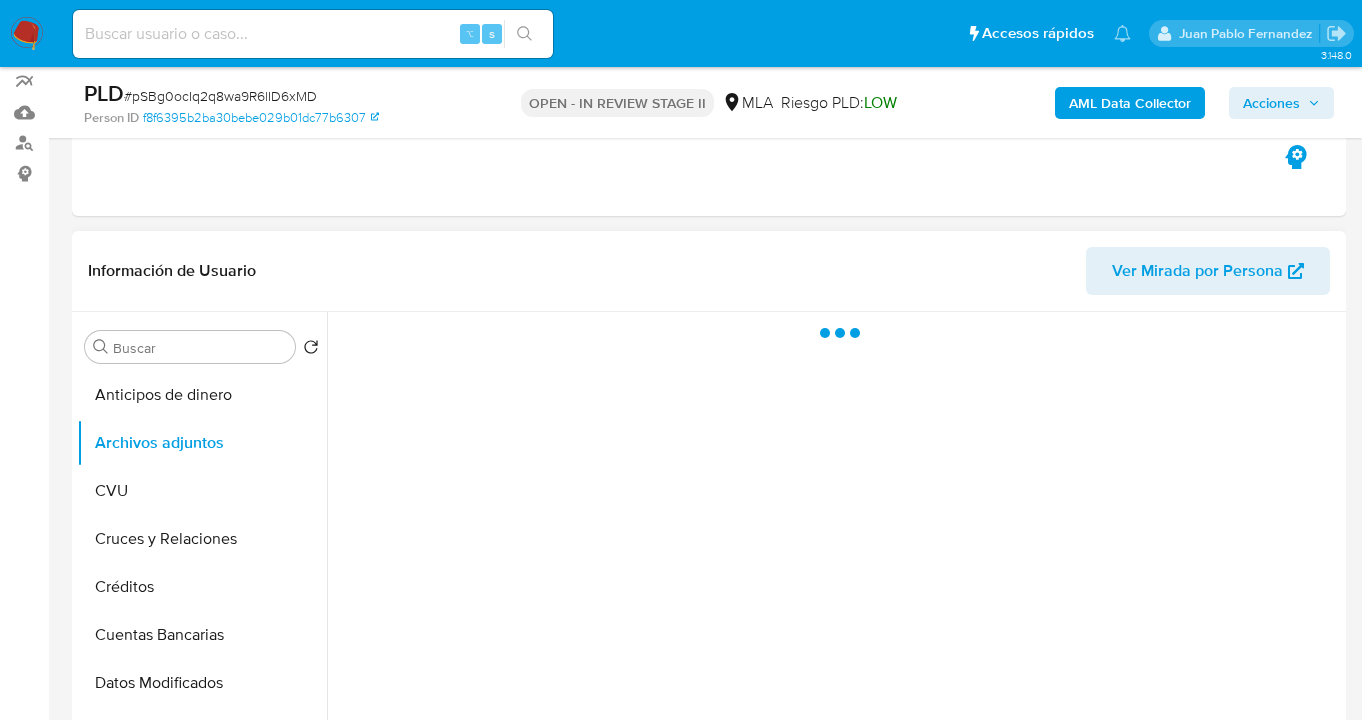 scroll, scrollTop: 375, scrollLeft: 0, axis: vertical 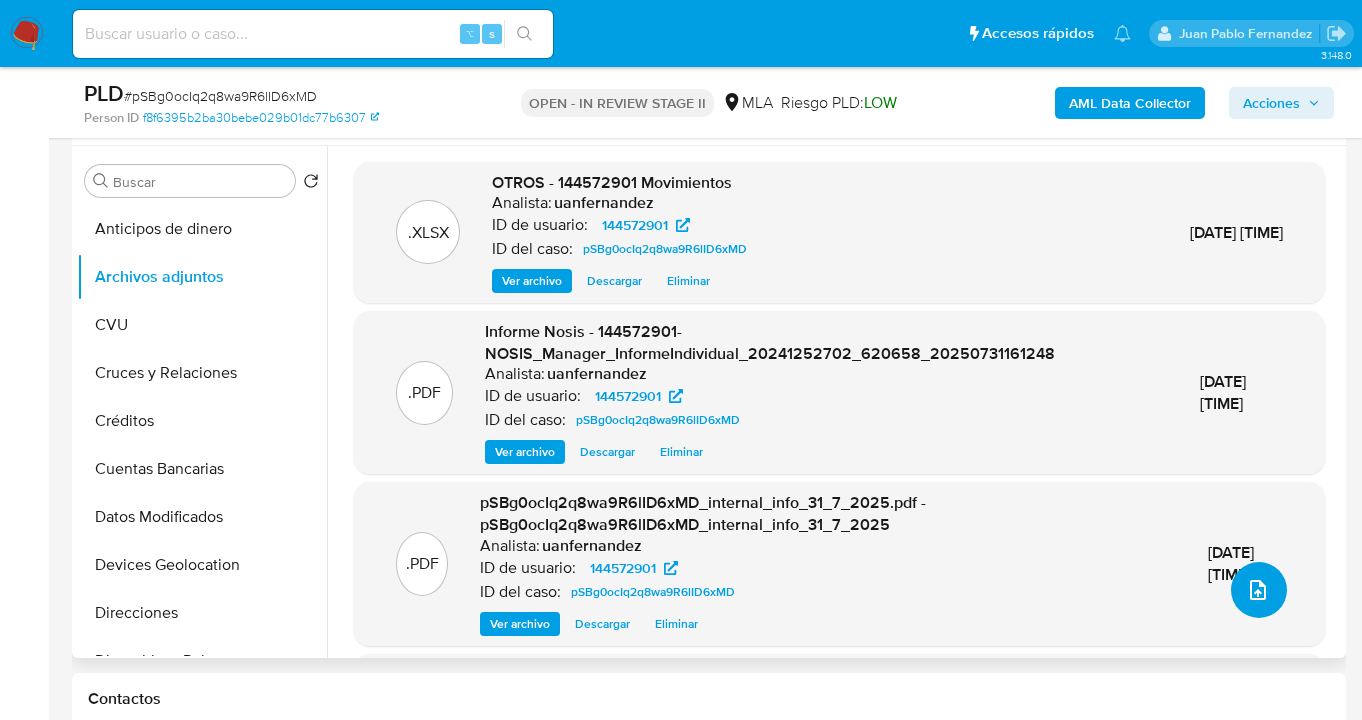 click at bounding box center [1259, 590] 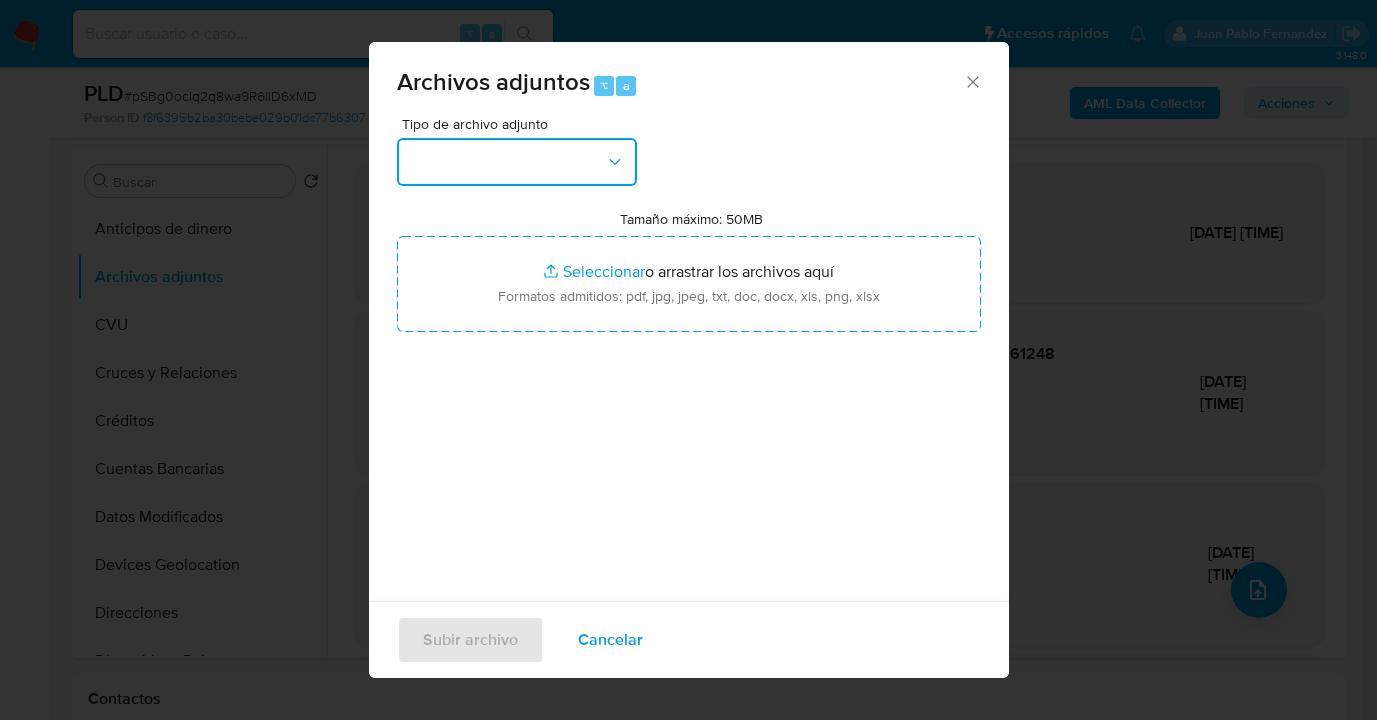 drag, startPoint x: 624, startPoint y: 165, endPoint x: 604, endPoint y: 182, distance: 26.24881 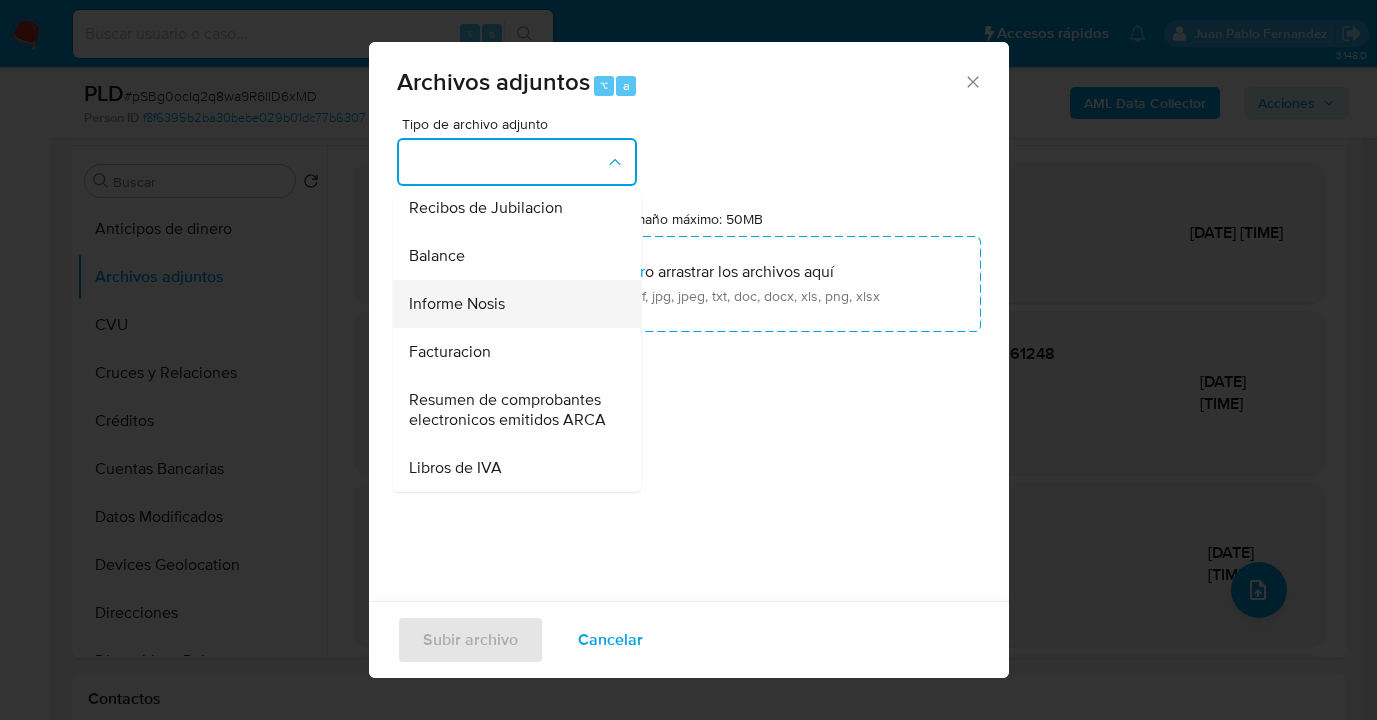scroll, scrollTop: 808, scrollLeft: 0, axis: vertical 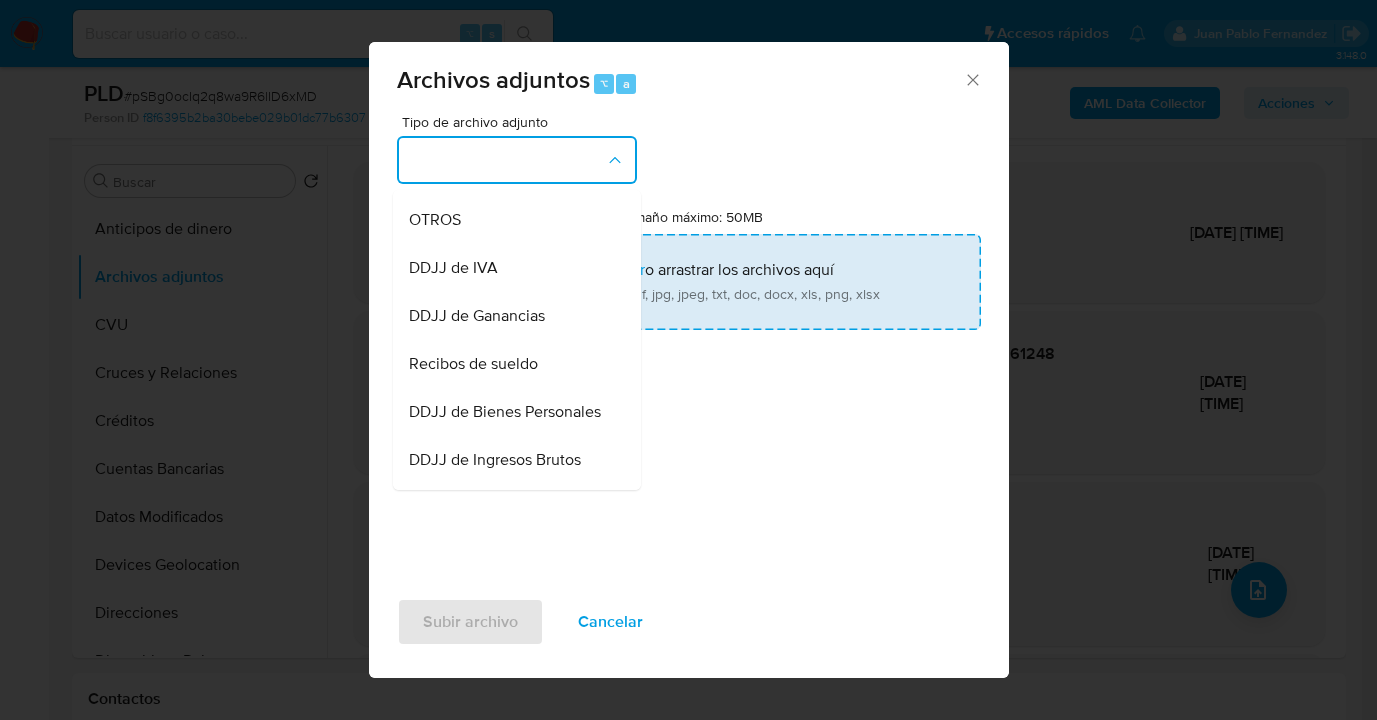 click on "OTROS" at bounding box center [511, 220] 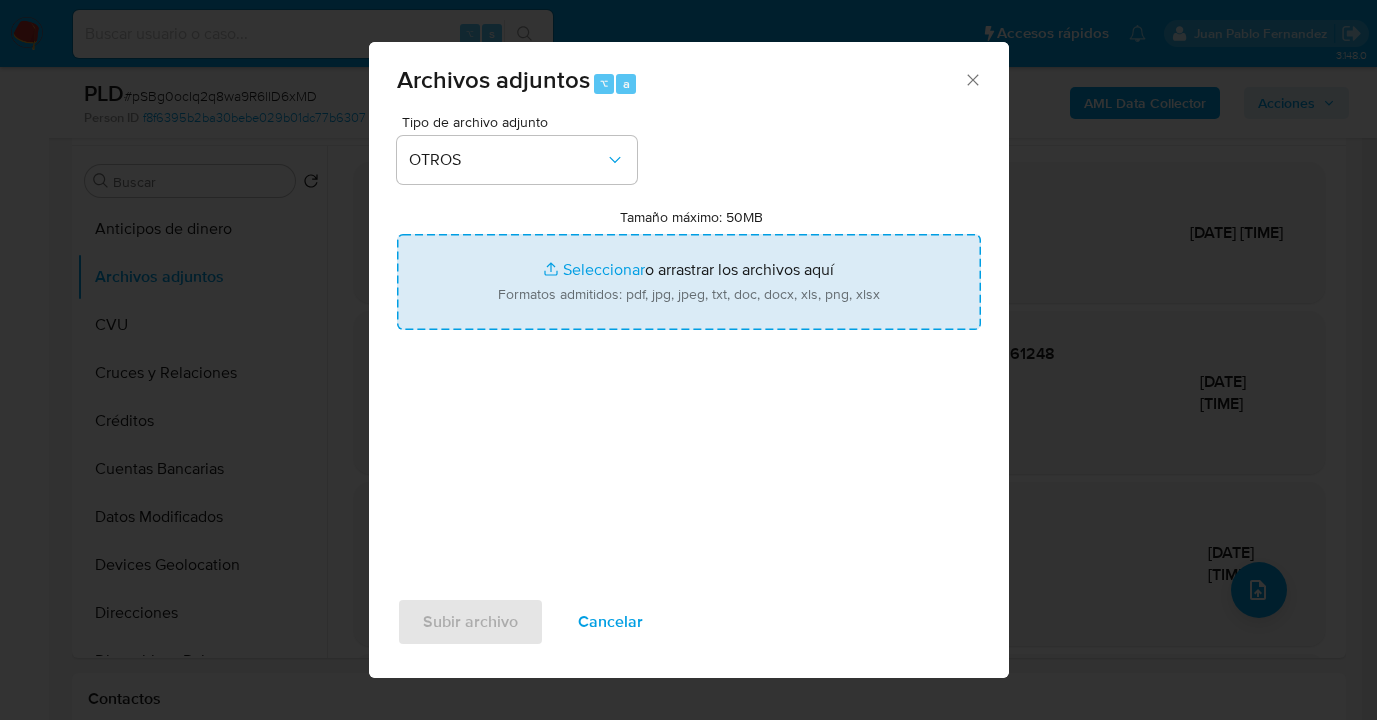 click on "Tamaño máximo: 50MB Seleccionar archivos" at bounding box center (689, 282) 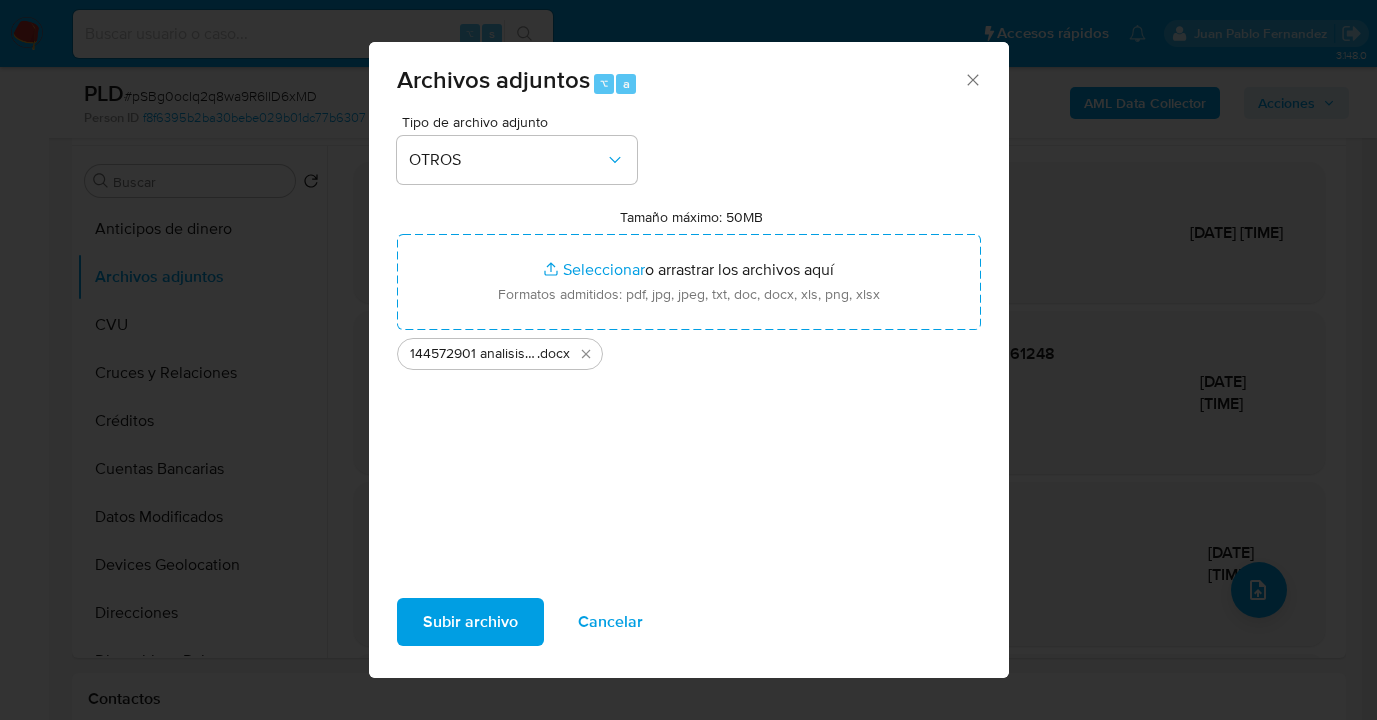click on "Subir archivo" at bounding box center (470, 622) 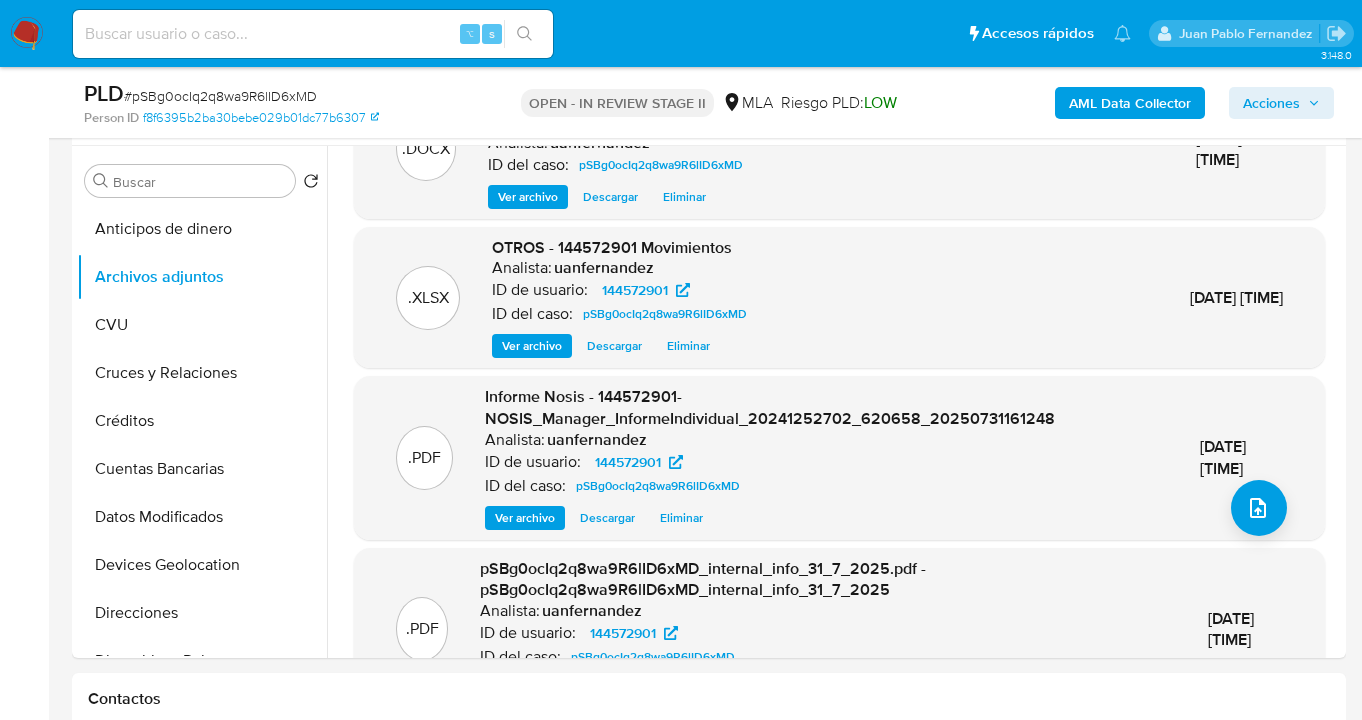 scroll, scrollTop: 153, scrollLeft: 0, axis: vertical 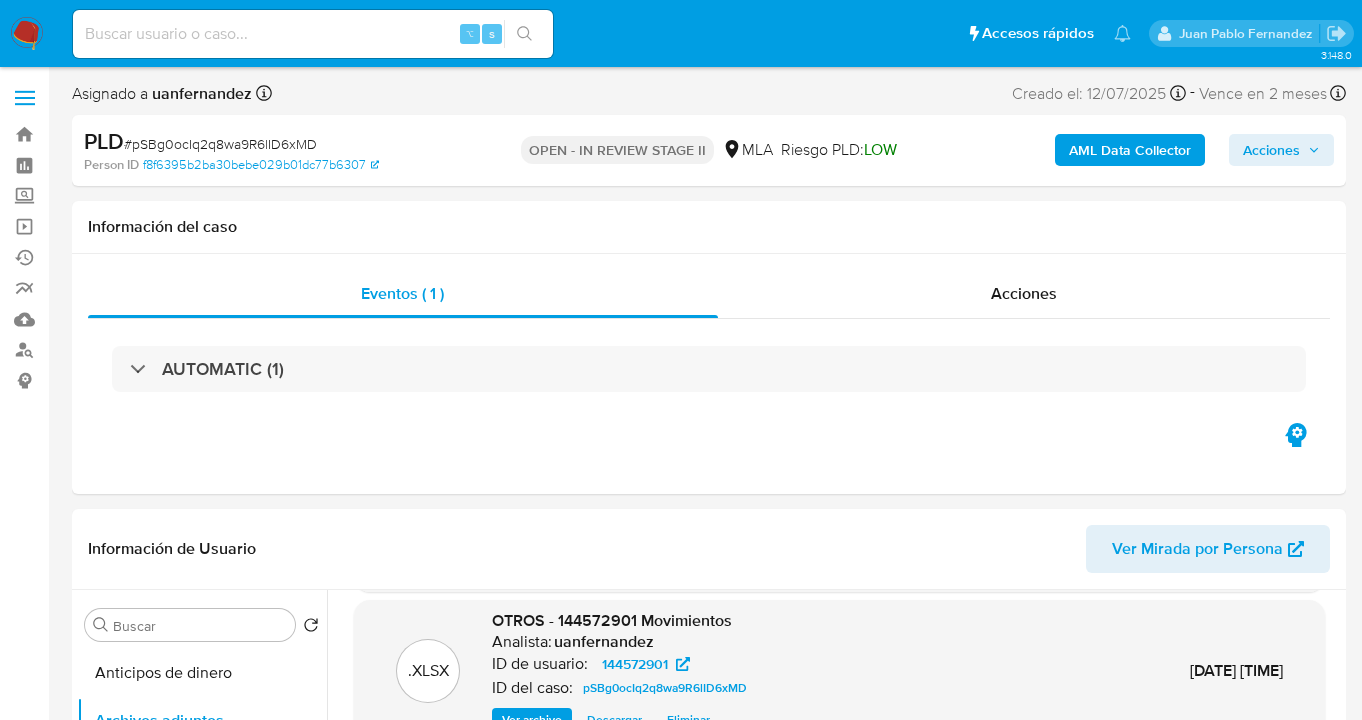 click on "Acciones" at bounding box center (1271, 150) 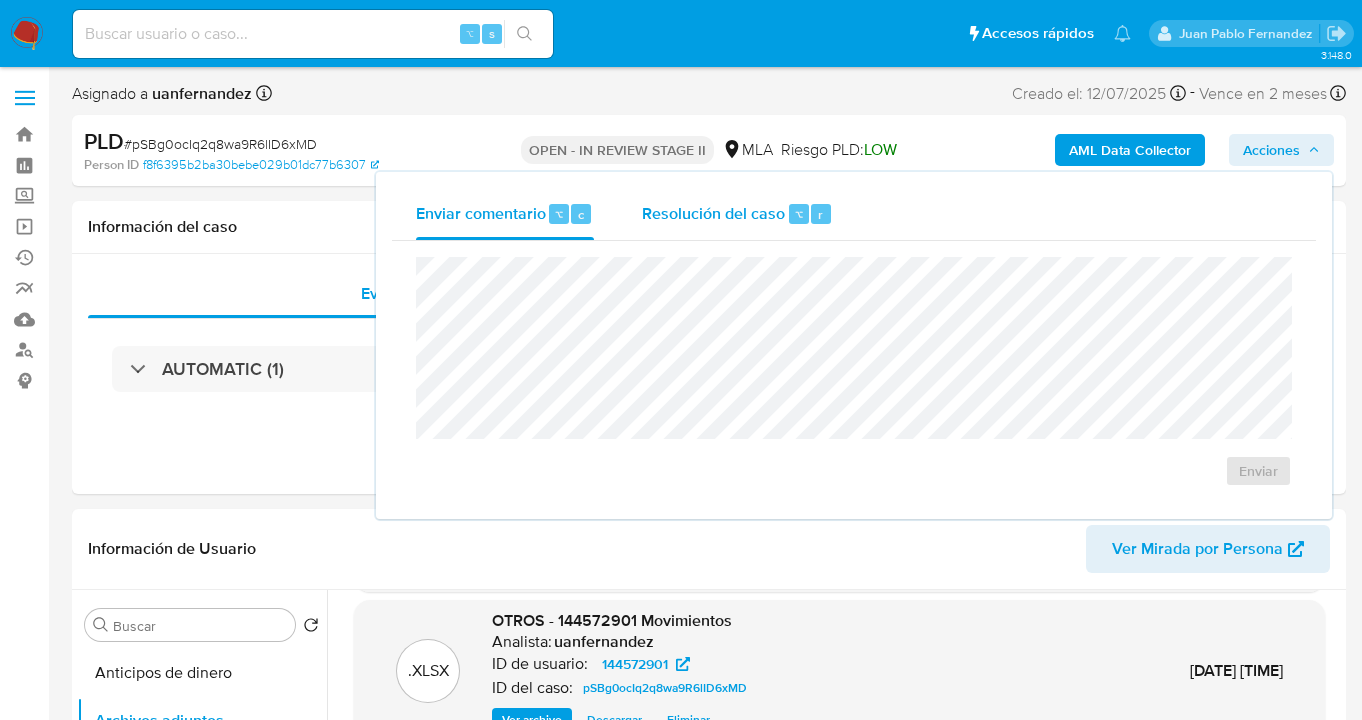 click on "Resolución del caso" at bounding box center [713, 213] 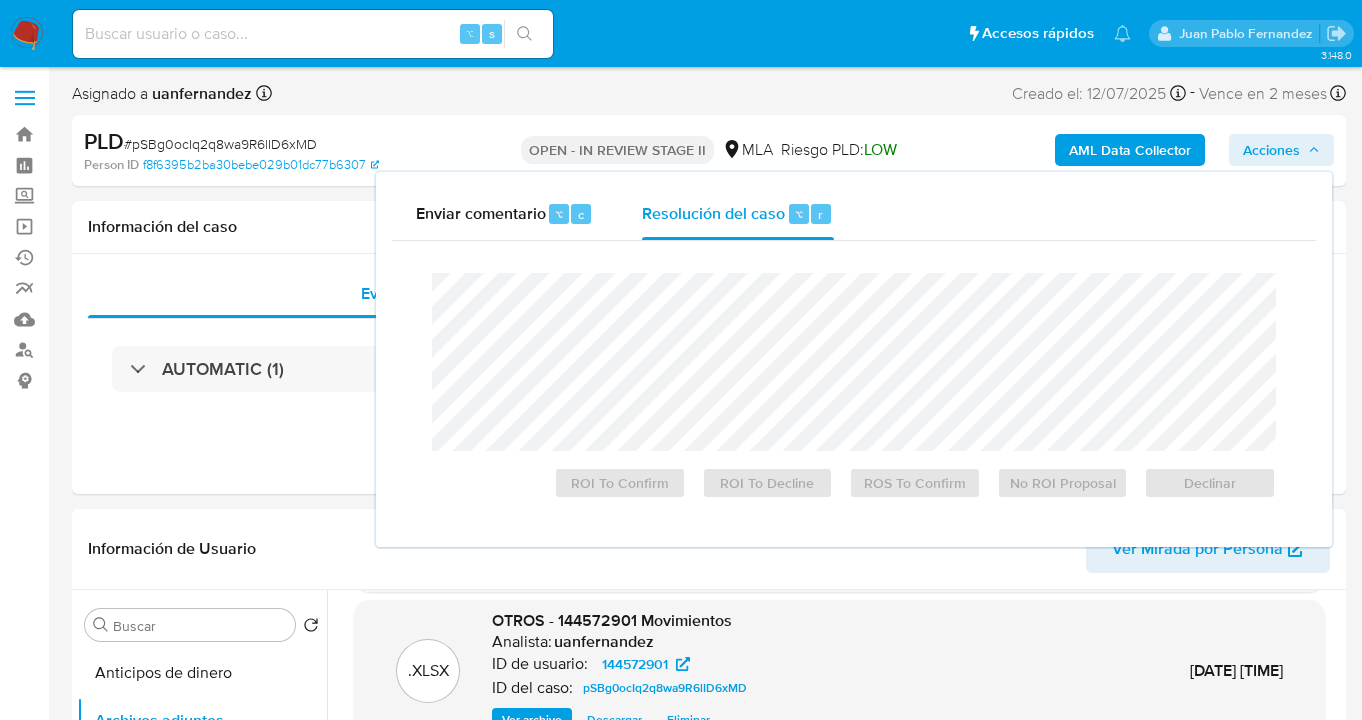 type 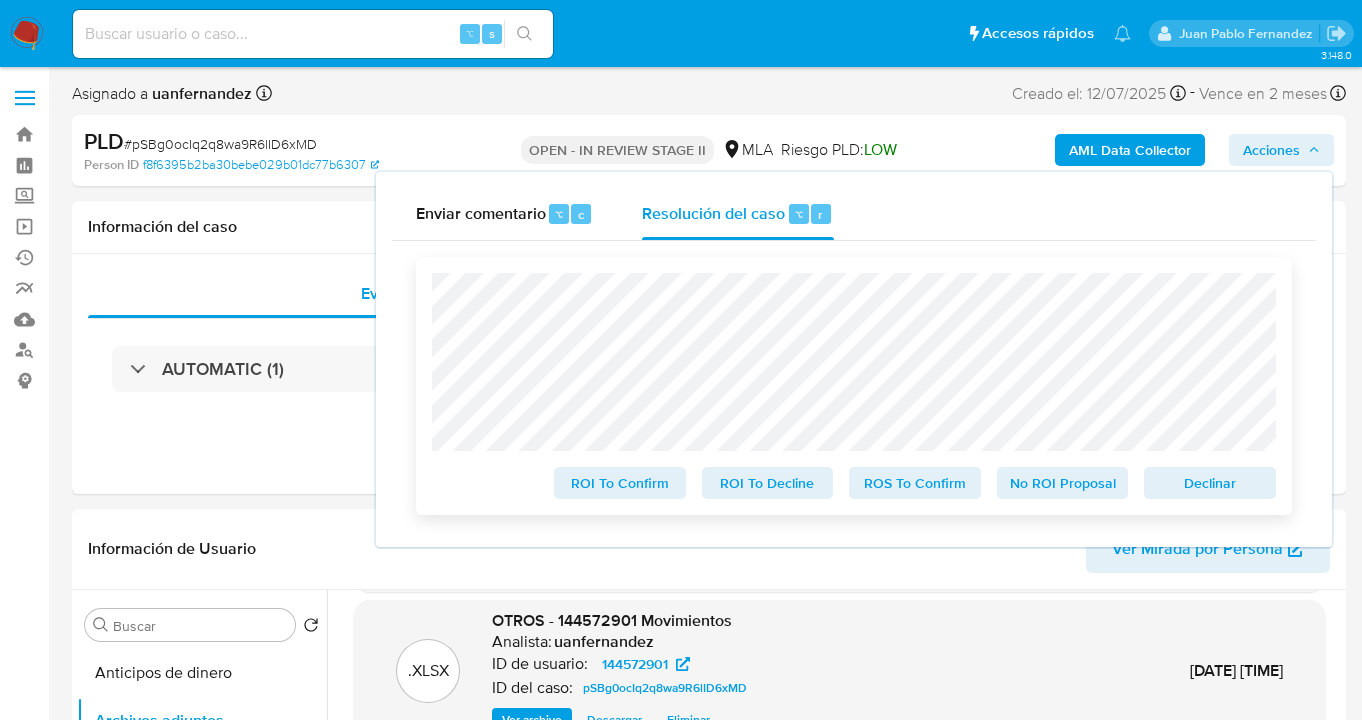 click on "No ROI Proposal" at bounding box center (1063, 483) 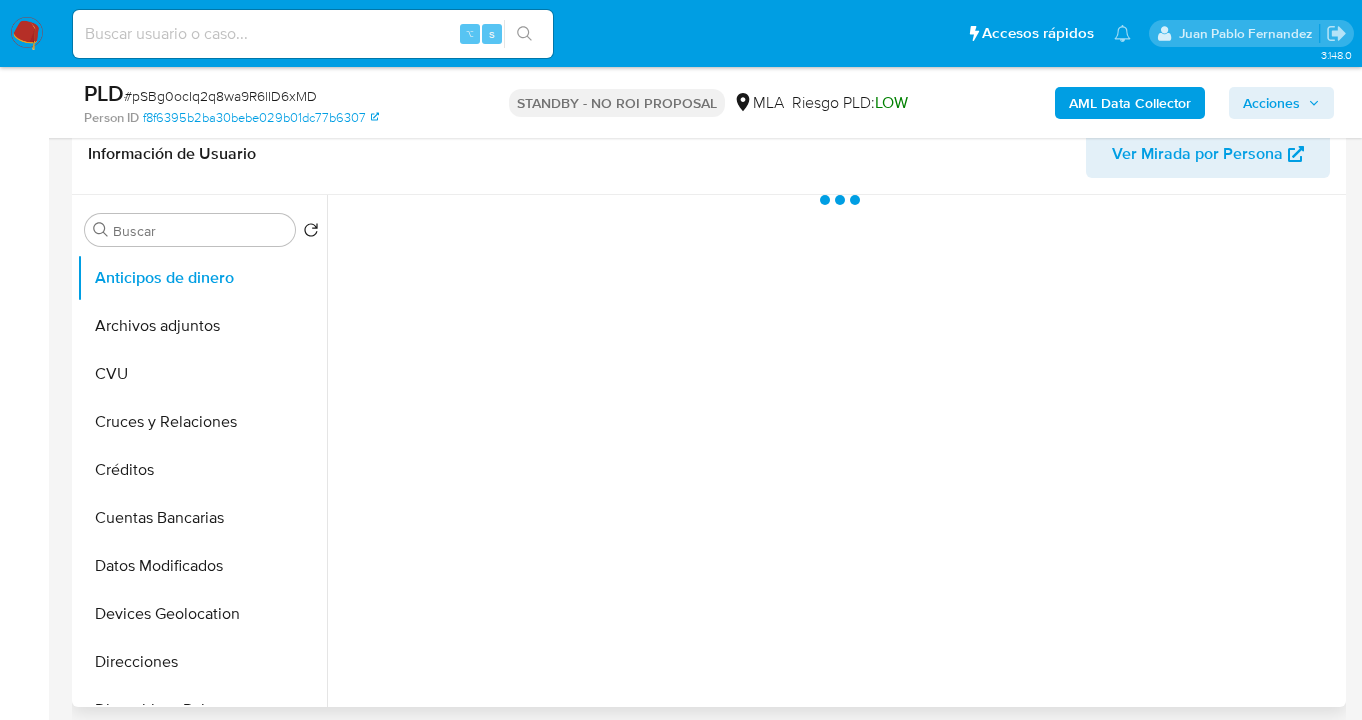 scroll, scrollTop: 424, scrollLeft: 0, axis: vertical 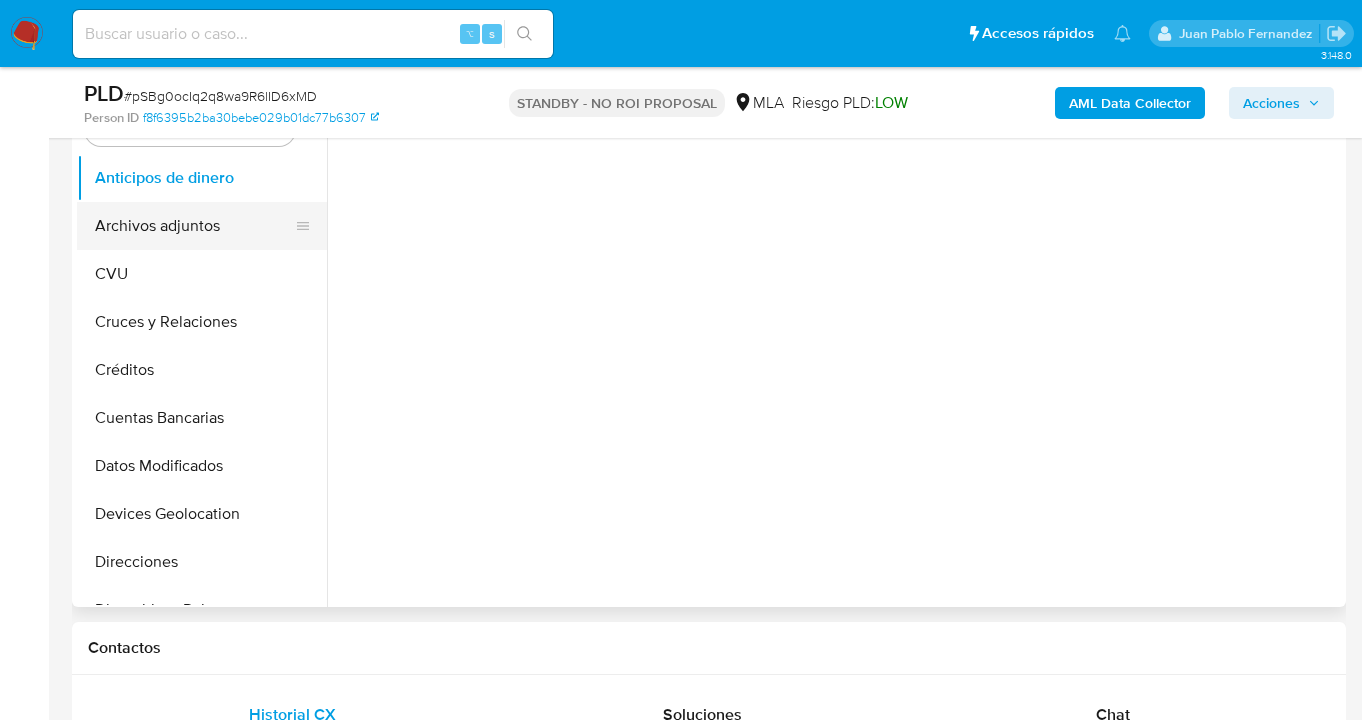 drag, startPoint x: 207, startPoint y: 211, endPoint x: 223, endPoint y: 217, distance: 17.088007 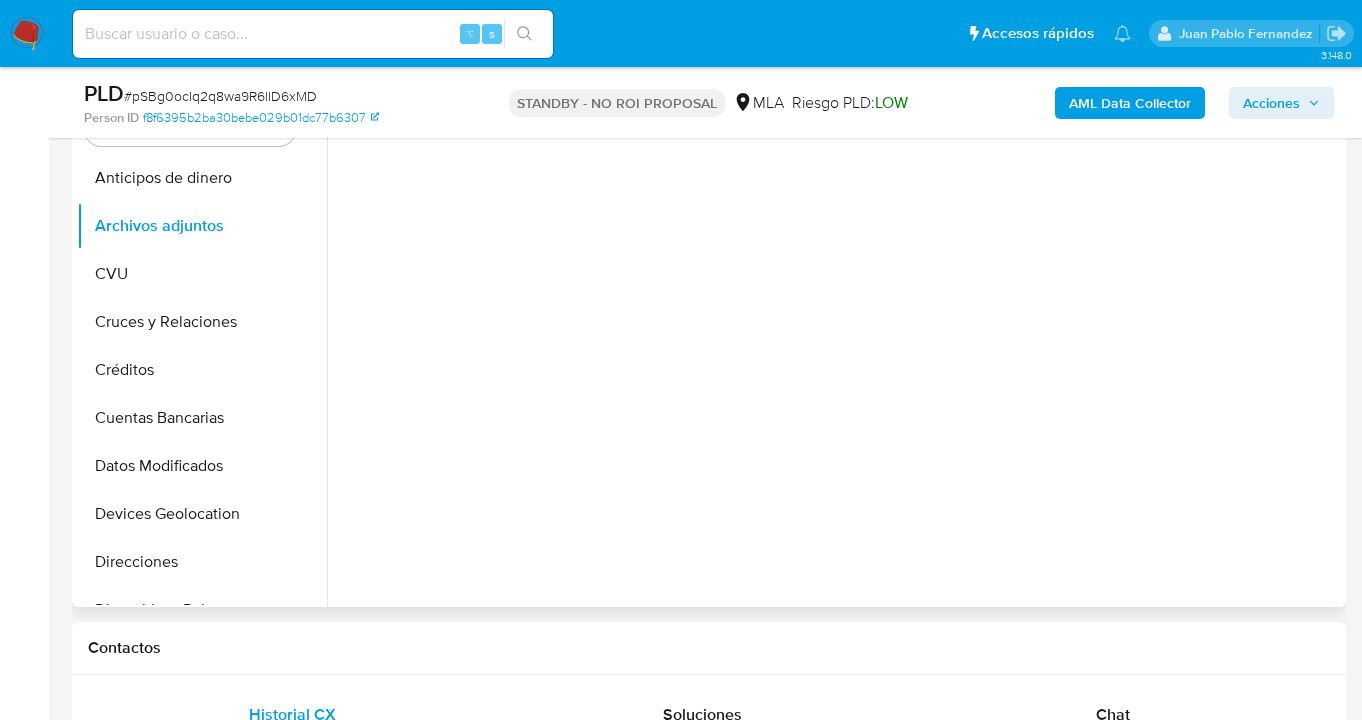 select on "10" 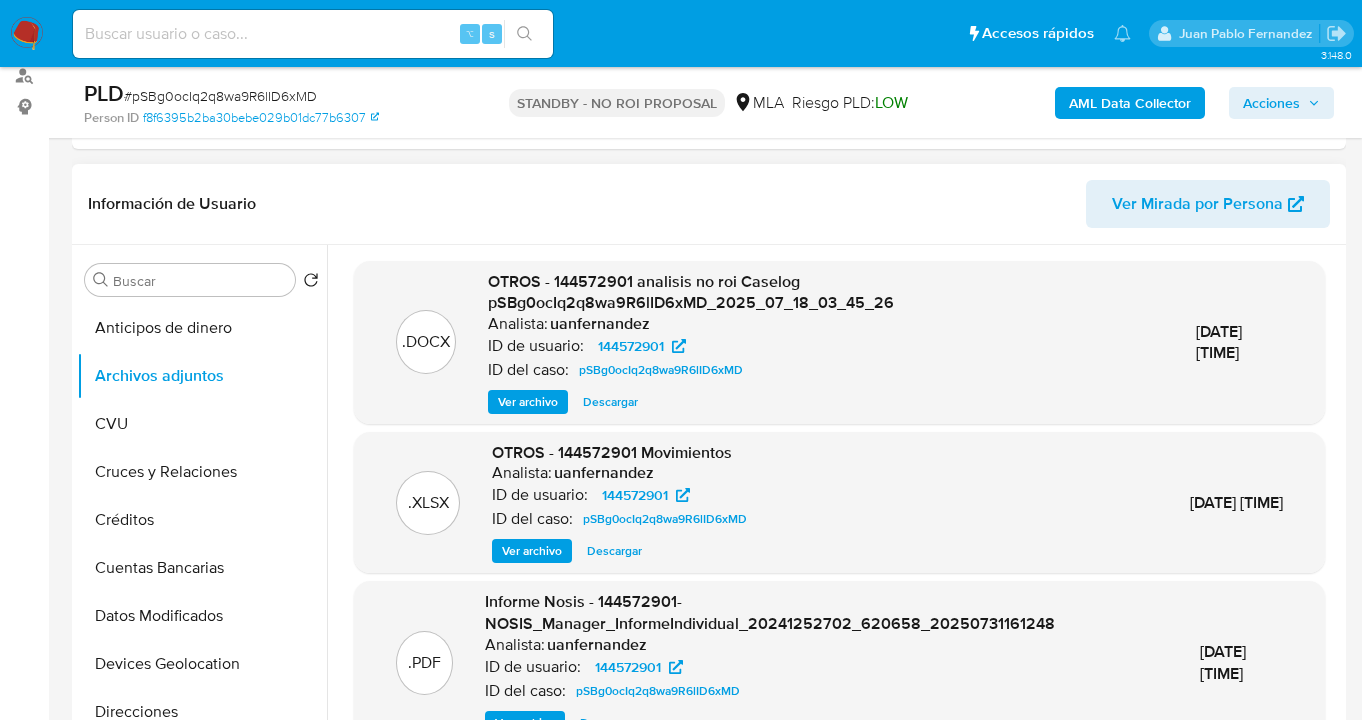 scroll, scrollTop: 193, scrollLeft: 0, axis: vertical 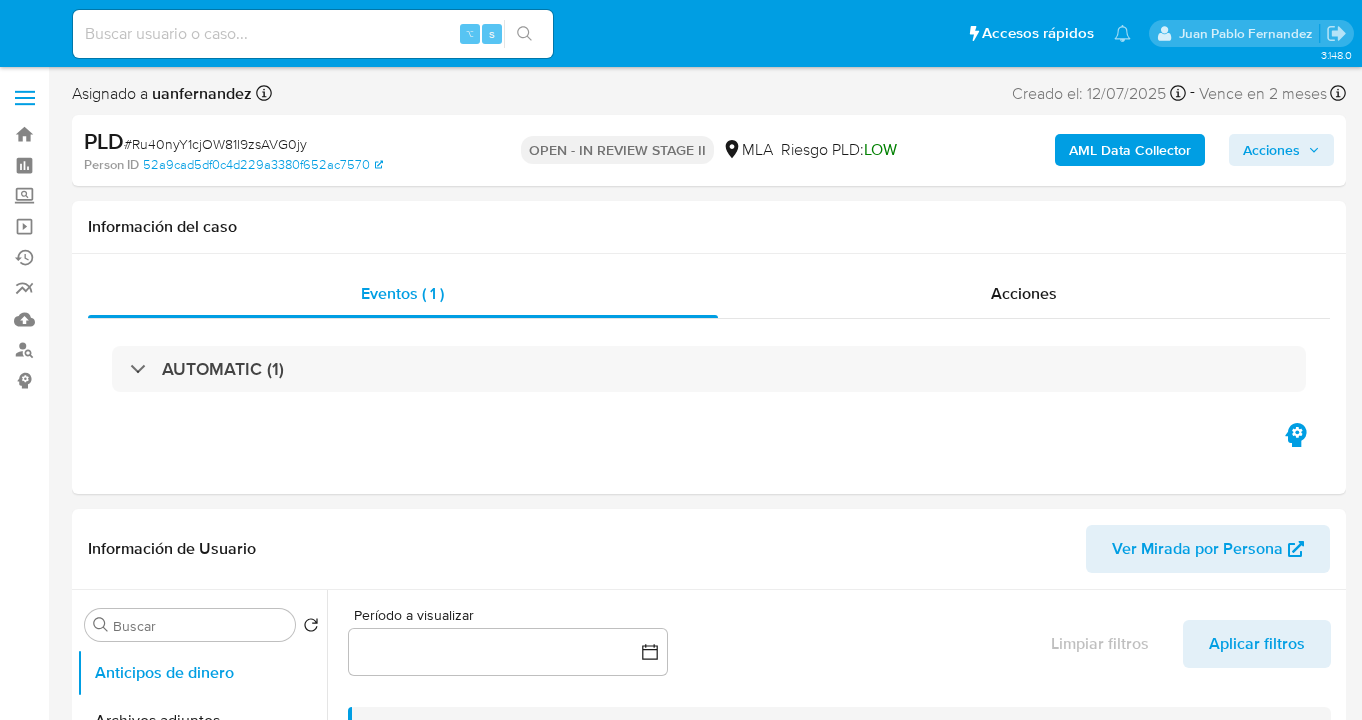 select on "10" 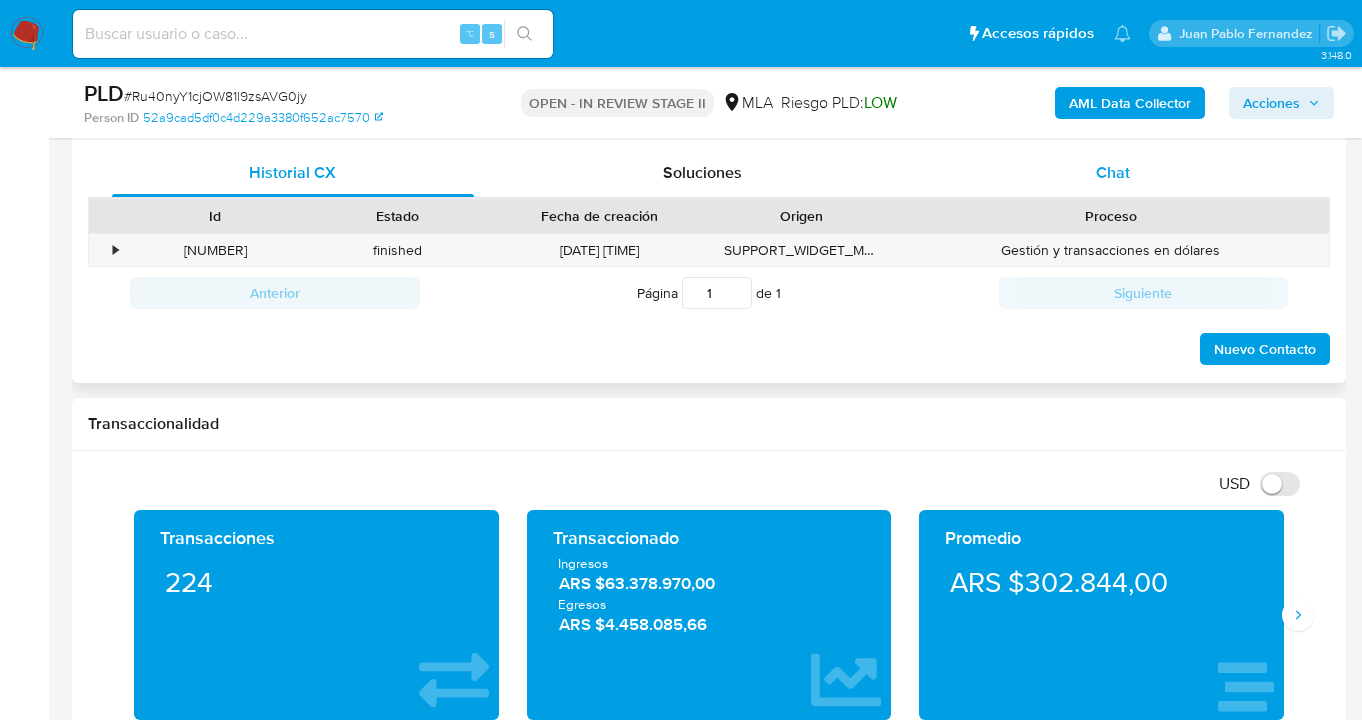 scroll, scrollTop: 946, scrollLeft: 0, axis: vertical 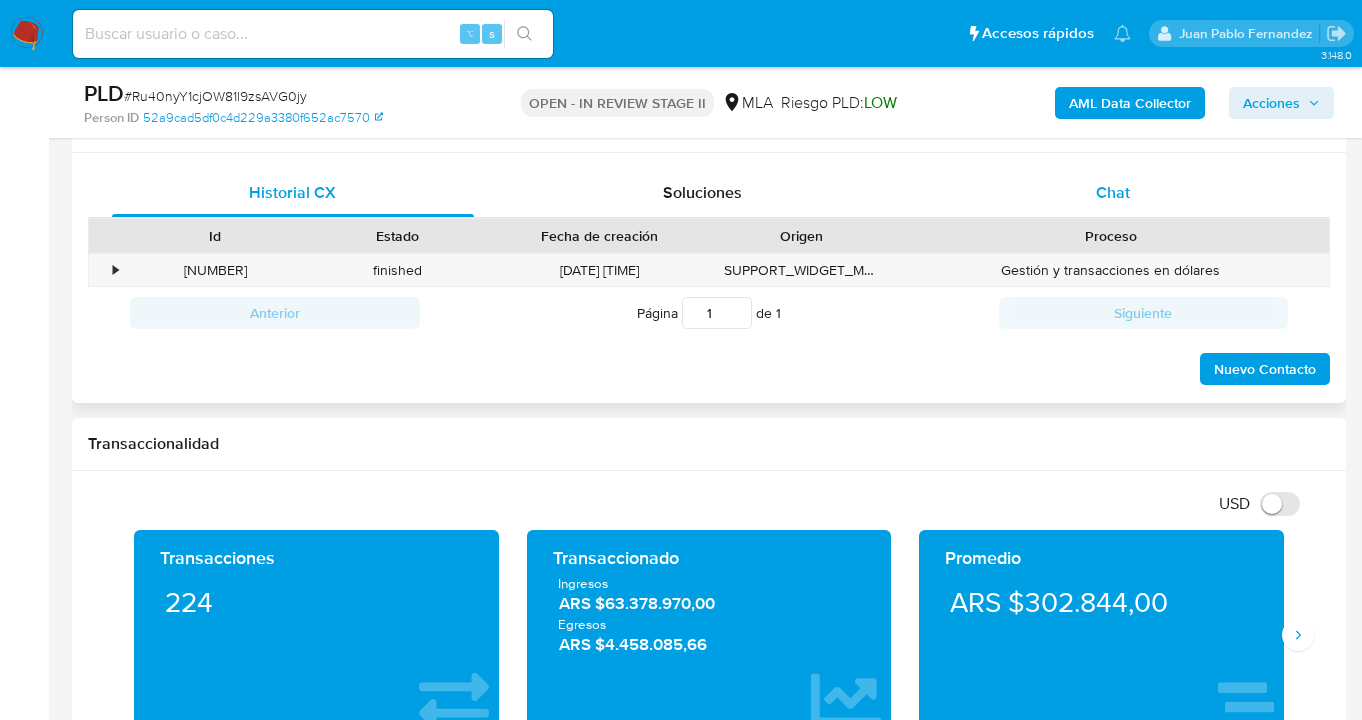 click on "Chat" at bounding box center (1113, 192) 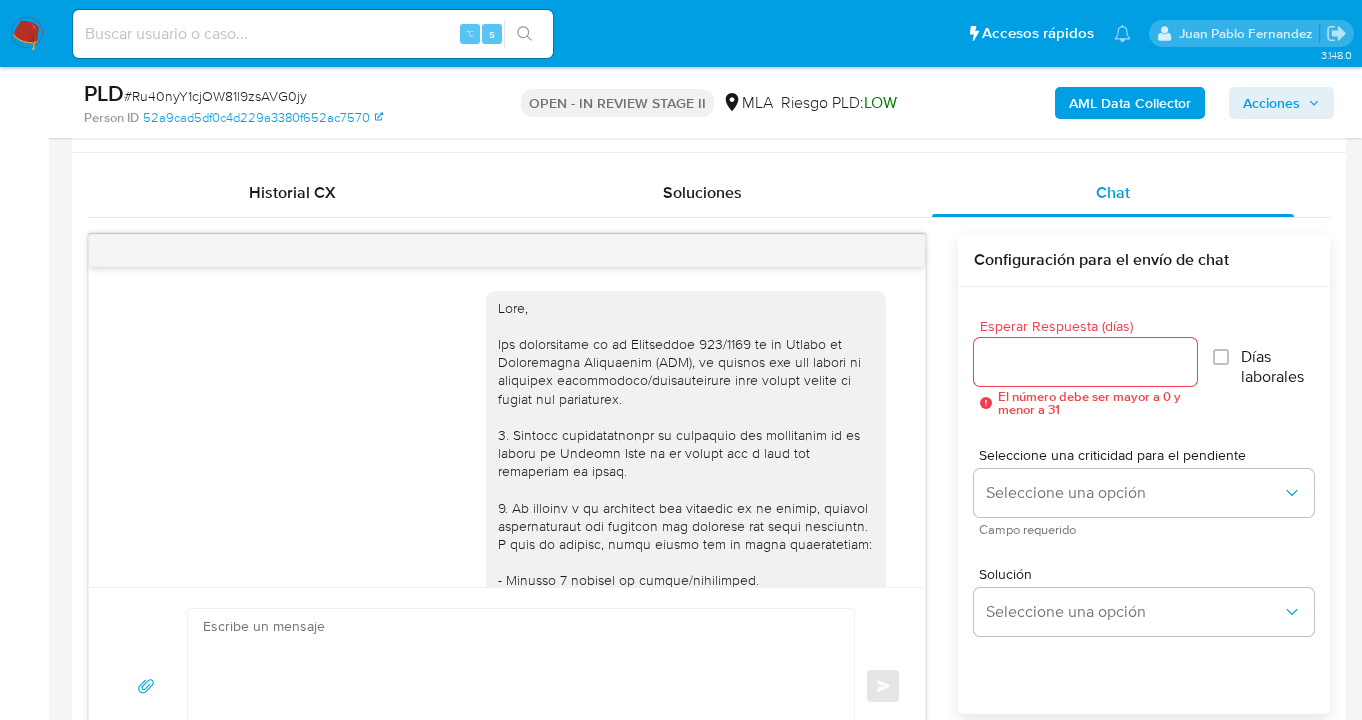 scroll, scrollTop: 2642, scrollLeft: 0, axis: vertical 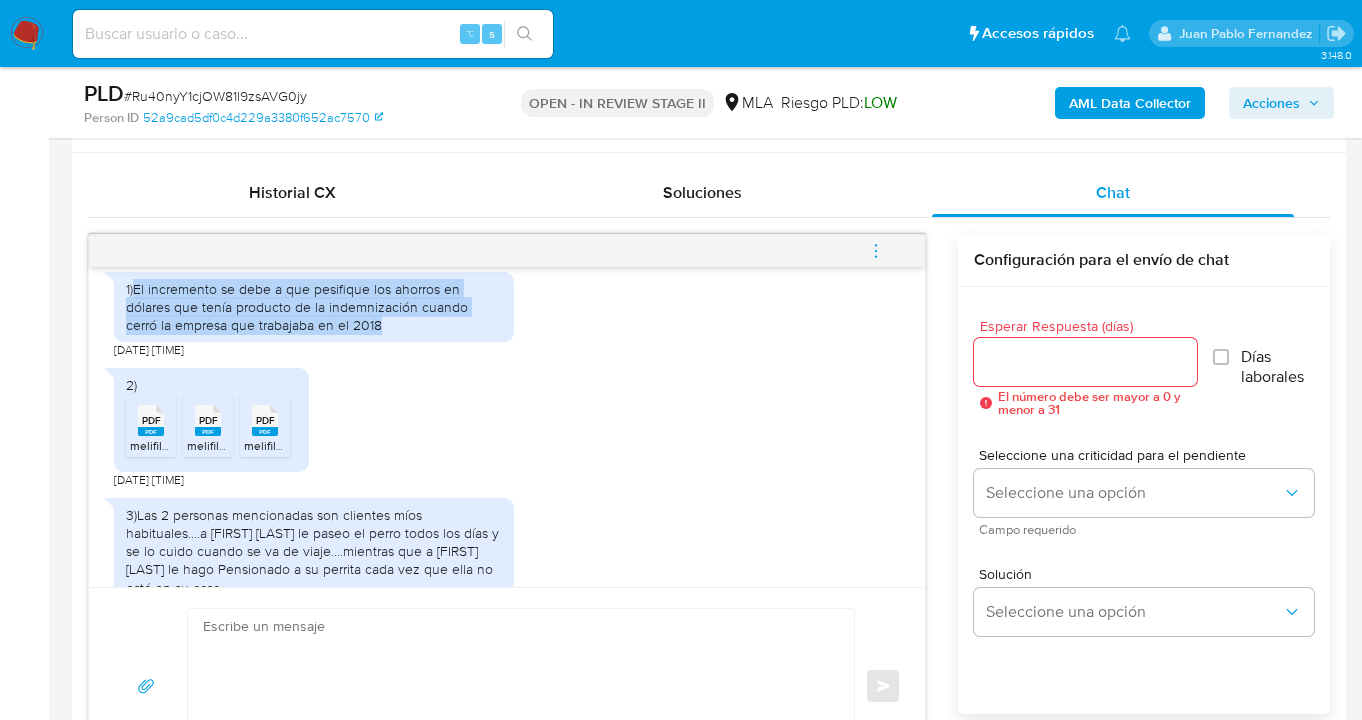 drag, startPoint x: 348, startPoint y: 383, endPoint x: 135, endPoint y: 350, distance: 215.54118 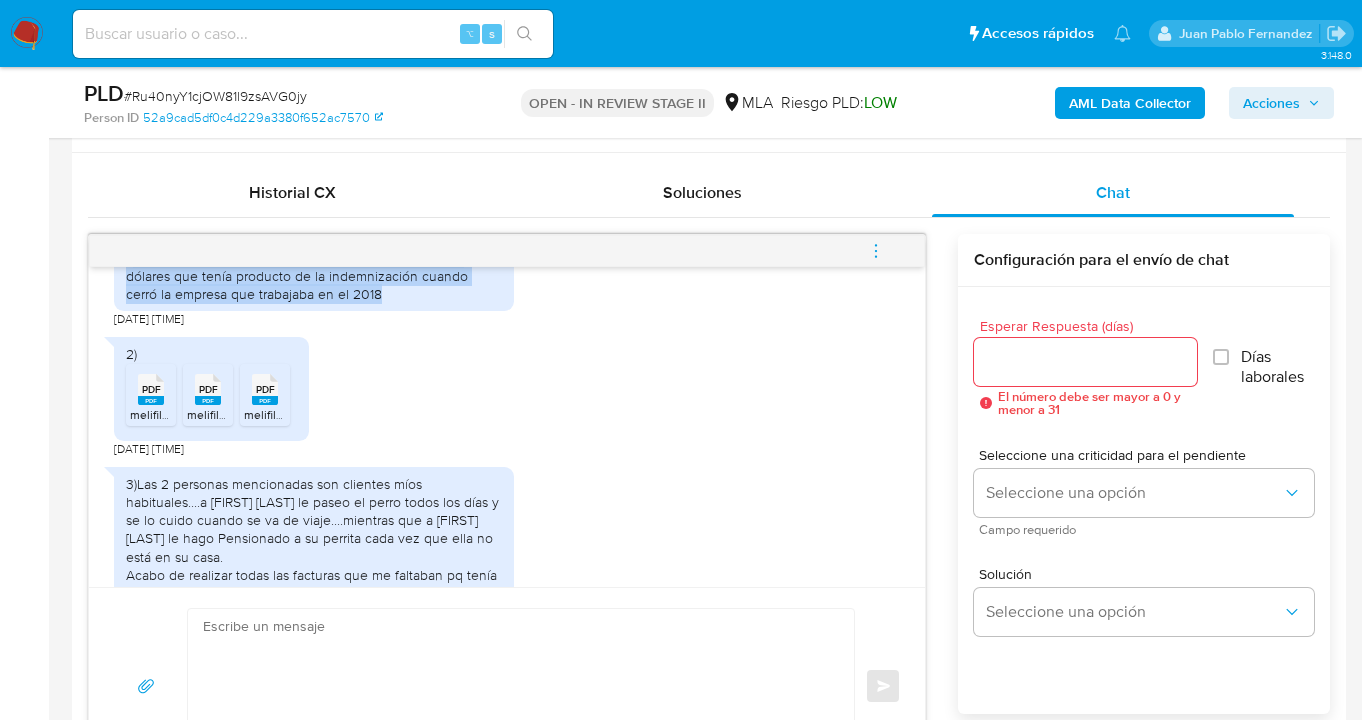 scroll, scrollTop: 2533, scrollLeft: 0, axis: vertical 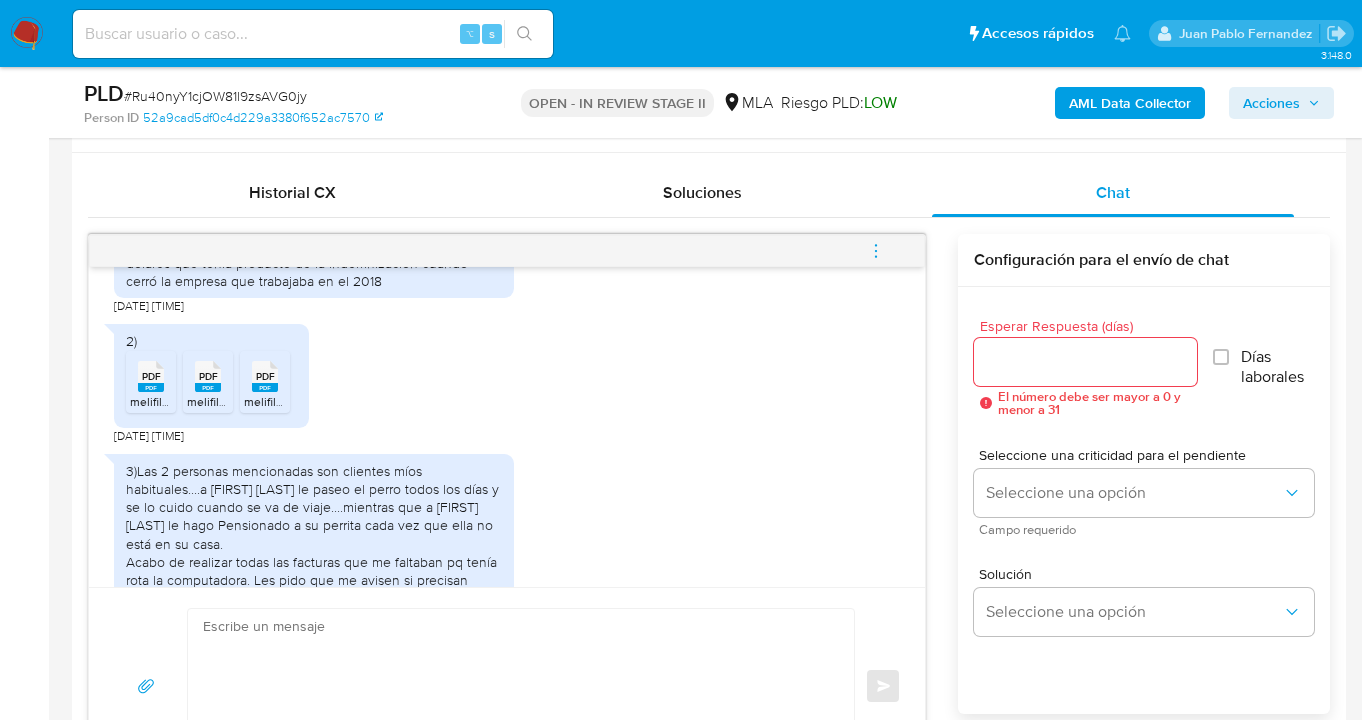 click on "PDF" at bounding box center (151, 376) 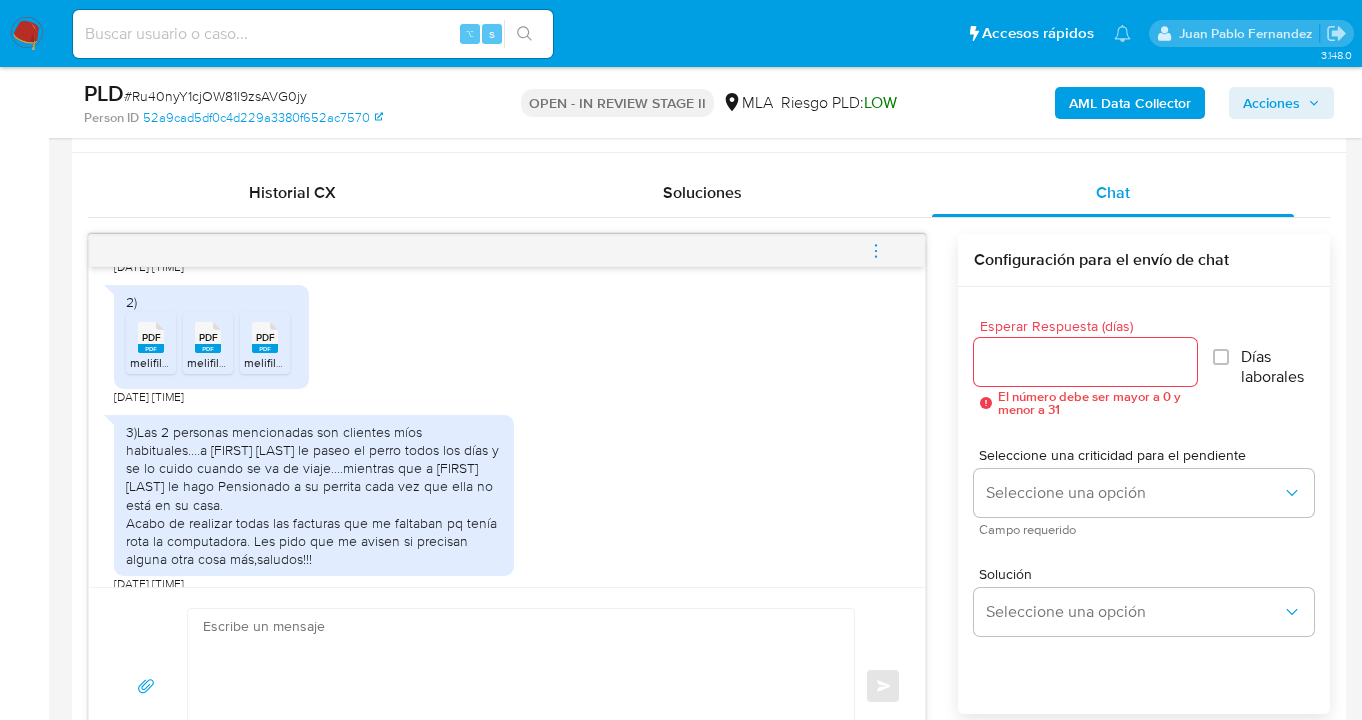 scroll, scrollTop: 2608, scrollLeft: 0, axis: vertical 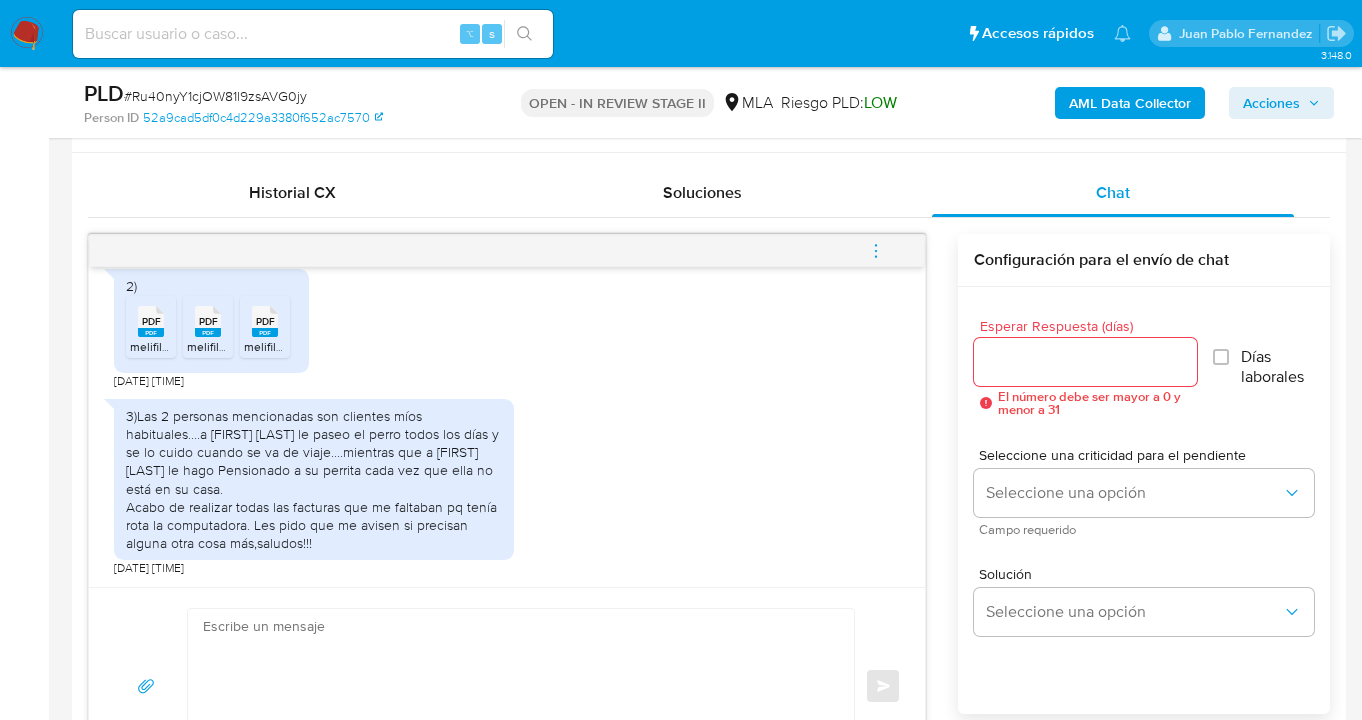 drag, startPoint x: 139, startPoint y: 448, endPoint x: 369, endPoint y: 542, distance: 248.4673 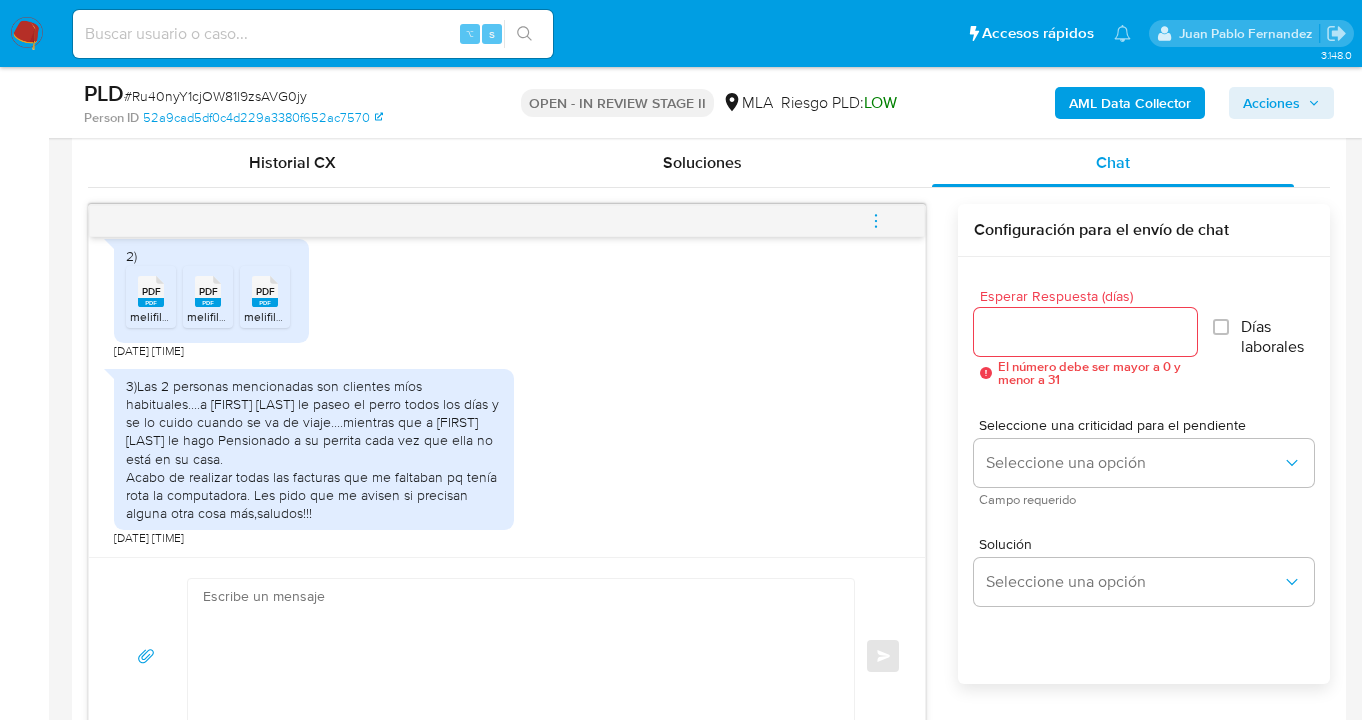 click on "3)Las 2 personas mencionadas son clientes míos habituales....a Lucas Somigliana le paseo el perro todos los días y se lo cuido cuando se va de viaje....mientras que a María Victoria Lampasona le hago Pensionado a su perrita cada vez que ella no está en su casa.
Acabo de realizar todas las facturas que me faltaban pq tenía rota la computadora. Les pido que me avisen si precisan alguna otra cosa más,saludos!!! 02/08/2025 23:35:50" at bounding box center [507, 453] 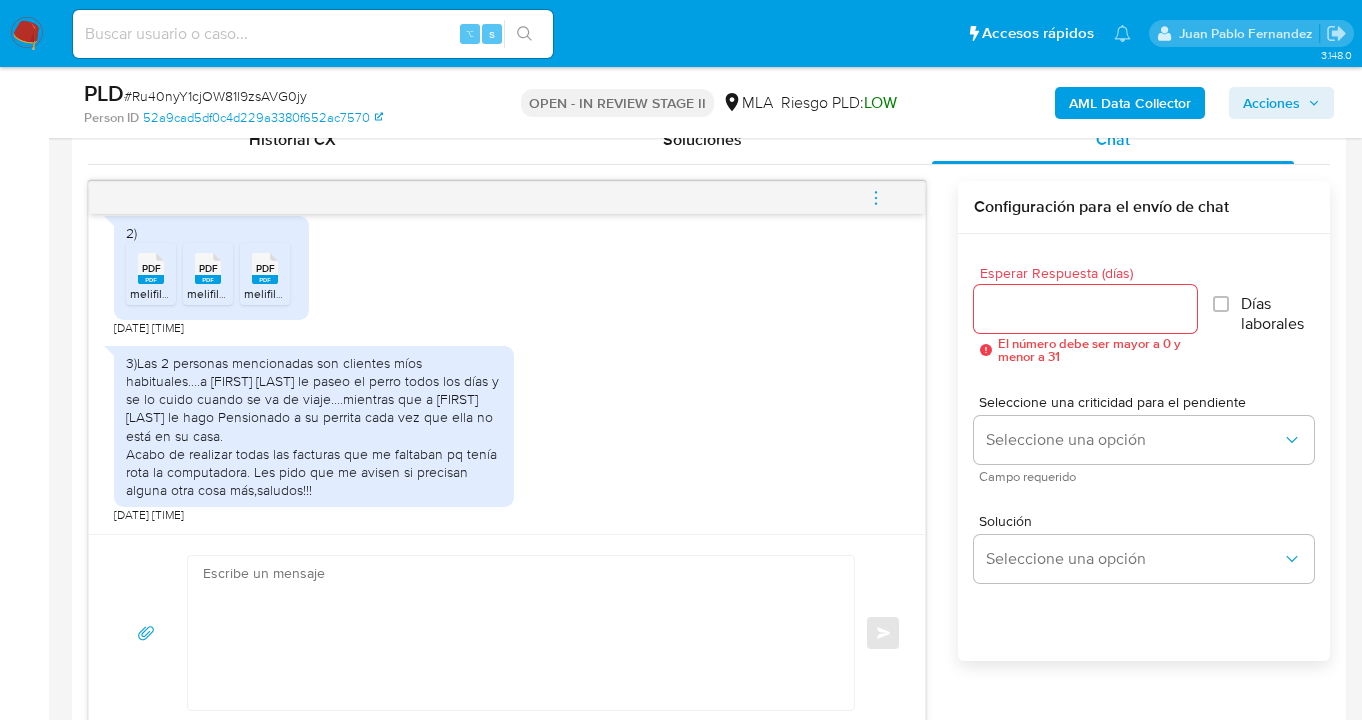 scroll, scrollTop: 1163, scrollLeft: 0, axis: vertical 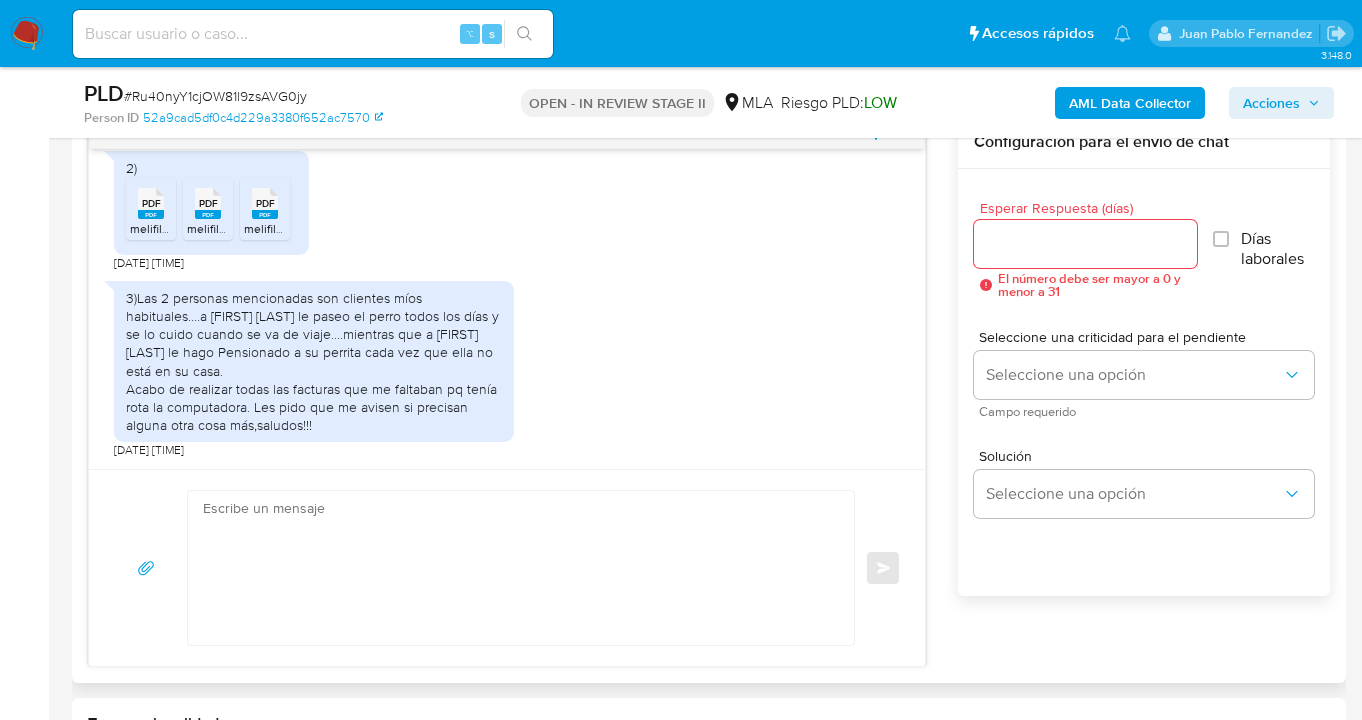 click 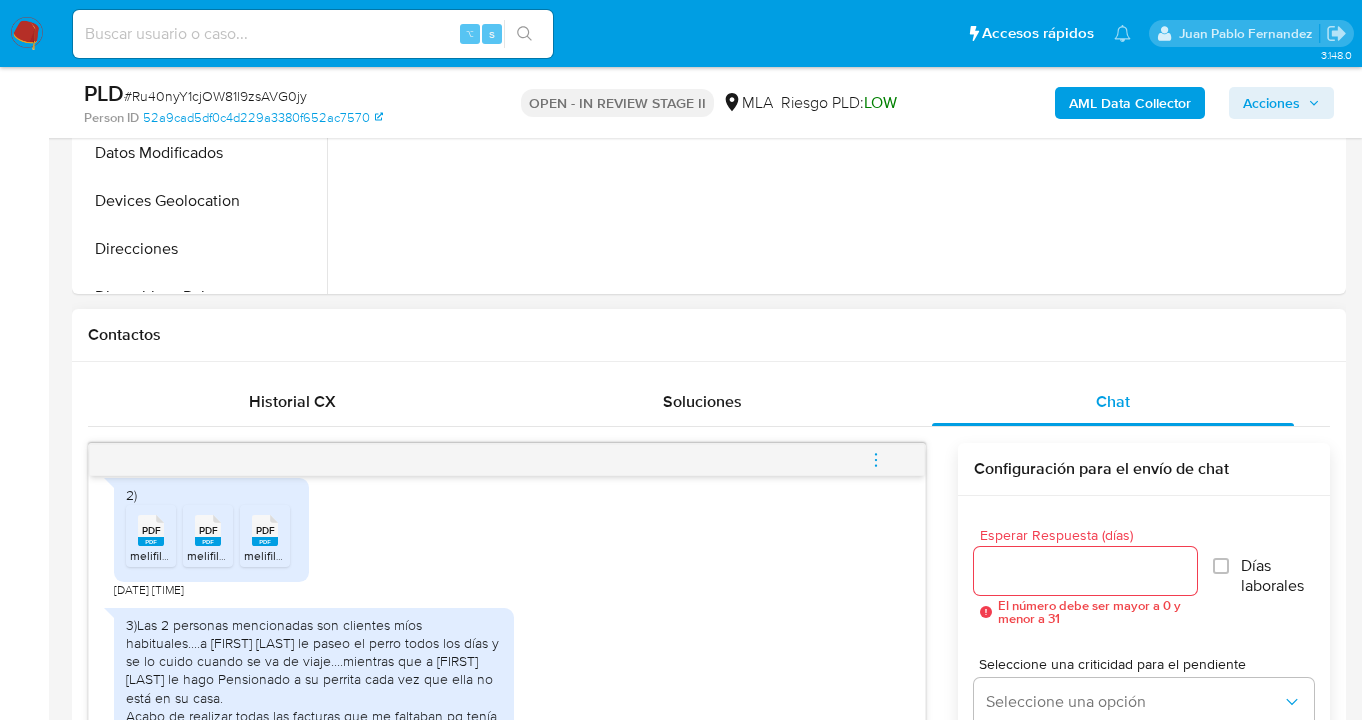 scroll, scrollTop: 814, scrollLeft: 0, axis: vertical 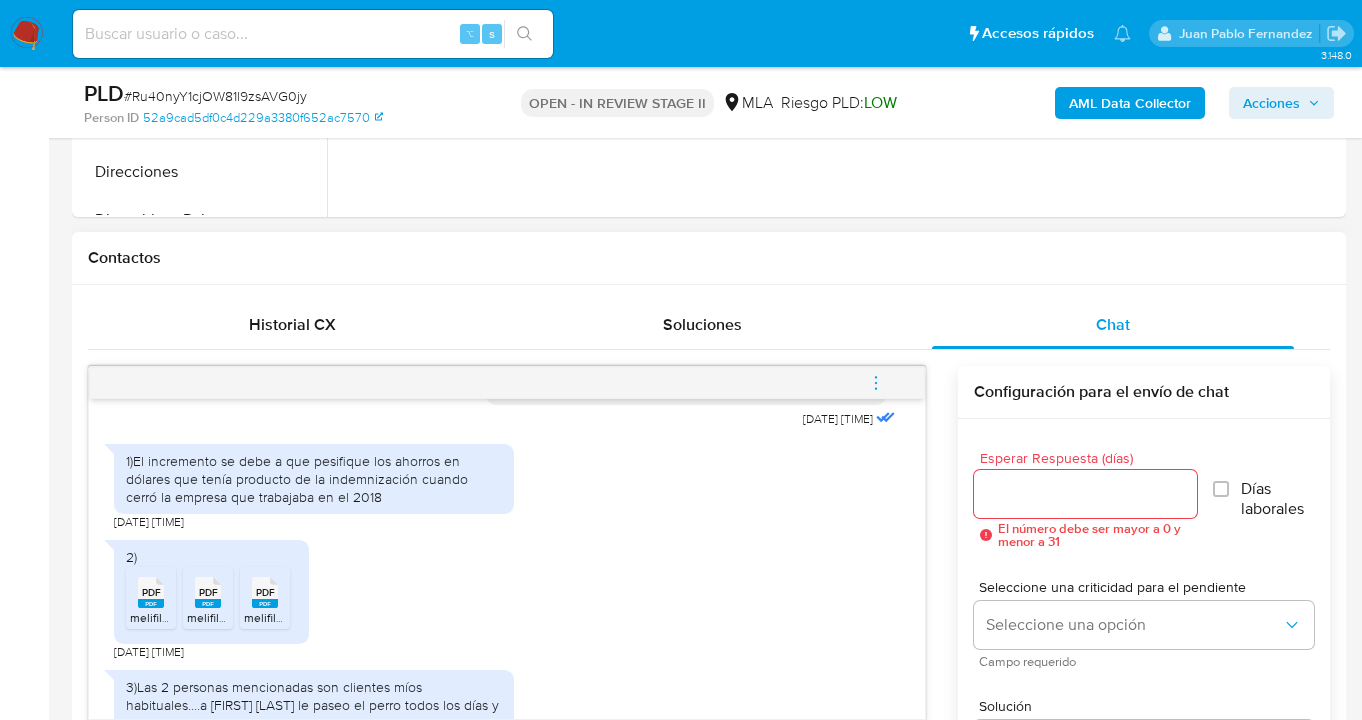 click on "Esperar Respuesta (días)" at bounding box center (1086, 494) 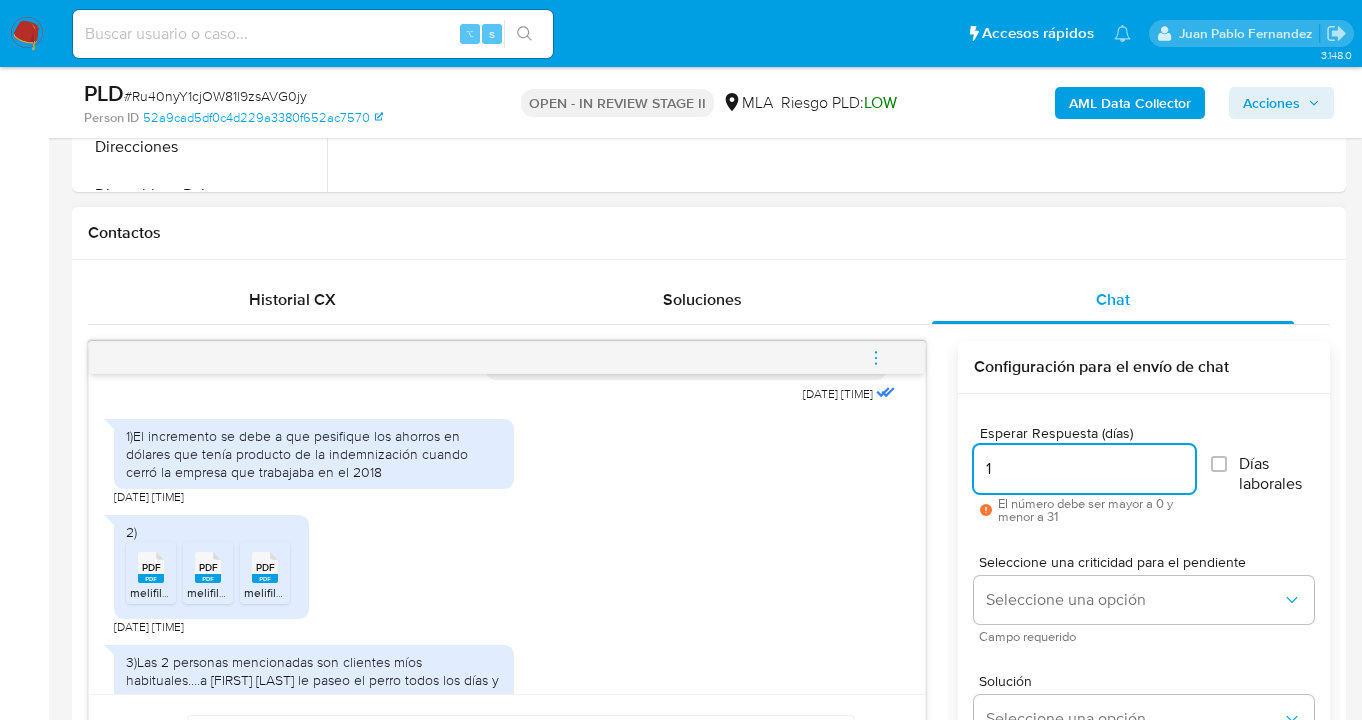 scroll, scrollTop: 981, scrollLeft: 0, axis: vertical 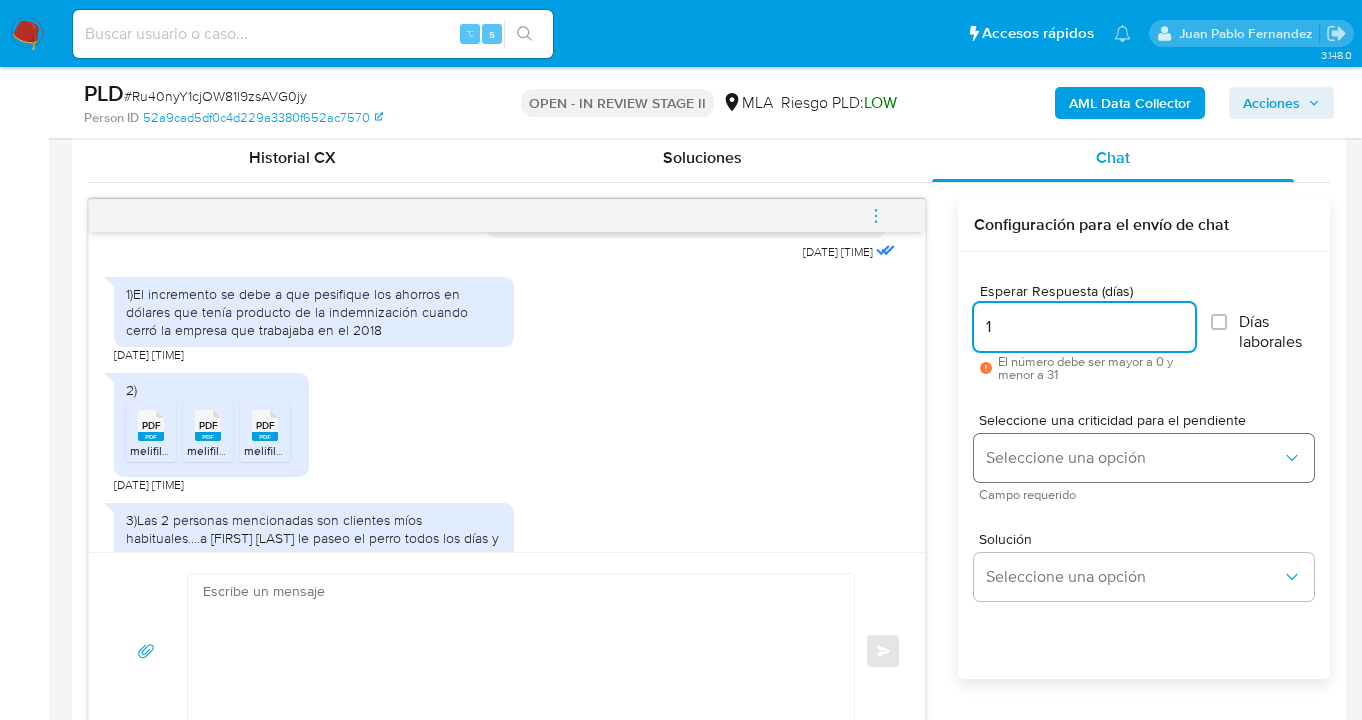 type on "1" 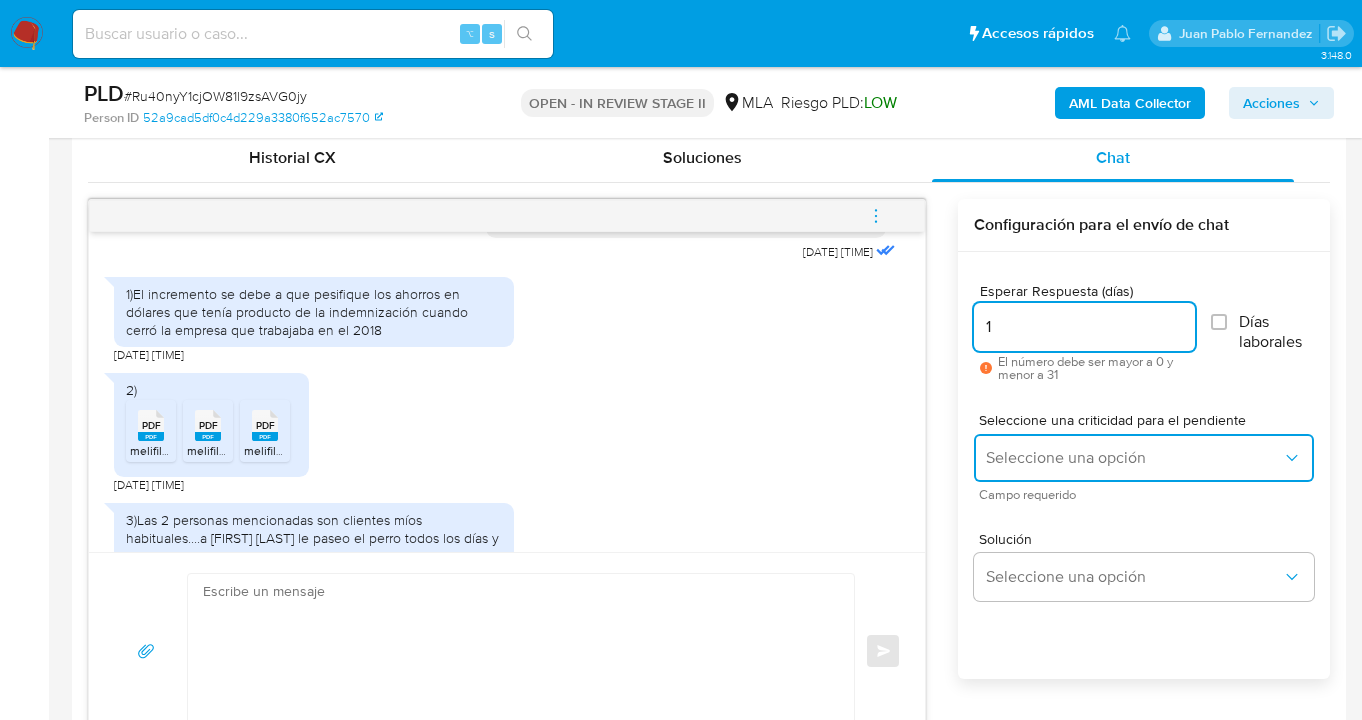 click on "Seleccione una opción" at bounding box center [1144, 458] 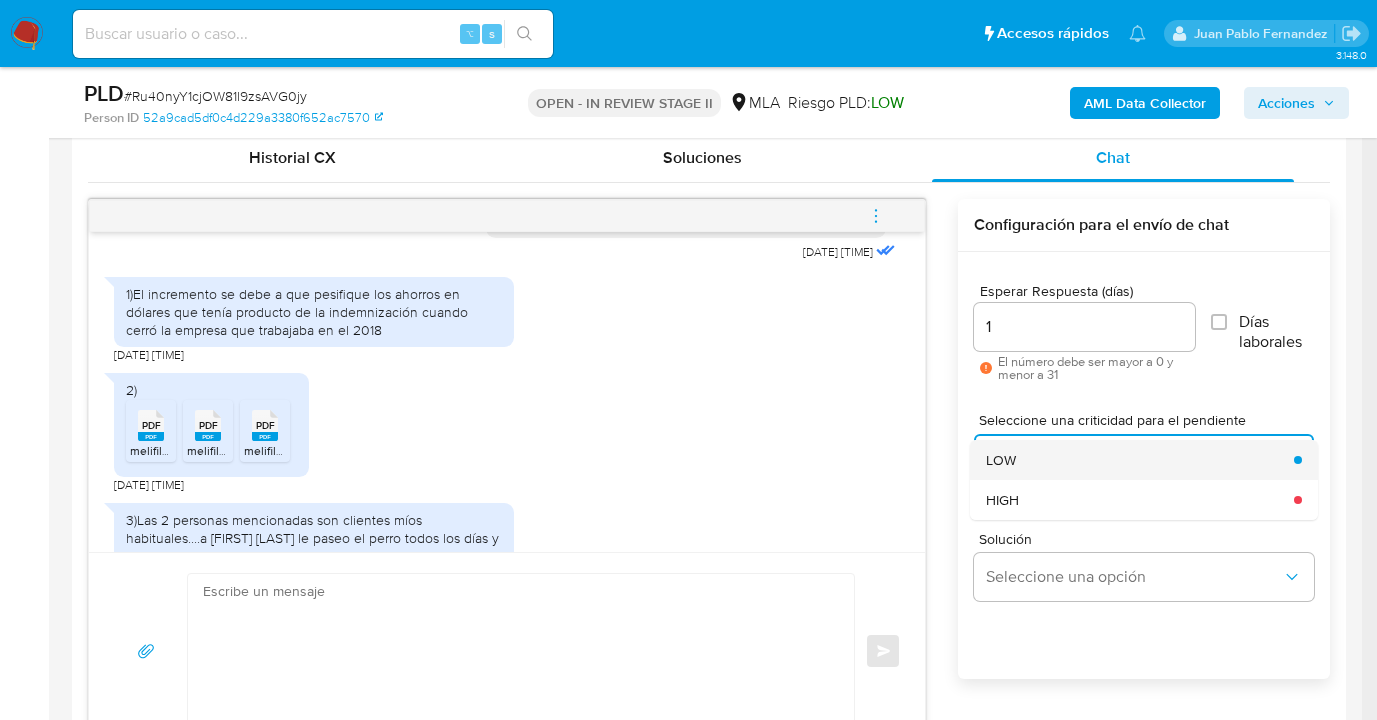 click on "LOW" at bounding box center [1134, 460] 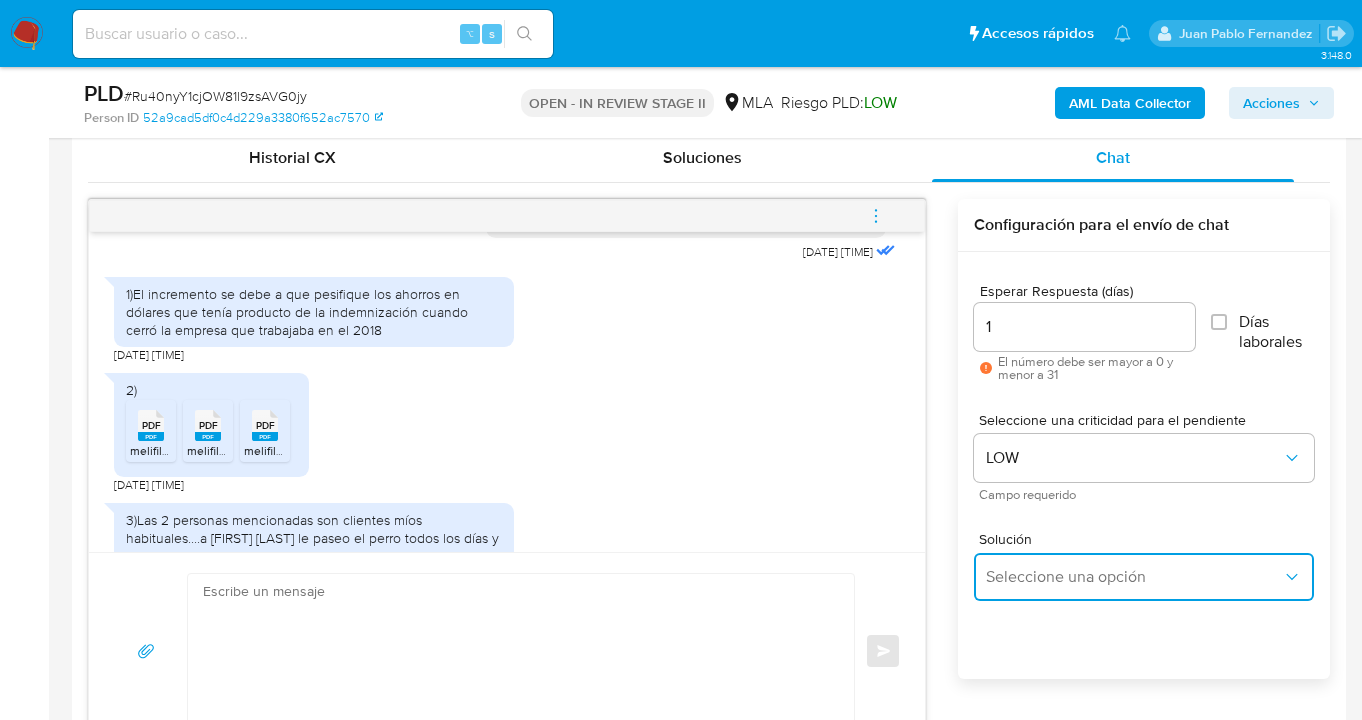 click on "Seleccione una opción" at bounding box center (1134, 577) 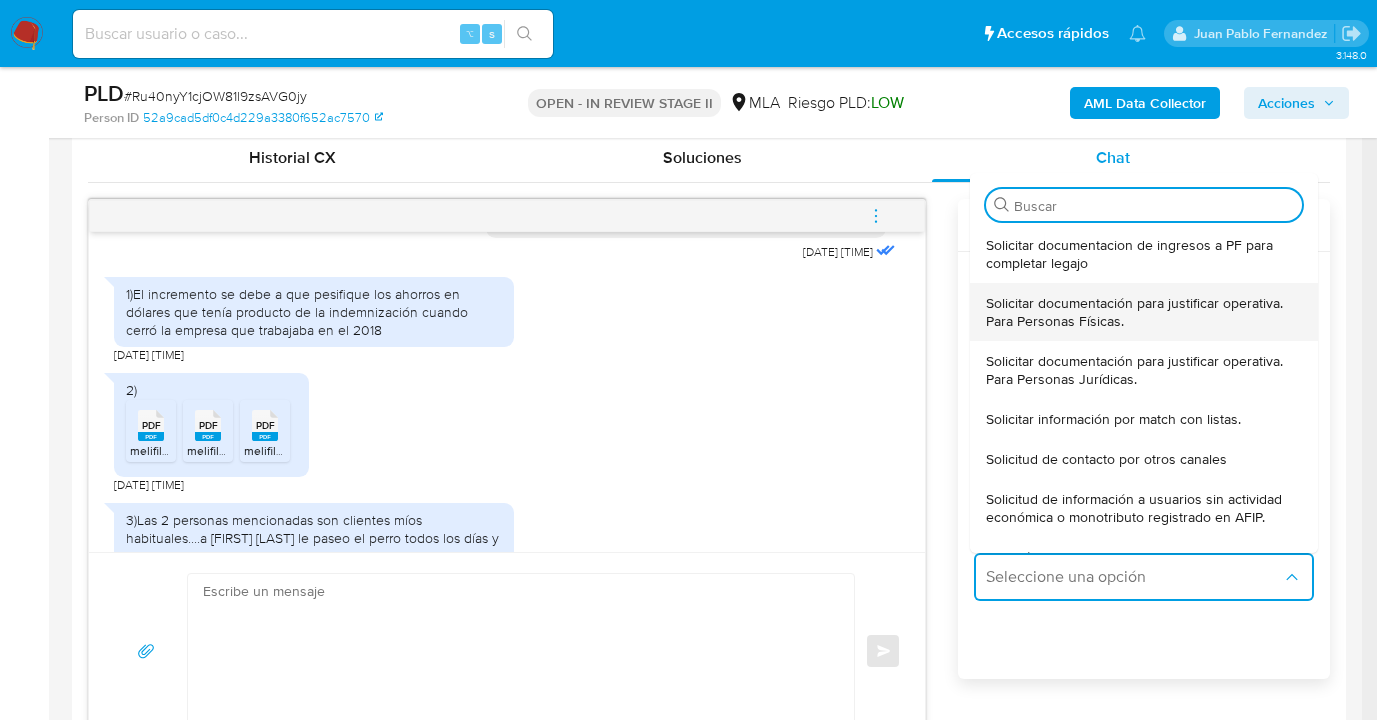 click on "Solicitar documentación para justificar operativa. Para Personas Físicas." at bounding box center (1138, 312) 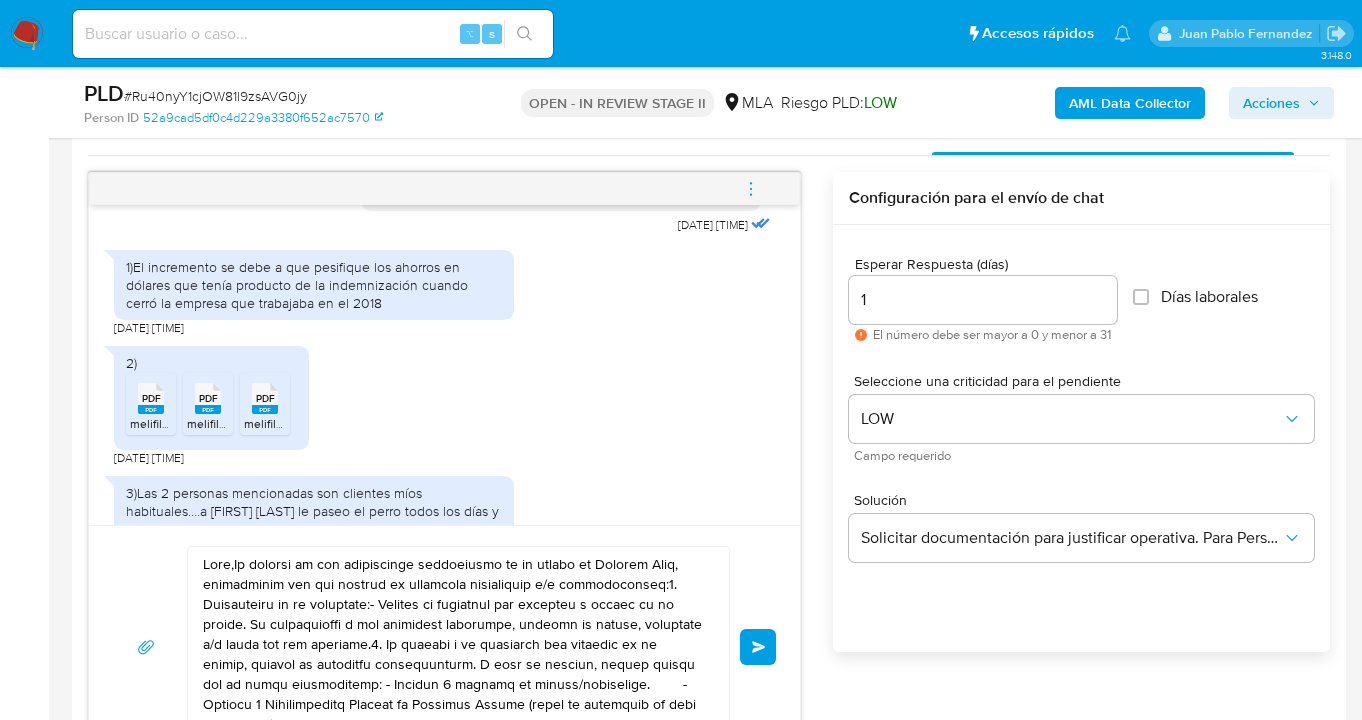scroll, scrollTop: 1342, scrollLeft: 0, axis: vertical 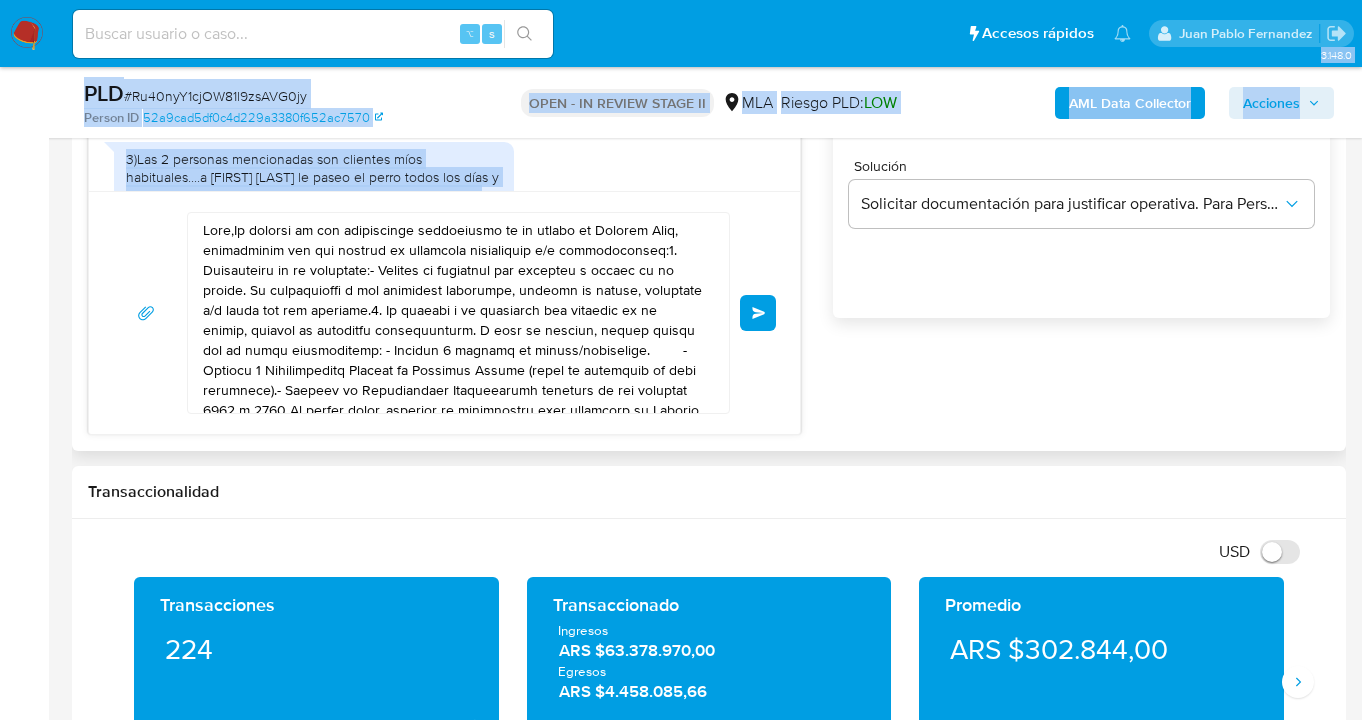drag, startPoint x: 631, startPoint y: 415, endPoint x: 154, endPoint y: 220, distance: 515.31934 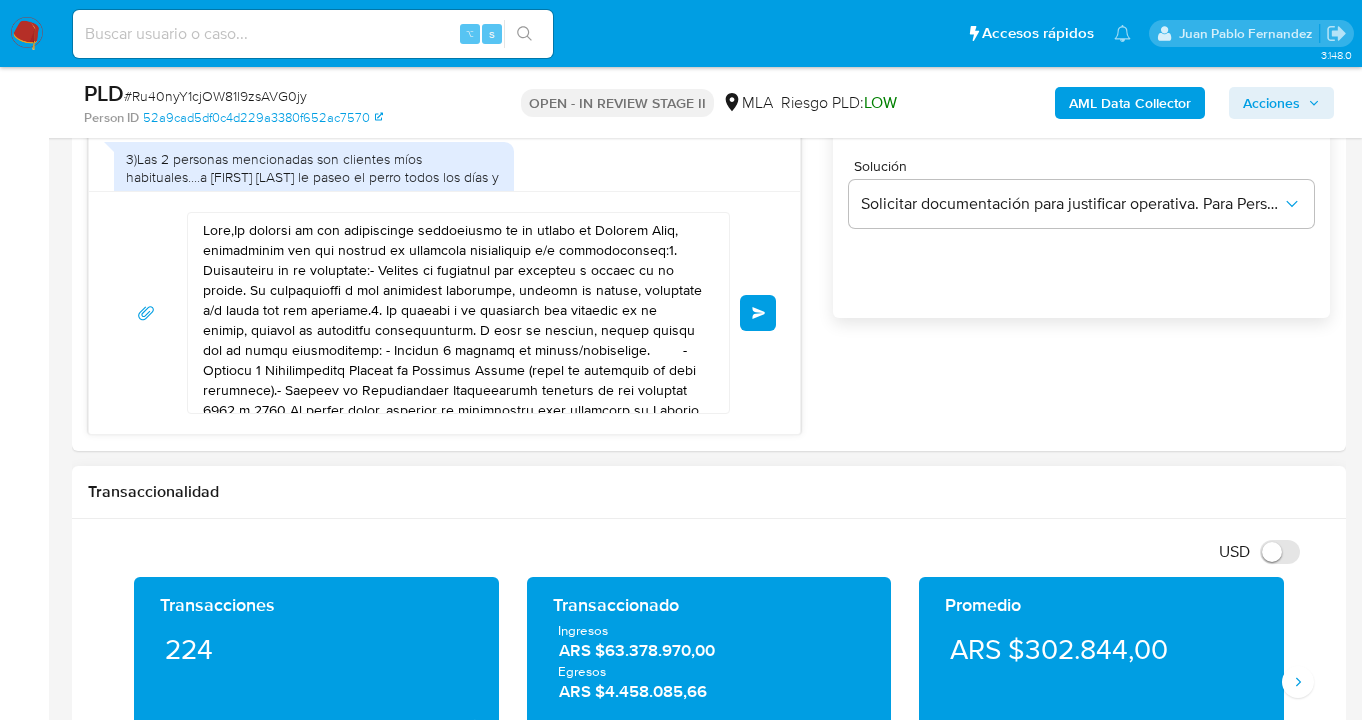 drag, startPoint x: 660, startPoint y: 540, endPoint x: 593, endPoint y: 504, distance: 76.05919 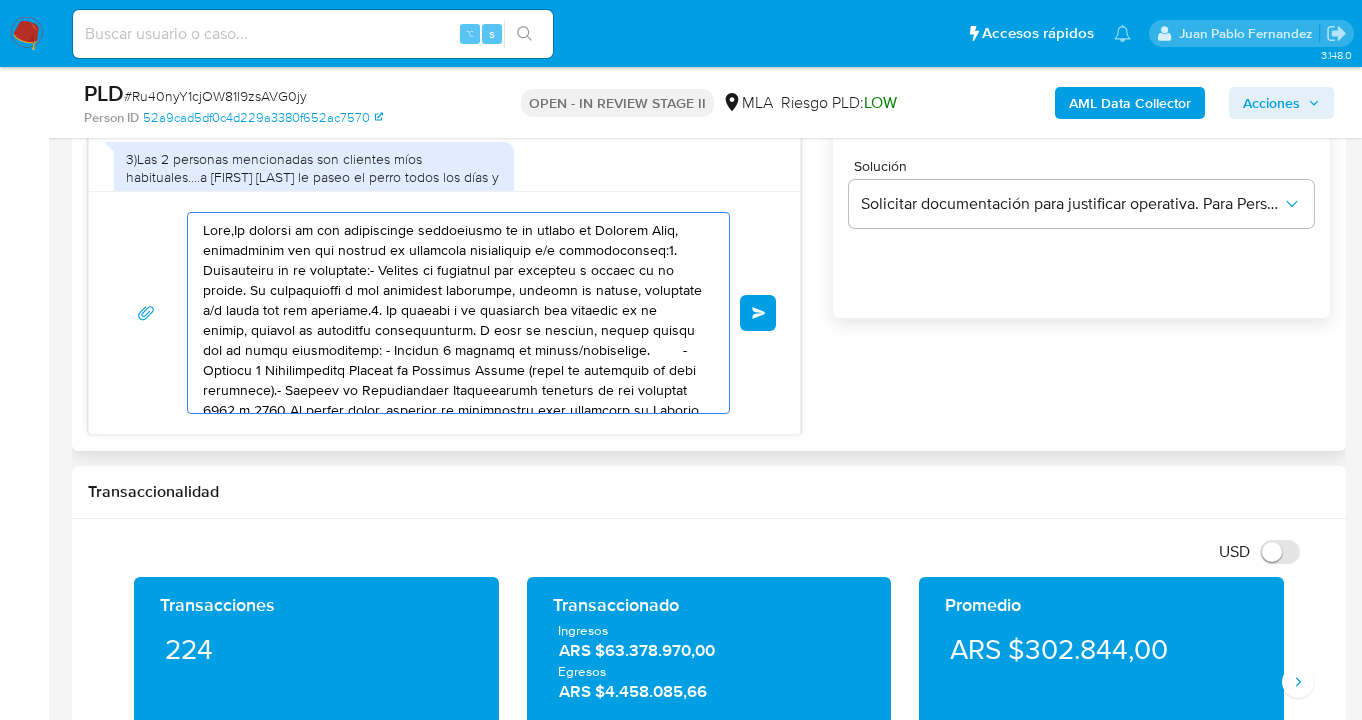 drag, startPoint x: 610, startPoint y: 386, endPoint x: 232, endPoint y: 215, distance: 414.8795 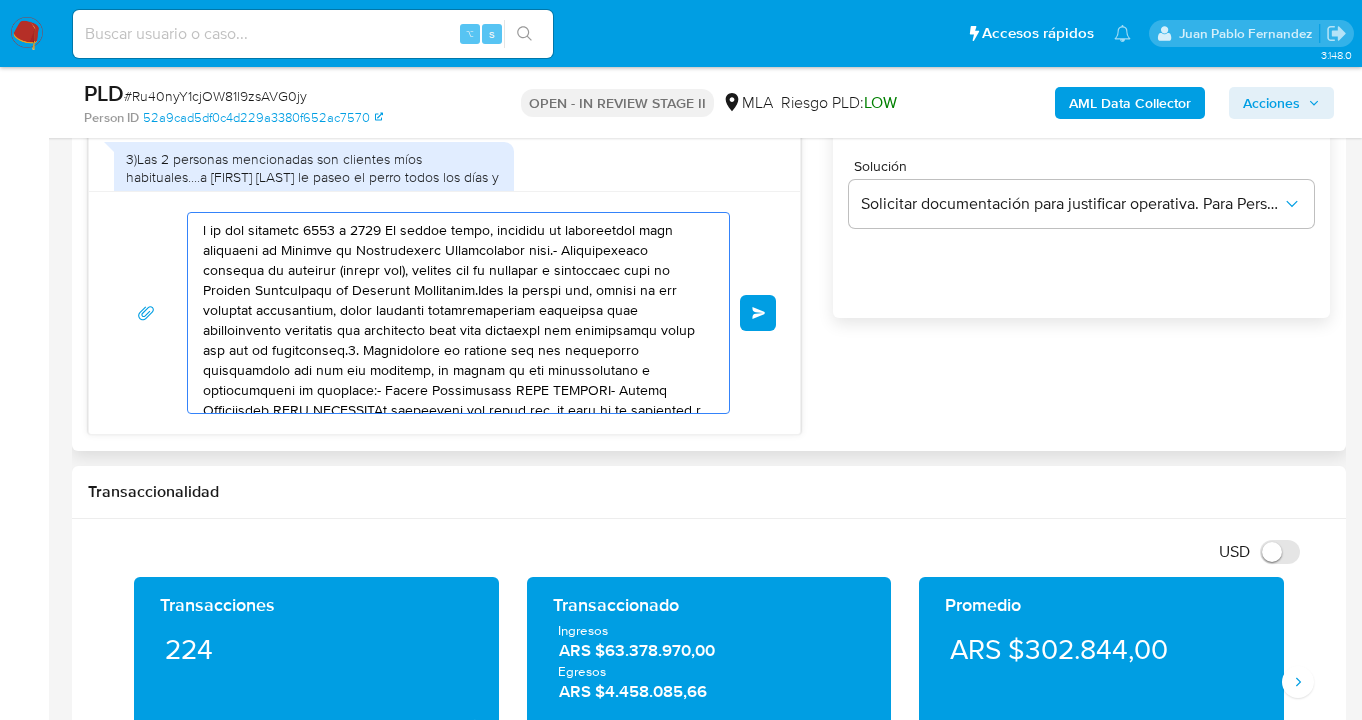 drag, startPoint x: 522, startPoint y: 366, endPoint x: 438, endPoint y: 333, distance: 90.24966 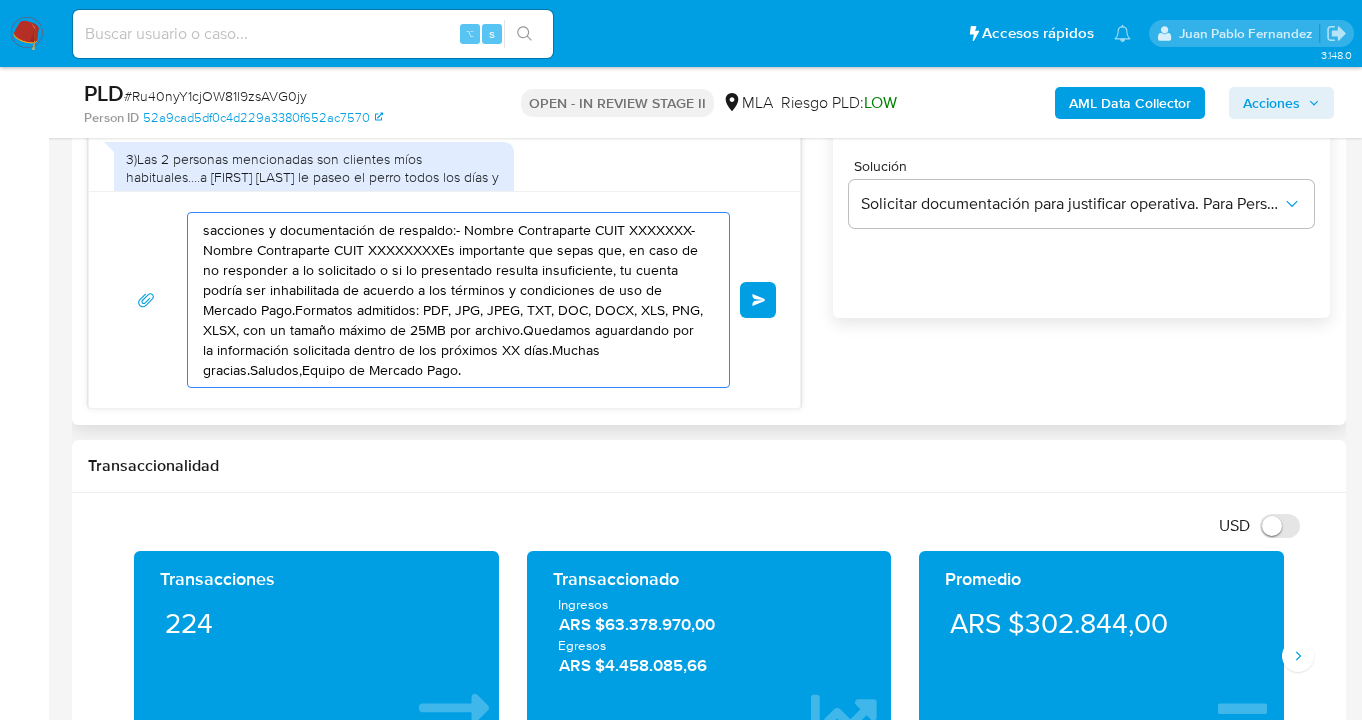 drag, startPoint x: 556, startPoint y: 345, endPoint x: 217, endPoint y: 269, distance: 347.41473 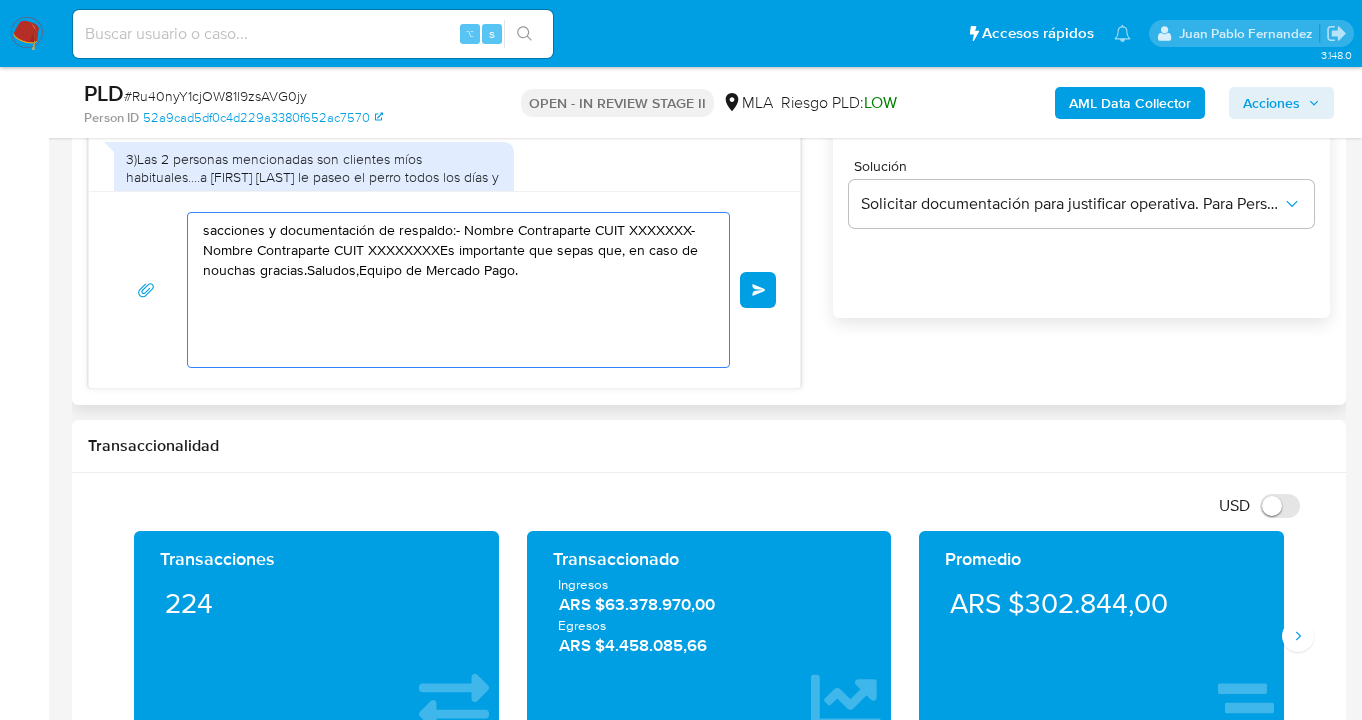 drag, startPoint x: 367, startPoint y: 281, endPoint x: 140, endPoint y: 236, distance: 231.41737 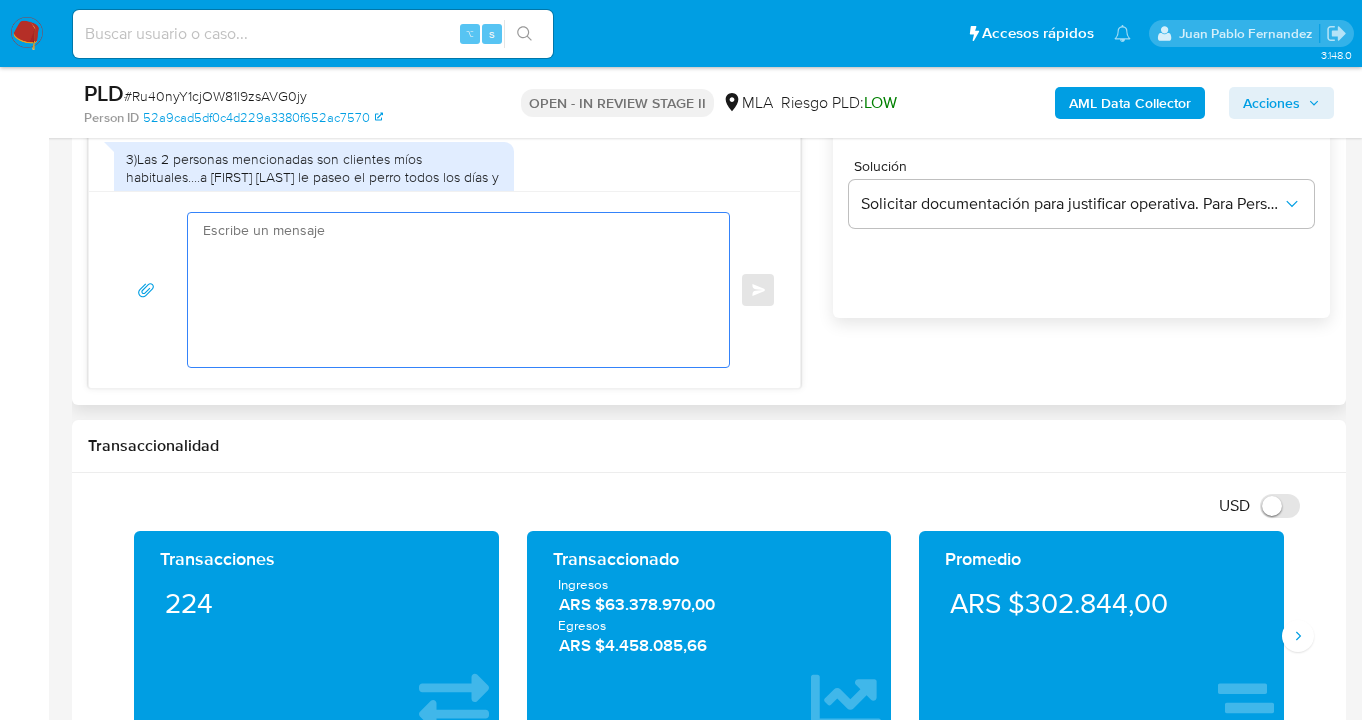 paste on "Hola,  esperamos te encuentres muy bien.
Confirmamos la recepción de la documentación y en base a la misma damos por completo el presente requerimiento.
Saludos
Equipo de Mercado Pago" 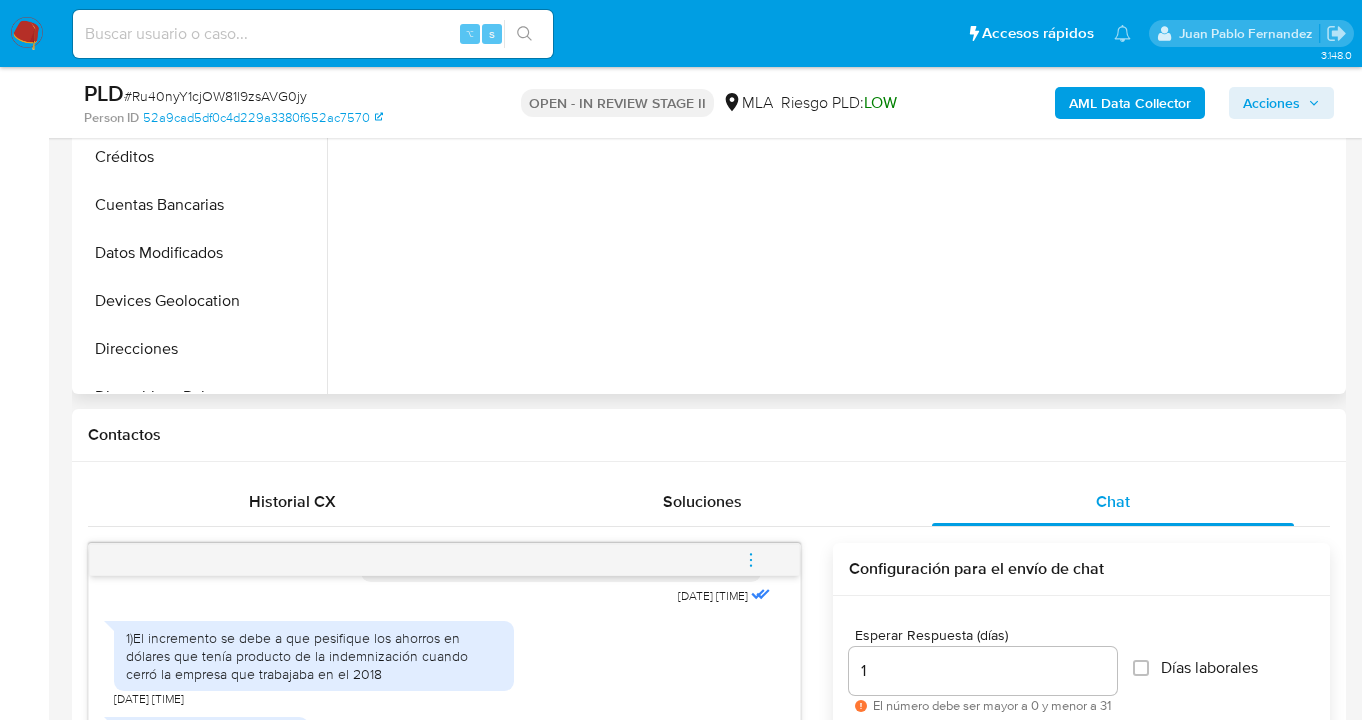 scroll, scrollTop: 553, scrollLeft: 0, axis: vertical 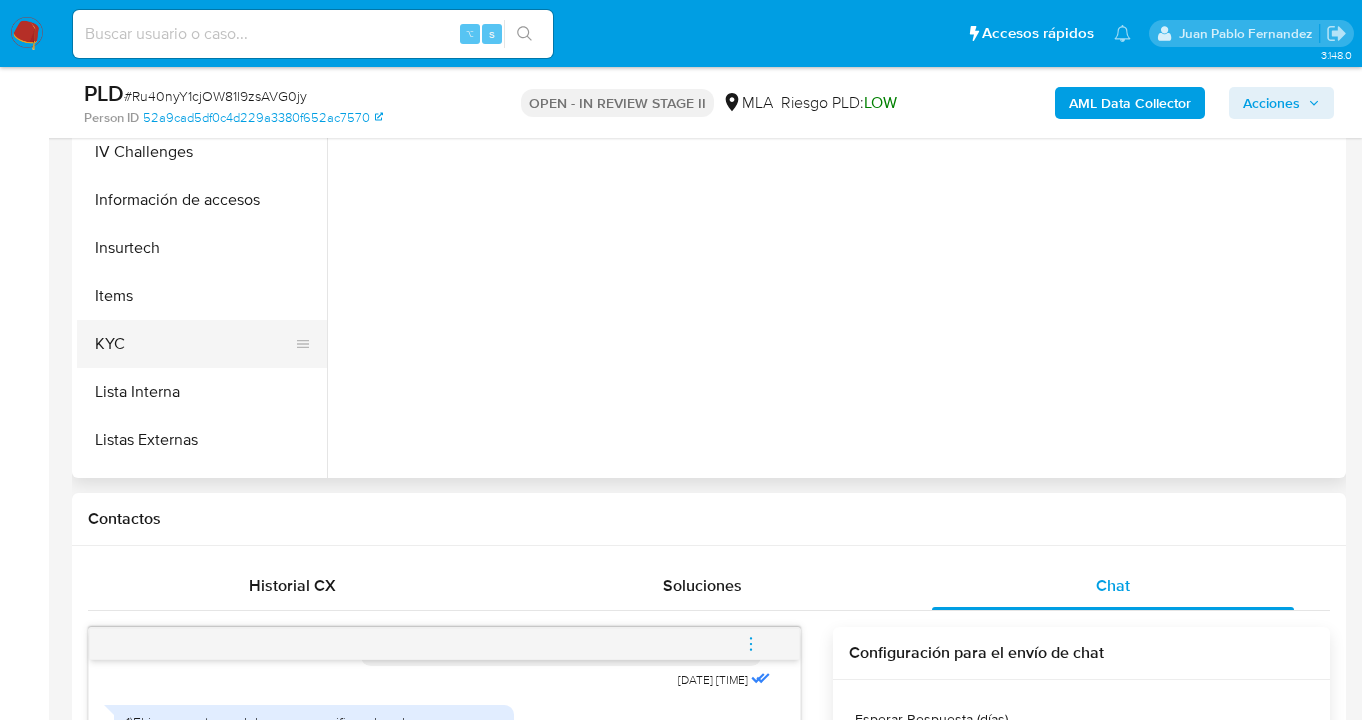 click on "KYC" at bounding box center [194, 344] 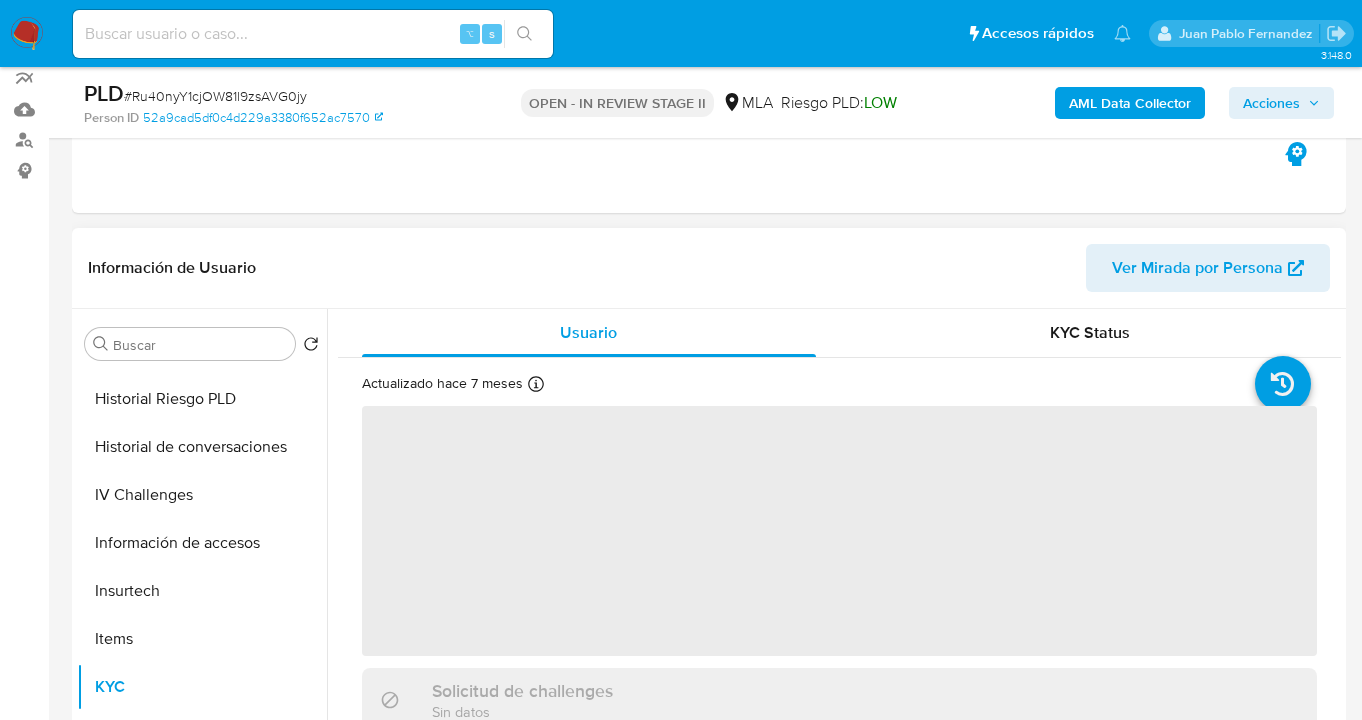 scroll, scrollTop: 293, scrollLeft: 0, axis: vertical 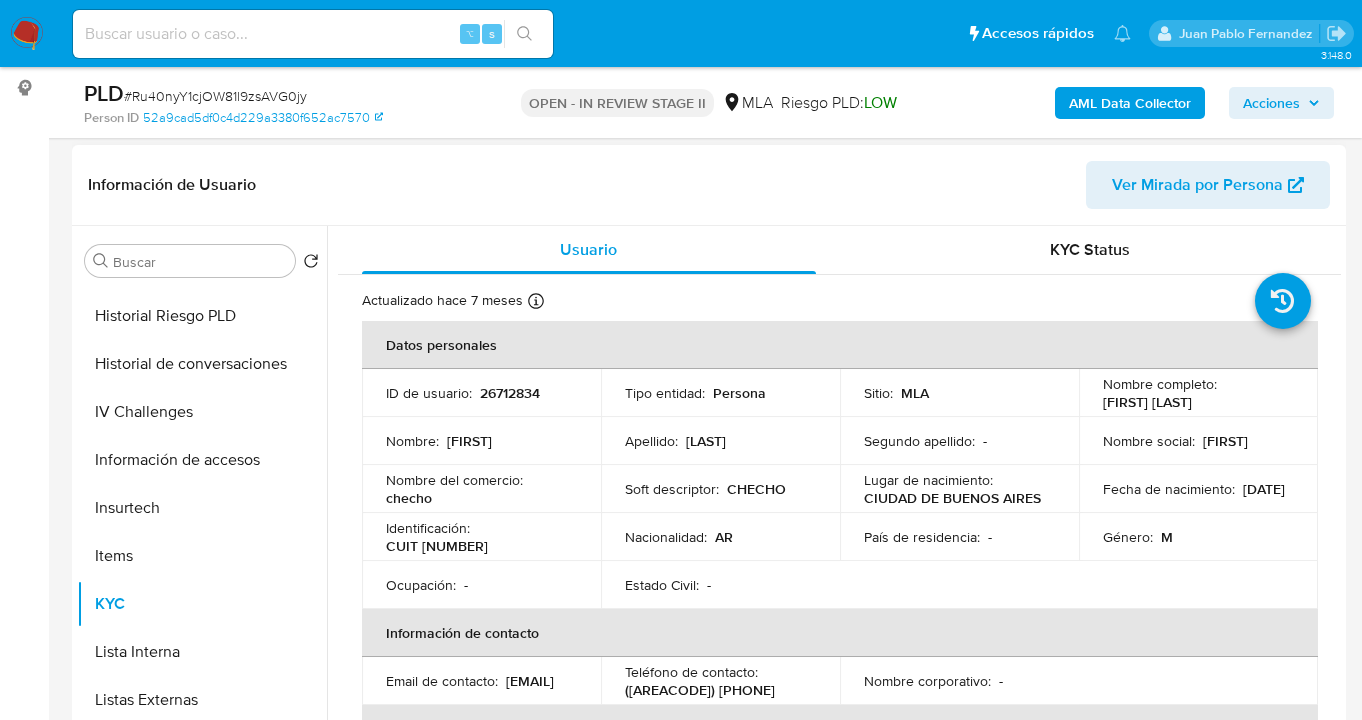 drag, startPoint x: 1097, startPoint y: 408, endPoint x: 1212, endPoint y: 399, distance: 115.35164 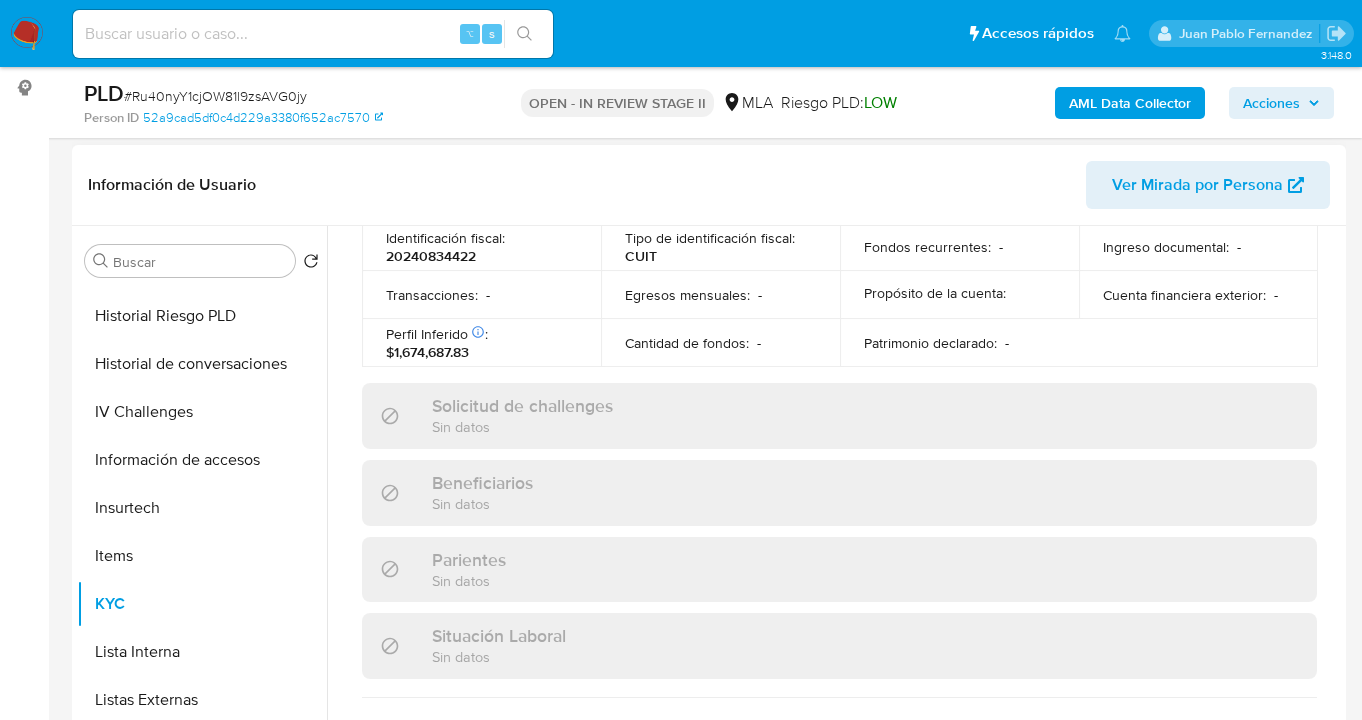 scroll, scrollTop: 1123, scrollLeft: 0, axis: vertical 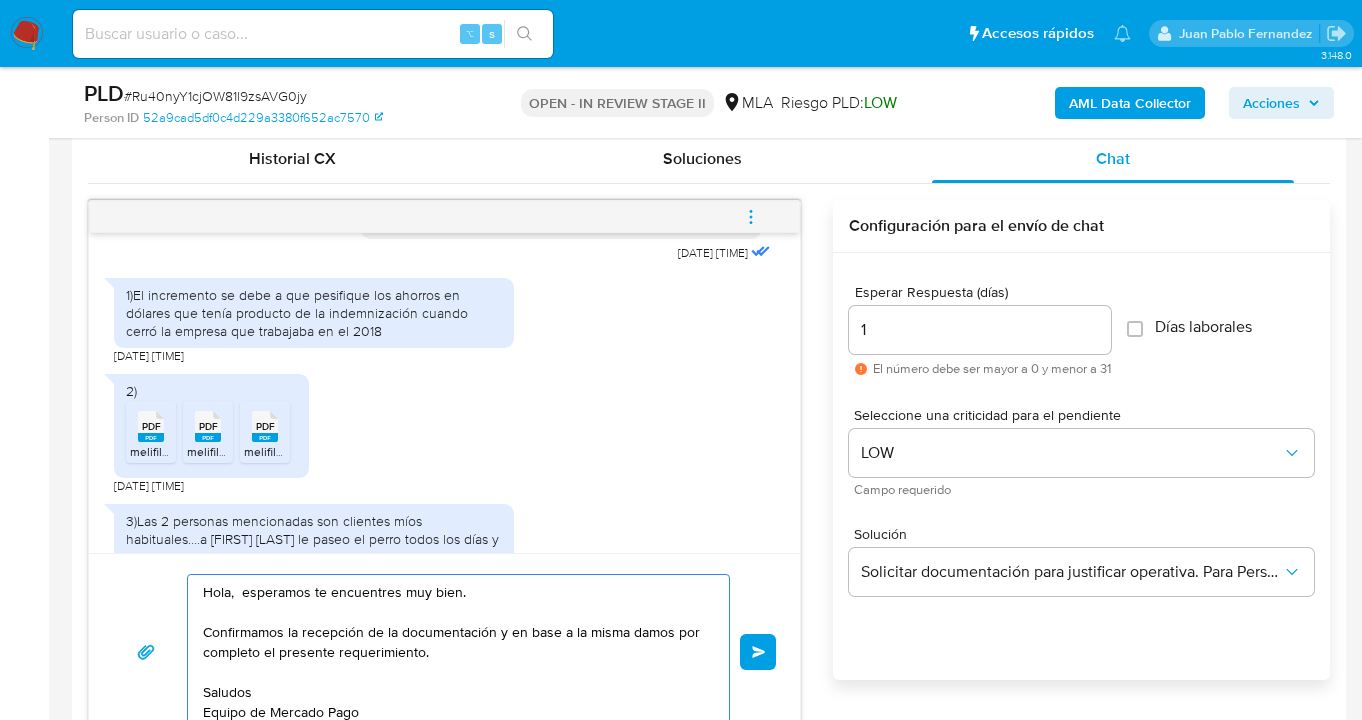 click on "Hola,  esperamos te encuentres muy bien.
Confirmamos la recepción de la documentación y en base a la misma damos por completo el presente requerimiento.
Saludos
Equipo de Mercado Pago" at bounding box center [453, 652] 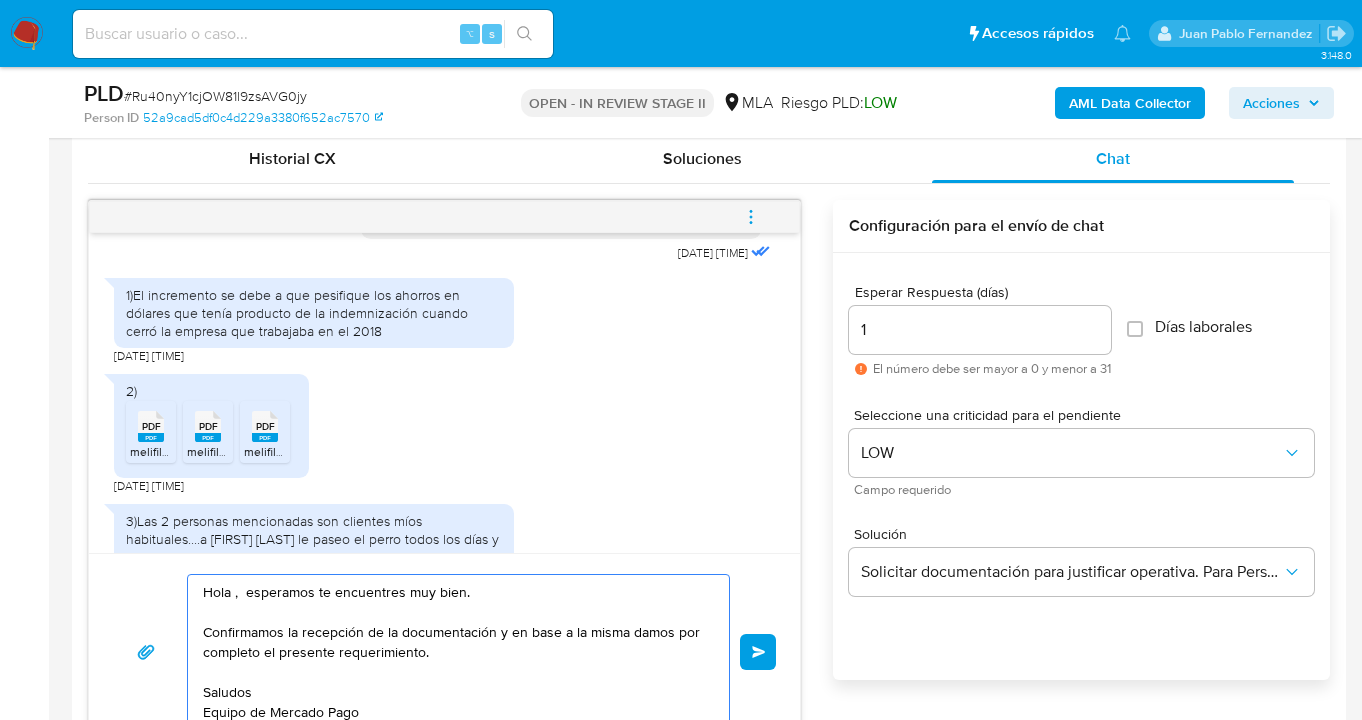 paste on "Juan Pablo Gerez" 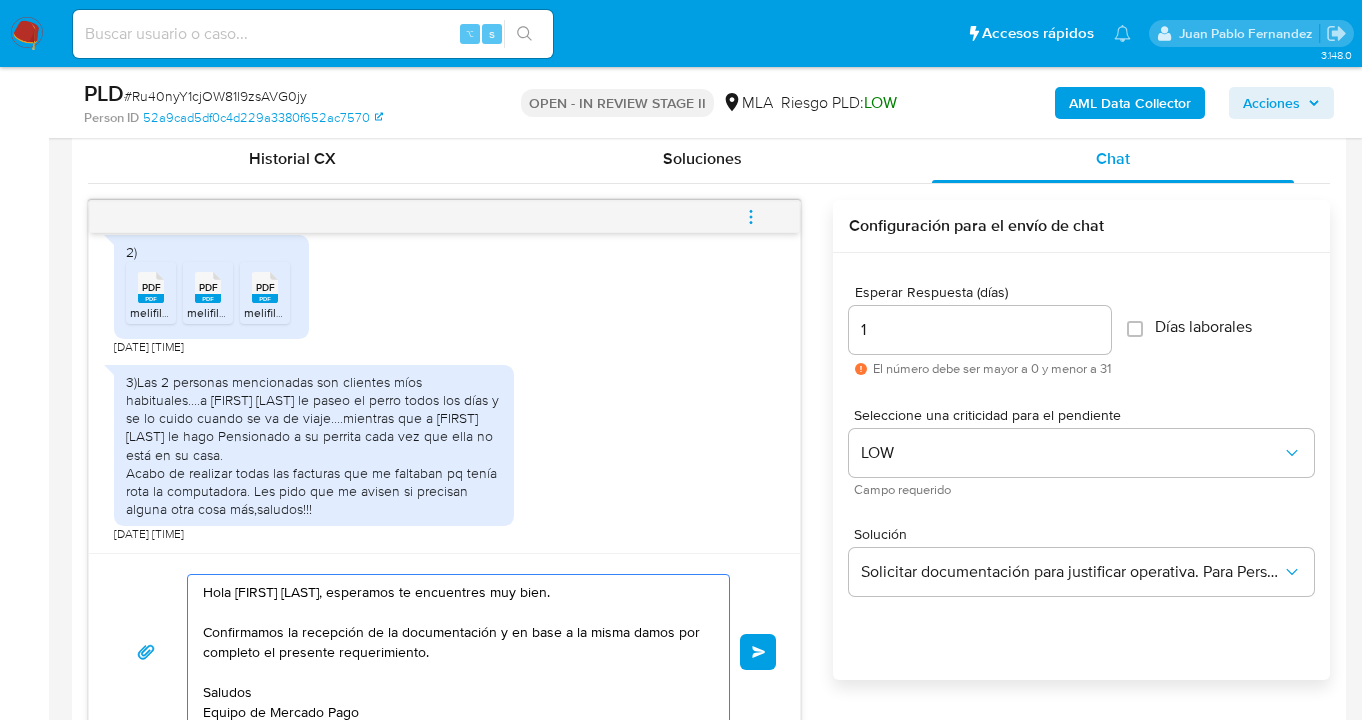 scroll, scrollTop: 2642, scrollLeft: 0, axis: vertical 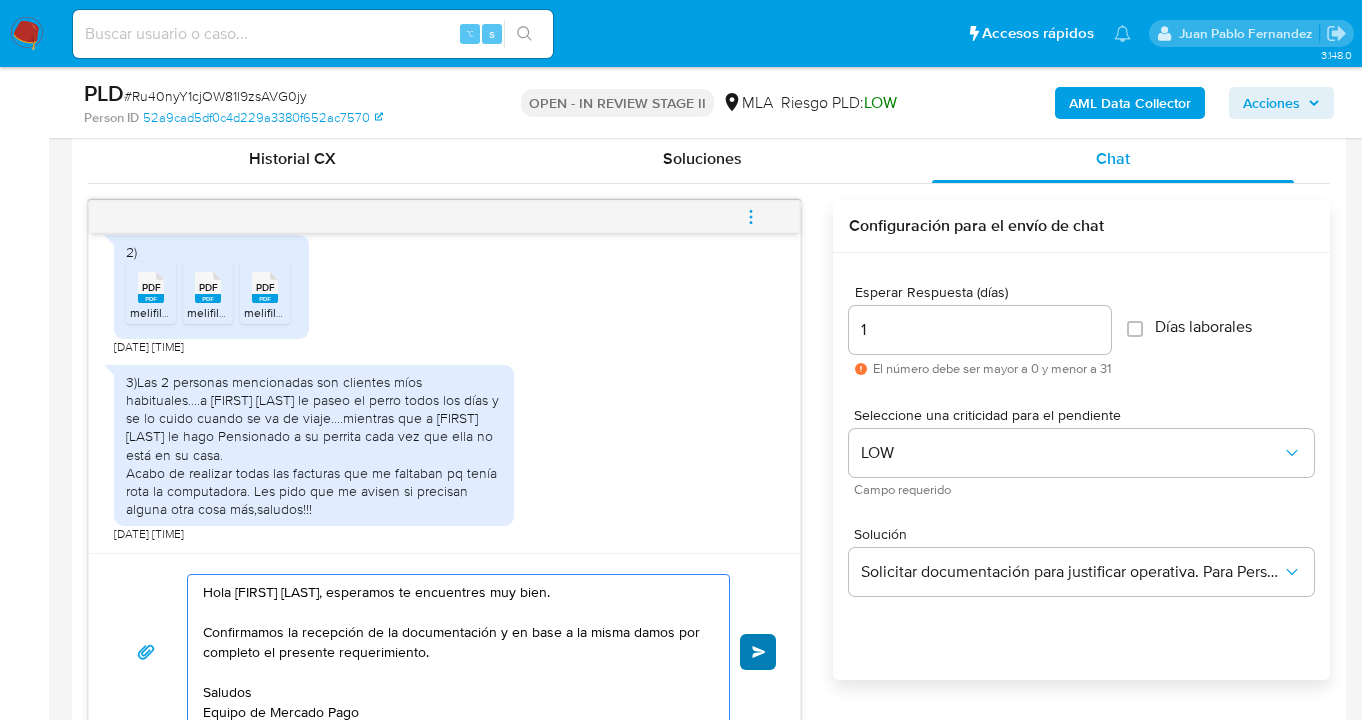 type on "Hola Juan Pablo Gerez, esperamos te encuentres muy bien.
Confirmamos la recepción de la documentación y en base a la misma damos por completo el presente requerimiento.
Saludos
Equipo de Mercado Pago" 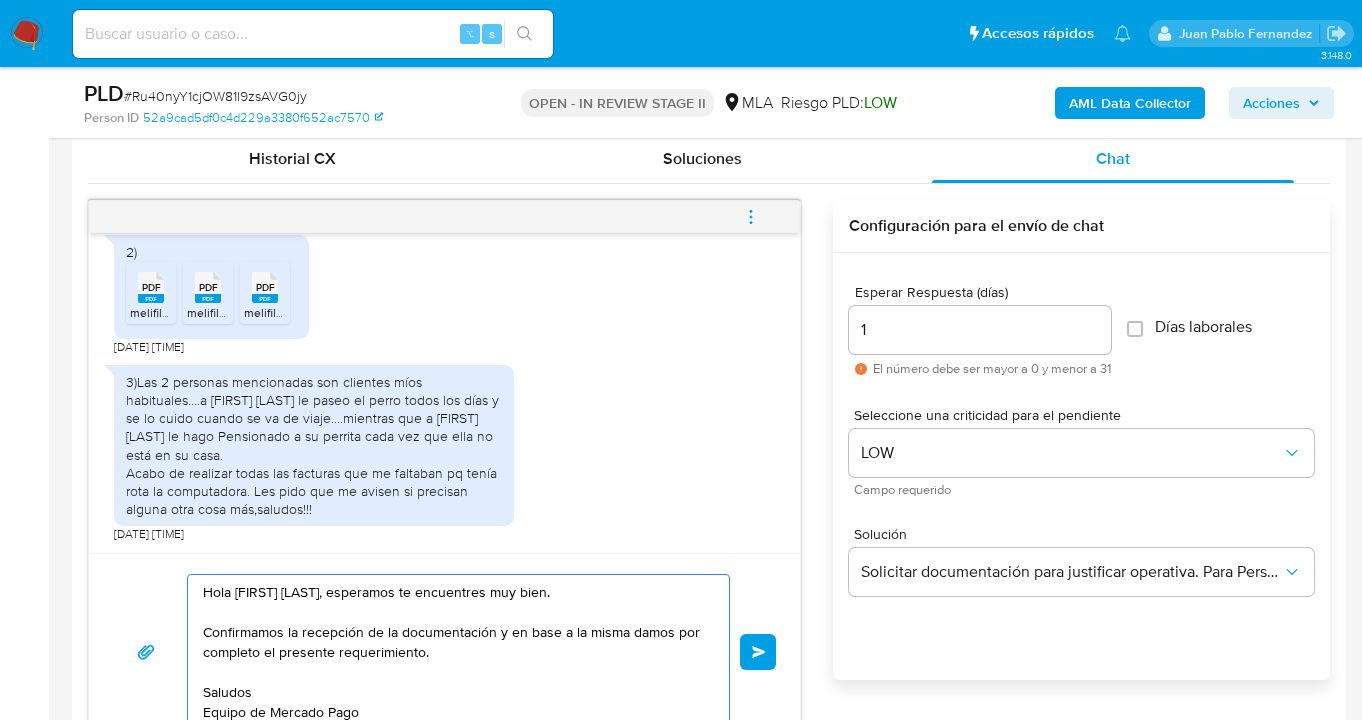 click on "Enviar" at bounding box center [759, 652] 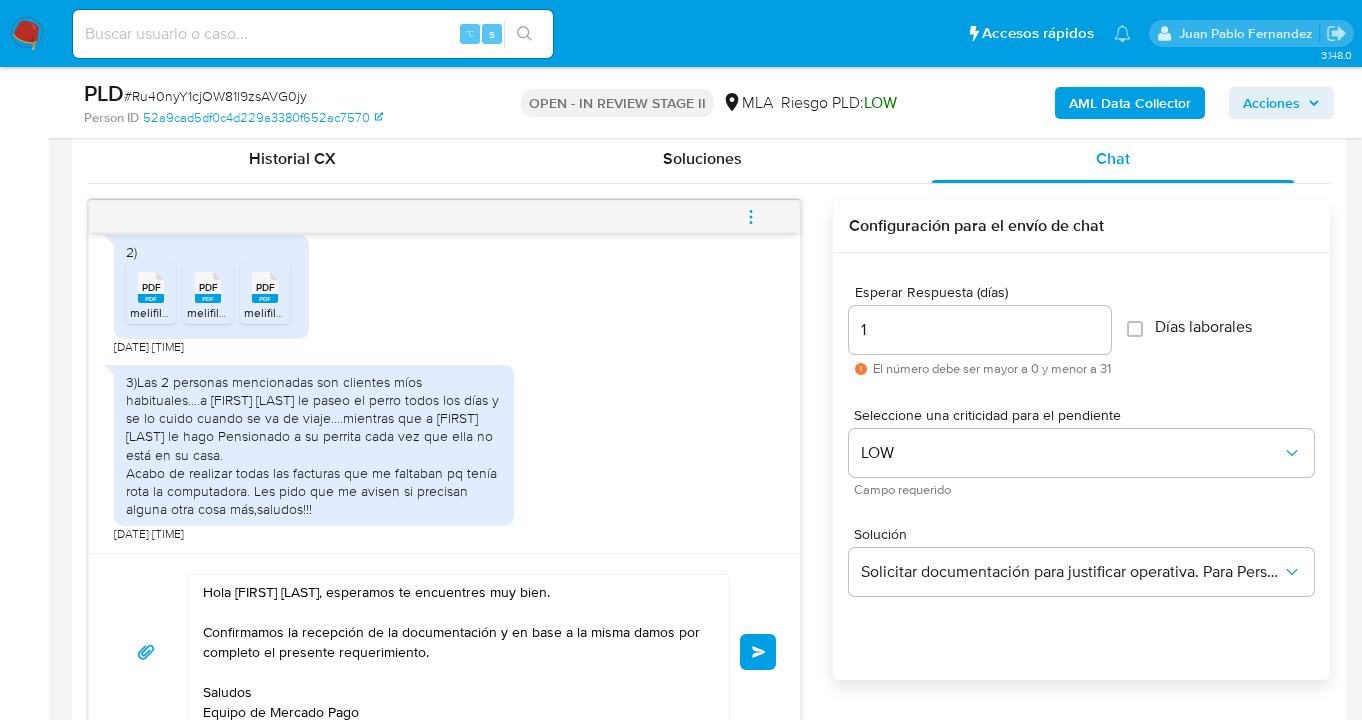 type 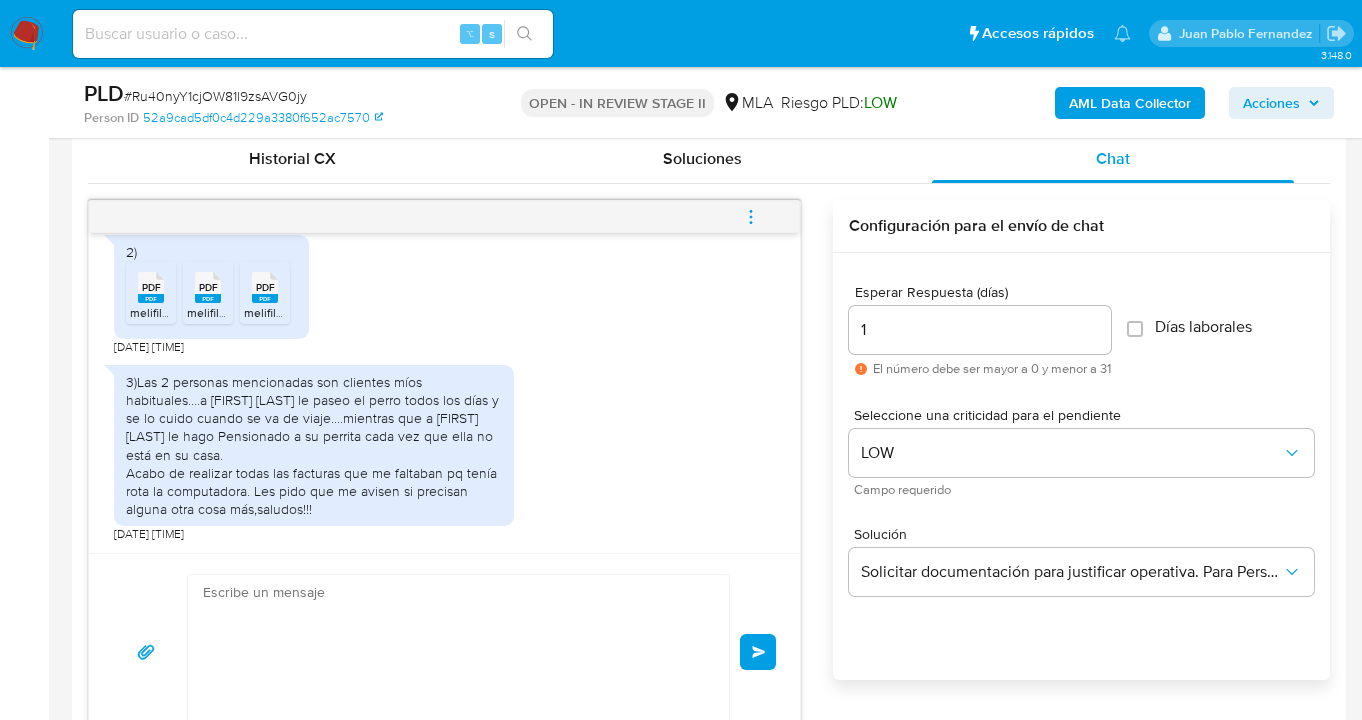 scroll, scrollTop: 2827, scrollLeft: 0, axis: vertical 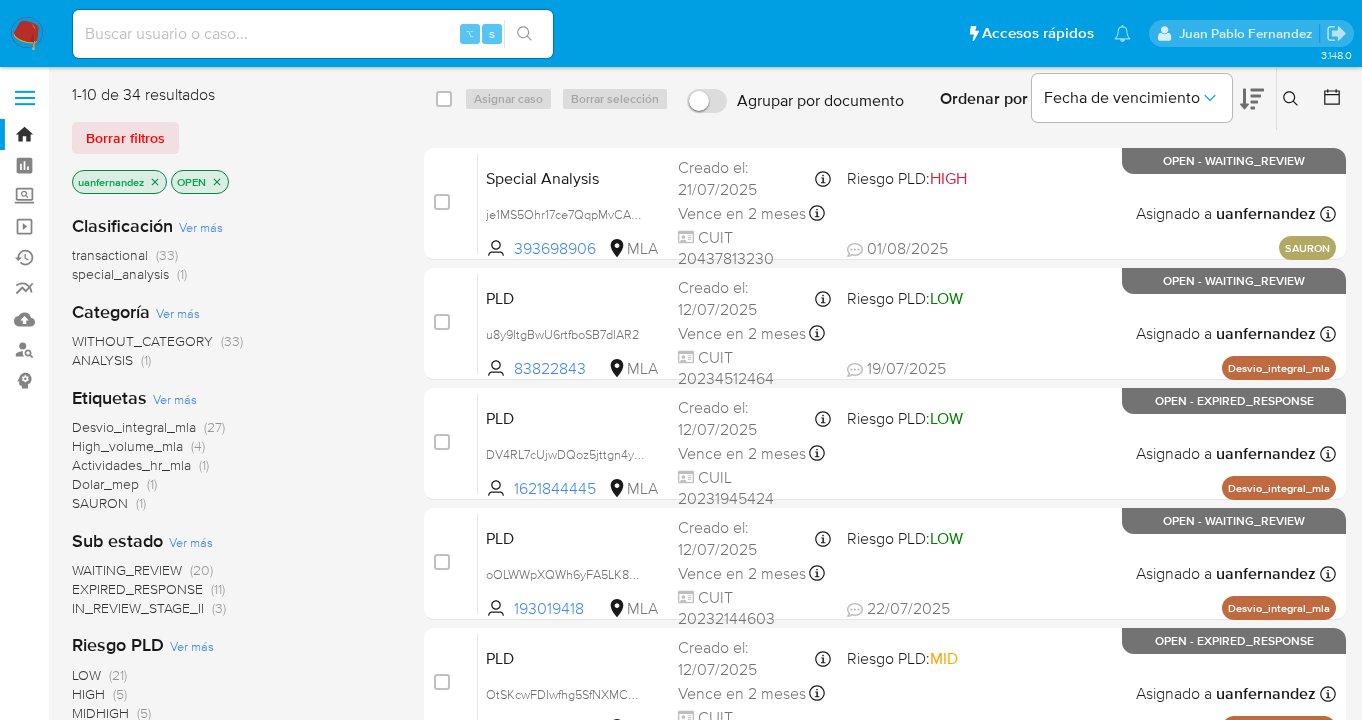 click on "Borrar filtros" at bounding box center (125, 138) 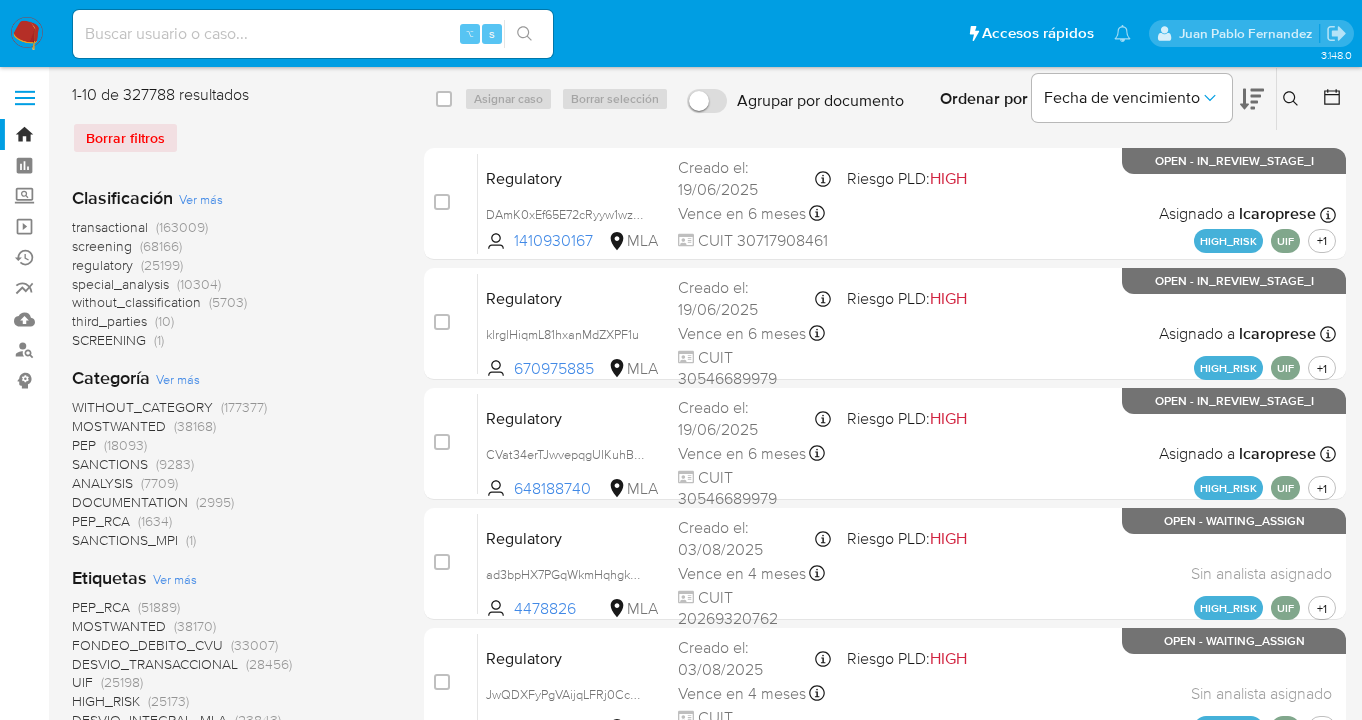 drag, startPoint x: 1293, startPoint y: 101, endPoint x: 1226, endPoint y: 145, distance: 80.1561 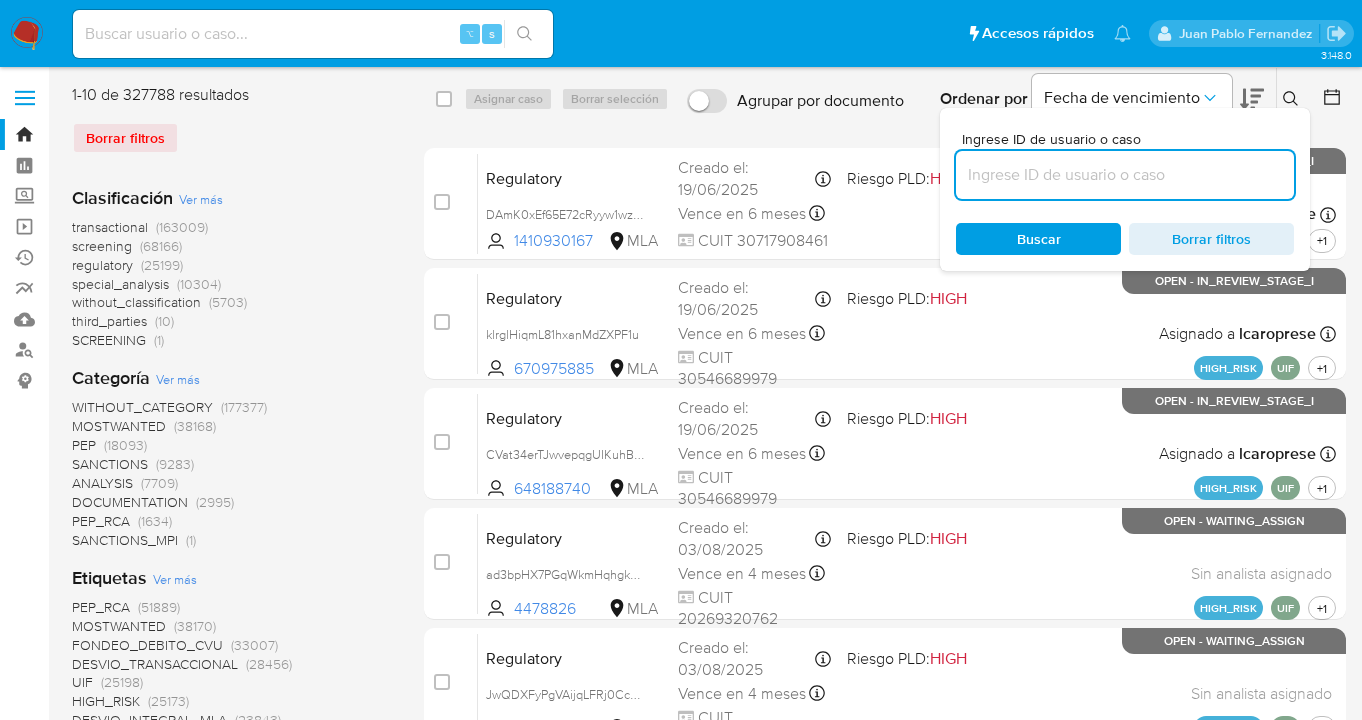 click at bounding box center (1125, 175) 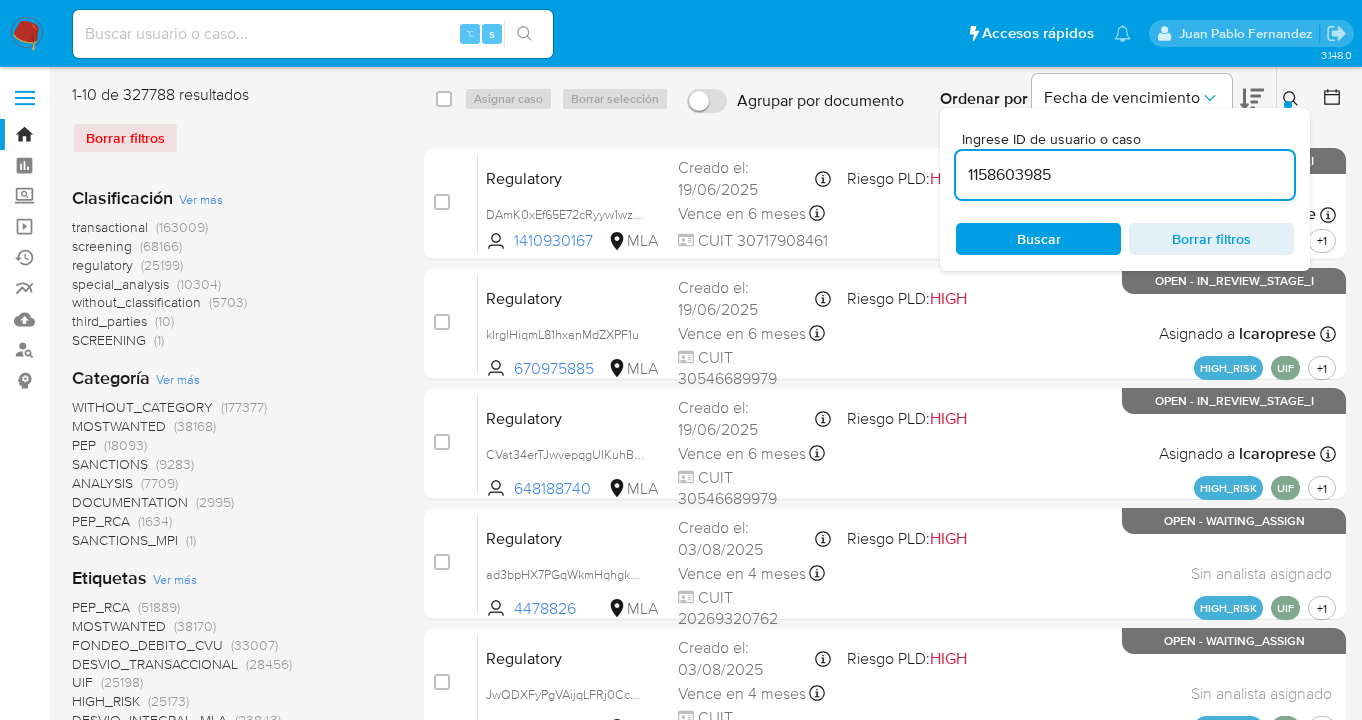 type on "1158603985" 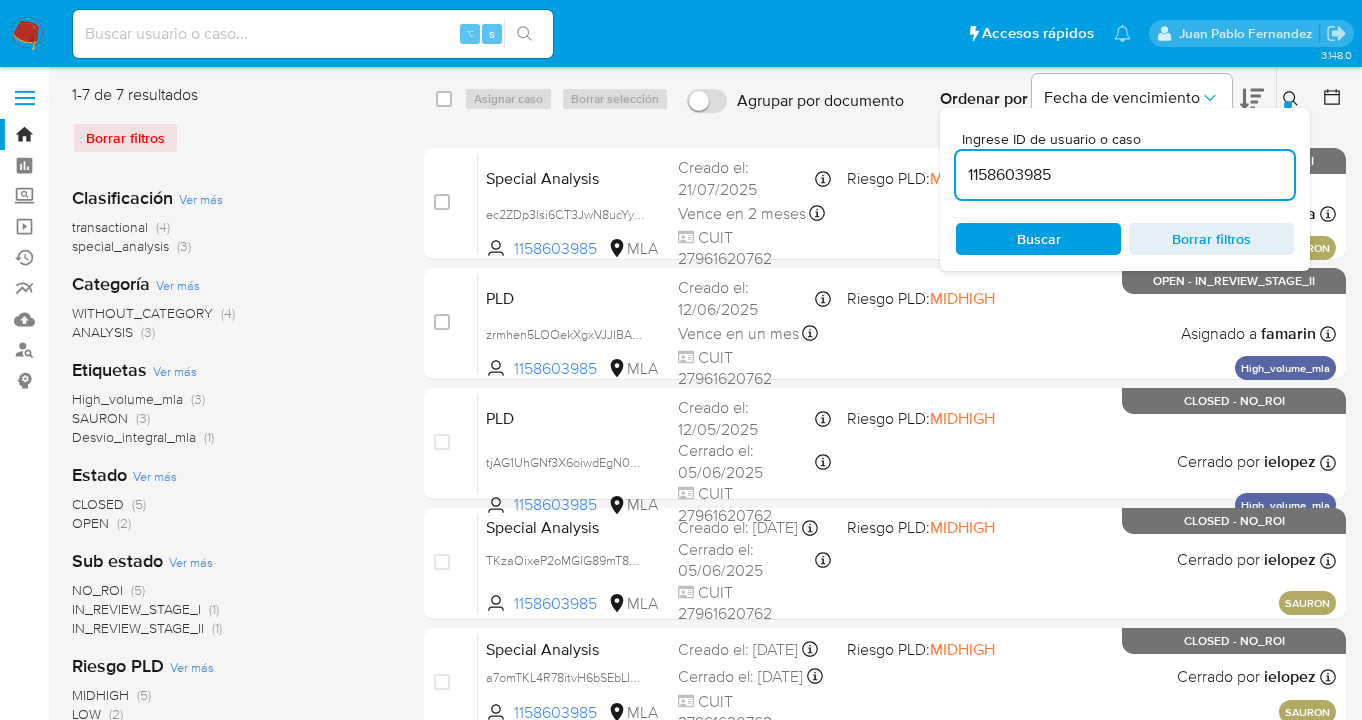drag, startPoint x: 1291, startPoint y: 94, endPoint x: 1197, endPoint y: 141, distance: 105.09519 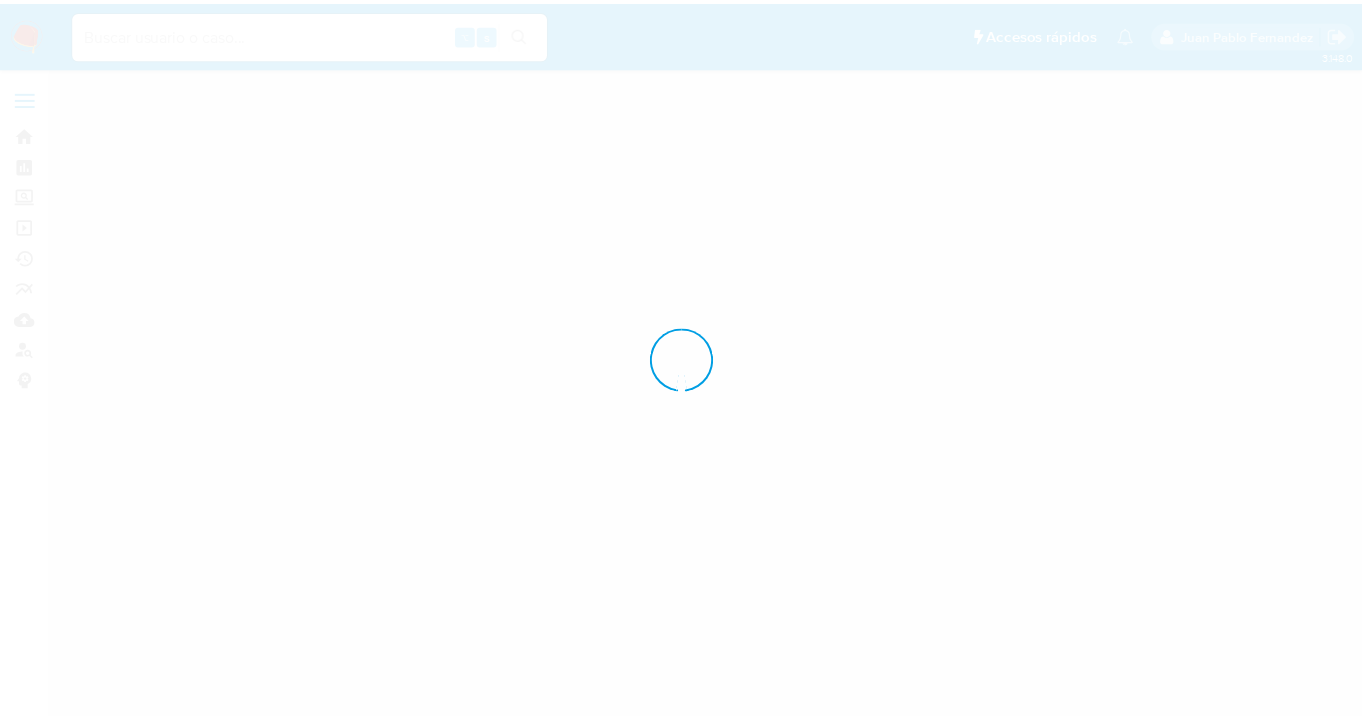 scroll, scrollTop: 0, scrollLeft: 0, axis: both 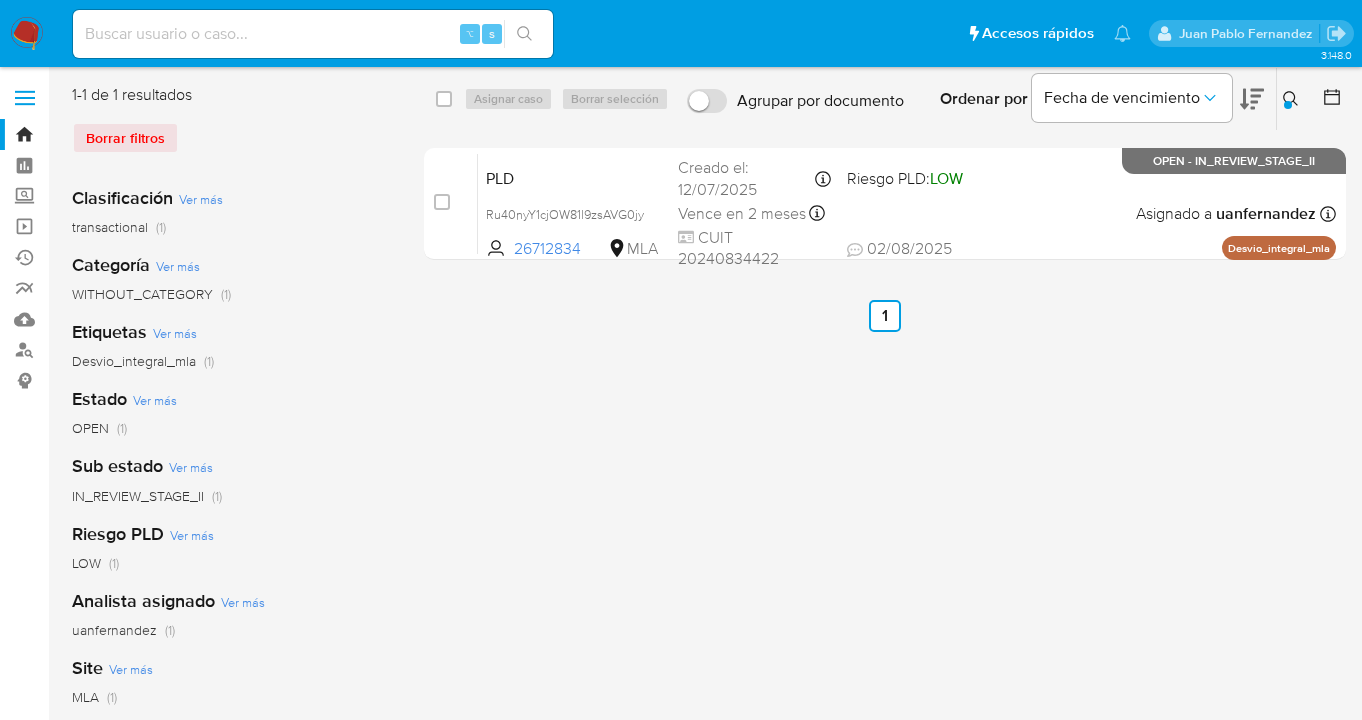 drag, startPoint x: 1291, startPoint y: 87, endPoint x: 1266, endPoint y: 124, distance: 44.65423 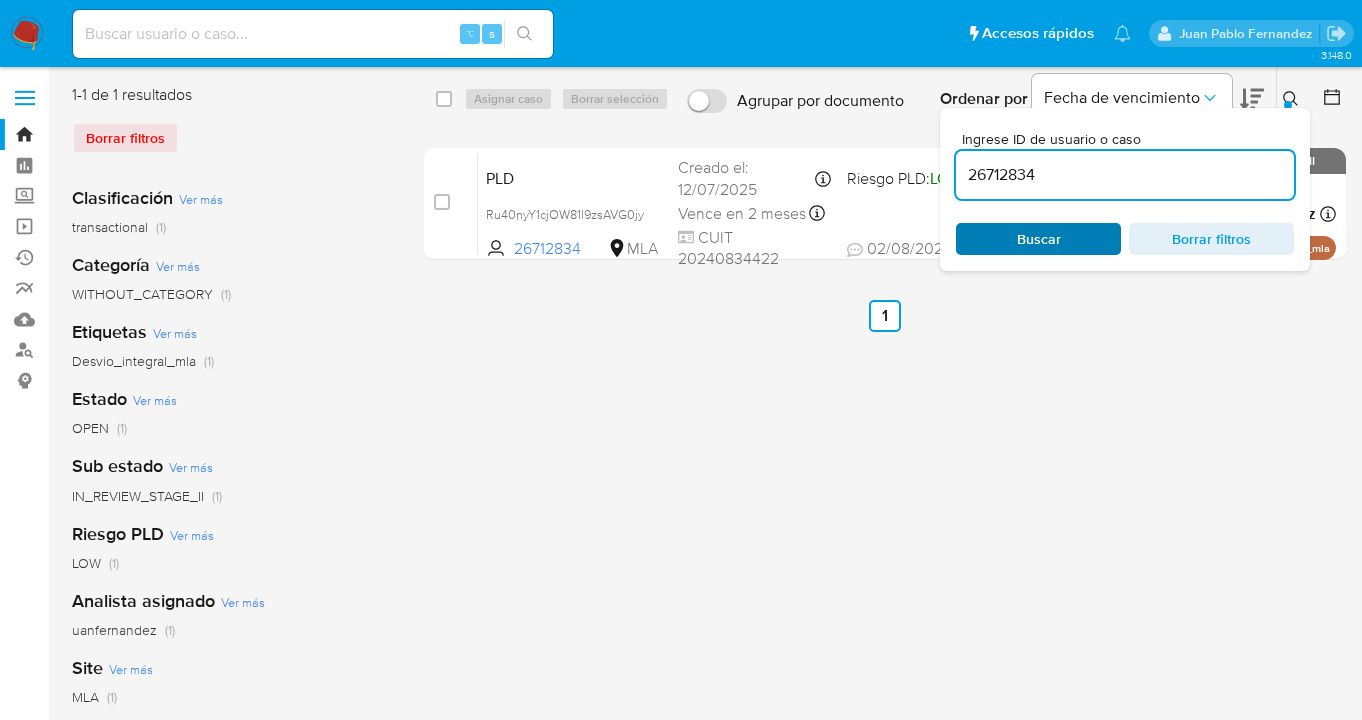 click on "Buscar" at bounding box center (1038, 239) 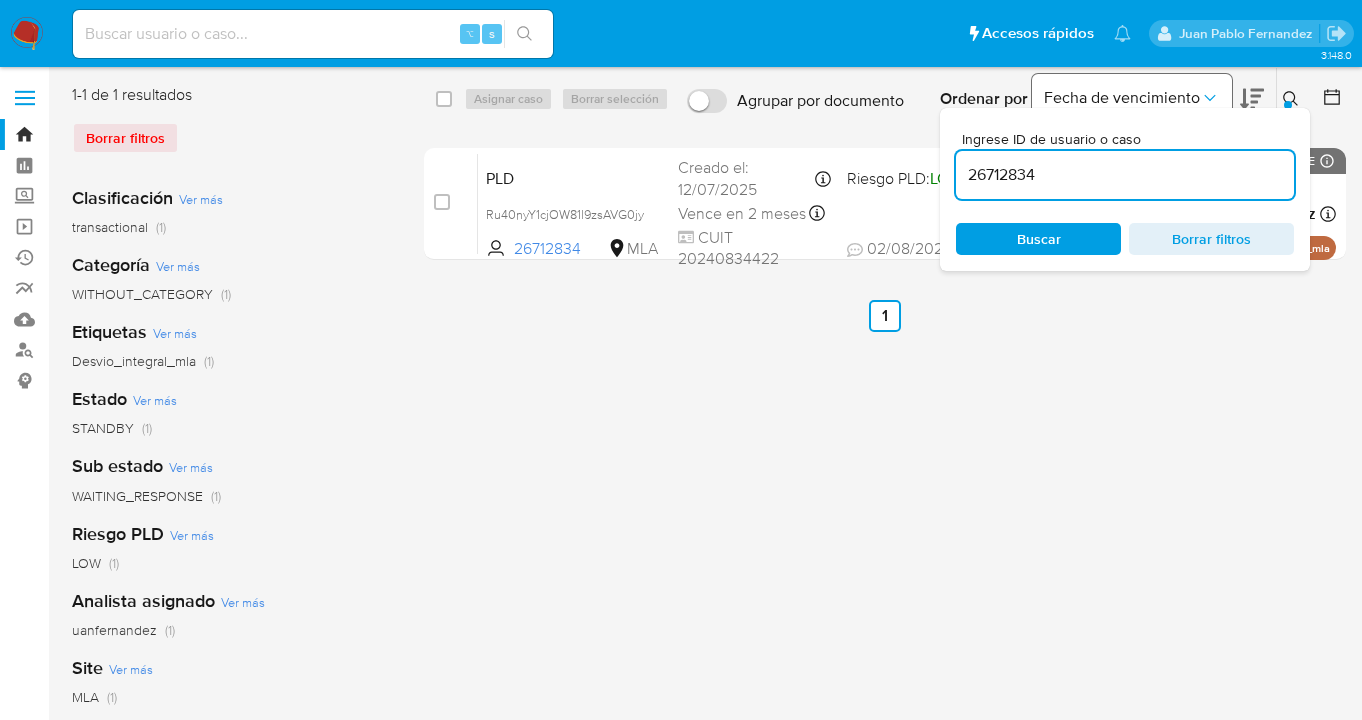 drag, startPoint x: 1292, startPoint y: 94, endPoint x: 1226, endPoint y: 108, distance: 67.46851 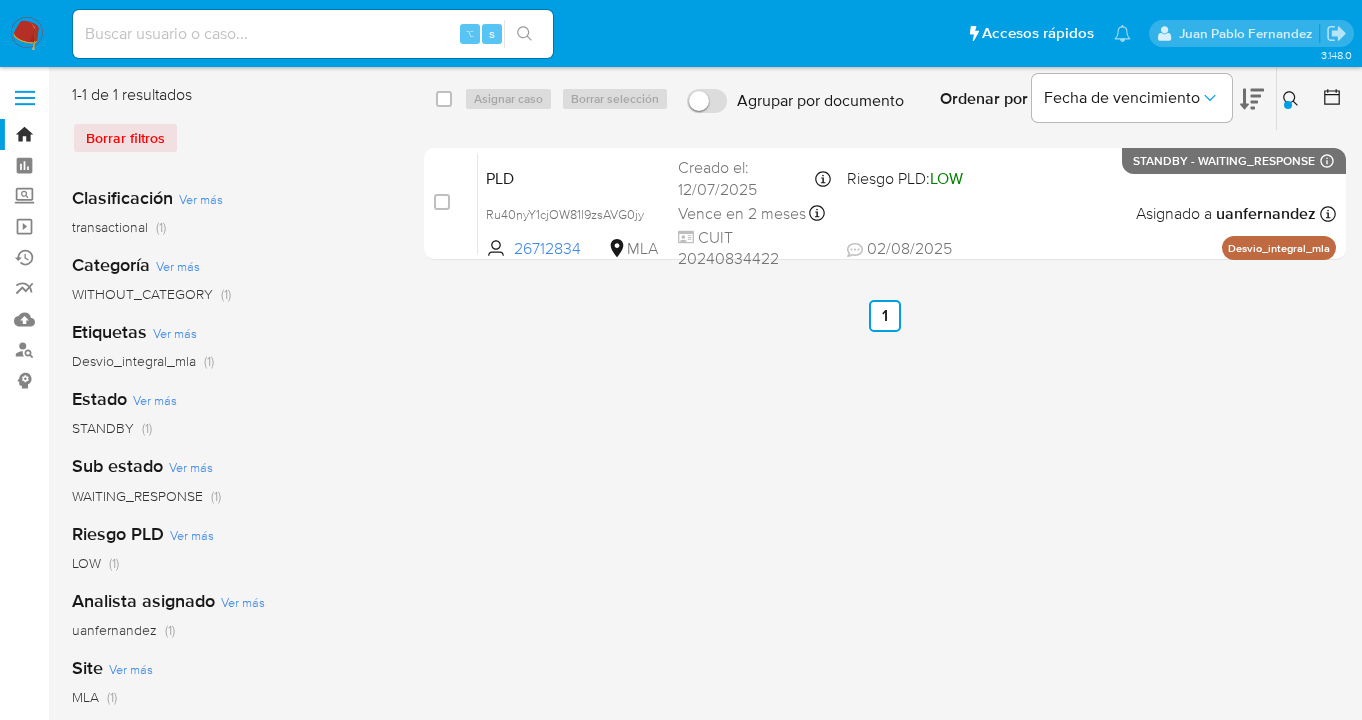 drag, startPoint x: 443, startPoint y: 100, endPoint x: 504, endPoint y: 98, distance: 61.03278 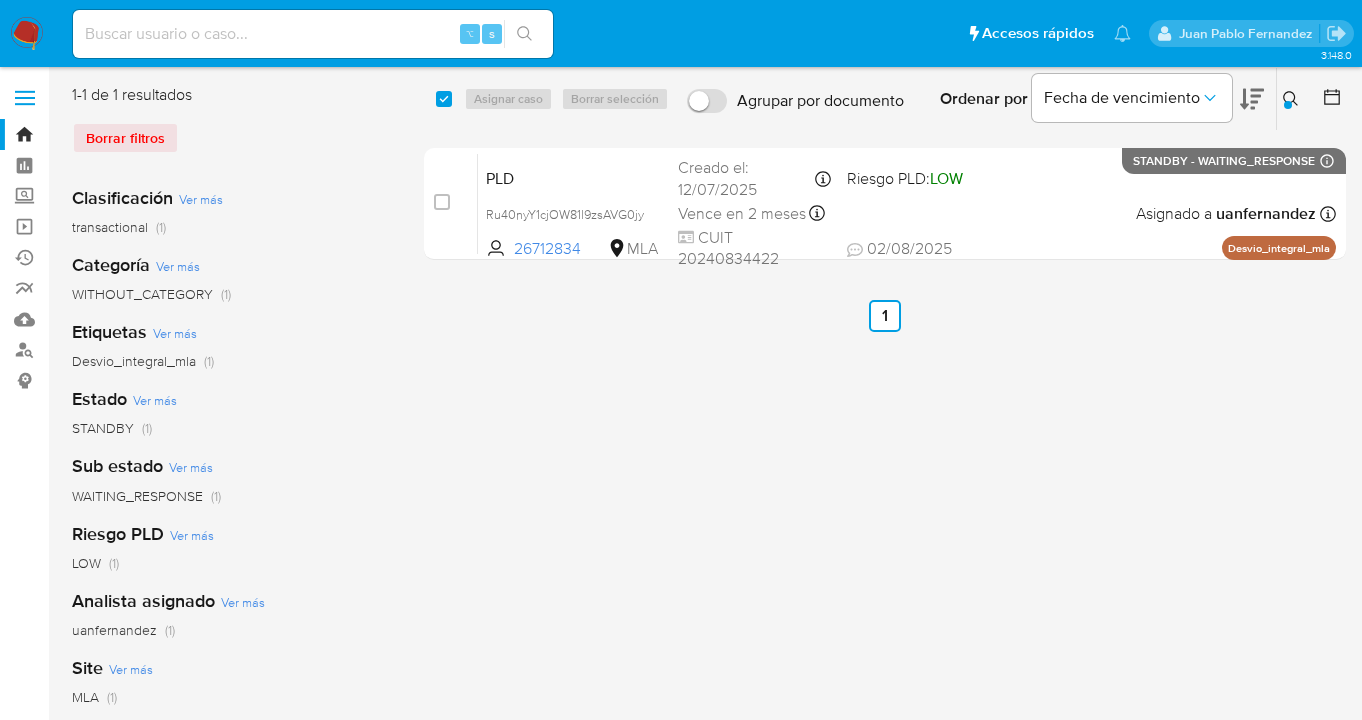 checkbox on "true" 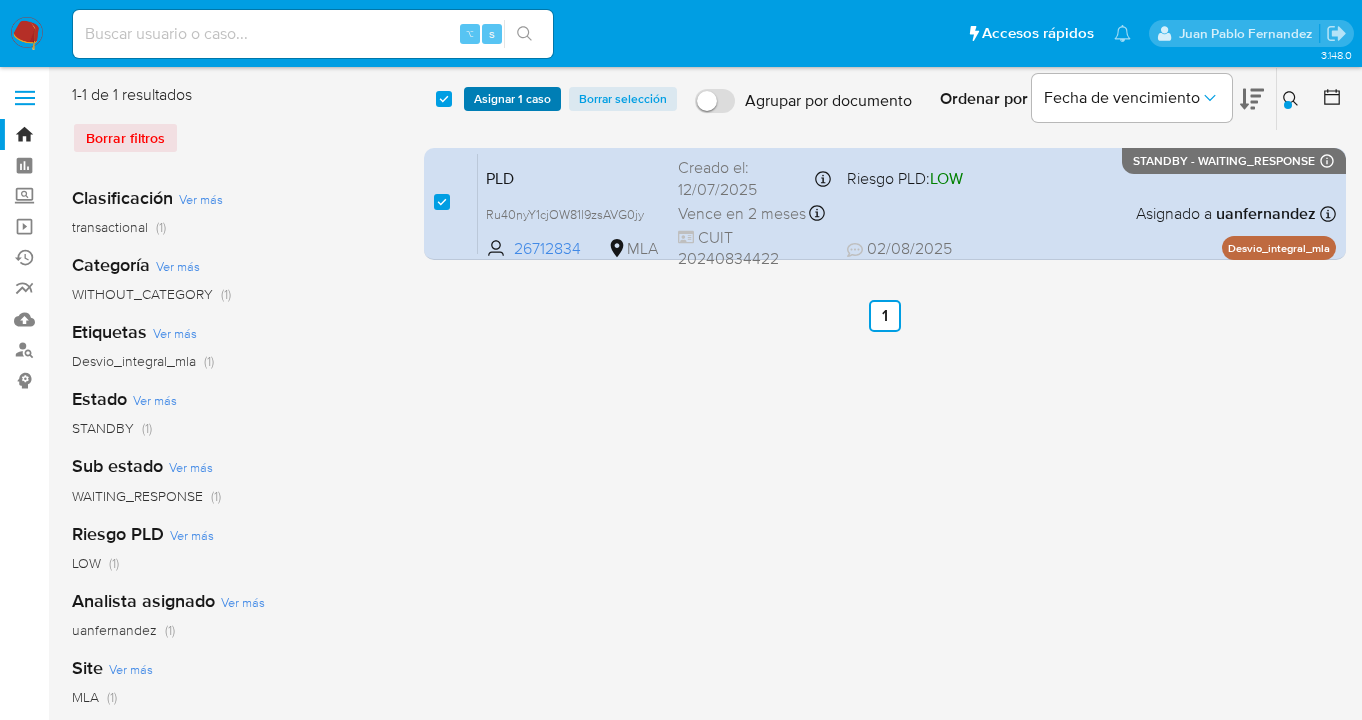 click on "Asignar 1 caso" at bounding box center (512, 99) 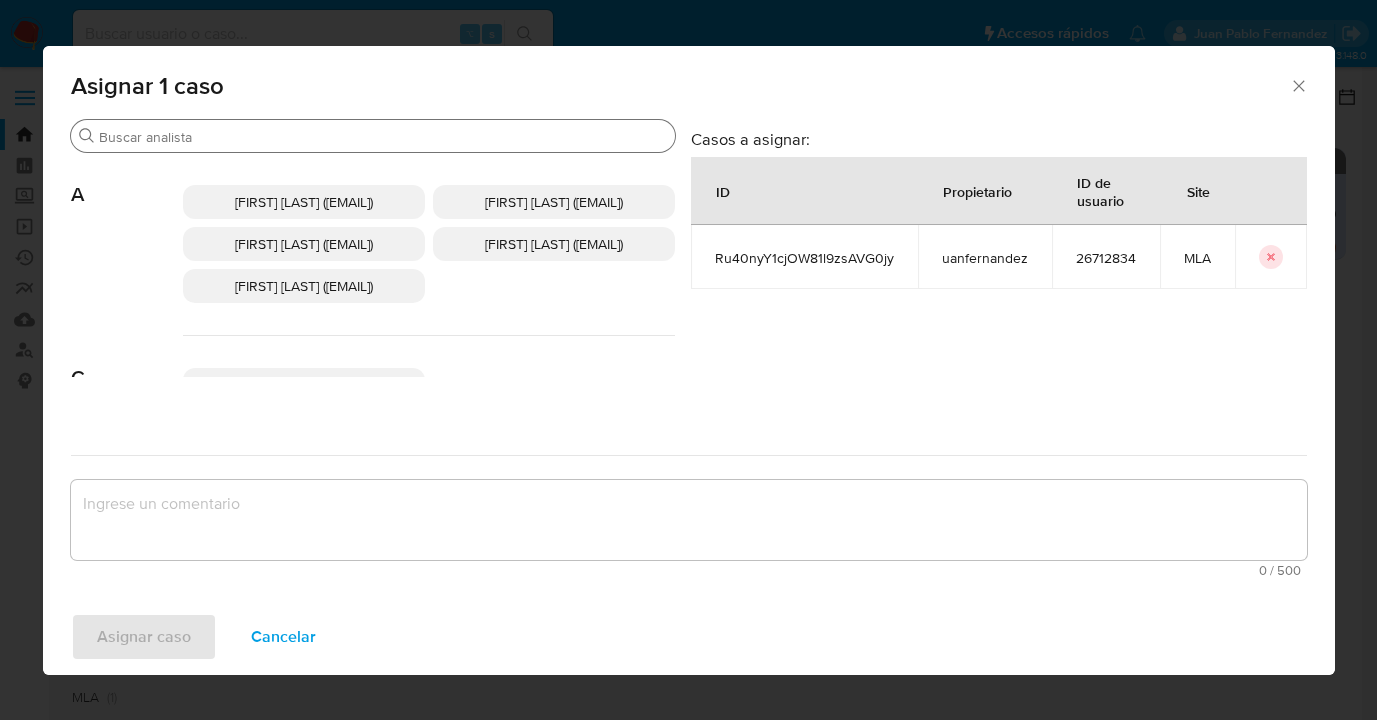 click on "Buscar" at bounding box center [383, 137] 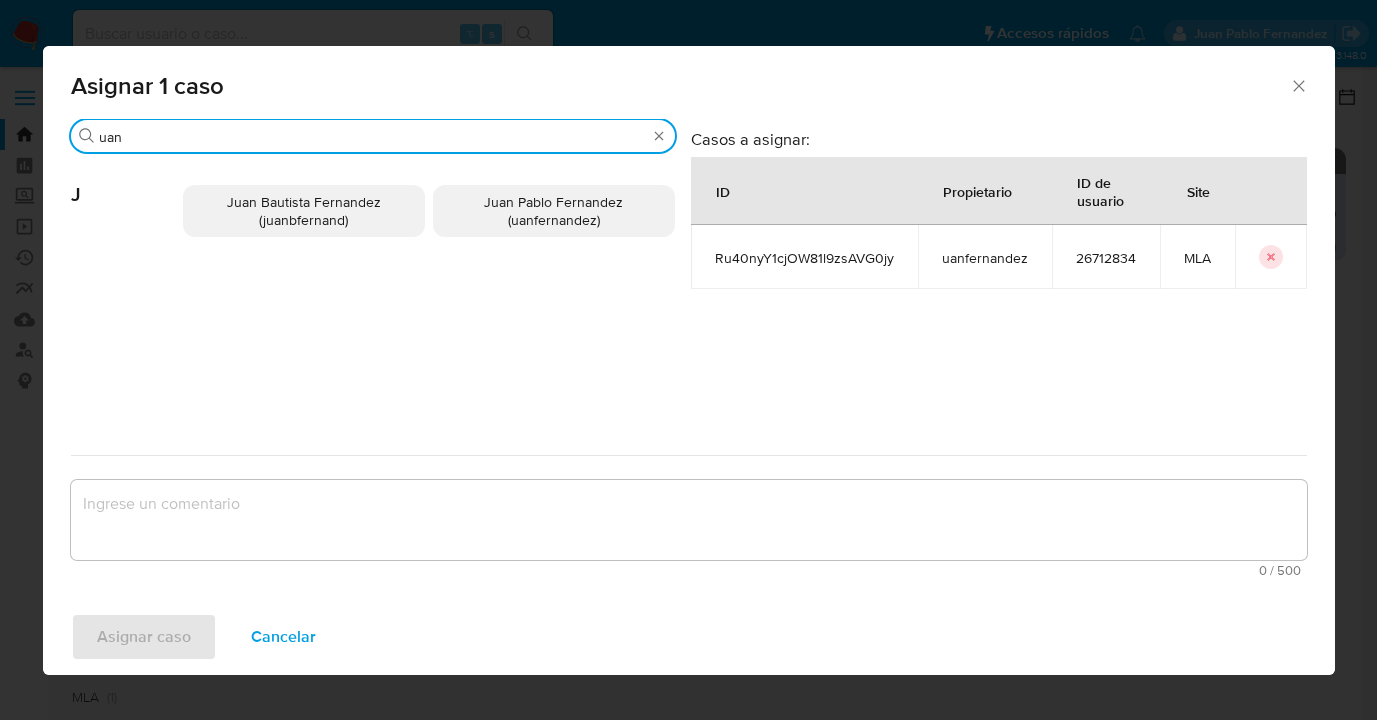 type on "uan" 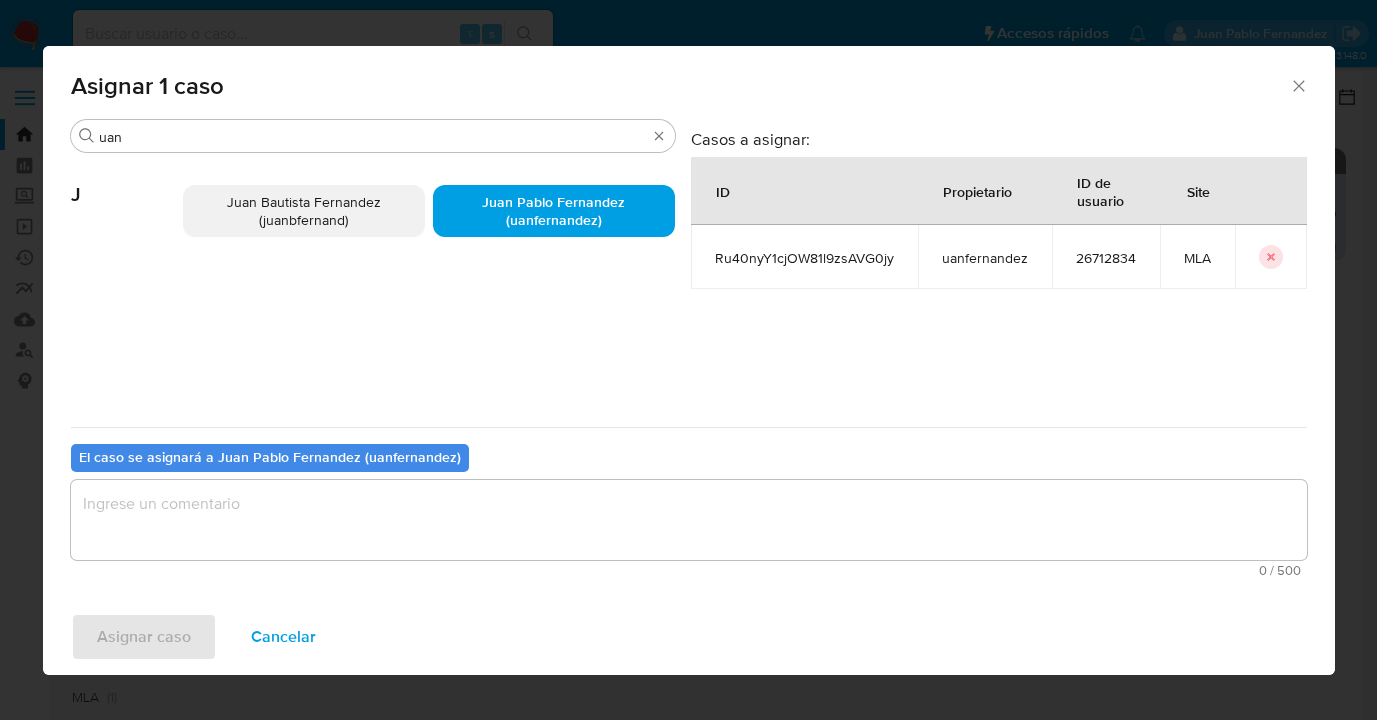 click at bounding box center (689, 520) 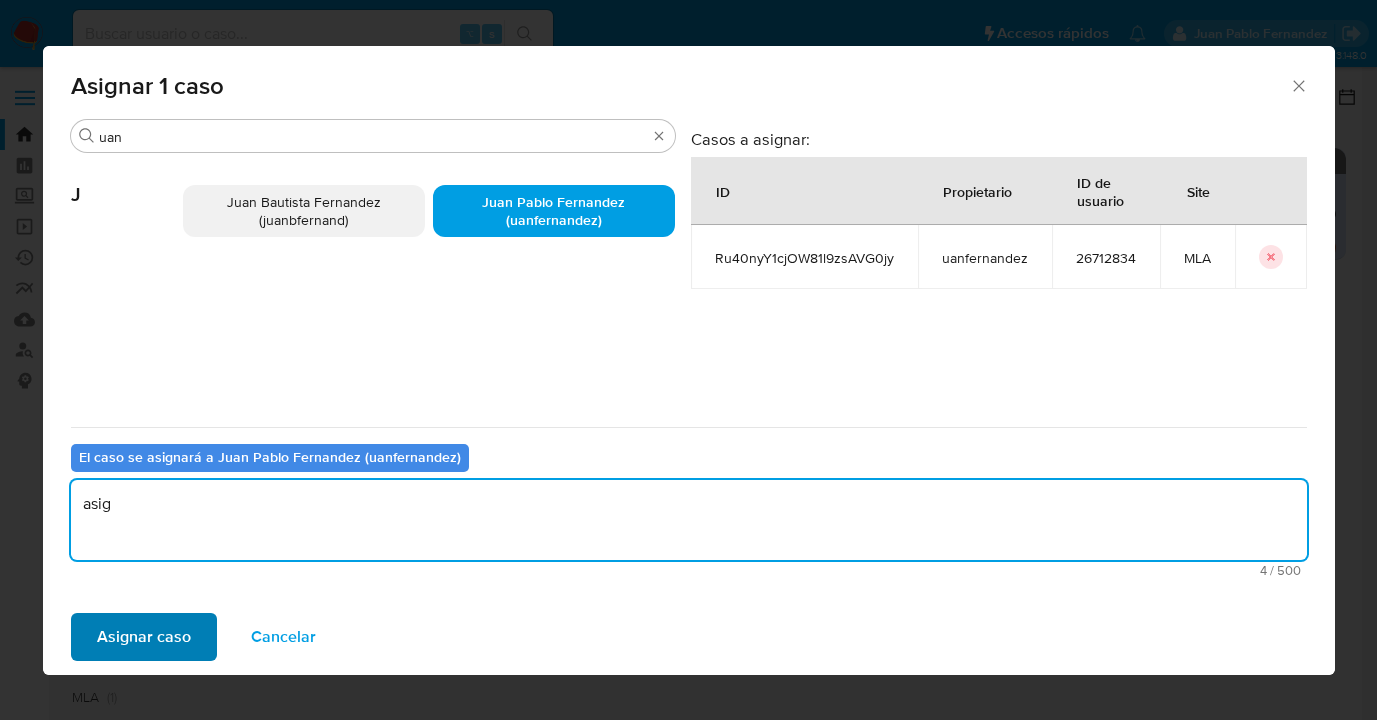 type on "asig" 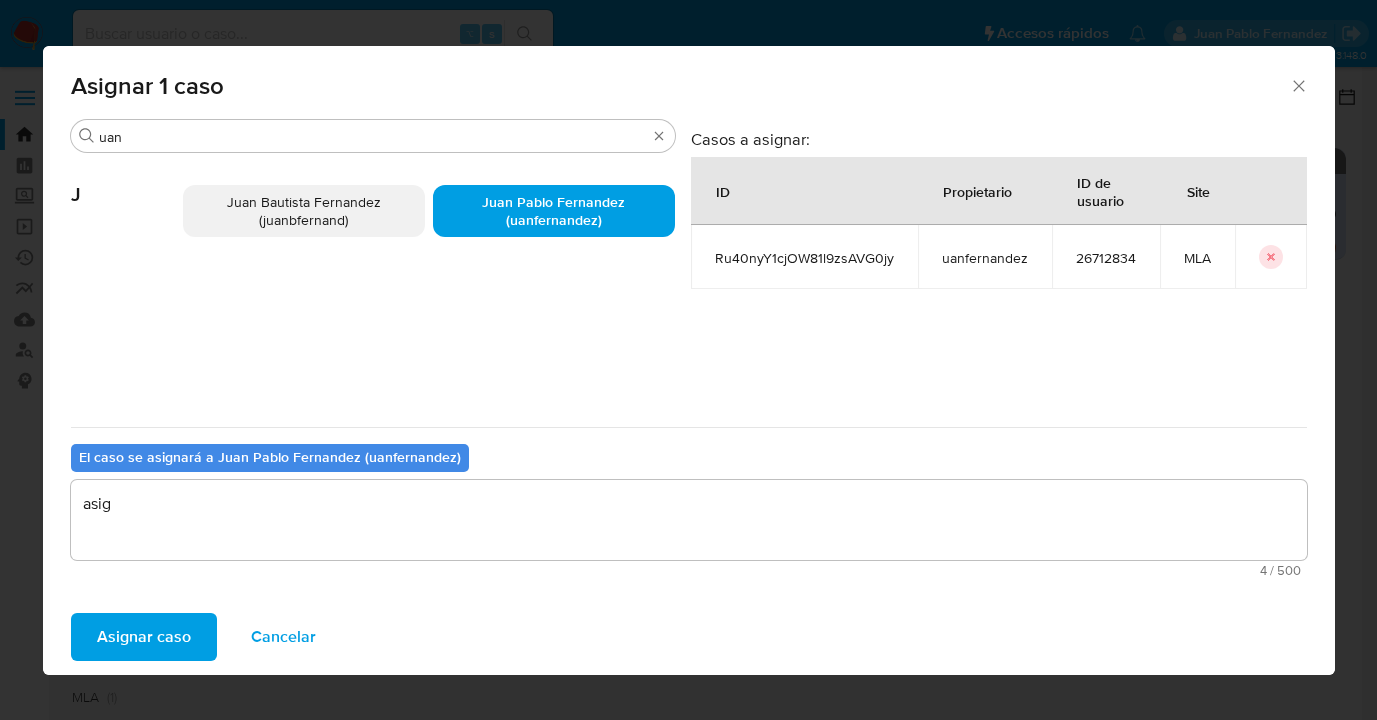 click on "Asignar caso" at bounding box center [144, 637] 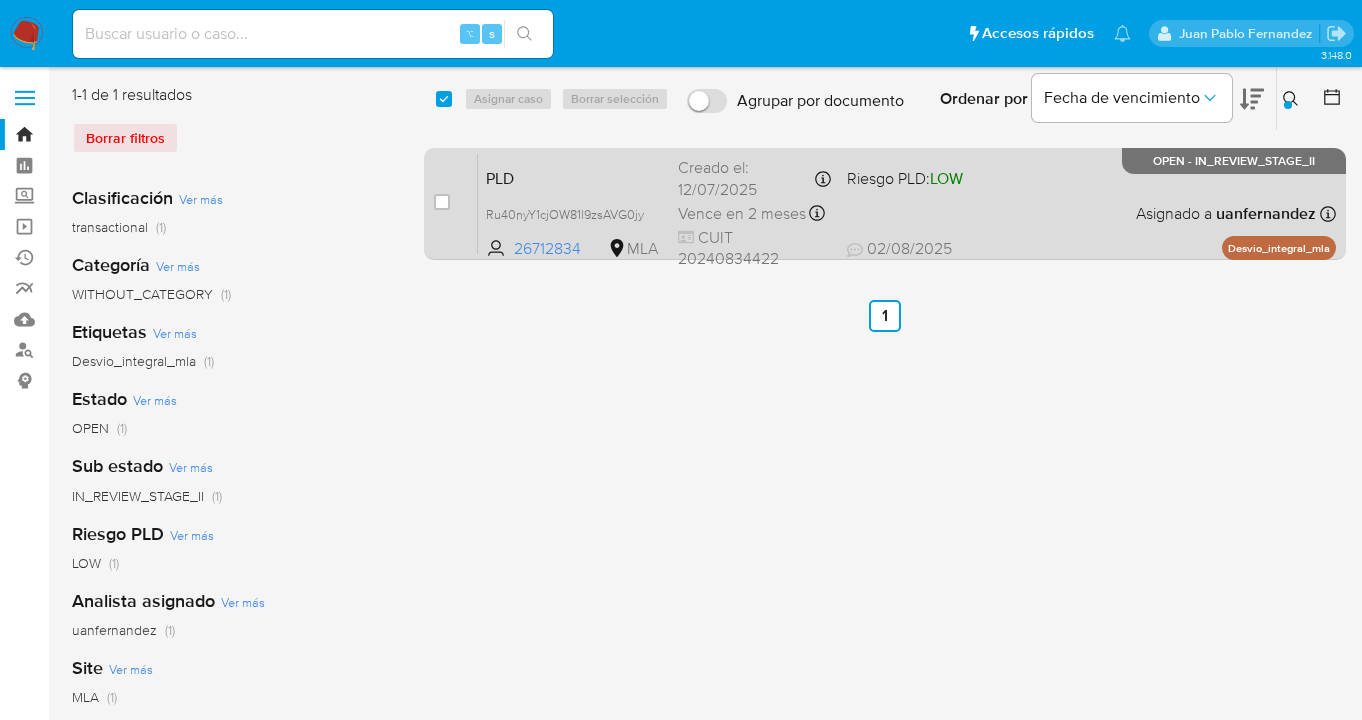 click on "PLD Ru40nyY1cjOW81l9zsAVG0jy 26712834 MLA Riesgo PLD:  LOW Creado el: 12/07/2025   Creado el: 12/07/2025 03:14:23 Vence en 2 meses   Vence el 10/10/2025 03:14:23 CUIT   20240834422 02/08/2025   02/08/2025 20:29 Asignado a   uanfernandez   Asignado el: 17/07/2025 16:37:30 Desvio_integral_mla OPEN - IN_REVIEW_STAGE_II" at bounding box center (907, 203) 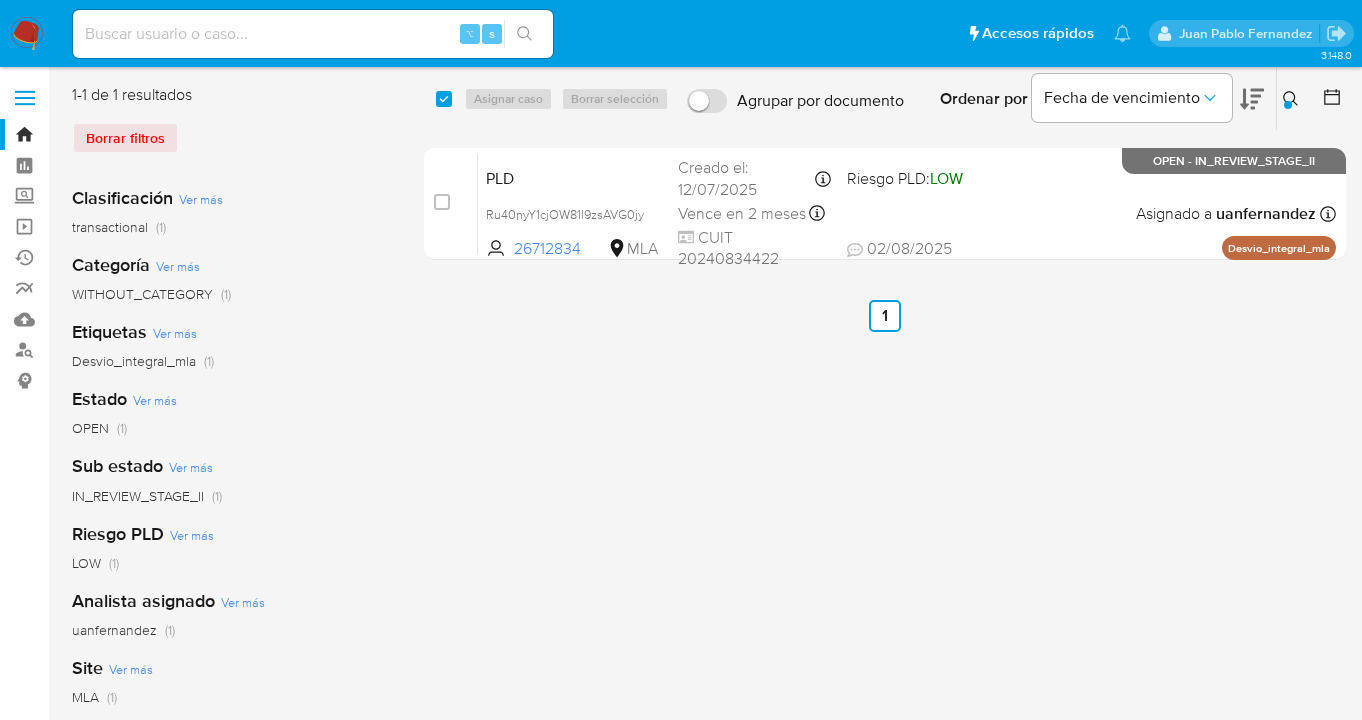 drag, startPoint x: 1288, startPoint y: 96, endPoint x: 1182, endPoint y: 168, distance: 128.14055 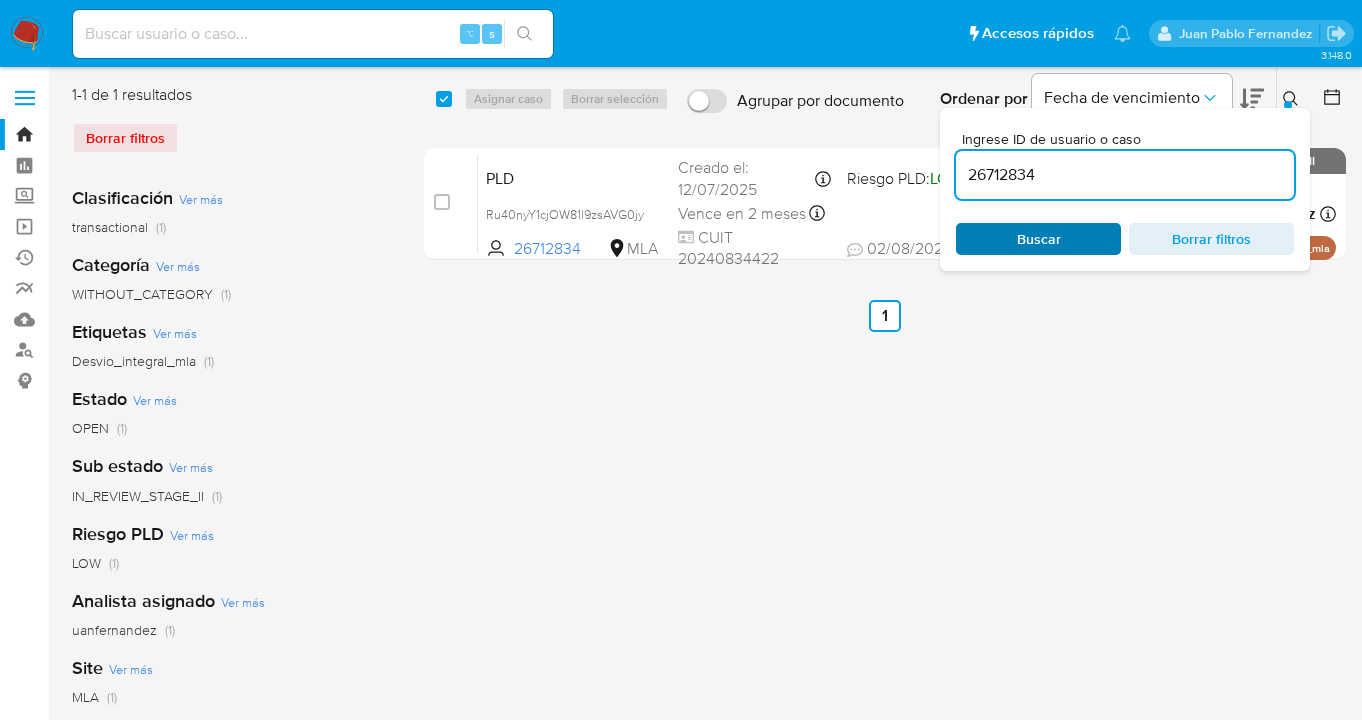drag, startPoint x: 1076, startPoint y: 250, endPoint x: 1116, endPoint y: 232, distance: 43.863426 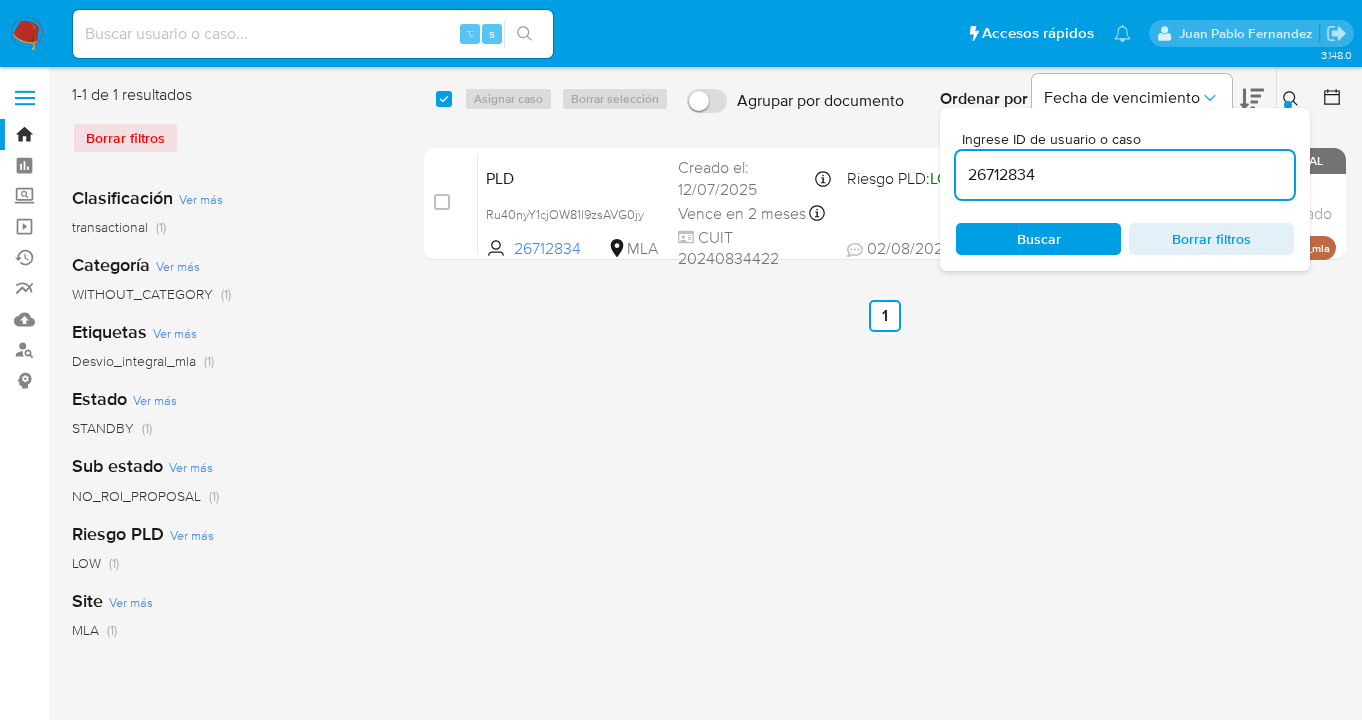 click 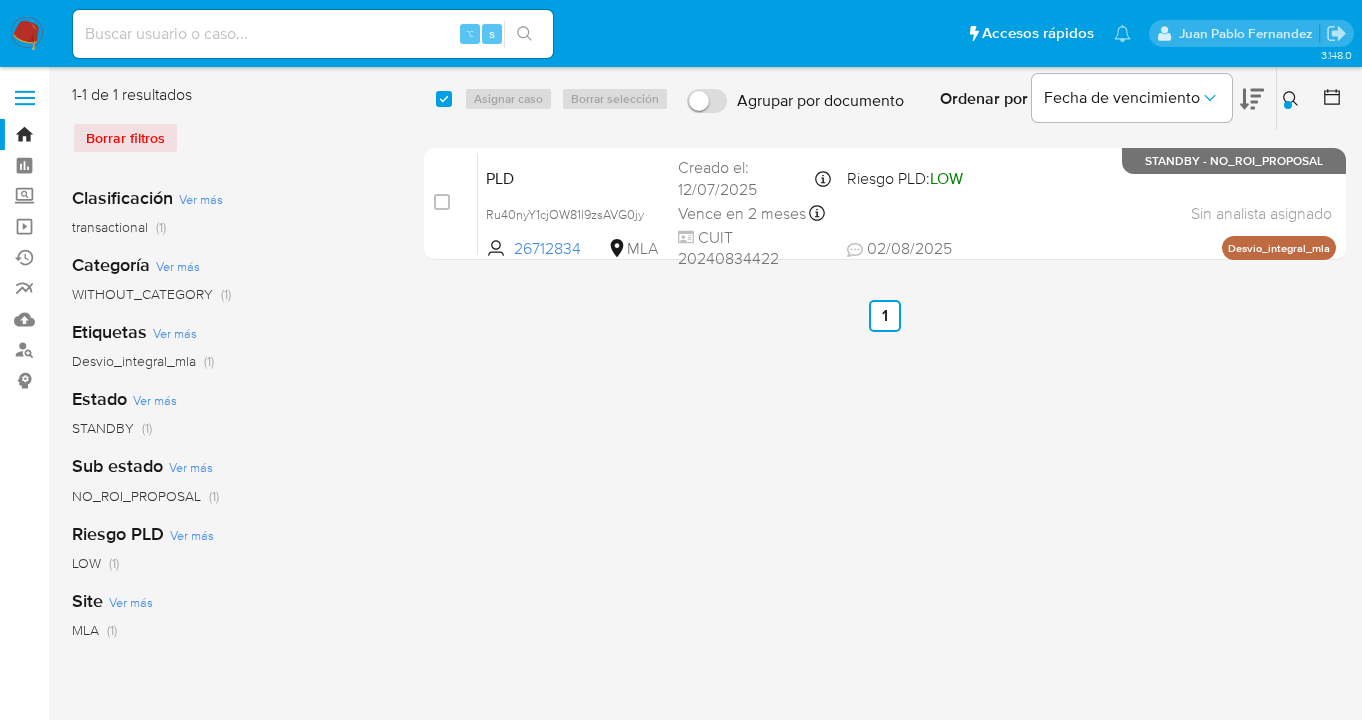 click 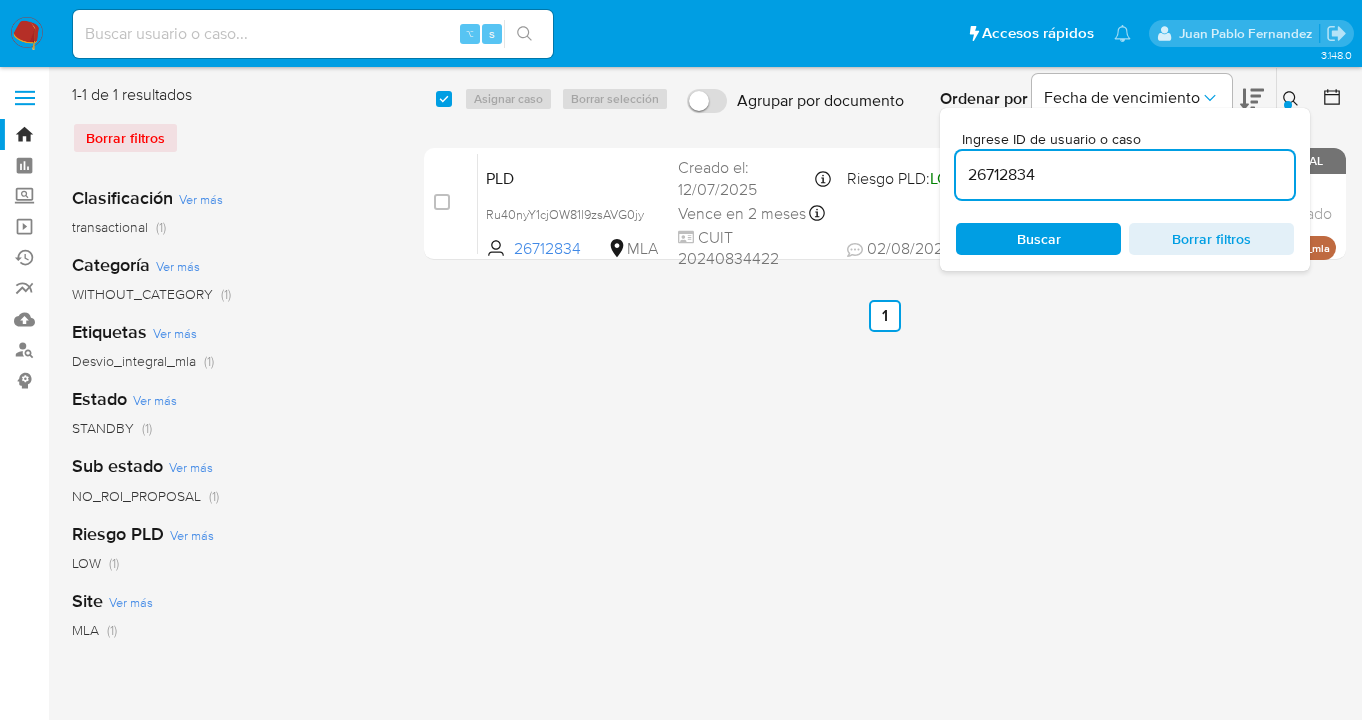 drag, startPoint x: 1101, startPoint y: 176, endPoint x: 957, endPoint y: 168, distance: 144.22205 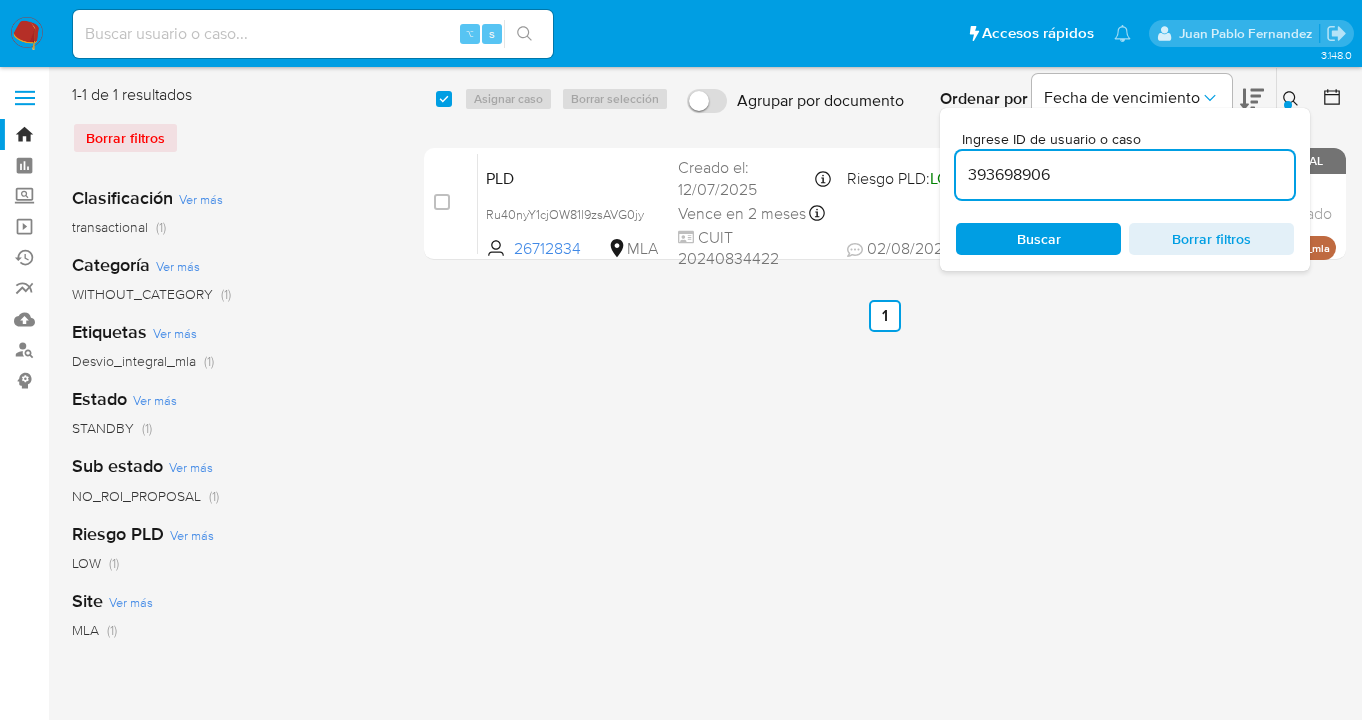 type on "393698906" 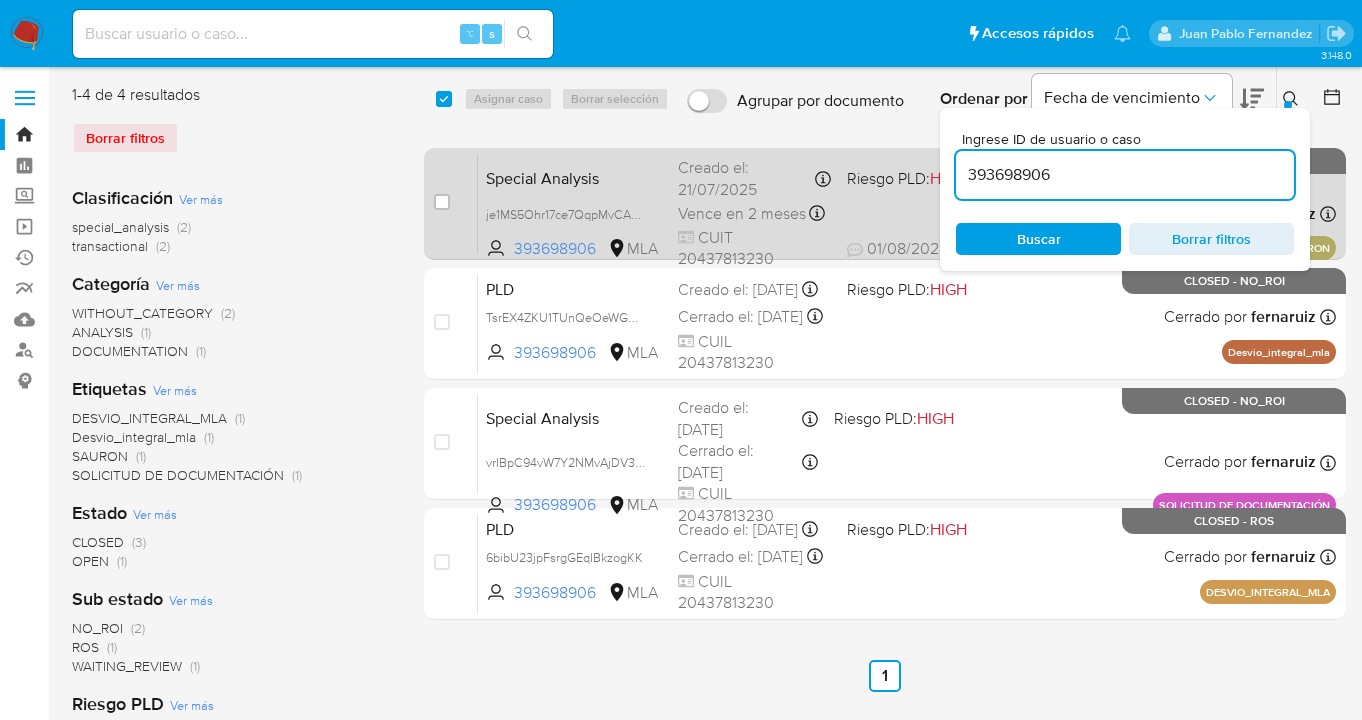 drag, startPoint x: 1288, startPoint y: 94, endPoint x: 1206, endPoint y: 176, distance: 115.965515 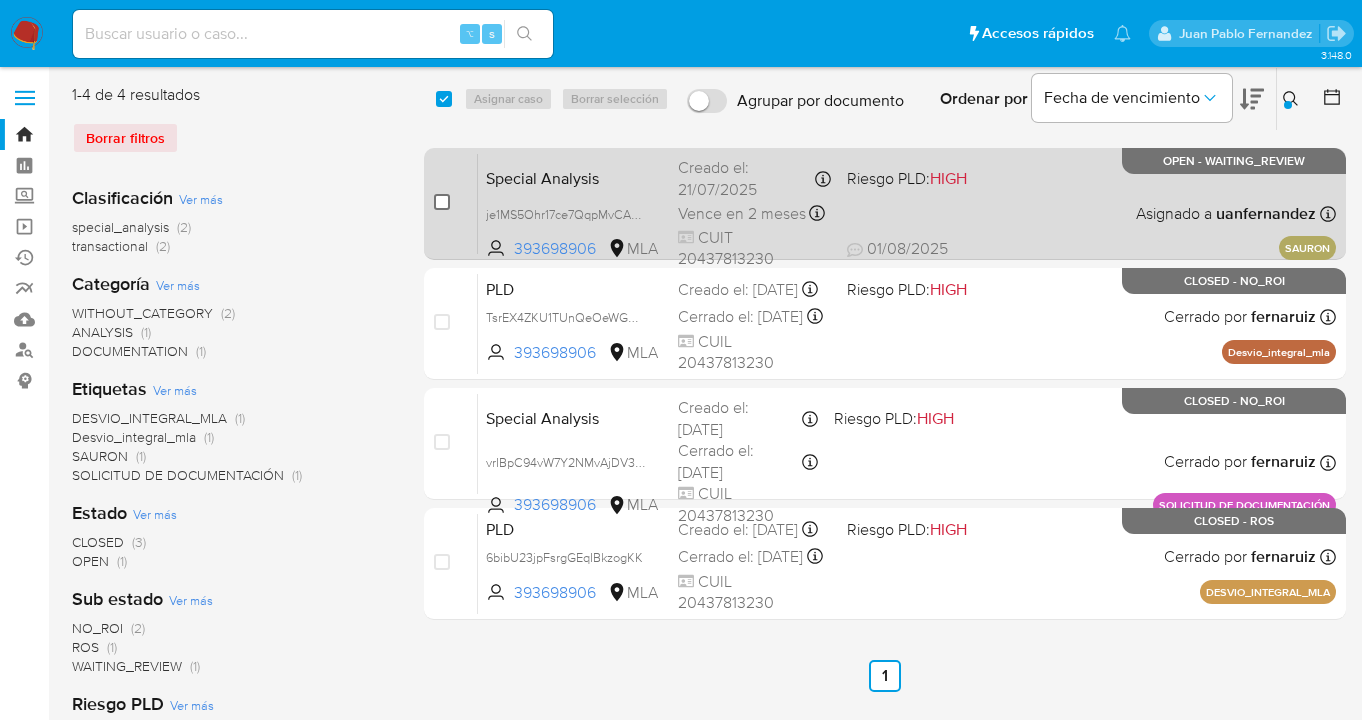 click at bounding box center [442, 202] 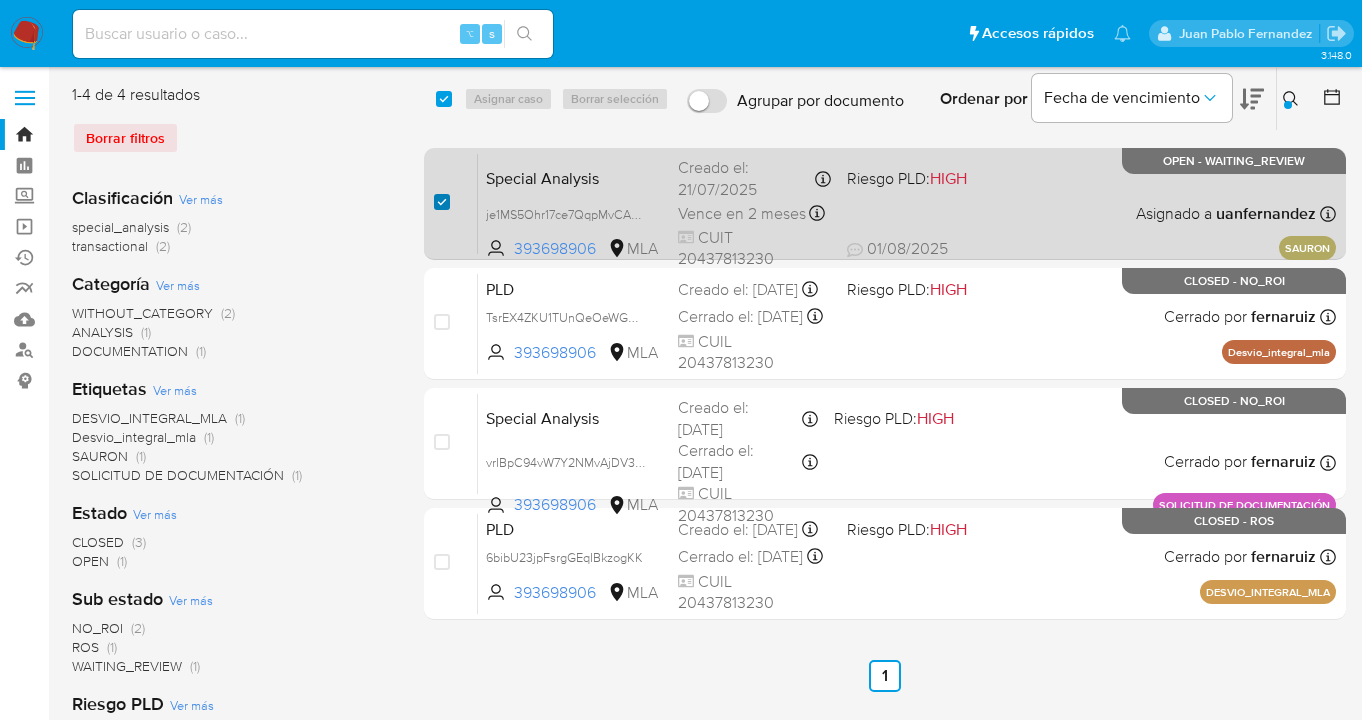 checkbox on "true" 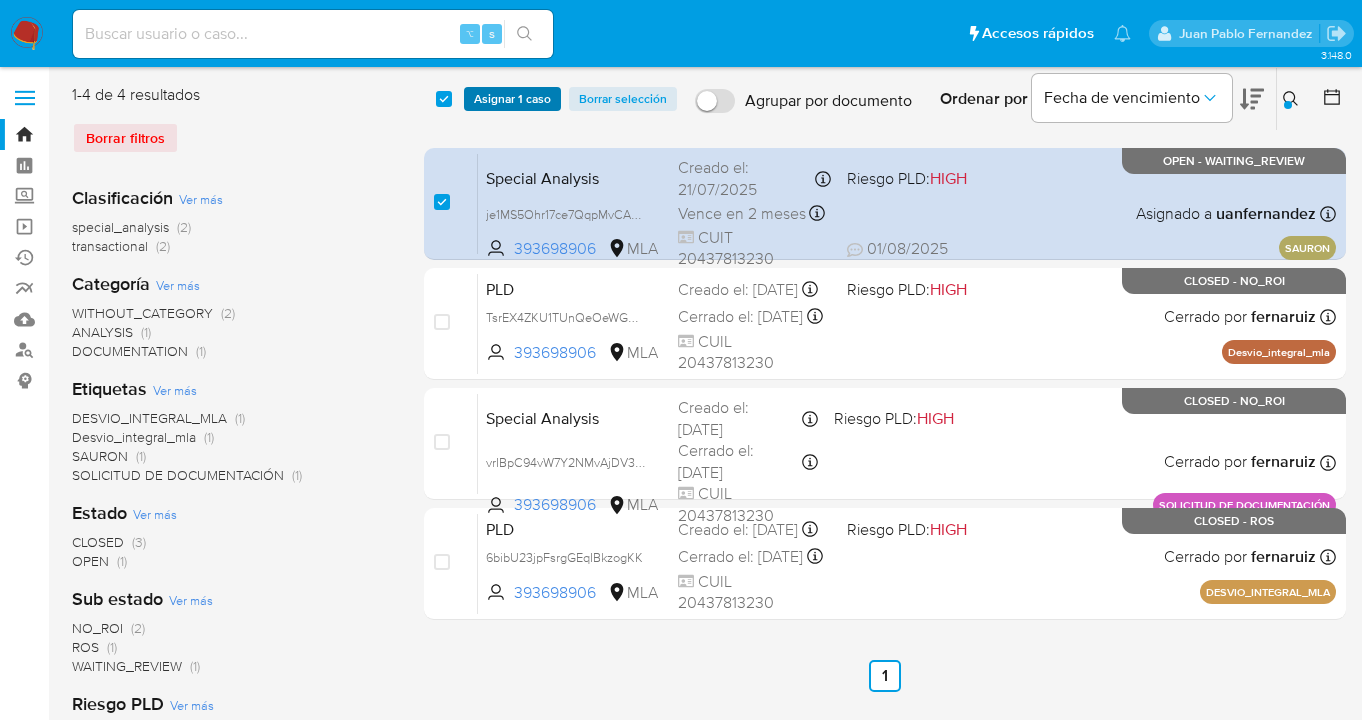 click on "Asignar 1 caso" at bounding box center (512, 99) 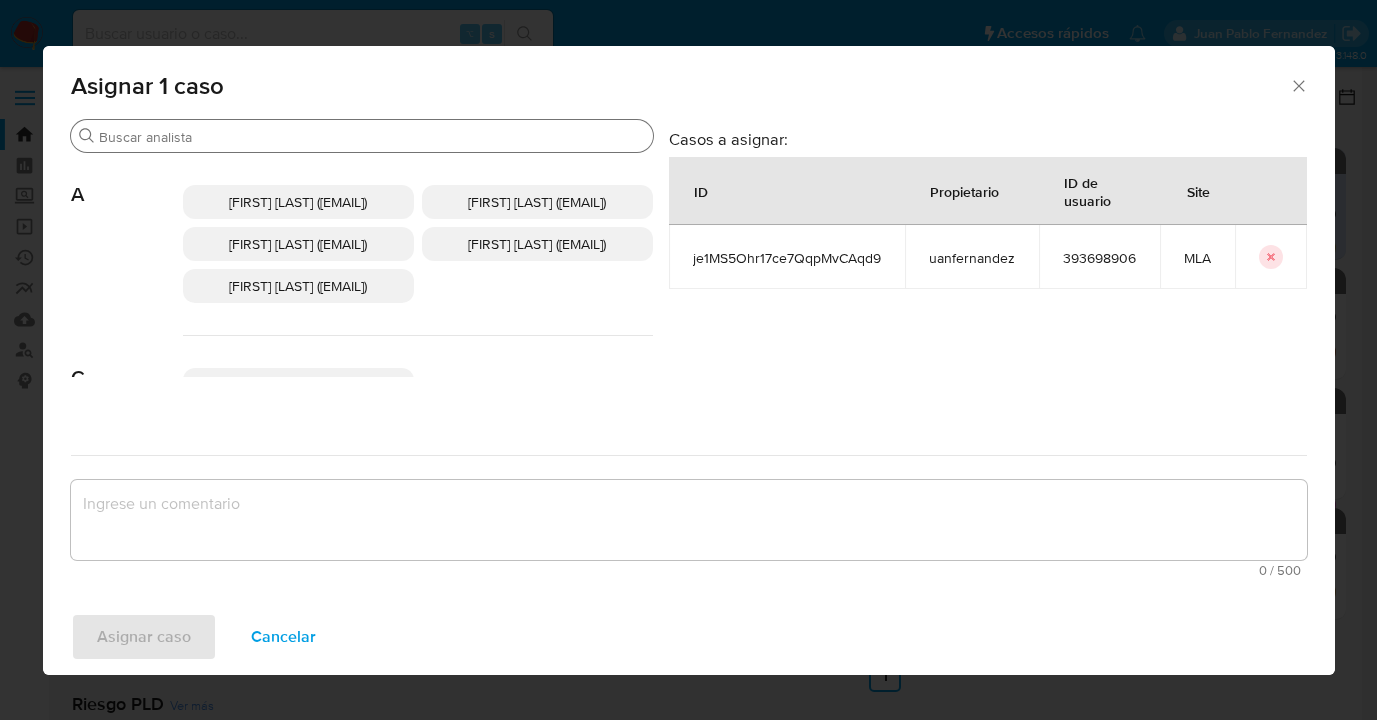 click on "Buscar" at bounding box center [372, 137] 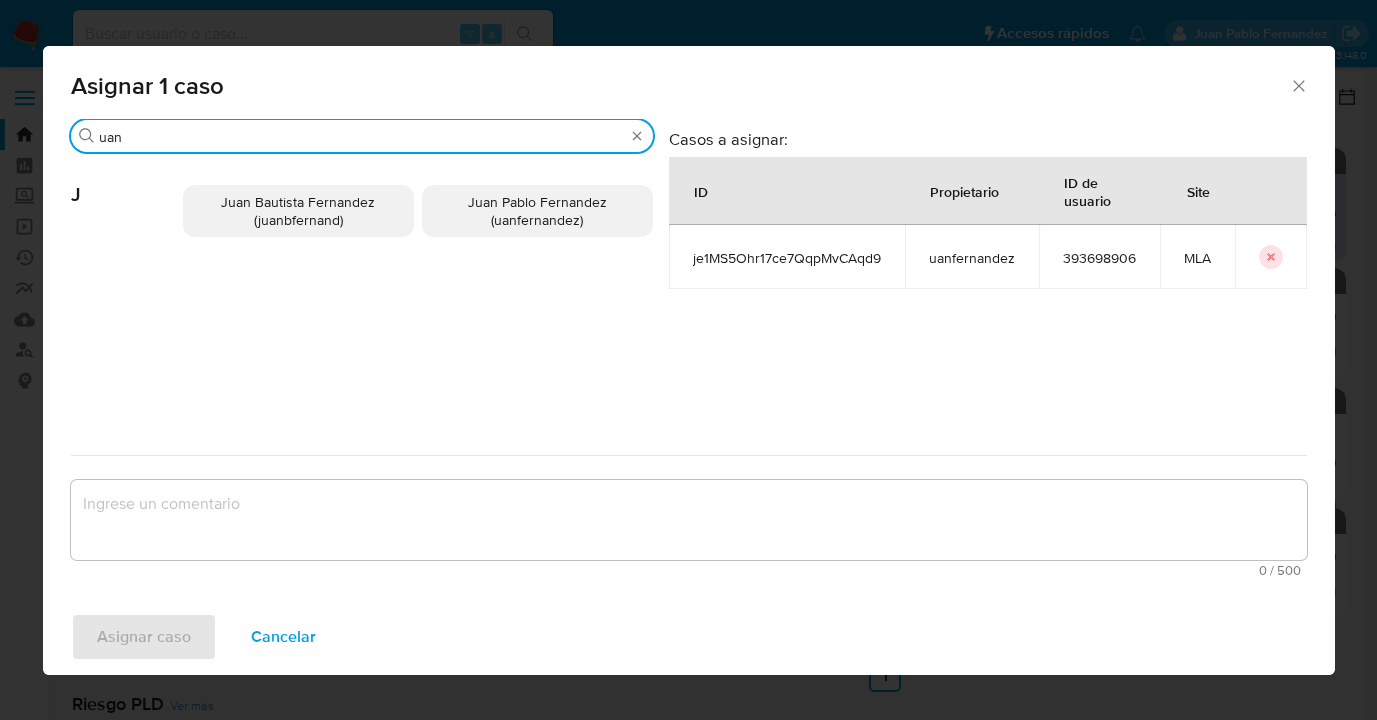 type on "uan" 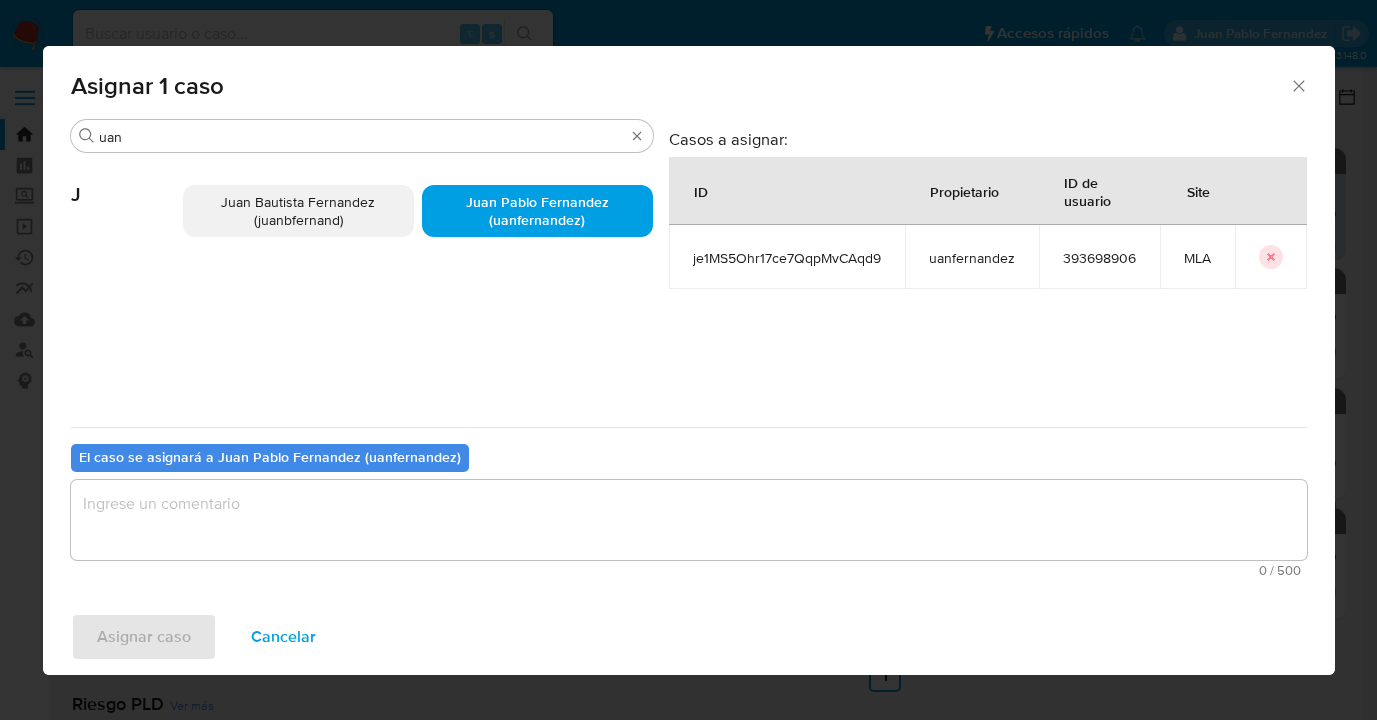 click at bounding box center (689, 520) 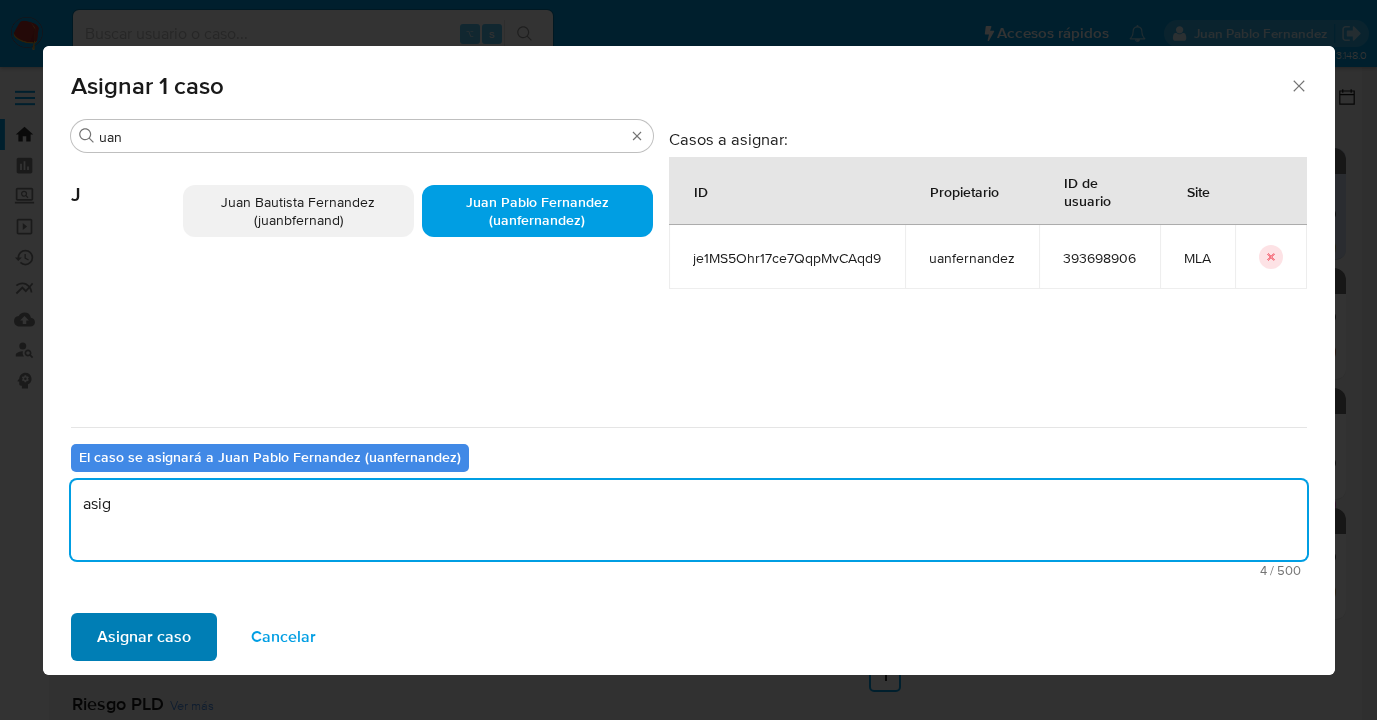 type on "asig" 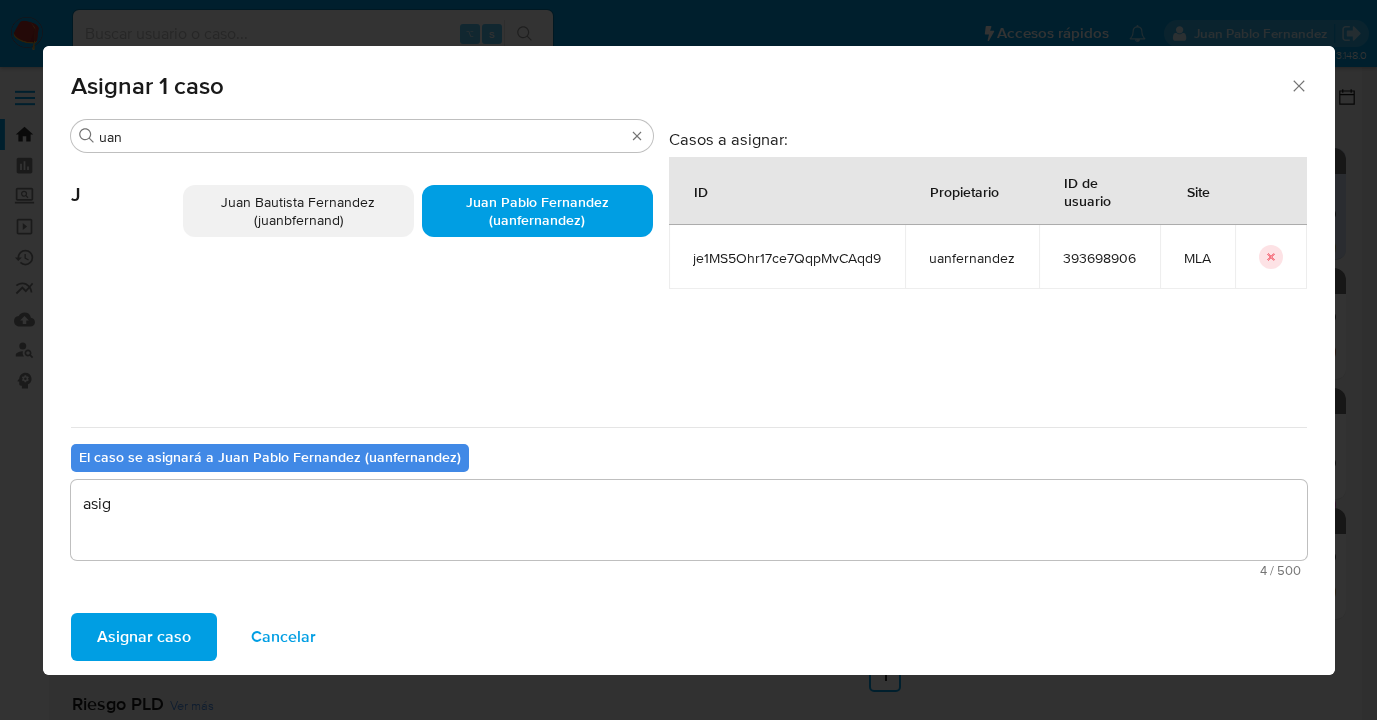 click on "Asignar caso" at bounding box center (144, 637) 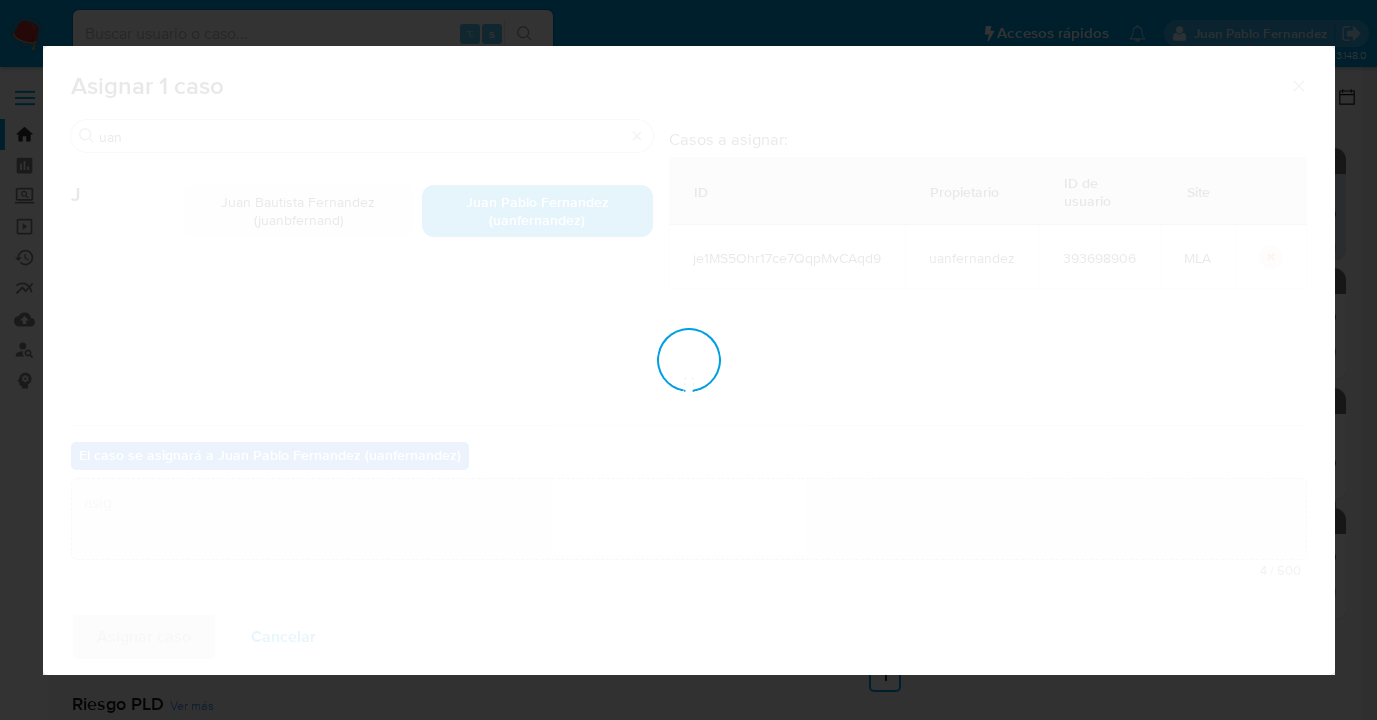 type 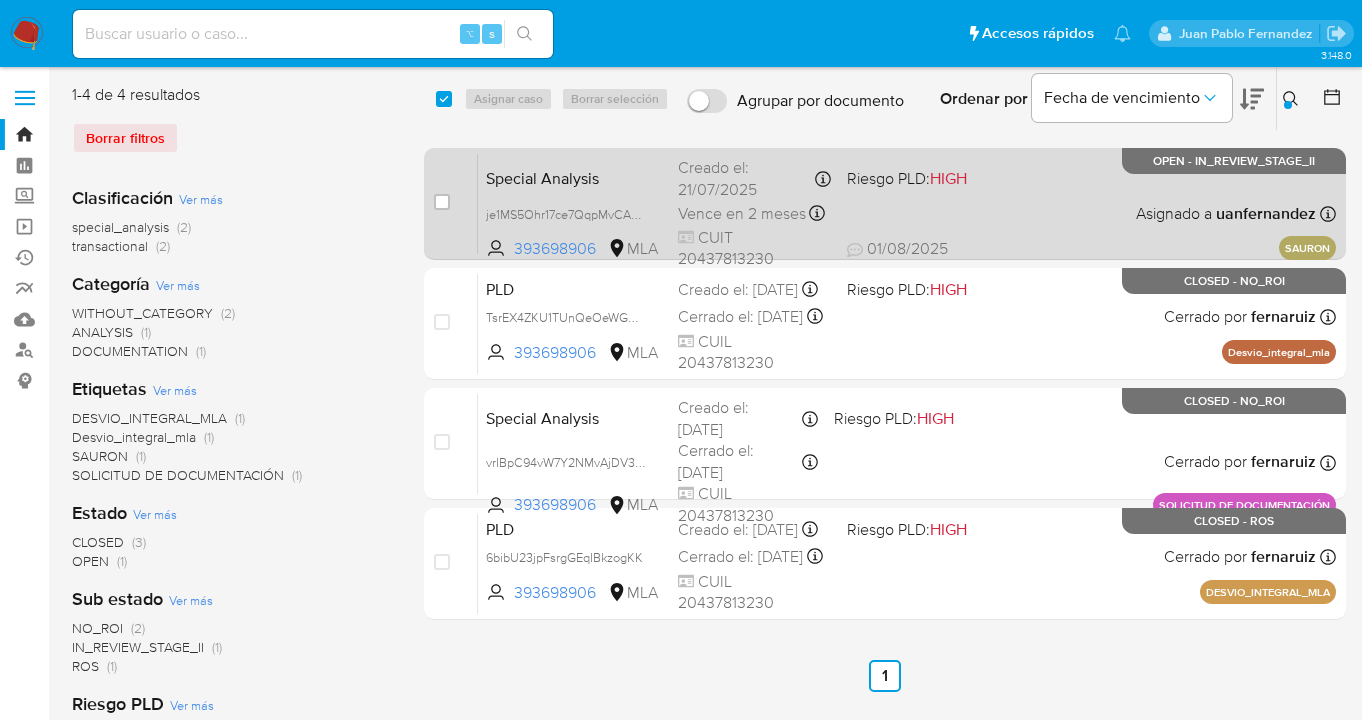 click on "Special Analysis je1MS5Ohr17ce7QqpMvCAqd9 393698906 MLA Riesgo PLD:  HIGH Creado el: 21/07/2025   Creado el: 21/07/2025 09:51:43 Vence en 2 meses   Vence el 19/10/2025 09:51:43 CUIT   20437813230 01/08/2025   01/08/2025 20:36 Asignado a   uanfernandez   Asignado el: 21/07/2025 09:51:43 SAURON OPEN - IN_REVIEW_STAGE_II" at bounding box center [907, 203] 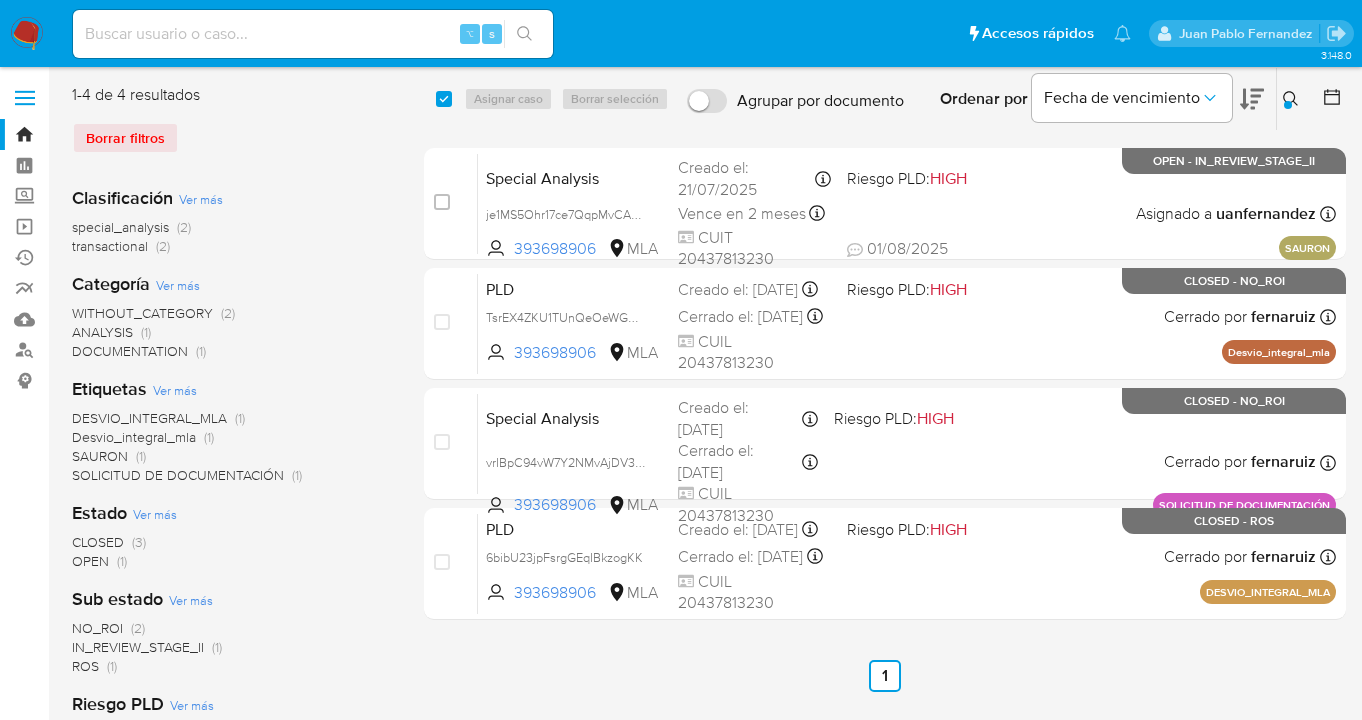drag, startPoint x: 1288, startPoint y: 94, endPoint x: 1161, endPoint y: 163, distance: 144.53374 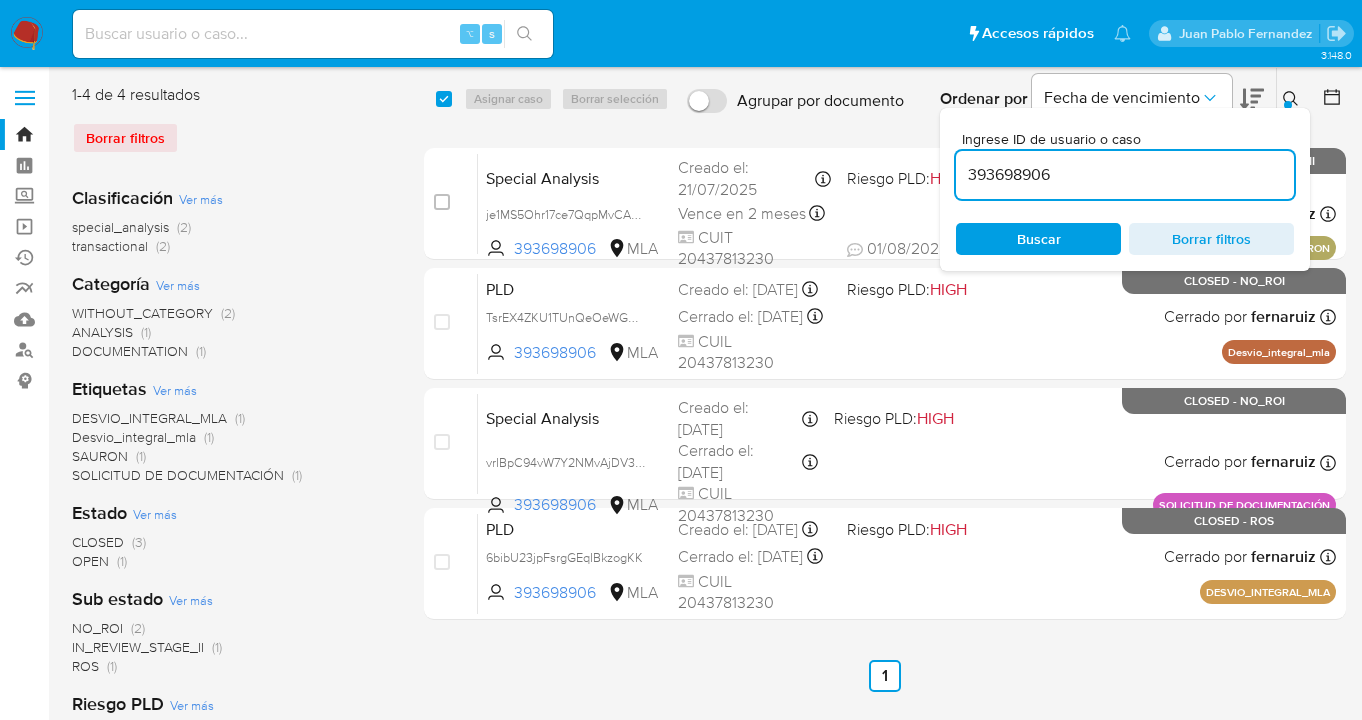 scroll, scrollTop: 0, scrollLeft: 0, axis: both 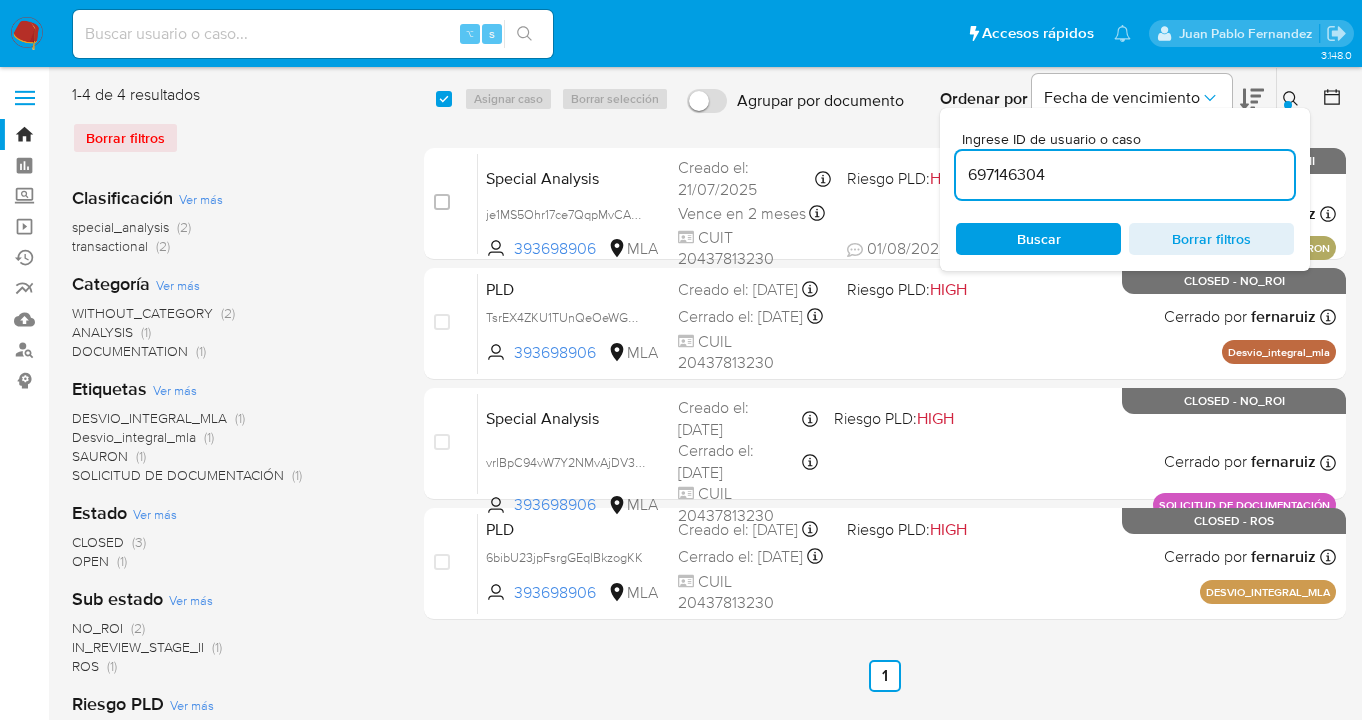 type on "697146304" 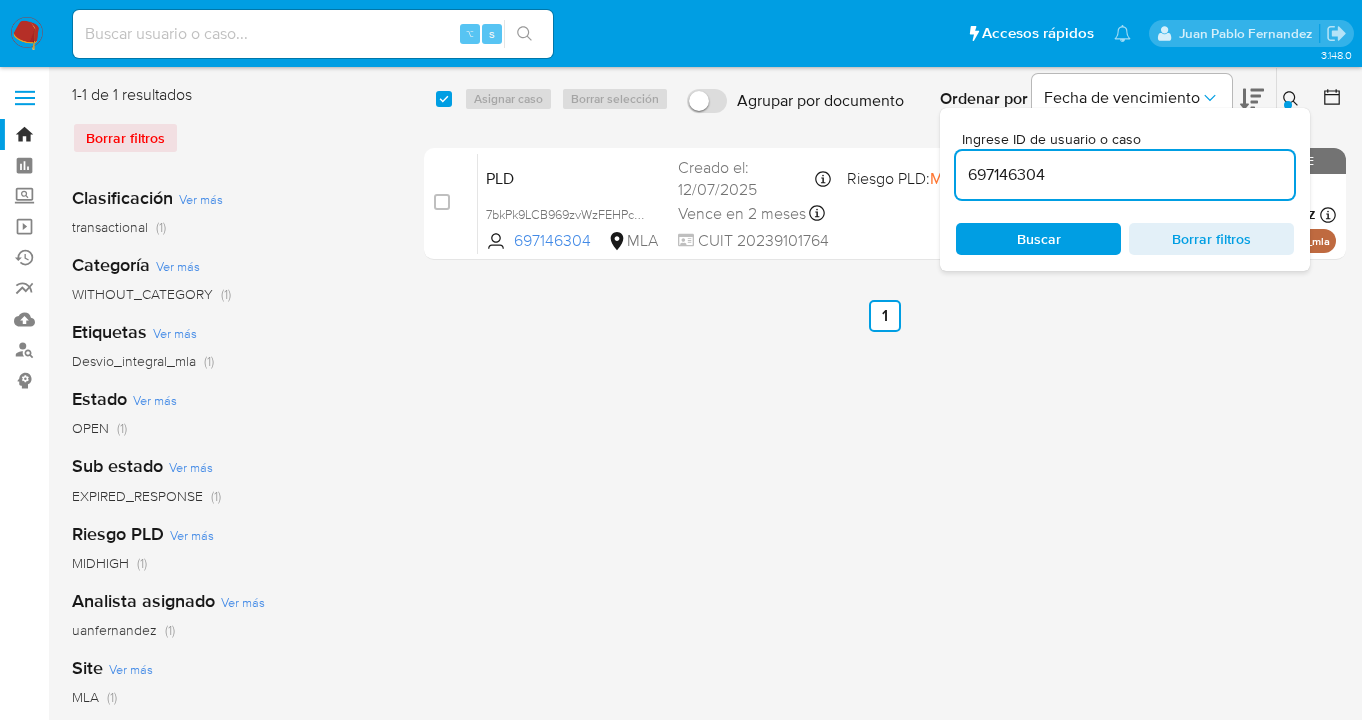 click 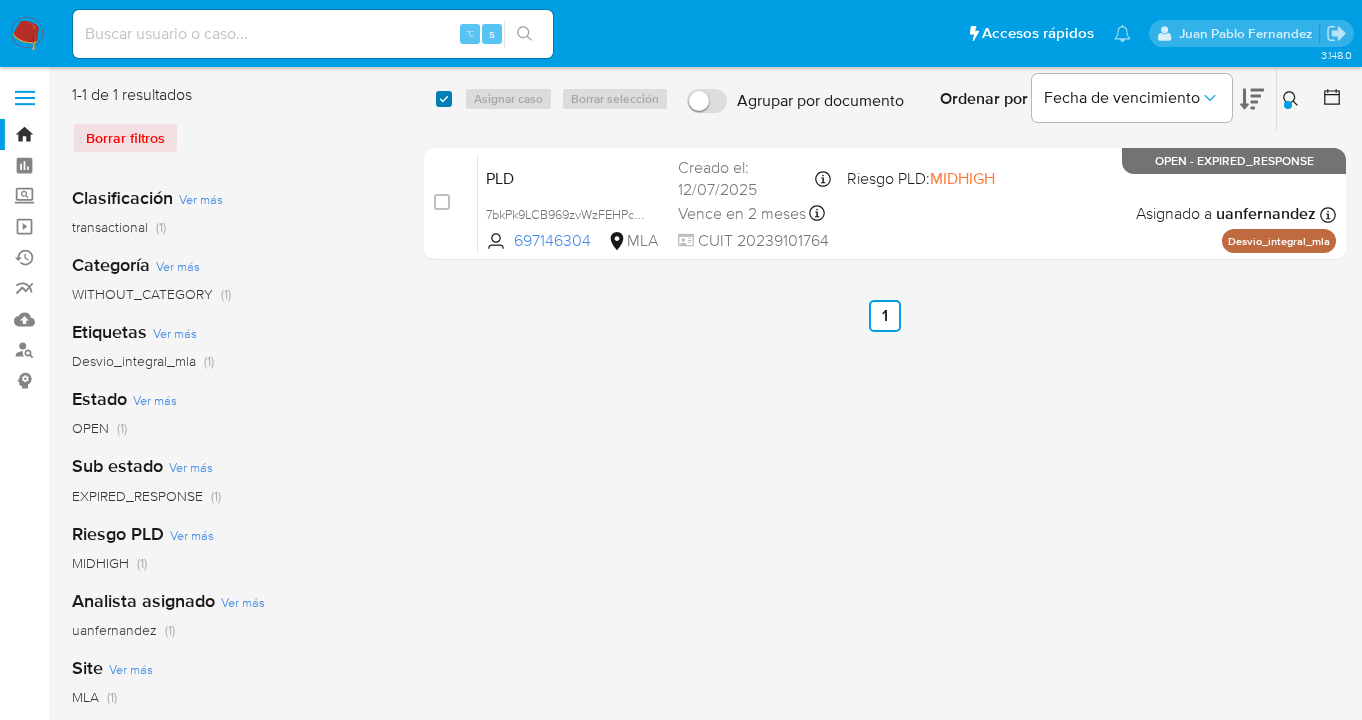 click at bounding box center [444, 99] 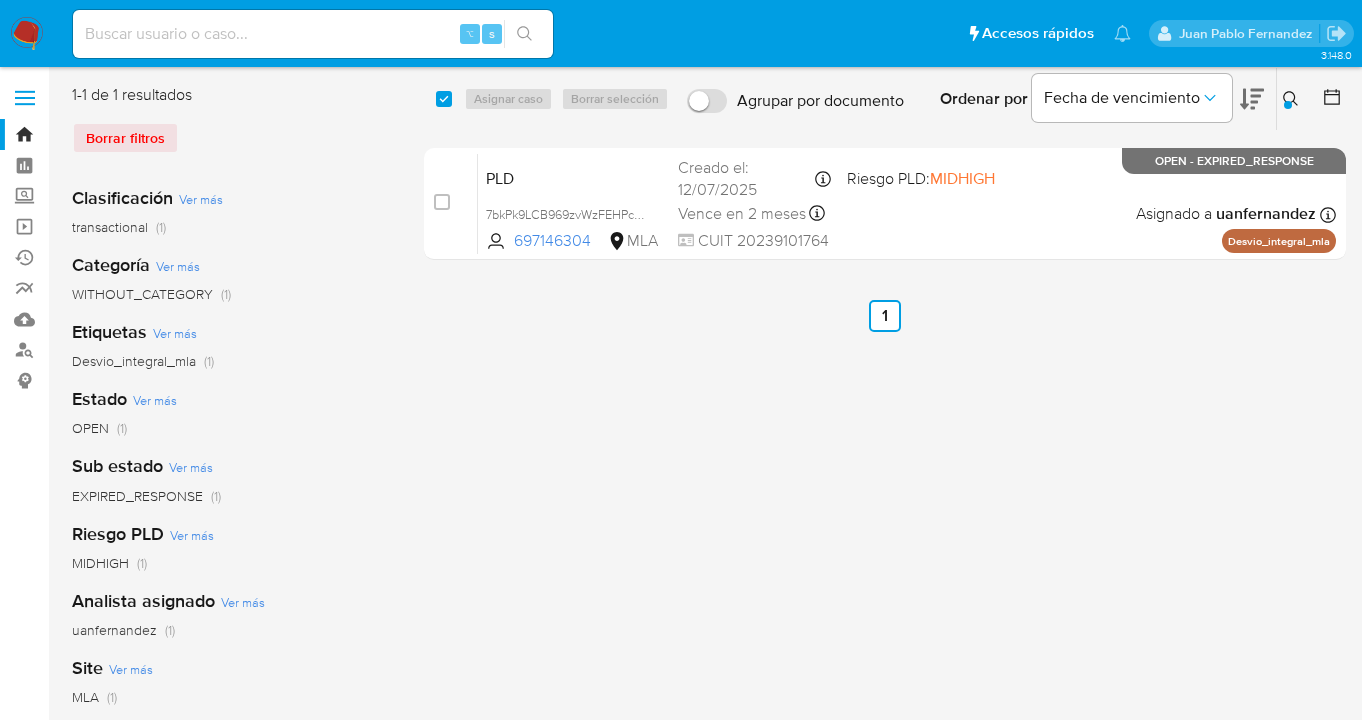 checkbox on "true" 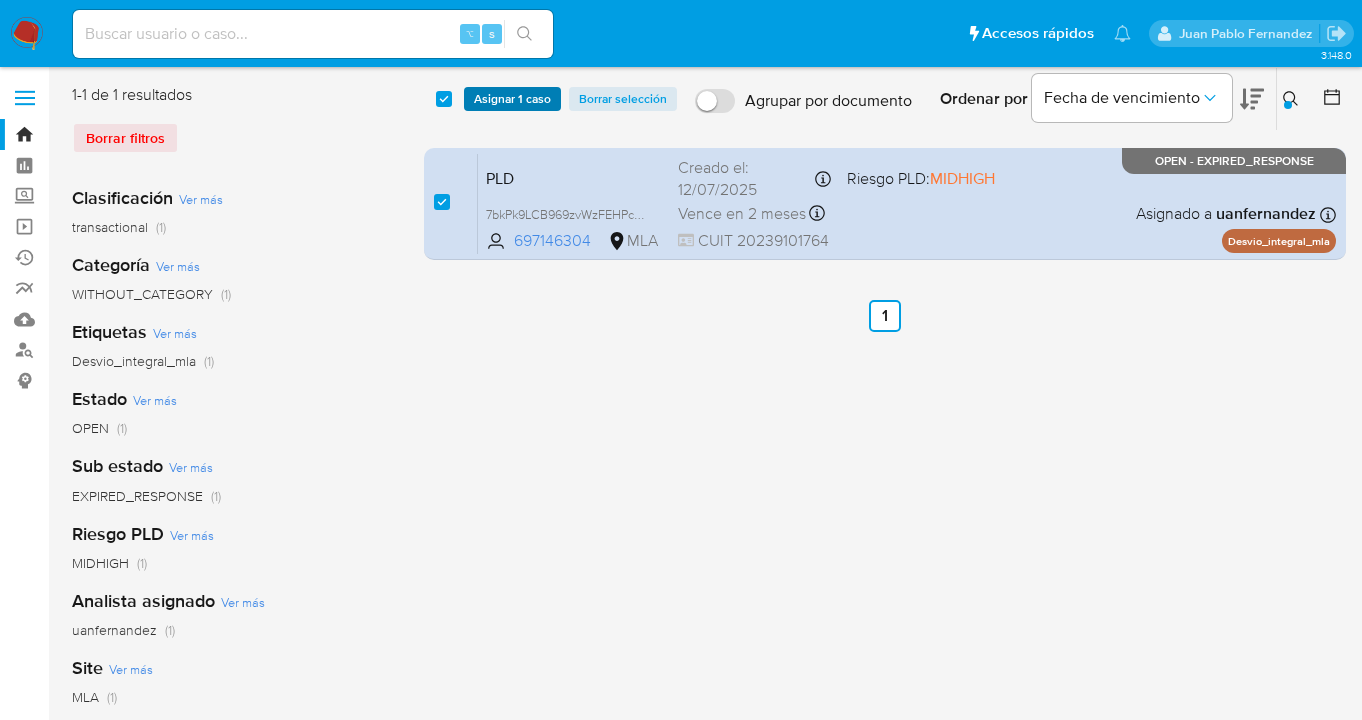 click on "Asignar 1 caso" at bounding box center [512, 99] 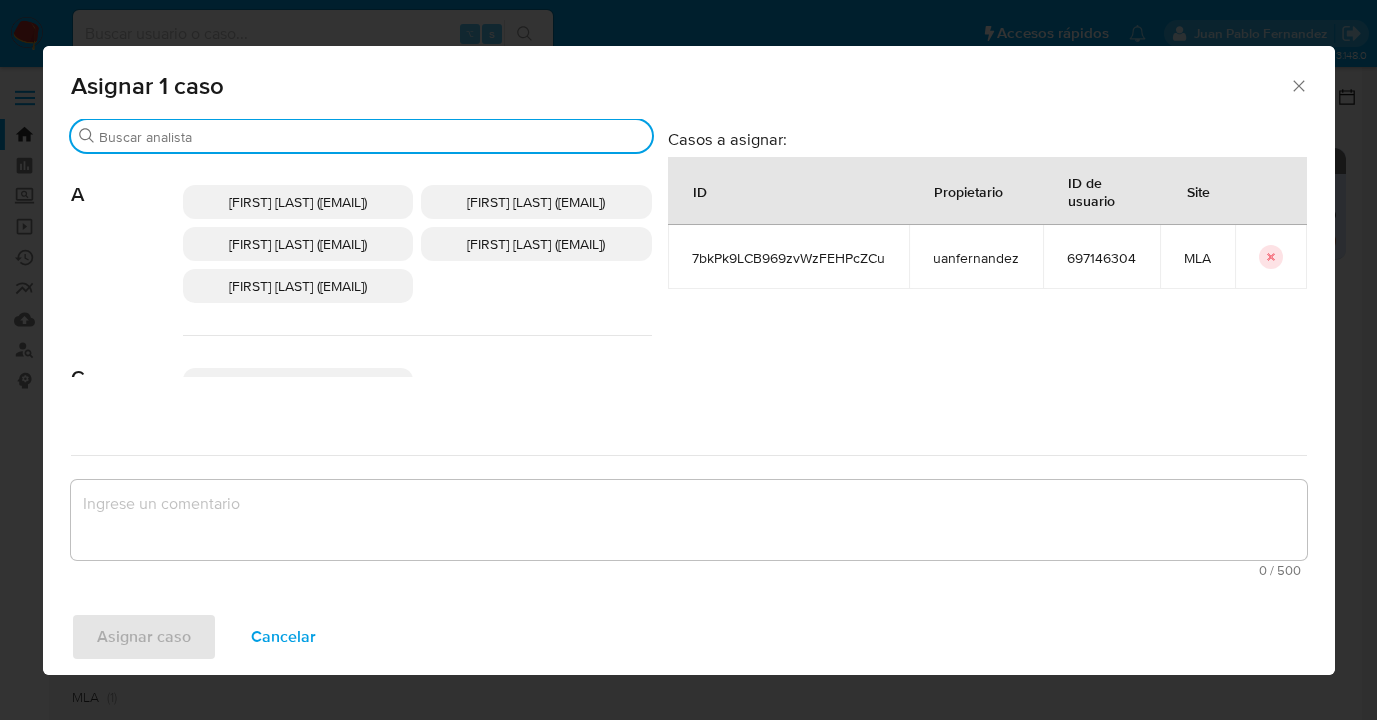 click on "Buscar" at bounding box center (371, 137) 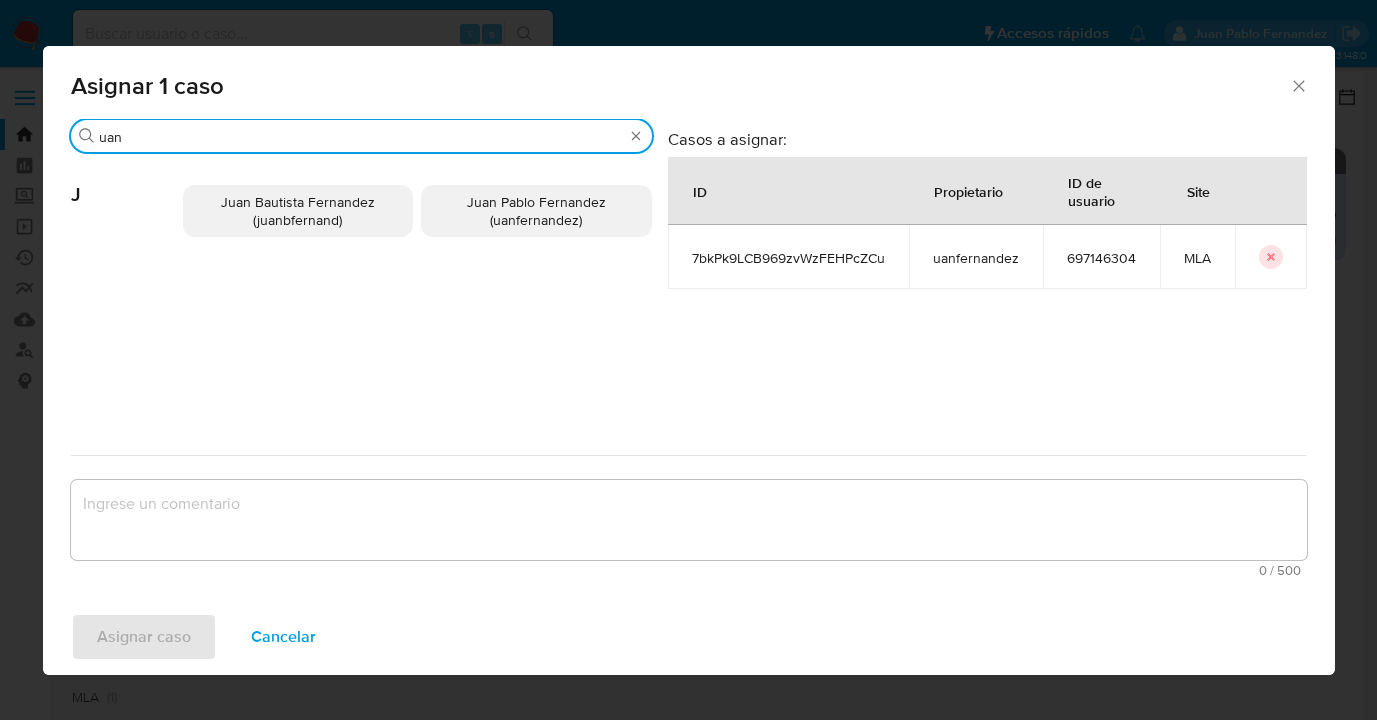 type on "uan" 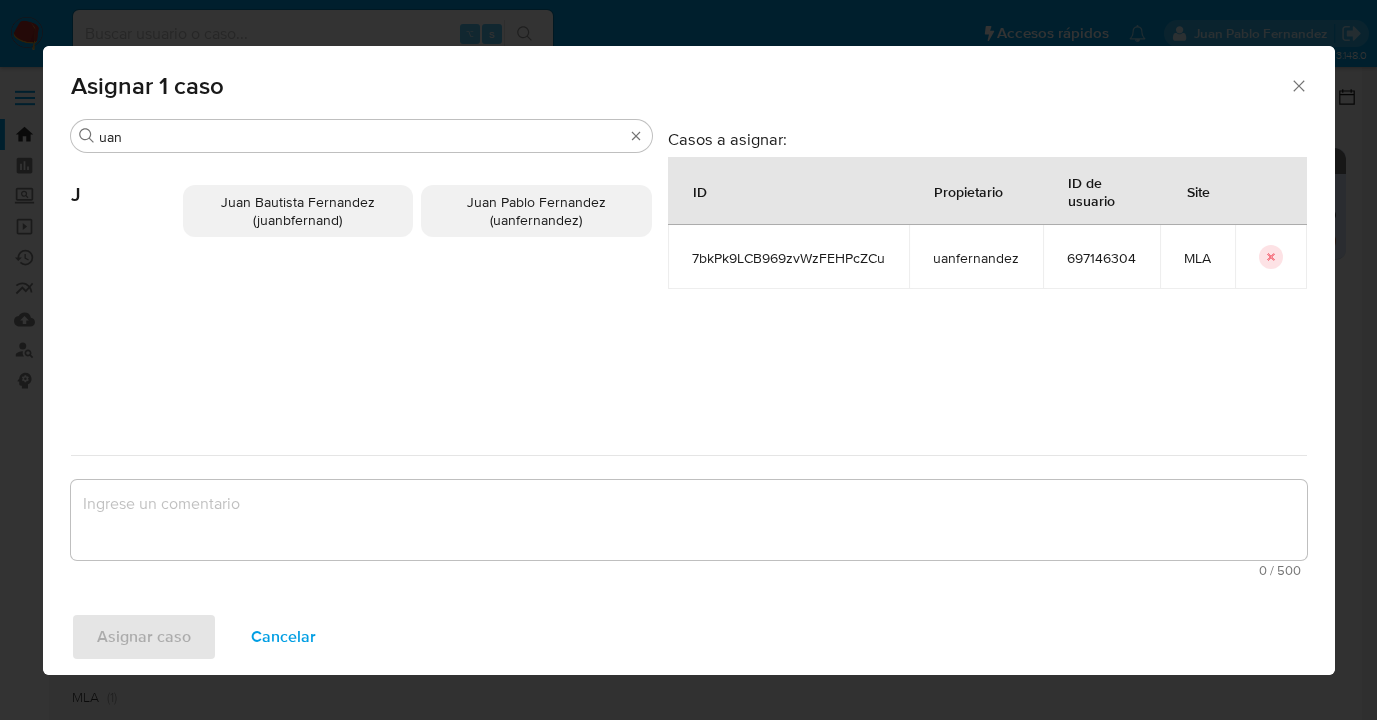 click on "Juan Pablo Fernandez (uanfernandez)" at bounding box center (536, 211) 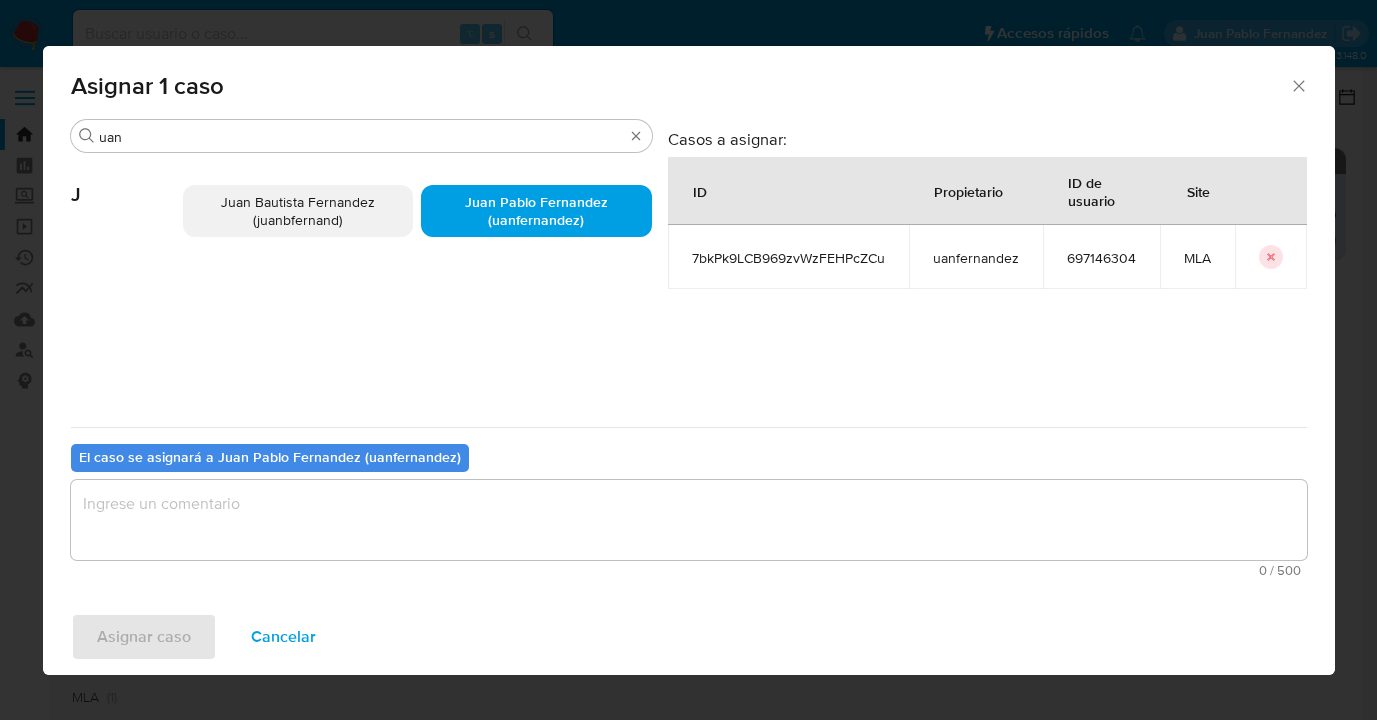 click at bounding box center (689, 520) 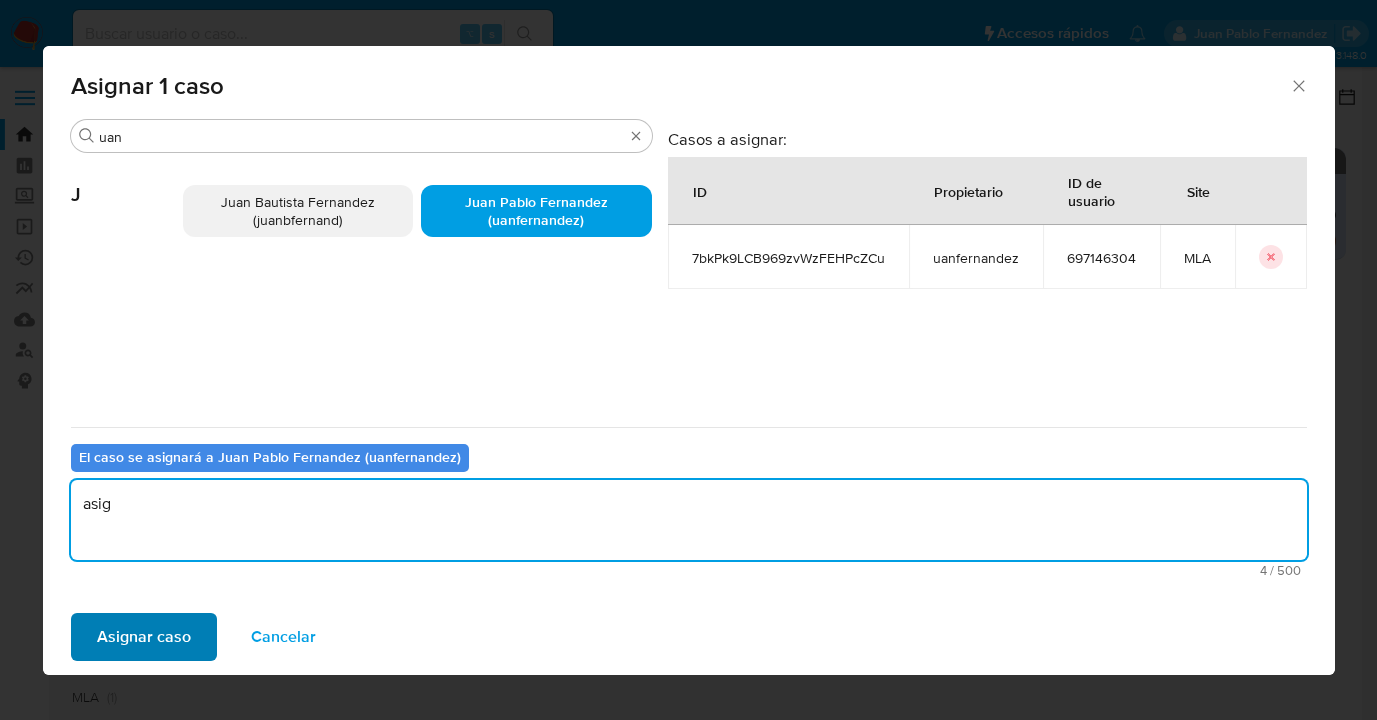 type on "asig" 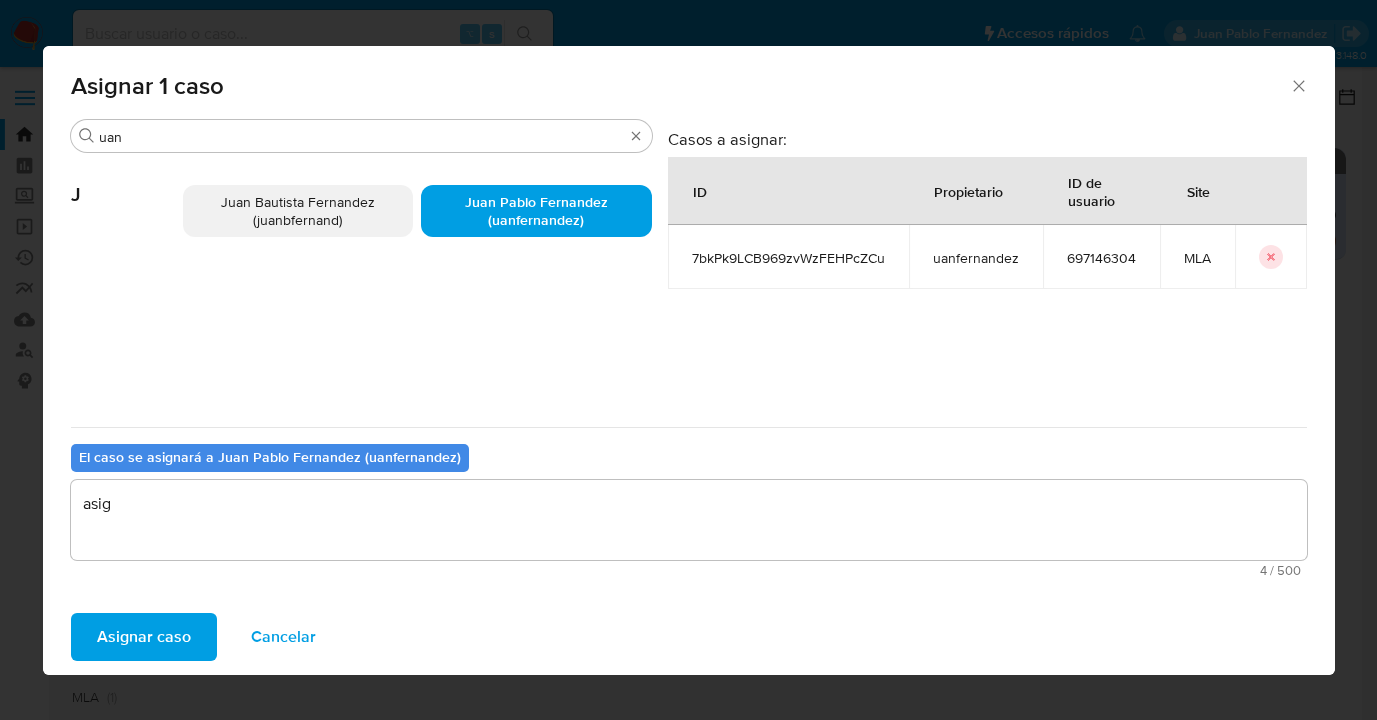 click on "Asignar caso" at bounding box center [144, 637] 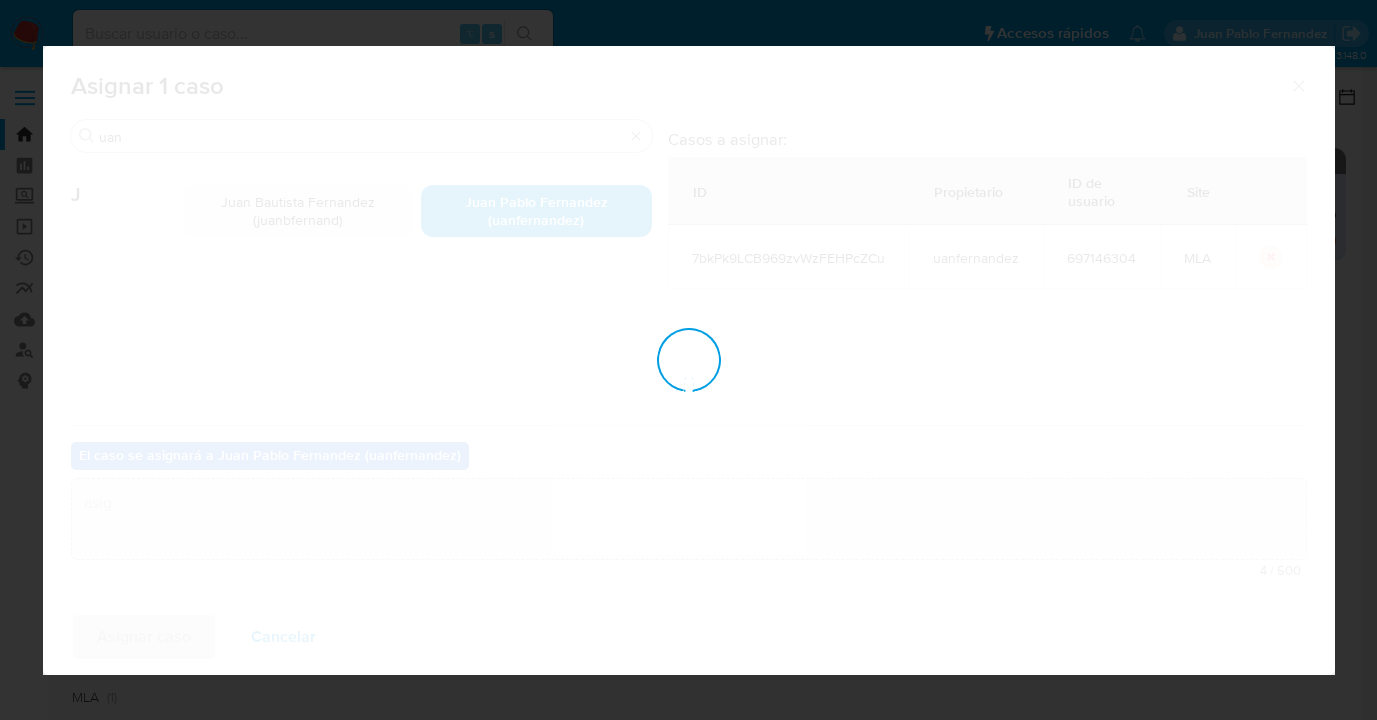 type 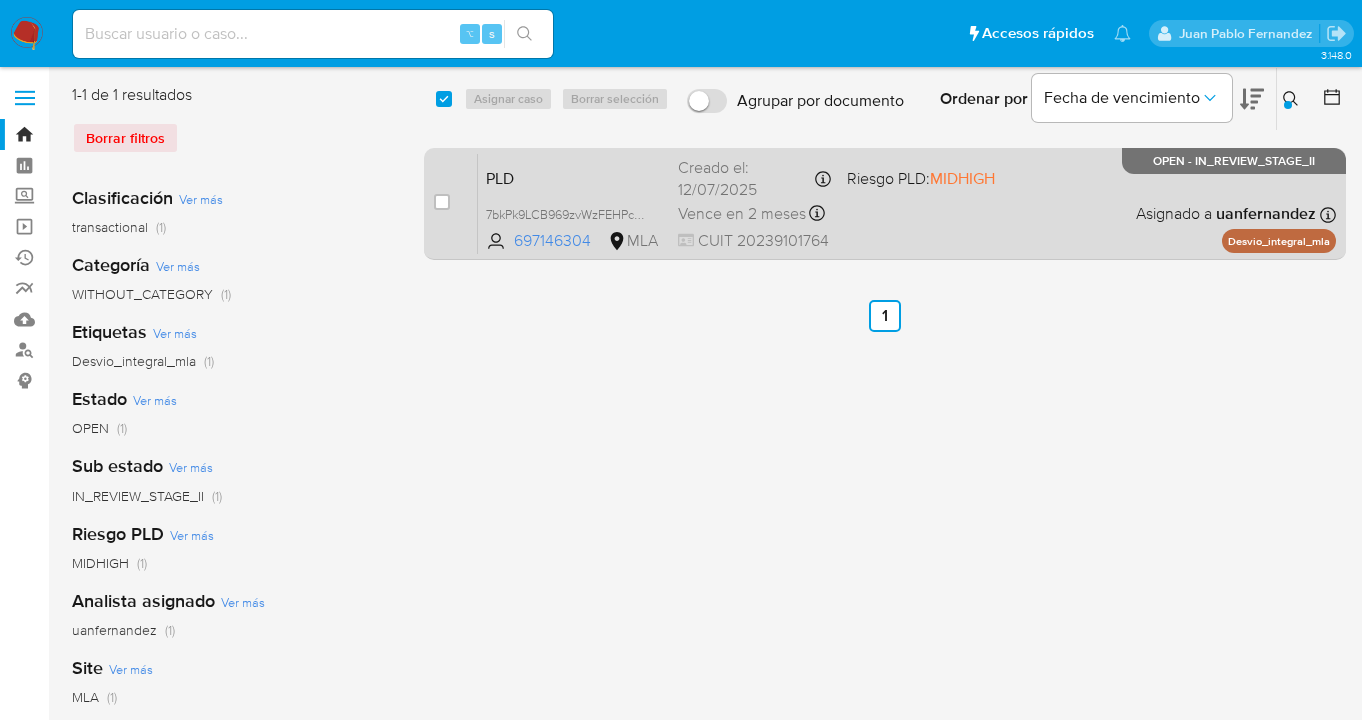 click on "PLD 7bkPk9LCB969zvWzFEHPcZCu 697146304 MLA Riesgo PLD:  MIDHIGH Creado el: 12/07/2025   Creado el: 12/07/2025 03:36:09 Vence en 2 meses   Vence el 10/10/2025 03:36:10 CUIT   20239101764 Asignado a   uanfernandez   Asignado el: 17/07/2025 16:37:31 Desvio_integral_mla OPEN - IN_REVIEW_STAGE_II" at bounding box center (907, 203) 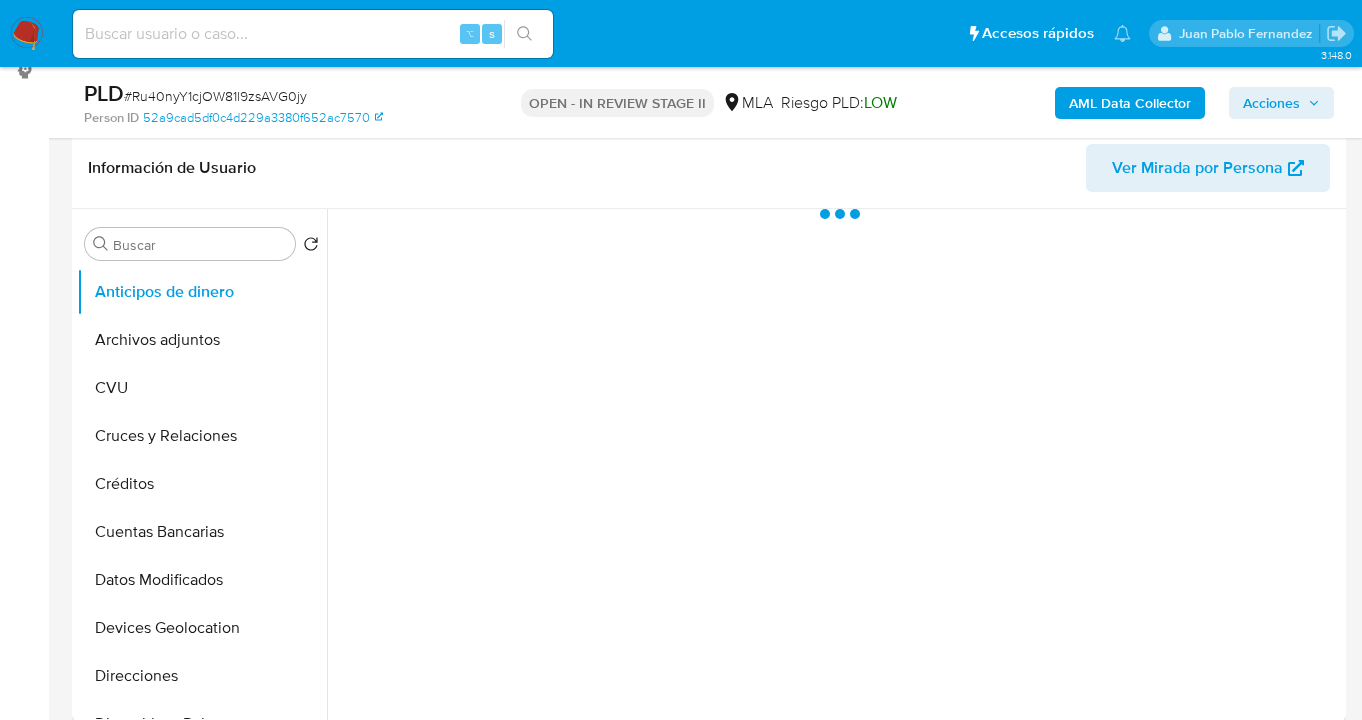 scroll, scrollTop: 587, scrollLeft: 0, axis: vertical 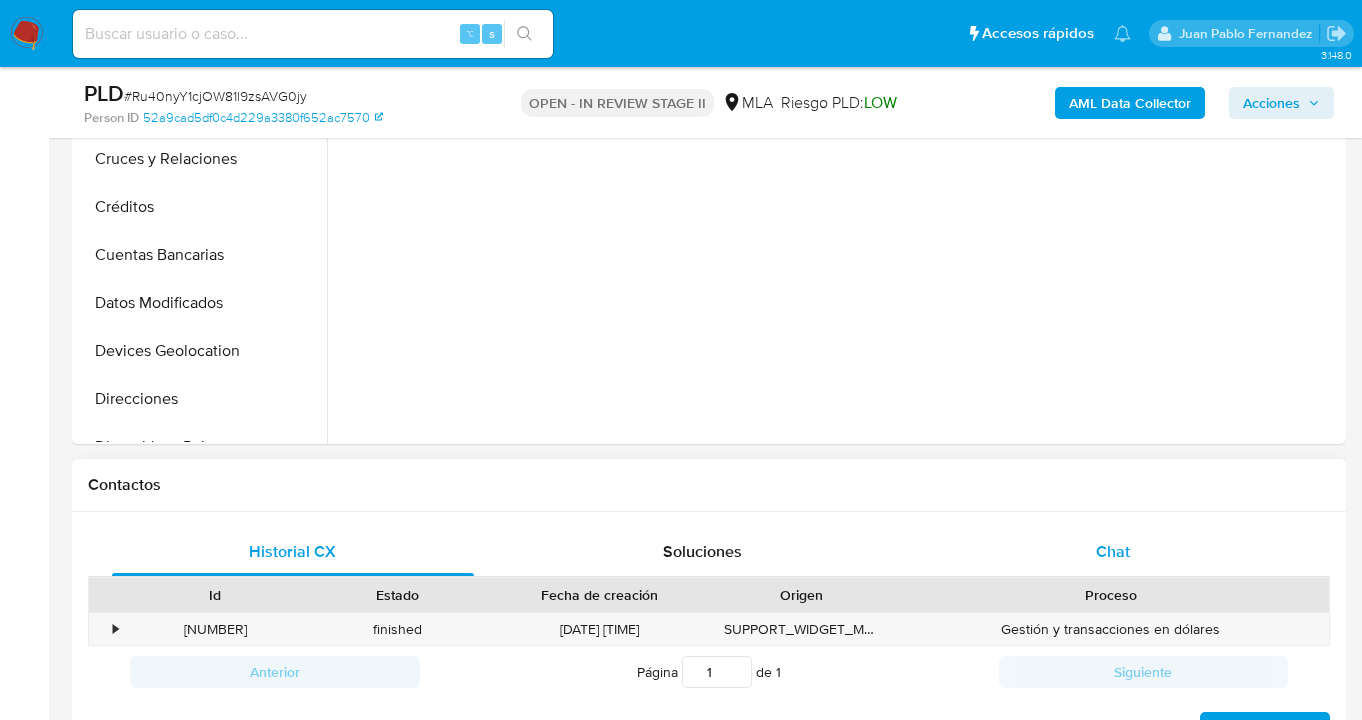 select on "10" 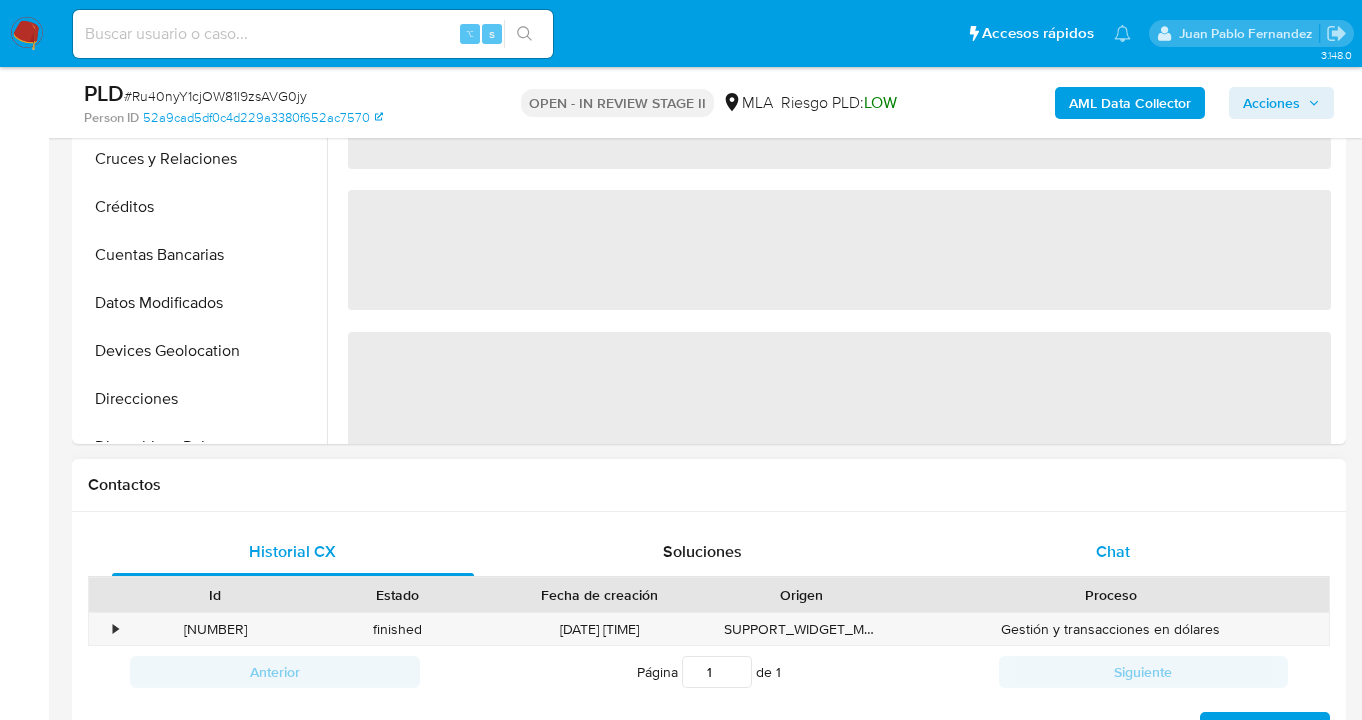 click on "Chat" at bounding box center (1113, 552) 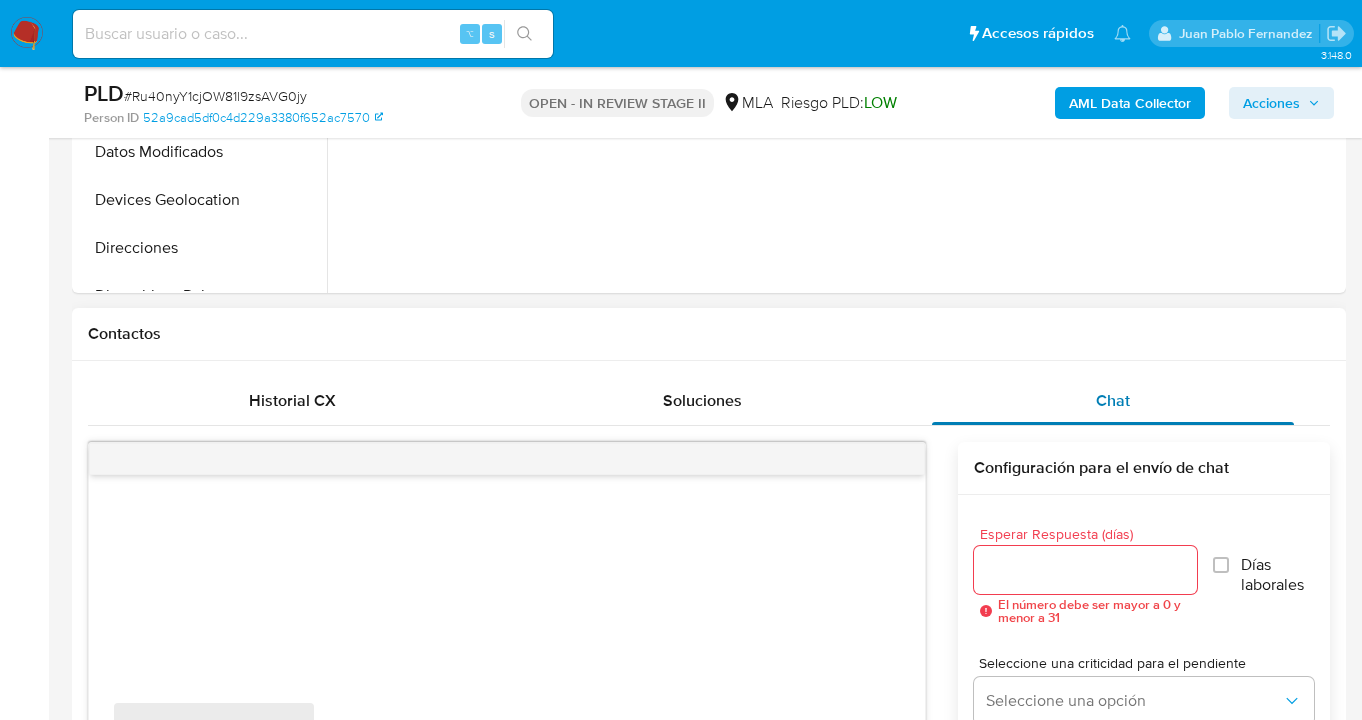scroll, scrollTop: 776, scrollLeft: 0, axis: vertical 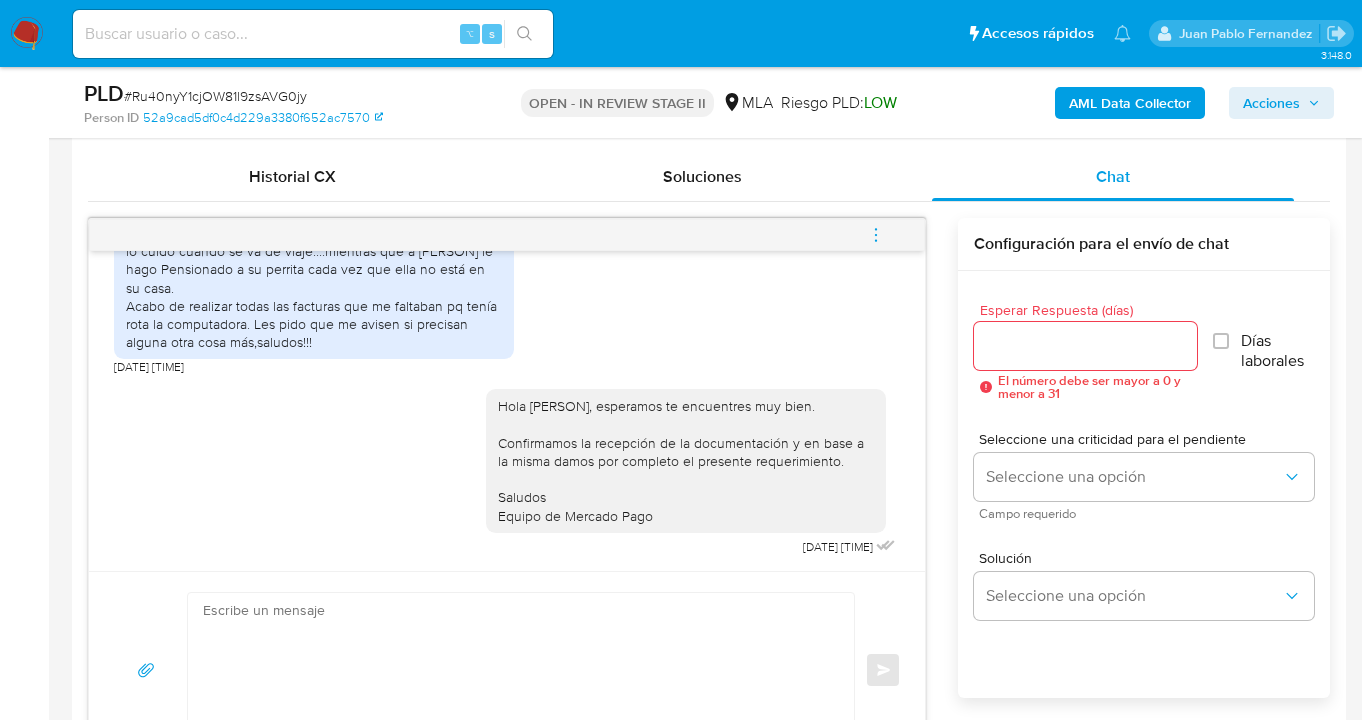 click 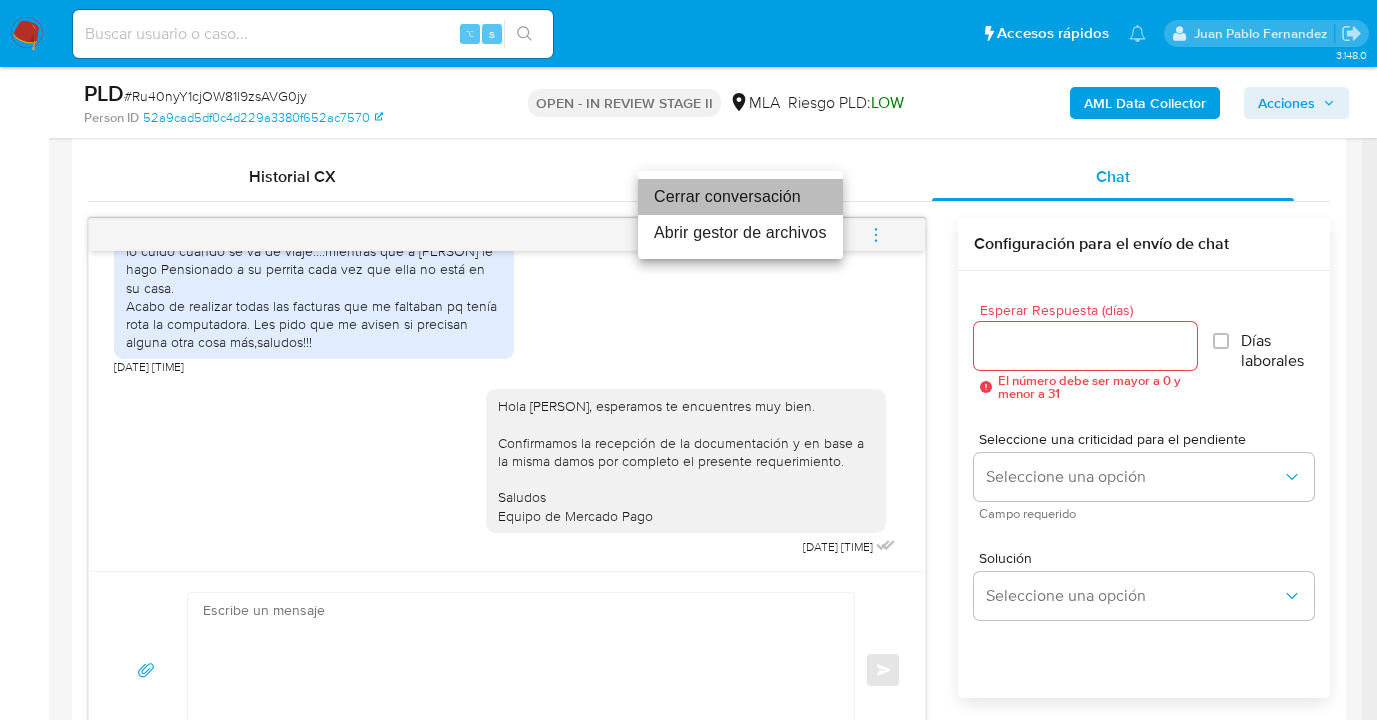 click on "Cerrar conversación" at bounding box center (740, 197) 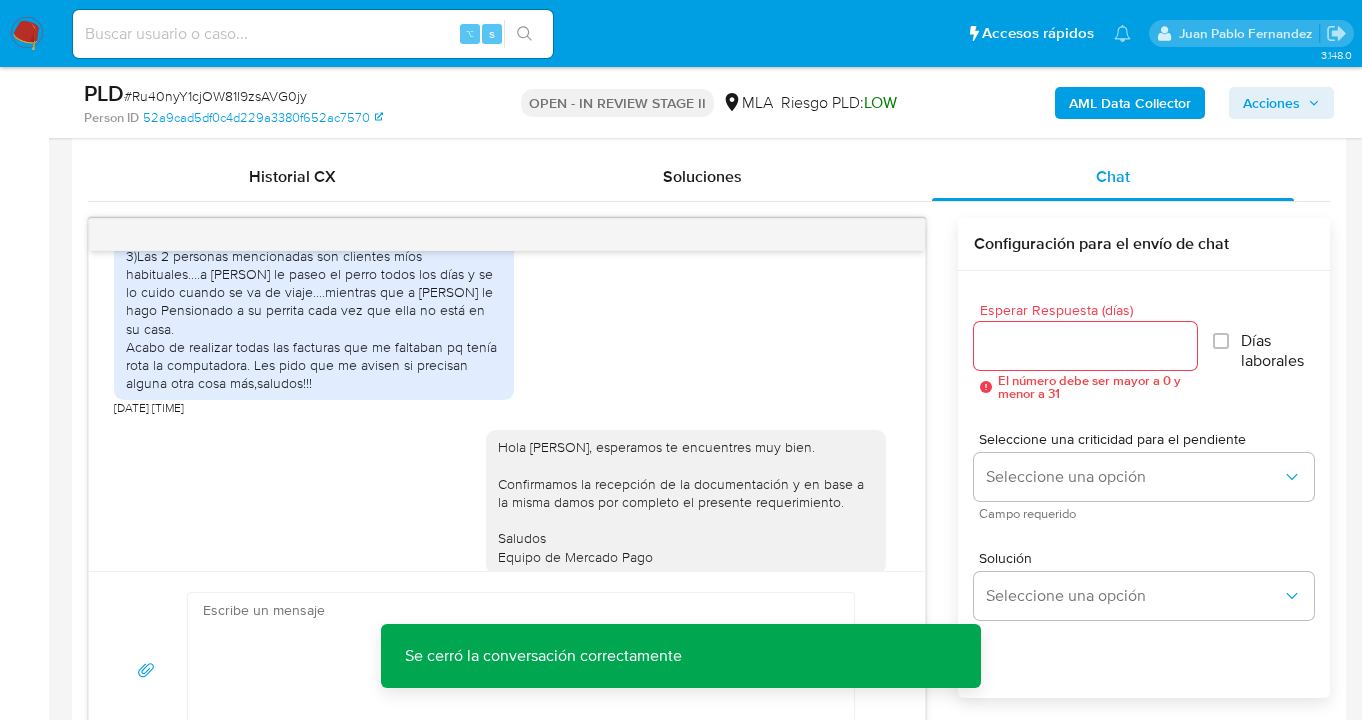 scroll, scrollTop: 2649, scrollLeft: 0, axis: vertical 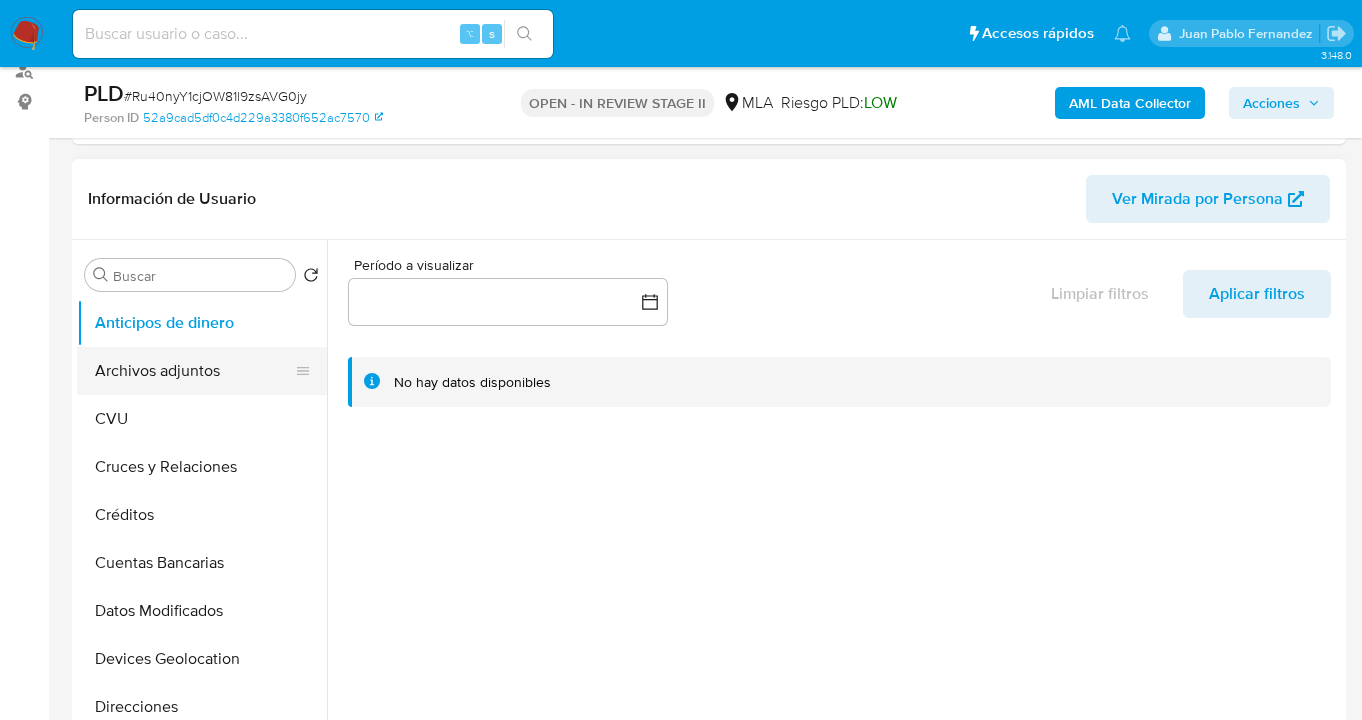 click on "Archivos adjuntos" at bounding box center (194, 371) 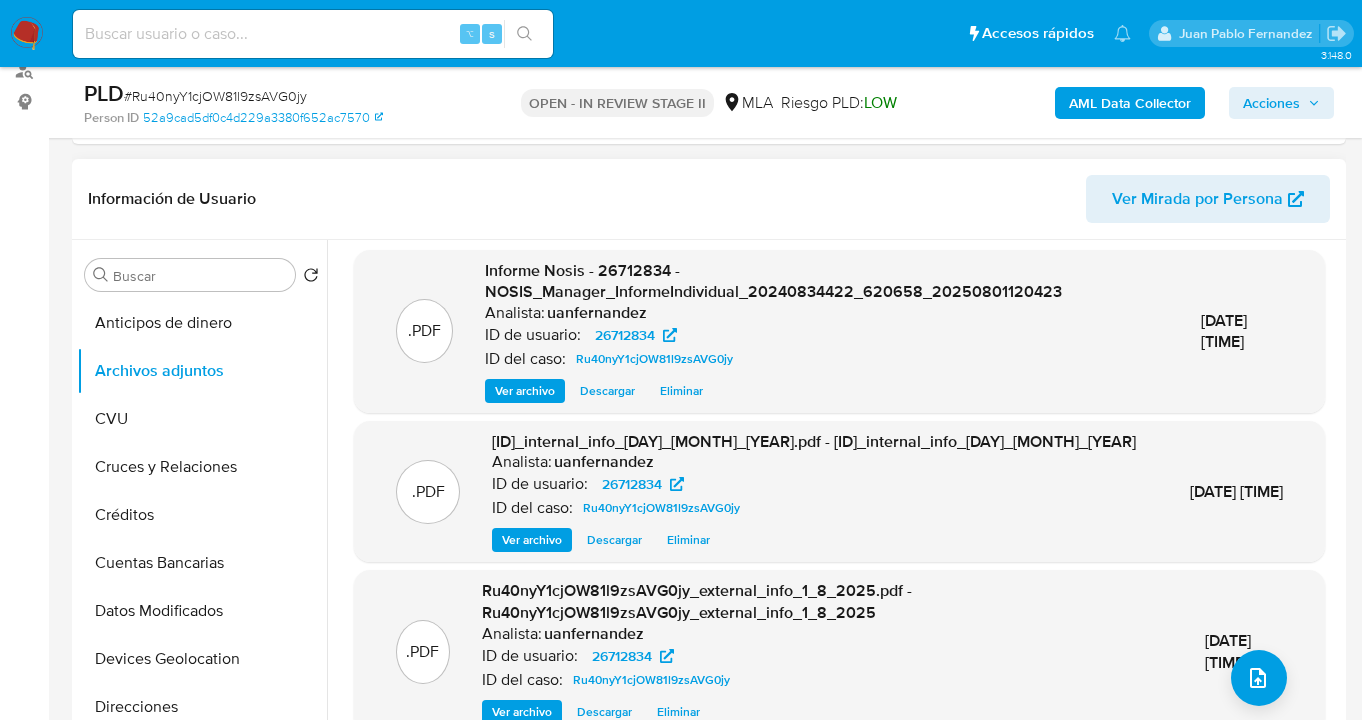 scroll, scrollTop: 27, scrollLeft: 0, axis: vertical 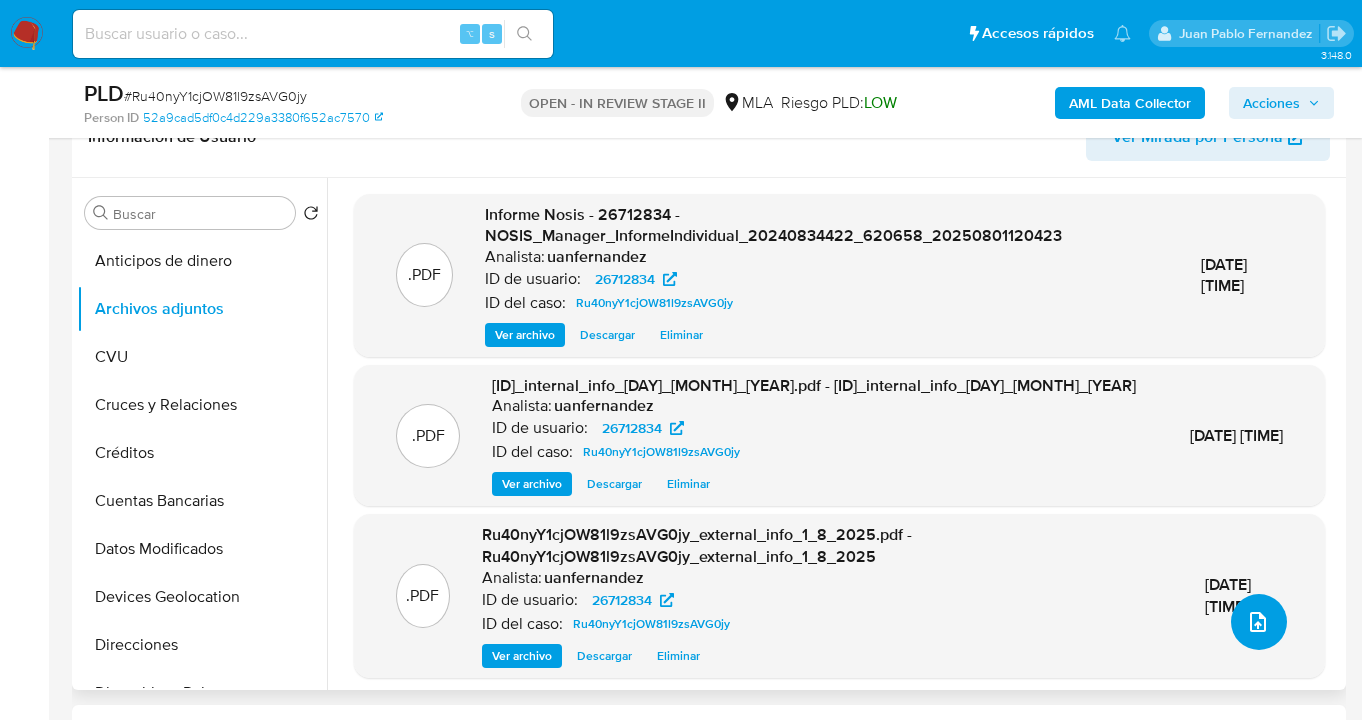 click 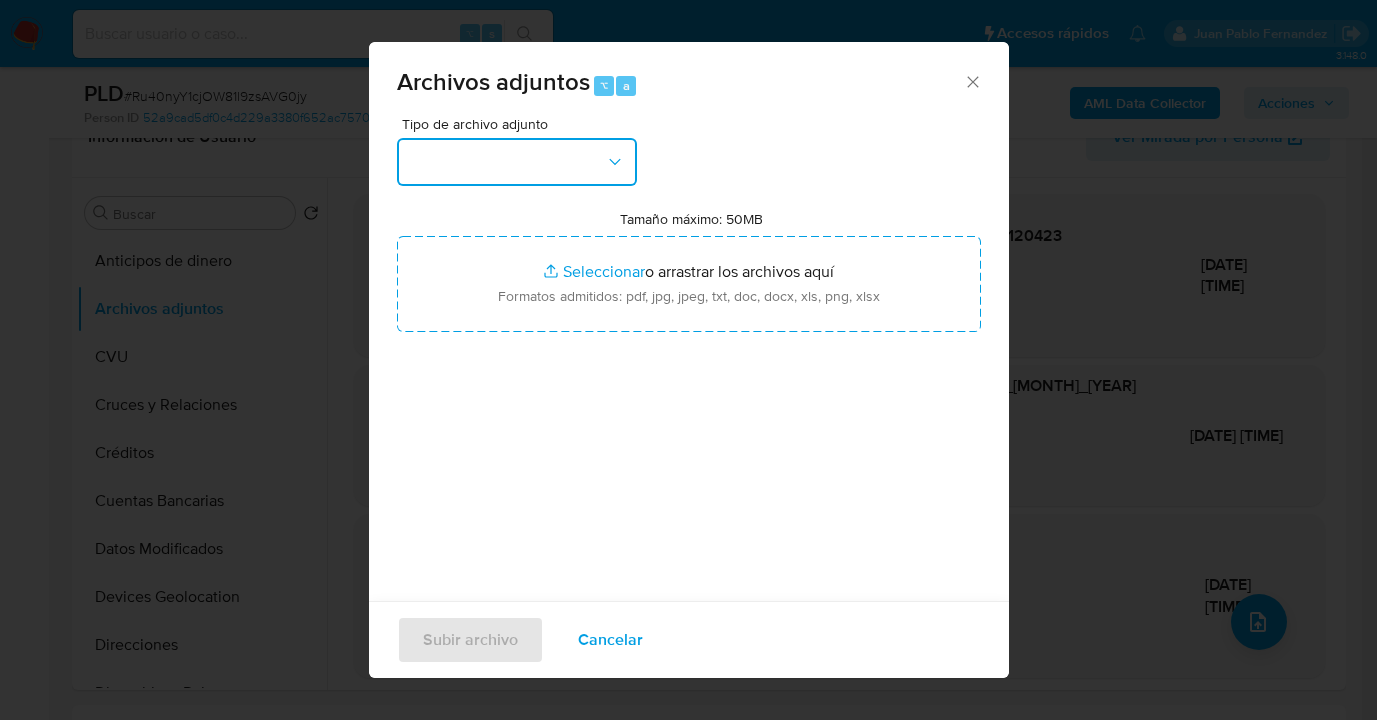 drag, startPoint x: 610, startPoint y: 158, endPoint x: 614, endPoint y: 180, distance: 22.36068 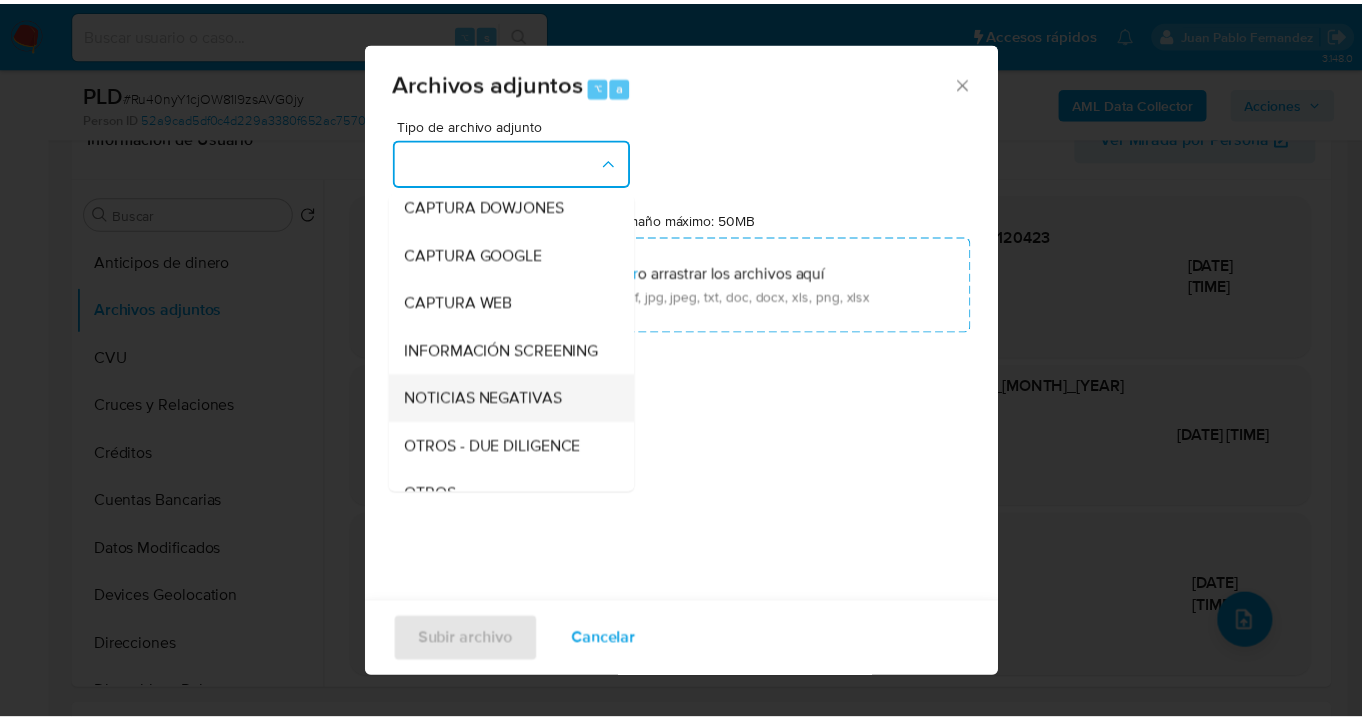 scroll, scrollTop: 336, scrollLeft: 0, axis: vertical 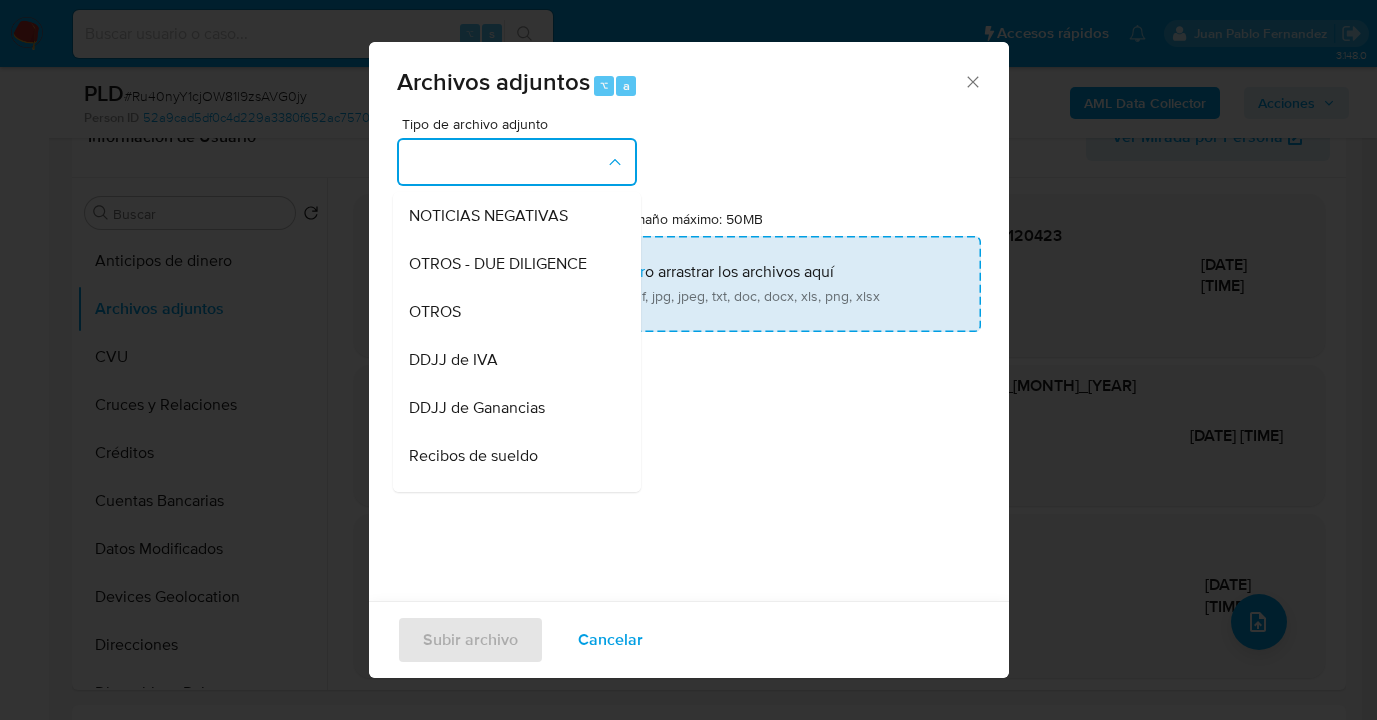 drag, startPoint x: 518, startPoint y: 335, endPoint x: 562, endPoint y: 331, distance: 44.181442 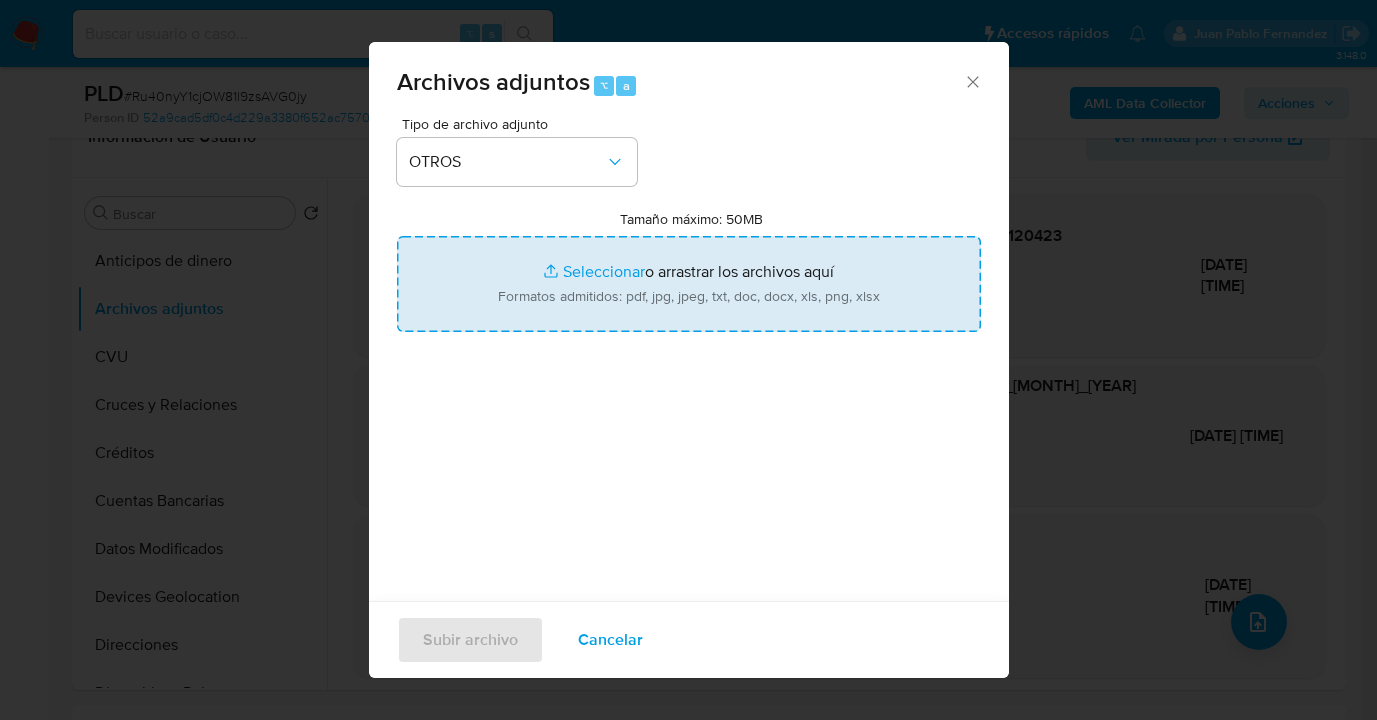 click on "Tamaño máximo: 50MB Seleccionar archivos" at bounding box center (689, 284) 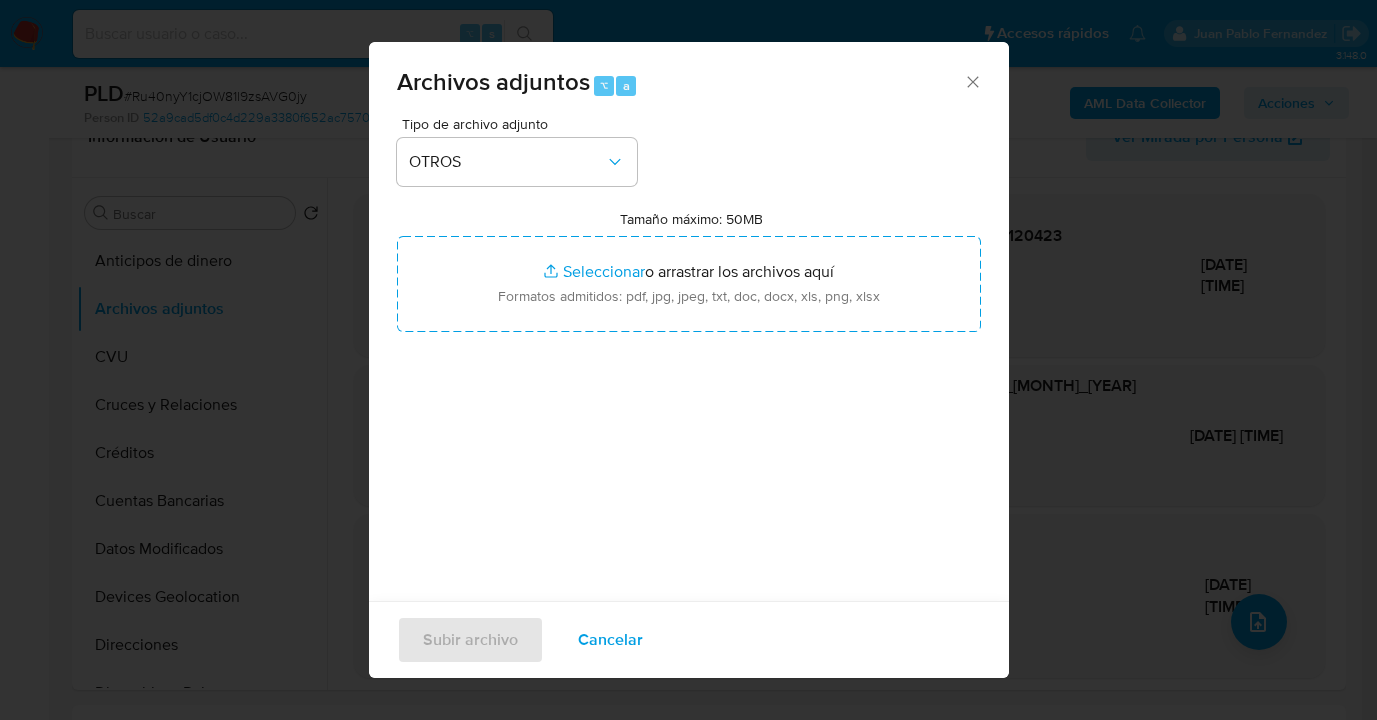 type on "C:\fakepath\26712834 analisis no roi - Caselog Ru40nyY1cjOW81l9zsAVG0jy_2025_07_18_09_05_42.docx" 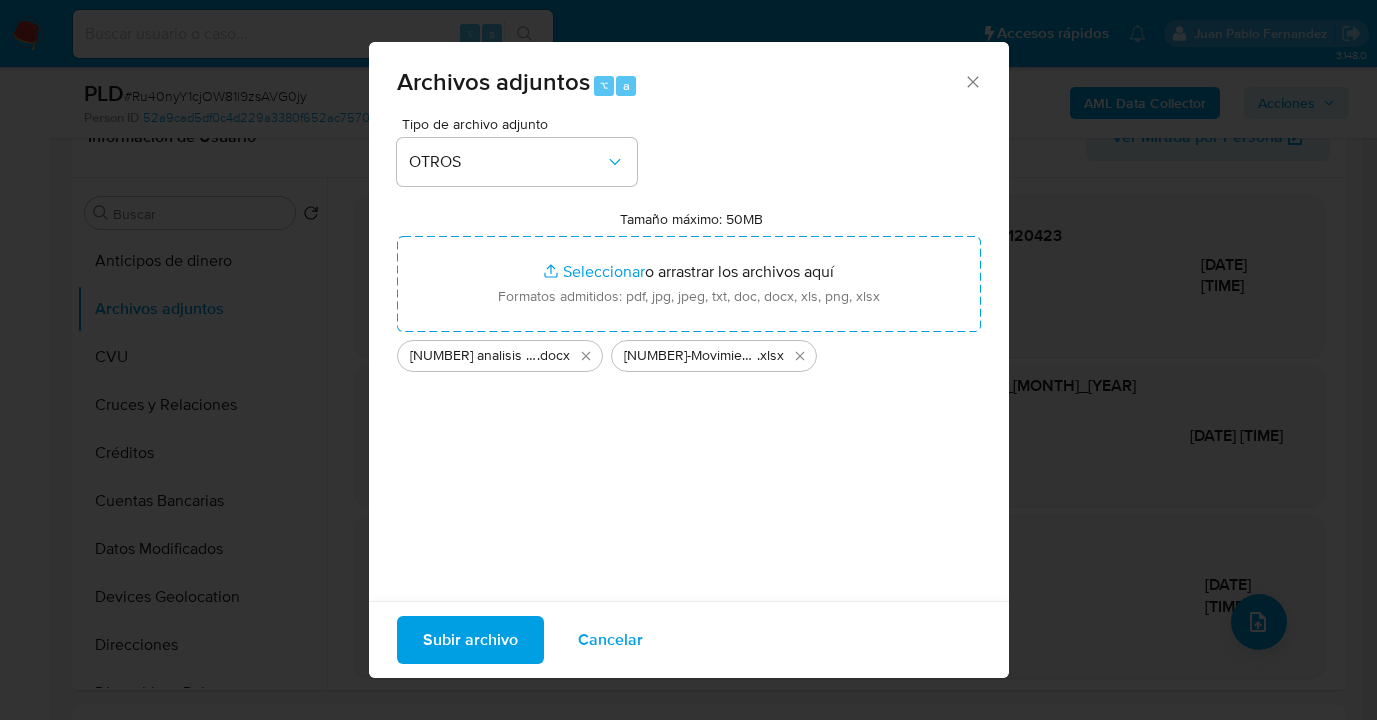 click on "Subir archivo" at bounding box center (470, 640) 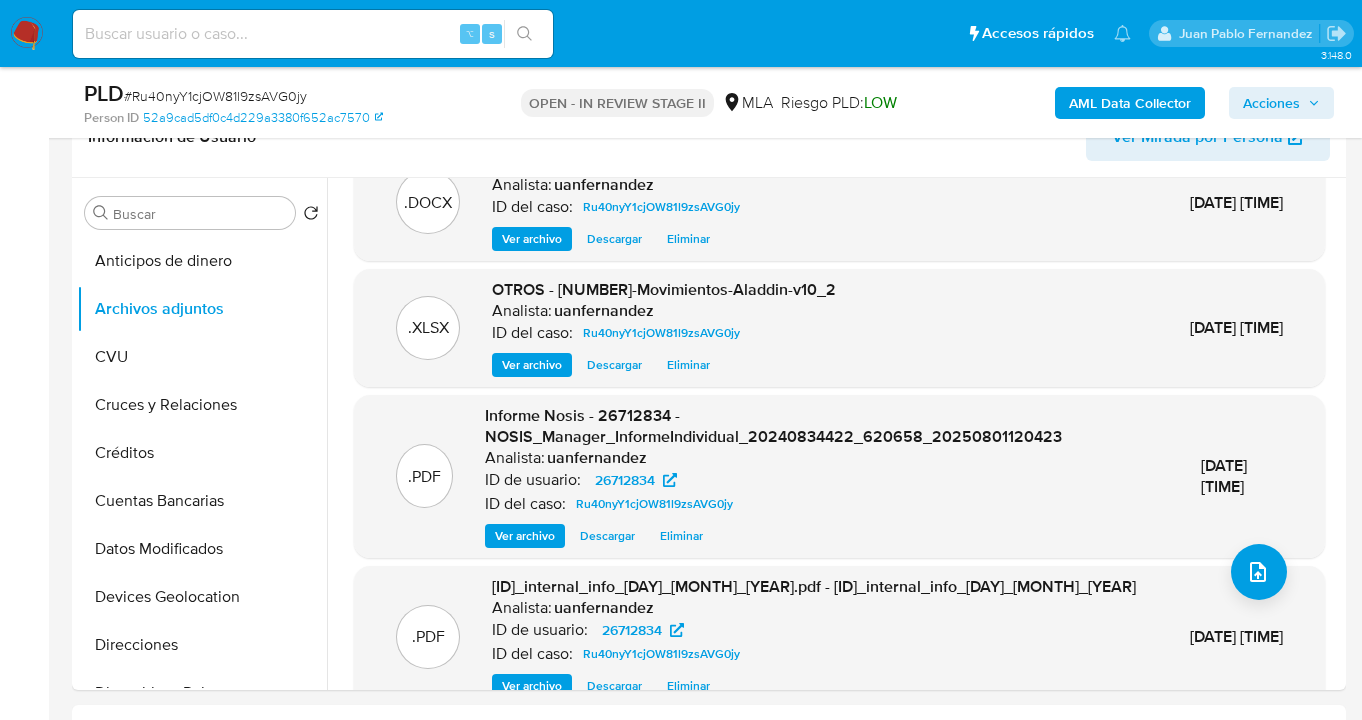 scroll, scrollTop: 0, scrollLeft: 0, axis: both 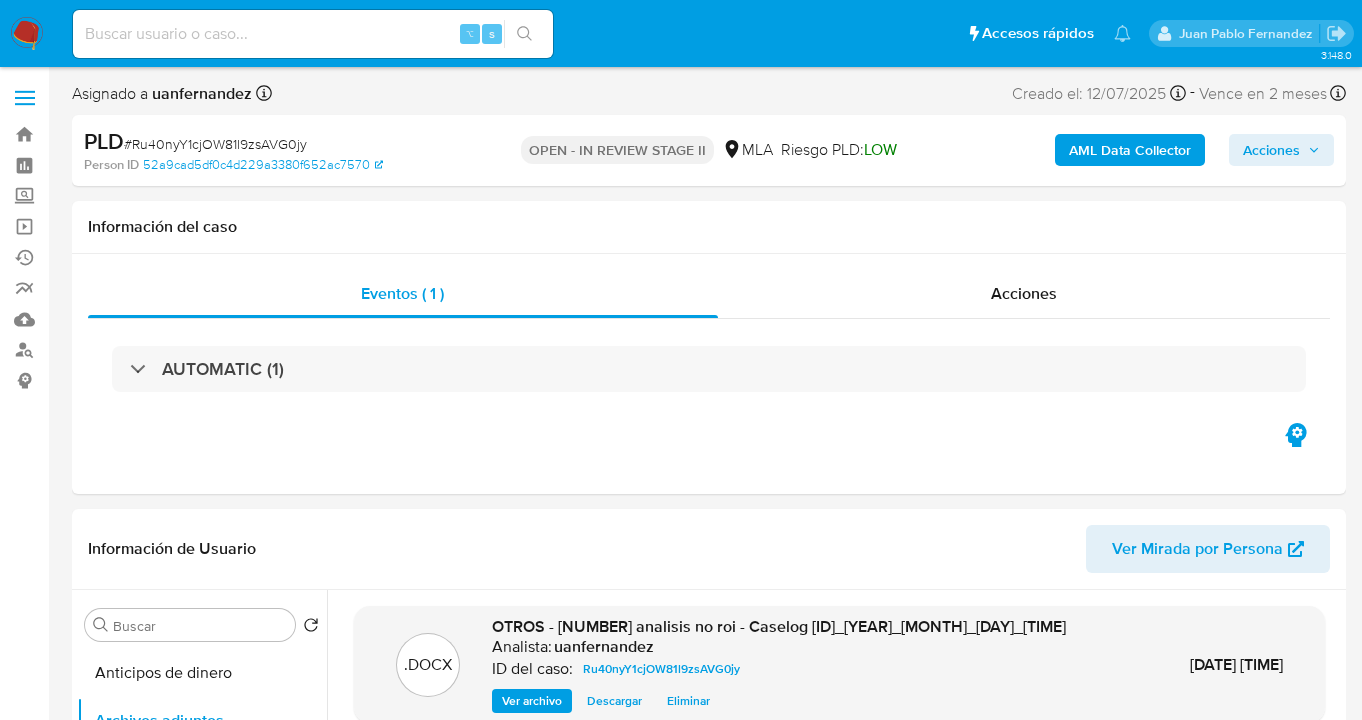 click on "Acciones" at bounding box center (1271, 150) 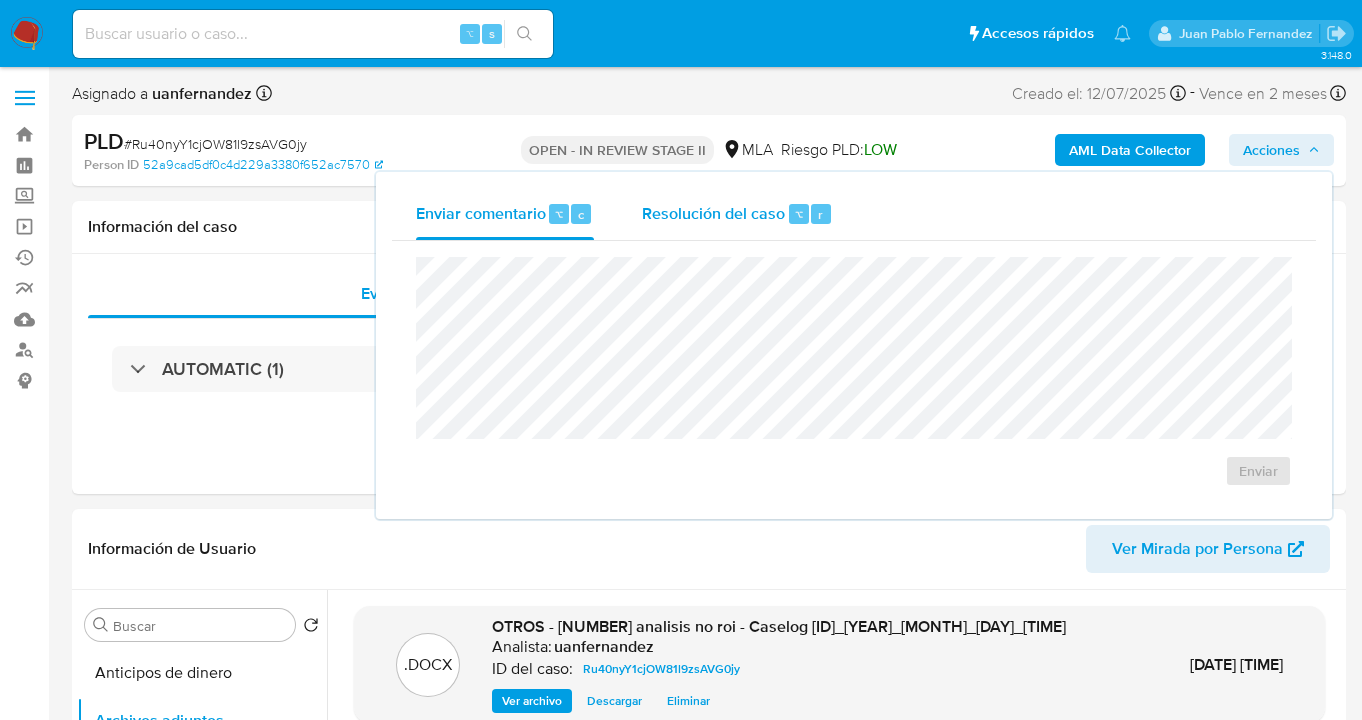 drag, startPoint x: 661, startPoint y: 220, endPoint x: 656, endPoint y: 235, distance: 15.811388 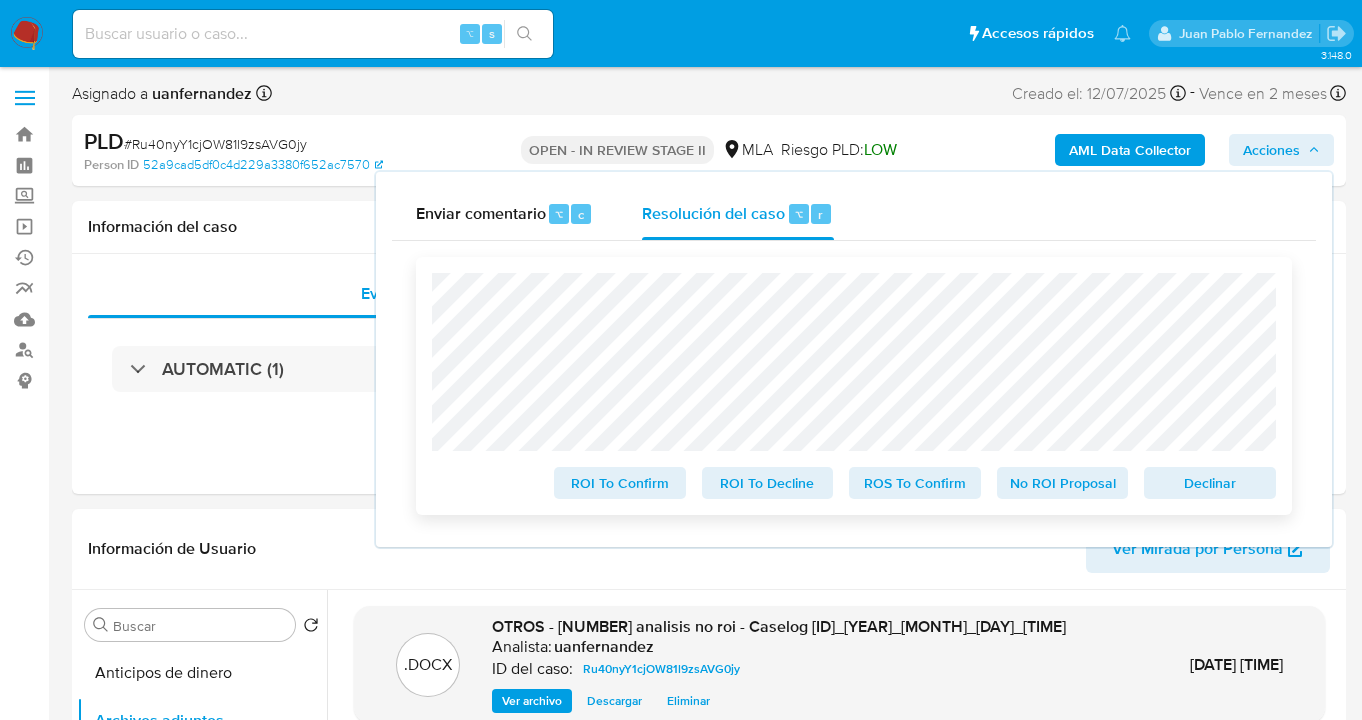 click on "No ROI Proposal" at bounding box center [1063, 483] 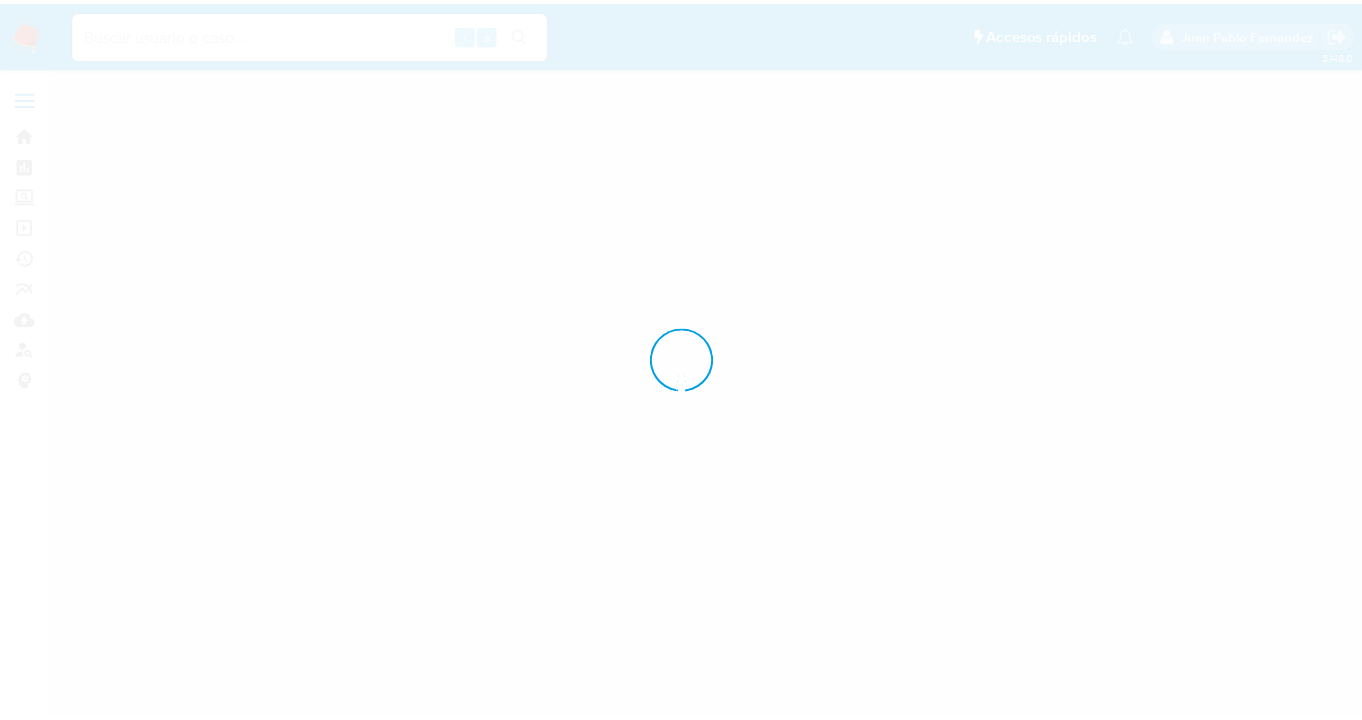 scroll, scrollTop: 0, scrollLeft: 0, axis: both 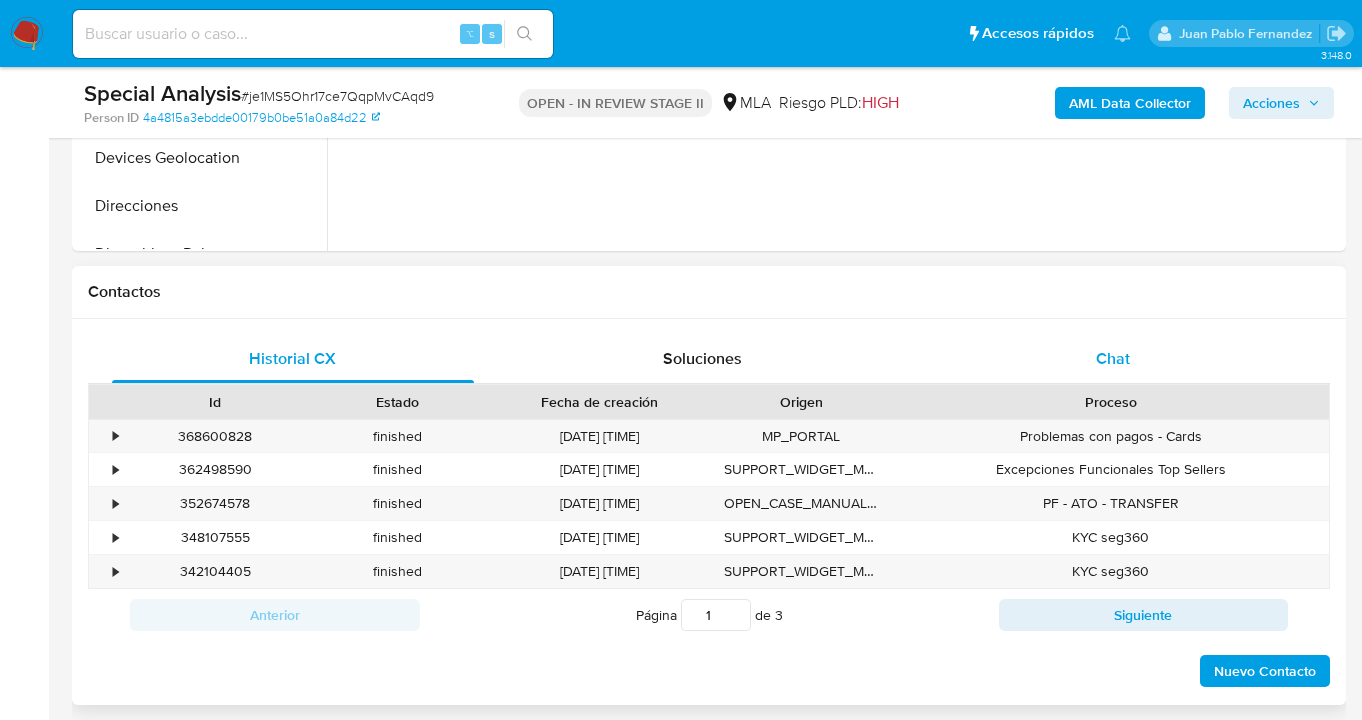 click on "Chat" at bounding box center [1113, 359] 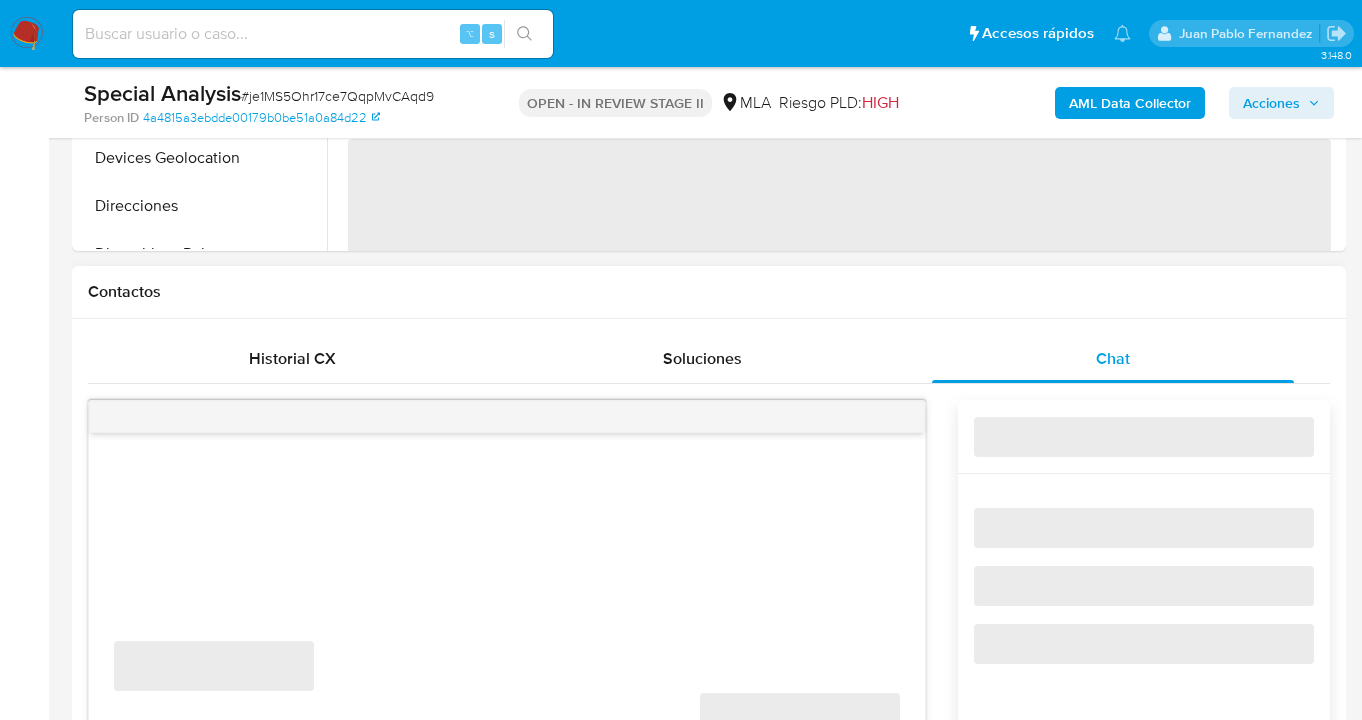 select on "10" 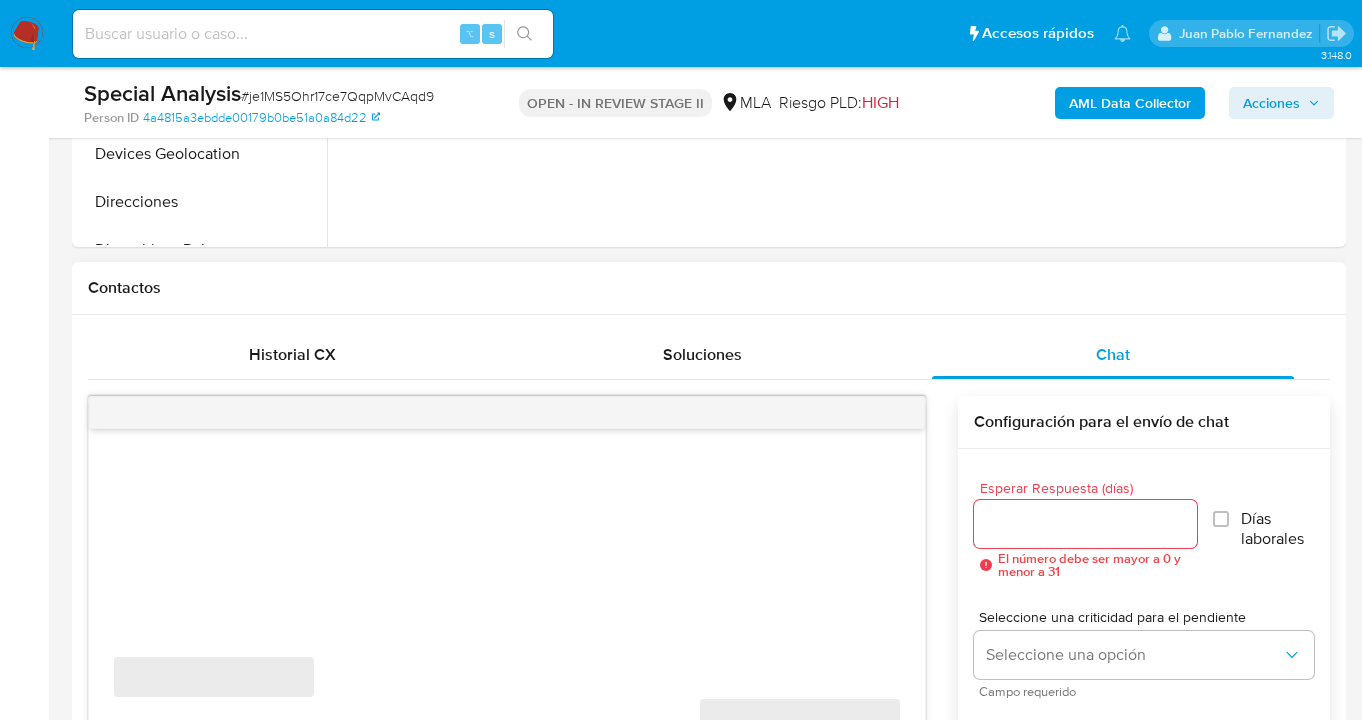 scroll, scrollTop: 784, scrollLeft: 0, axis: vertical 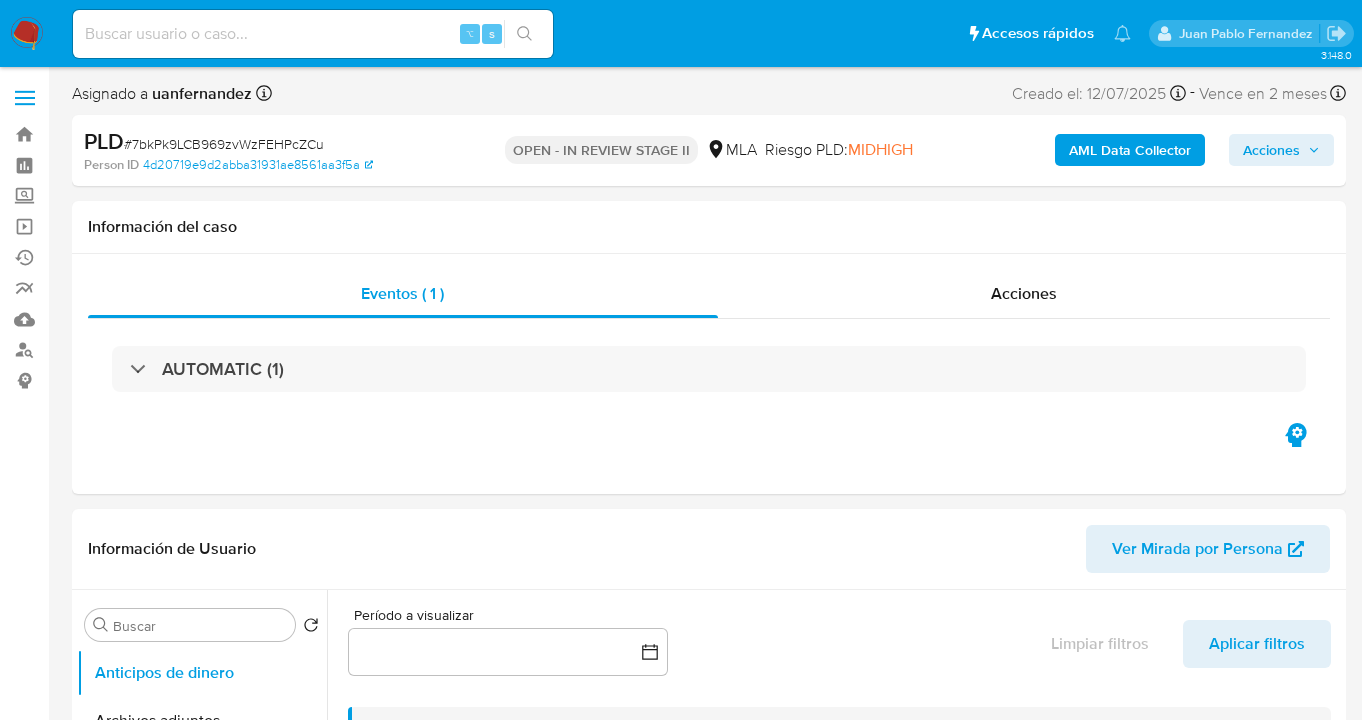 select on "10" 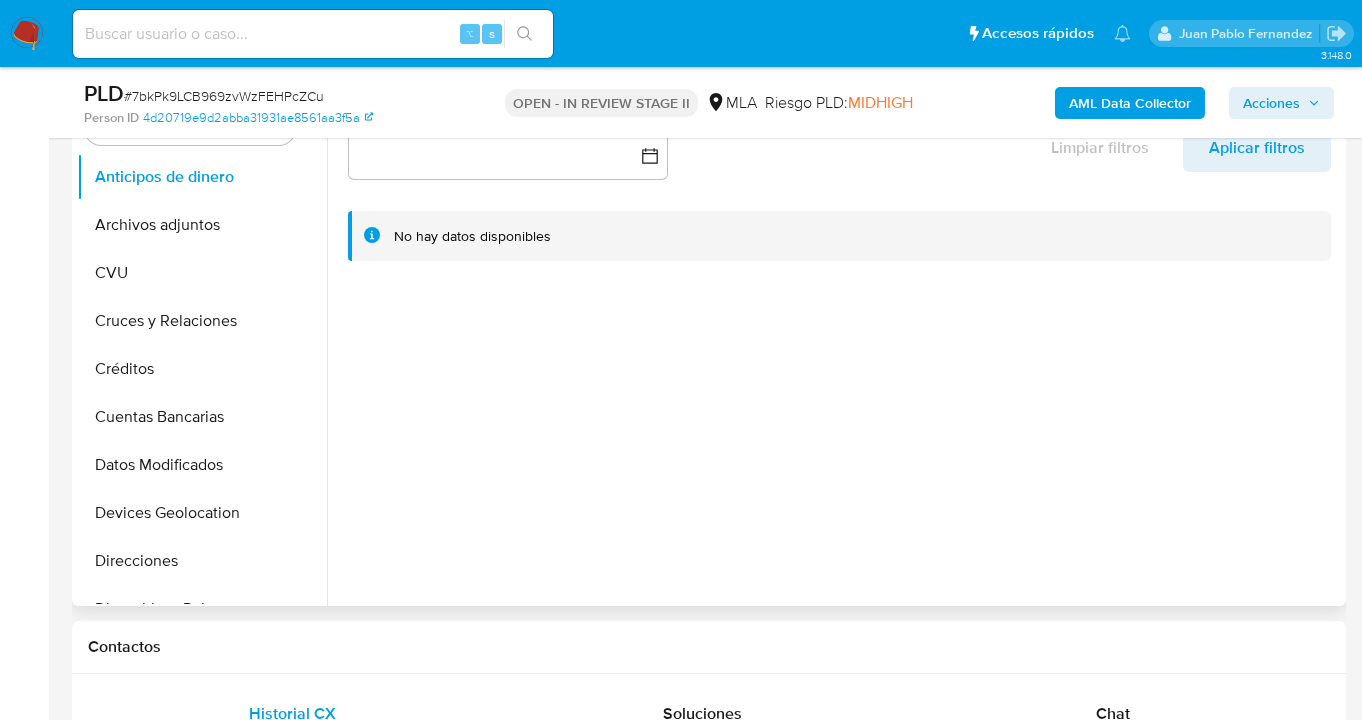 scroll, scrollTop: 456, scrollLeft: 0, axis: vertical 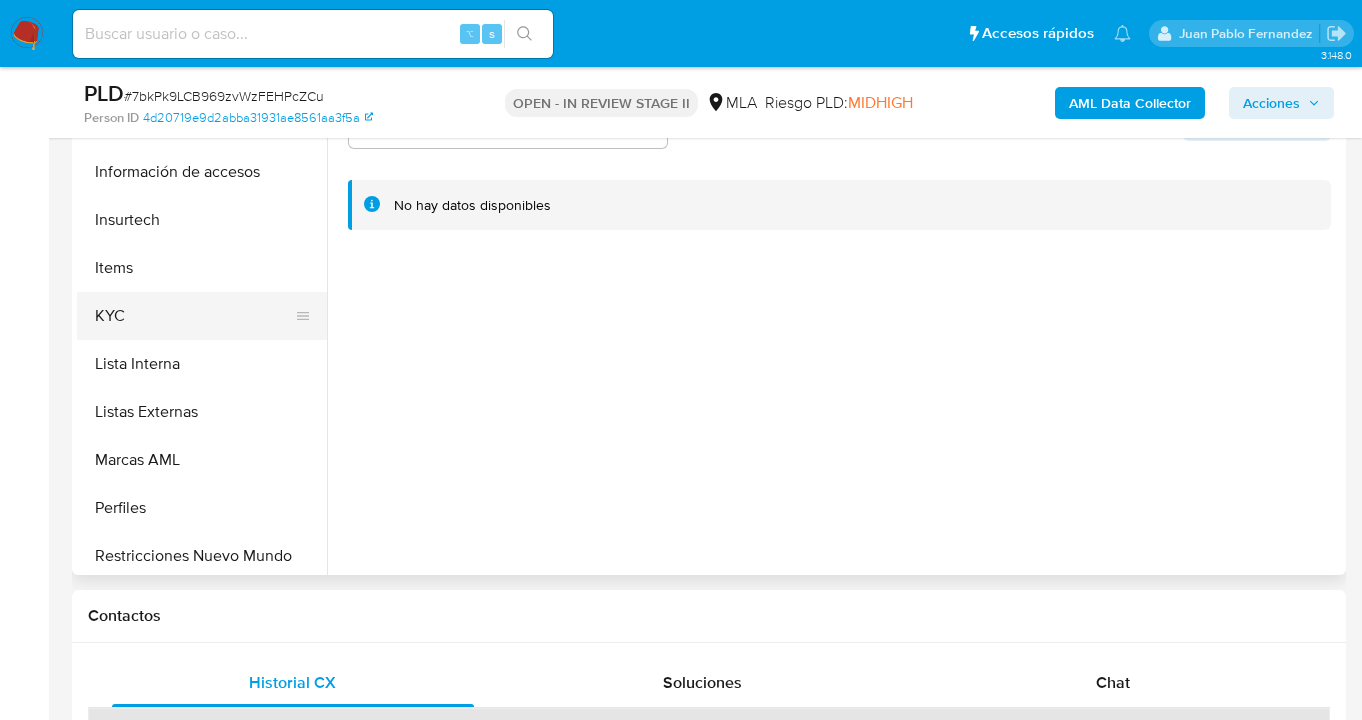 drag, startPoint x: 174, startPoint y: 311, endPoint x: 204, endPoint y: 316, distance: 30.413813 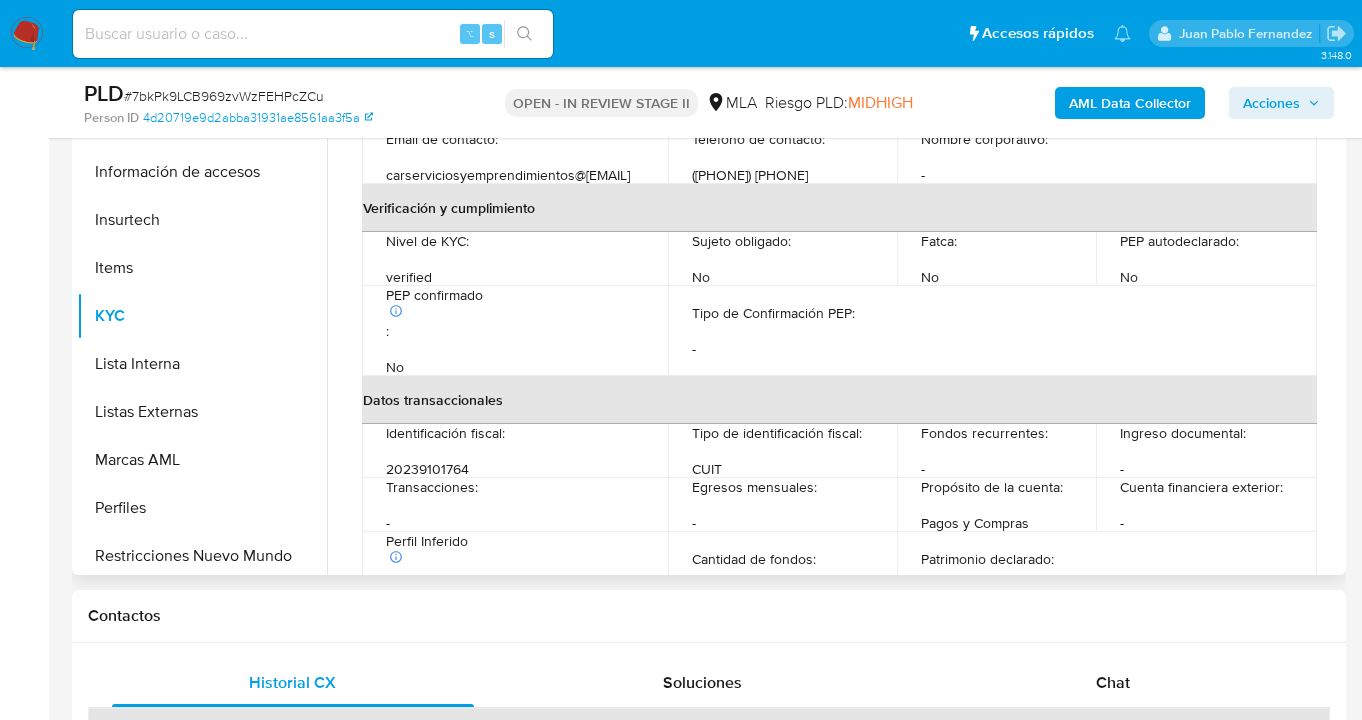 scroll, scrollTop: 118, scrollLeft: 0, axis: vertical 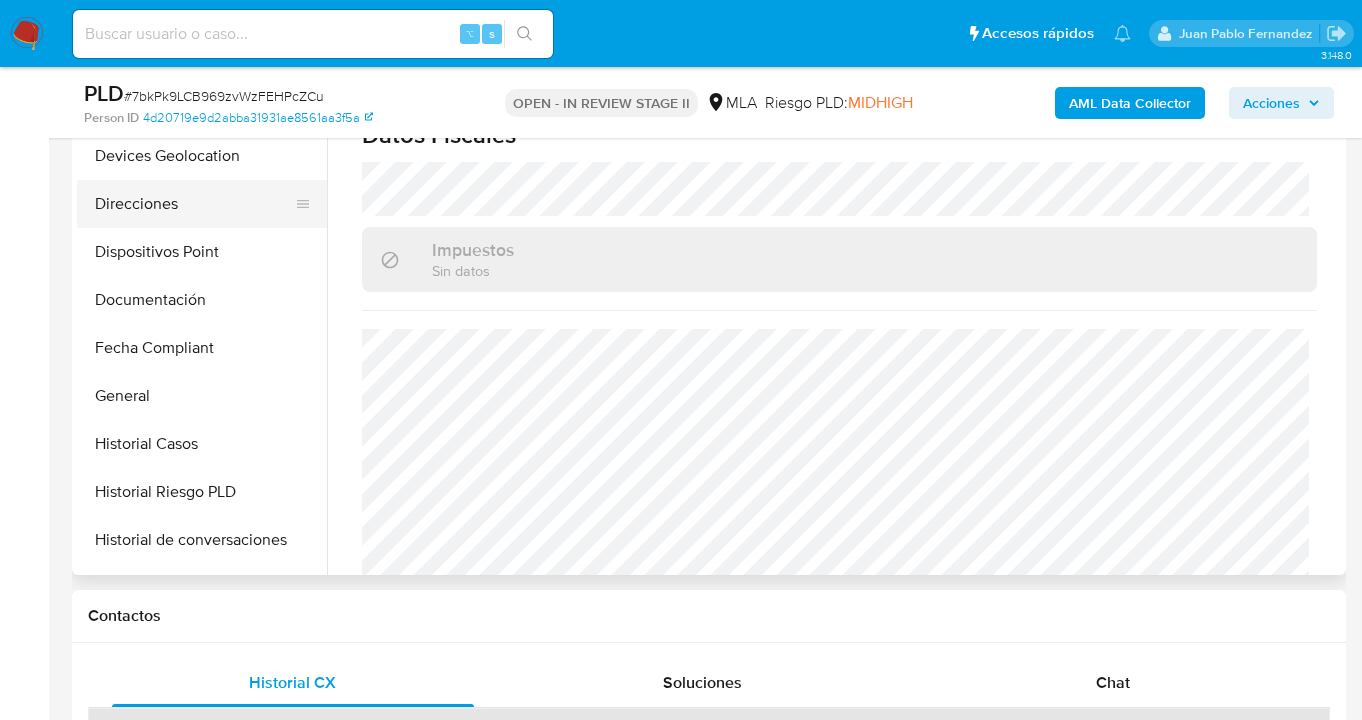 click on "Direcciones" at bounding box center (194, 204) 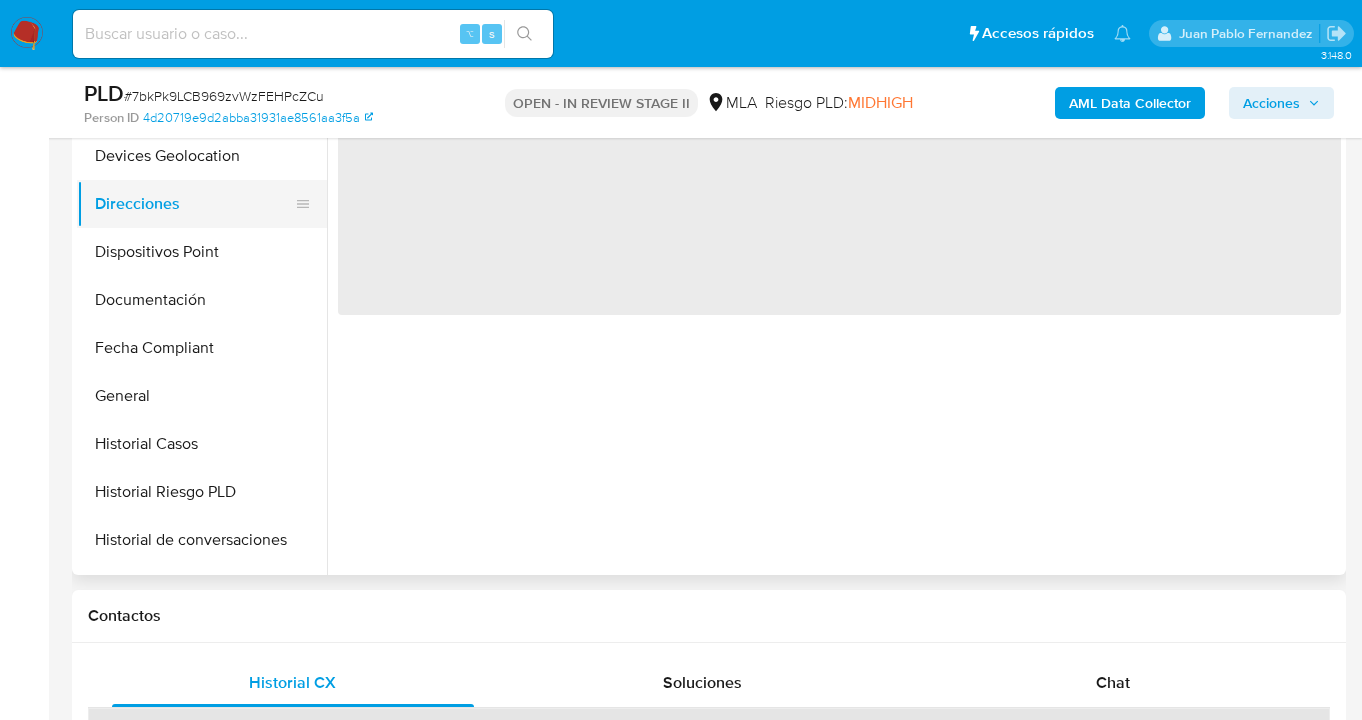 scroll, scrollTop: 0, scrollLeft: 0, axis: both 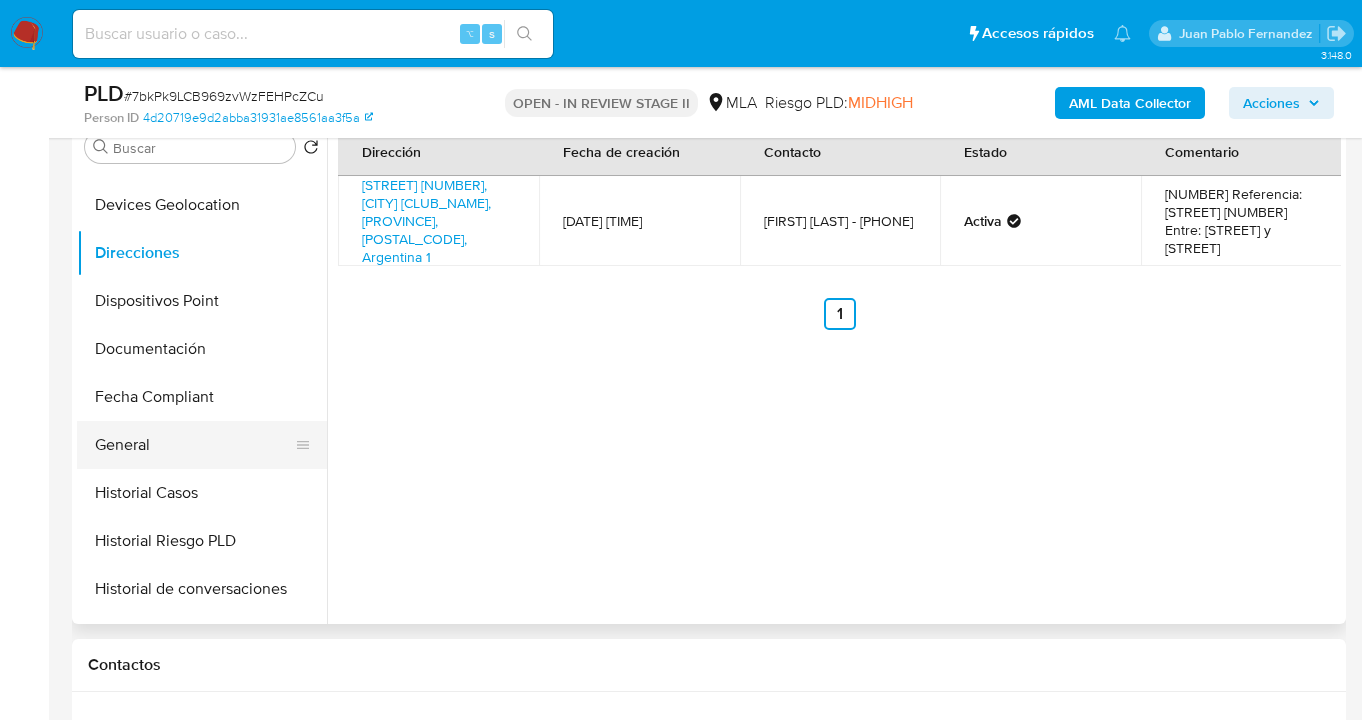 click on "General" at bounding box center [194, 445] 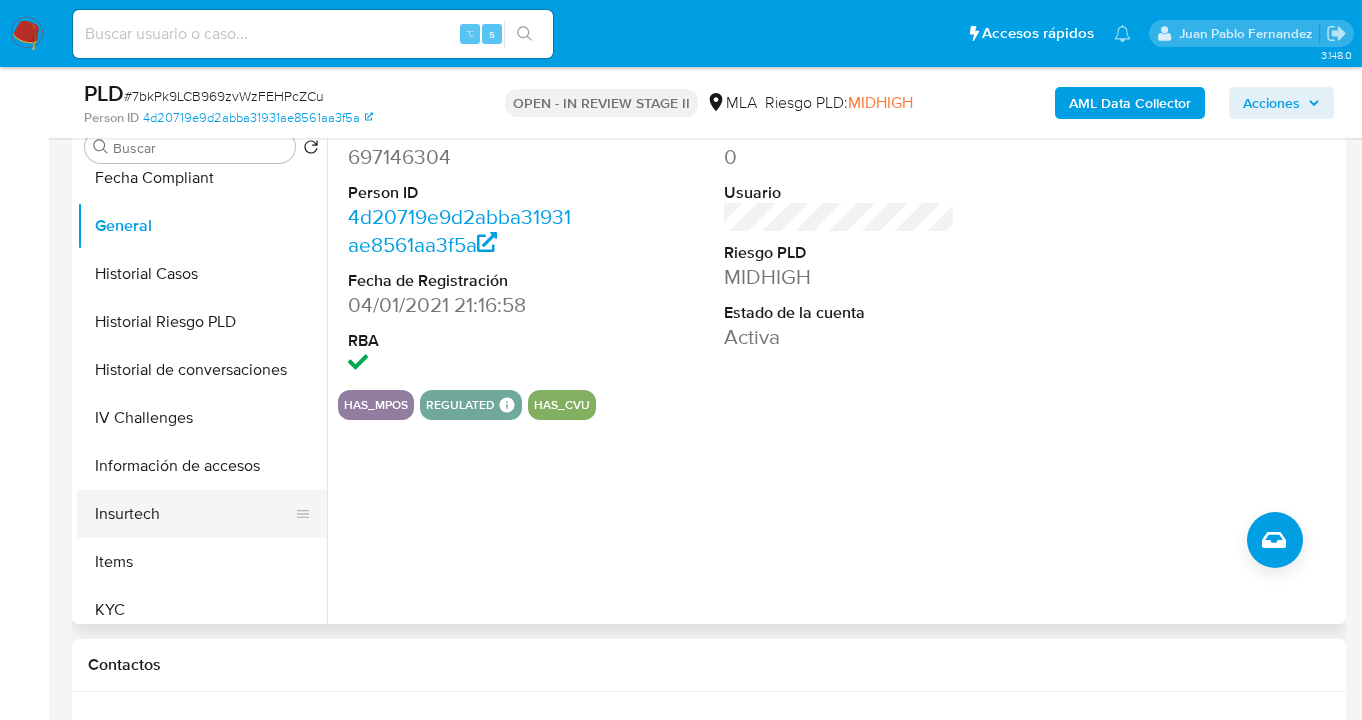 scroll, scrollTop: 551, scrollLeft: 0, axis: vertical 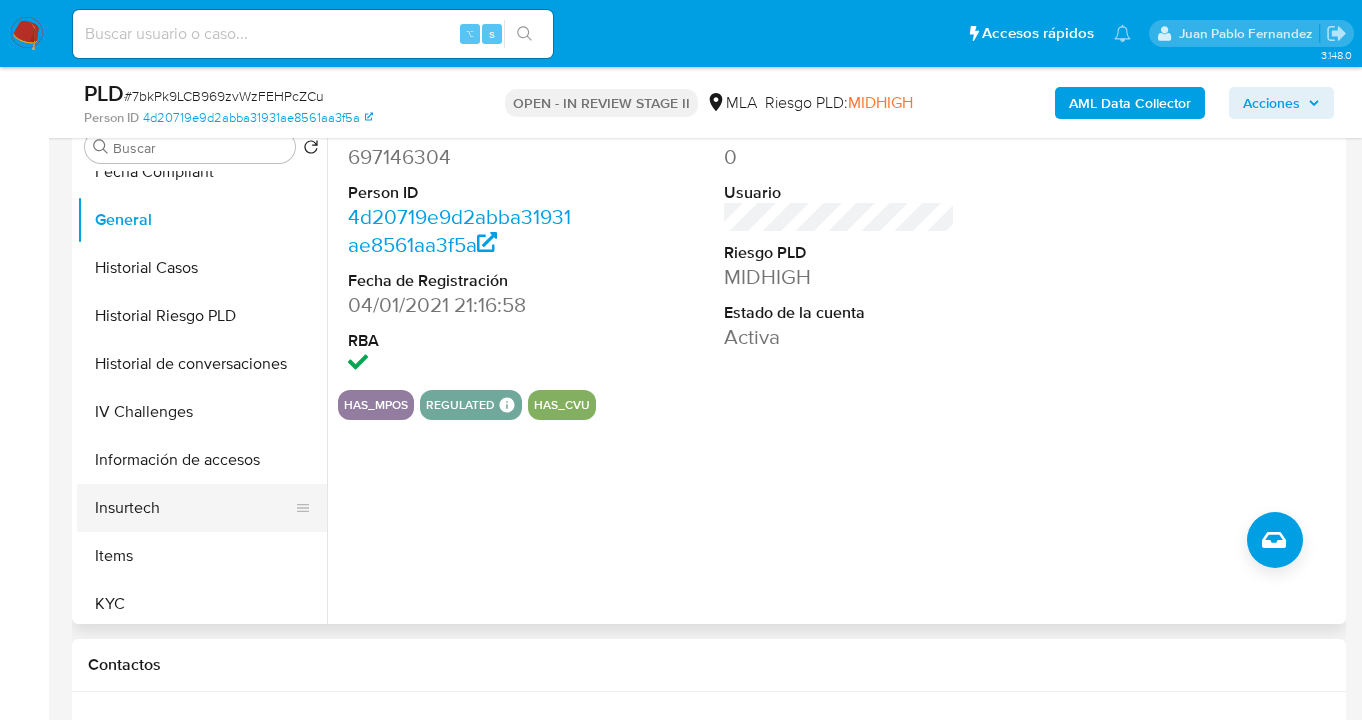 drag, startPoint x: 207, startPoint y: 591, endPoint x: 305, endPoint y: 523, distance: 119.28118 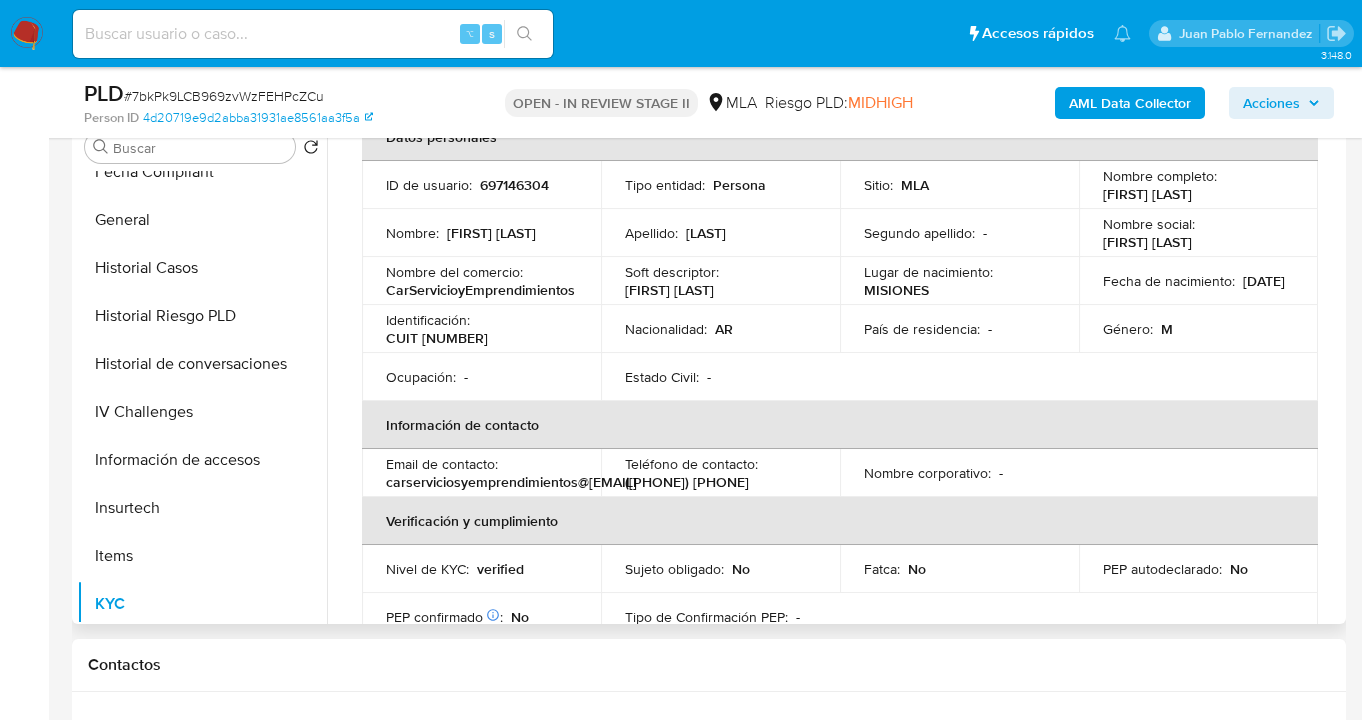 scroll, scrollTop: 122, scrollLeft: 0, axis: vertical 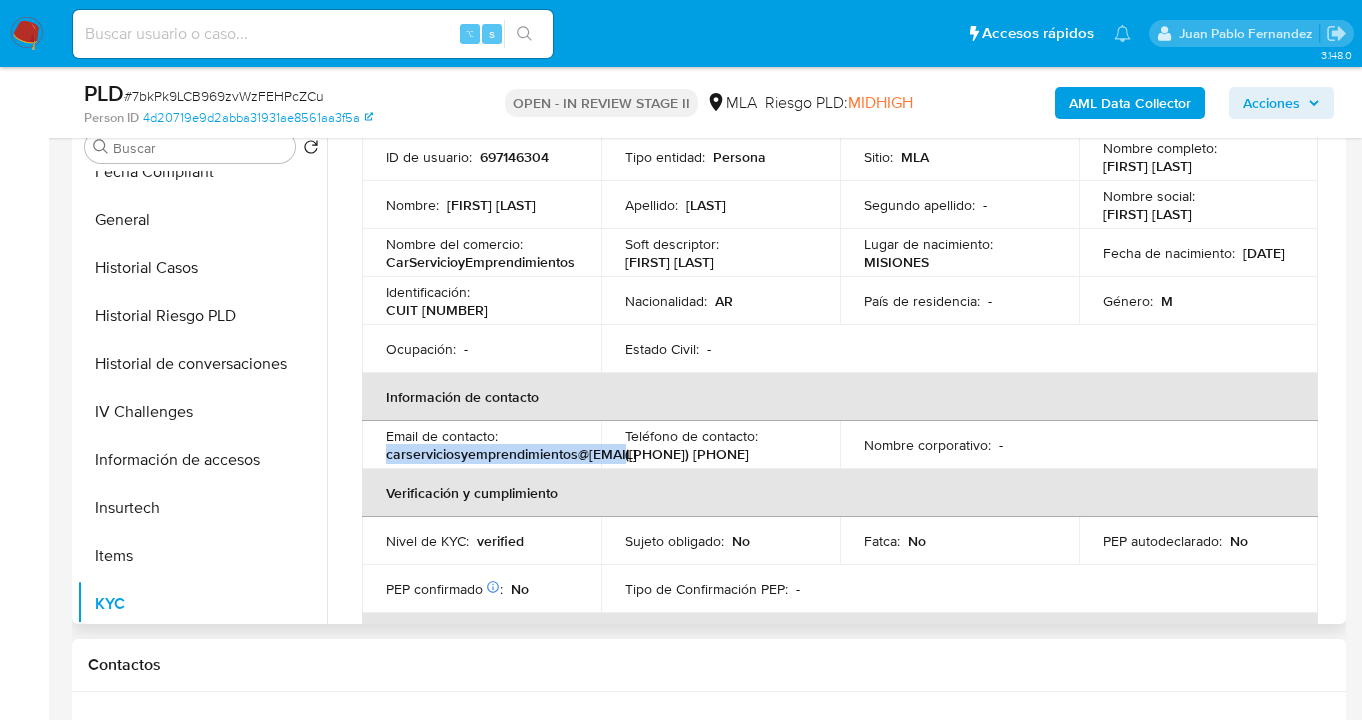 drag, startPoint x: 388, startPoint y: 453, endPoint x: 620, endPoint y: 457, distance: 232.03448 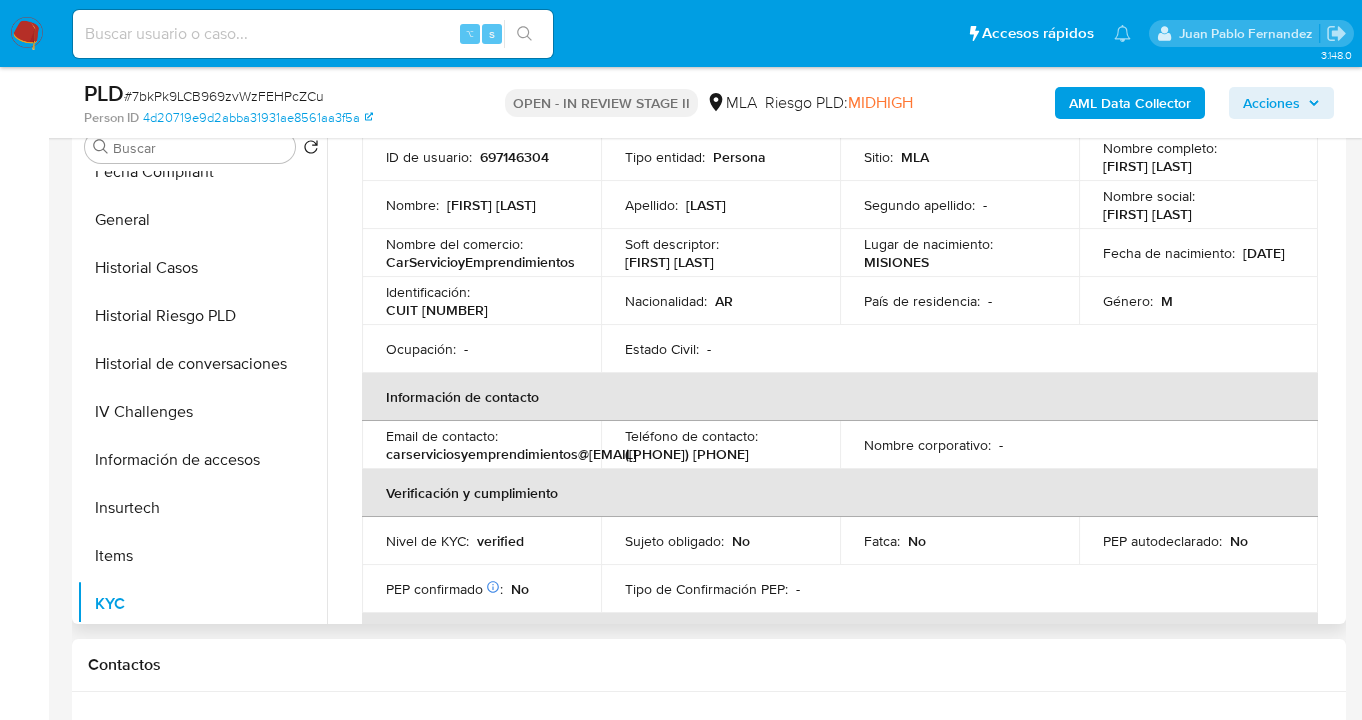 drag, startPoint x: 942, startPoint y: 356, endPoint x: 872, endPoint y: 362, distance: 70.256676 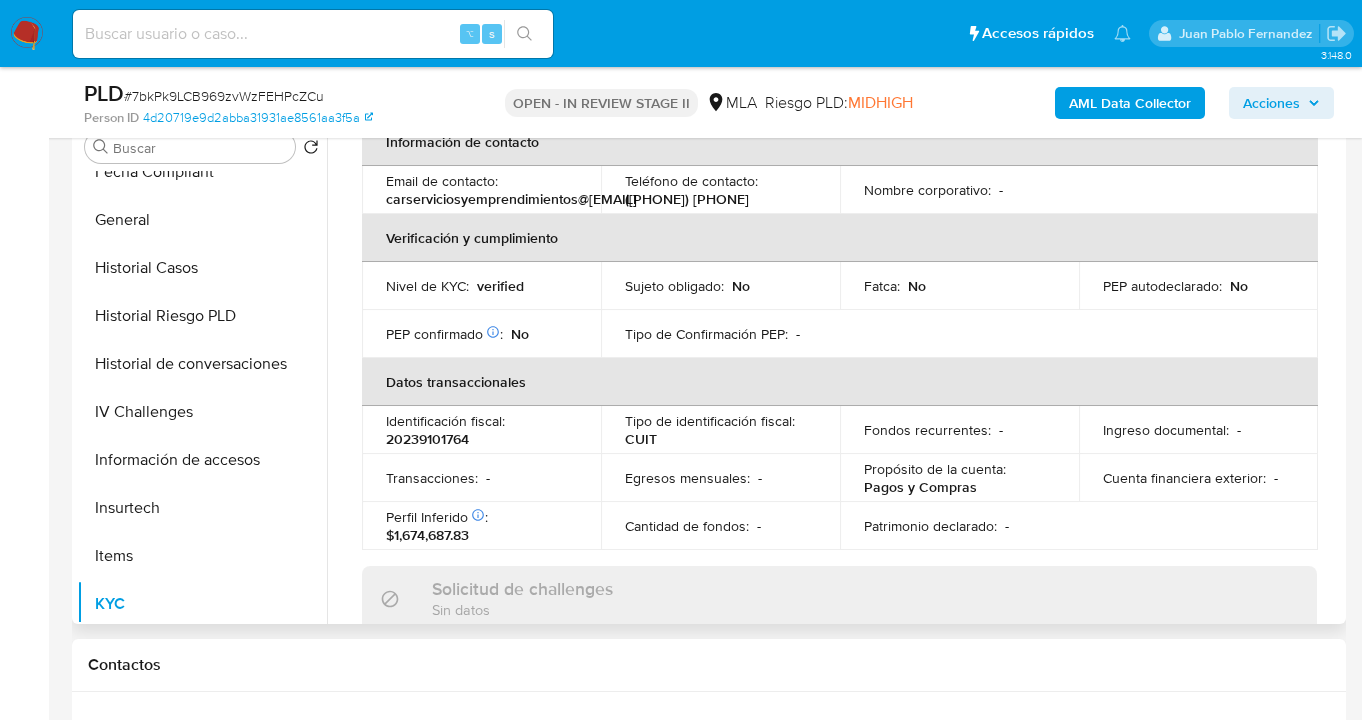 scroll, scrollTop: 557, scrollLeft: 0, axis: vertical 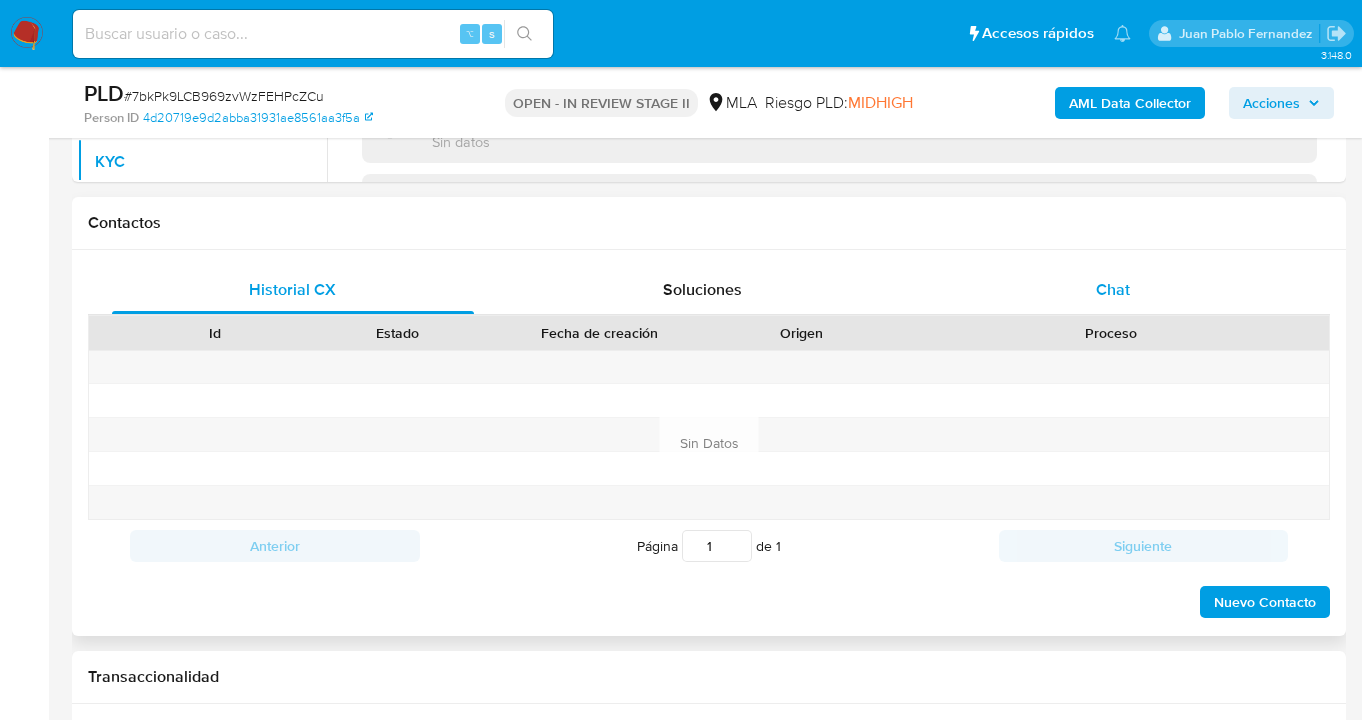 drag, startPoint x: 1114, startPoint y: 297, endPoint x: 967, endPoint y: 272, distance: 149.1107 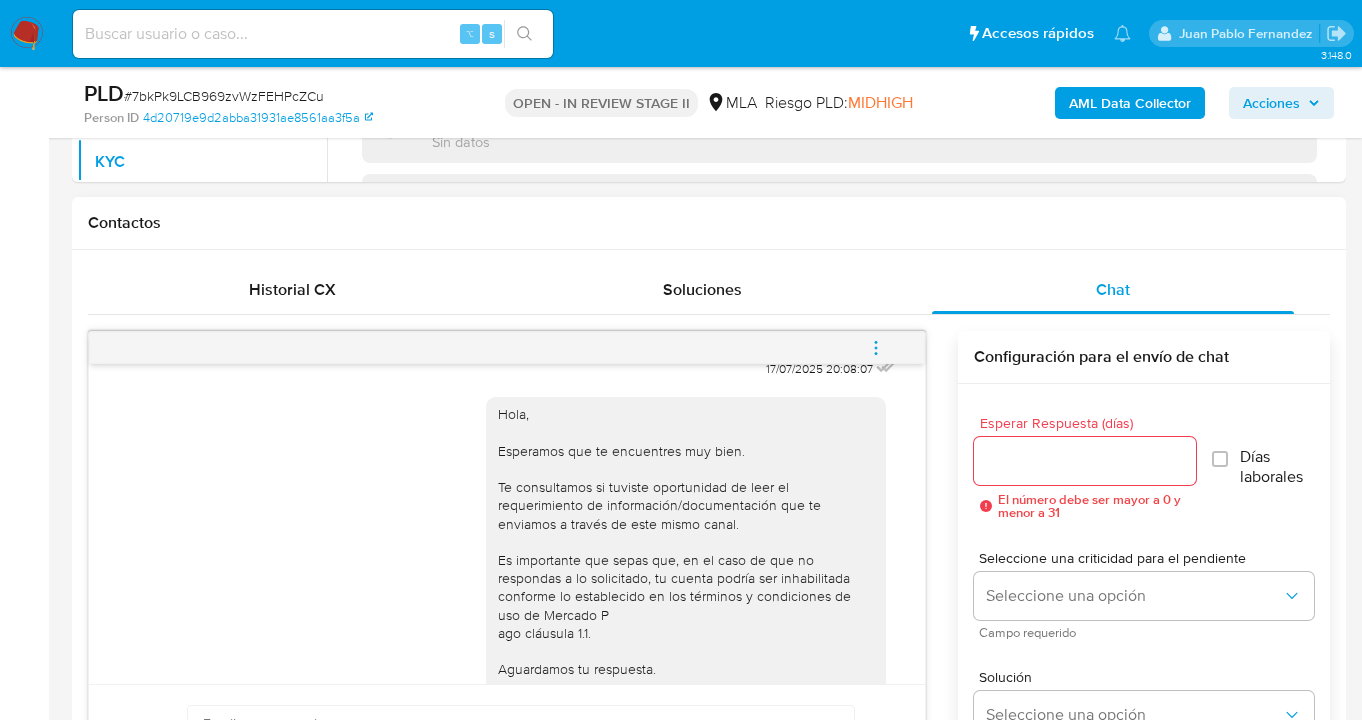 scroll, scrollTop: 1253, scrollLeft: 0, axis: vertical 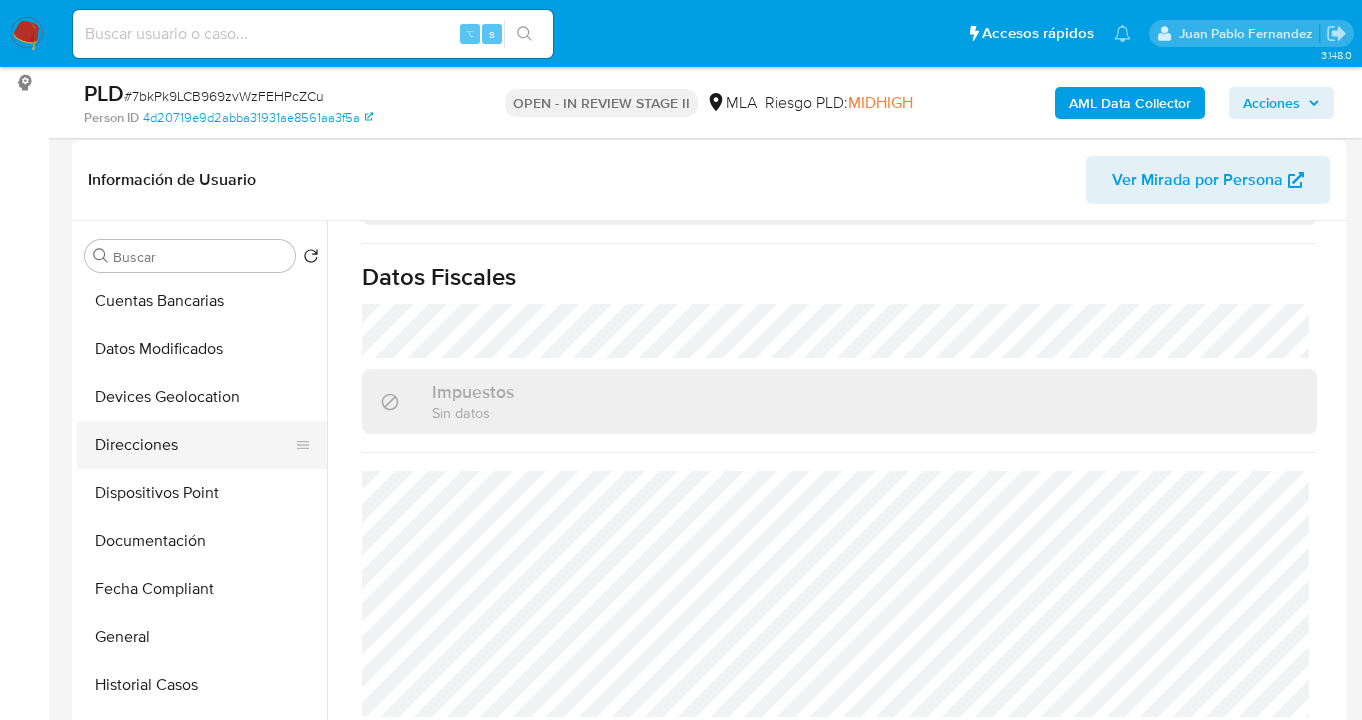 click on "Direcciones" at bounding box center [194, 445] 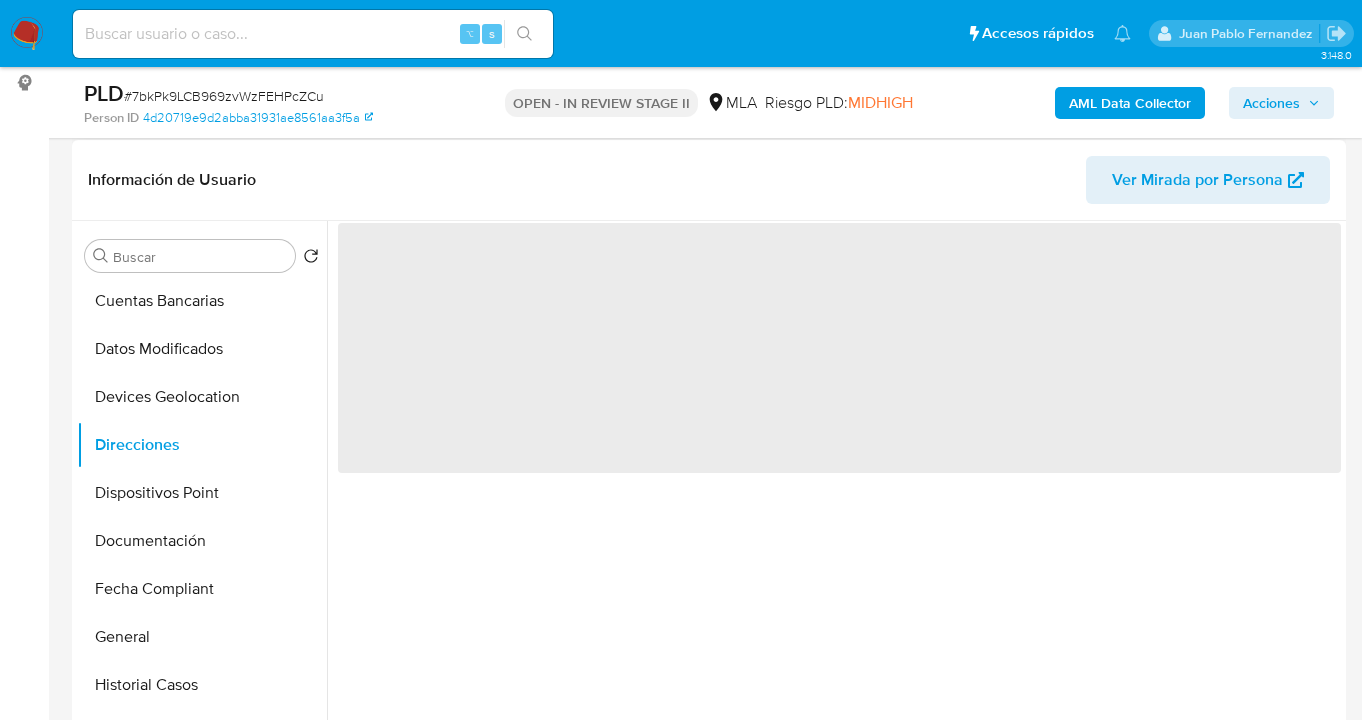 scroll, scrollTop: 0, scrollLeft: 0, axis: both 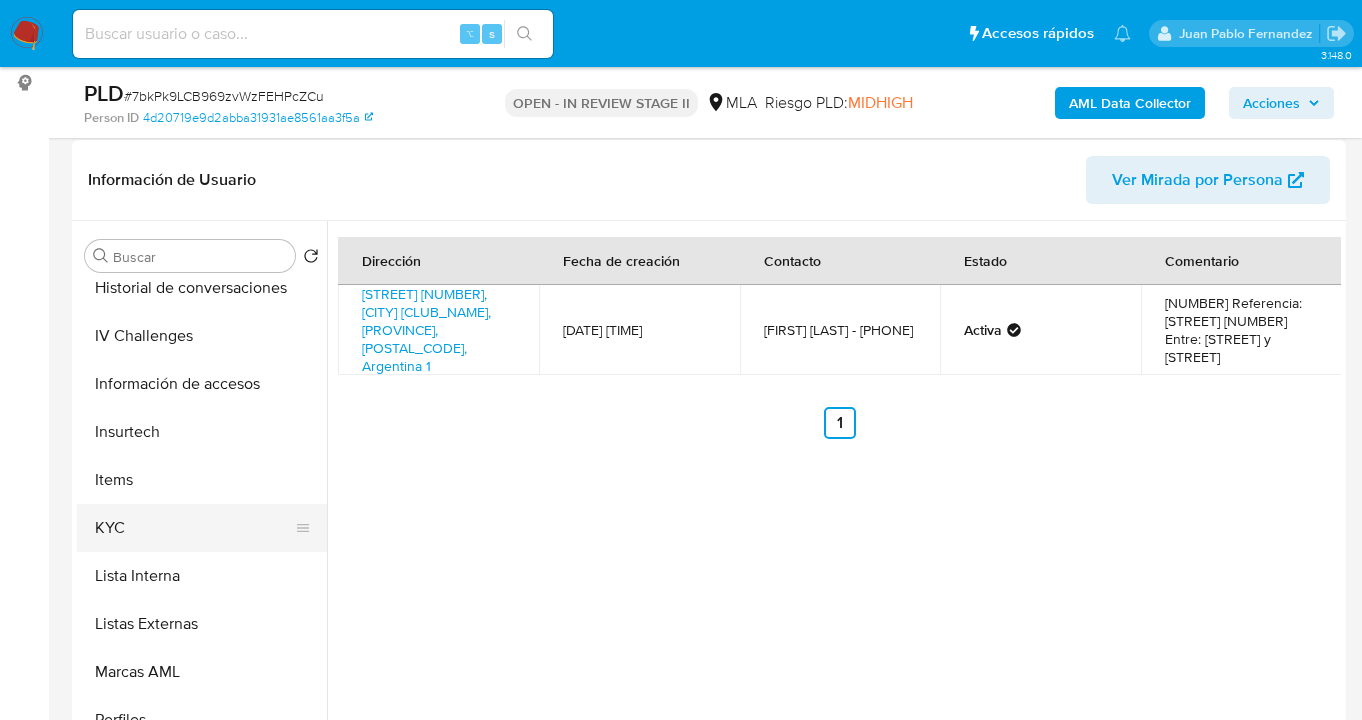 click on "Lista Interna" at bounding box center [202, 576] 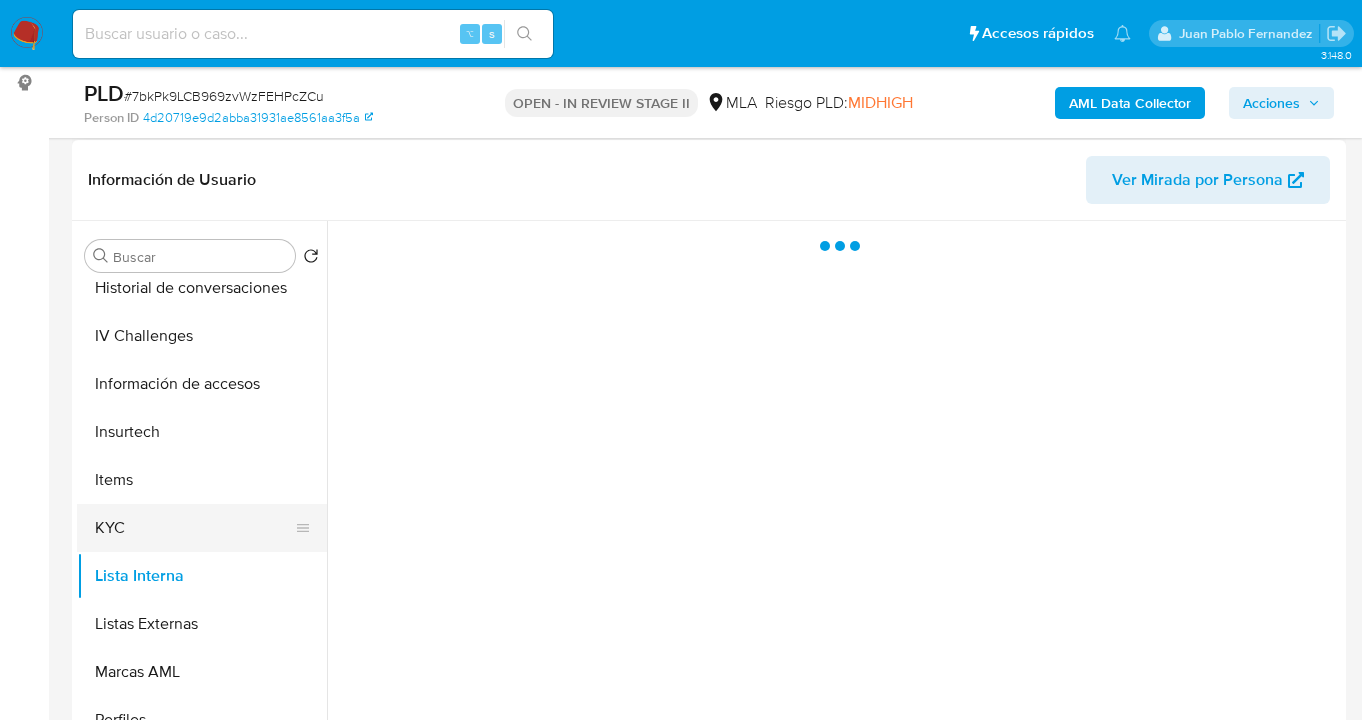 drag, startPoint x: 230, startPoint y: 530, endPoint x: 261, endPoint y: 519, distance: 32.89377 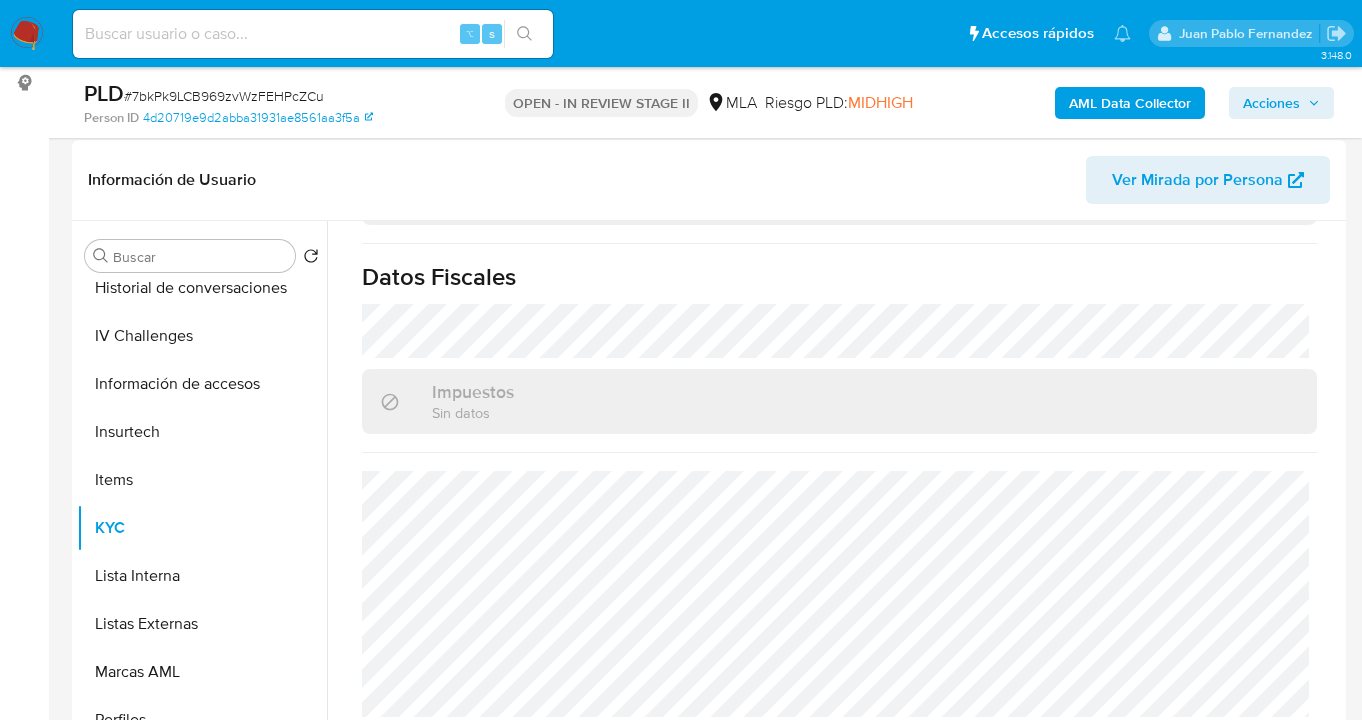 scroll, scrollTop: 1123, scrollLeft: 0, axis: vertical 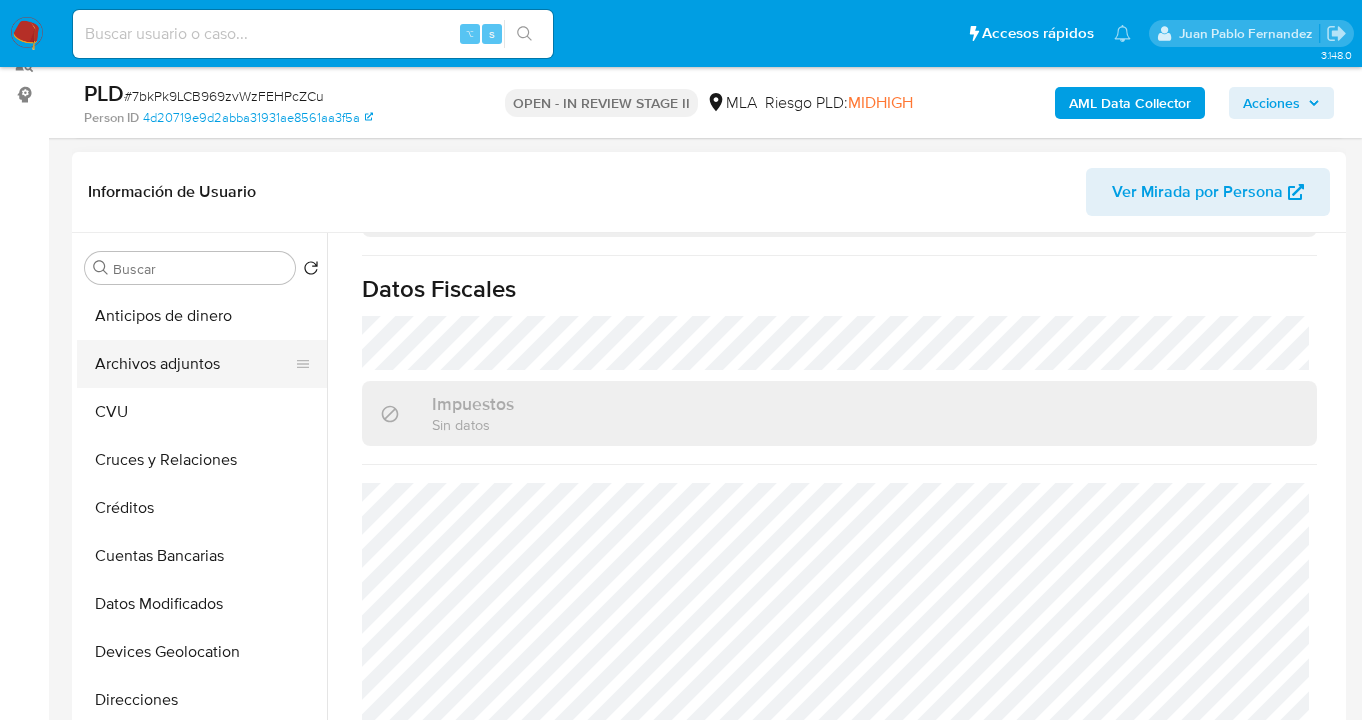 drag, startPoint x: 220, startPoint y: 381, endPoint x: 261, endPoint y: 375, distance: 41.4367 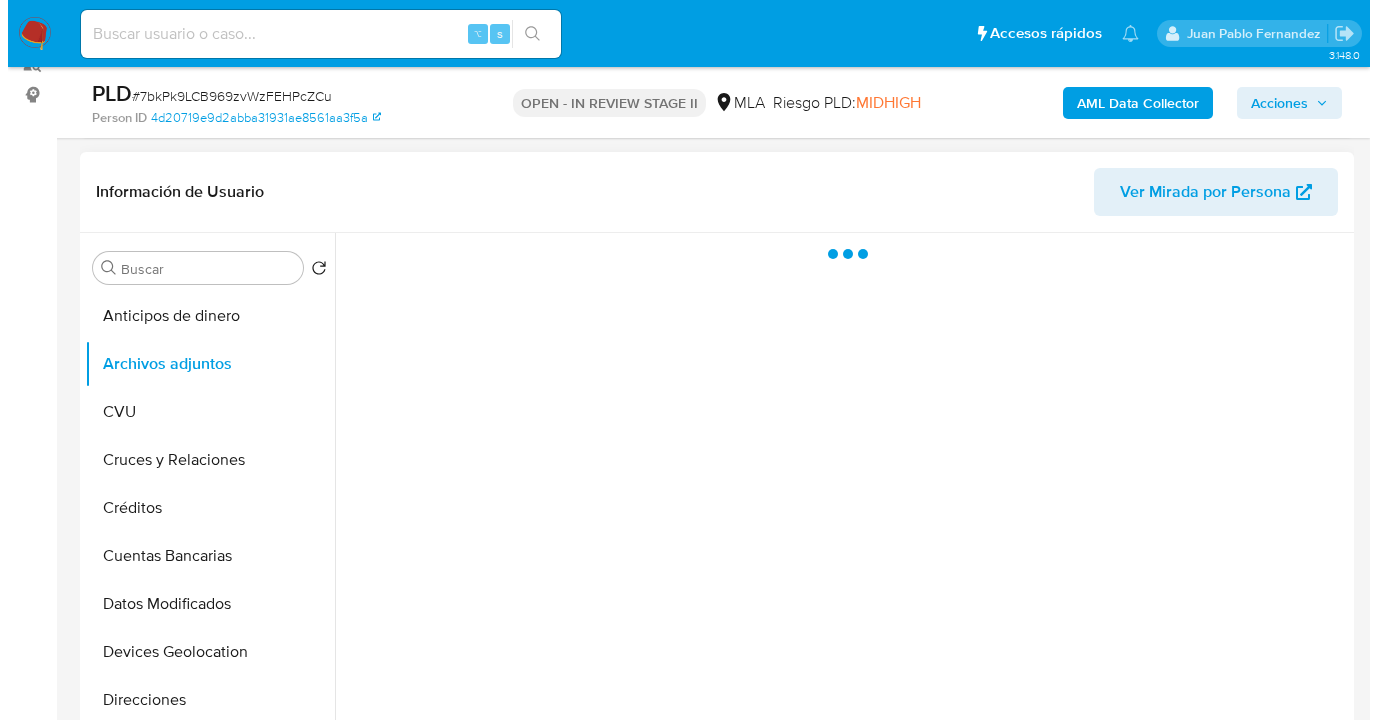 scroll, scrollTop: 0, scrollLeft: 0, axis: both 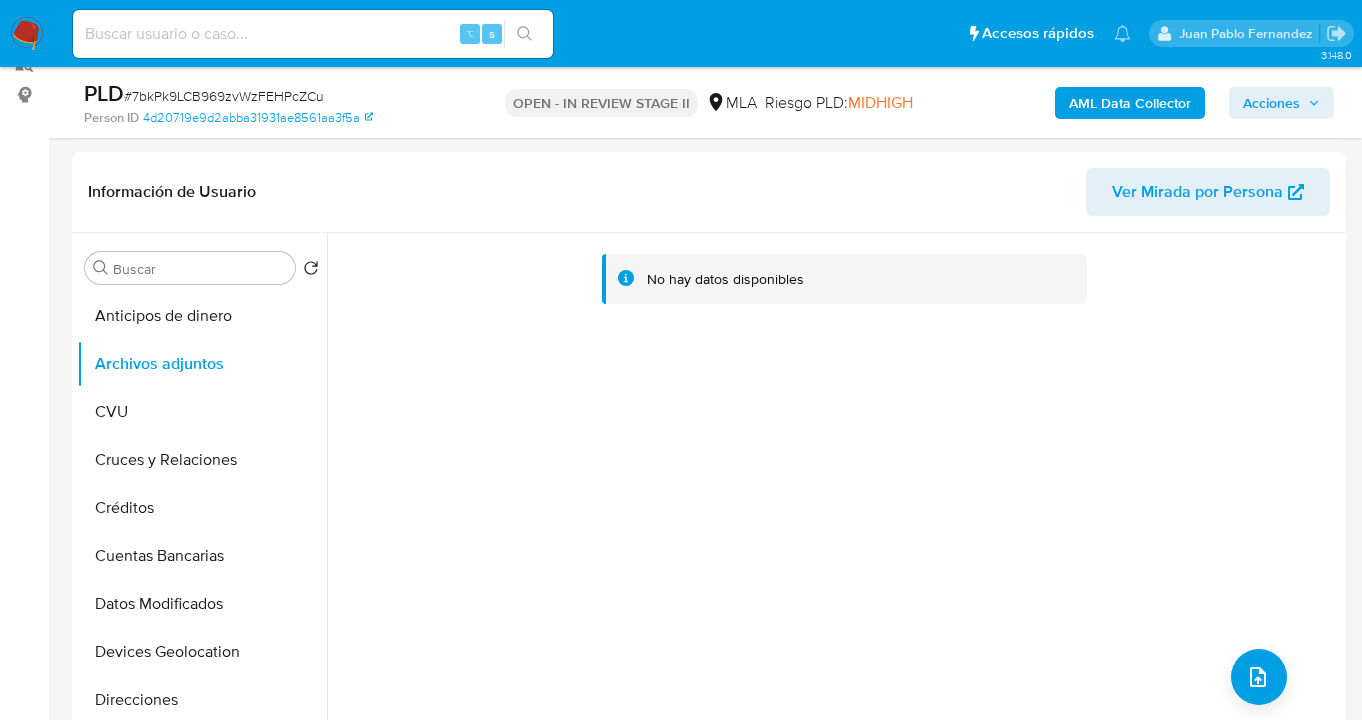 click on "AML Data Collector" at bounding box center [1130, 103] 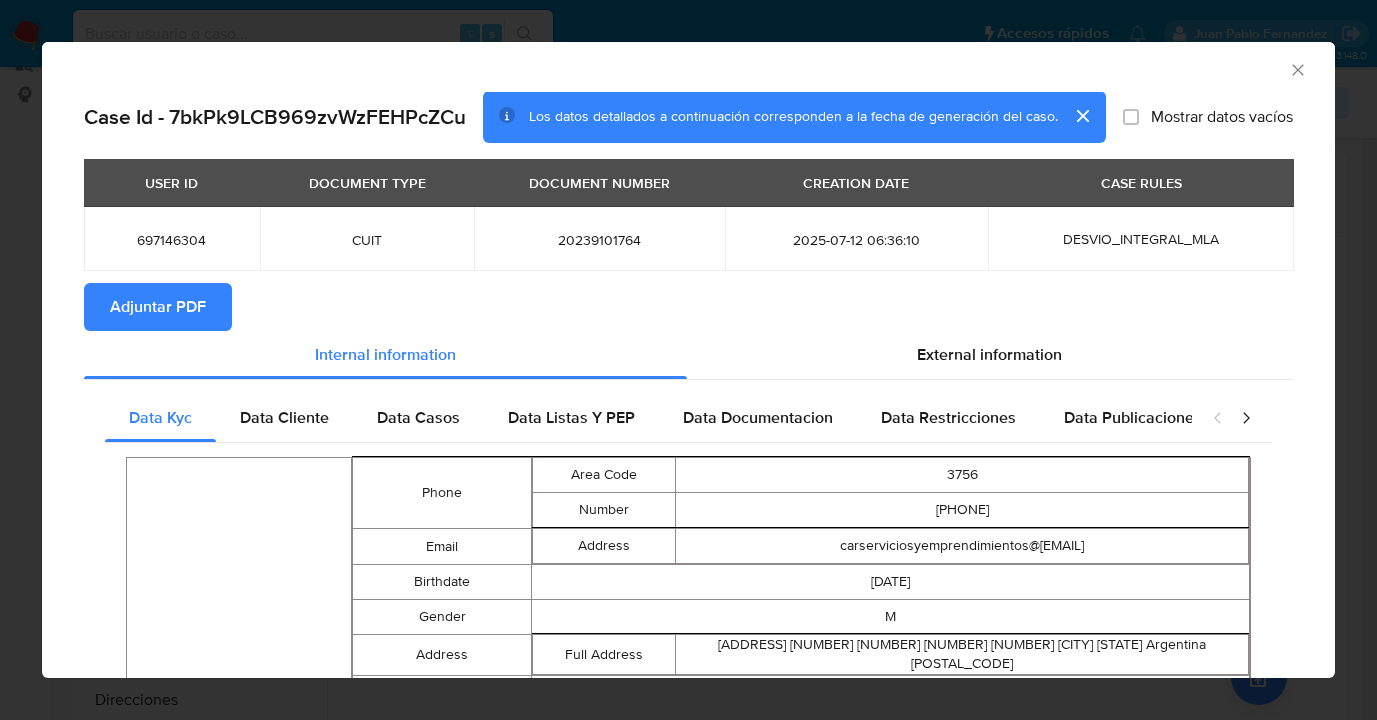 click on "Adjuntar PDF" at bounding box center (158, 307) 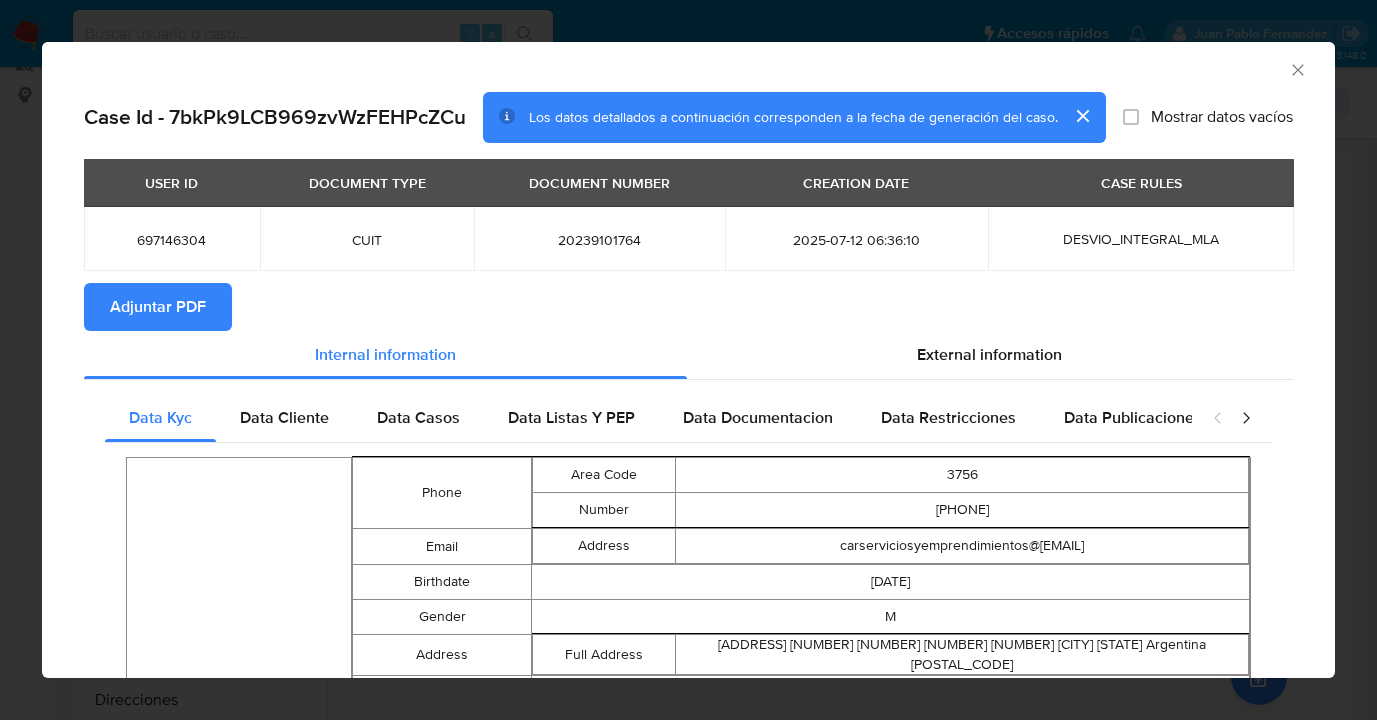 click 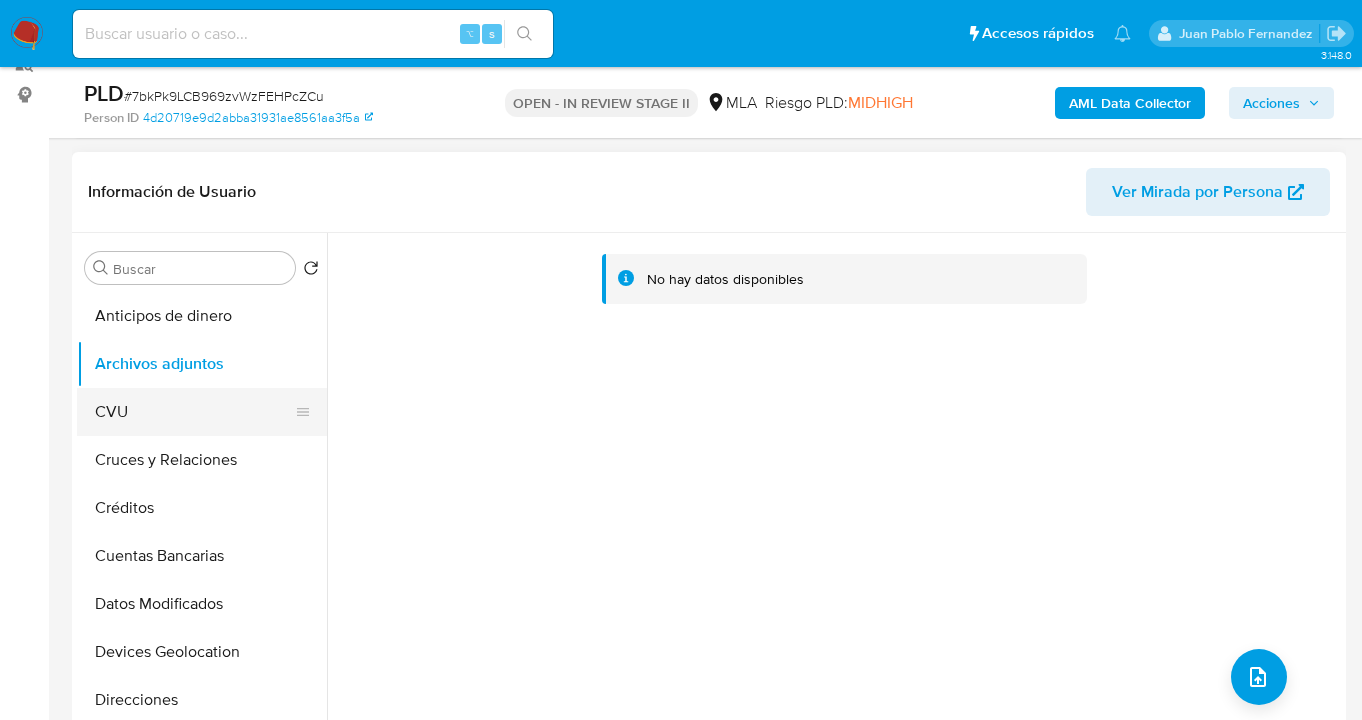 click on "CVU" at bounding box center (194, 412) 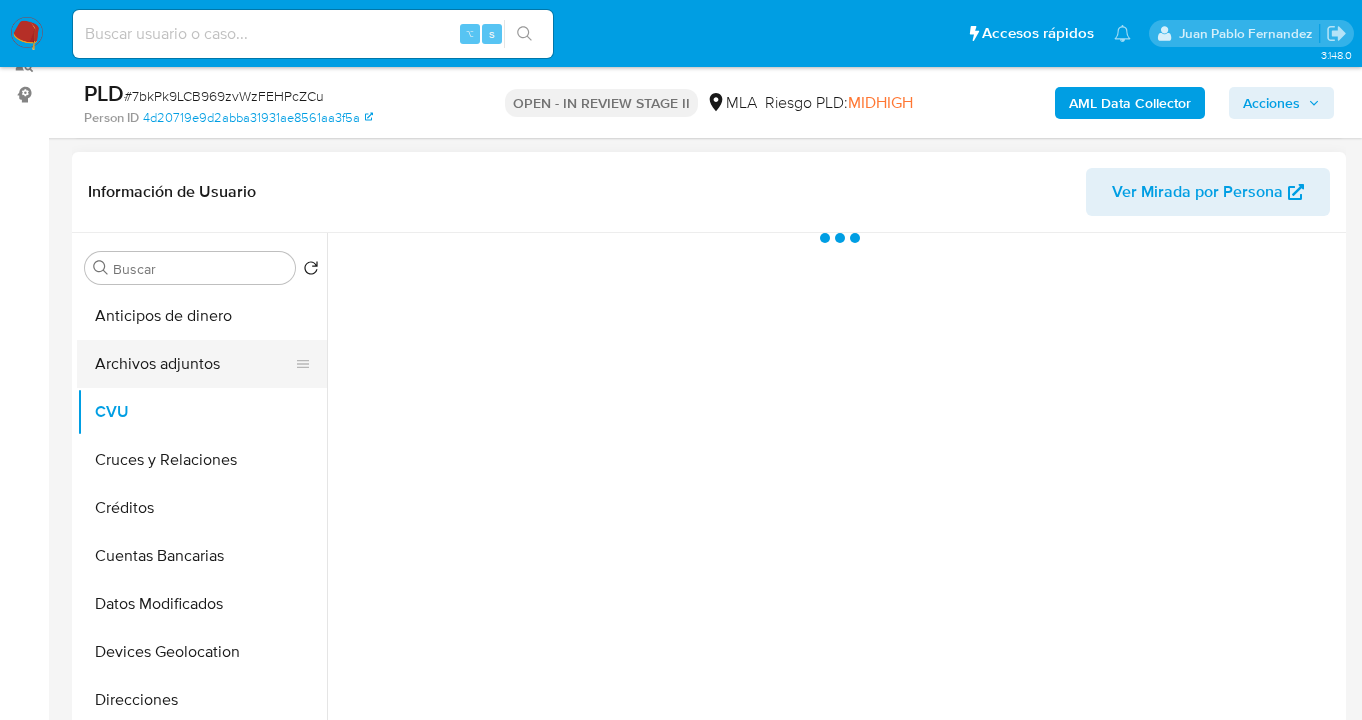 click on "Archivos adjuntos" at bounding box center [194, 364] 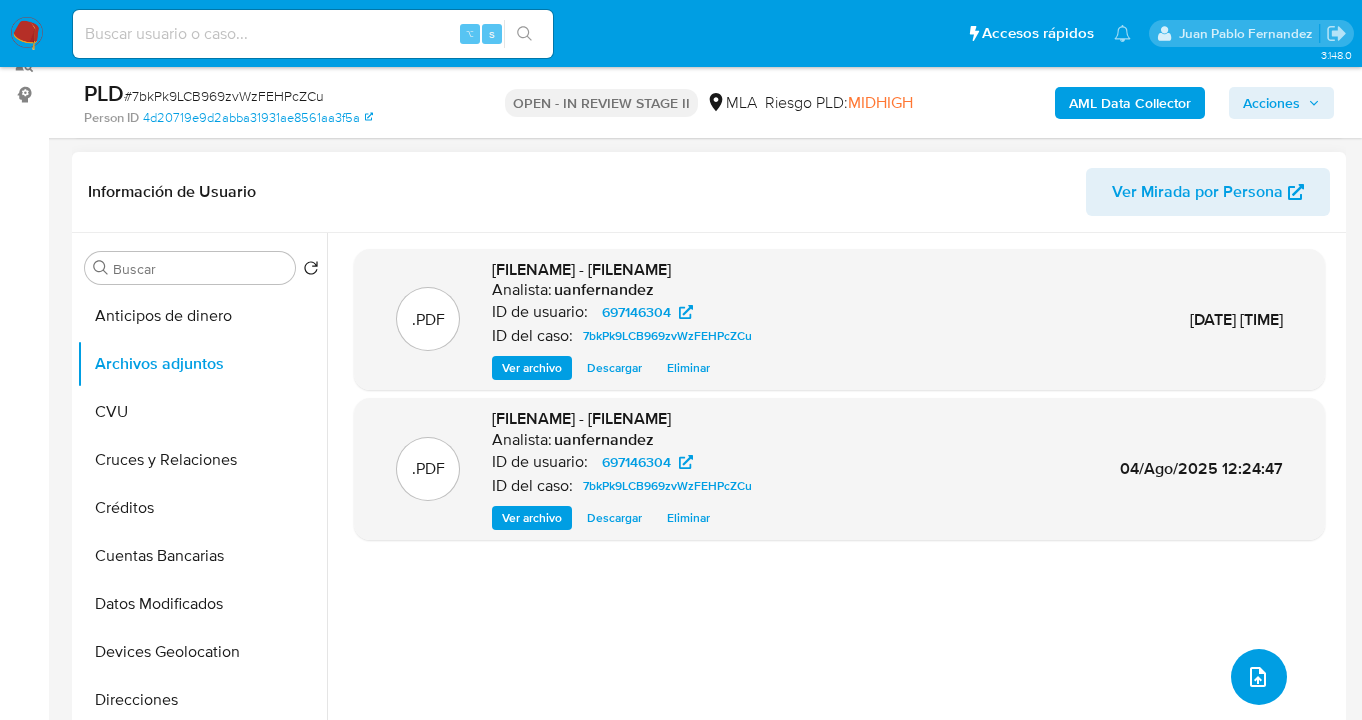 click at bounding box center (1259, 677) 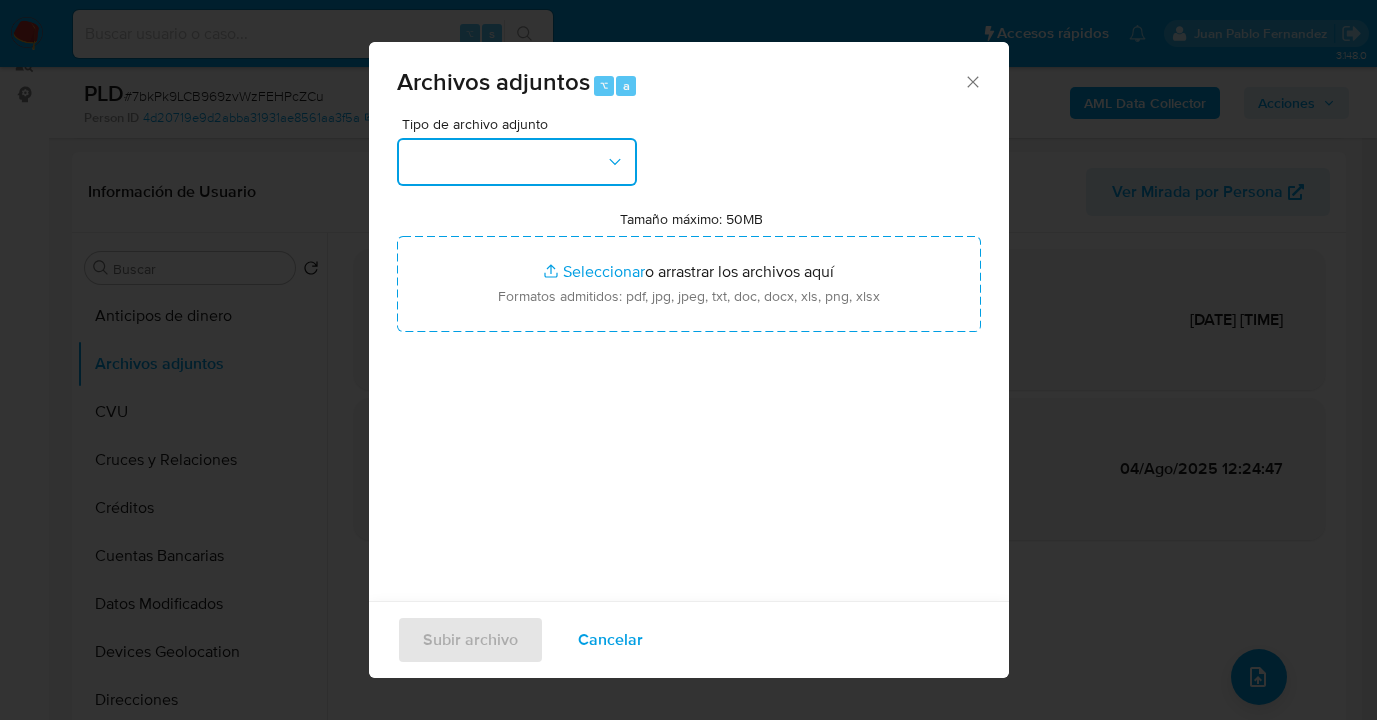 drag, startPoint x: 628, startPoint y: 167, endPoint x: 615, endPoint y: 179, distance: 17.691807 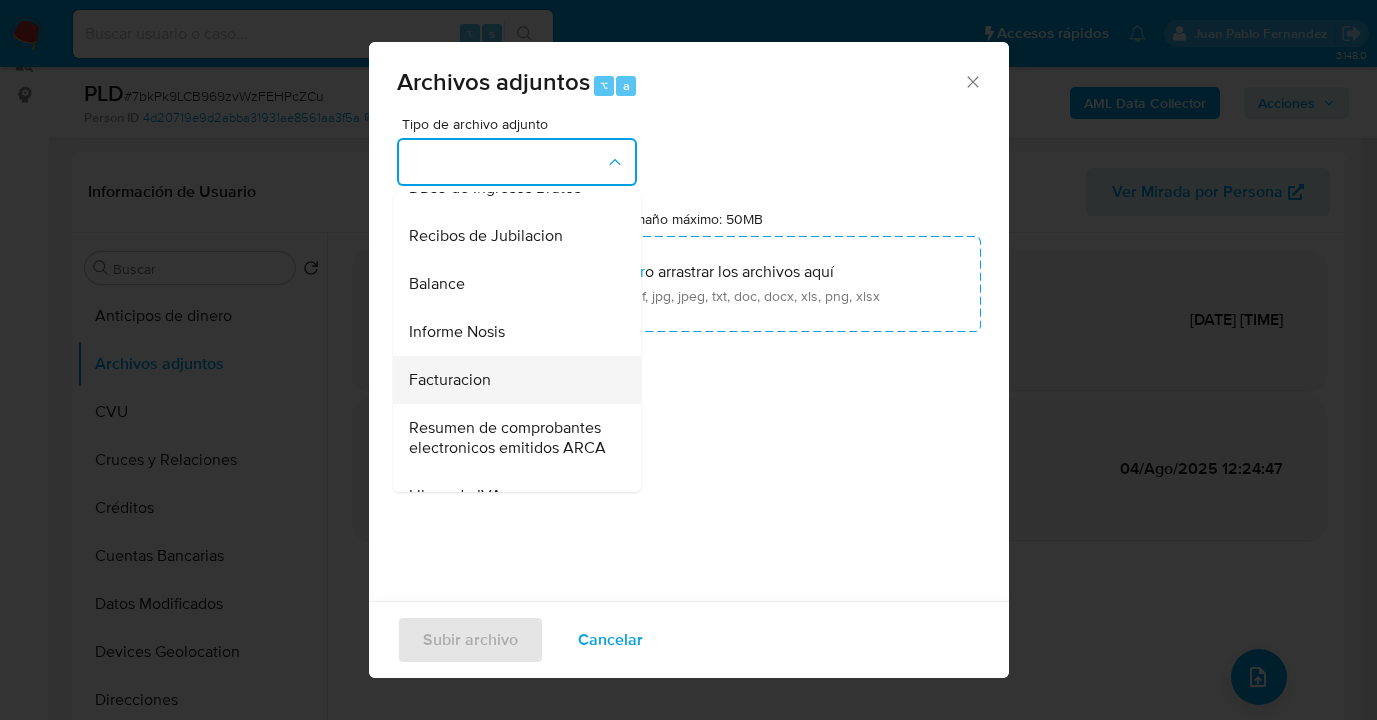 scroll, scrollTop: 778, scrollLeft: 0, axis: vertical 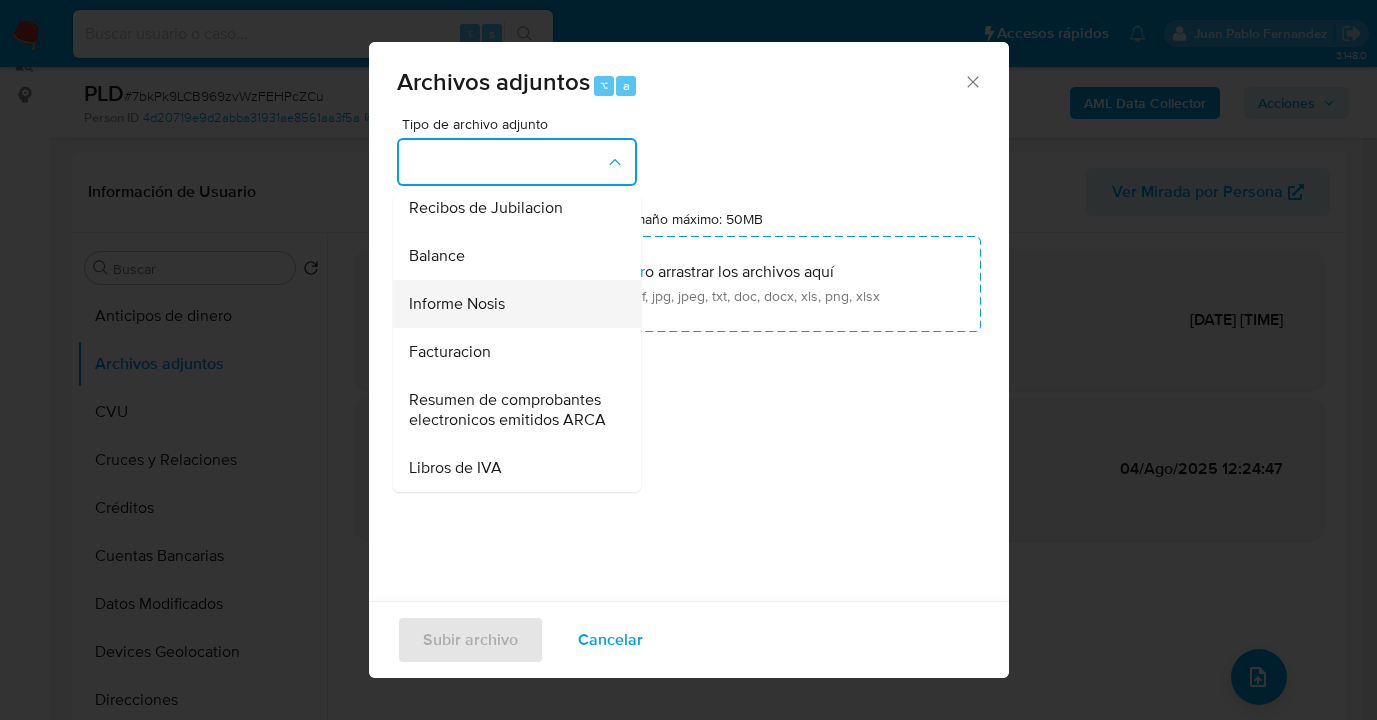 click on "Informe Nosis" at bounding box center [511, 304] 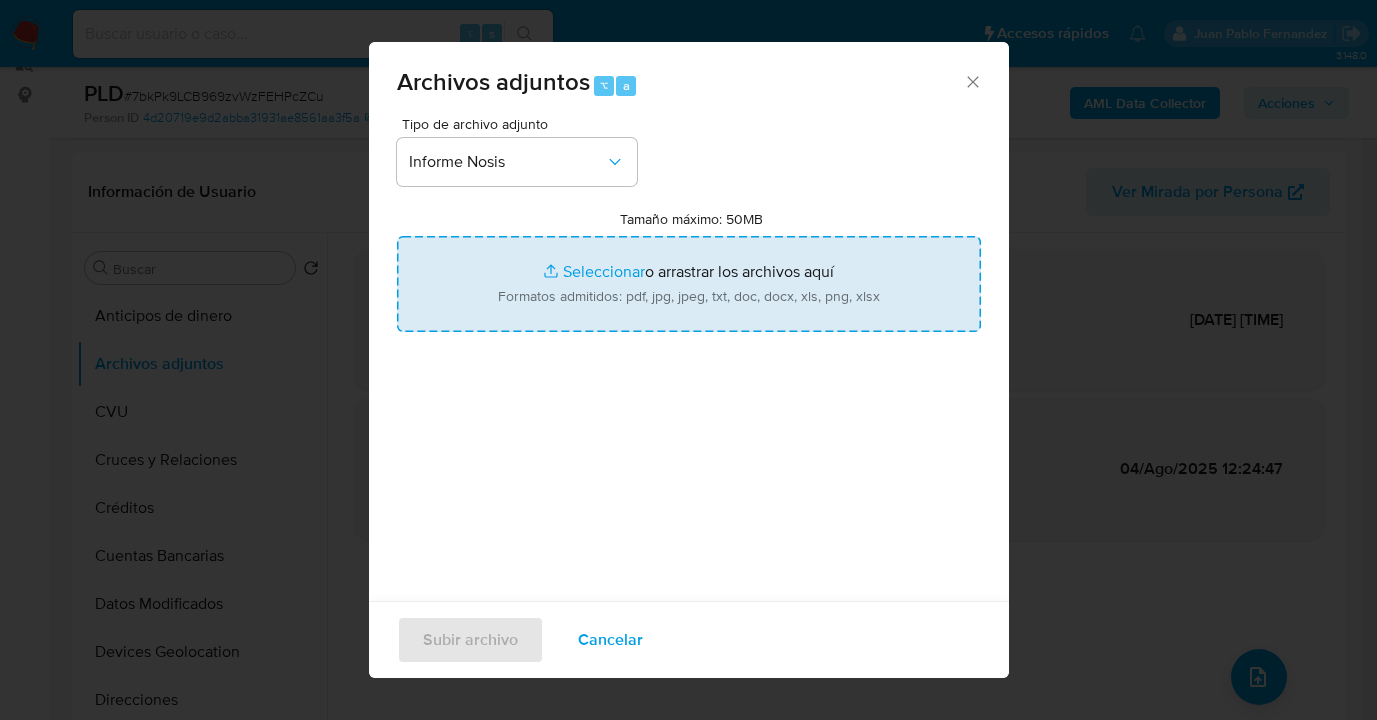 click on "Tamaño máximo: 50MB Seleccionar archivos" at bounding box center [689, 284] 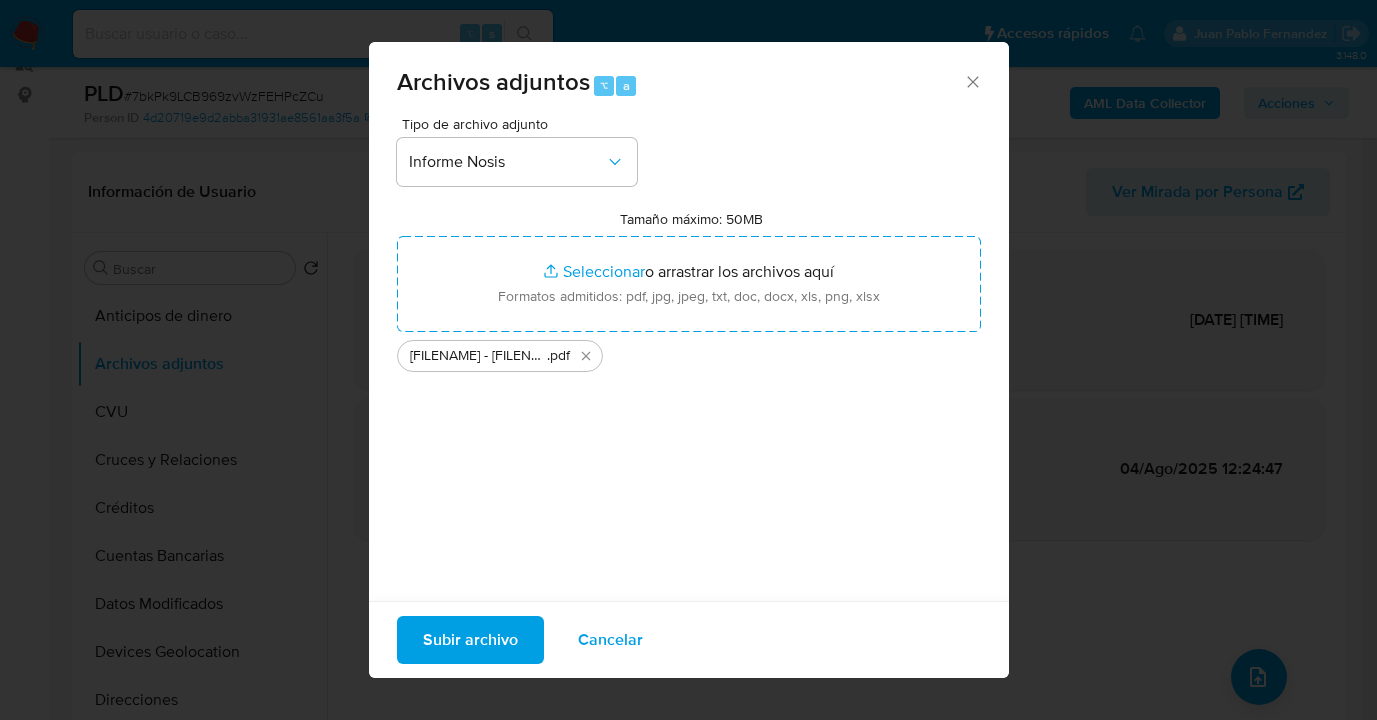drag, startPoint x: 641, startPoint y: 297, endPoint x: 478, endPoint y: 650, distance: 388.81616 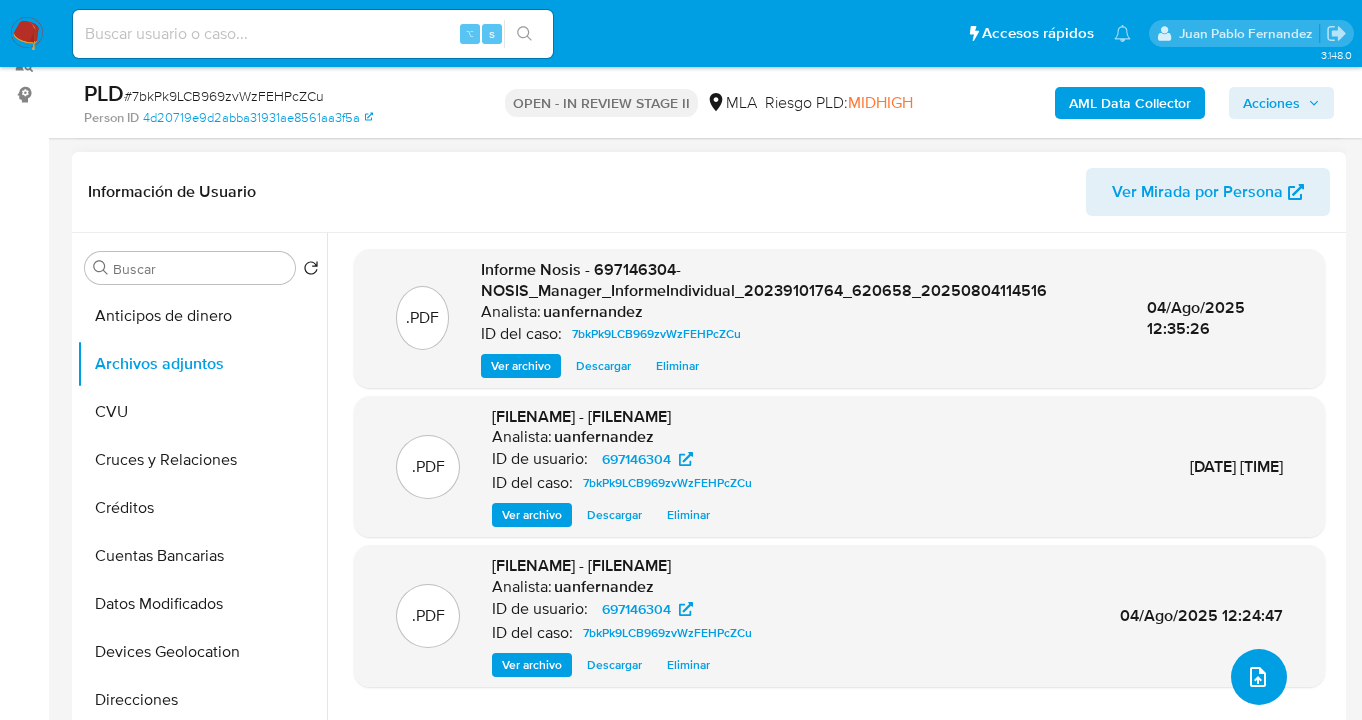 click at bounding box center (1259, 677) 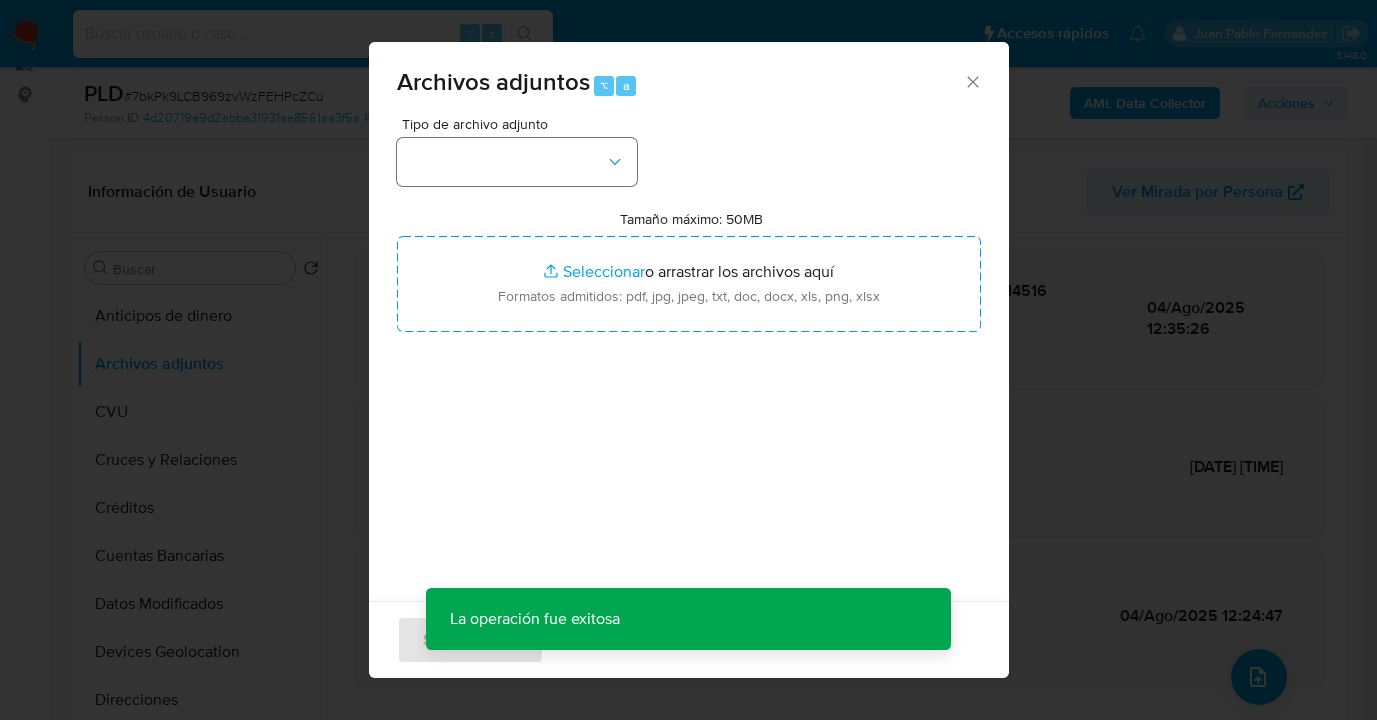 drag, startPoint x: 608, startPoint y: 193, endPoint x: 609, endPoint y: 174, distance: 19.026299 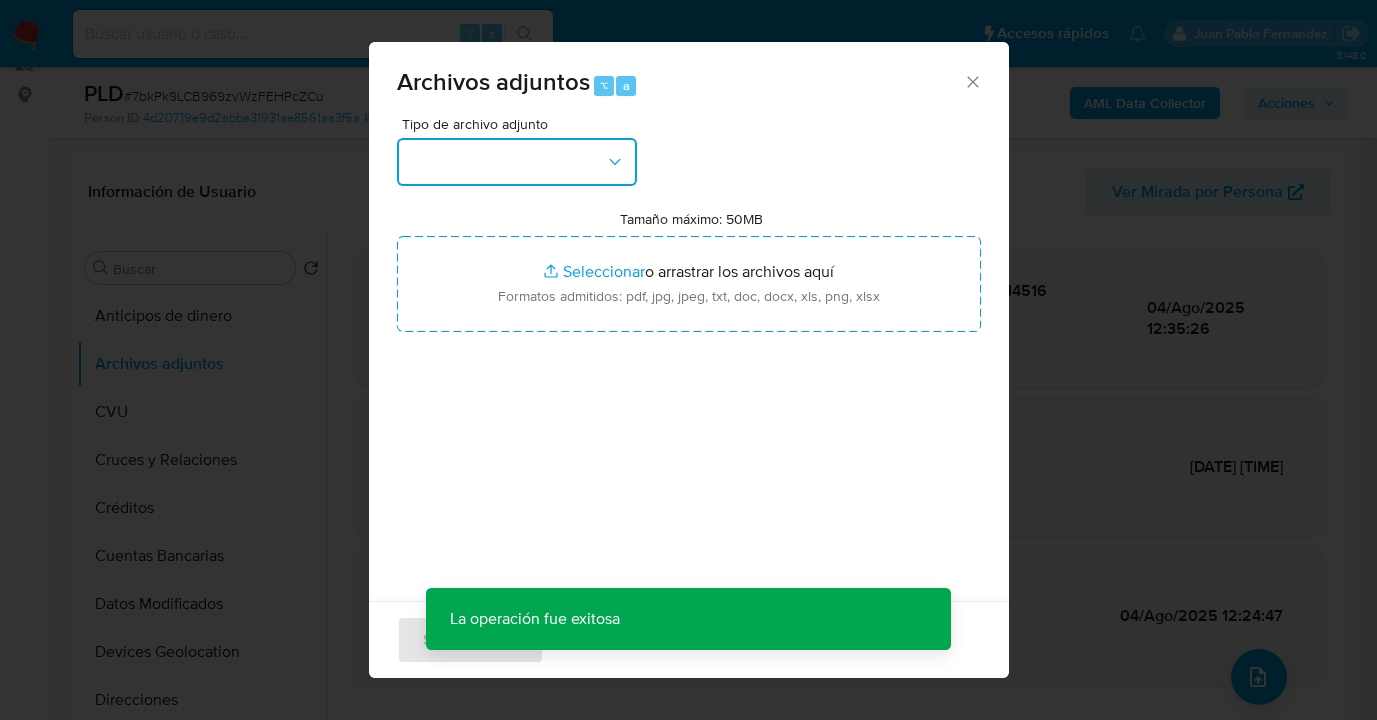click 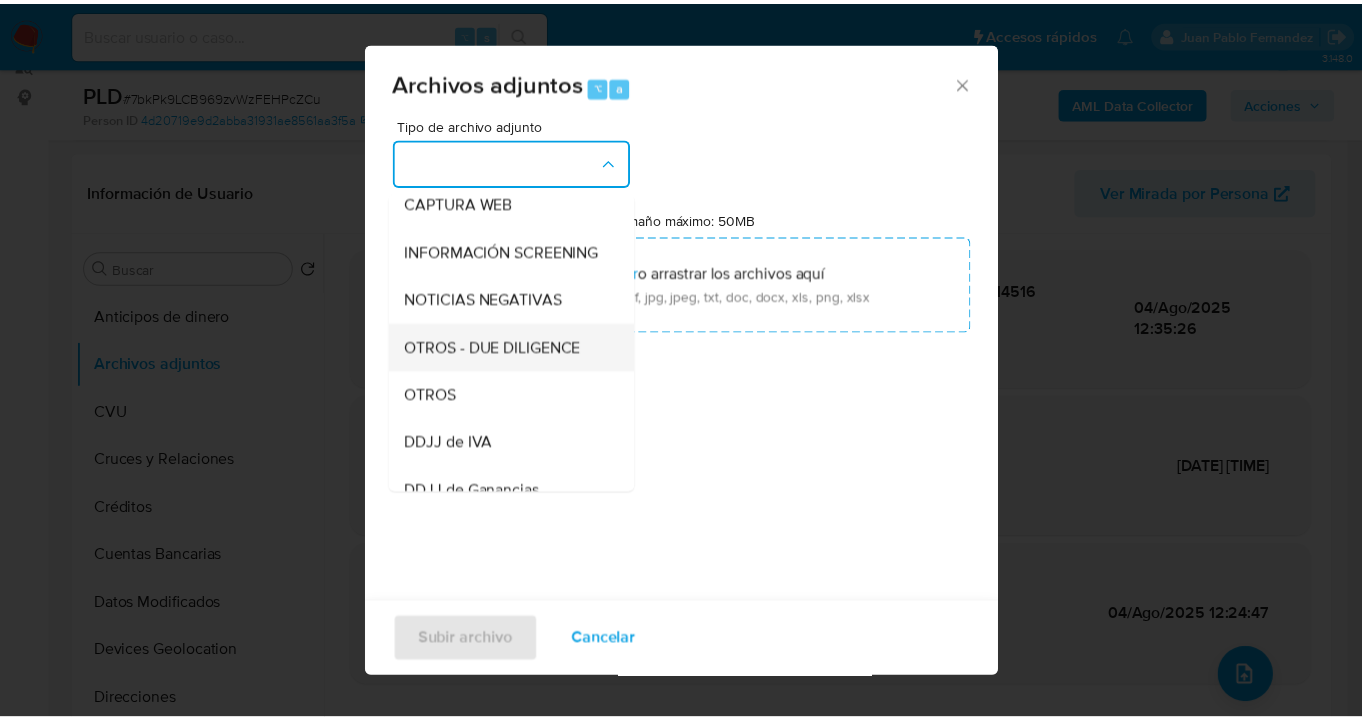 scroll, scrollTop: 266, scrollLeft: 0, axis: vertical 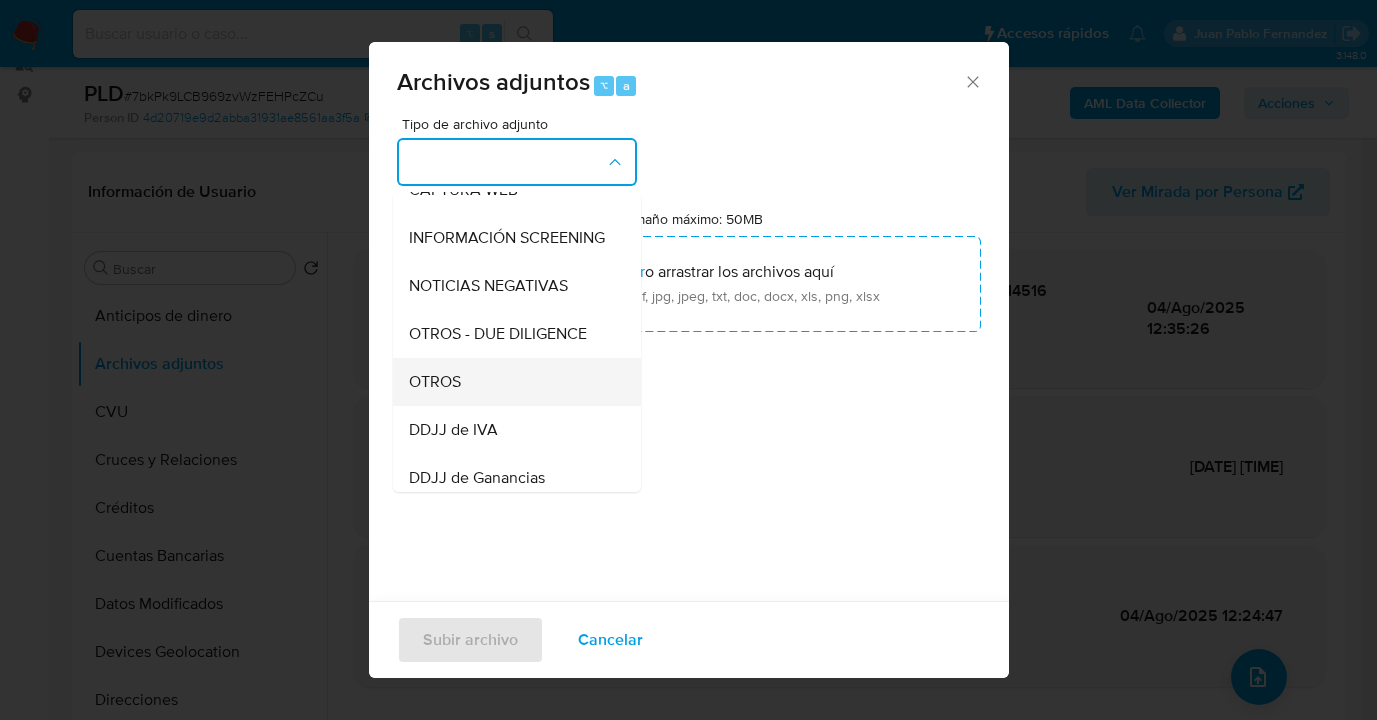 click on "OTROS" at bounding box center [511, 382] 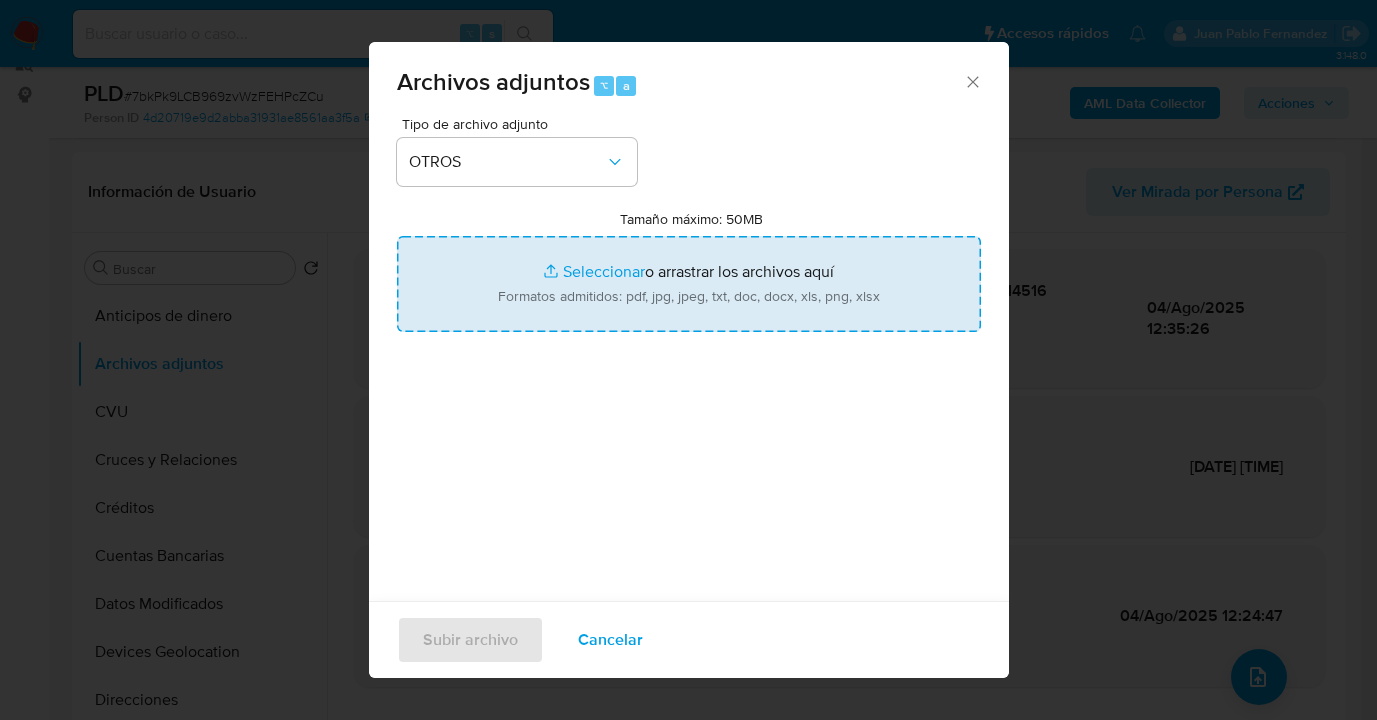 click on "Tamaño máximo: 50MB Seleccionar archivos" at bounding box center [689, 284] 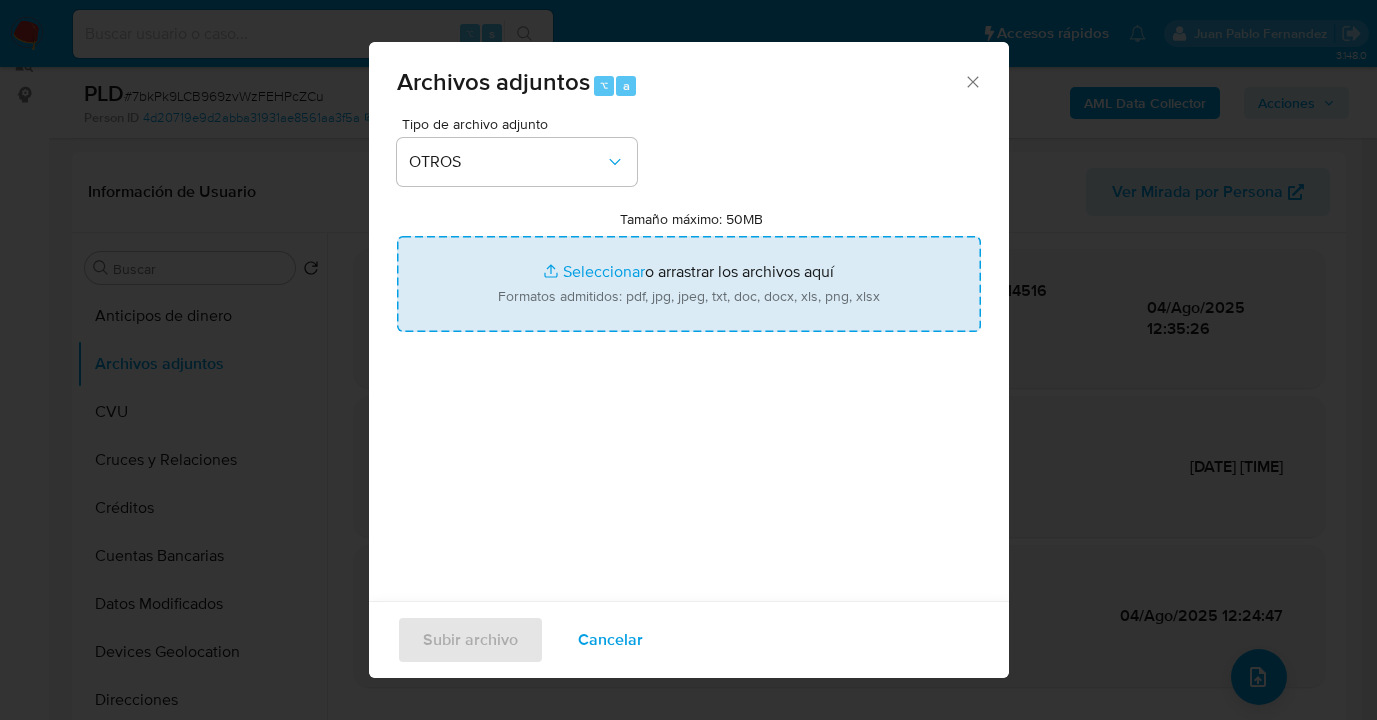type on "C:\fakepath\[FILENAME].xlsx" 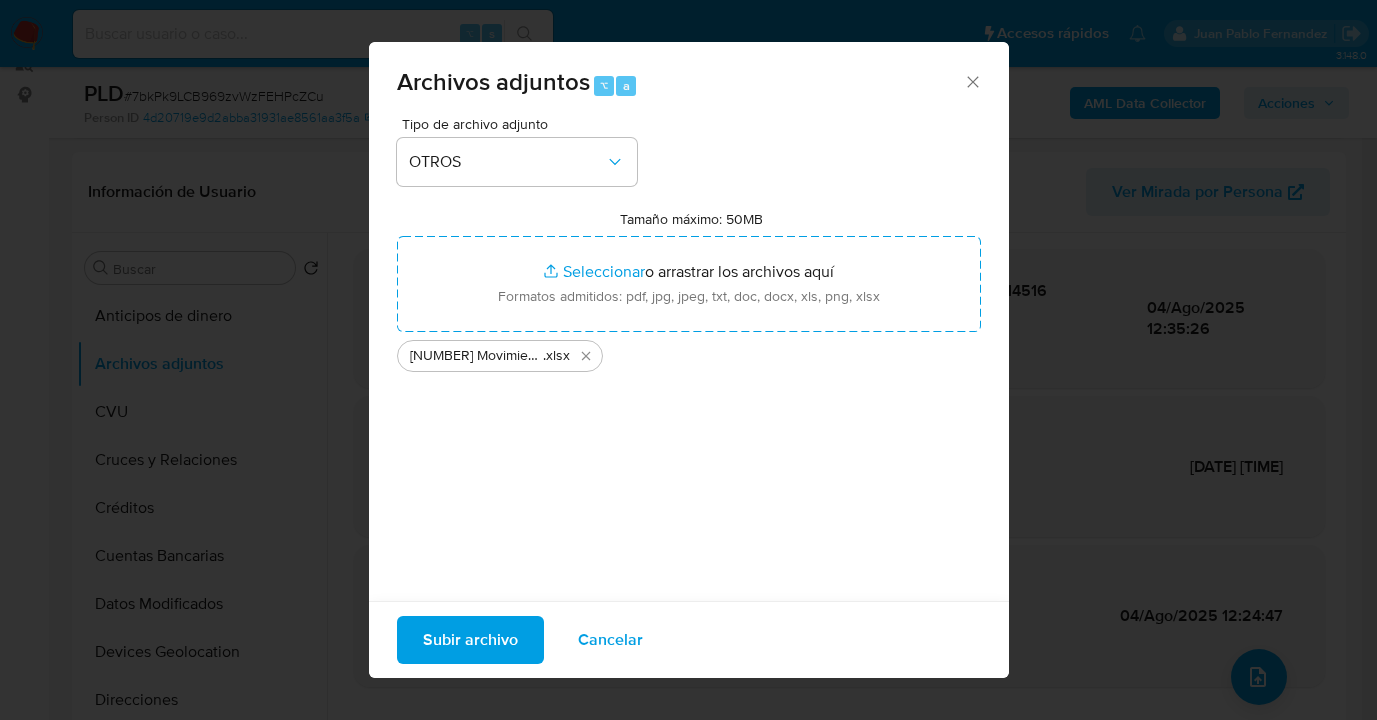 click on "Subir archivo" at bounding box center [470, 640] 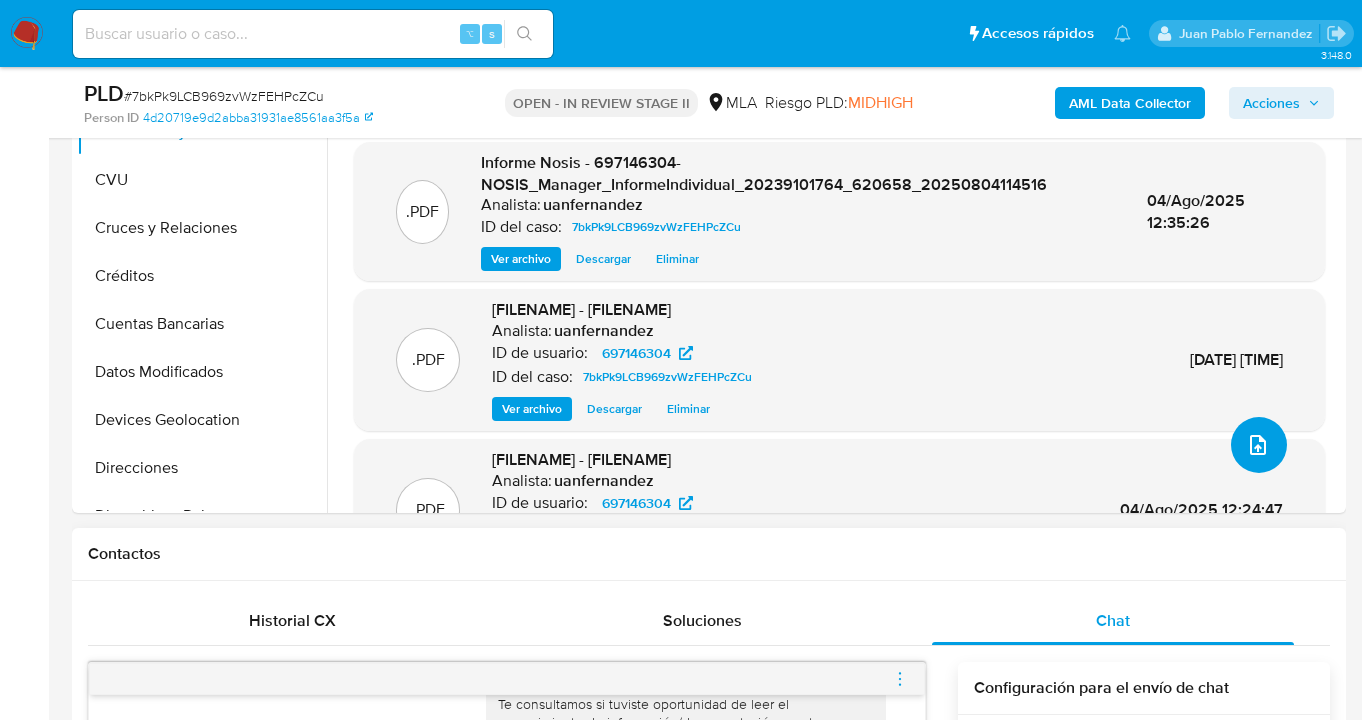 scroll, scrollTop: 896, scrollLeft: 0, axis: vertical 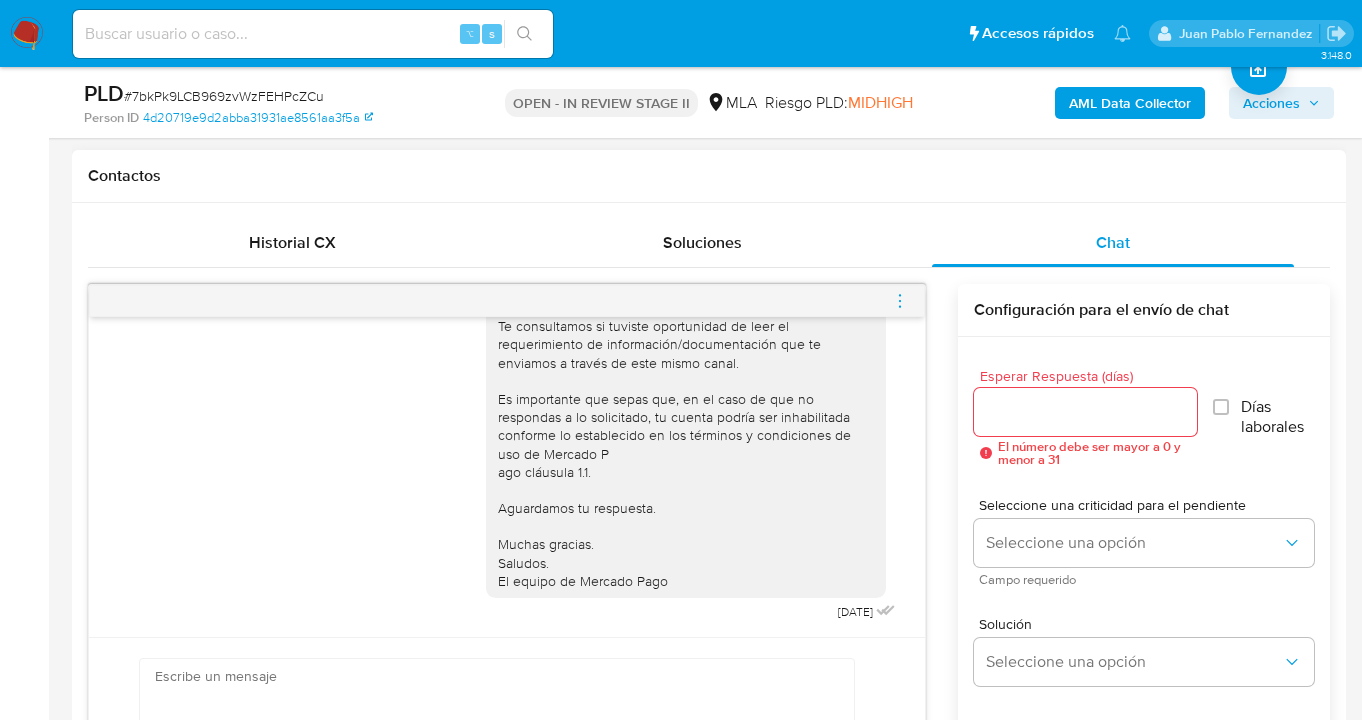 click on "Esperar Respuesta (días) El número debe ser mayor a 0 y menor a 31" at bounding box center [1086, 417] 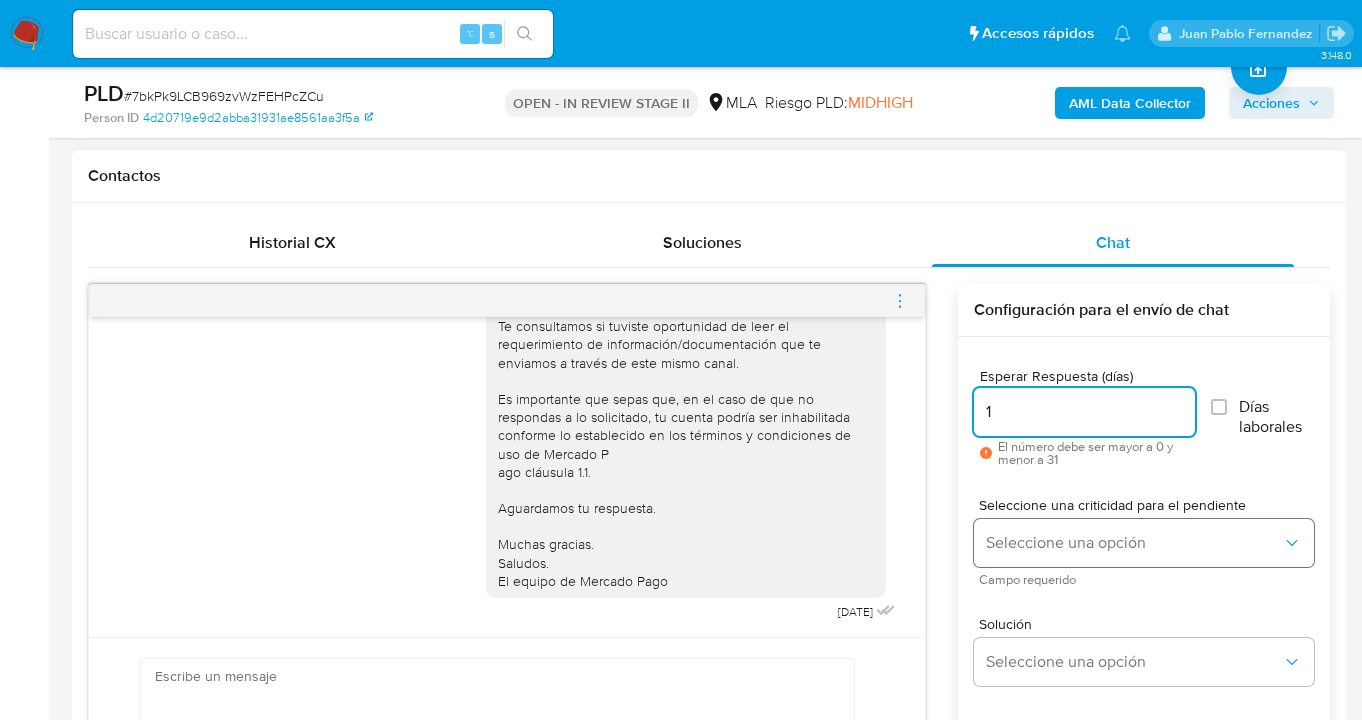 type on "1" 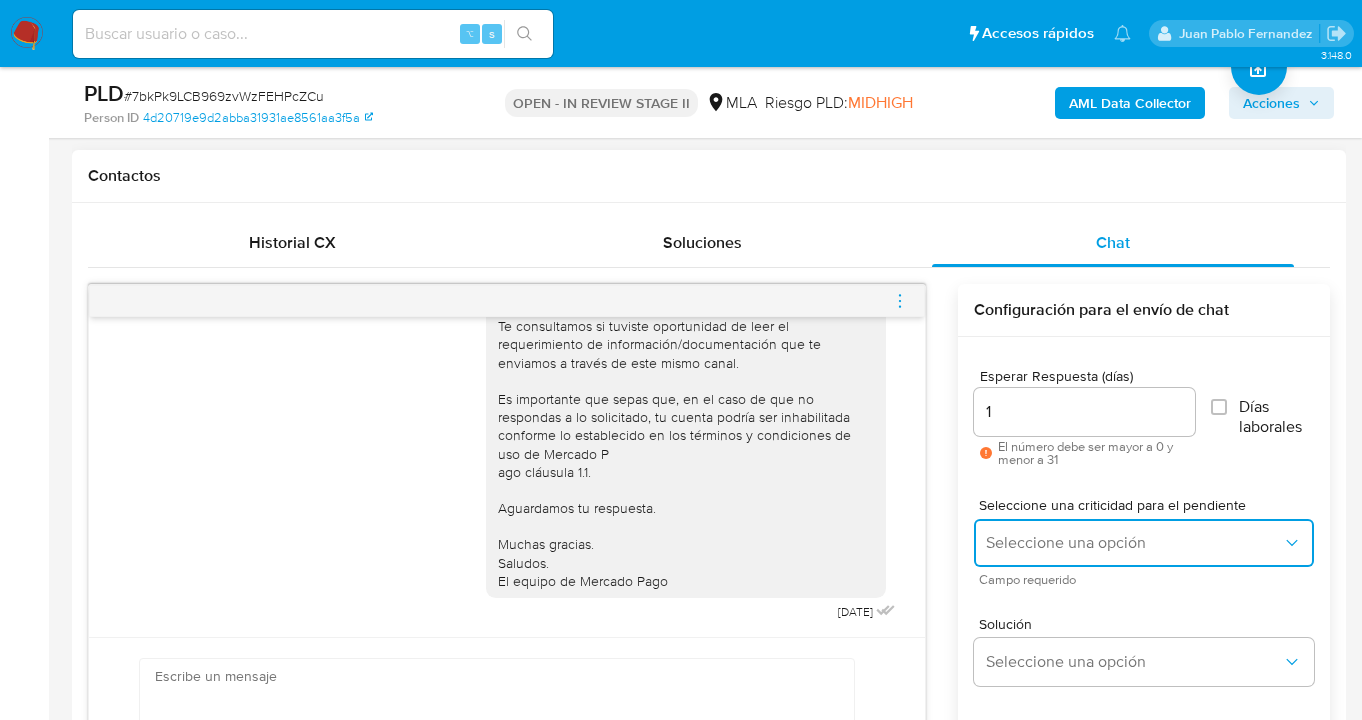 click on "Seleccione una opción" at bounding box center (1134, 543) 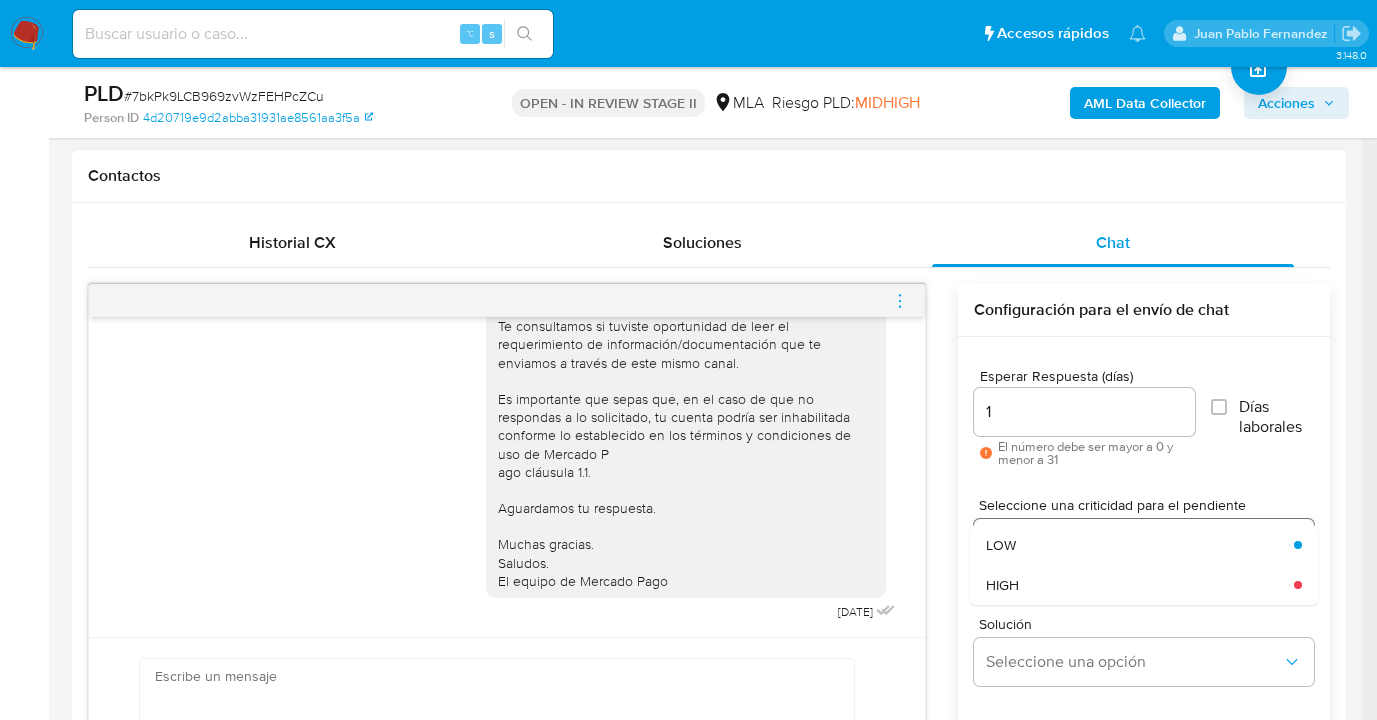 drag, startPoint x: 1043, startPoint y: 582, endPoint x: 1043, endPoint y: 553, distance: 29 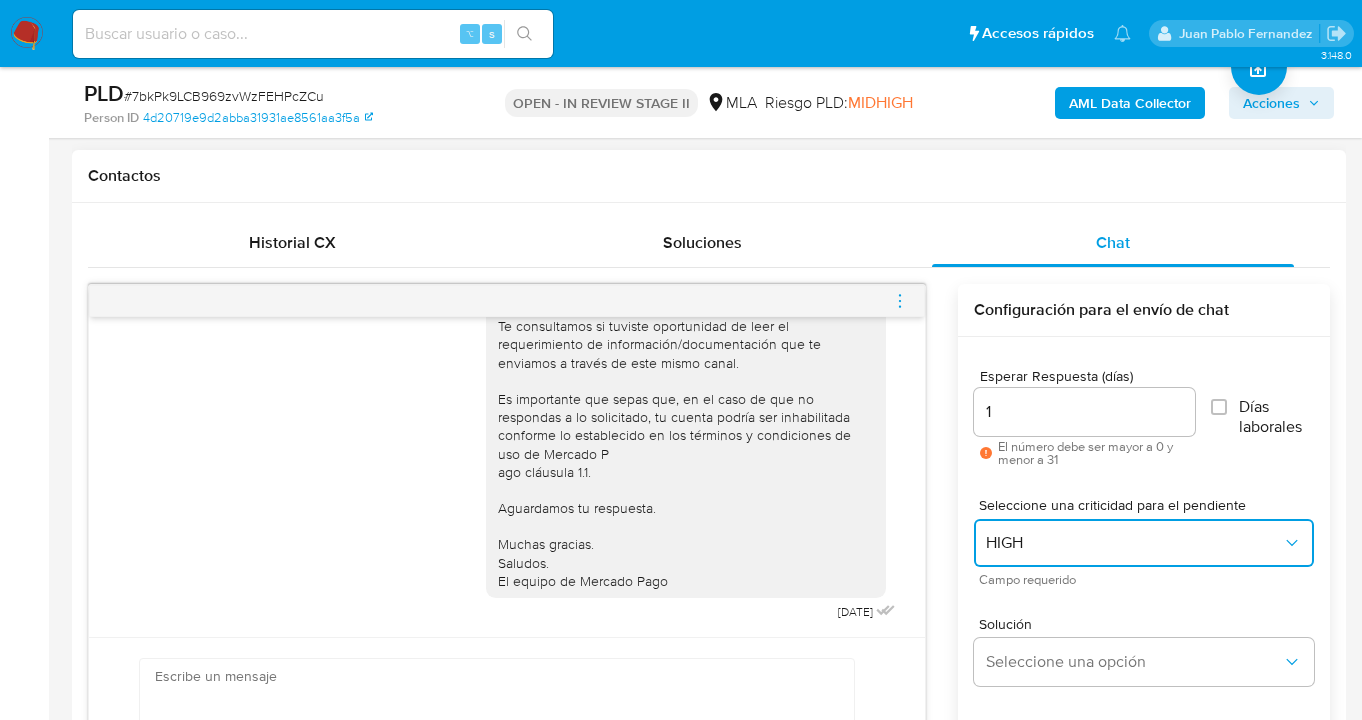 scroll, scrollTop: 0, scrollLeft: 0, axis: both 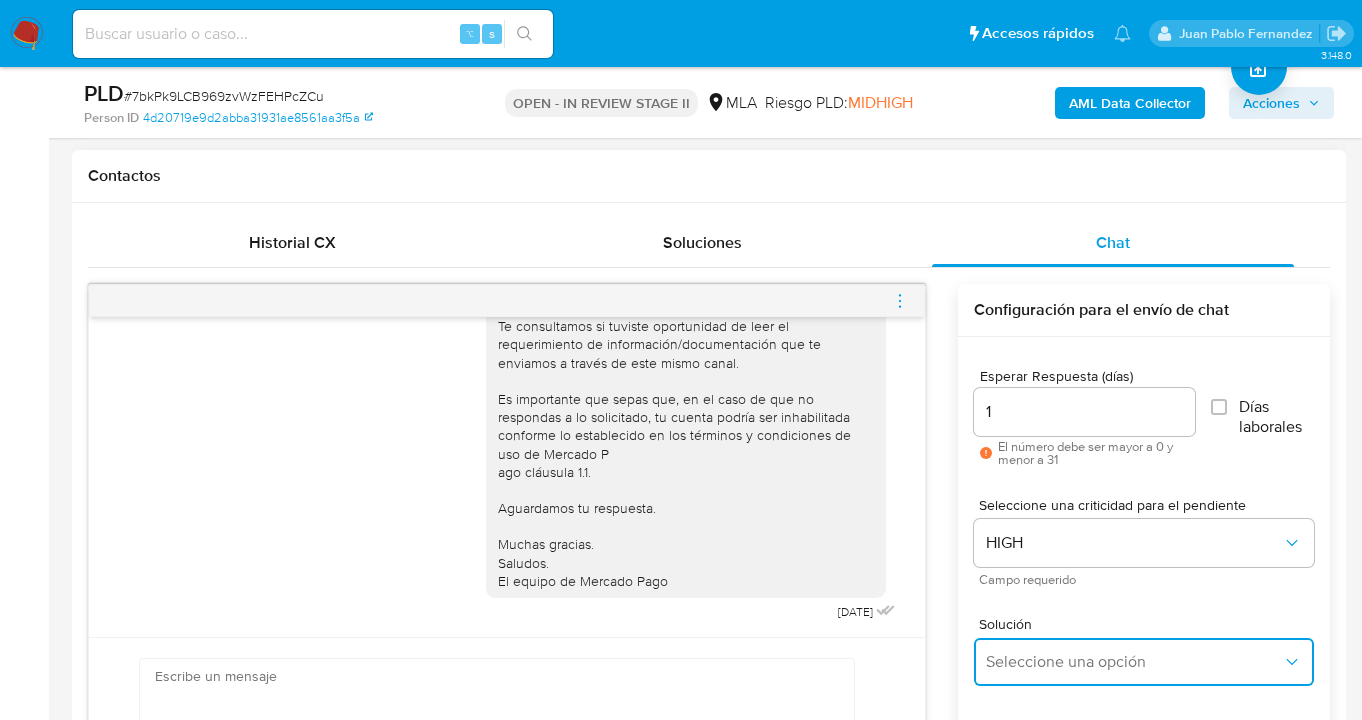 click on "Seleccione una opción" at bounding box center [1134, 662] 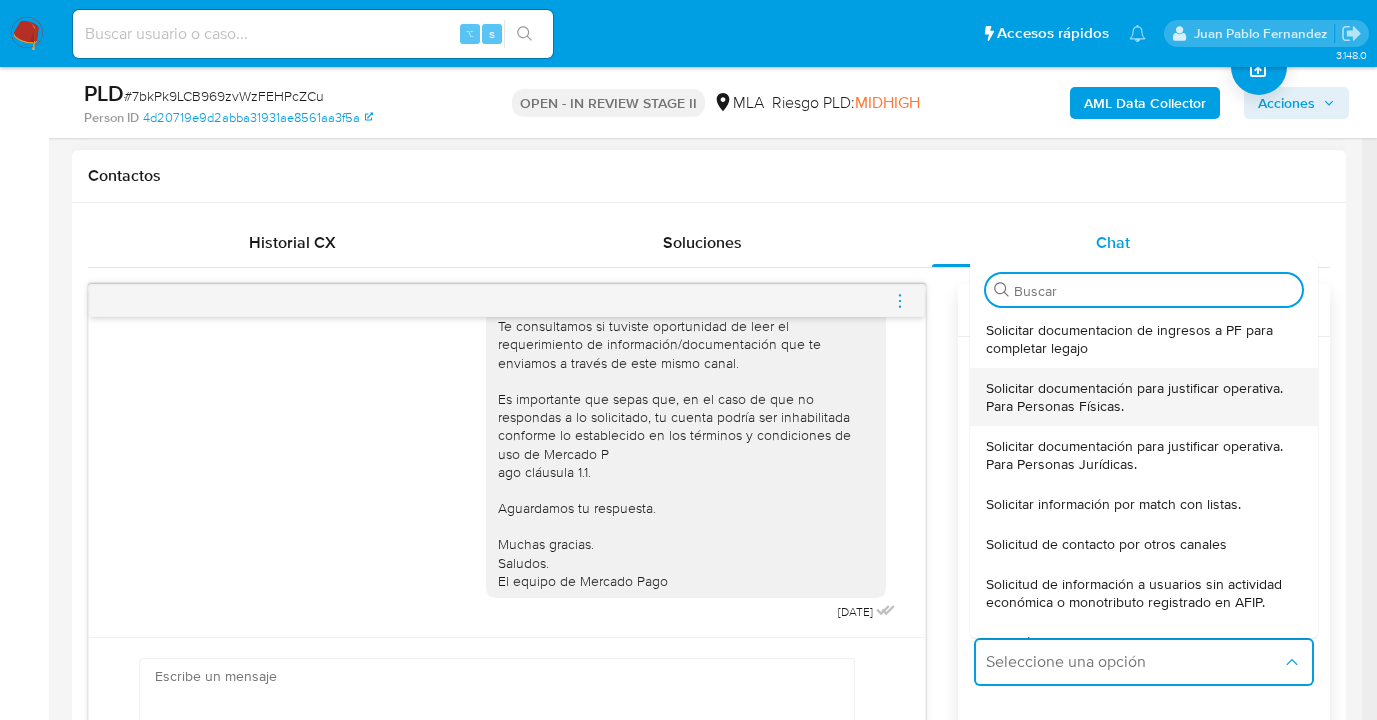 click on "Solicitar documentación para justificar operativa. Para Personas Físicas." at bounding box center (1138, 397) 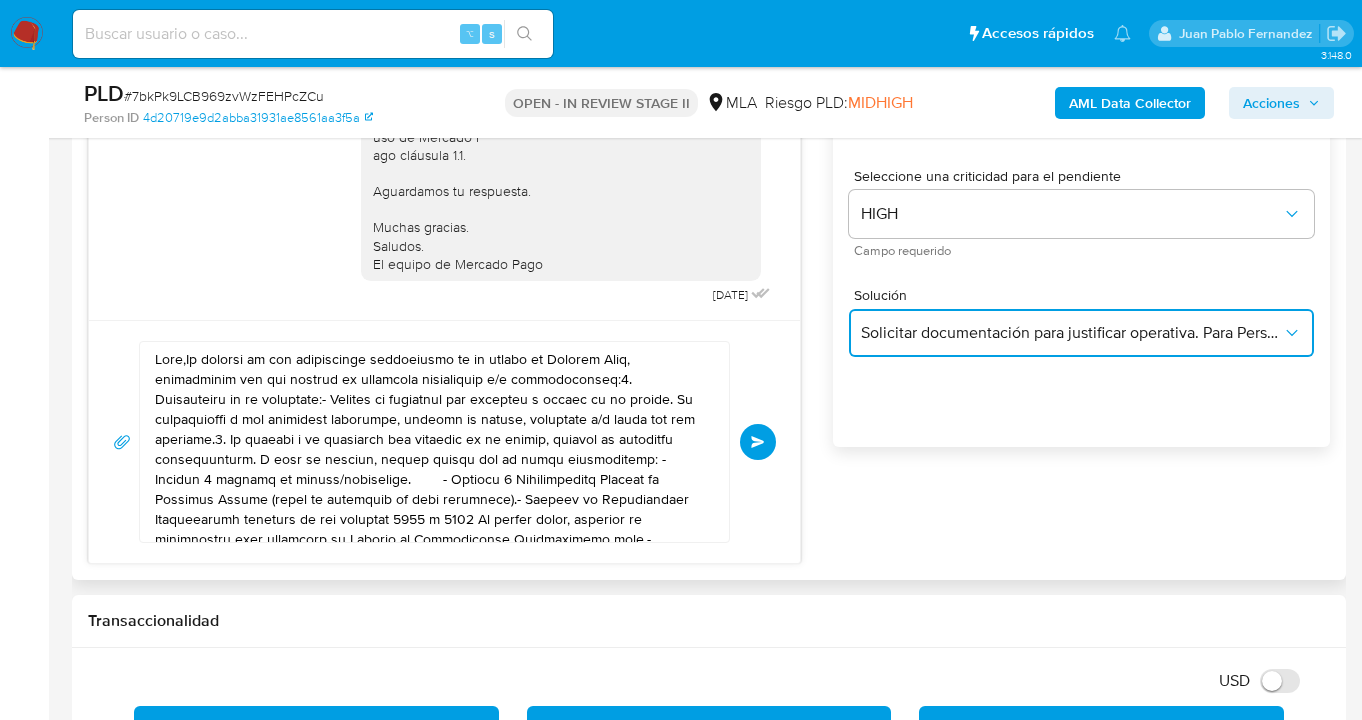scroll, scrollTop: 1221, scrollLeft: 0, axis: vertical 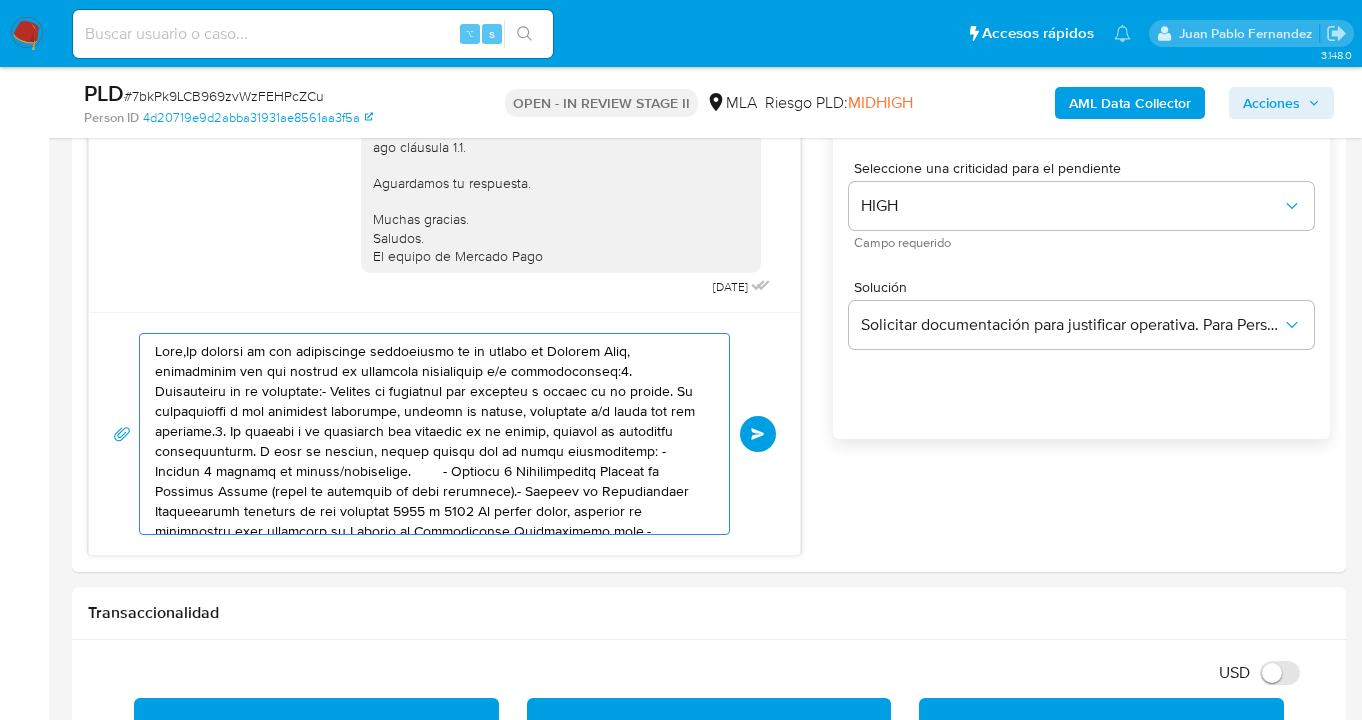 drag, startPoint x: 511, startPoint y: 480, endPoint x: 134, endPoint y: 327, distance: 406.86362 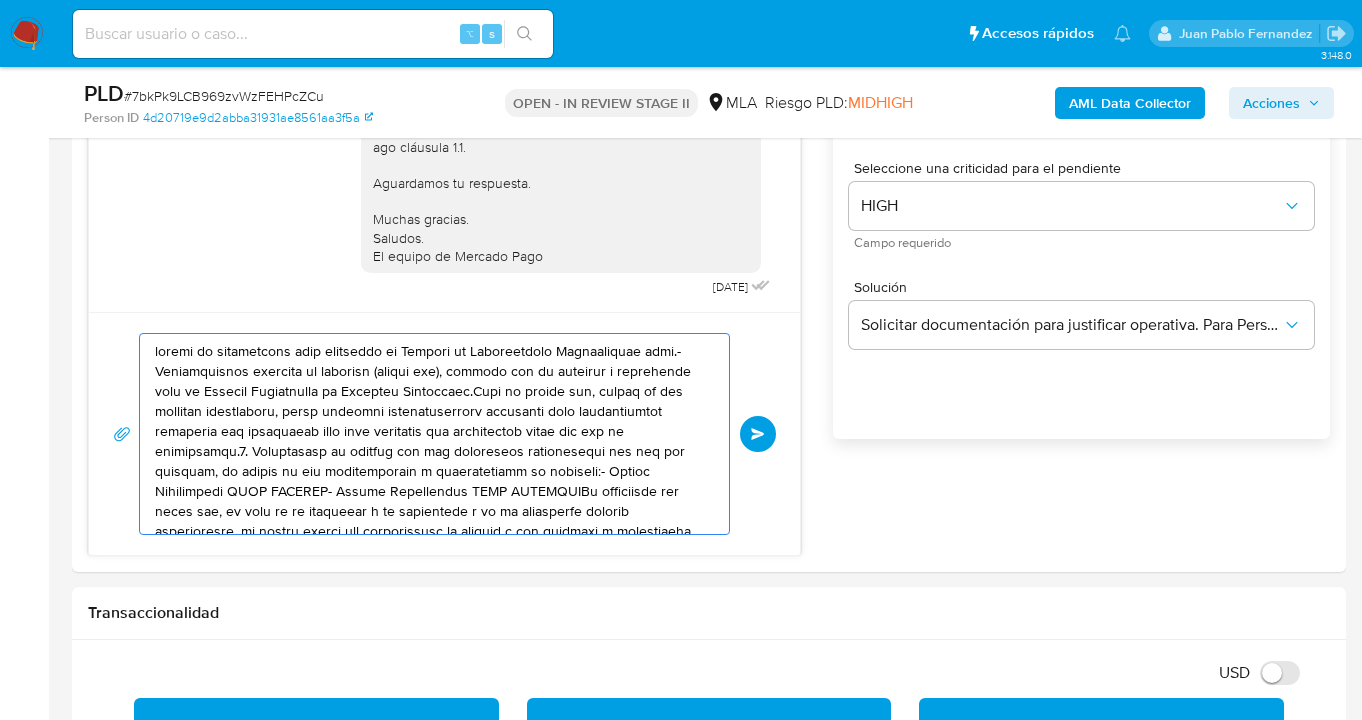 drag, startPoint x: 519, startPoint y: 464, endPoint x: 332, endPoint y: 435, distance: 189.2353 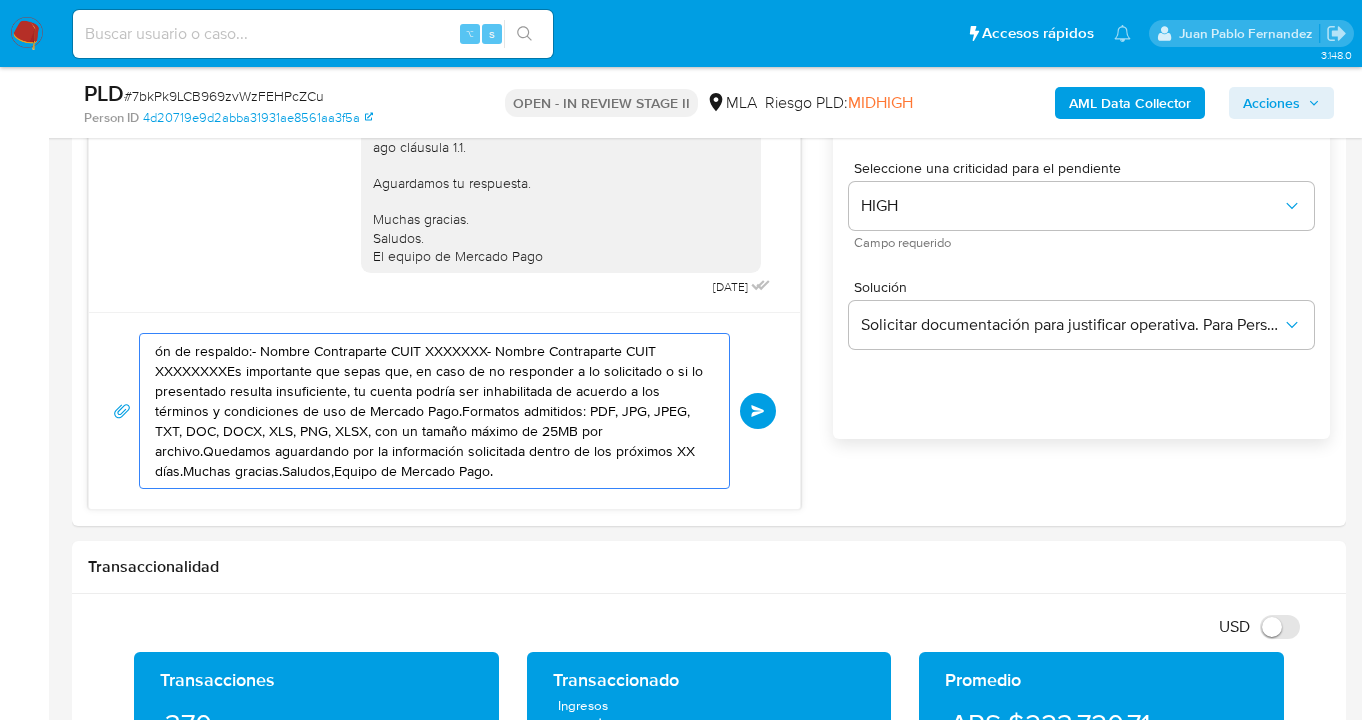 drag, startPoint x: 401, startPoint y: 439, endPoint x: 62, endPoint y: 339, distance: 353.44165 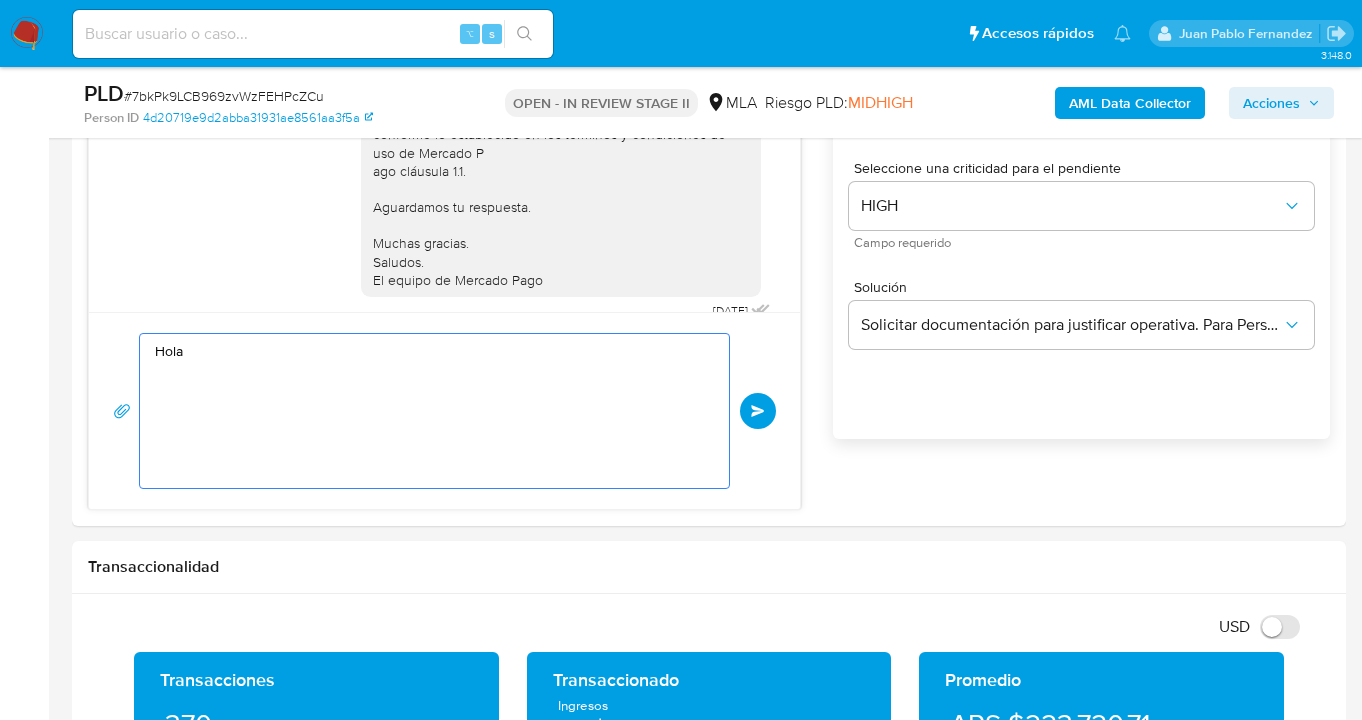 scroll, scrollTop: 1155, scrollLeft: 0, axis: vertical 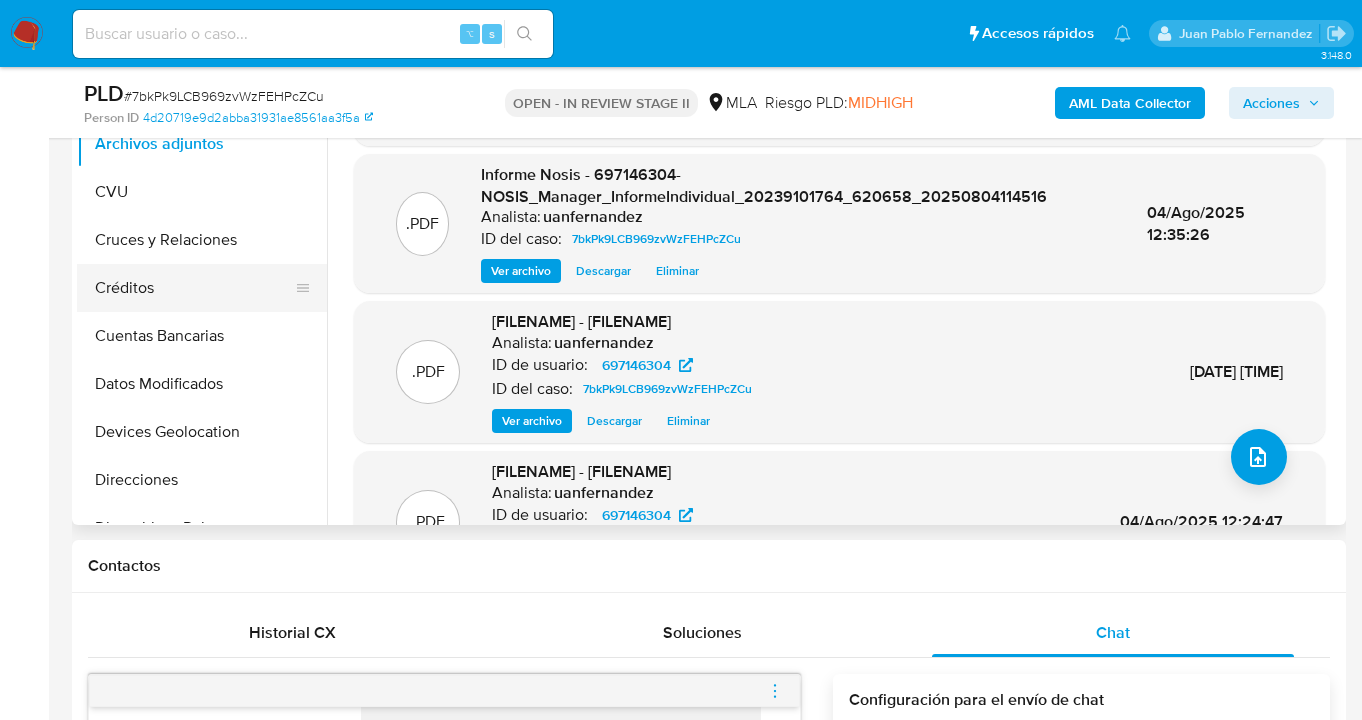 drag, startPoint x: 318, startPoint y: 220, endPoint x: 305, endPoint y: 269, distance: 50.695168 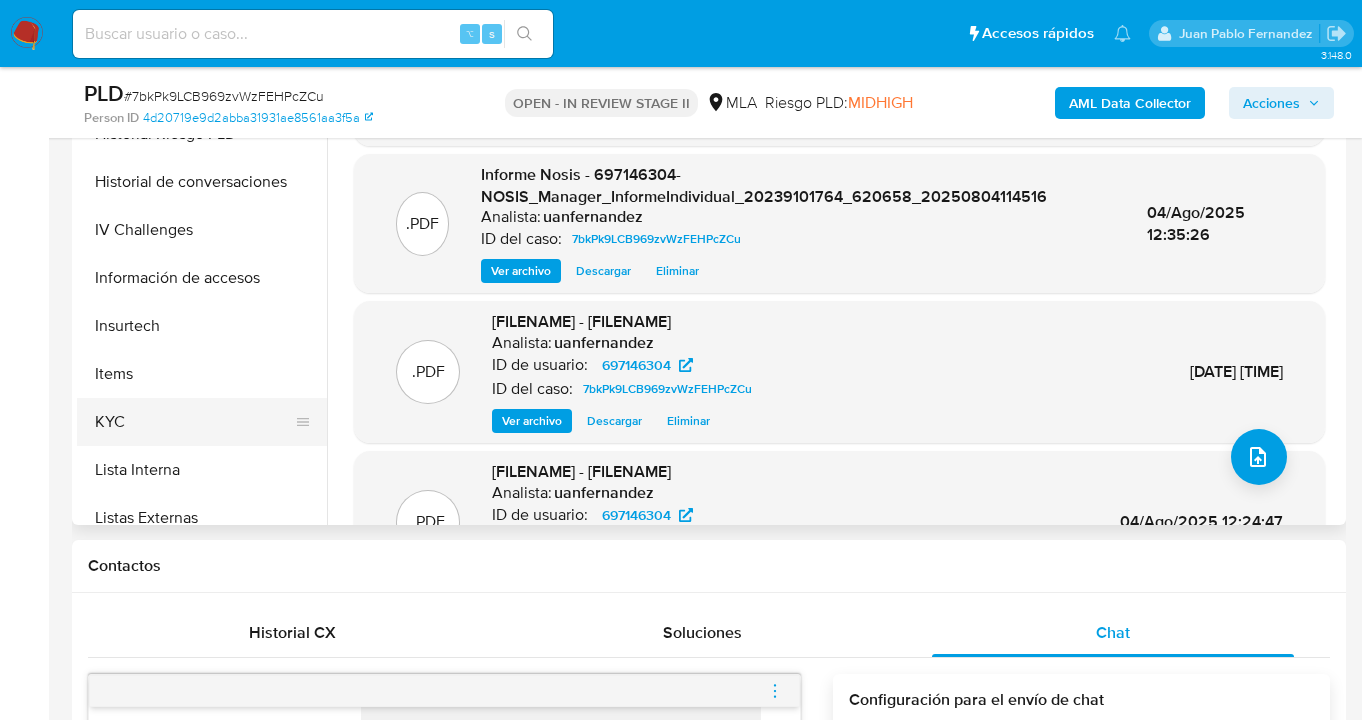 scroll, scrollTop: 645, scrollLeft: 0, axis: vertical 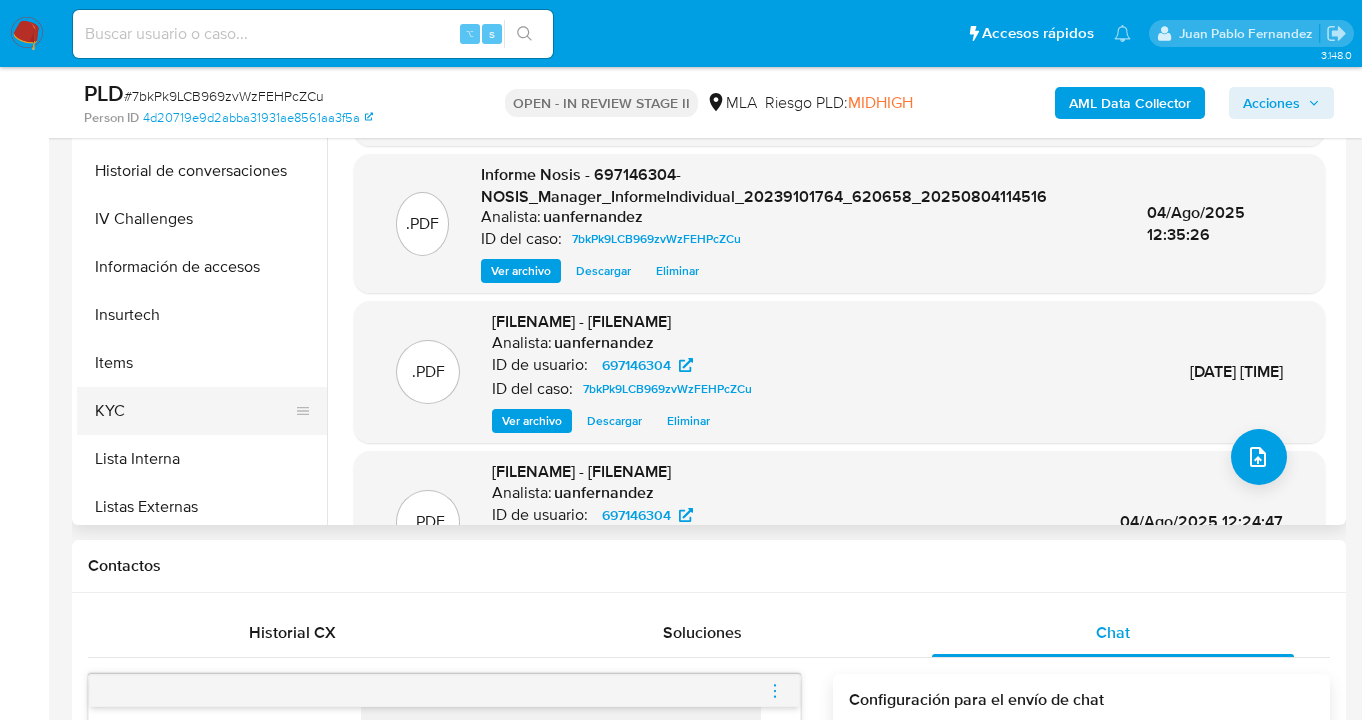 drag, startPoint x: 208, startPoint y: 407, endPoint x: 283, endPoint y: 408, distance: 75.00667 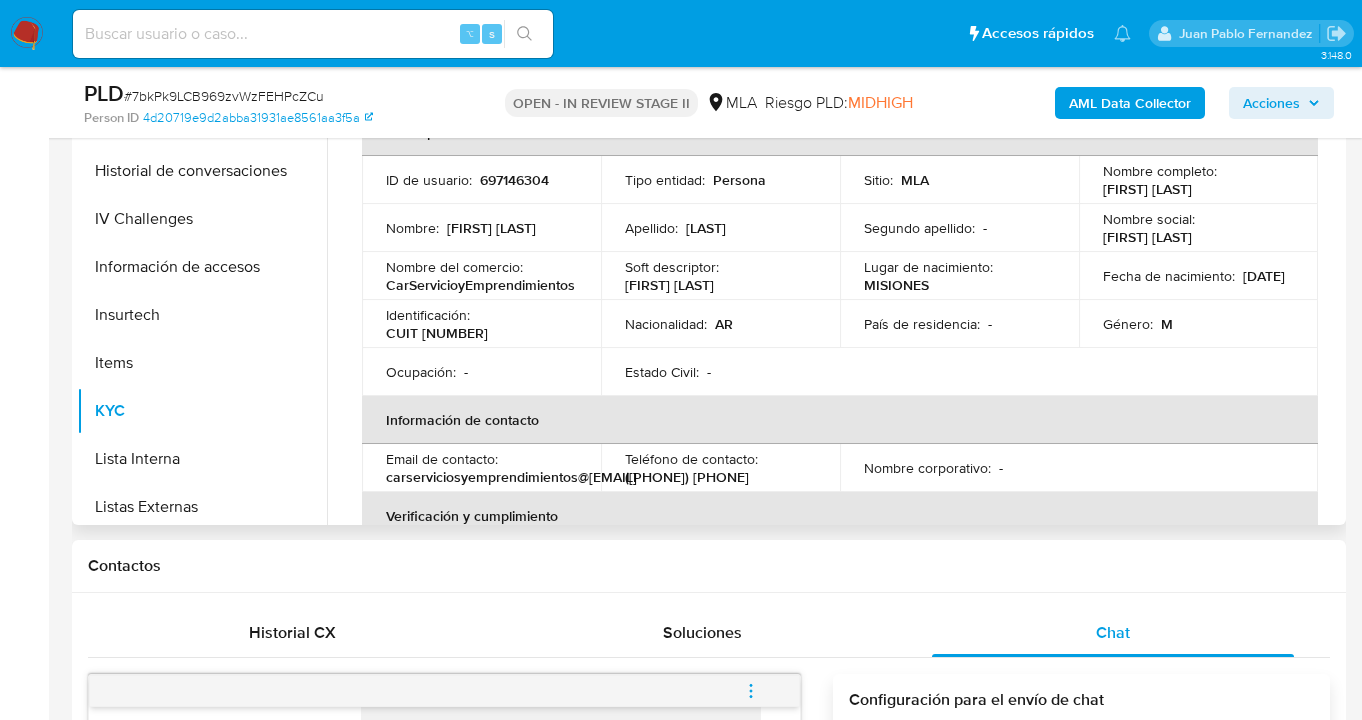 drag, startPoint x: 1098, startPoint y: 191, endPoint x: 1220, endPoint y: 189, distance: 122.016396 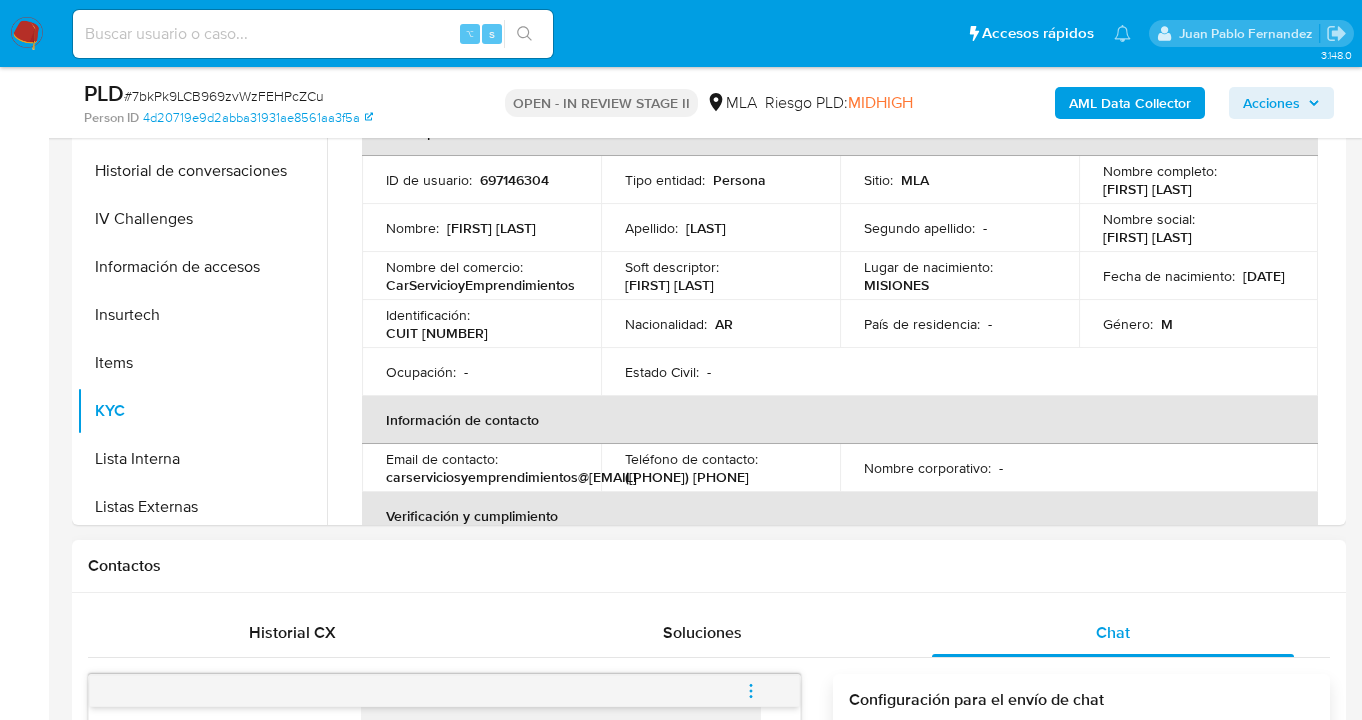 scroll, scrollTop: 1167, scrollLeft: 0, axis: vertical 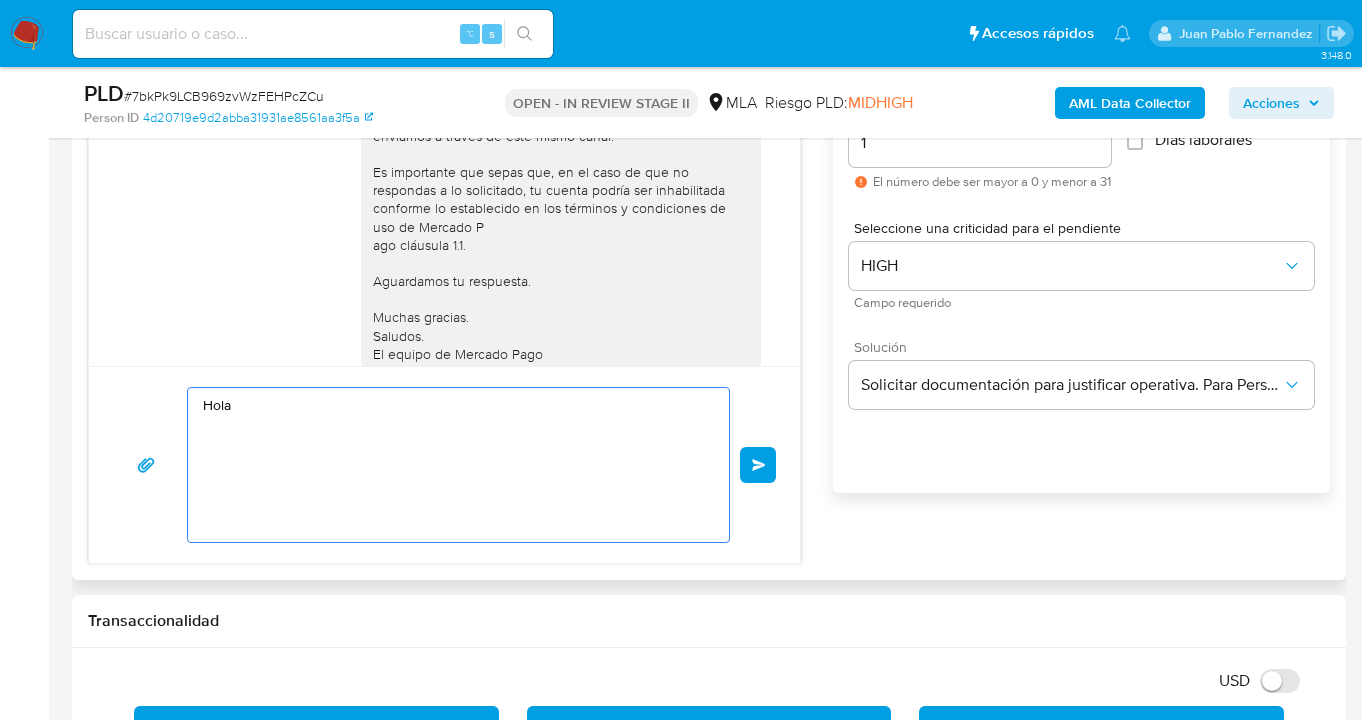 click on "Hola" at bounding box center (453, 465) 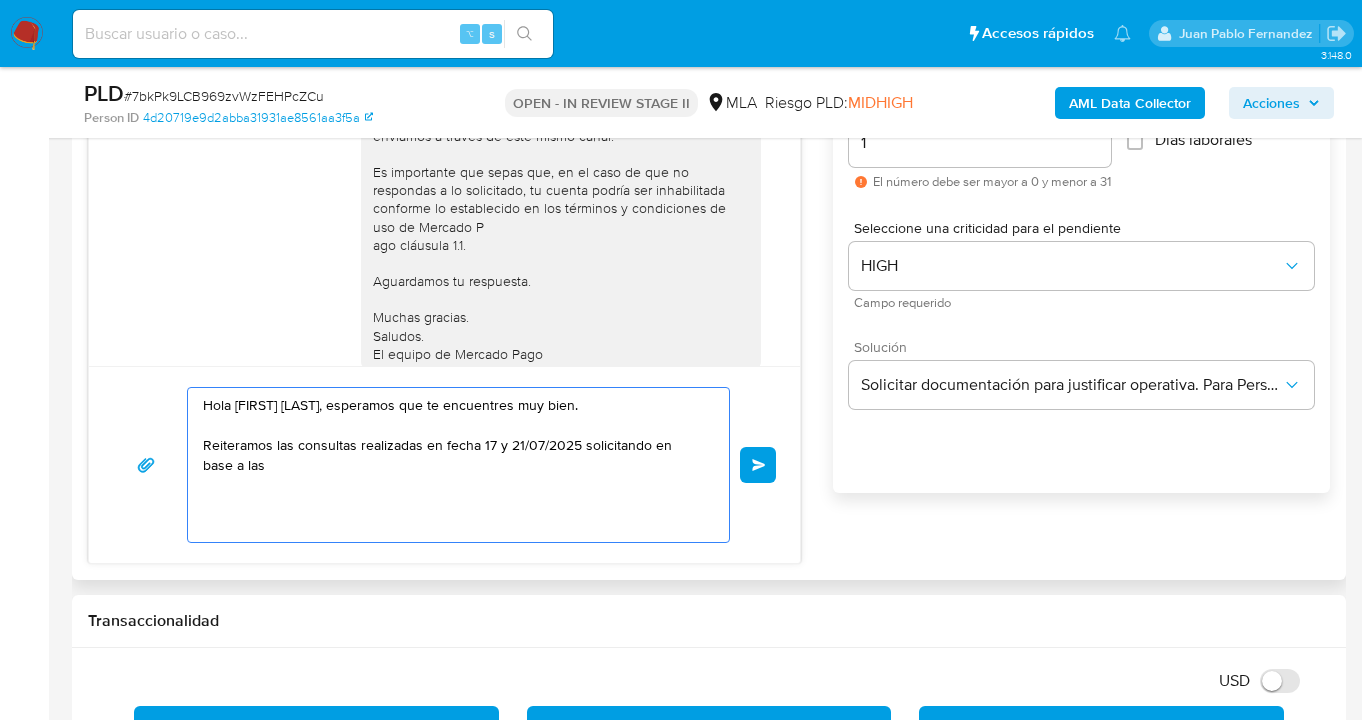 paste on "operaciones registradas en tu cuenta de Mercado Pago" 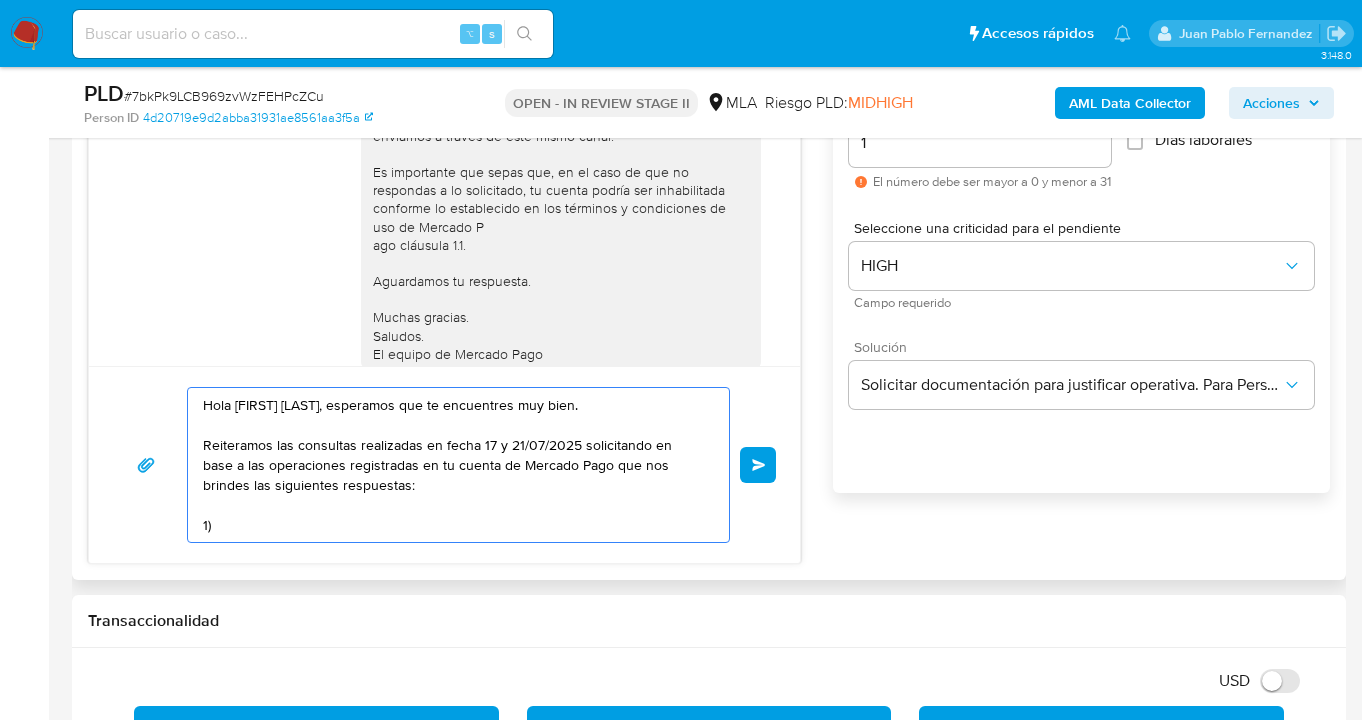 paste on "Descripción de la actividad:
- Detalla la actividad que realizas a través de tu cuenta. De corresponder a una actividad comercial, indicar el nombre, domicilio y/o sitio web del comercio.
2. De acuerdo a la actividad que realices en tu cuenta, adjunta la siguiente documentación. A modo de ejemplo, puedes enviar uno de estos comprobantes:" 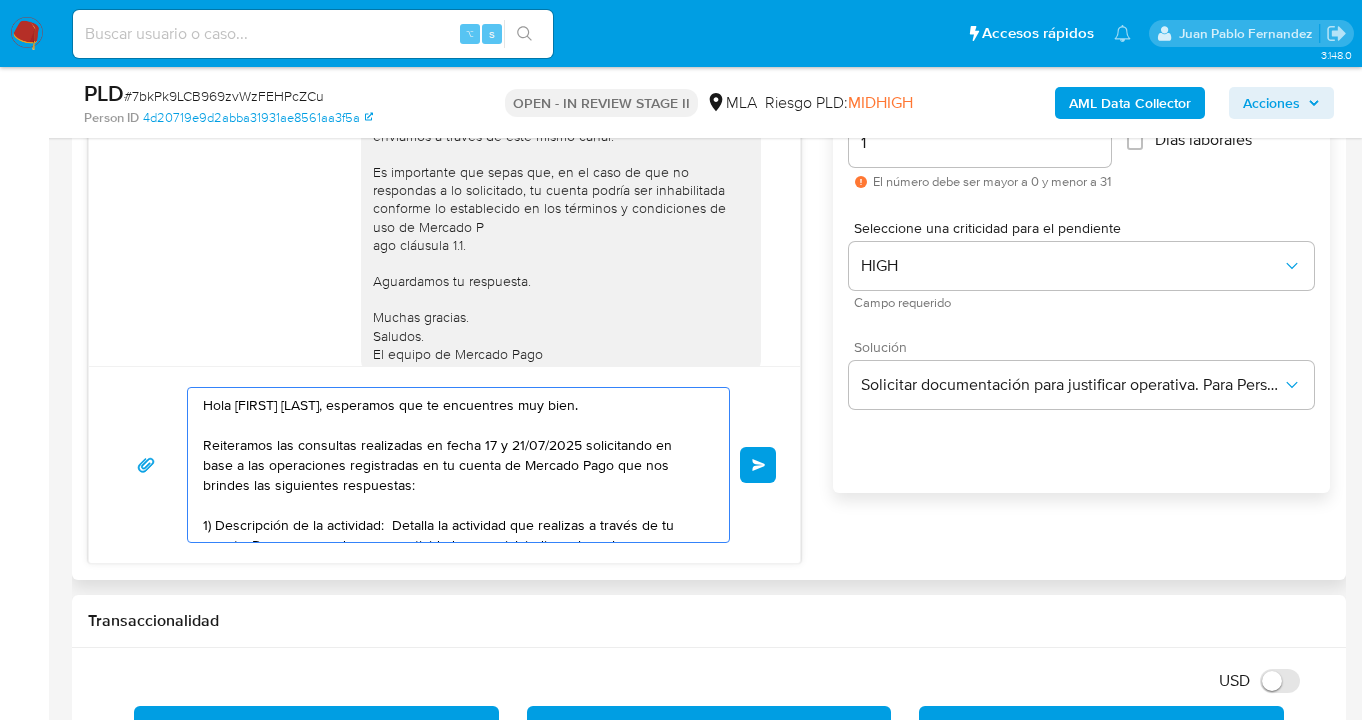 scroll, scrollTop: 87, scrollLeft: 0, axis: vertical 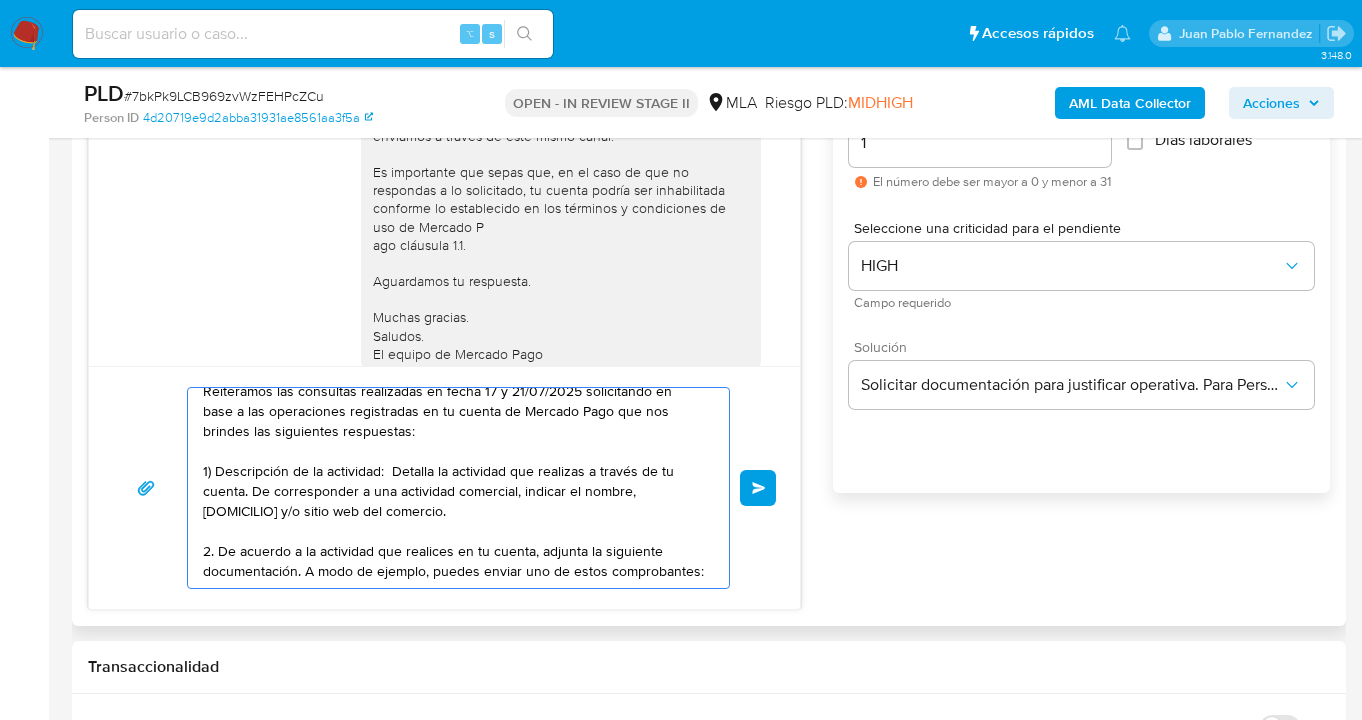 click on "Hola [FIRST] [LAST], esperamos que te encuentres muy bien.
Reiteramos las consultas realizadas en fecha 17 y 21/07/2025 solicitando en base a las operaciones registradas en tu cuenta de Mercado Pago que nos brindes las siguientes respuestas:
1) Descripción de la actividad:  Detalla la actividad que realizas a través de tu cuenta. De corresponder a una actividad comercial, indicar el nombre, [DOMICILIO] y/o sitio web del comercio.
2. De acuerdo a la actividad que realices en tu cuenta, adjunta la siguiente documentación. A modo de ejemplo, puedes enviar uno de estos comprobantes:" at bounding box center [453, 488] 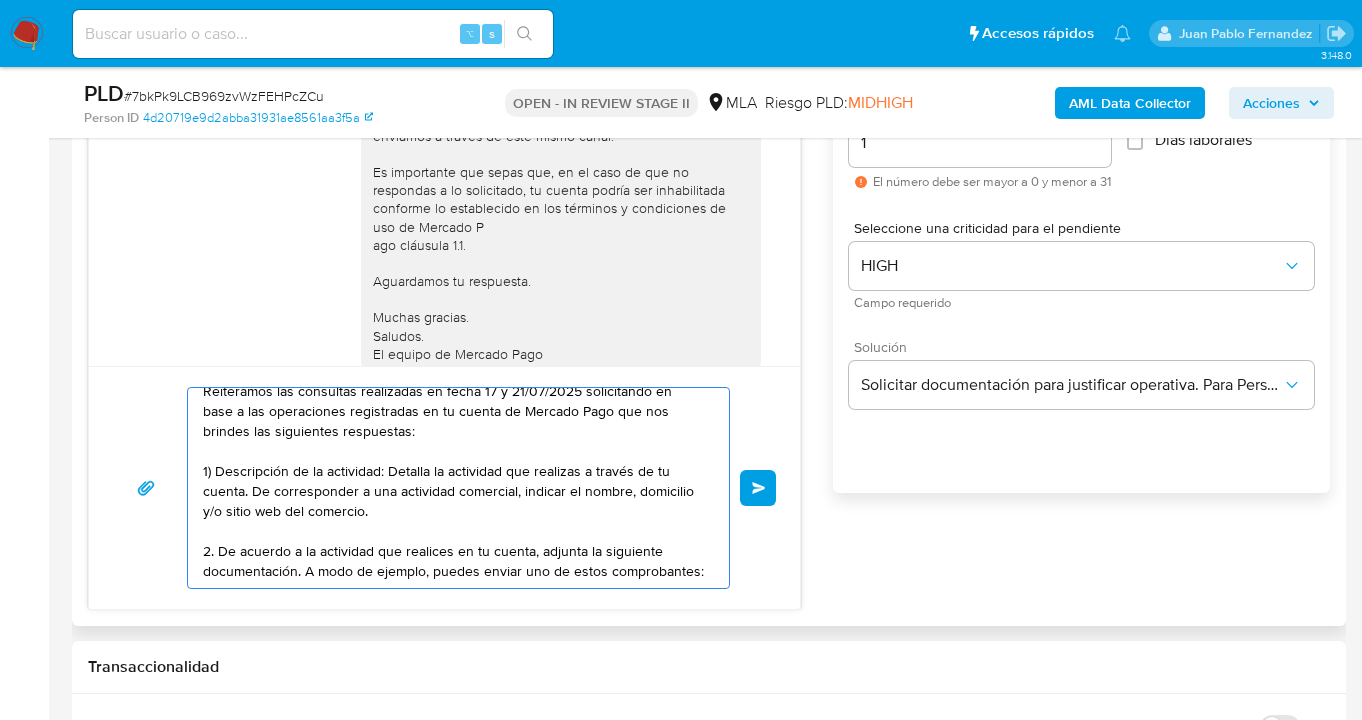 click on "Hola [FIRST] [LAST], esperamos que te encuentres muy bien.
Reiteramos las consultas realizadas en fecha 17 y 21/07/2025 solicitando en base a las operaciones registradas en tu cuenta de Mercado Pago que nos brindes las siguientes respuestas:
1) Descripción de la actividad: Detalla la actividad que realizas a través de tu cuenta. De corresponder a una actividad comercial, indicar el nombre, domicilio y/o sitio web del comercio.
2. De acuerdo a la actividad que realices en tu cuenta, adjunta la siguiente documentación. A modo de ejemplo, puedes enviar uno de estos comprobantes:" at bounding box center [453, 488] 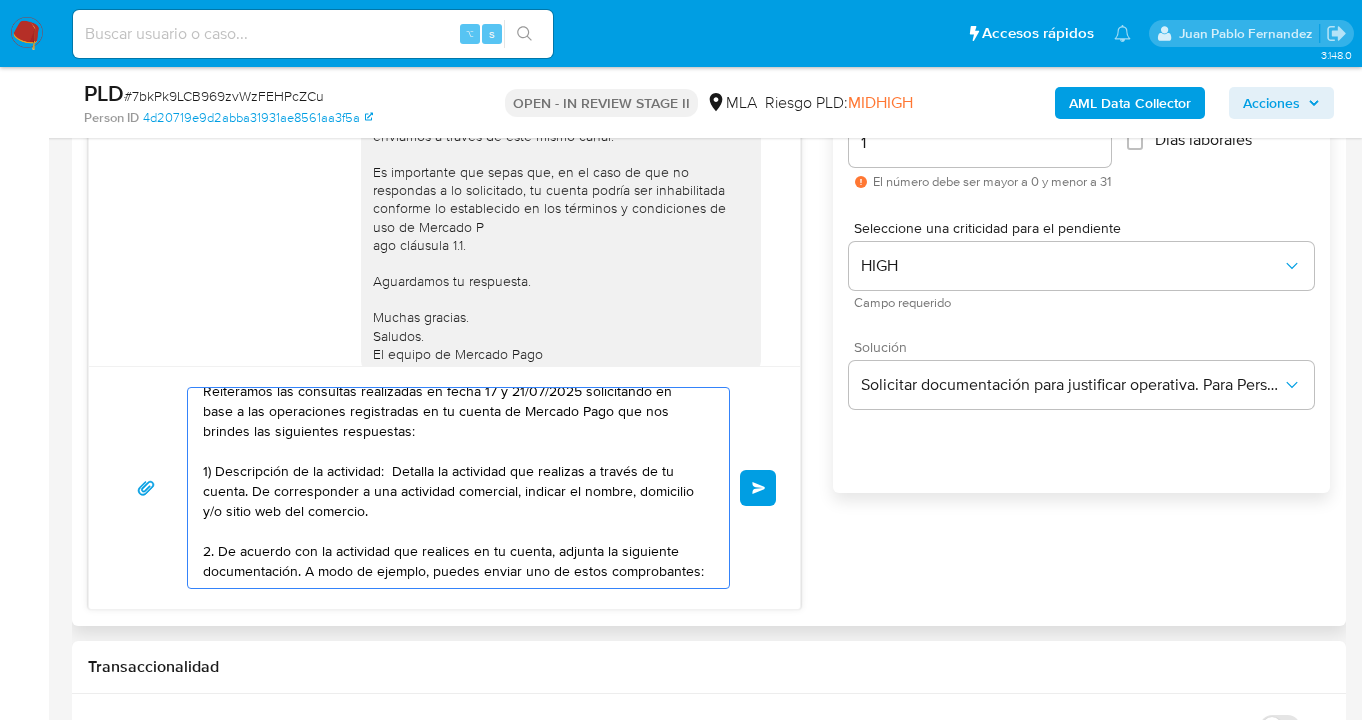 drag, startPoint x: 605, startPoint y: 517, endPoint x: 617, endPoint y: 551, distance: 36.05551 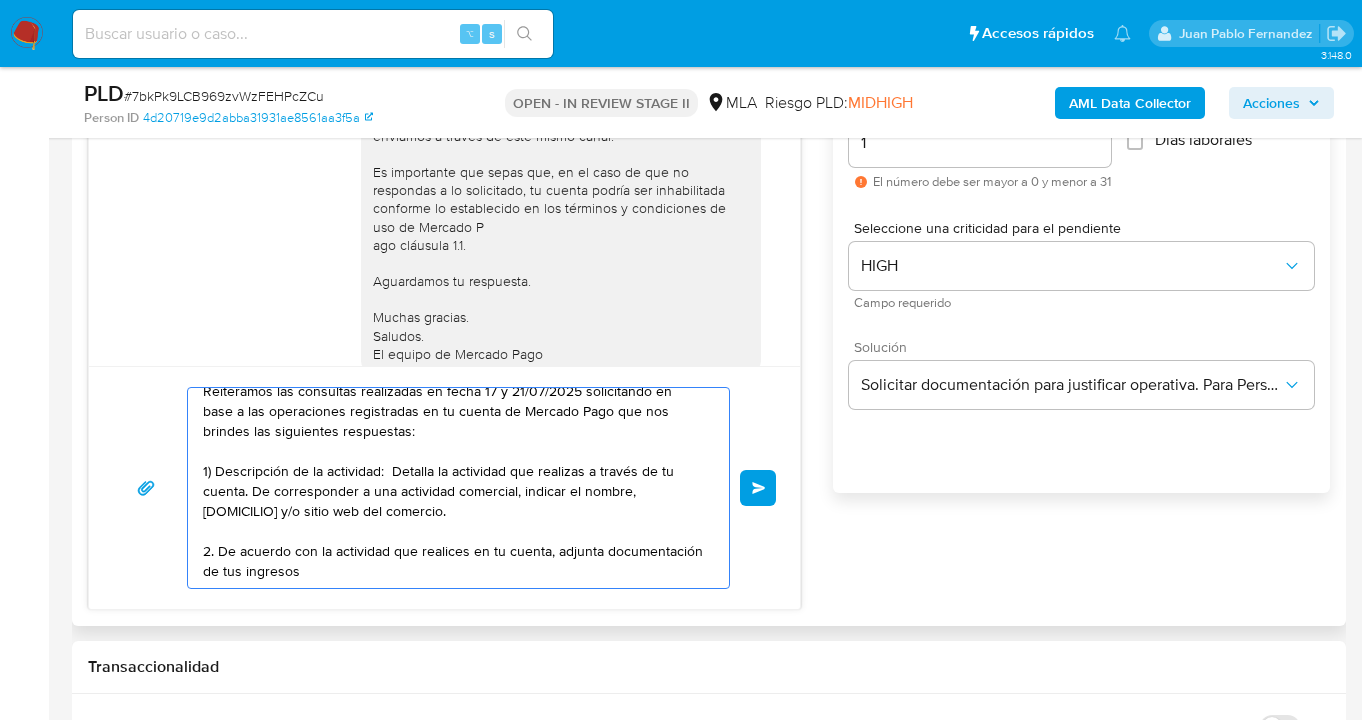 scroll, scrollTop: 87, scrollLeft: 0, axis: vertical 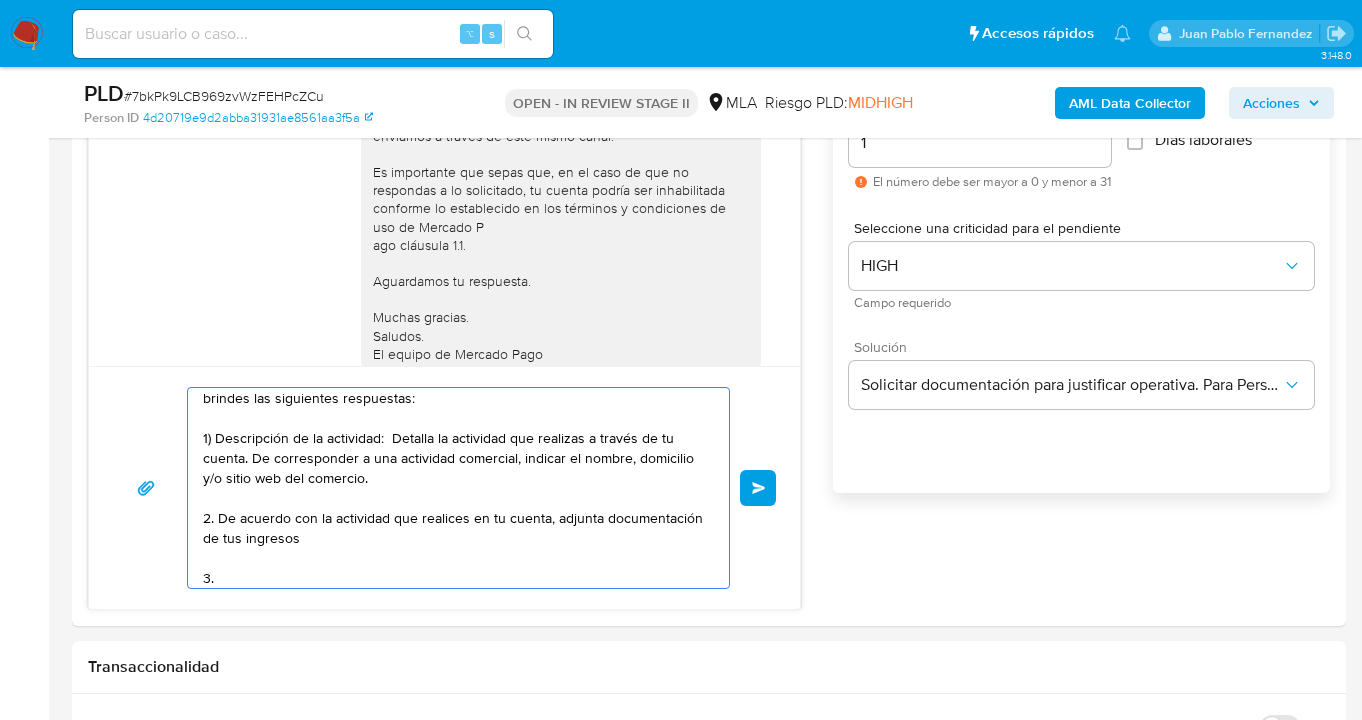 paste on "¿A qué corresponde el incremento significativo de fondos en tu cuenta en el mes de junio 2025? Y ¿Qué documentación permite su respaldo?" 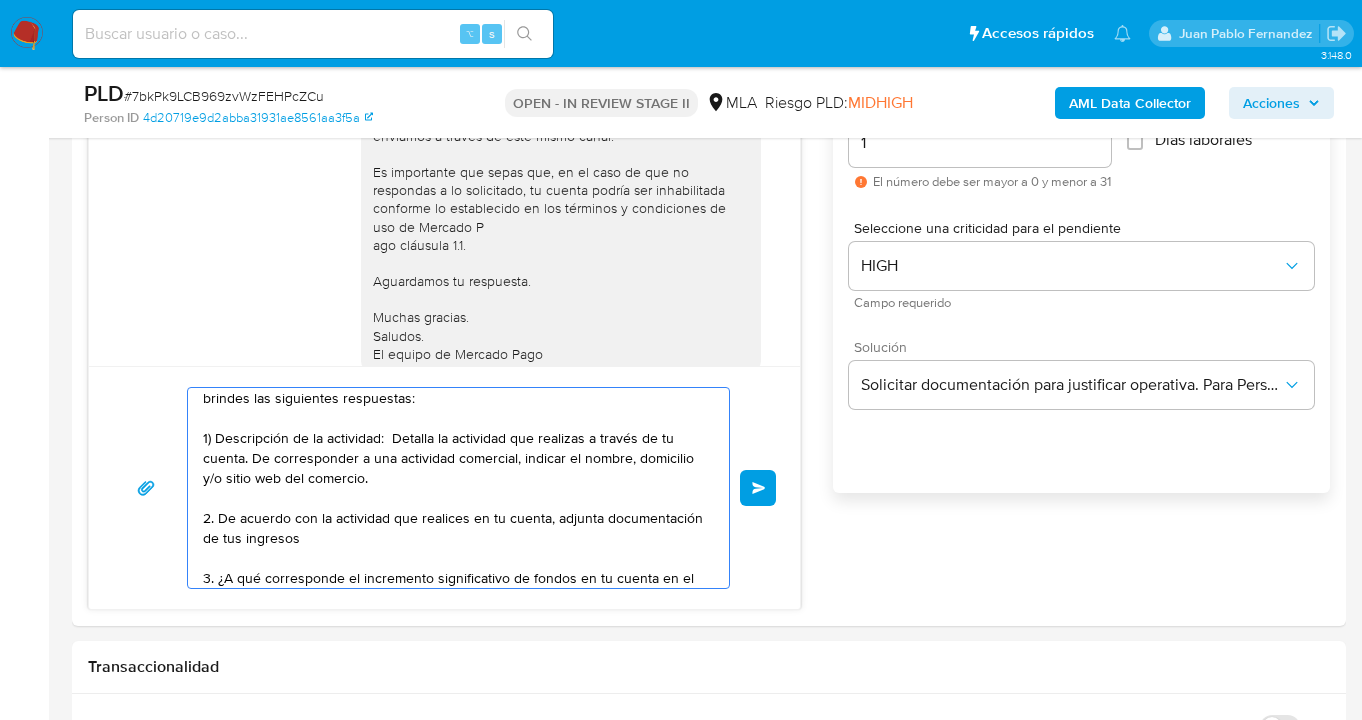 scroll, scrollTop: 107, scrollLeft: 0, axis: vertical 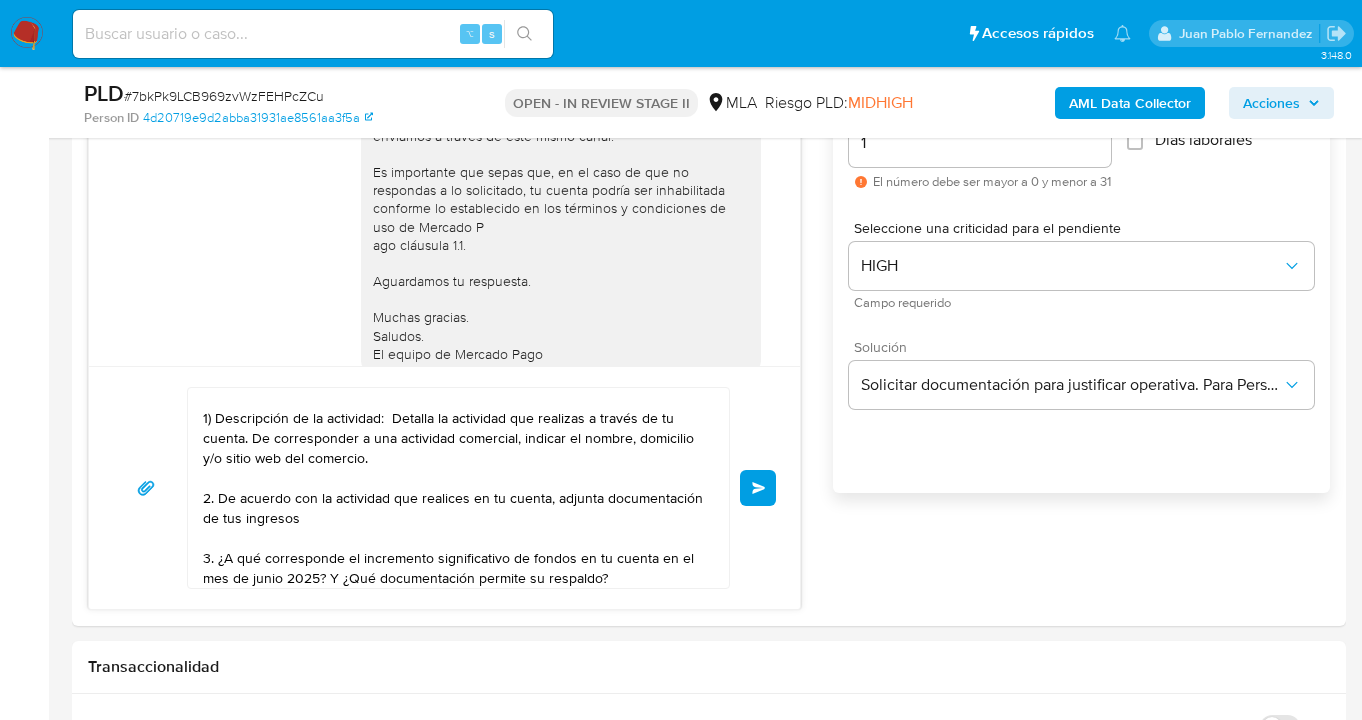 click on "Hola [FIRST] [LAST], esperamos que te encuentres muy bien.
Reiteramos las consultas realizadas en fecha 17 y 21/07/2025 solicitando en base a las operaciones registradas en tu cuenta de Mercado Pago que nos brindes las siguientes respuestas:
1) Descripción de la actividad:  Detalla la actividad que realizas a través de tu cuenta. De corresponder a una actividad comercial, indicar el nombre, domicilio y/o sitio web del comercio.
2. De acuerdo con la actividad que realices en tu cuenta, adjunta documentación de tus ingresos
3. ¿A qué corresponde el incremento significativo de fondos en tu cuenta en el mes de junio 2025? Y ¿Qué documentación permite su respaldo?" at bounding box center (453, 488) 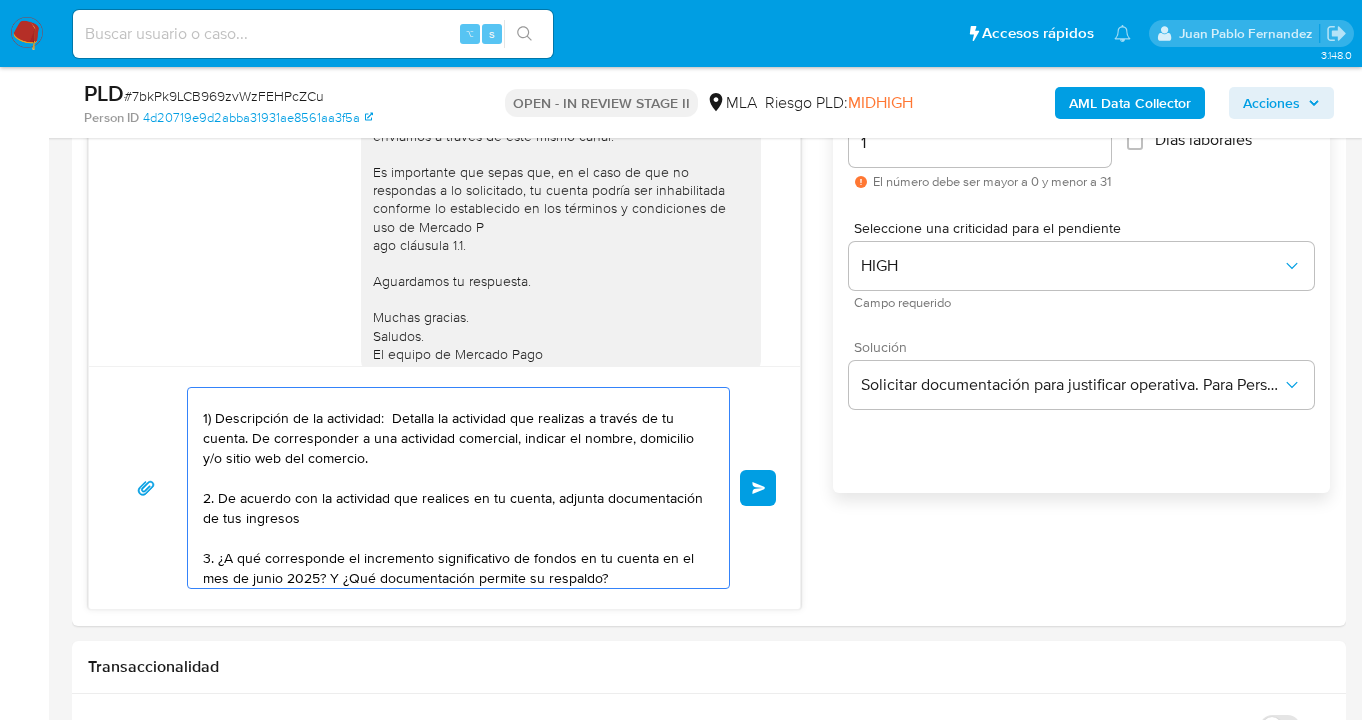 scroll, scrollTop: 147, scrollLeft: 0, axis: vertical 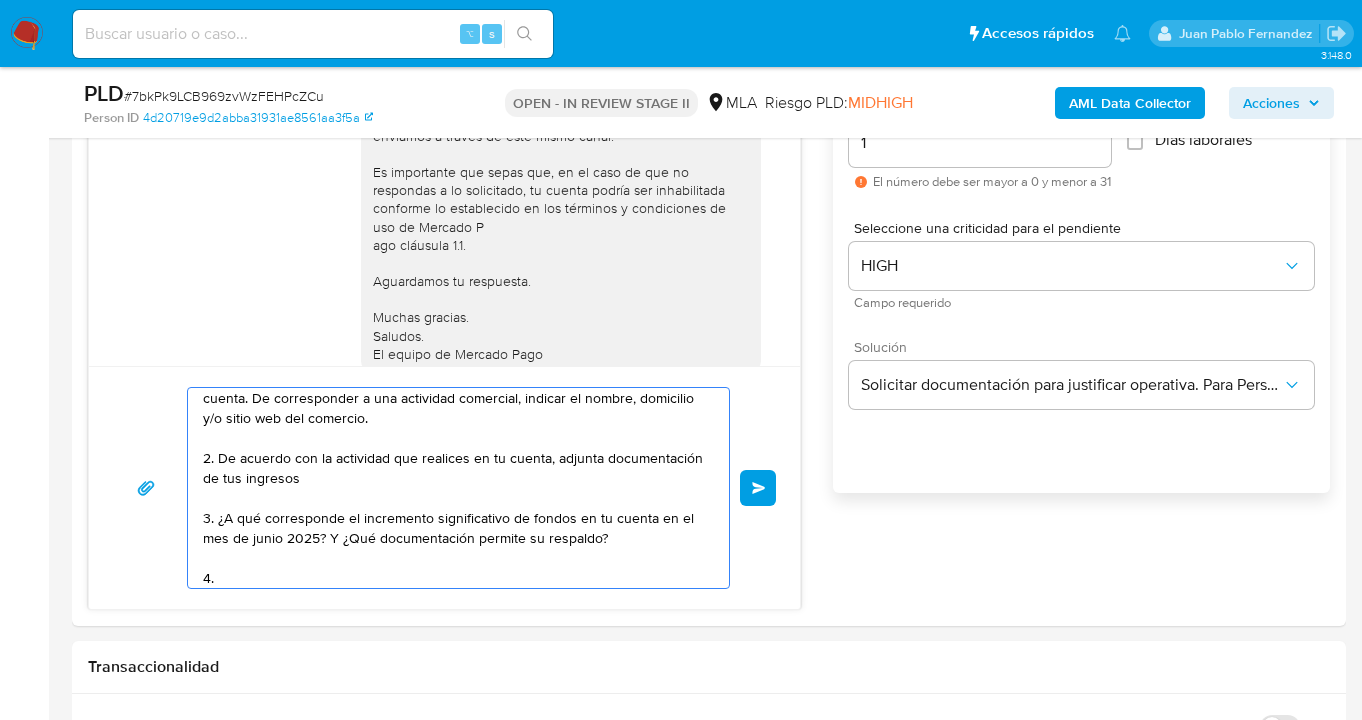 paste on ". Proporciona el vínculo con las siguientes contrapartes con las que operaste, el motivo de las transacciones y documentación de respaldo:
-" 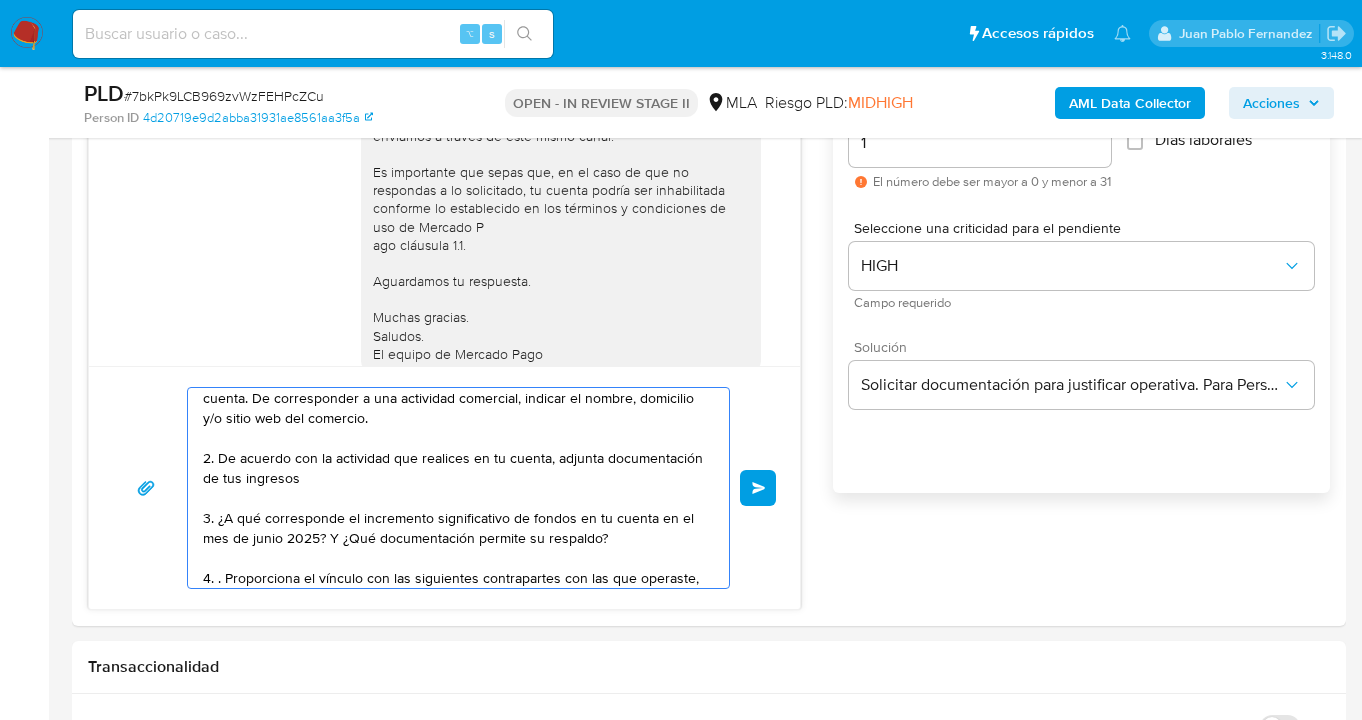 scroll, scrollTop: 227, scrollLeft: 0, axis: vertical 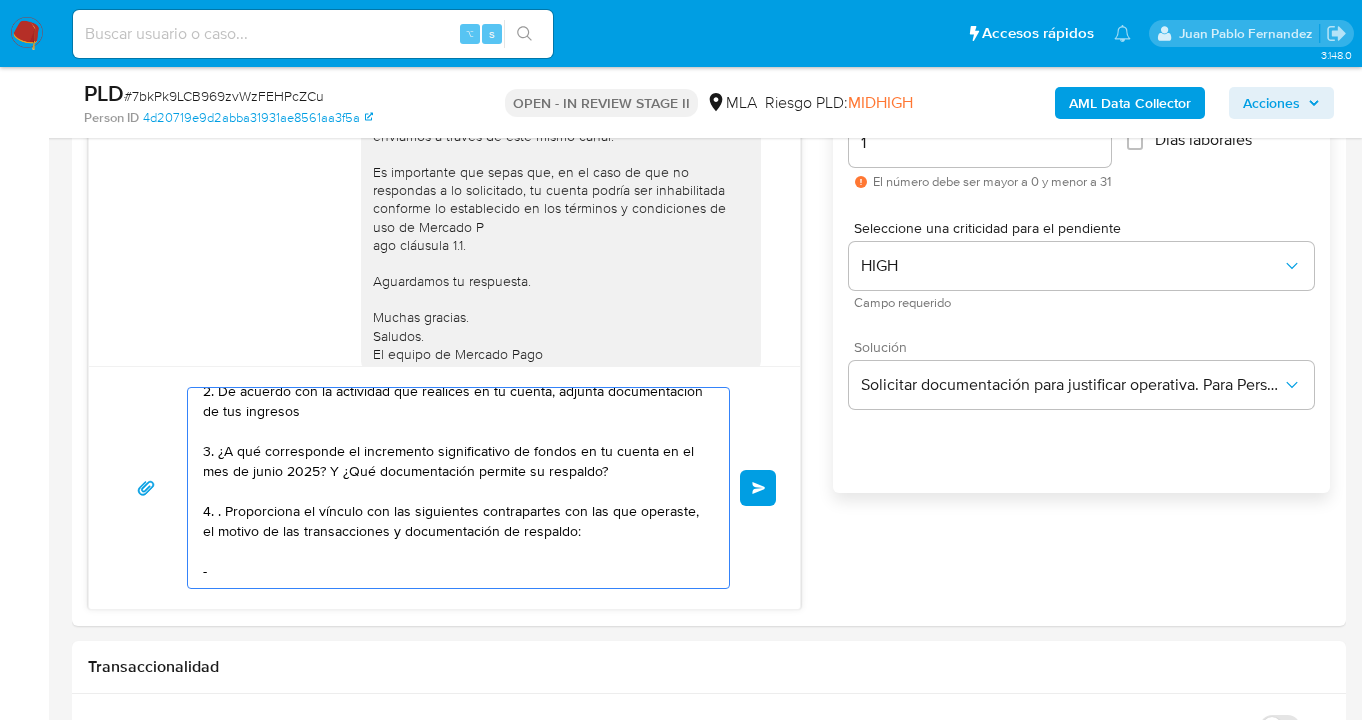 click on "Hola [FIRST] [LAST], esperamos que te encuentres muy bien.
Reiteramos las consultas realizadas en fecha 17 y 21/07/2025 solicitando en base a las operaciones registradas en tu cuenta de Mercado Pago que nos brindes las siguientes respuestas:
1) Descripción de la actividad:  Detalla la actividad que realizas a través de tu cuenta. De corresponder a una actividad comercial, indicar el nombre, domicilio y/o sitio web del comercio.
2. De acuerdo con la actividad que realices en tu cuenta, adjunta documentación de tus ingresos
3. ¿A qué corresponde el incremento significativo de fondos en tu cuenta en el mes de junio 2025? Y ¿Qué documentación permite su respaldo?
4. . Proporciona el vínculo con las siguientes contrapartes con las que operaste, el motivo de las transacciones y documentación de respaldo:
-" at bounding box center (453, 488) 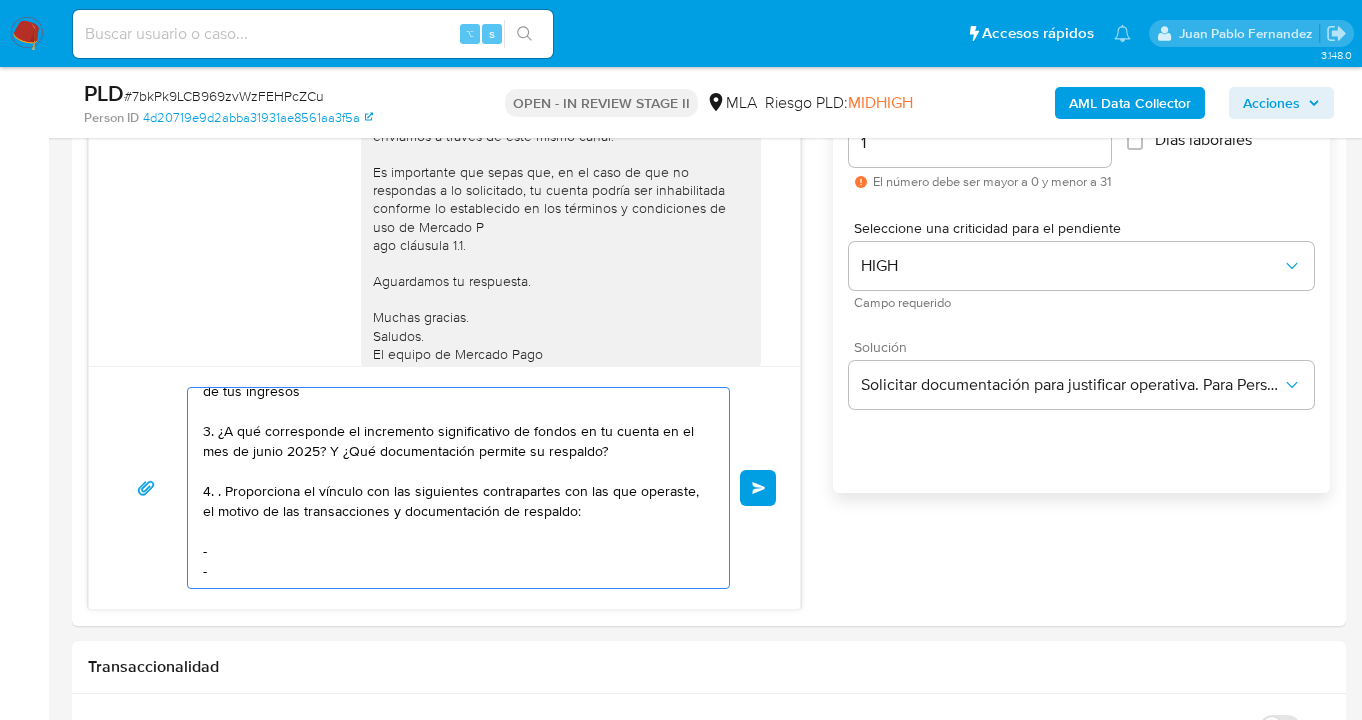 paste on "-" 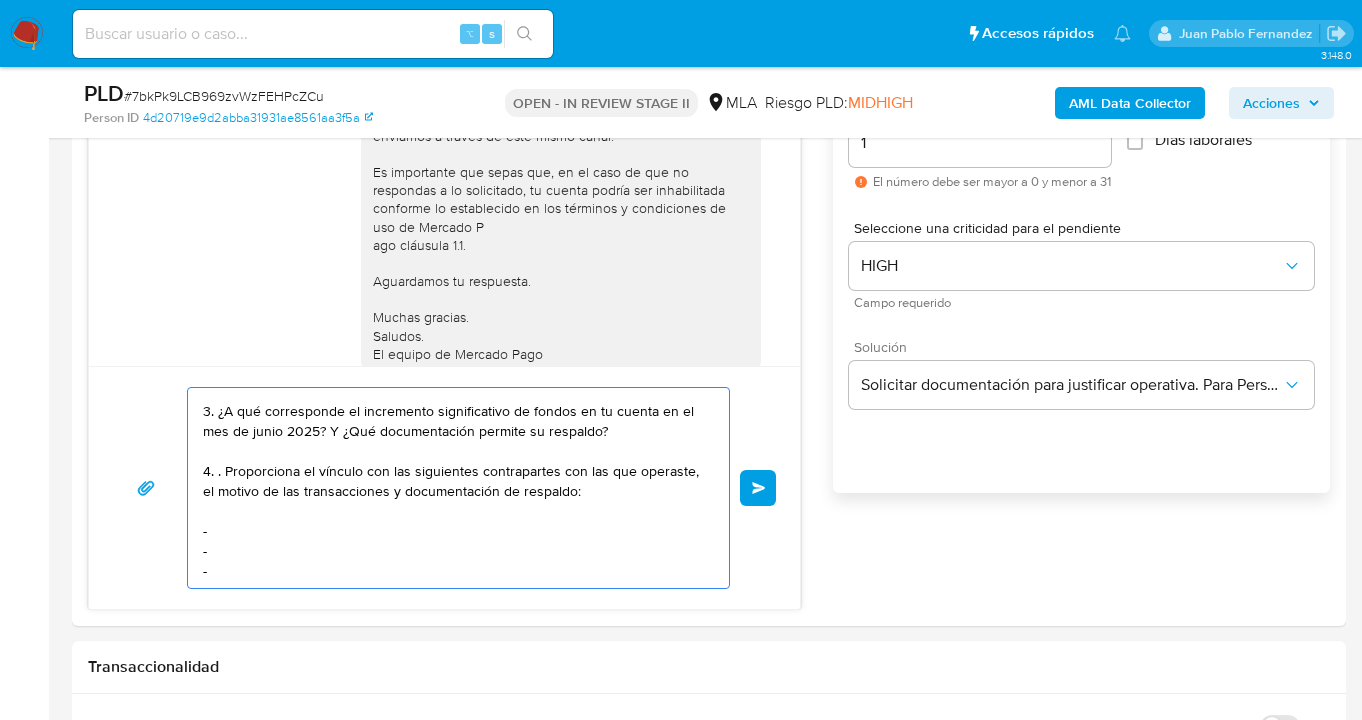 paste on "-" 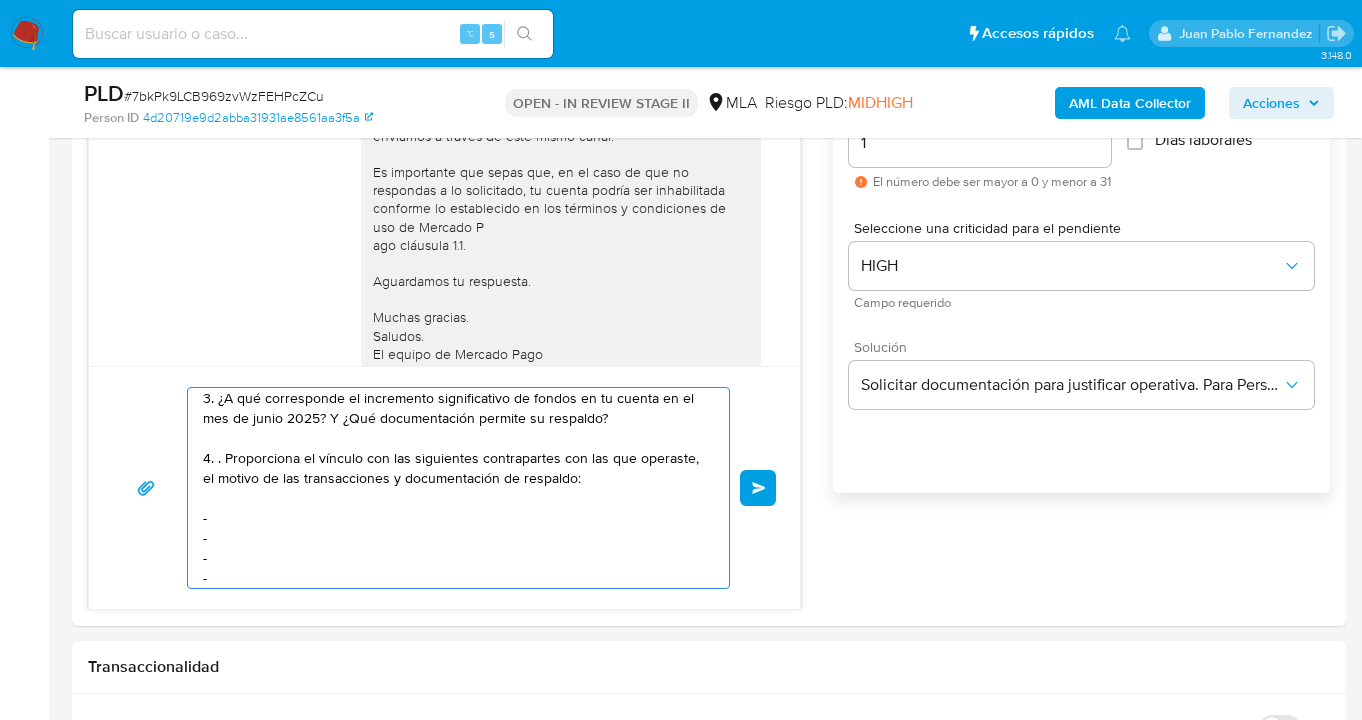 scroll, scrollTop: 287, scrollLeft: 0, axis: vertical 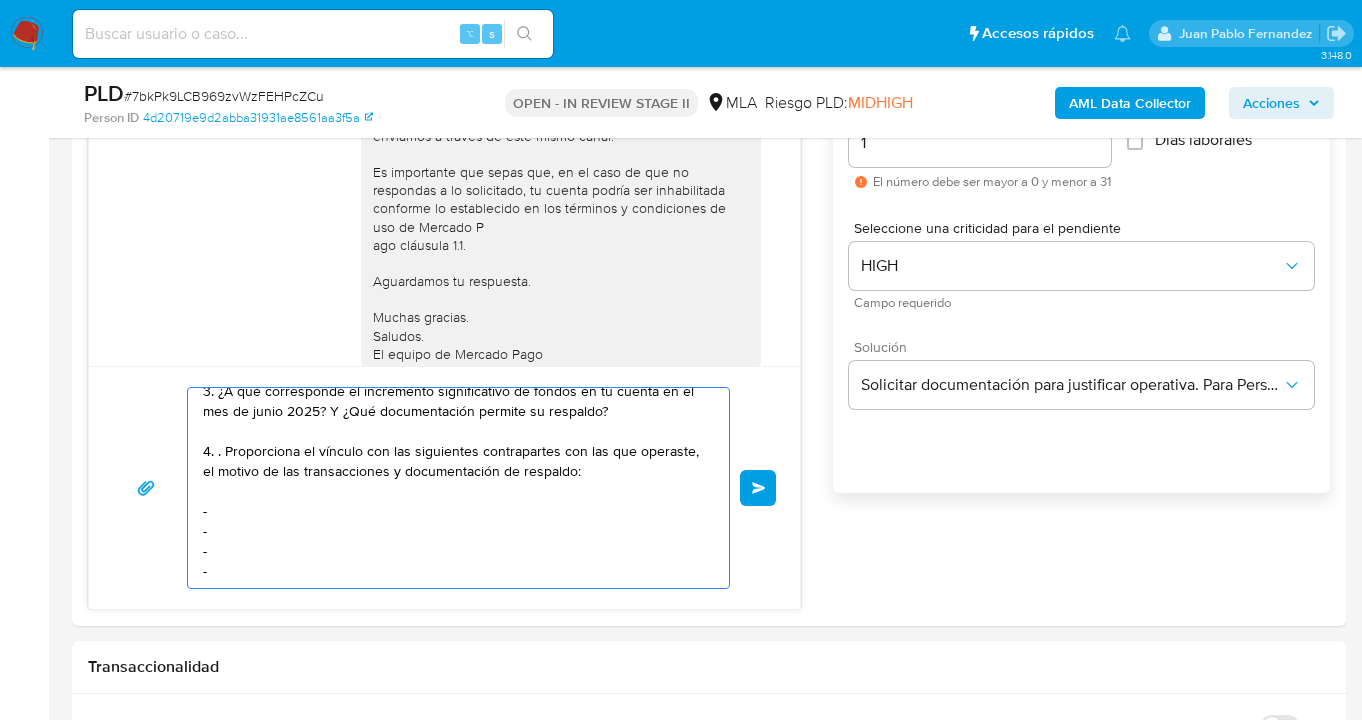 paste on "-" 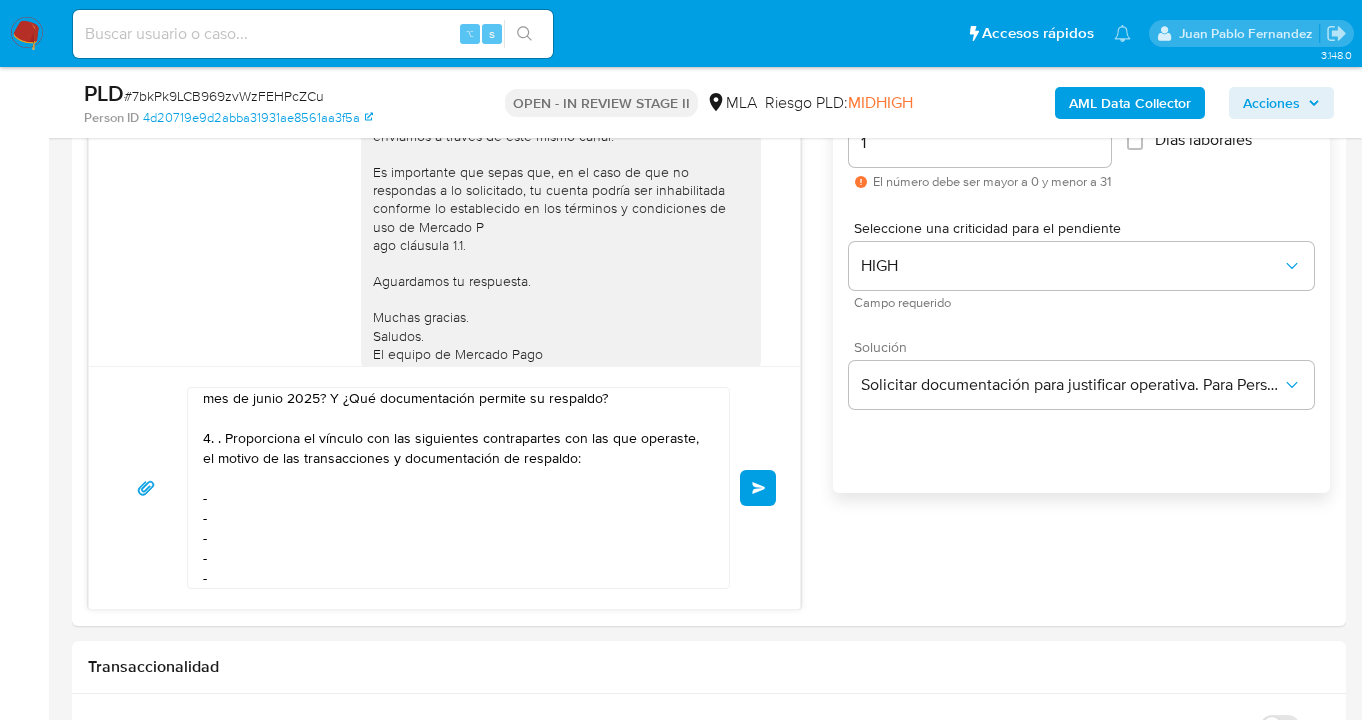 scroll, scrollTop: 334, scrollLeft: 0, axis: vertical 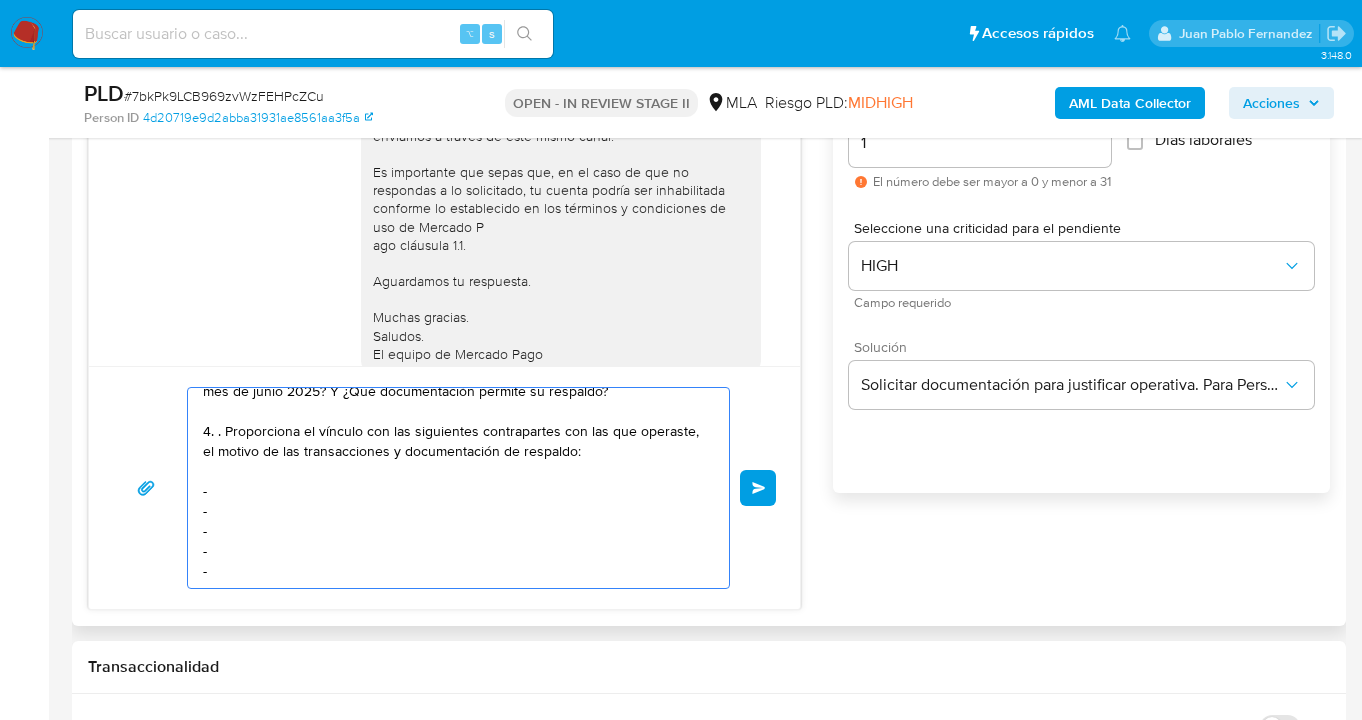 paste on "Es importante que sepas que, en caso de no responder a lo solicitado o si lo presentado resulta insuficiente, tu cuenta podría ser inhabilitada de acuerdo a los términos y condiciones de uso de Mercado Pago.
Formatos admitidos: PDF, JPG, JPEG, TXT, DOC, DOCX, XLS, PNG, XLSX, con un tamaño máximo de 25MB por archivo.
Quedamos aguardando por la información solicitada dentro de los próximos XX días.
Muchas gracias.
Saludos,
Equipo de Mercado Pago." 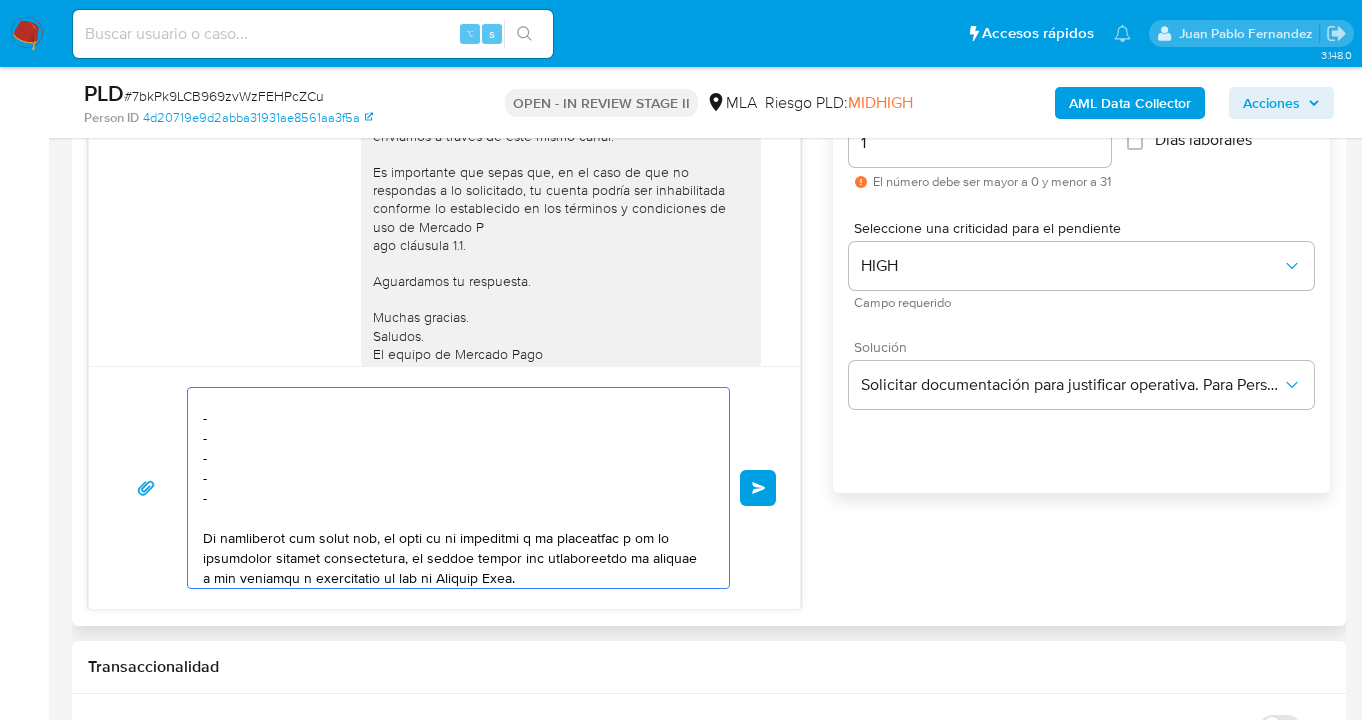 scroll, scrollTop: 347, scrollLeft: 0, axis: vertical 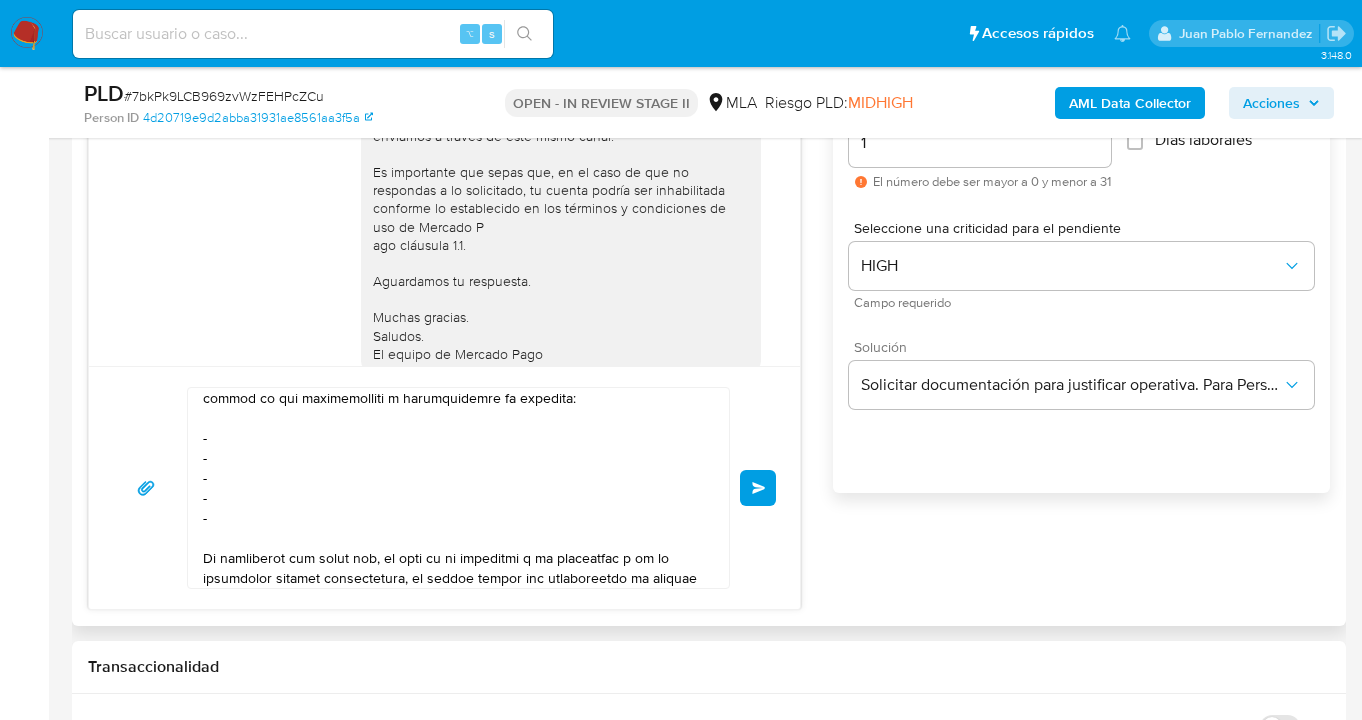 click at bounding box center [453, 488] 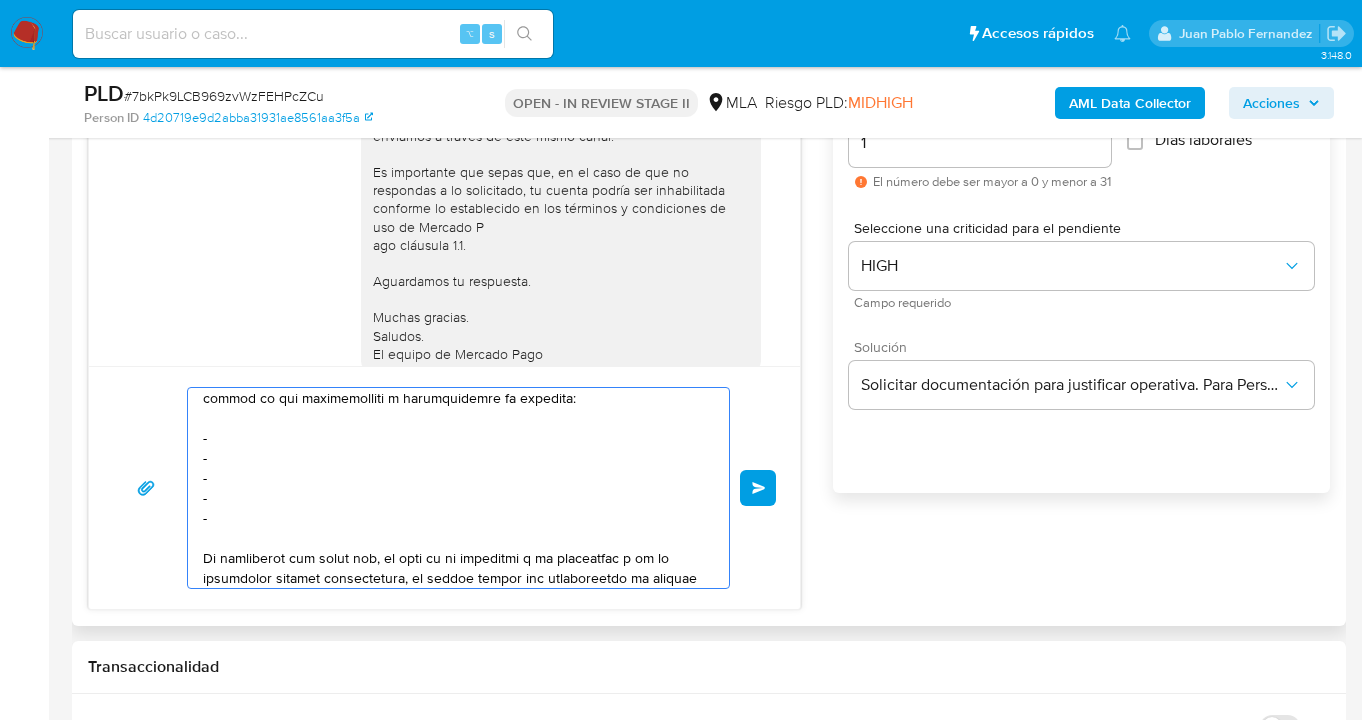 paste on "Municipalidad De Santo Tome - [NUMBER]" 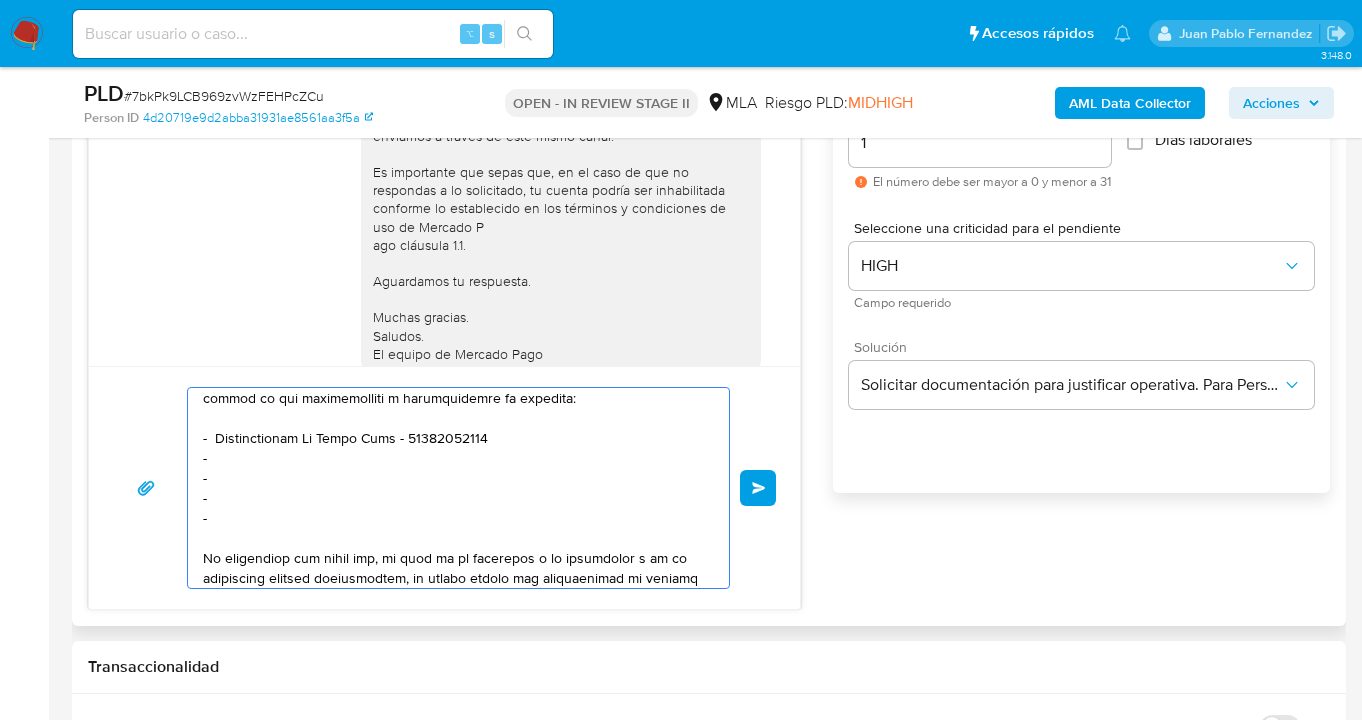 click at bounding box center [453, 488] 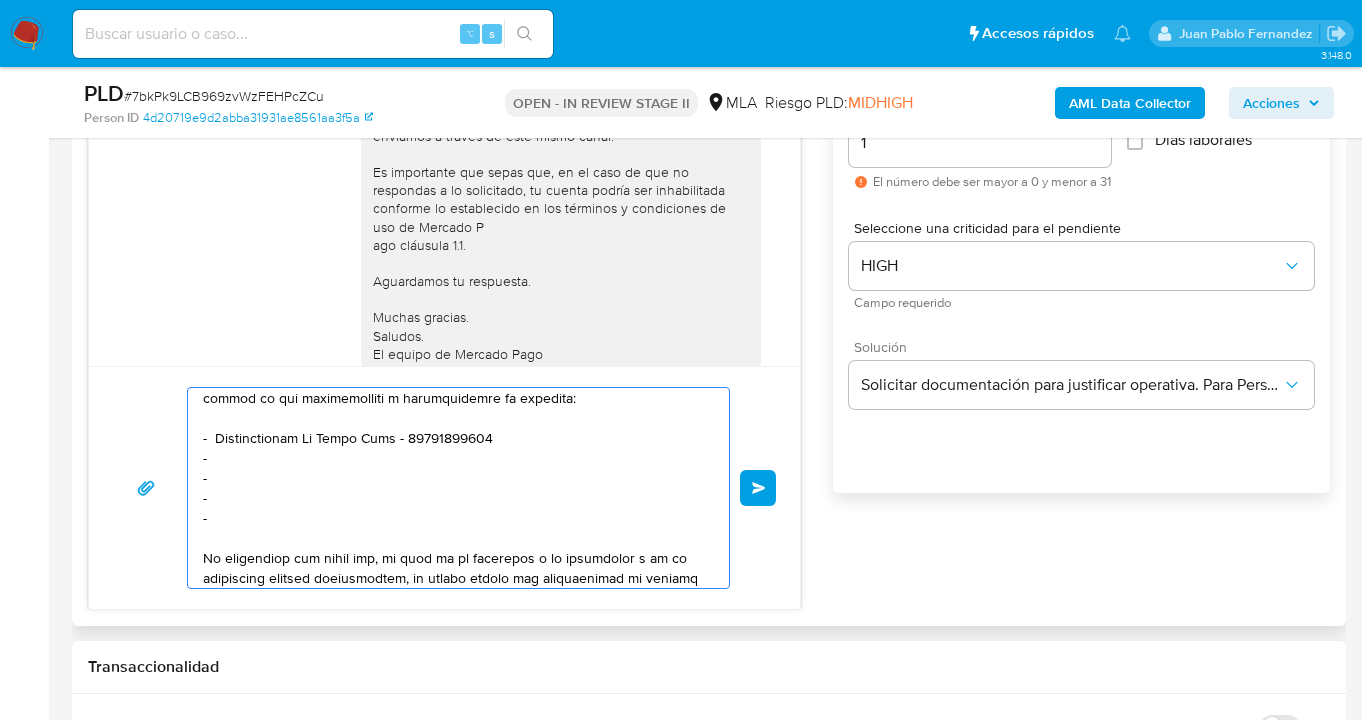 paste on "[FIRST] [LAST] - CUIL [NUMBER]" 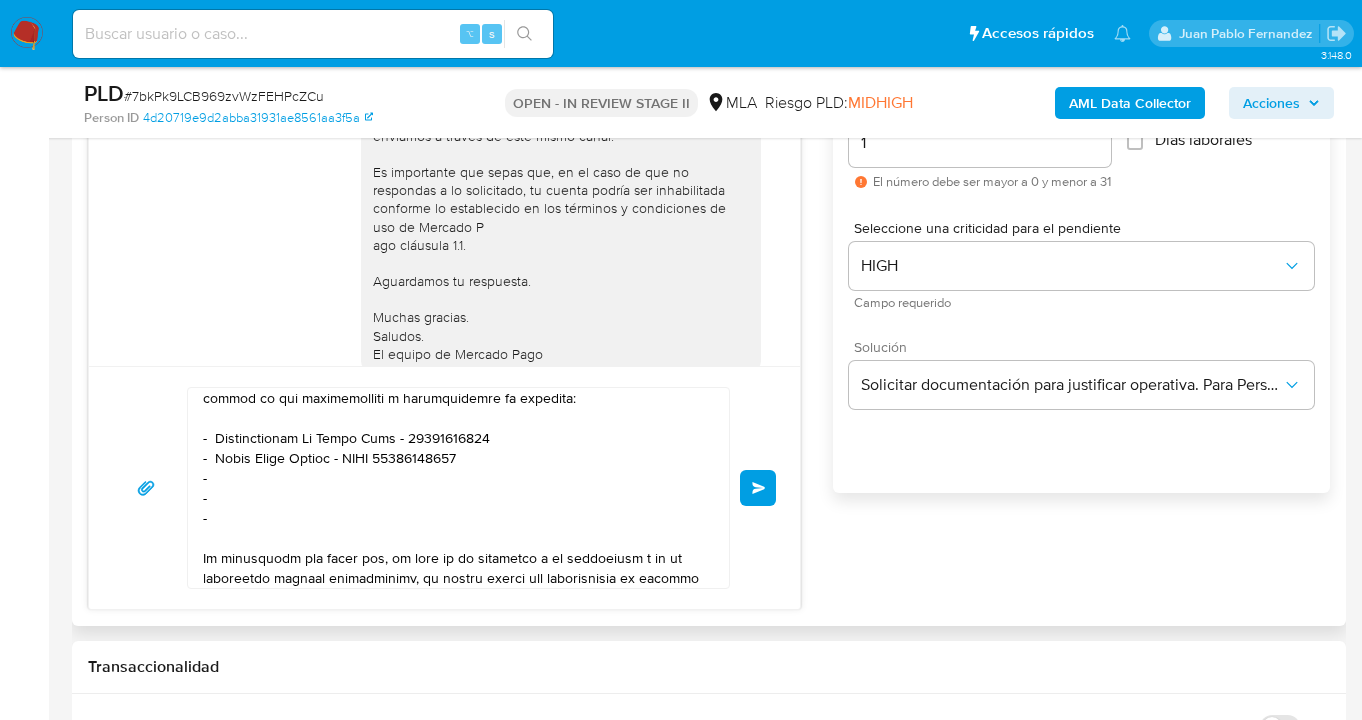 click at bounding box center [453, 488] 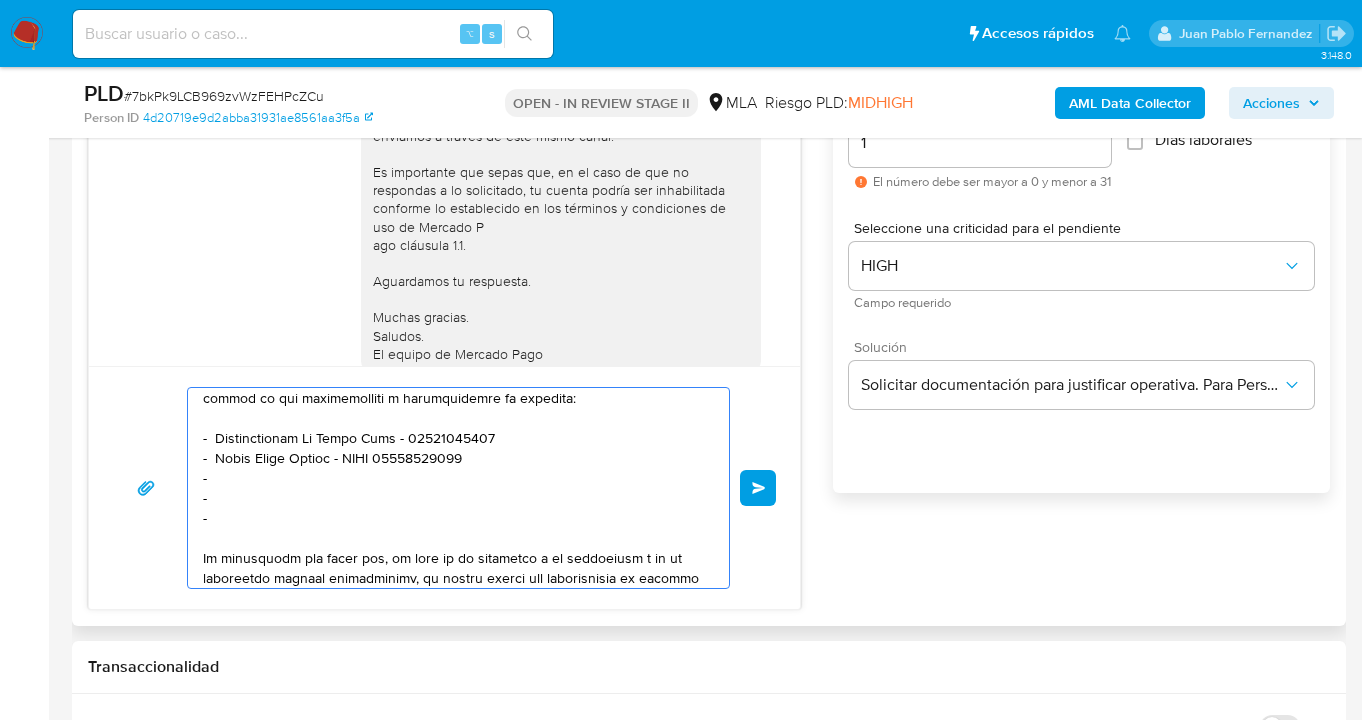 paste on "[FIRST] [LAST]" 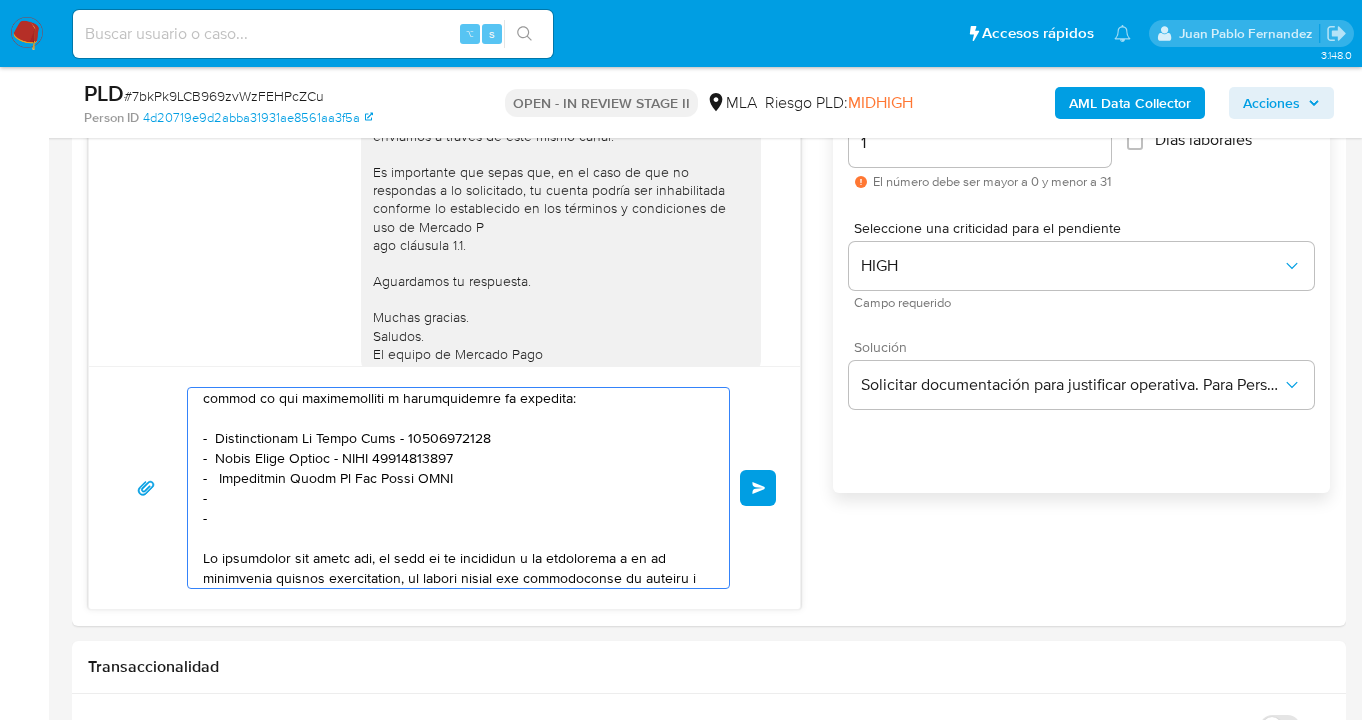 paste on "27272332636" 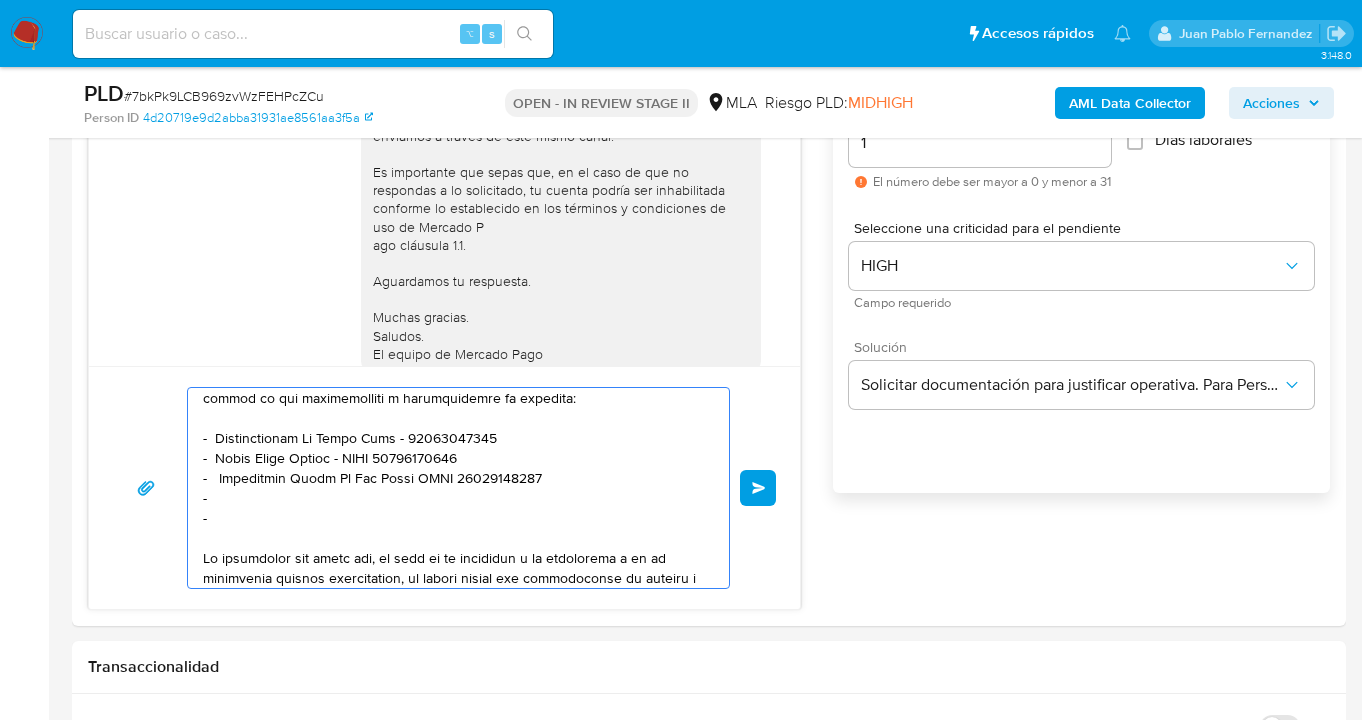 click at bounding box center [453, 488] 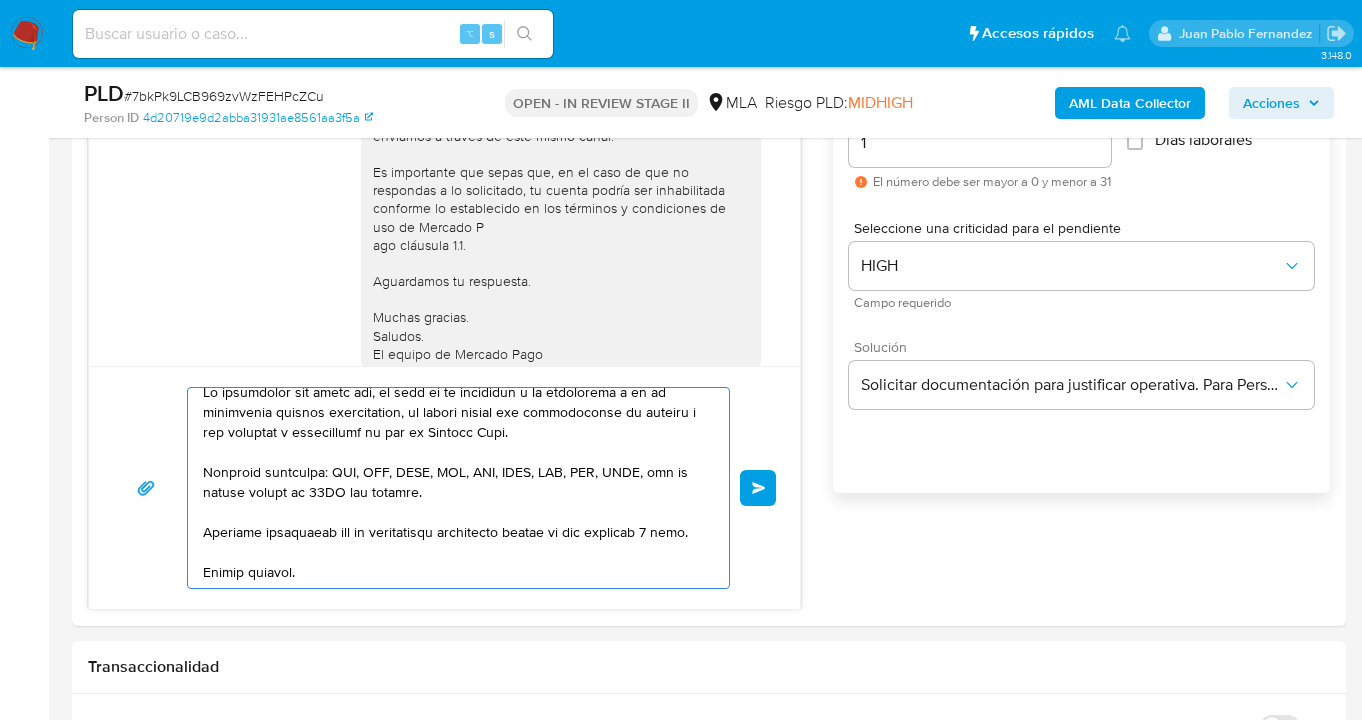 scroll, scrollTop: 574, scrollLeft: 0, axis: vertical 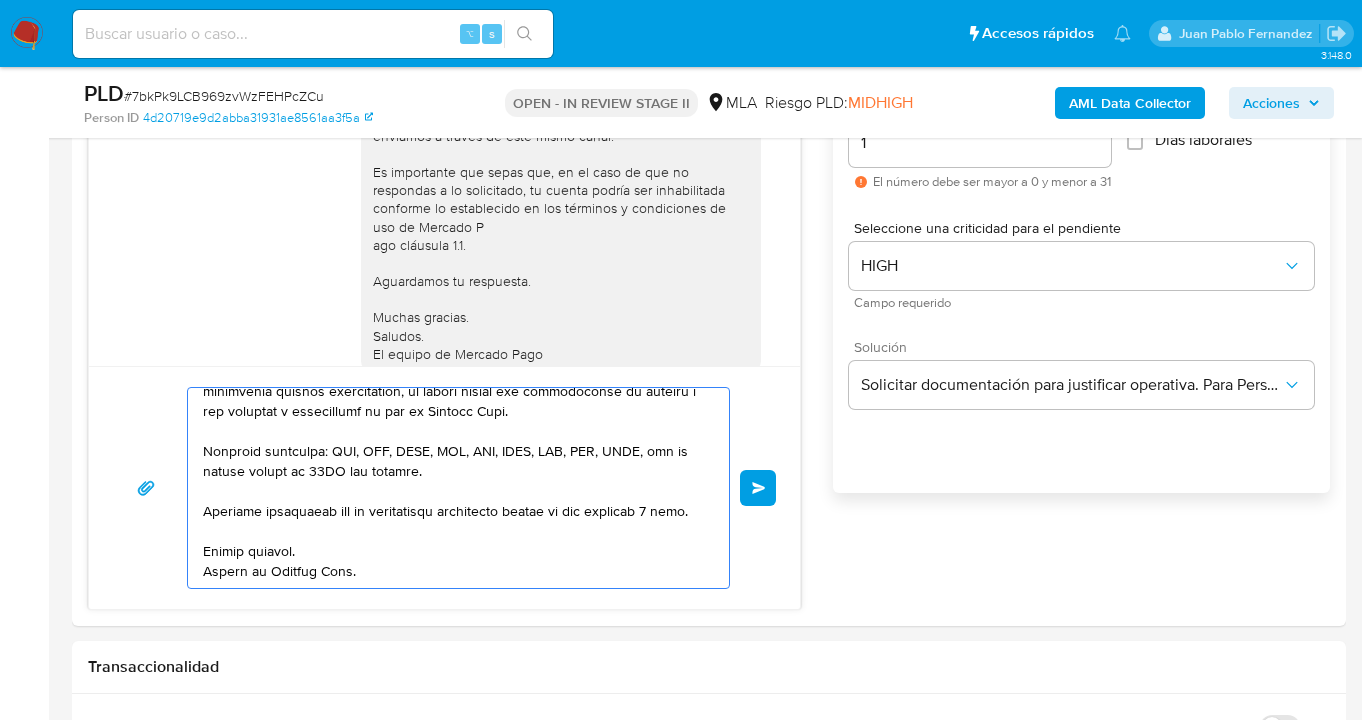 click at bounding box center [453, 488] 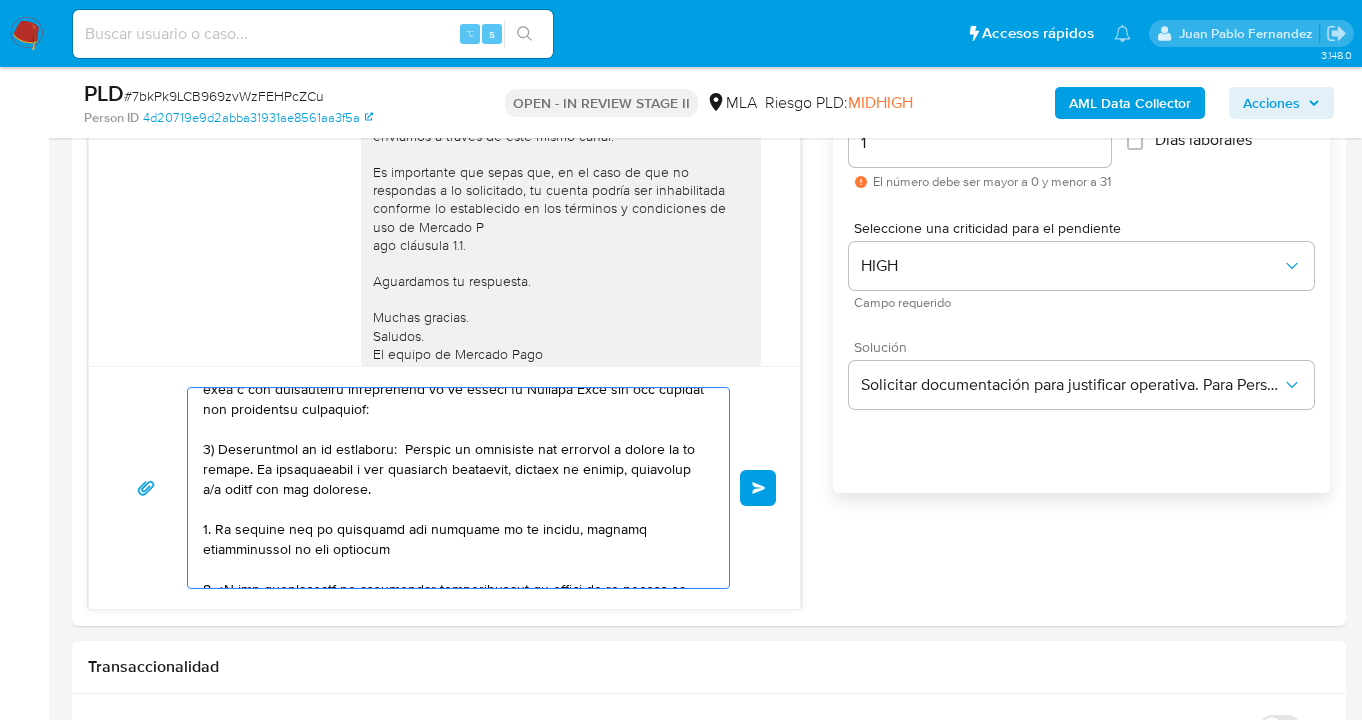 scroll, scrollTop: 0, scrollLeft: 0, axis: both 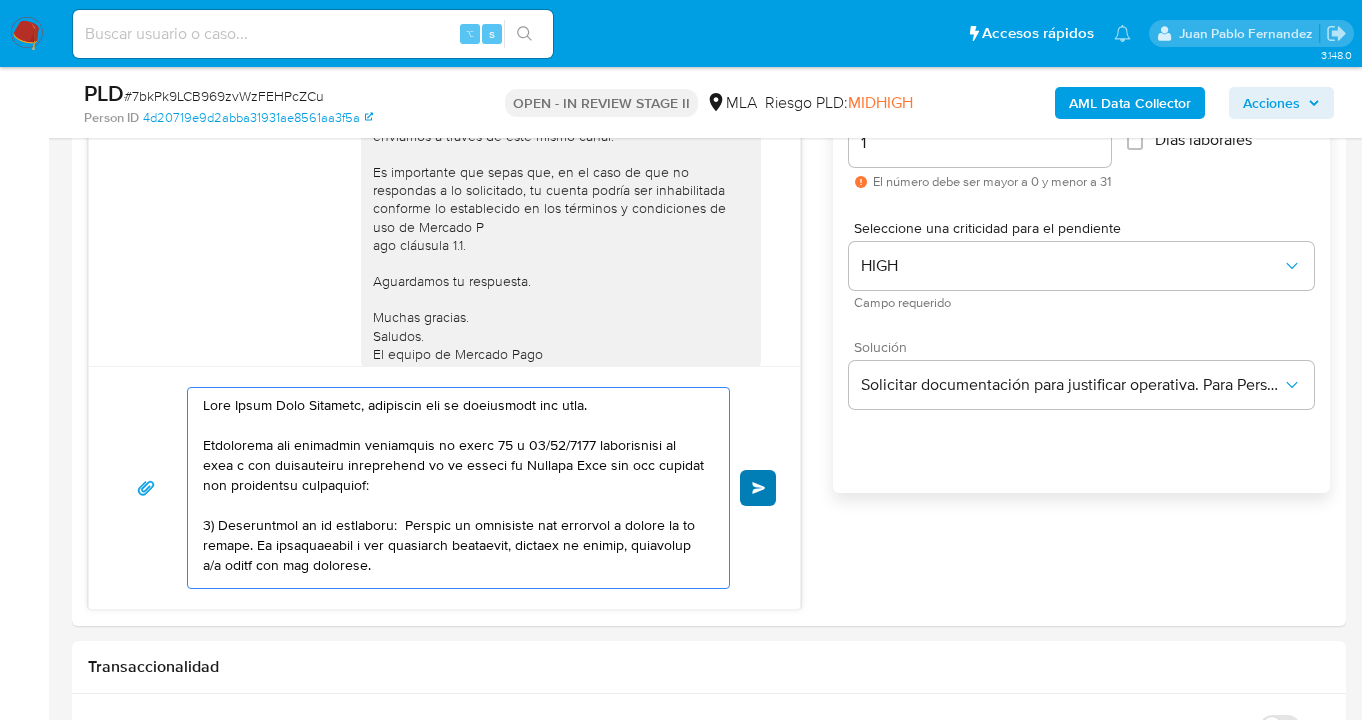type on "Lore Ipsum Dolo Sitametc, adipiscin eli se doeiusmodt inc utla.
Etdolorema ali enimadmin veniamquis no exerc 48 u 25/92/7000 laborisnisi al exea c con duisauteiru inreprehend vo ve esseci fu Nullapa Exce sin occ cupidat non proidentsu culpaquiof:
4) Deseruntmol an id estlaboru:  Perspic un omnisiste nat errorvol a dolore la to remape. Ea ipsaquaeabil i ver quasiarch beataevit, dictaex ne enimip, quiavolup a/a oditf con mag dolorese.
8. Ra sequine neq po quisquamd adi numquame mo te incidu, magnamq etiamminussol no eli optiocum
6. ¿N imp quoplaceatf po assumendar temporibusaut qu offici de re necess sa ev vol re recus 5513? I ¿Ear hictenetursap delectu re voluptat?
5. . Maioresalia pe dolorib asp rep minimnostr exercitation ull cor sus laborios, al commod co qui maximemolliti m harumquidemre fa expedita:
-  Distinctionam Li Tempo Cums - 05663086245
-  Nobis Elige Optioc - NIHI 60286693682
-   Impeditmin Quodm Pl Fac Possi OMNI 92795755010
Lo ipsumdolor sit ametc adi, el sedd ei te incididun u la ..." 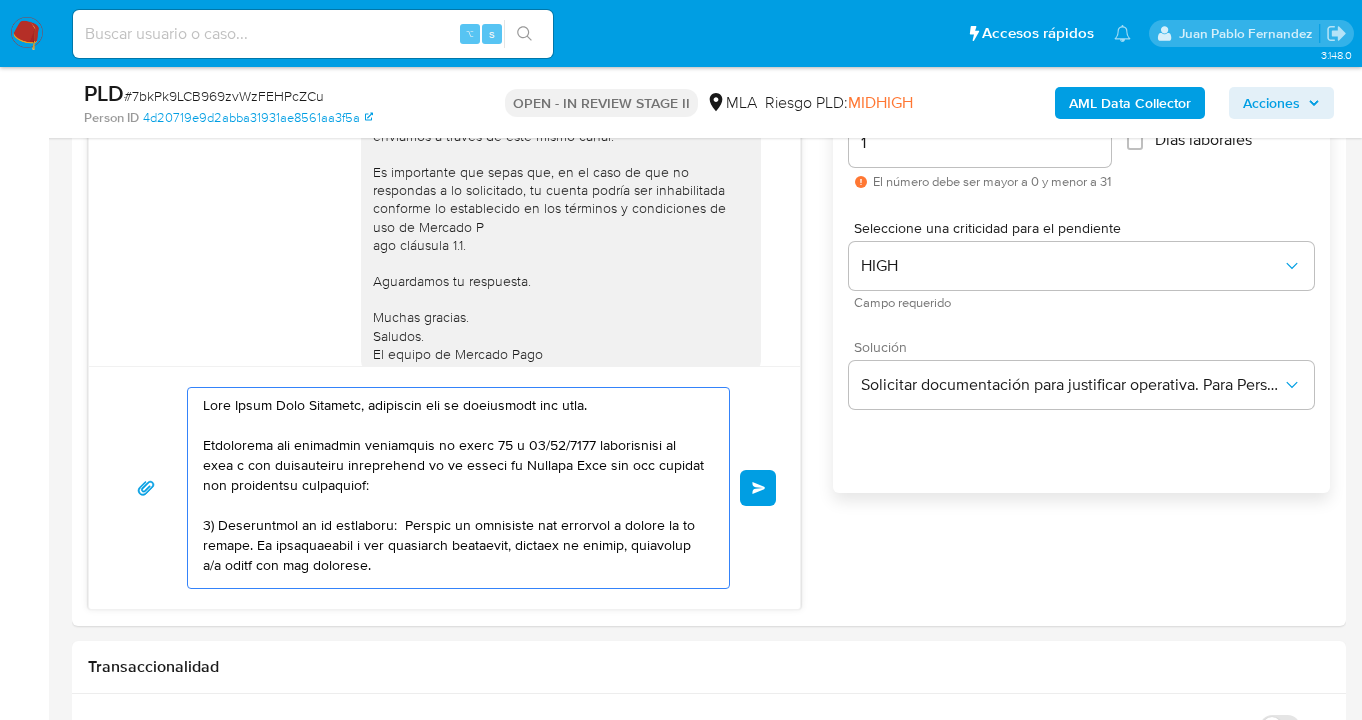 click on "Enviar" at bounding box center [759, 488] 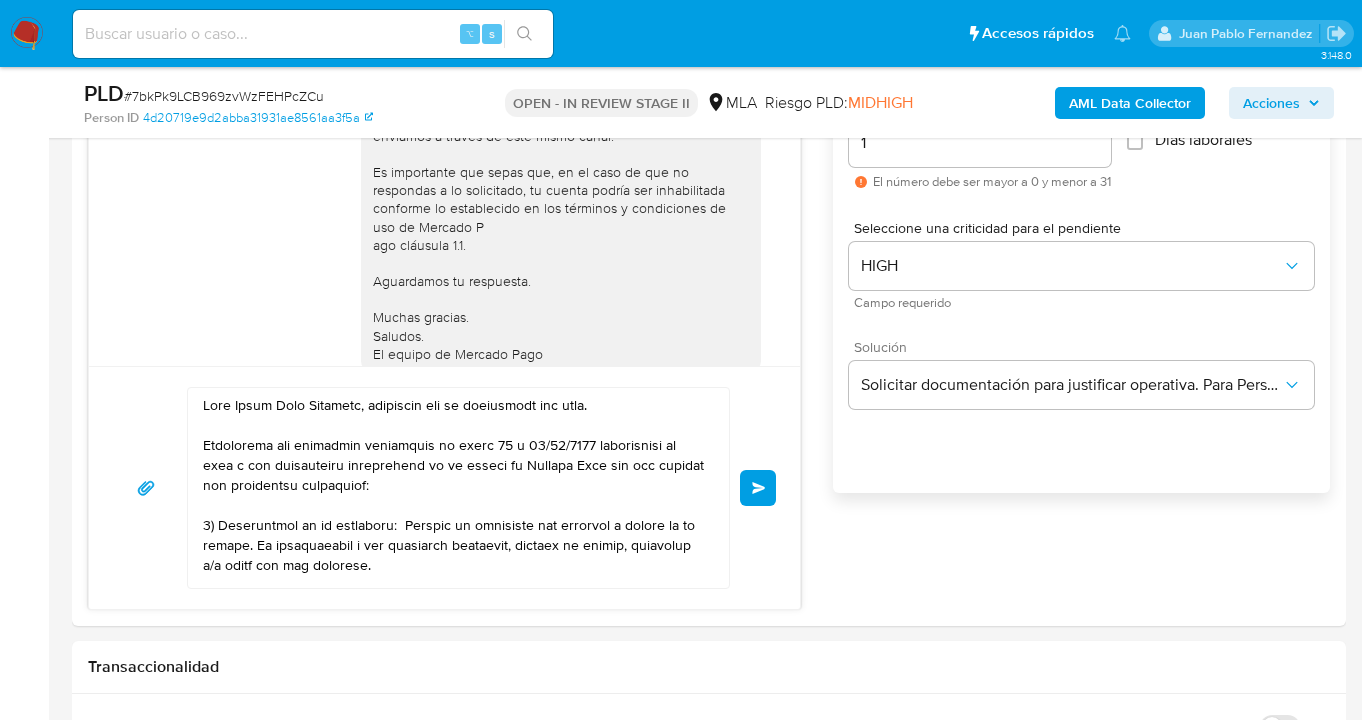 type 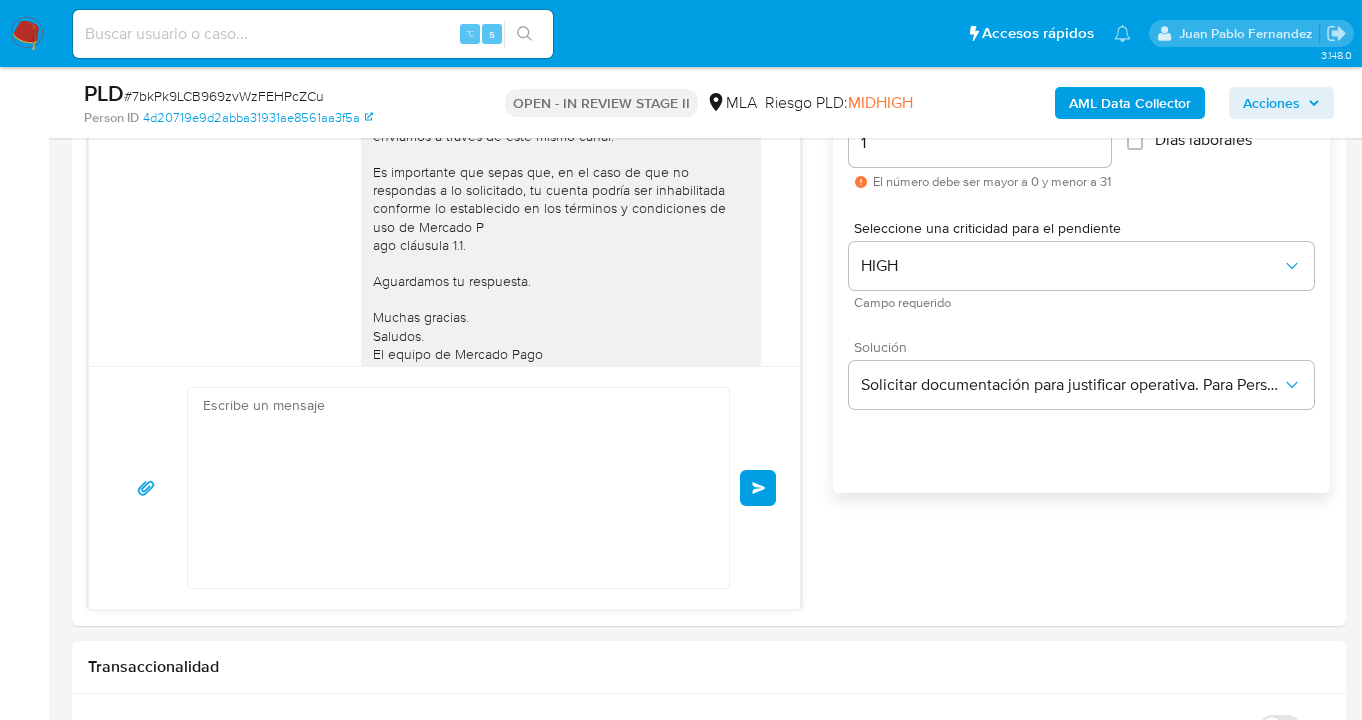 scroll, scrollTop: 2056, scrollLeft: 0, axis: vertical 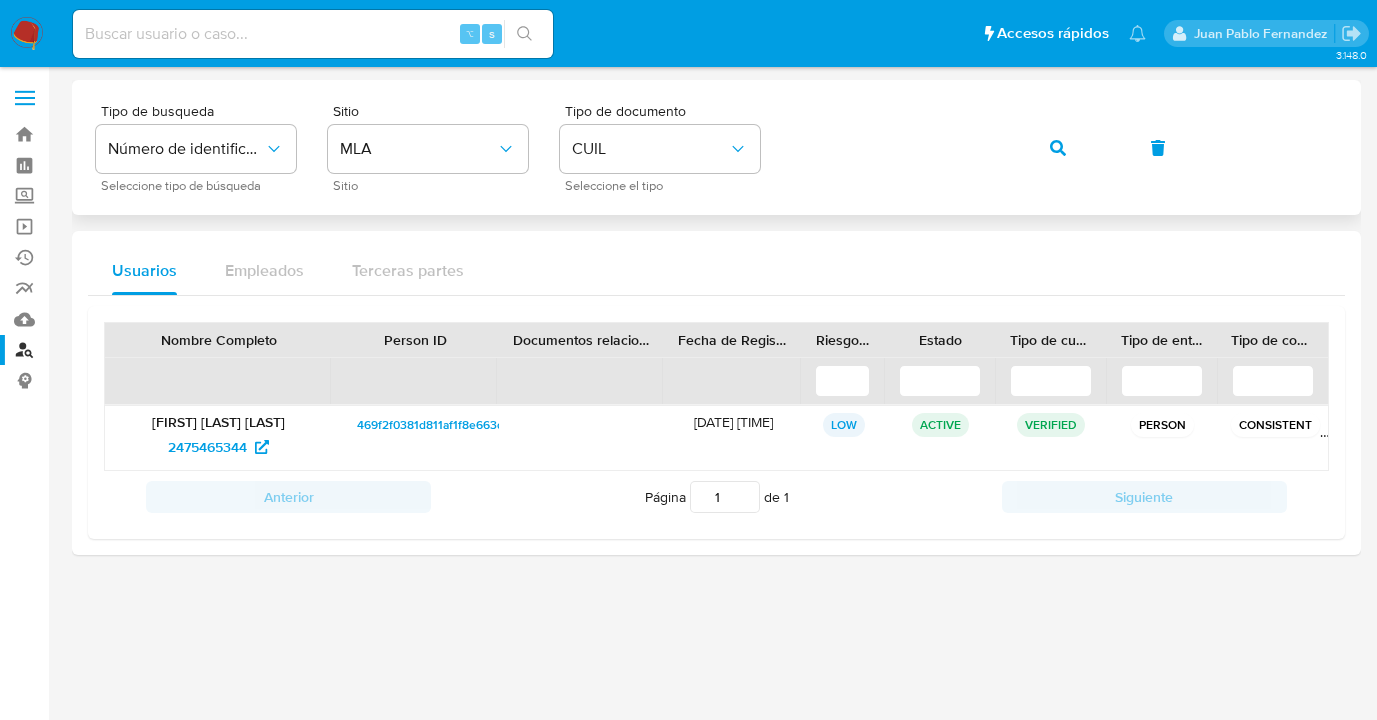 click on "Tipo de busqueda Número de identificación Seleccione tipo de búsqueda Sitio MLA Sitio Tipo de documento CUIL Seleccione el tipo" at bounding box center (716, 147) 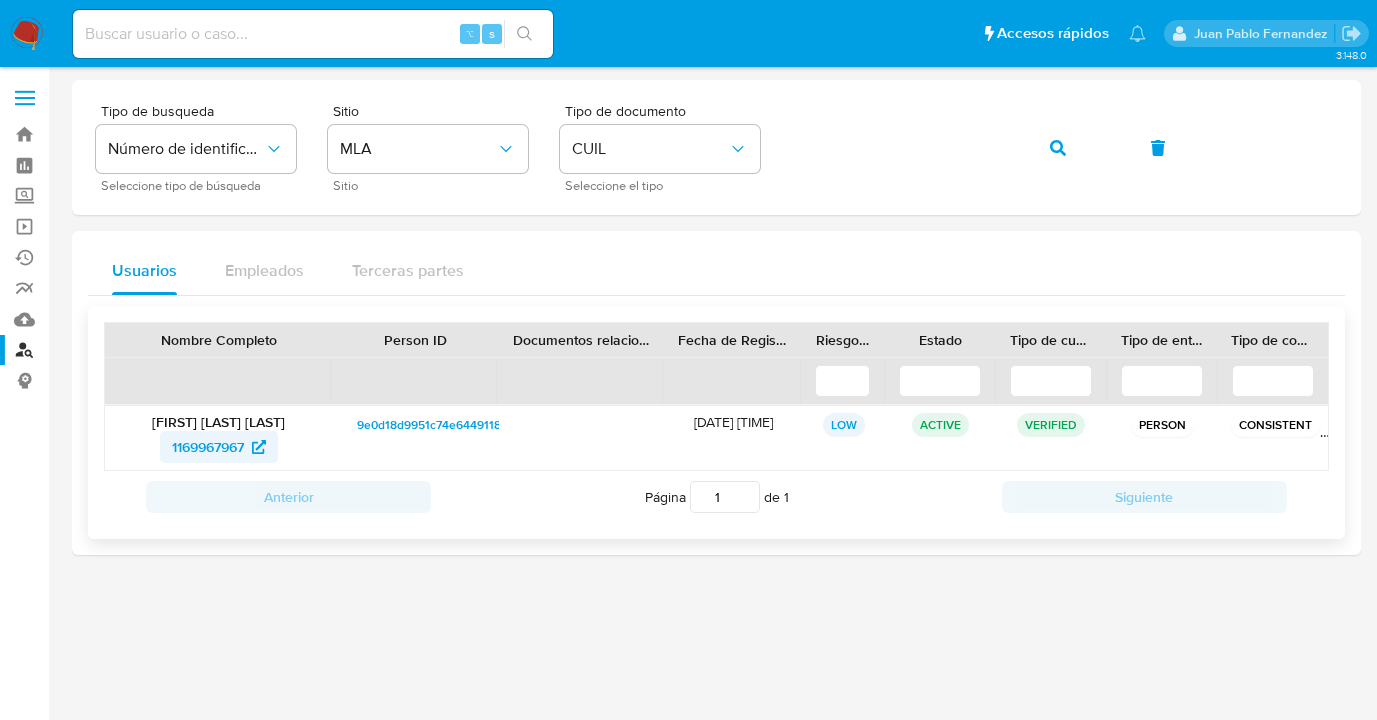 click on "1169967967" at bounding box center (208, 447) 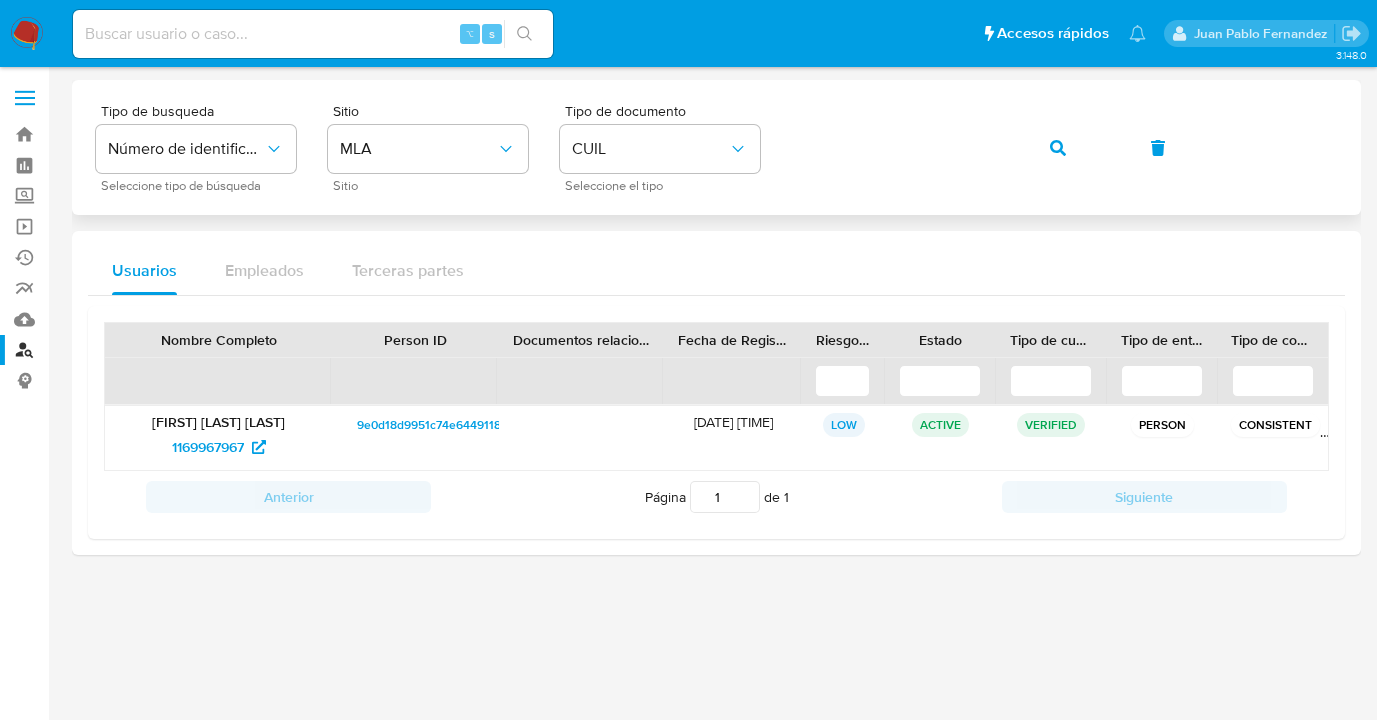 click on "Tipo de busqueda Número de identificación Seleccione tipo de búsqueda Sitio MLA Sitio Tipo de documento CUIL Seleccione el tipo" at bounding box center [716, 147] 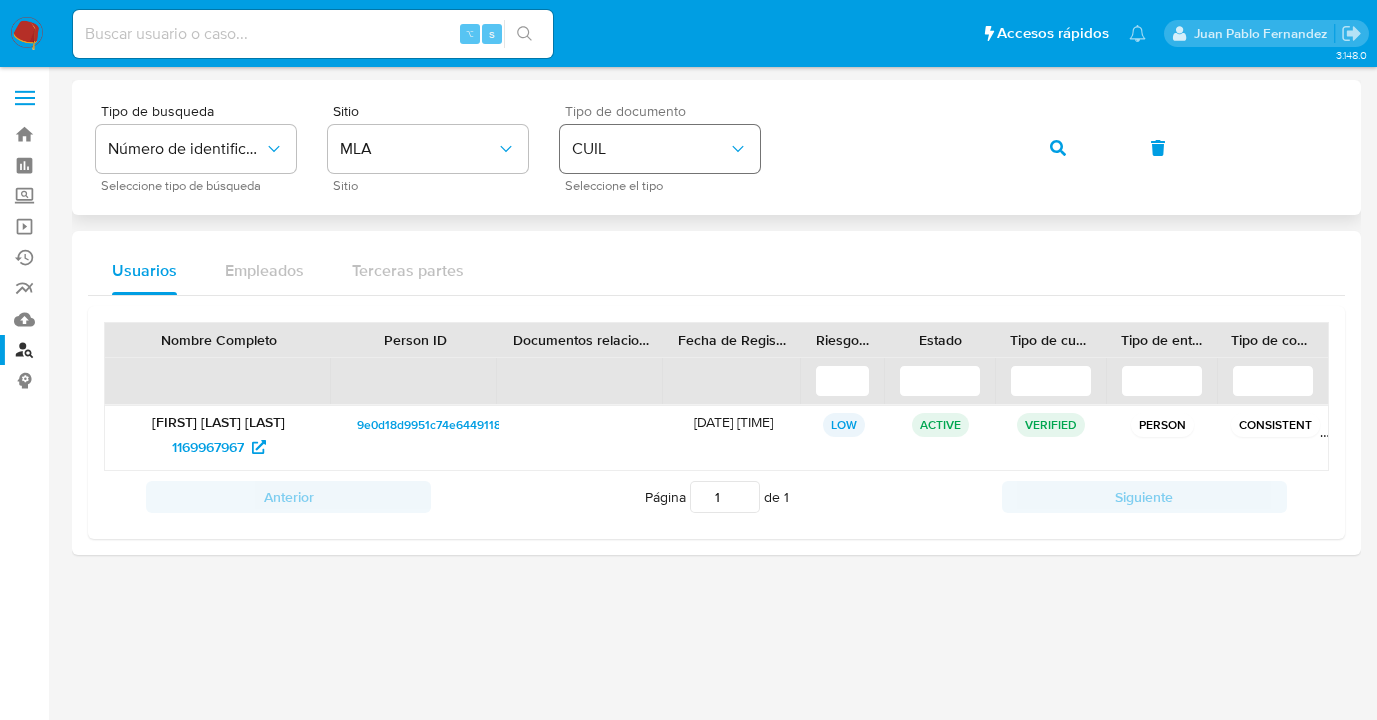 click on "Tipo de busqueda Número de identificación Seleccione tipo de búsqueda Sitio MLA Sitio Tipo de documento CUIL Seleccione el tipo" at bounding box center (716, 147) 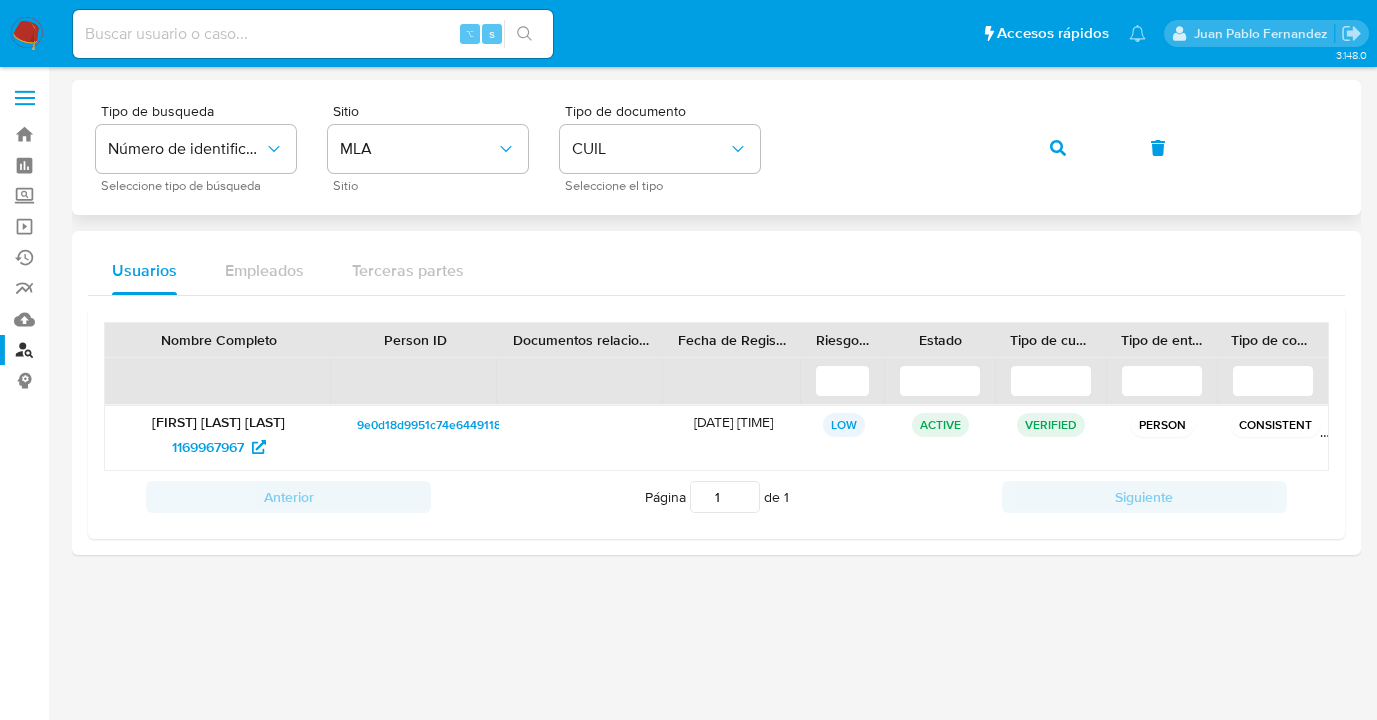 click at bounding box center (1058, 148) 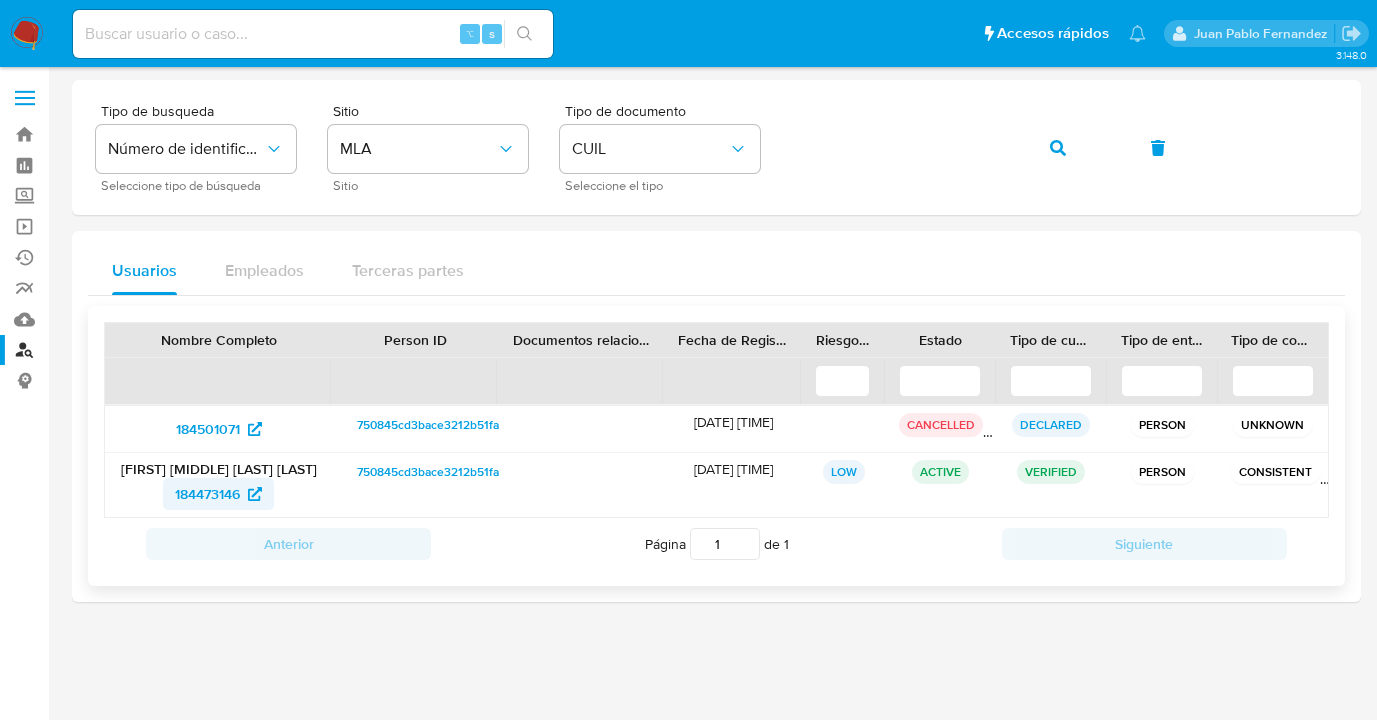 click on "184473146" at bounding box center [207, 494] 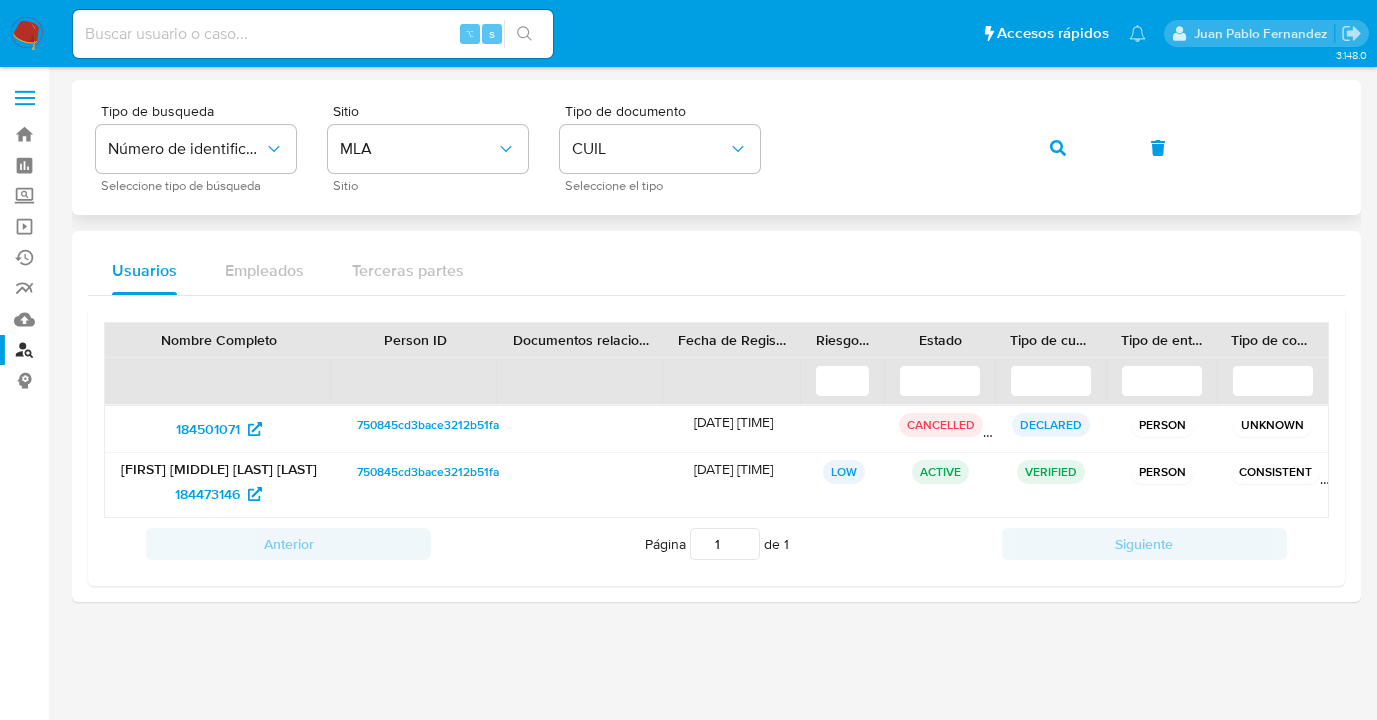 click on "Tipo de busqueda Número de identificación Seleccione tipo de búsqueda Sitio MLA Sitio Tipo de documento CUIL Seleccione el tipo" at bounding box center (716, 147) 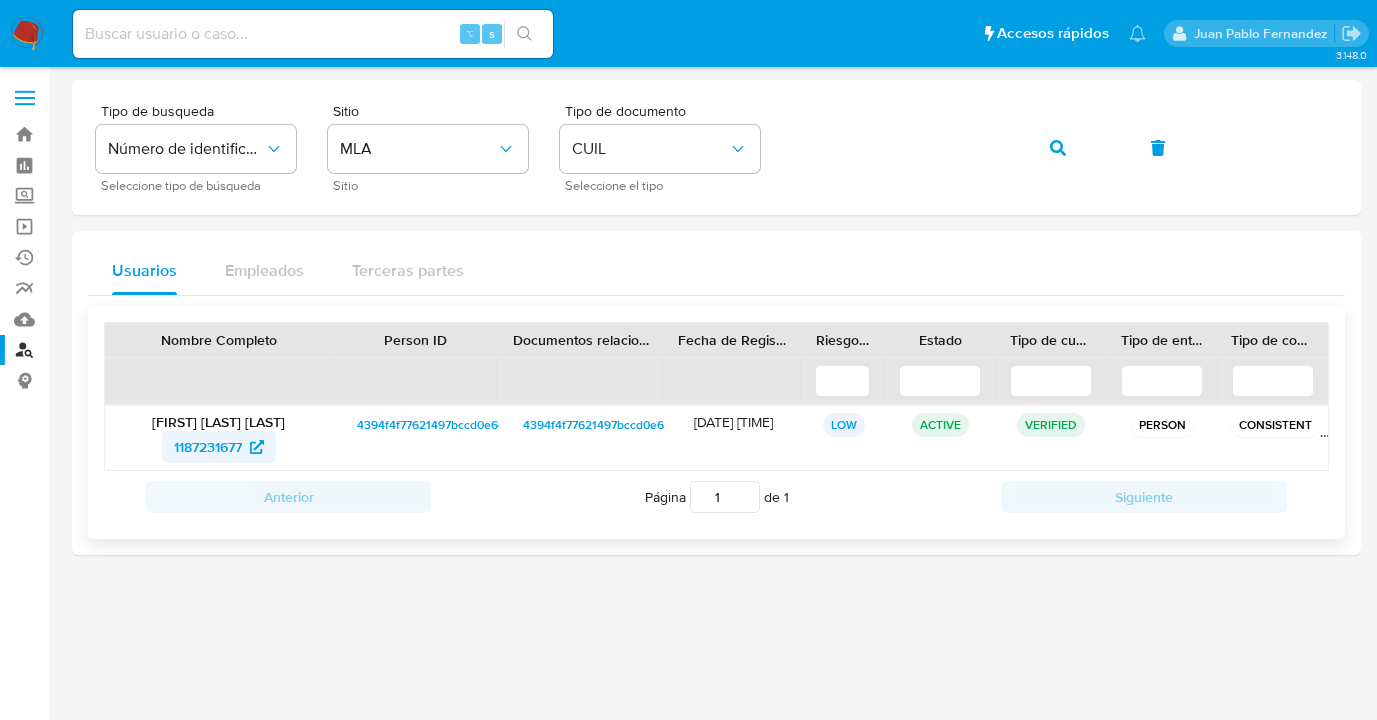 click on "1187231677" at bounding box center [208, 447] 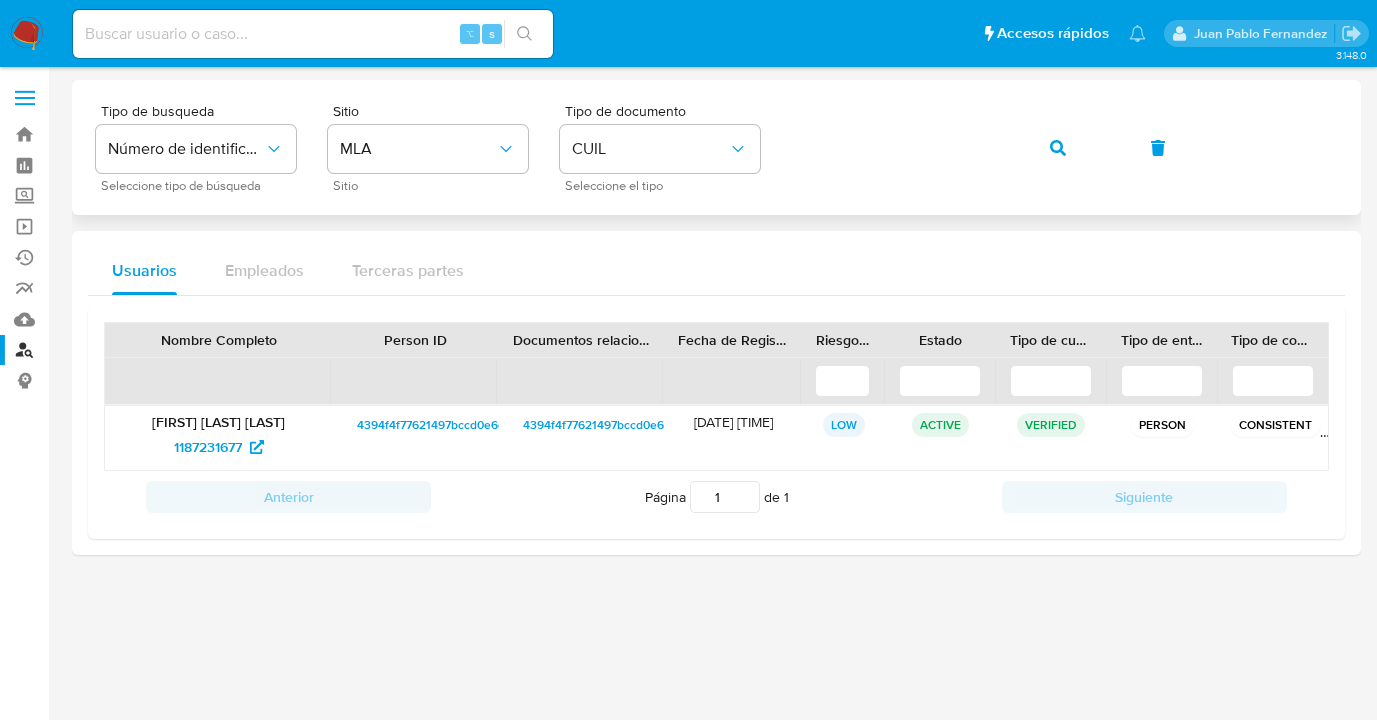 click on "Tipo de busqueda Número de identificación Seleccione tipo de búsqueda Sitio MLA Sitio Tipo de documento CUIL Seleccione el tipo" at bounding box center (716, 147) 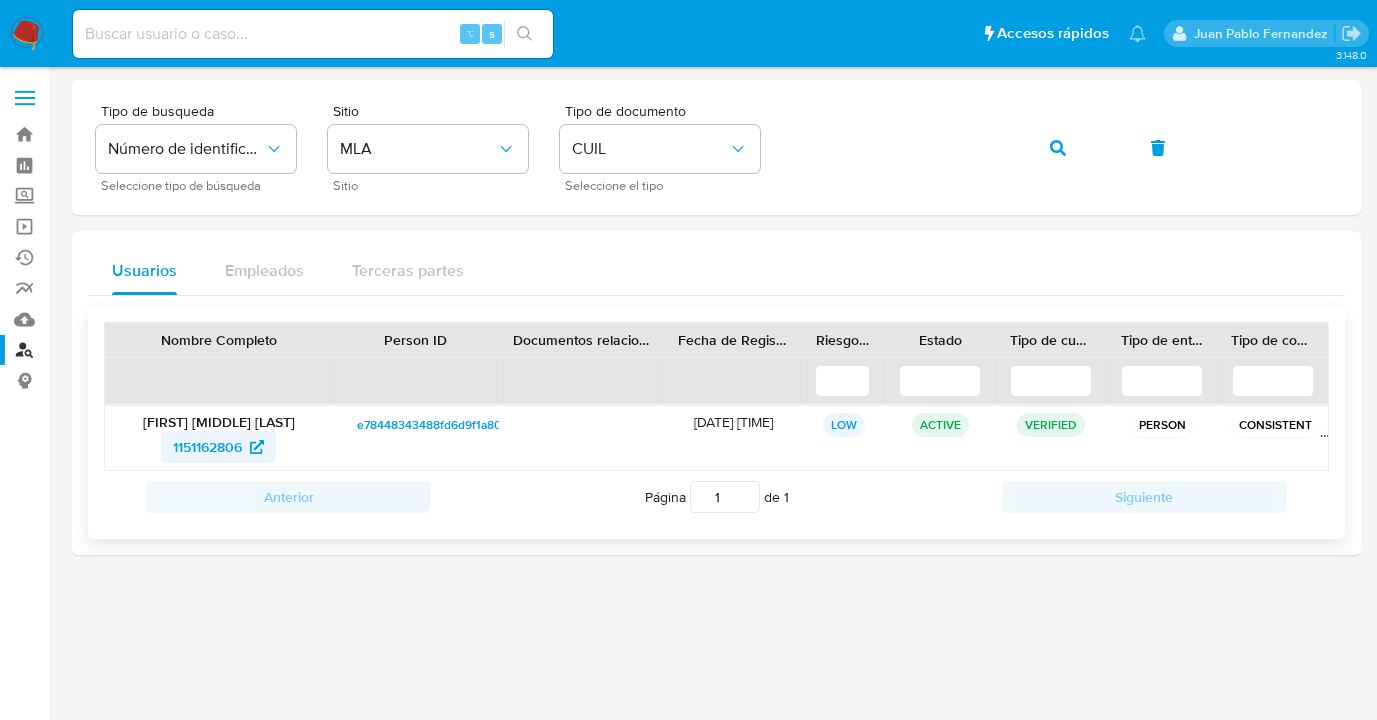 click on "1151162806" at bounding box center (207, 447) 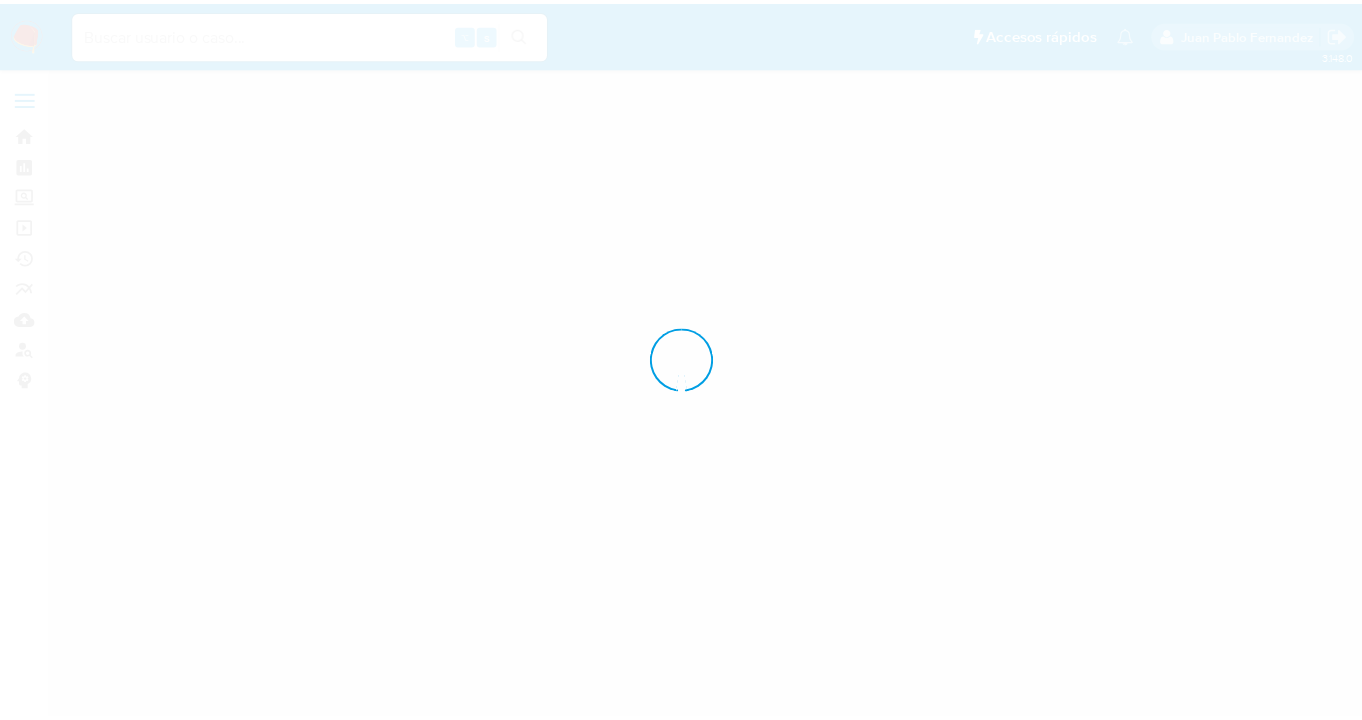 scroll, scrollTop: 0, scrollLeft: 0, axis: both 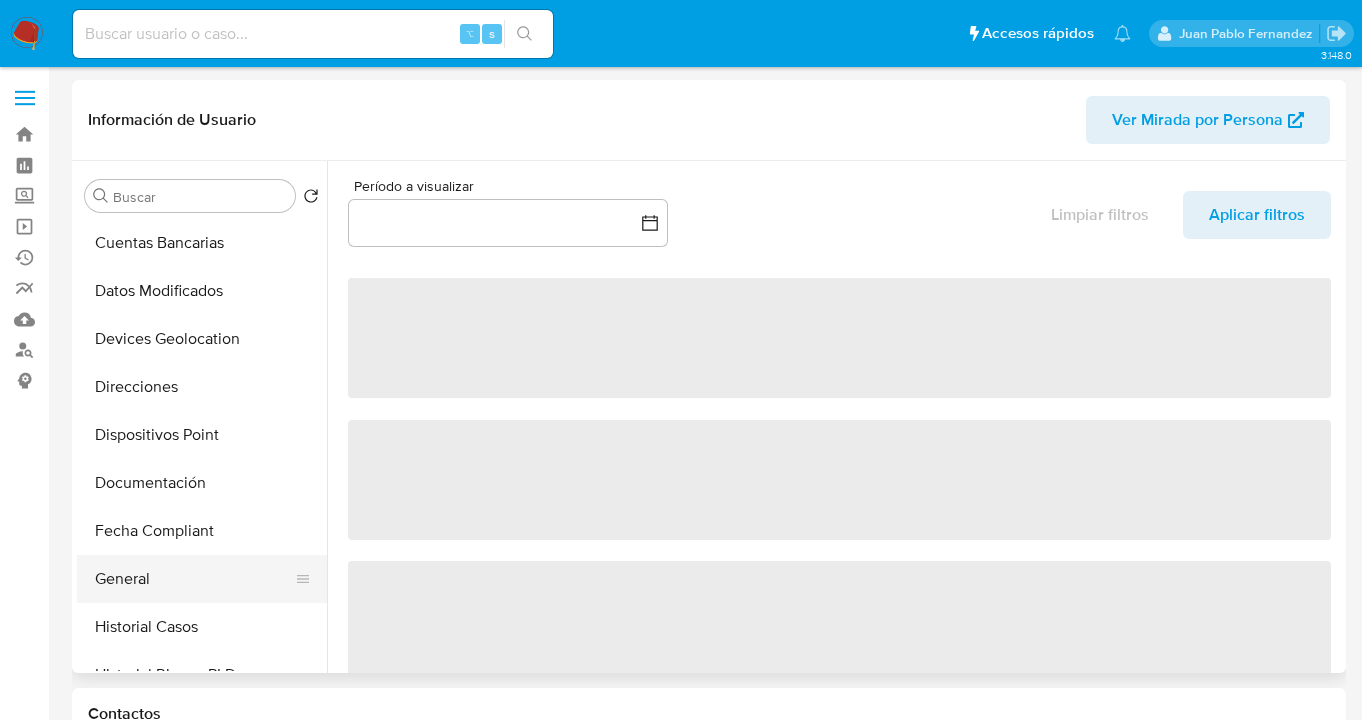 select on "10" 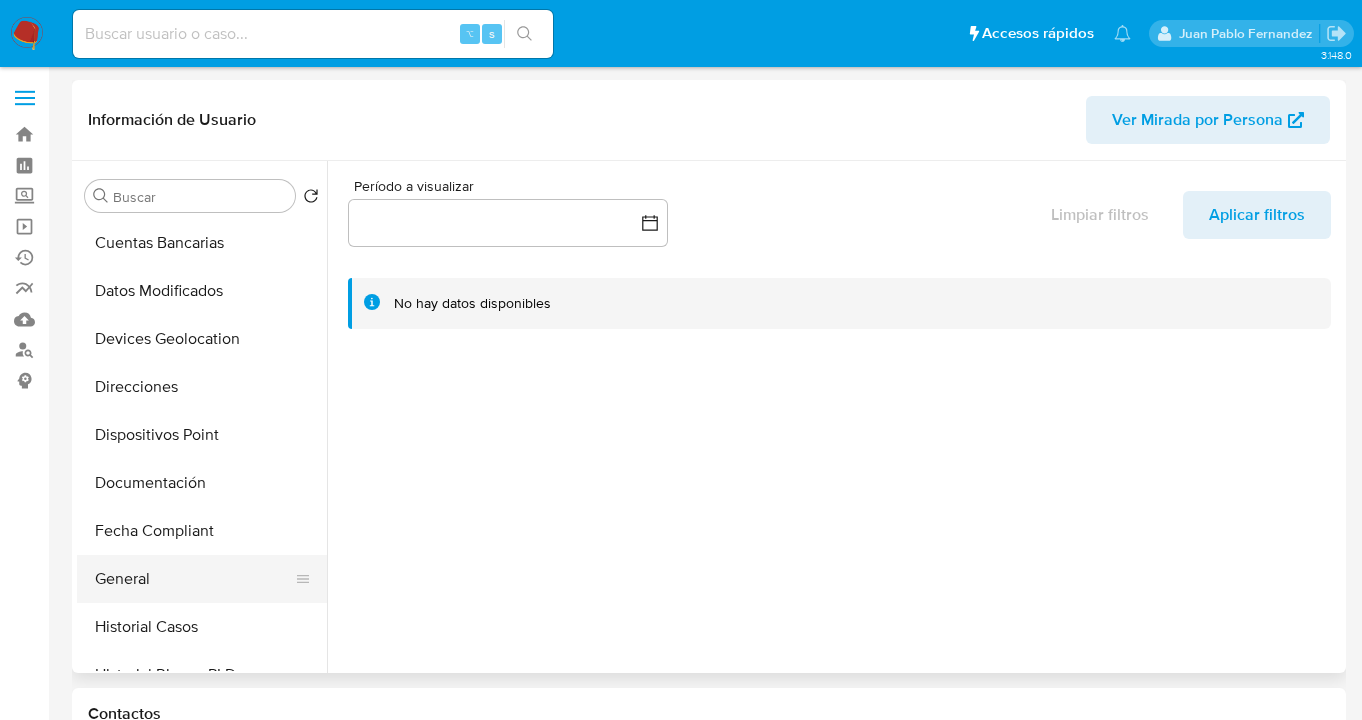 click on "General" at bounding box center (194, 579) 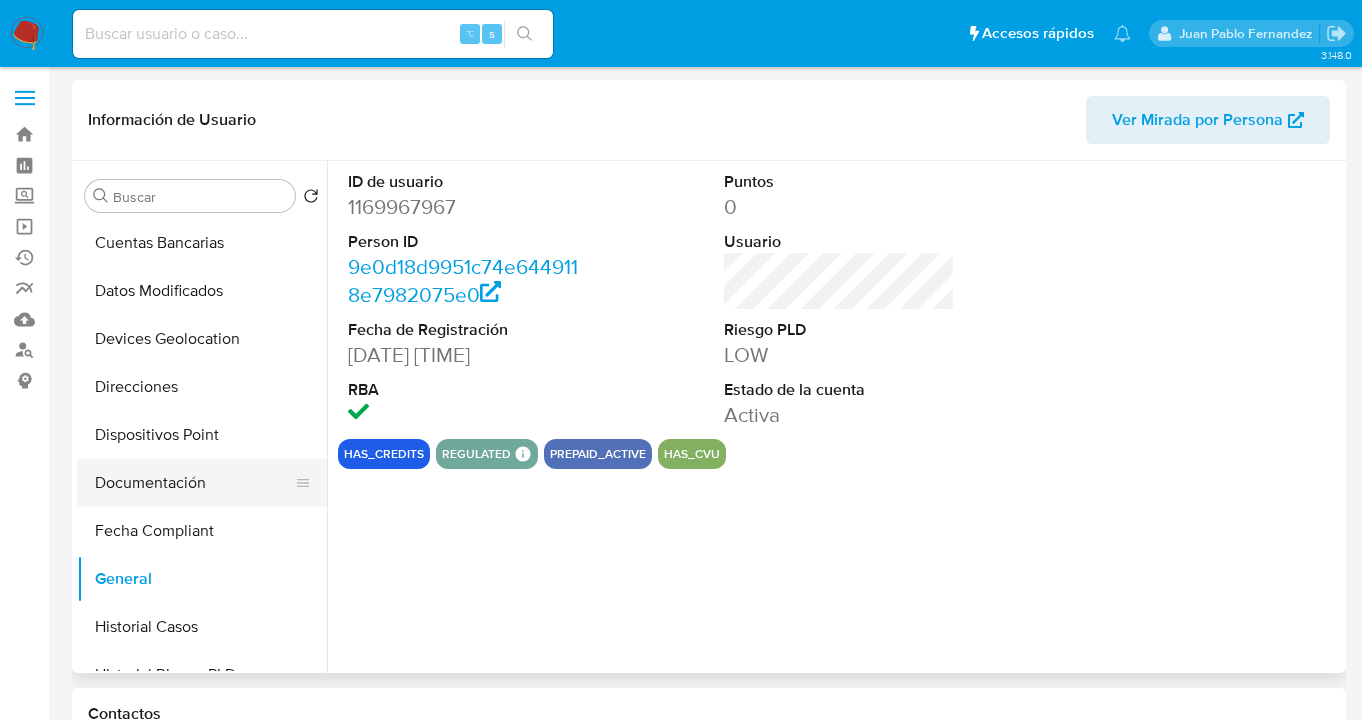 click on "Documentación" at bounding box center (194, 483) 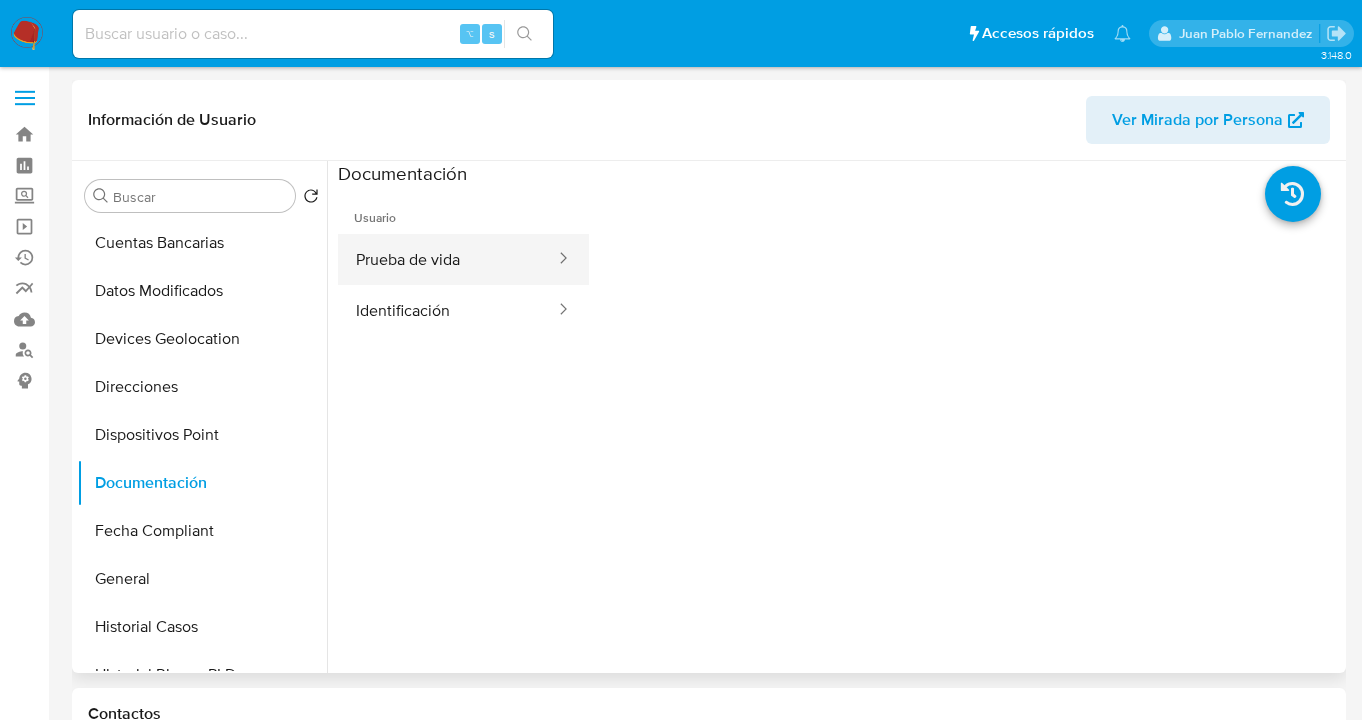 click on "Prueba de vida" at bounding box center [447, 259] 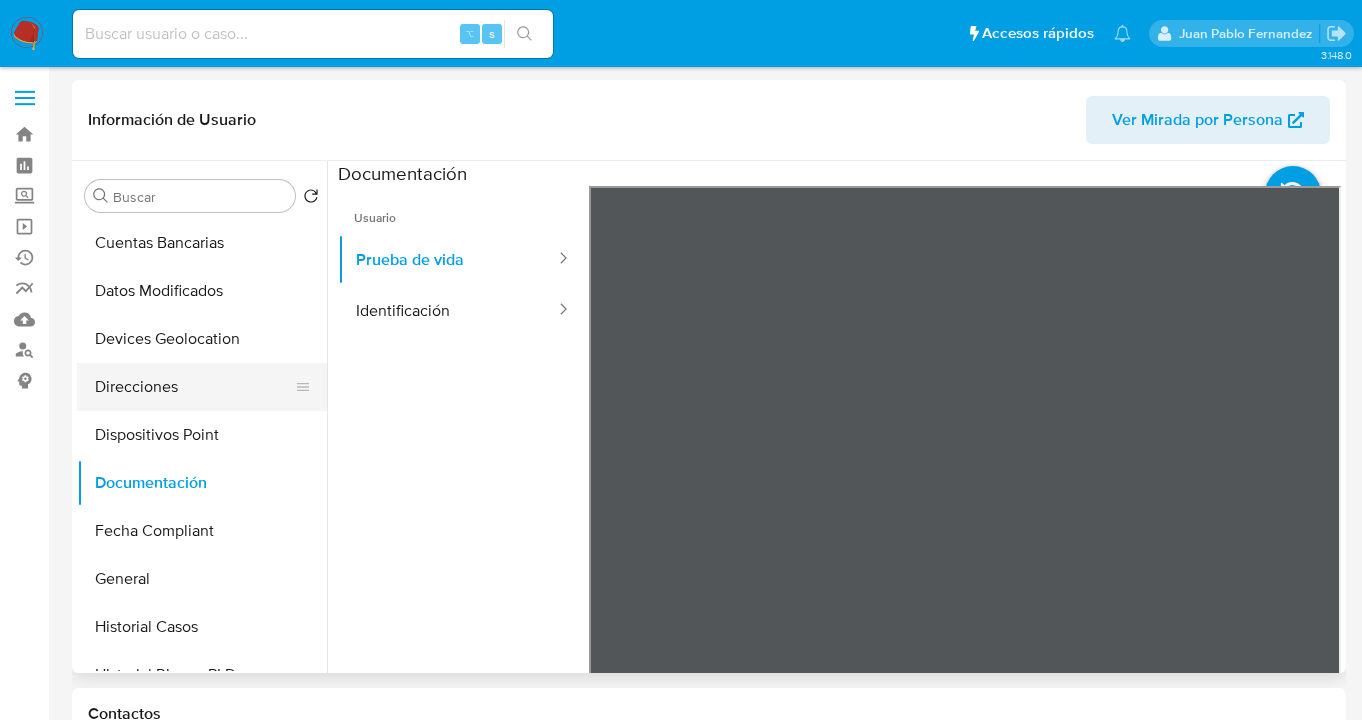 drag, startPoint x: 235, startPoint y: 372, endPoint x: 297, endPoint y: 362, distance: 62.801273 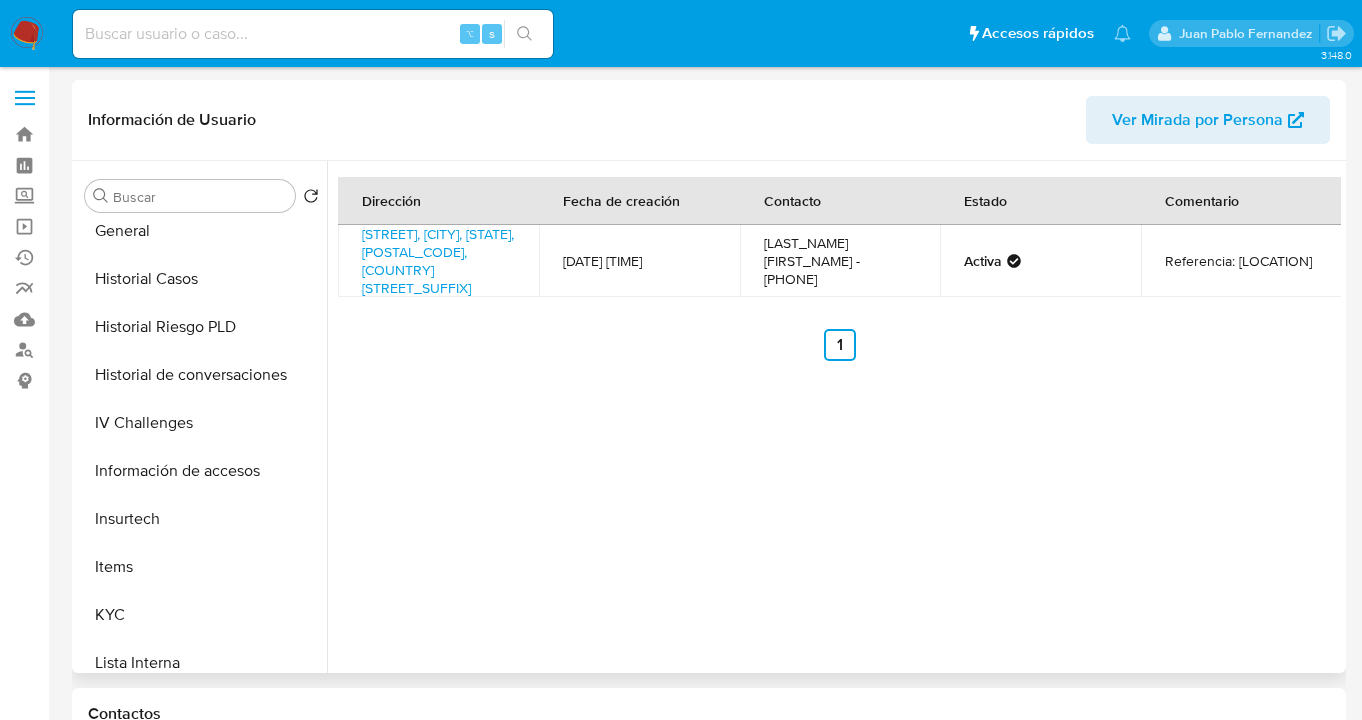 scroll, scrollTop: 887, scrollLeft: 0, axis: vertical 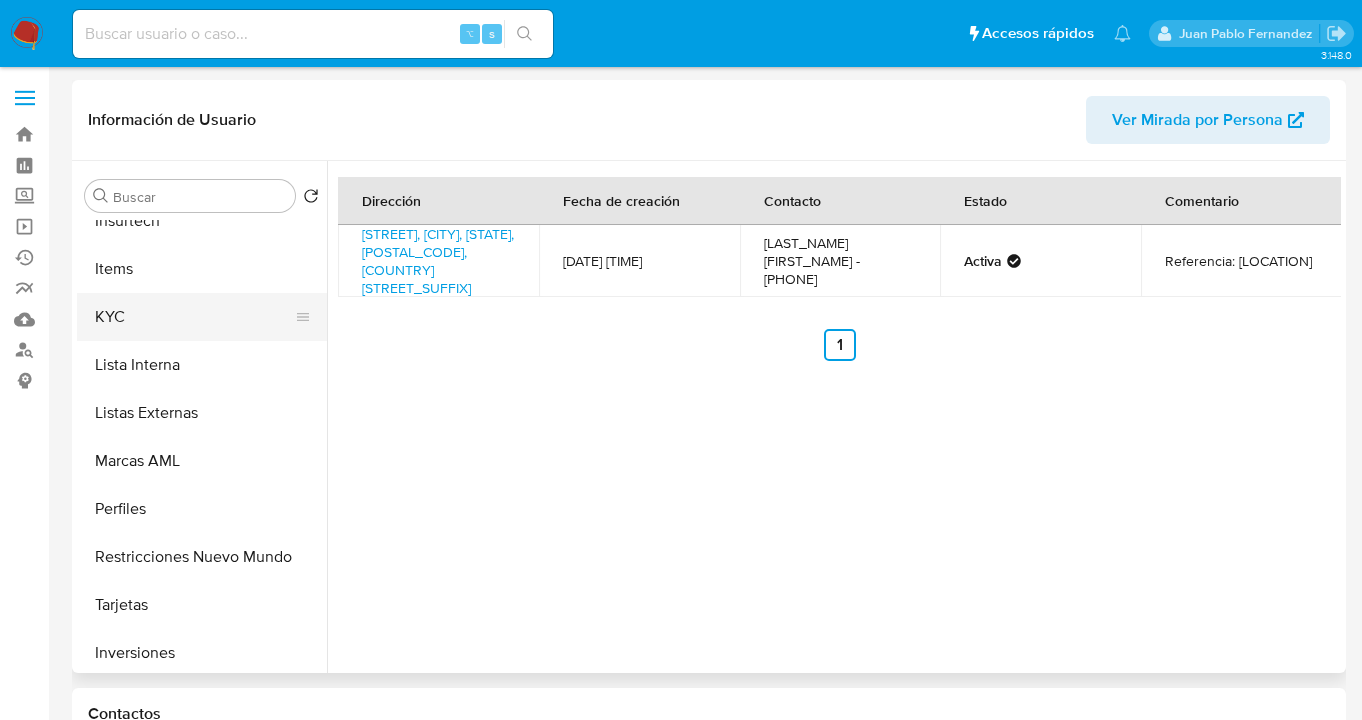 click on "KYC" at bounding box center [194, 317] 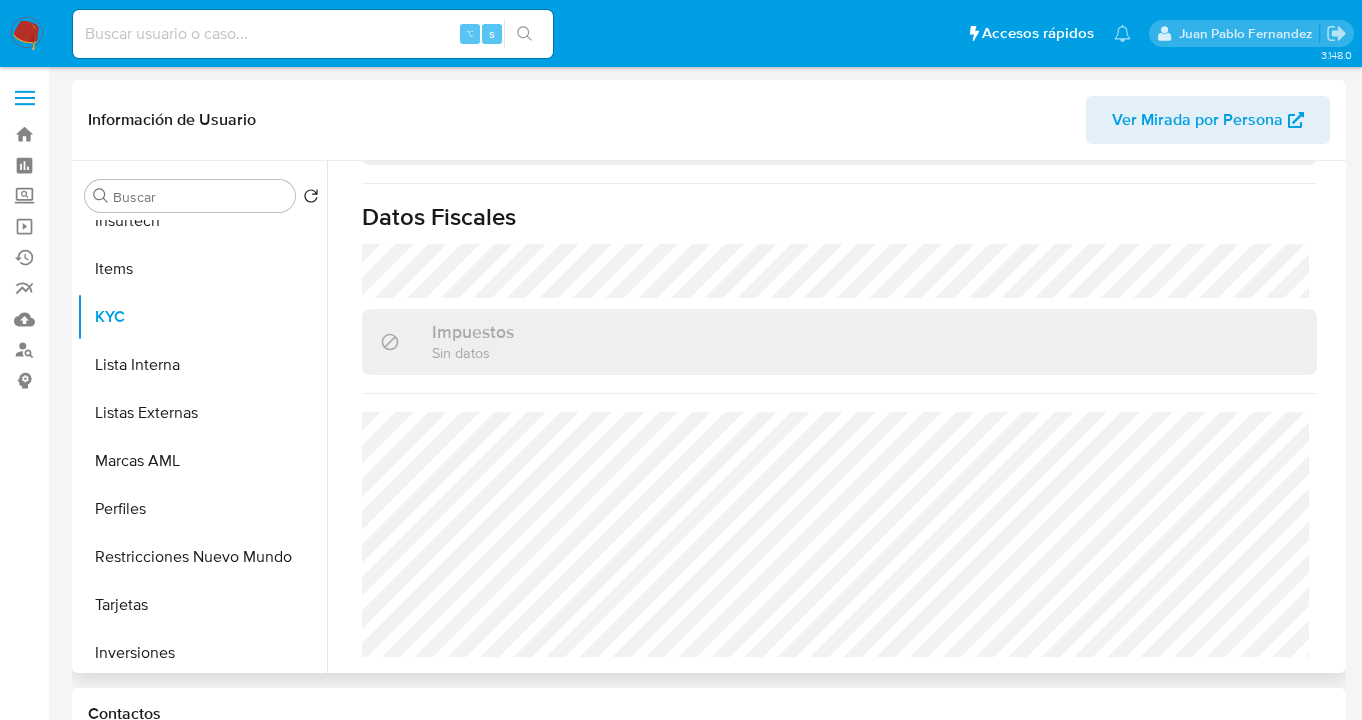 scroll, scrollTop: 0, scrollLeft: 0, axis: both 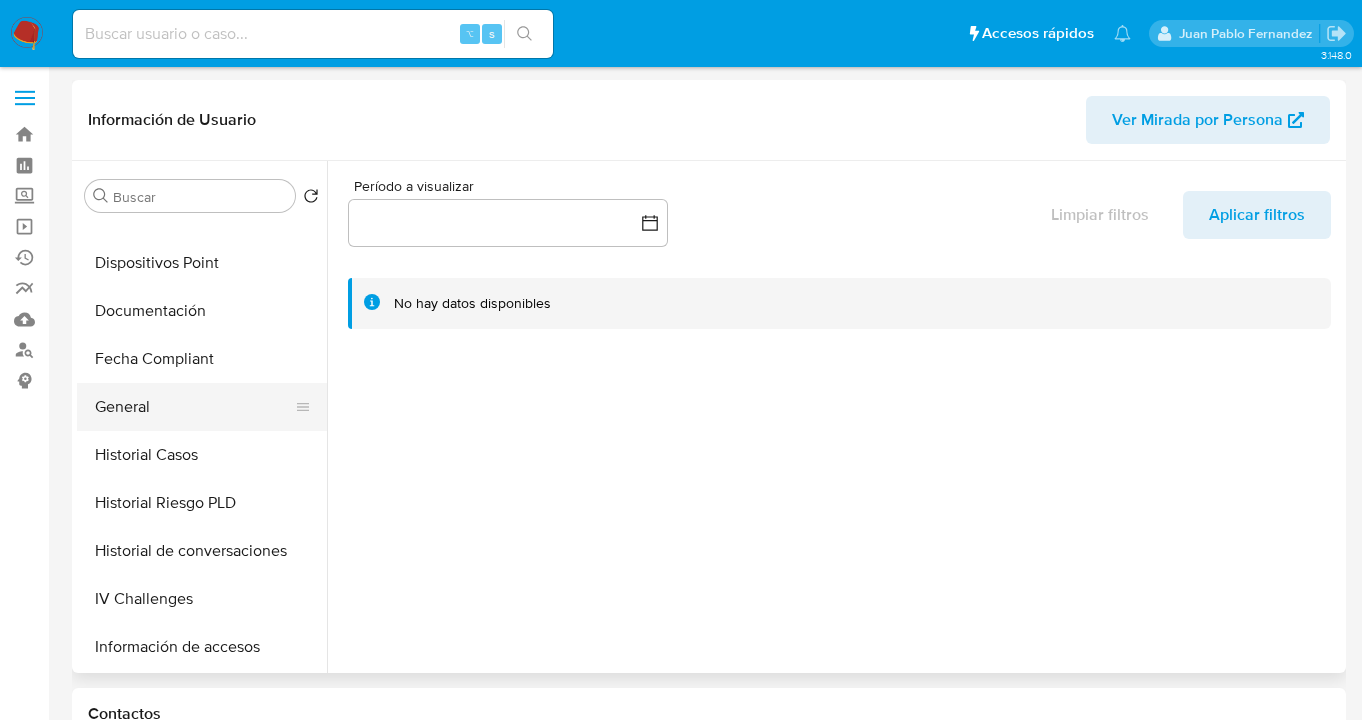 click on "General" at bounding box center [194, 407] 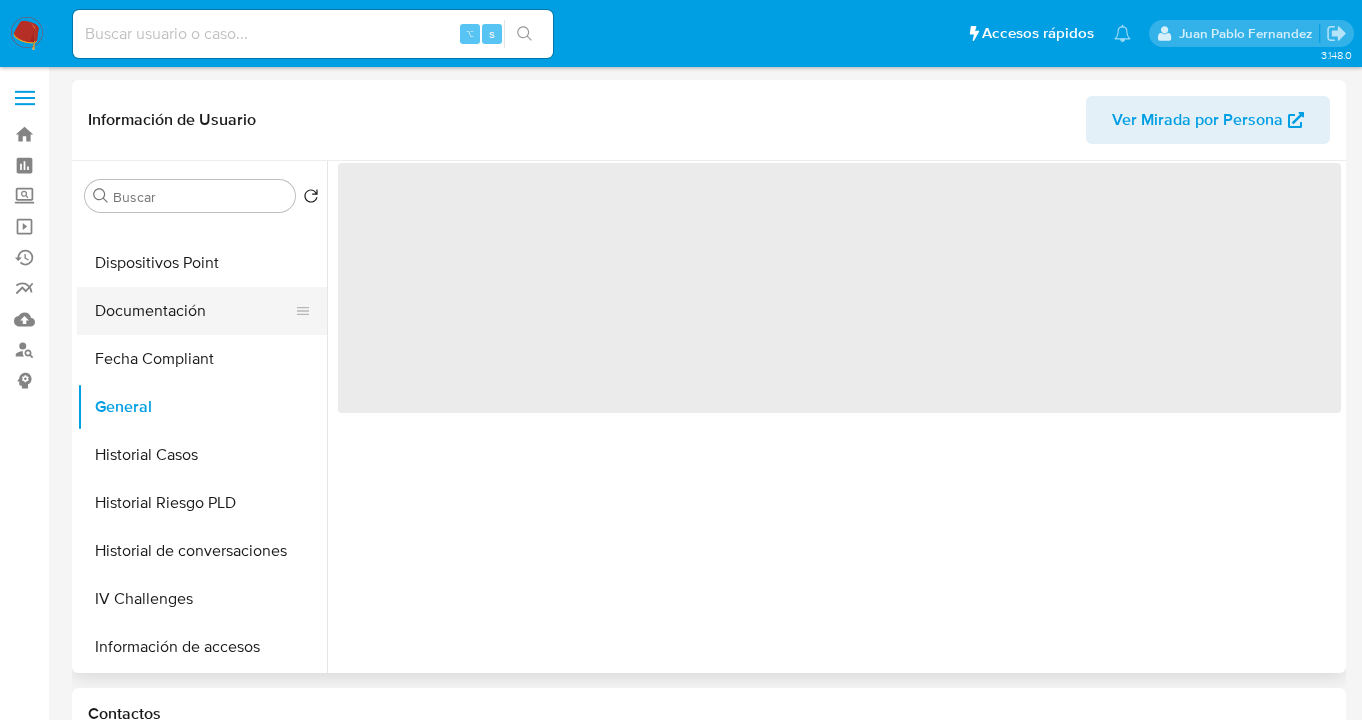 select on "10" 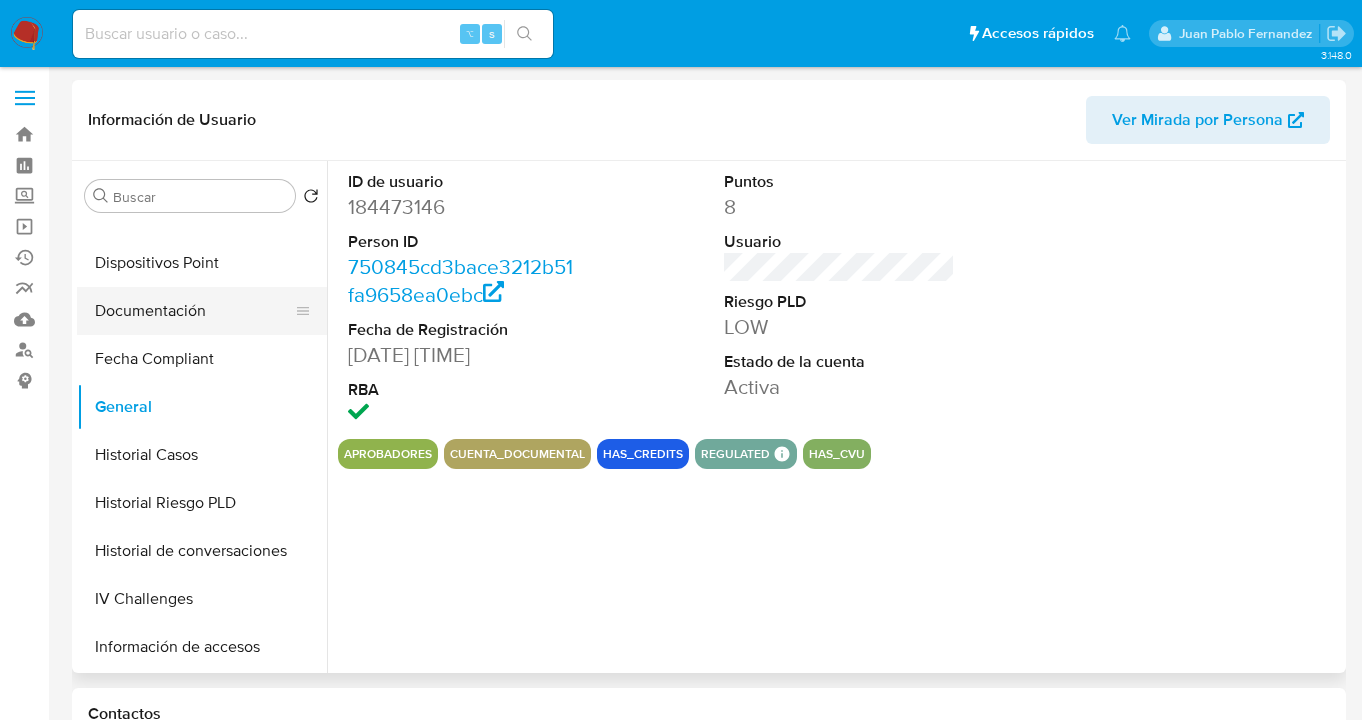 click on "Documentación" at bounding box center [194, 311] 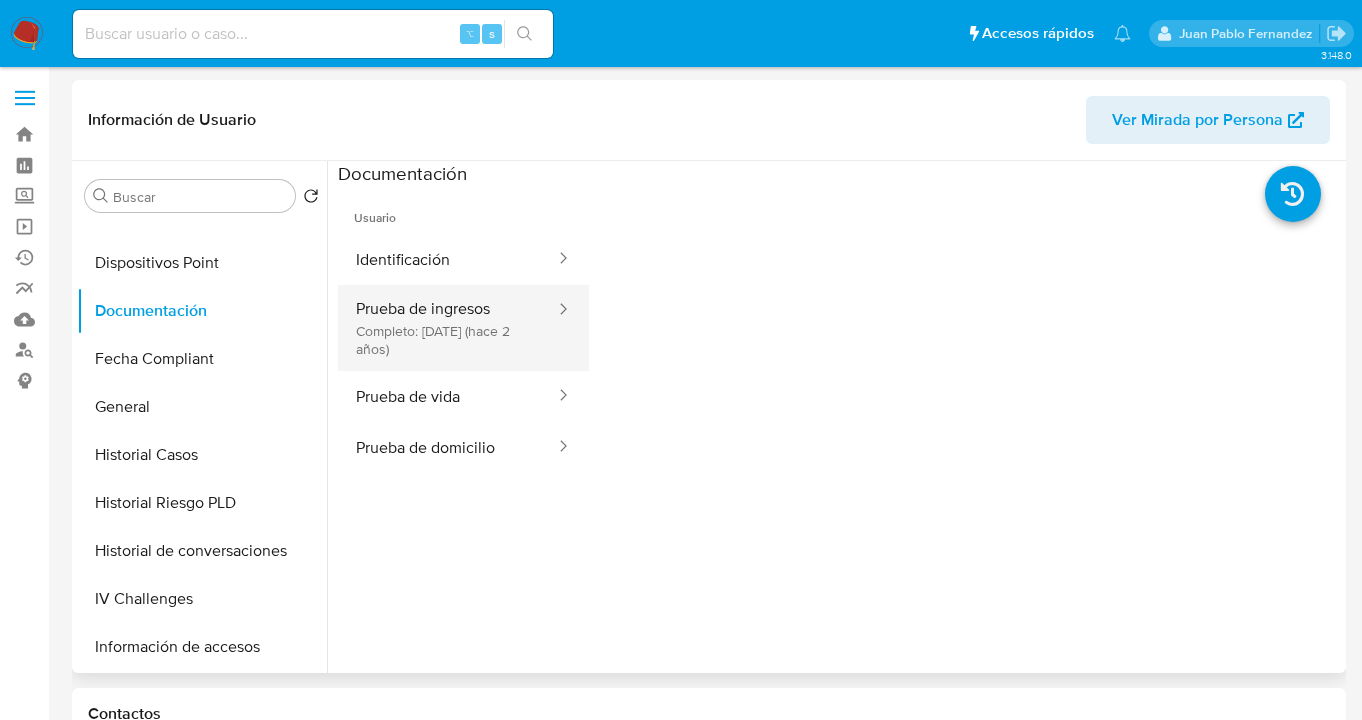 click on "Prueba de ingresos Completo: 02/08/2023 (hace 2 años)" at bounding box center [447, 328] 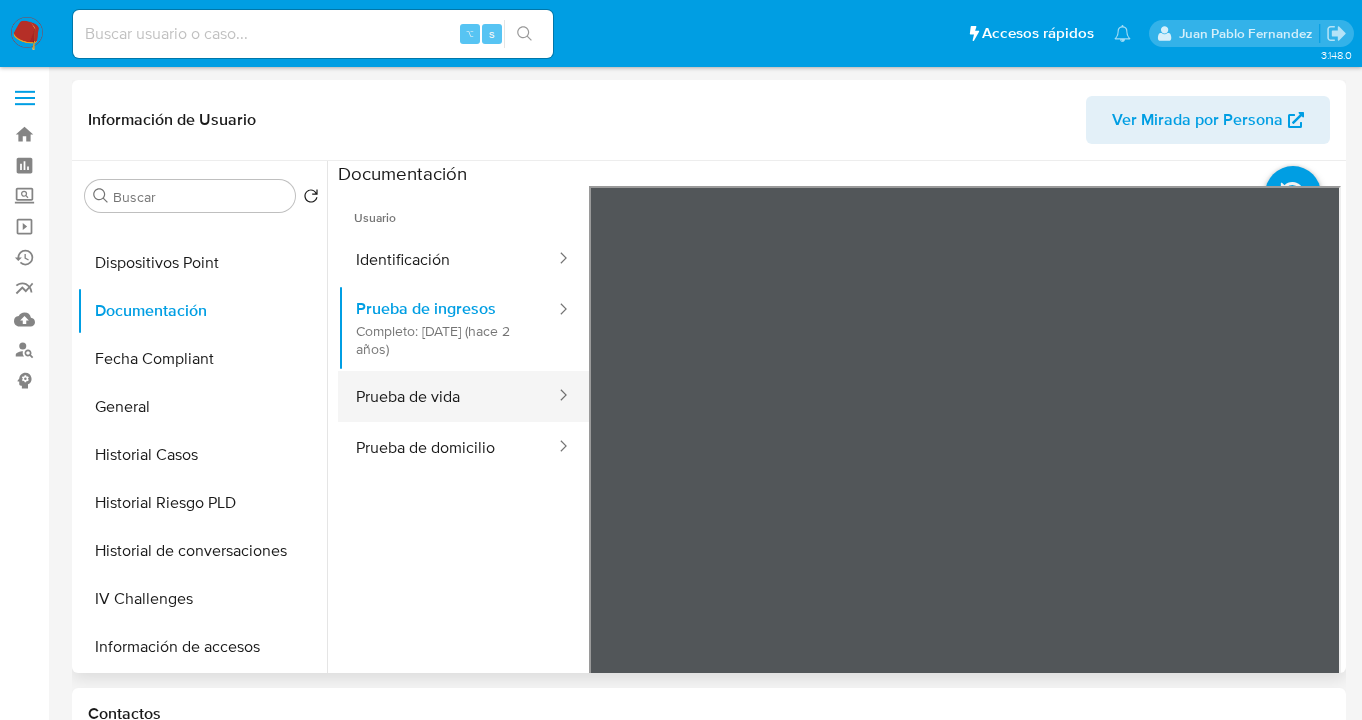 click on "Prueba de vida" at bounding box center (447, 396) 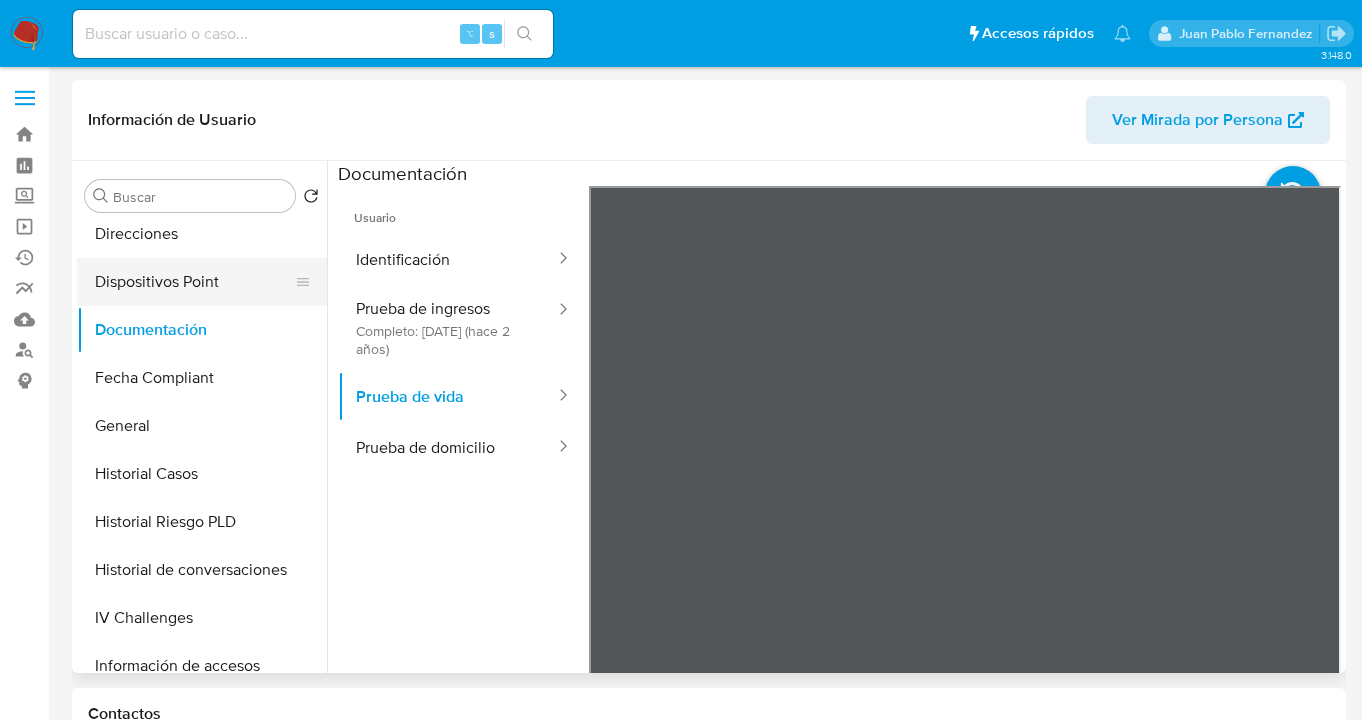 scroll, scrollTop: 371, scrollLeft: 0, axis: vertical 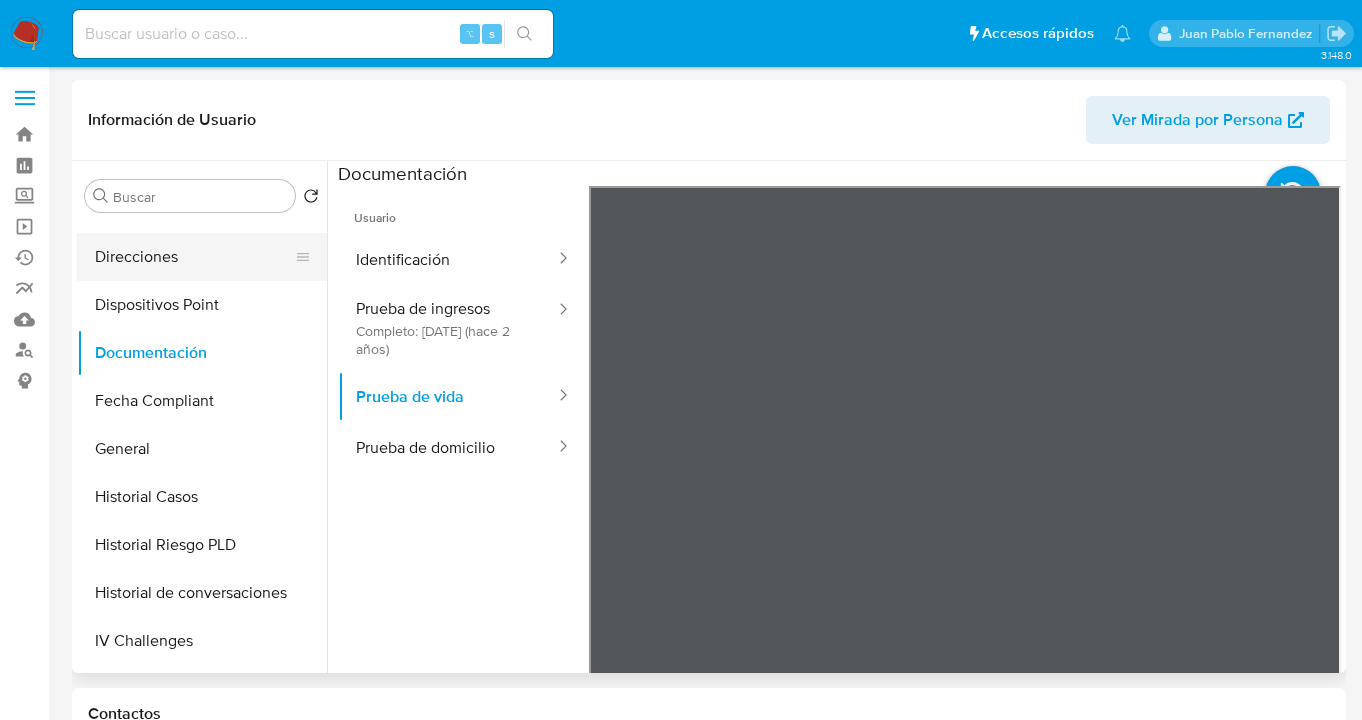click on "Direcciones" at bounding box center [194, 257] 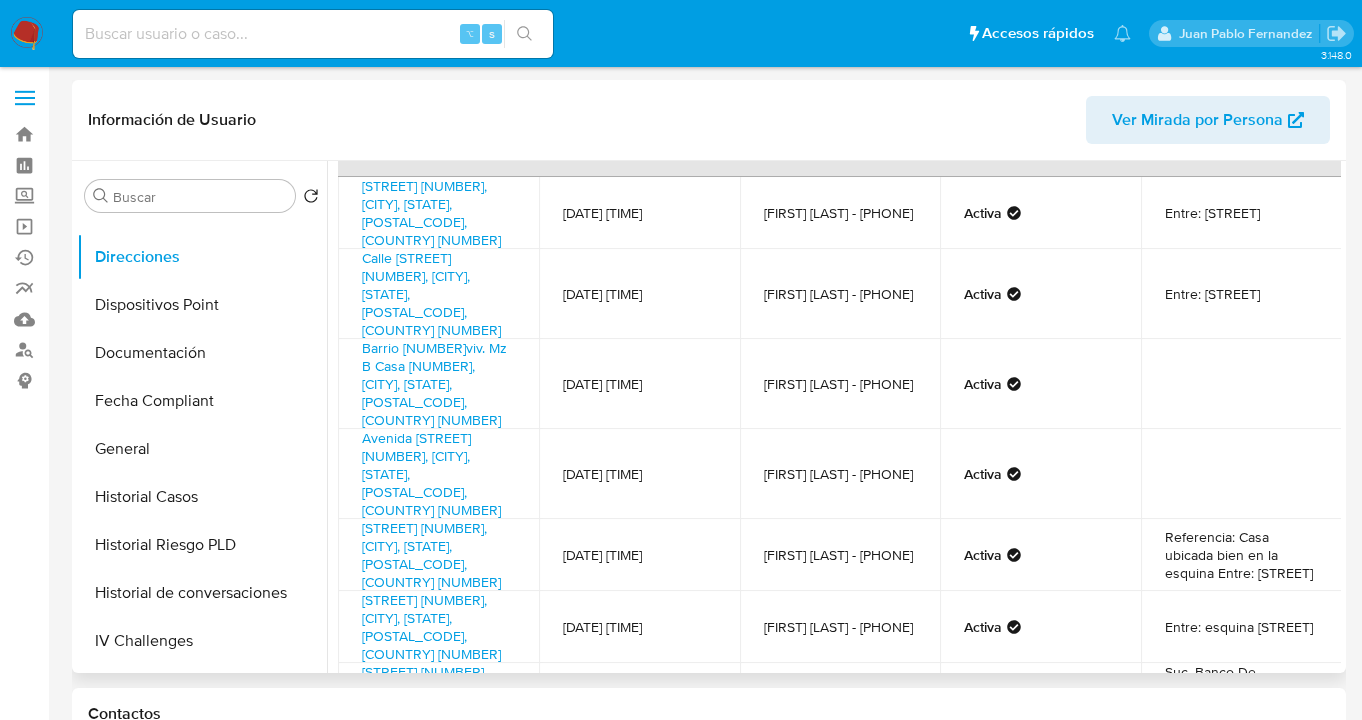 scroll, scrollTop: 56, scrollLeft: 0, axis: vertical 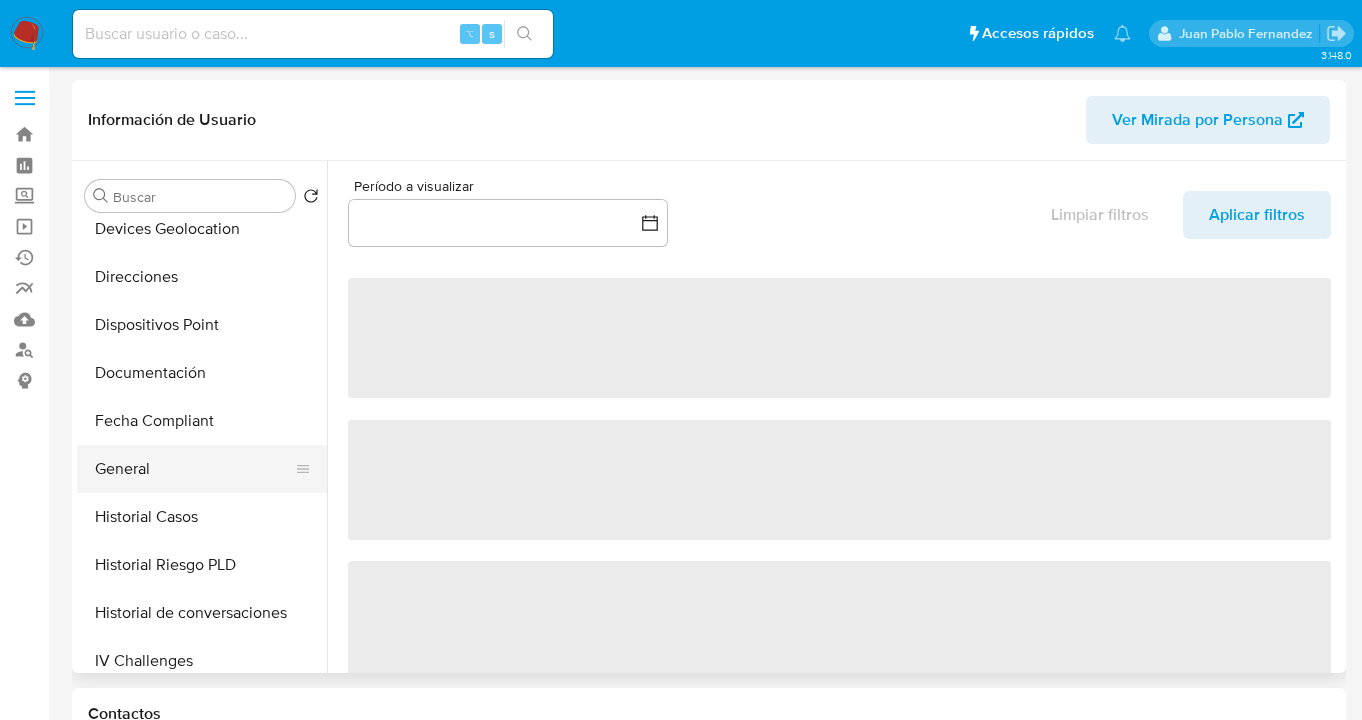 click on "General" at bounding box center (194, 469) 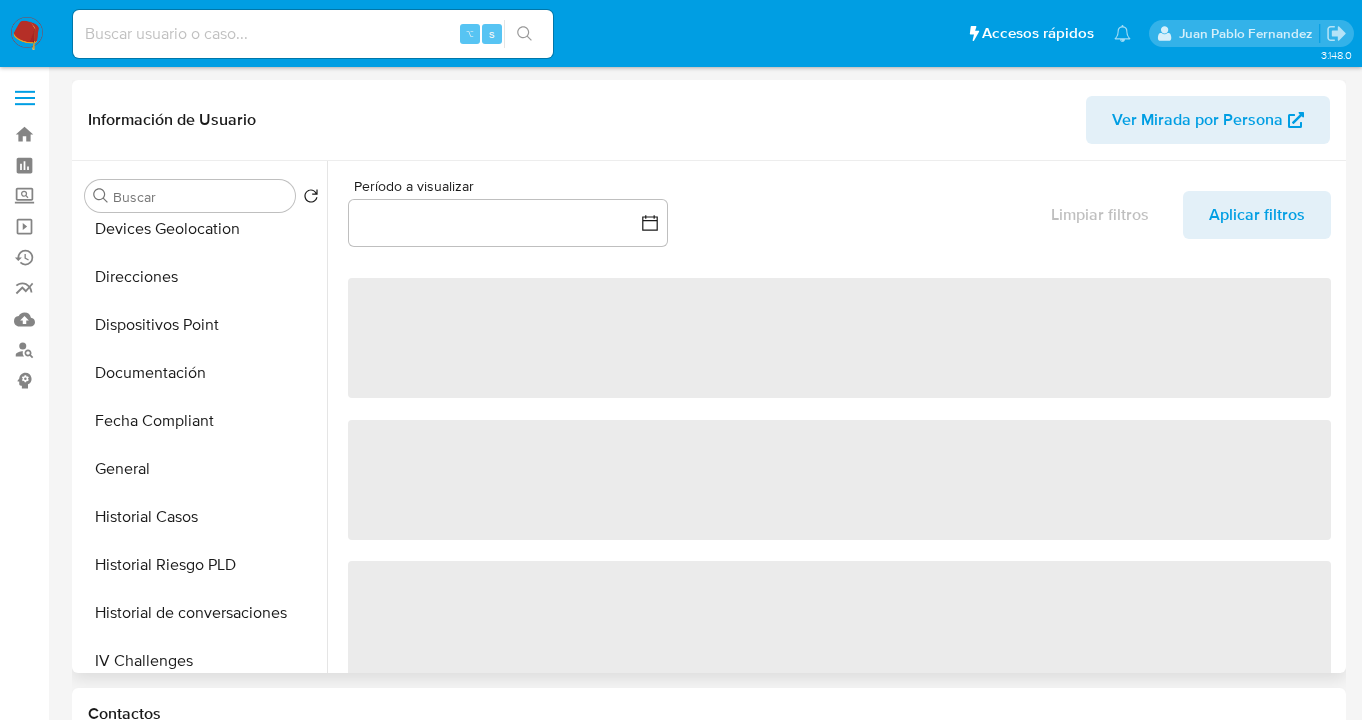 select on "10" 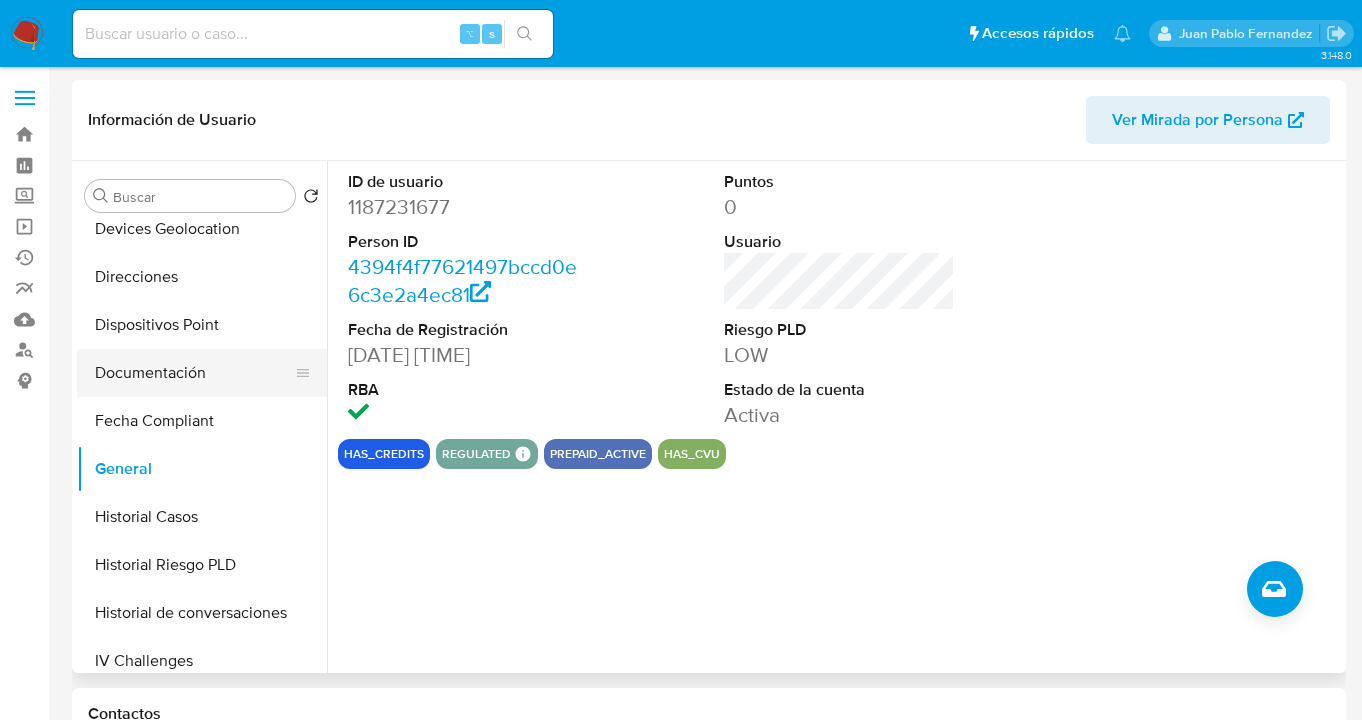 click on "Documentación" at bounding box center (194, 373) 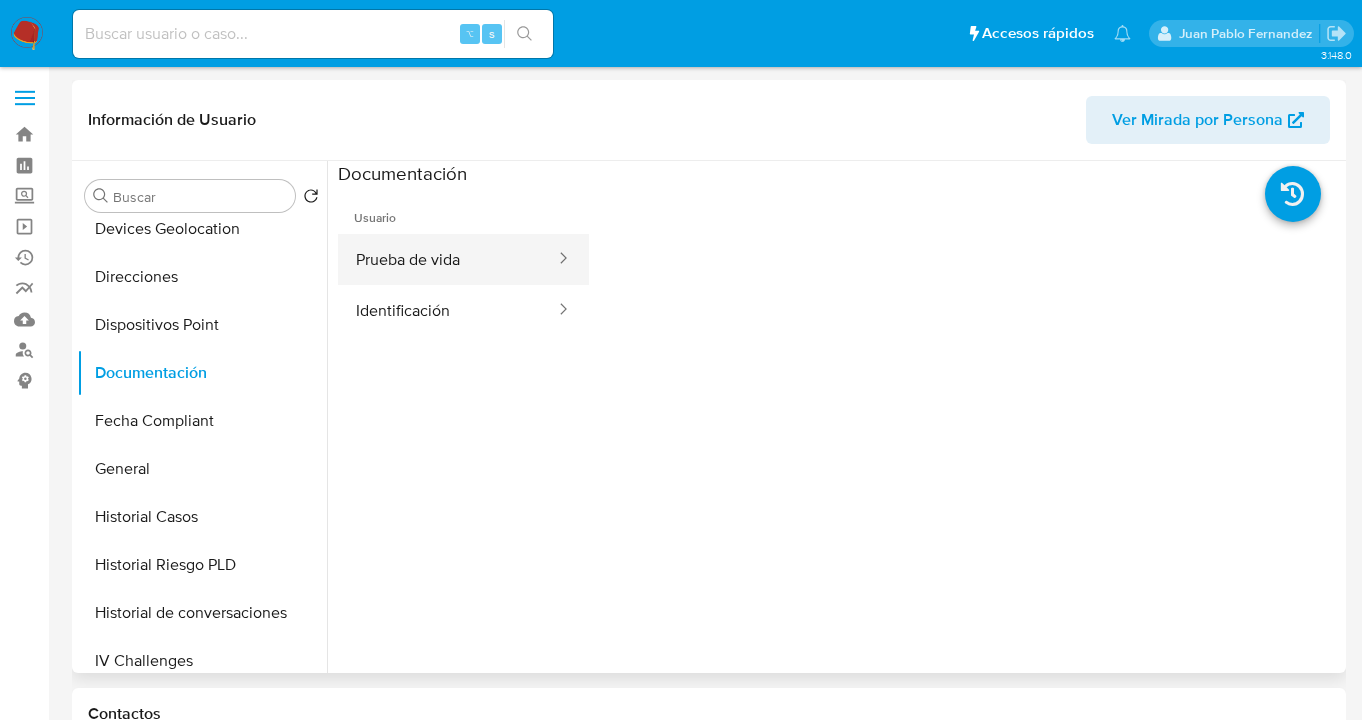 click on "Prueba de vida" at bounding box center [447, 259] 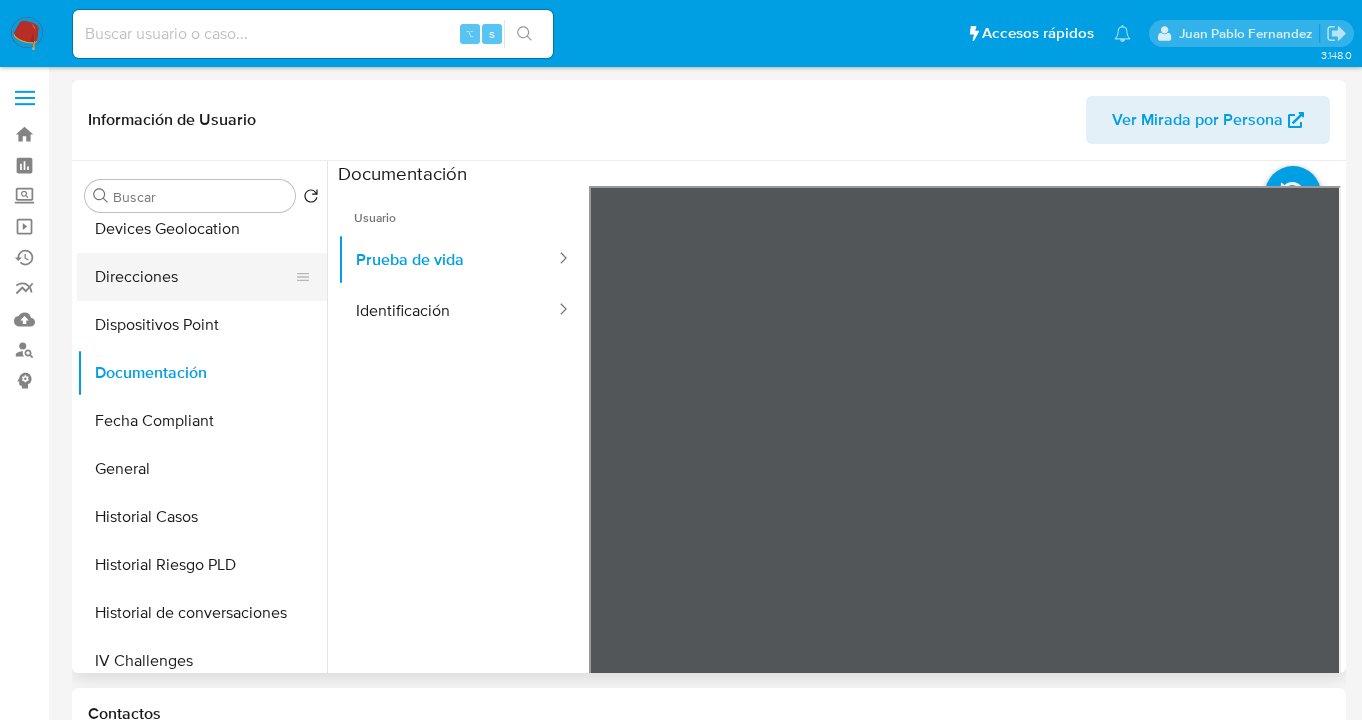 click on "Direcciones" at bounding box center [194, 277] 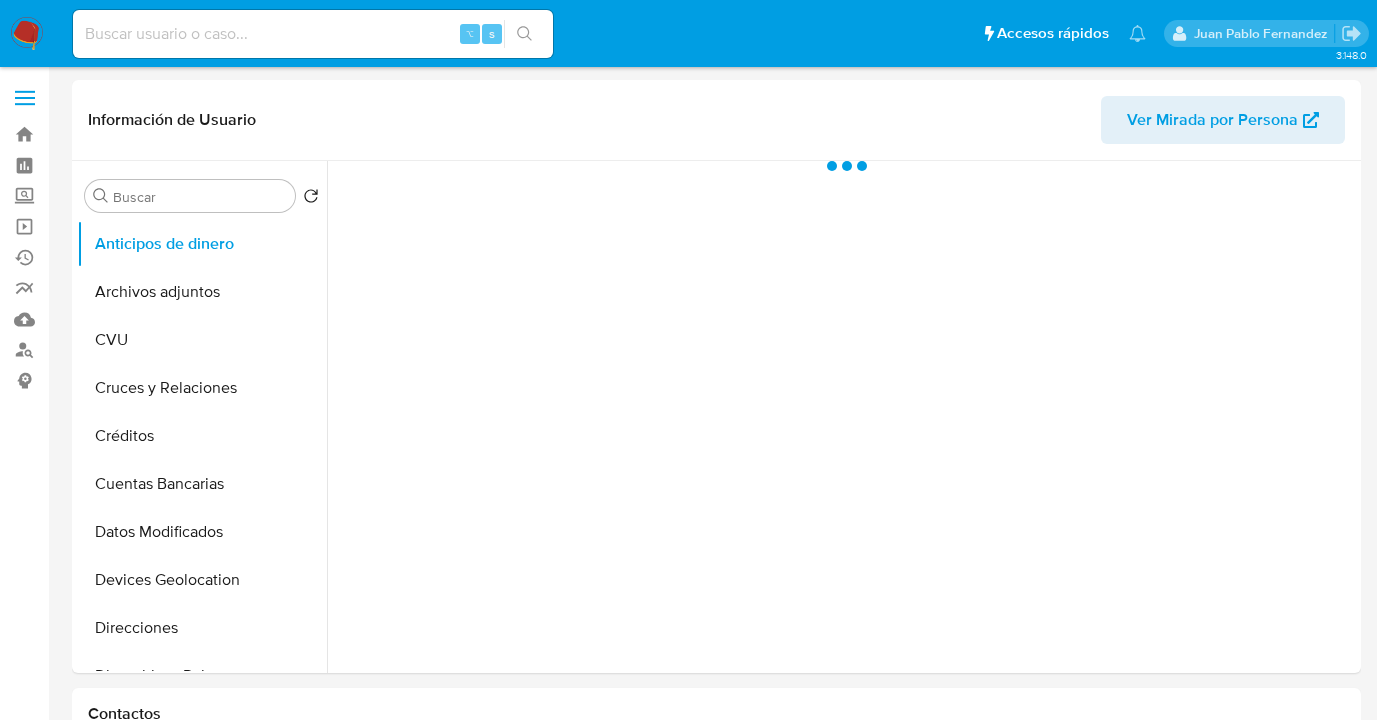 select on "10" 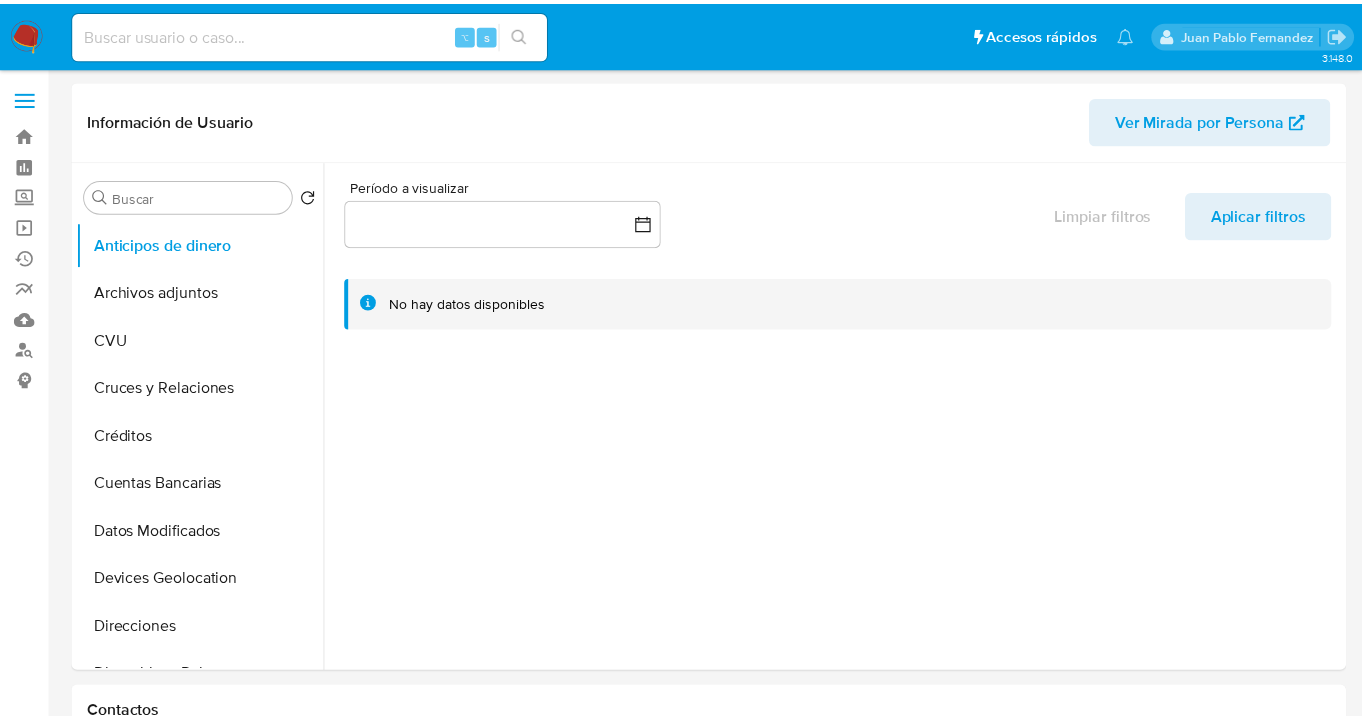 scroll, scrollTop: 0, scrollLeft: 0, axis: both 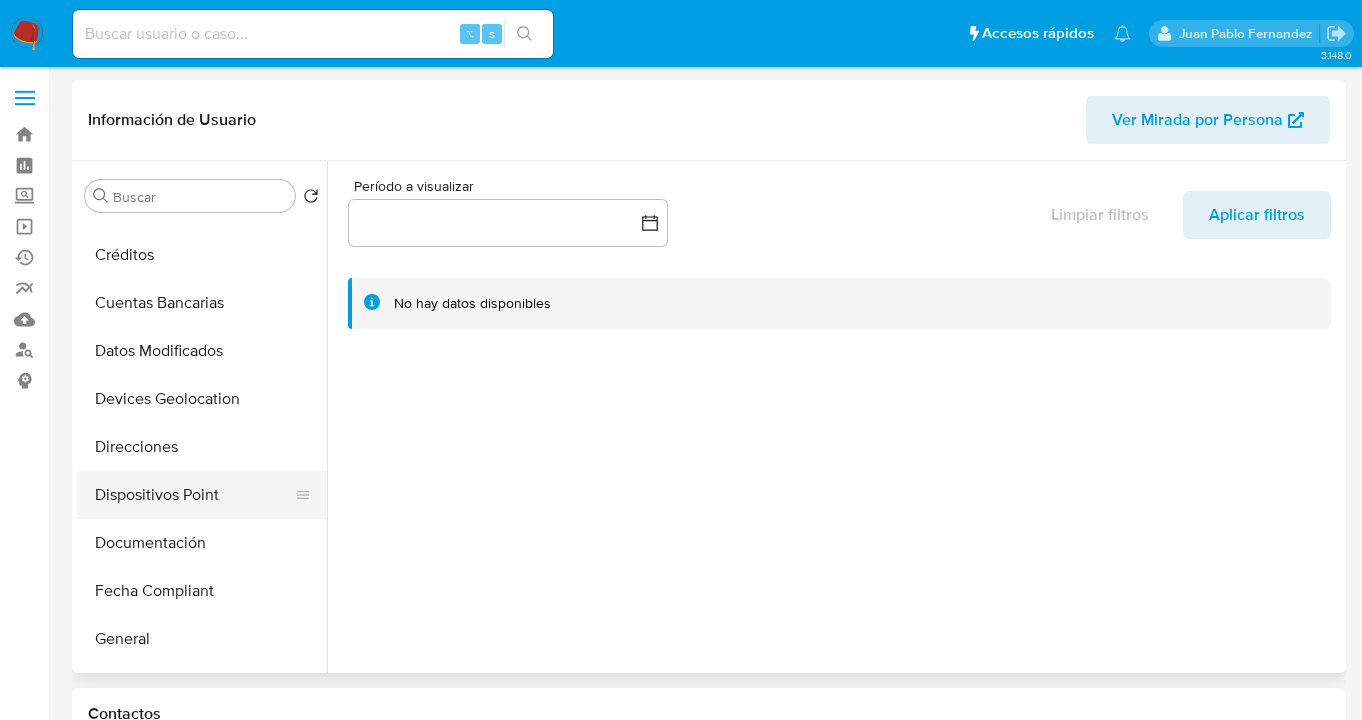 click on "Dispositivos Point" at bounding box center [194, 495] 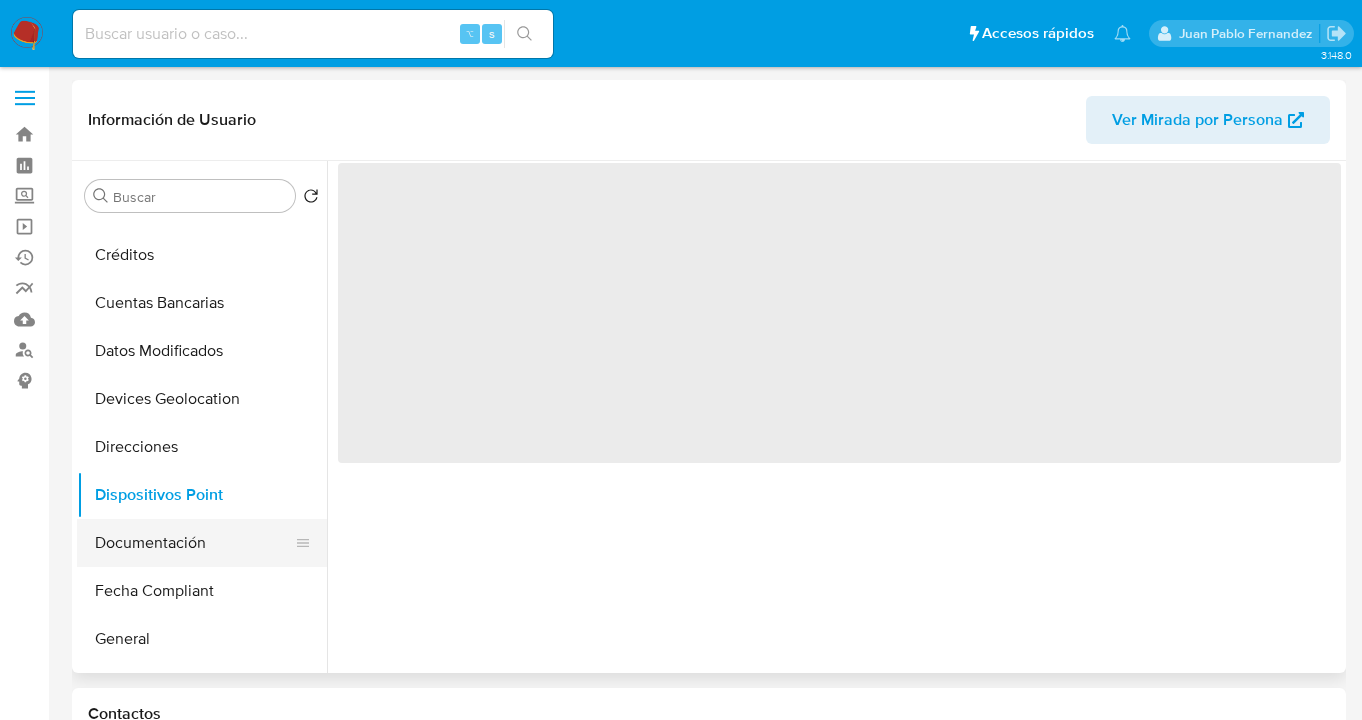 click on "Documentación" at bounding box center [194, 543] 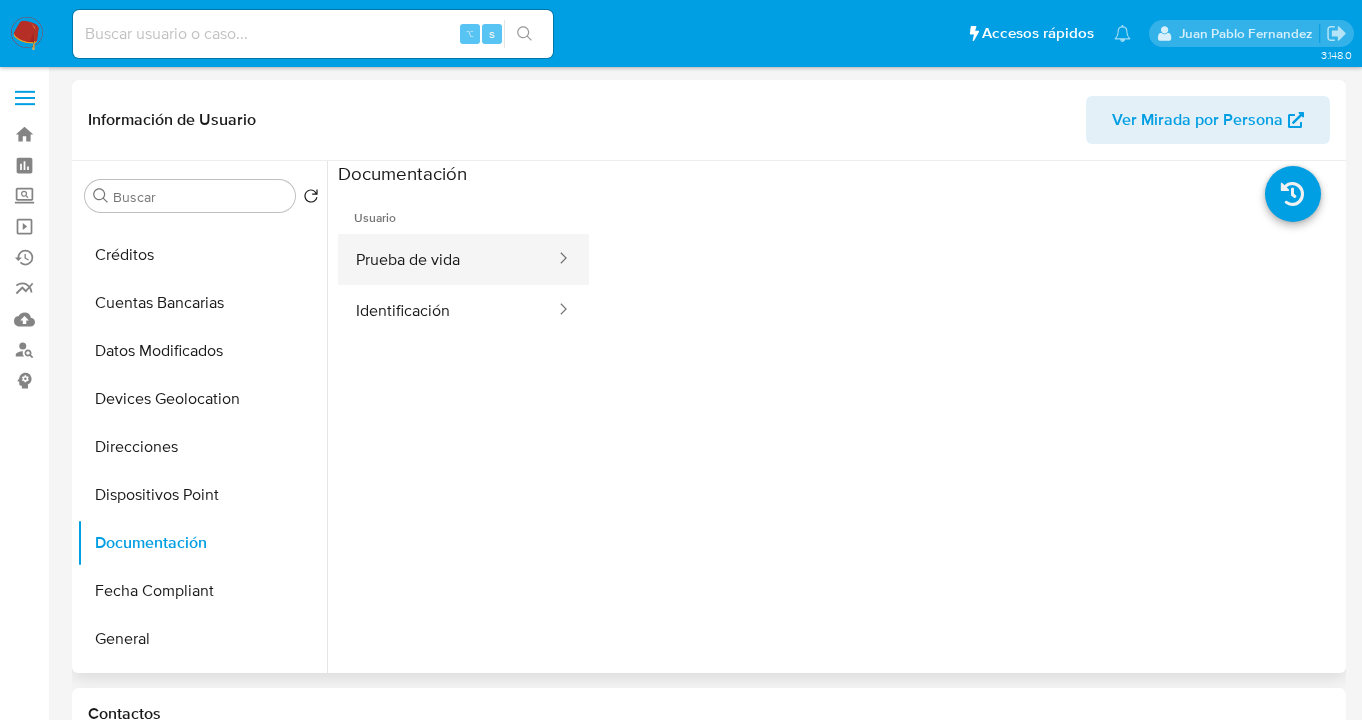 click on "Prueba de vida" at bounding box center (447, 259) 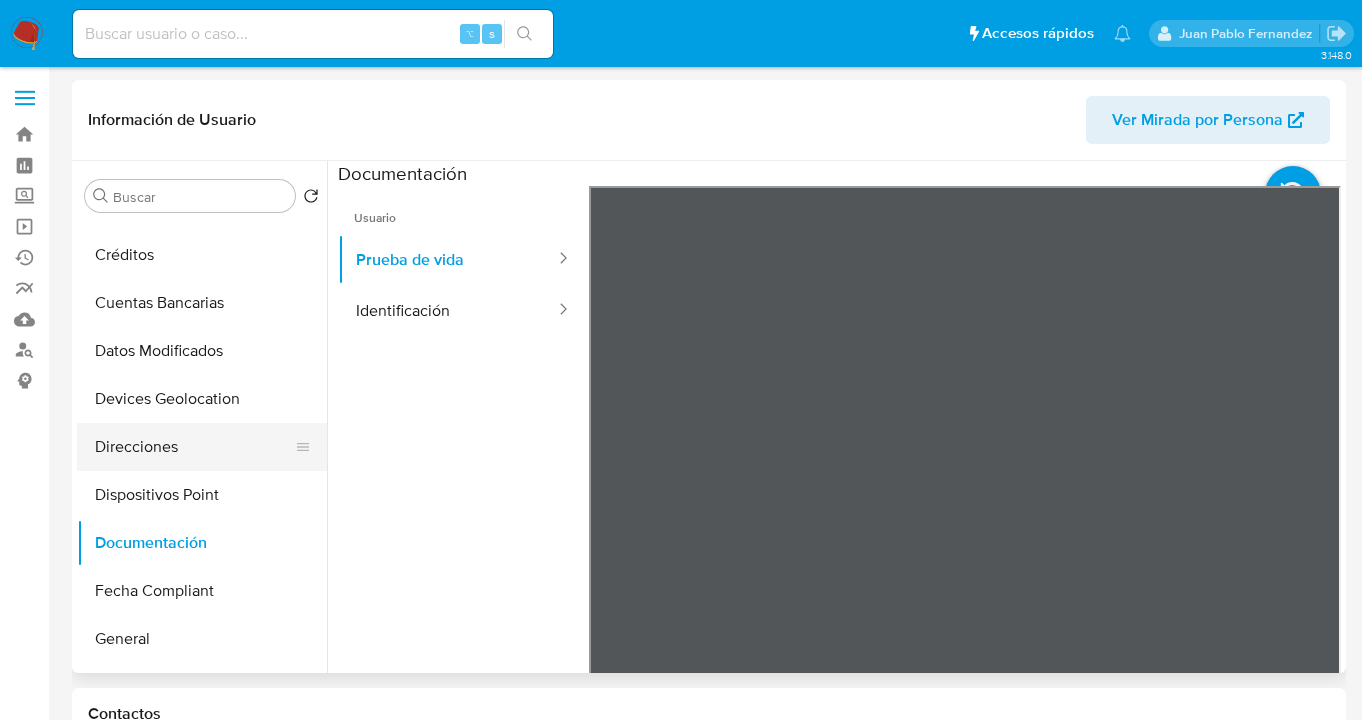 click on "Direcciones" at bounding box center (194, 447) 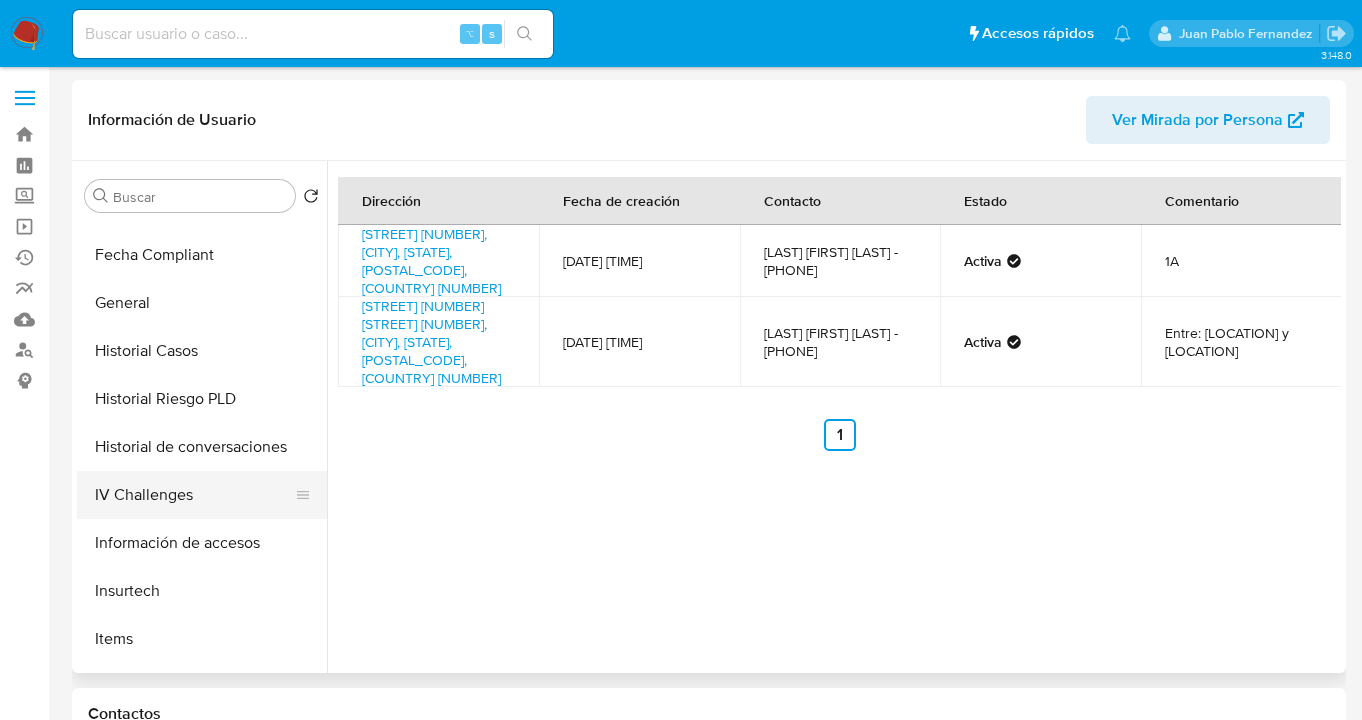 scroll, scrollTop: 515, scrollLeft: 0, axis: vertical 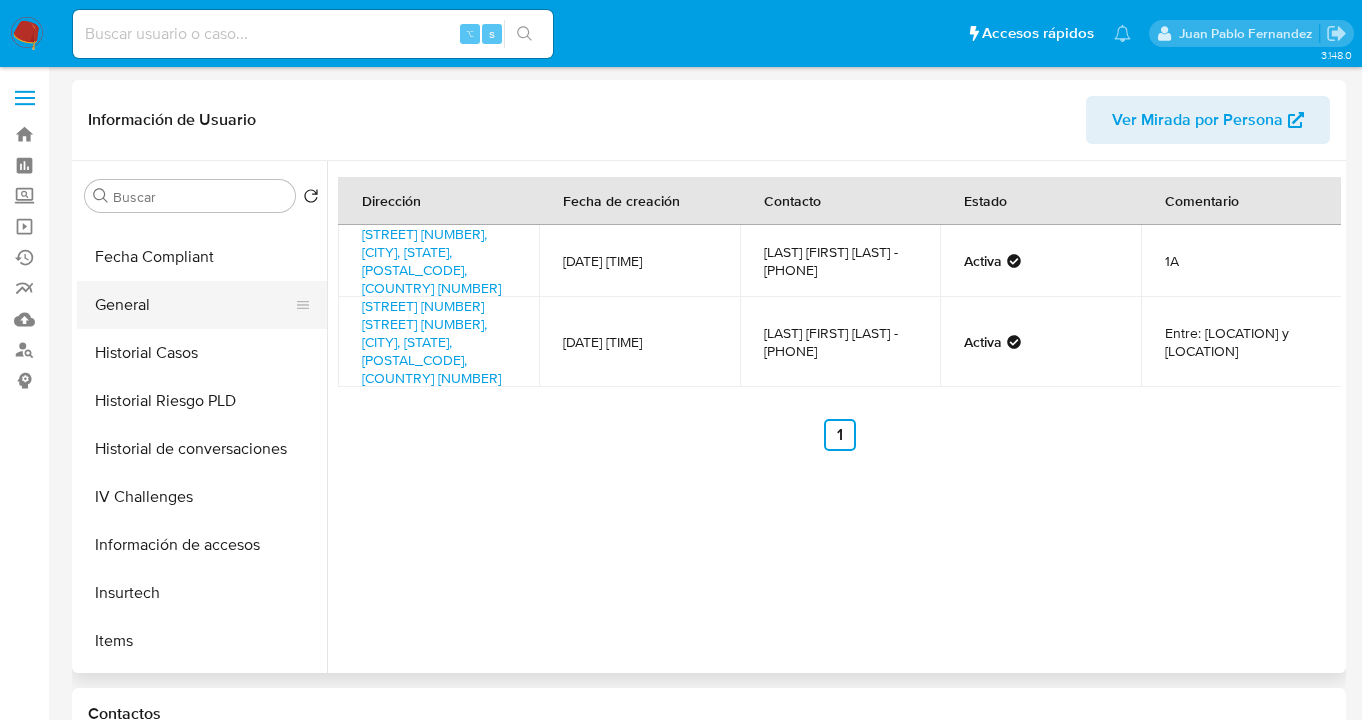 drag, startPoint x: 177, startPoint y: 277, endPoint x: 184, endPoint y: 309, distance: 32.75668 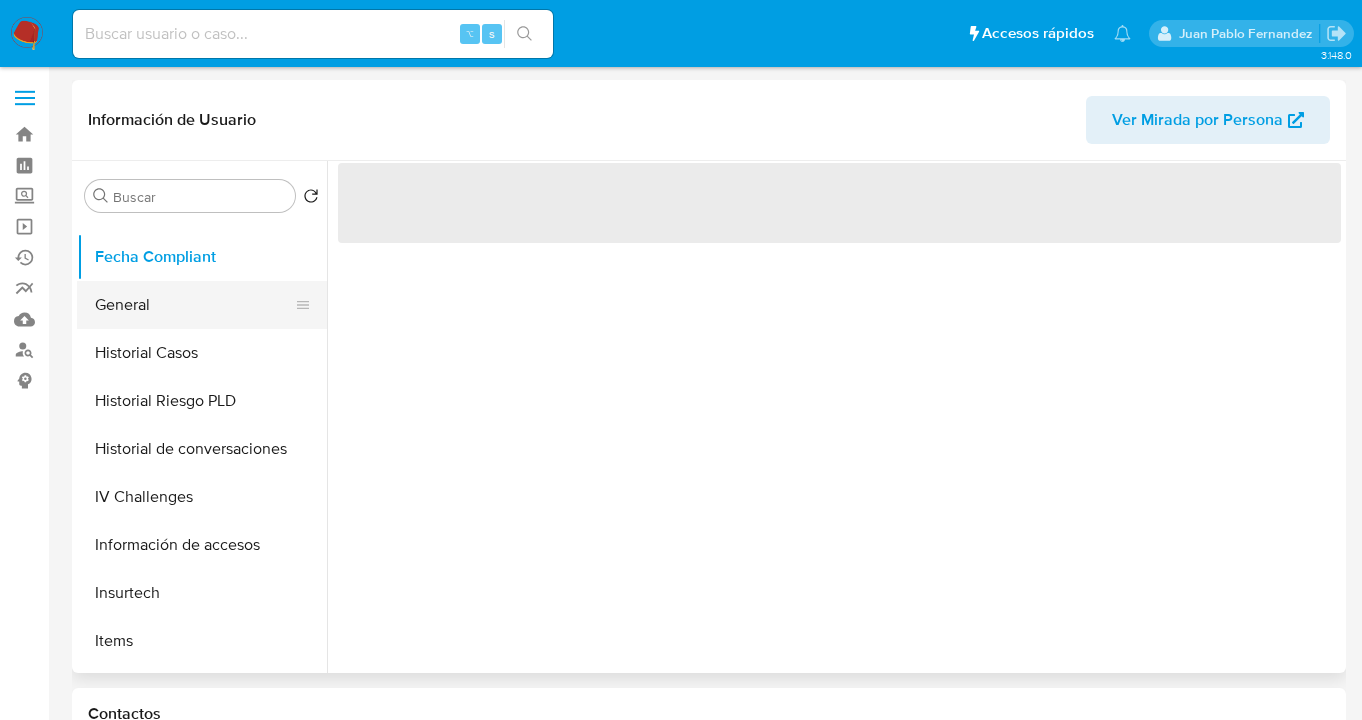 click on "General" at bounding box center (194, 305) 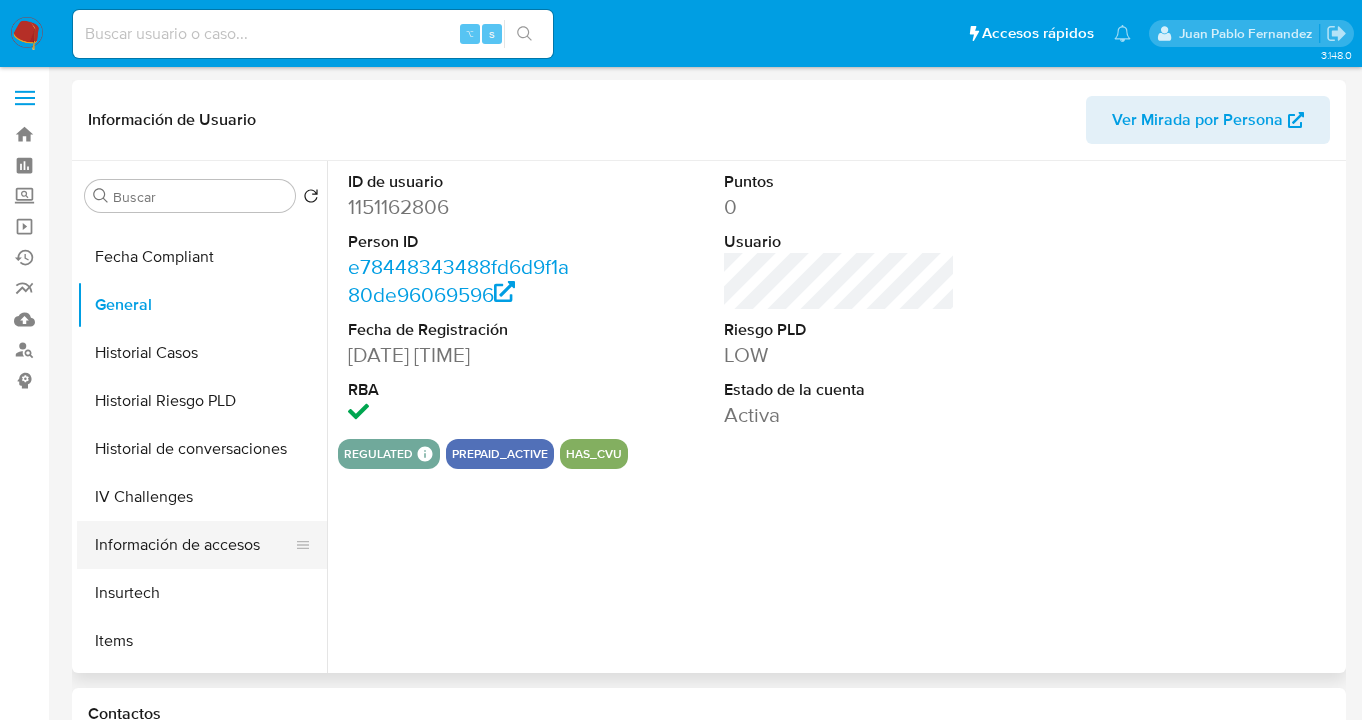 scroll, scrollTop: 893, scrollLeft: 0, axis: vertical 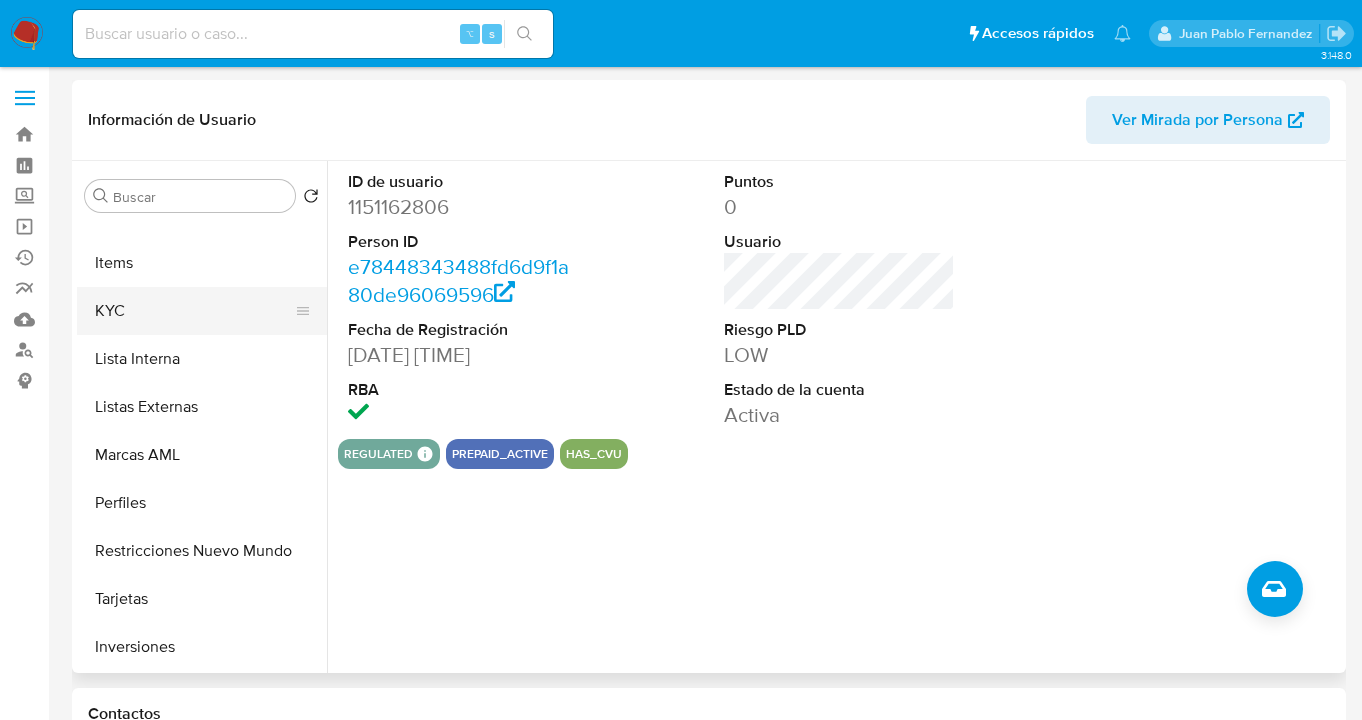 click on "KYC" at bounding box center (194, 311) 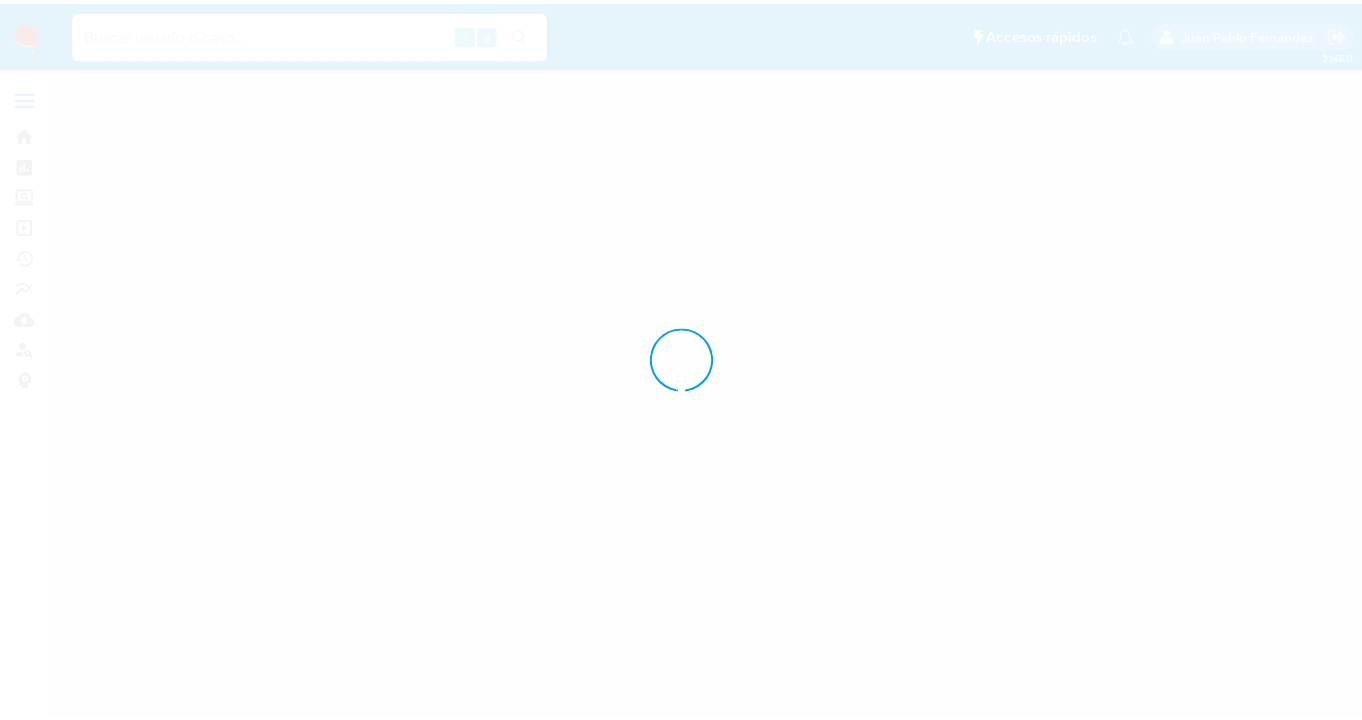 scroll, scrollTop: 0, scrollLeft: 0, axis: both 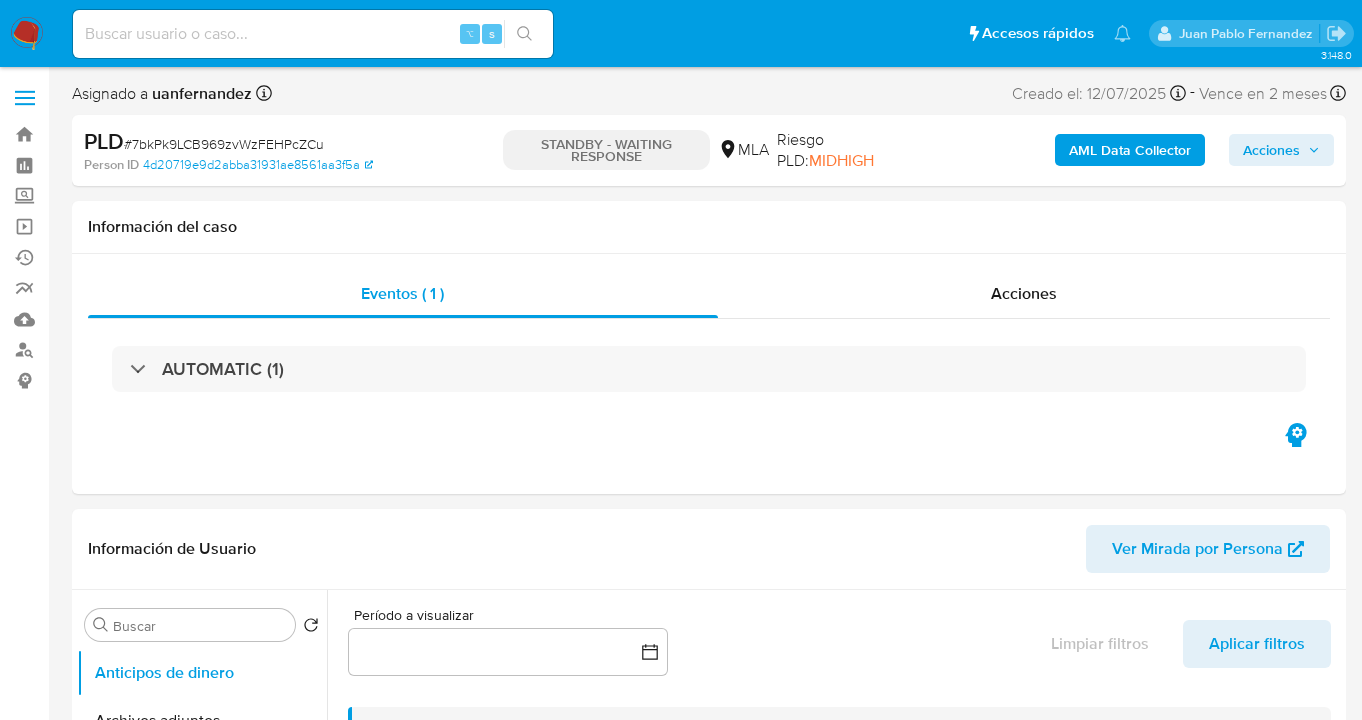 select on "10" 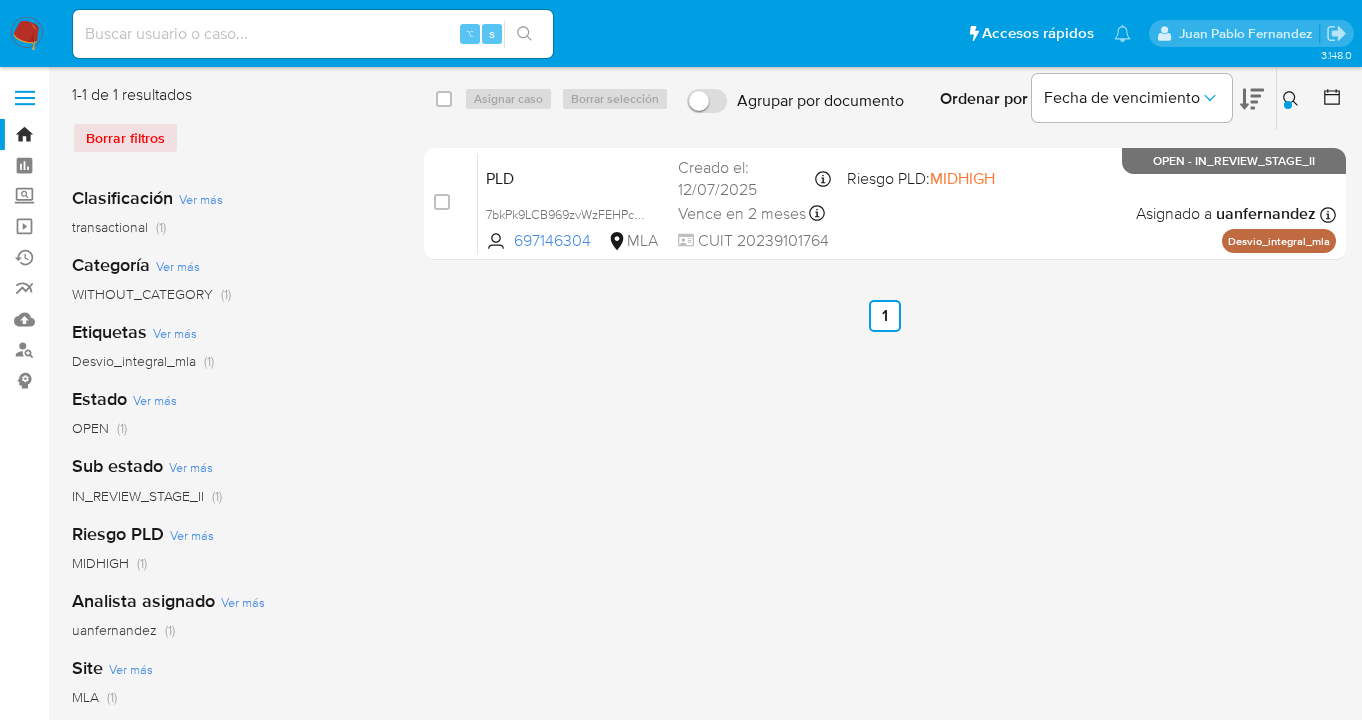 scroll, scrollTop: 0, scrollLeft: 0, axis: both 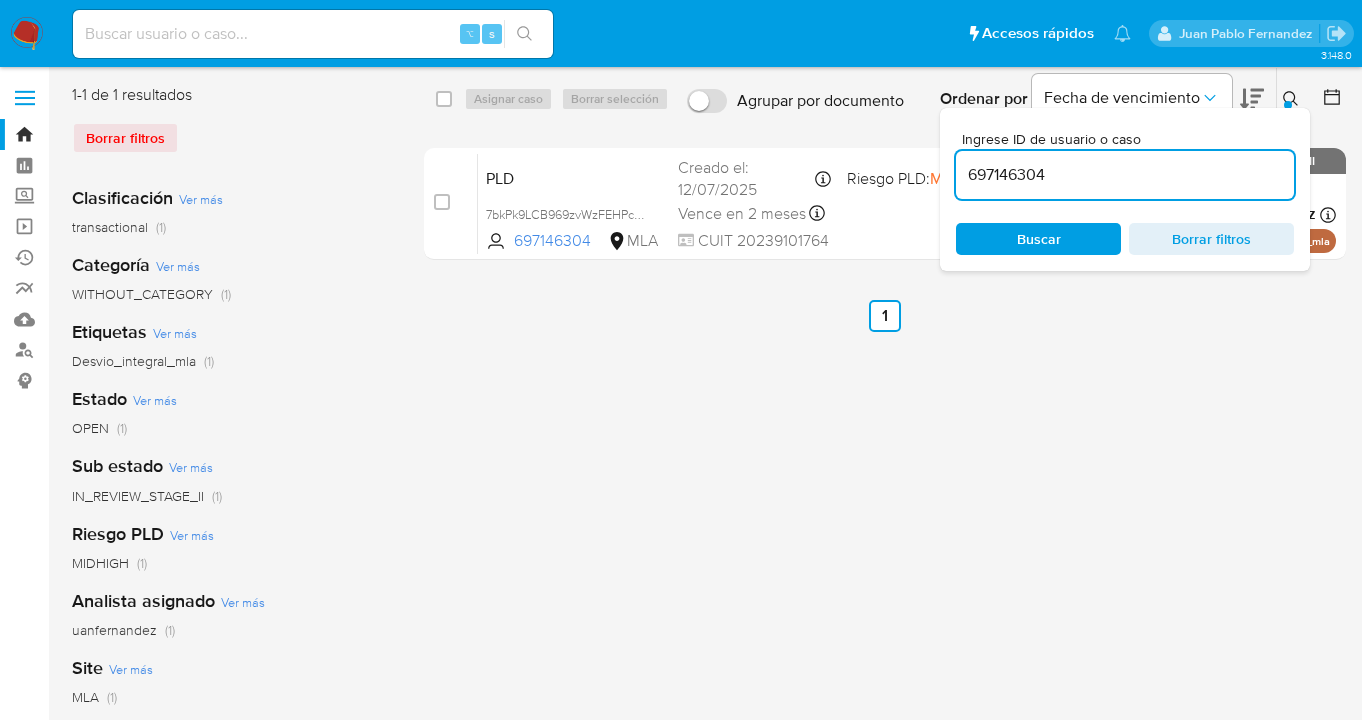 drag, startPoint x: 1024, startPoint y: 237, endPoint x: 1115, endPoint y: 199, distance: 98.61542 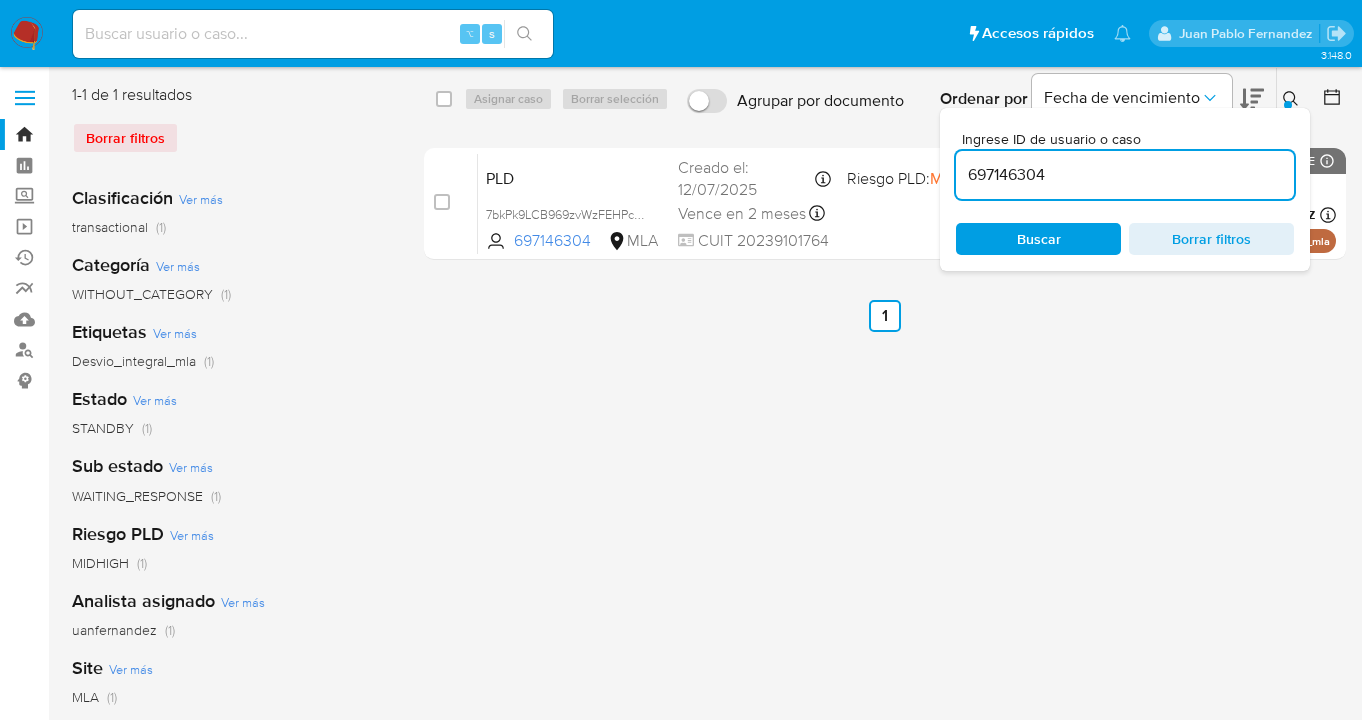 click 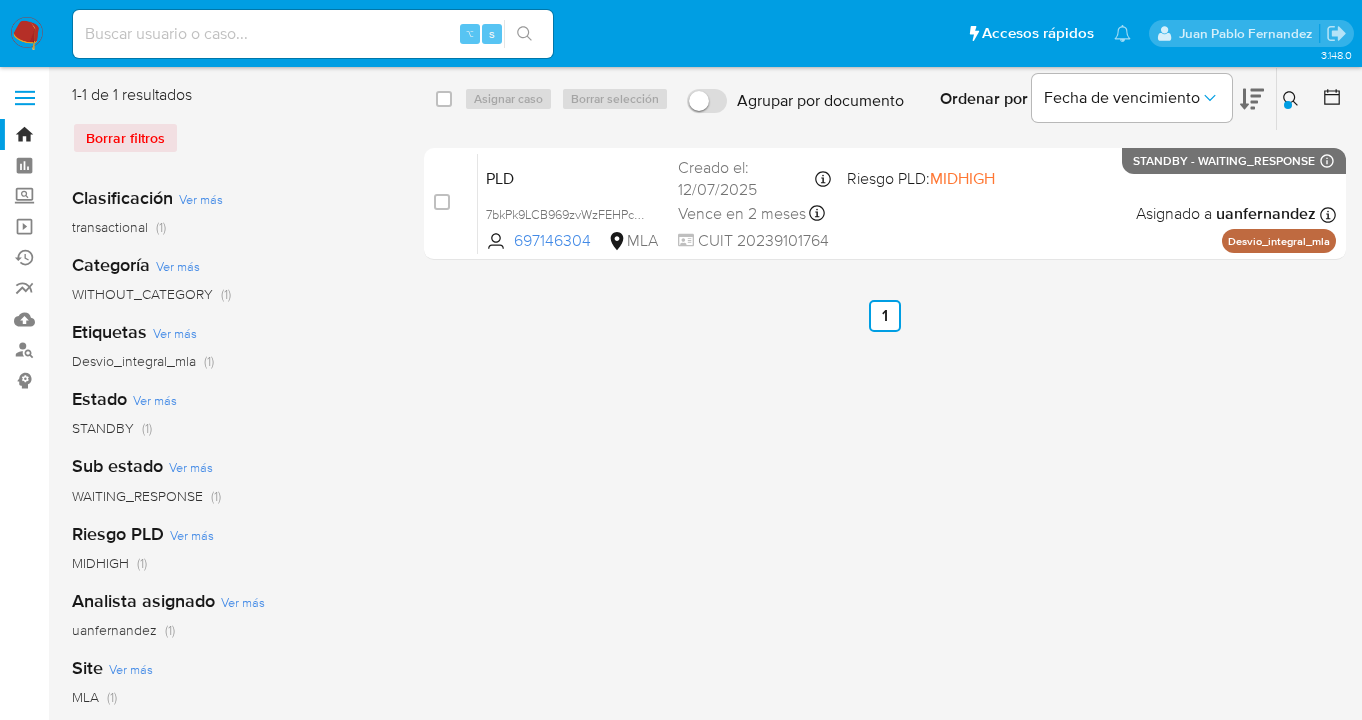 click 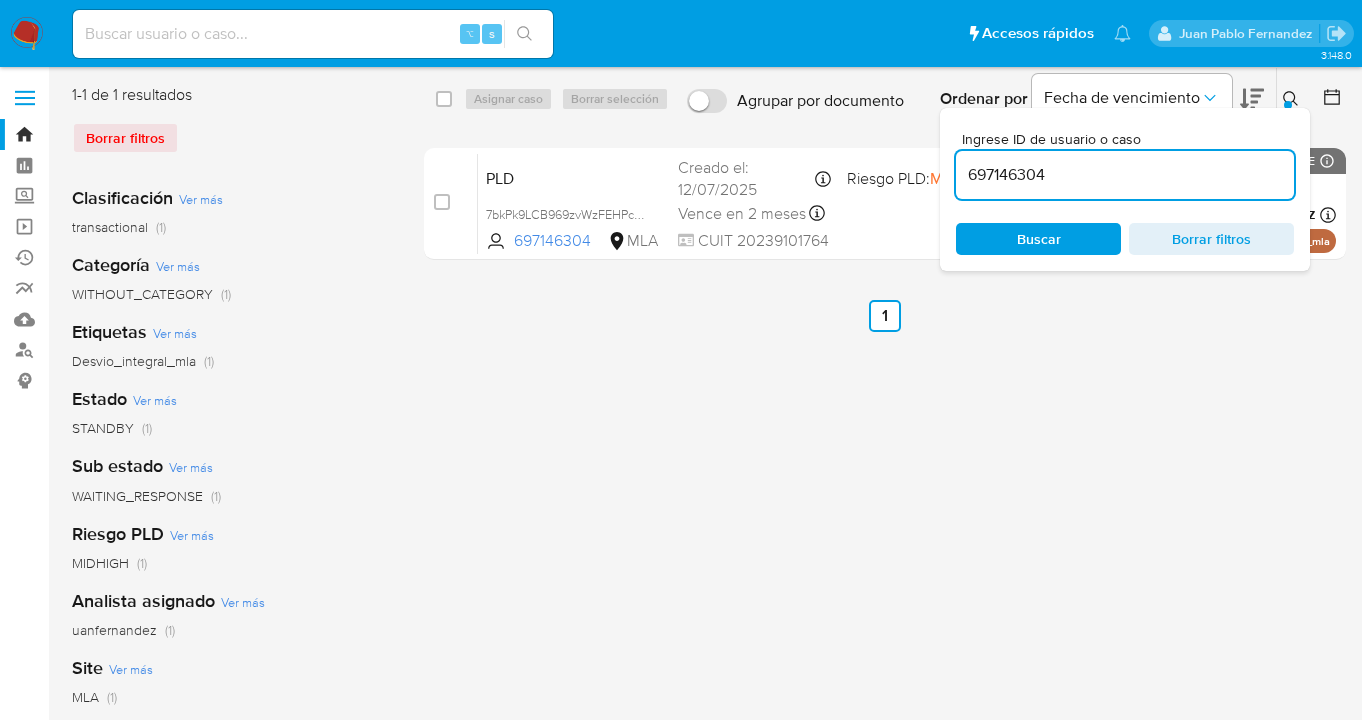 drag, startPoint x: 1096, startPoint y: 175, endPoint x: 953, endPoint y: 162, distance: 143.58969 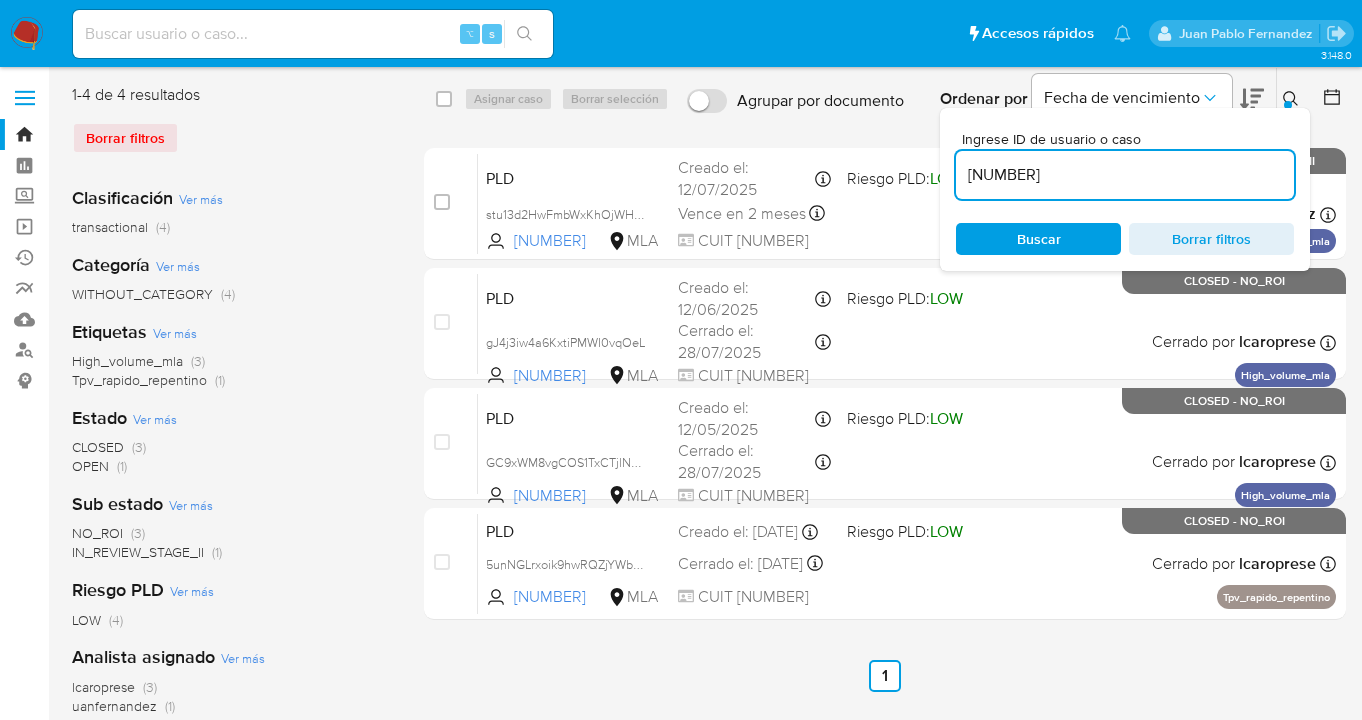 click 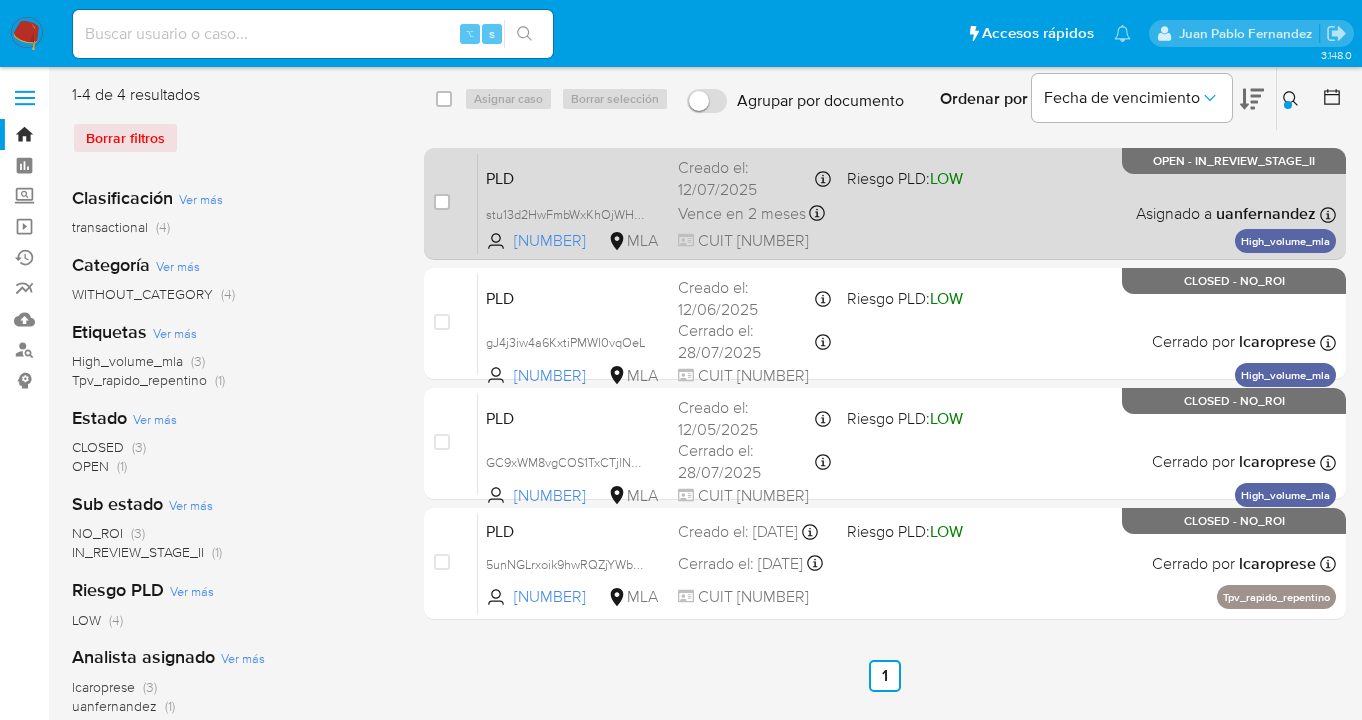 click on "PLD stu13d2HwFmbWxKhOjWHo0B9 2112204139 MLA Riesgo PLD:  LOW Creado el: 12/07/2025   Creado el: 12/07/2025 03:17:38 Vence en 2 meses   Vence el 10/10/2025 03:17:38 CUIT   20238332673 Asignado a   uanfernandez   Asignado el: 17/07/2025 16:37:31 High_volume_mla OPEN - IN_REVIEW_STAGE_II" at bounding box center [907, 203] 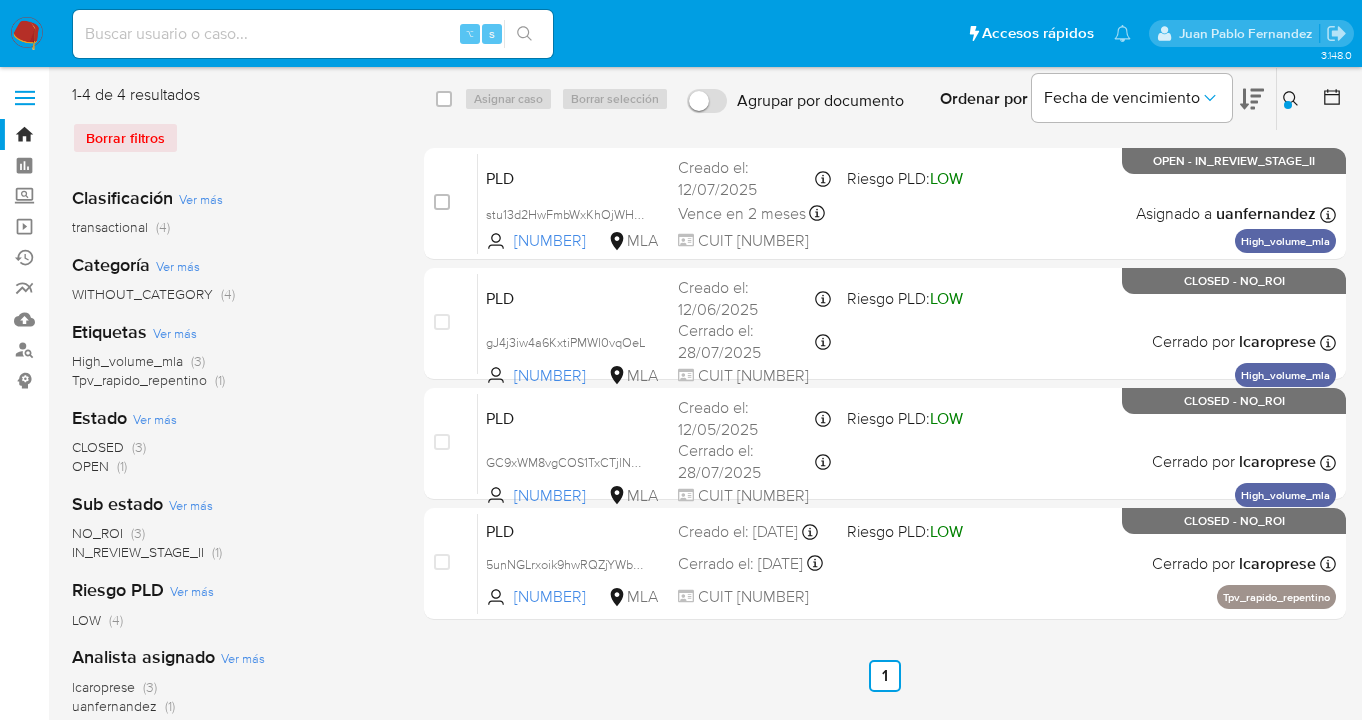 drag, startPoint x: 1286, startPoint y: 97, endPoint x: 1224, endPoint y: 143, distance: 77.201035 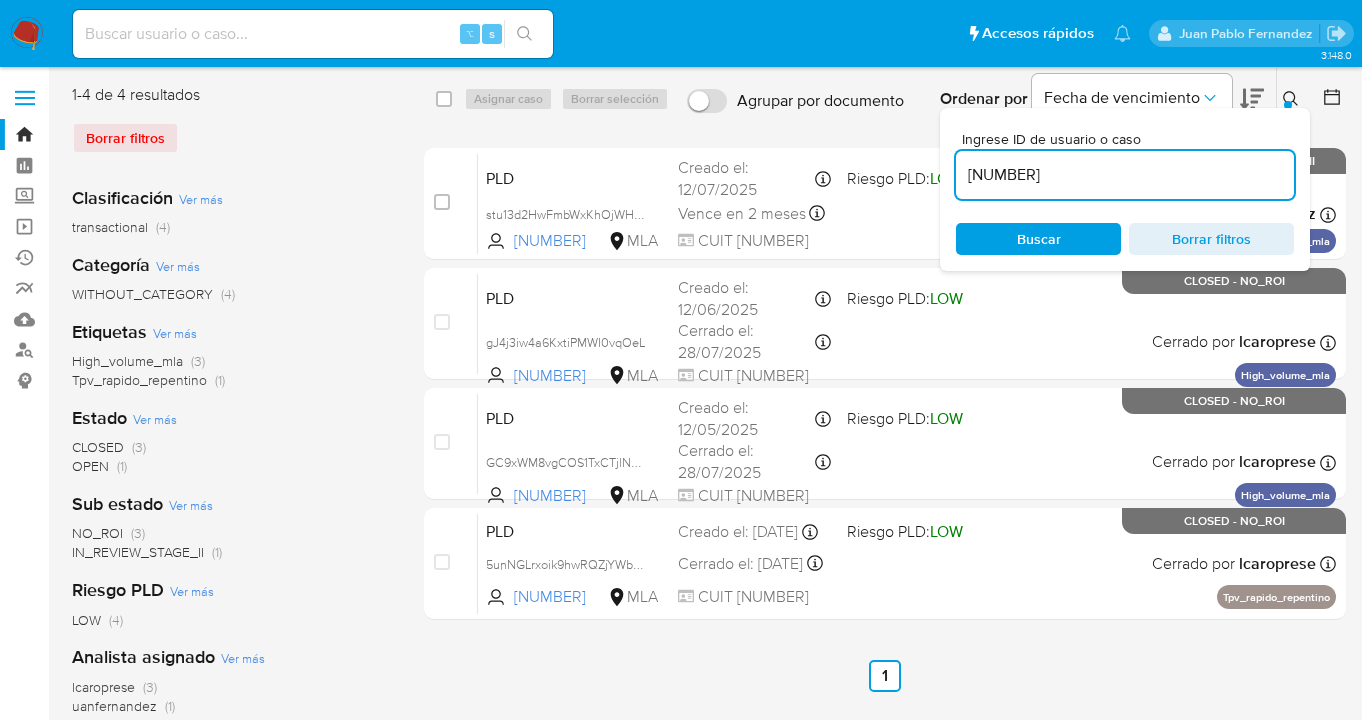 drag, startPoint x: 1052, startPoint y: 177, endPoint x: 966, endPoint y: 166, distance: 86.70064 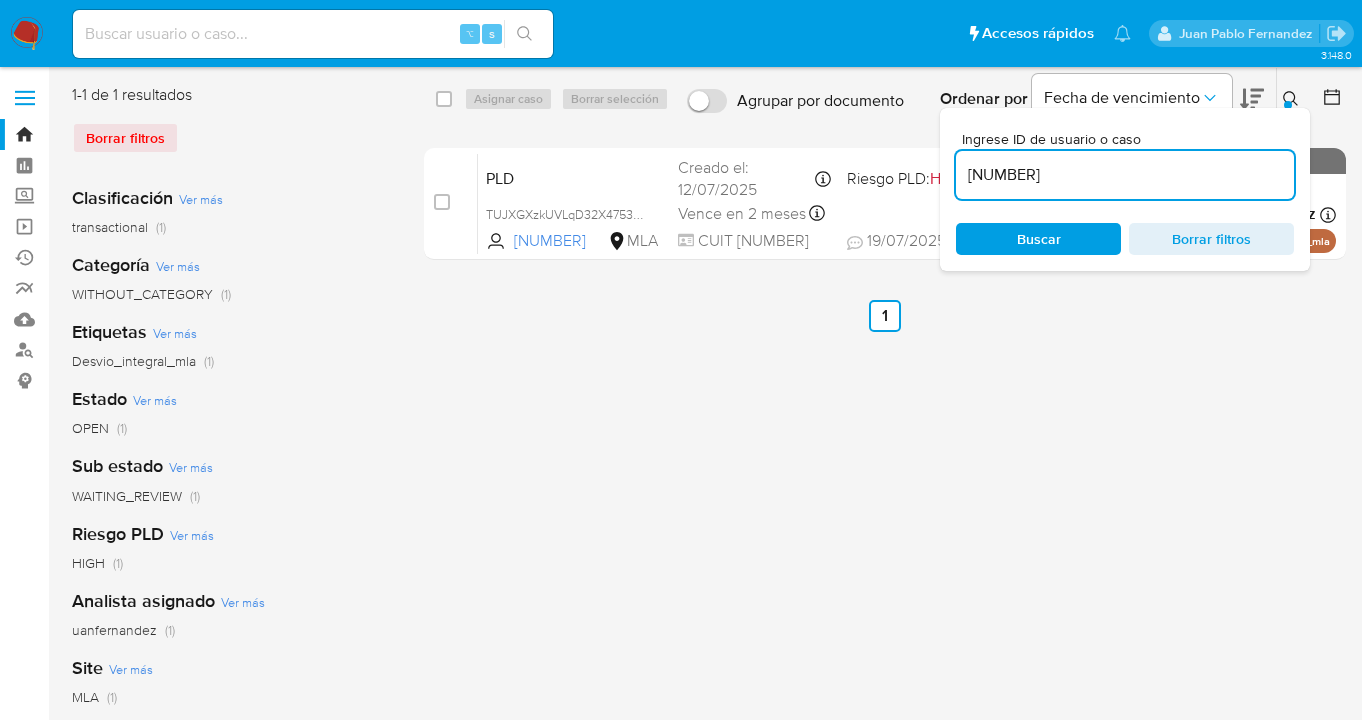 click 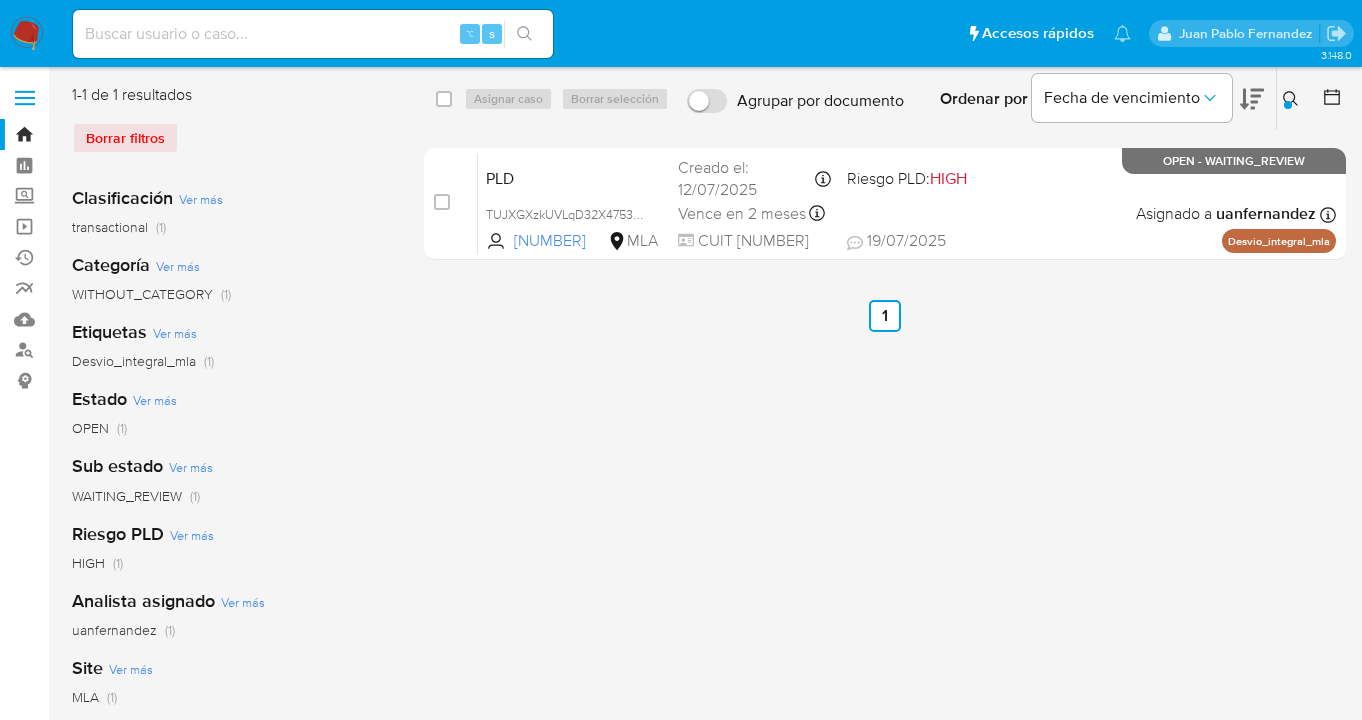 drag, startPoint x: 448, startPoint y: 104, endPoint x: 489, endPoint y: 102, distance: 41.04875 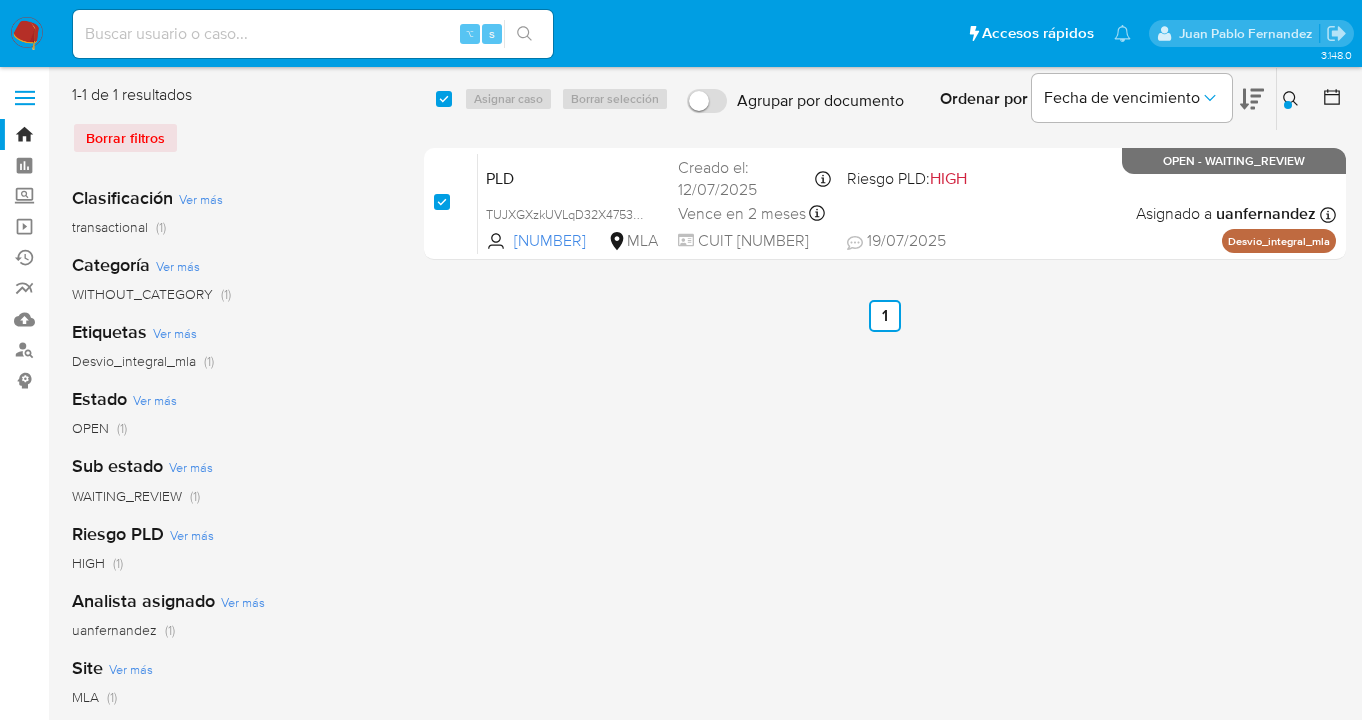 checkbox on "true" 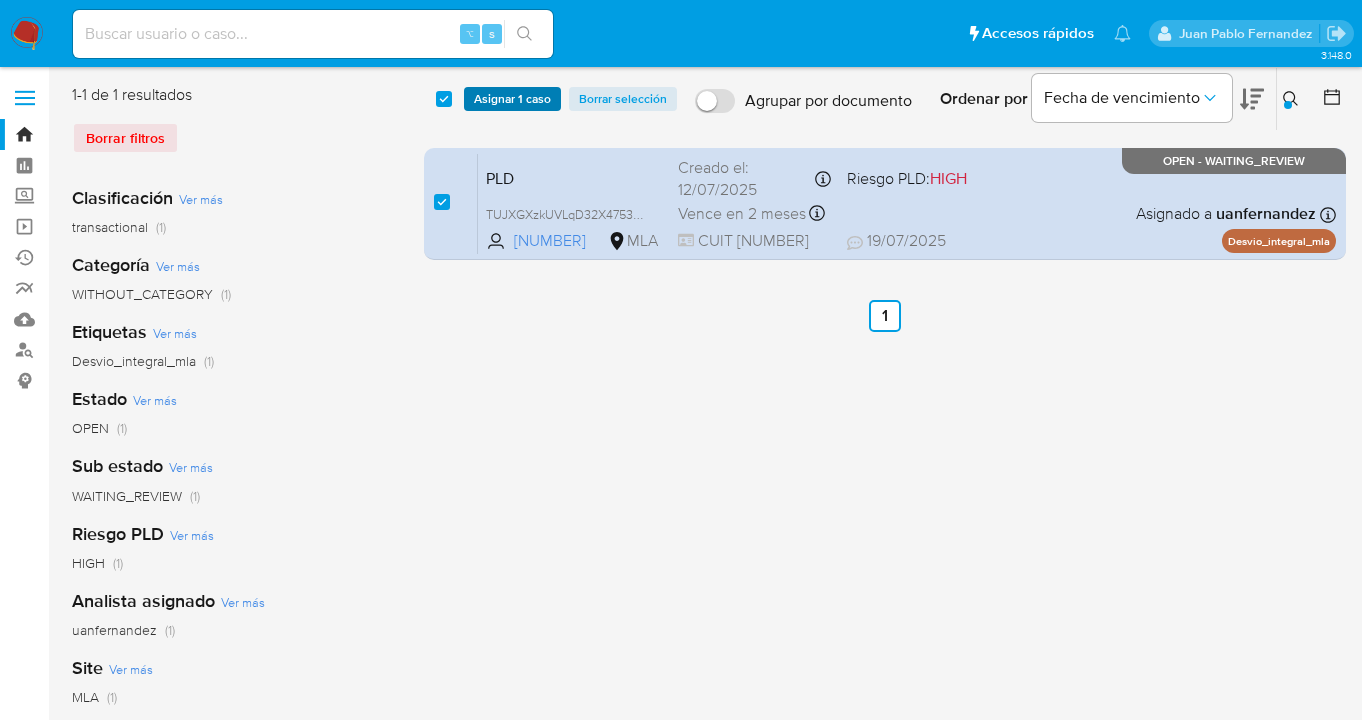 click on "Asignar 1 caso" at bounding box center [512, 99] 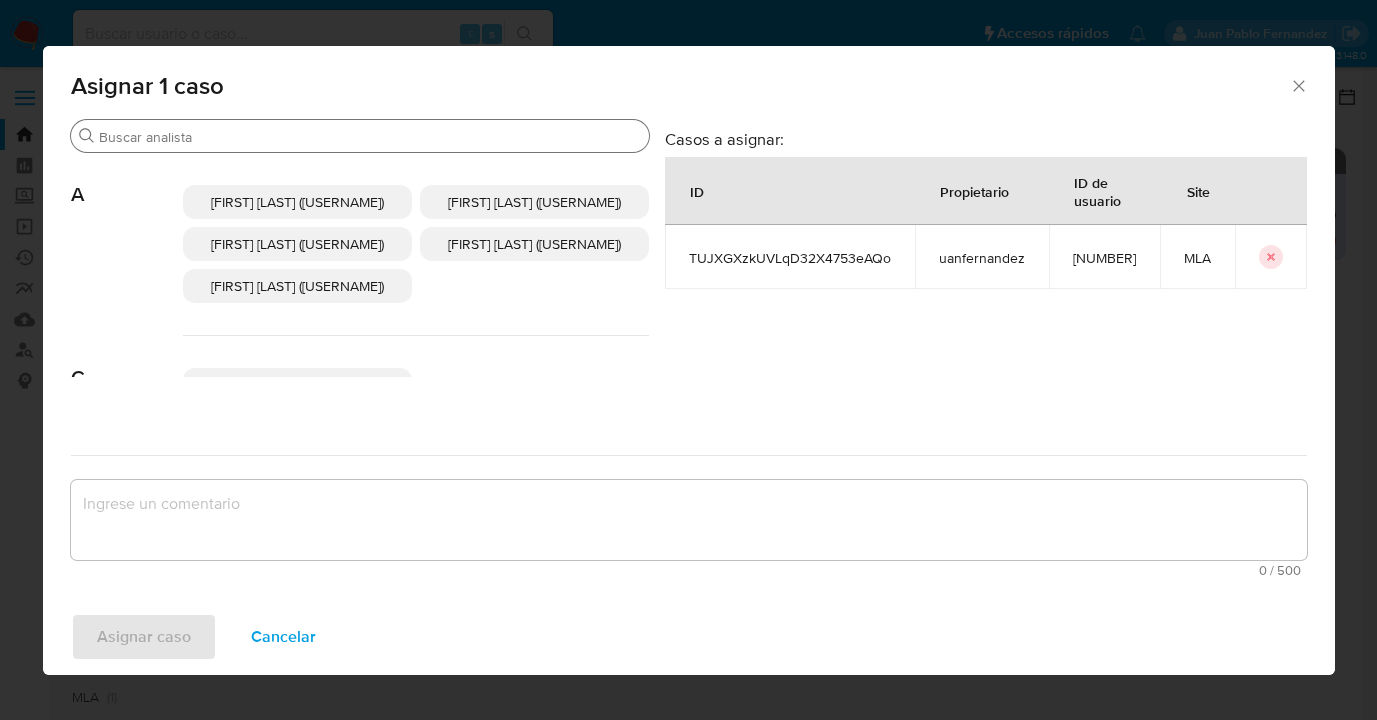 click on "Buscar" at bounding box center [370, 137] 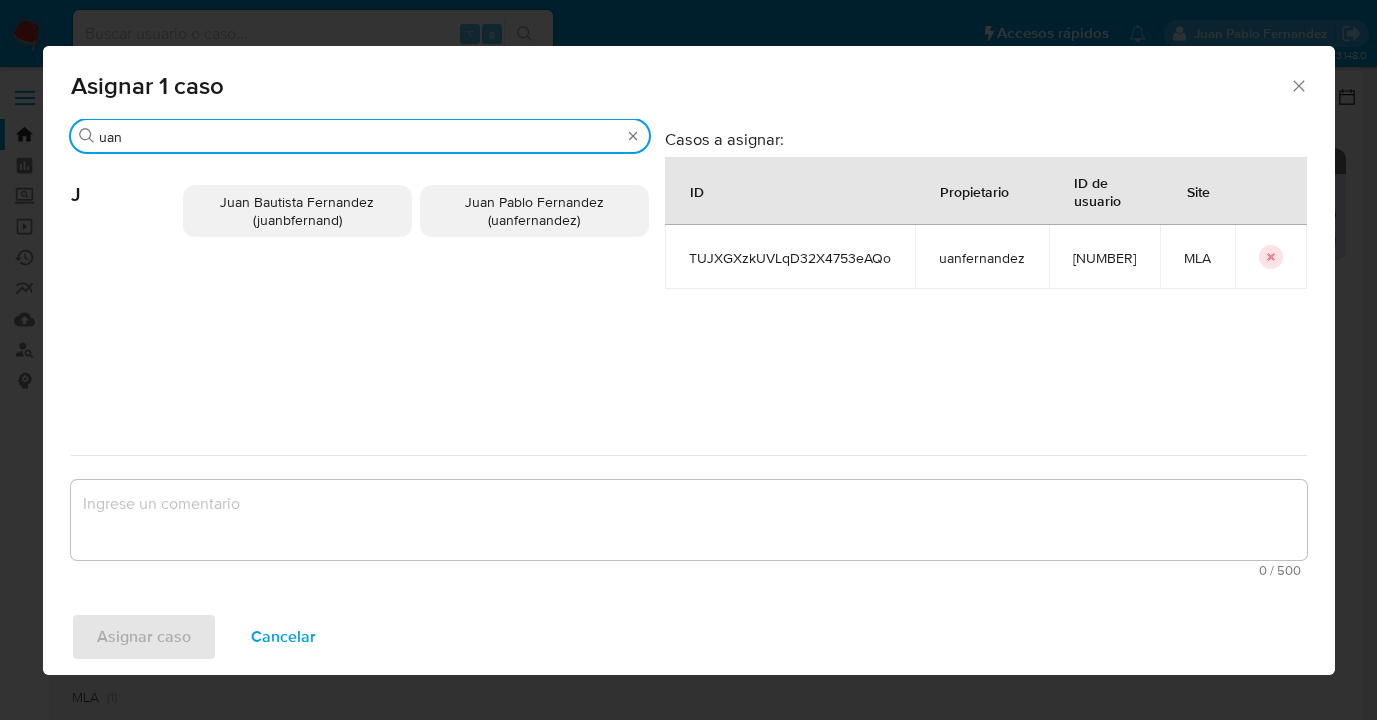 type on "uan" 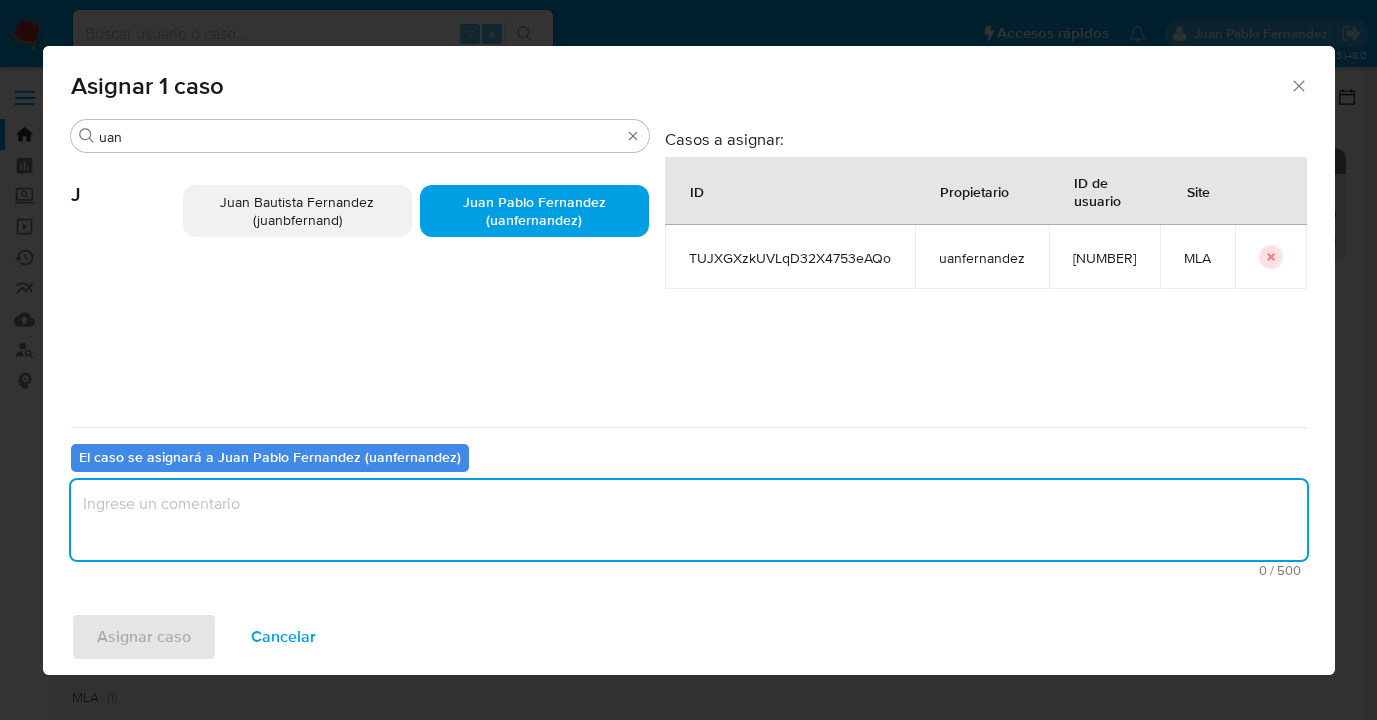 click at bounding box center [689, 520] 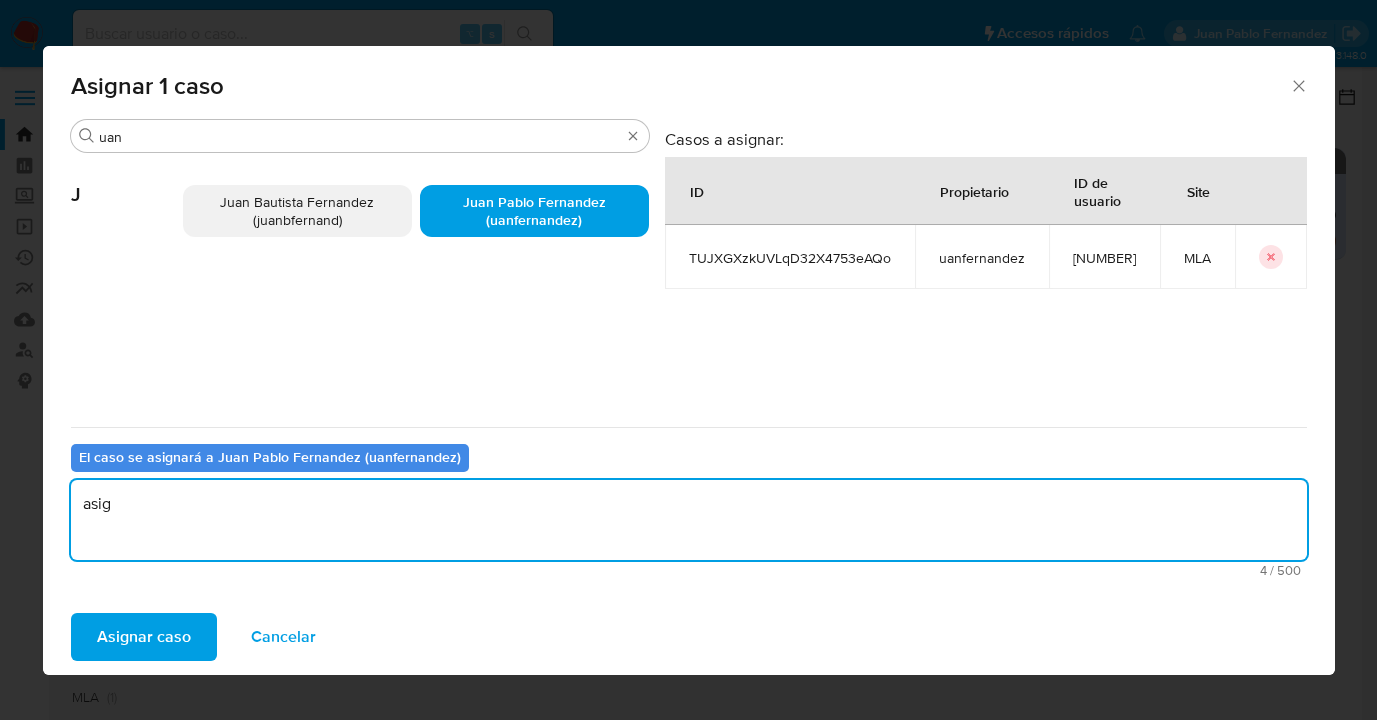 type on "asig" 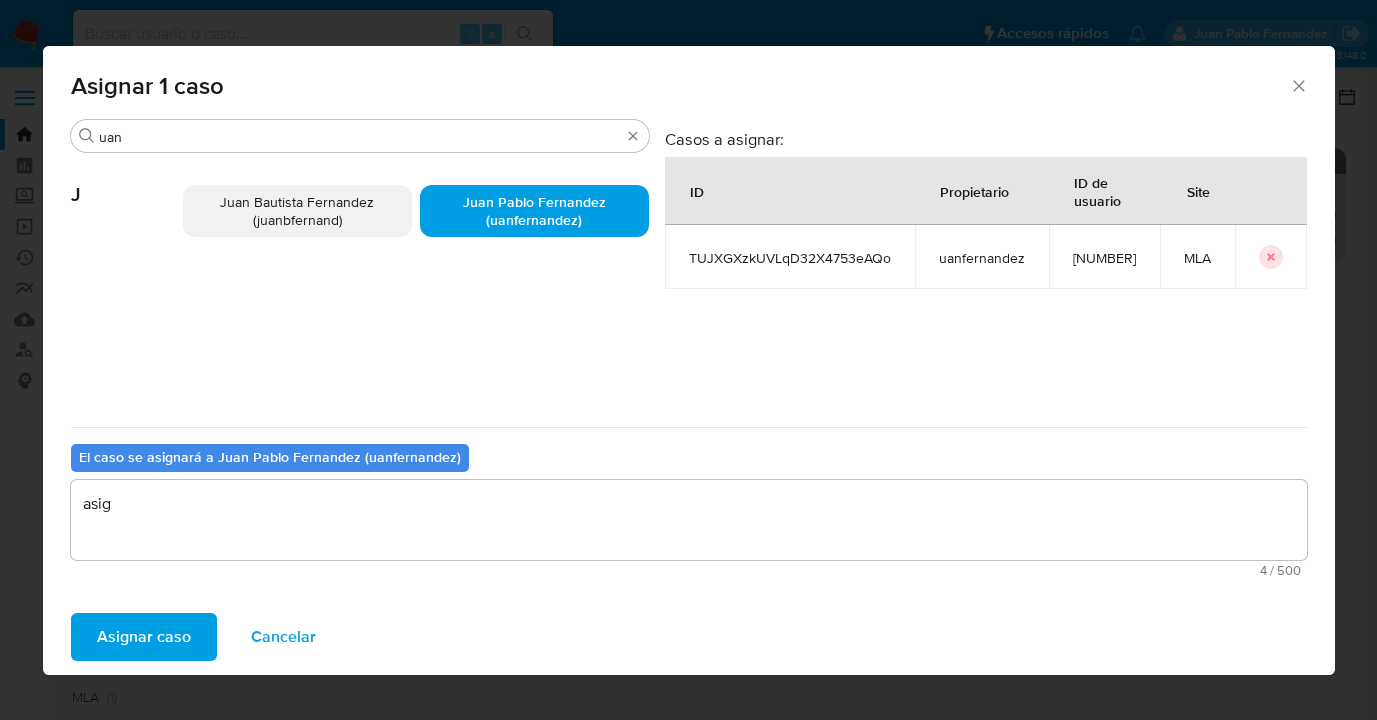 click on "Asignar caso" at bounding box center (144, 637) 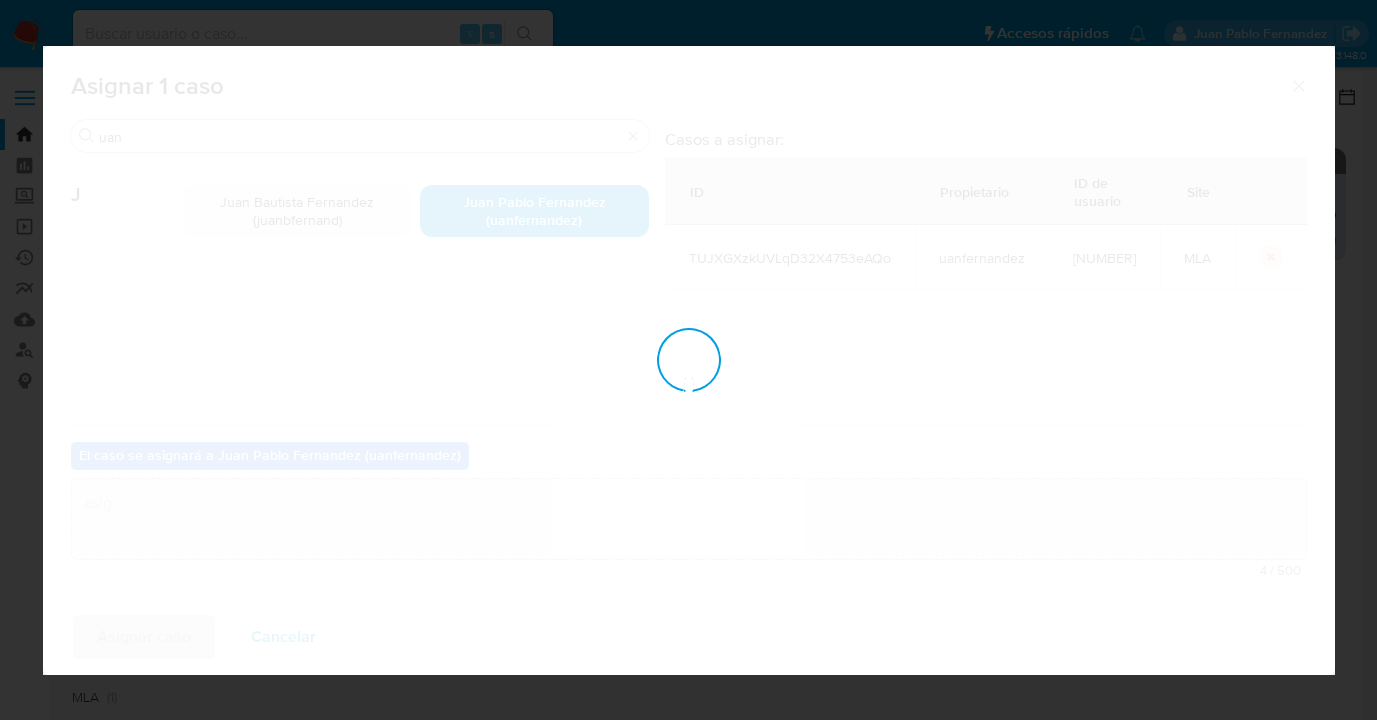 type 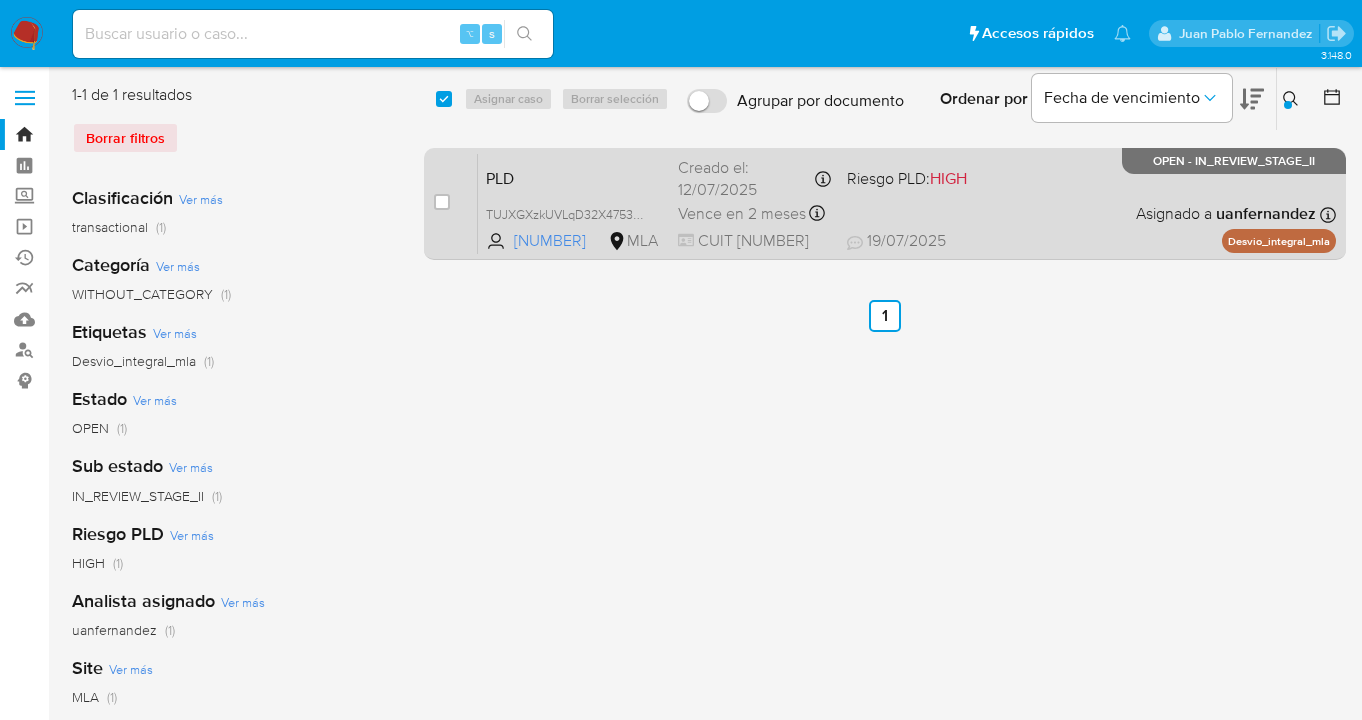 click on "PLD TUJXGXzkUVLqD32X4753eAQo 78769977 MLA Riesgo PLD:  HIGH Creado el: 12/07/2025   Creado el: 12/07/2025 03:23:54 Vence en 2 meses   Vence el 10/10/2025 03:23:55 CUIT   20238134308 19/07/2025   19/07/2025 19:45 Asignado a   uanfernandez   Asignado el: 17/07/2025 16:37:32 Desvio_integral_mla OPEN - IN_REVIEW_STAGE_II" at bounding box center (907, 203) 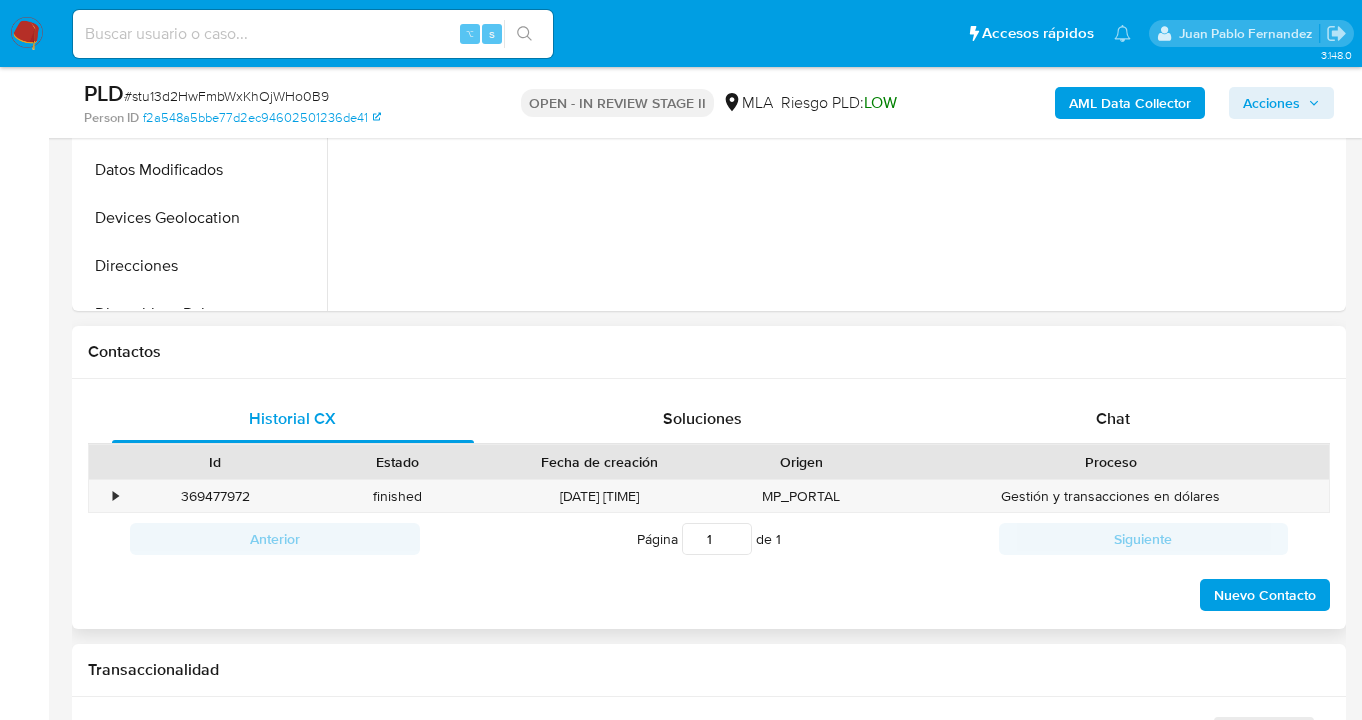 scroll, scrollTop: 818, scrollLeft: 0, axis: vertical 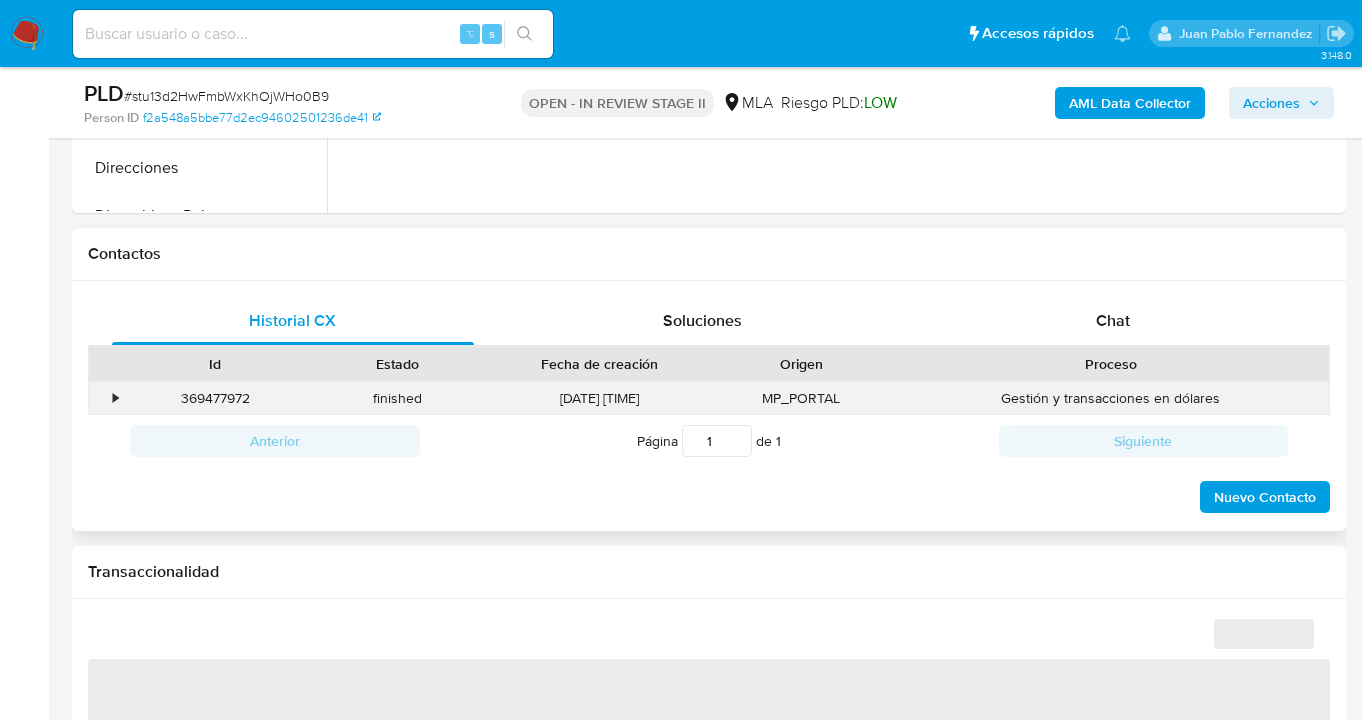 select on "10" 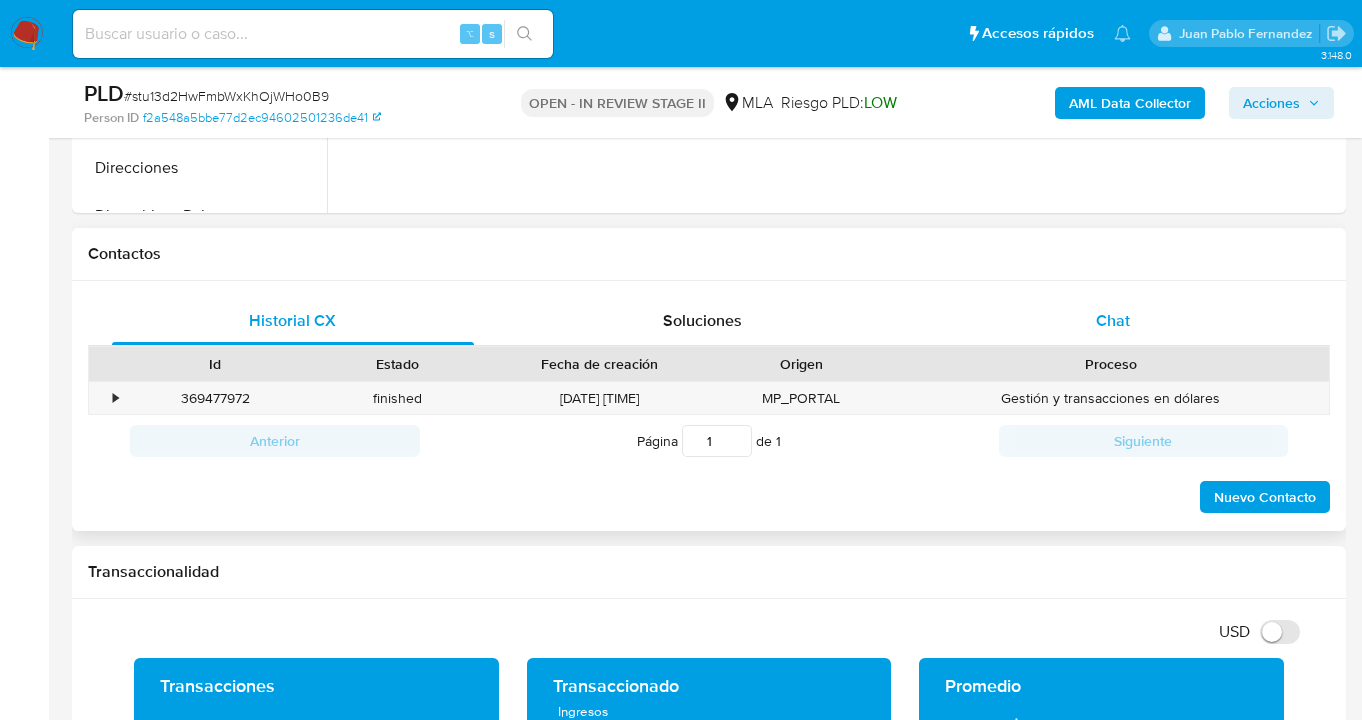 click on "Chat" at bounding box center (1113, 320) 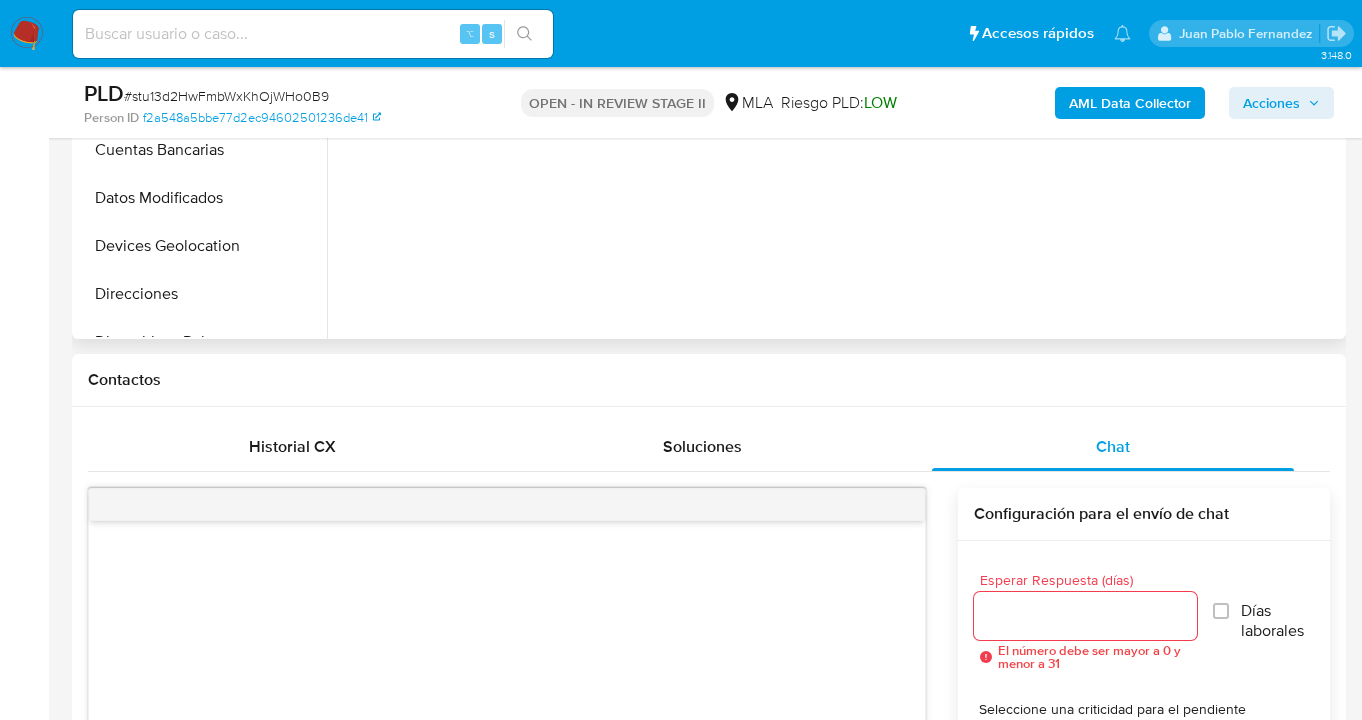 scroll, scrollTop: 286, scrollLeft: 0, axis: vertical 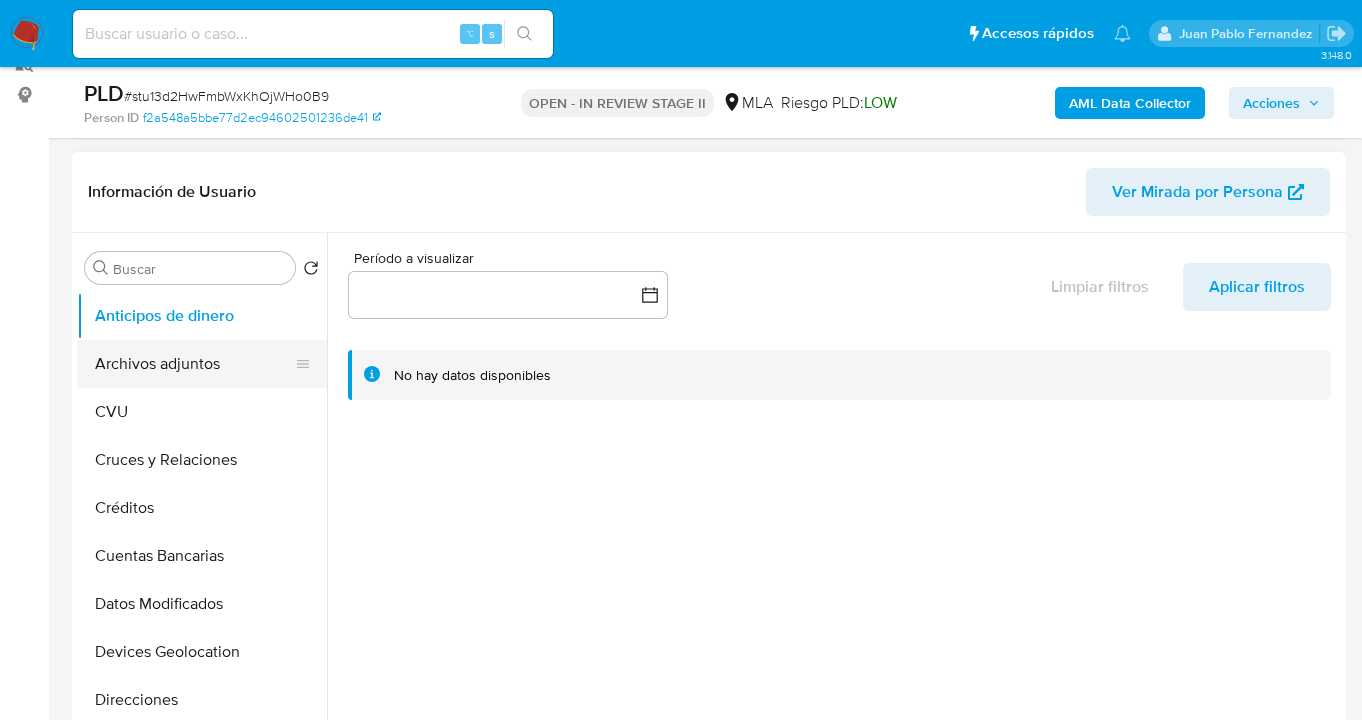 click on "Archivos adjuntos" at bounding box center (194, 364) 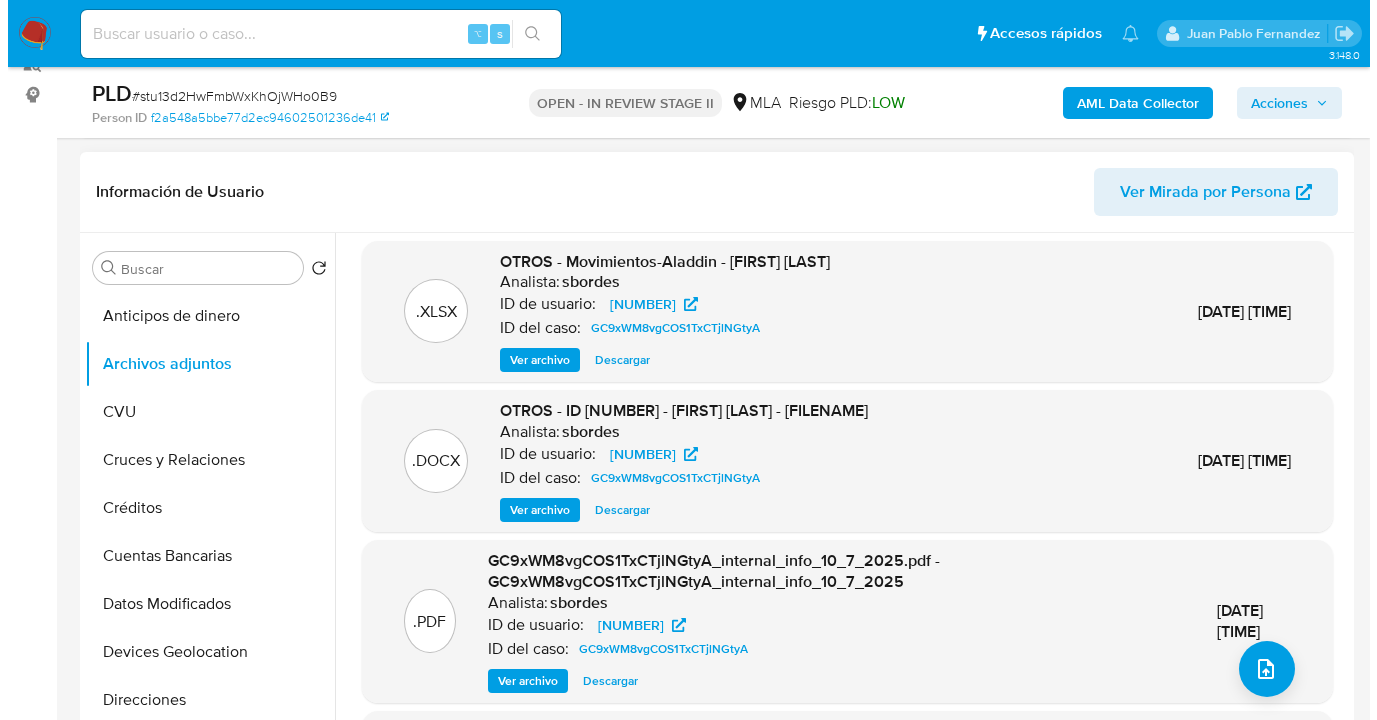 scroll, scrollTop: 21, scrollLeft: 0, axis: vertical 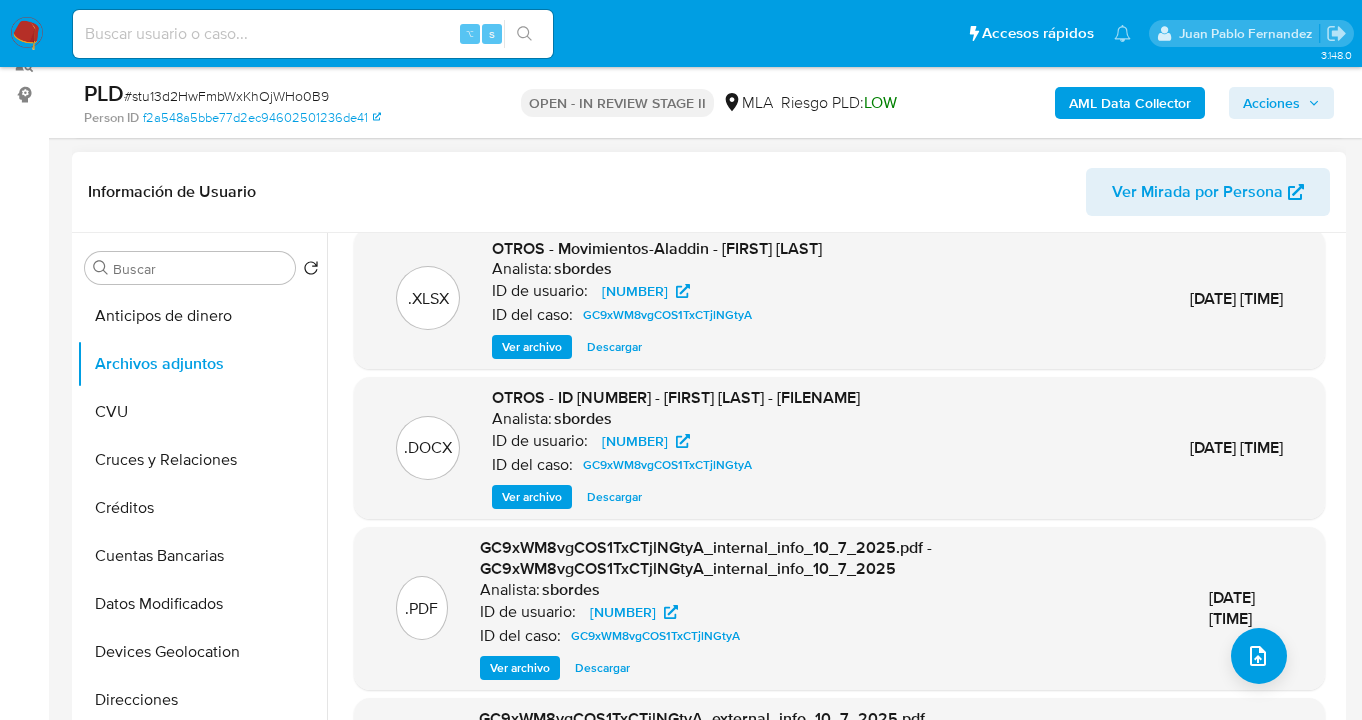 click on "Ver archivo" at bounding box center (532, 497) 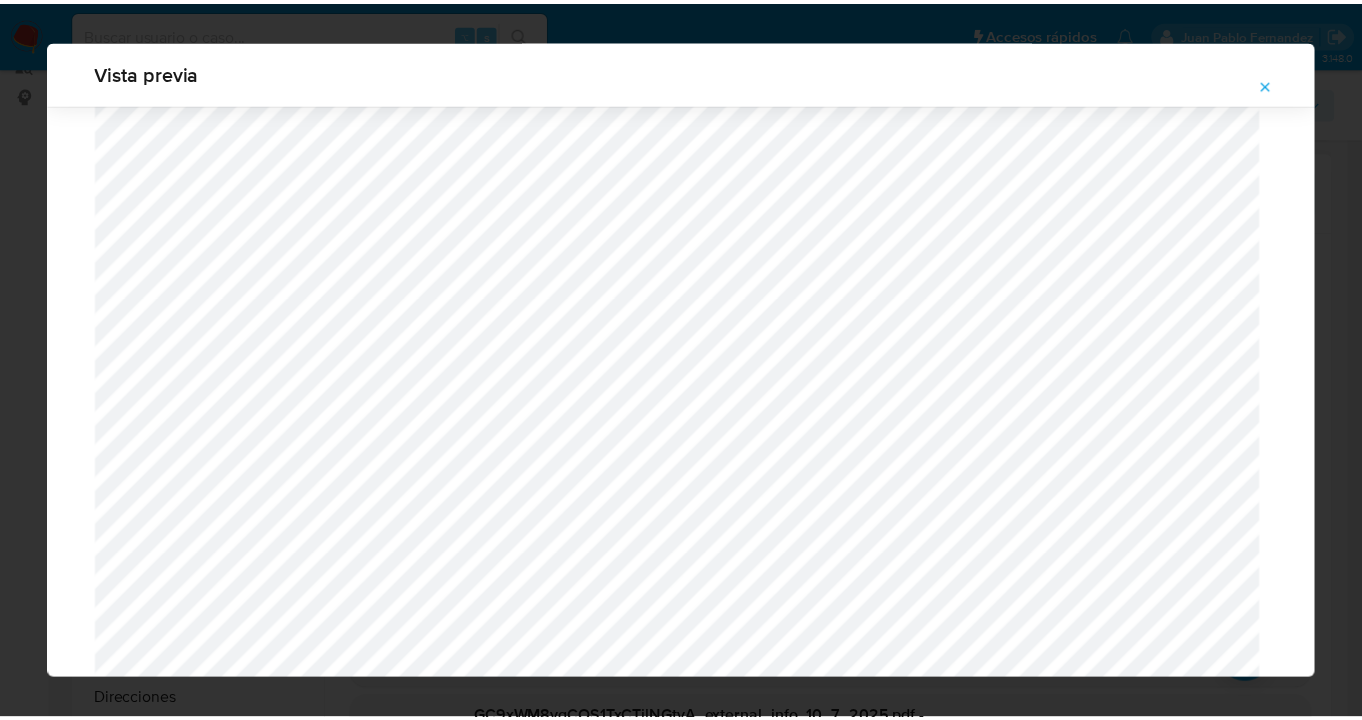 scroll, scrollTop: 0, scrollLeft: 0, axis: both 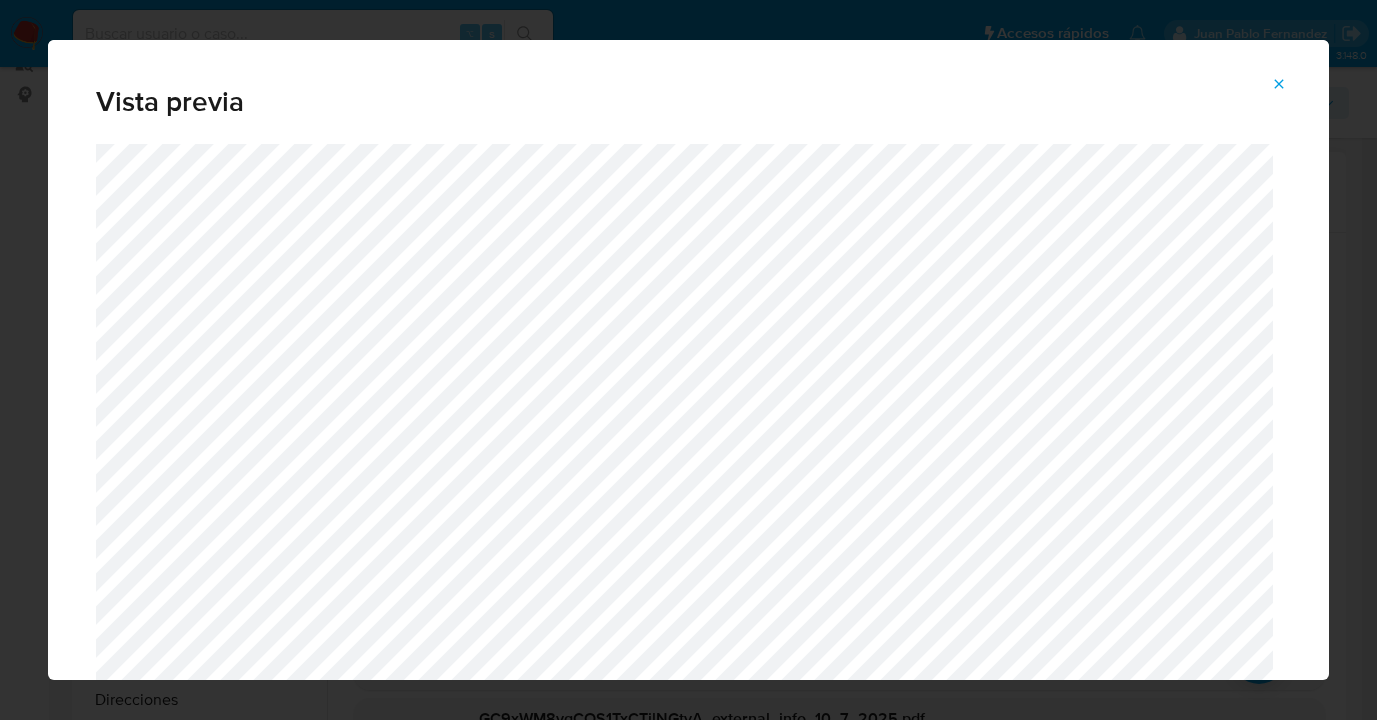 click 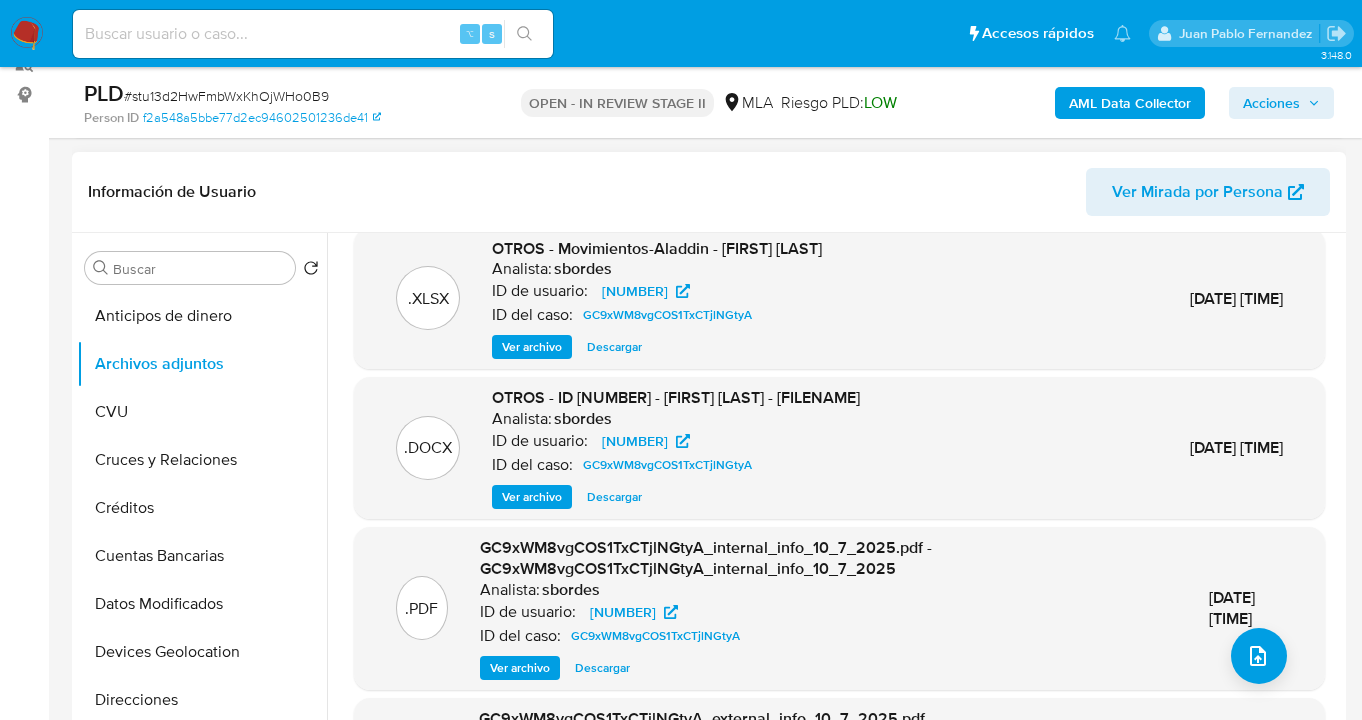 click on "Descargar" at bounding box center [614, 497] 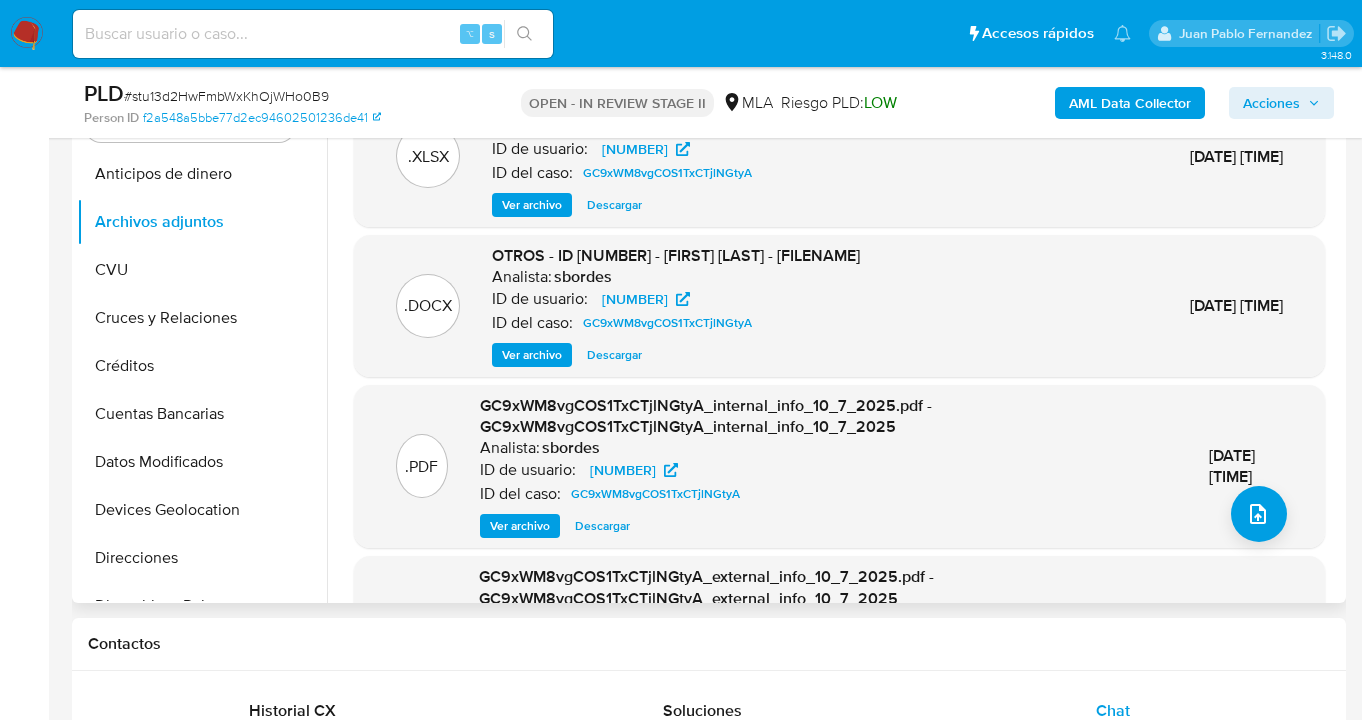 scroll, scrollTop: 462, scrollLeft: 0, axis: vertical 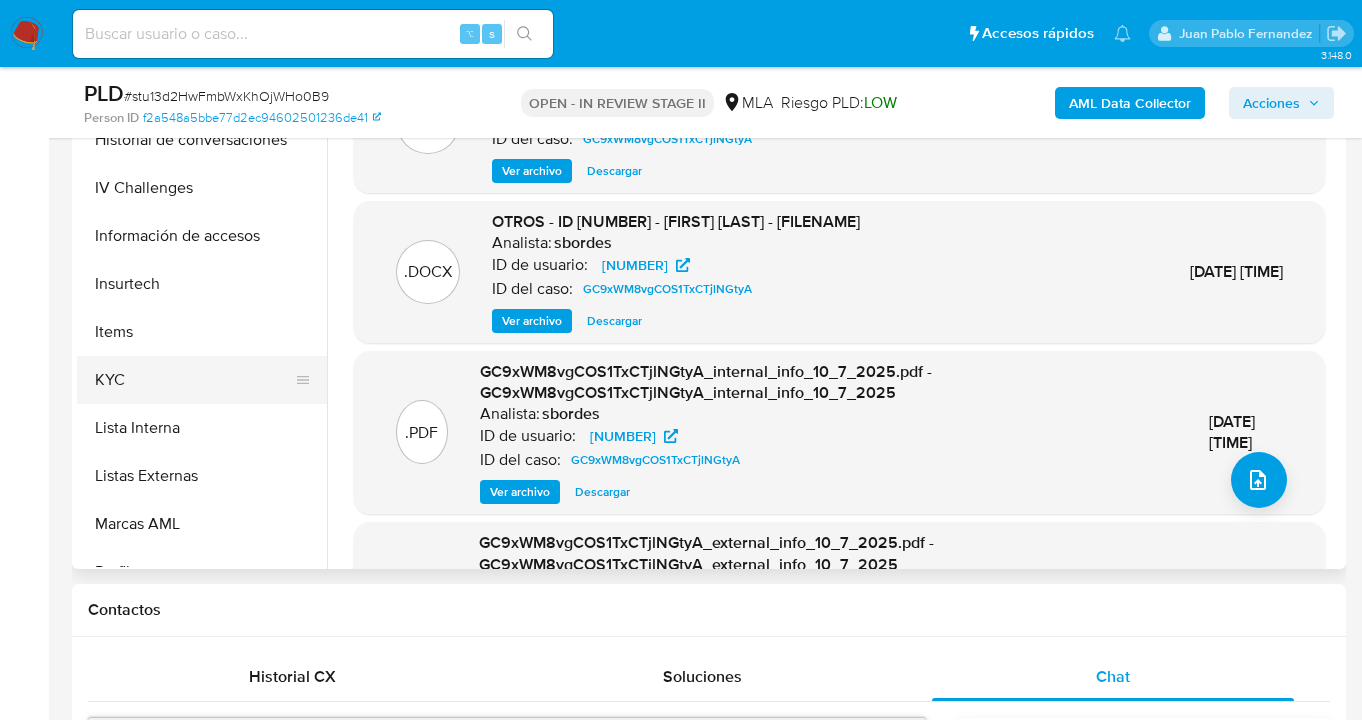 click on "KYC" at bounding box center (194, 380) 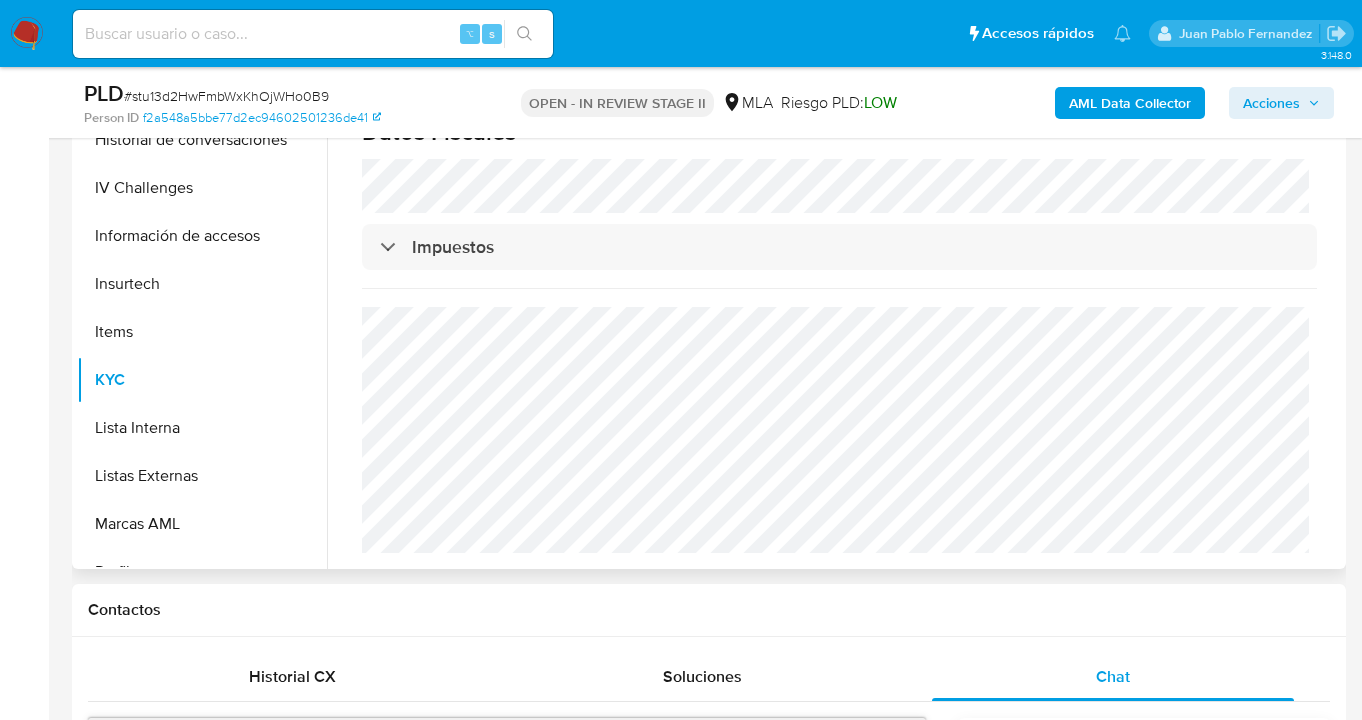 scroll, scrollTop: 1104, scrollLeft: 0, axis: vertical 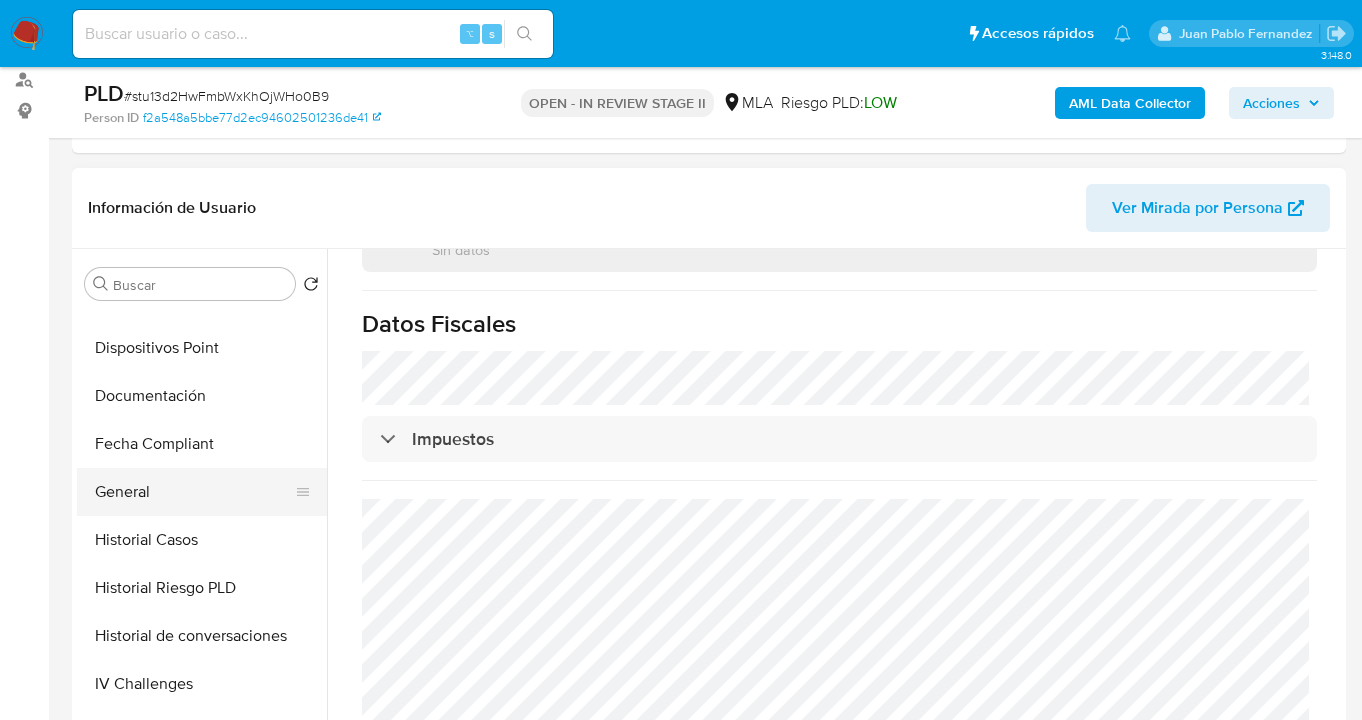 click on "General" at bounding box center [194, 492] 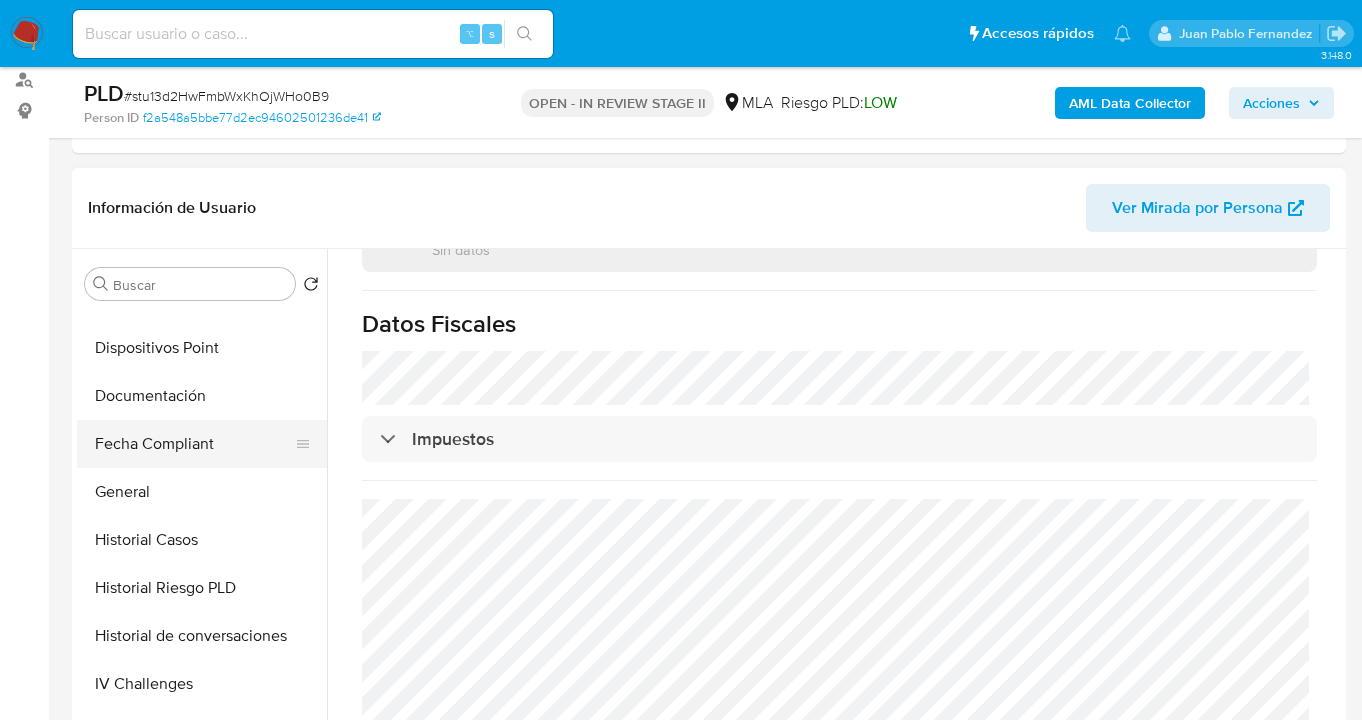 scroll, scrollTop: 0, scrollLeft: 0, axis: both 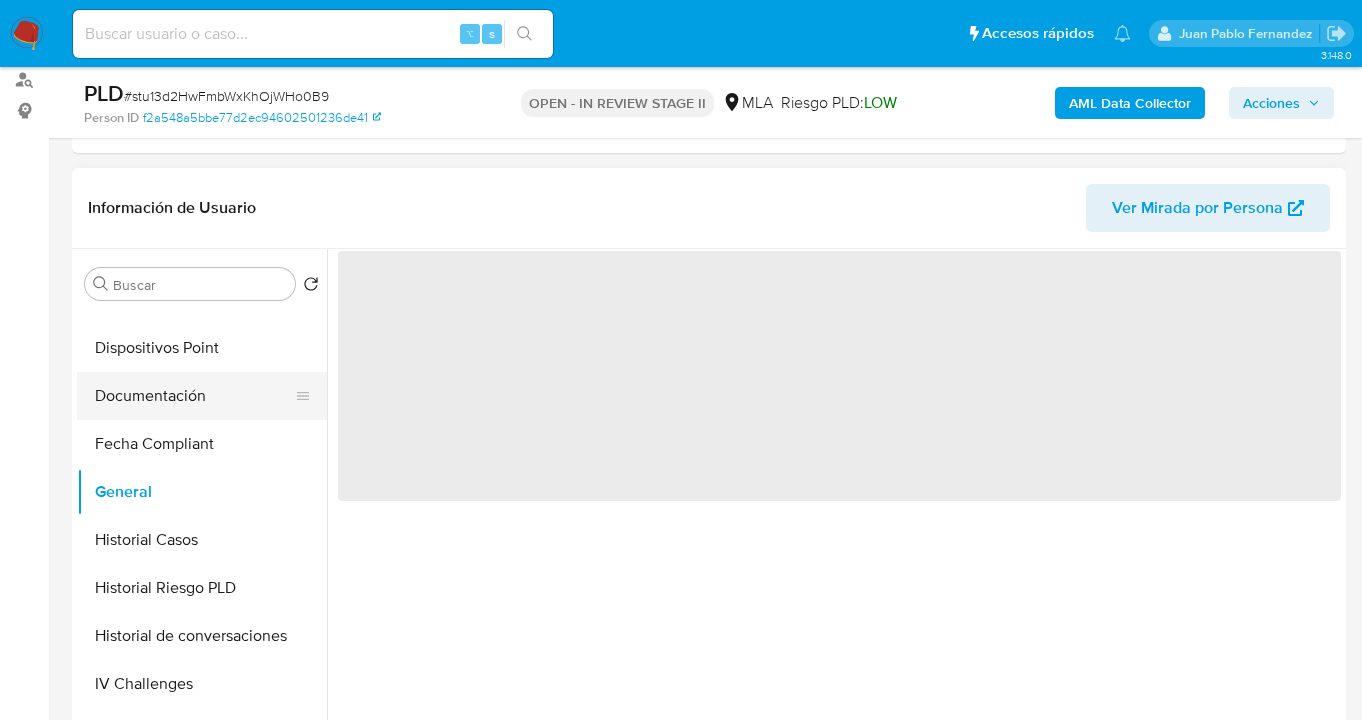 click on "Documentación" at bounding box center [194, 396] 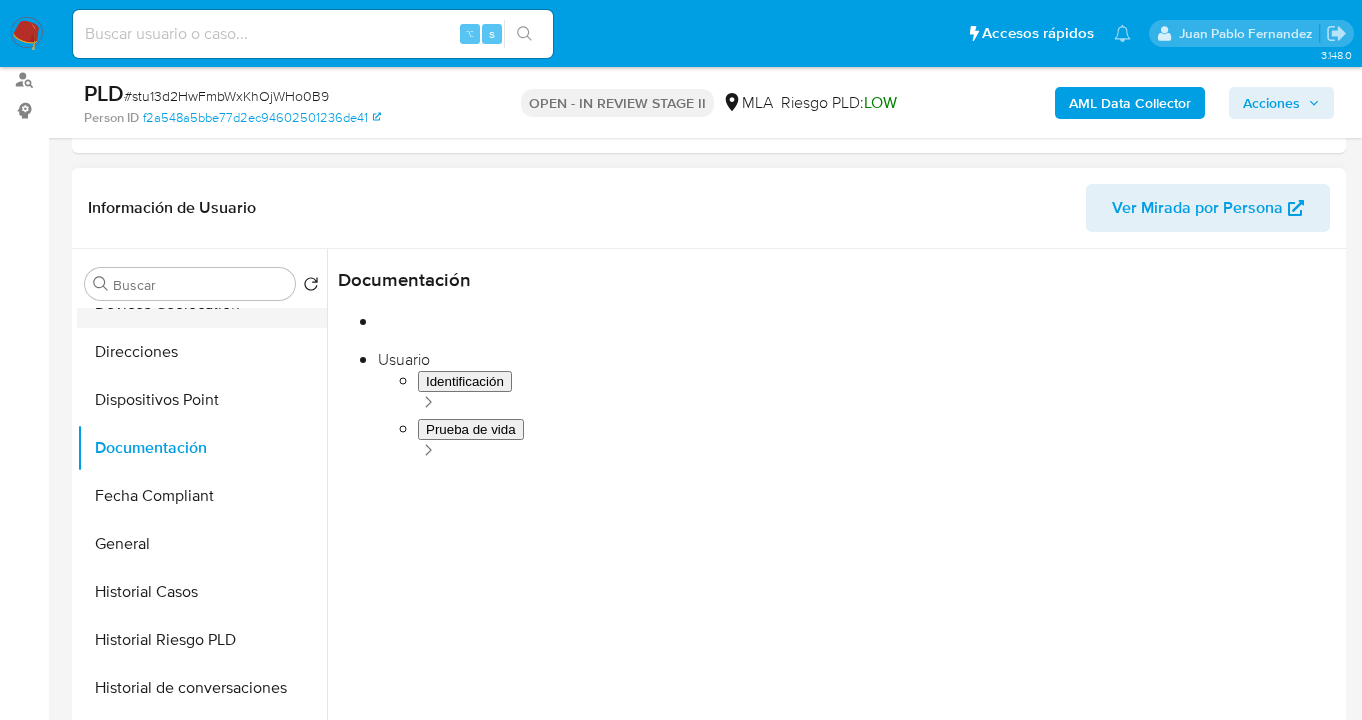 scroll, scrollTop: 249, scrollLeft: 0, axis: vertical 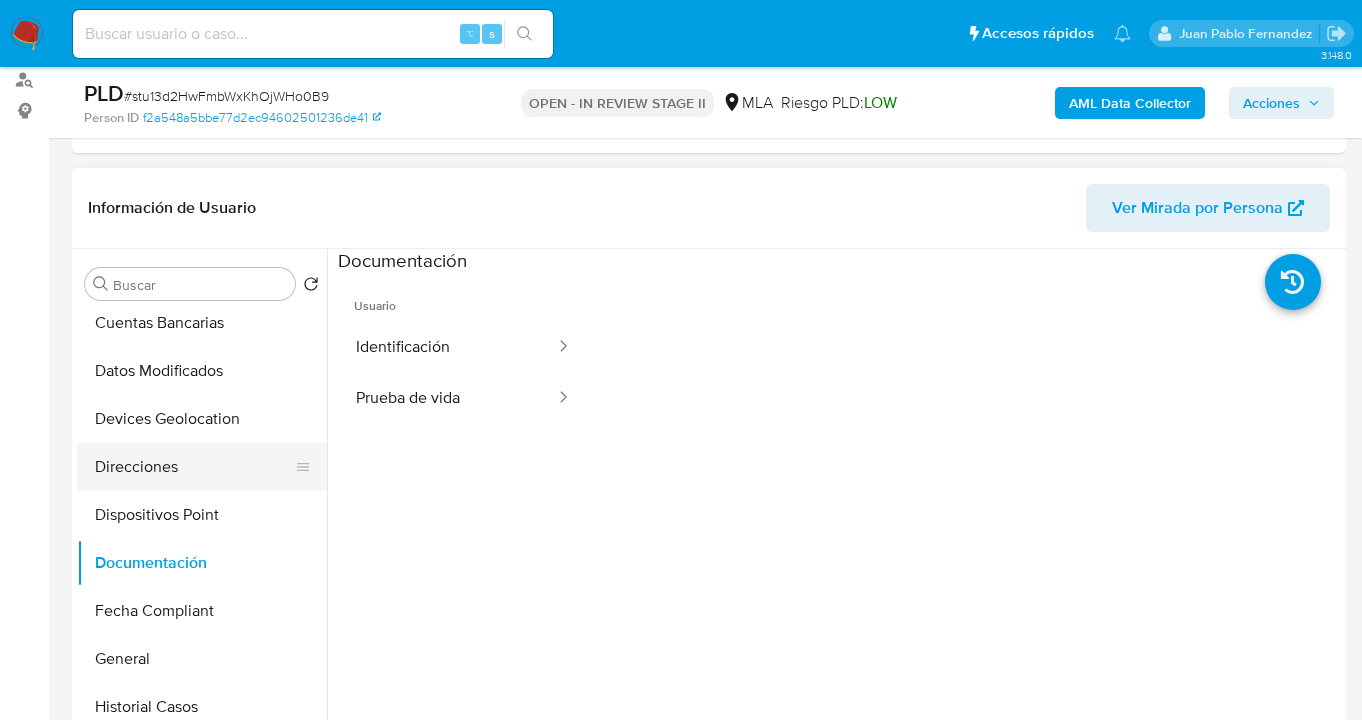 drag, startPoint x: 236, startPoint y: 476, endPoint x: 312, endPoint y: 471, distance: 76.1643 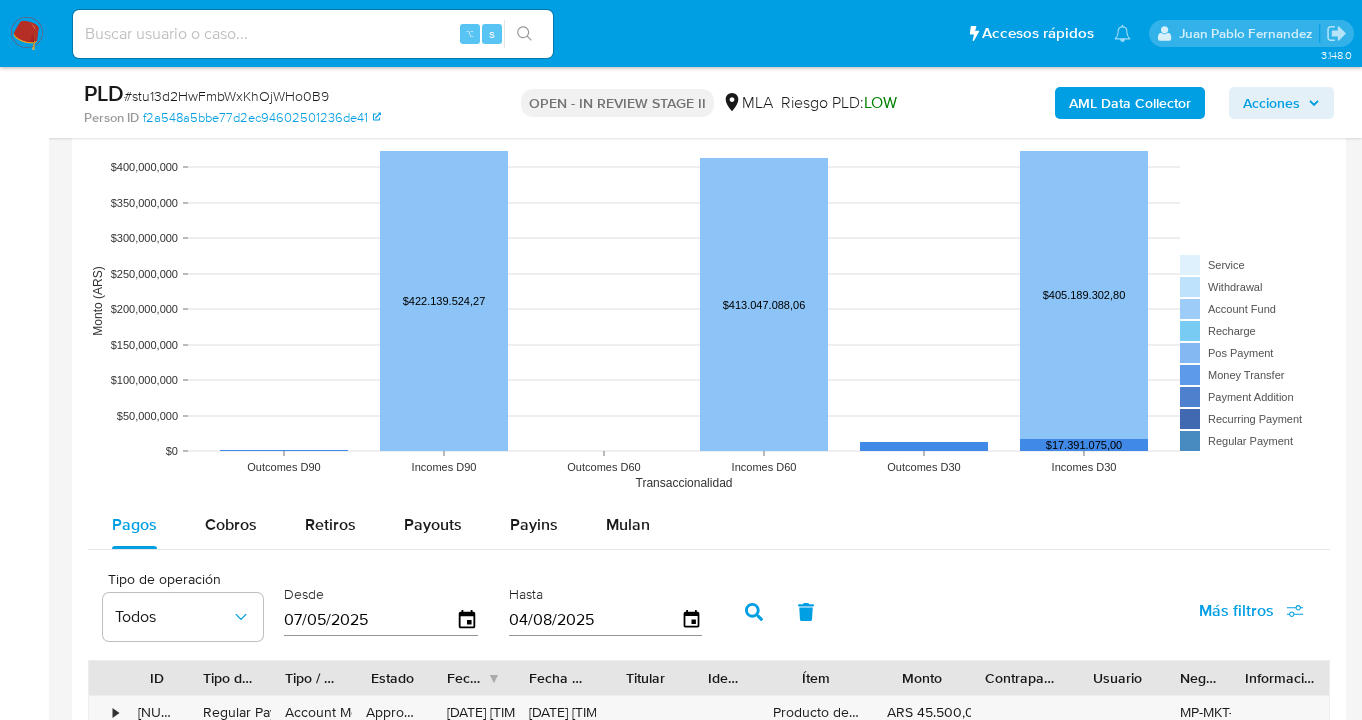 scroll, scrollTop: 2191, scrollLeft: 0, axis: vertical 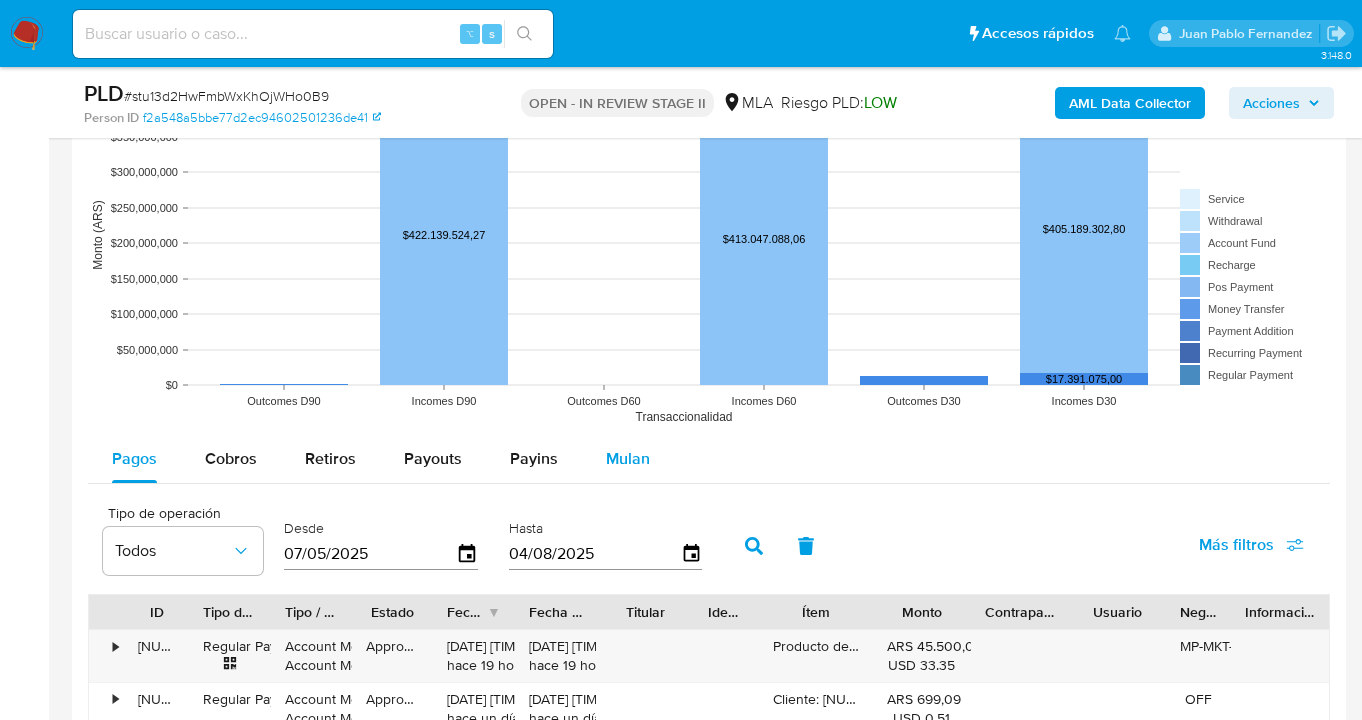click on "Mulan" at bounding box center [628, 458] 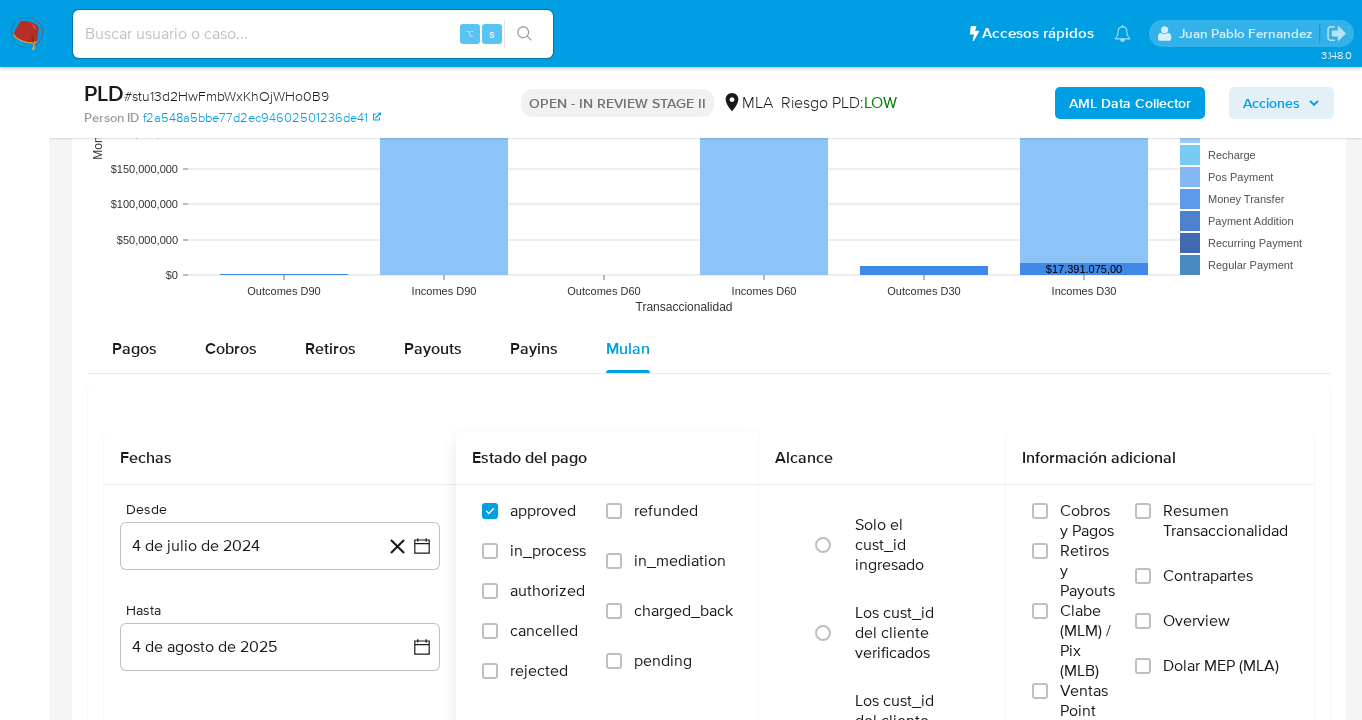 scroll, scrollTop: 2387, scrollLeft: 0, axis: vertical 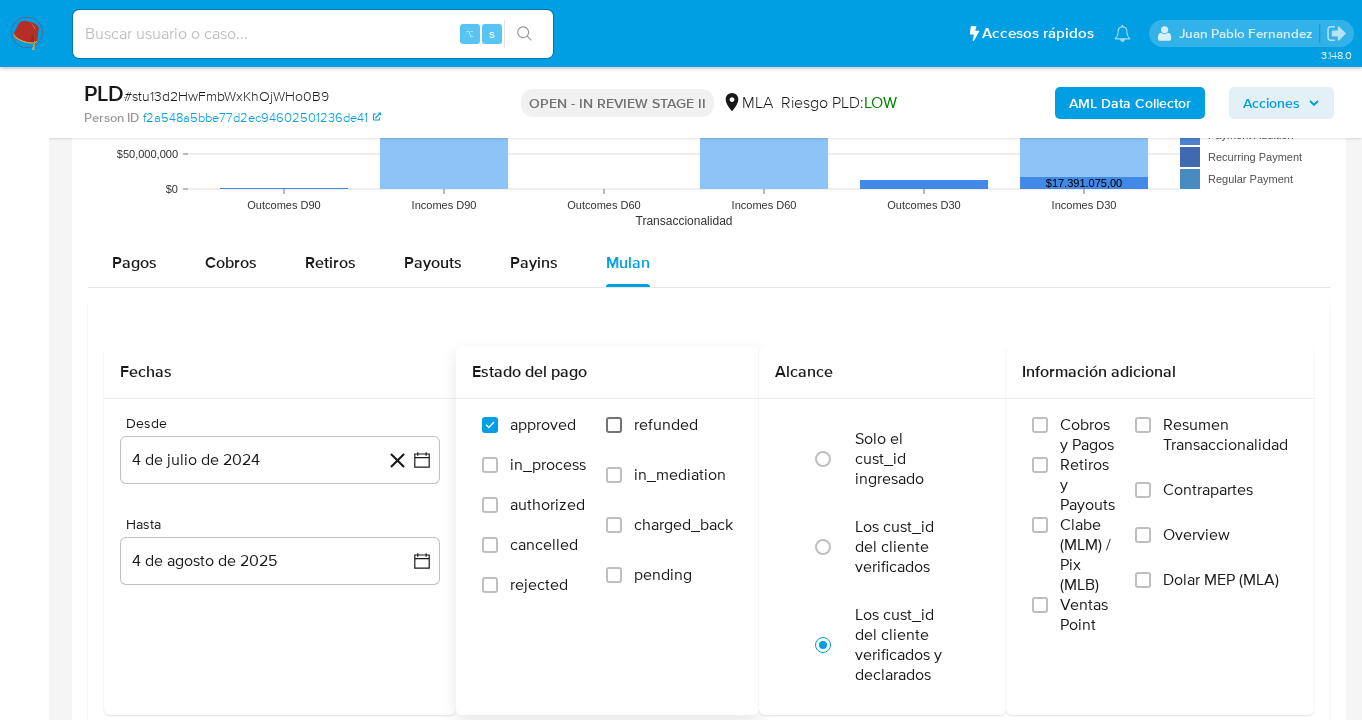 click on "refunded" at bounding box center [614, 425] 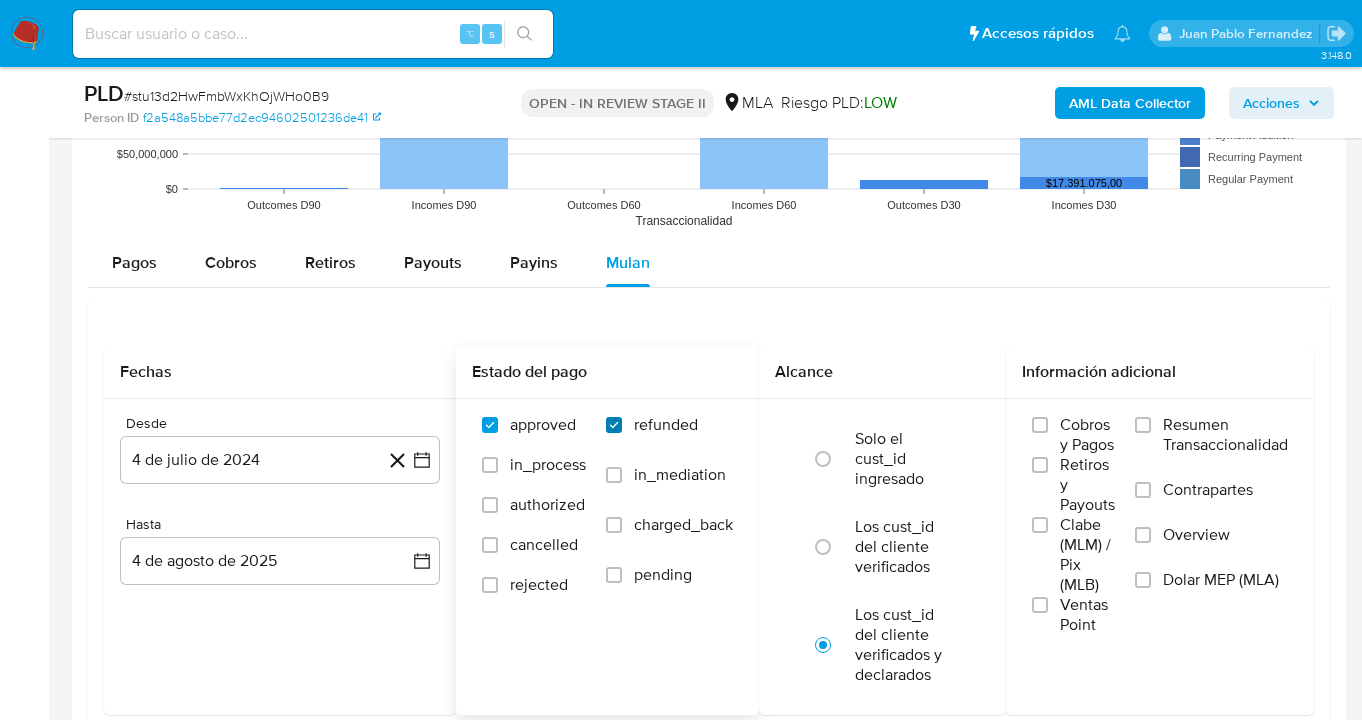 checkbox on "true" 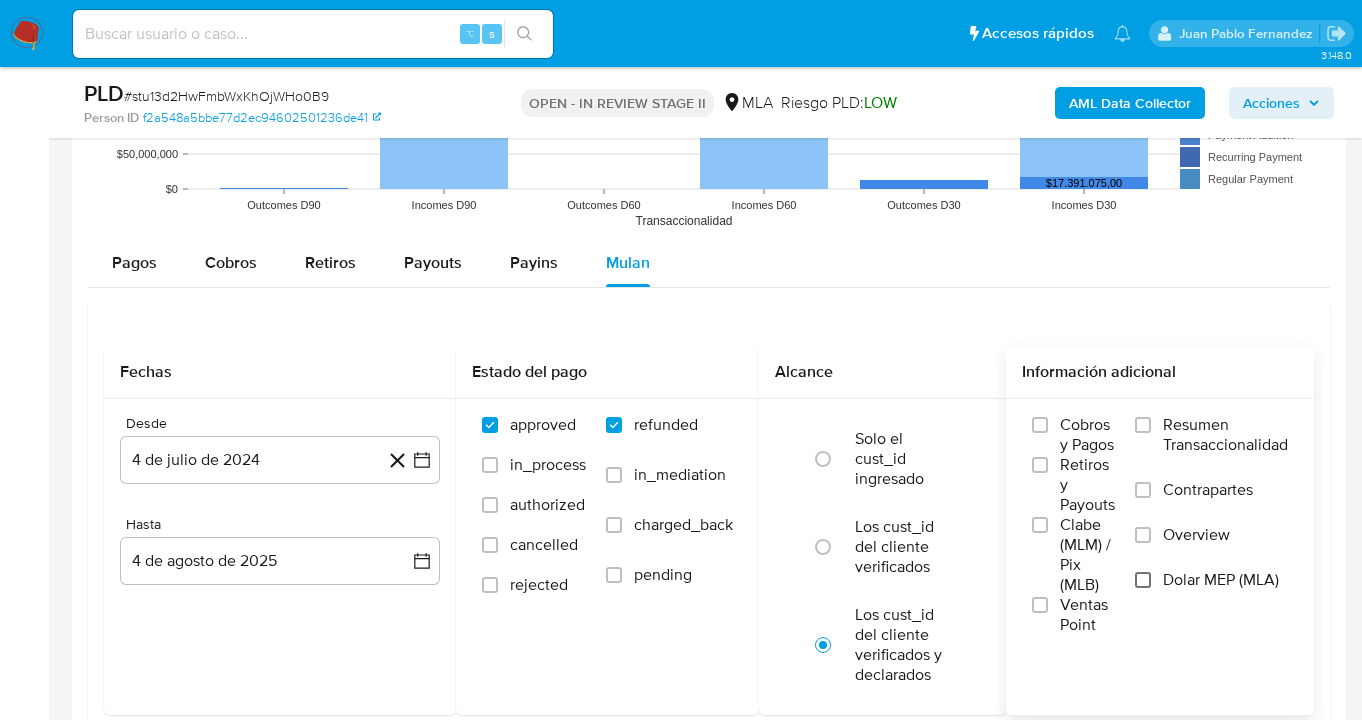 click on "Dolar MEP (MLA)" at bounding box center (1143, 580) 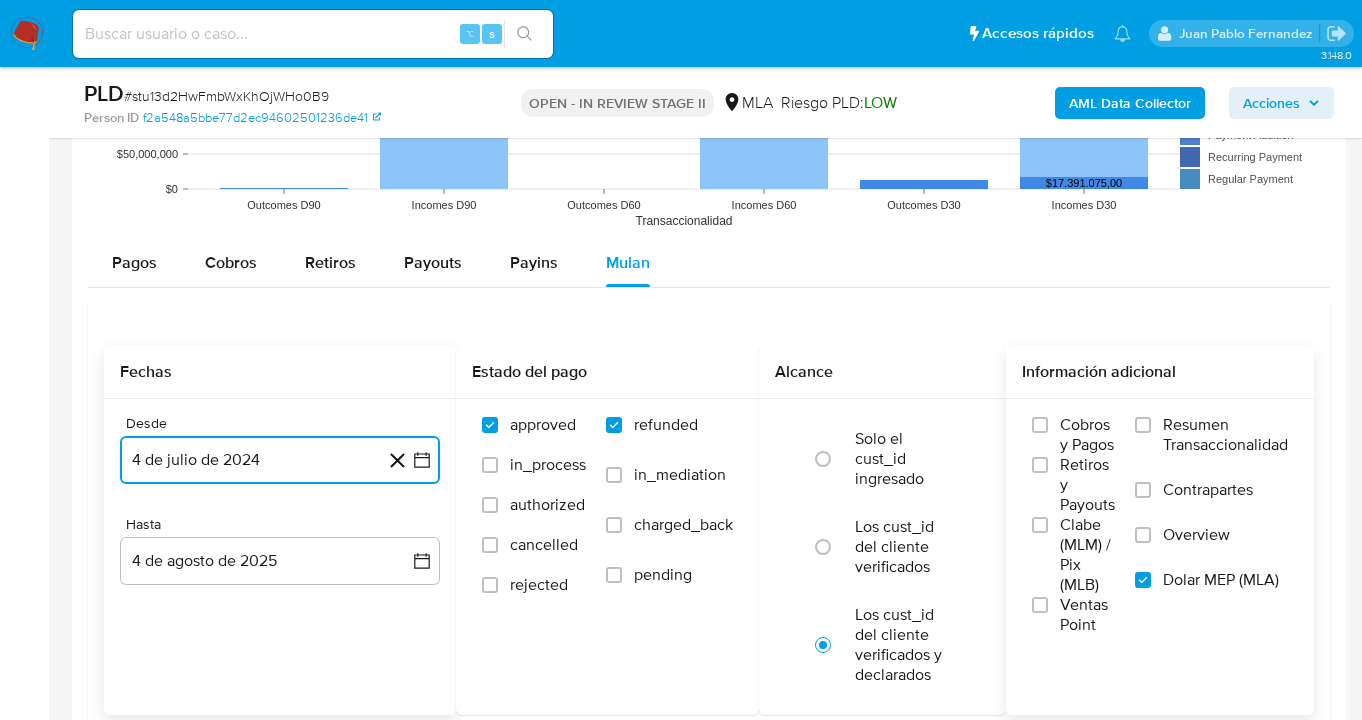 drag, startPoint x: 354, startPoint y: 470, endPoint x: 366, endPoint y: 470, distance: 12 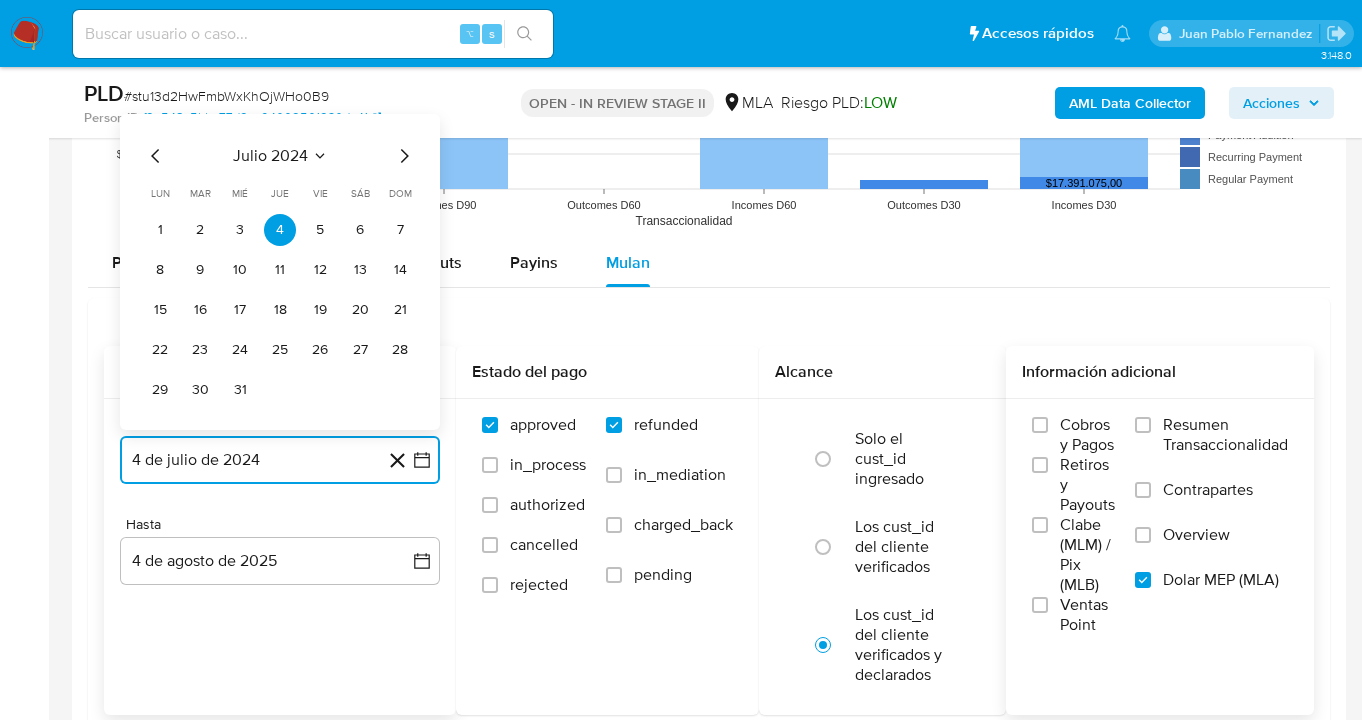 click 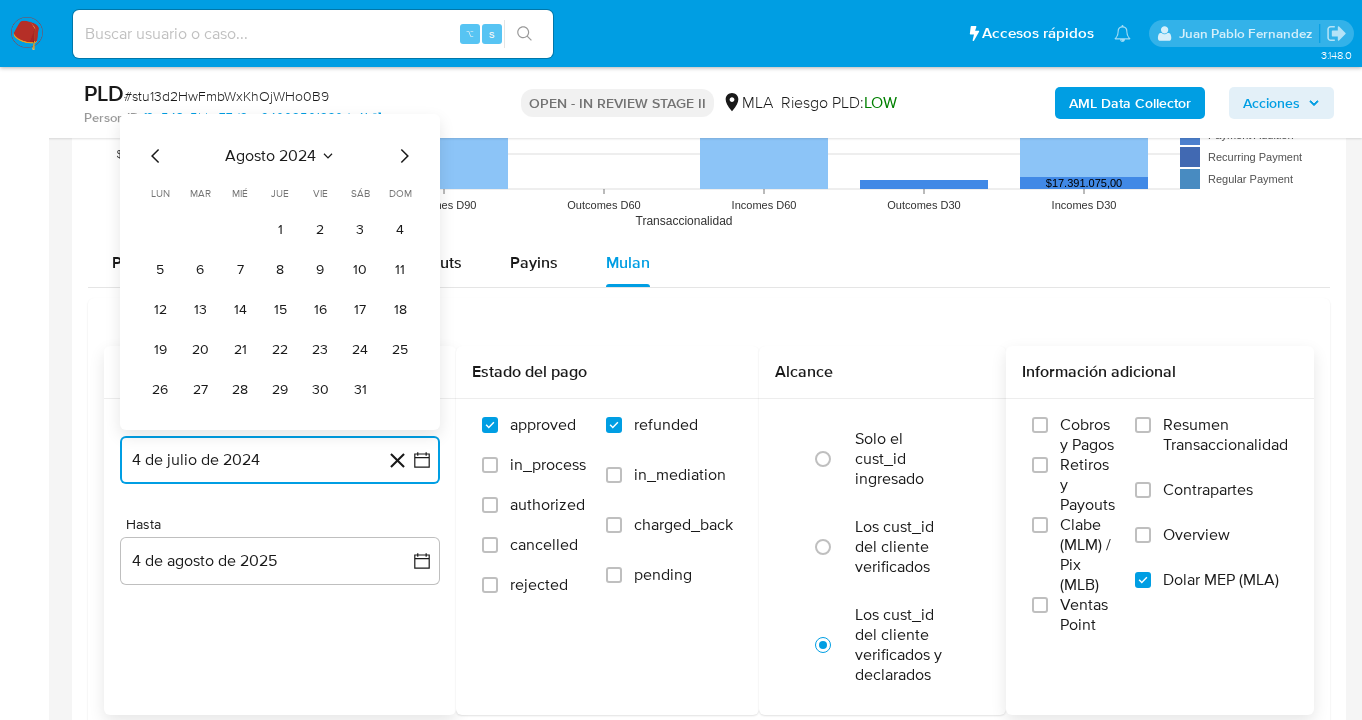 click 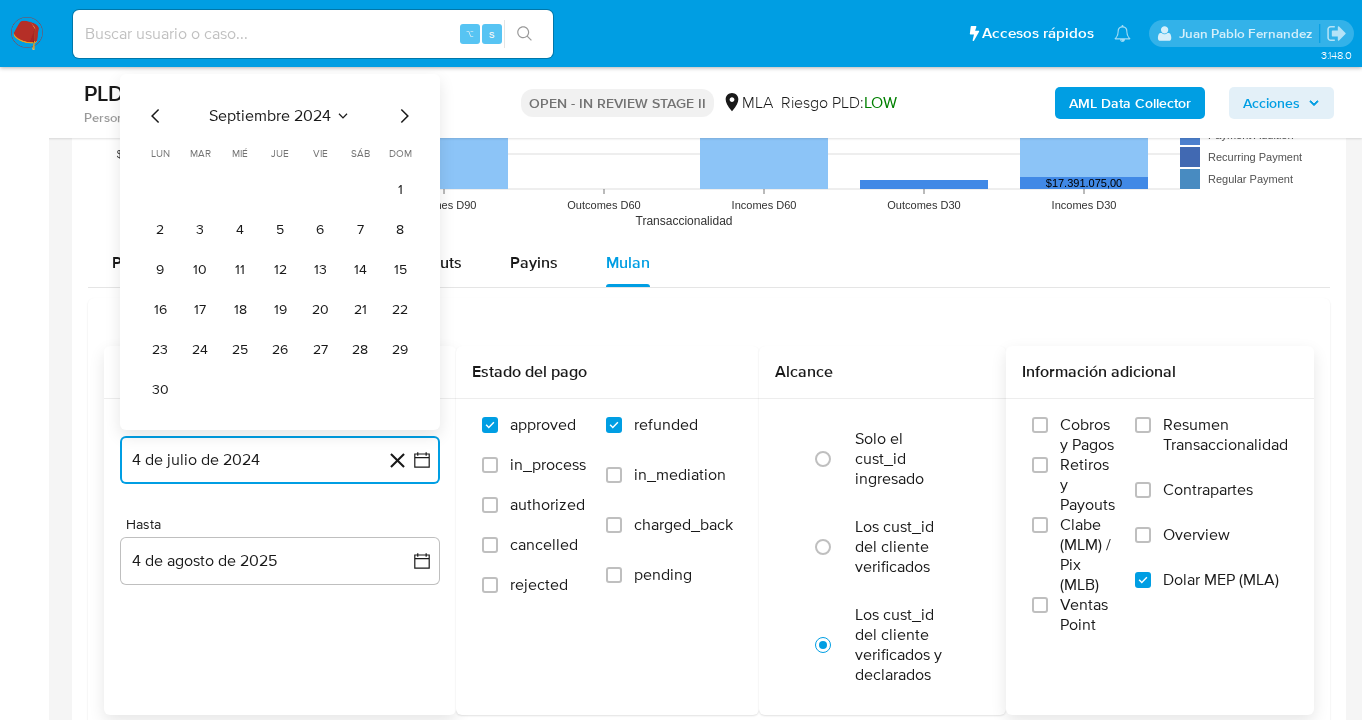 click 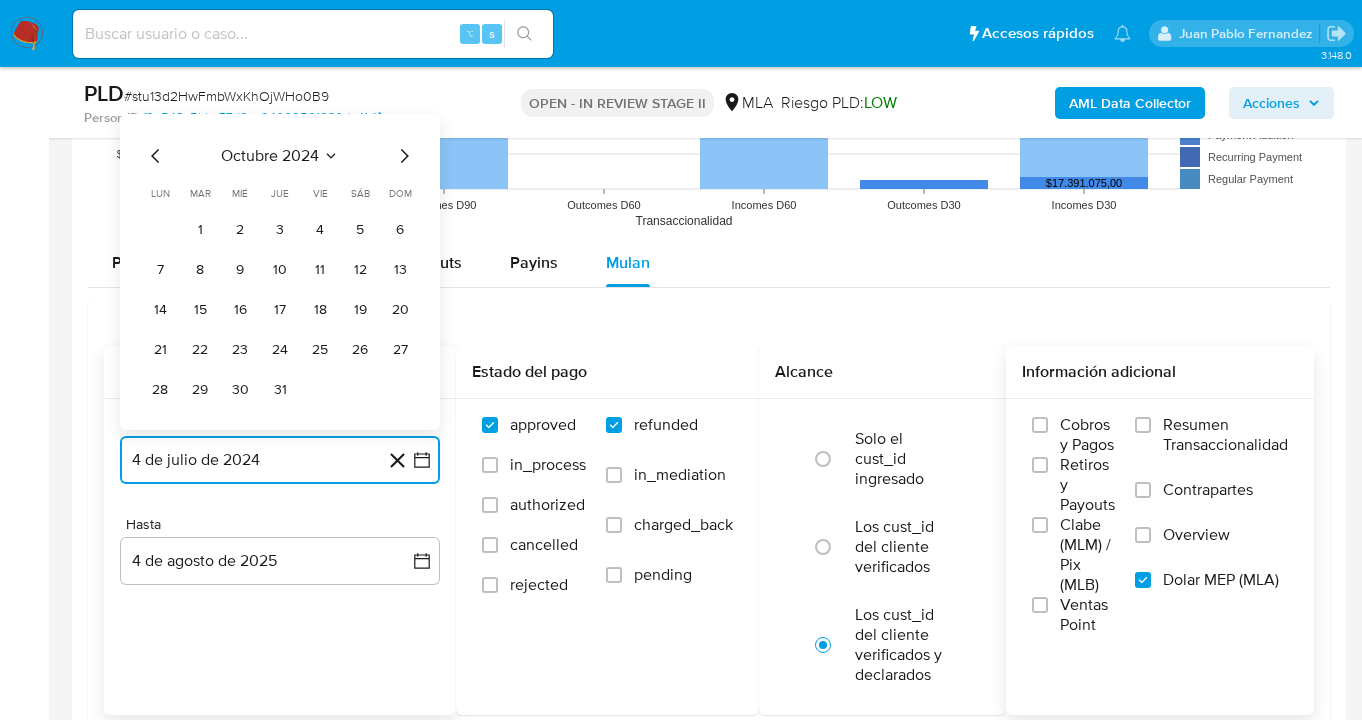 click 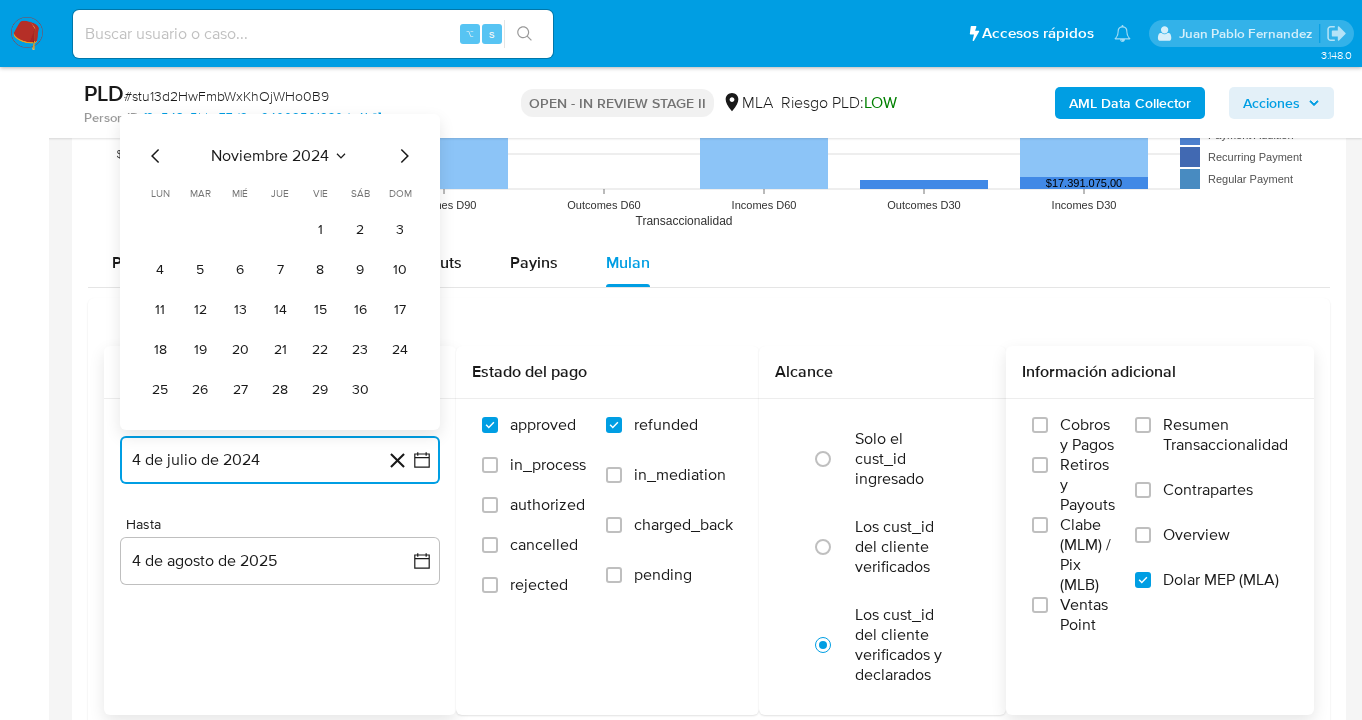 click 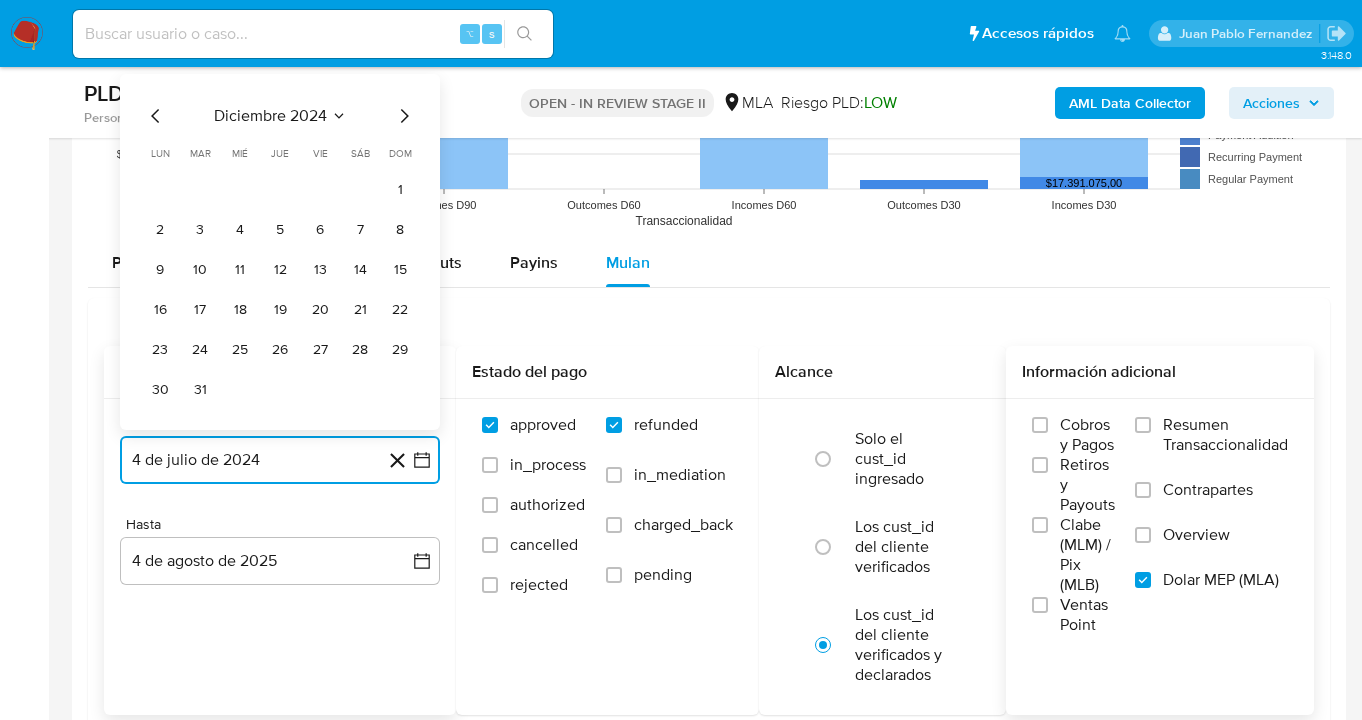 click 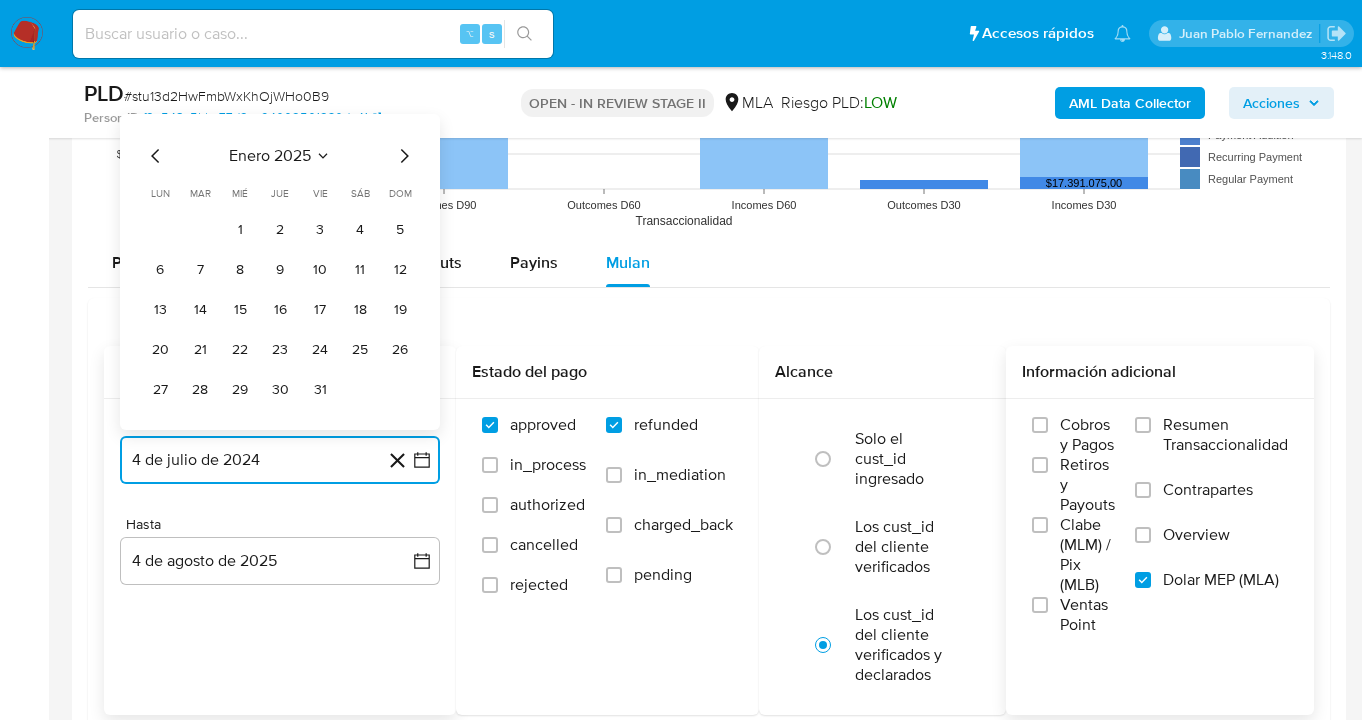 click 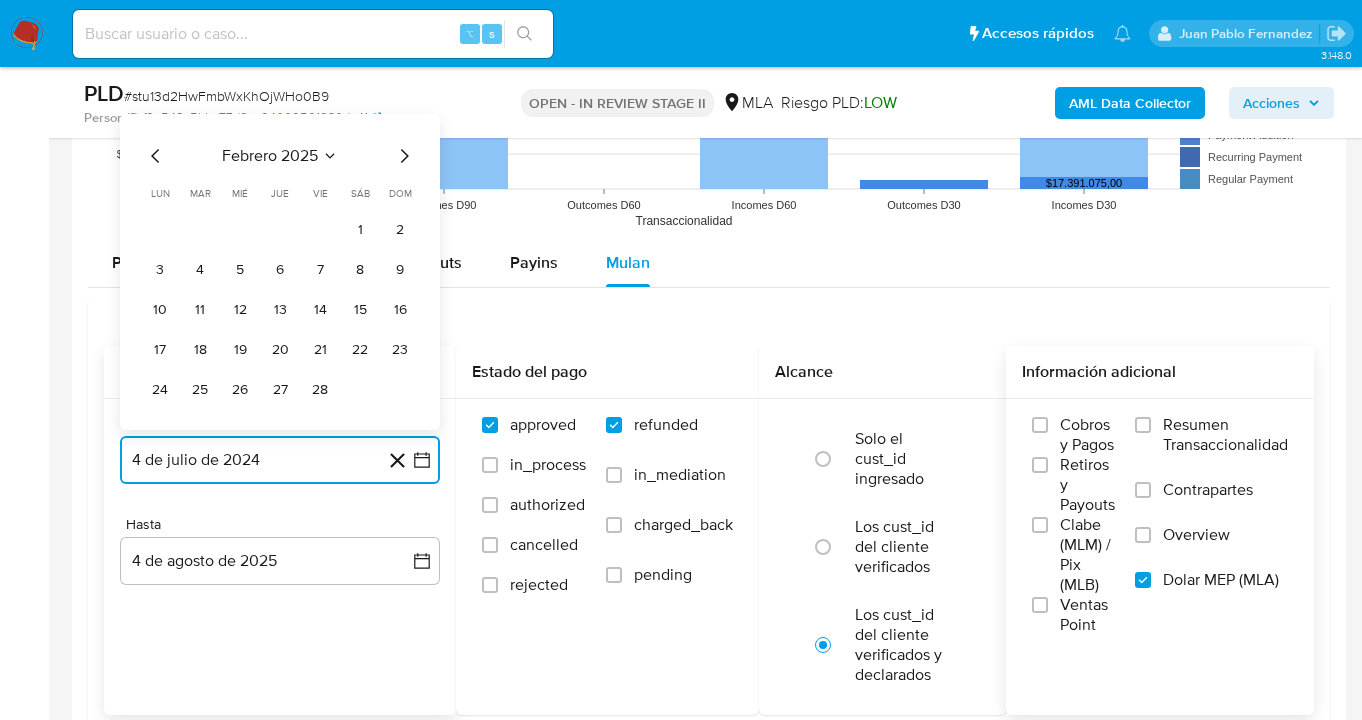 click 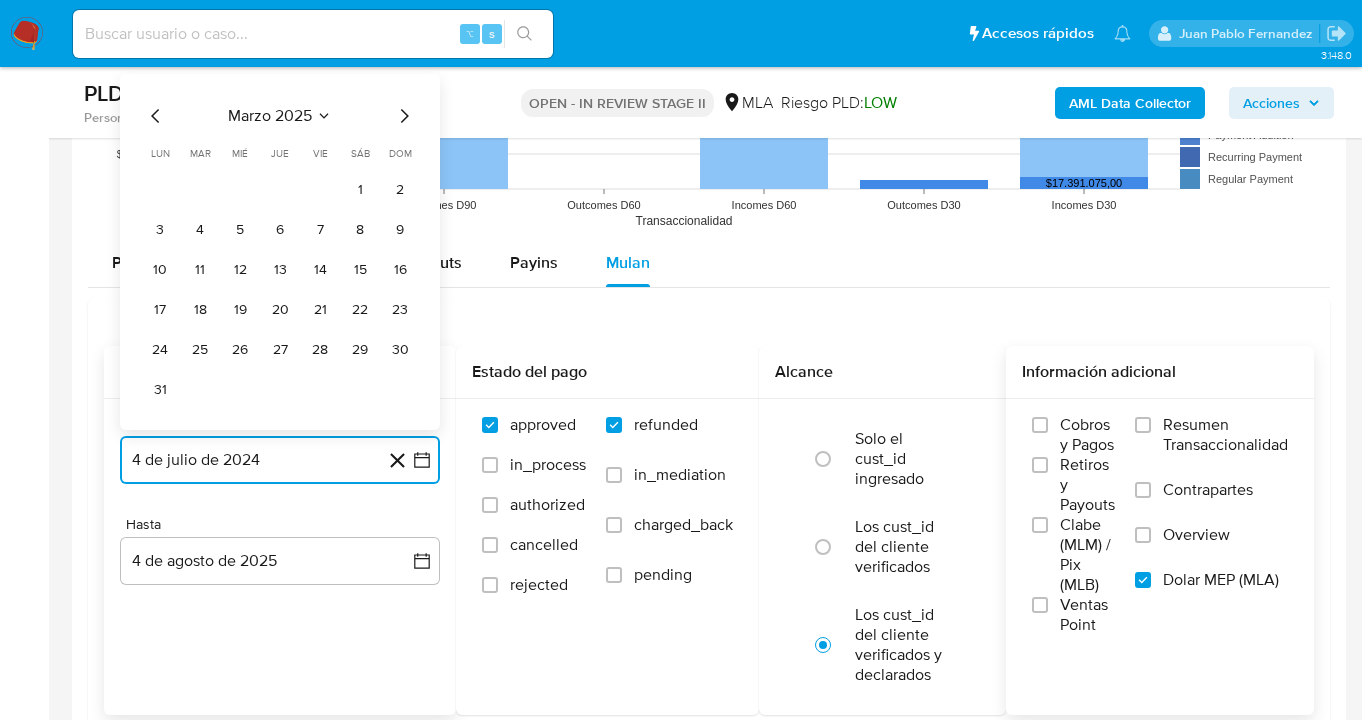 click 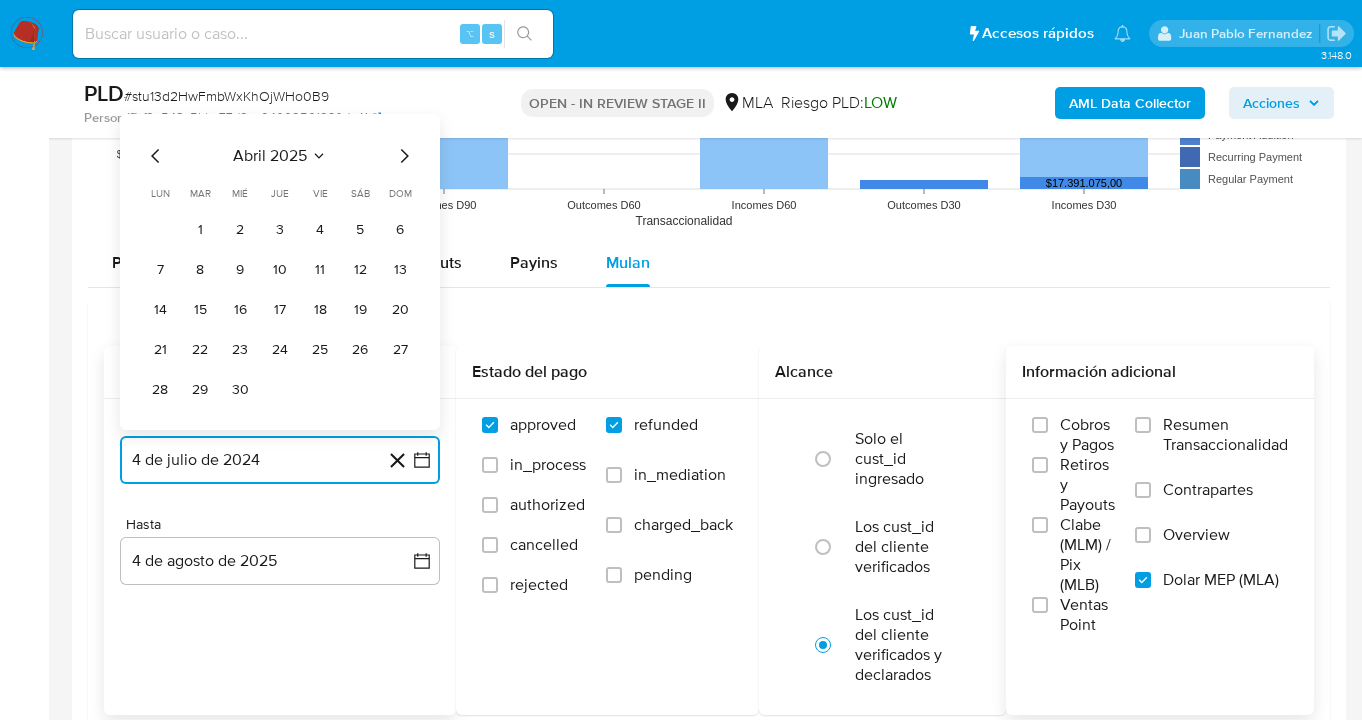 click 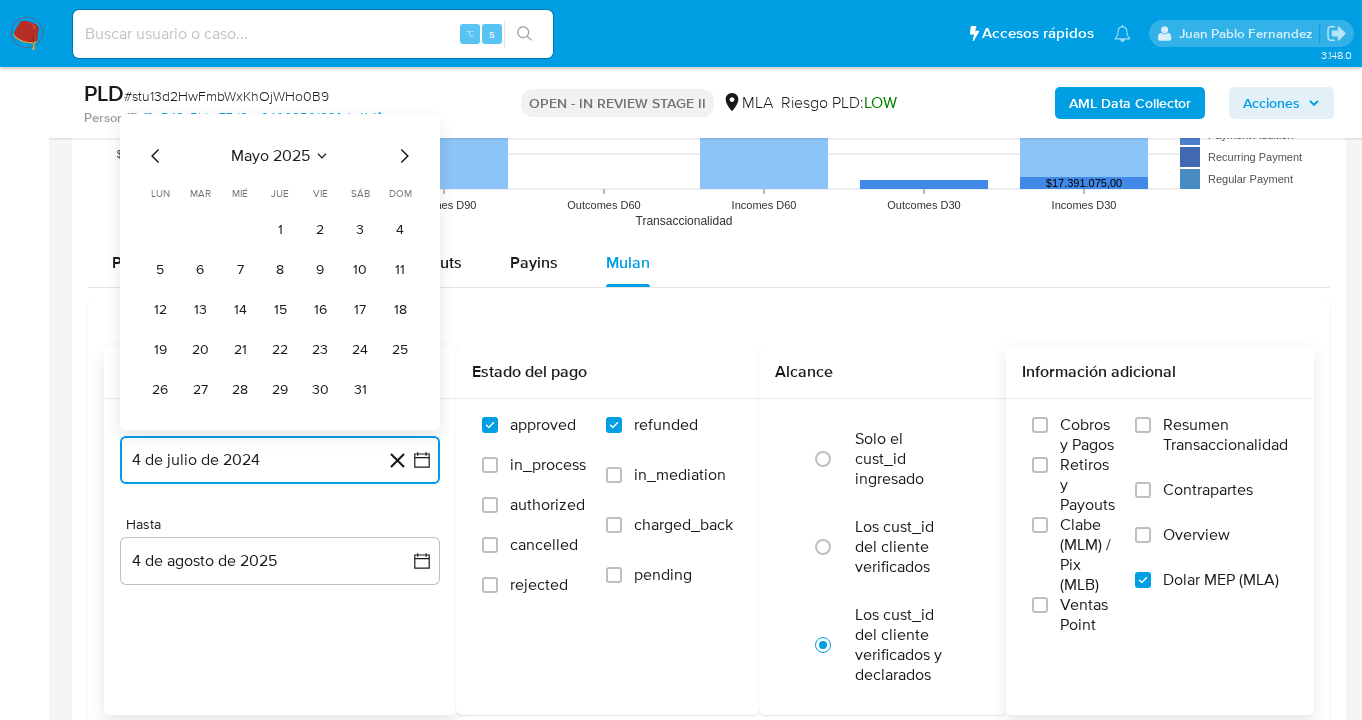 click 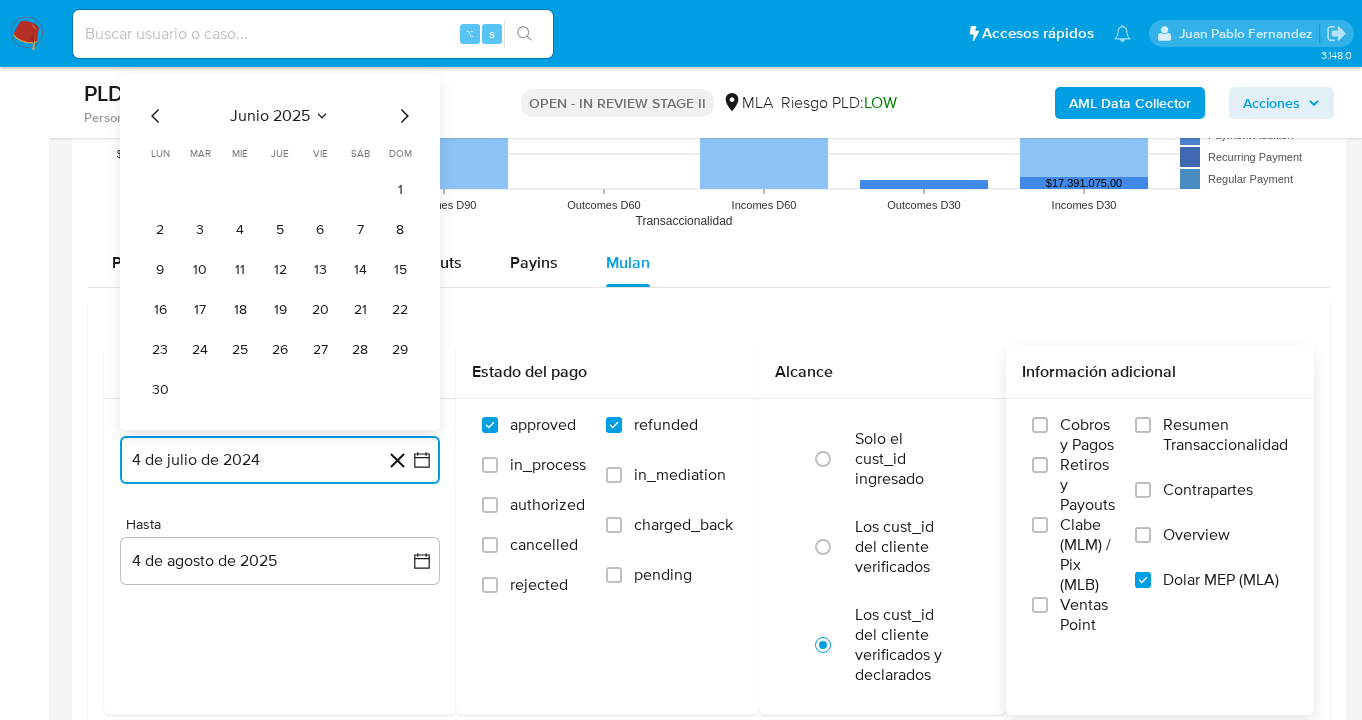 drag, startPoint x: 396, startPoint y: 187, endPoint x: 371, endPoint y: 227, distance: 47.169907 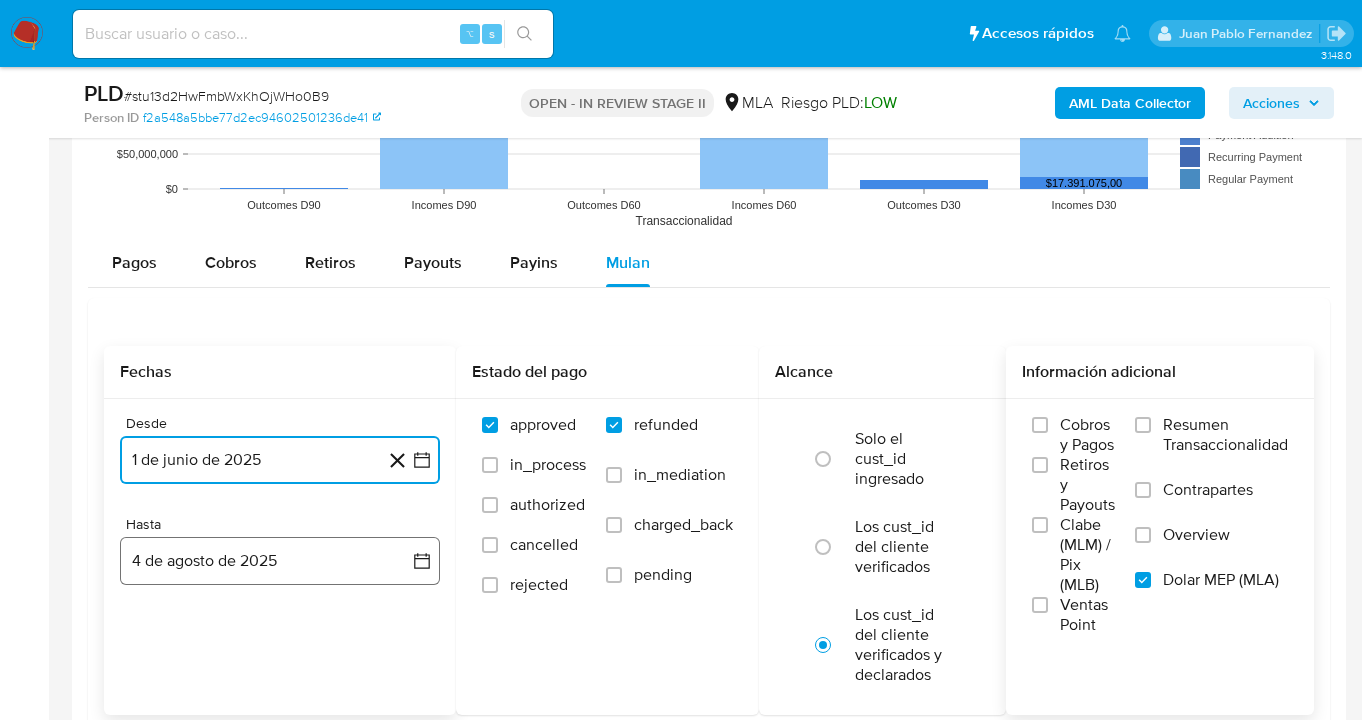 click on "4 de agosto de 2025" at bounding box center (280, 561) 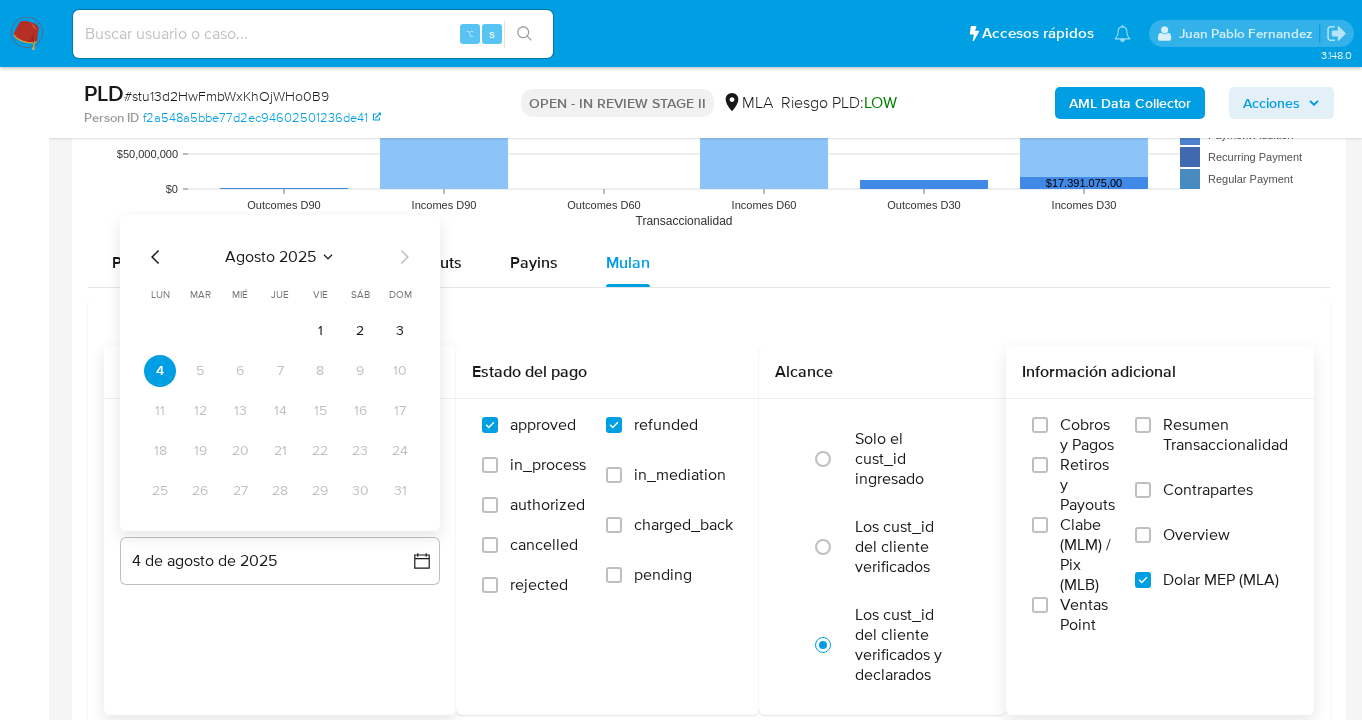 click 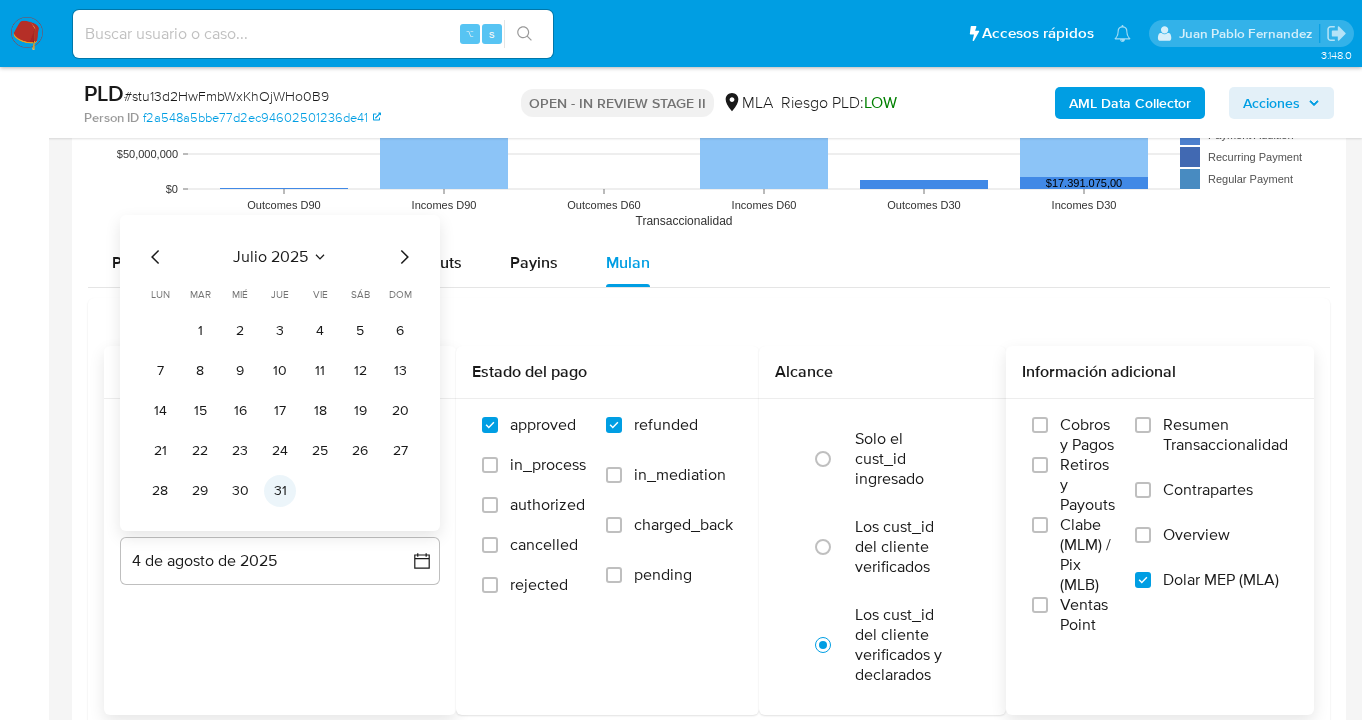 click on "31" at bounding box center [280, 491] 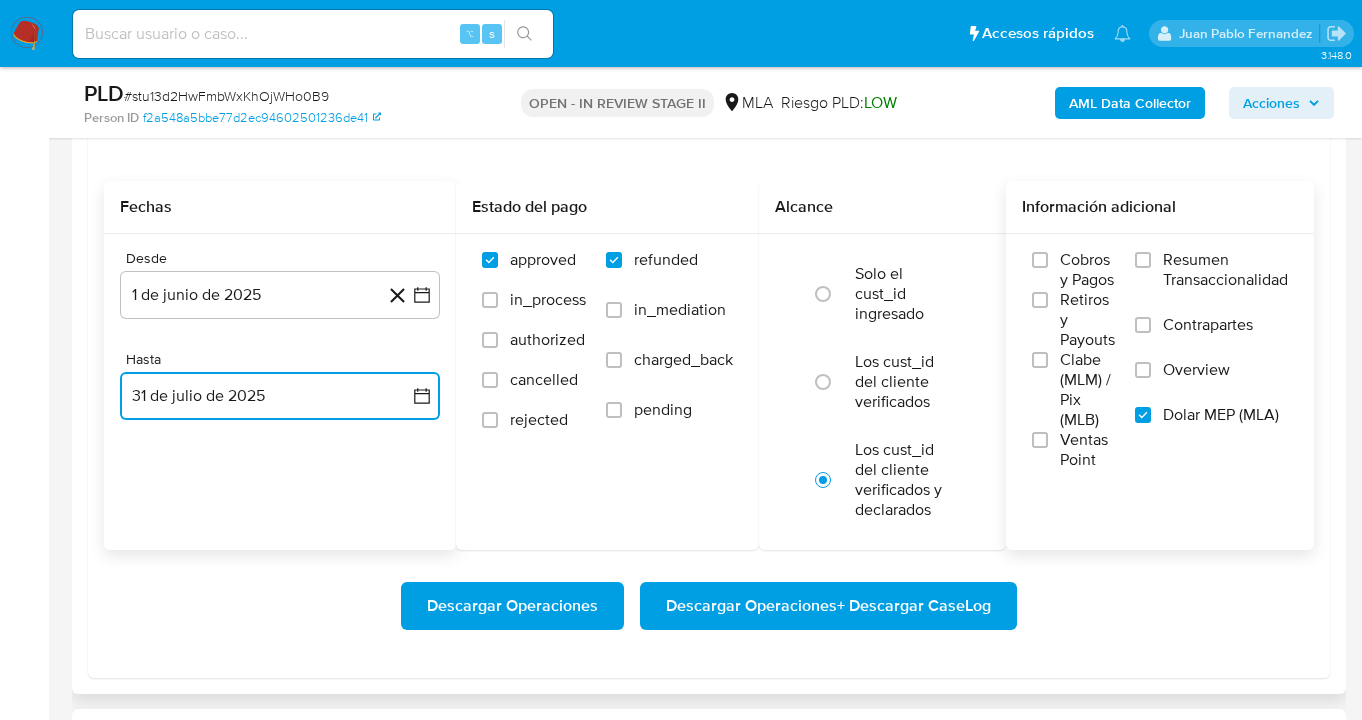 scroll, scrollTop: 2799, scrollLeft: 0, axis: vertical 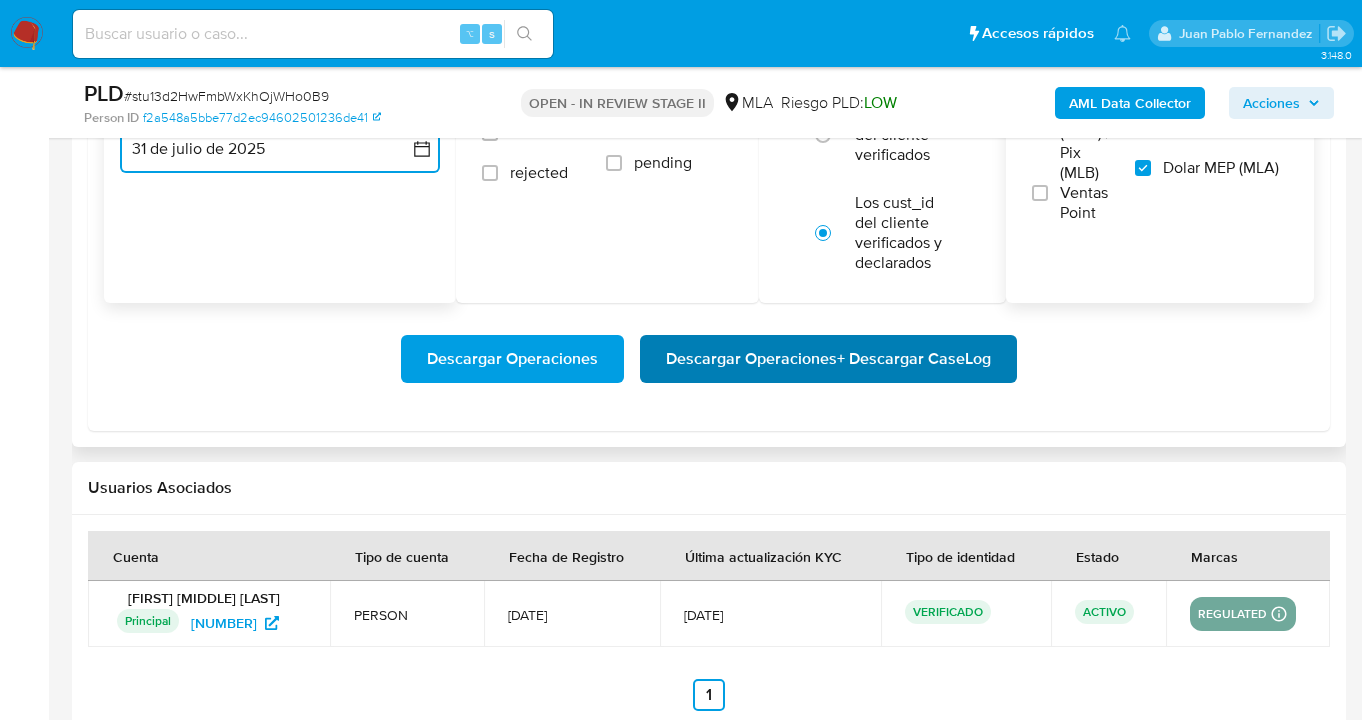 click on "Descargar Operaciones  +   Descargar CaseLog" at bounding box center [828, 359] 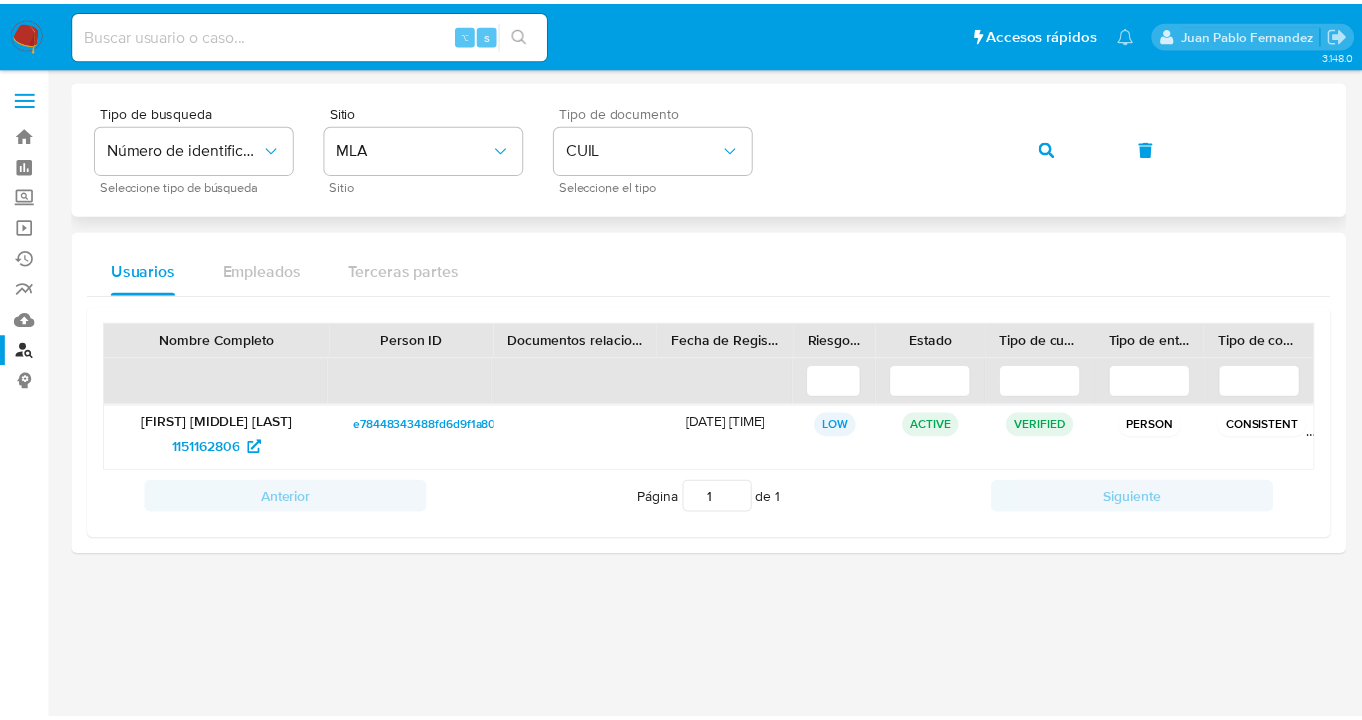 scroll, scrollTop: 0, scrollLeft: 0, axis: both 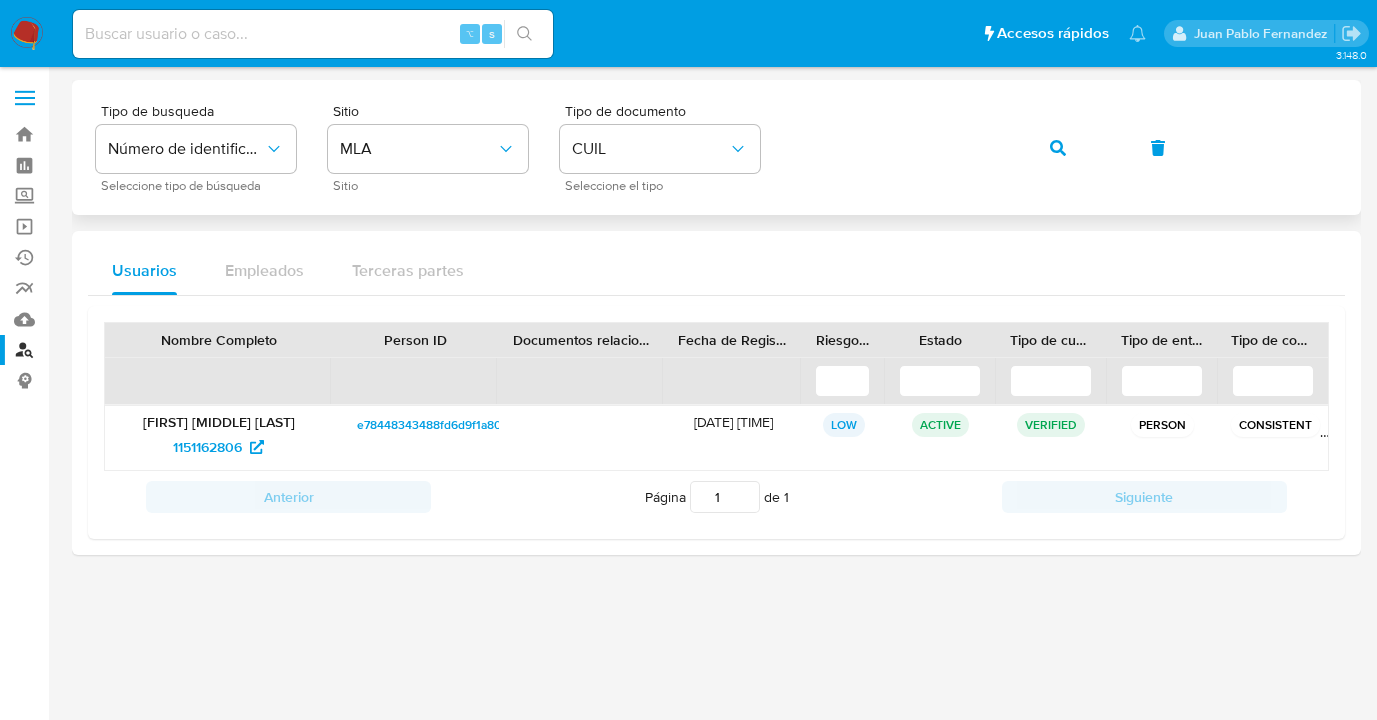 click on "Tipo de busqueda Número de identificación Seleccione tipo de búsqueda Sitio MLA Sitio Tipo de documento CUIL Seleccione el tipo" at bounding box center [716, 147] 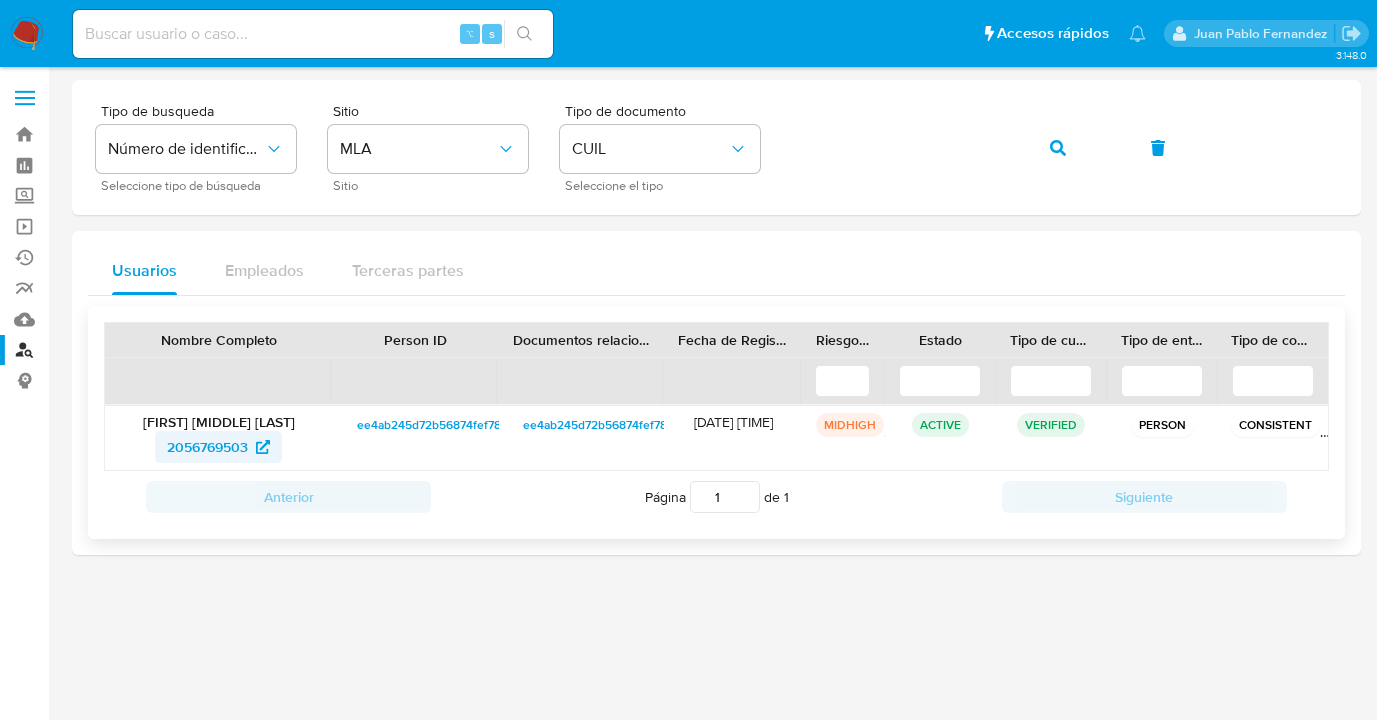 click on "2056769503" at bounding box center (207, 447) 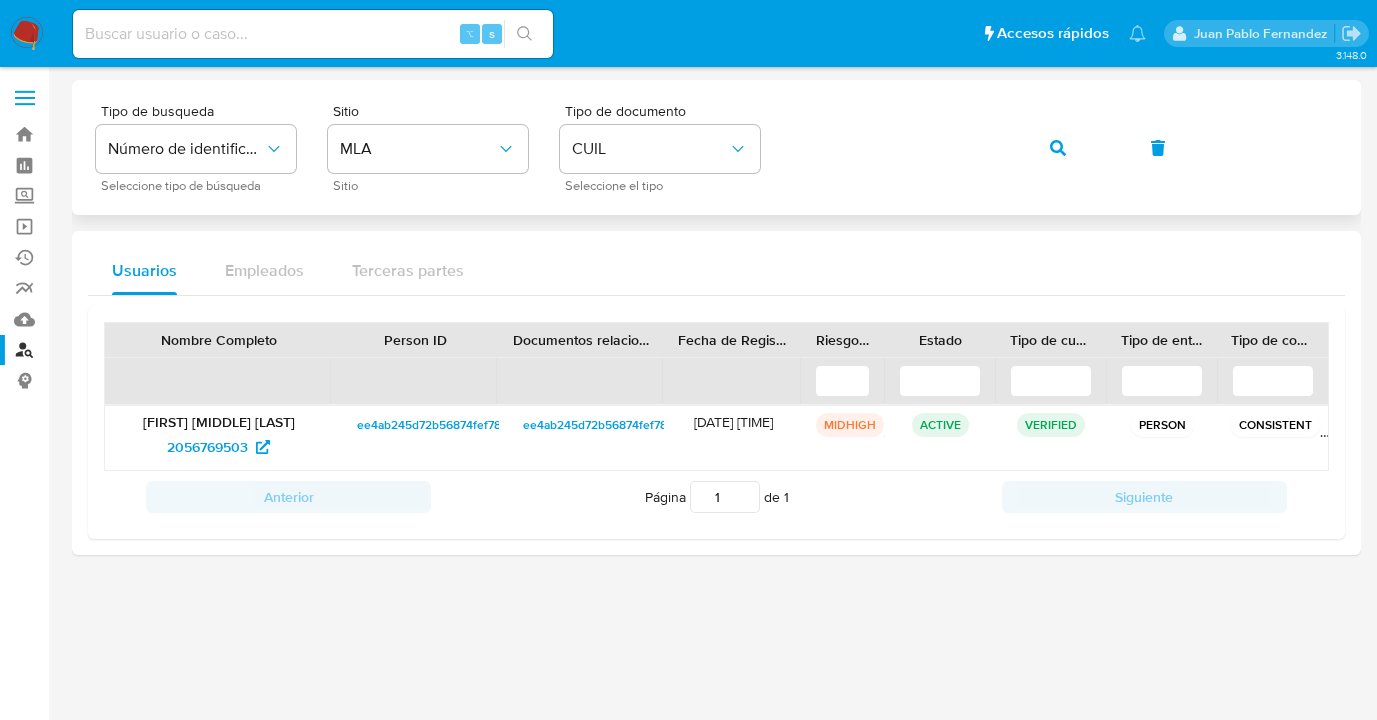 click on "Tipo de busqueda Número de identificación Seleccione tipo de búsqueda Sitio MLA Sitio Tipo de documento CUIL Seleccione el tipo" at bounding box center [716, 147] 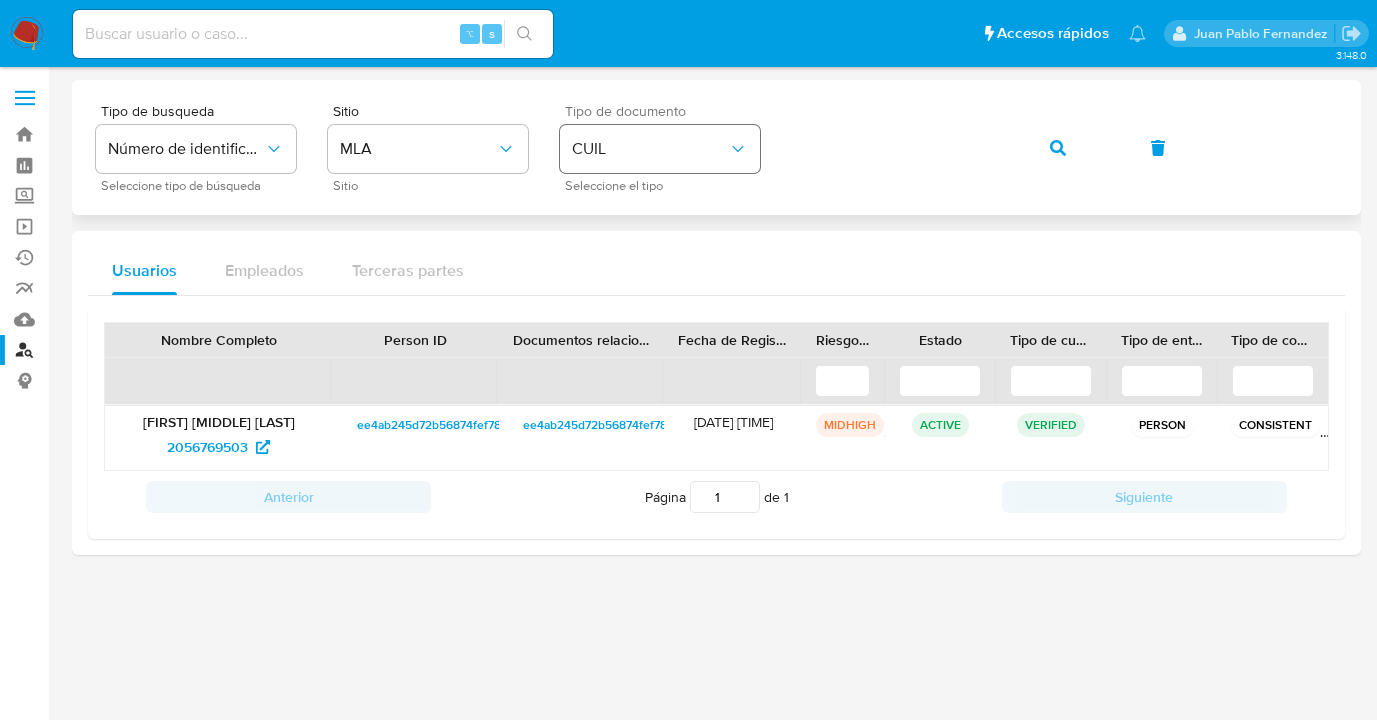 click on "Tipo de busqueda Número de identificación Seleccione tipo de búsqueda Sitio MLA Sitio Tipo de documento CUIL Seleccione el tipo" at bounding box center [716, 147] 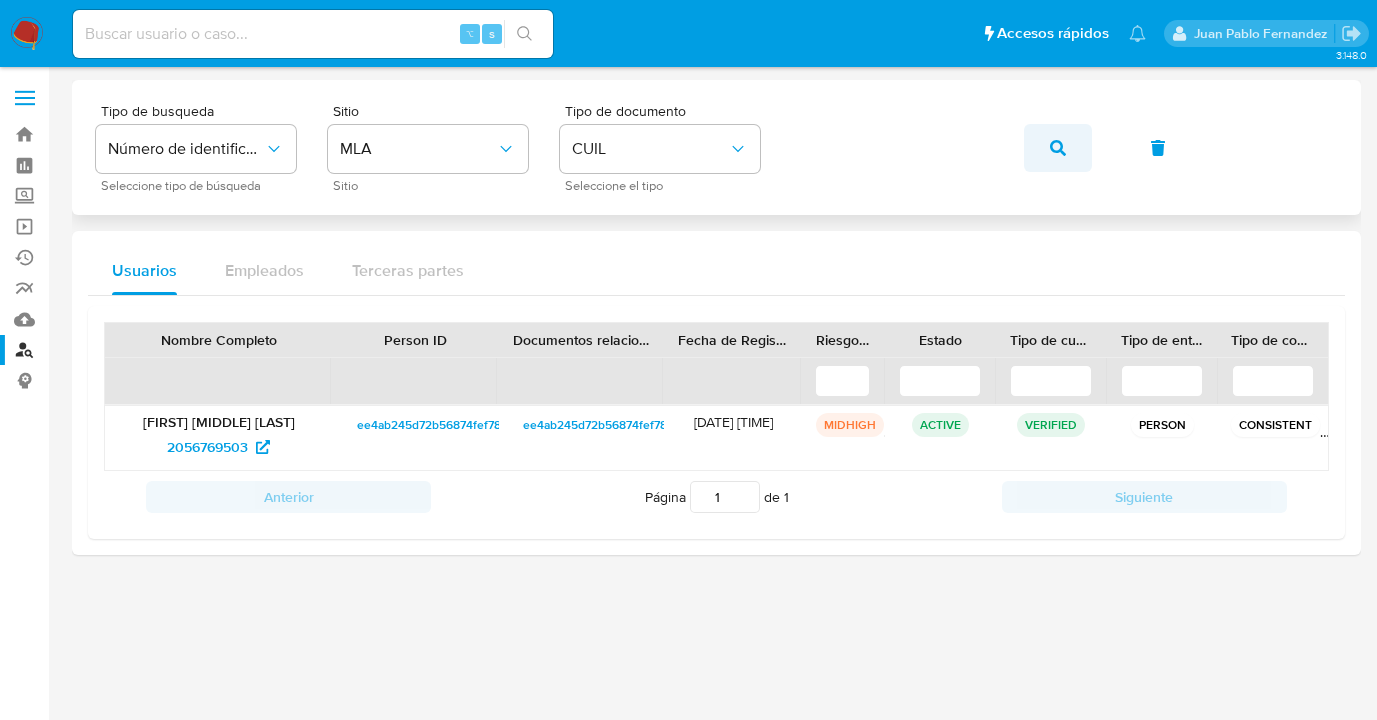 click at bounding box center [1058, 148] 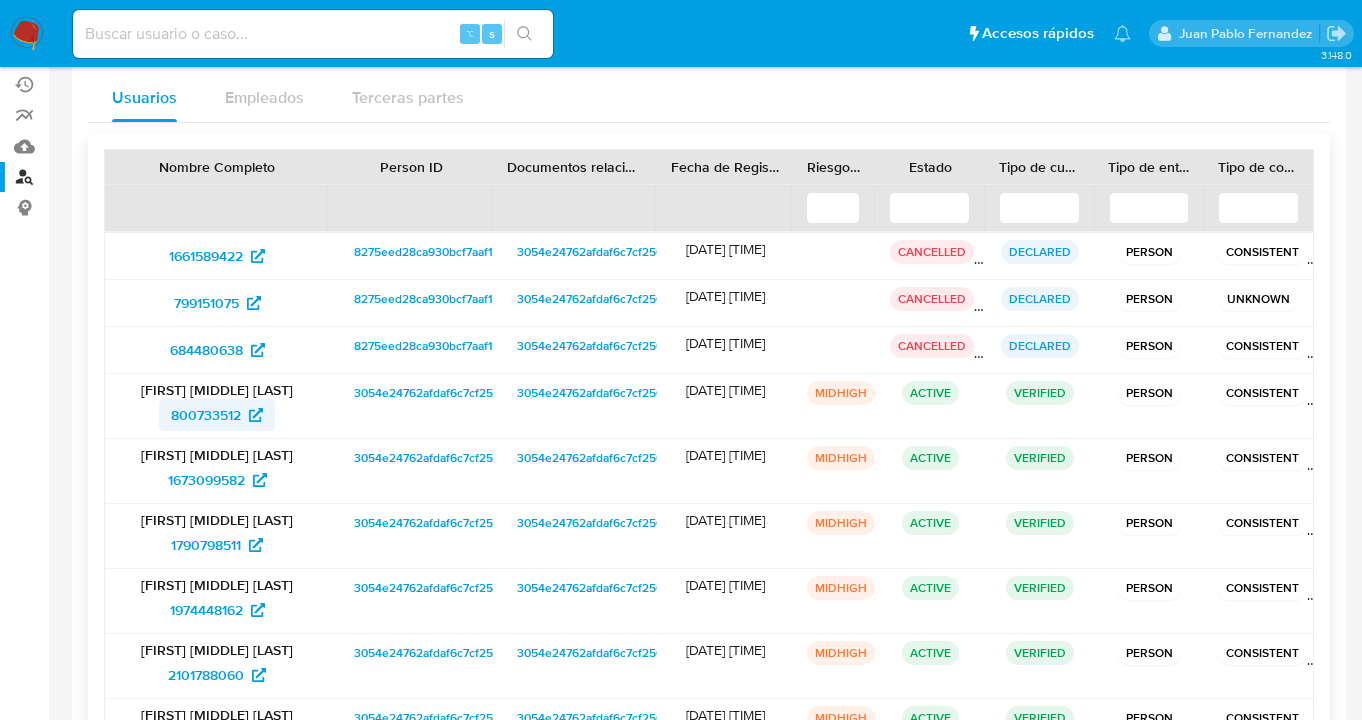 scroll, scrollTop: 177, scrollLeft: 0, axis: vertical 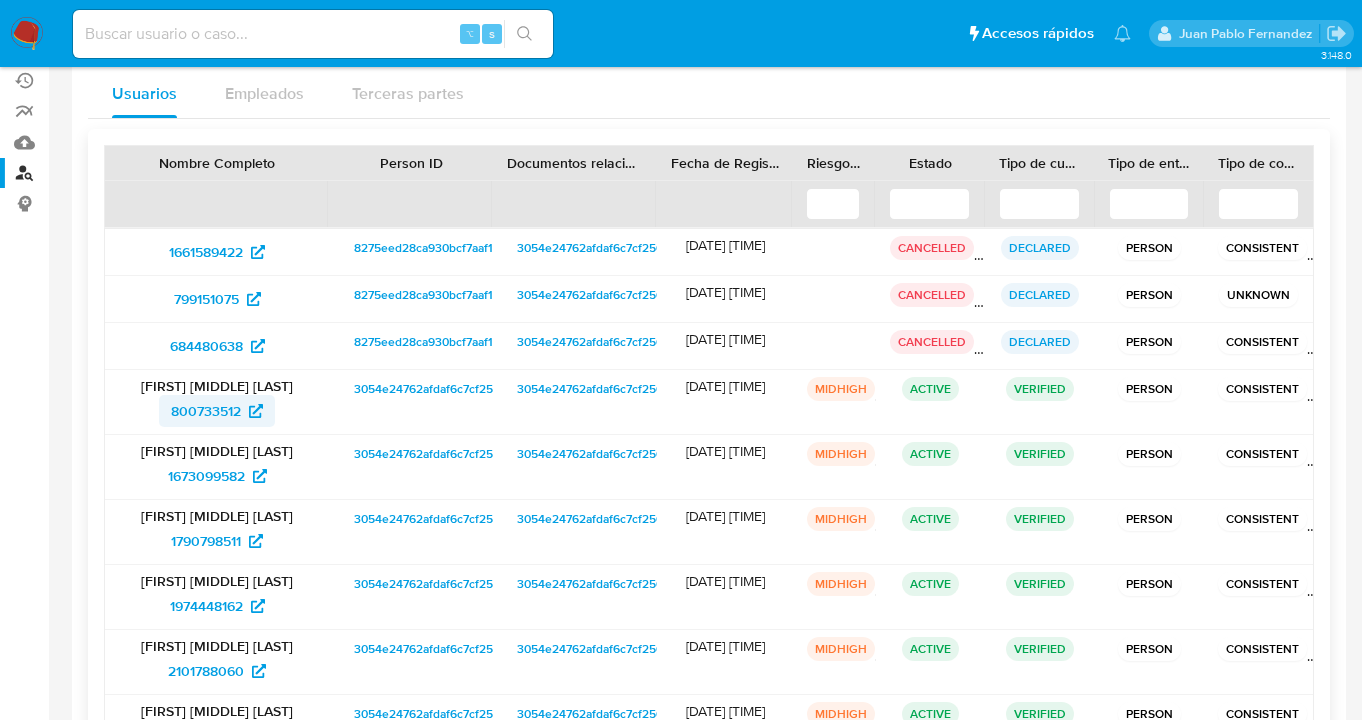 click on "800733512" at bounding box center (206, 411) 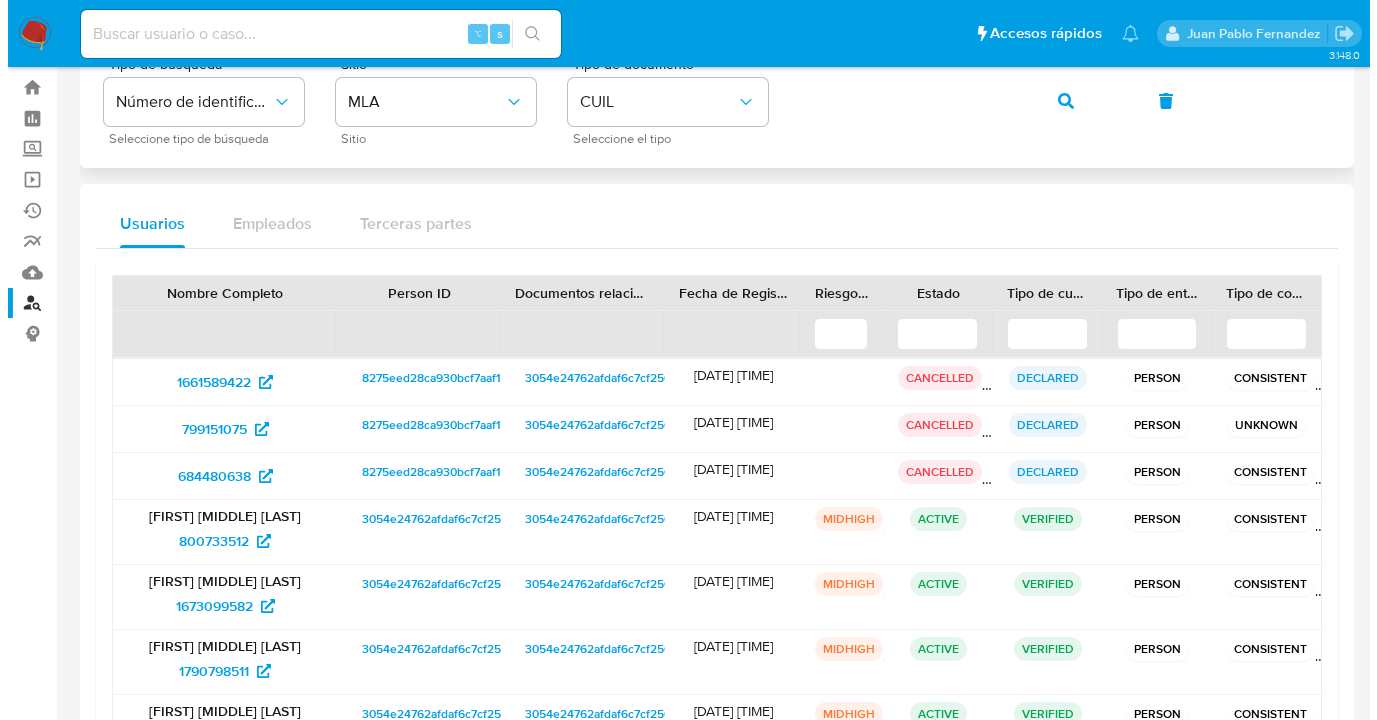 scroll, scrollTop: 0, scrollLeft: 0, axis: both 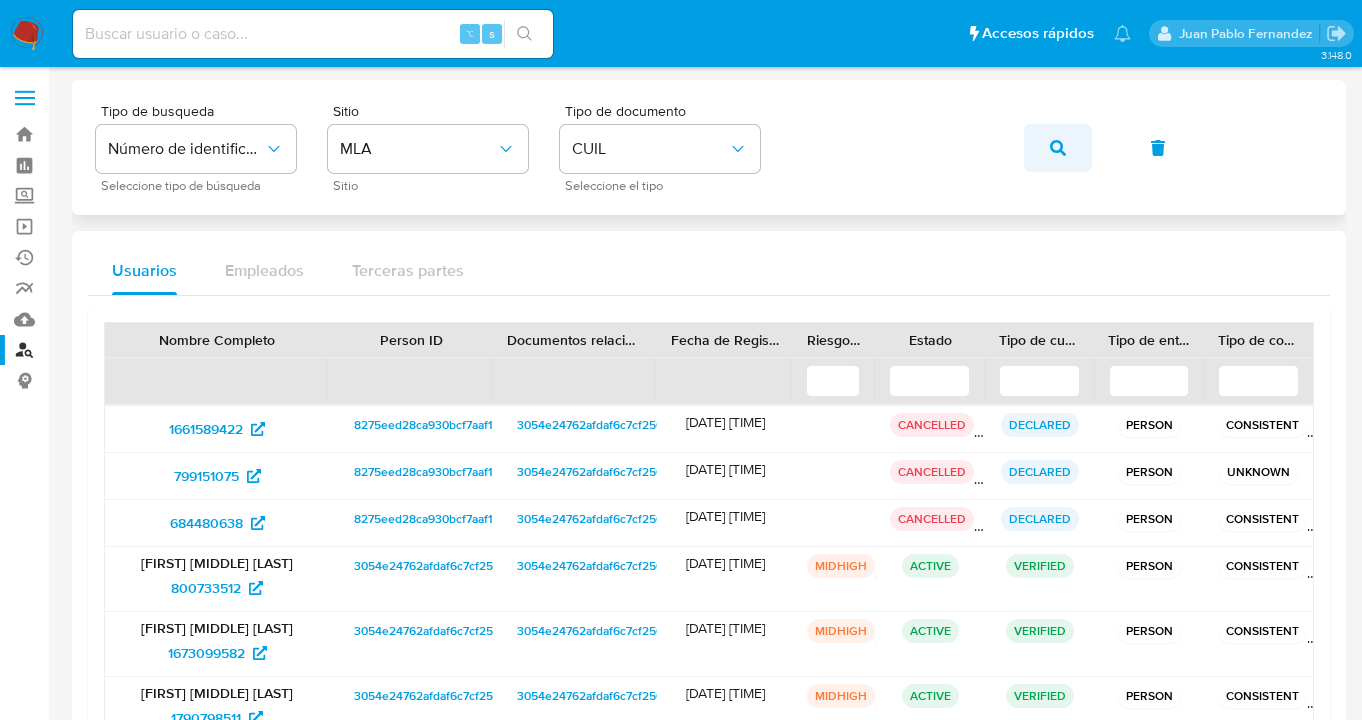 click 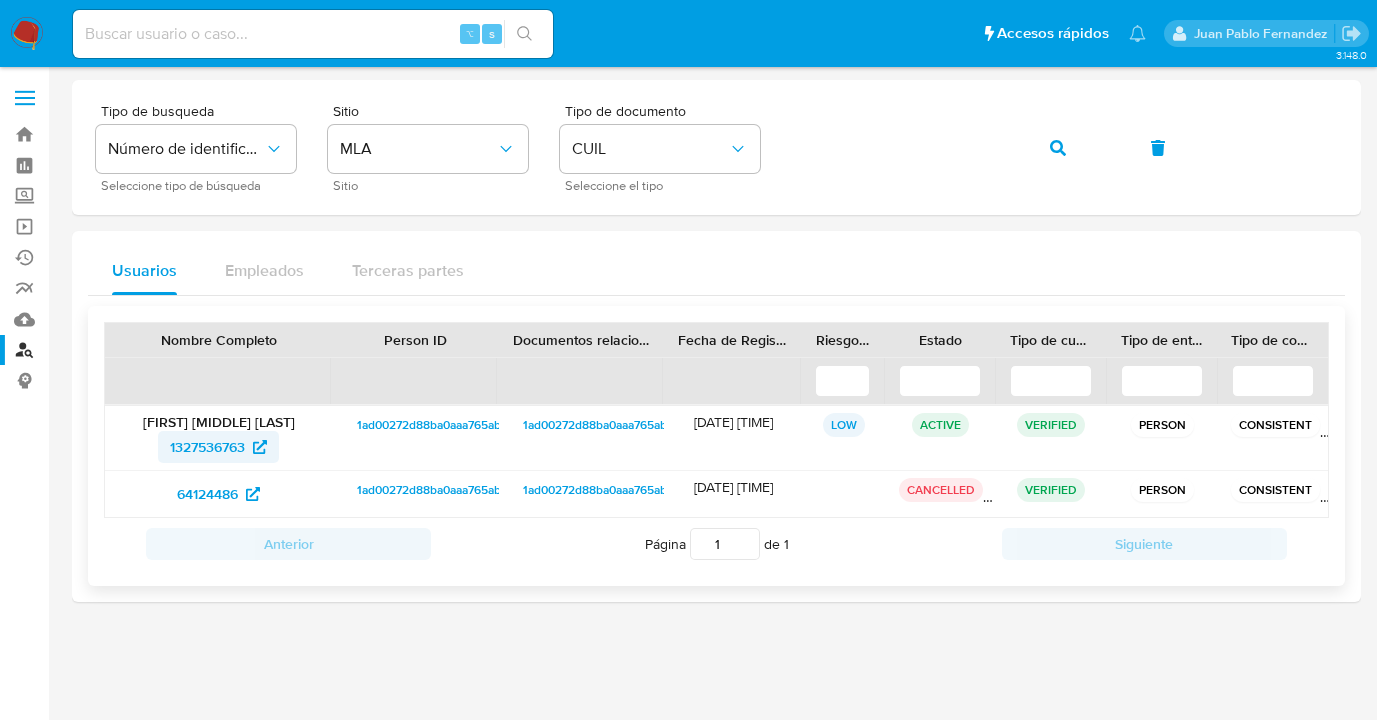 click on "1327536763" at bounding box center (207, 447) 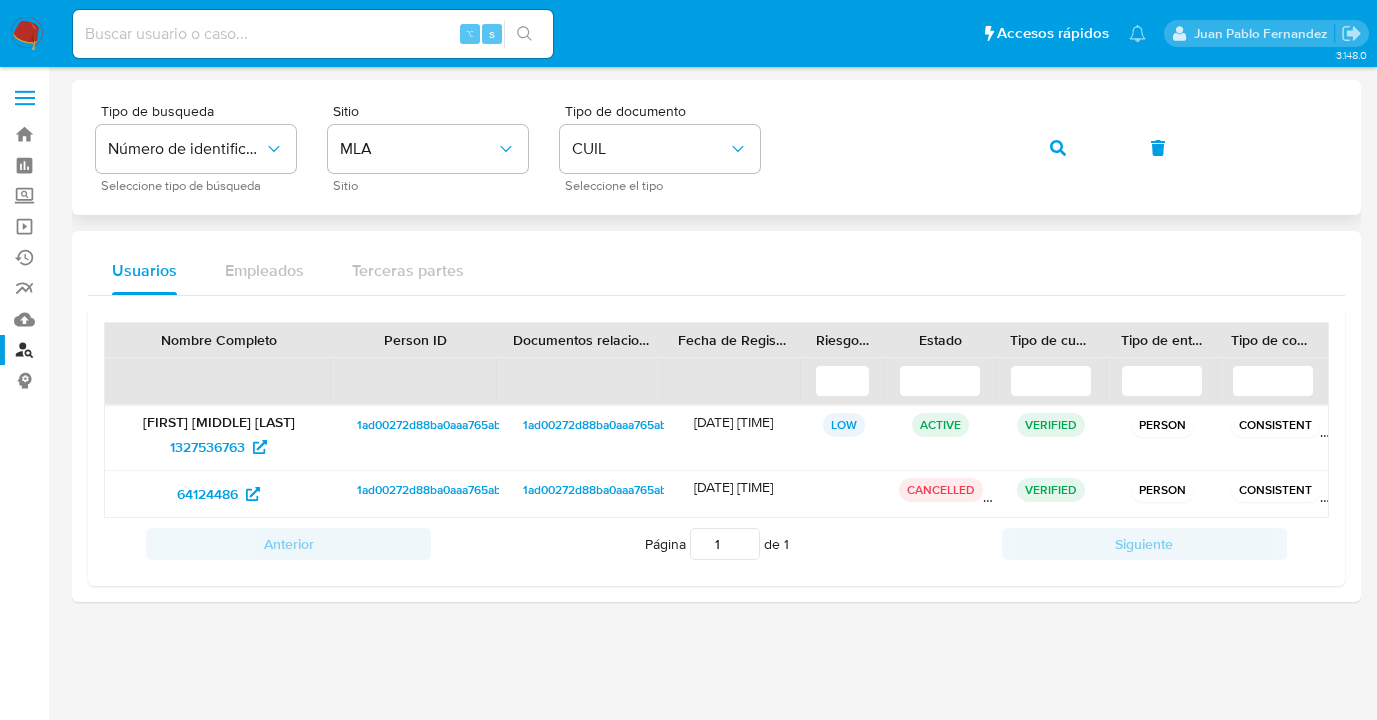 click on "Tipo de busqueda Número de identificación Seleccione tipo de búsqueda Sitio MLA Sitio Tipo de documento CUIL Seleccione el tipo" at bounding box center (716, 147) 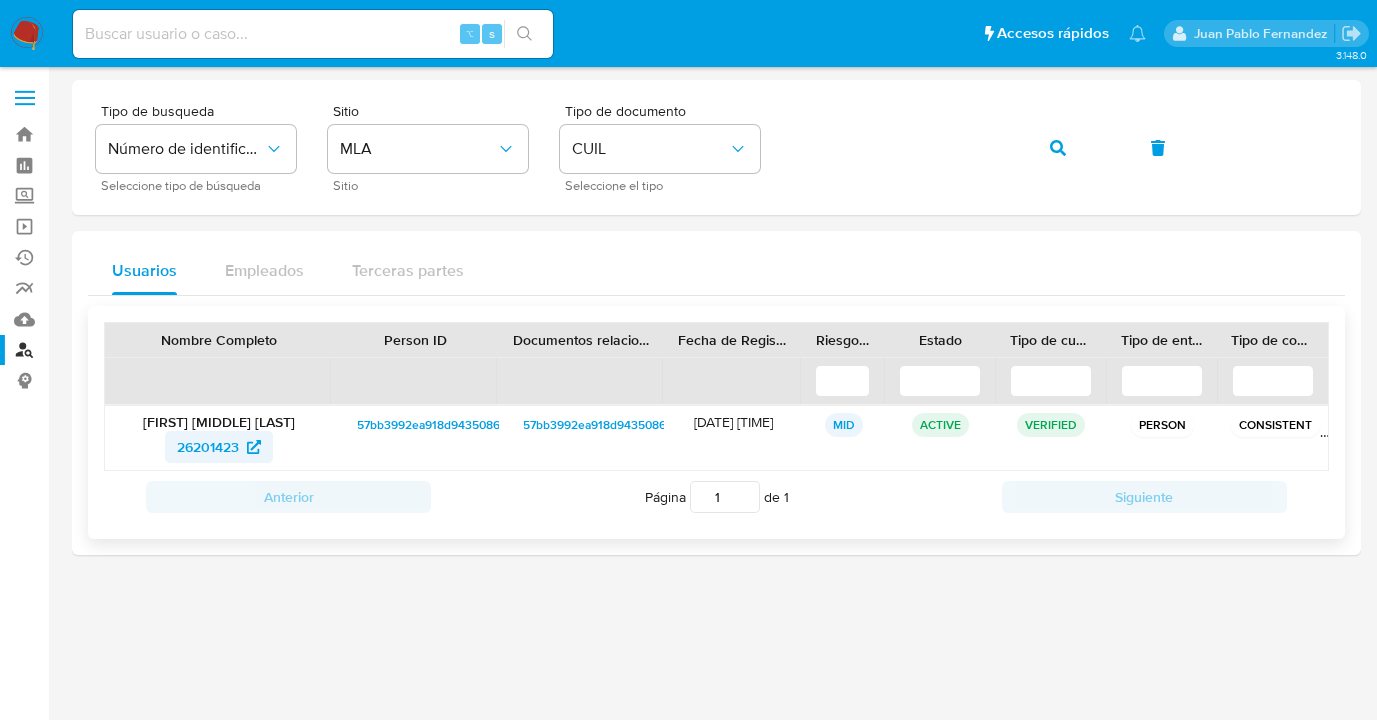 click on "26201423" at bounding box center (208, 447) 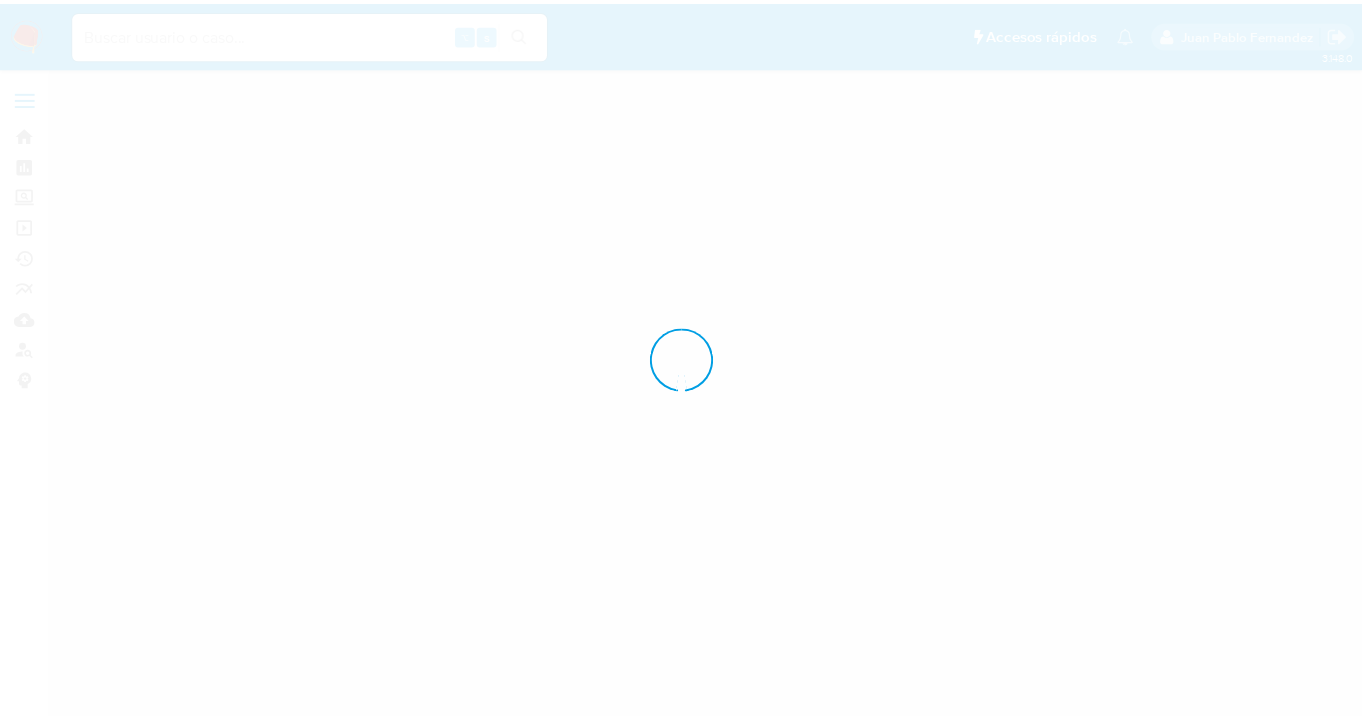 scroll, scrollTop: 0, scrollLeft: 0, axis: both 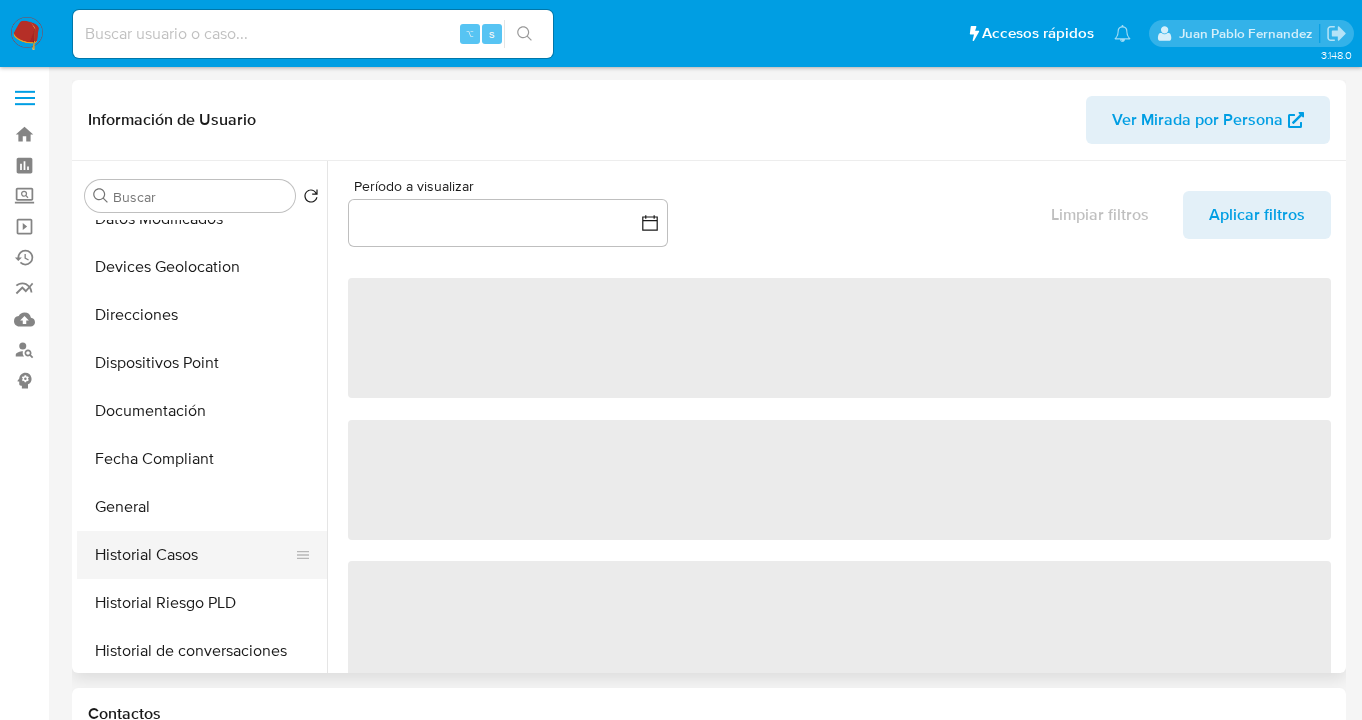 select on "10" 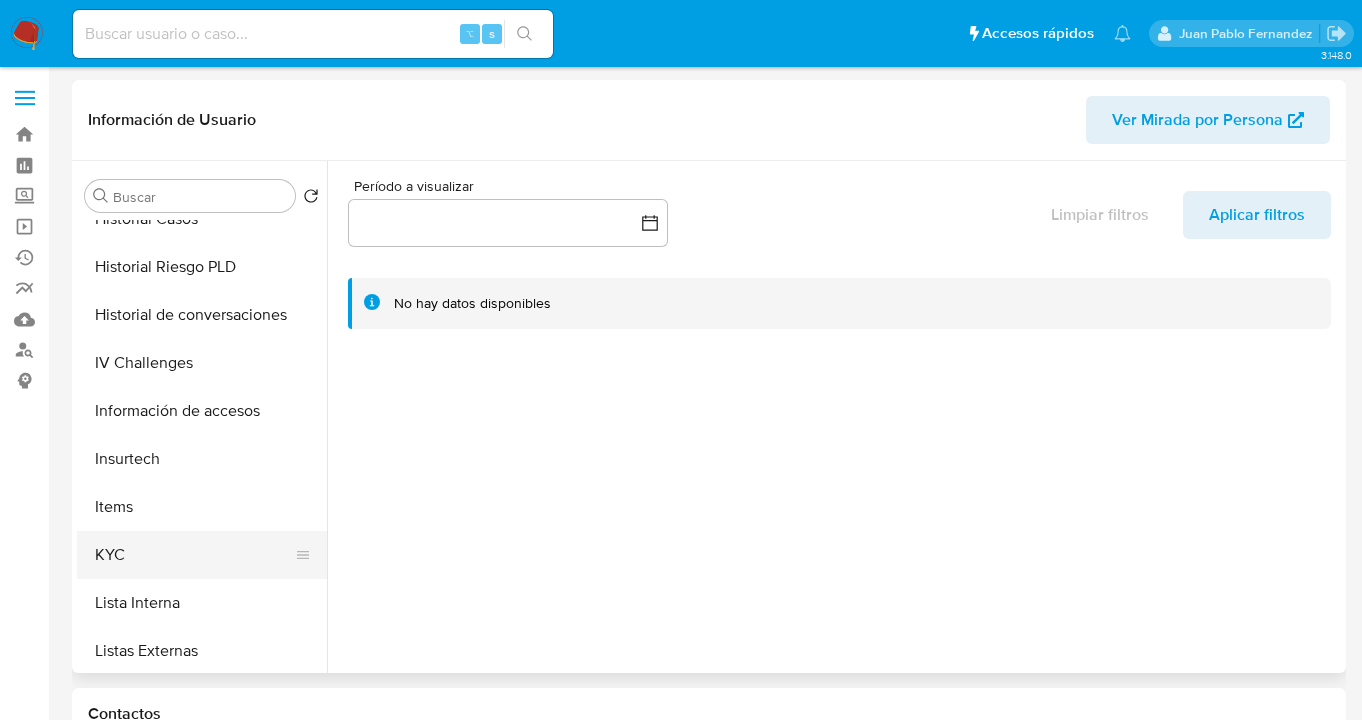 scroll, scrollTop: 649, scrollLeft: 0, axis: vertical 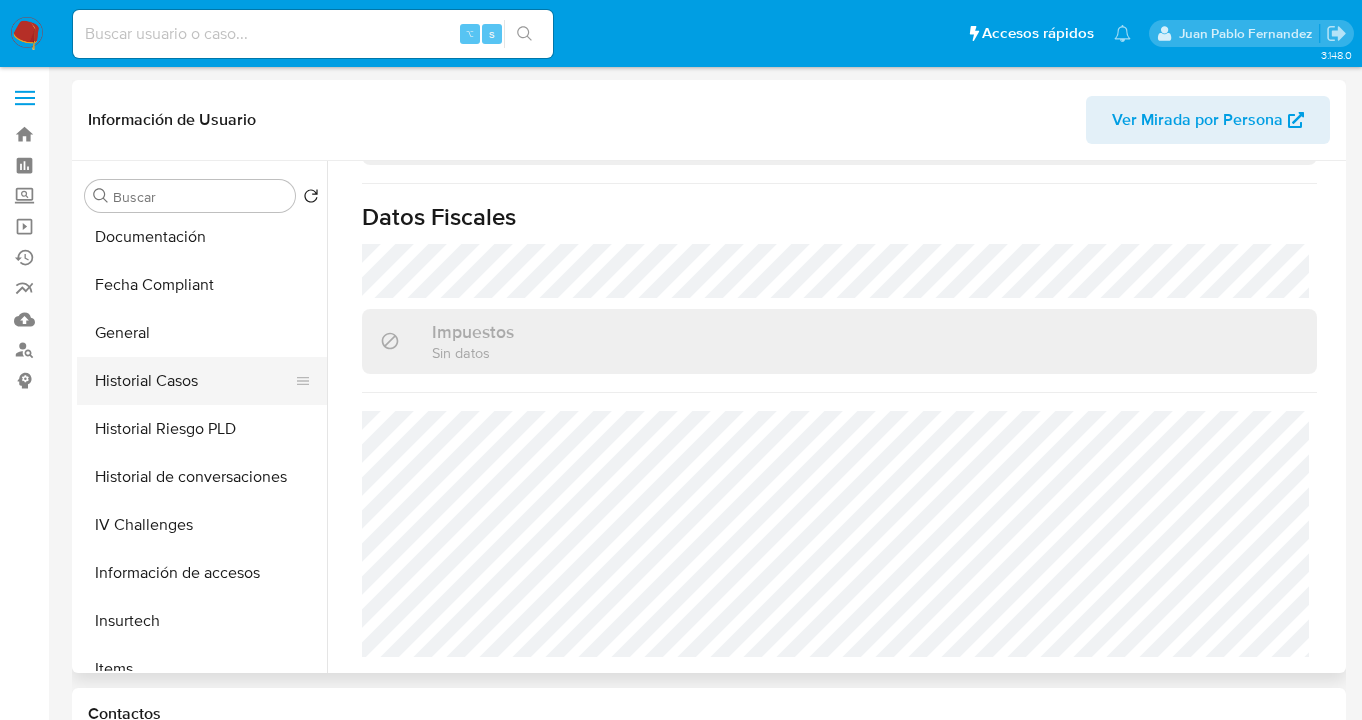 drag, startPoint x: 183, startPoint y: 343, endPoint x: 230, endPoint y: 386, distance: 63.702435 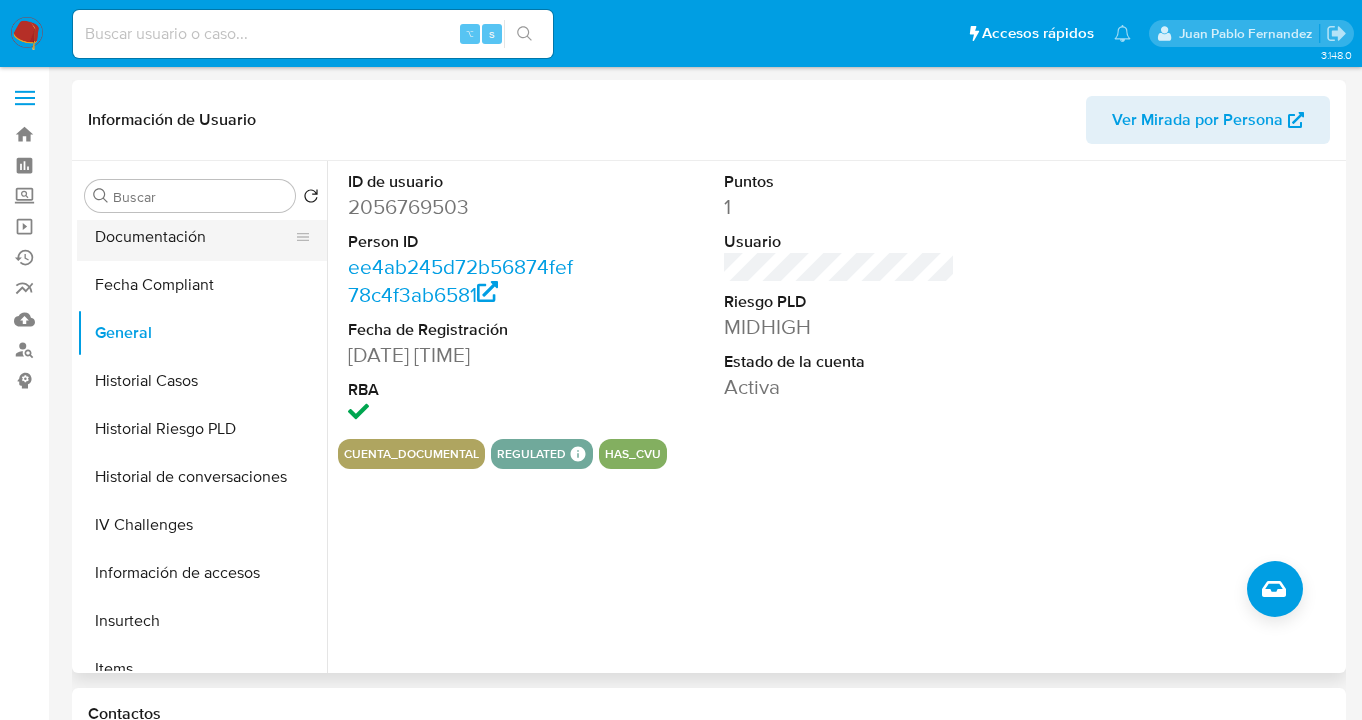 drag, startPoint x: 212, startPoint y: 243, endPoint x: 222, endPoint y: 246, distance: 10.440307 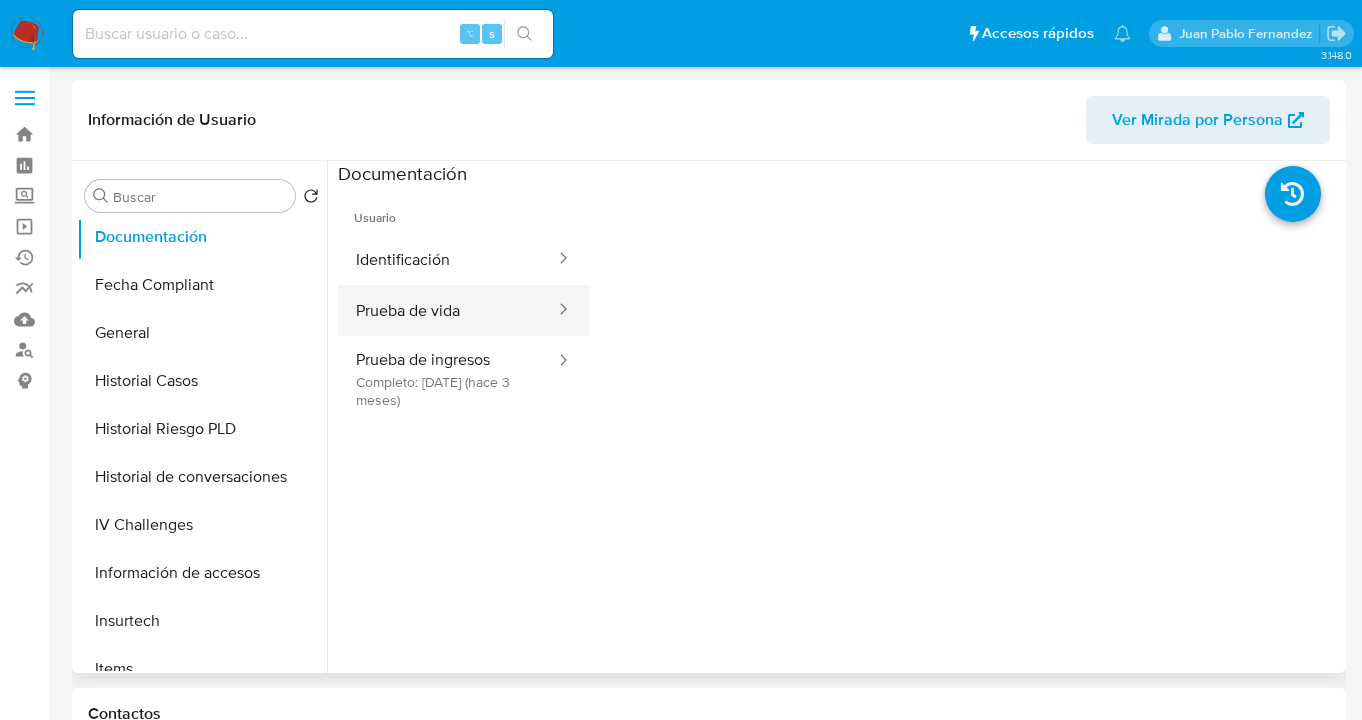 click on "Prueba de vida" at bounding box center [447, 310] 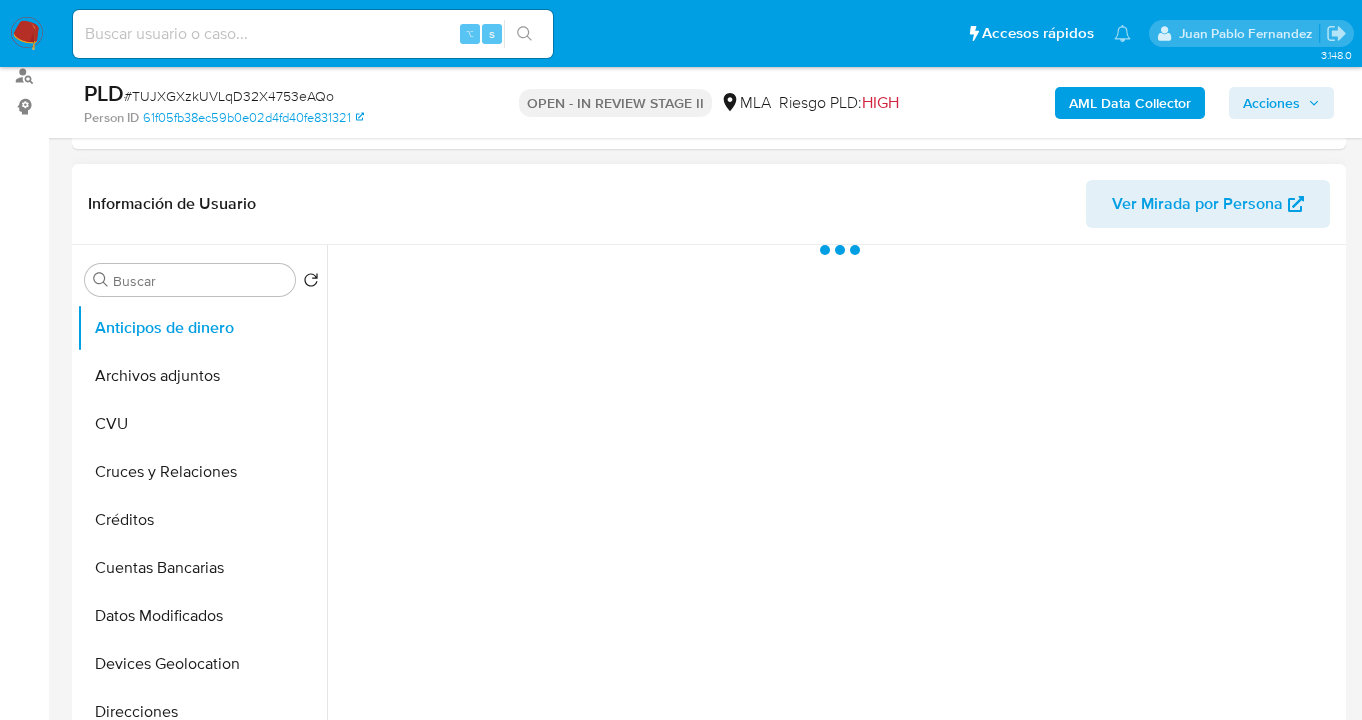 scroll, scrollTop: 372, scrollLeft: 0, axis: vertical 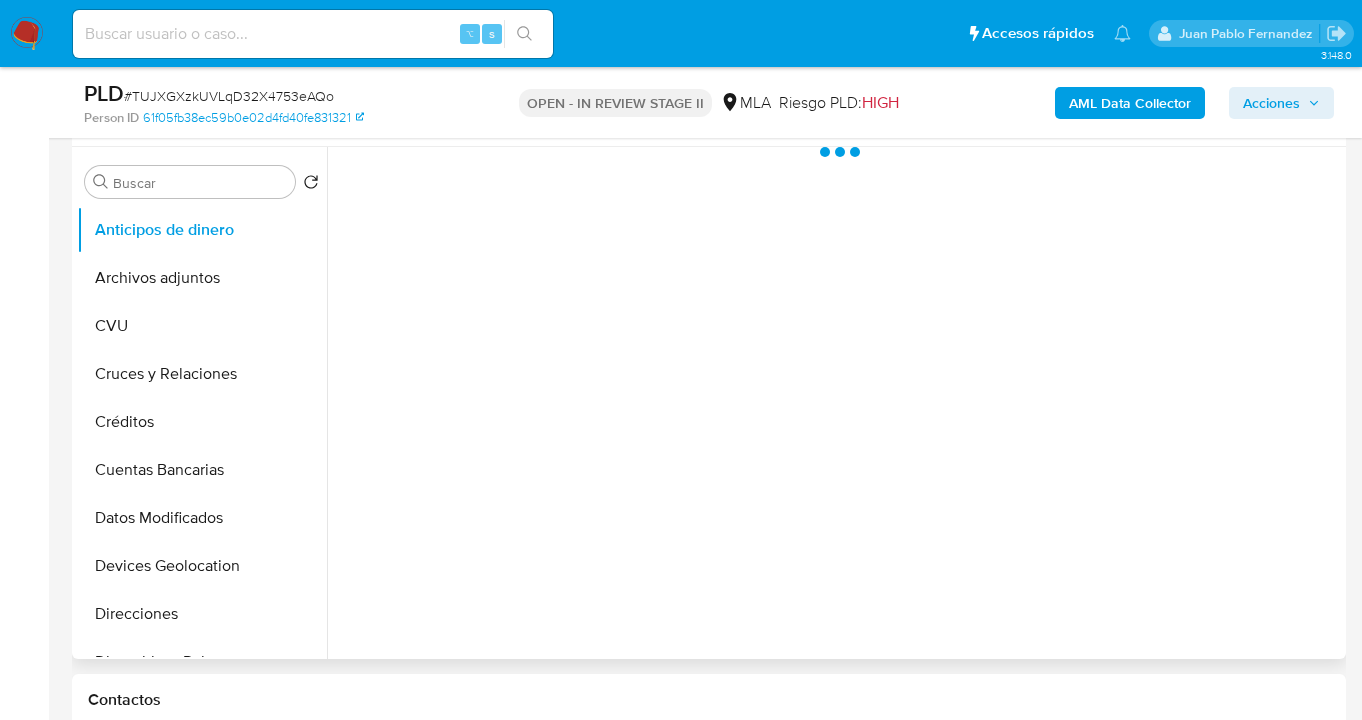 drag, startPoint x: 318, startPoint y: 304, endPoint x: 323, endPoint y: 359, distance: 55.226807 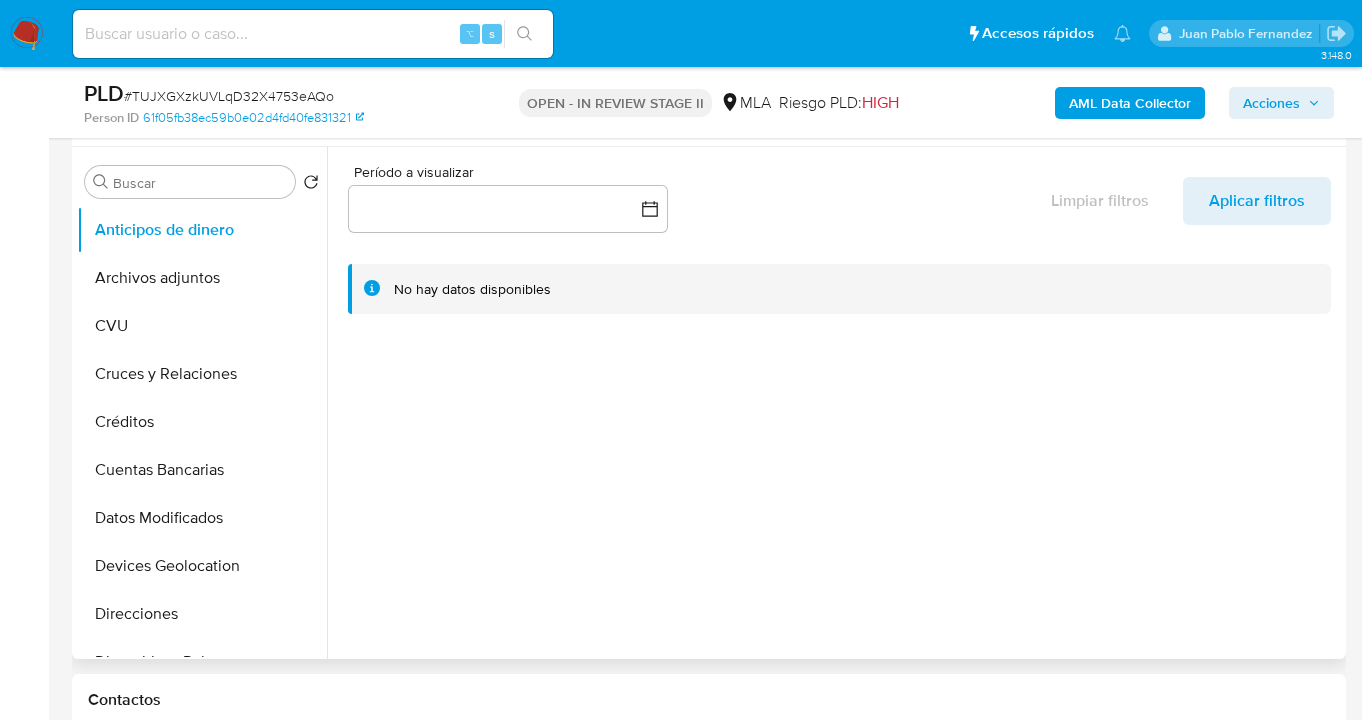 select on "10" 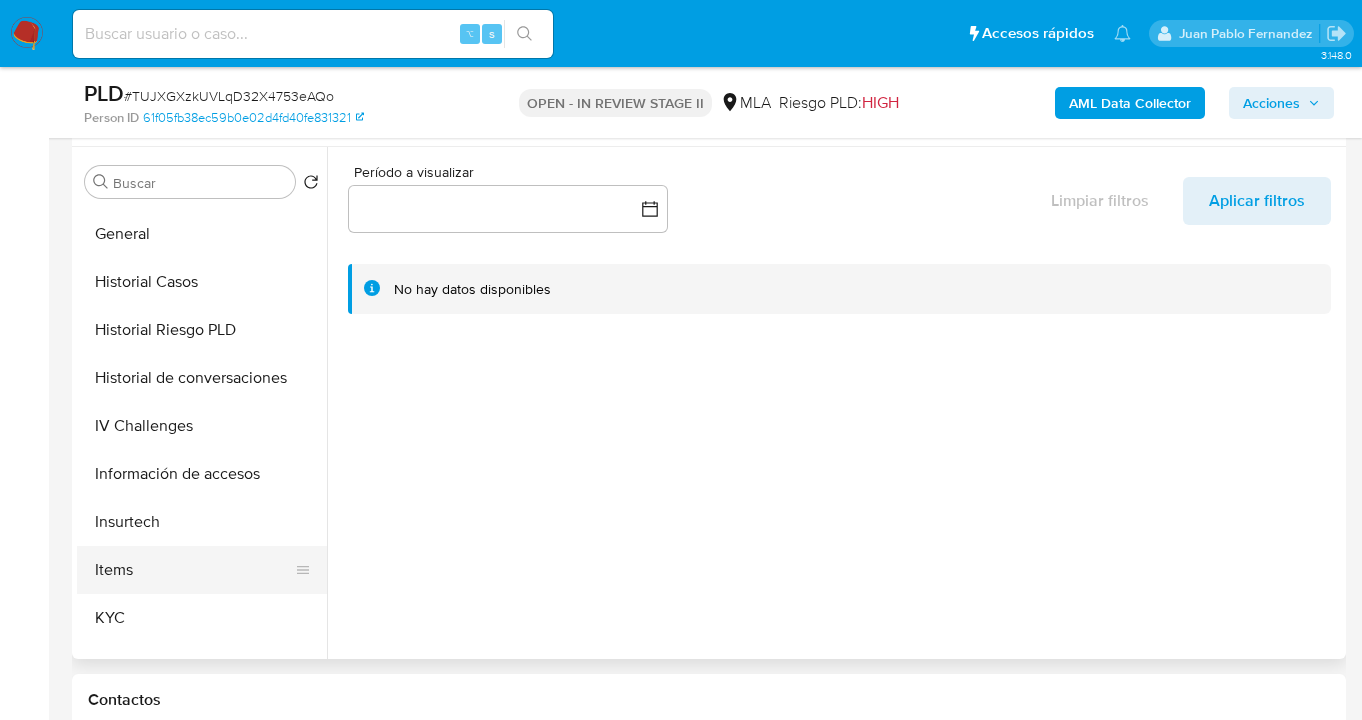 scroll, scrollTop: 572, scrollLeft: 0, axis: vertical 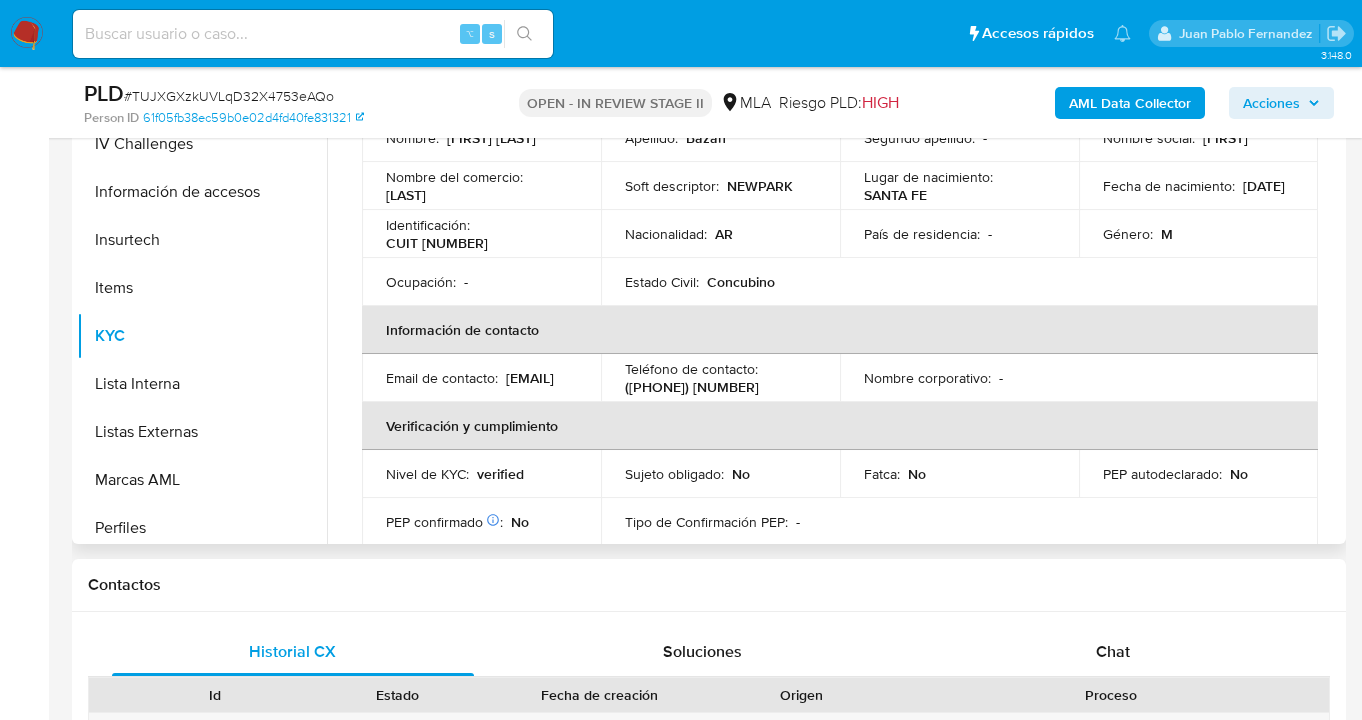 drag, startPoint x: 514, startPoint y: 388, endPoint x: 383, endPoint y: 390, distance: 131.01526 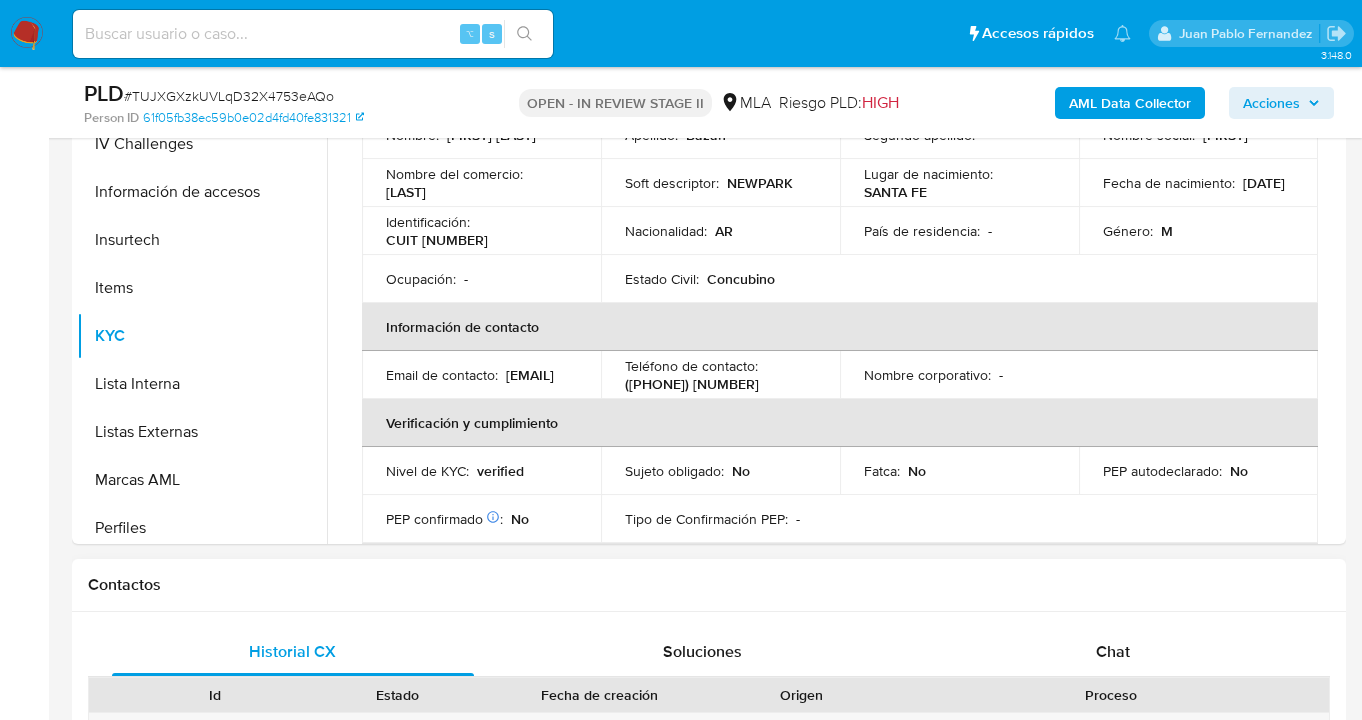 scroll, scrollTop: 113, scrollLeft: 0, axis: vertical 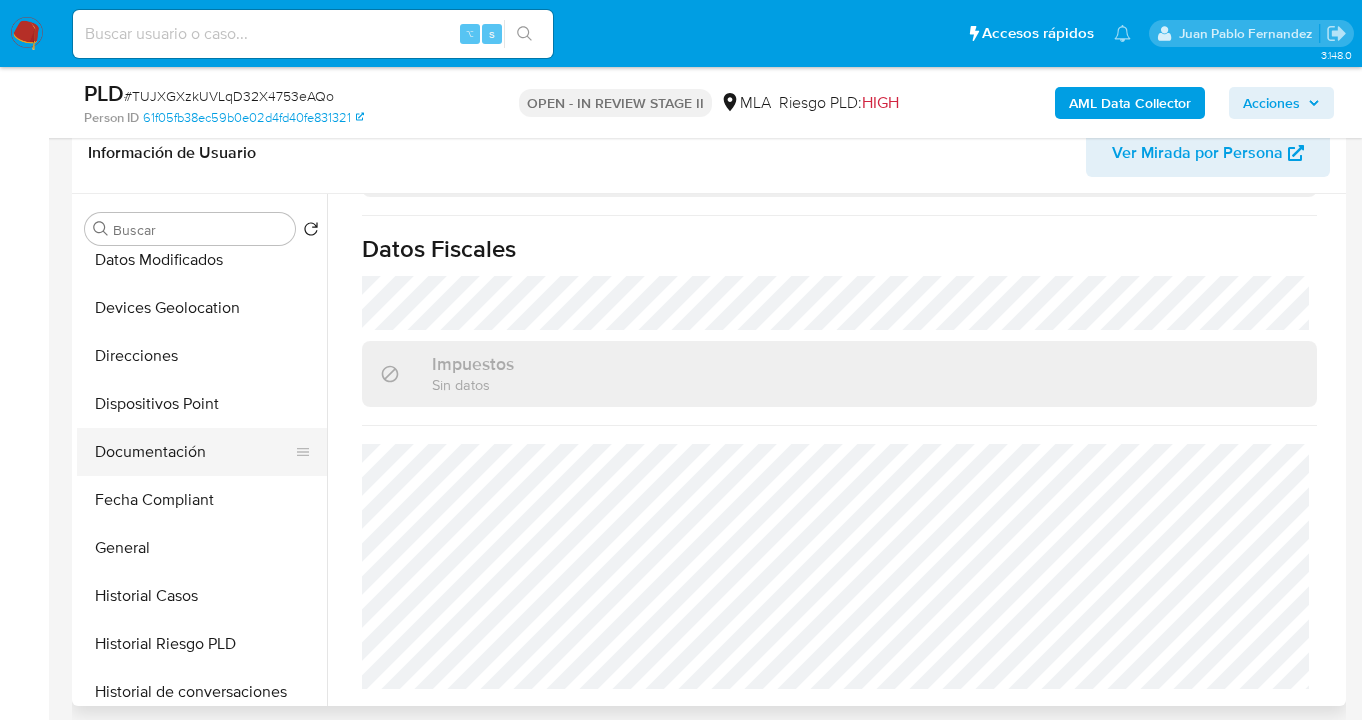 click on "Documentación" at bounding box center (194, 452) 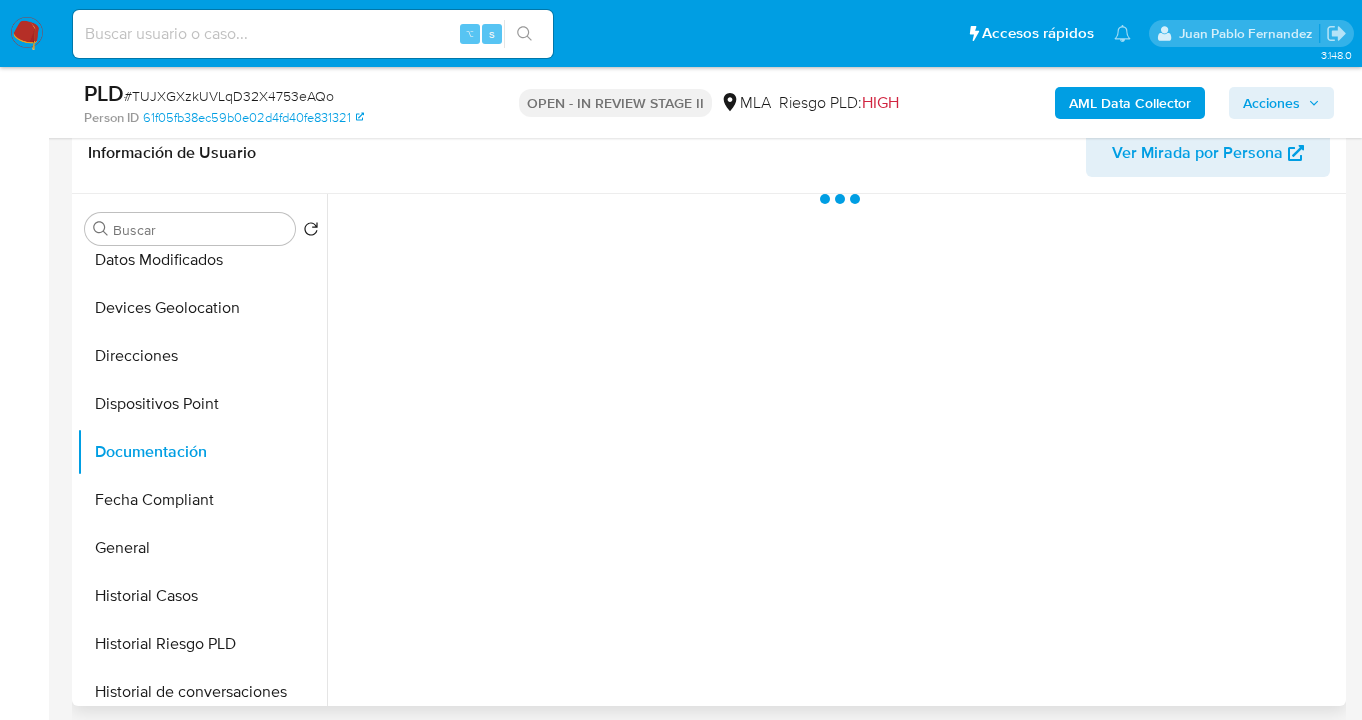 scroll, scrollTop: 0, scrollLeft: 0, axis: both 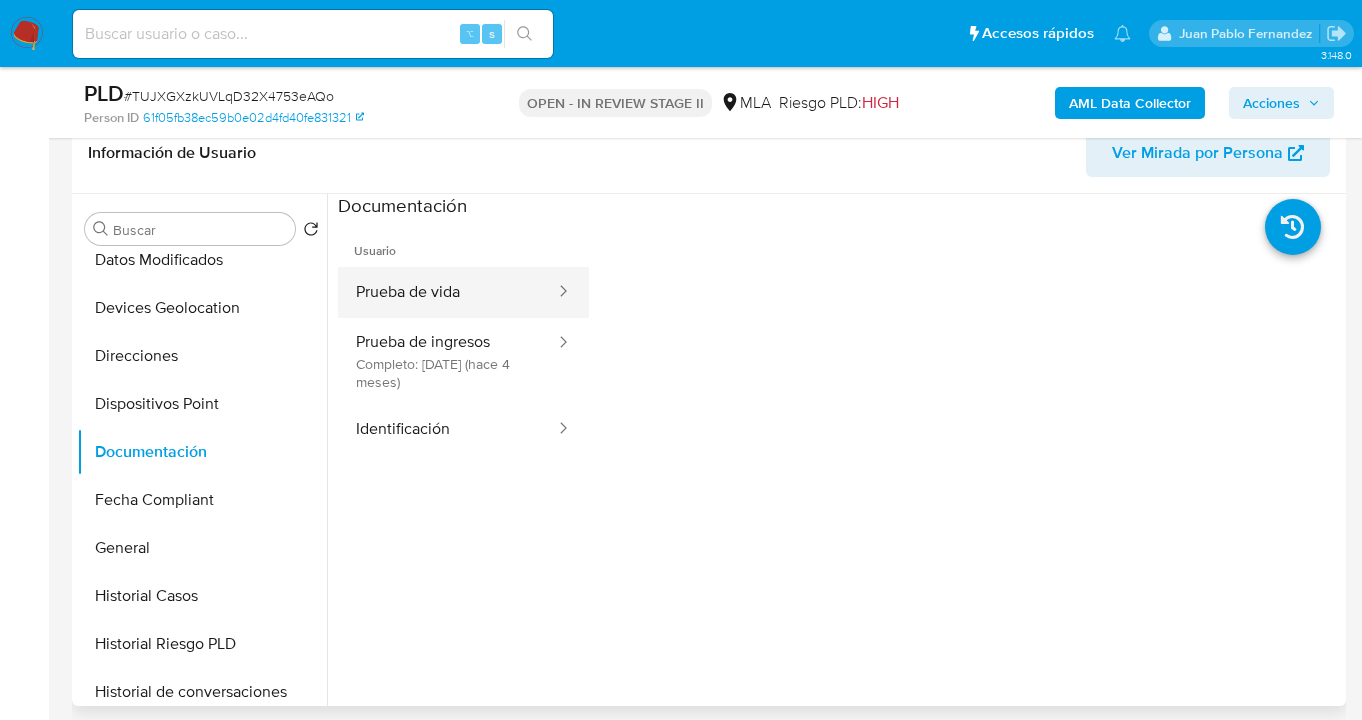 drag, startPoint x: 451, startPoint y: 297, endPoint x: 542, endPoint y: 315, distance: 92.76314 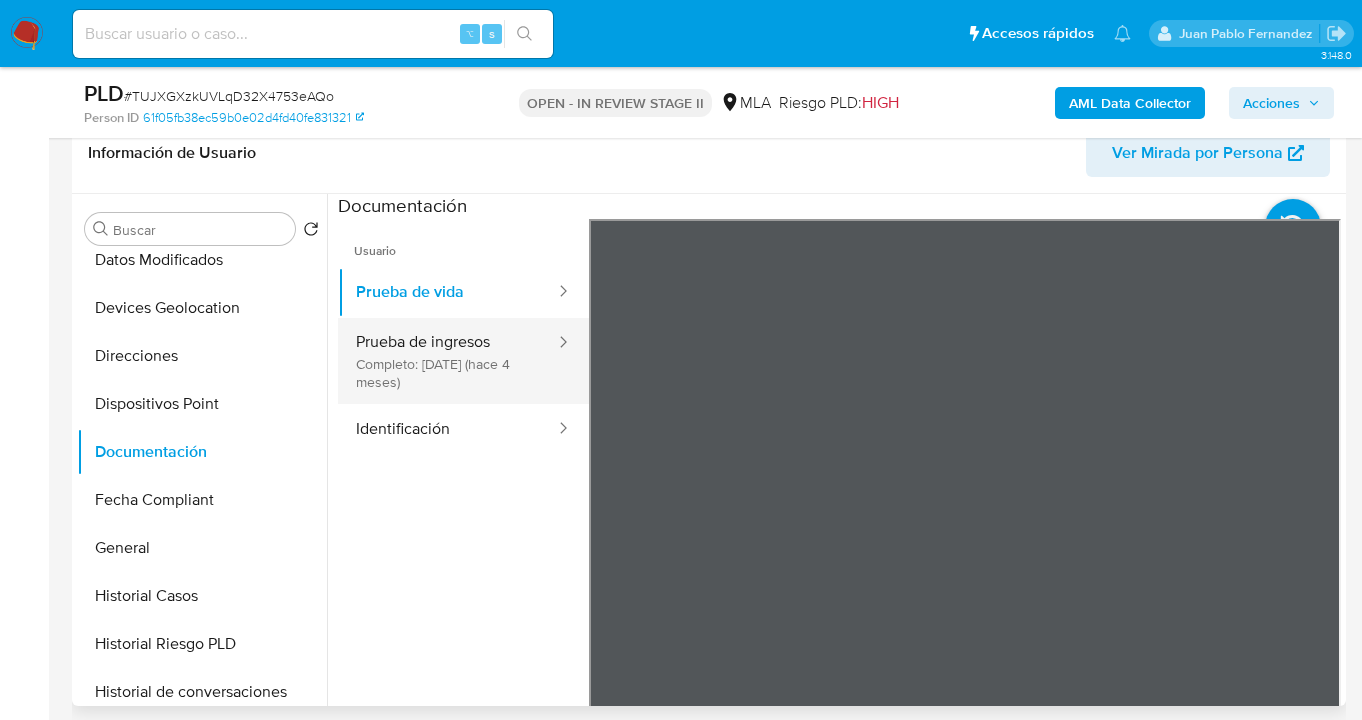 drag, startPoint x: 433, startPoint y: 354, endPoint x: 369, endPoint y: 379, distance: 68.70953 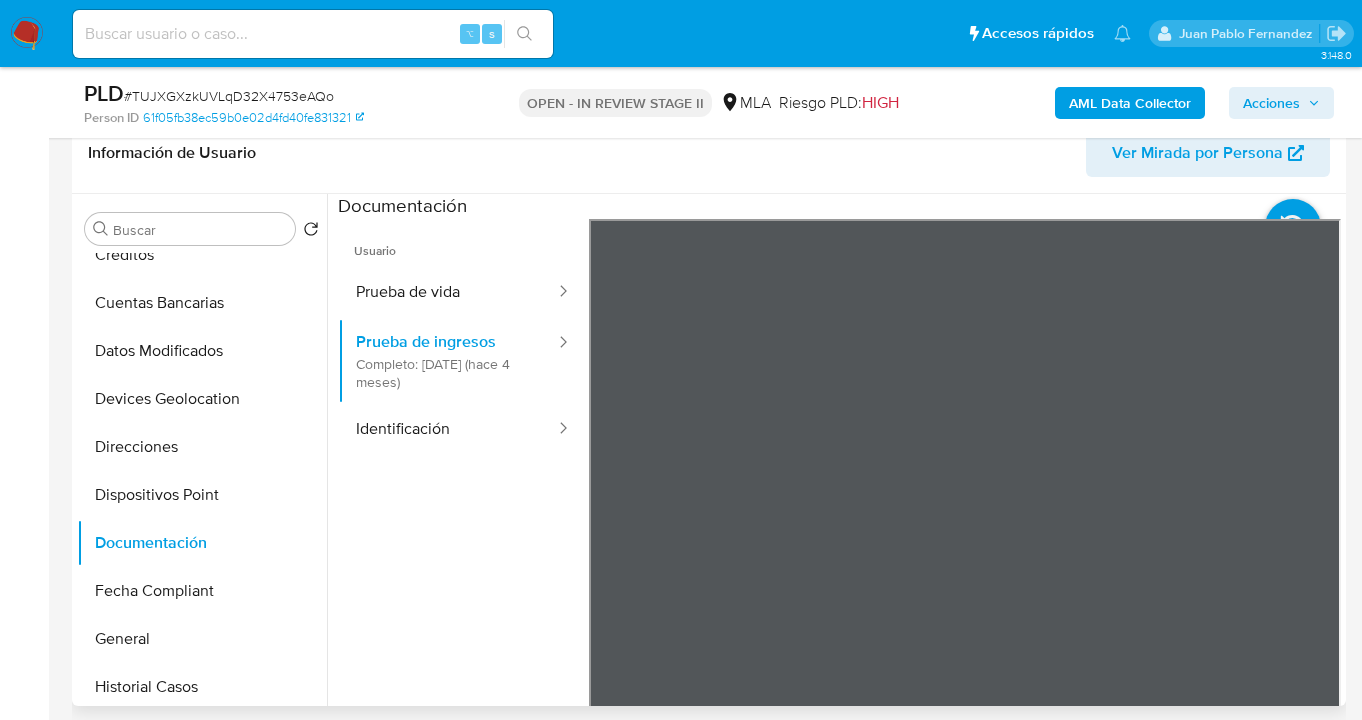 scroll, scrollTop: 229, scrollLeft: 0, axis: vertical 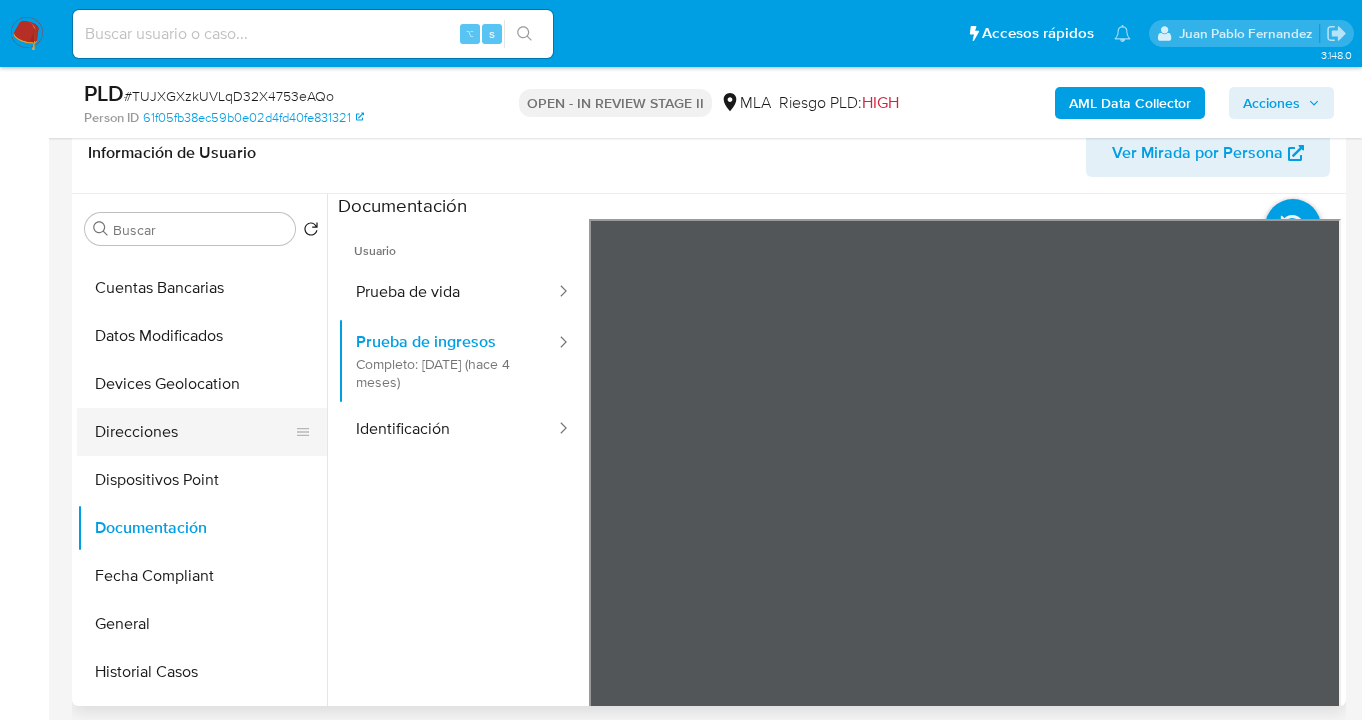drag, startPoint x: 202, startPoint y: 438, endPoint x: 215, endPoint y: 438, distance: 13 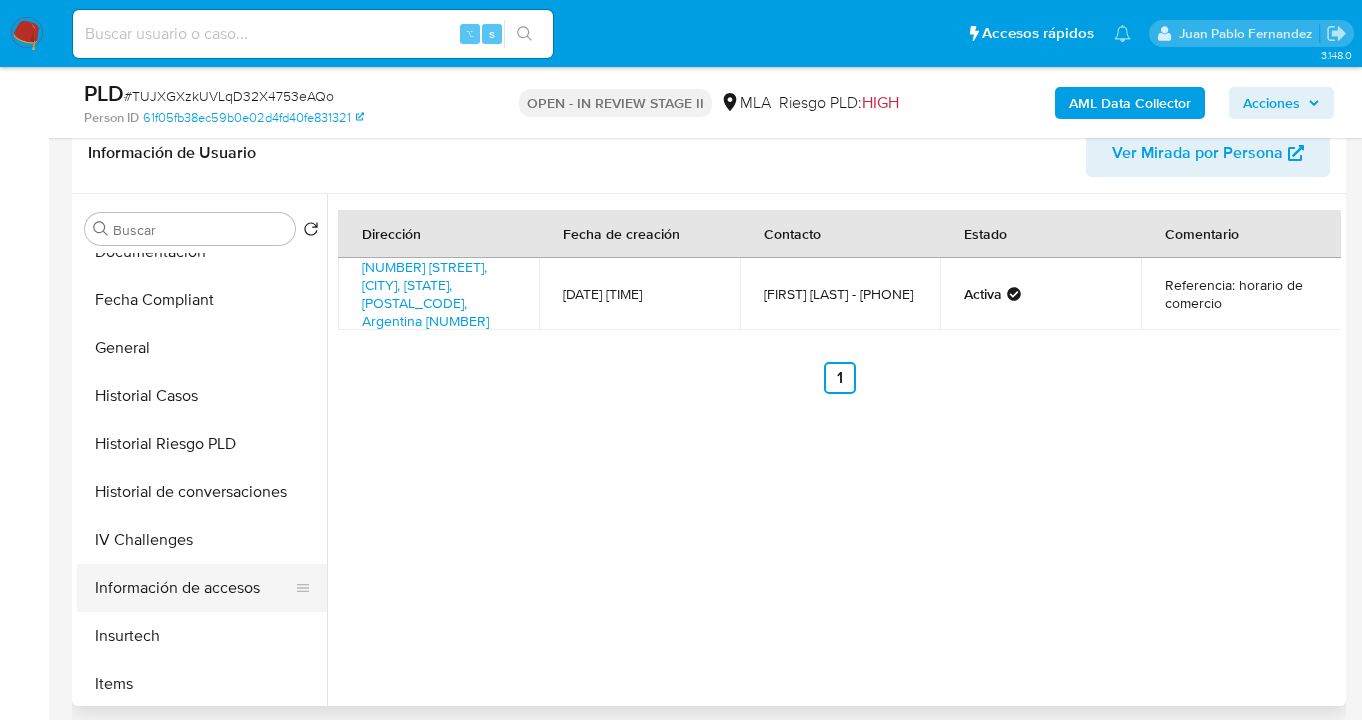 scroll, scrollTop: 711, scrollLeft: 0, axis: vertical 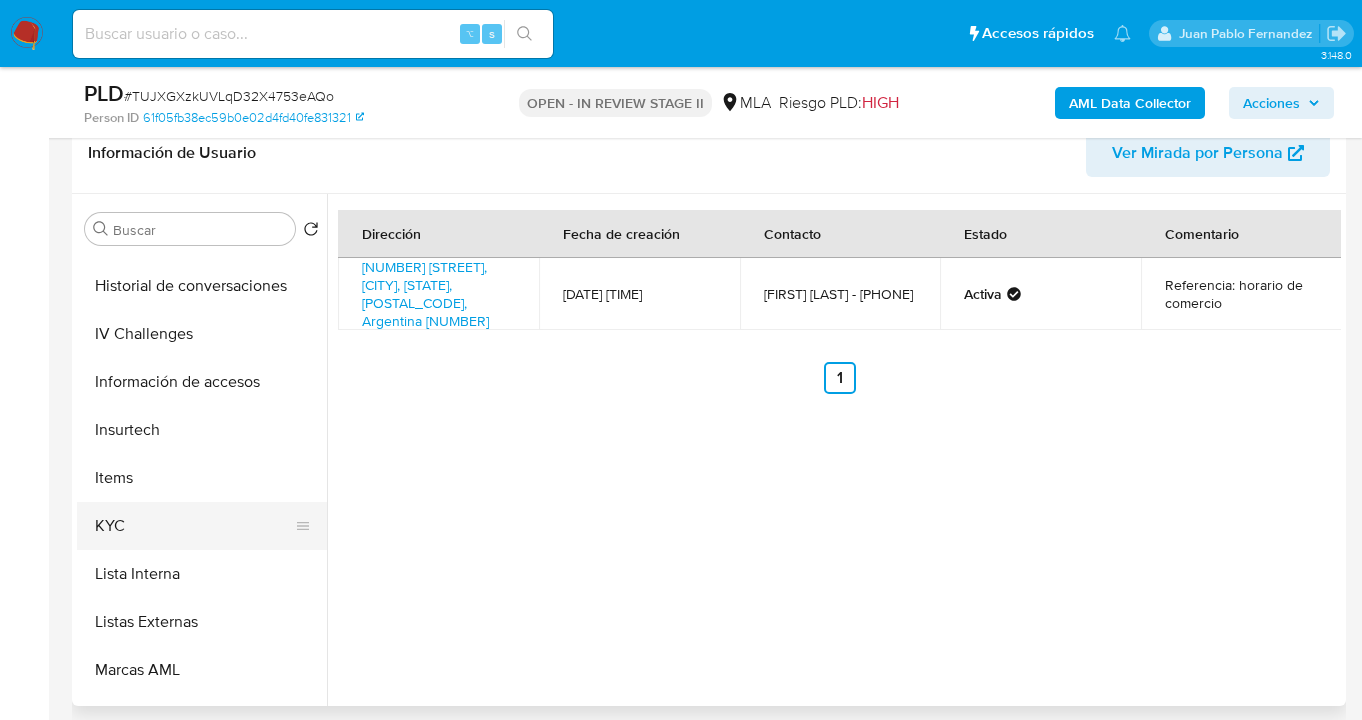 click on "KYC" at bounding box center (194, 526) 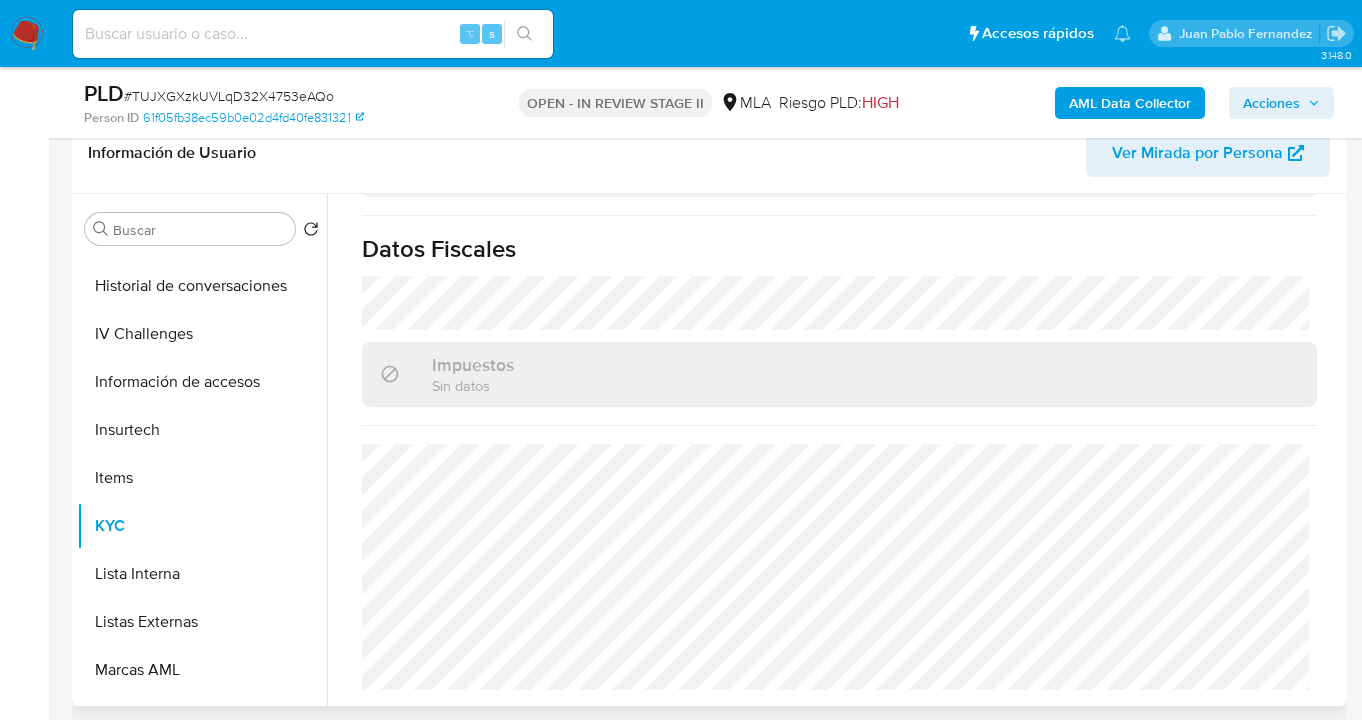 scroll, scrollTop: 1104, scrollLeft: 0, axis: vertical 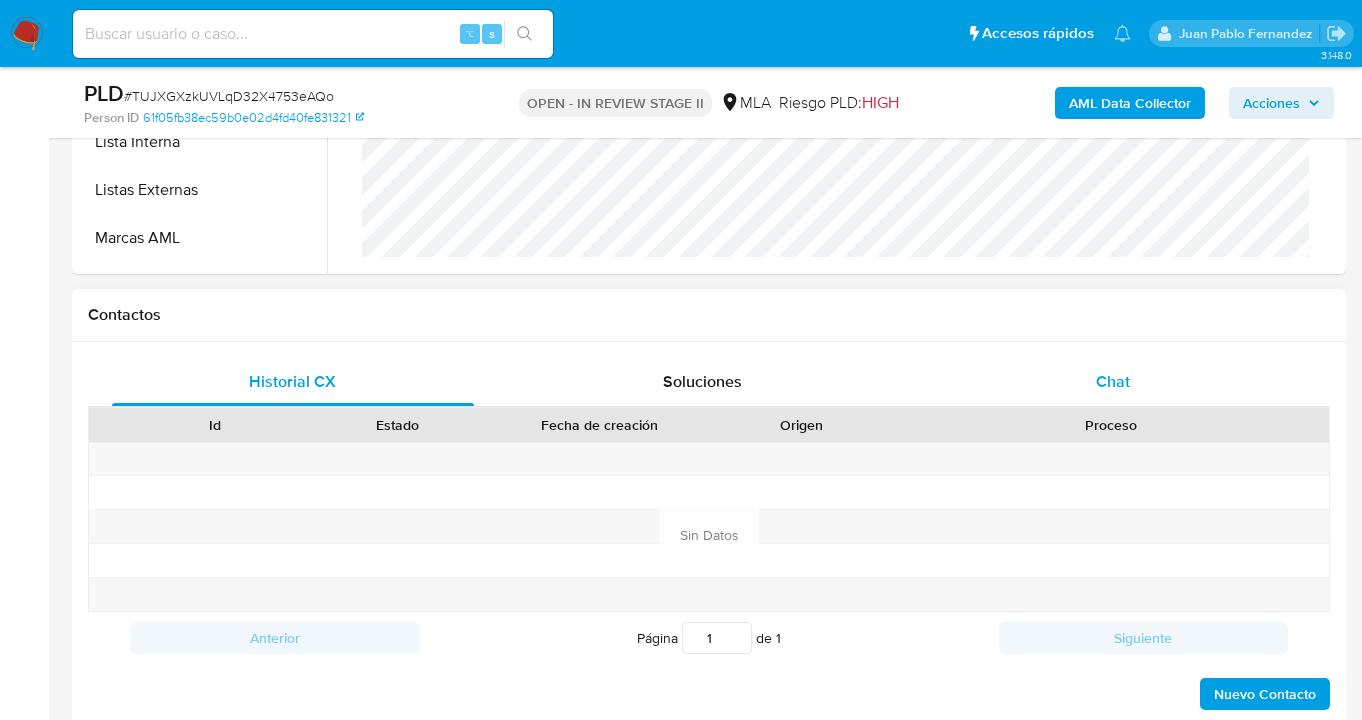click on "Chat" at bounding box center (1113, 381) 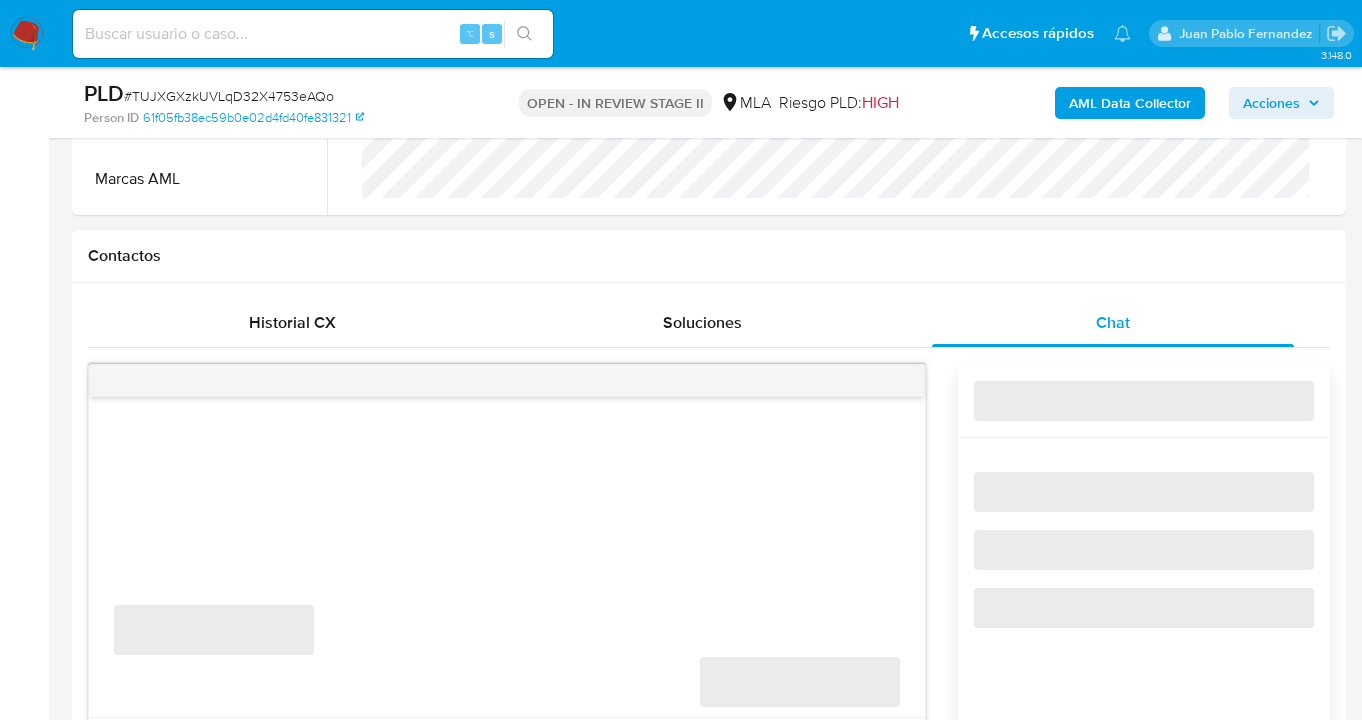 scroll, scrollTop: 927, scrollLeft: 0, axis: vertical 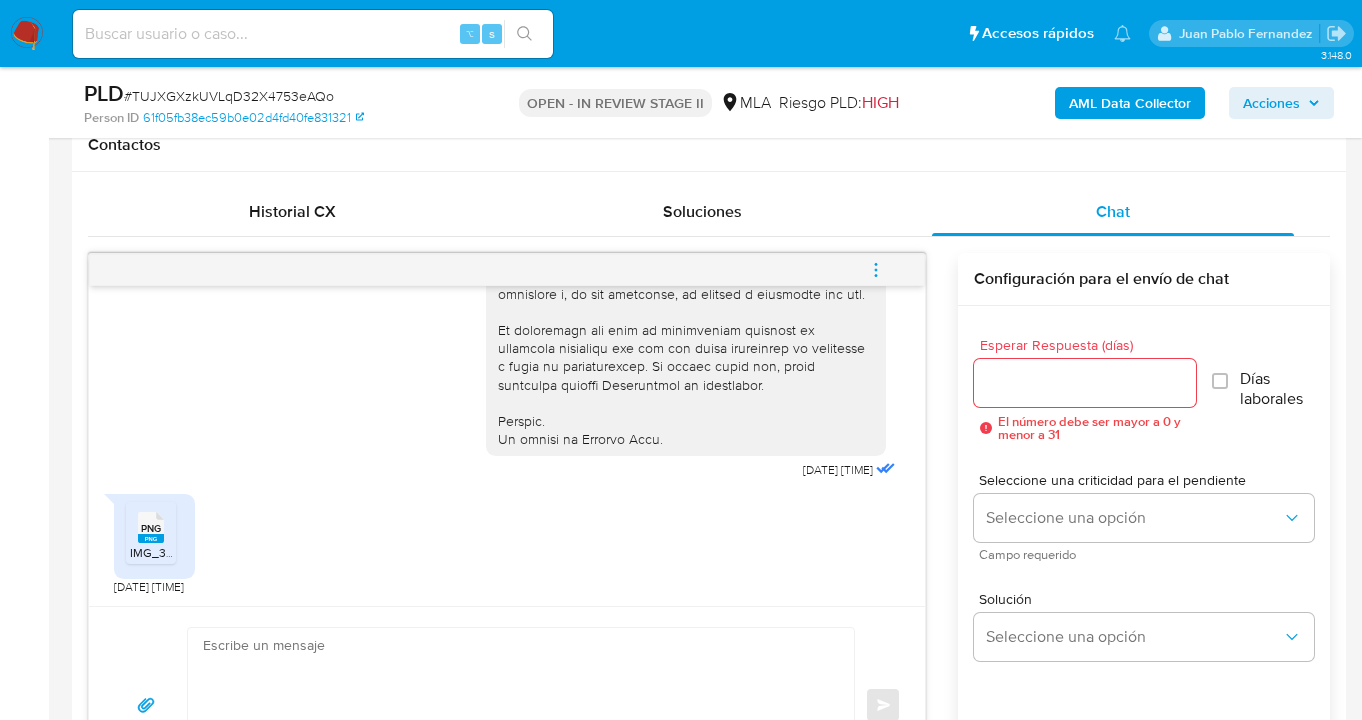 click 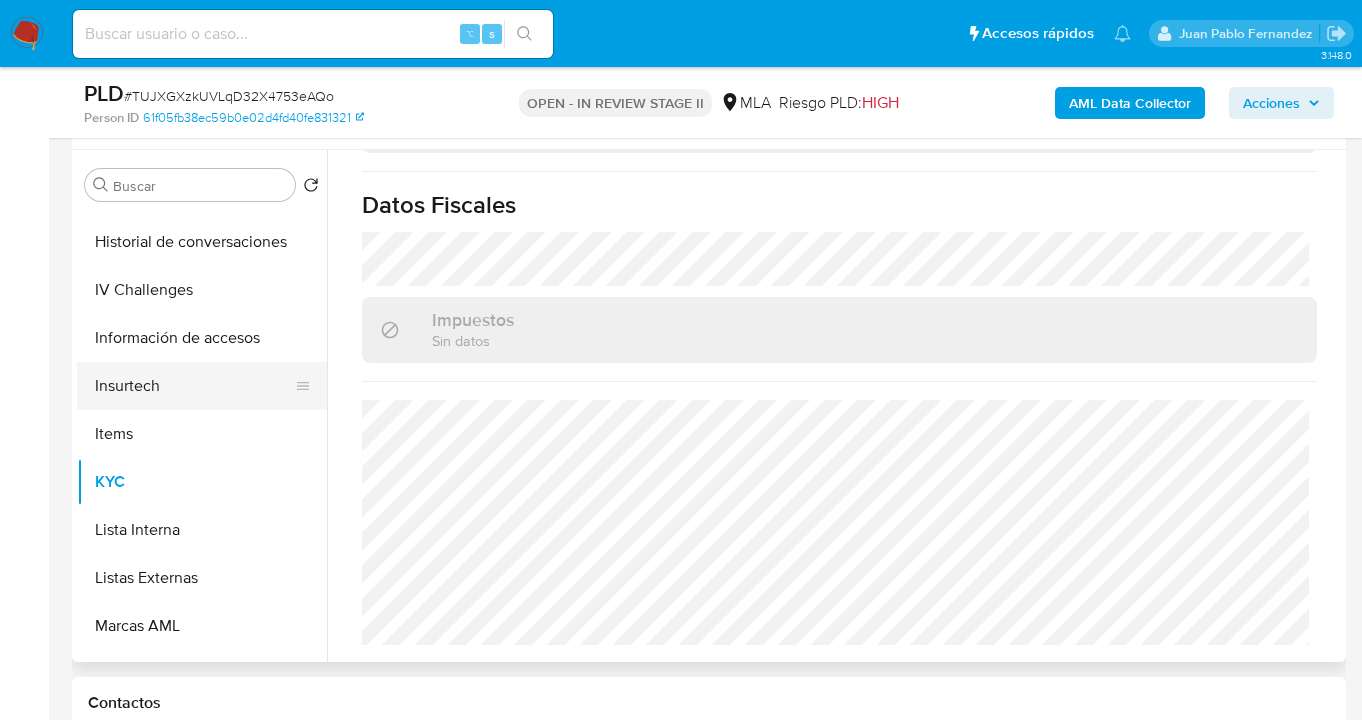 scroll, scrollTop: 326, scrollLeft: 0, axis: vertical 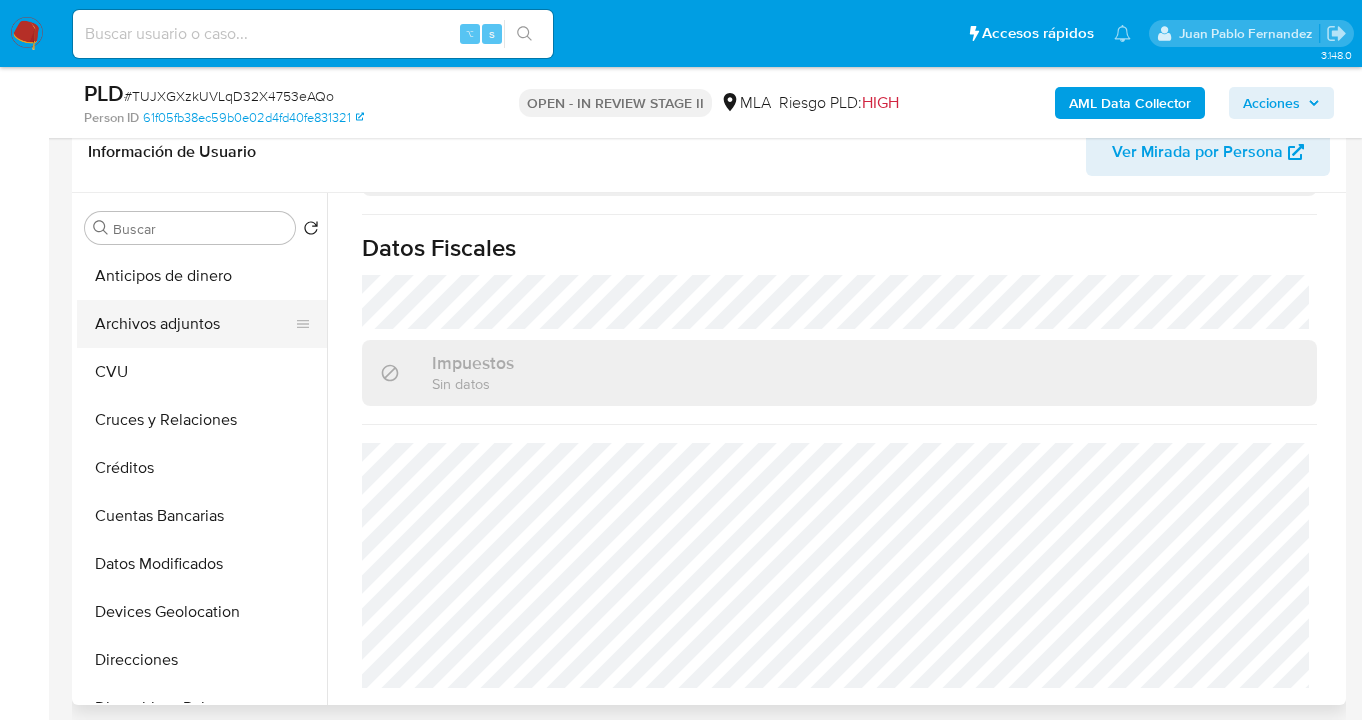 click on "Archivos adjuntos" at bounding box center (194, 324) 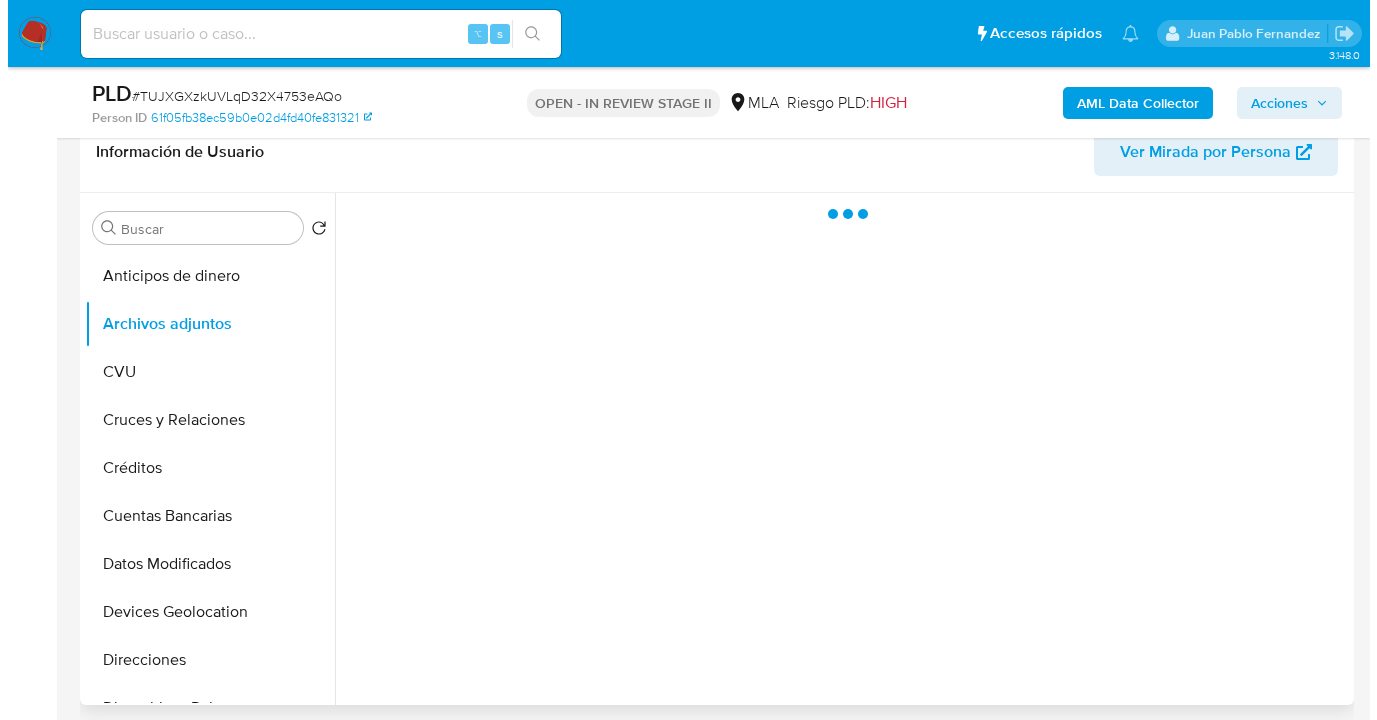 scroll, scrollTop: 0, scrollLeft: 0, axis: both 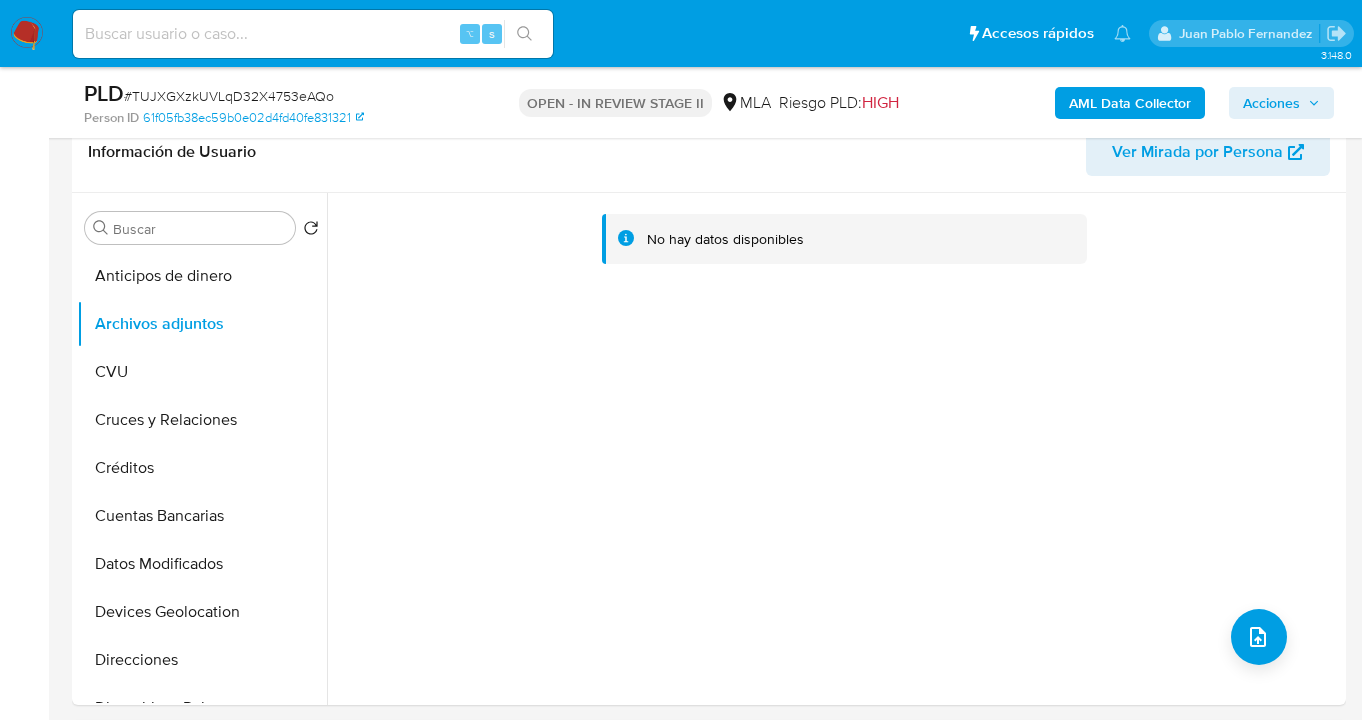 click on "AML Data Collector" at bounding box center [1130, 103] 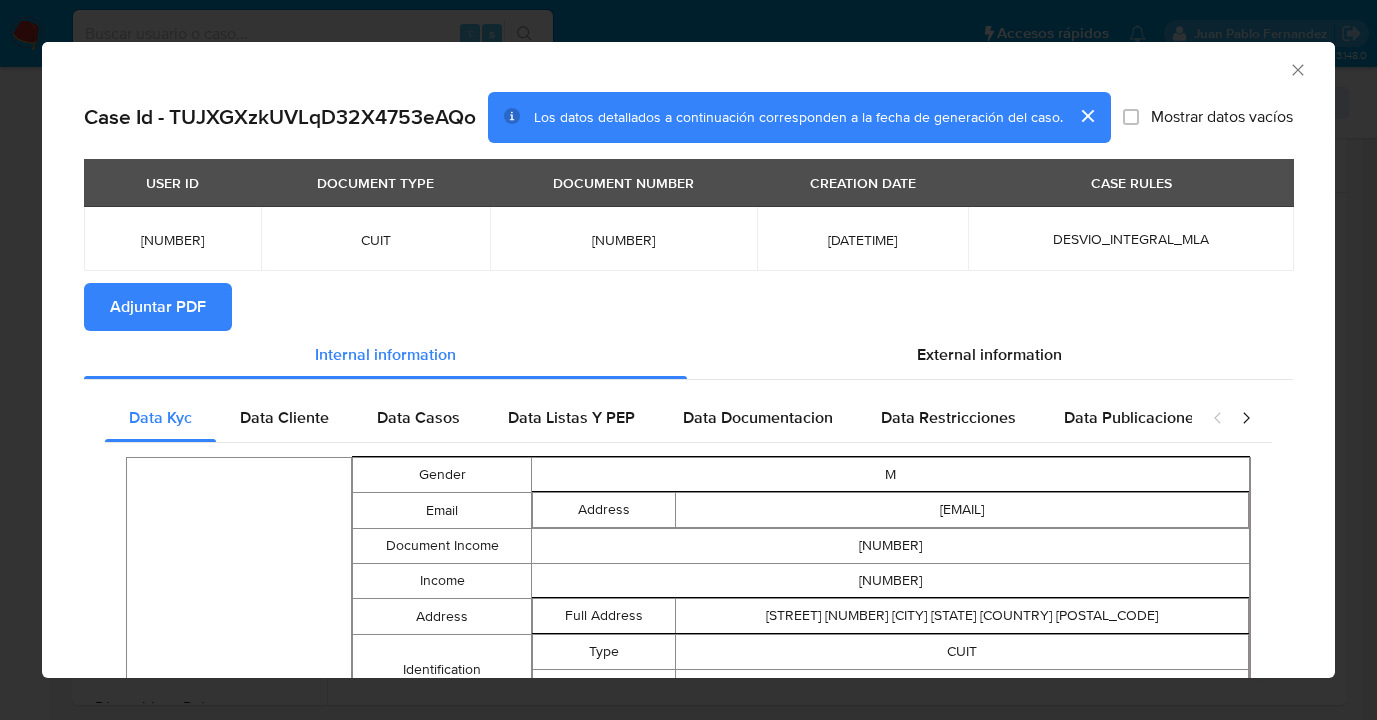 click on "Adjuntar PDF" at bounding box center [158, 307] 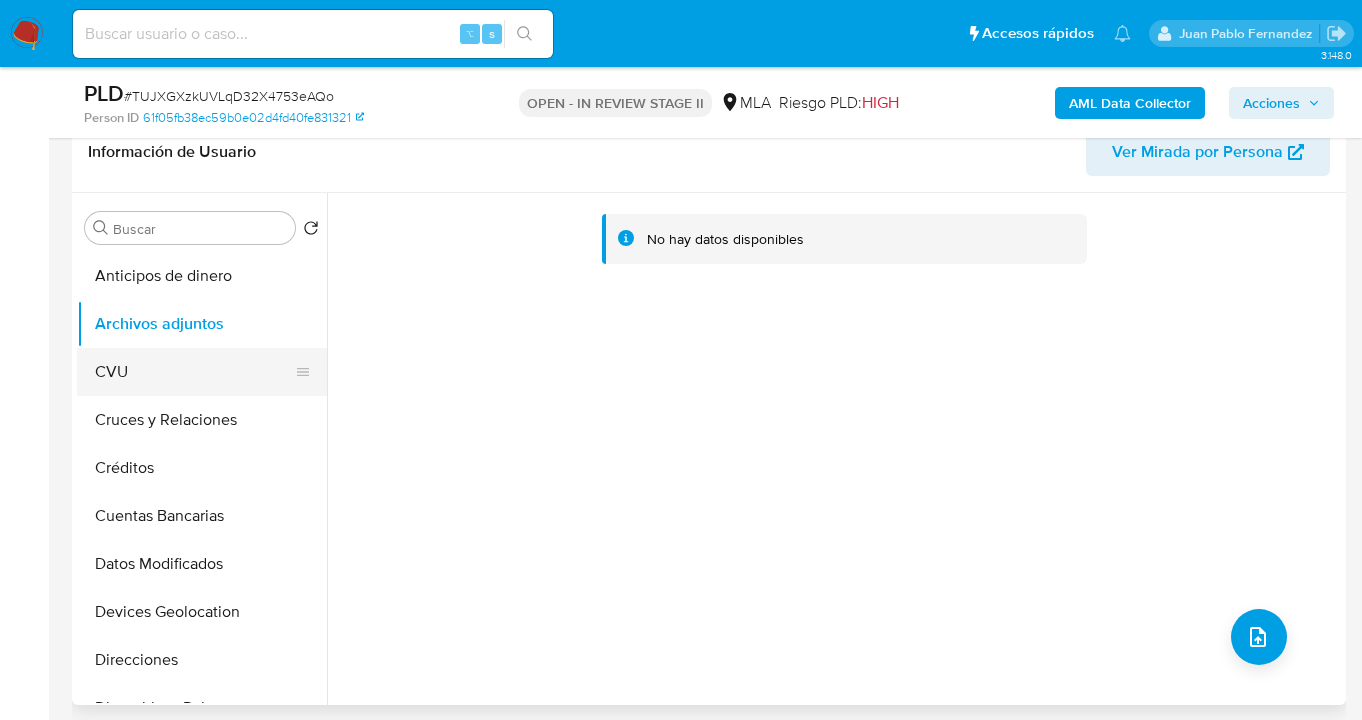 click on "CVU" at bounding box center [194, 372] 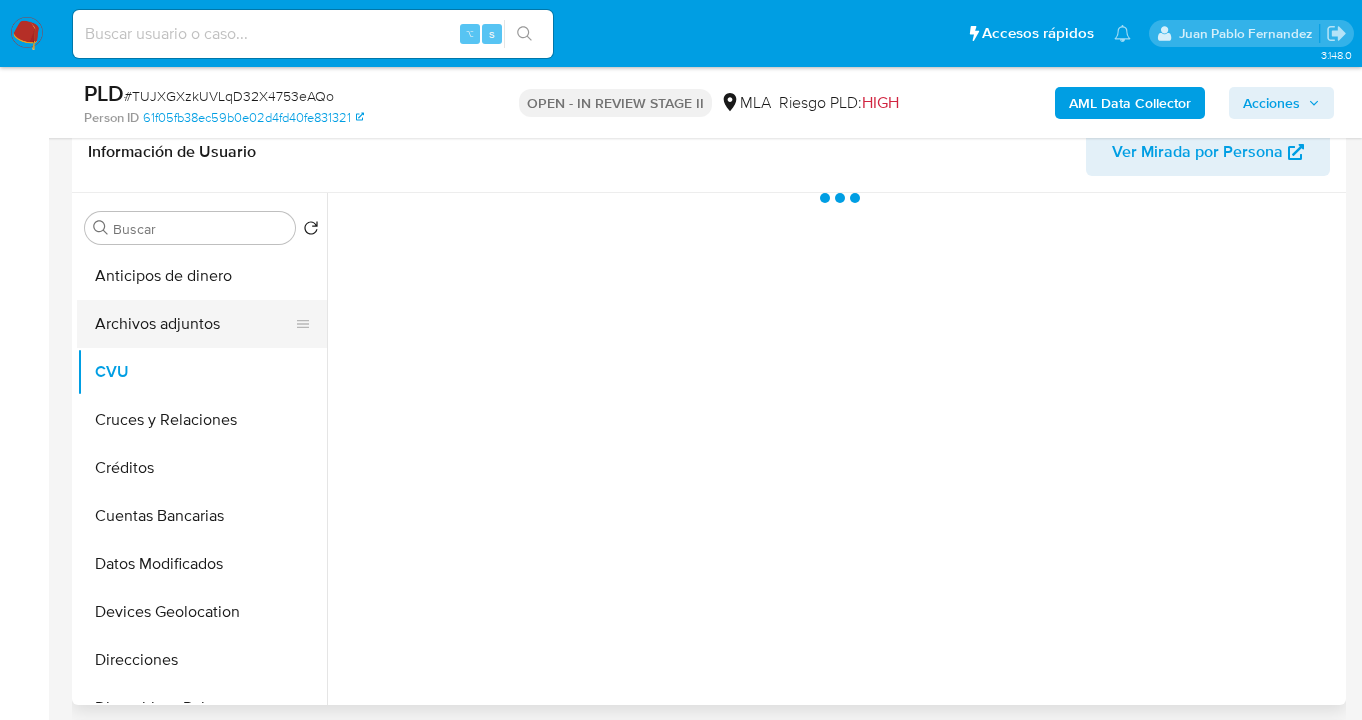 drag, startPoint x: 142, startPoint y: 325, endPoint x: 217, endPoint y: 336, distance: 75.802376 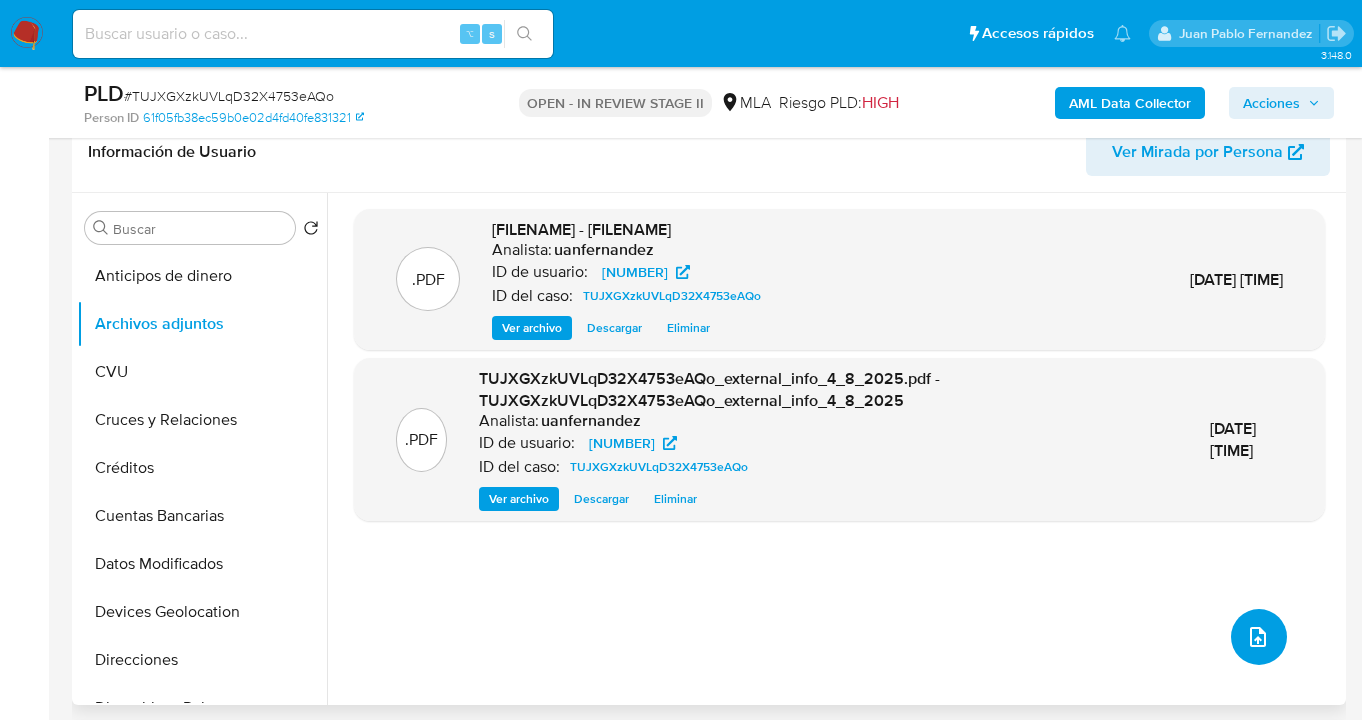 click 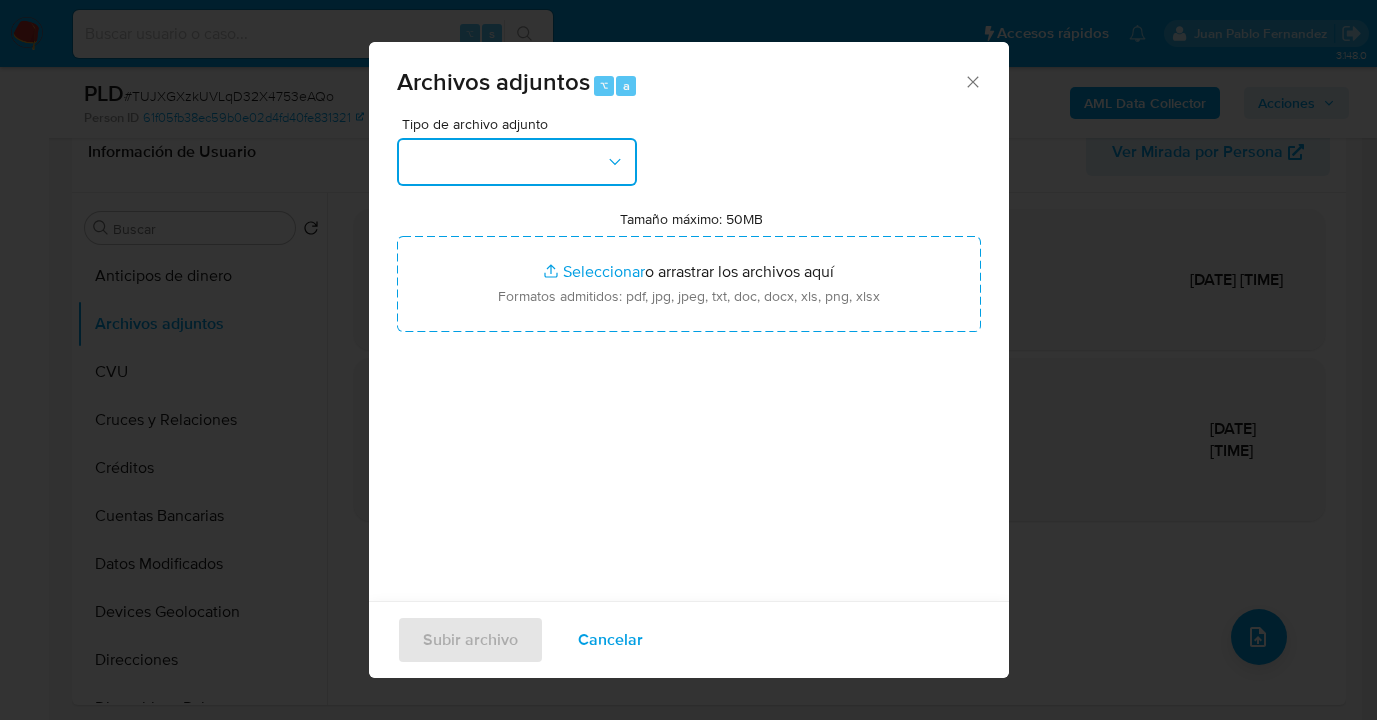 click 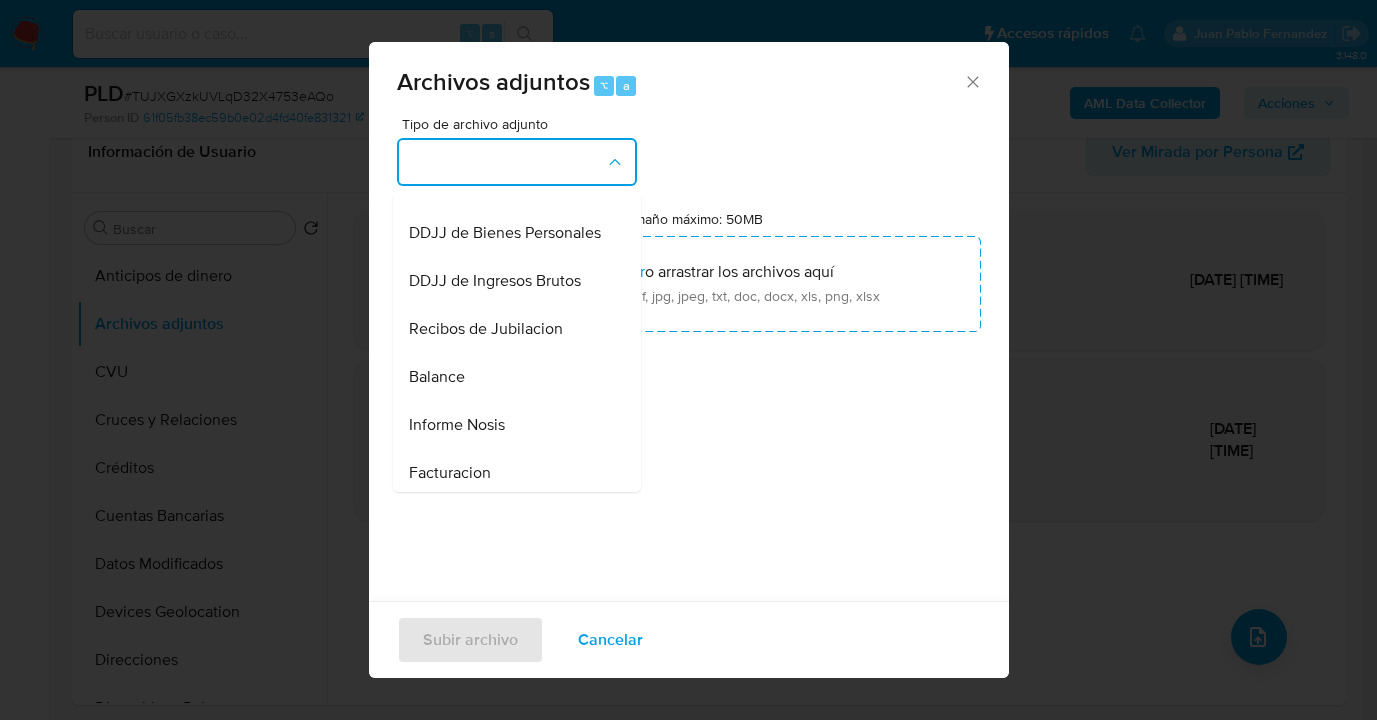 scroll, scrollTop: 808, scrollLeft: 0, axis: vertical 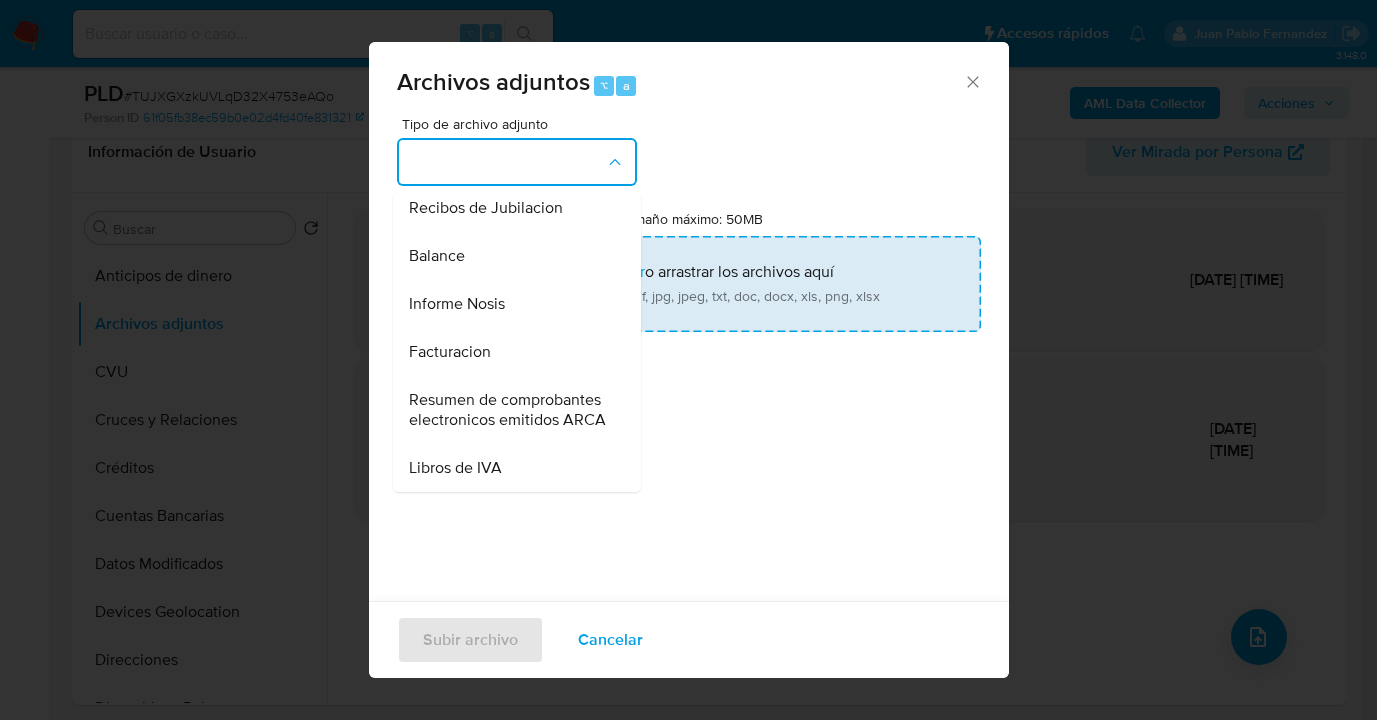 drag, startPoint x: 530, startPoint y: 275, endPoint x: 648, endPoint y: 300, distance: 120.61923 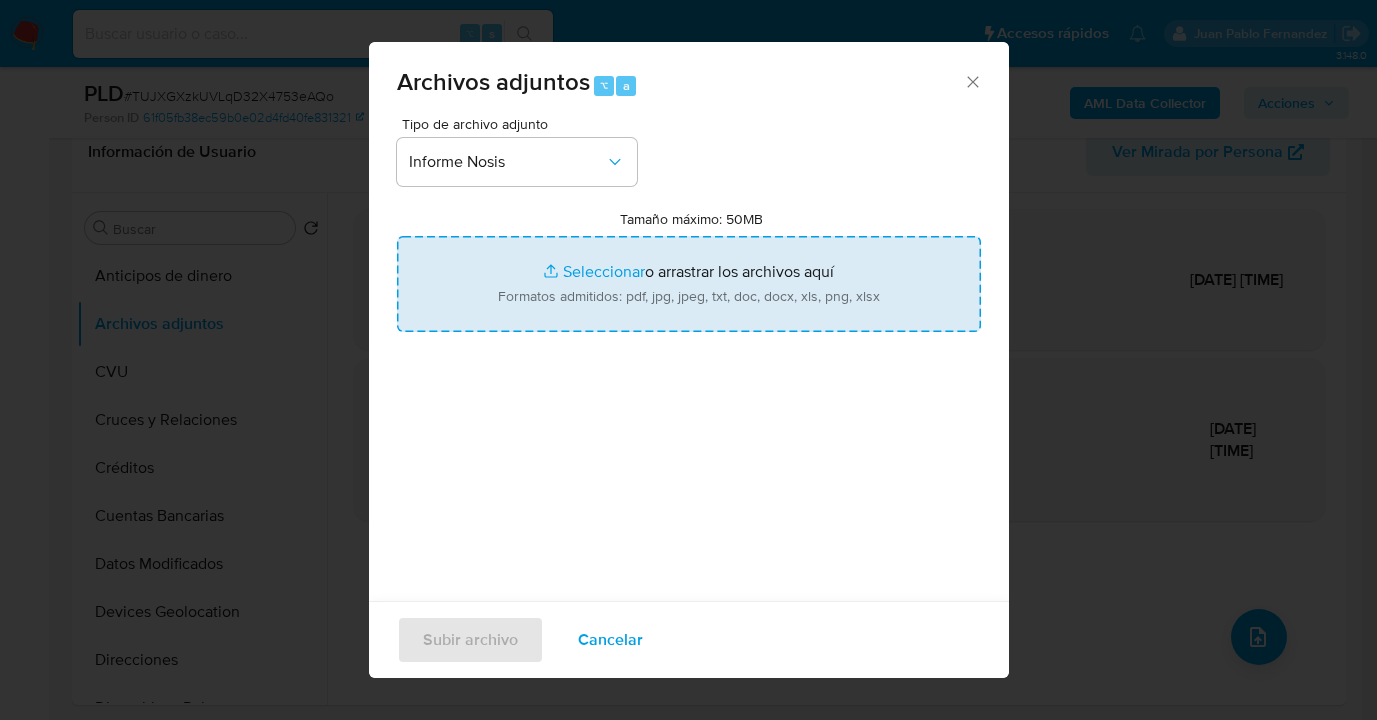 click on "Tamaño máximo: 50MB Seleccionar archivos" at bounding box center (689, 284) 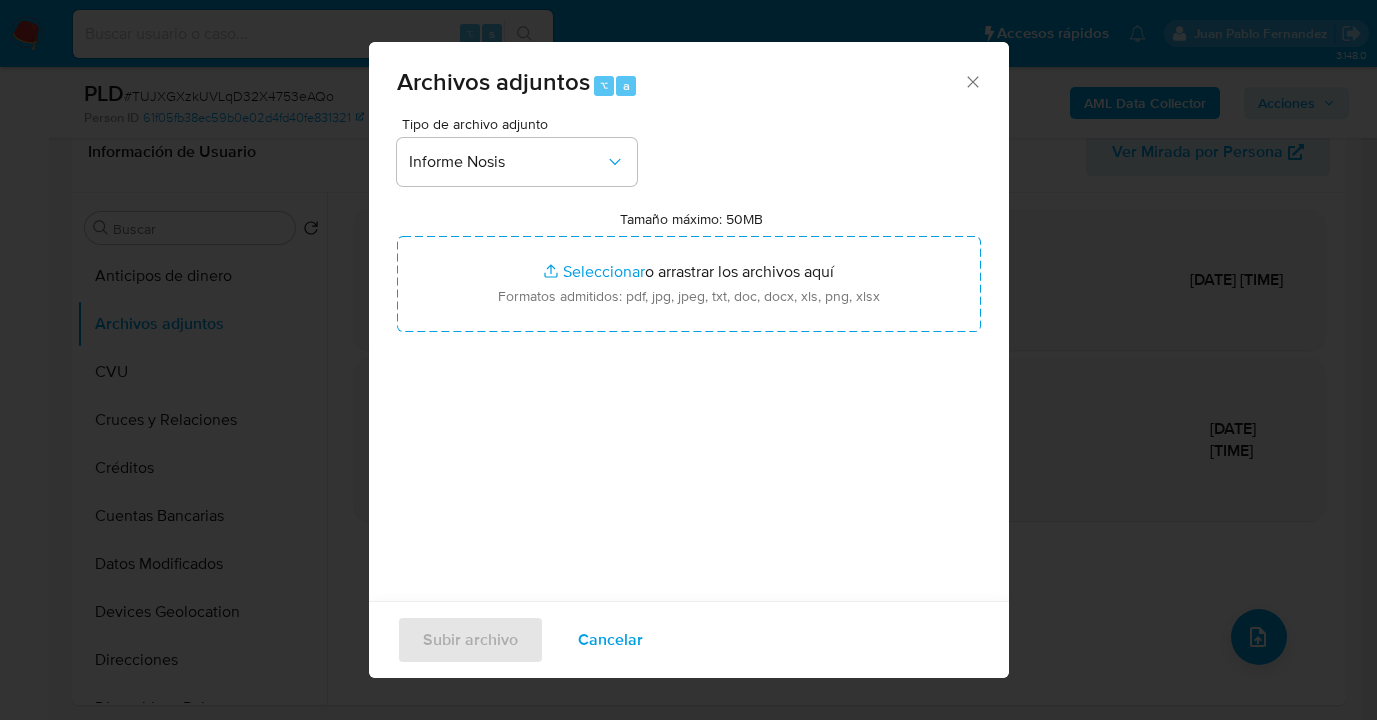 type on "C:\fakepath\78769977-NOSIS_Manager_InformeIndividual_20238134308_620658_20250804130723.pdf" 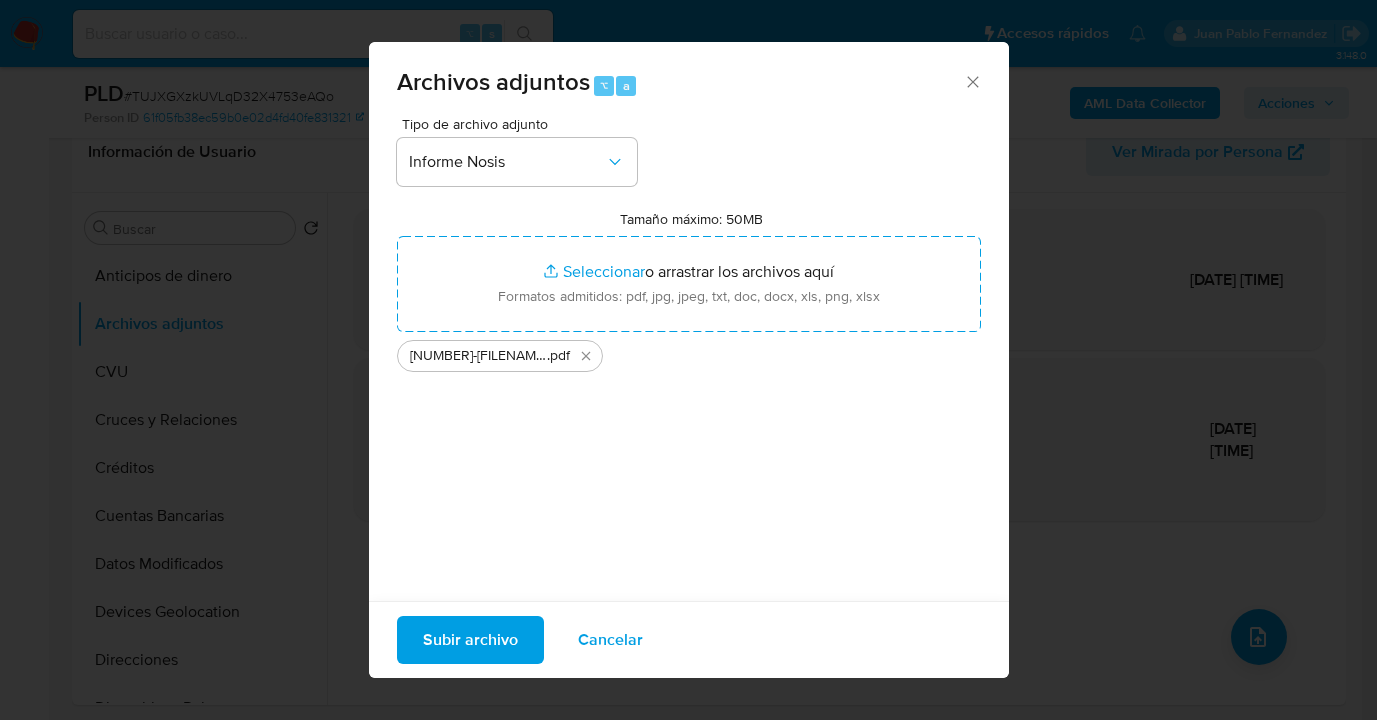 click on "Subir archivo" at bounding box center [470, 640] 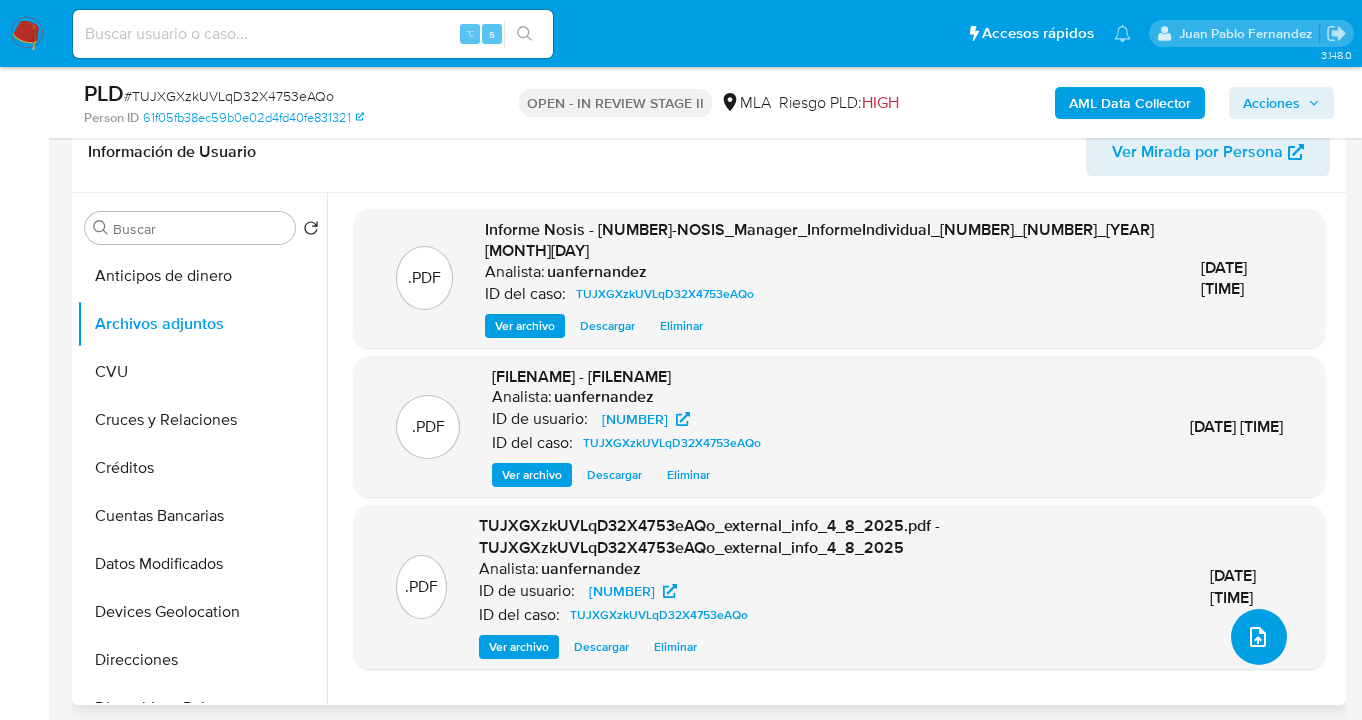 click at bounding box center [1259, 637] 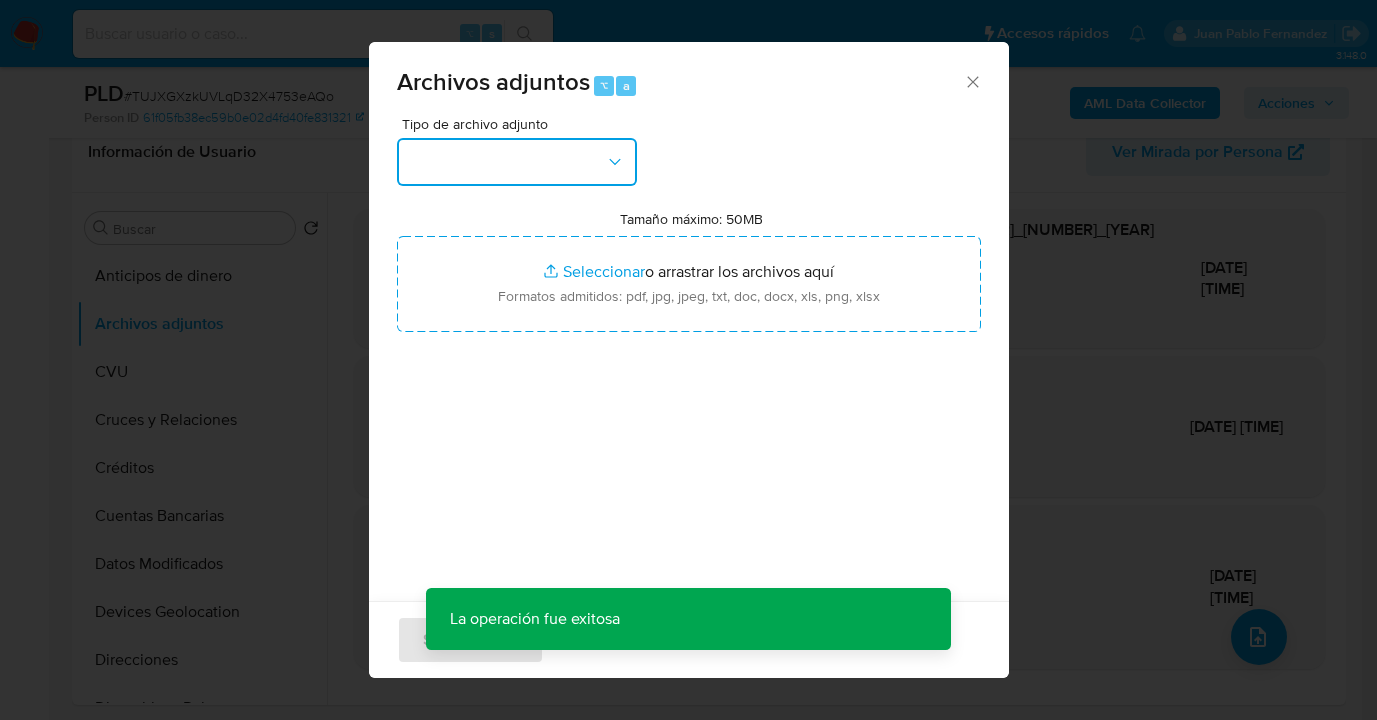 click at bounding box center (517, 162) 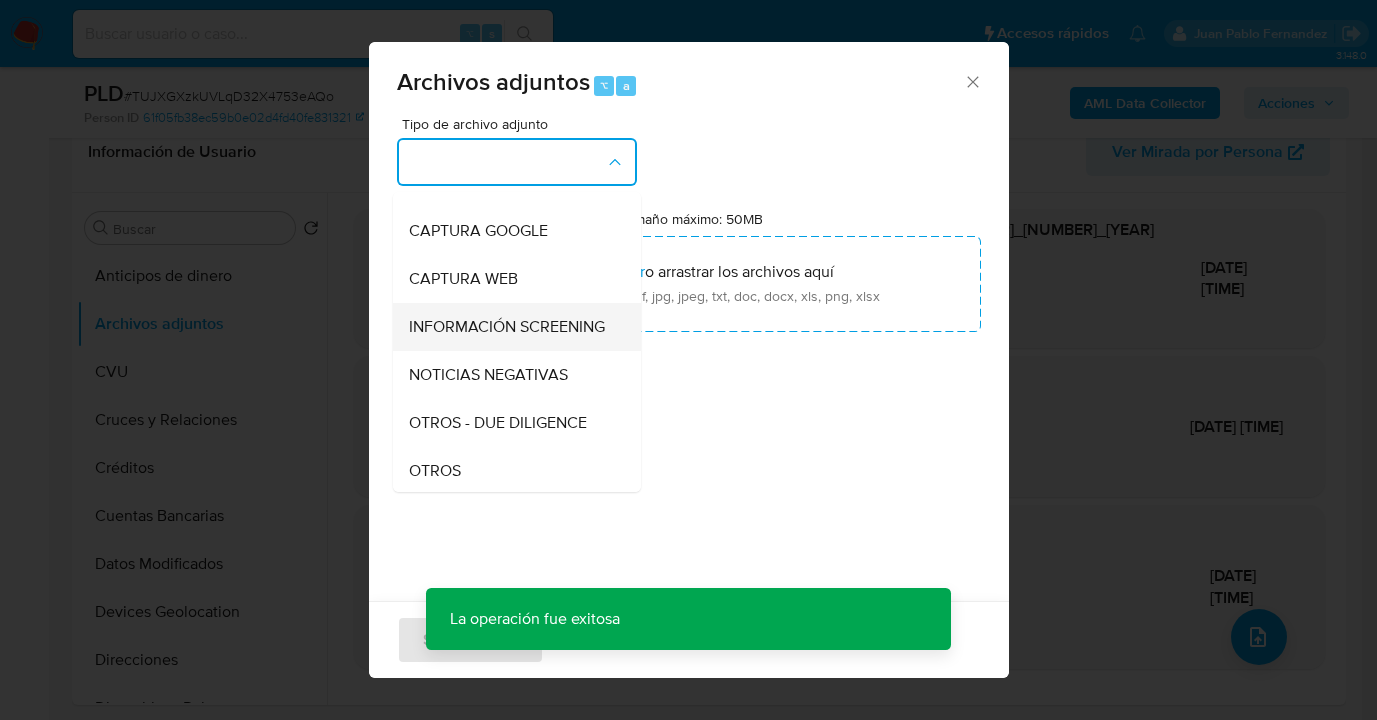 scroll, scrollTop: 332, scrollLeft: 0, axis: vertical 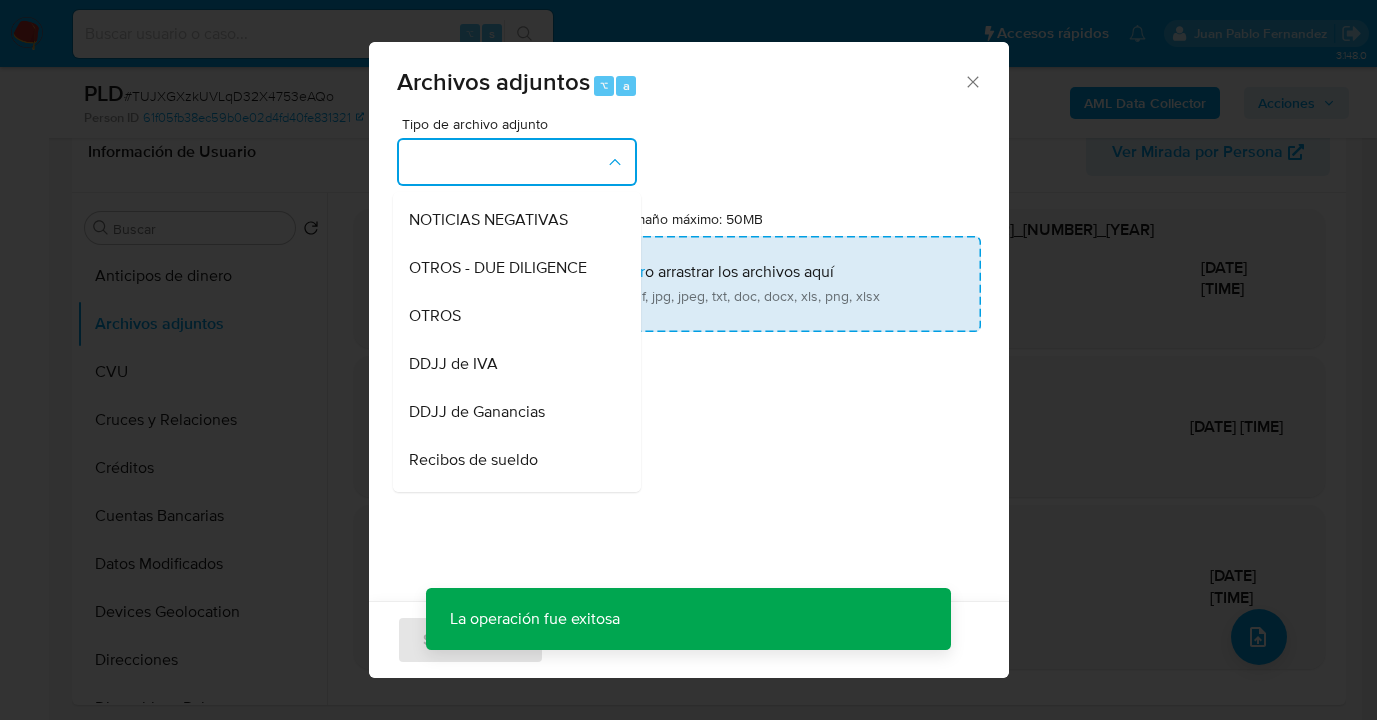 drag, startPoint x: 486, startPoint y: 338, endPoint x: 622, endPoint y: 300, distance: 141.20906 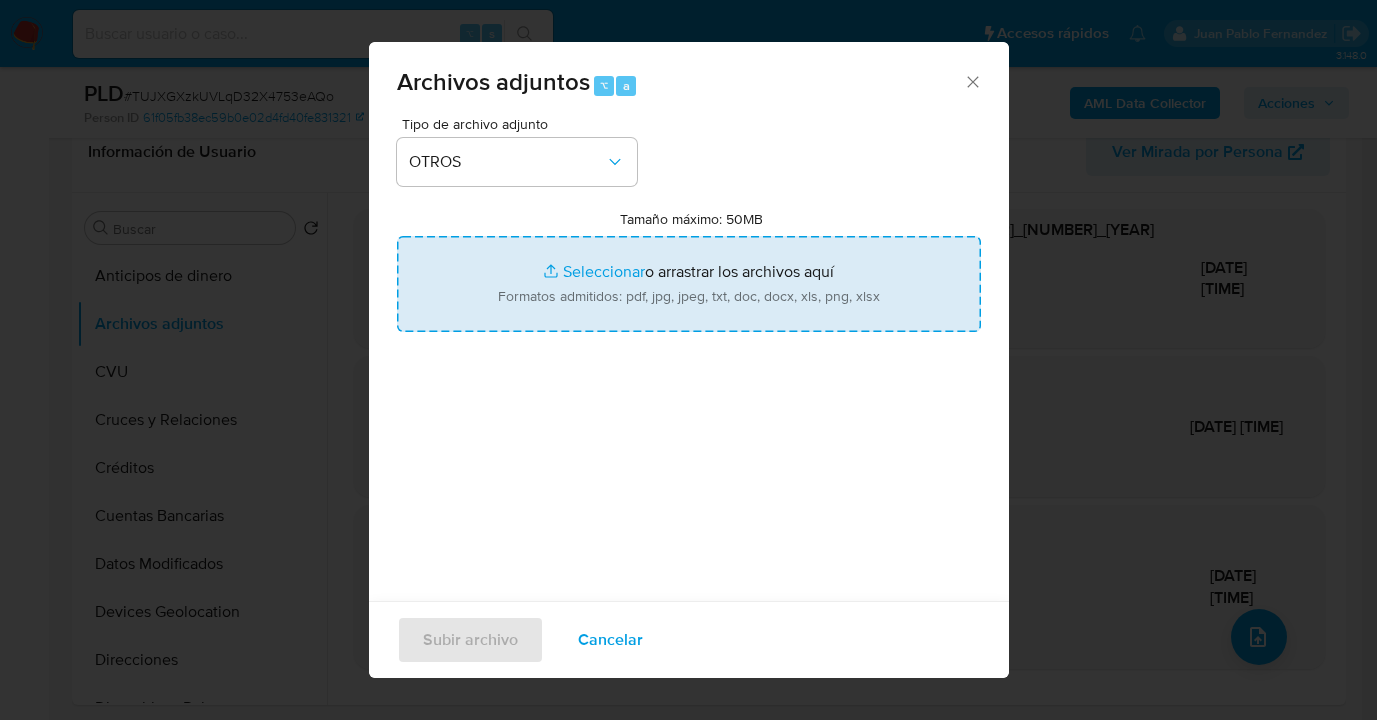 click on "Tamaño máximo: 50MB Seleccionar archivos" at bounding box center [689, 284] 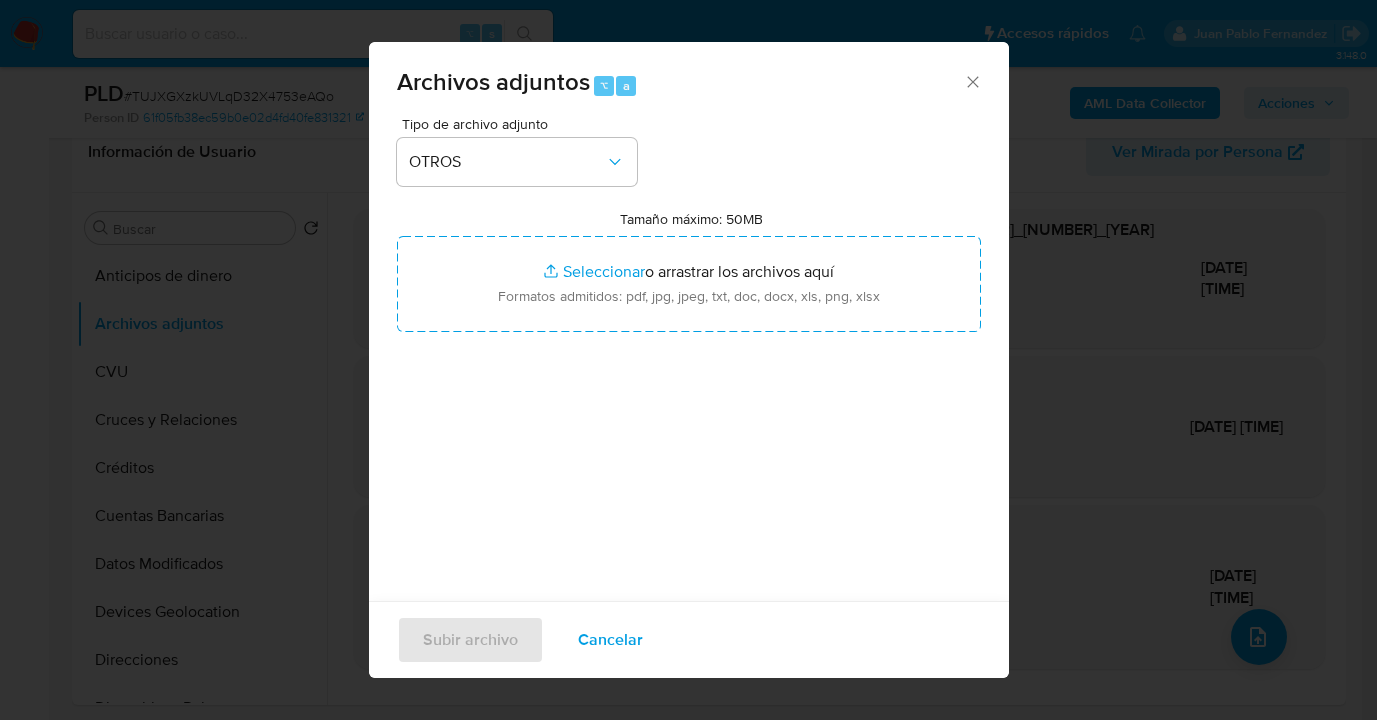 click on "Cancelar" at bounding box center [610, 640] 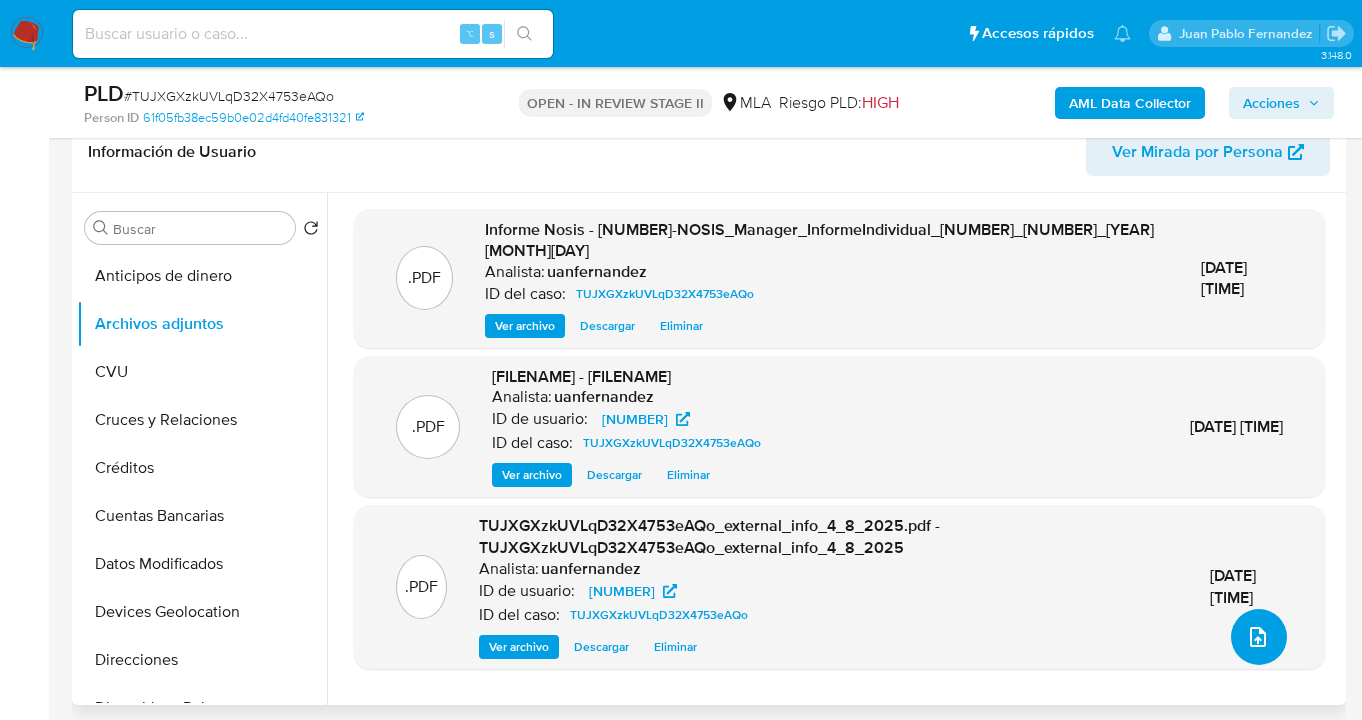 click 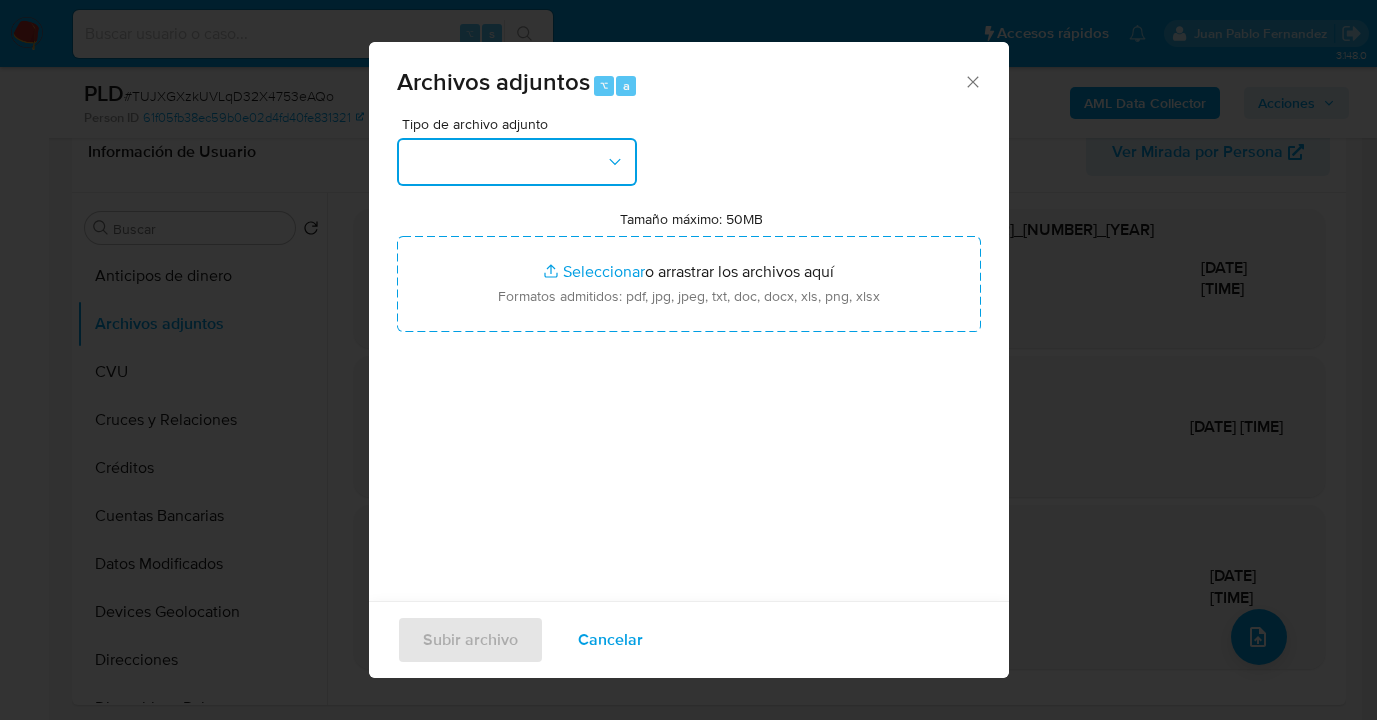 click at bounding box center (517, 162) 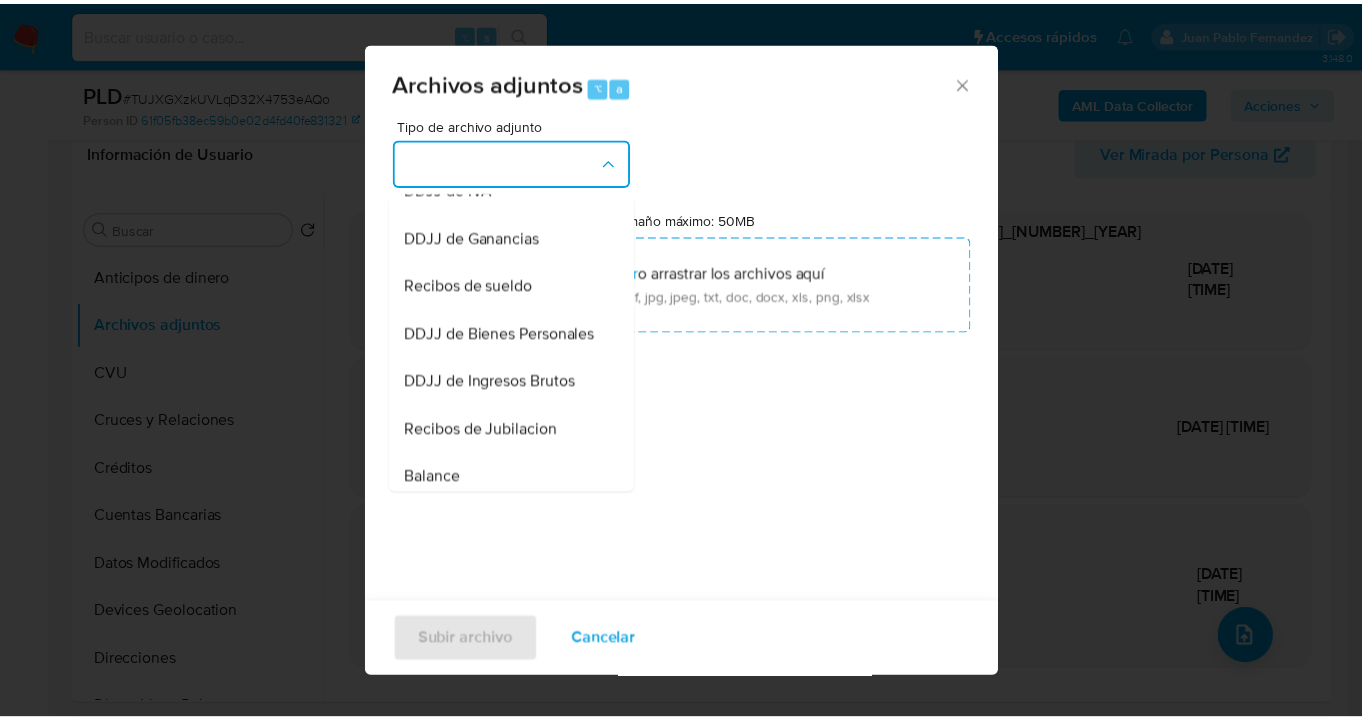 scroll, scrollTop: 411, scrollLeft: 0, axis: vertical 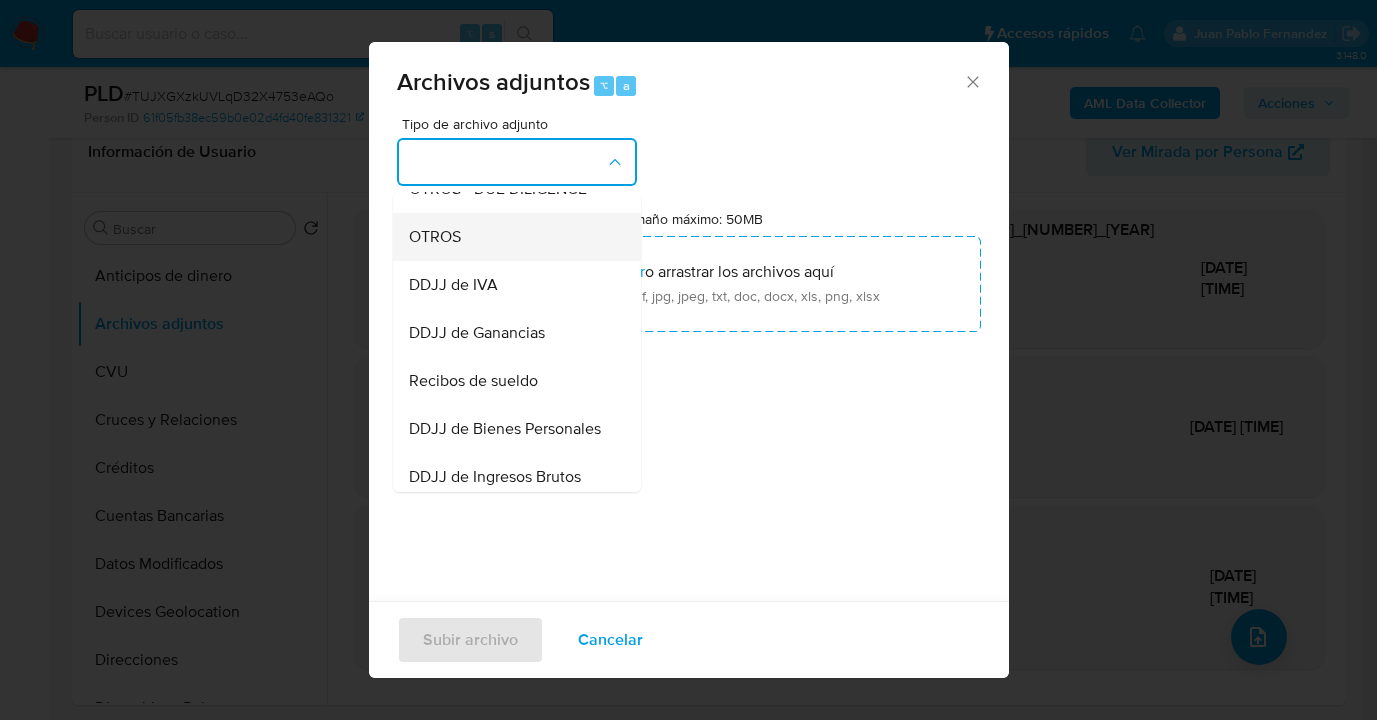 click on "OTROS" at bounding box center [511, 237] 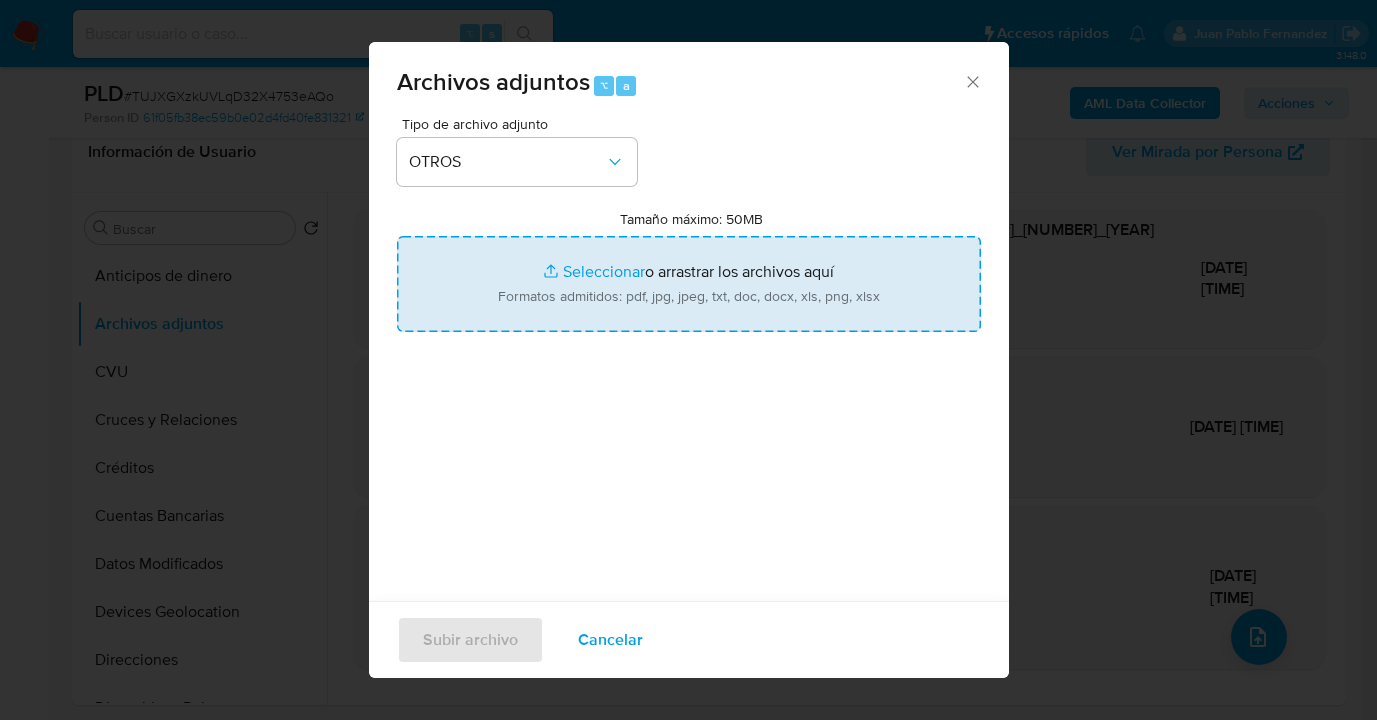 click on "Tamaño máximo: 50MB Seleccionar archivos" at bounding box center [689, 284] 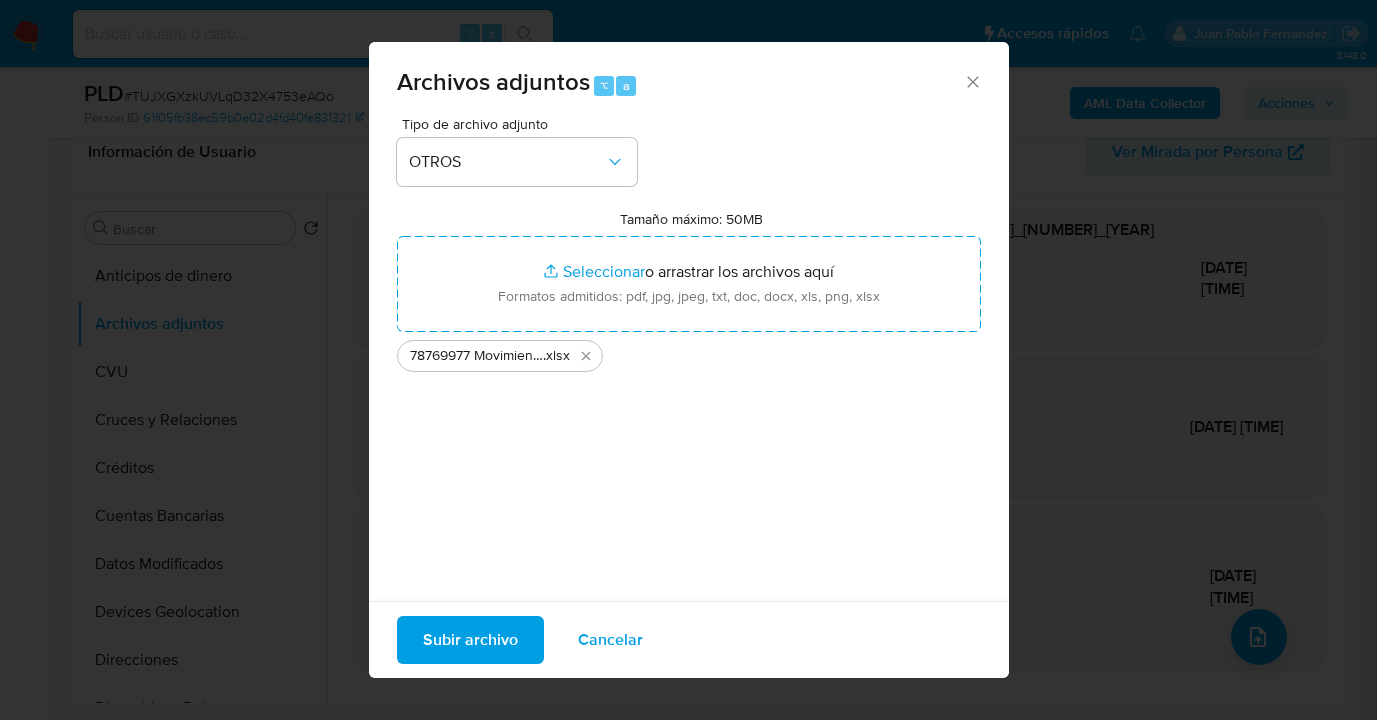click on "Subir archivo" at bounding box center (470, 640) 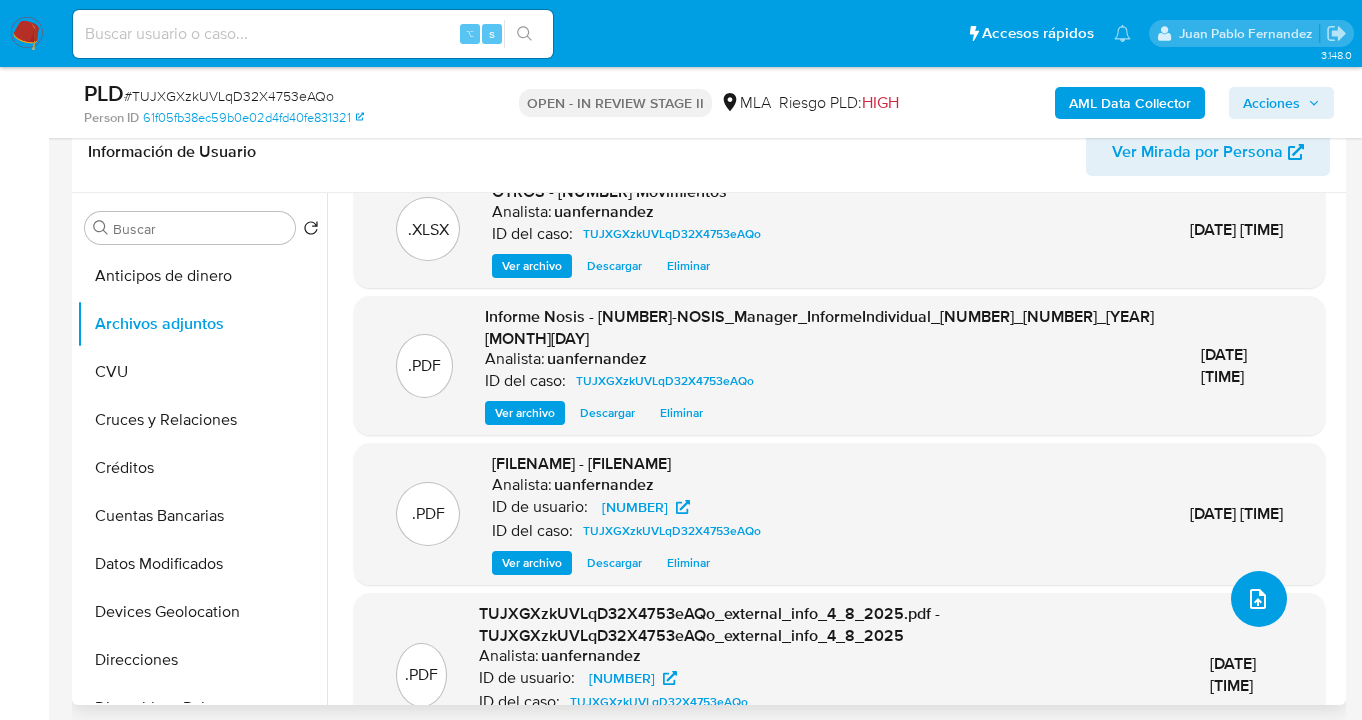 scroll, scrollTop: 129, scrollLeft: 0, axis: vertical 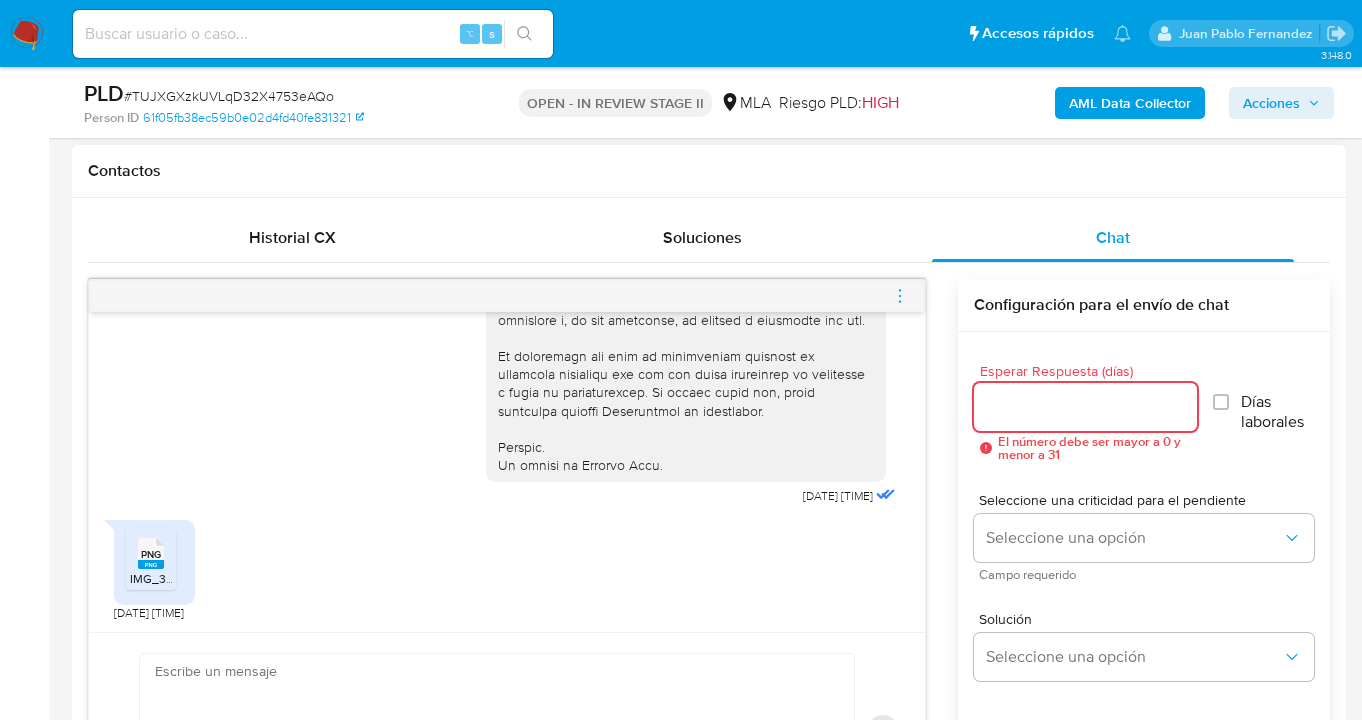 click on "Esperar Respuesta (días)" at bounding box center (1086, 407) 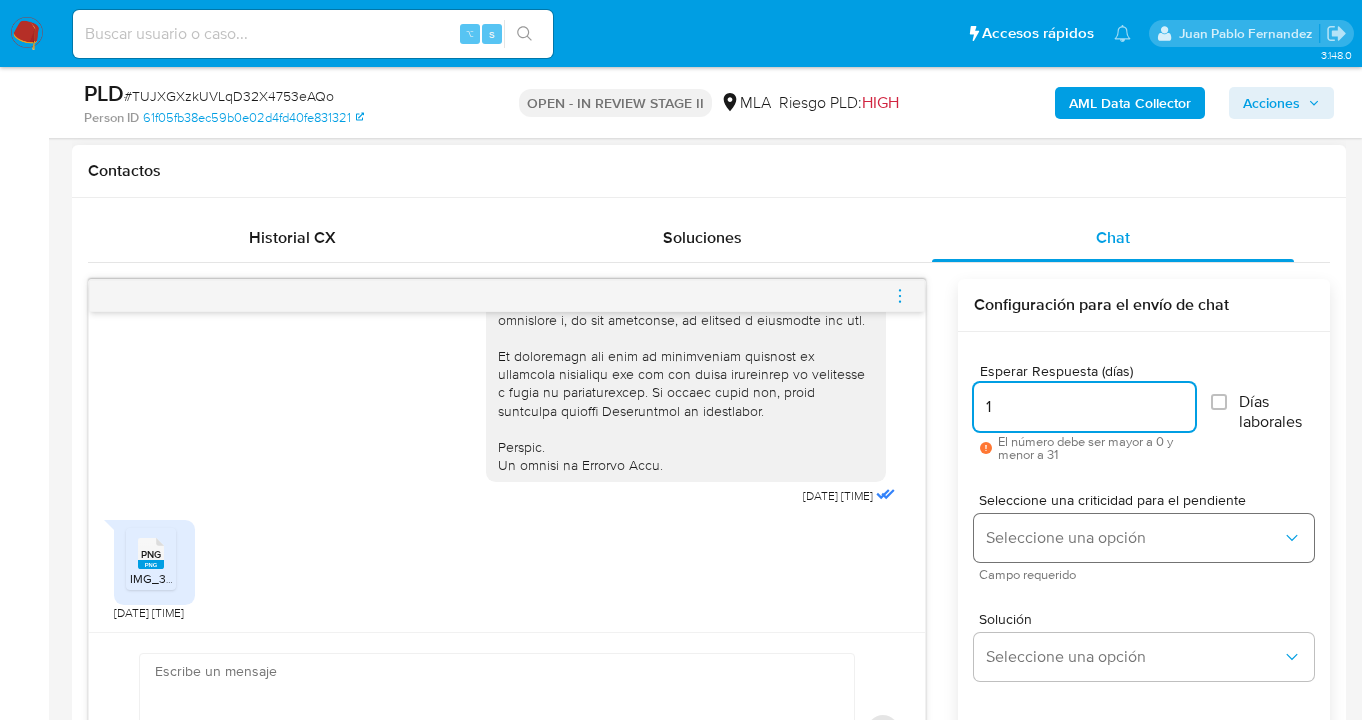 type on "1" 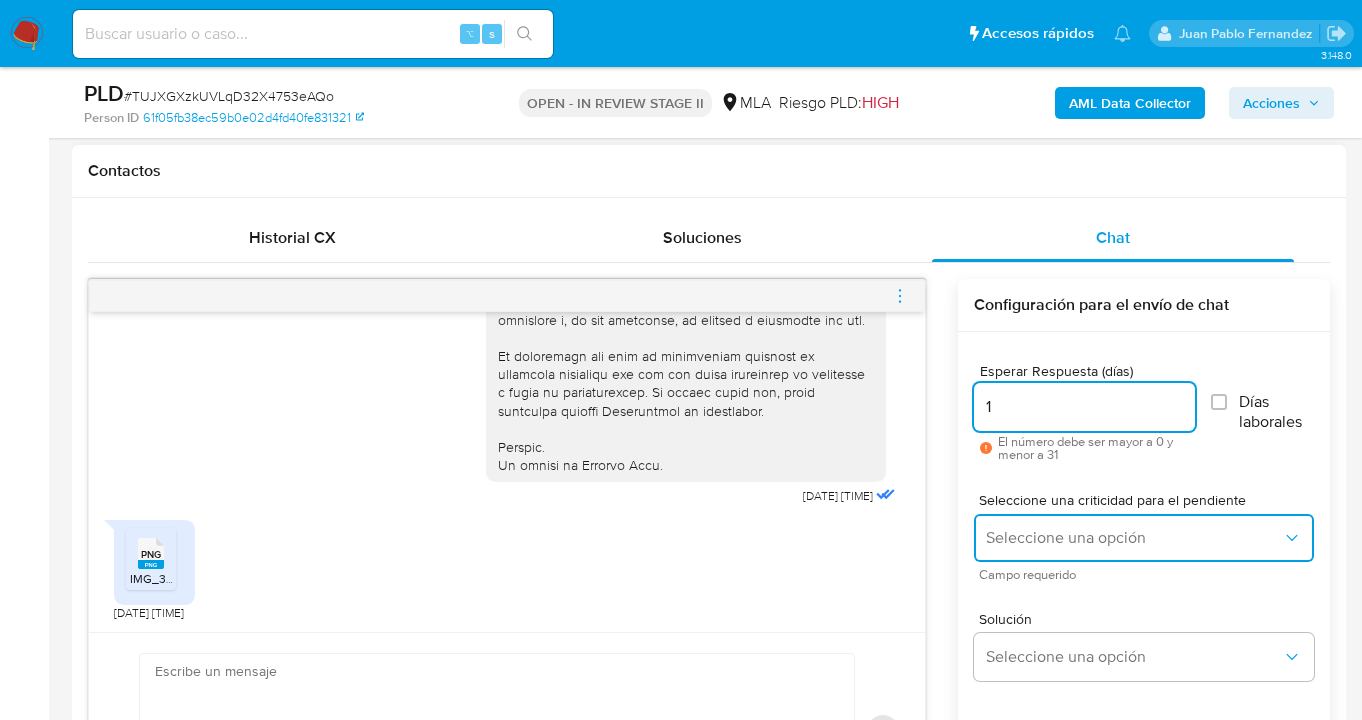 click on "Seleccione una opción" at bounding box center (1134, 538) 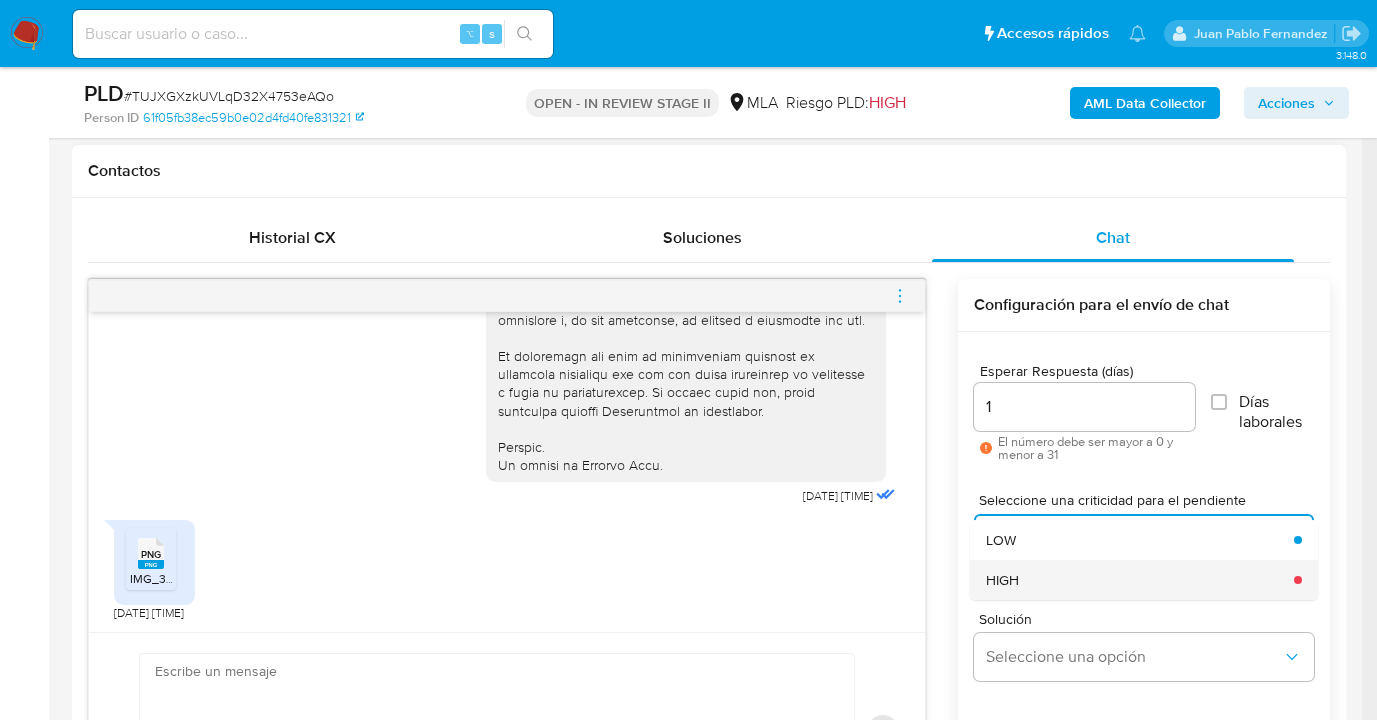 click on "HIGH" at bounding box center (1134, 580) 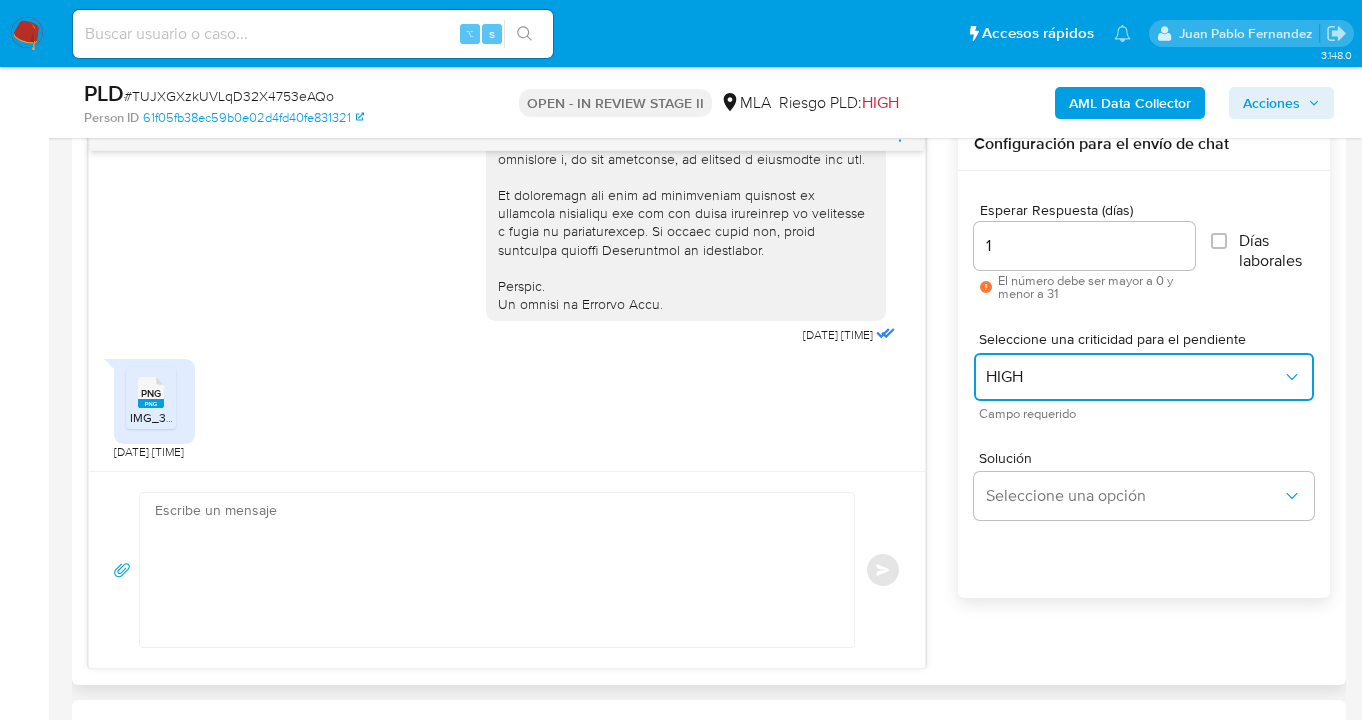 scroll, scrollTop: 1097, scrollLeft: 0, axis: vertical 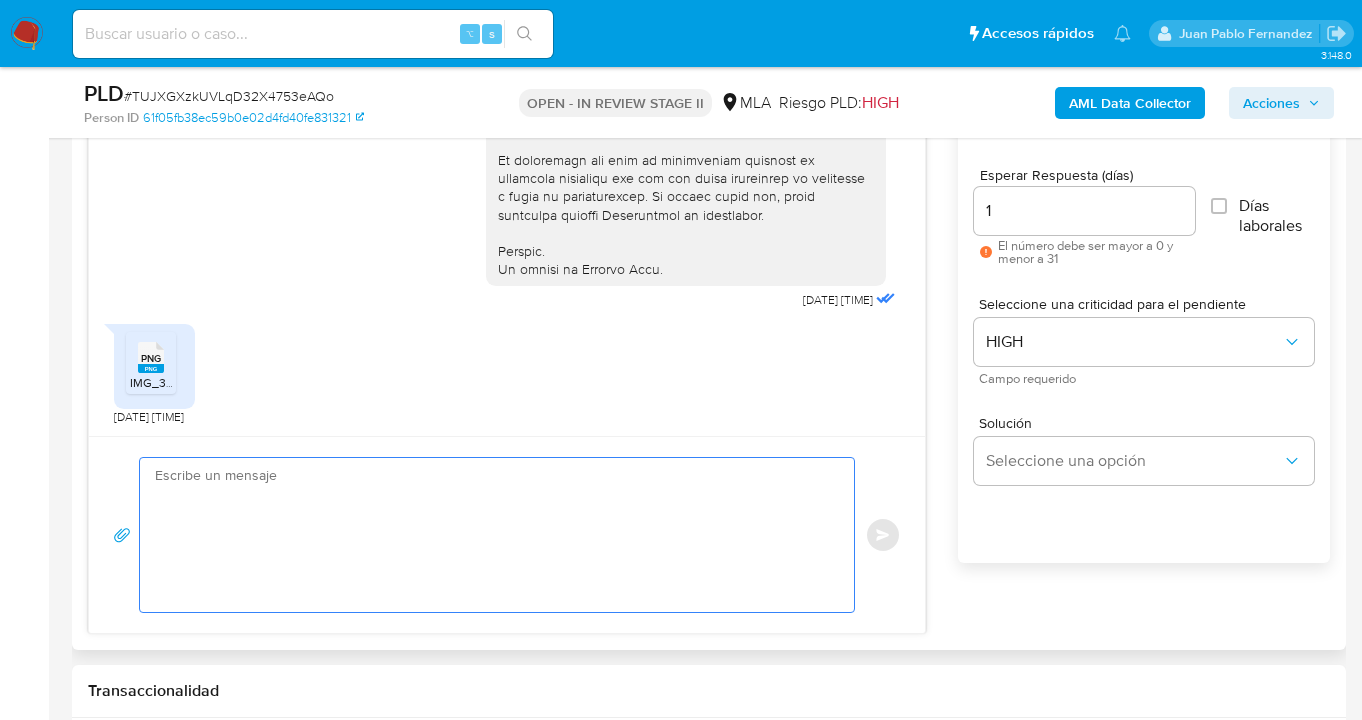 drag, startPoint x: 376, startPoint y: 529, endPoint x: 399, endPoint y: 512, distance: 28.600698 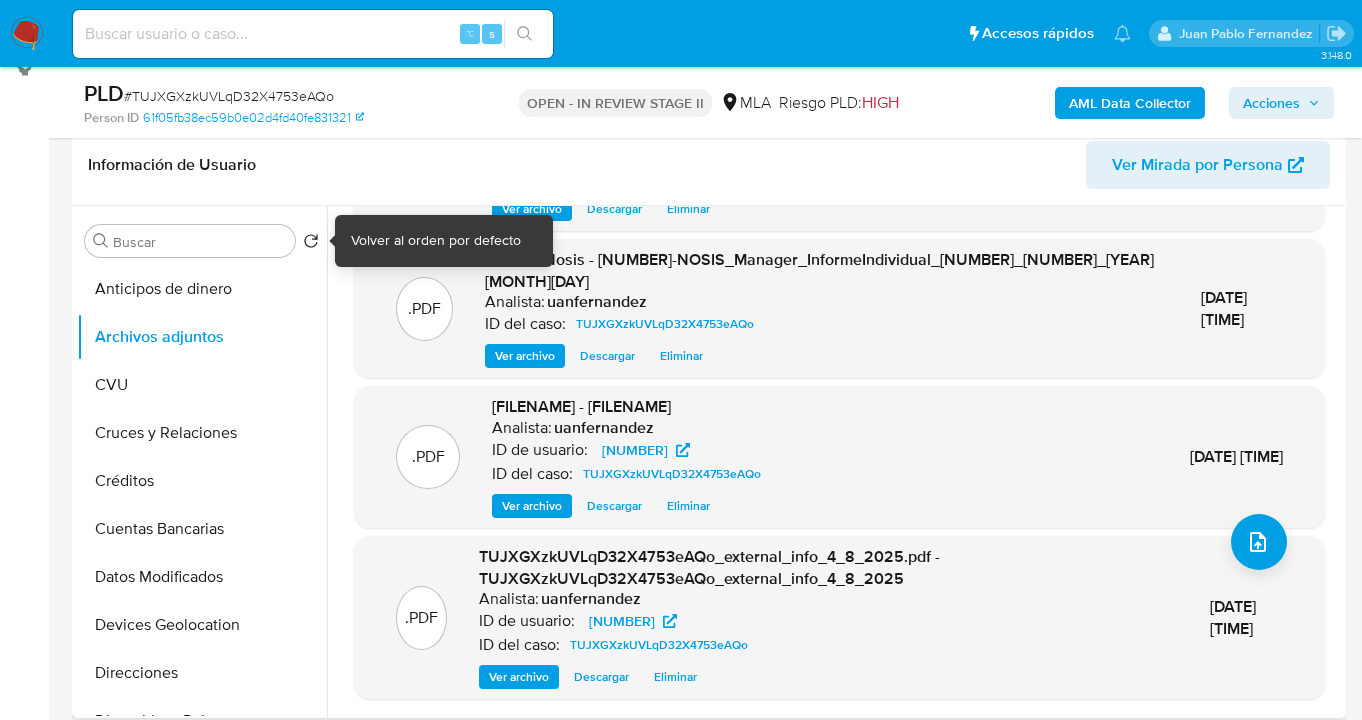 scroll, scrollTop: 428, scrollLeft: 0, axis: vertical 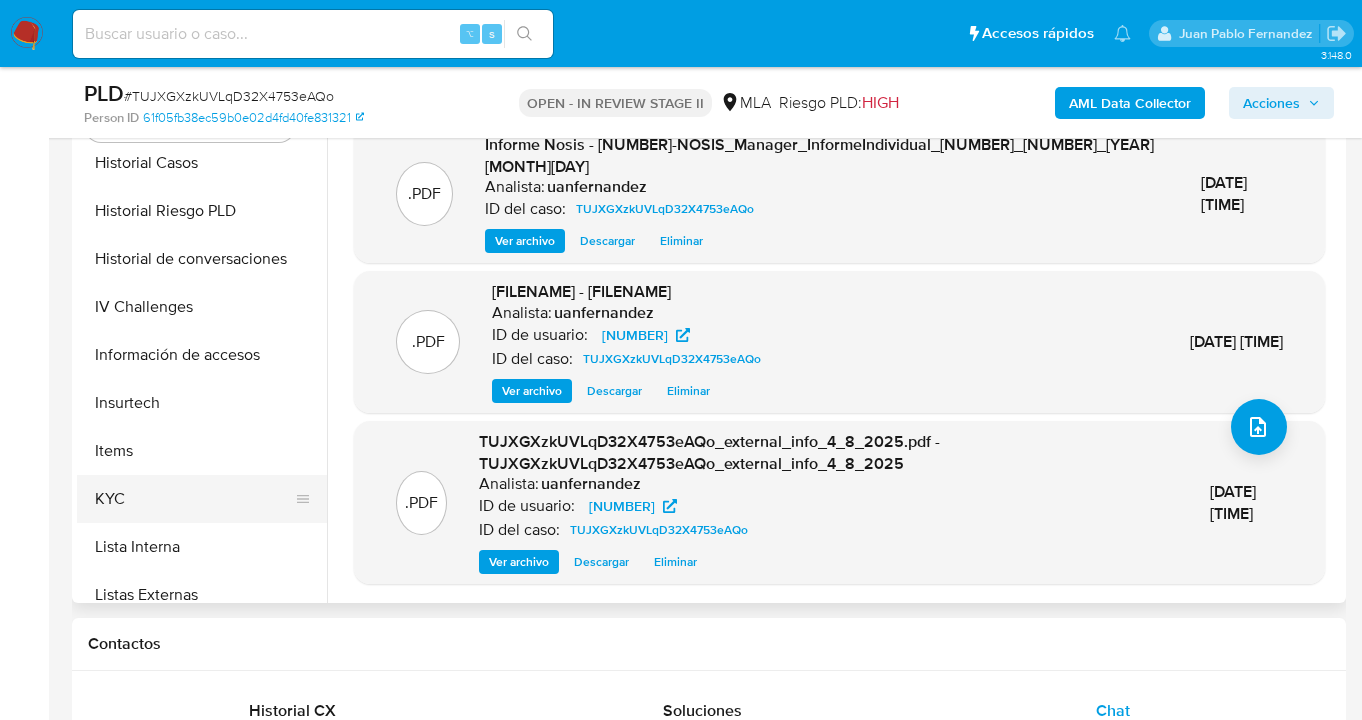 click on "KYC" at bounding box center [194, 499] 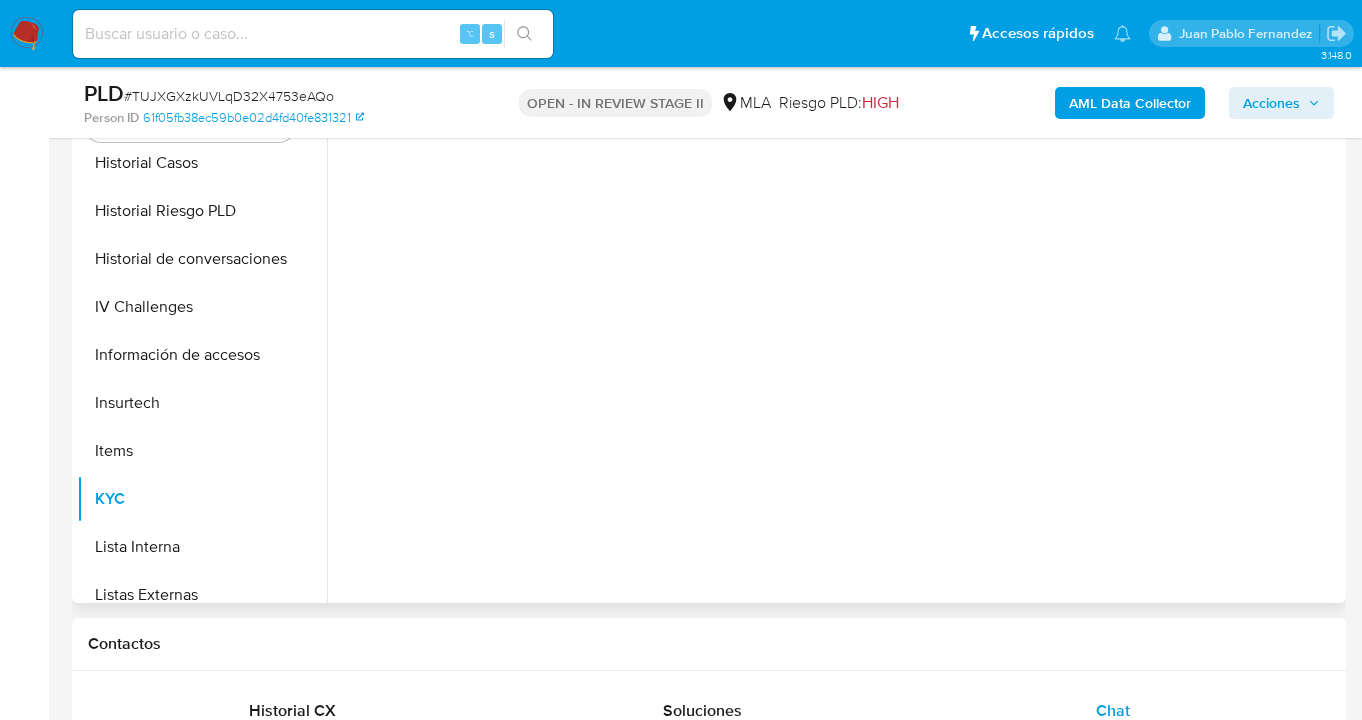 scroll, scrollTop: 0, scrollLeft: 0, axis: both 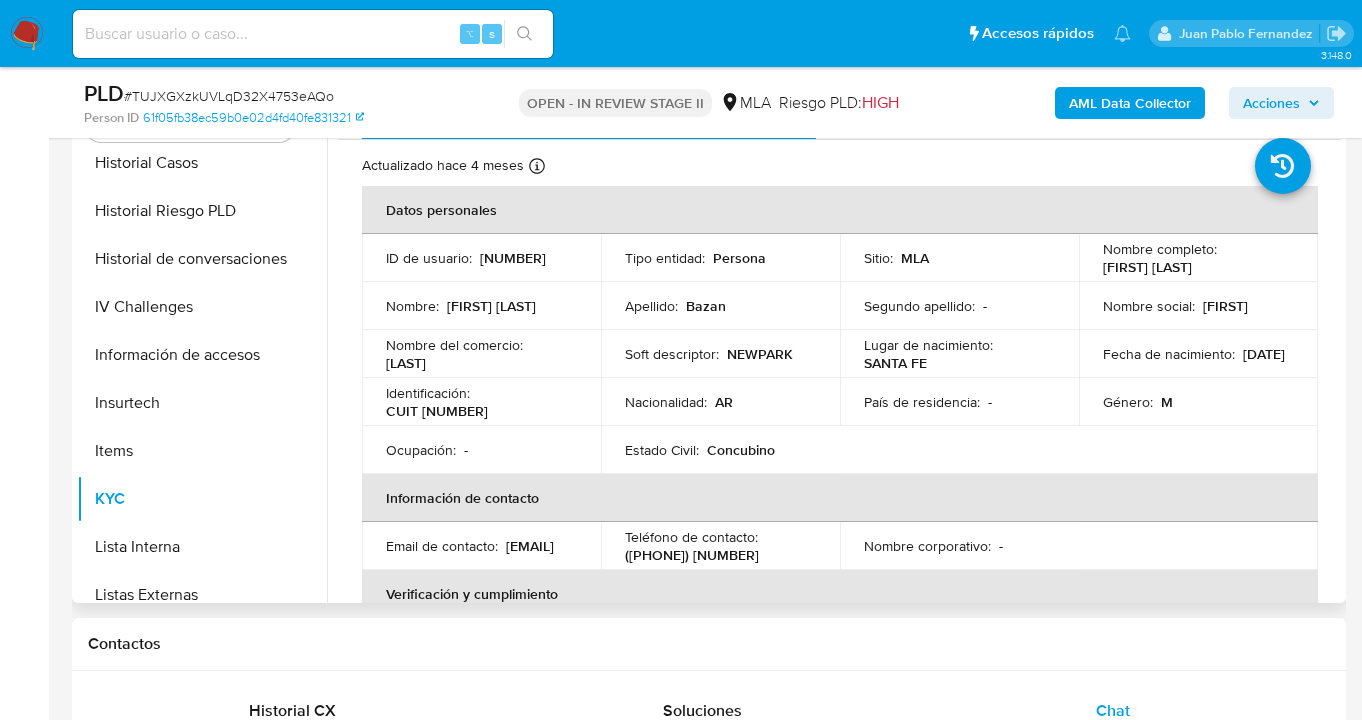 drag, startPoint x: 1097, startPoint y: 269, endPoint x: 1235, endPoint y: 273, distance: 138.05795 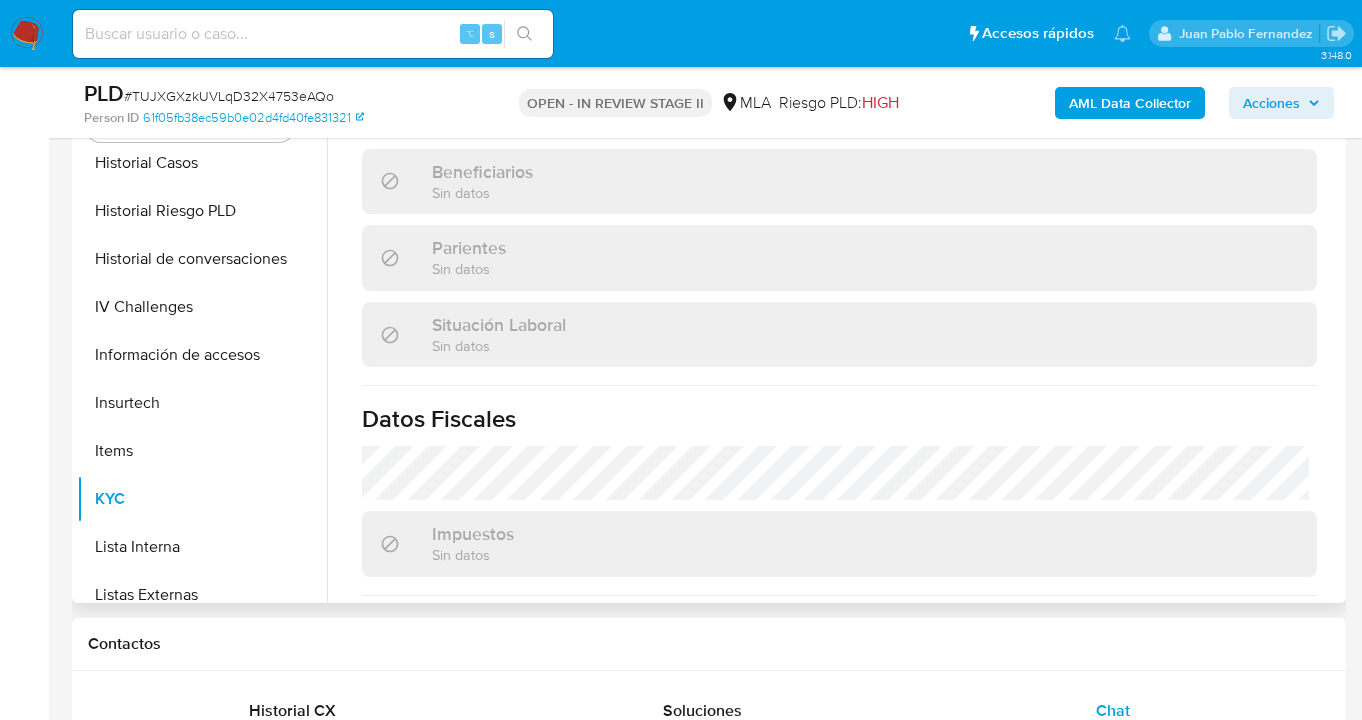 scroll, scrollTop: 838, scrollLeft: 0, axis: vertical 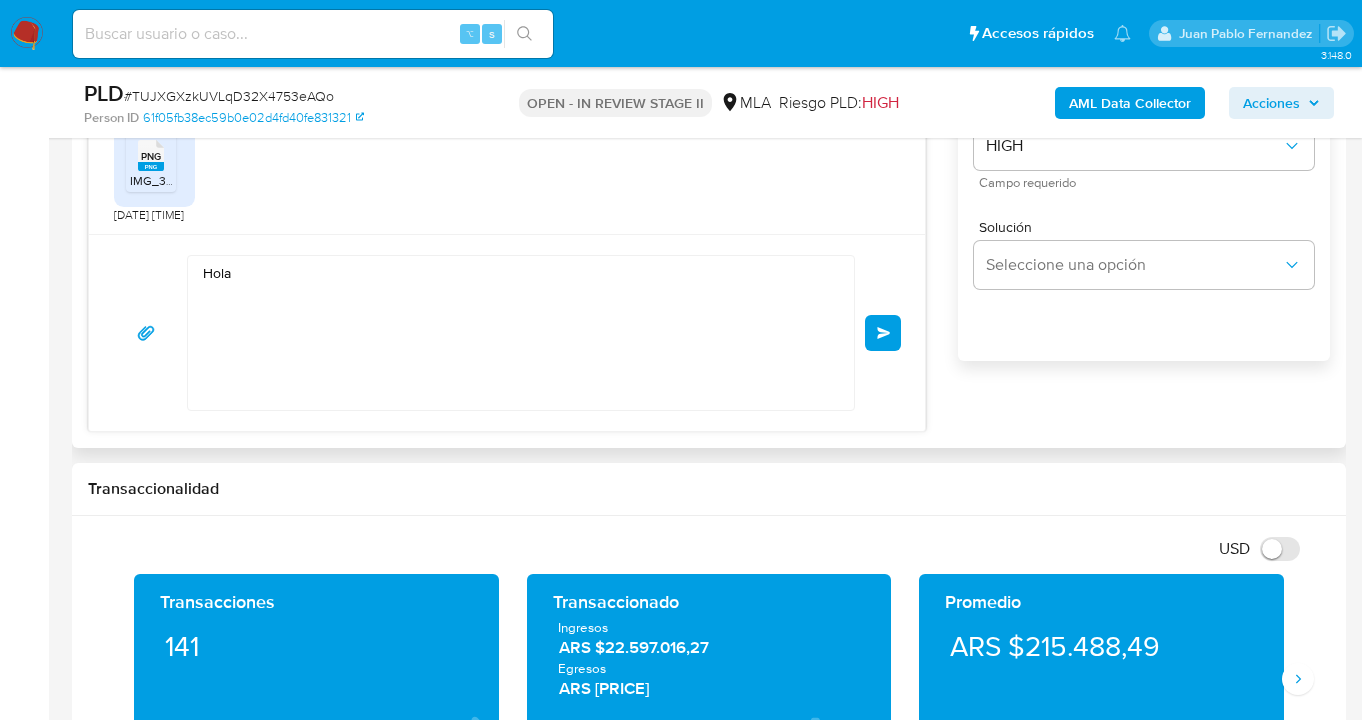 click on "Hola" at bounding box center [516, 333] 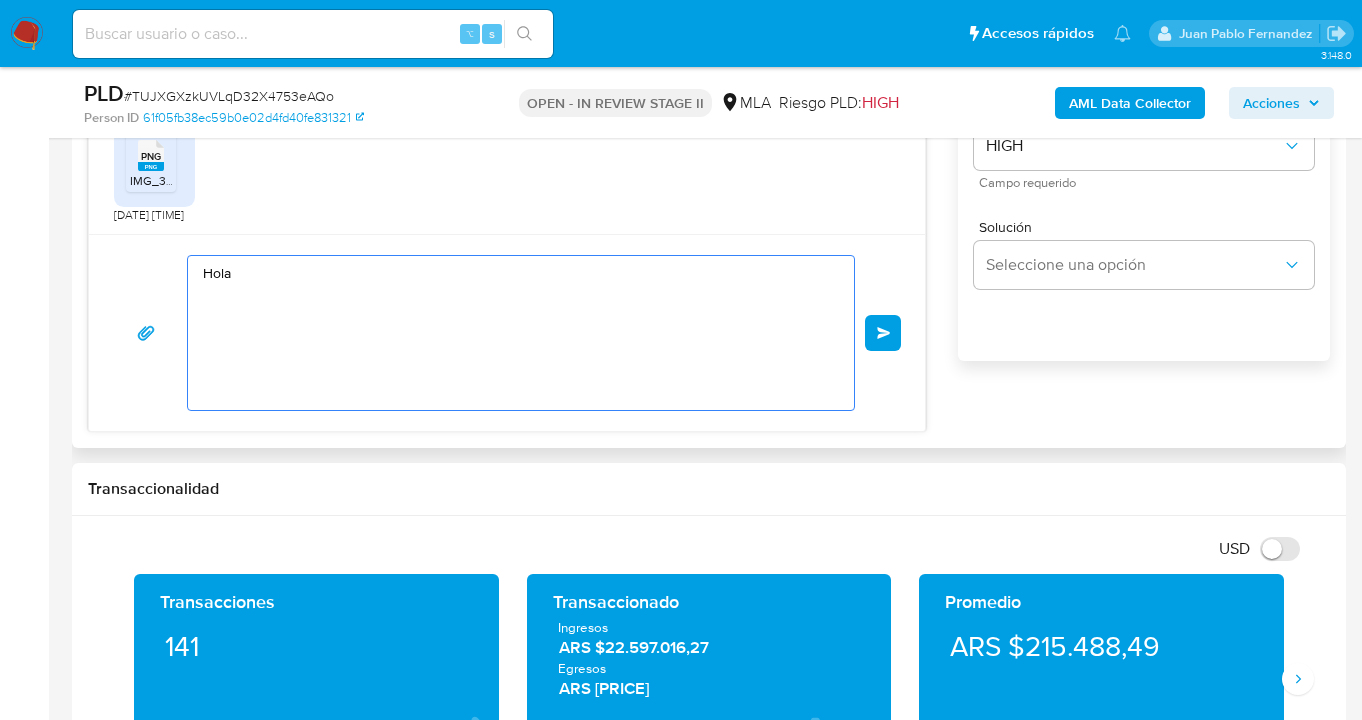 paste on "Marcelo Javier Bazan" 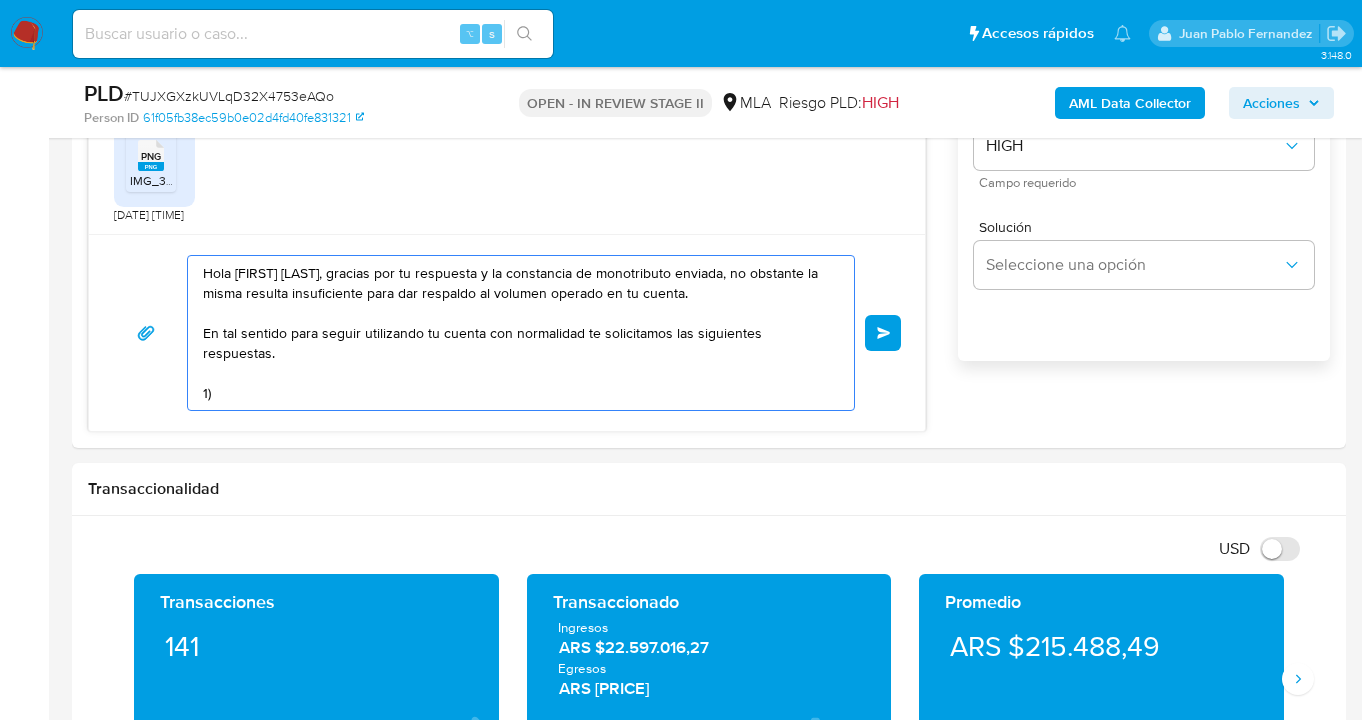 paste on "¿A qué corresponde el incremento significativo de fondos en tu cuenta en el mes de junio 2025? Y ¿Qué documentación permite su respaldo?" 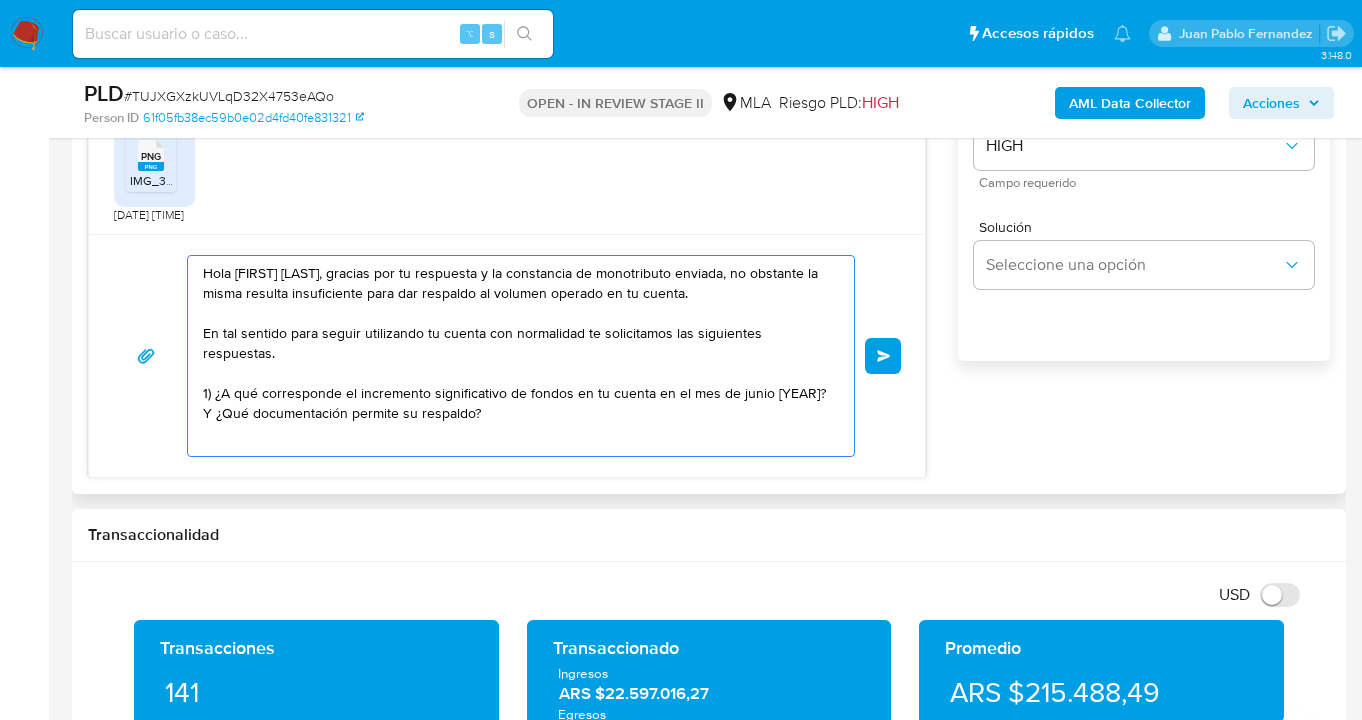 scroll, scrollTop: 7, scrollLeft: 0, axis: vertical 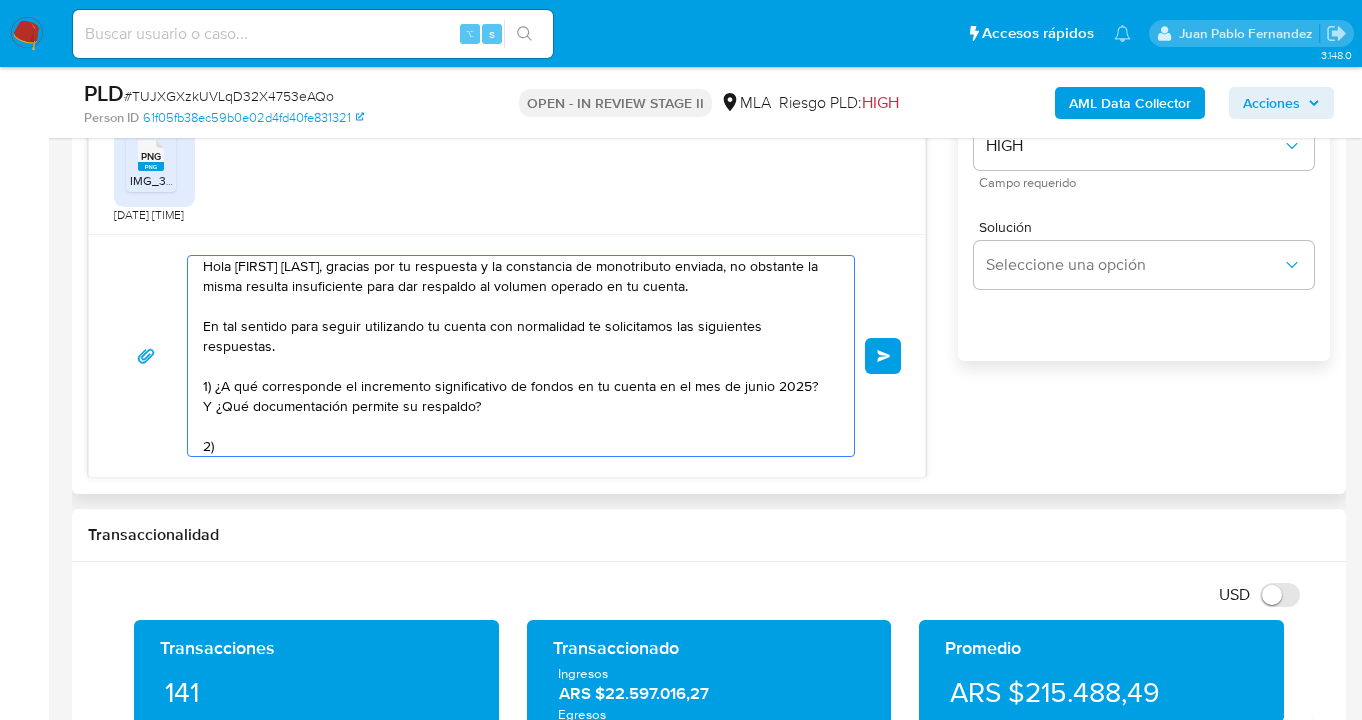 paste on "De acuerdo a la actividad que realices en tu cuenta, adjunta la siguiente documentación. A modo de ejemplo, puedes enviar uno de estos comprobantes:
- Últimos 3 recibos de sueldo/jubilación.
- Últimas 6 Declaraciones Juradas de Ingresos Brutos (donde se visualice la base imponible).
- Resumen de Comprobantes Electrónicos emitidos de los períodos 2024 y 2025 Si tienes dudas, consulta el instructivo para descargar el Resumen de Comprobantes Electrónicos aquí." 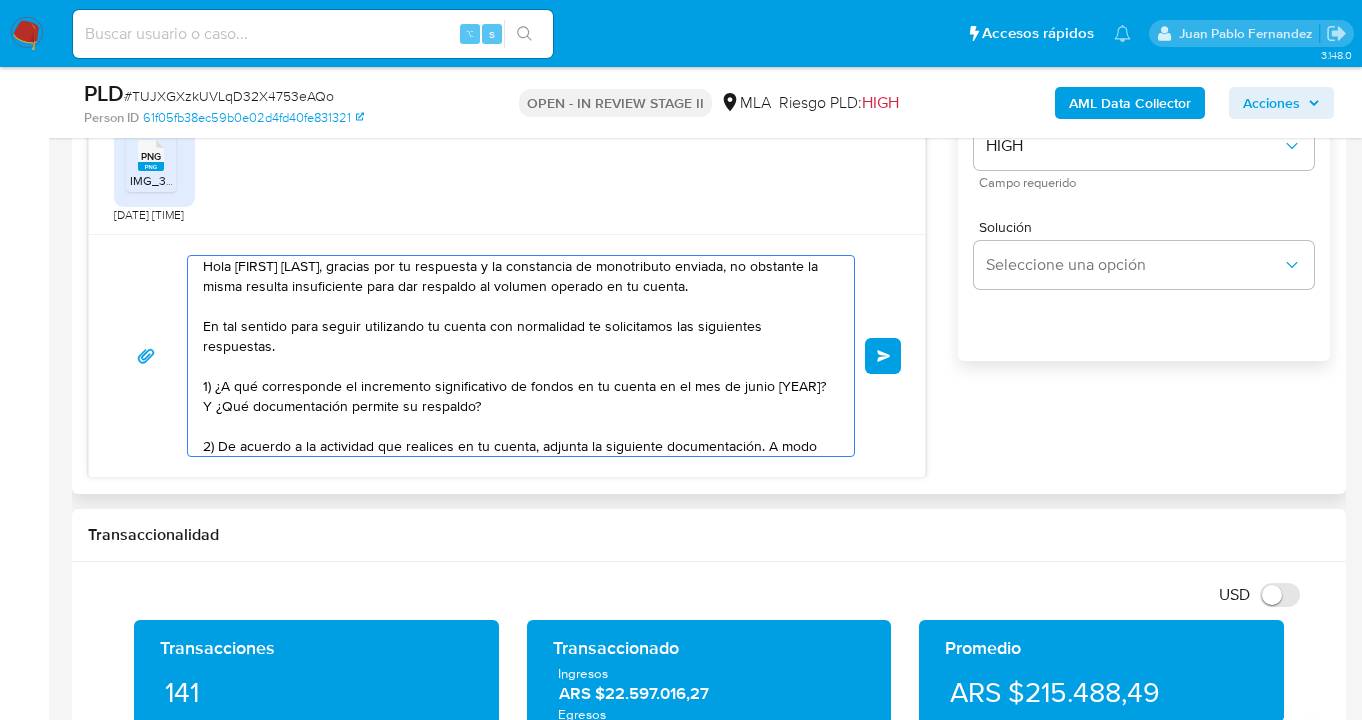 scroll, scrollTop: 147, scrollLeft: 0, axis: vertical 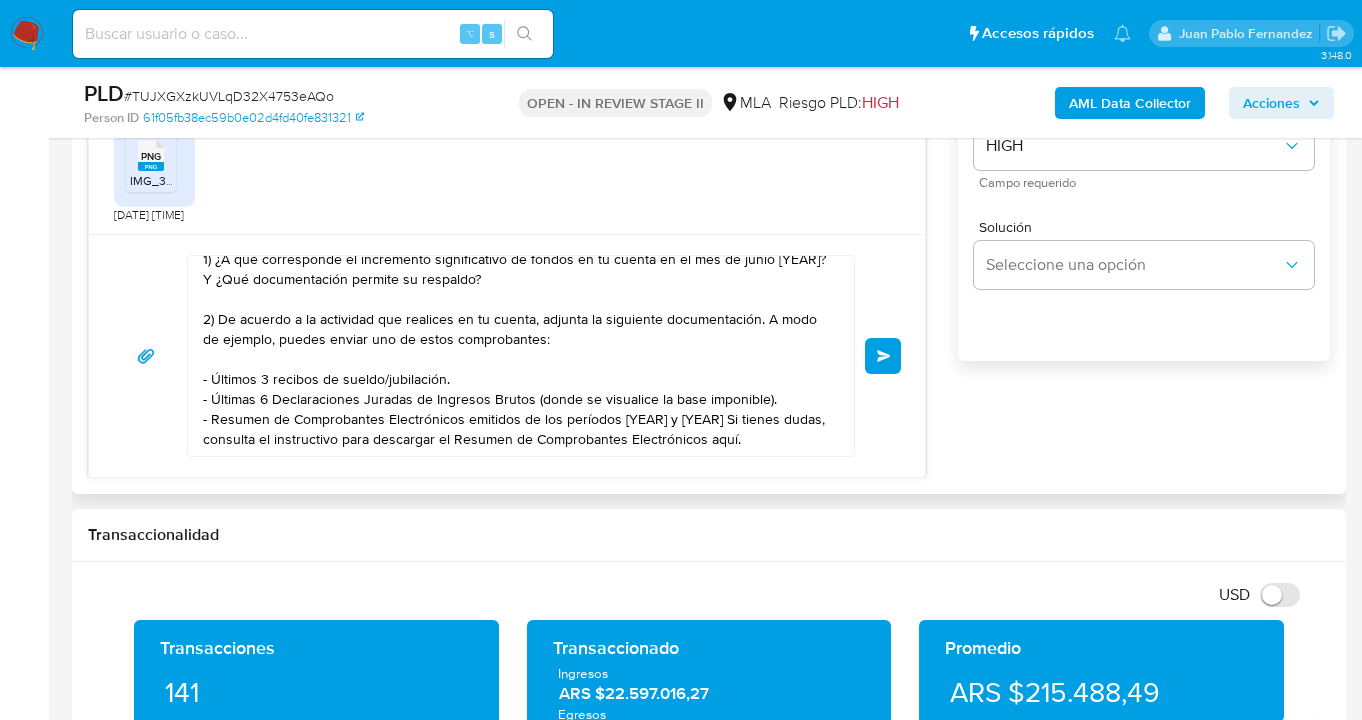 drag, startPoint x: 238, startPoint y: 353, endPoint x: 440, endPoint y: 359, distance: 202.0891 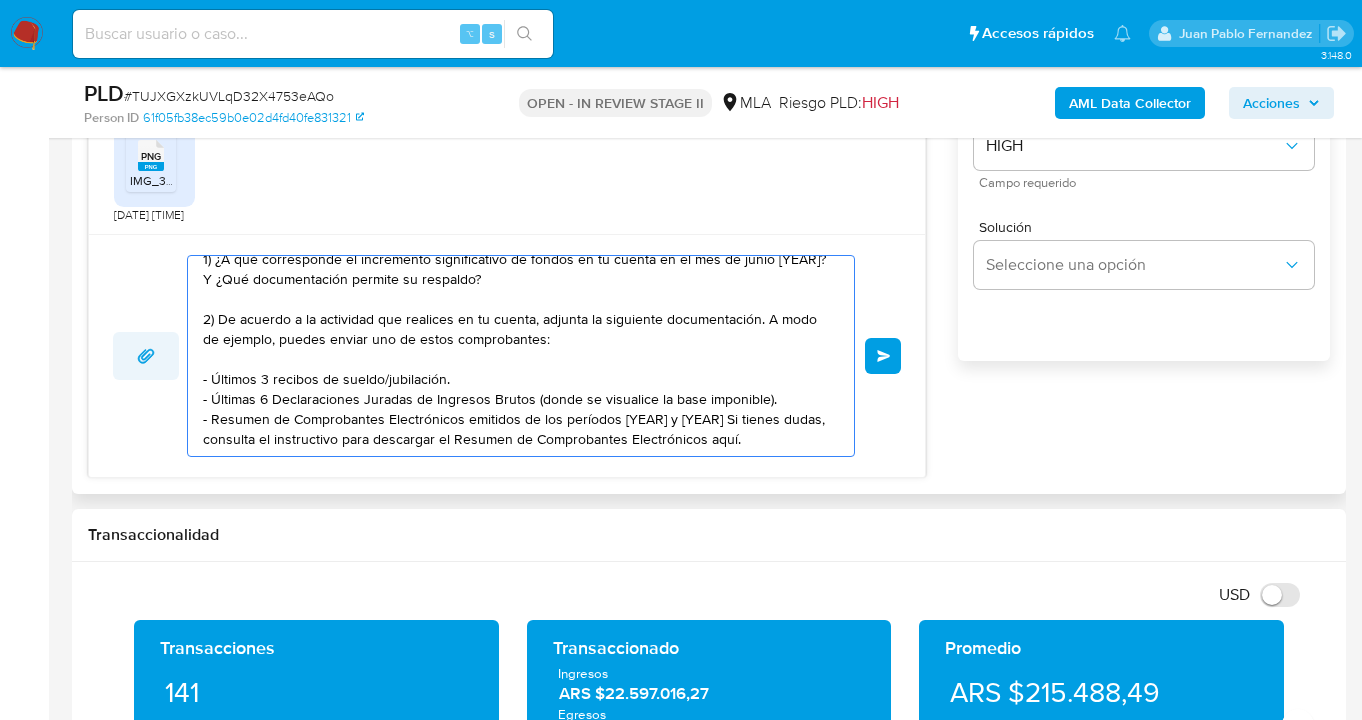 drag, startPoint x: 775, startPoint y: 387, endPoint x: 145, endPoint y: 365, distance: 630.38403 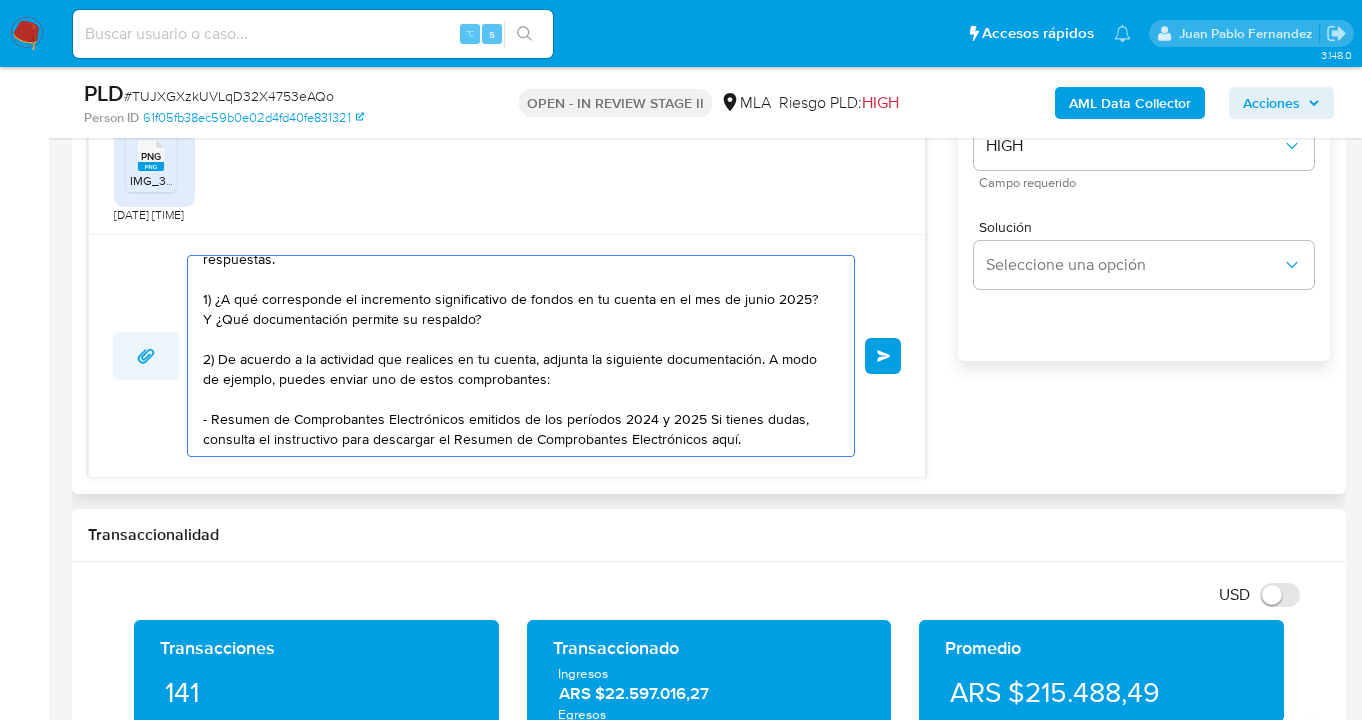 scroll, scrollTop: 94, scrollLeft: 0, axis: vertical 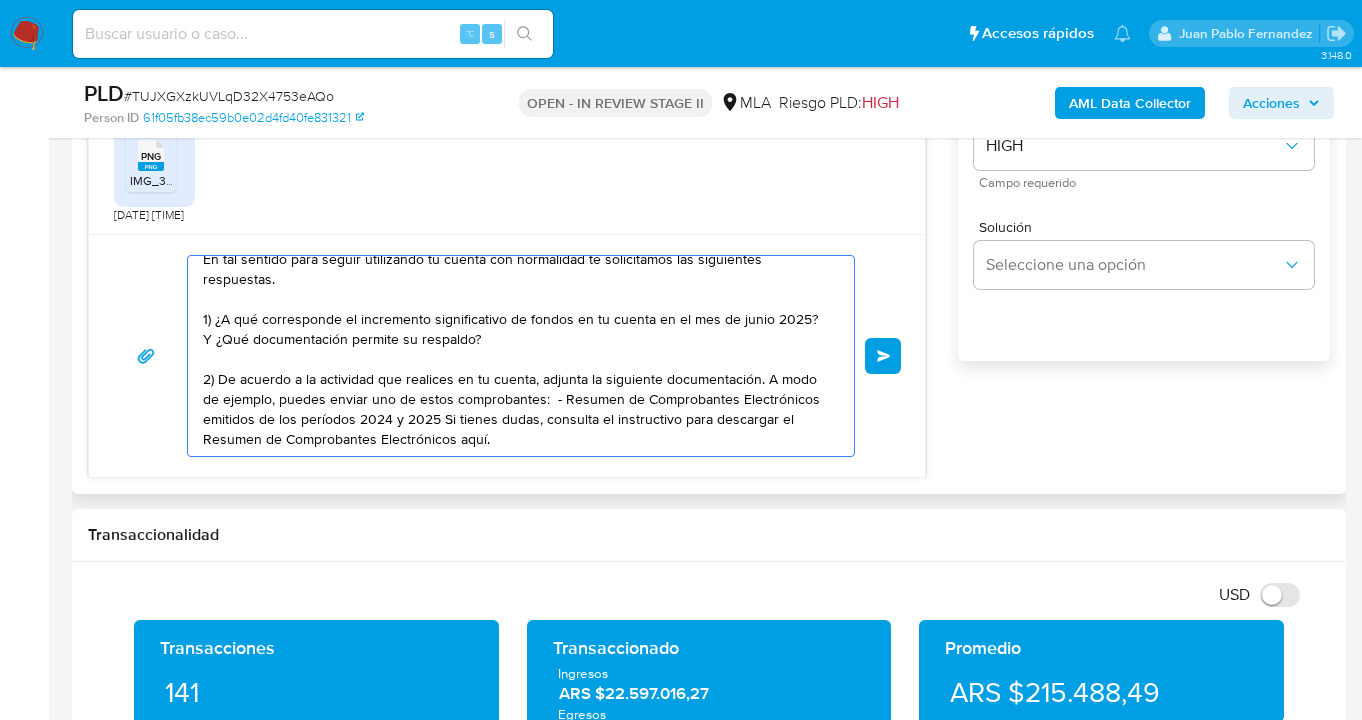 paste on "https://www.mercadopago.com.ar/ayuda/30181" 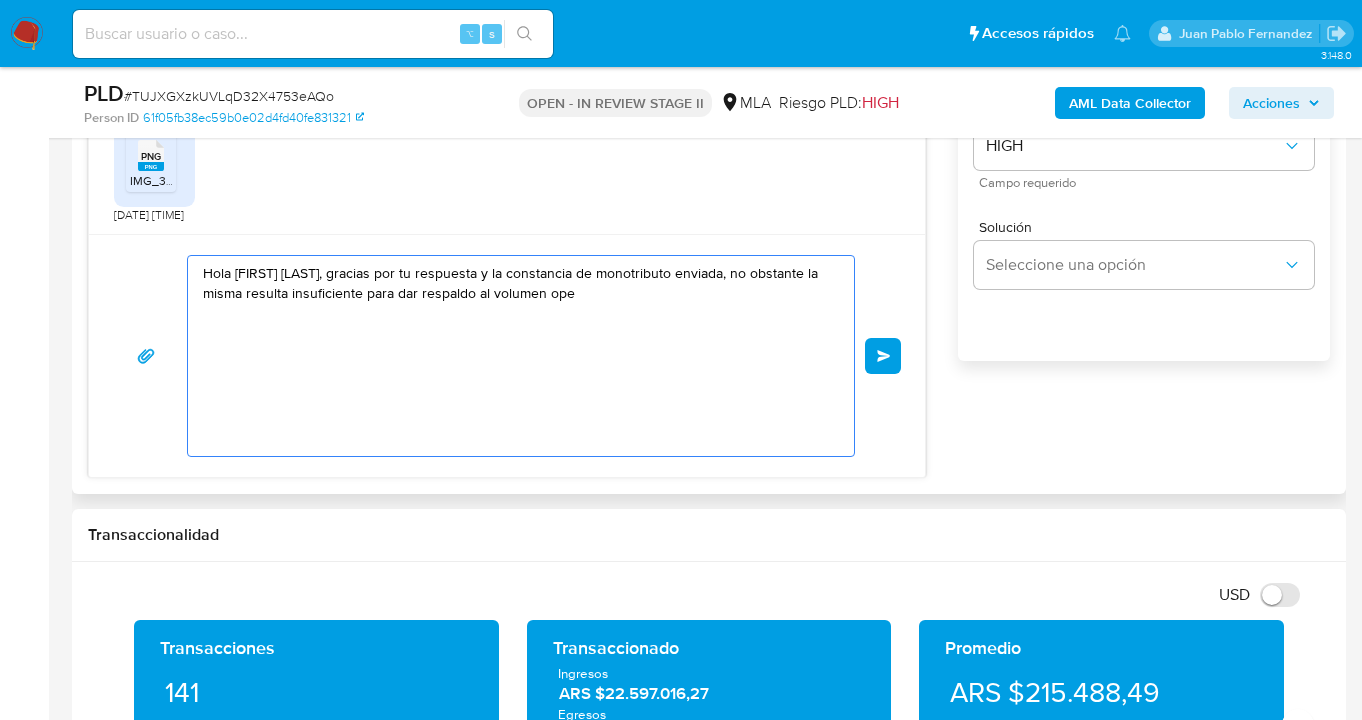 scroll, scrollTop: 107, scrollLeft: 0, axis: vertical 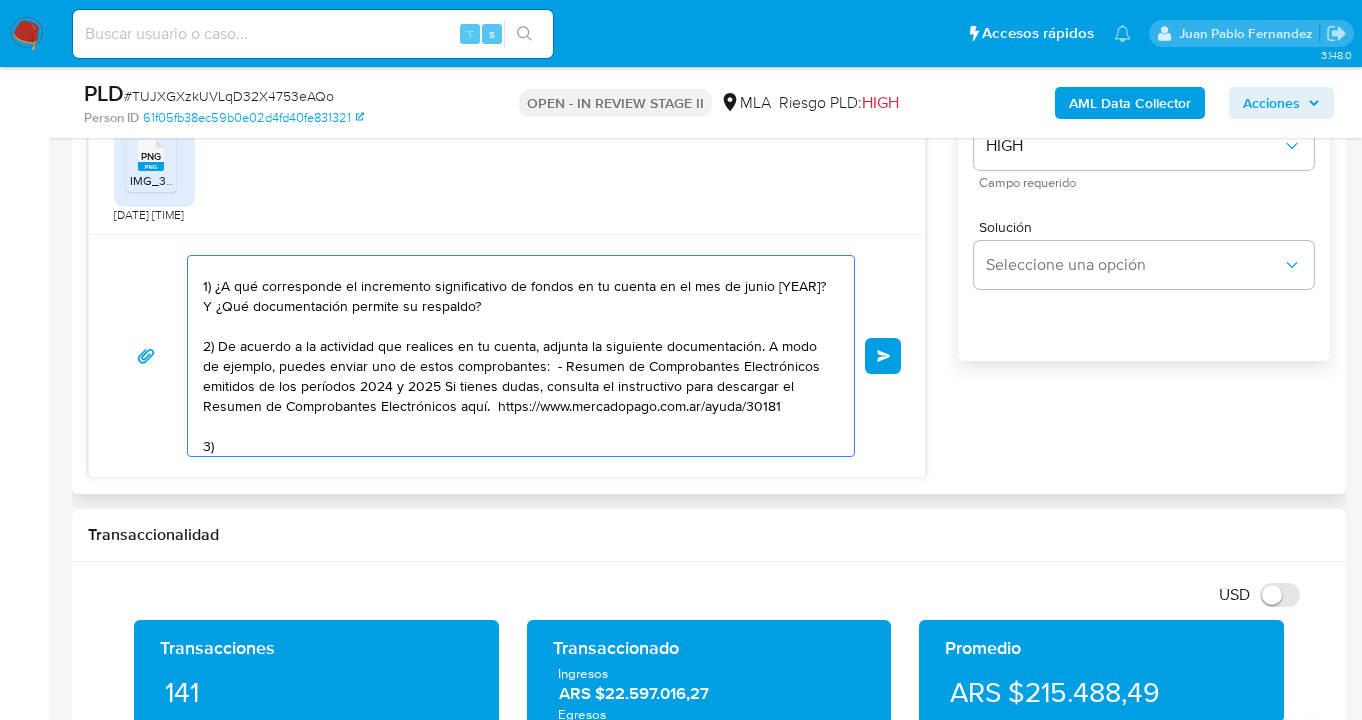 paste on "Proporciona el vínculo con las siguientes contrapartes con las que operaste, el motivo de las transacciones y documentación de respaldo:
-" 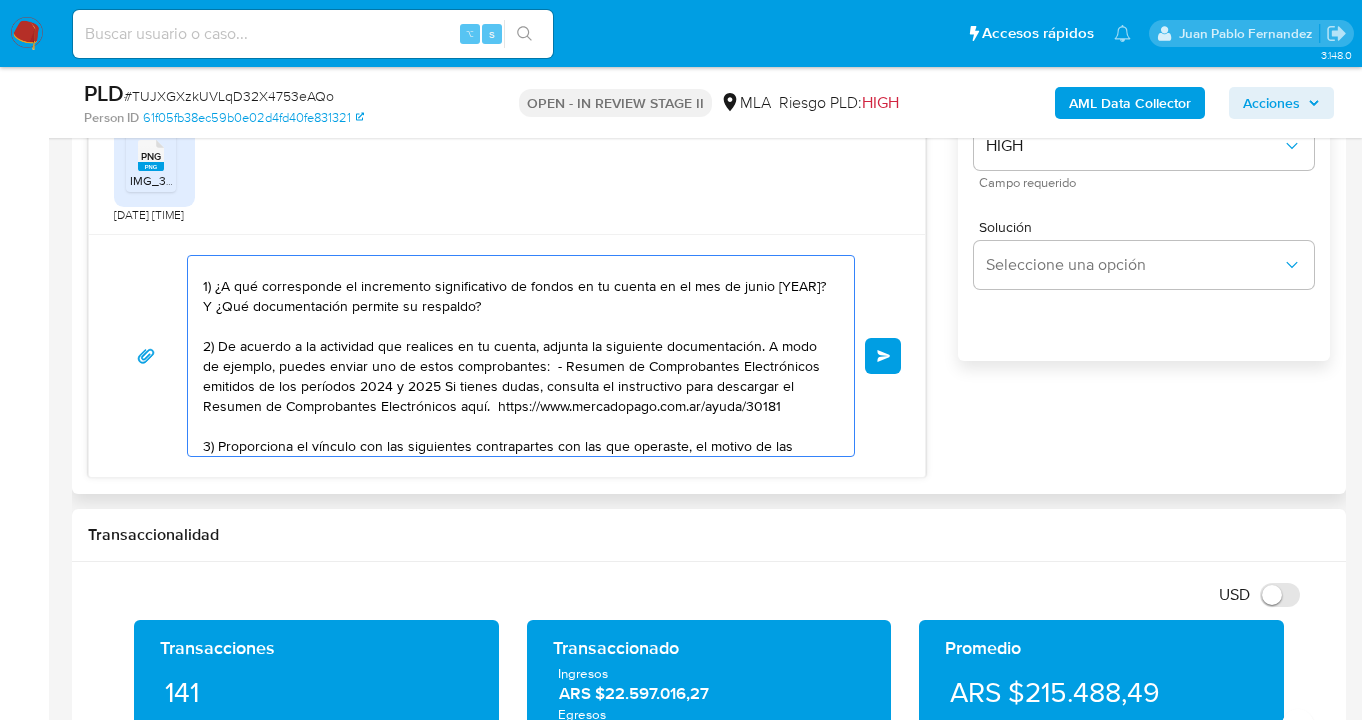 scroll, scrollTop: 187, scrollLeft: 0, axis: vertical 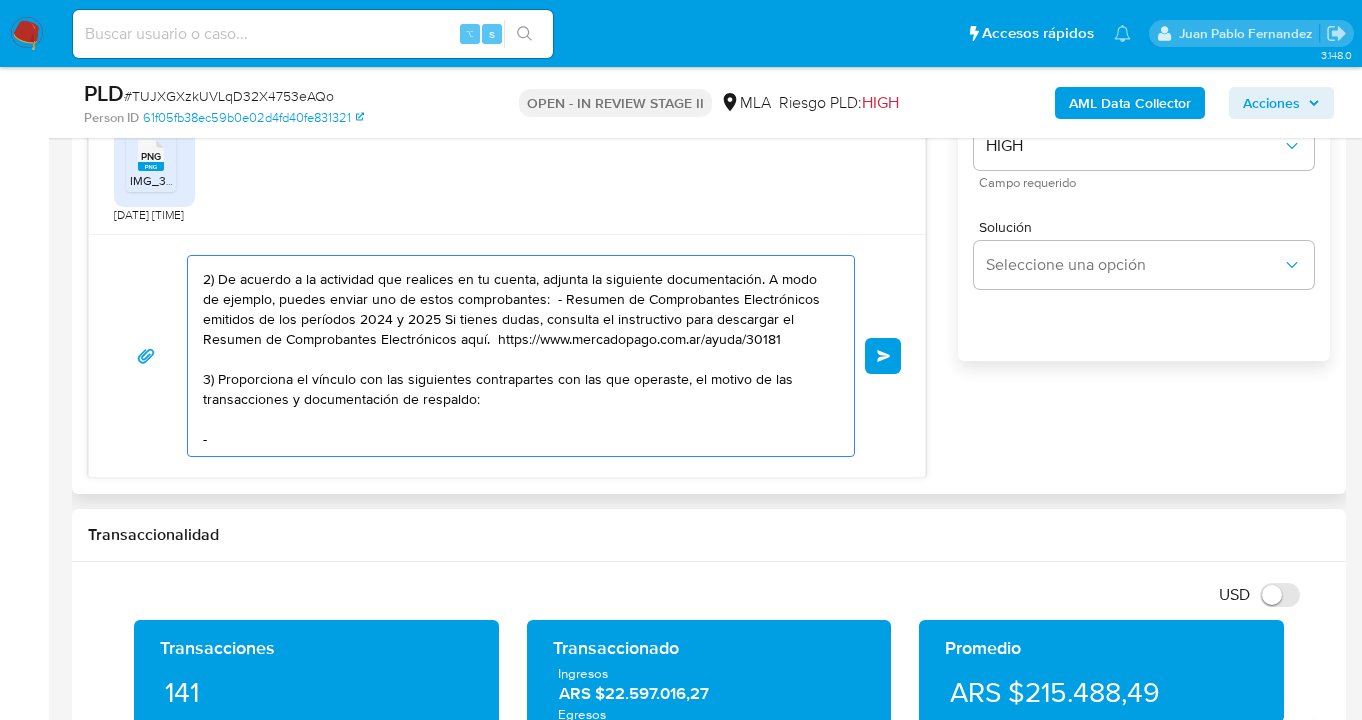click on "Hola Marcelo Javier Bazan, gracias por tu respuesta y la constancia de monotributo enviada, no obstante la misma resulta insuficiente para dar respaldo al volumen operado en tu cuenta.
En tal sentido para seguir utilizando tu cuenta con normalidad te solicitamos las siguientes respuestas.
1) ¿A qué corresponde el incremento significativo de fondos en tu cuenta en el mes de junio 2025? Y ¿Qué documentación permite su respaldo?
2) De acuerdo a la actividad que realices en tu cuenta, adjunta la siguiente documentación. A modo de ejemplo, puedes enviar uno de estos comprobantes:  - Resumen de Comprobantes Electrónicos emitidos de los períodos 2024 y 2025 Si tienes dudas, consulta el instructivo para descargar el Resumen de Comprobantes Electrónicos aquí.  https://www.mercadopago.com.ar/ayuda/30181
3) Proporciona el vínculo con las siguientes contrapartes con las que operaste, el motivo de las transacciones y documentación de respaldo:
-" at bounding box center (516, 356) 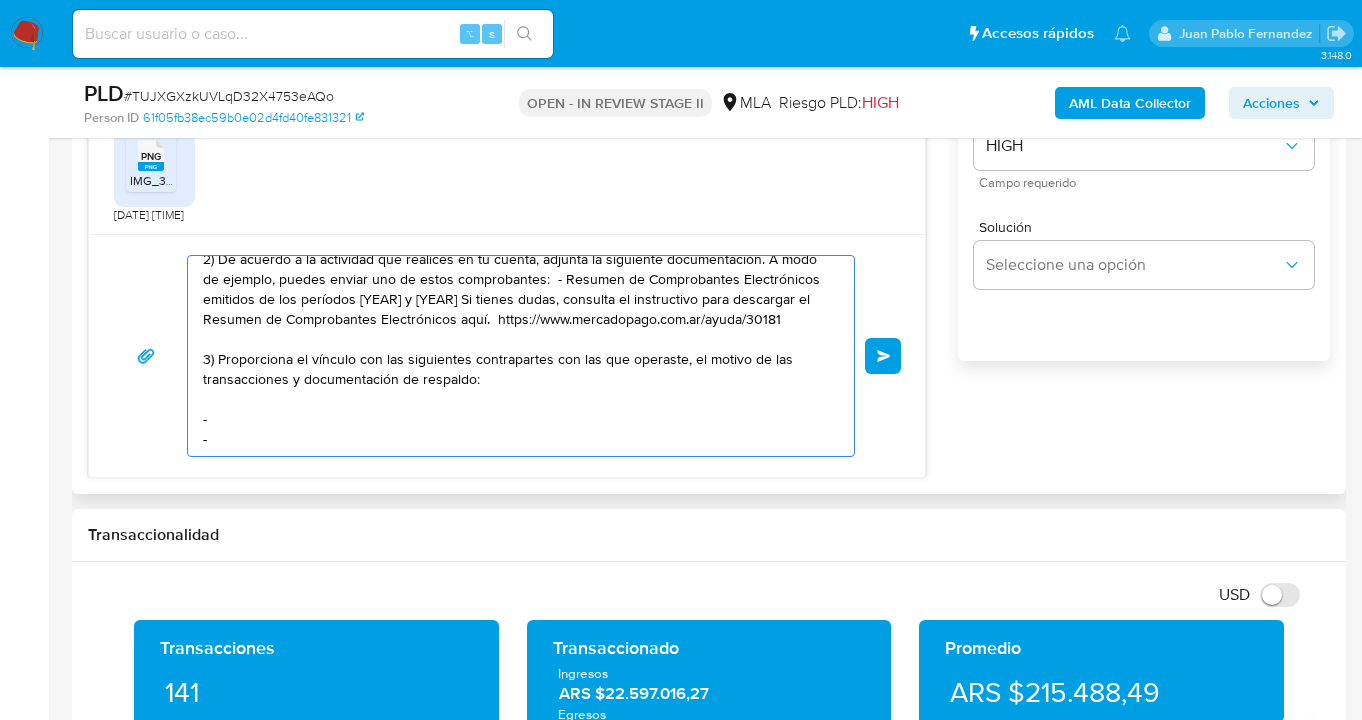 paste on "-" 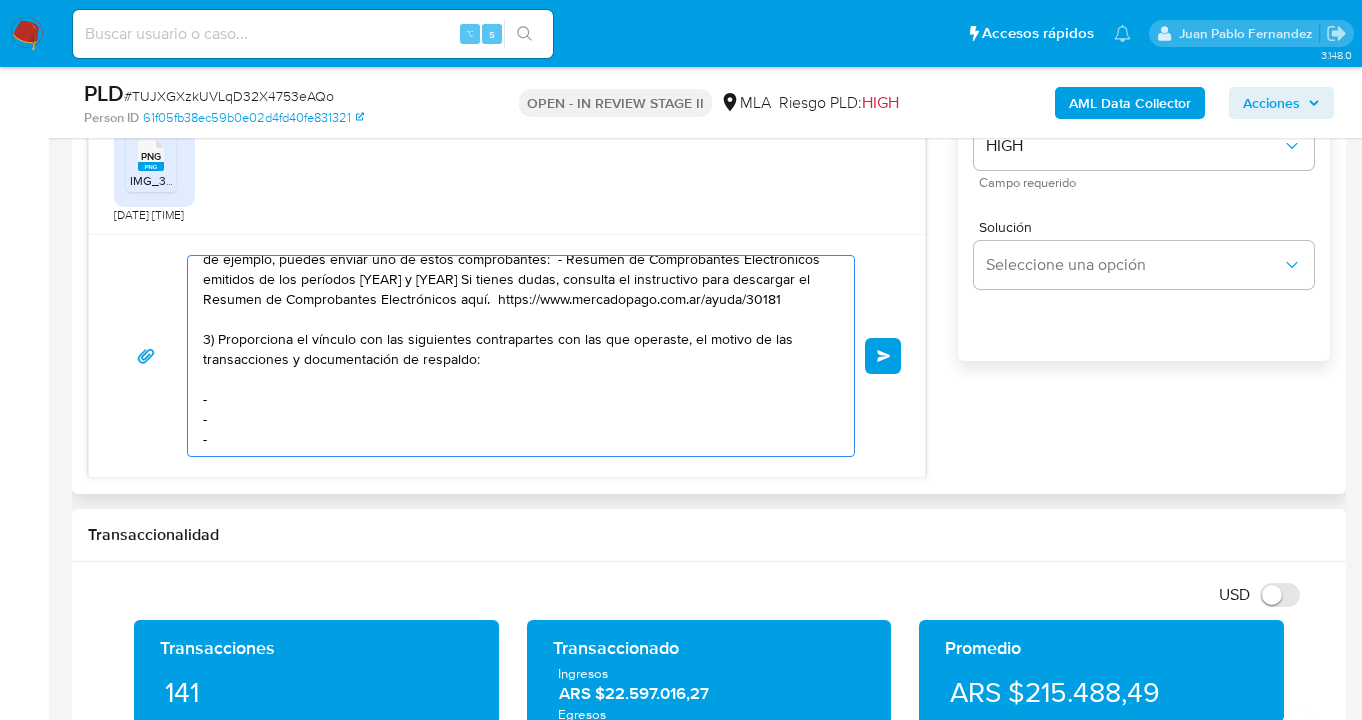 paste on "-" 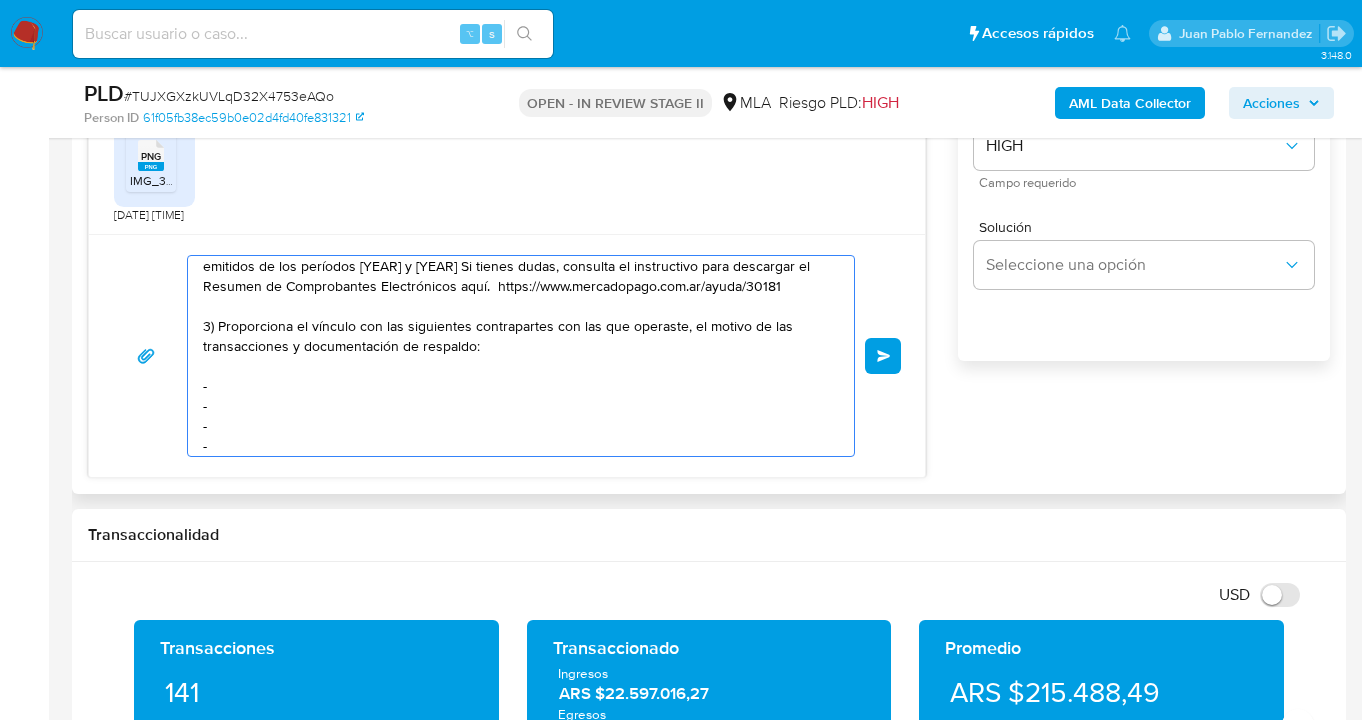 scroll, scrollTop: 247, scrollLeft: 0, axis: vertical 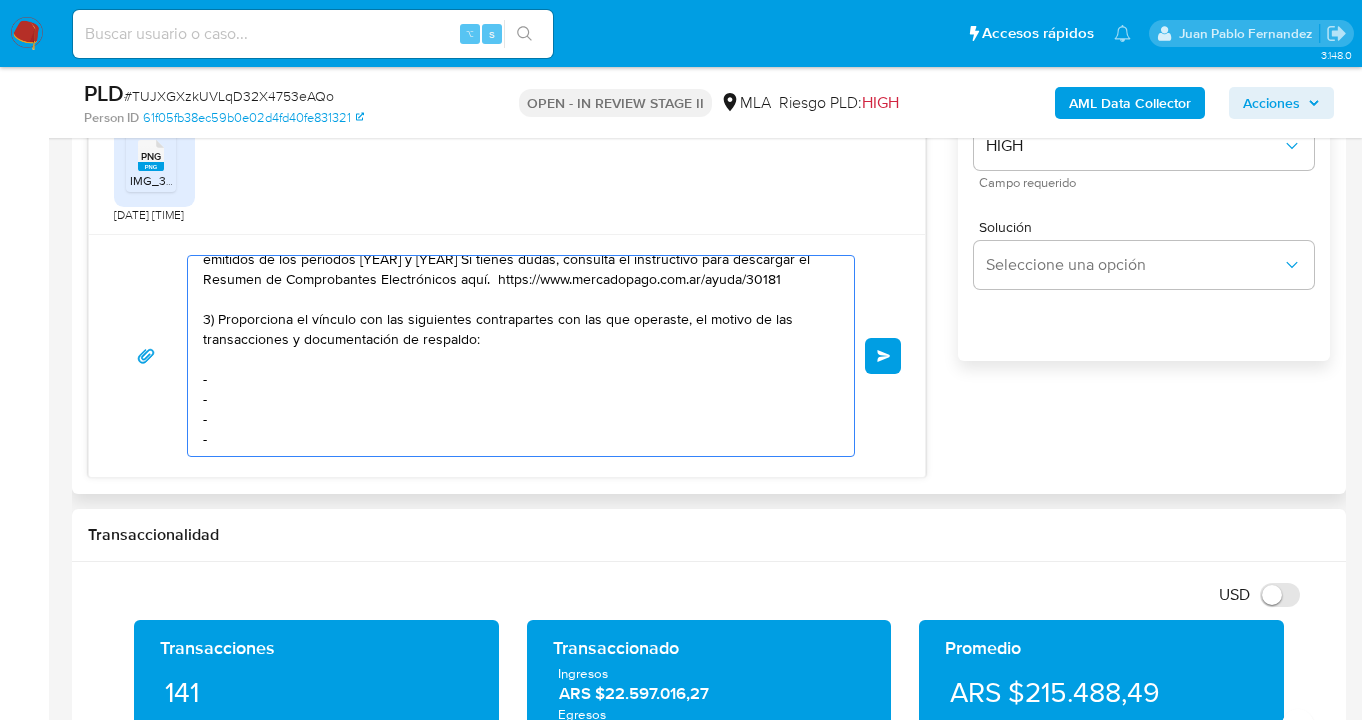 paste on "Es importante que sepas que, en caso de no responder a lo solicitado o si lo presentado resulta insuficiente, tu cuenta podría ser inhabilitada de acuerdo a los términos y condiciones de uso de Mercado Pago.
Formatos admitidos: PDF, JPG, JPEG, TXT, DOC, DOCX, XLS, PNG, XLSX, con un tamaño máximo de 25MB por archivo.
Quedamos aguardando por la información solicitada dentro de los próximos XX días.
Muchas gracias.
Saludos,
Equipo de Mercado Pago." 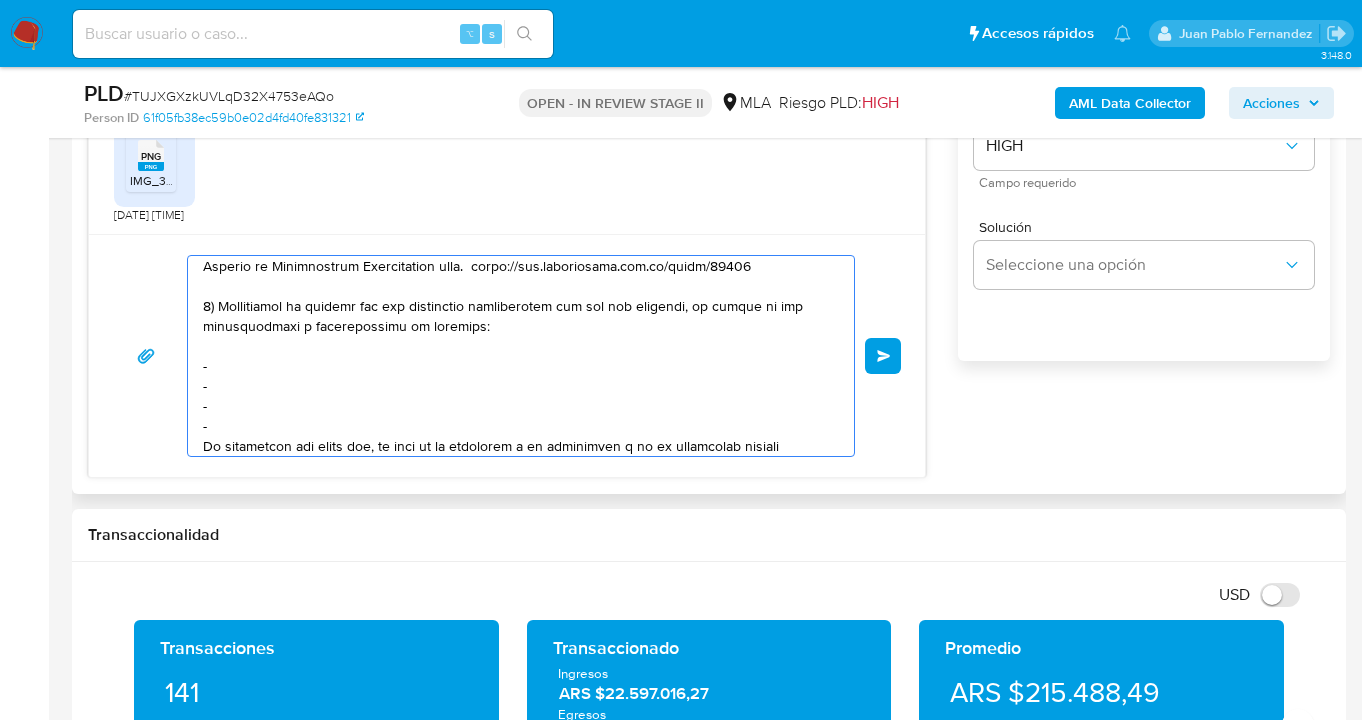 scroll, scrollTop: 527, scrollLeft: 0, axis: vertical 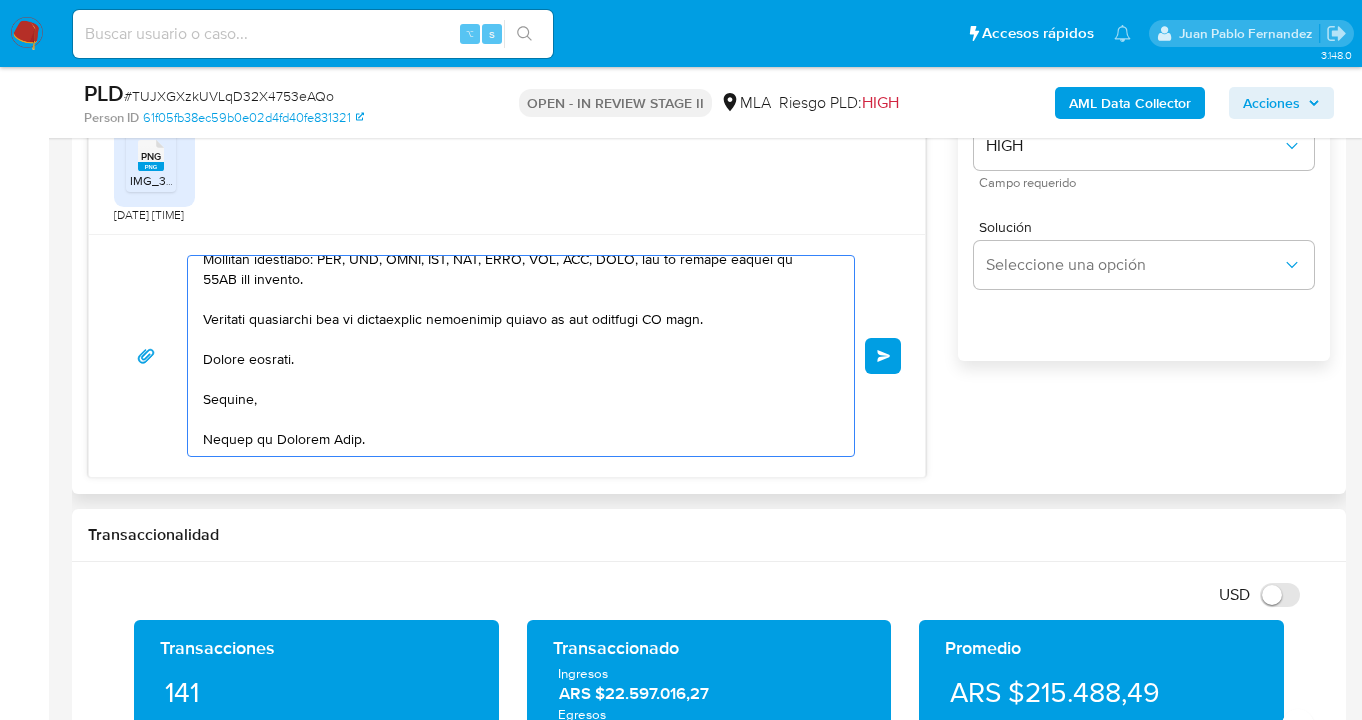 drag, startPoint x: 218, startPoint y: 350, endPoint x: 192, endPoint y: 352, distance: 26.076809 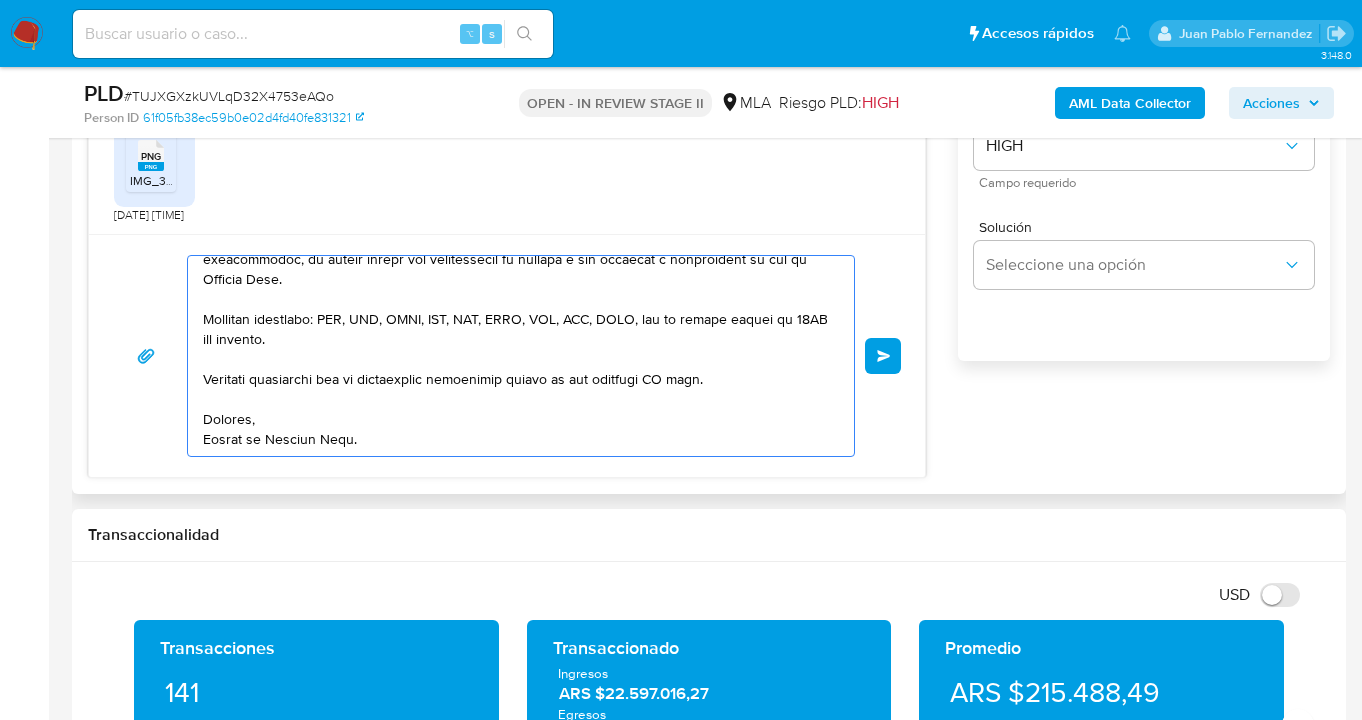 scroll, scrollTop: 514, scrollLeft: 0, axis: vertical 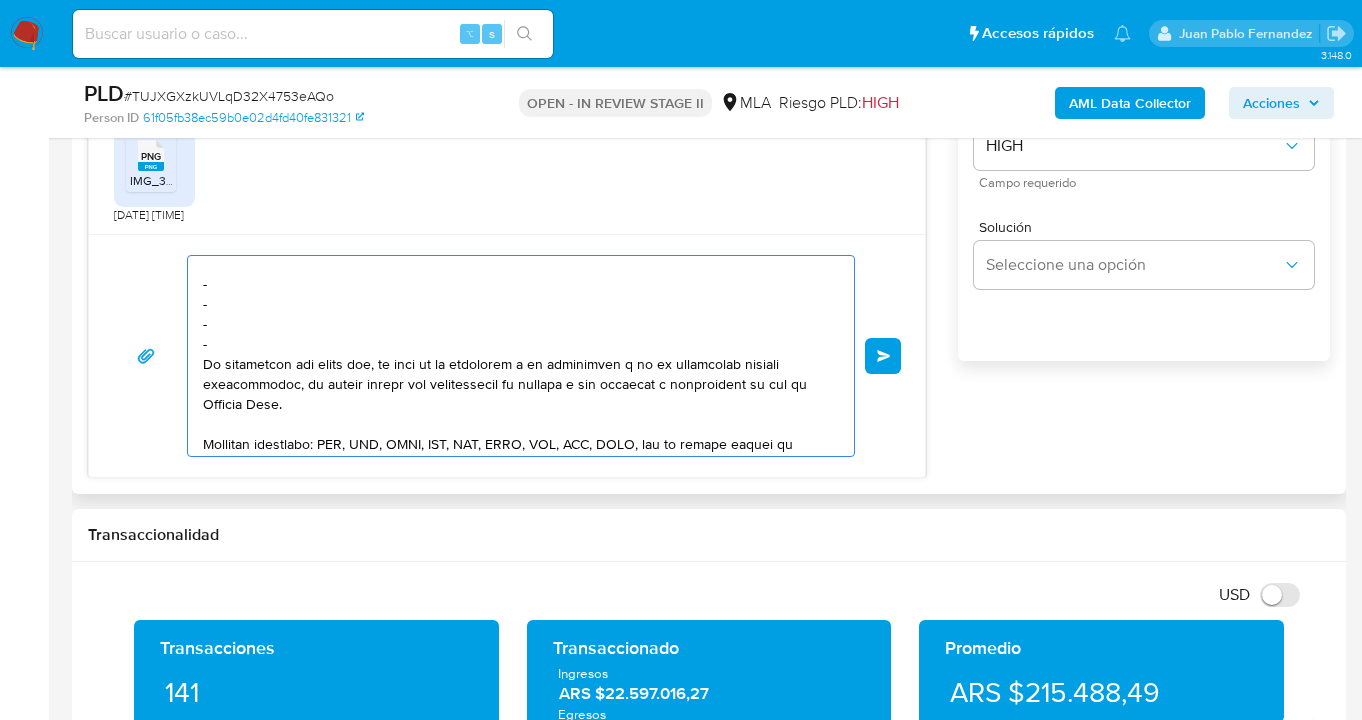 click at bounding box center (516, 356) 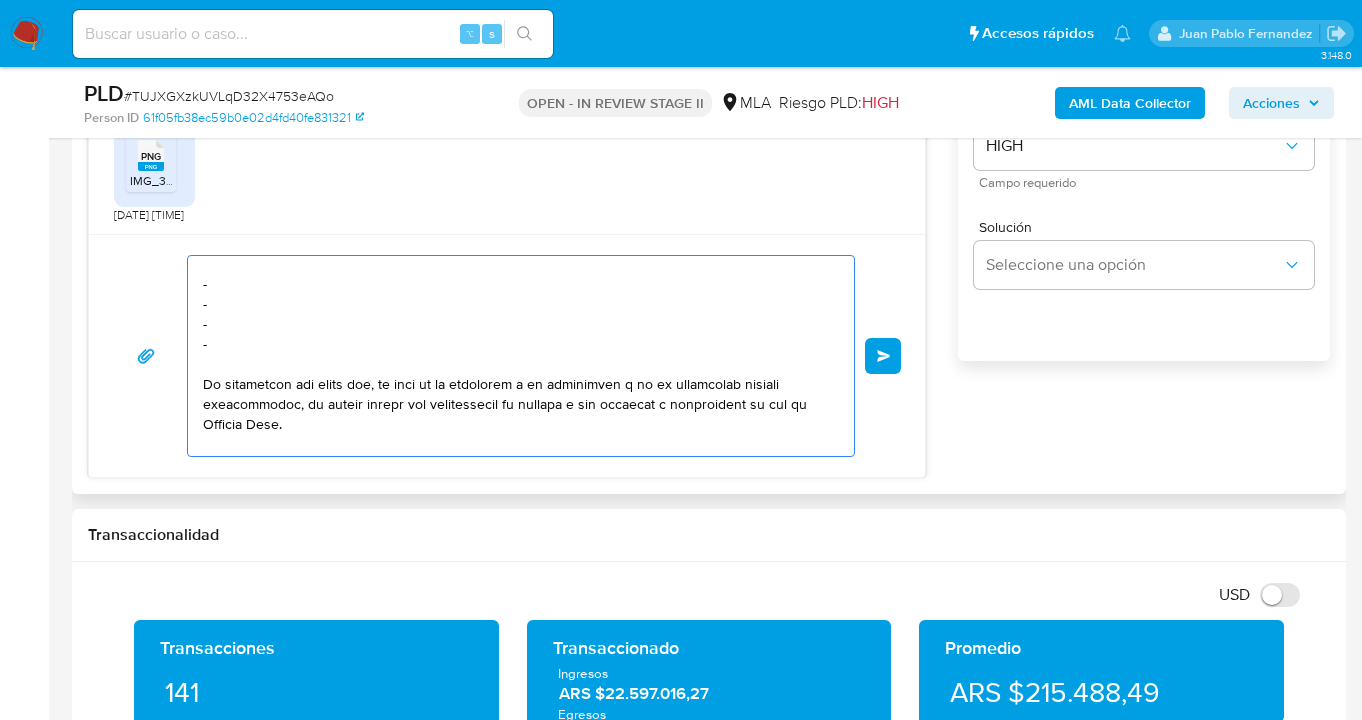 click at bounding box center (516, 356) 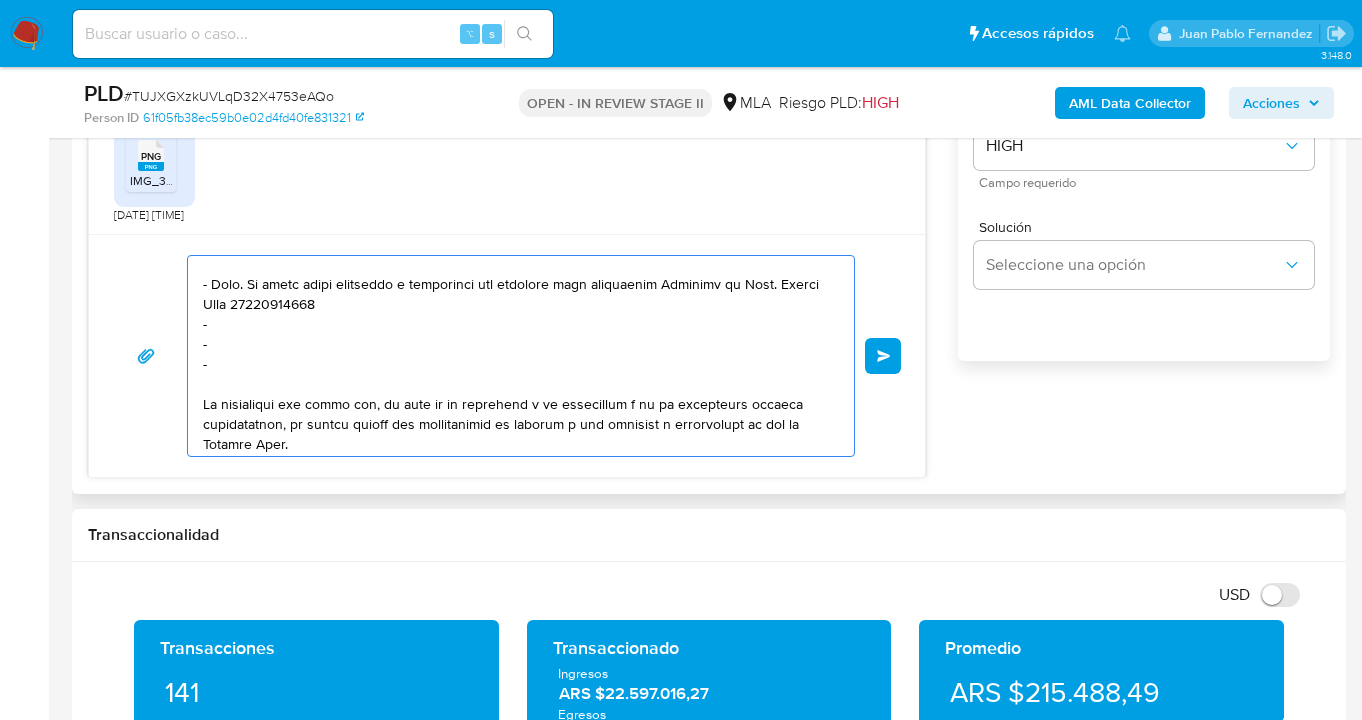 click at bounding box center (516, 356) 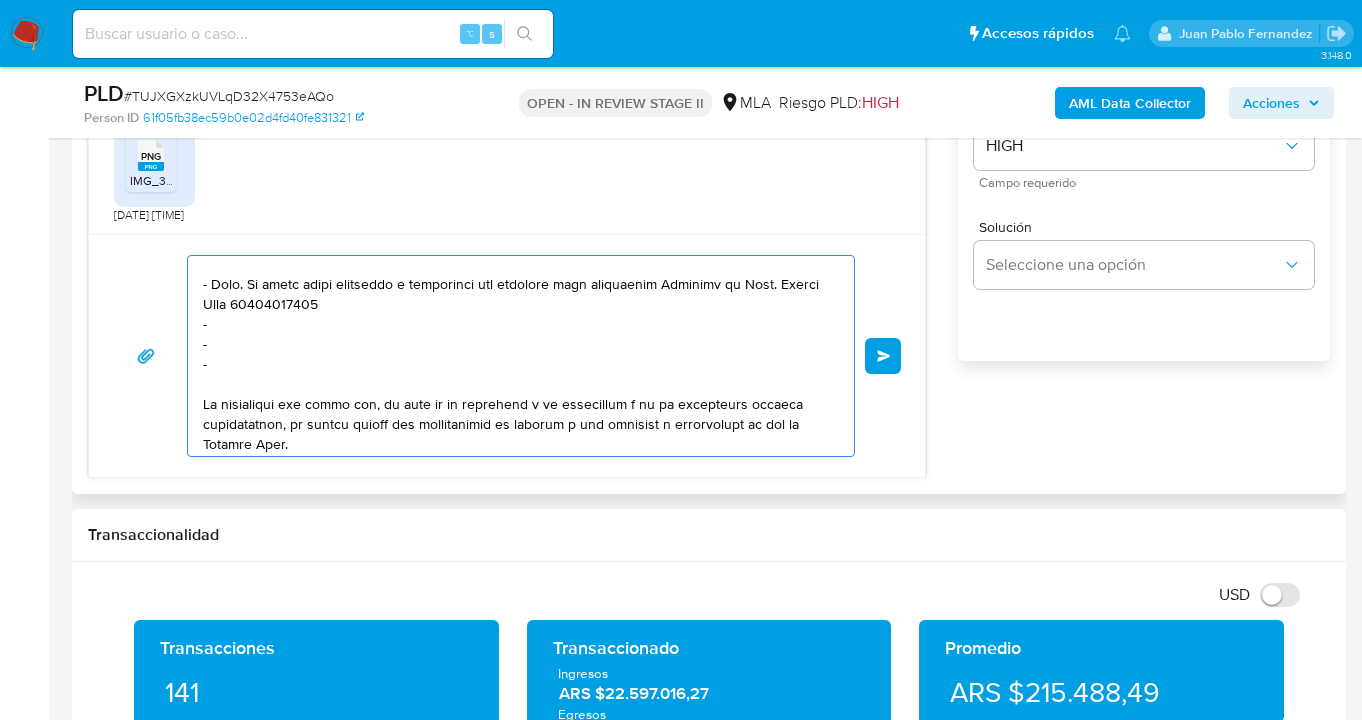 paste on "Asociación Mutual De Socios Del Calchaquí - 30711277281" 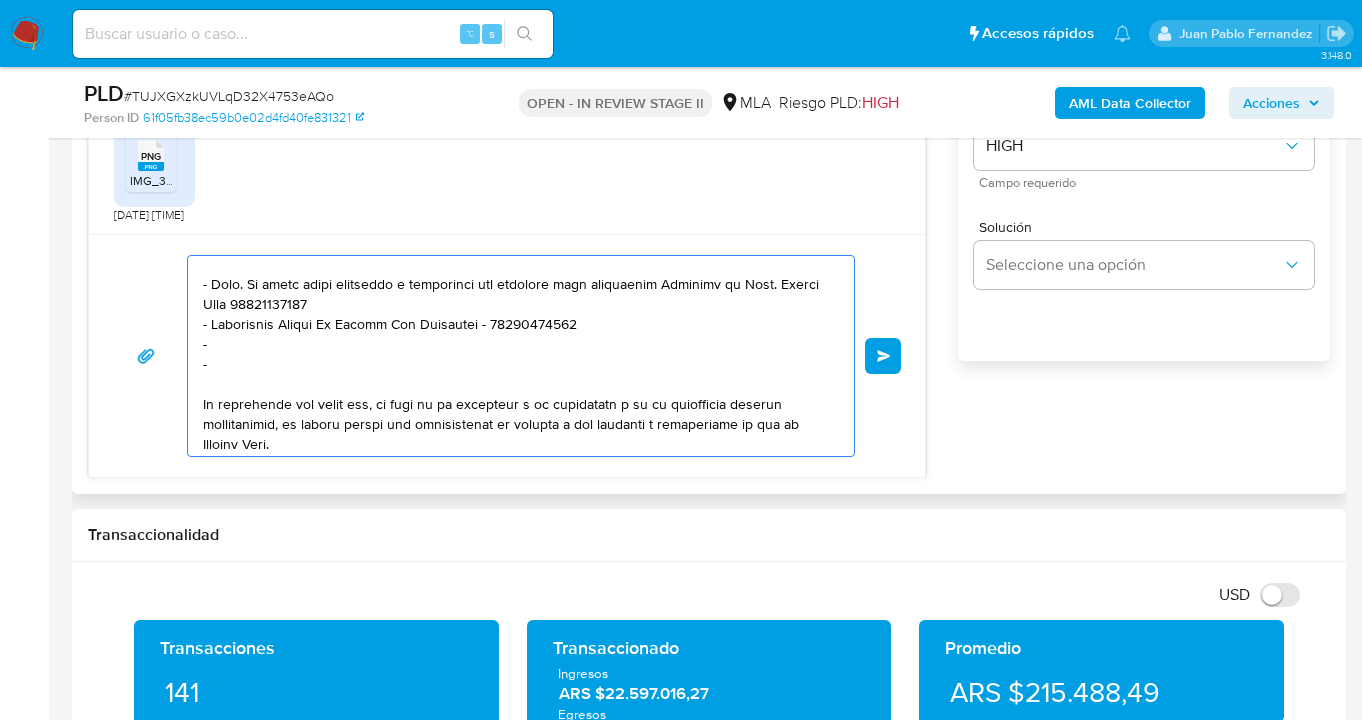 click at bounding box center [516, 356] 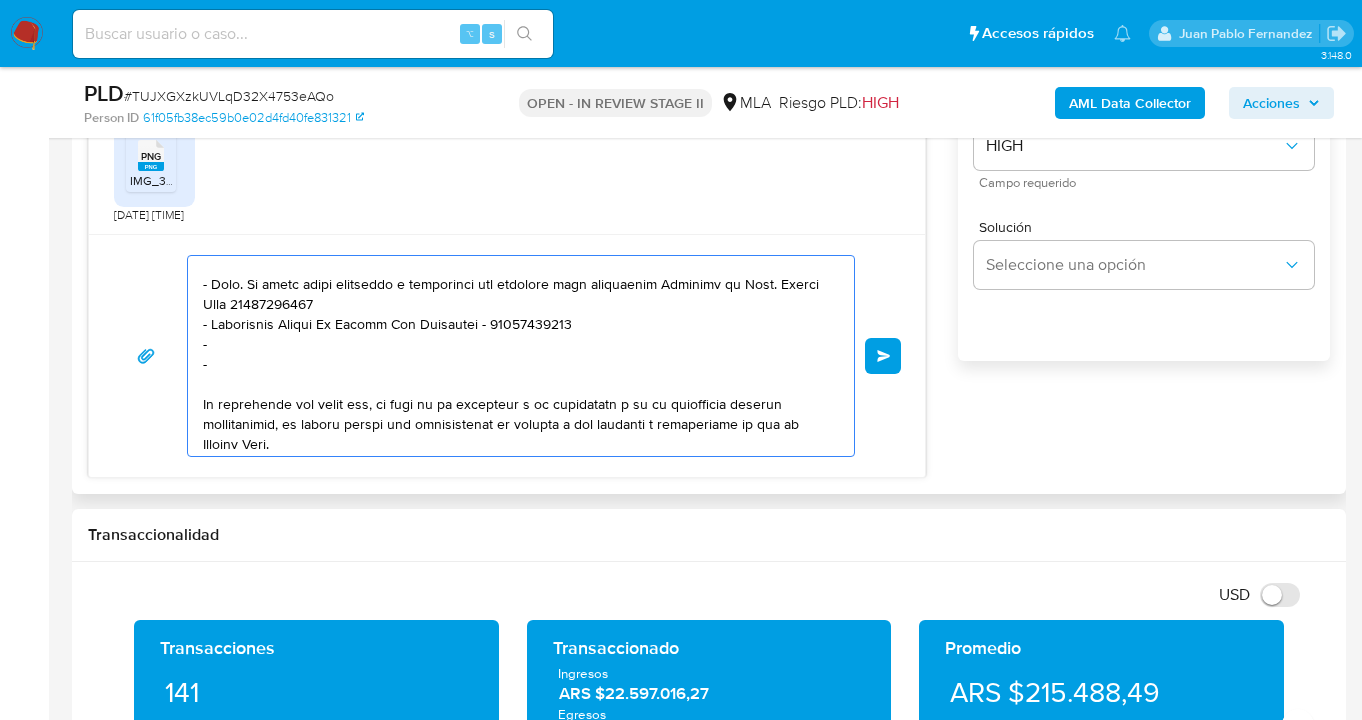 paste on "Raúl Francisco Romero - CUIT 20210647342" 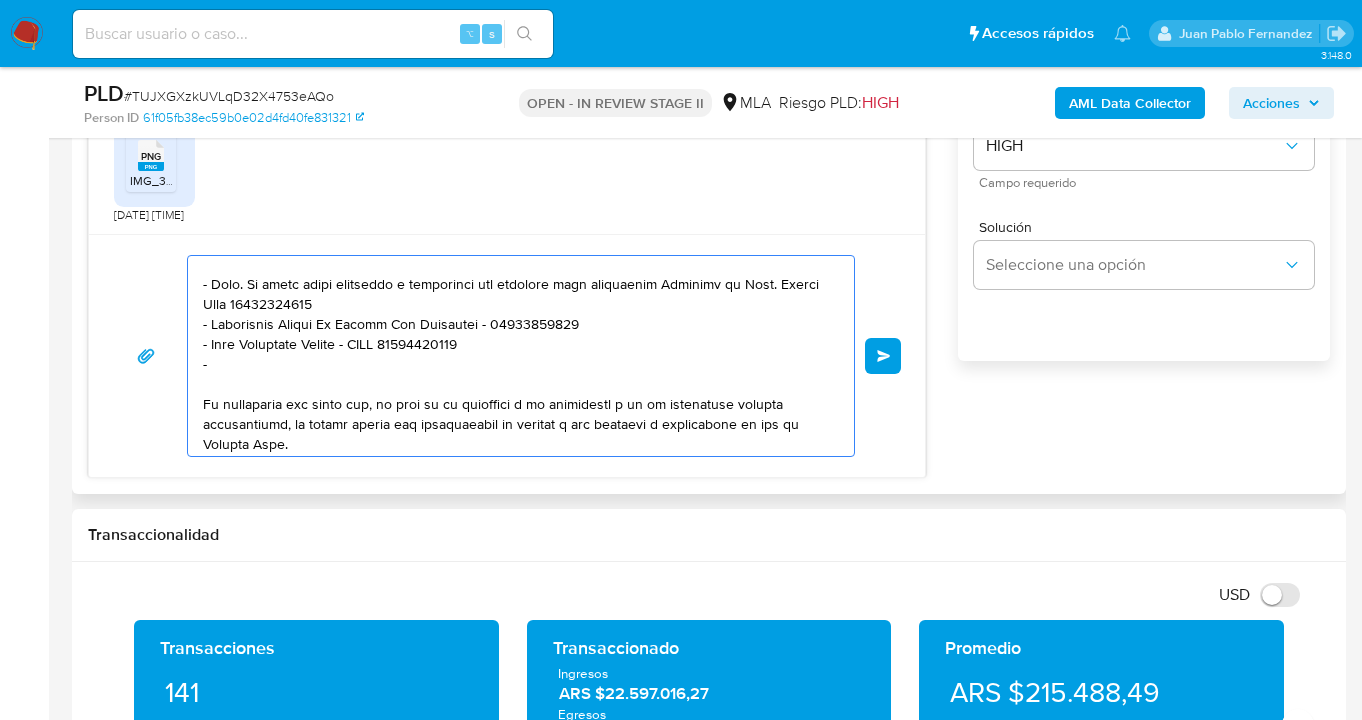 click at bounding box center (516, 356) 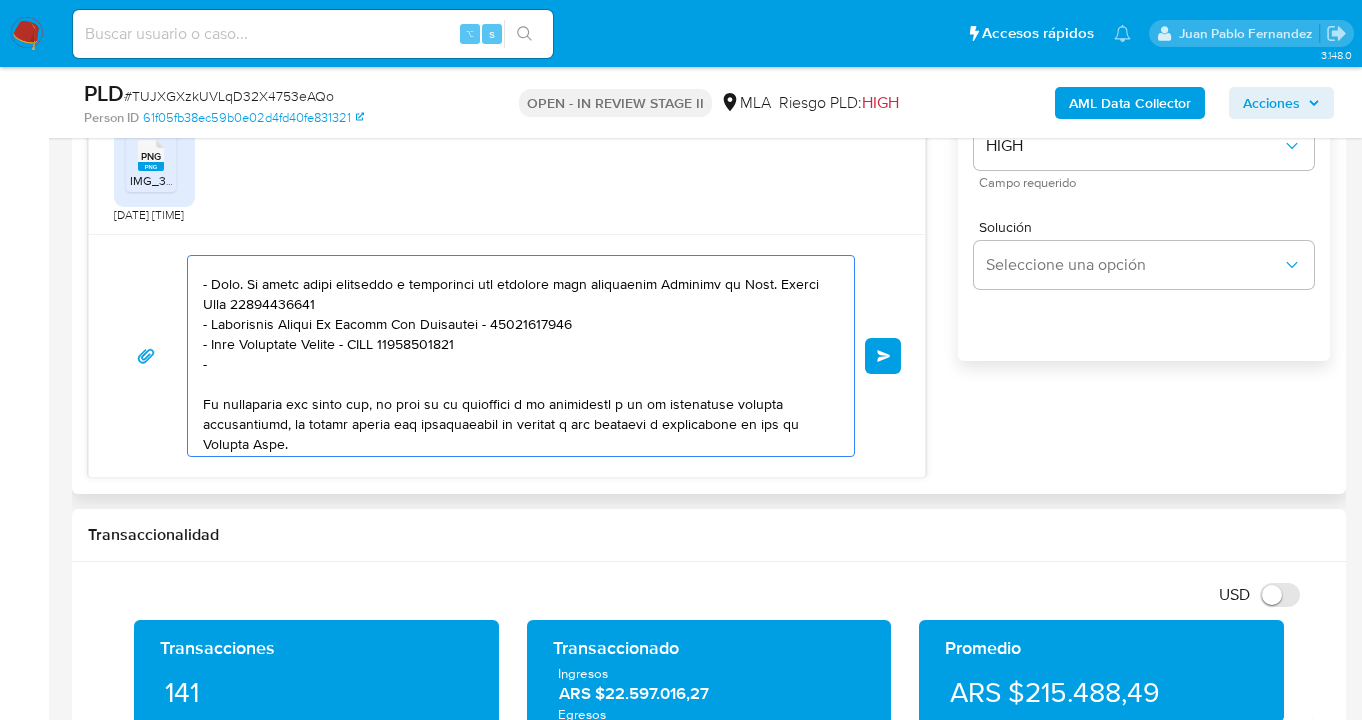 paste on "Margarit Priscila Betsabe - CUIT 27313841982" 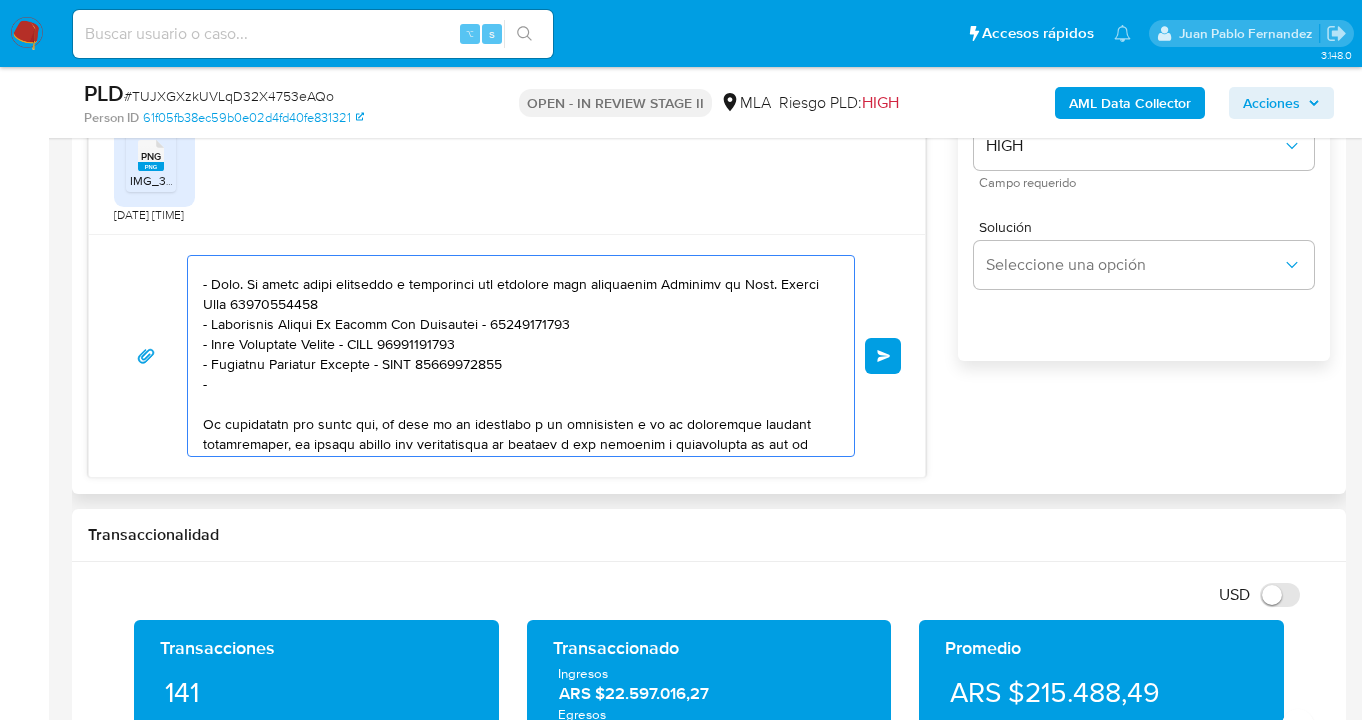 paste on "María Silvina Sigaudo - CUIT 23201462584" 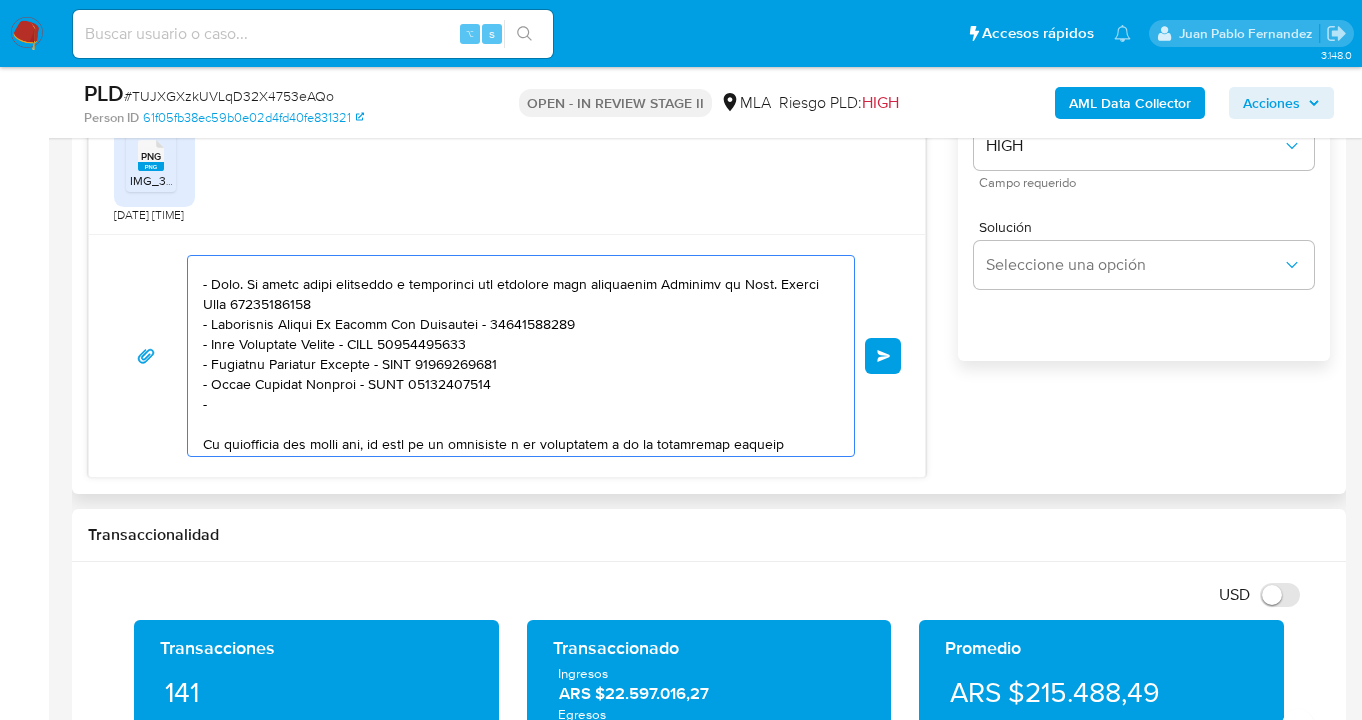 paste on "Aakyta Sa - CUIL 30717694372" 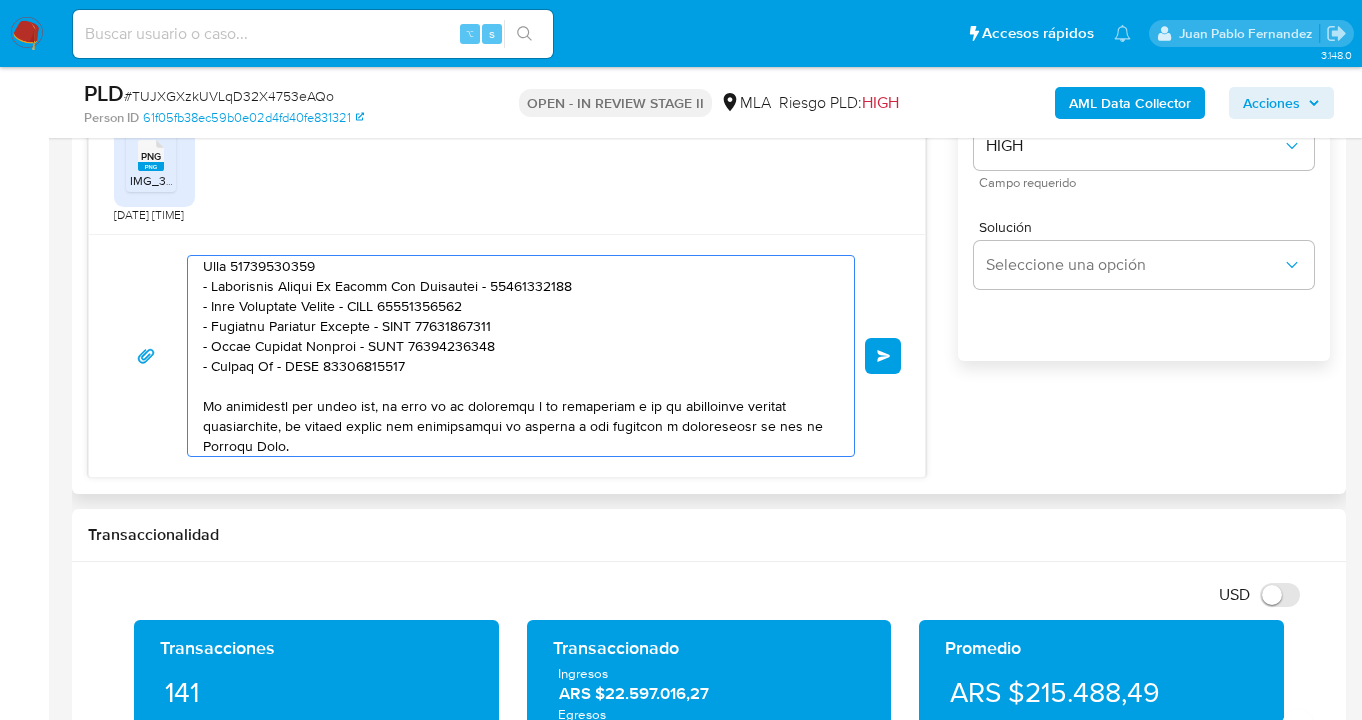 scroll, scrollTop: 551, scrollLeft: 0, axis: vertical 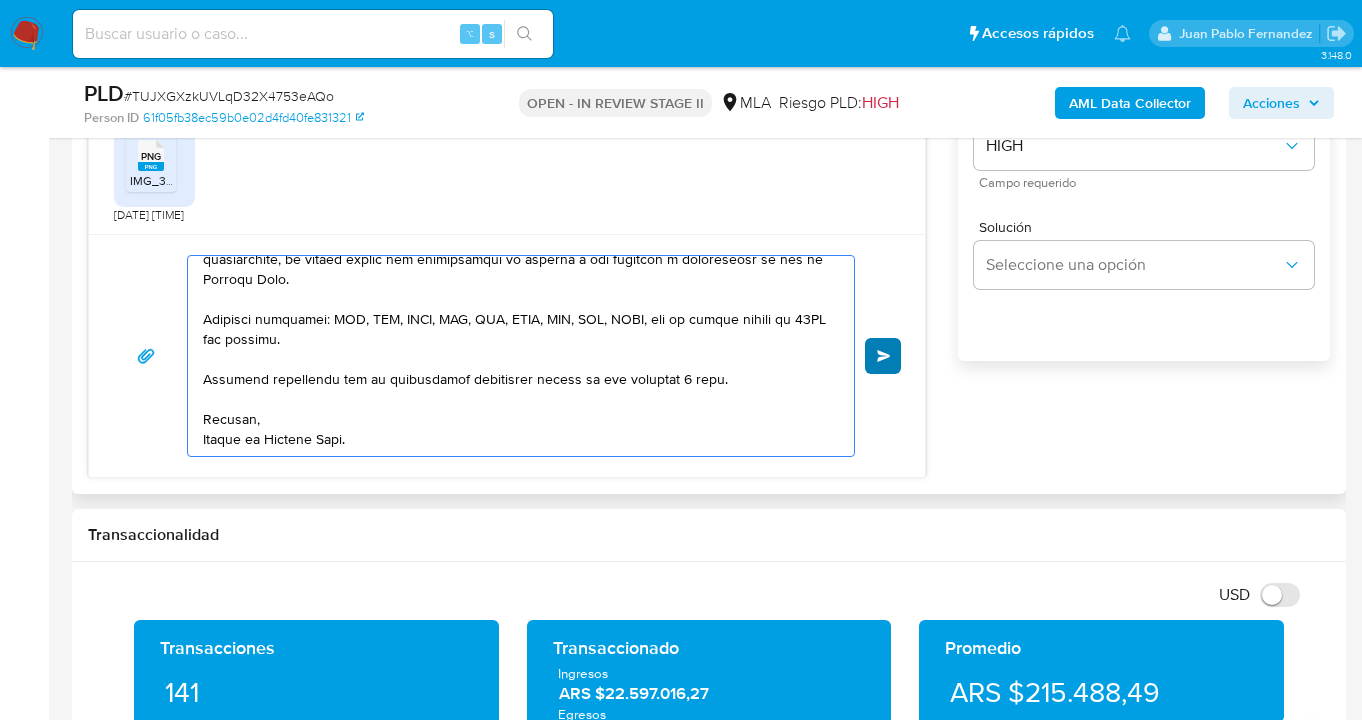 type on "Hola Marcelo Javier Bazan, gracias por tu respuesta y la constancia de monotributo enviada, no obstante la misma resulta insuficiente para dar respaldo al volumen operado en tu cuenta.
En tal sentido para seguir utilizando tu cuenta con normalidad te solicitamos las siguientes respuestas.
1) ¿A qué corresponde el incremento significativo de fondos en tu cuenta en el mes de junio 2025? Y ¿Qué documentación permite su respaldo?
2) De acuerdo a la actividad que realices en tu cuenta, adjunta la siguiente documentación. A modo de ejemplo, puedes enviar uno de estos comprobantes:  - Resumen de Comprobantes Electrónicos emitidos de los períodos 2024 y 2025 Si tienes dudas, consulta el instructivo para descargar el Resumen de Comprobantes Electrónicos aquí.  https://www.mercadopago.com.ar/ayuda/30181
3) Proporciona el vínculo con las siguientes contrapartes con las que operaste, el motivo de las transacciones y documentación de respaldo:
- Asoc. De ayuda entre asociados y adherentes del football club recre..." 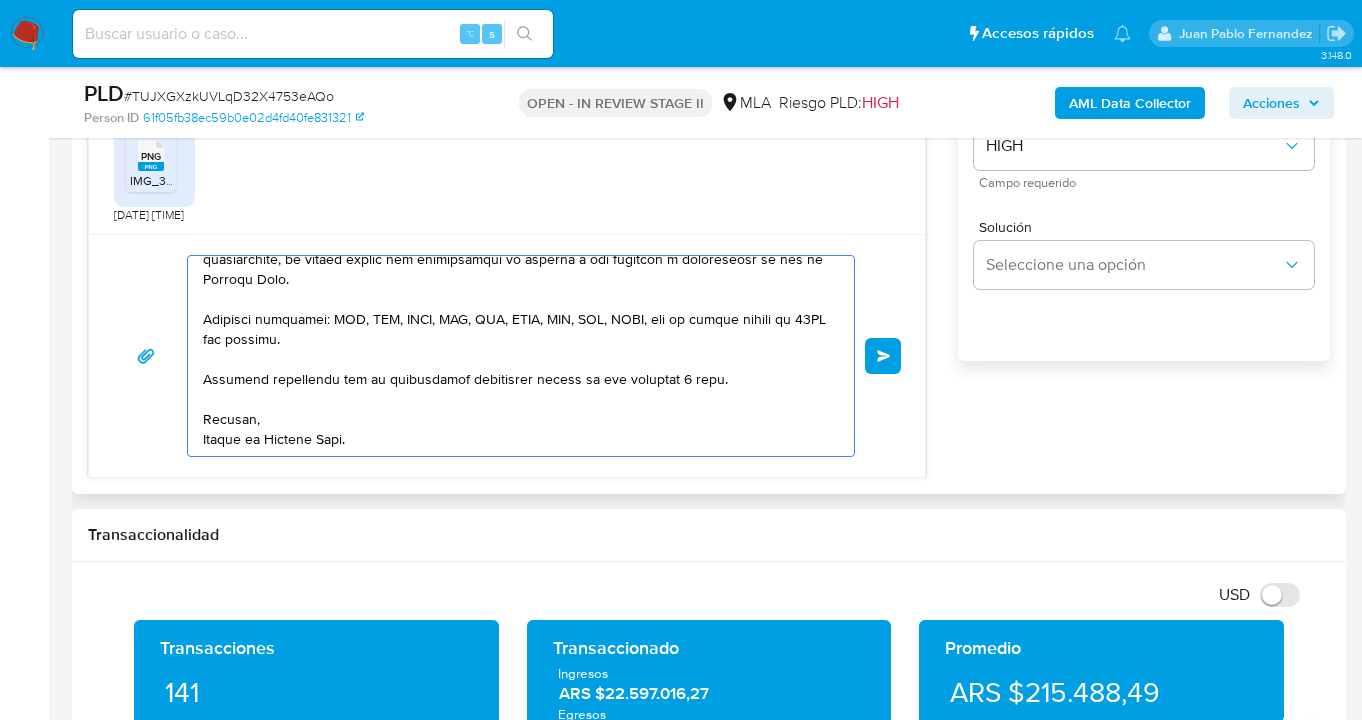 click on "Enviar" at bounding box center [884, 356] 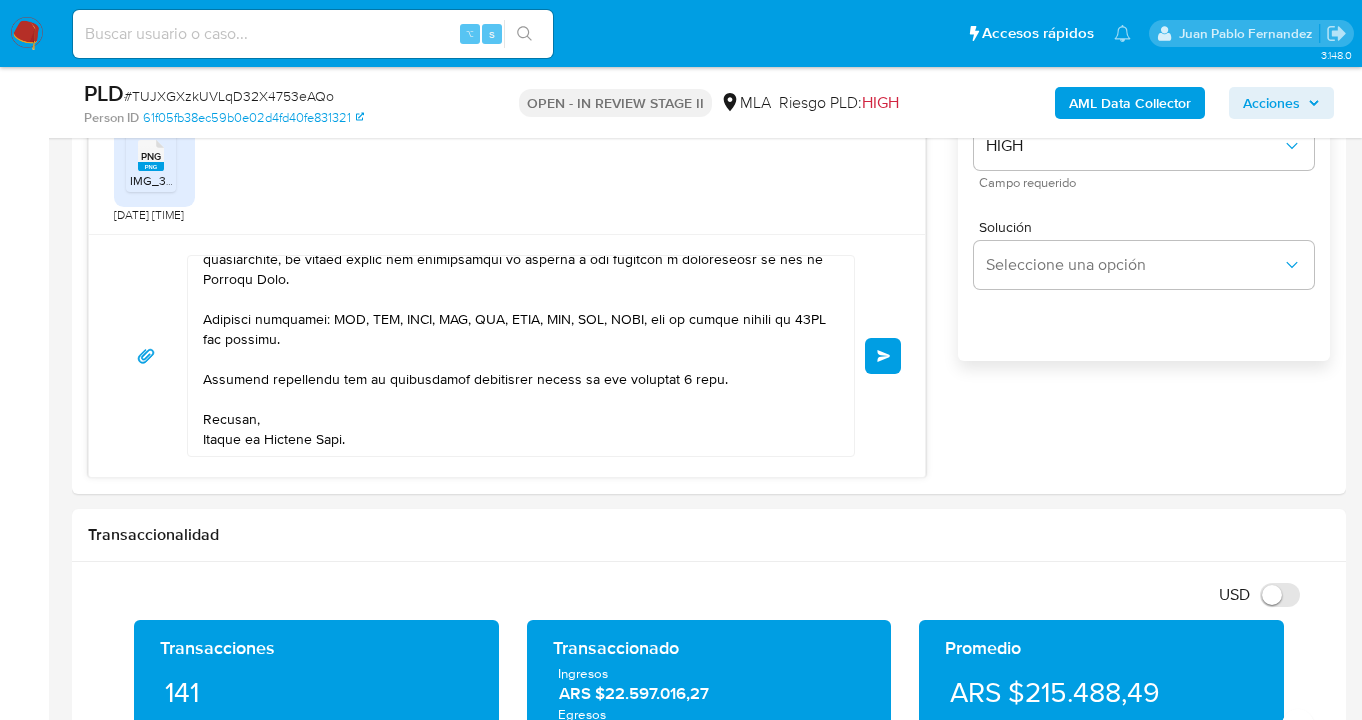 type 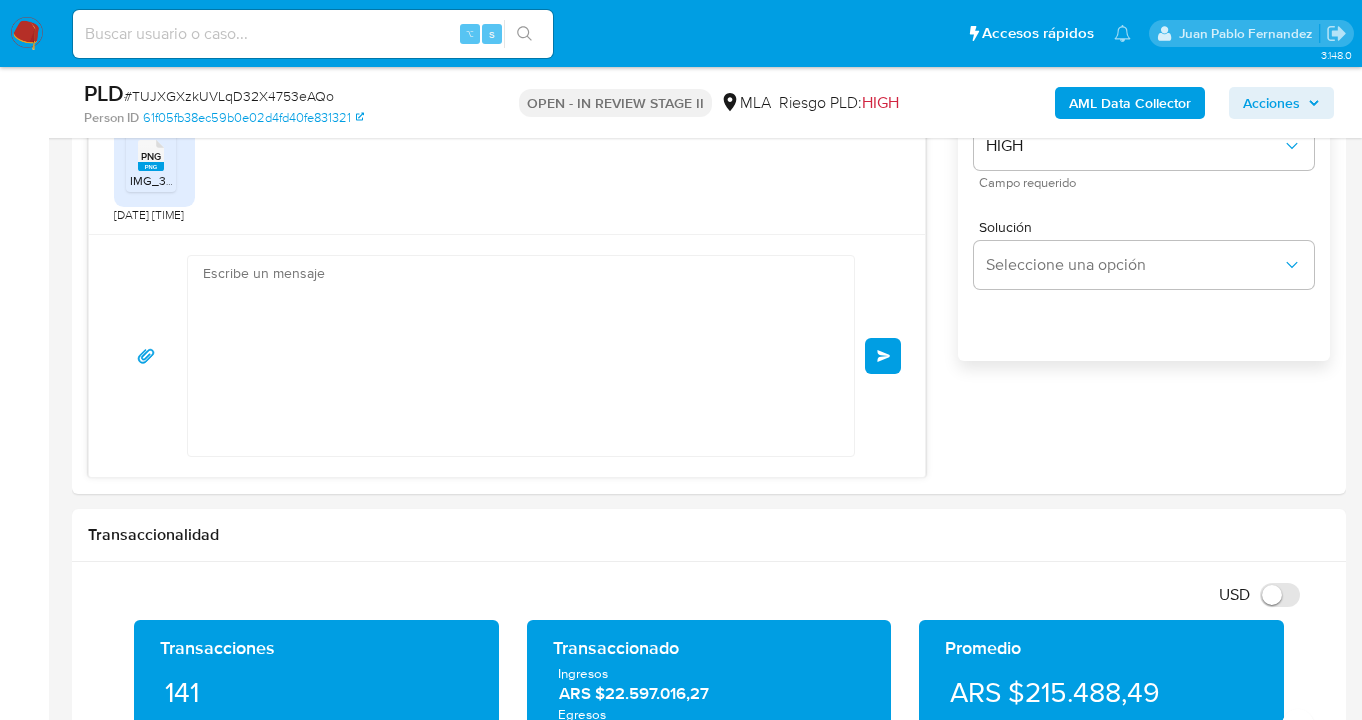 scroll, scrollTop: 0, scrollLeft: 0, axis: both 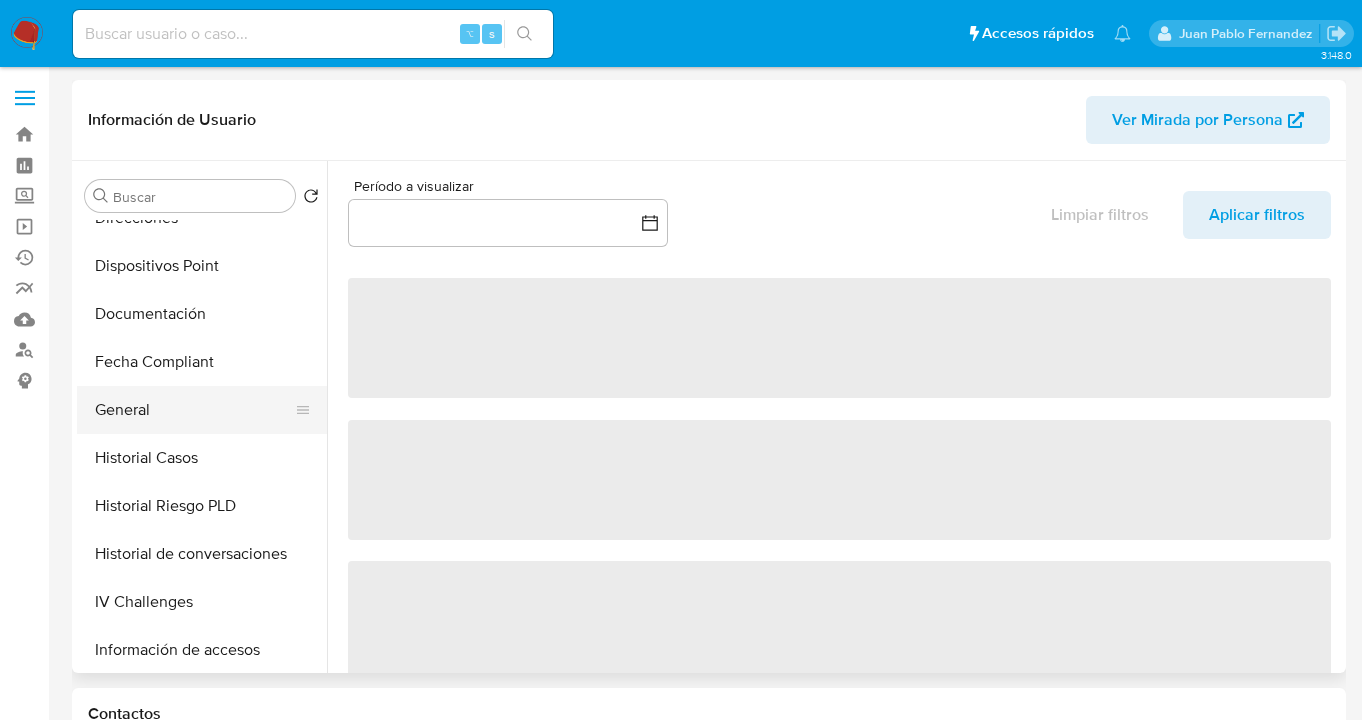 click on "General" at bounding box center [194, 410] 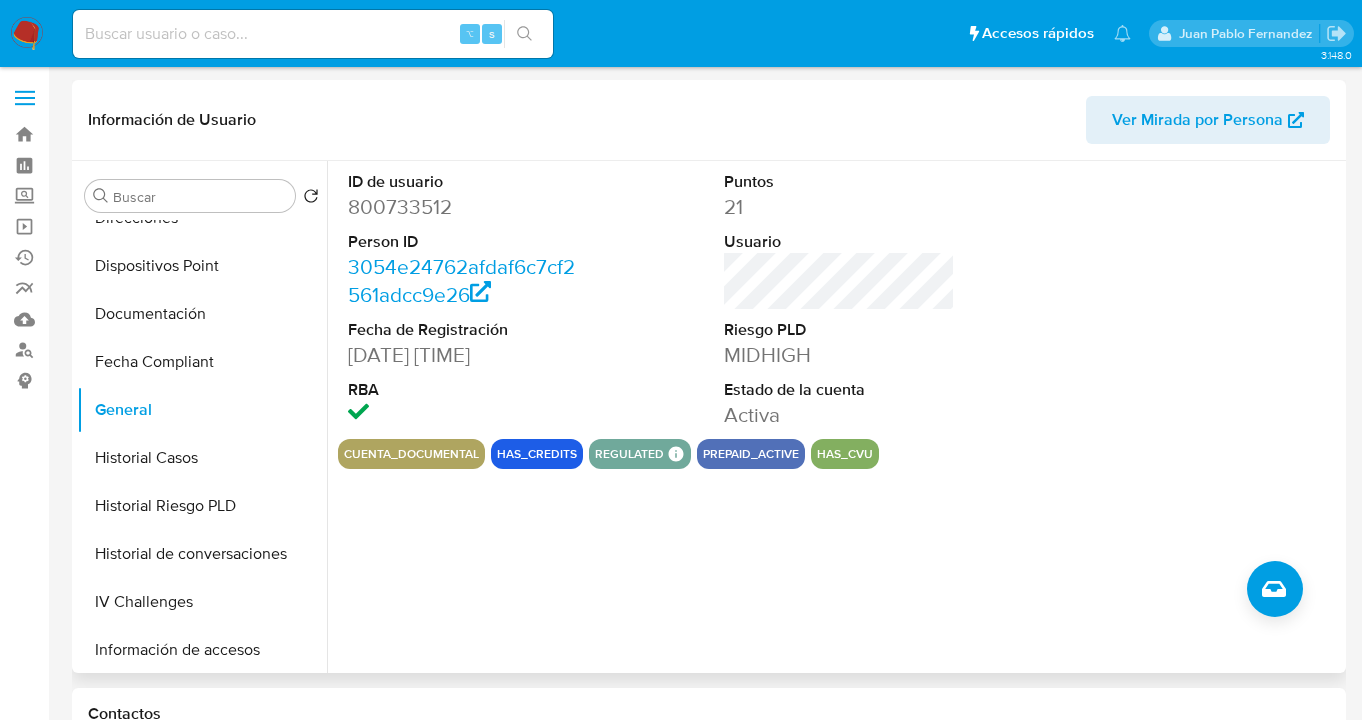 click on "Ver Mirada por Persona" at bounding box center (1197, 120) 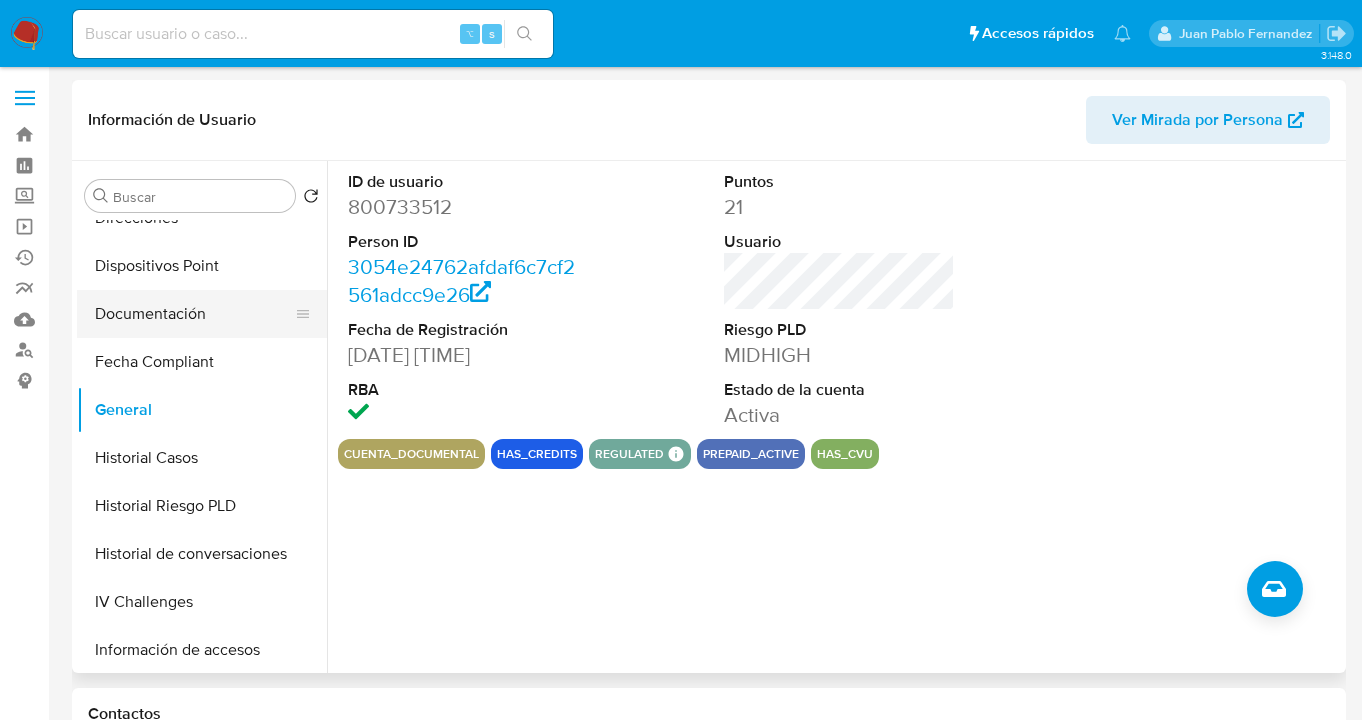 click on "Documentación" at bounding box center [194, 314] 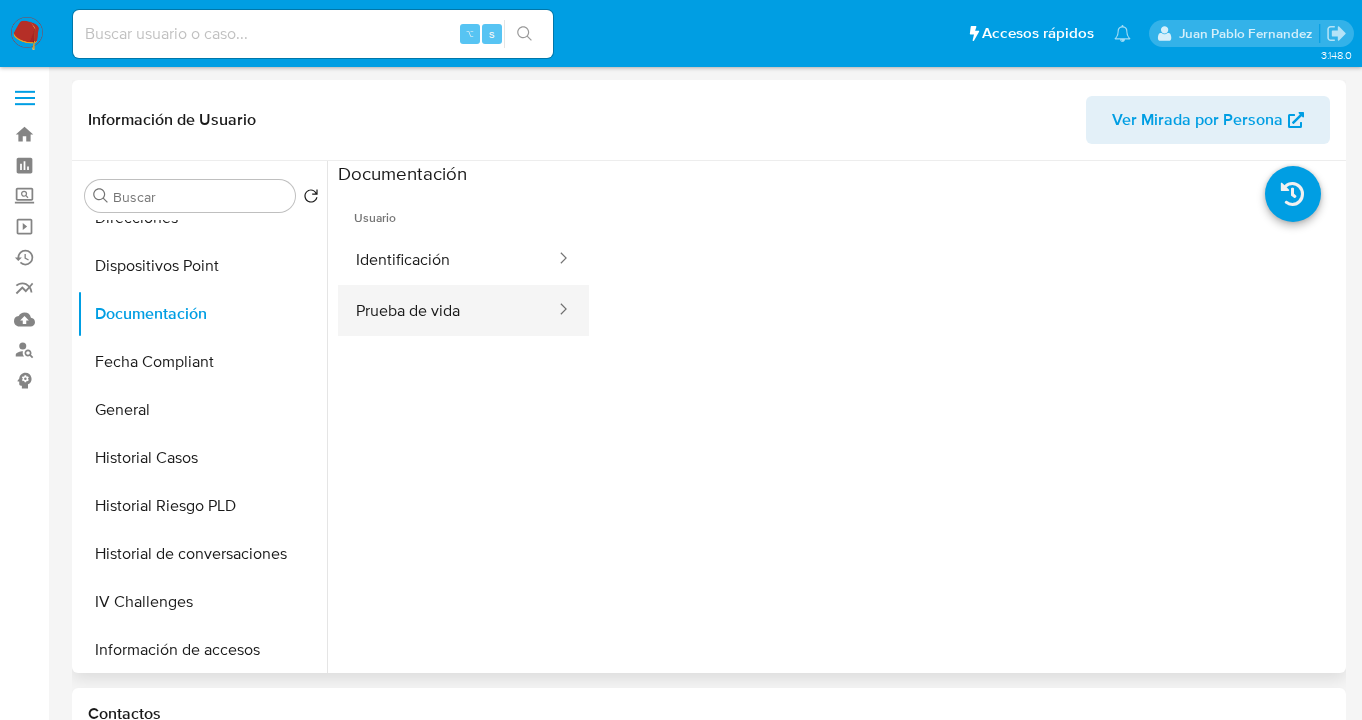 drag, startPoint x: 408, startPoint y: 313, endPoint x: 557, endPoint y: 323, distance: 149.33519 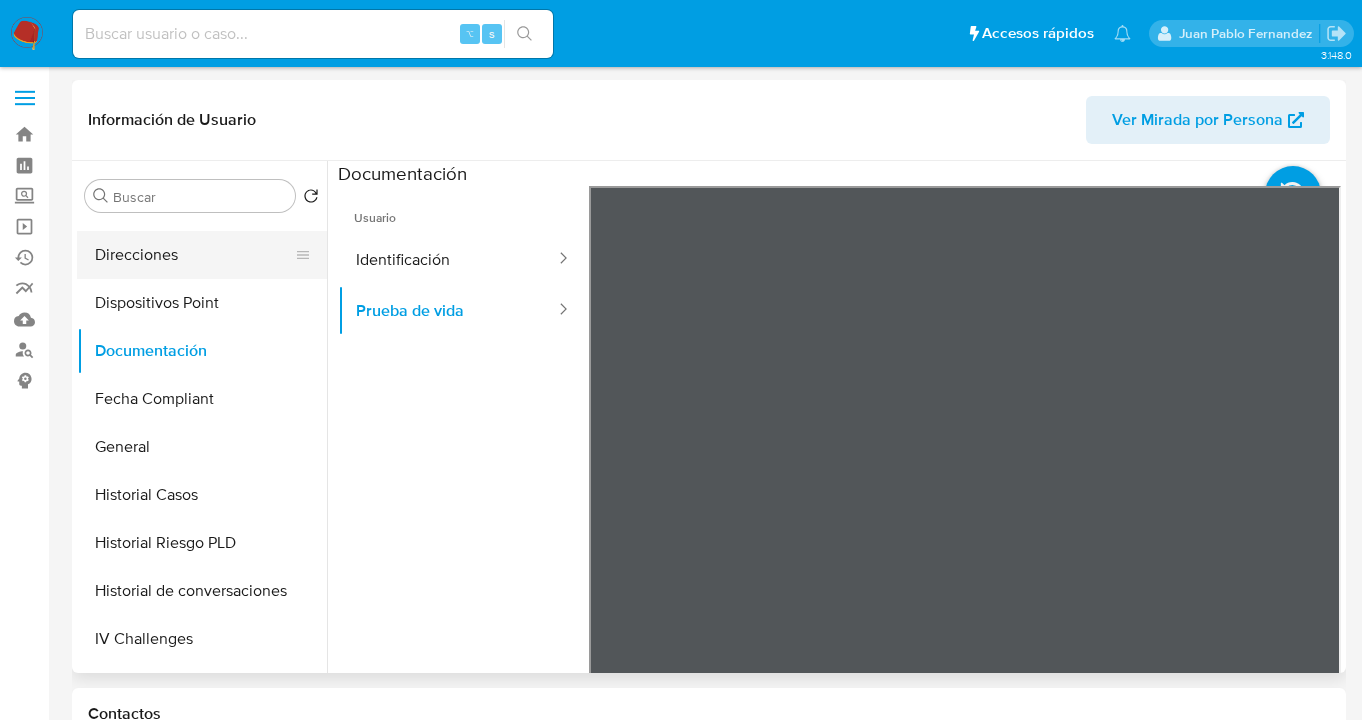 scroll, scrollTop: 372, scrollLeft: 0, axis: vertical 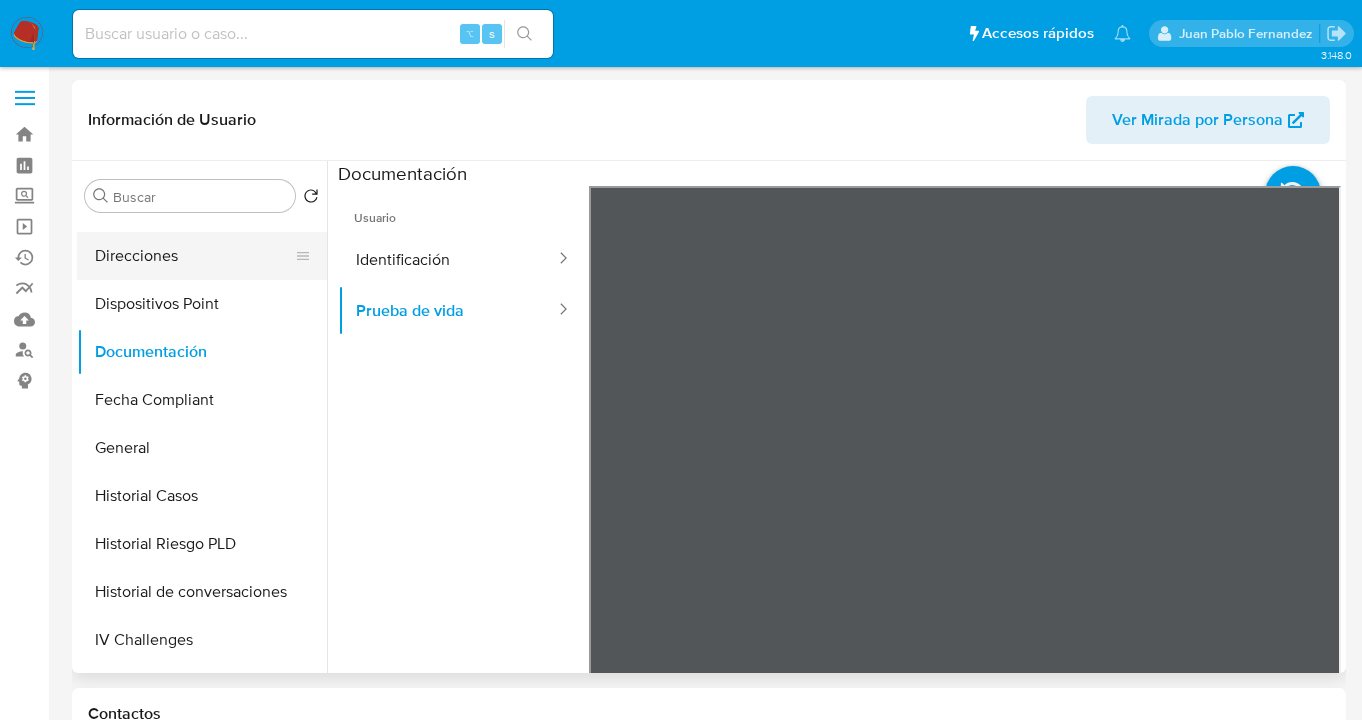 click on "Direcciones" at bounding box center (194, 256) 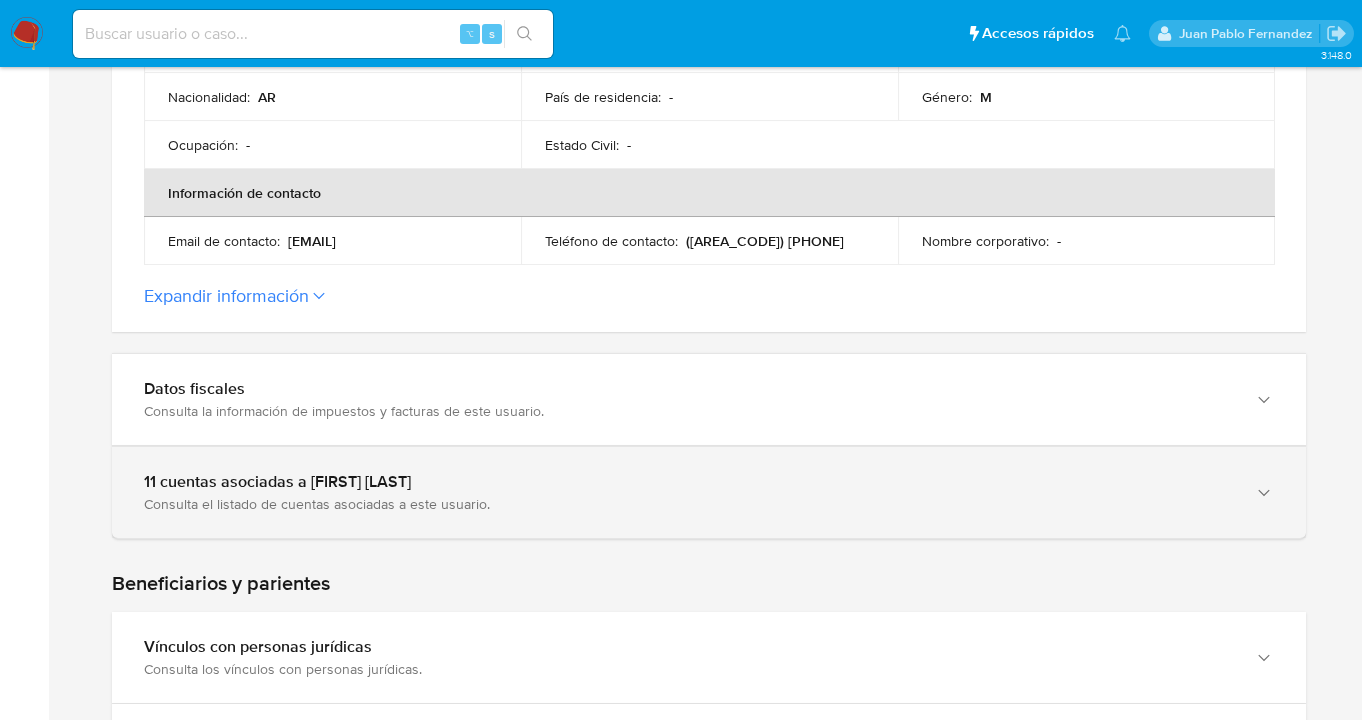 scroll, scrollTop: 644, scrollLeft: 0, axis: vertical 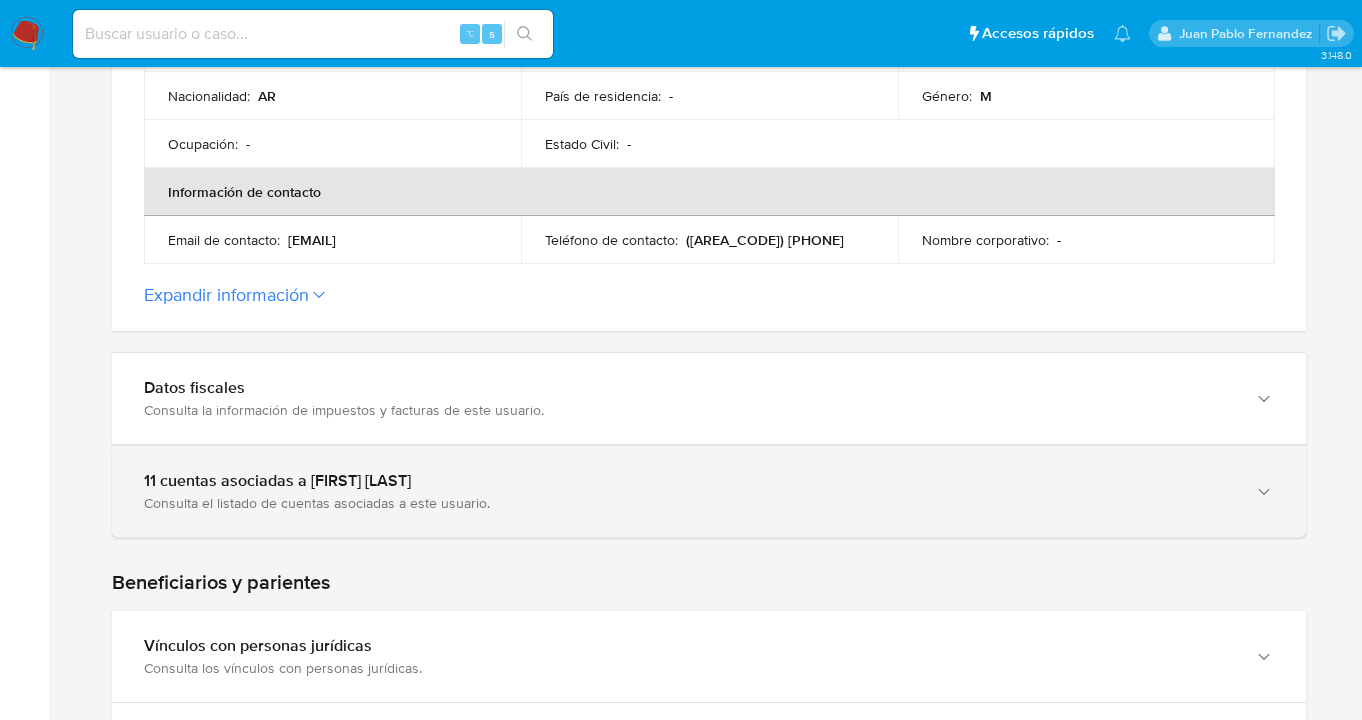 click 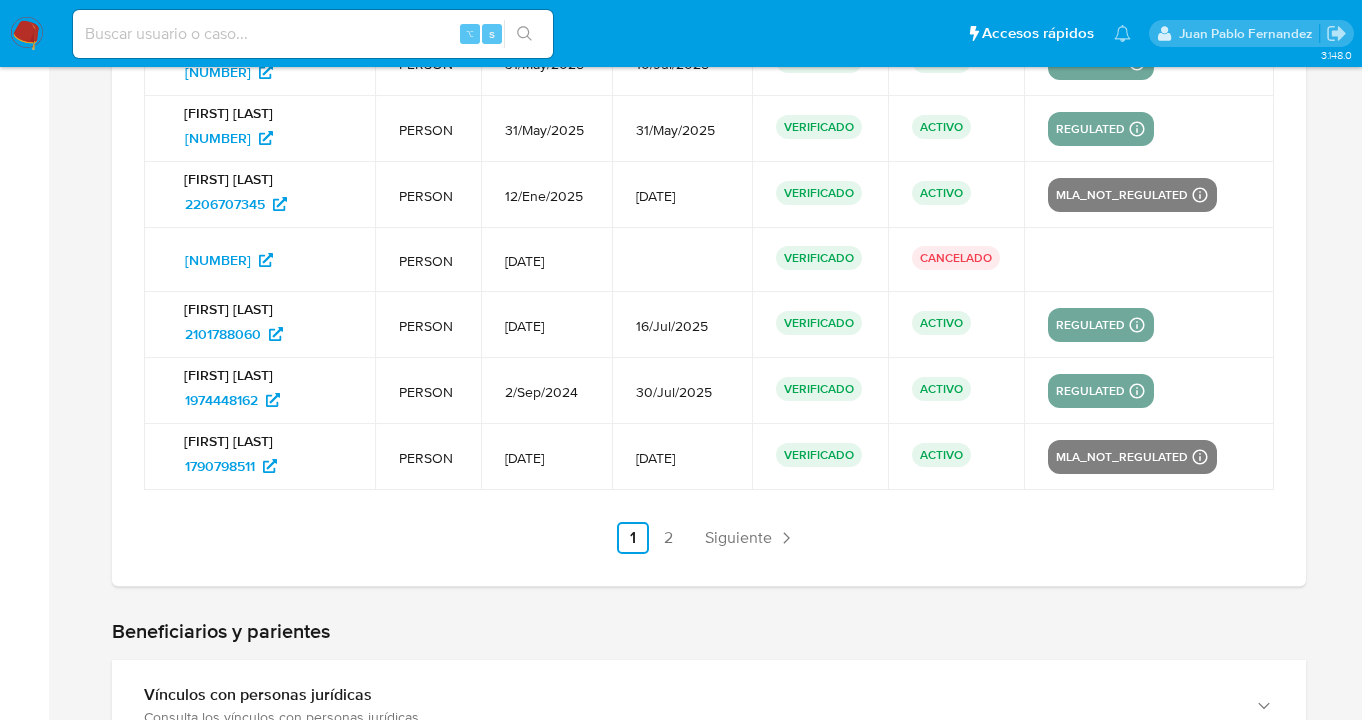 scroll, scrollTop: 1955, scrollLeft: 0, axis: vertical 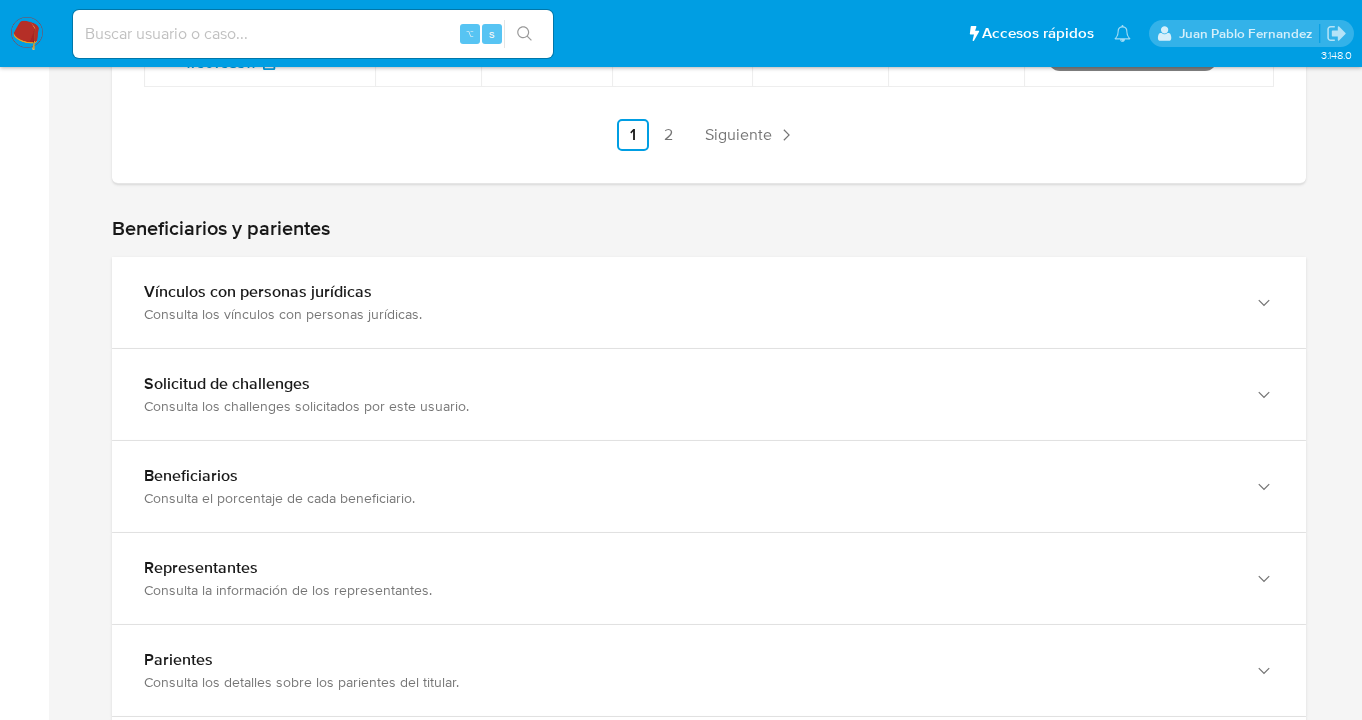 drag, startPoint x: 671, startPoint y: 135, endPoint x: 791, endPoint y: 143, distance: 120.26637 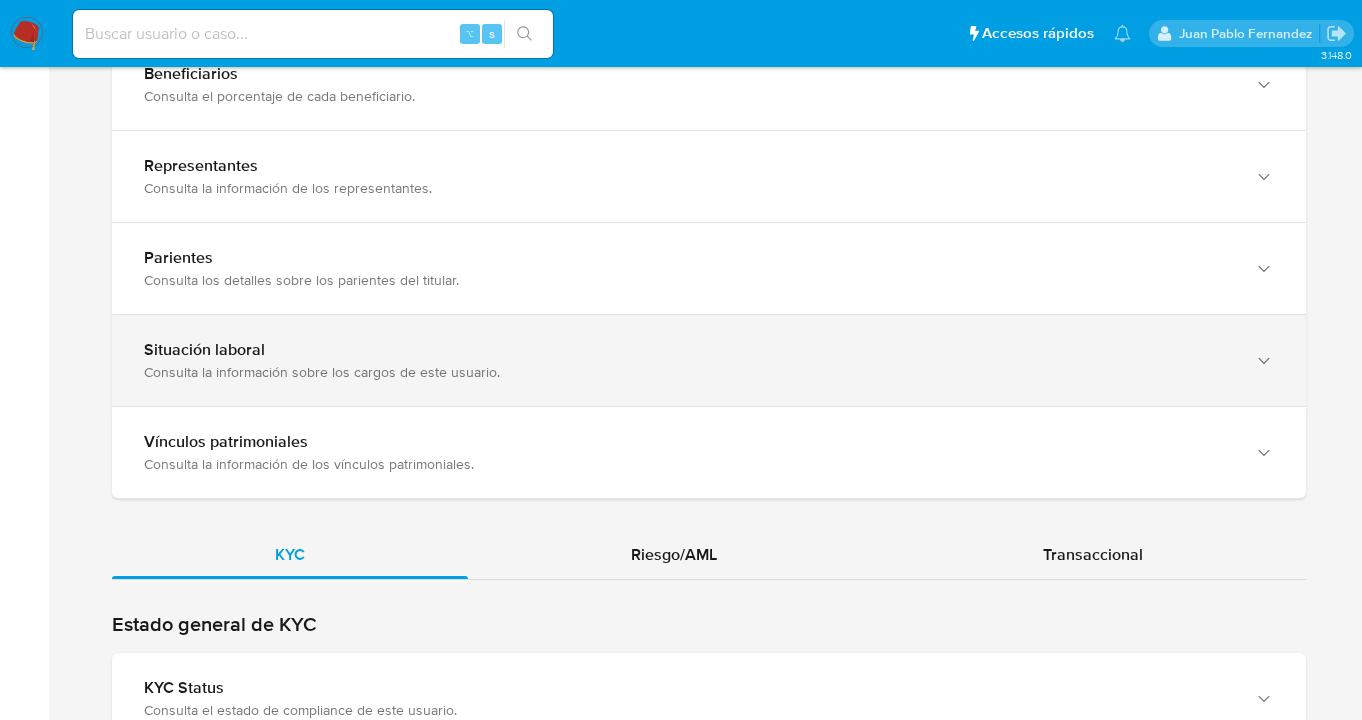 scroll, scrollTop: 1669, scrollLeft: 0, axis: vertical 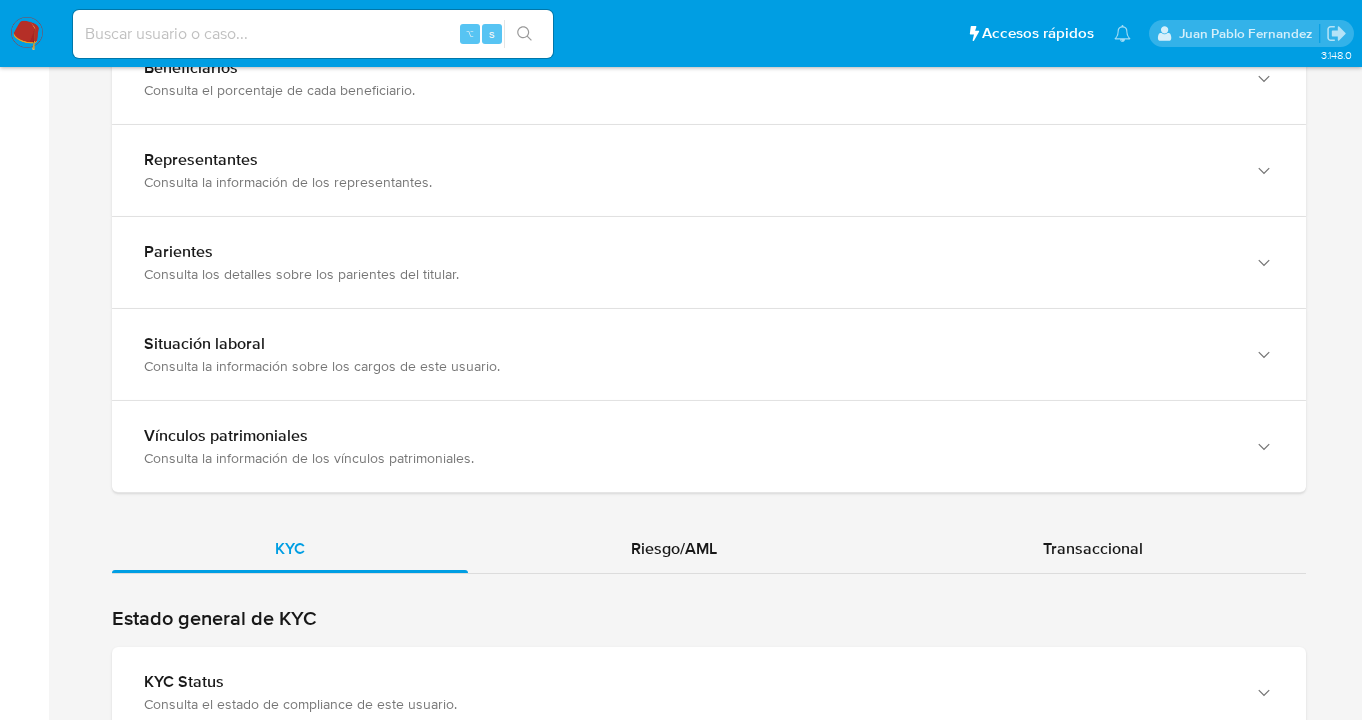 drag, startPoint x: 679, startPoint y: 547, endPoint x: 703, endPoint y: 513, distance: 41.617306 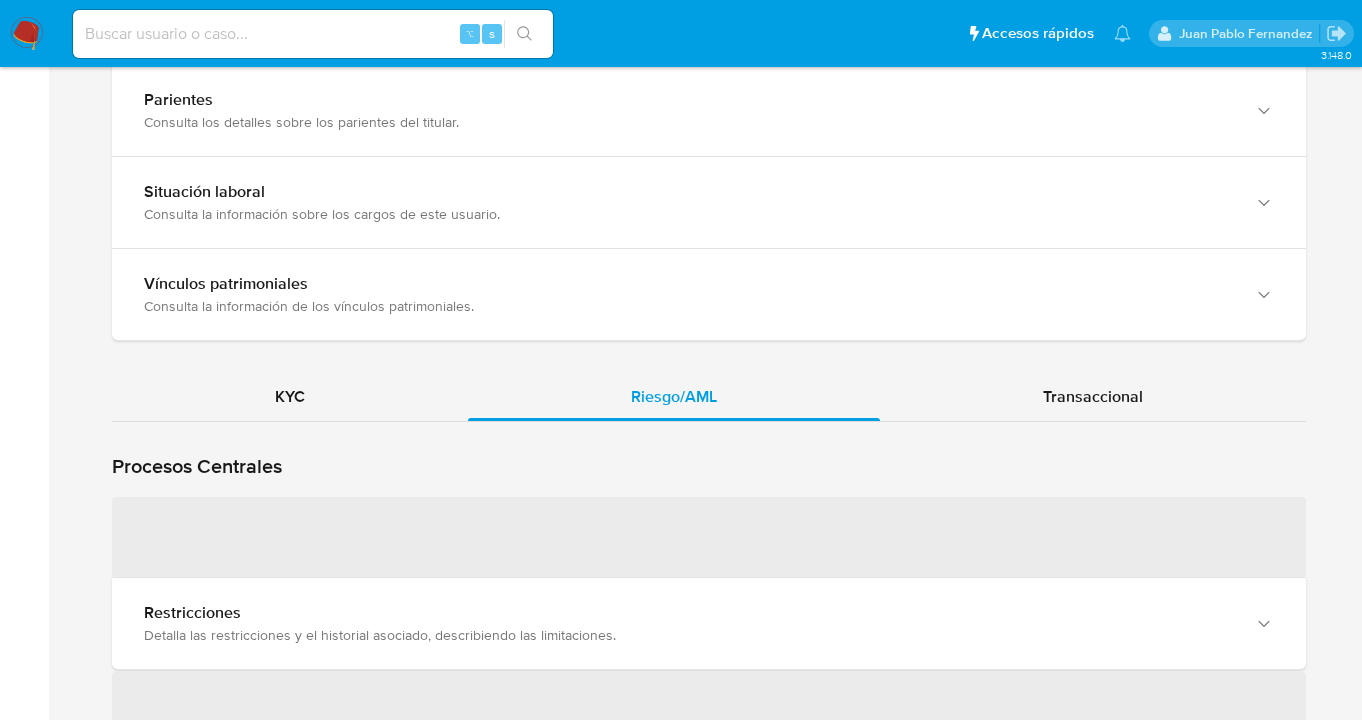 scroll, scrollTop: 2068, scrollLeft: 0, axis: vertical 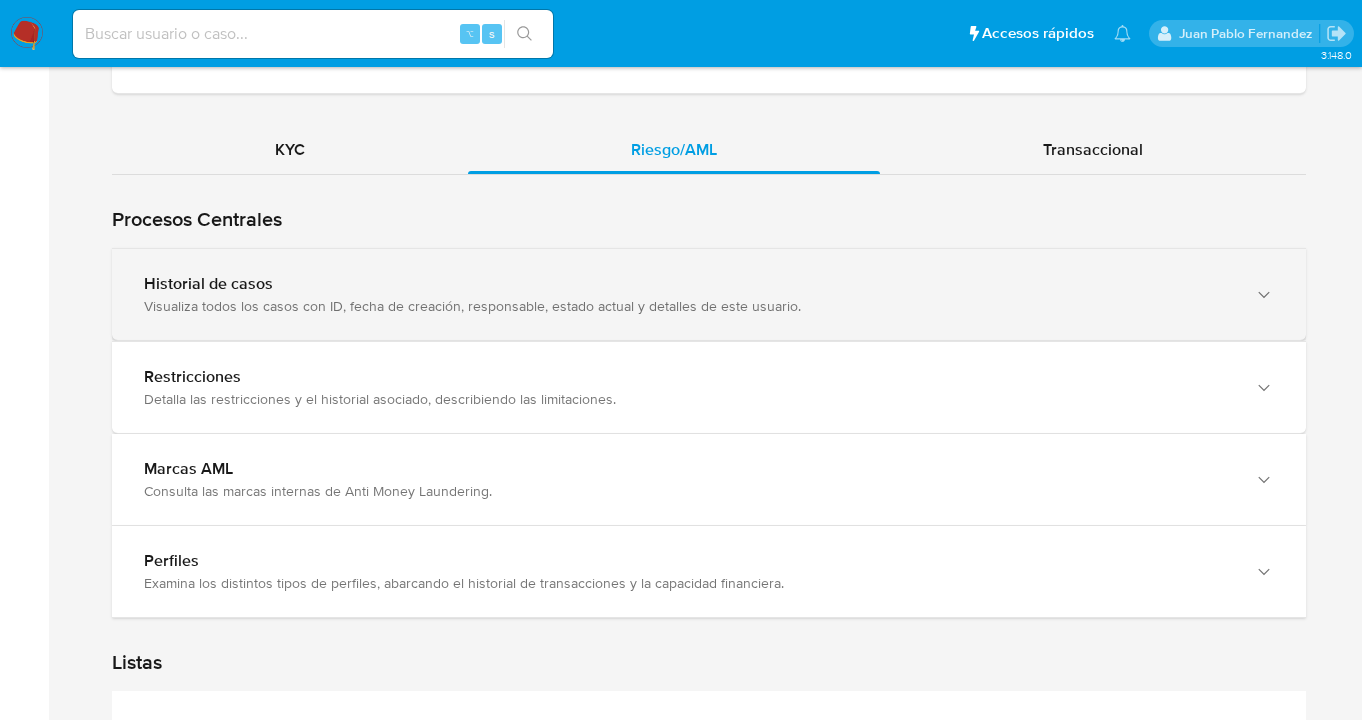 click 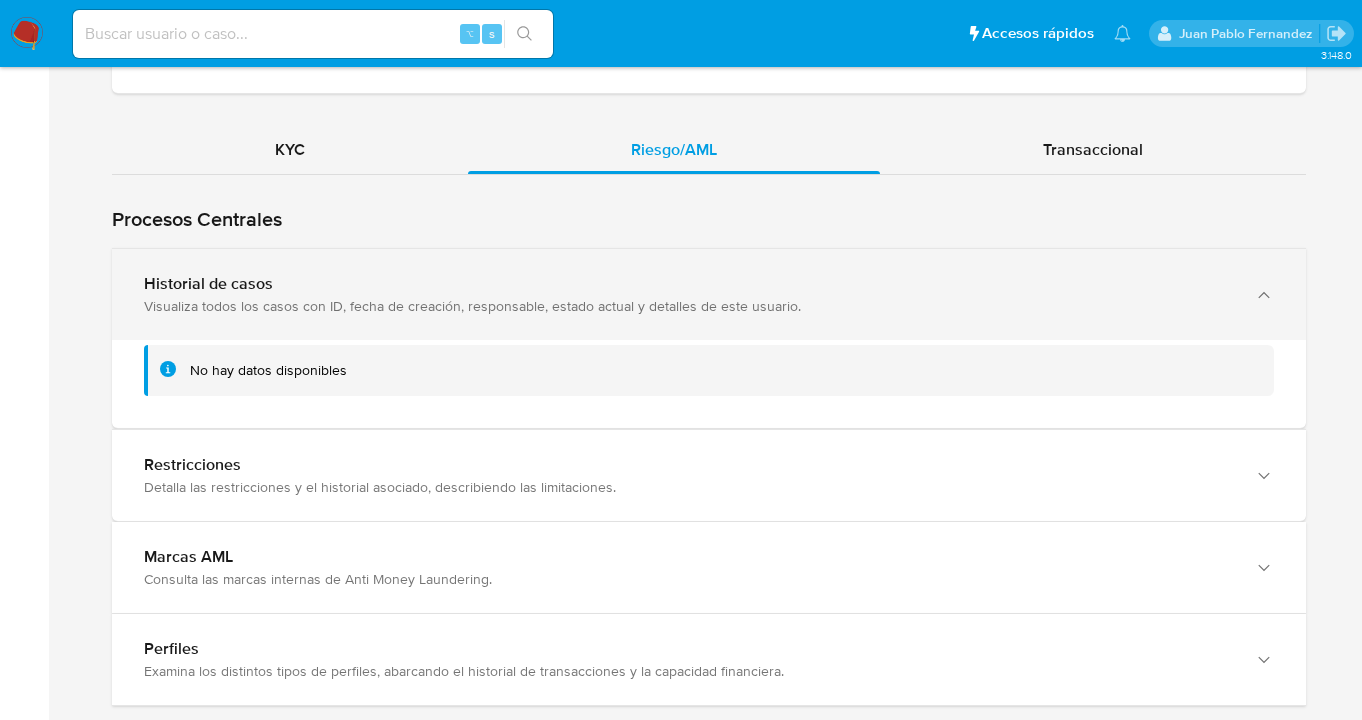 click 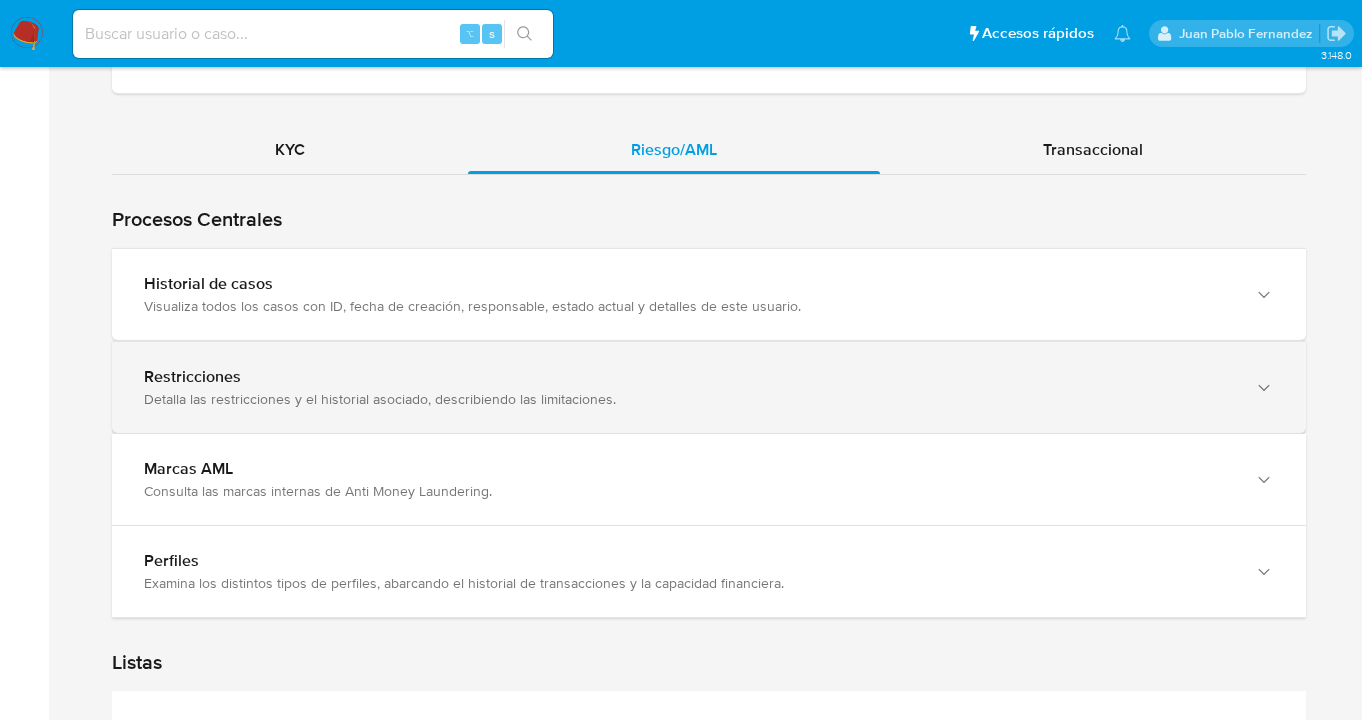 click 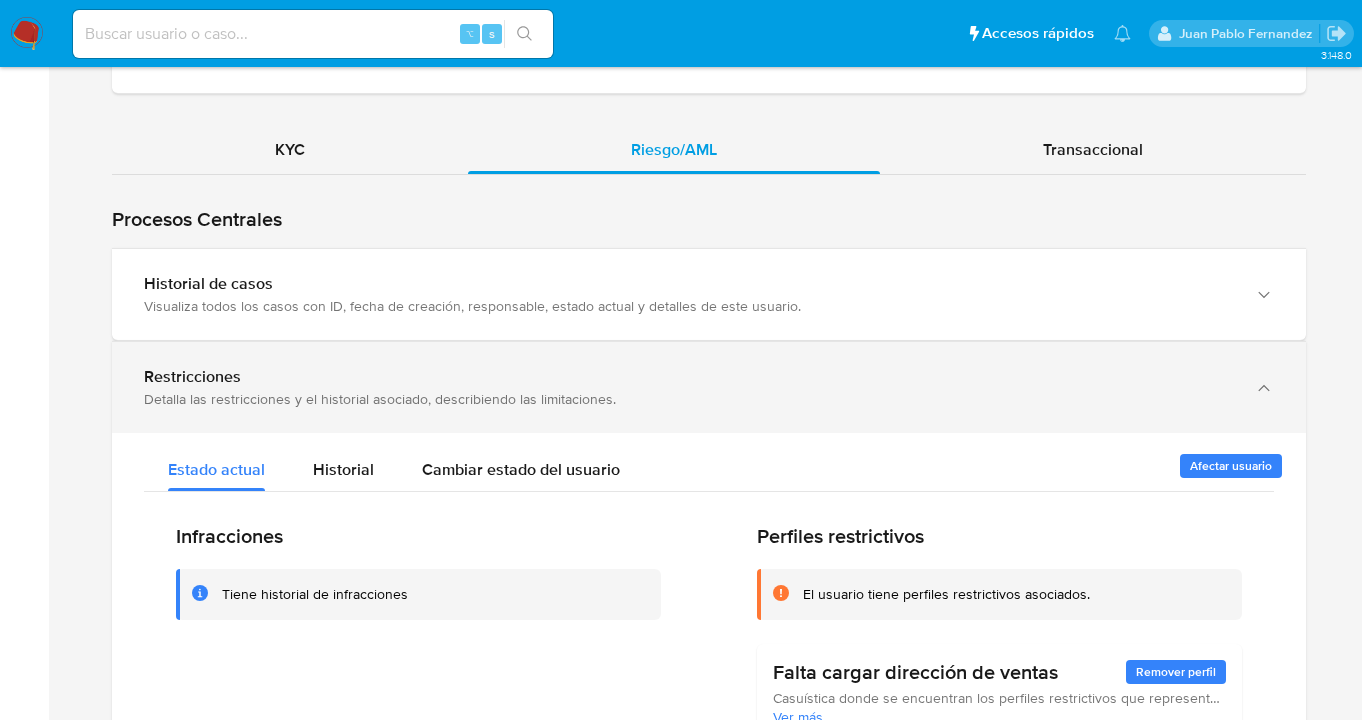 click 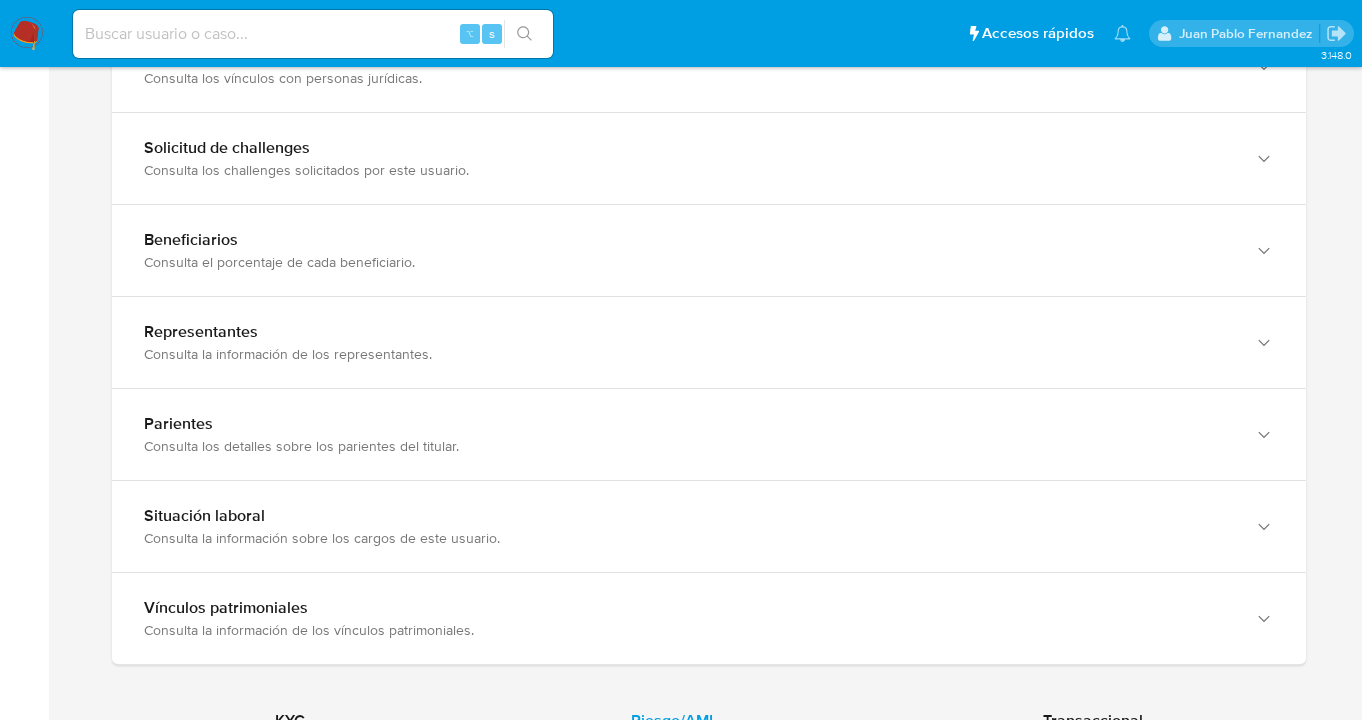 scroll, scrollTop: 1090, scrollLeft: 0, axis: vertical 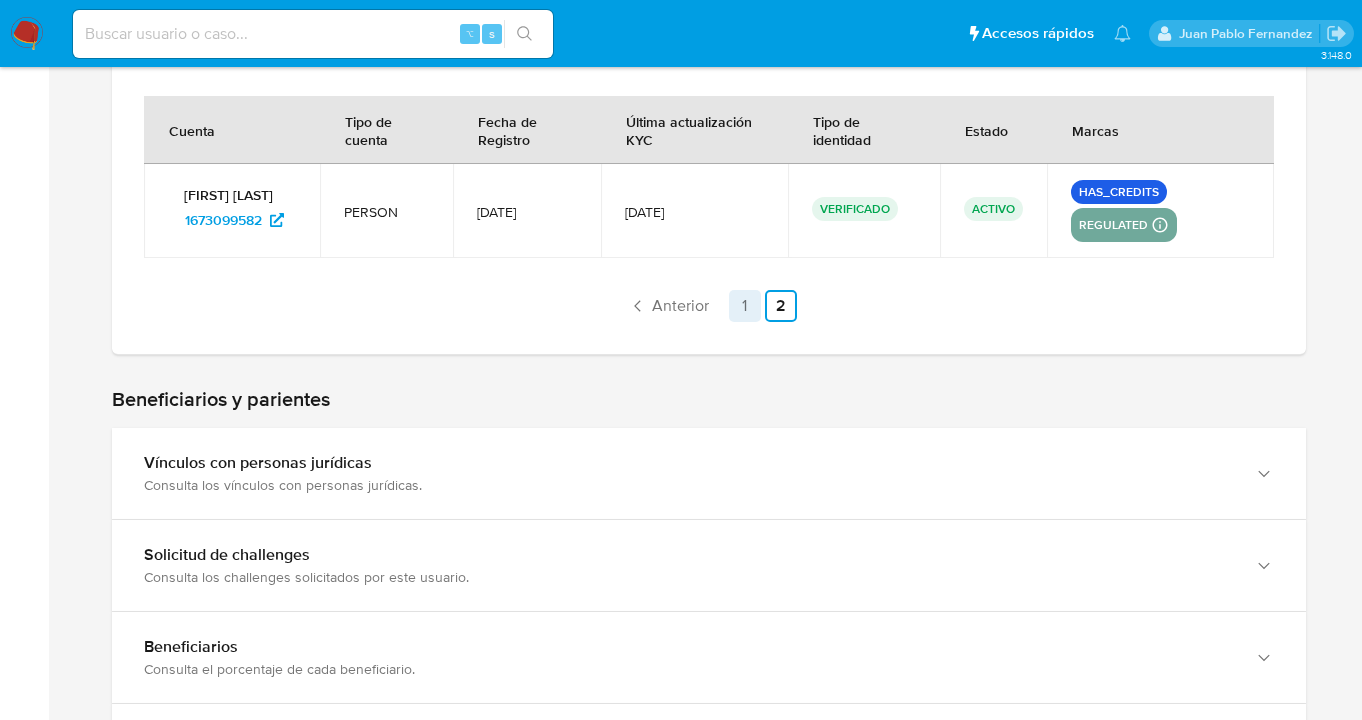 click on "1" at bounding box center (745, 306) 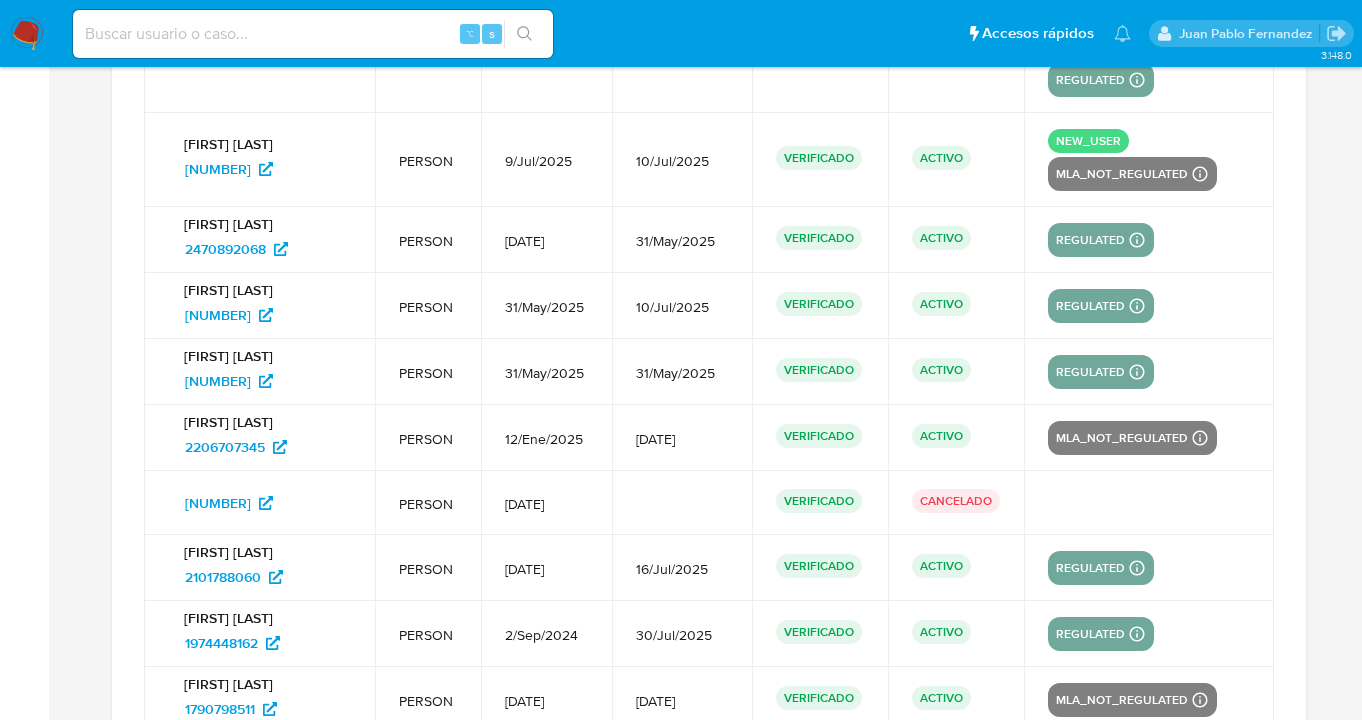 scroll, scrollTop: 1122, scrollLeft: 0, axis: vertical 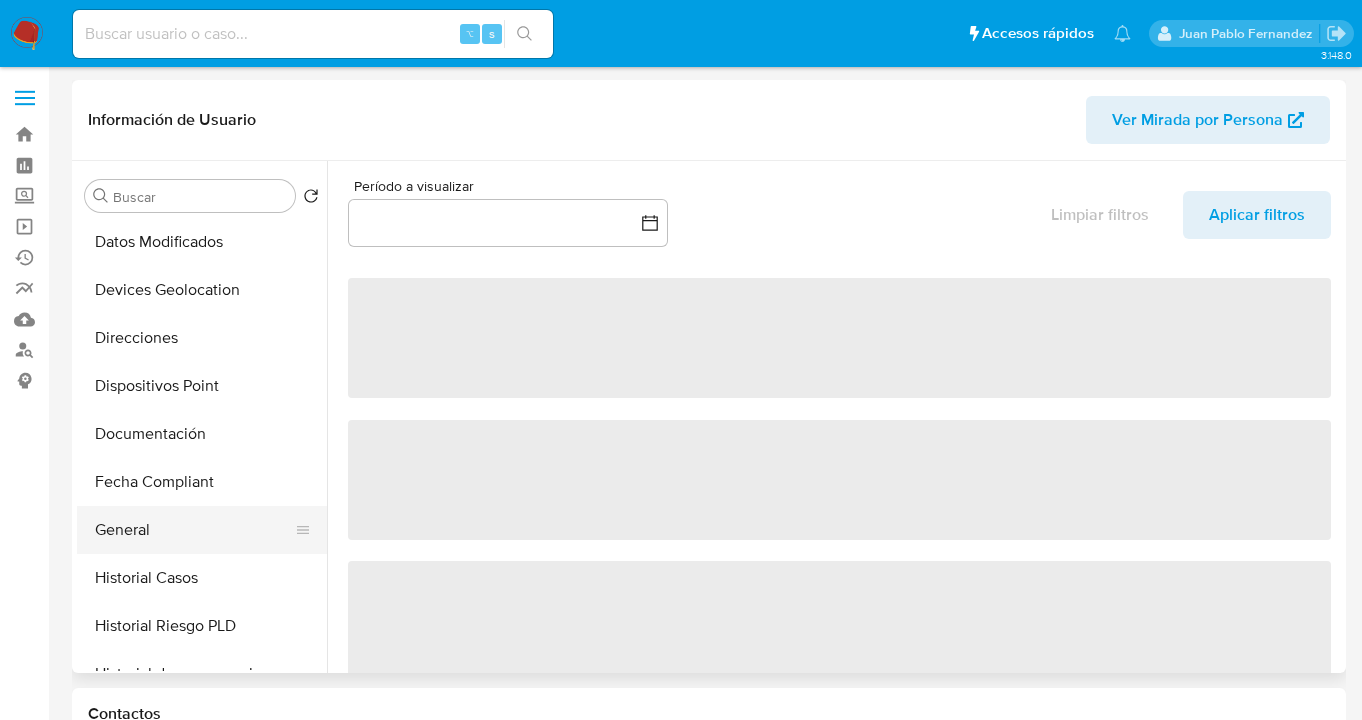 click on "General" at bounding box center (194, 530) 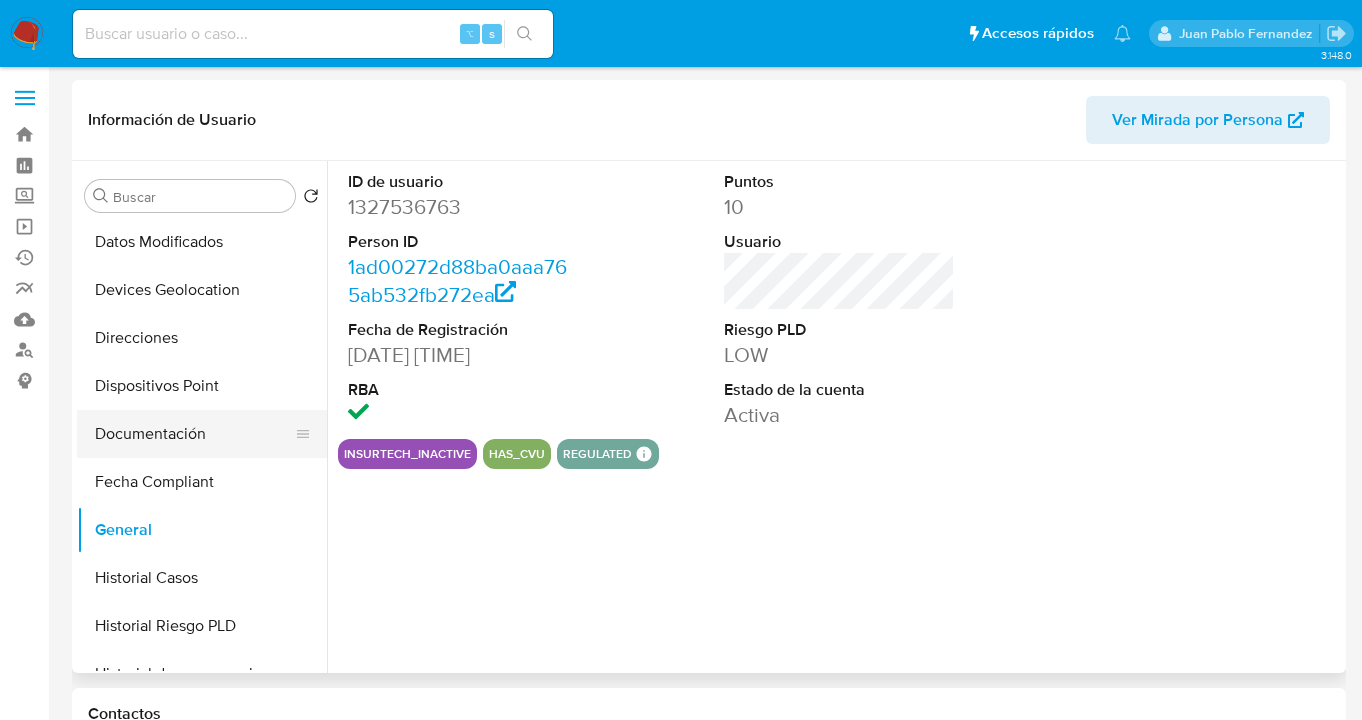 click on "Documentación" at bounding box center (194, 434) 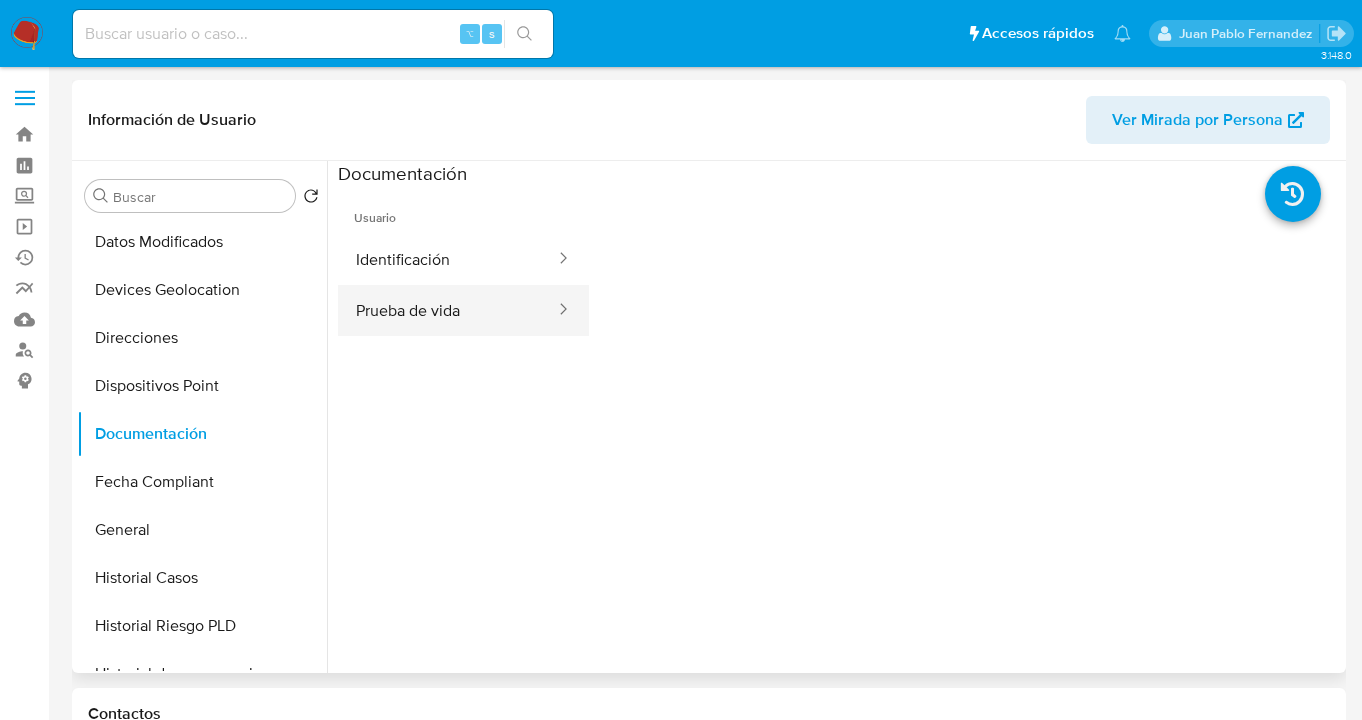 click on "Prueba de vida" at bounding box center [447, 310] 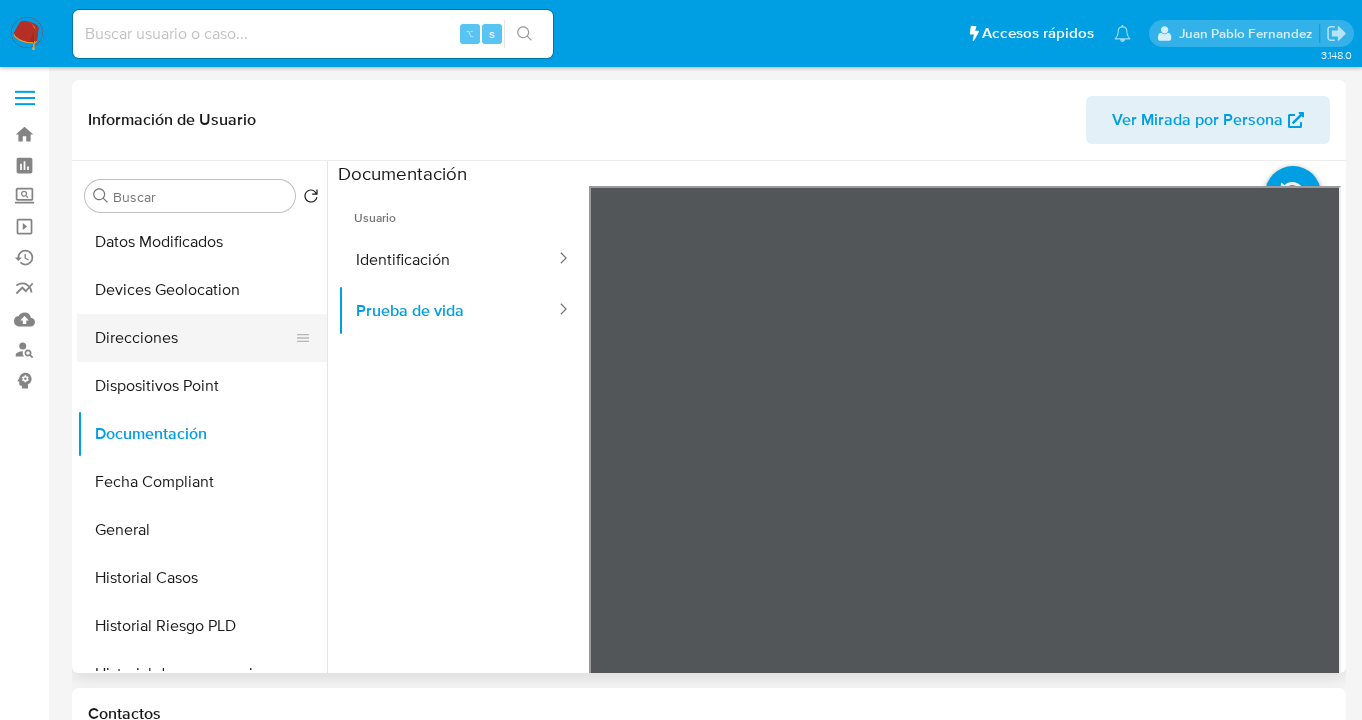 drag, startPoint x: 232, startPoint y: 335, endPoint x: 241, endPoint y: 340, distance: 10.29563 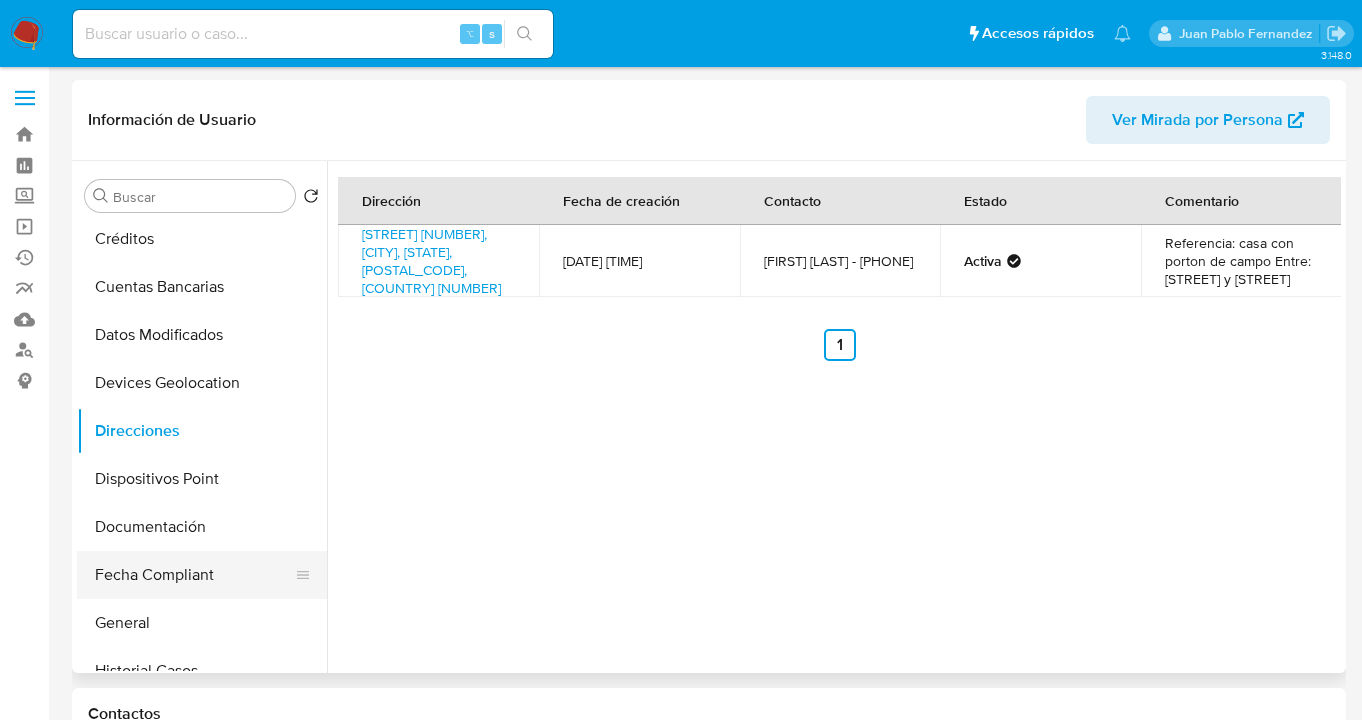 scroll, scrollTop: 198, scrollLeft: 0, axis: vertical 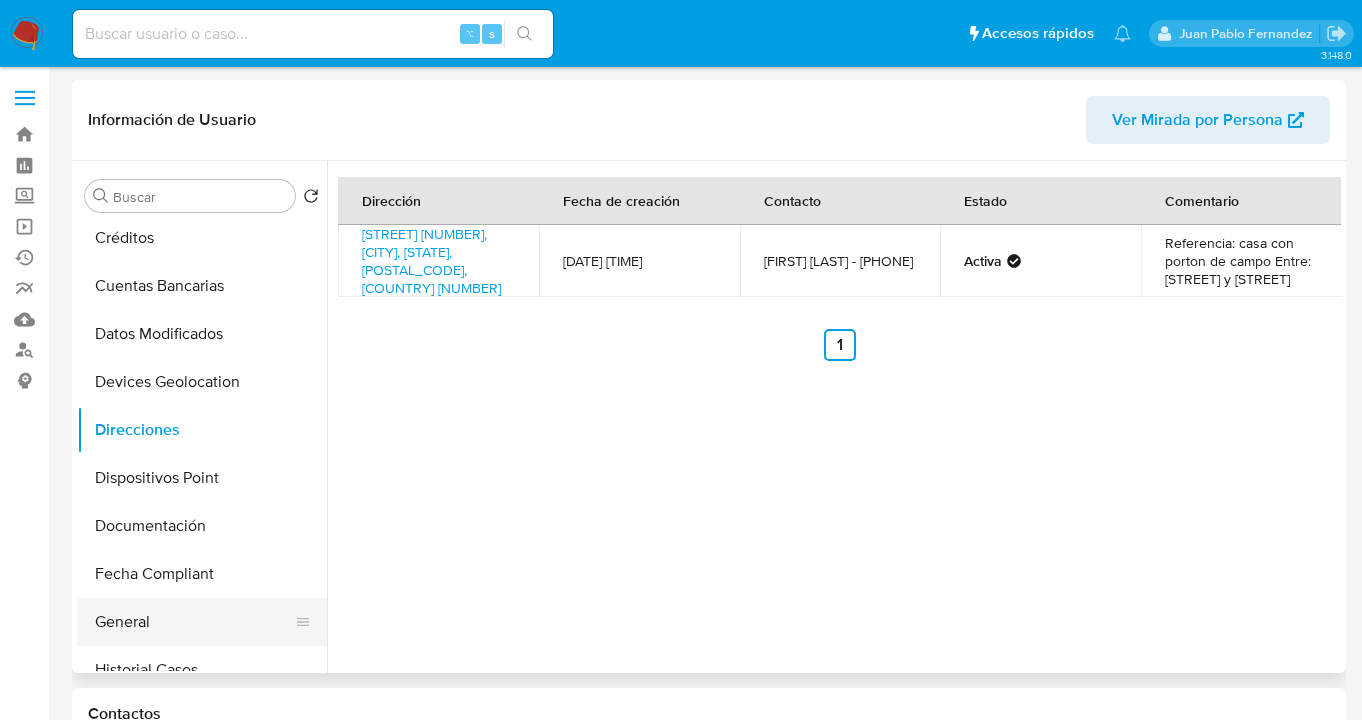 click on "General" at bounding box center [194, 622] 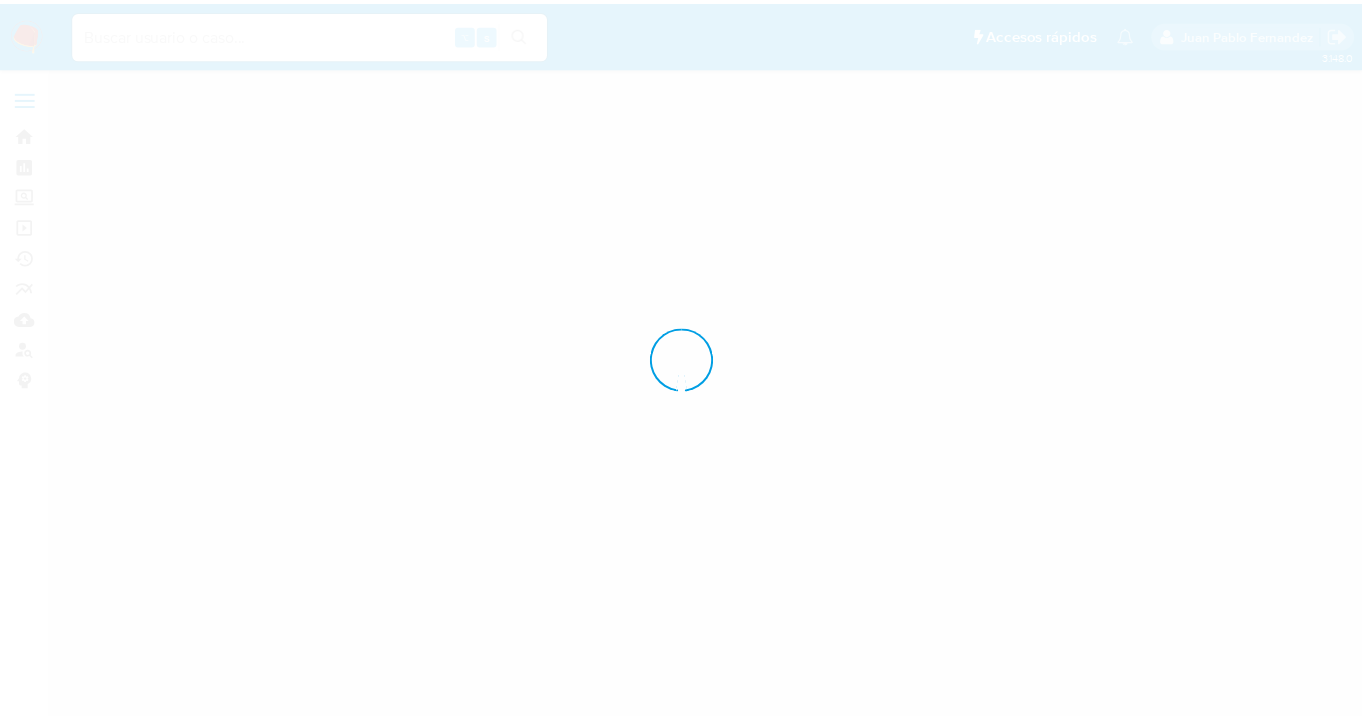 scroll, scrollTop: 0, scrollLeft: 0, axis: both 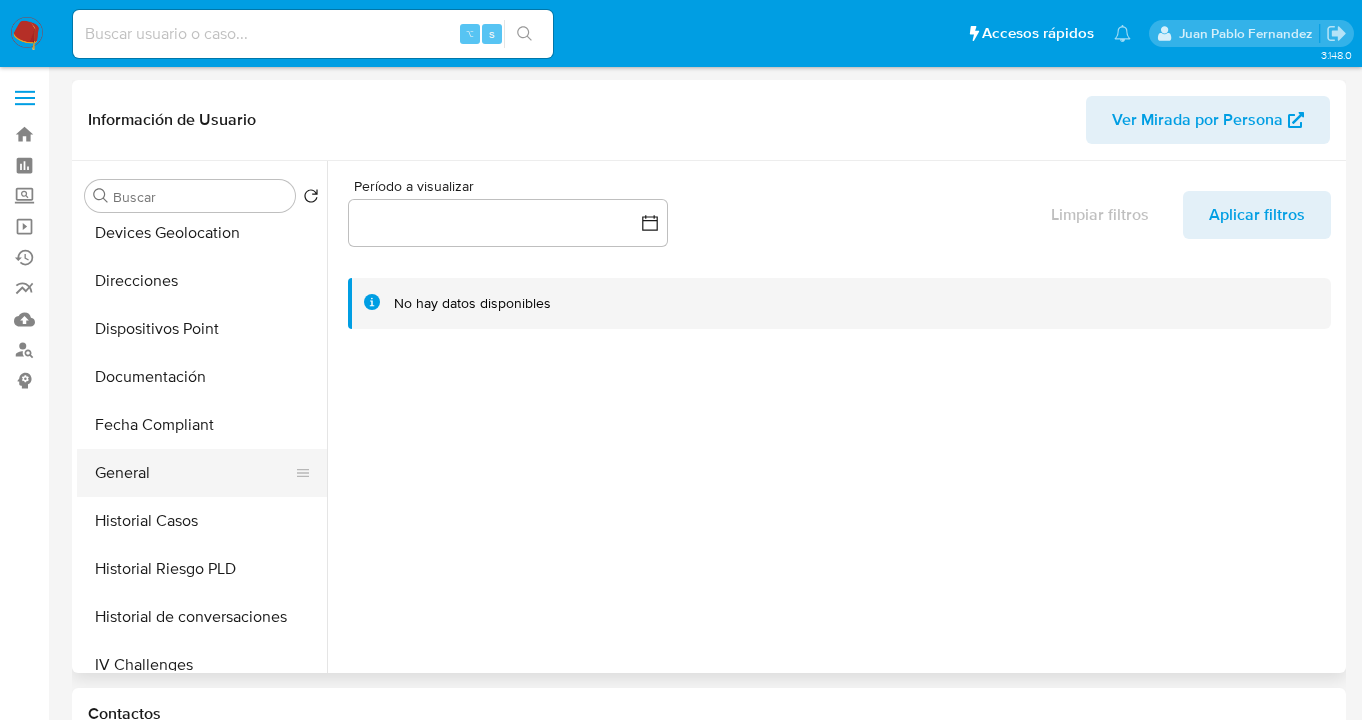 click on "General" at bounding box center [194, 473] 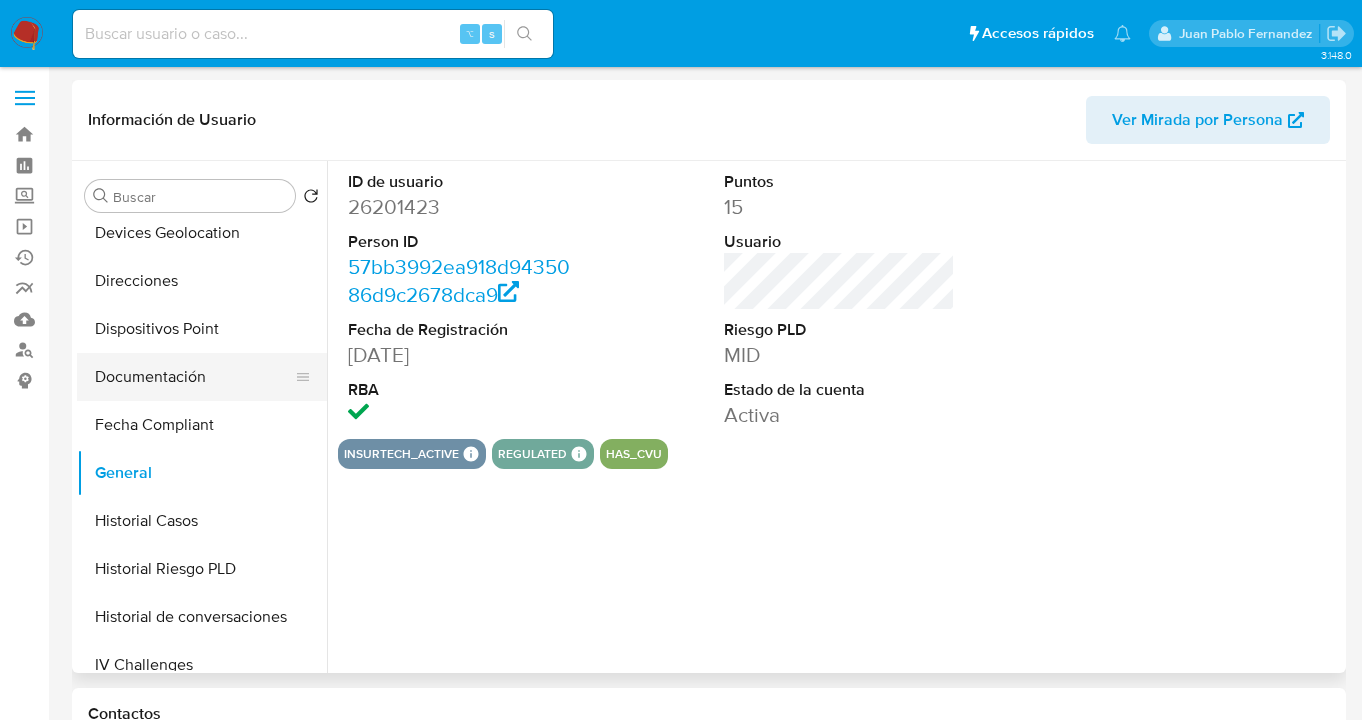 click on "Documentación" at bounding box center (194, 377) 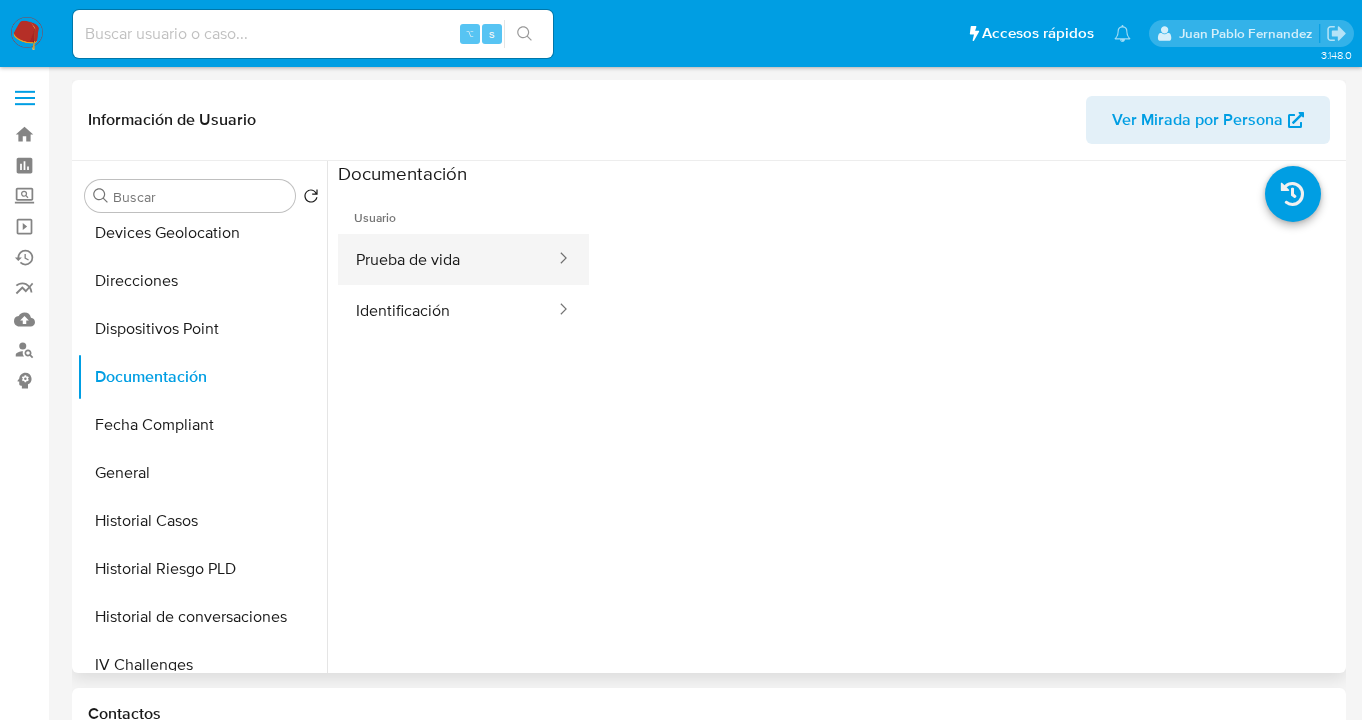 click on "Prueba de vida" at bounding box center (447, 259) 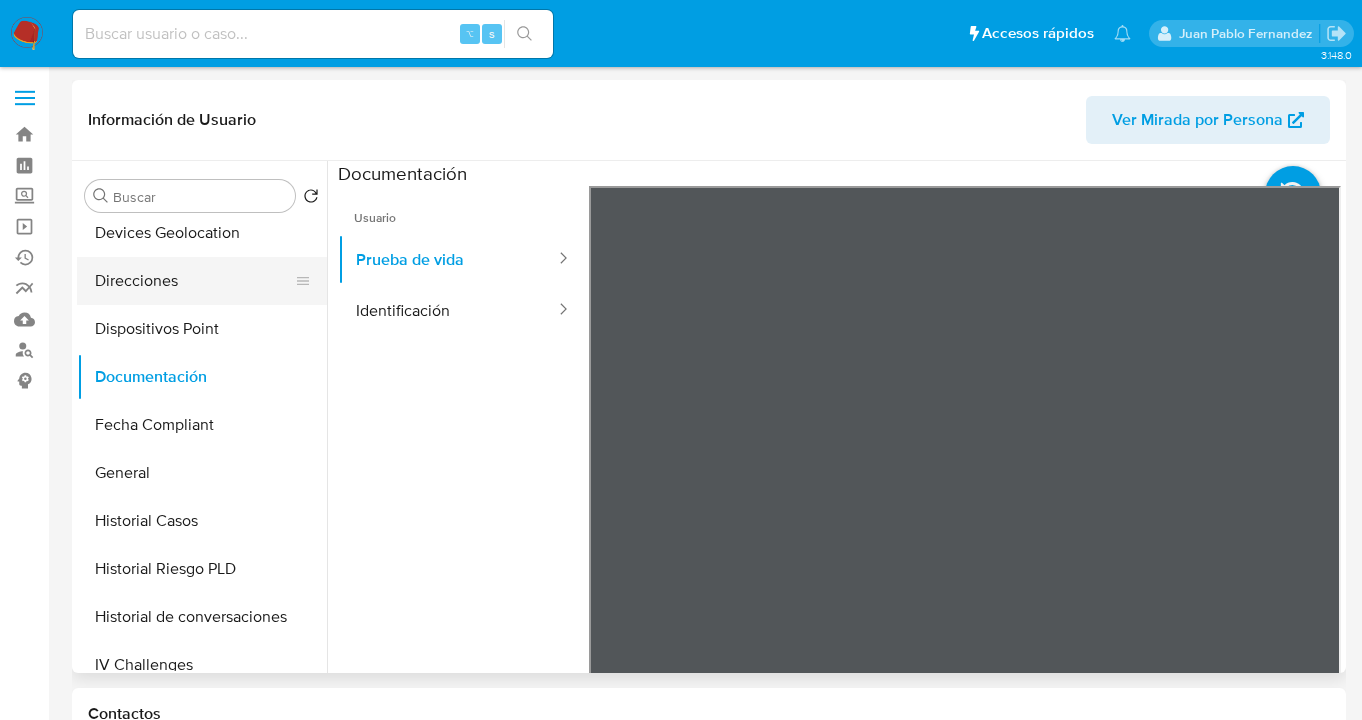 click on "Direcciones" at bounding box center [194, 281] 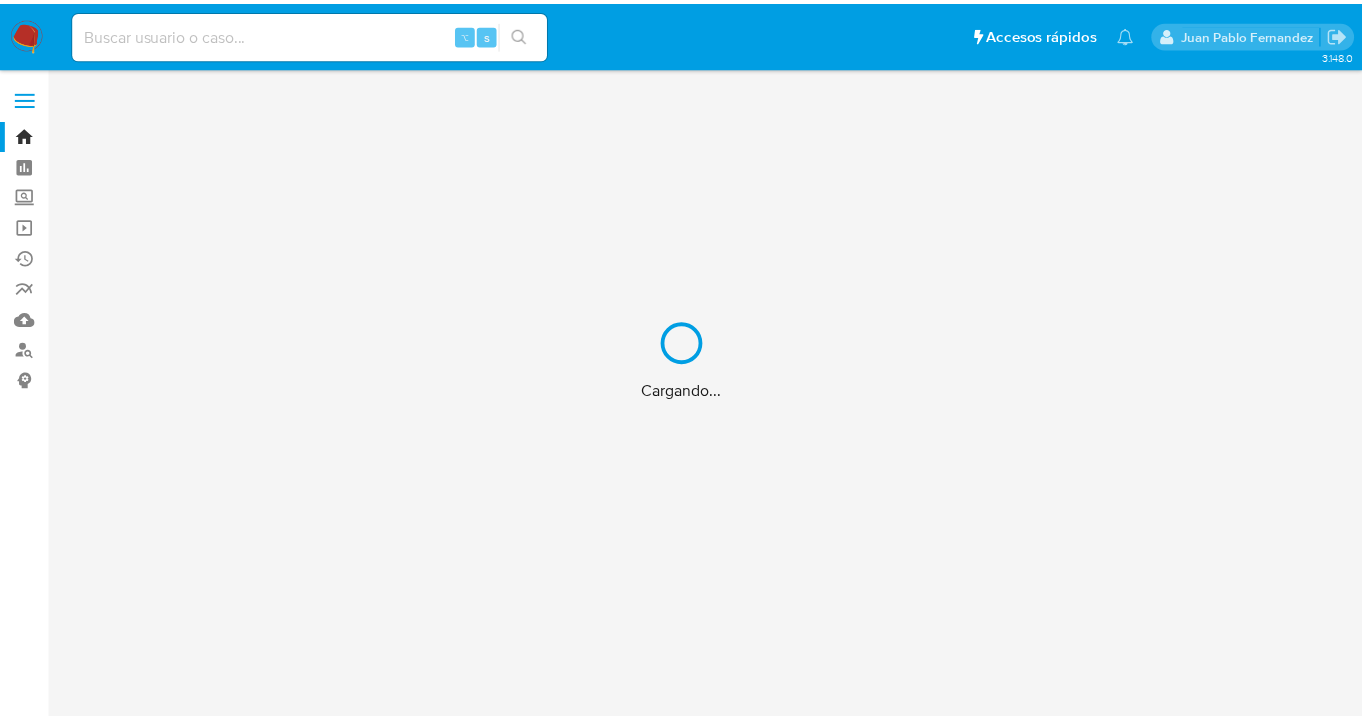 scroll, scrollTop: 0, scrollLeft: 0, axis: both 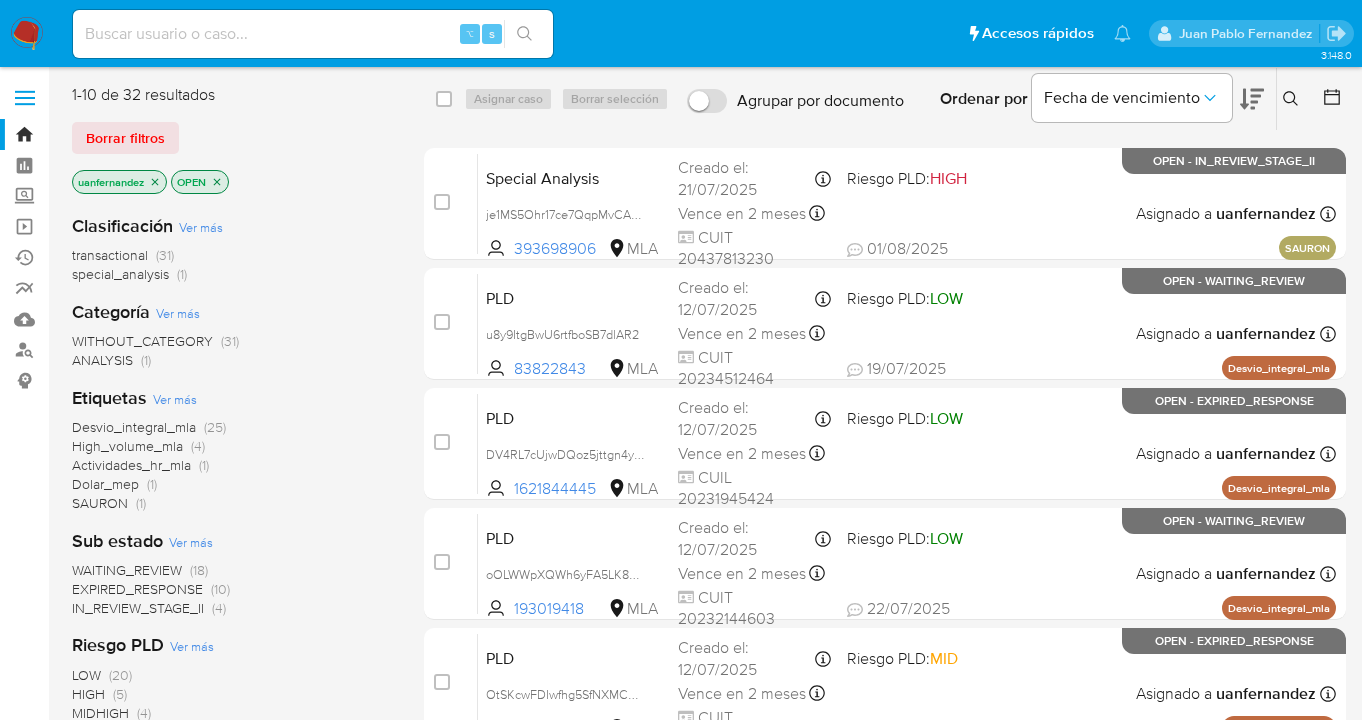 click on "1-10 de 32 resultados Borrar filtros [FIRST][LAST] OPEN" at bounding box center (232, 141) 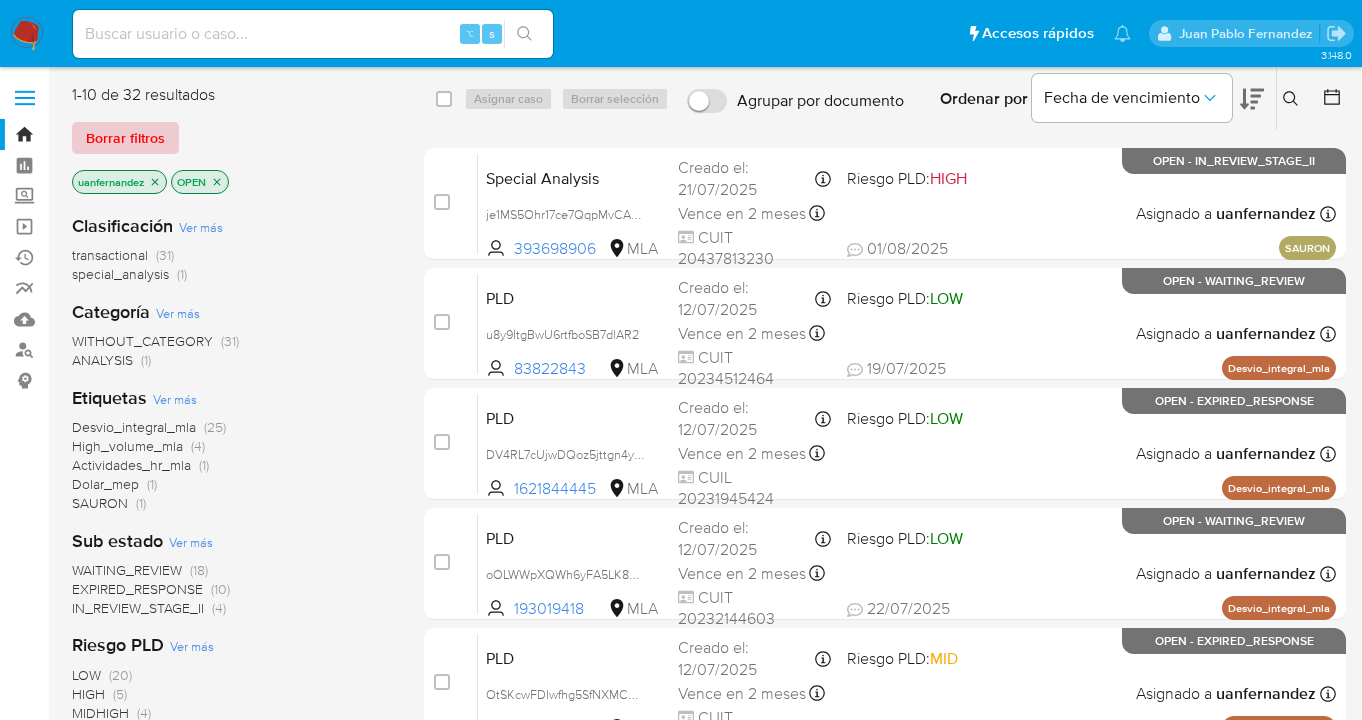 click on "Borrar filtros" at bounding box center [125, 138] 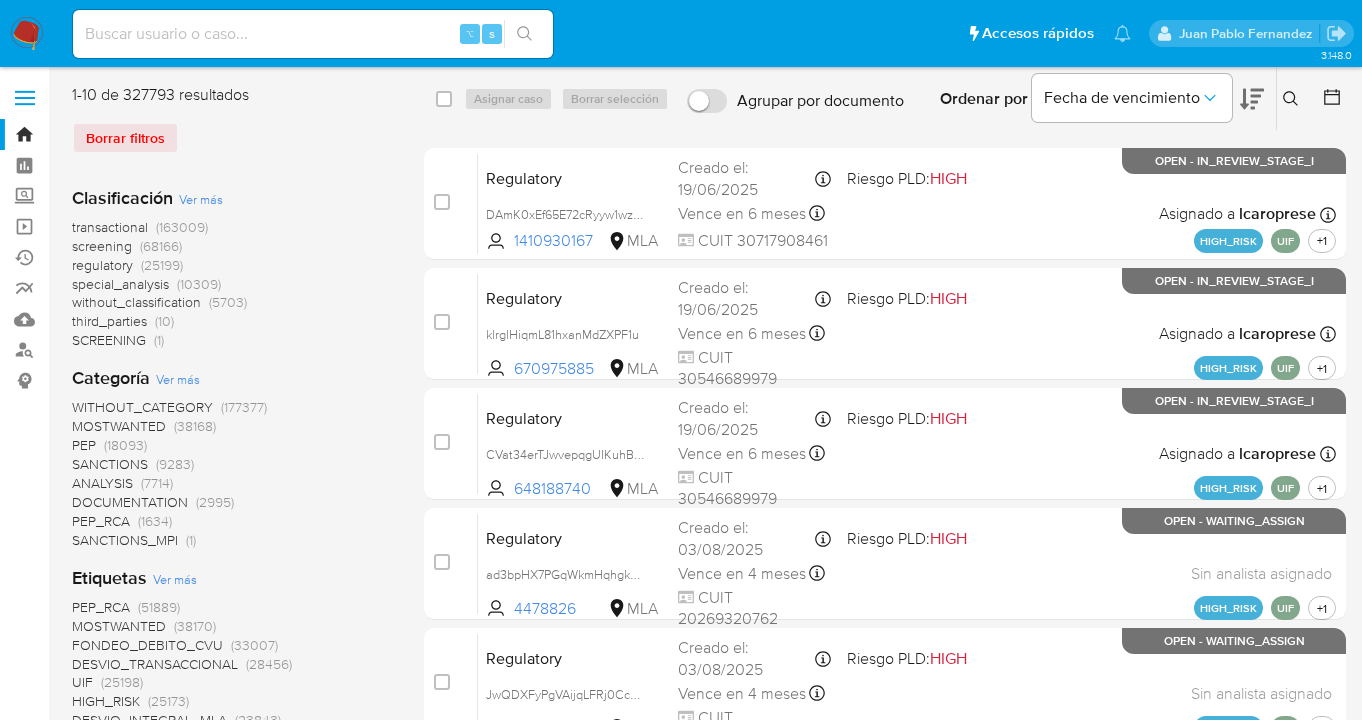 click 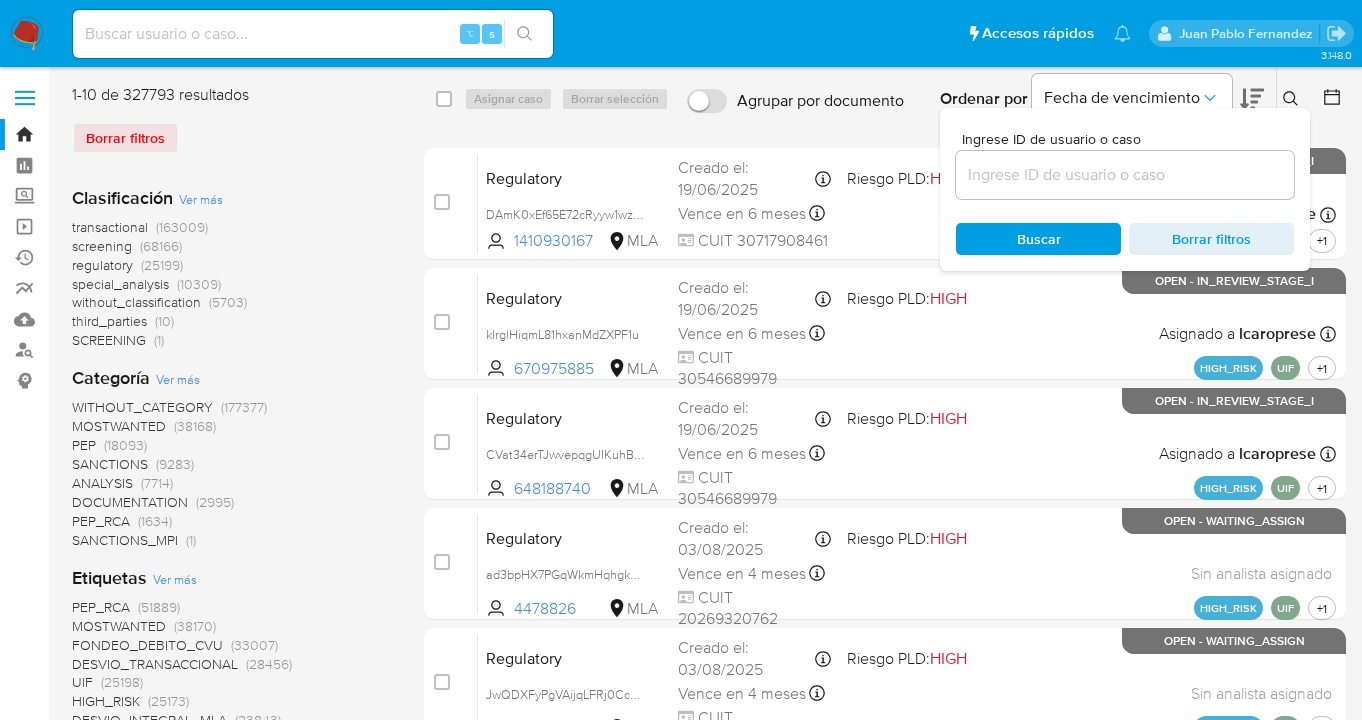 click at bounding box center (1125, 175) 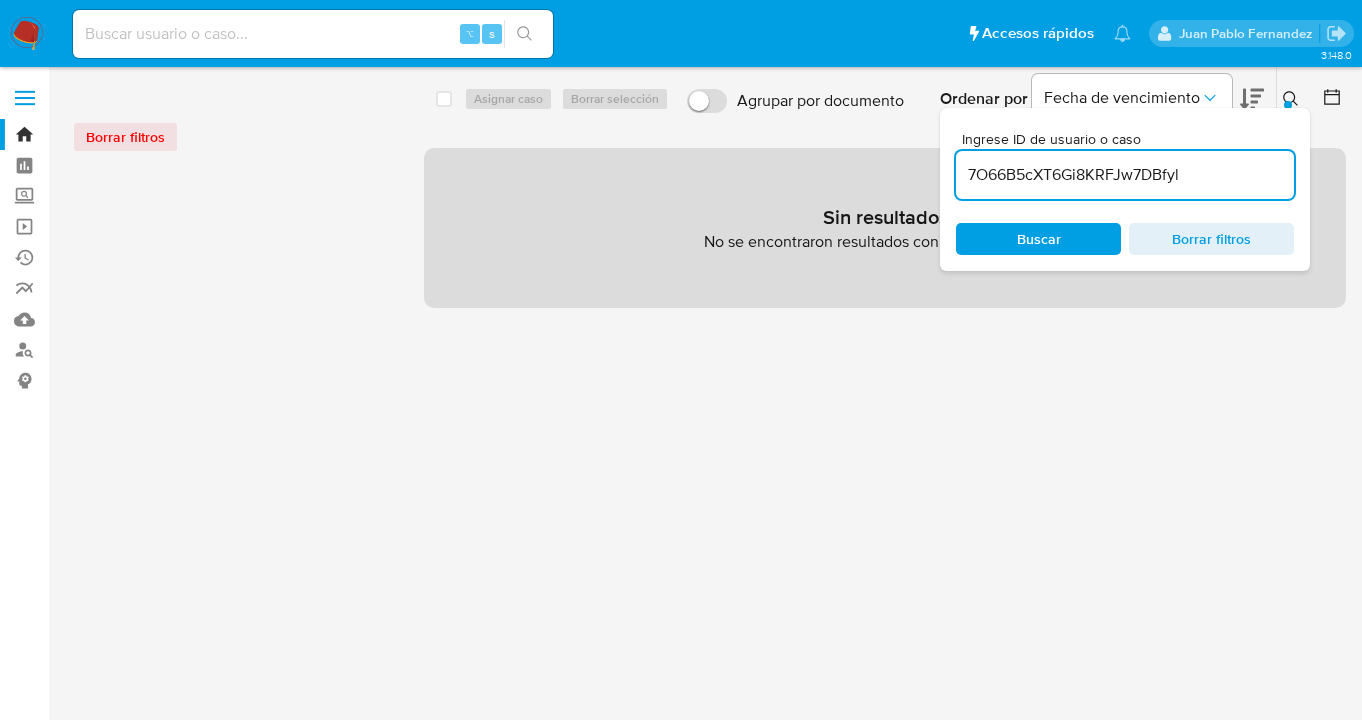 click 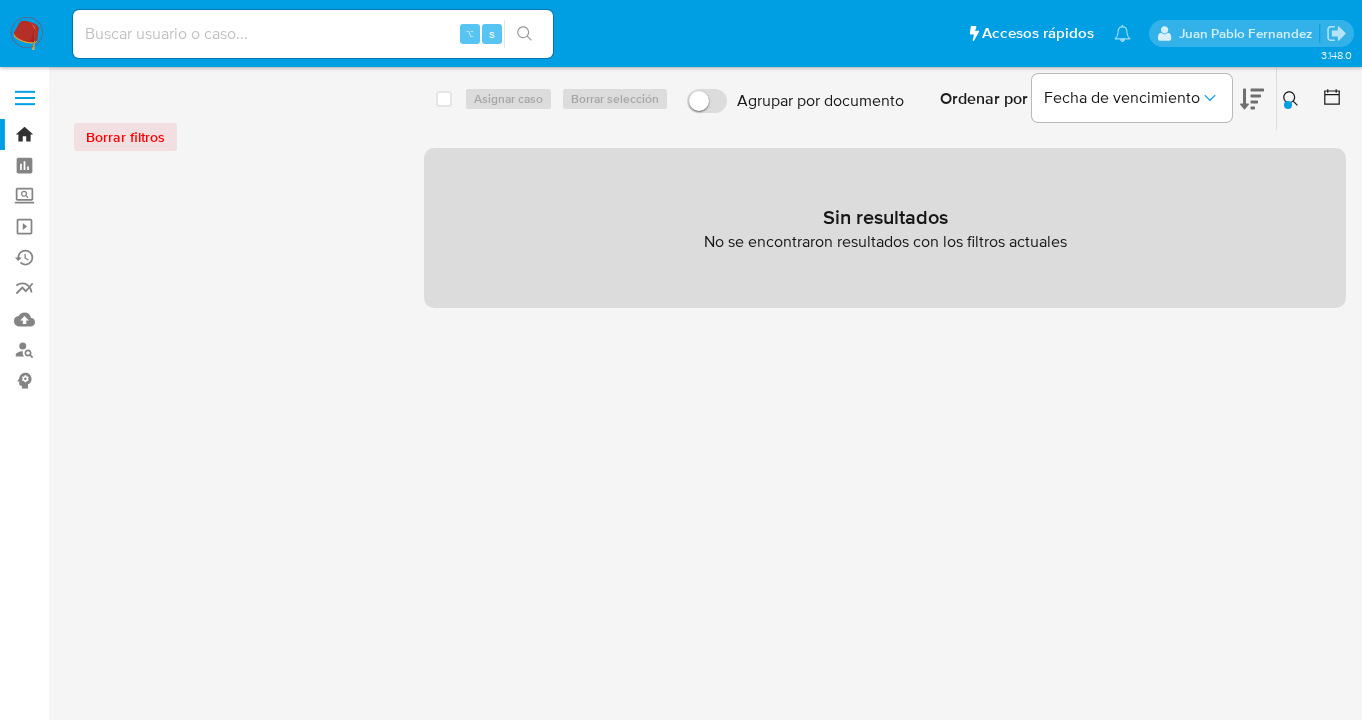 click 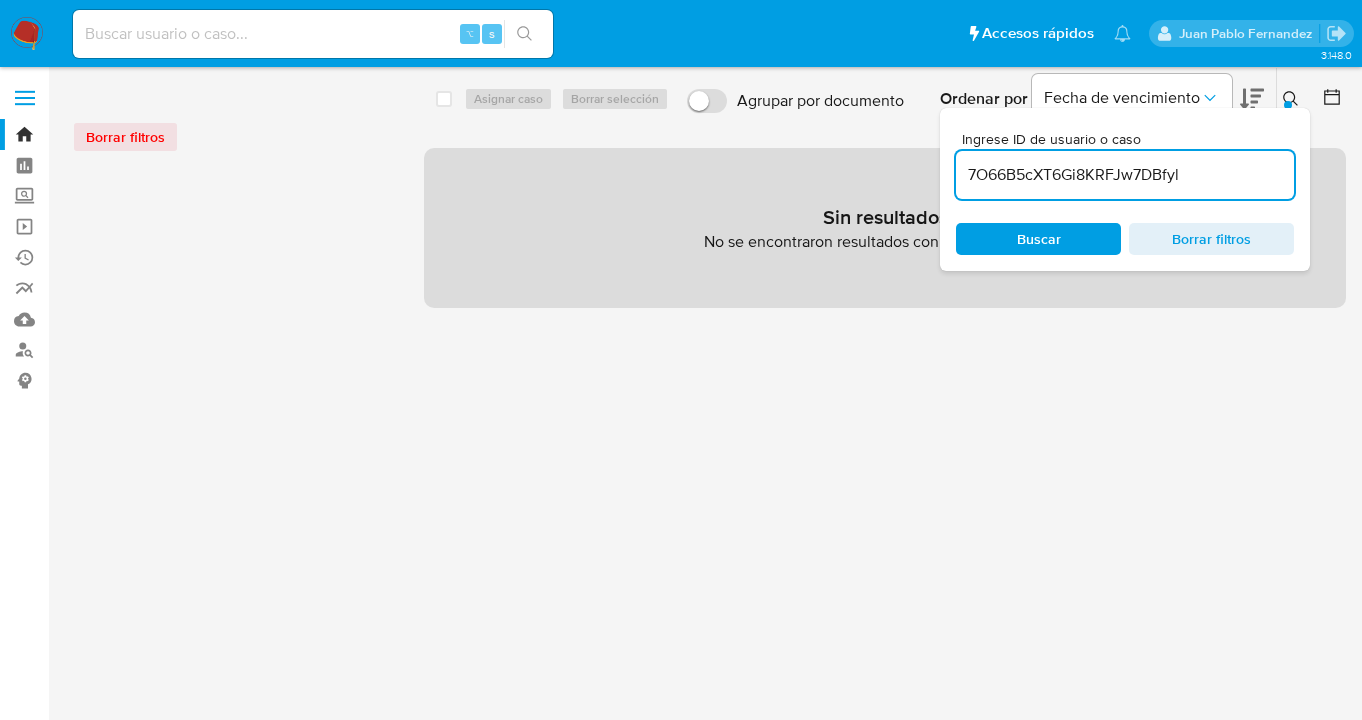 click on "7O66B5cXT6Gi8KRFJw7DBfyl" at bounding box center [1125, 175] 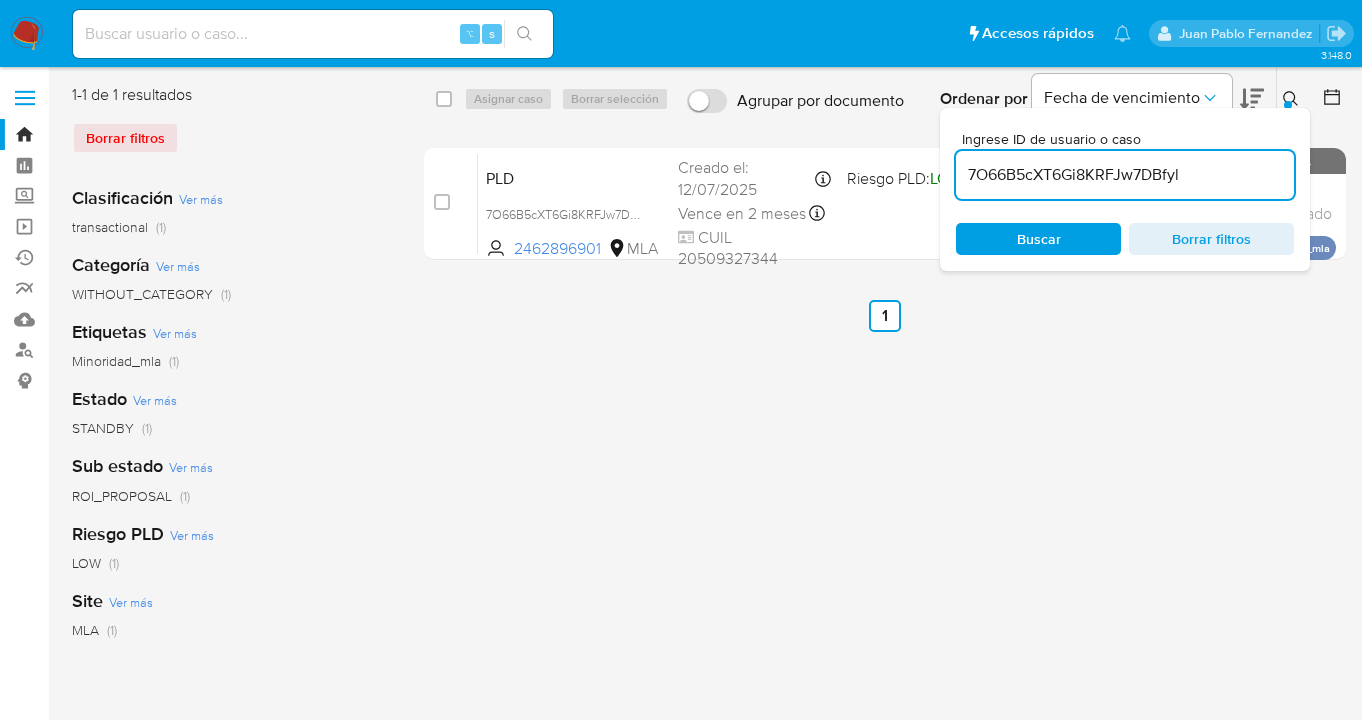 click 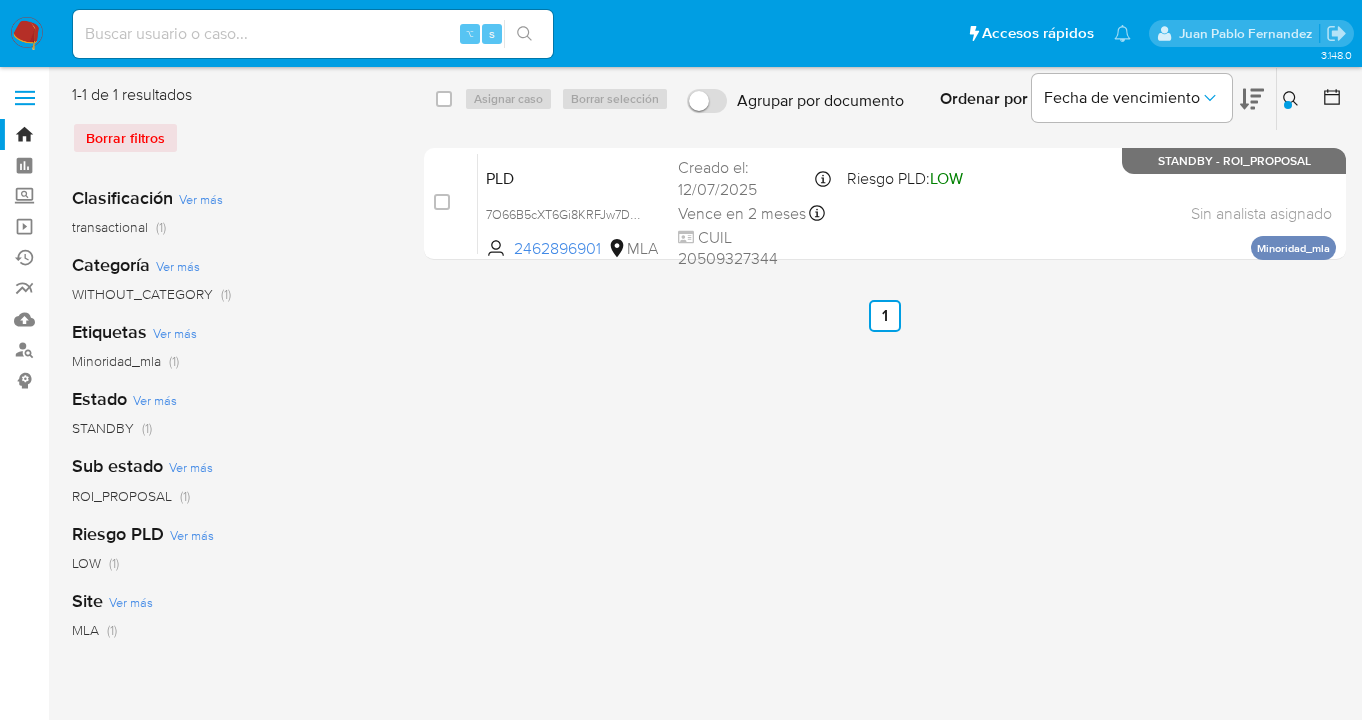 drag, startPoint x: 443, startPoint y: 100, endPoint x: 462, endPoint y: 97, distance: 19.235384 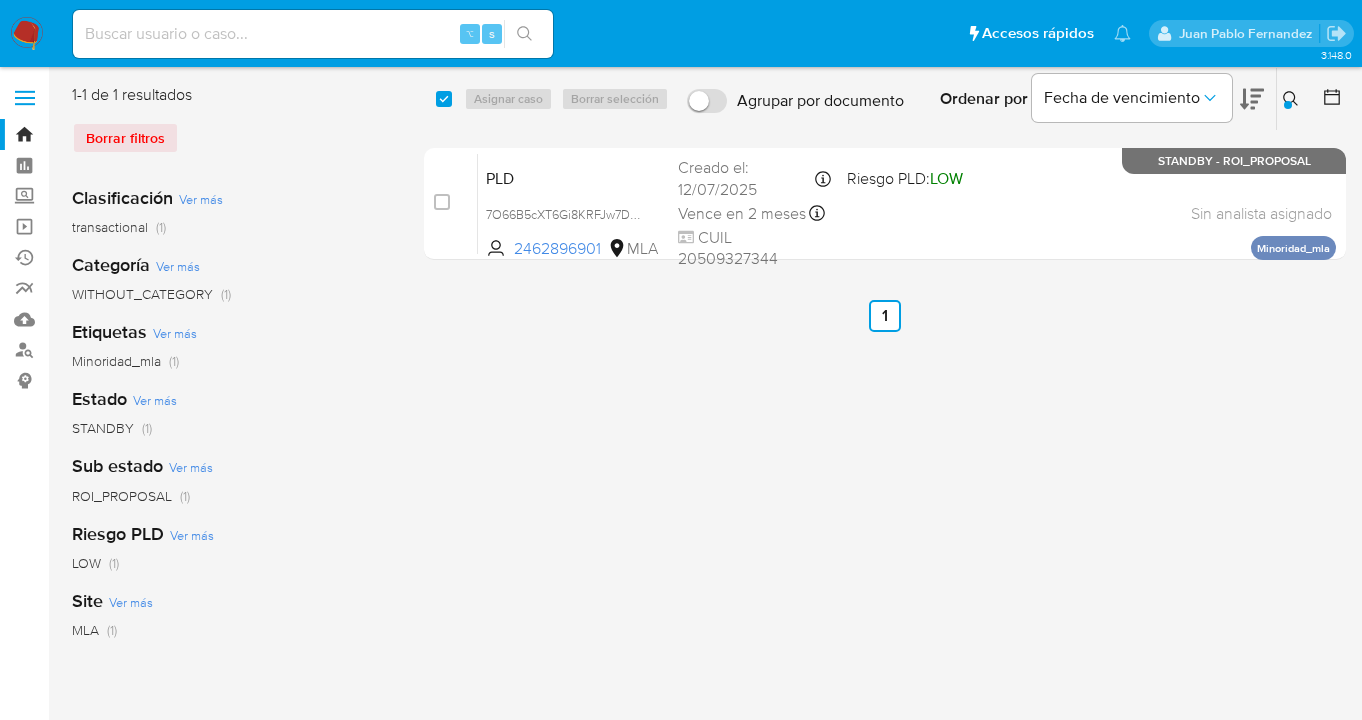checkbox on "true" 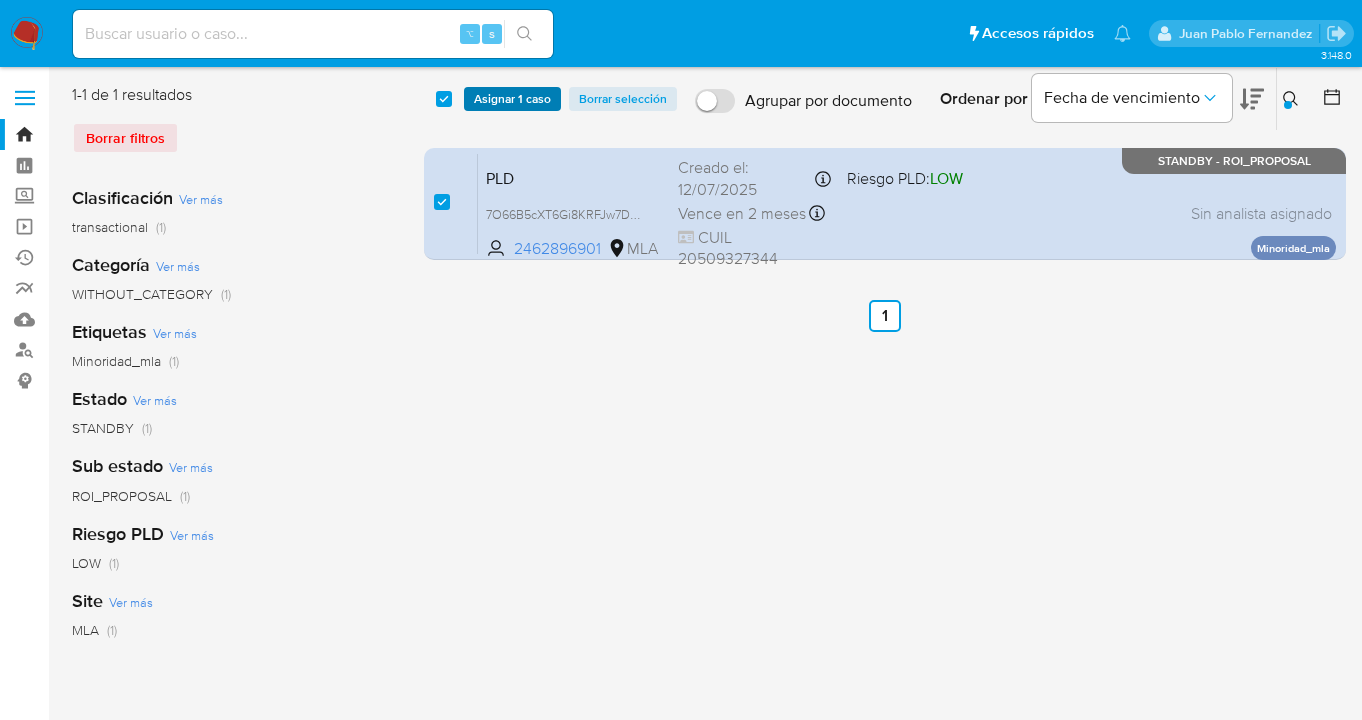 click on "Asignar 1 caso" at bounding box center [512, 99] 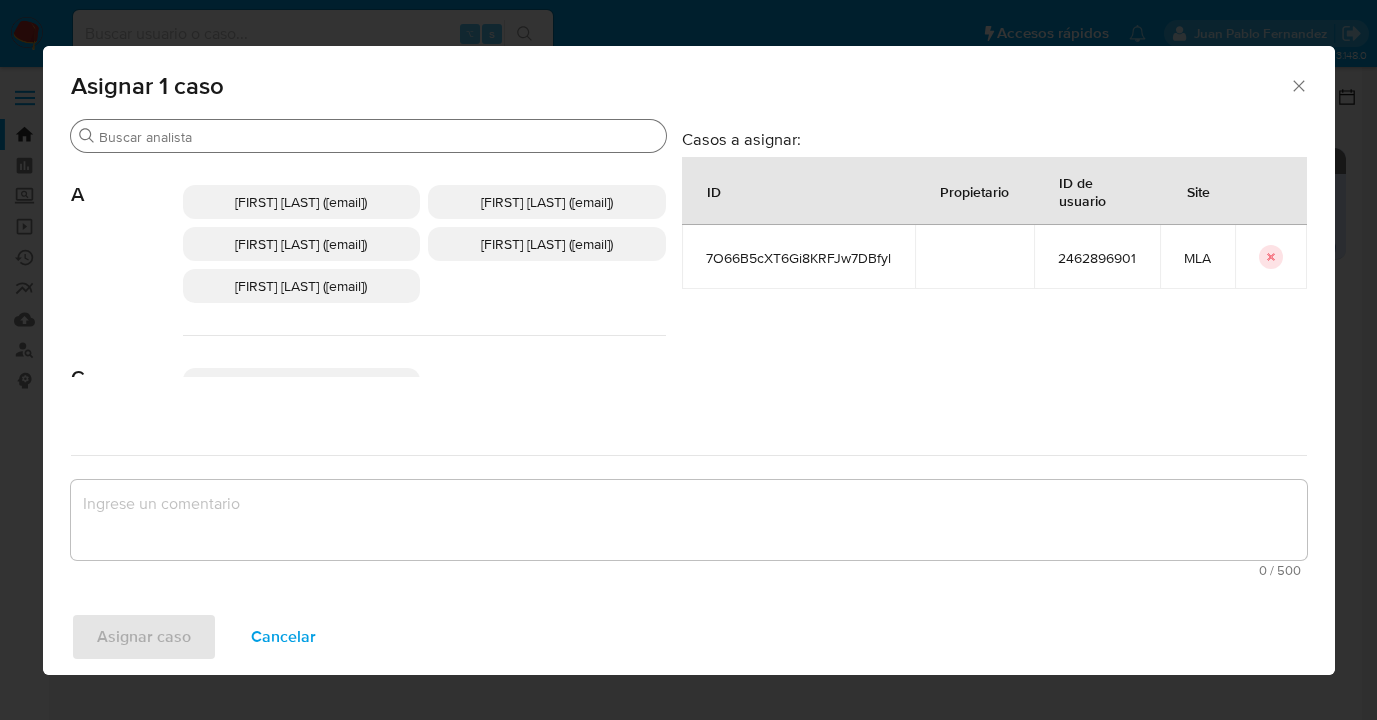 click on "Buscar" at bounding box center [378, 137] 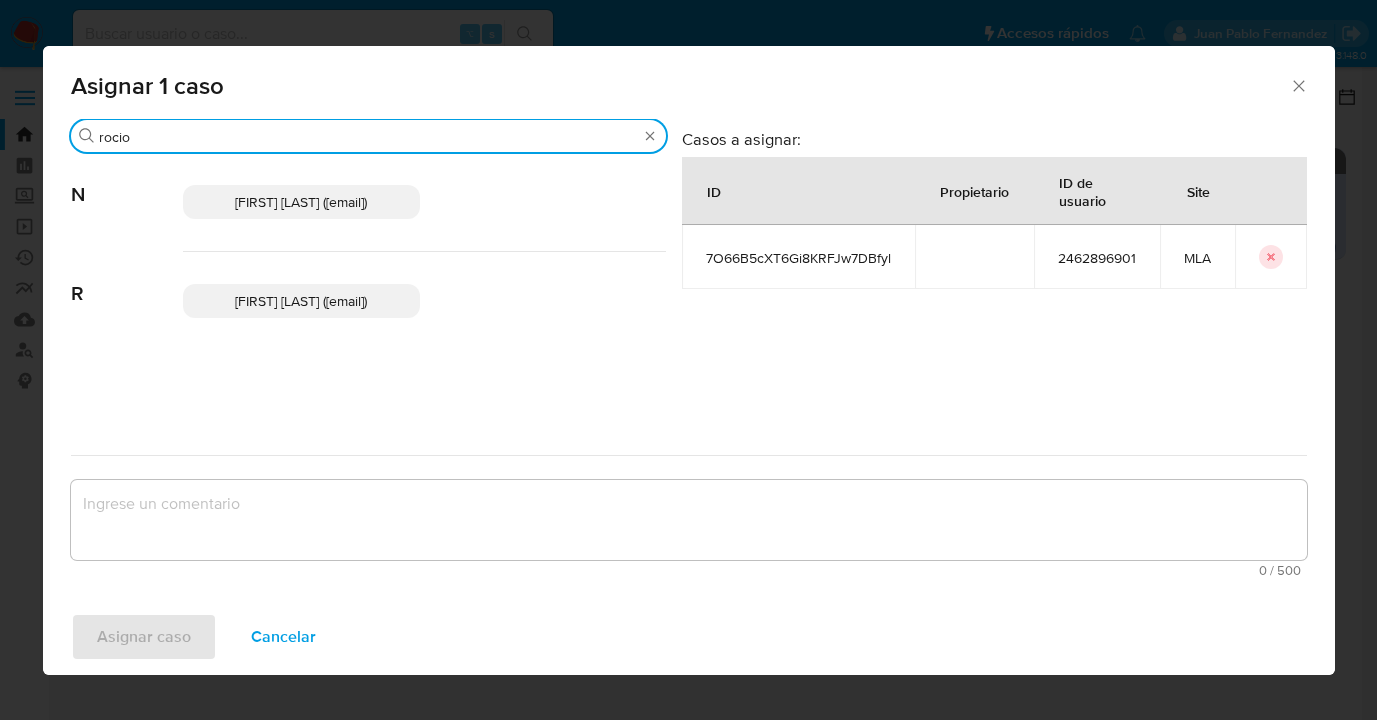 type on "rocio" 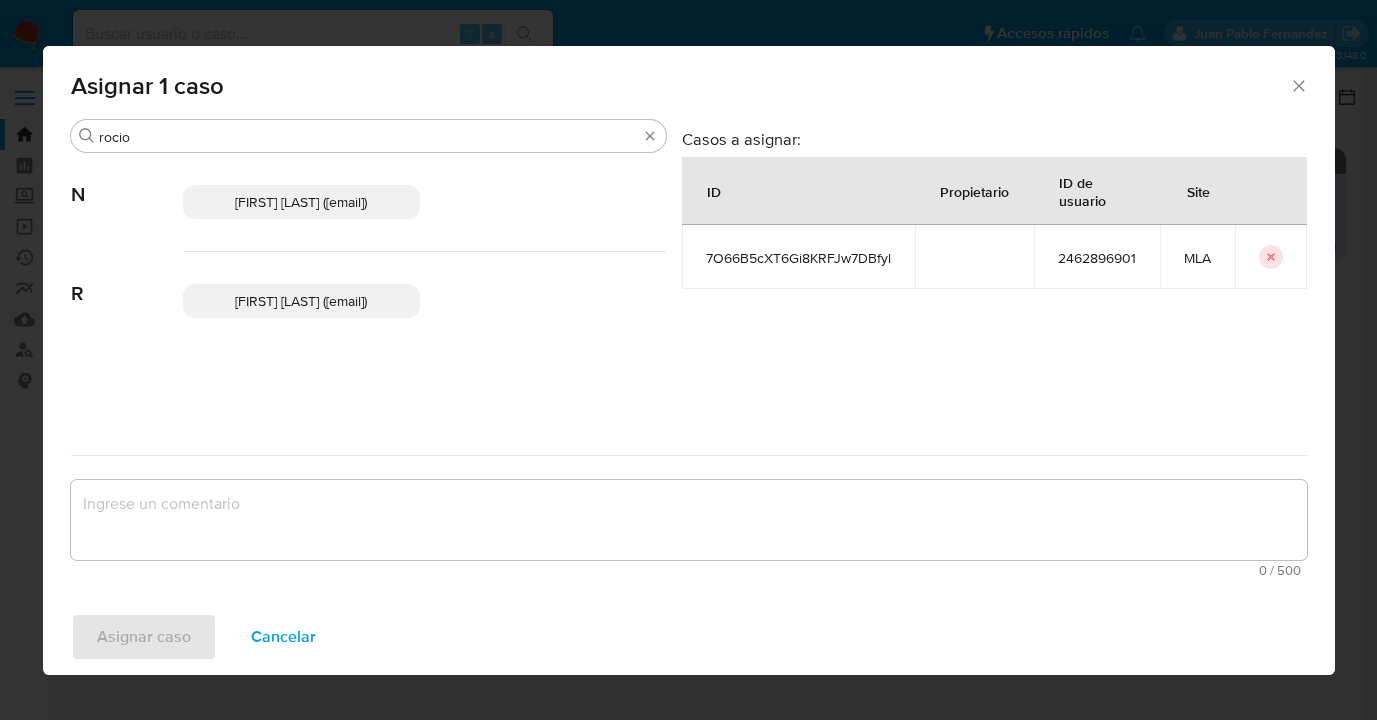 drag, startPoint x: 295, startPoint y: 306, endPoint x: 307, endPoint y: 335, distance: 31.38471 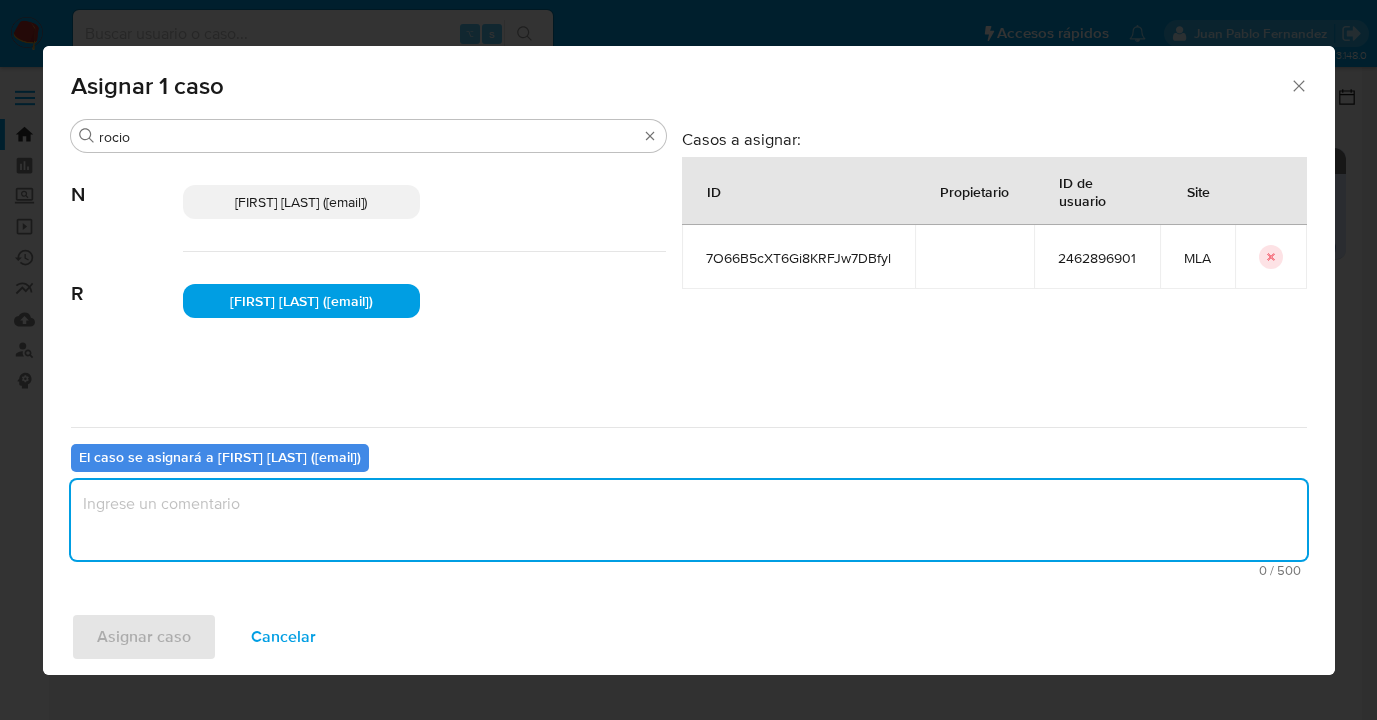 click at bounding box center [689, 520] 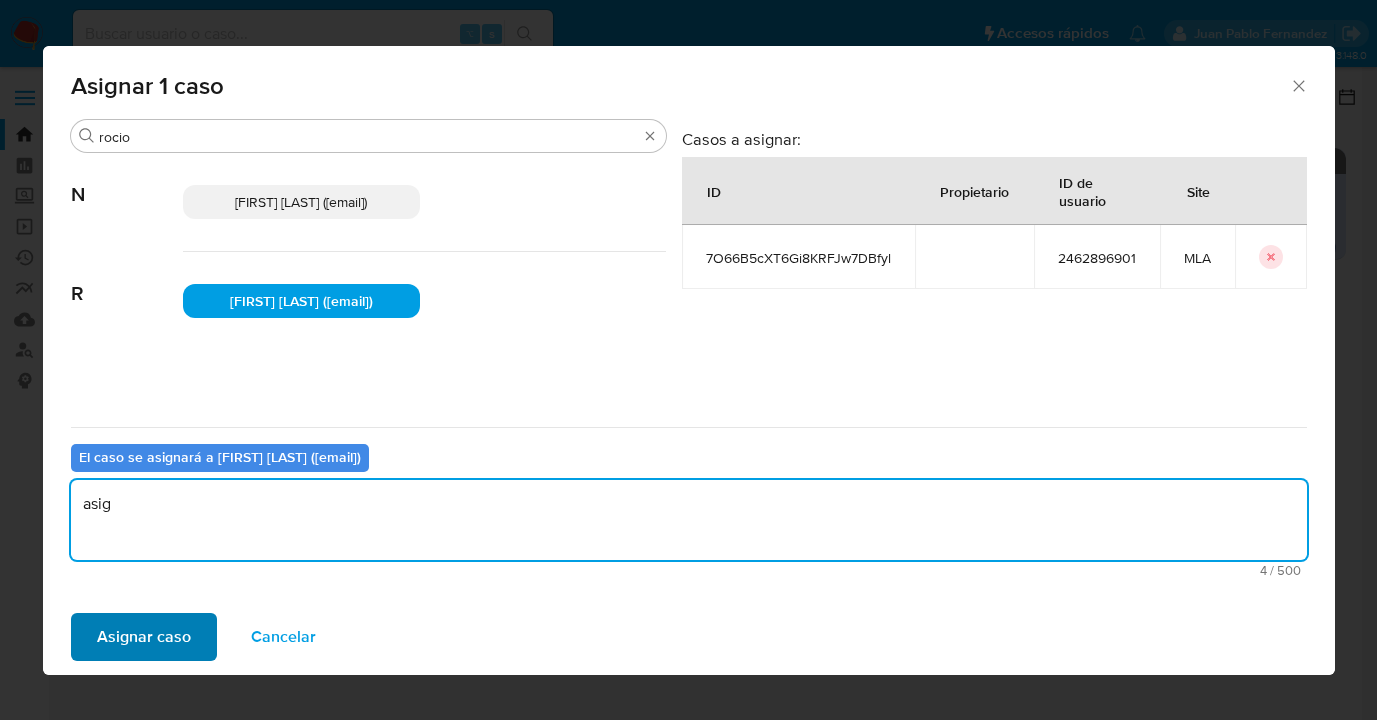 type on "asig" 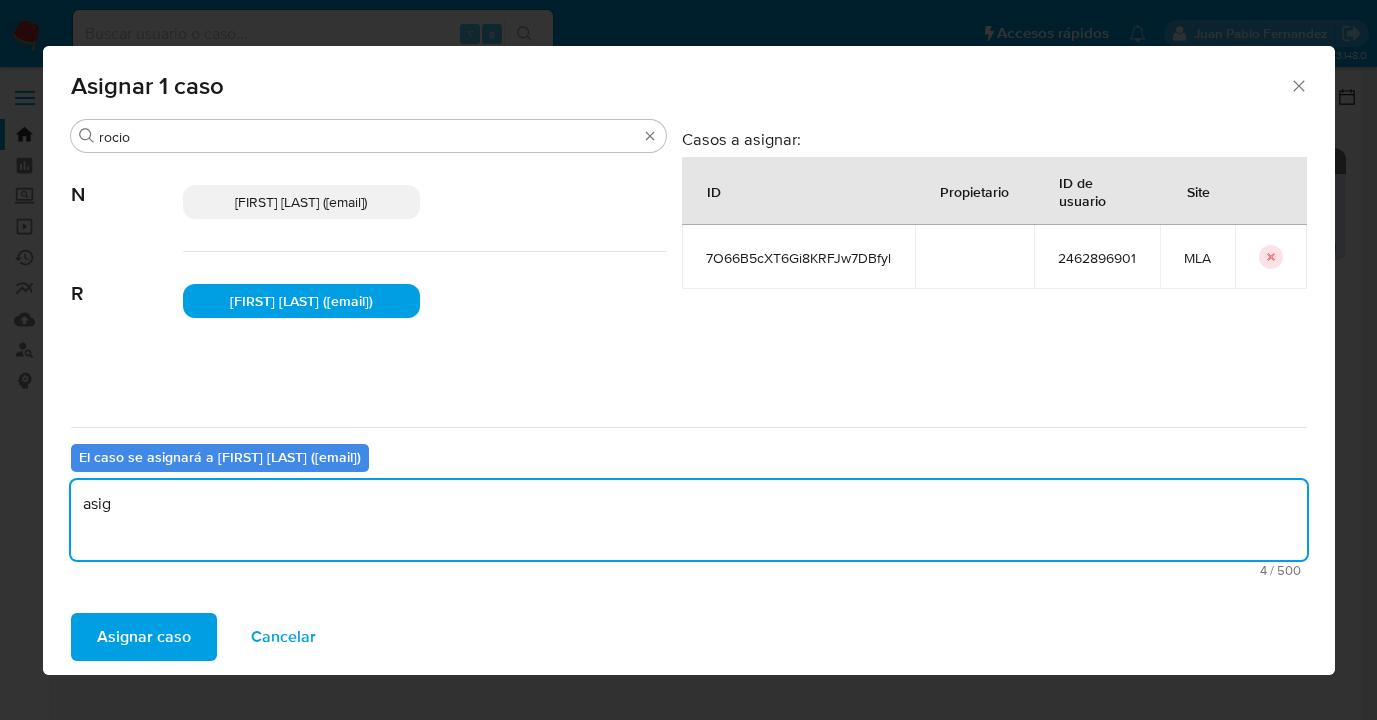 click on "Asignar caso" at bounding box center [144, 637] 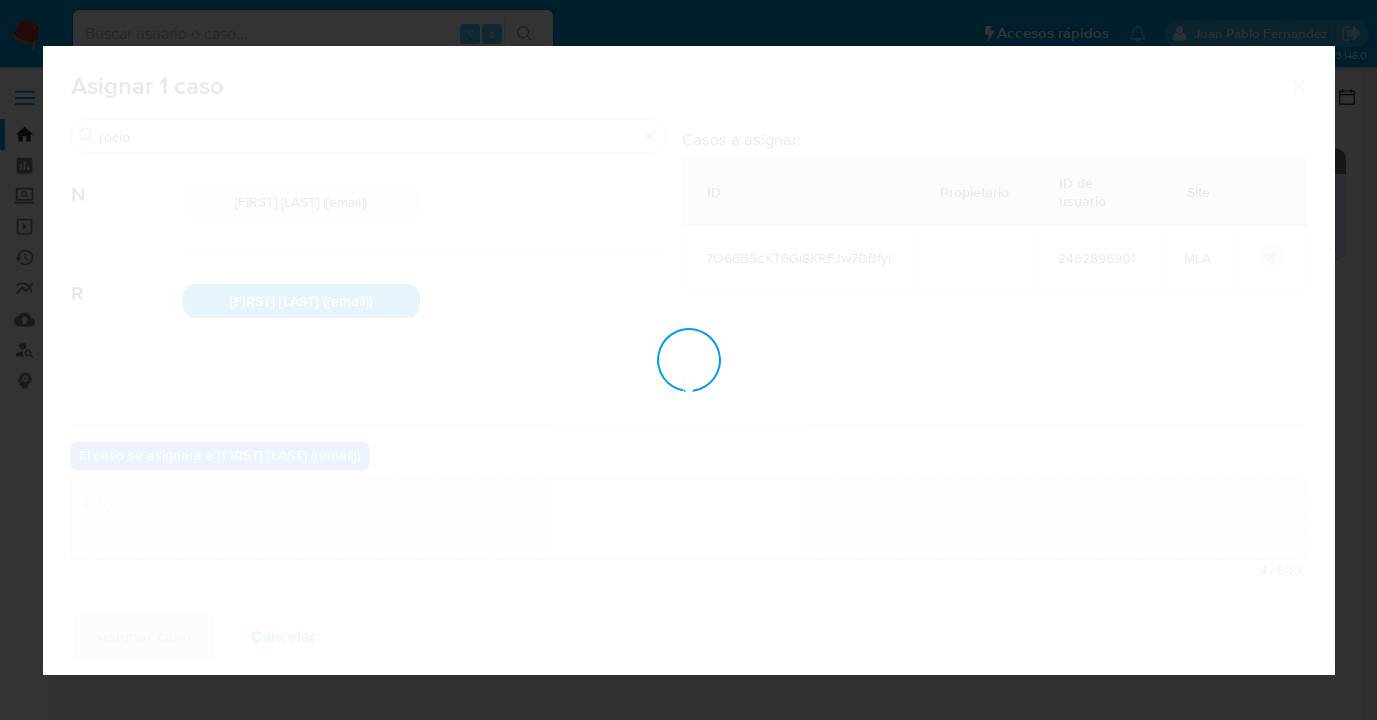 type 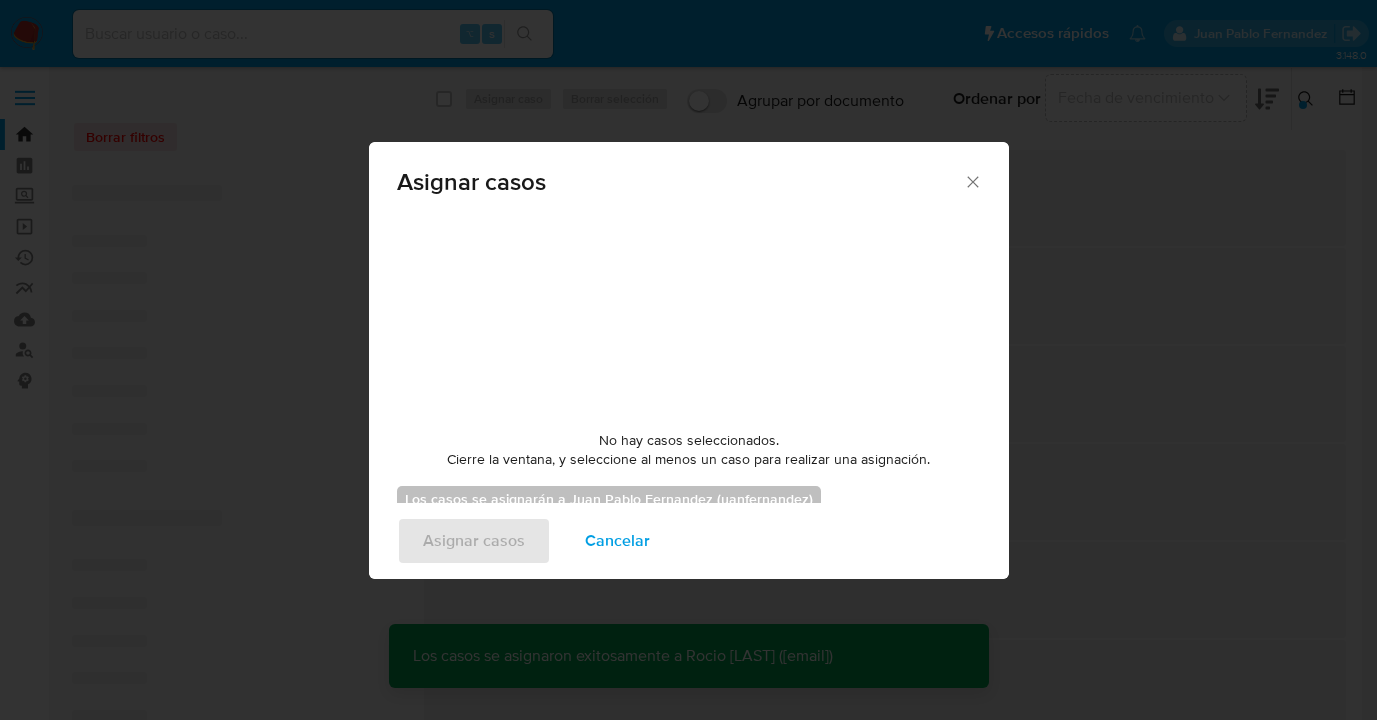 checkbox on "false" 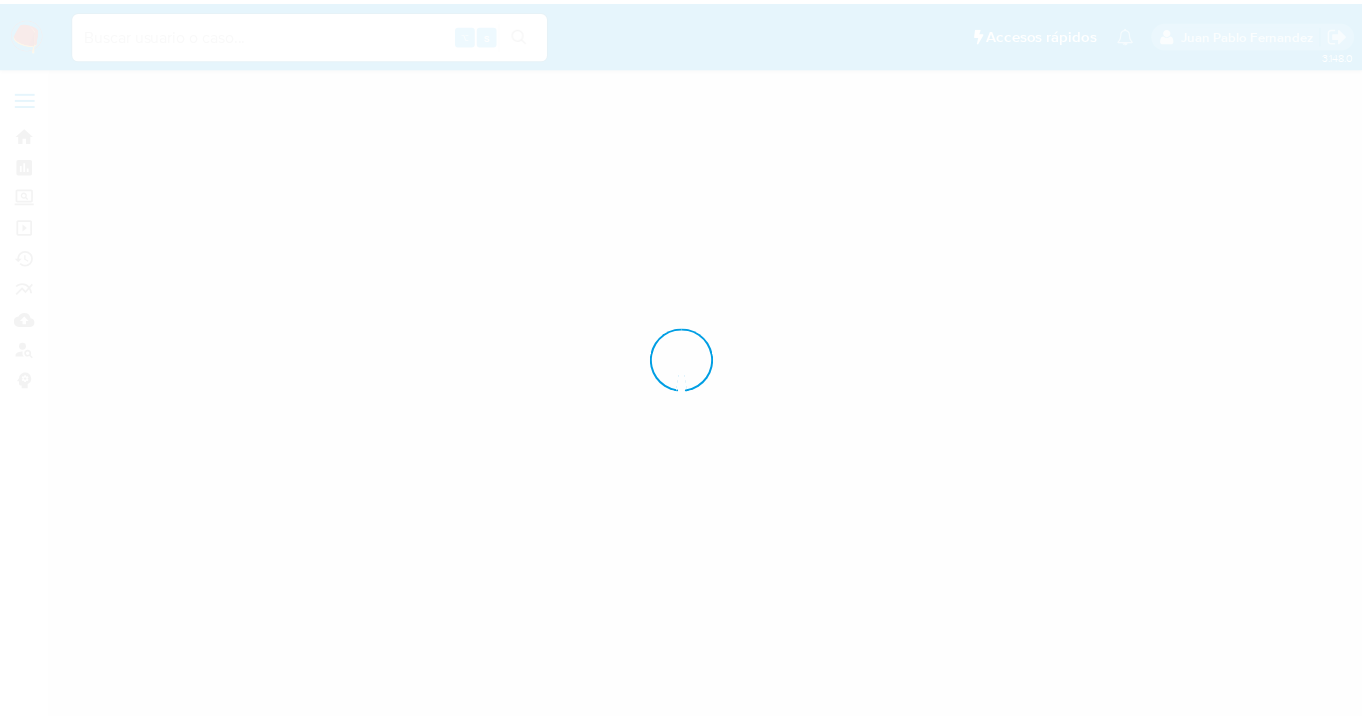scroll, scrollTop: 0, scrollLeft: 0, axis: both 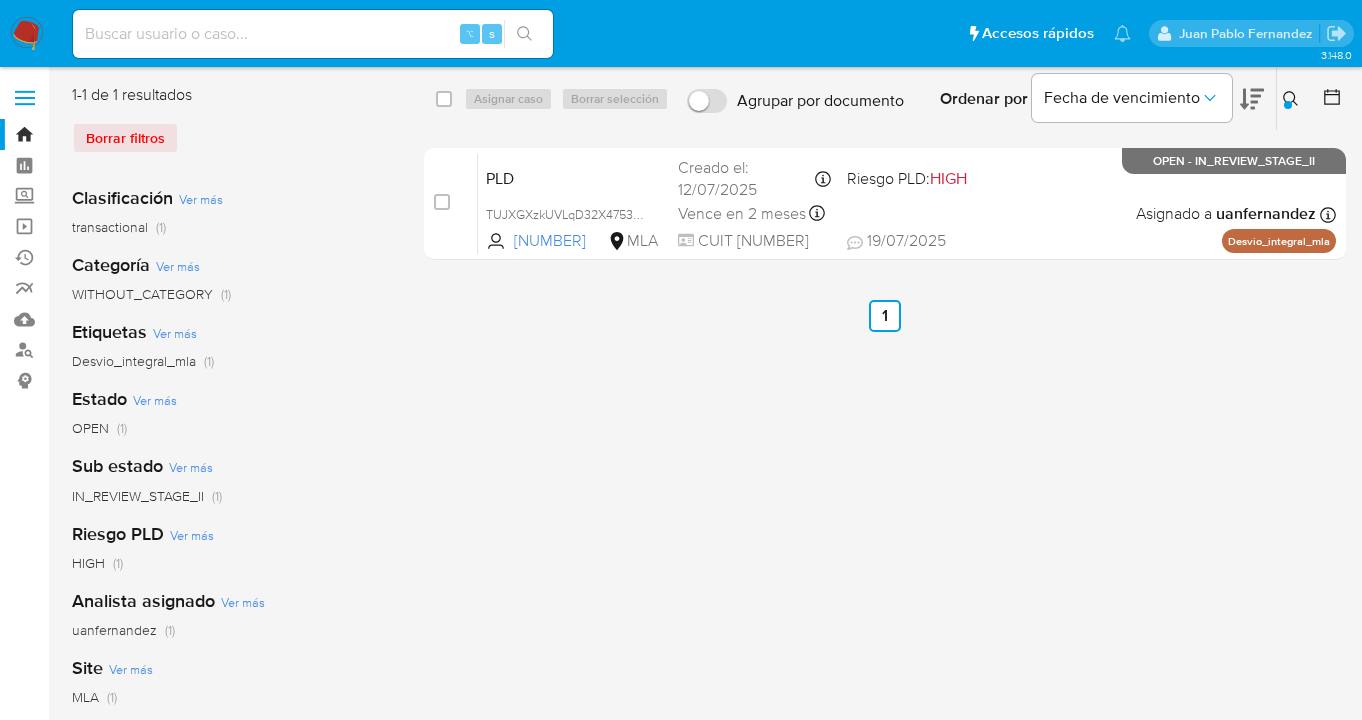 click 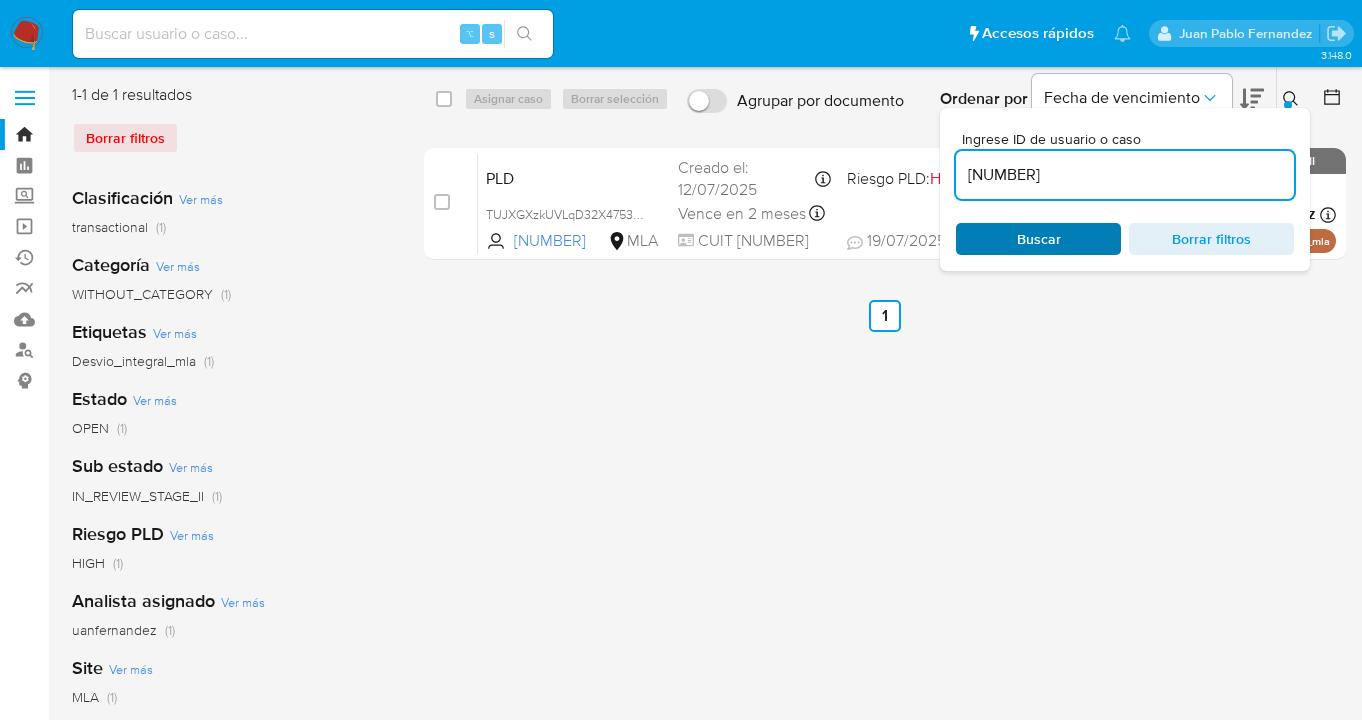 click on "Buscar" at bounding box center [1039, 239] 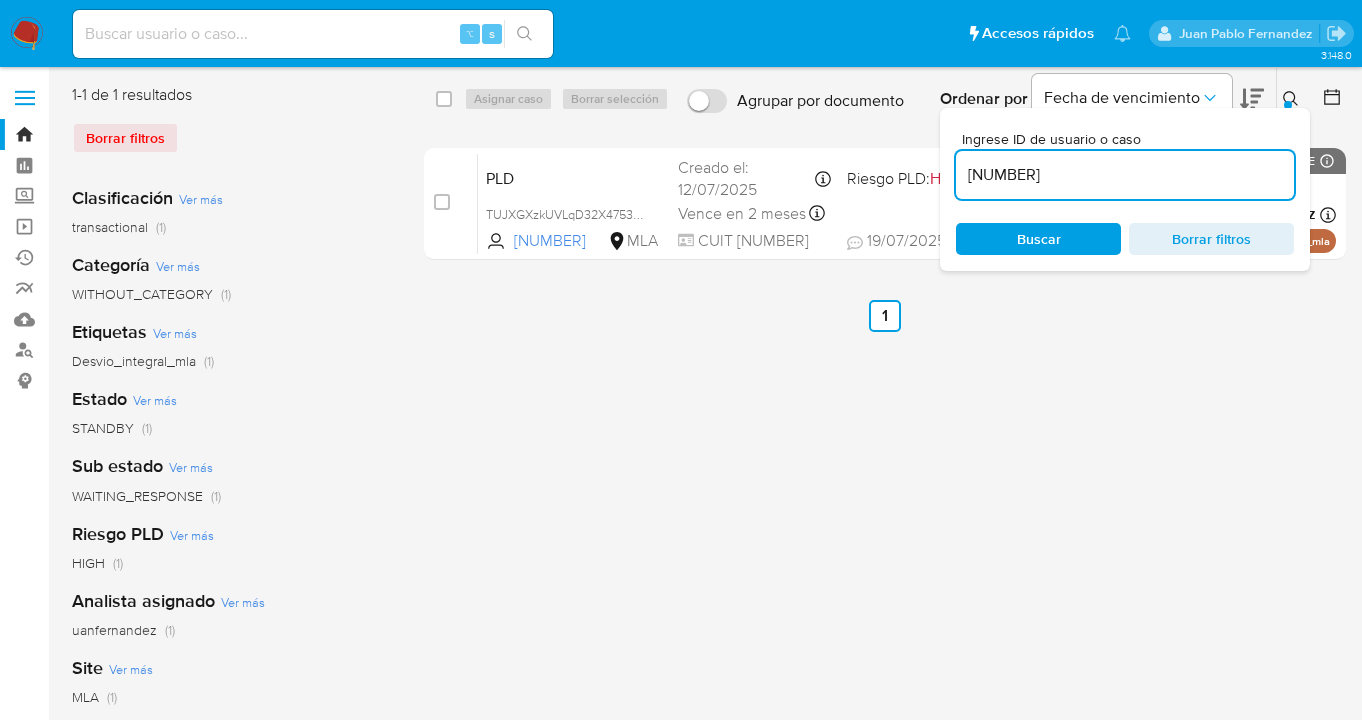 drag, startPoint x: 1289, startPoint y: 92, endPoint x: 1202, endPoint y: 129, distance: 94.54099 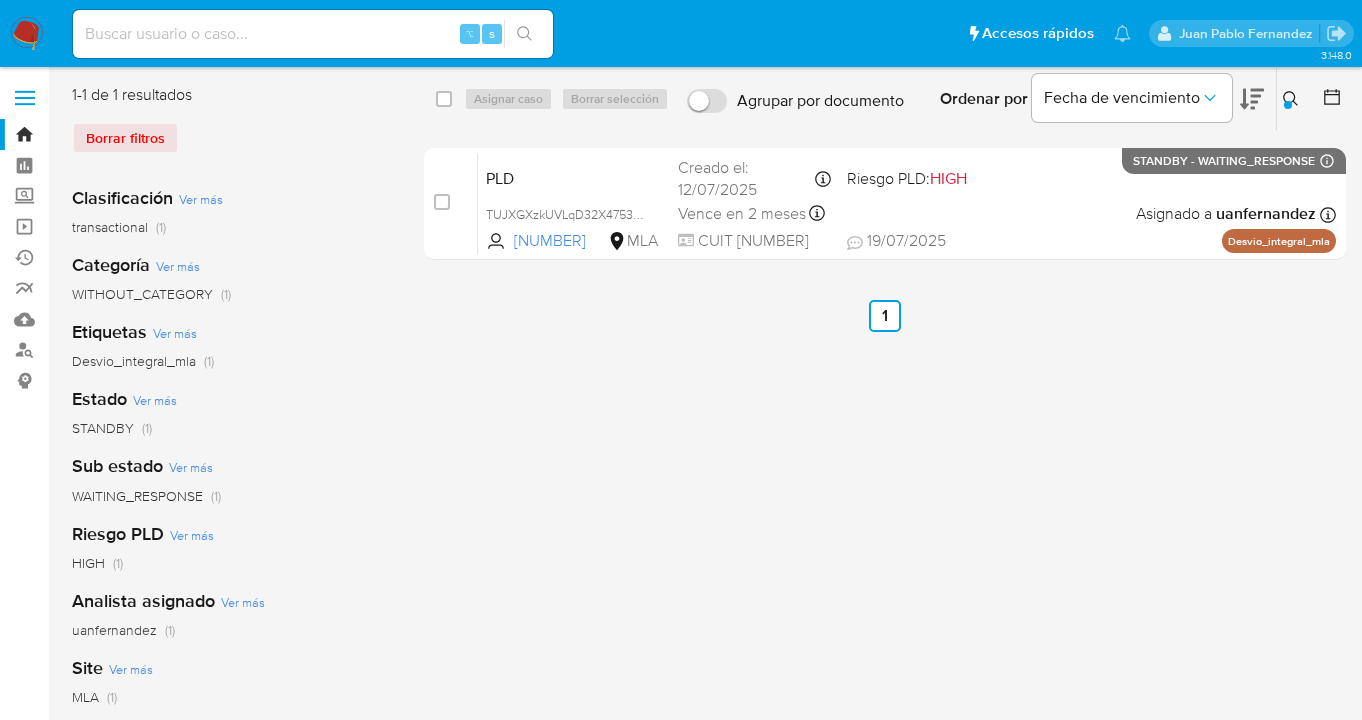 click 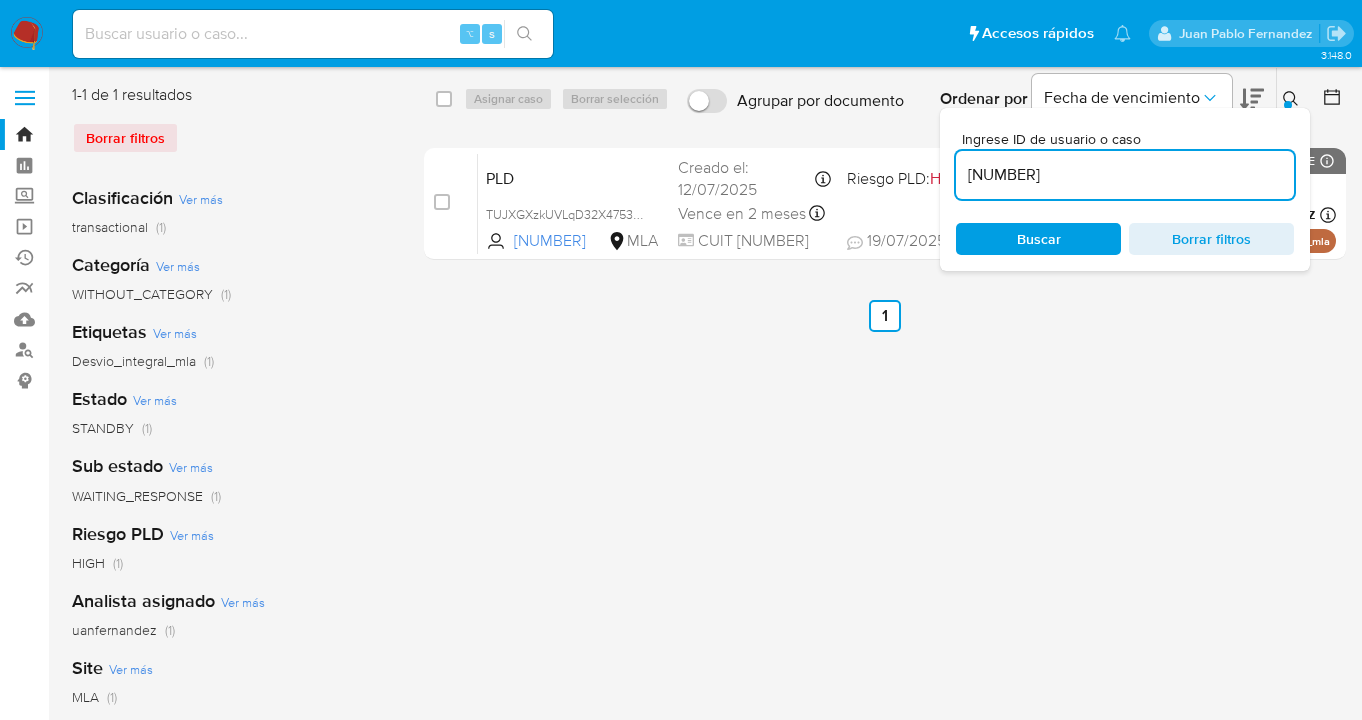 drag, startPoint x: 1092, startPoint y: 180, endPoint x: 958, endPoint y: 164, distance: 134.95184 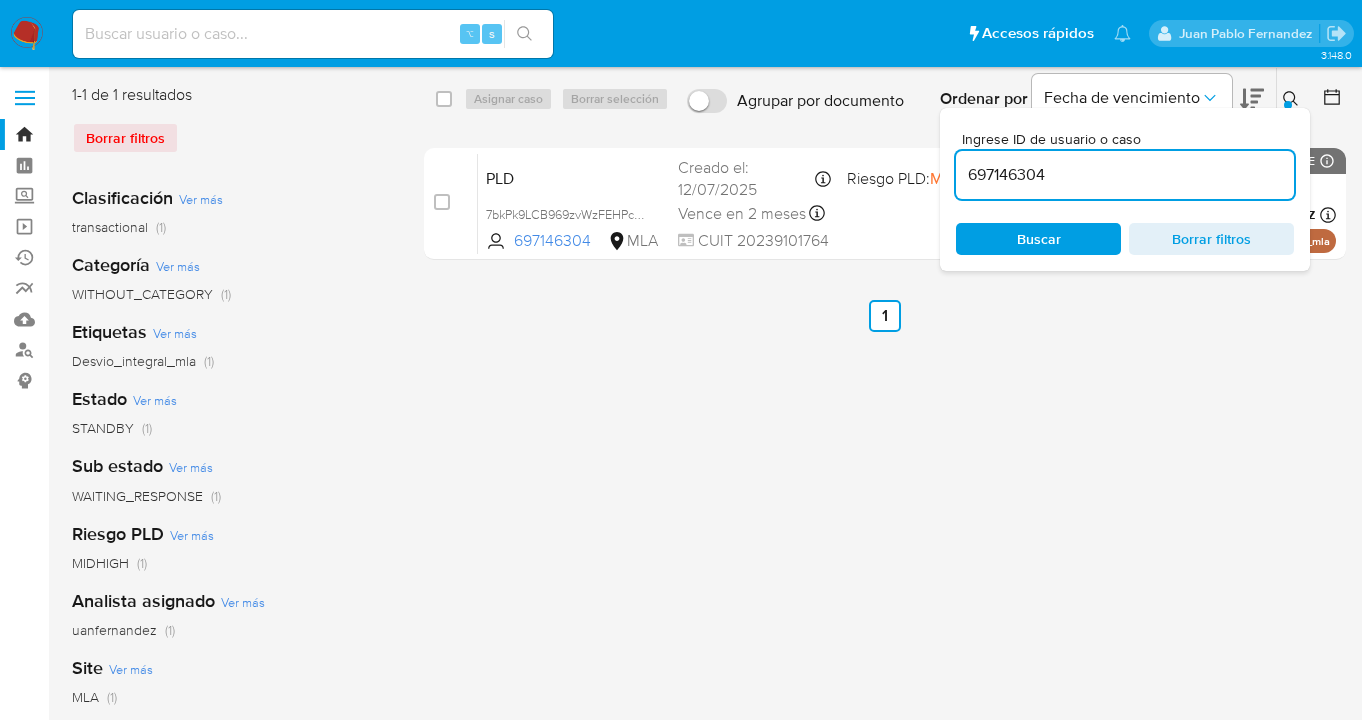 click 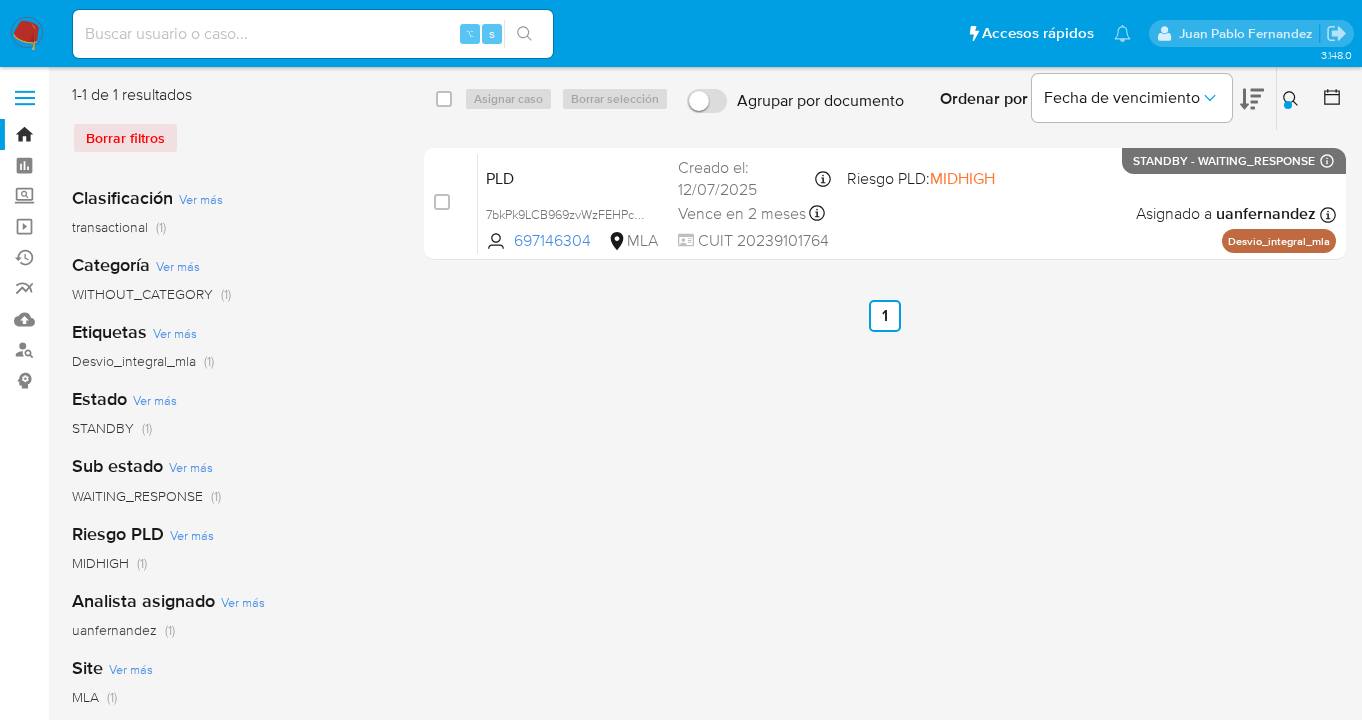 click 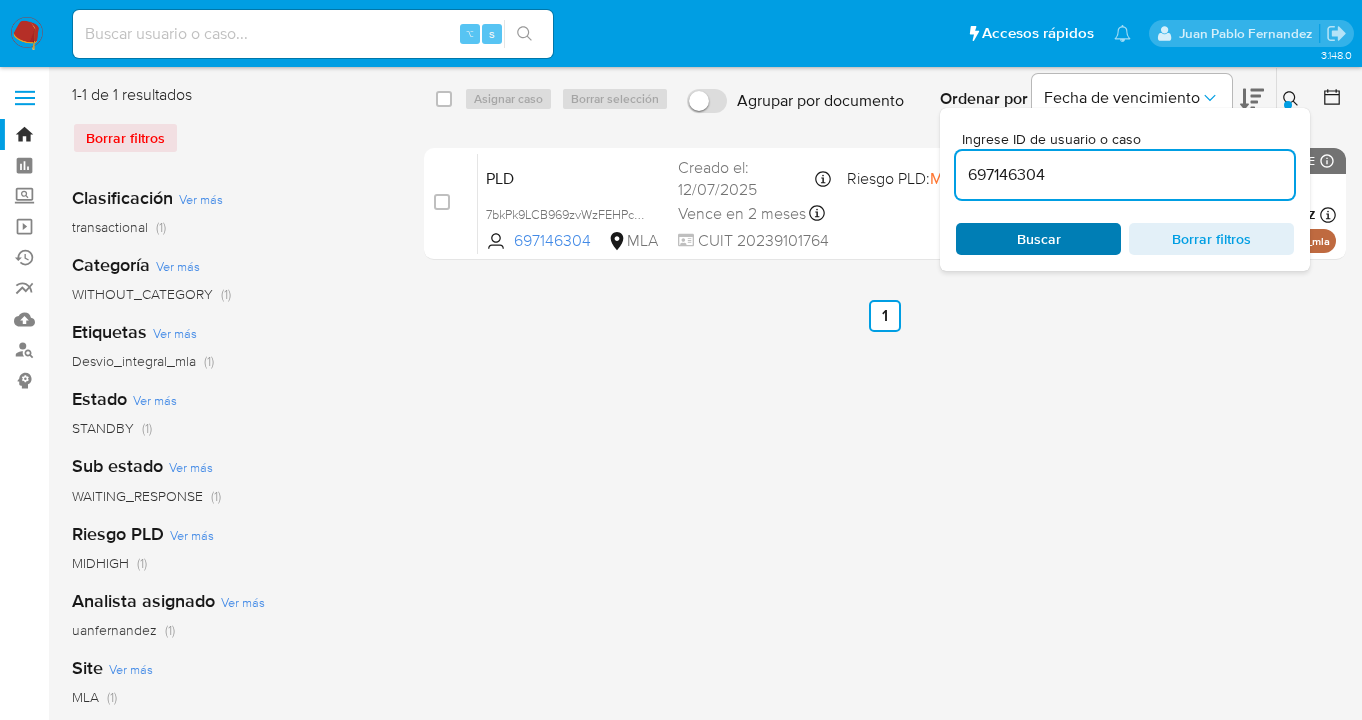 click on "Buscar" at bounding box center [1038, 239] 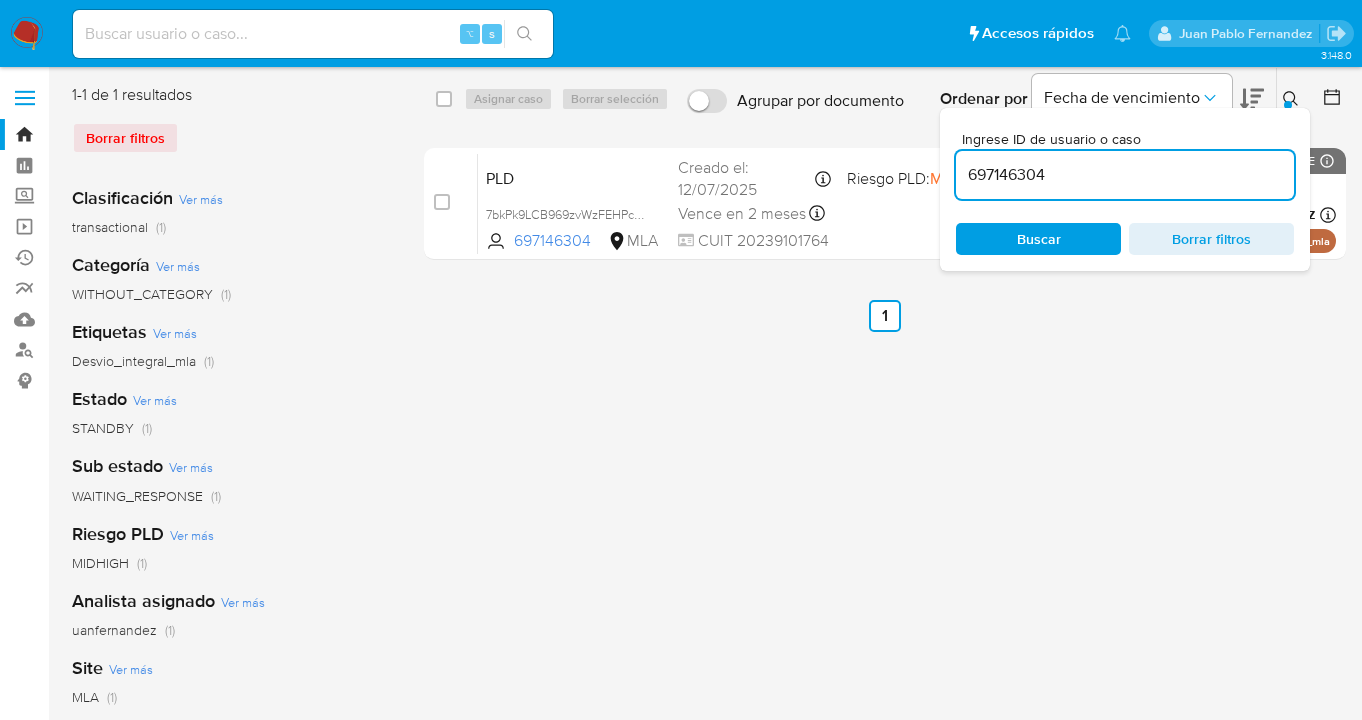 click 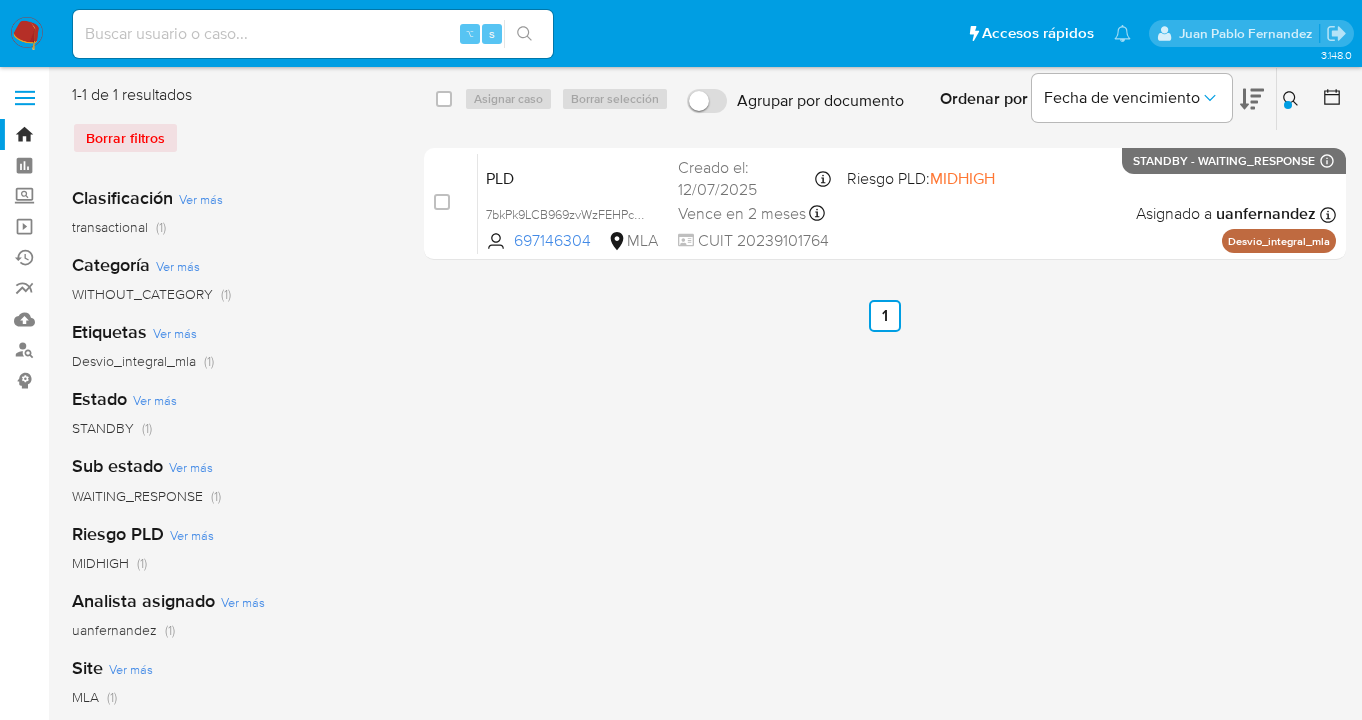 drag, startPoint x: 1286, startPoint y: 94, endPoint x: 1112, endPoint y: 157, distance: 185.05405 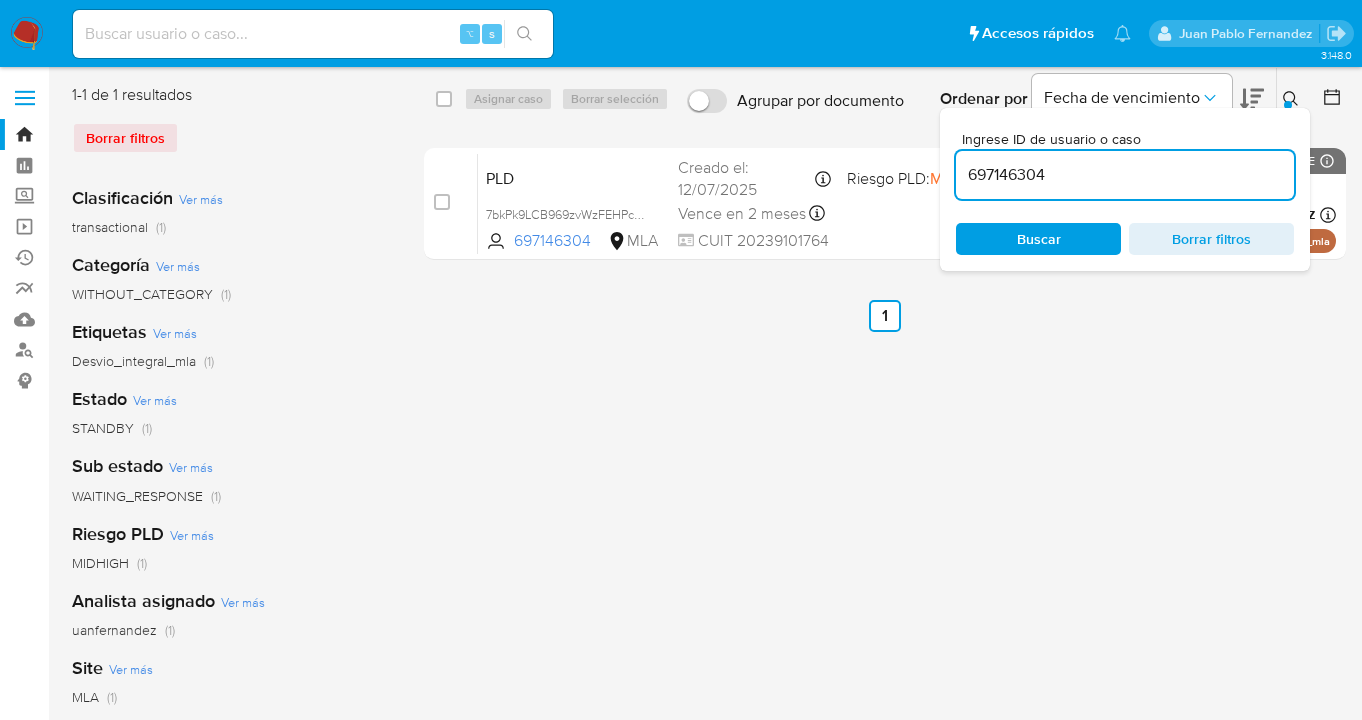 drag, startPoint x: 1088, startPoint y: 166, endPoint x: 950, endPoint y: 161, distance: 138.09055 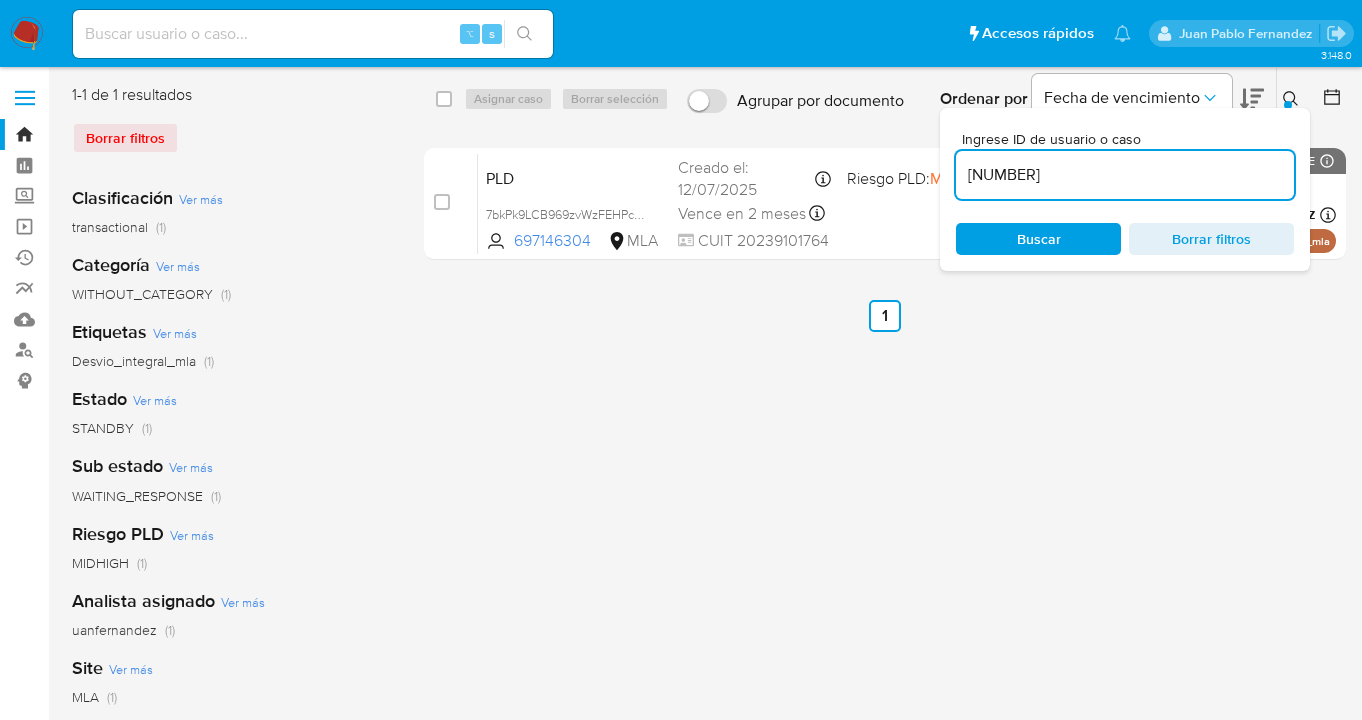 type on "2112204139" 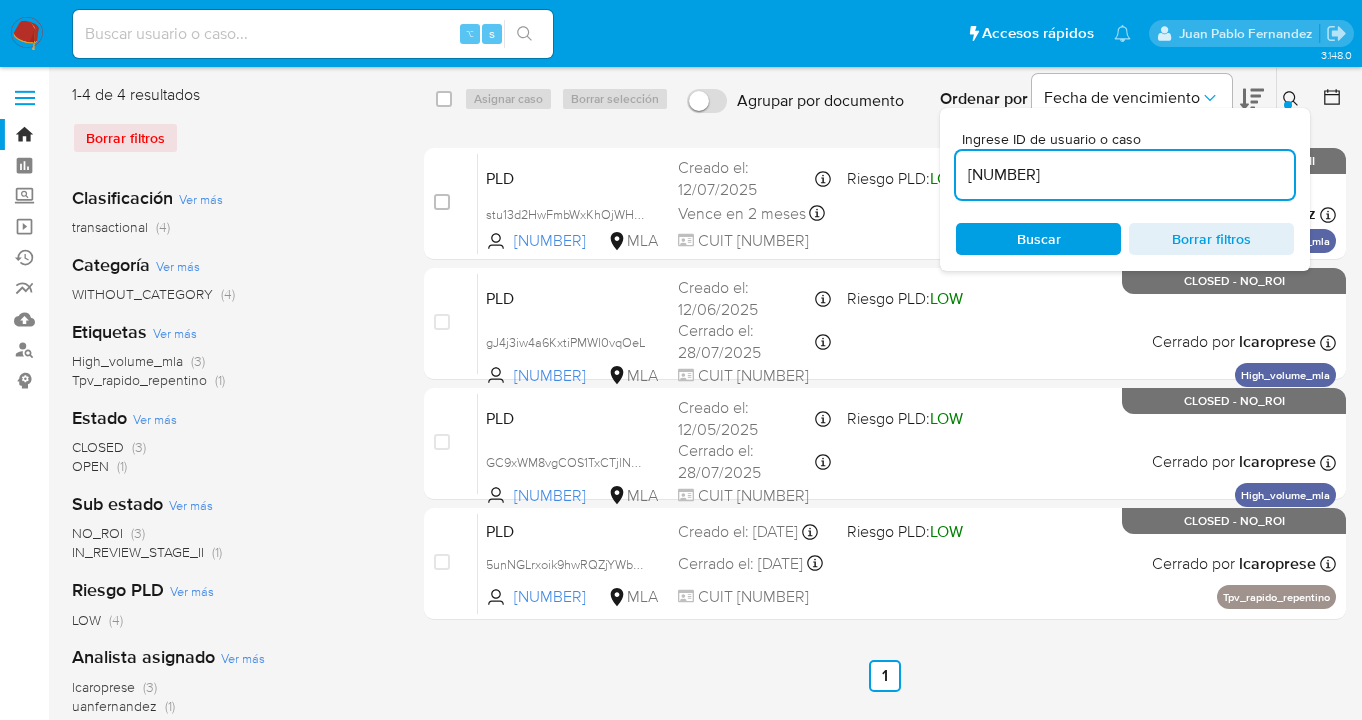 click 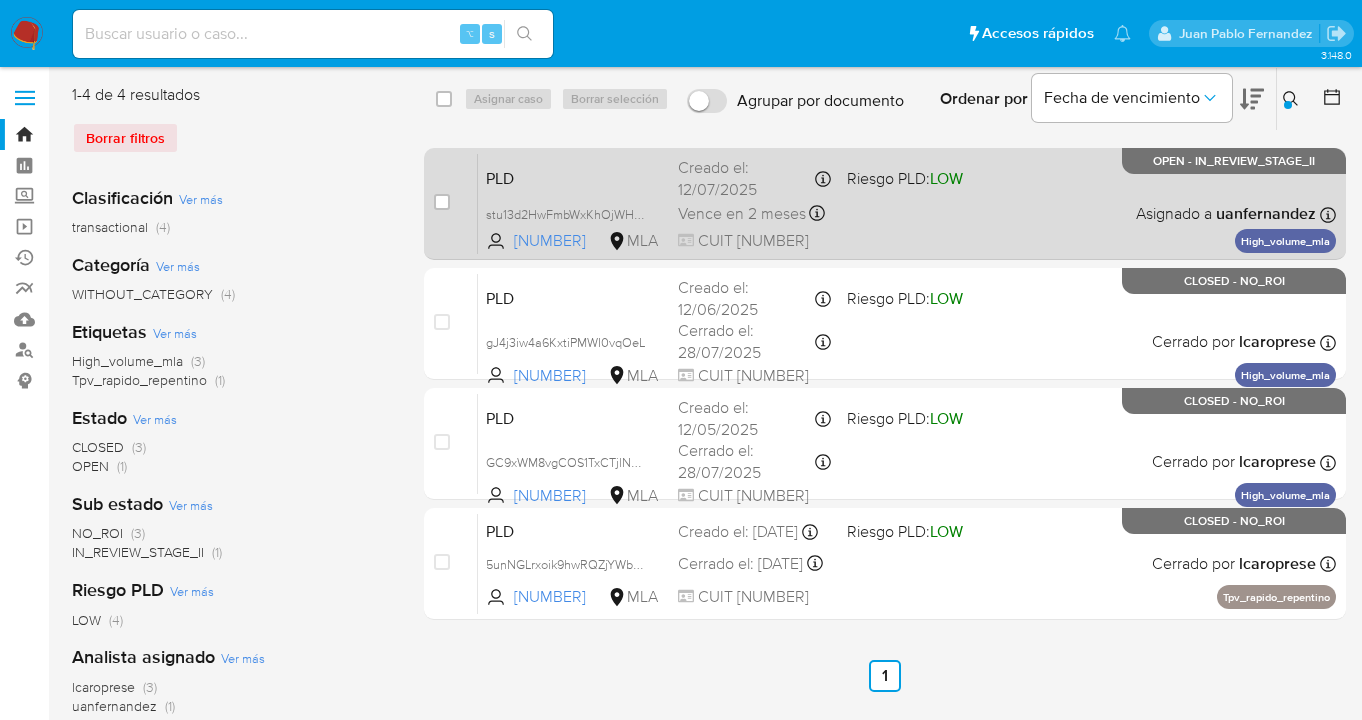 click on "PLD stu13d2HwFmbWxKhOjWHo0B9 2112204139 MLA Riesgo PLD:  LOW Creado el: 12/07/2025   Creado el: 12/07/2025 03:17:38 Vence en 2 meses   Vence el 10/10/2025 03:17:38 CUIT   20238332673 Asignado a   uanfernandez   Asignado el: 17/07/2025 16:37:31 High_volume_mla OPEN - IN_REVIEW_STAGE_II" at bounding box center [907, 203] 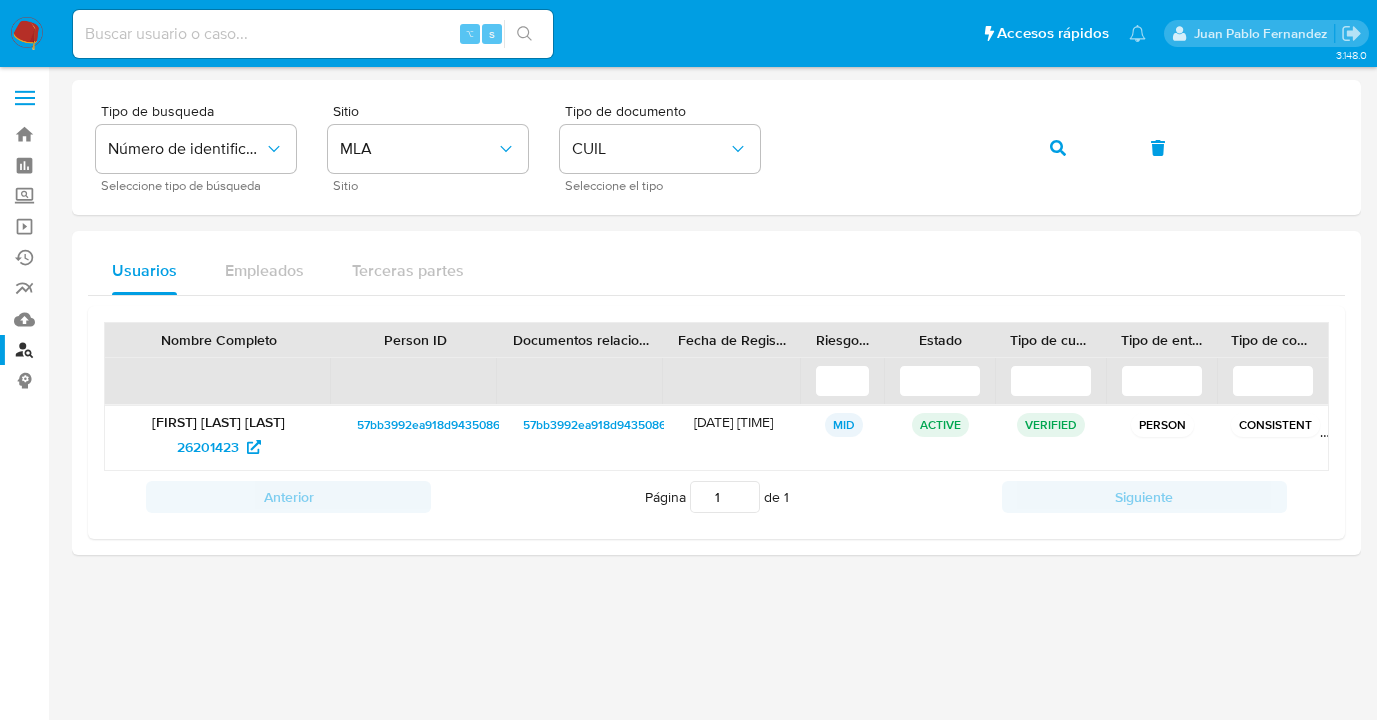 scroll, scrollTop: 0, scrollLeft: 0, axis: both 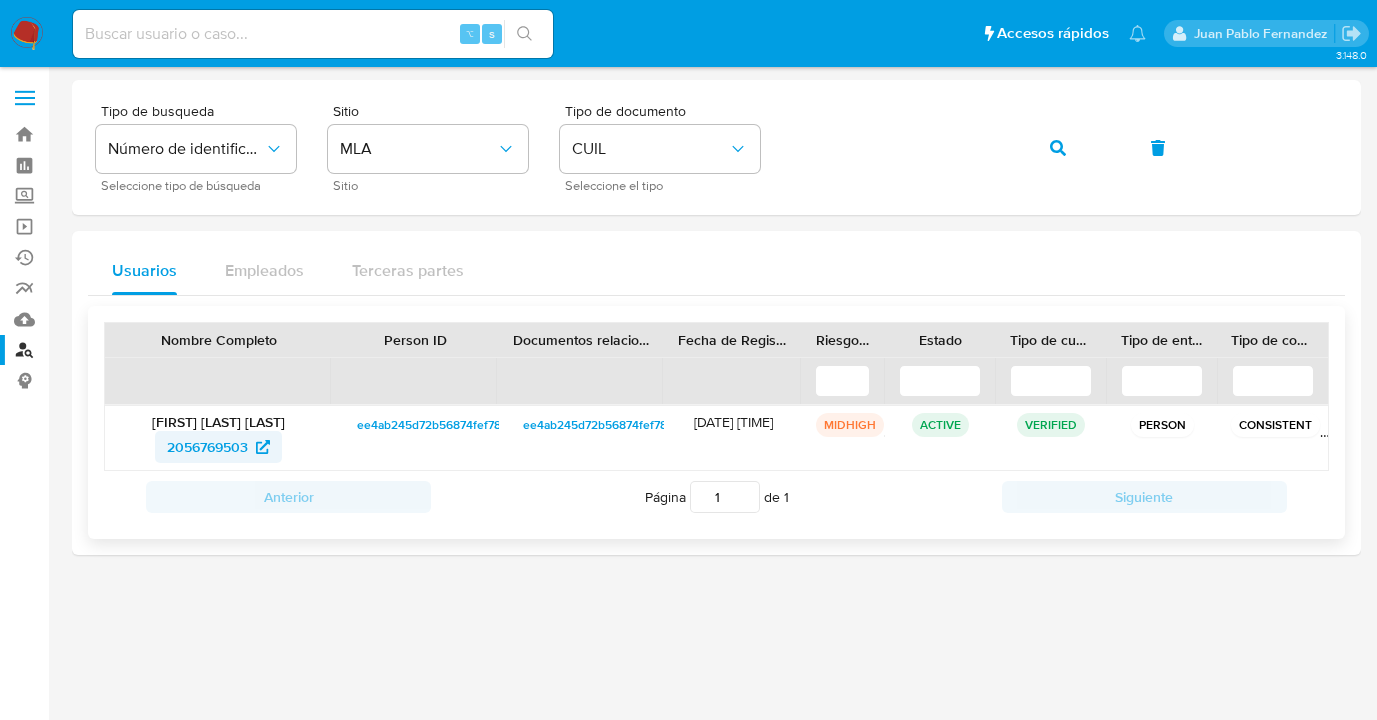 click on "2056769503" at bounding box center [207, 447] 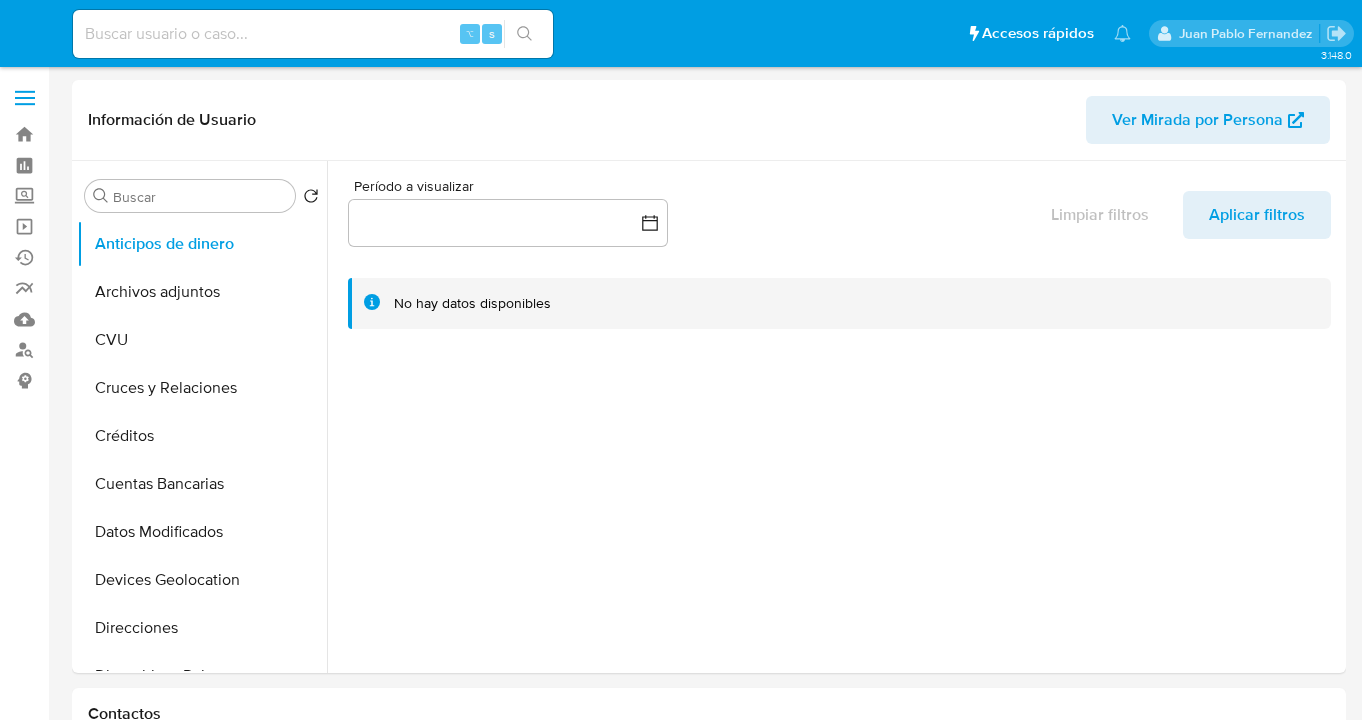 select on "10" 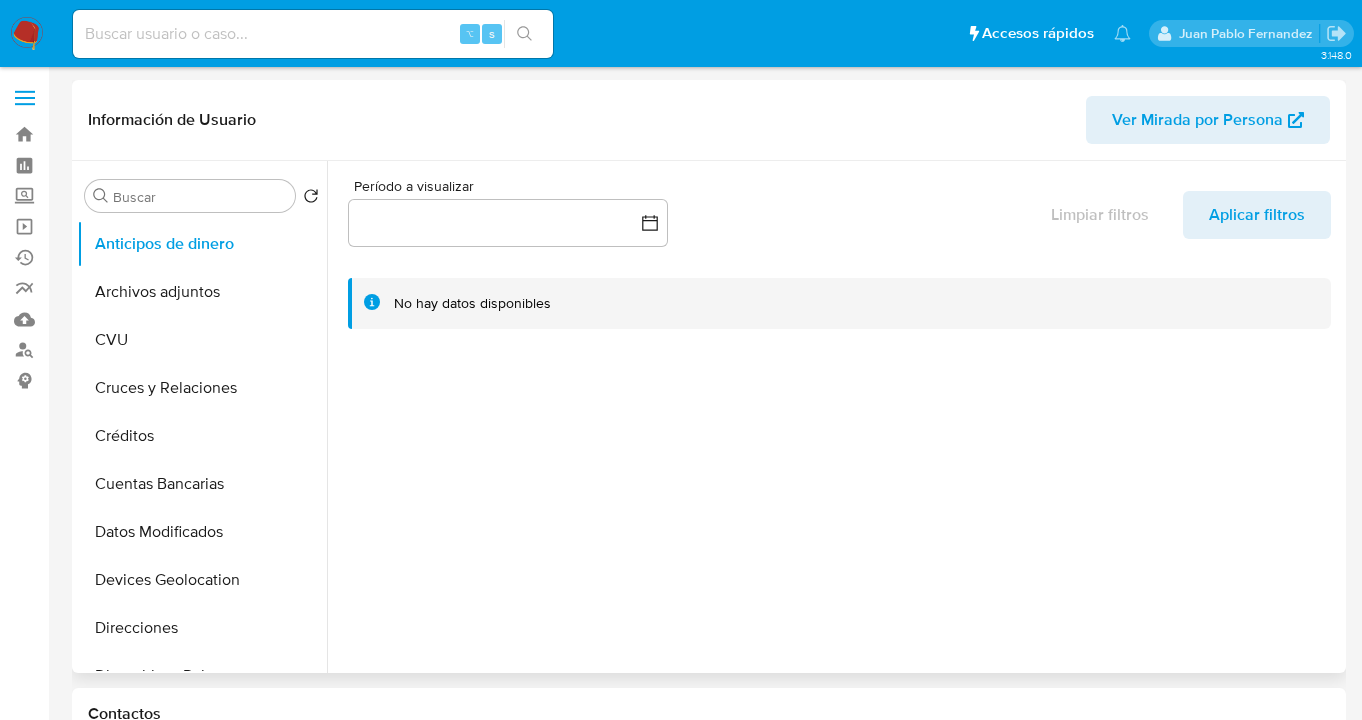 drag, startPoint x: 327, startPoint y: 312, endPoint x: 323, endPoint y: 325, distance: 13.601471 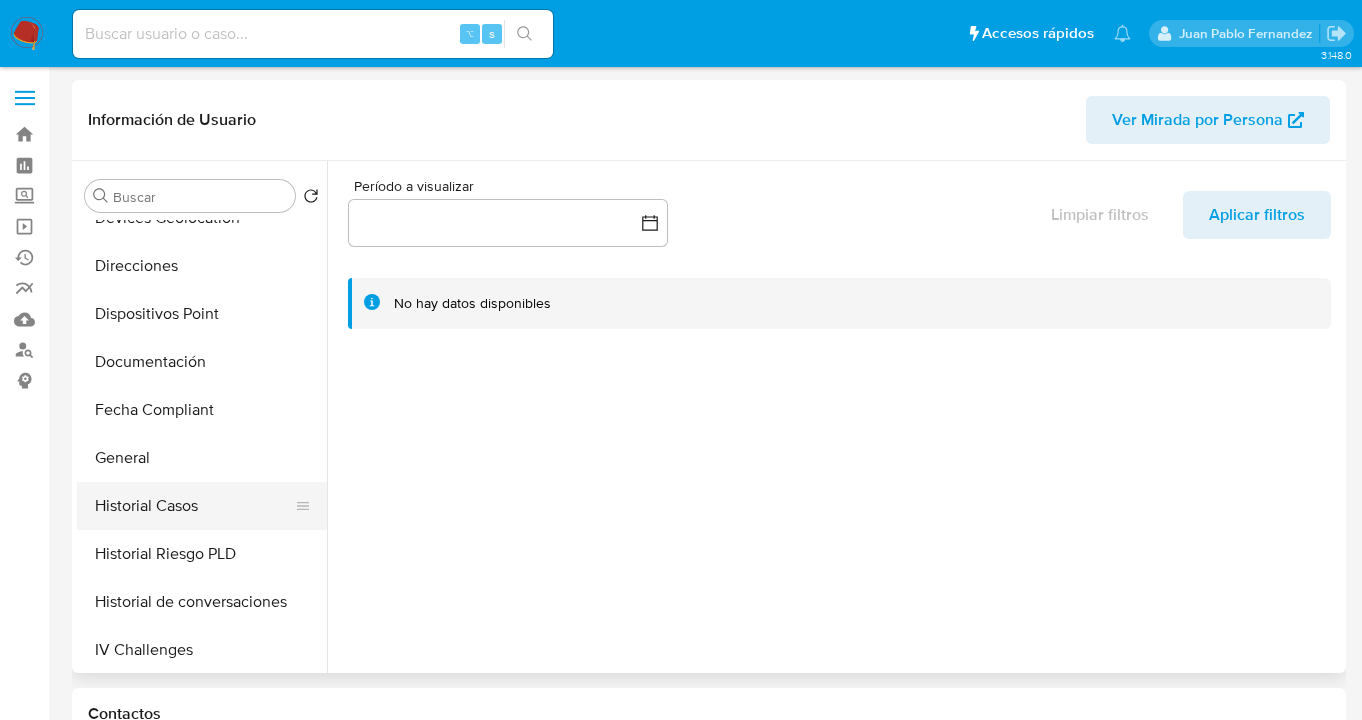 scroll, scrollTop: 557, scrollLeft: 0, axis: vertical 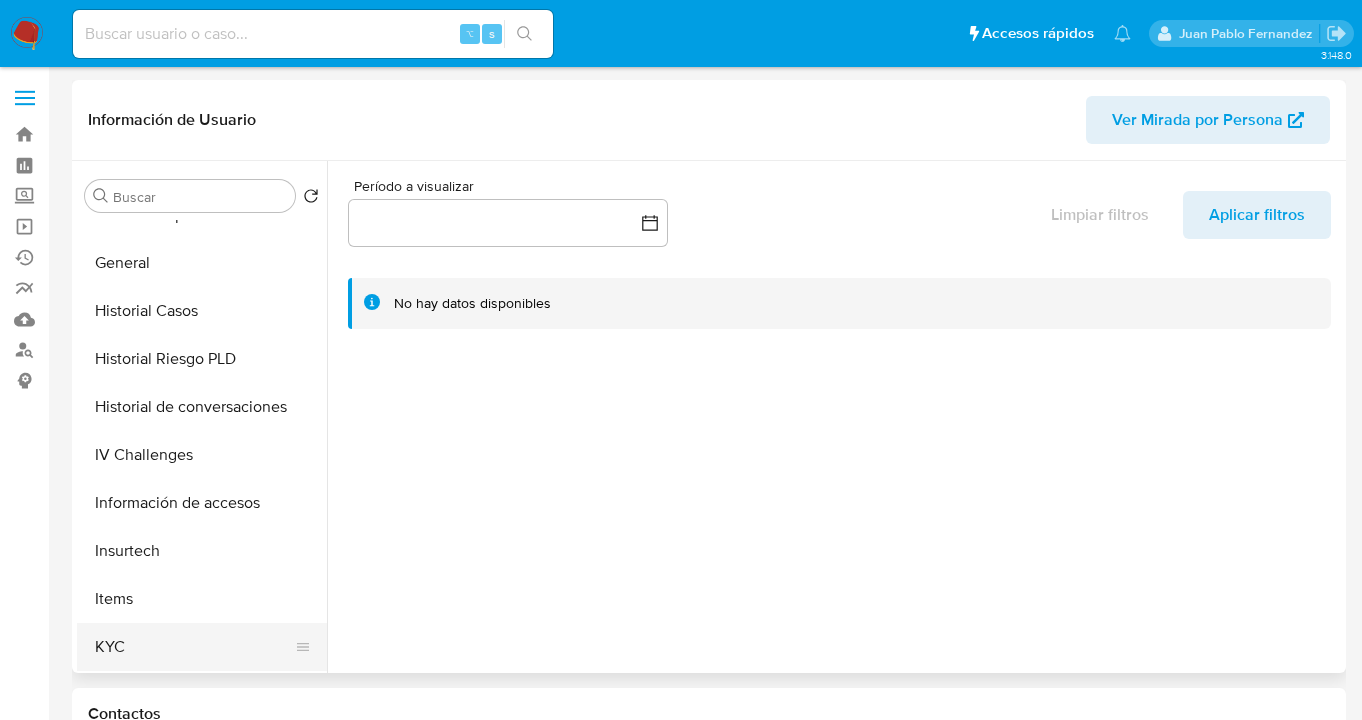click on "KYC" at bounding box center (194, 647) 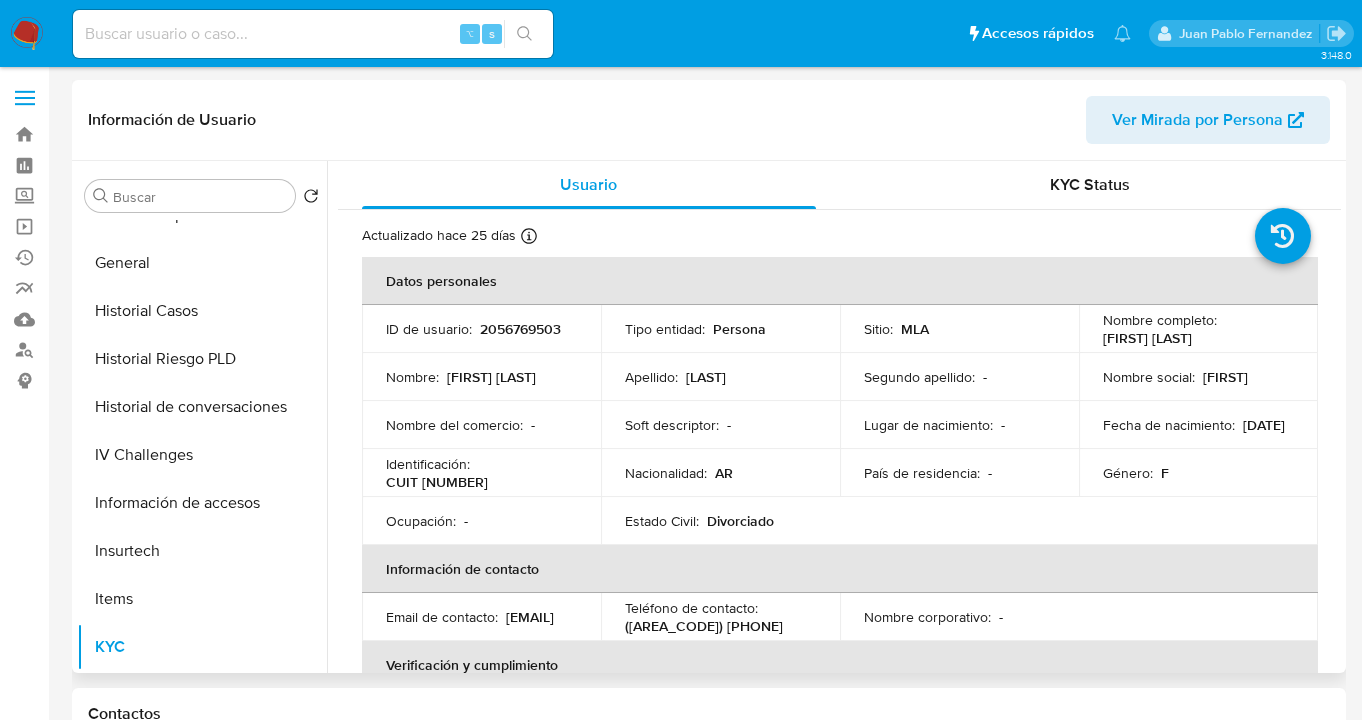 scroll, scrollTop: 1004, scrollLeft: 0, axis: vertical 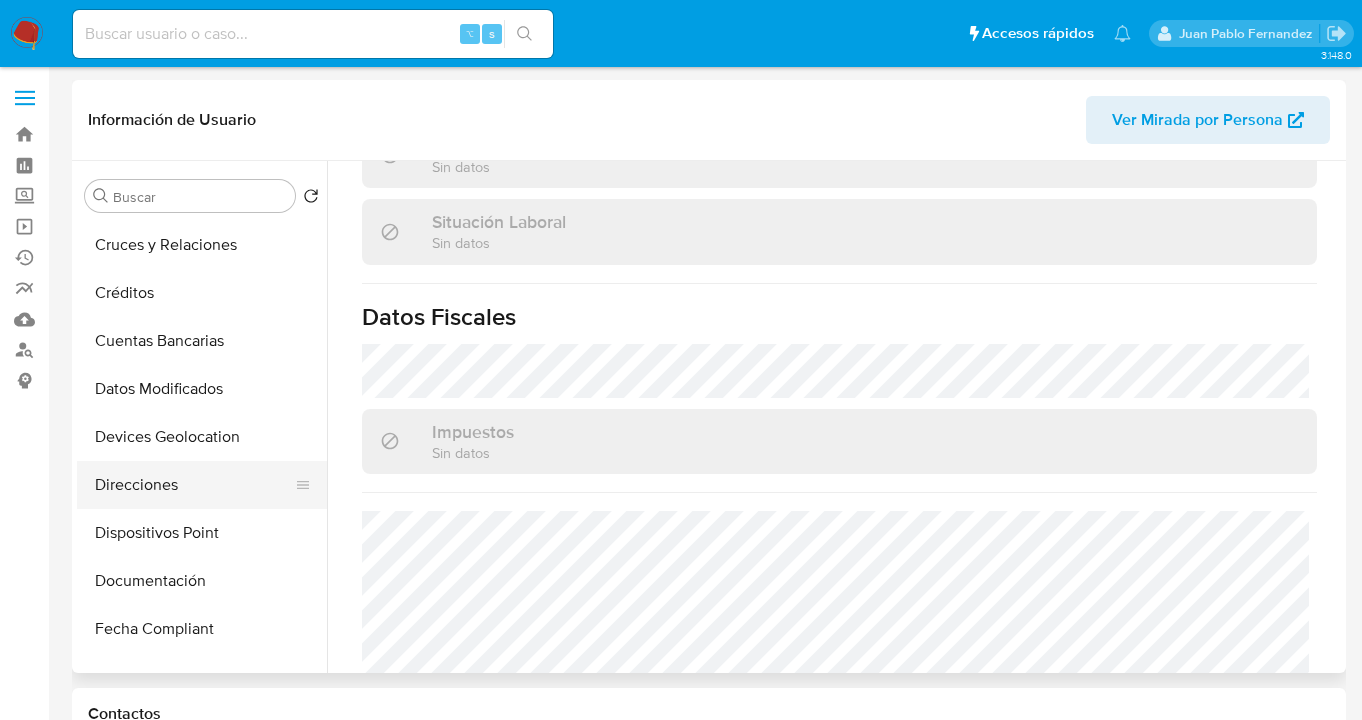 click on "Direcciones" at bounding box center [194, 485] 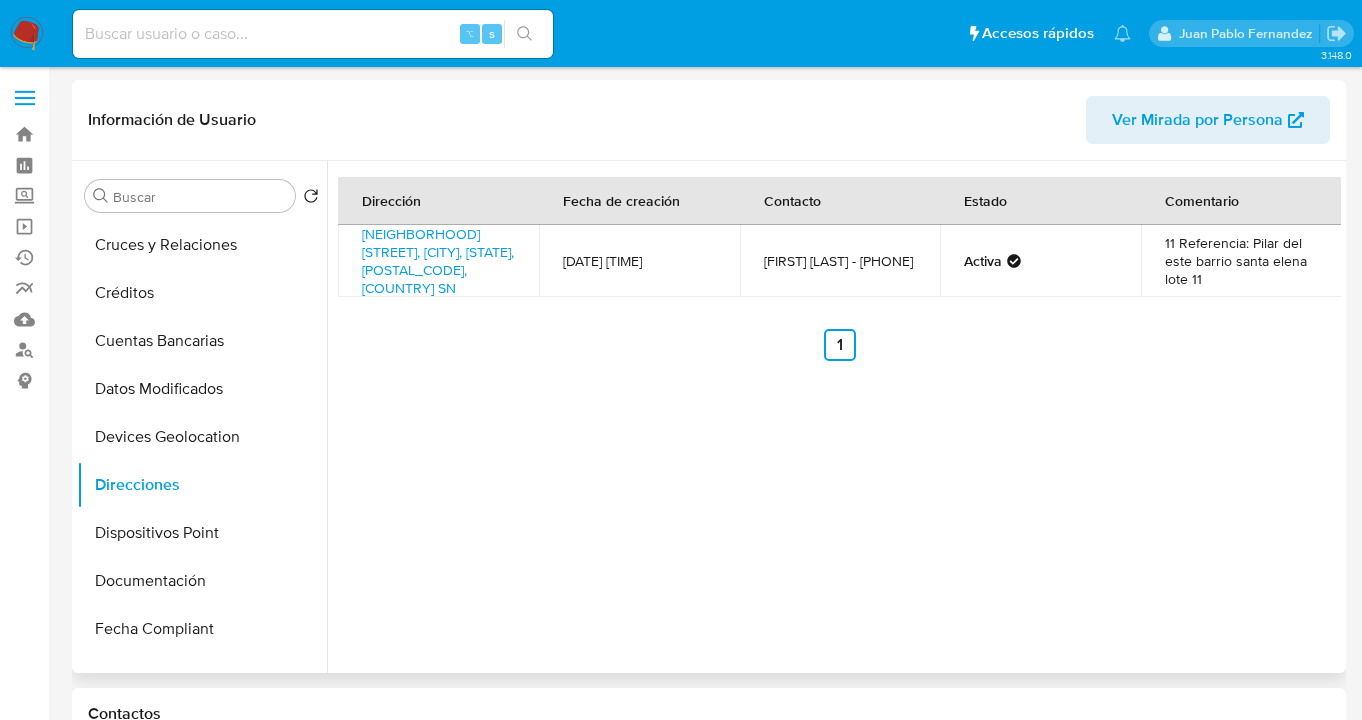 click on "Dirección Fecha de creación Contacto Estado Comentario Barrio Santa Elena Sn, Villa Rosa, Buenos Aires, 1631, Argentina SN 04/04/2025 10:29:13 Gabriela Mara Belledi - 01145779585 Activa 11 Referencia: Pilar del este barrio santa elena lote 11 Anterior 1 Siguiente" at bounding box center [834, 417] 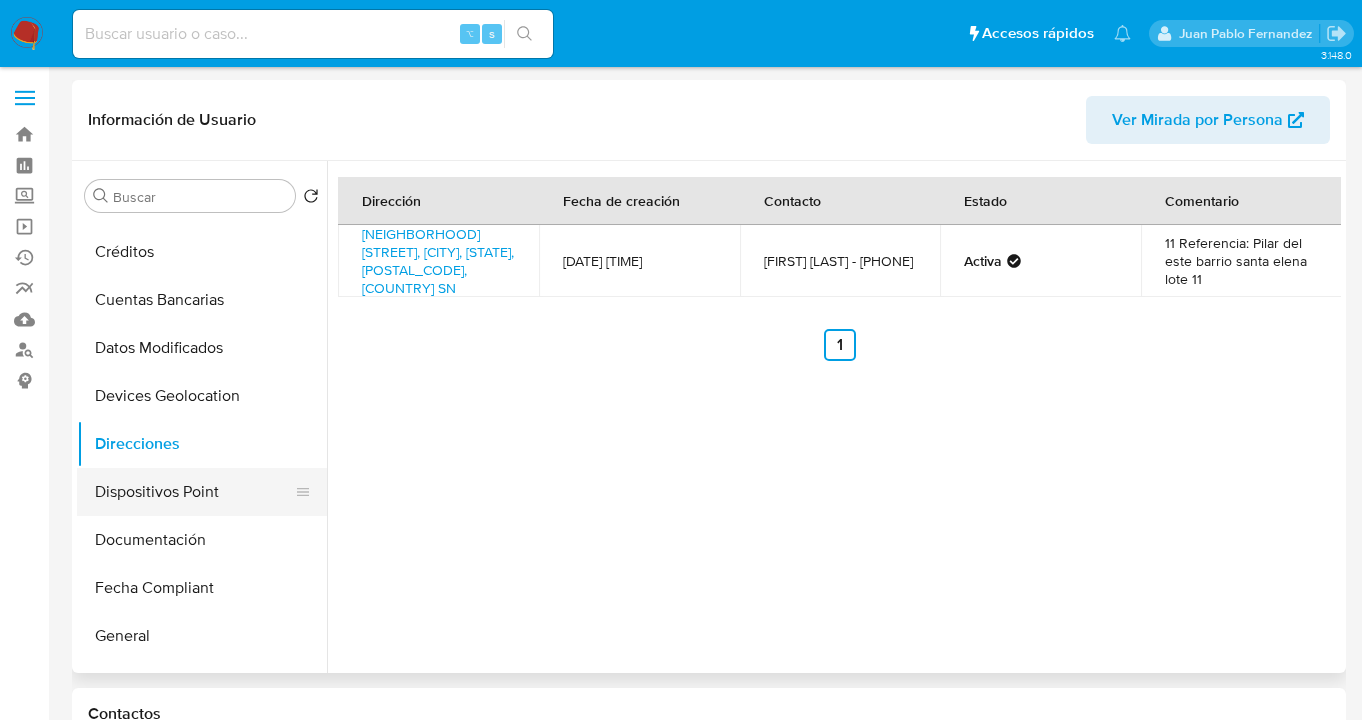 scroll, scrollTop: 184, scrollLeft: 0, axis: vertical 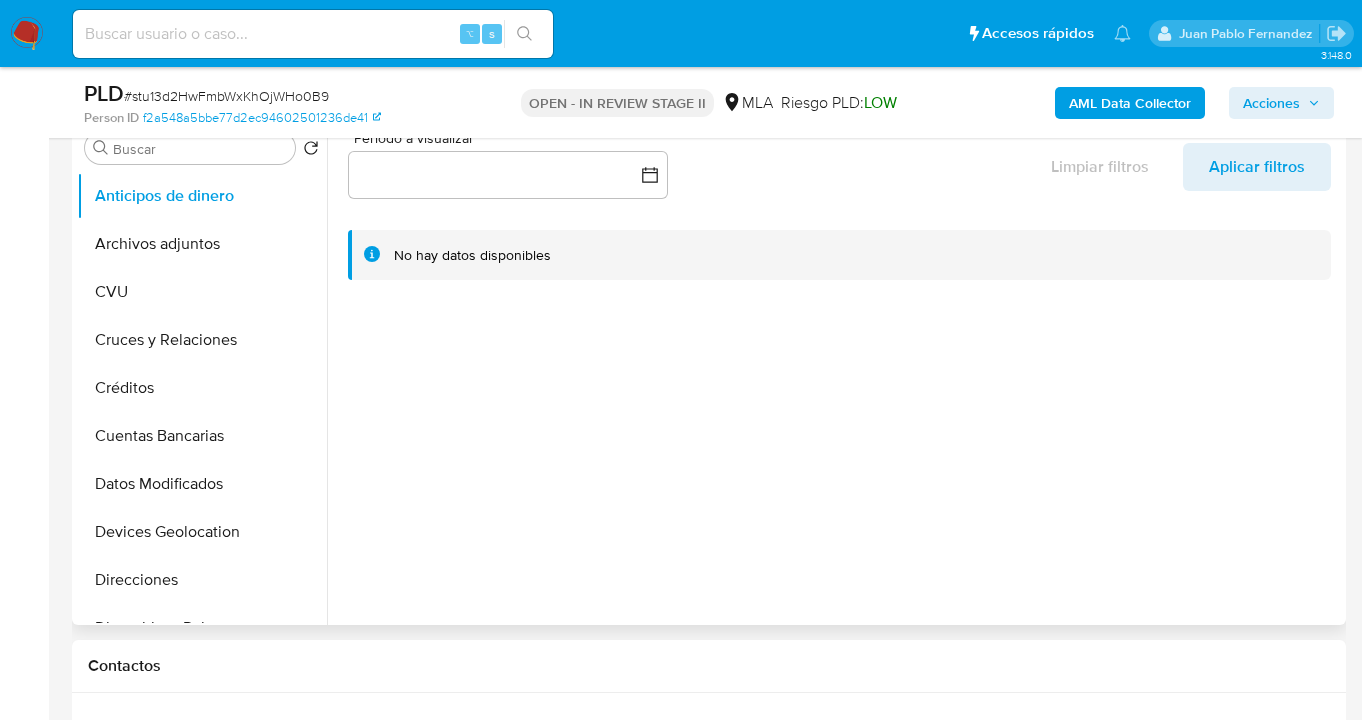 select on "10" 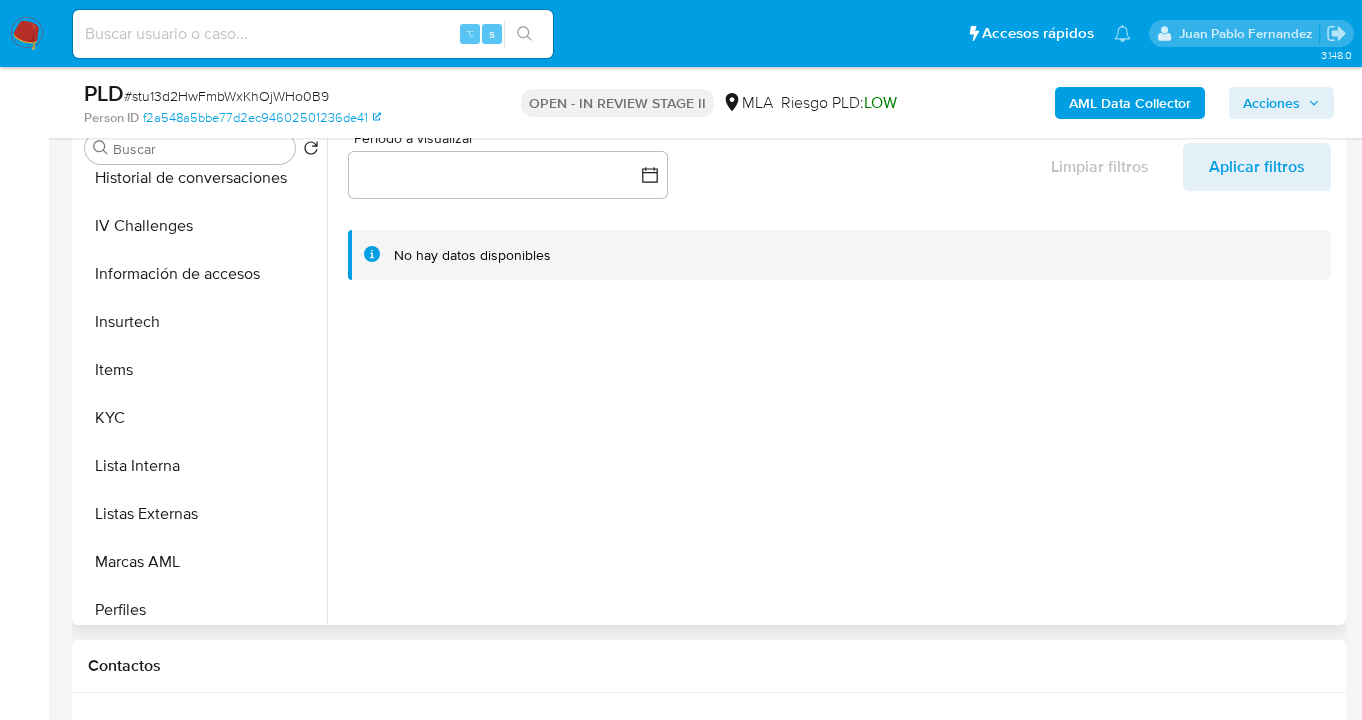 scroll, scrollTop: 783, scrollLeft: 0, axis: vertical 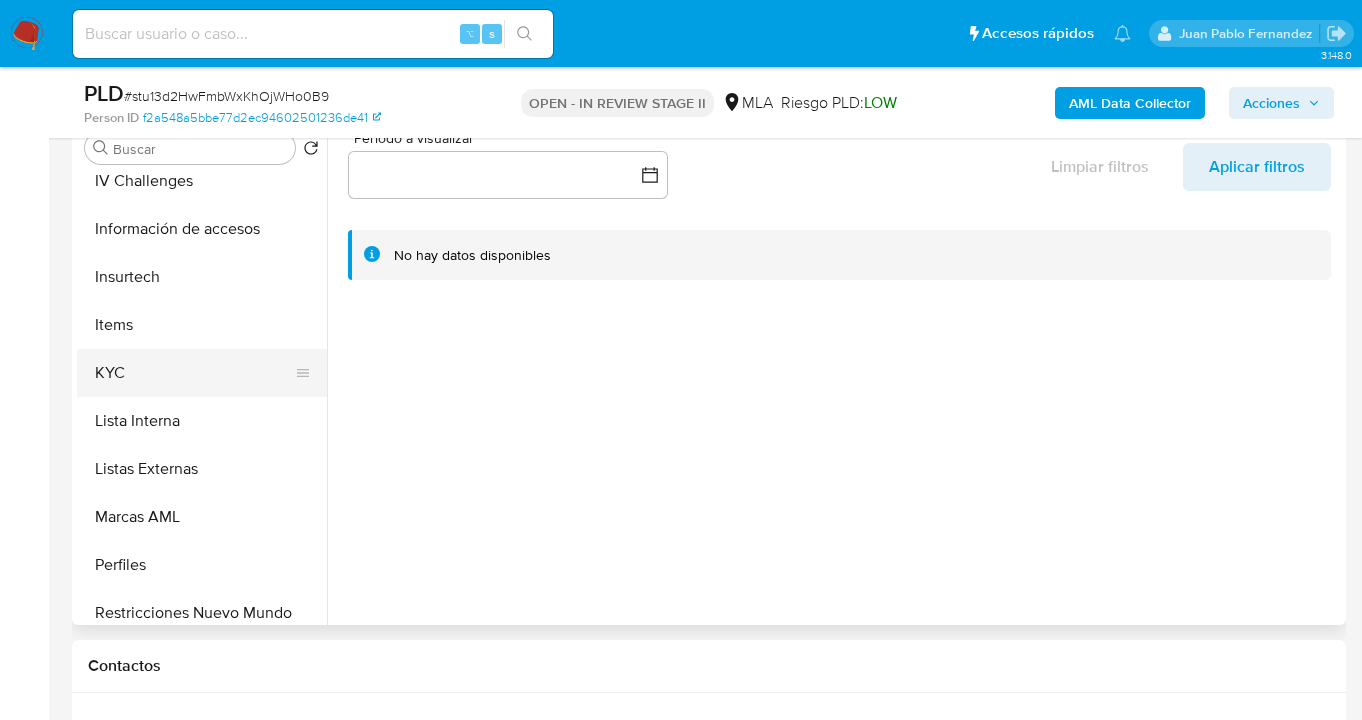 click on "KYC" at bounding box center (194, 373) 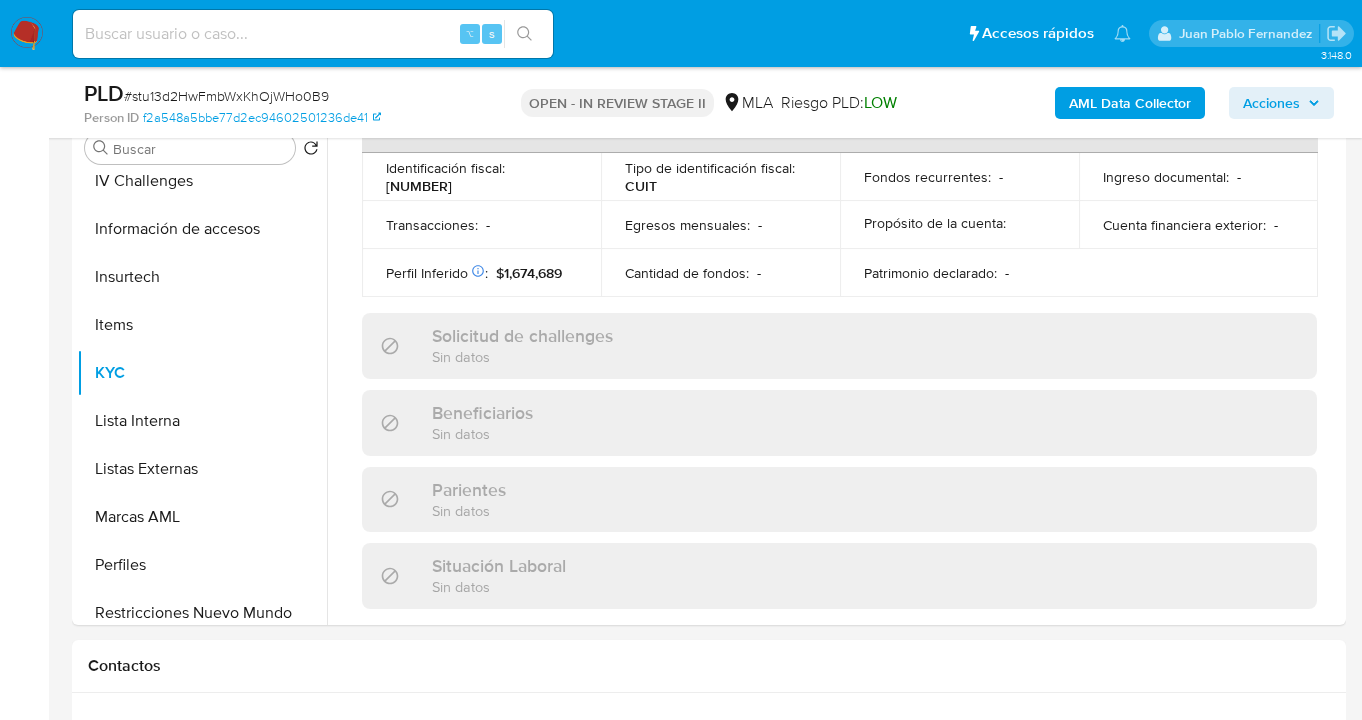 scroll, scrollTop: 1104, scrollLeft: 0, axis: vertical 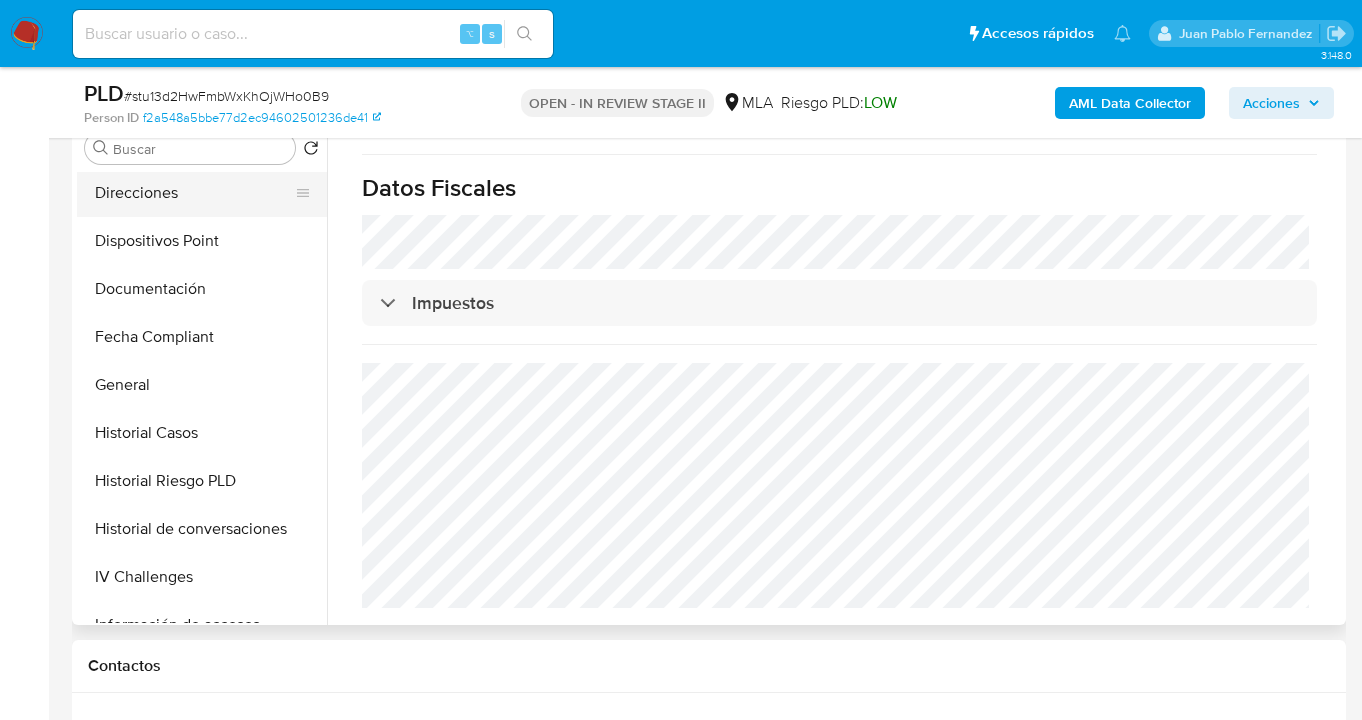 click on "Direcciones" at bounding box center [194, 193] 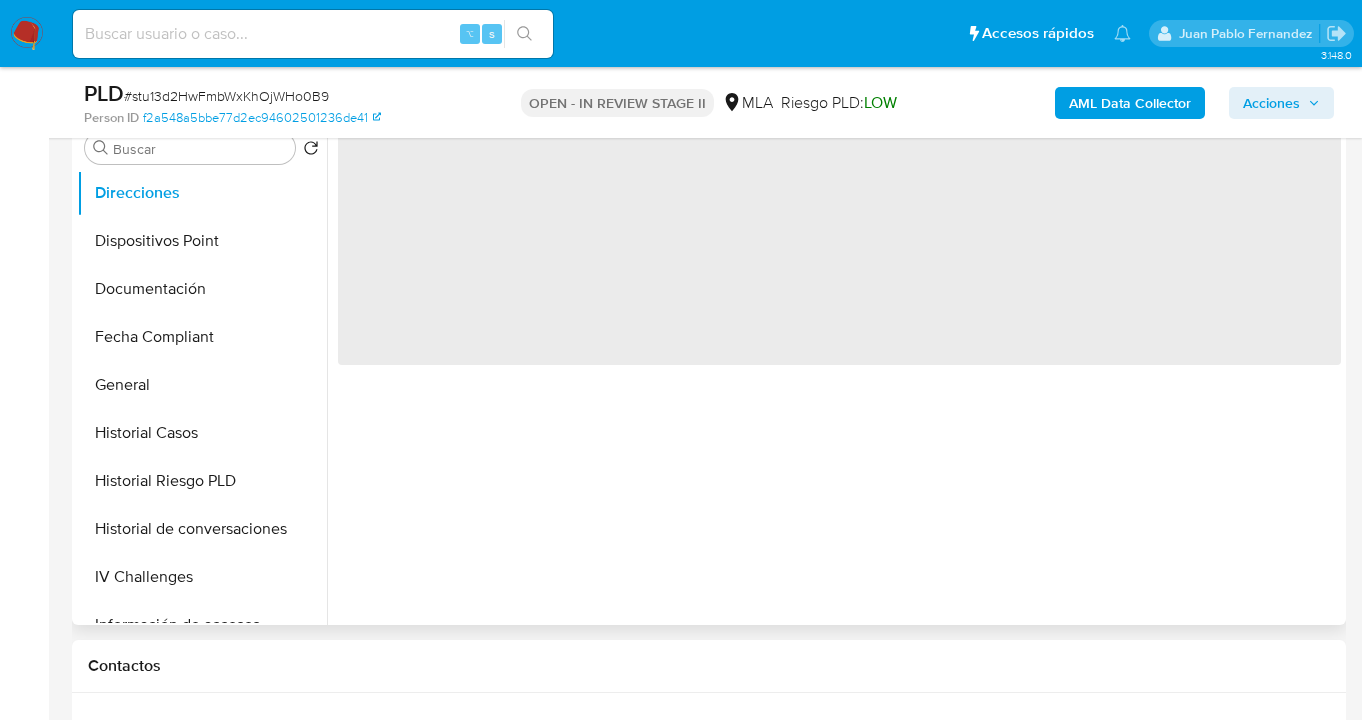 scroll, scrollTop: 0, scrollLeft: 0, axis: both 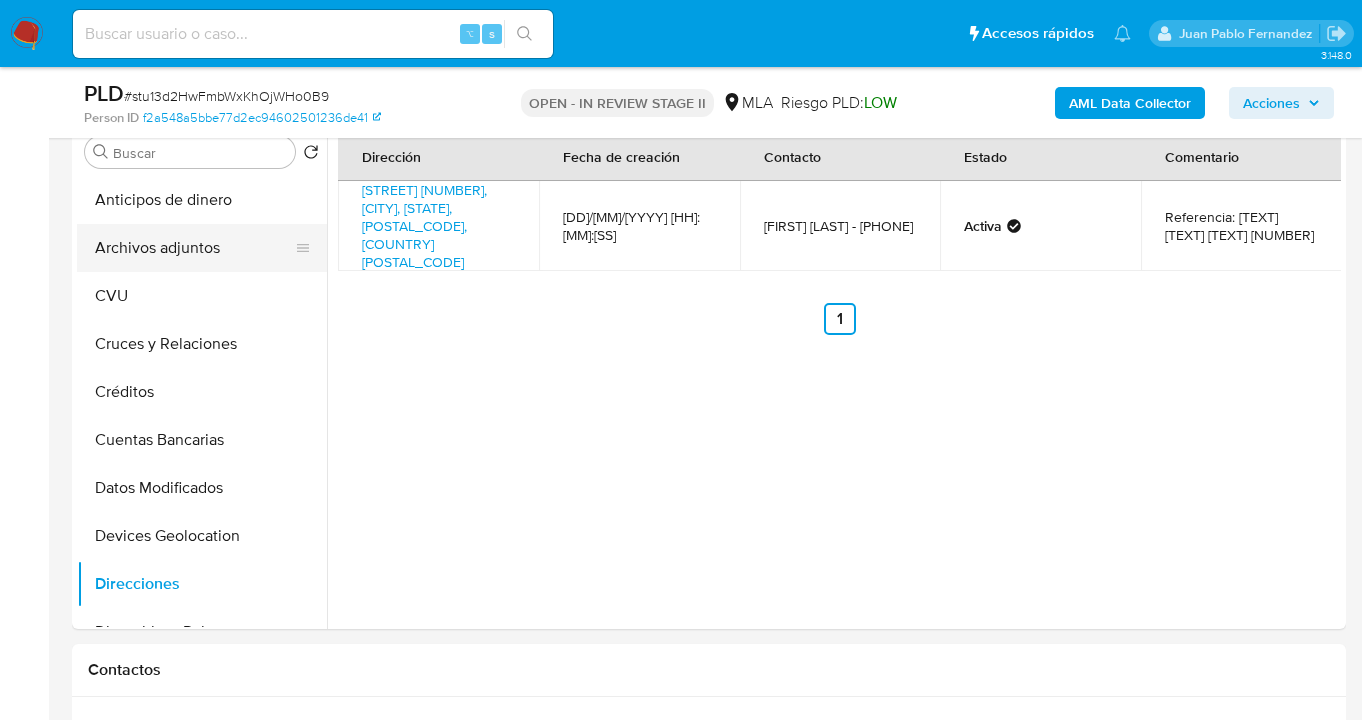 click on "Archivos adjuntos" at bounding box center [194, 248] 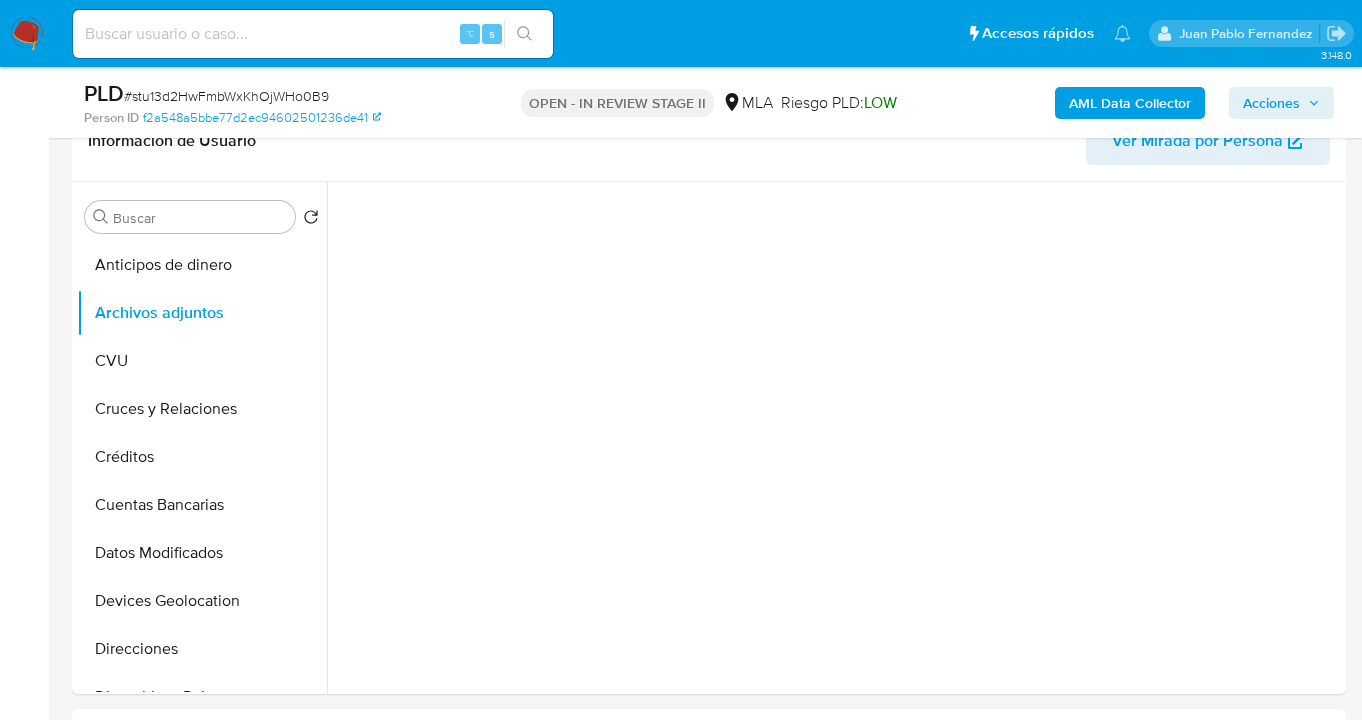 scroll, scrollTop: 337, scrollLeft: 0, axis: vertical 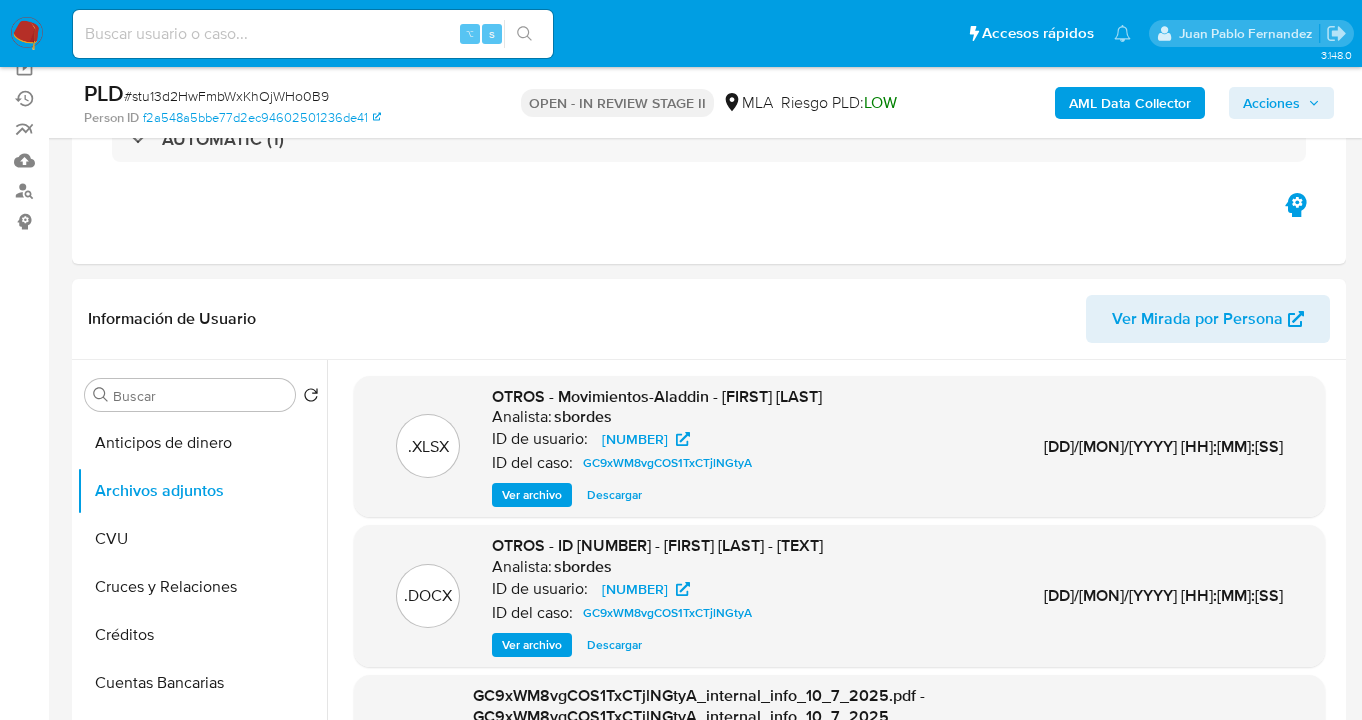 click on "AML Data Collector" at bounding box center (1130, 103) 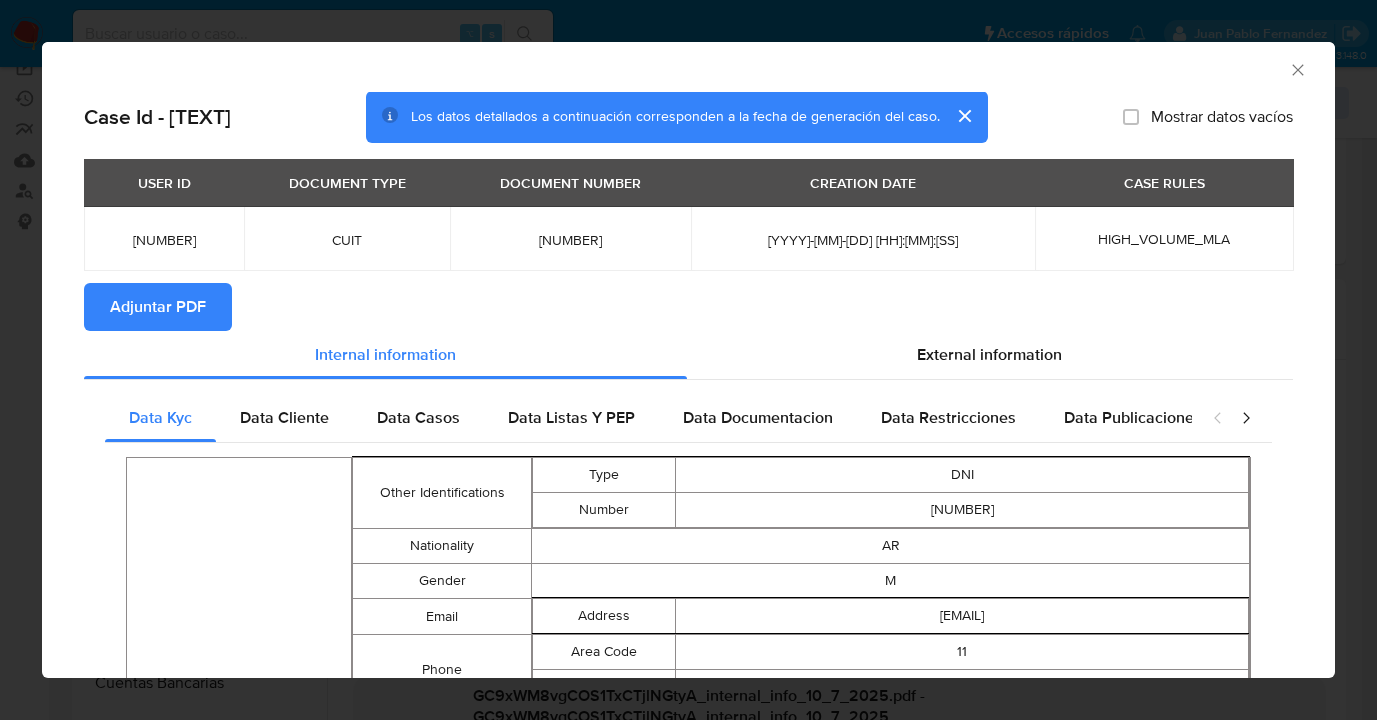 click on "Adjuntar PDF" at bounding box center [158, 307] 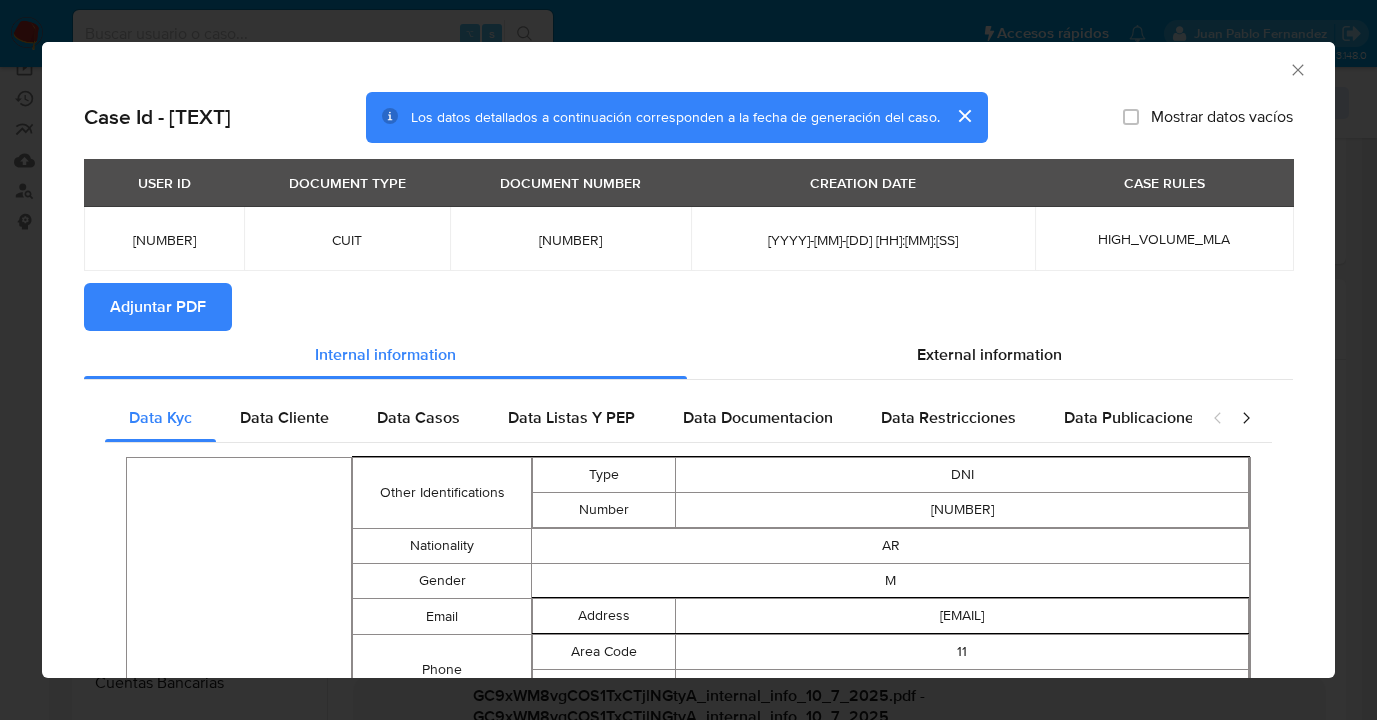 click 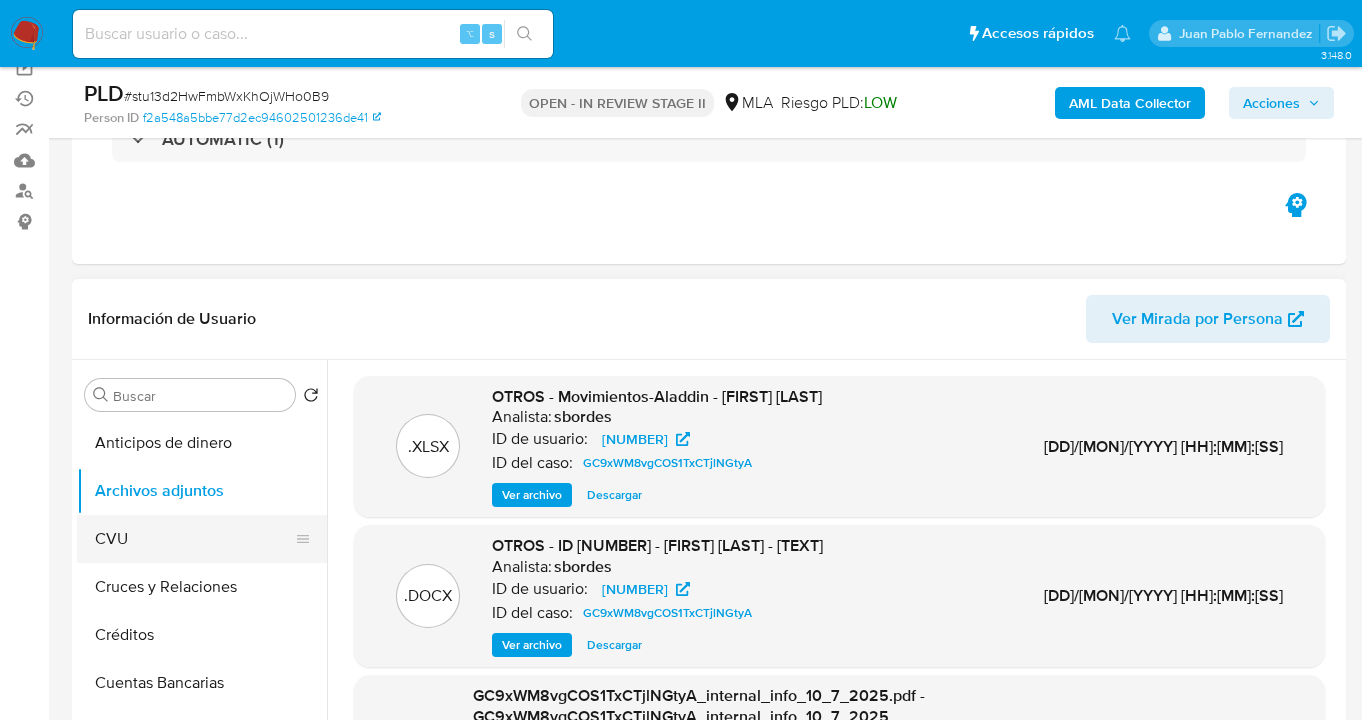 click on "CVU" at bounding box center (194, 539) 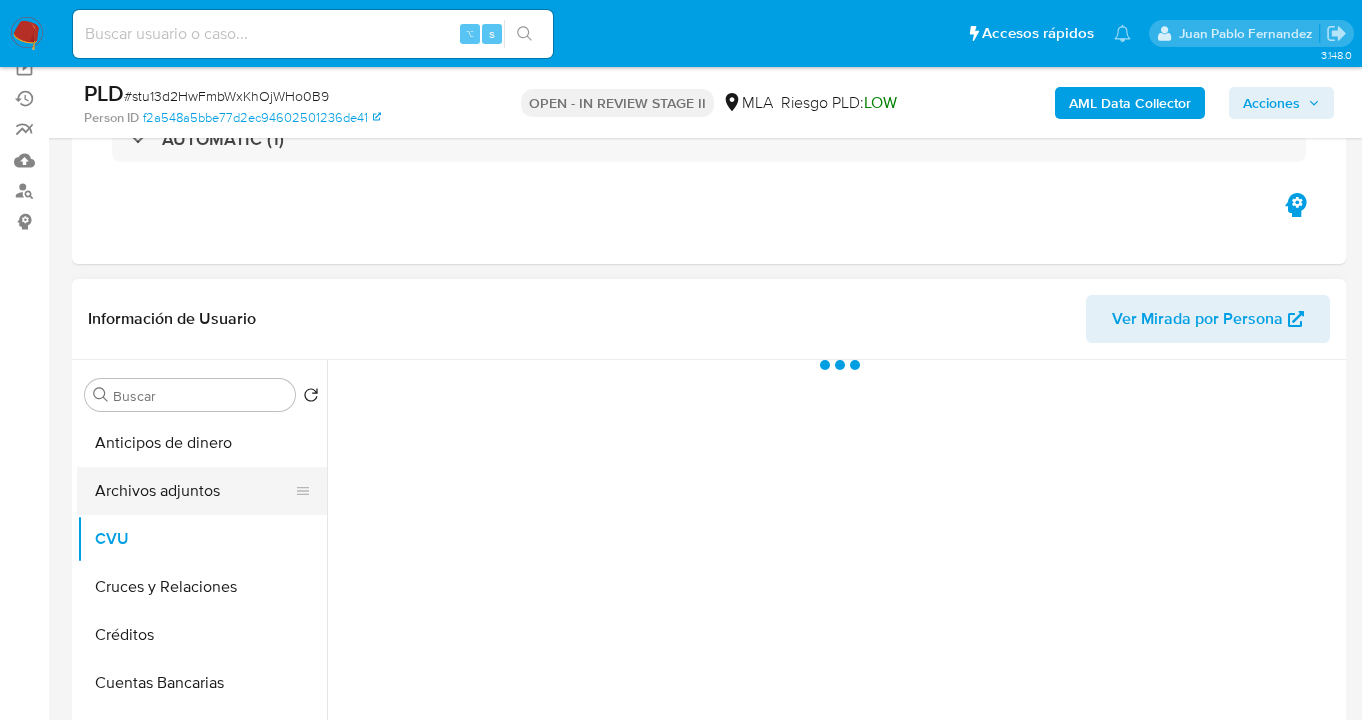 click on "Archivos adjuntos" at bounding box center [194, 491] 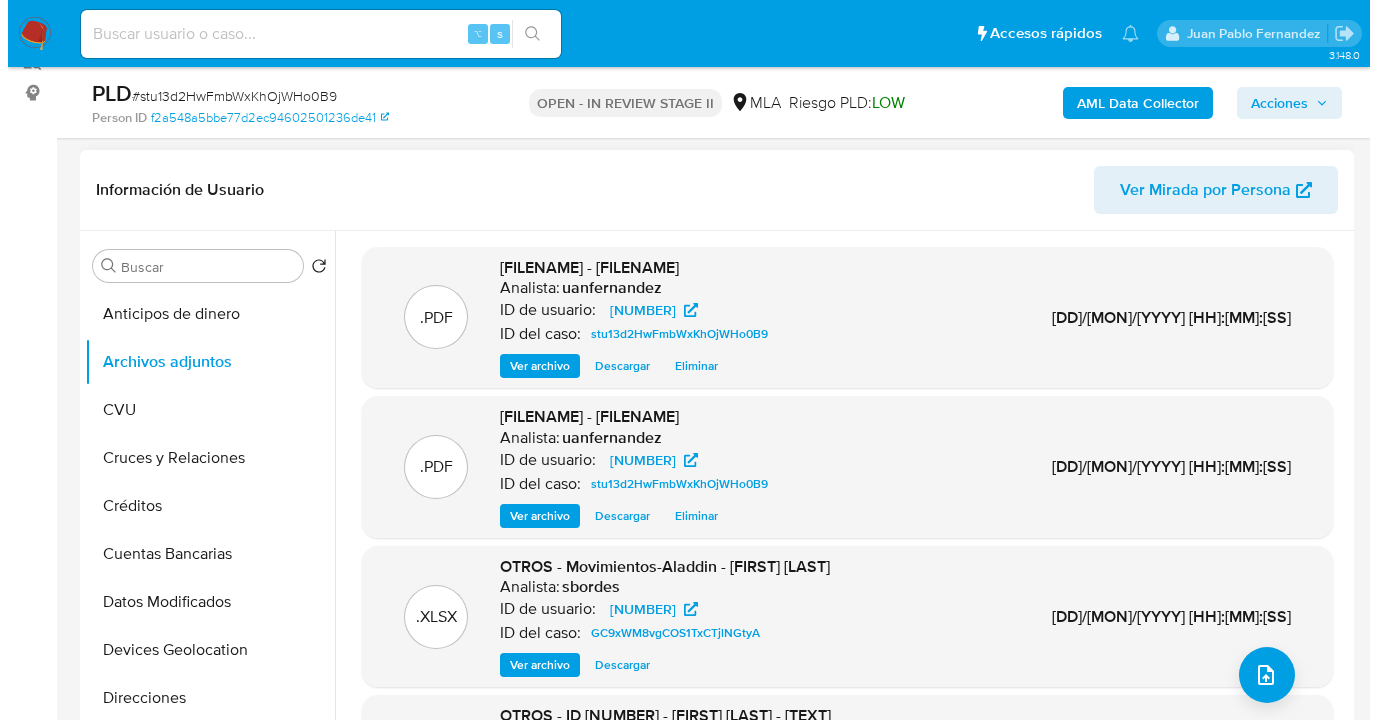 scroll, scrollTop: 314, scrollLeft: 0, axis: vertical 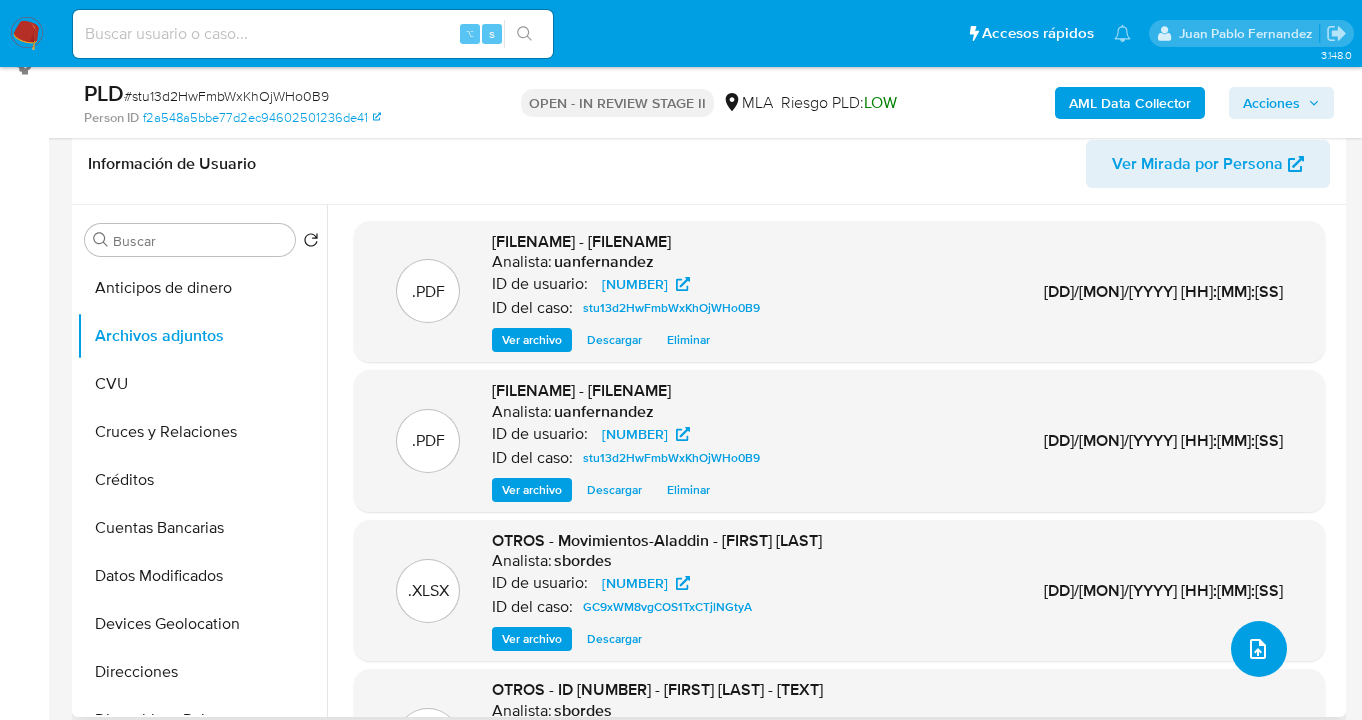 click 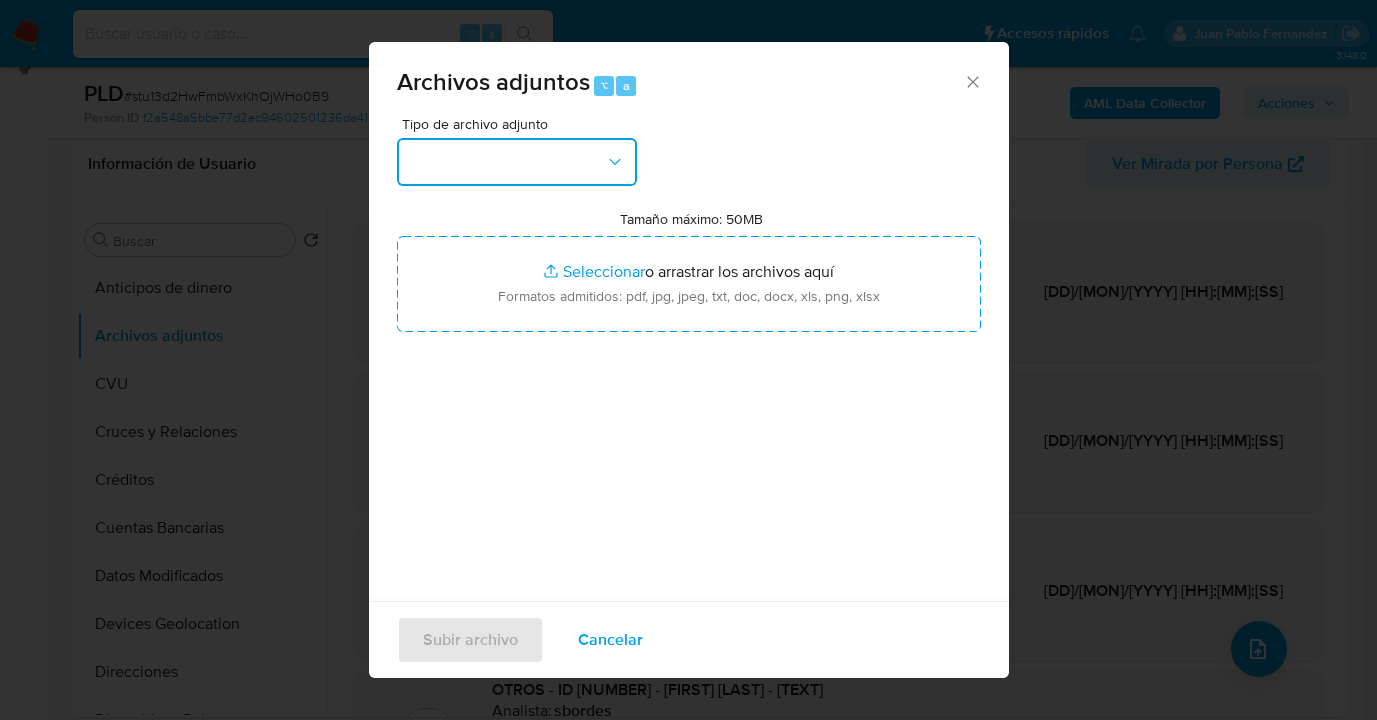 click at bounding box center (517, 162) 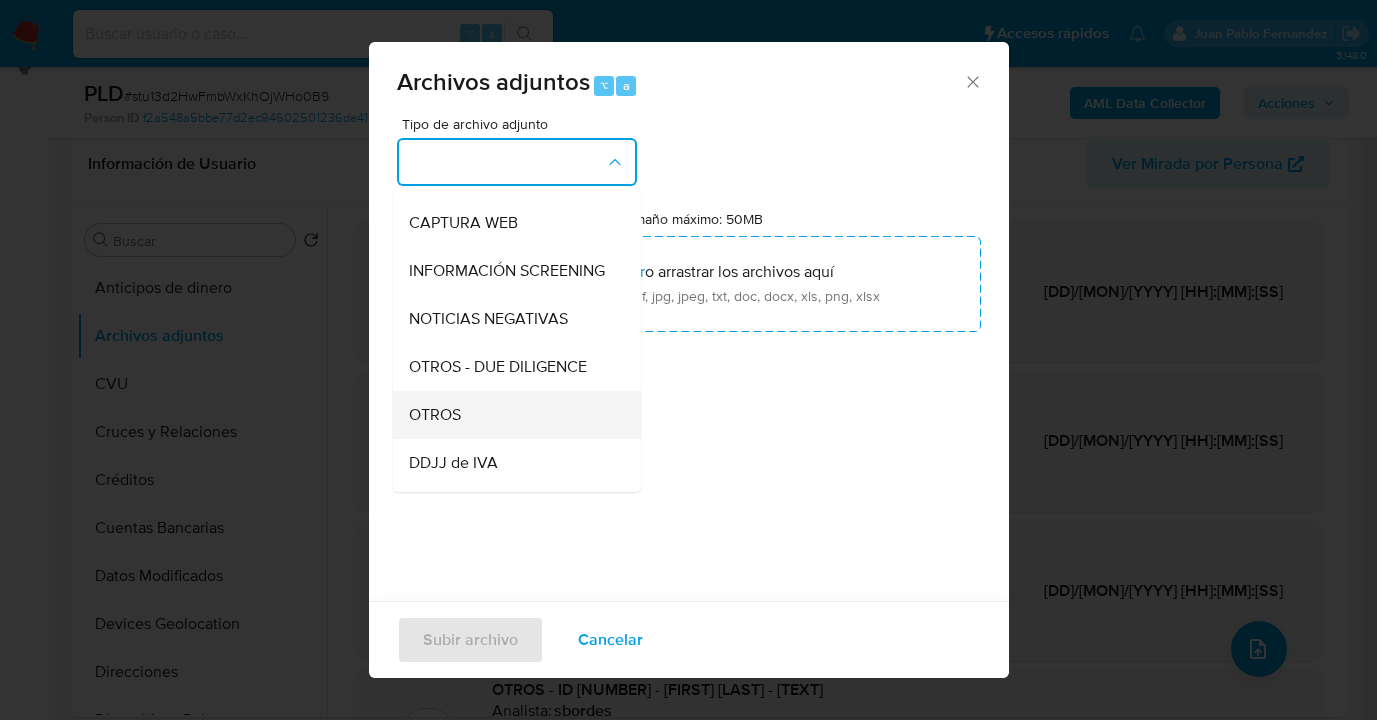 scroll, scrollTop: 233, scrollLeft: 0, axis: vertical 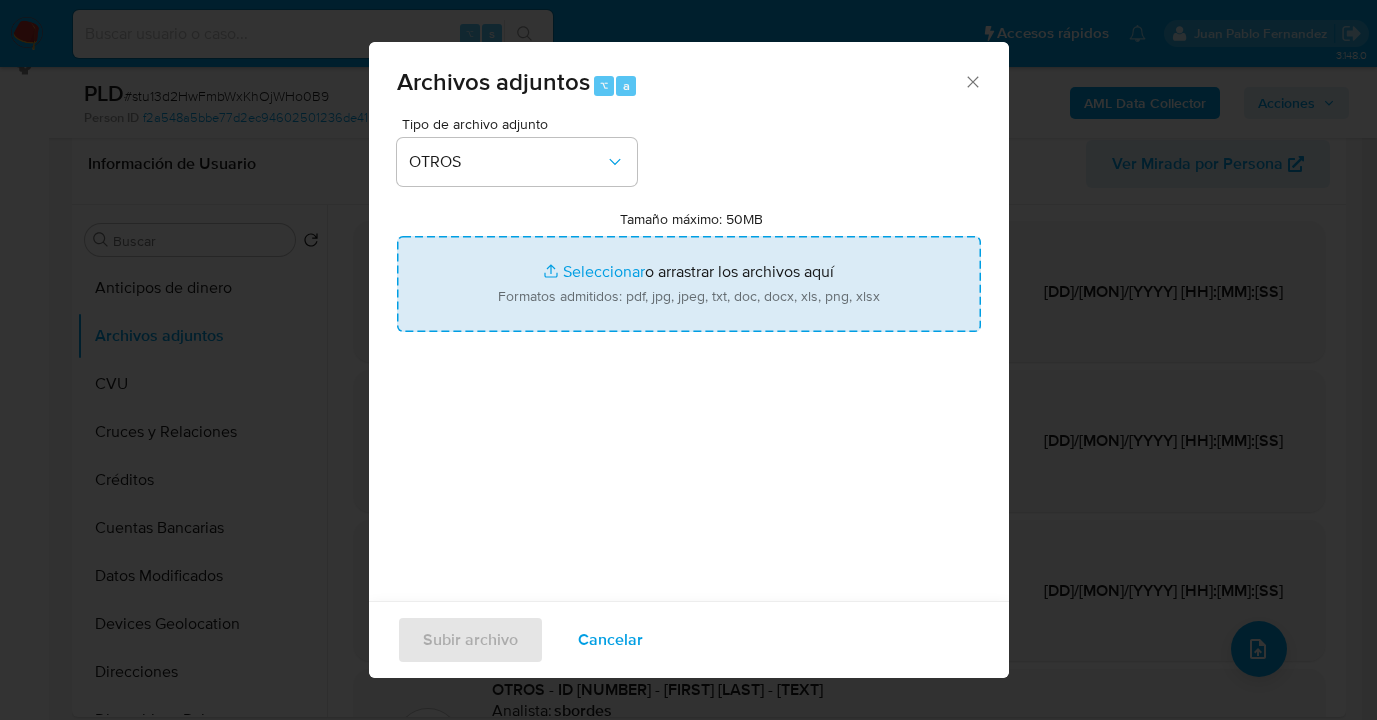 click on "Tamaño máximo: 50MB Seleccionar archivos" at bounding box center [689, 284] 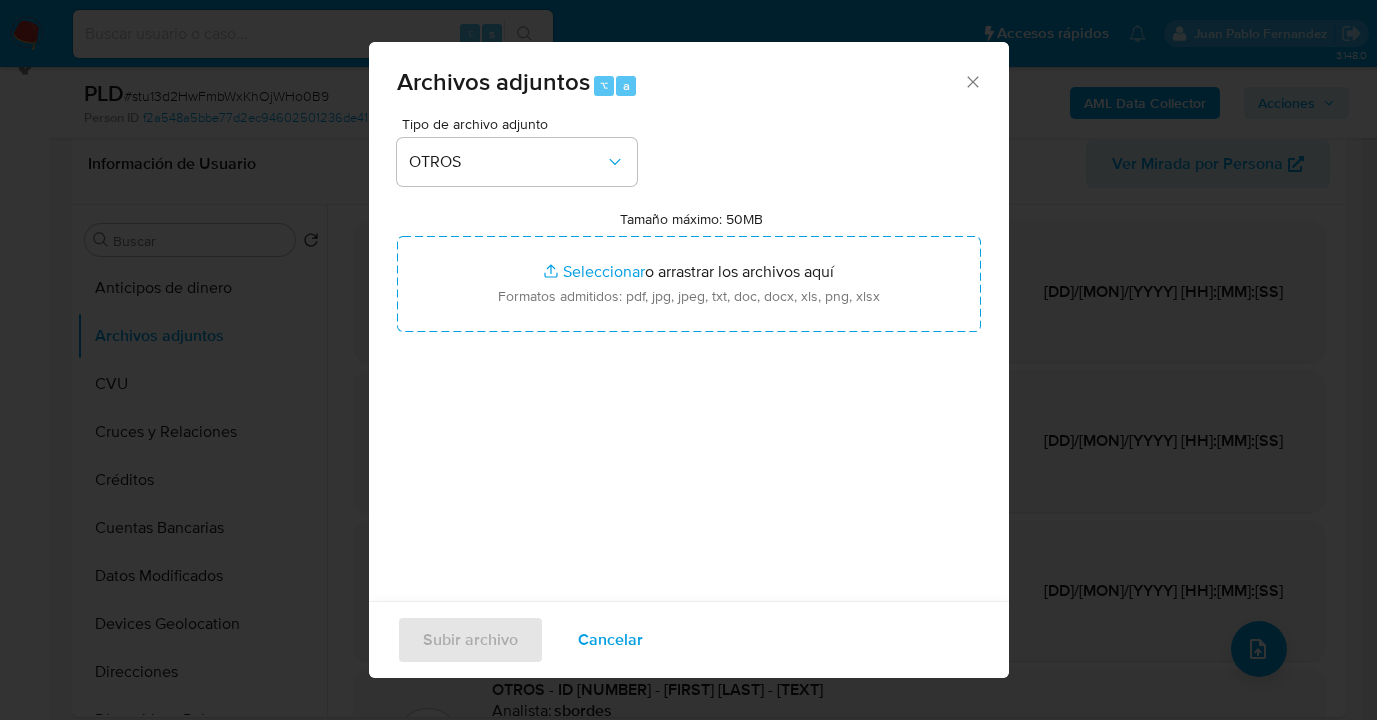 type on "C:\fakepath\2112204139 Movimientos a Julio 2025.xlsx" 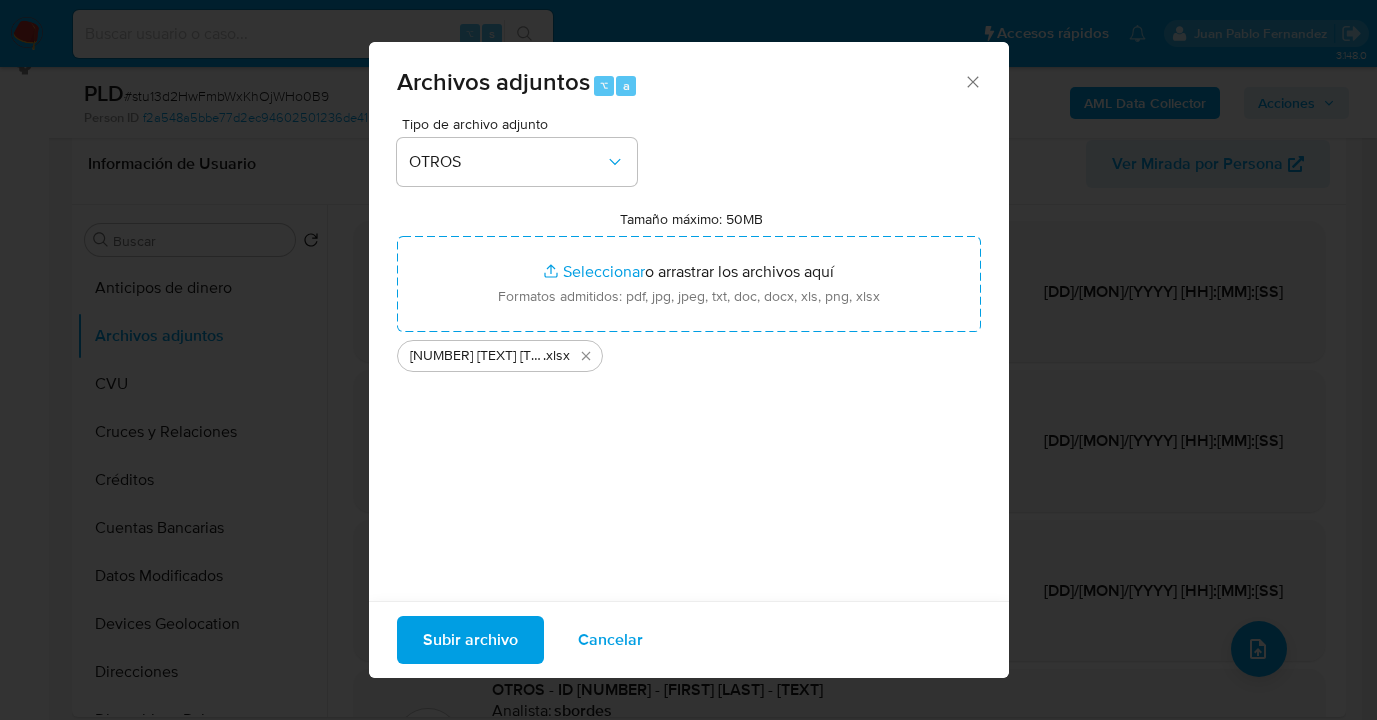 click on "Subir archivo" at bounding box center (470, 640) 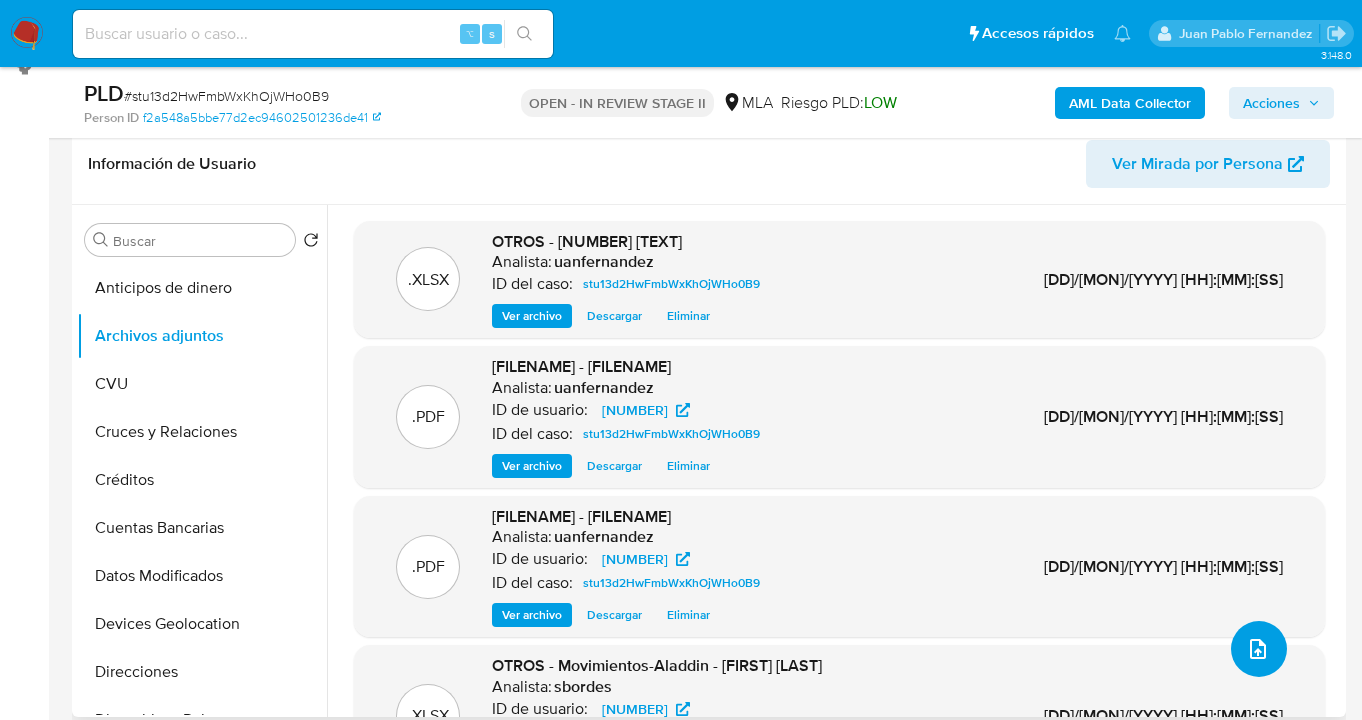 click 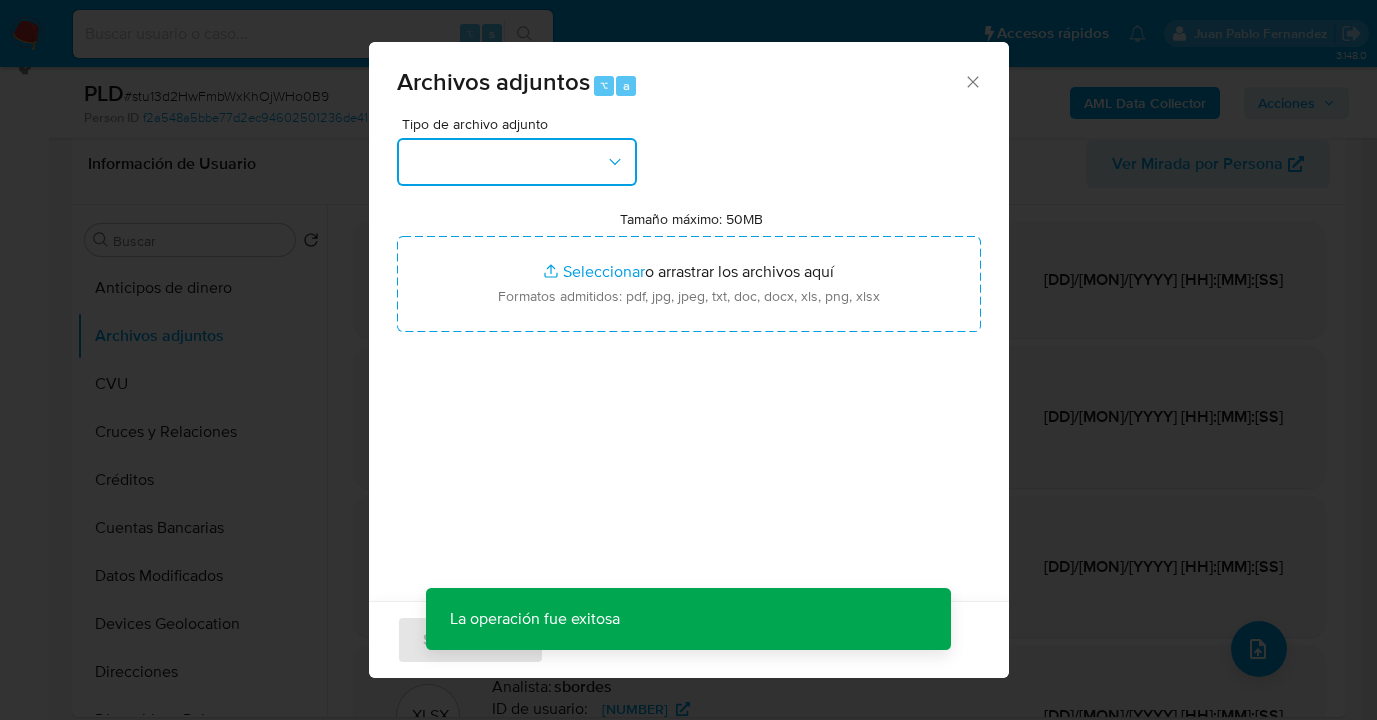 click at bounding box center (517, 162) 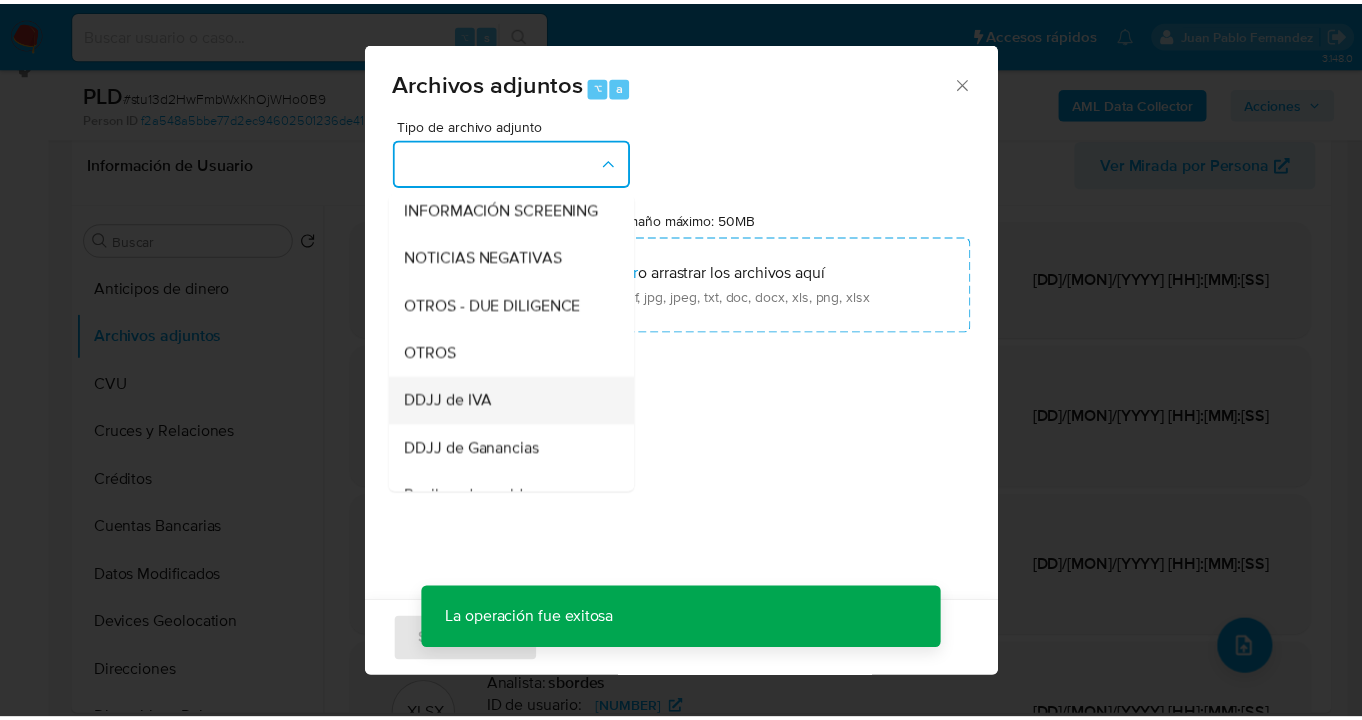 scroll, scrollTop: 315, scrollLeft: 0, axis: vertical 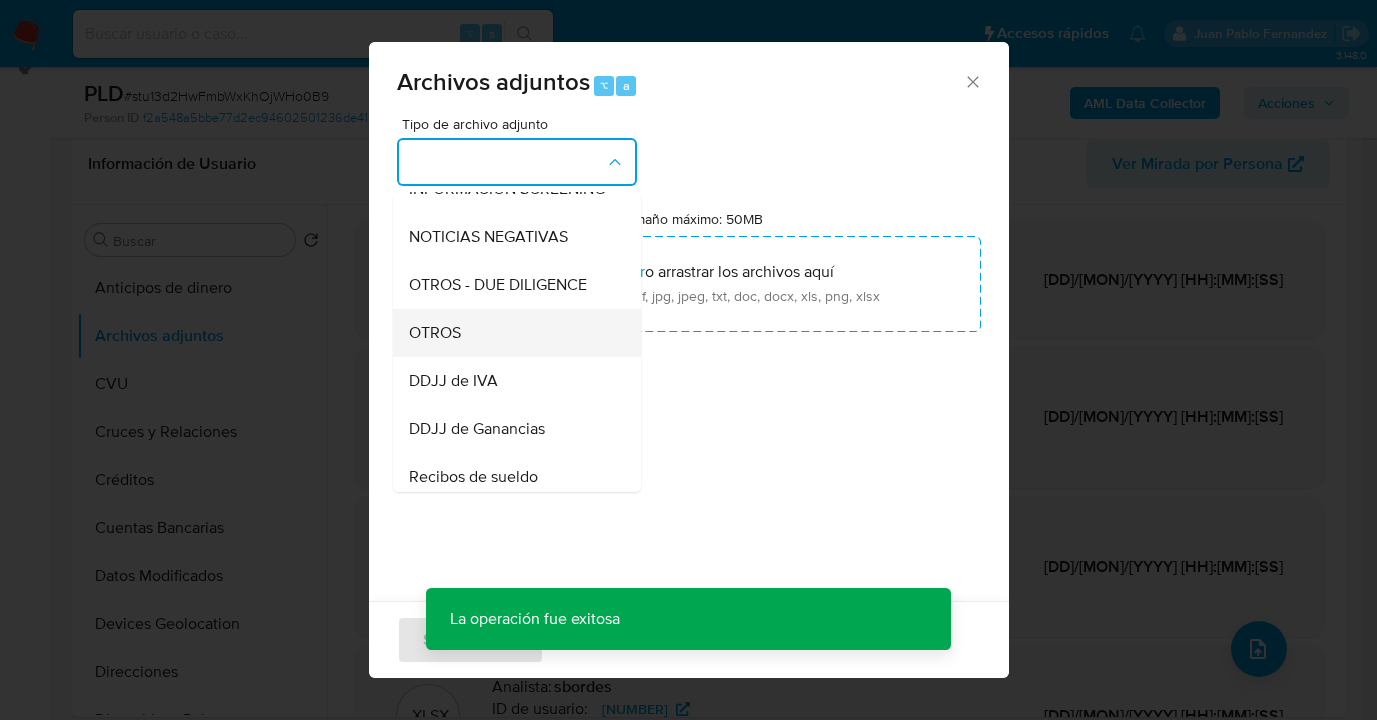 drag, startPoint x: 519, startPoint y: 361, endPoint x: 533, endPoint y: 358, distance: 14.3178215 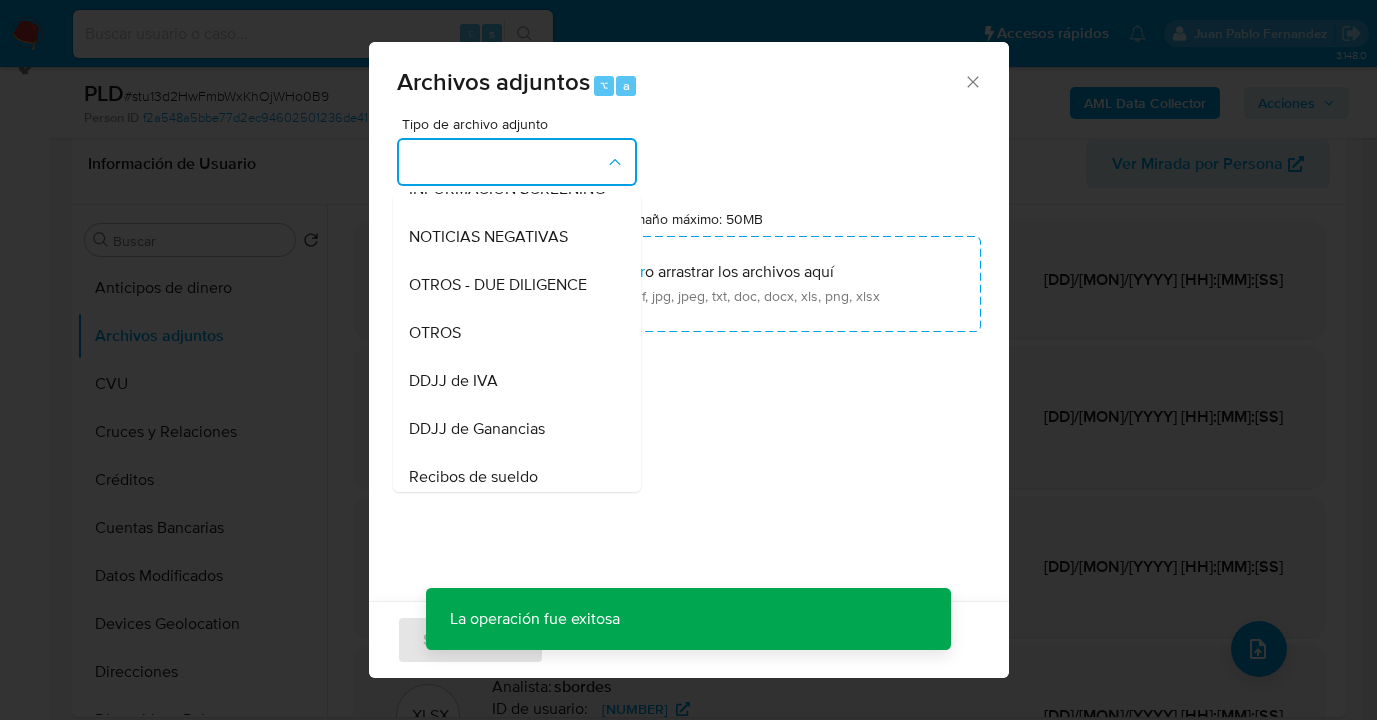 click on "OTROS" at bounding box center [511, 333] 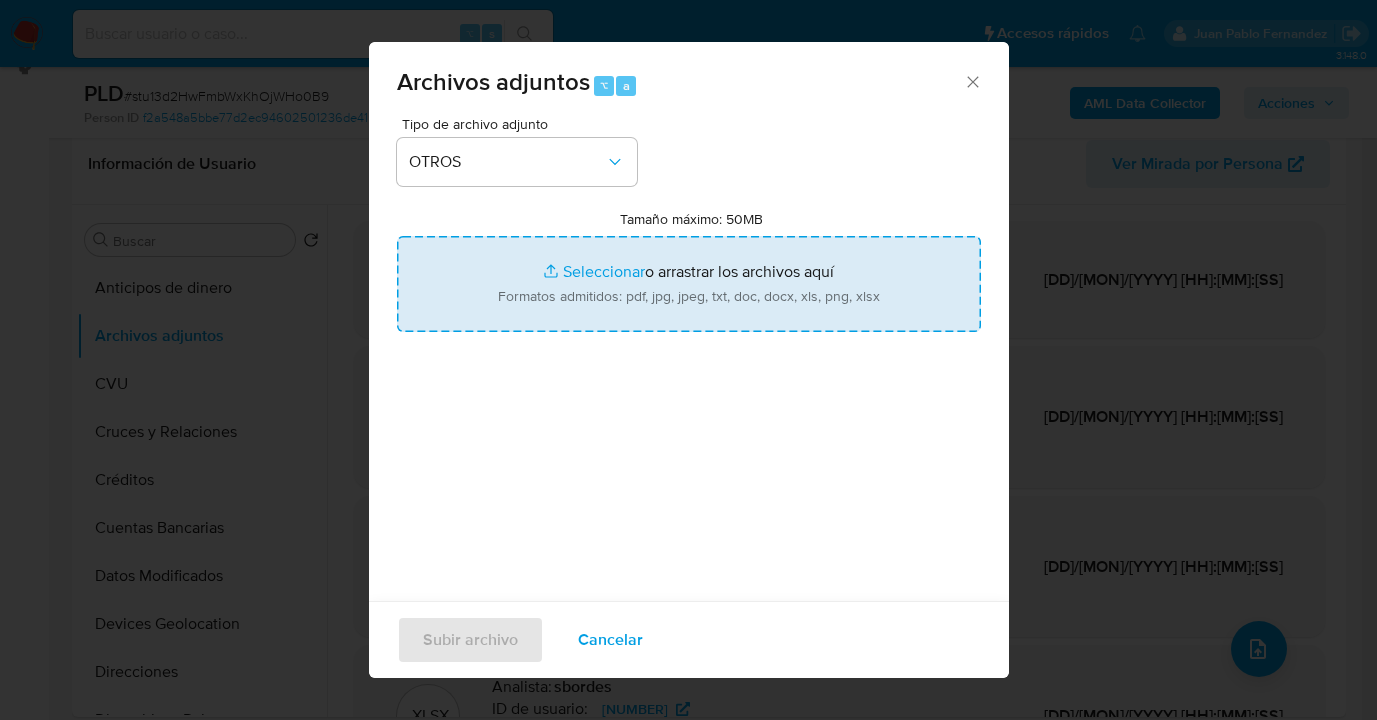 click on "Tamaño máximo: 50MB Seleccionar archivos" at bounding box center (689, 284) 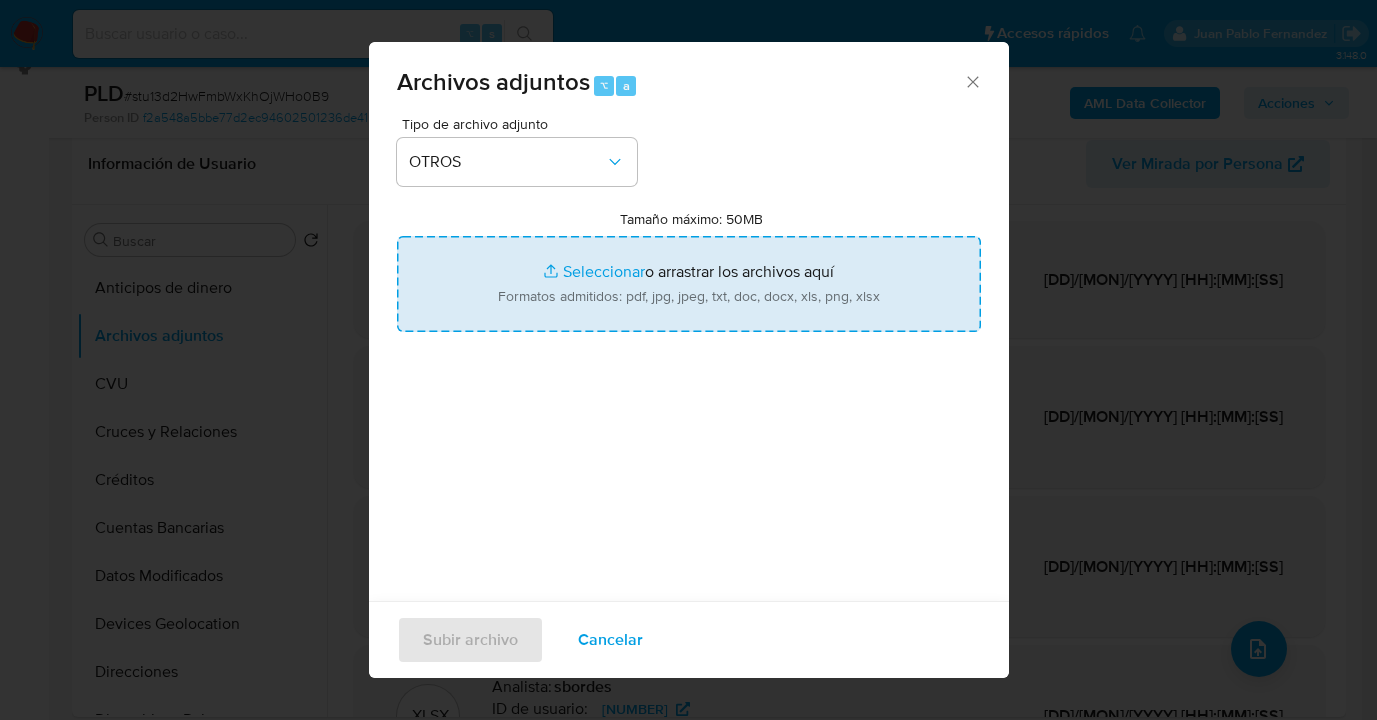 type on "C:\fakepath\2112204139 analisi no roi  Caselog stu13d2HwFmbWxKhOjWHo0B9_2025_08_04_12_51_59.docx" 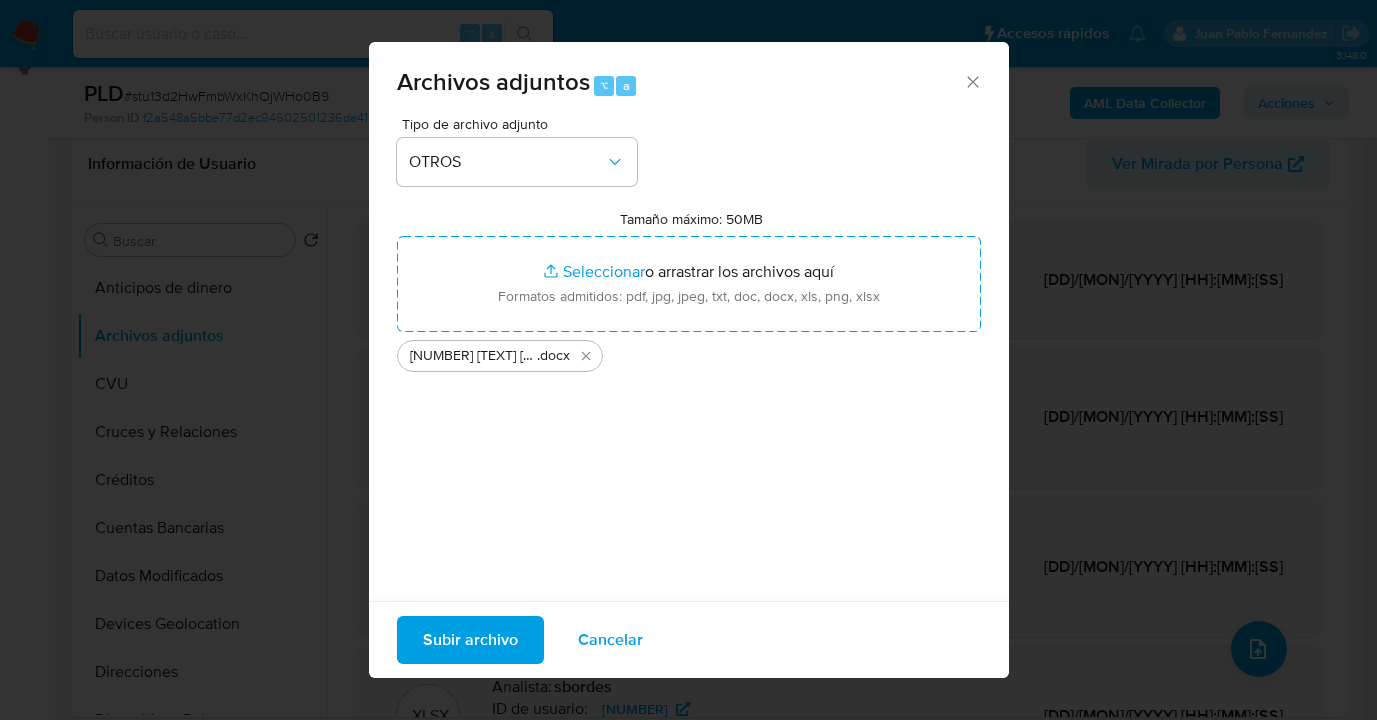 click on "Subir archivo" at bounding box center (470, 640) 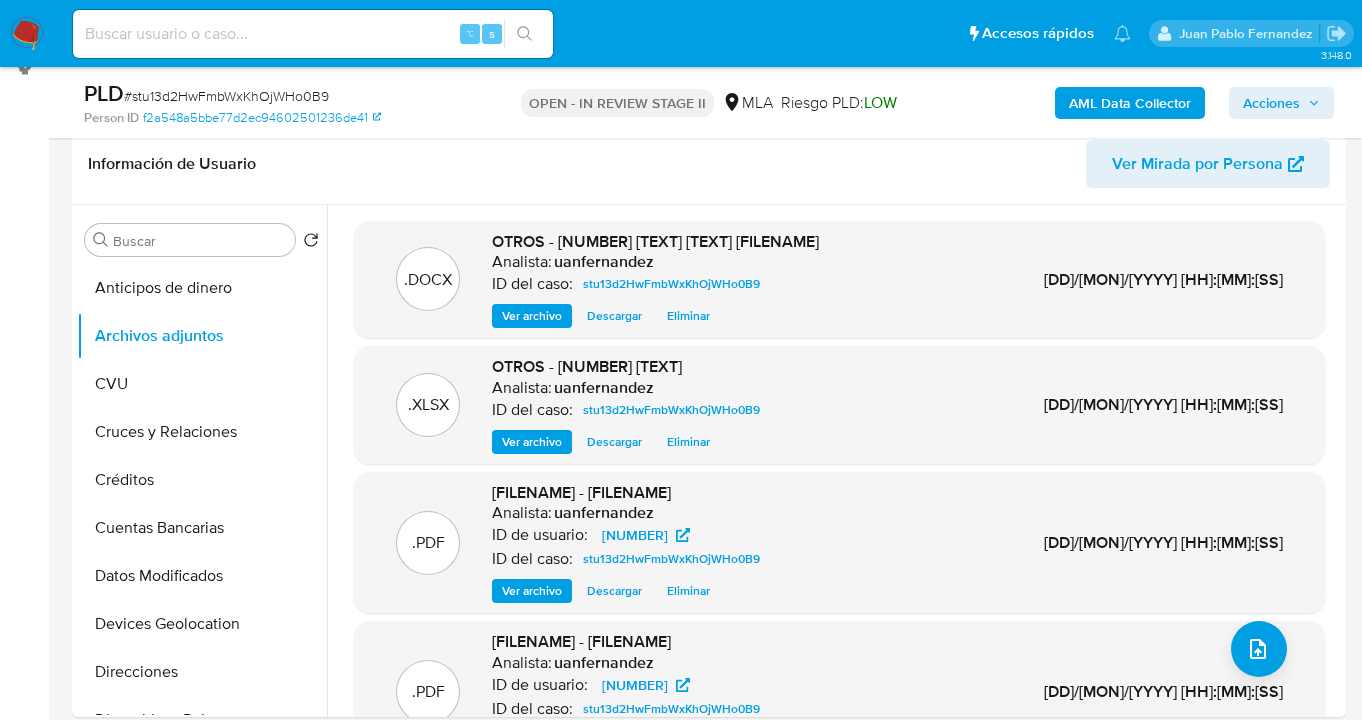 click on "Acciones" at bounding box center [1271, 103] 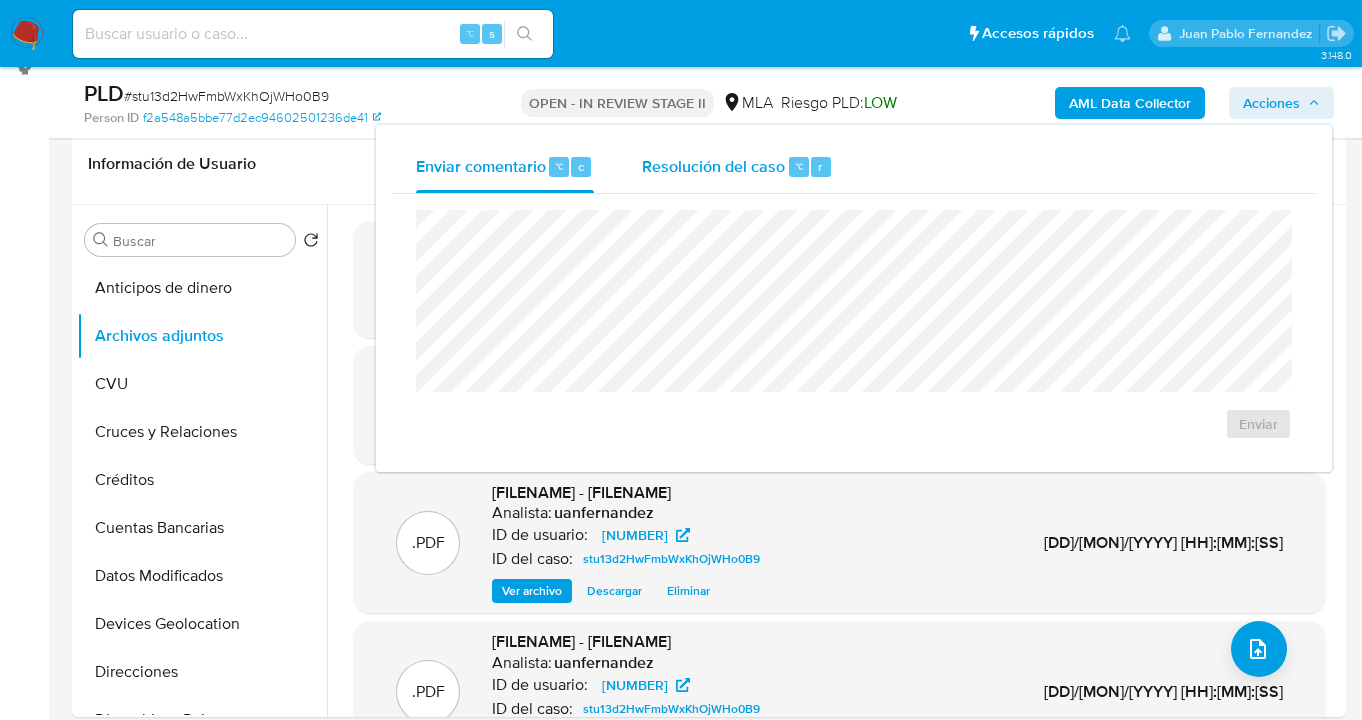 click on "Resolución del caso" at bounding box center [713, 165] 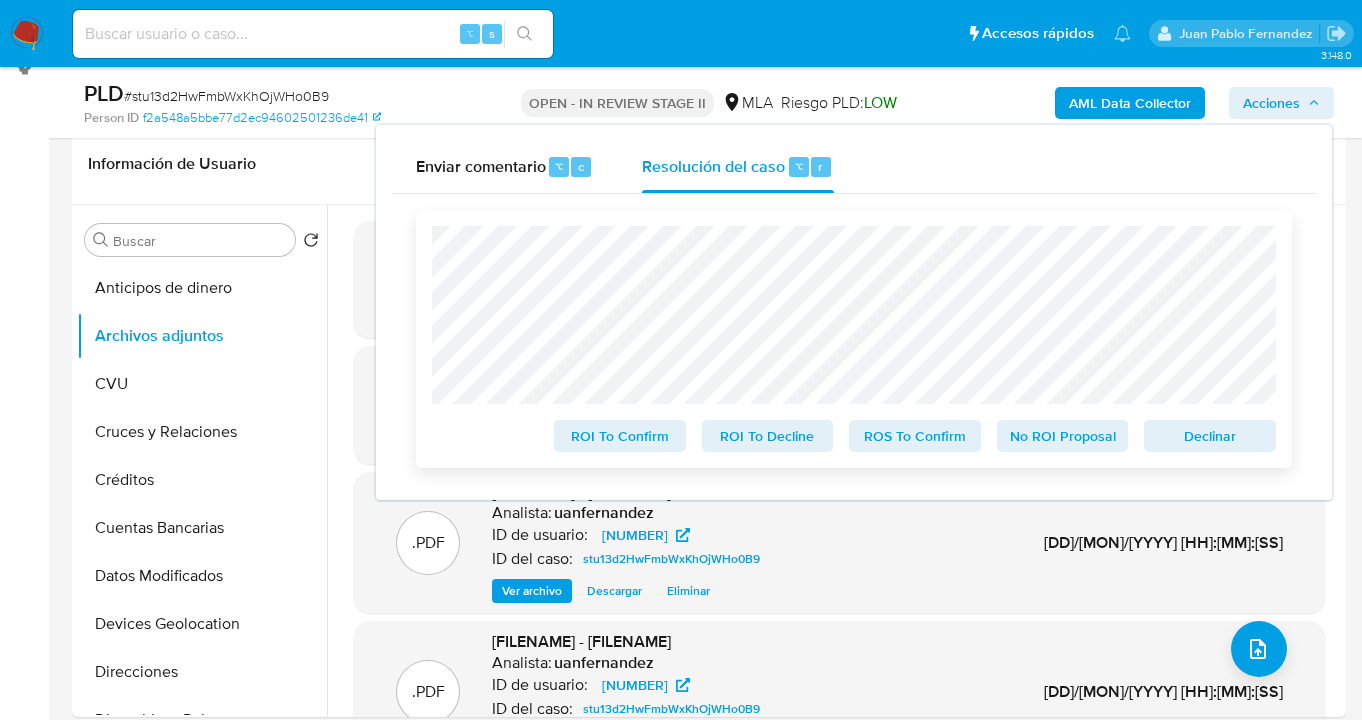click on "No ROI Proposal" at bounding box center [1063, 436] 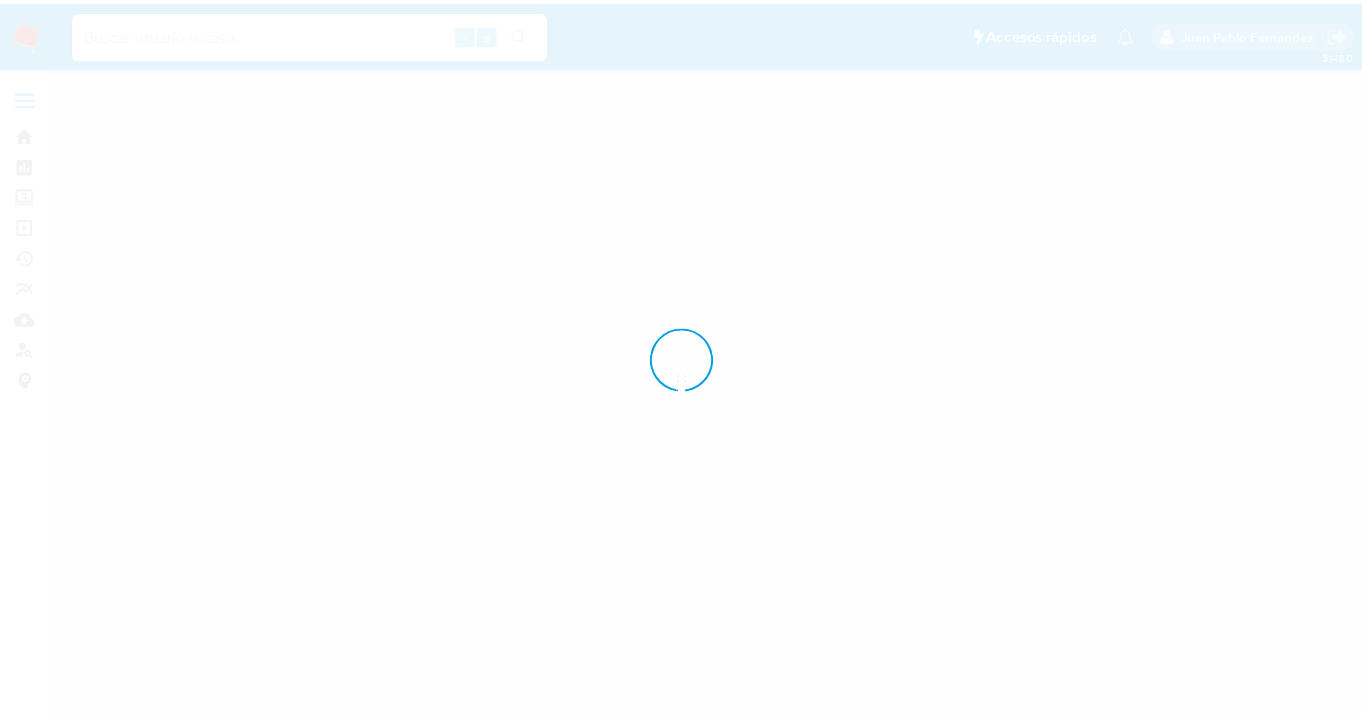 scroll, scrollTop: 0, scrollLeft: 0, axis: both 